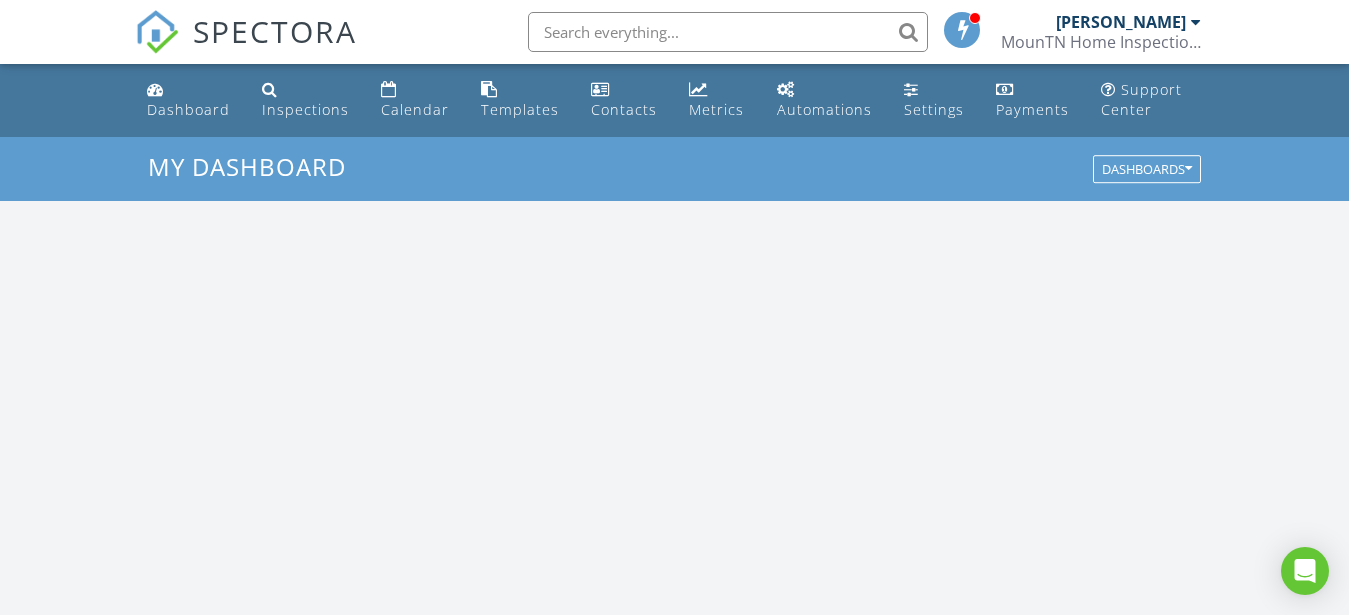 scroll, scrollTop: 0, scrollLeft: 0, axis: both 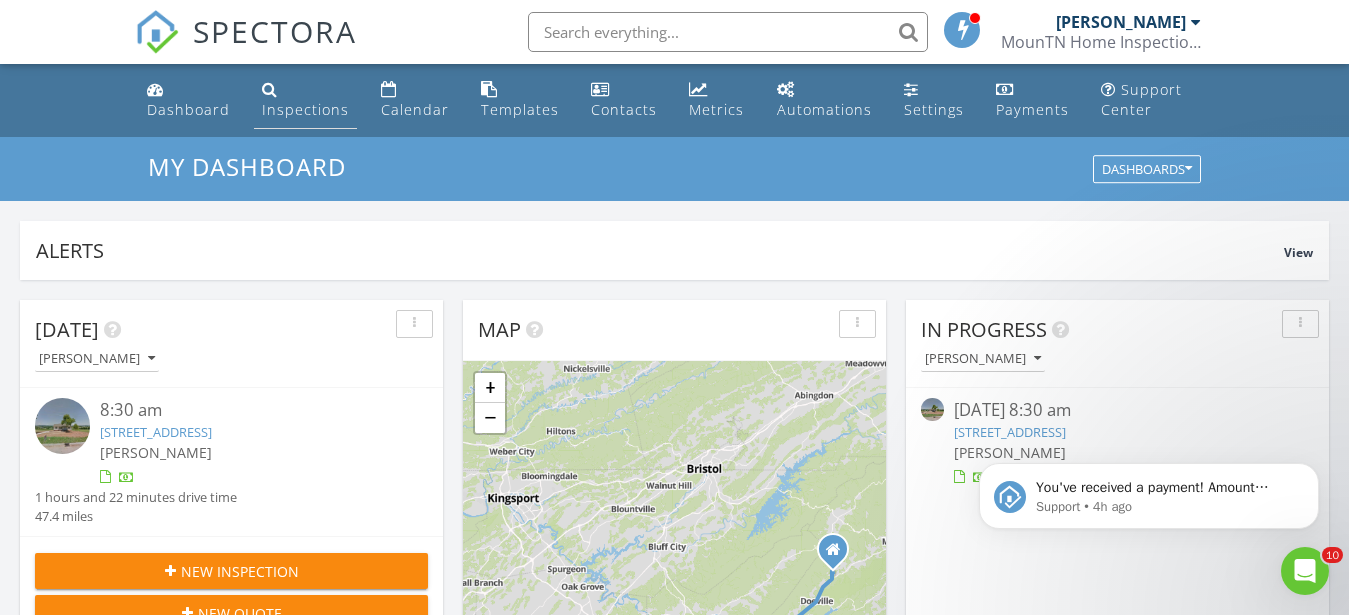 click on "Inspections" at bounding box center [305, 100] 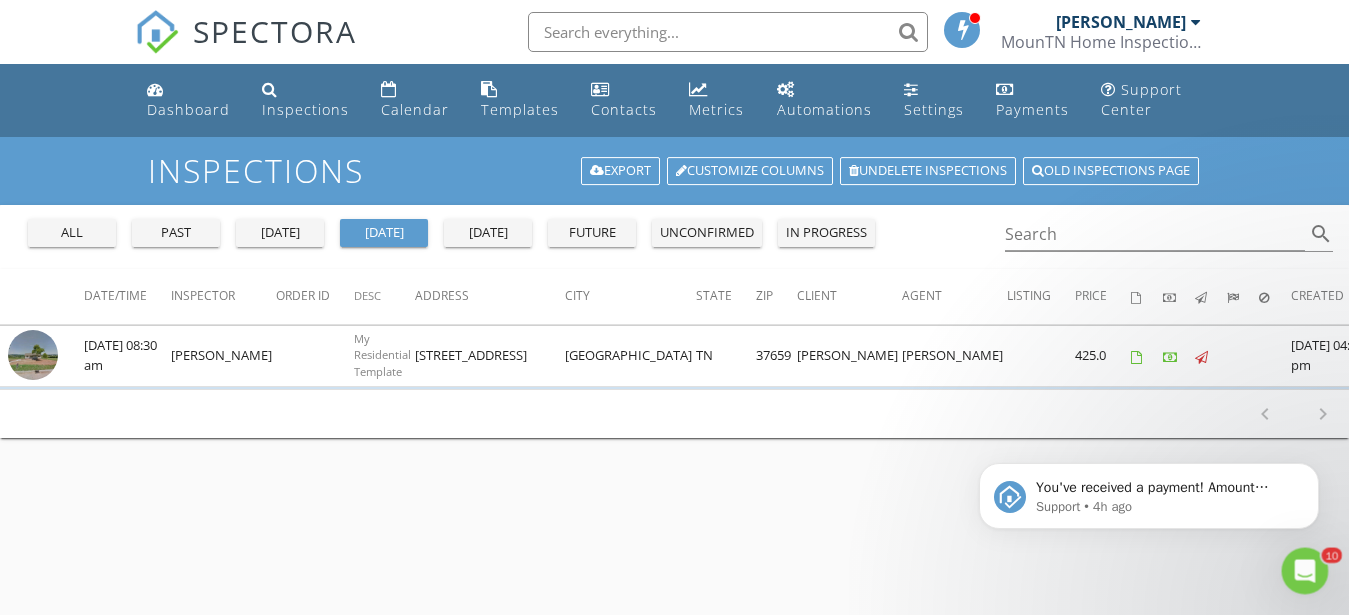 scroll, scrollTop: 0, scrollLeft: 0, axis: both 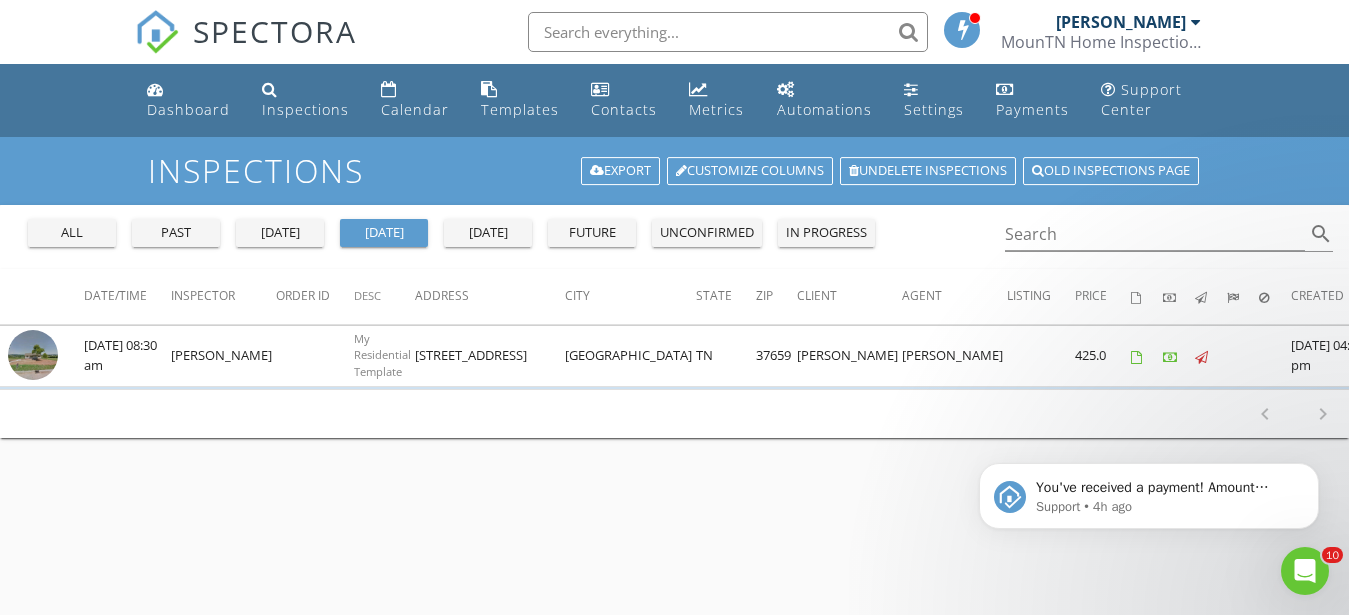click on "all" at bounding box center (72, 233) 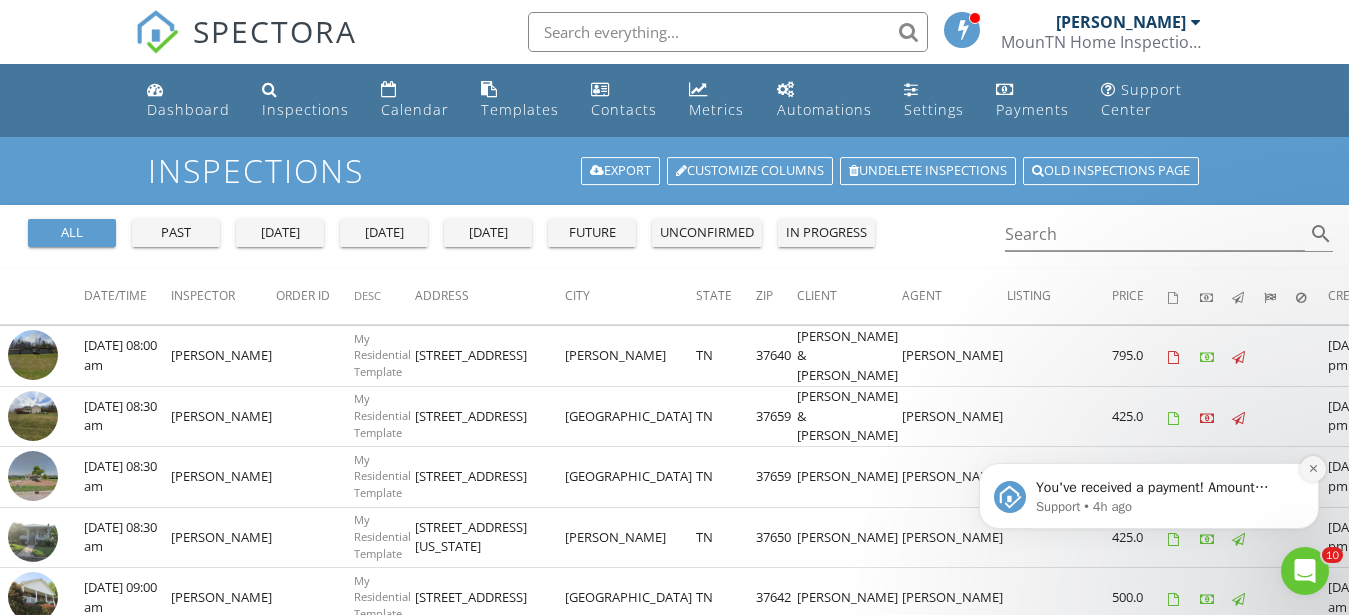 click 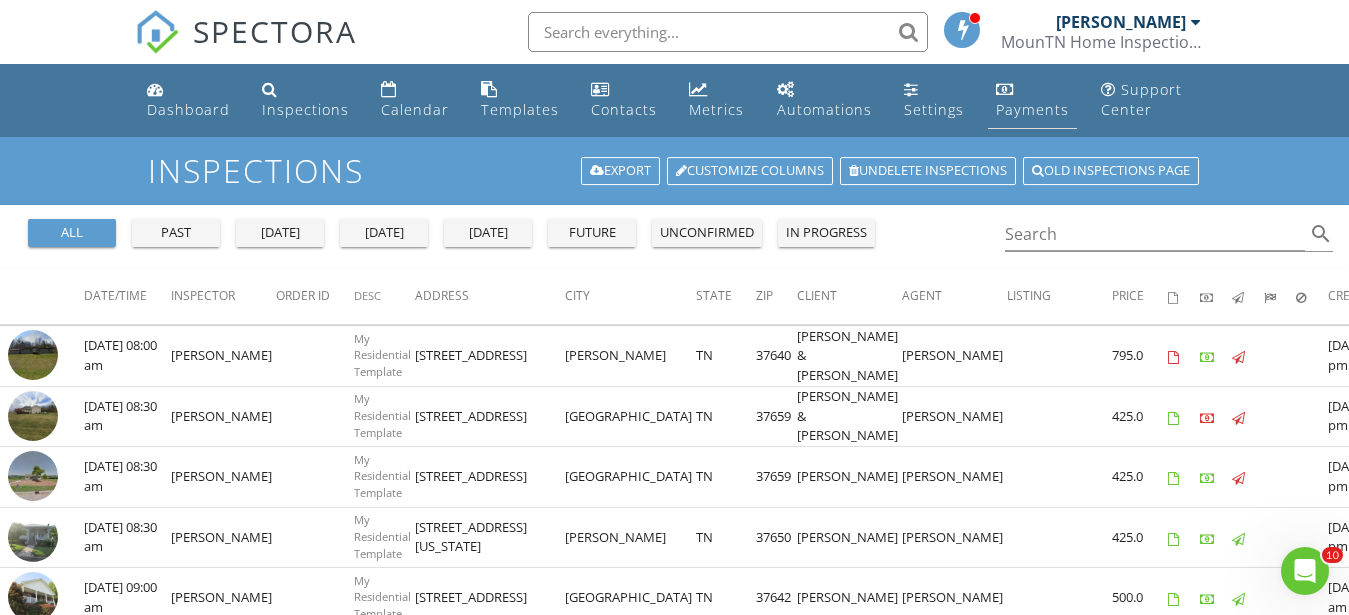 click on "Payments" at bounding box center (1032, 109) 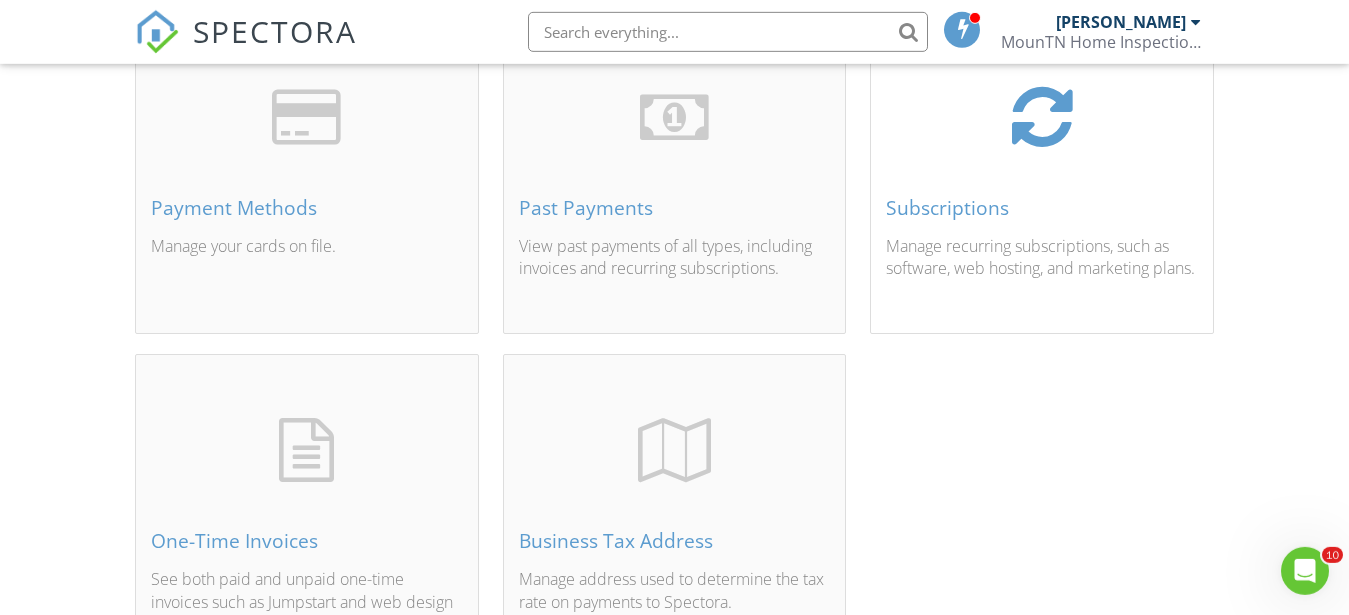scroll, scrollTop: 0, scrollLeft: 0, axis: both 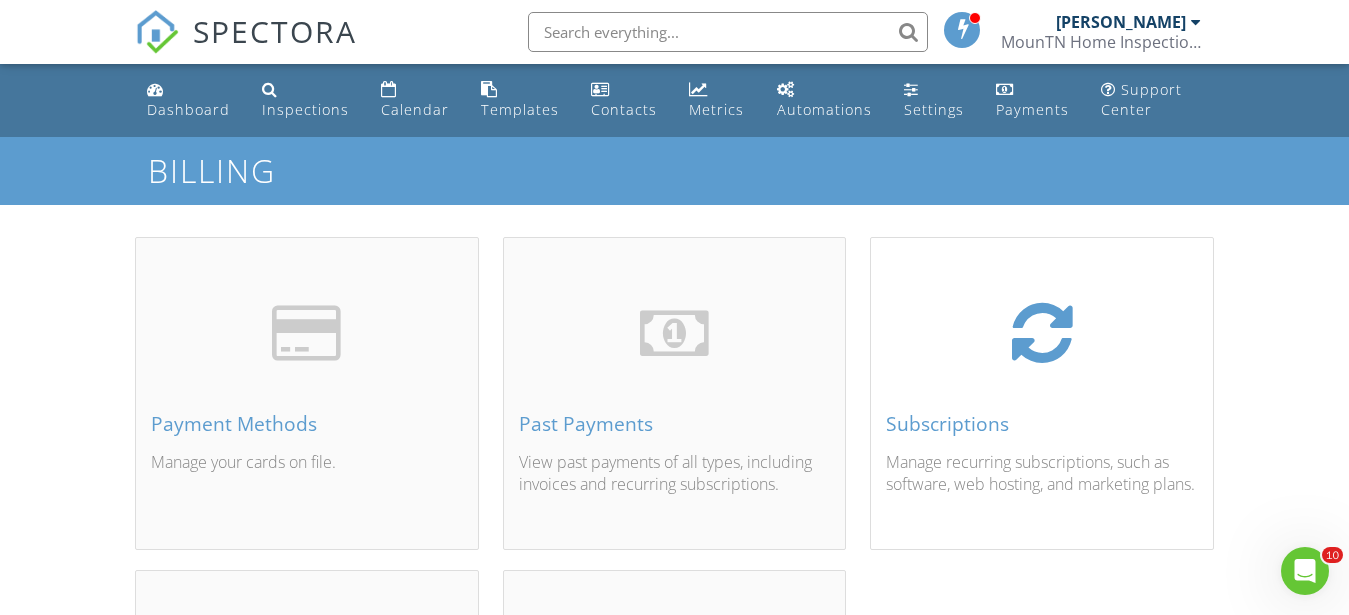 click on "Subscriptions" at bounding box center (1042, 424) 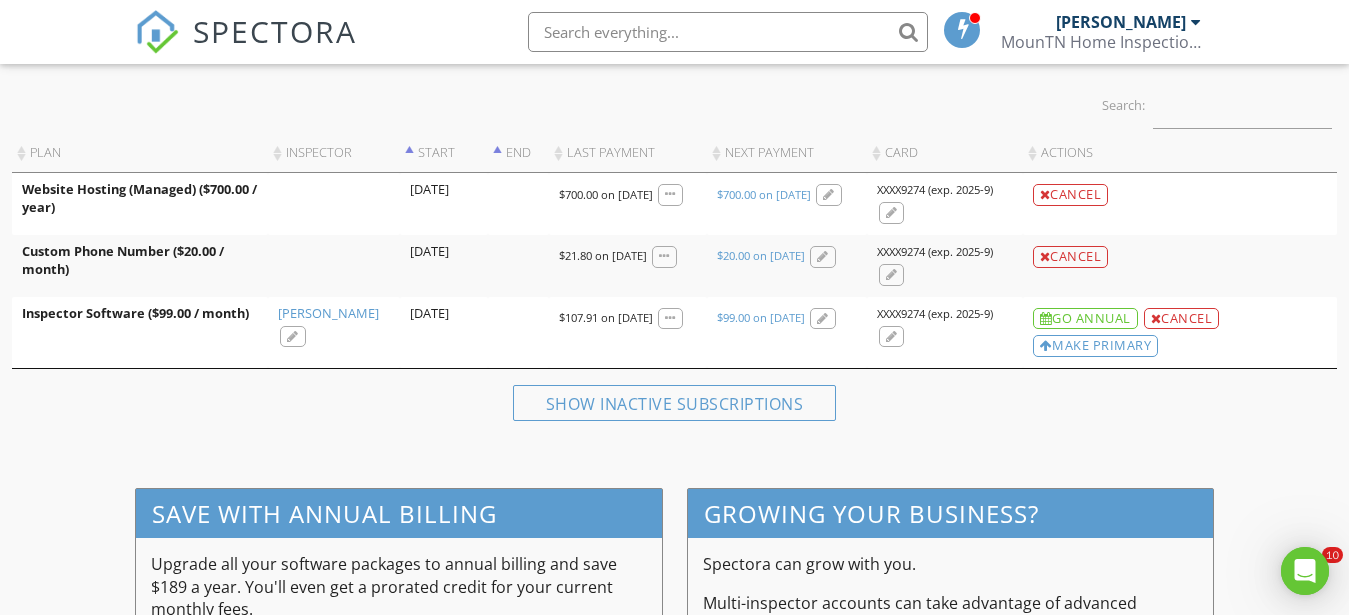 scroll, scrollTop: 0, scrollLeft: 0, axis: both 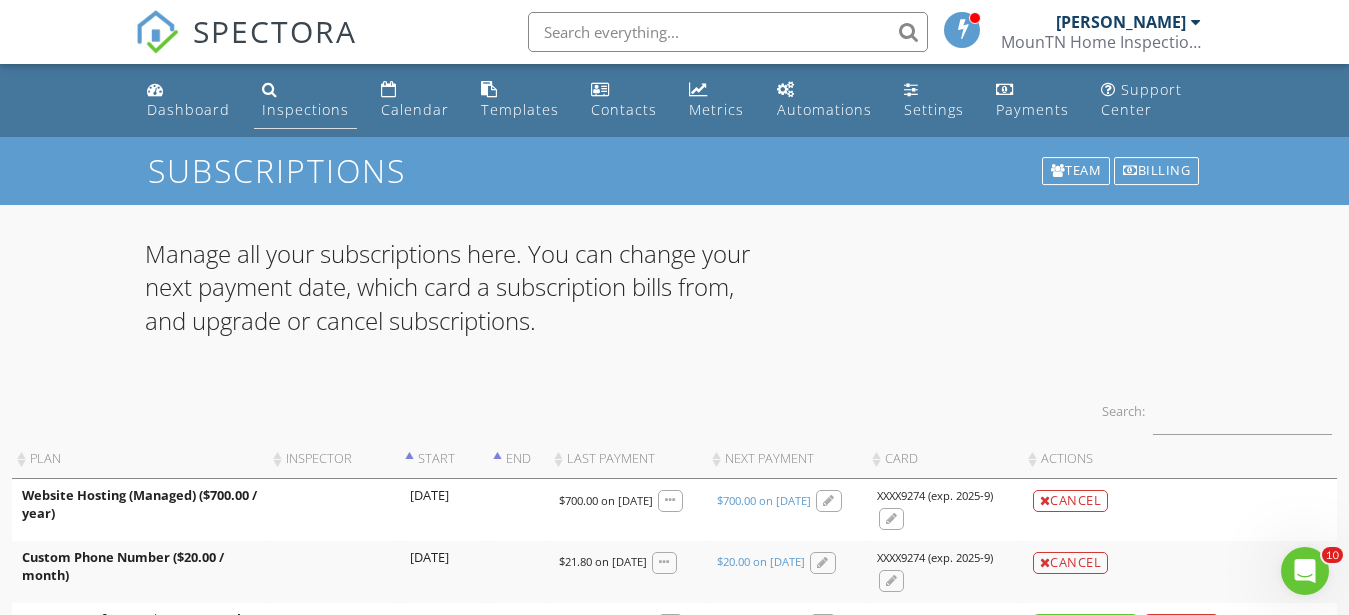 click on "Inspections" at bounding box center [305, 109] 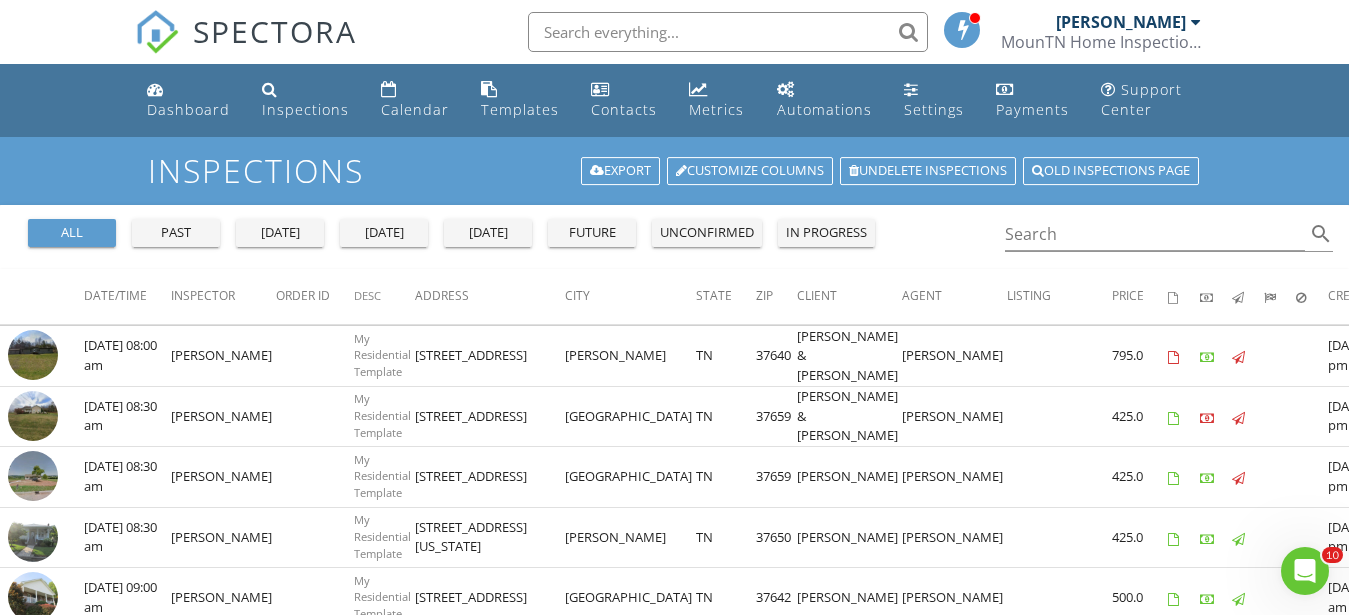 scroll, scrollTop: 204, scrollLeft: 0, axis: vertical 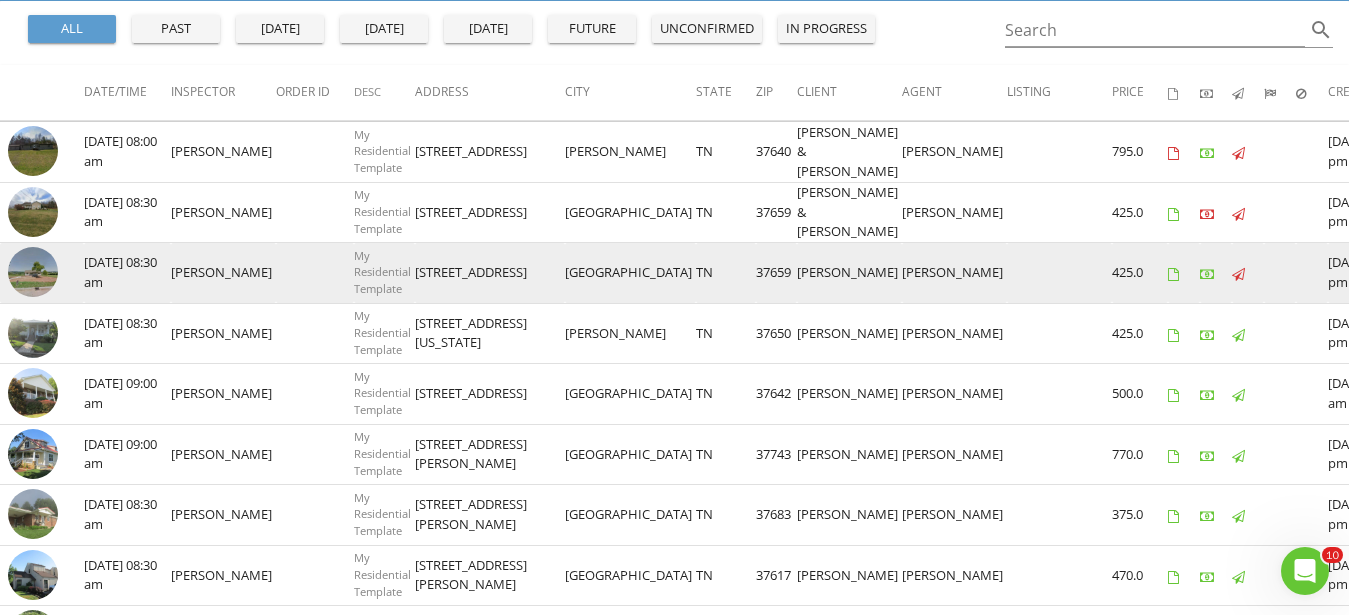 click at bounding box center [33, 272] 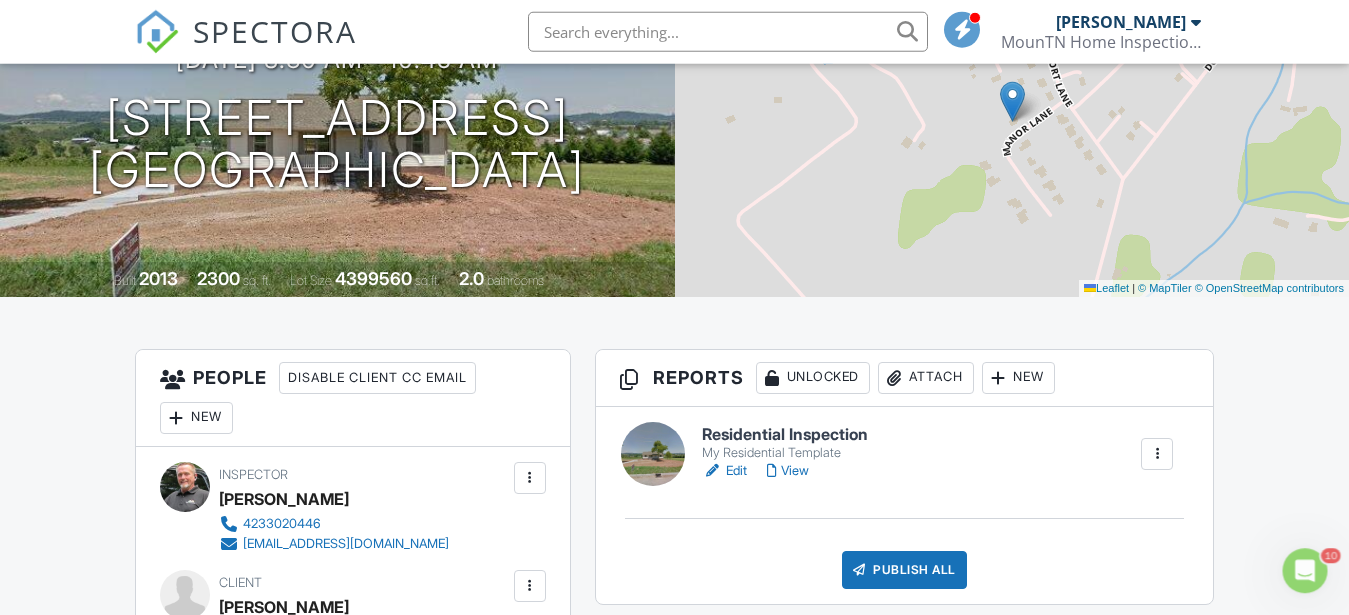 scroll, scrollTop: 408, scrollLeft: 0, axis: vertical 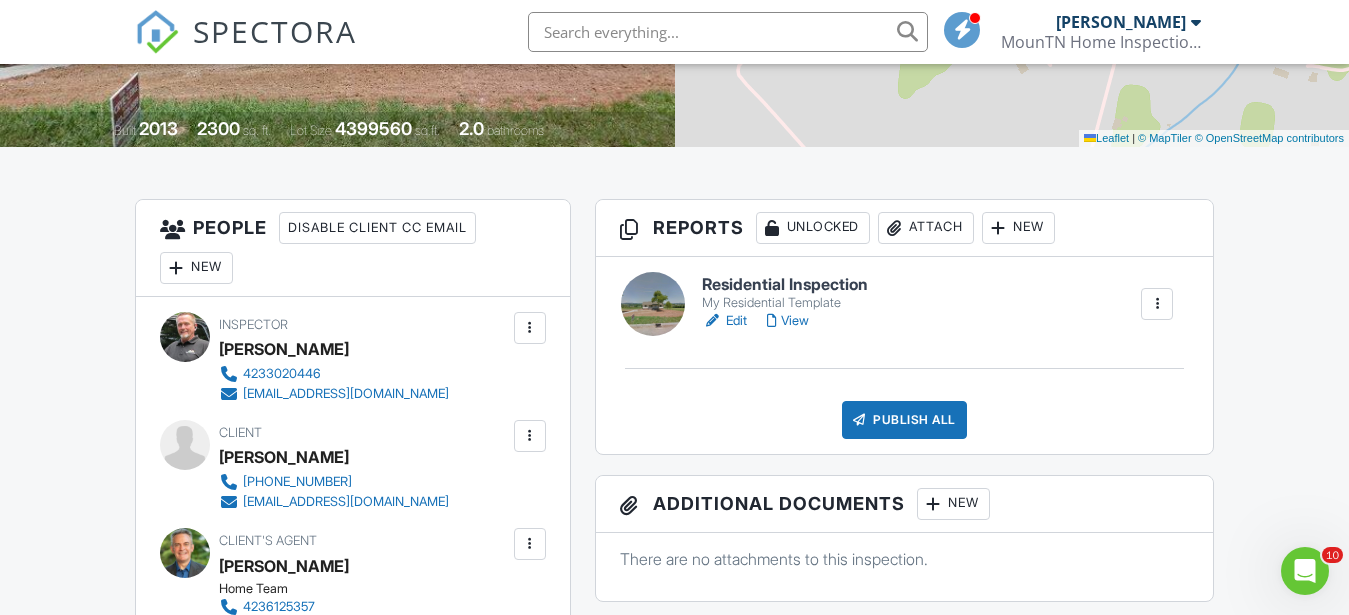 click on "Edit" at bounding box center (724, 321) 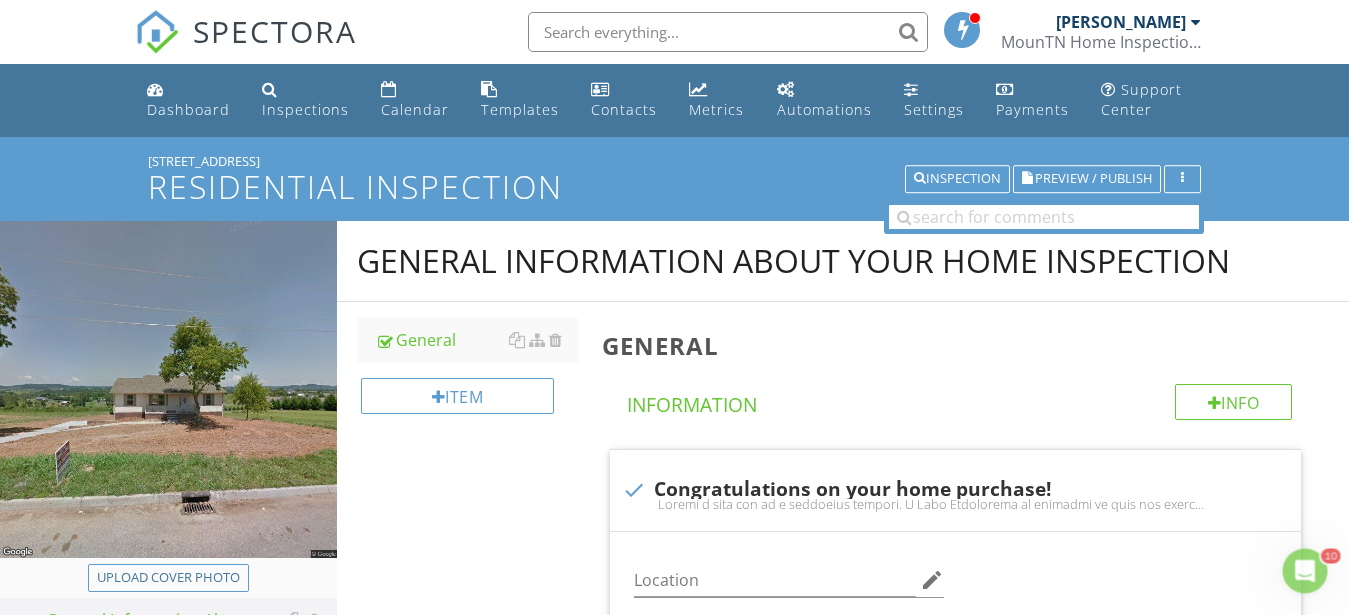 scroll, scrollTop: 102, scrollLeft: 0, axis: vertical 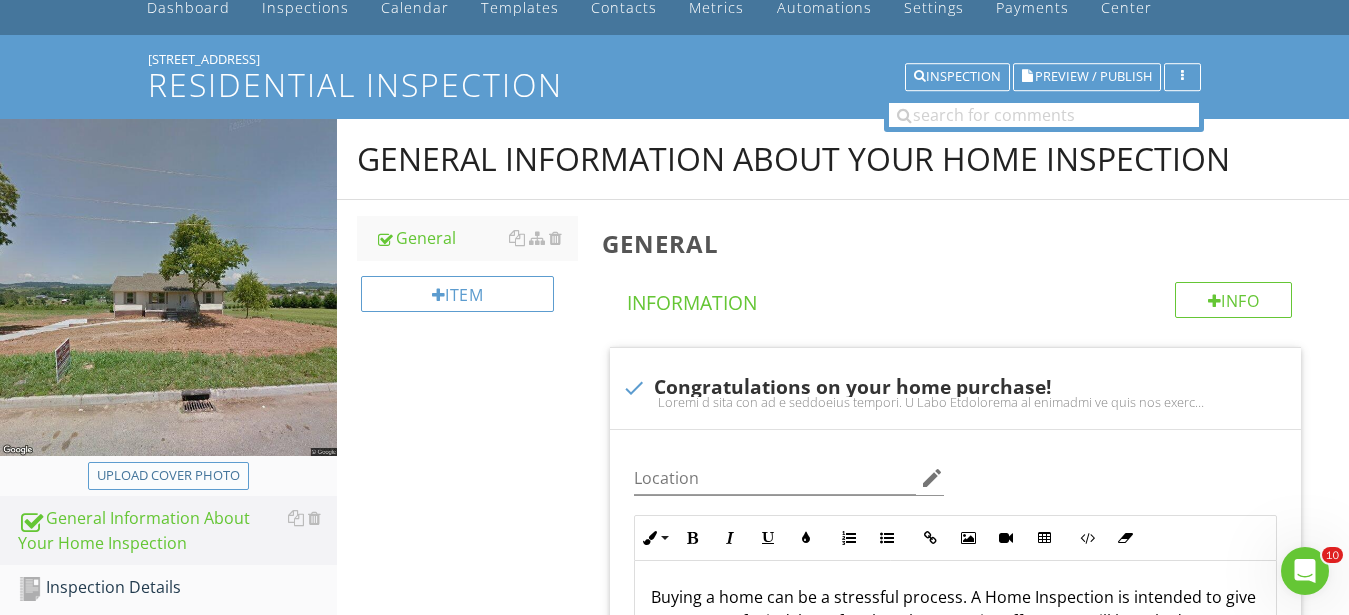 click on "Upload cover photo" at bounding box center (168, 476) 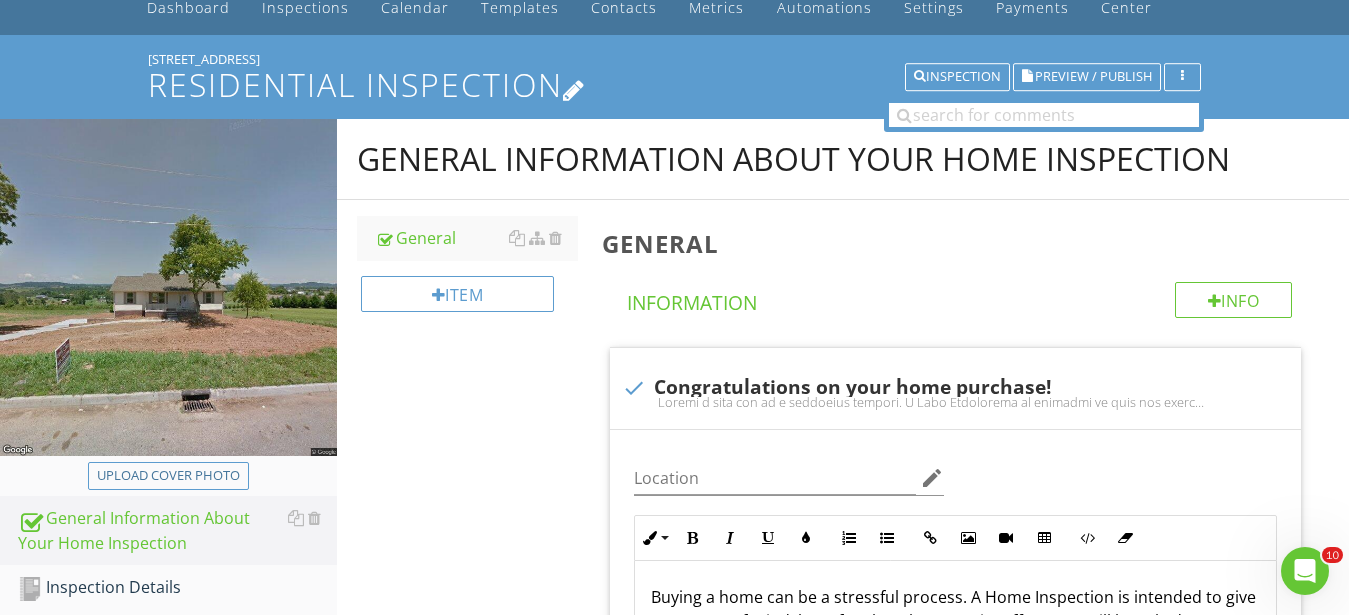 type on "C:\fakepath\IMG_0295.JPG" 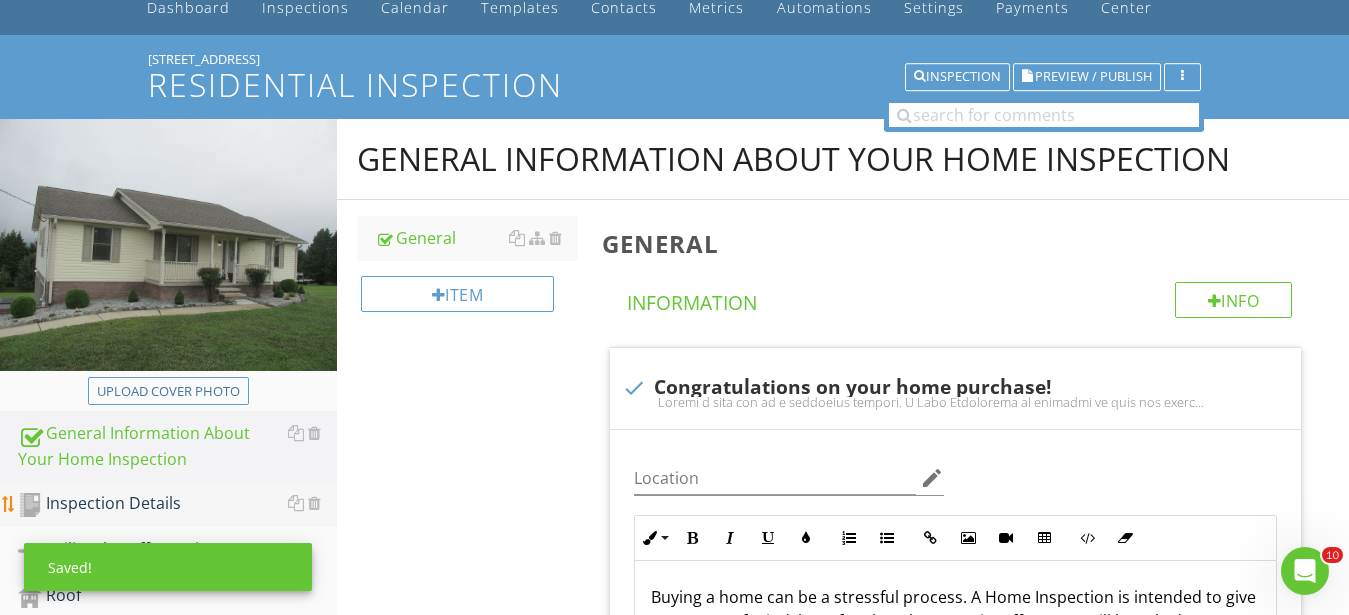 click on "Inspection Details" at bounding box center [177, 504] 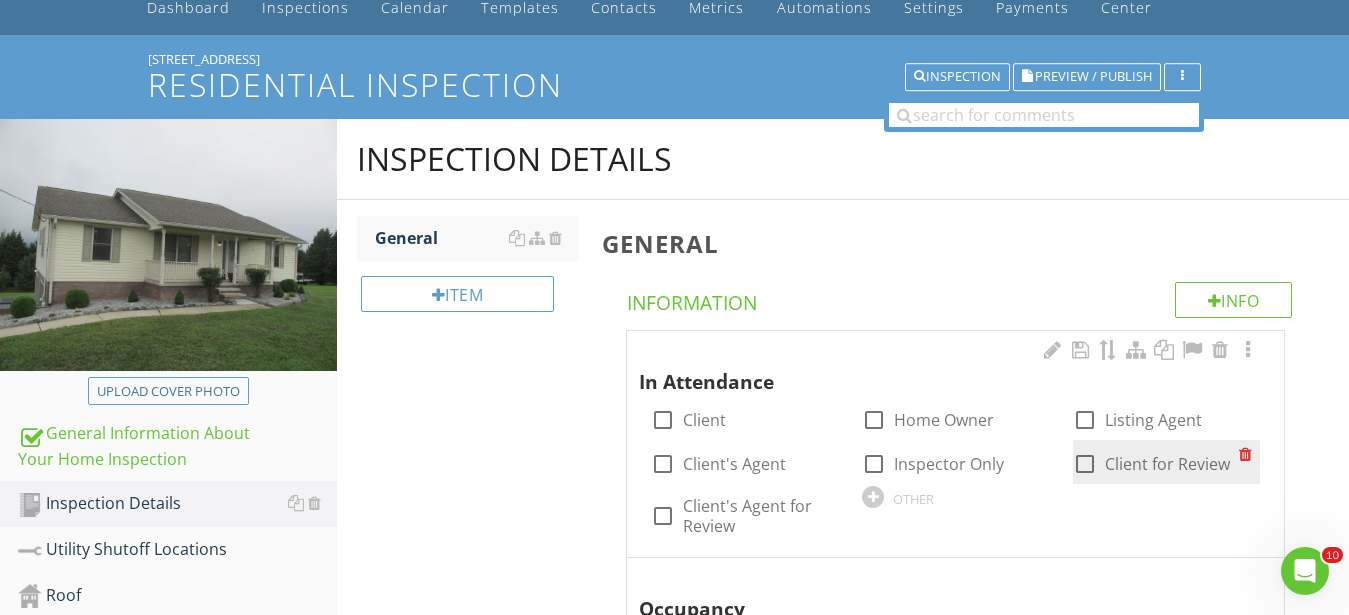 click at bounding box center (1085, 464) 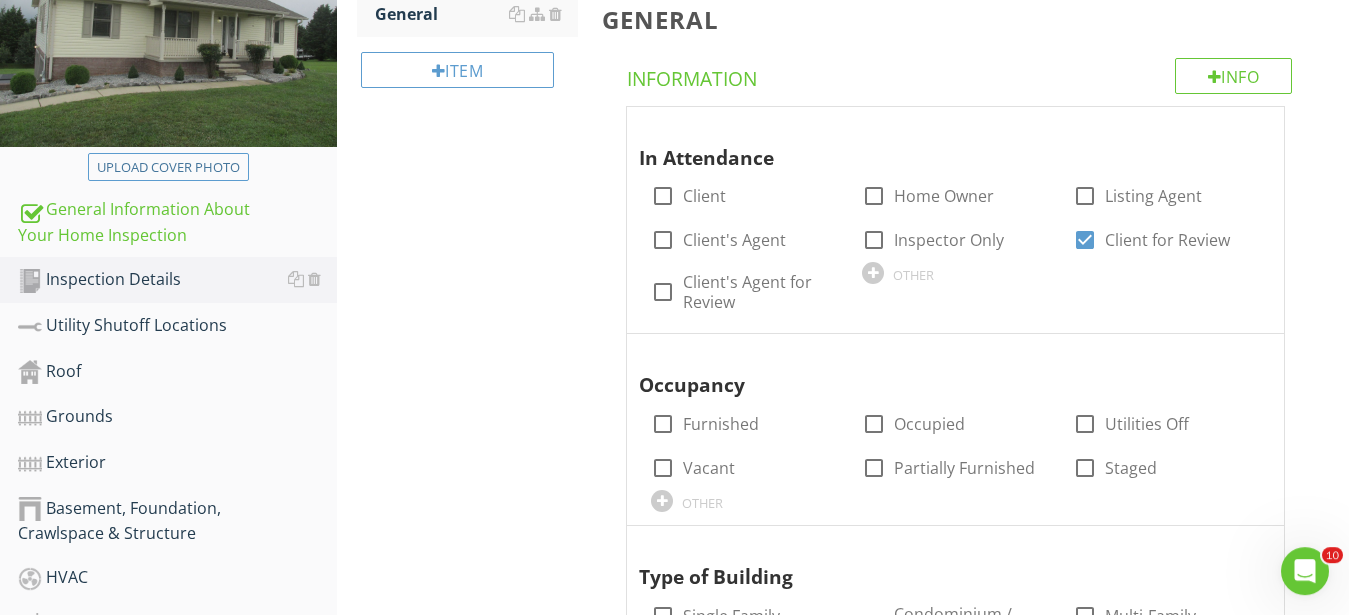 scroll, scrollTop: 408, scrollLeft: 0, axis: vertical 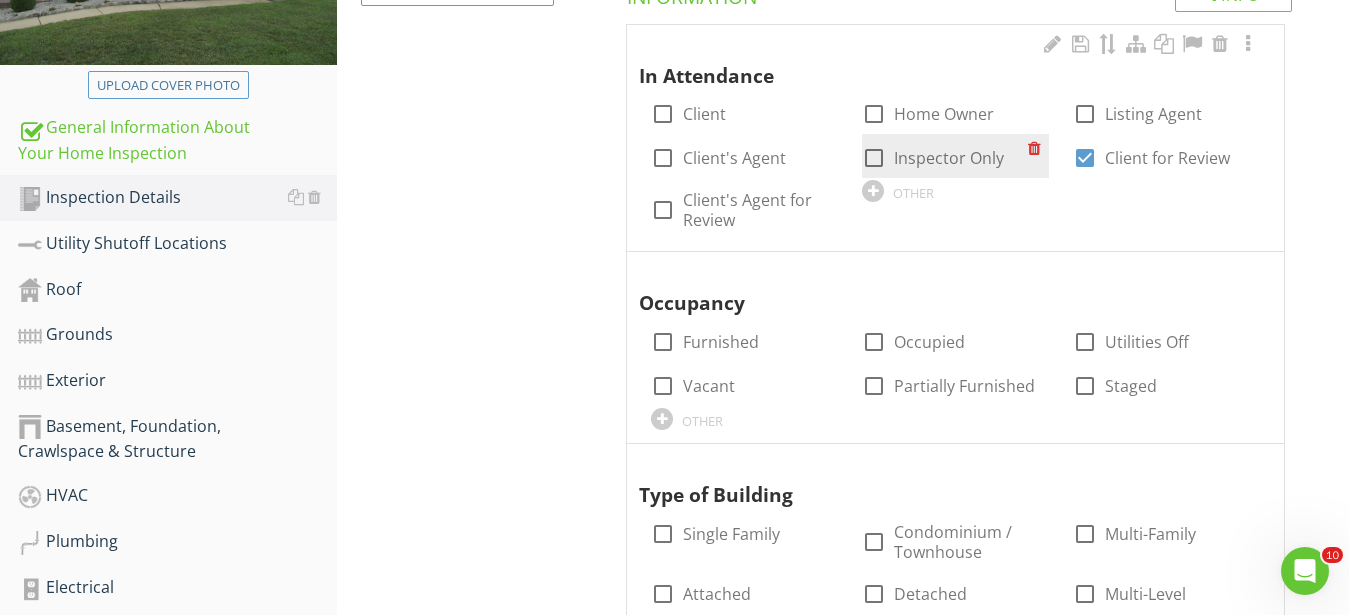 click at bounding box center (874, 158) 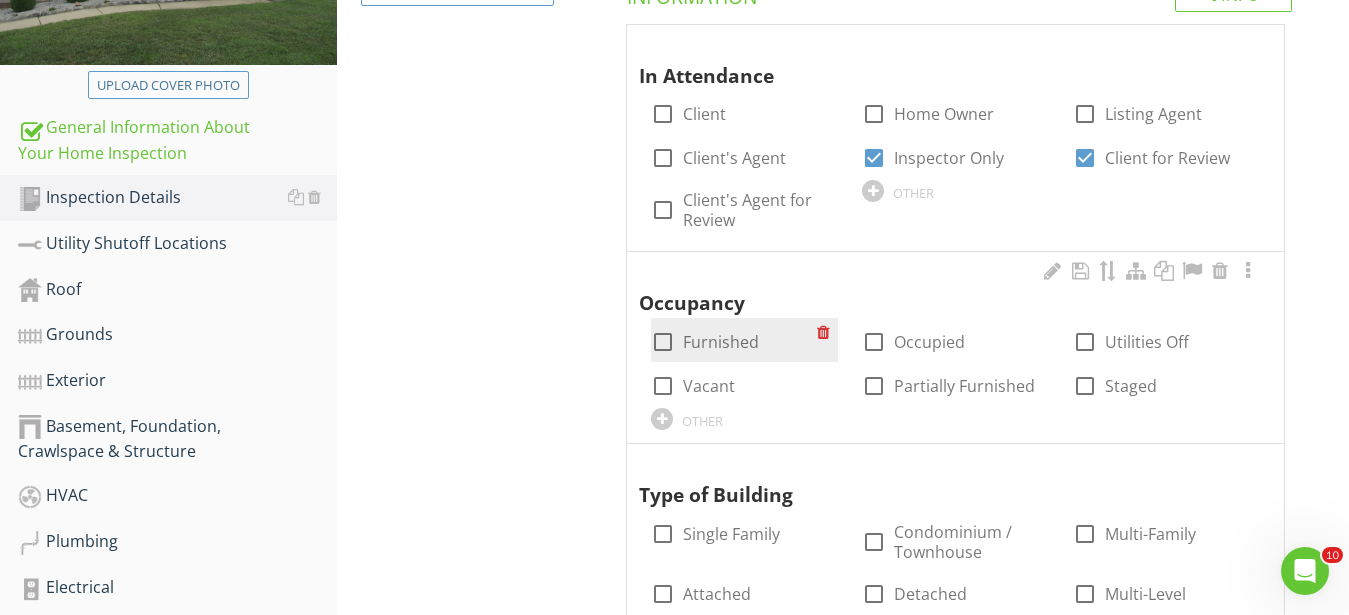 click at bounding box center (663, 342) 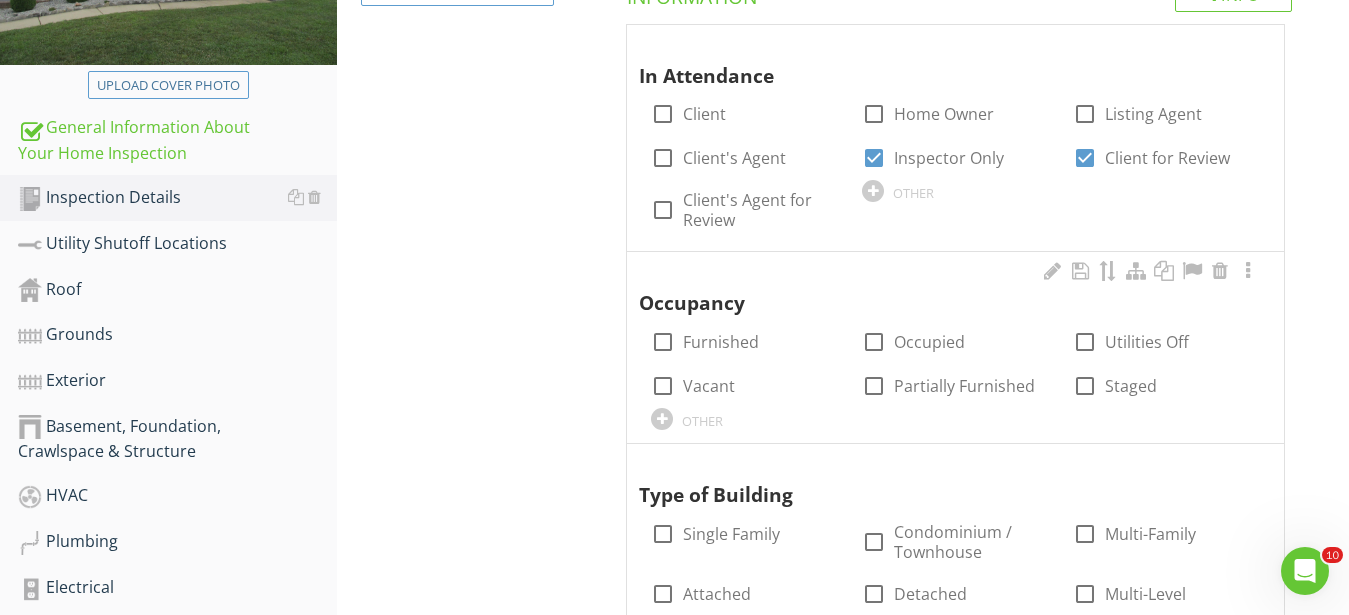 checkbox on "true" 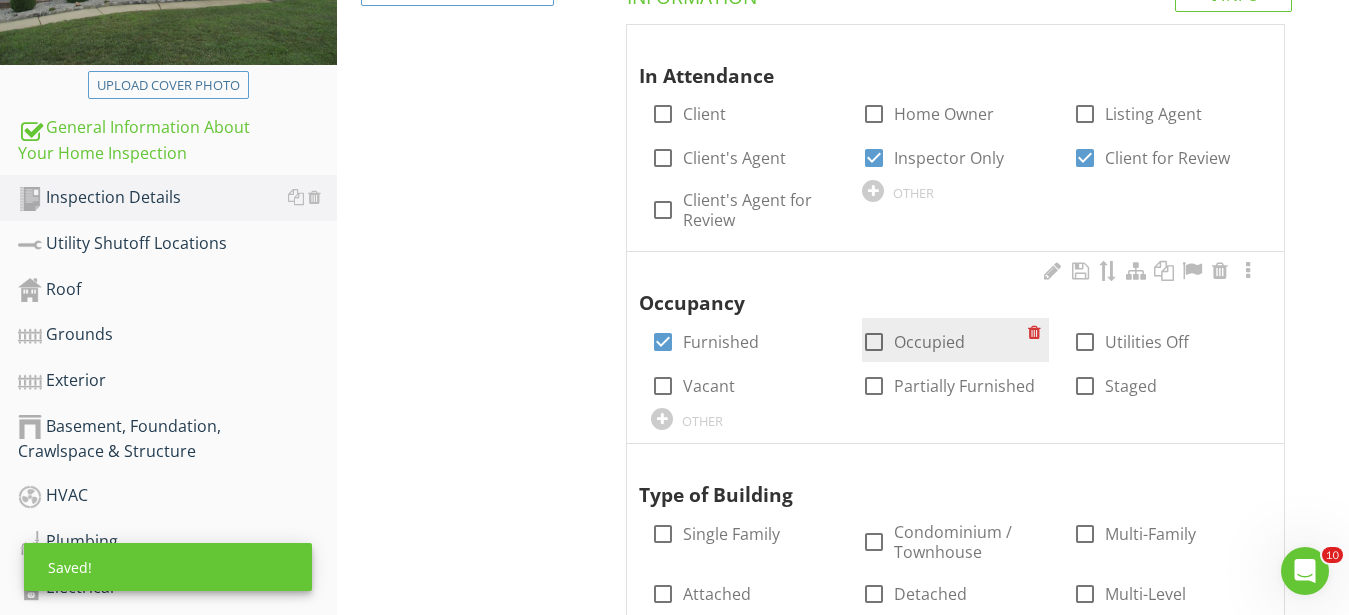click at bounding box center (874, 342) 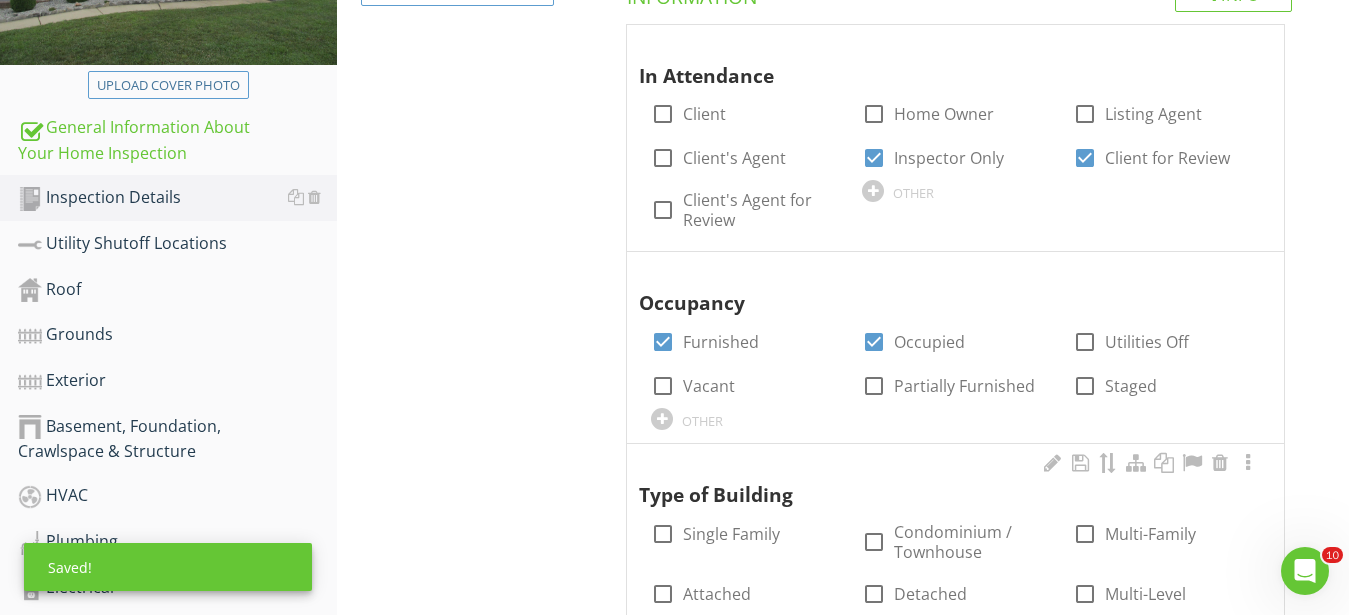 scroll, scrollTop: 510, scrollLeft: 0, axis: vertical 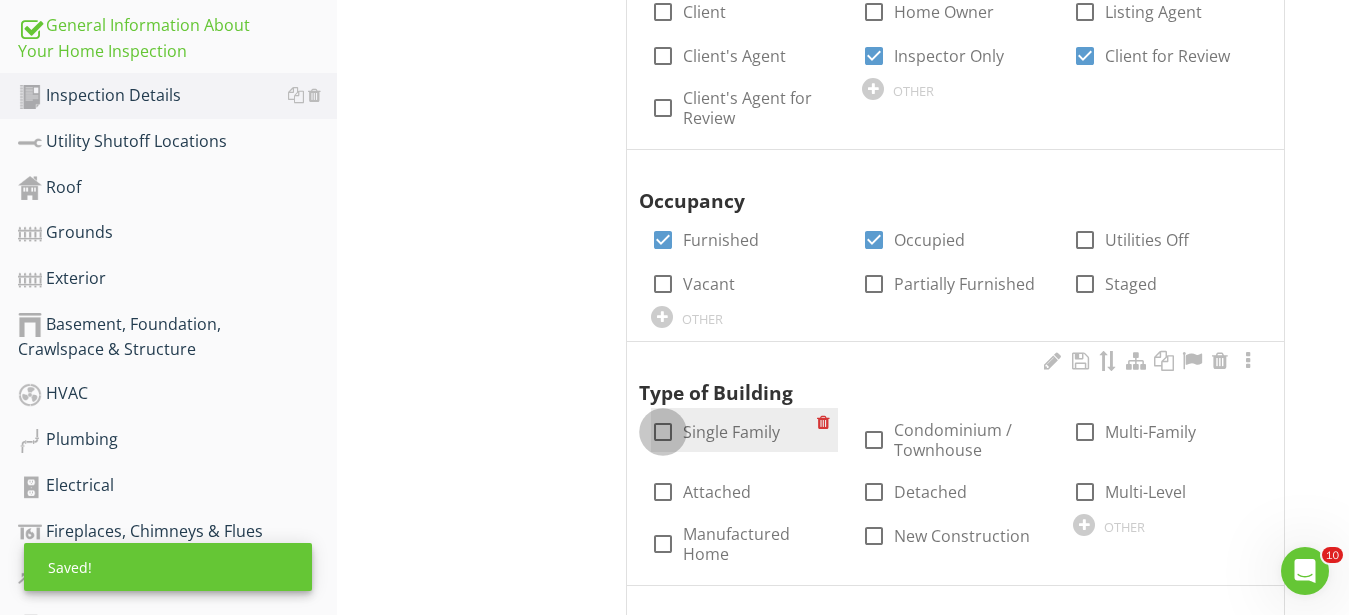 click at bounding box center [663, 432] 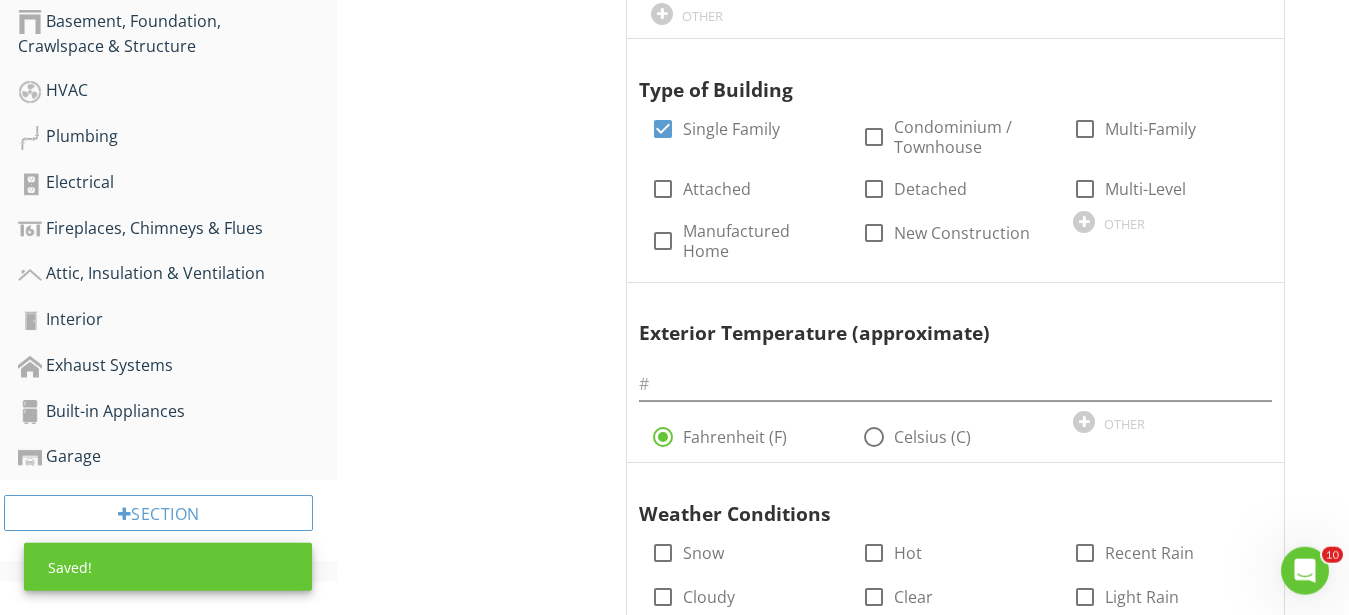 scroll, scrollTop: 816, scrollLeft: 0, axis: vertical 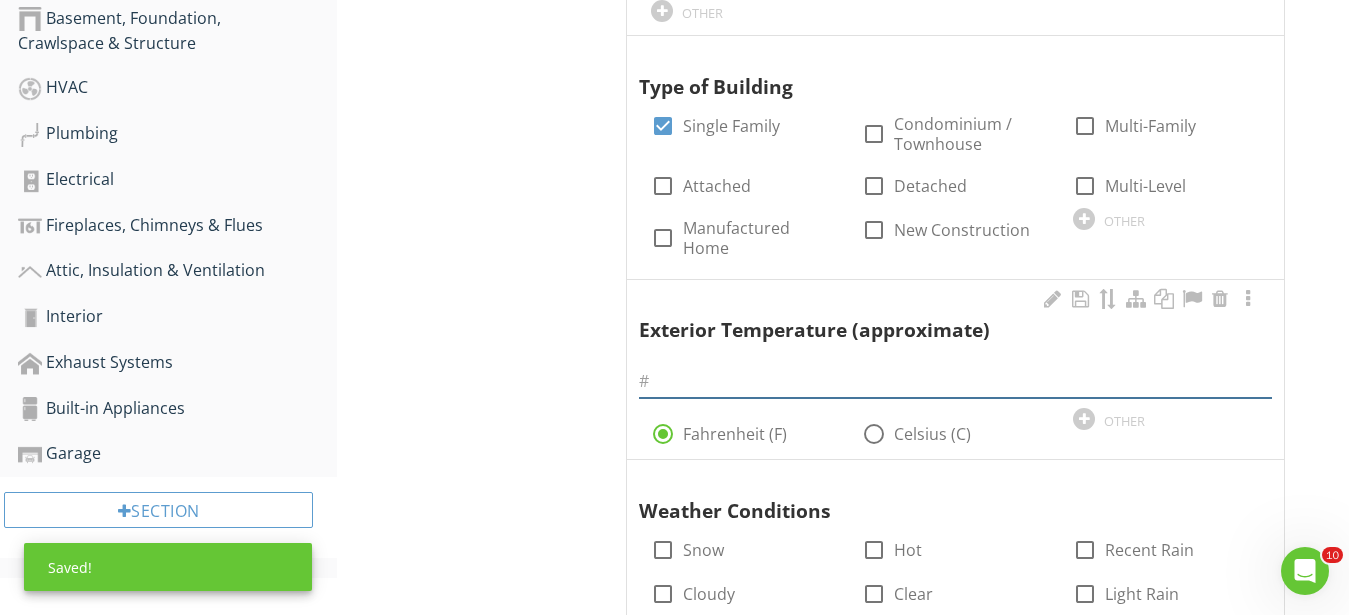 click at bounding box center (955, 381) 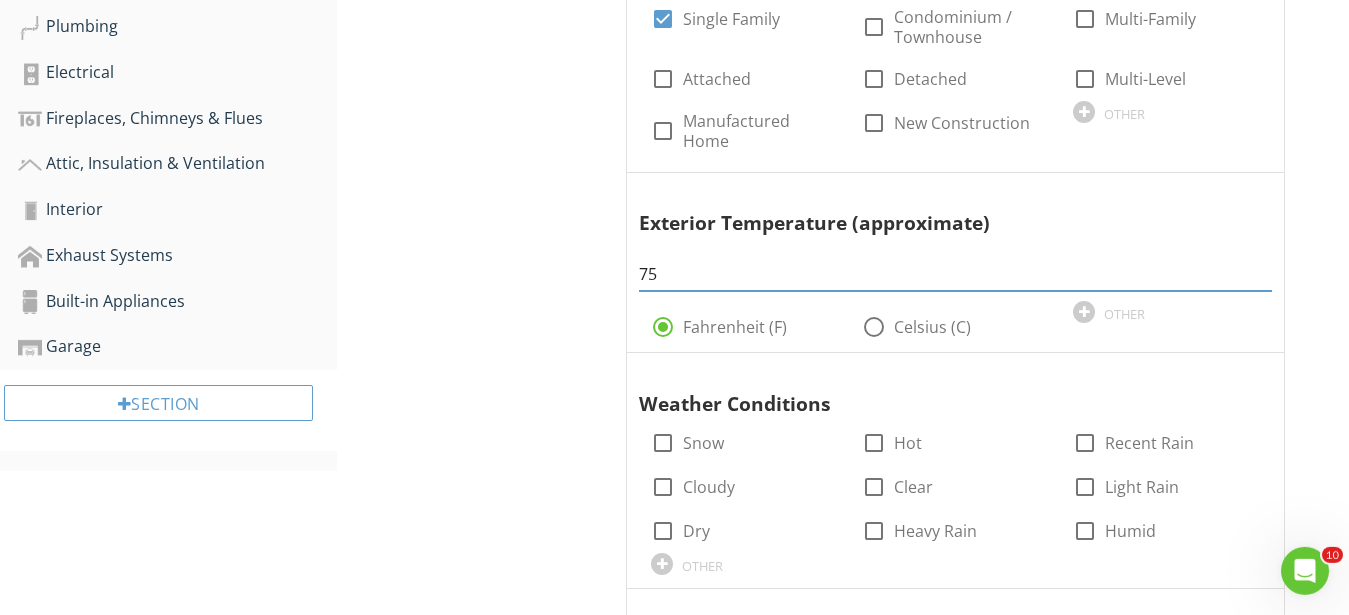 scroll, scrollTop: 1020, scrollLeft: 0, axis: vertical 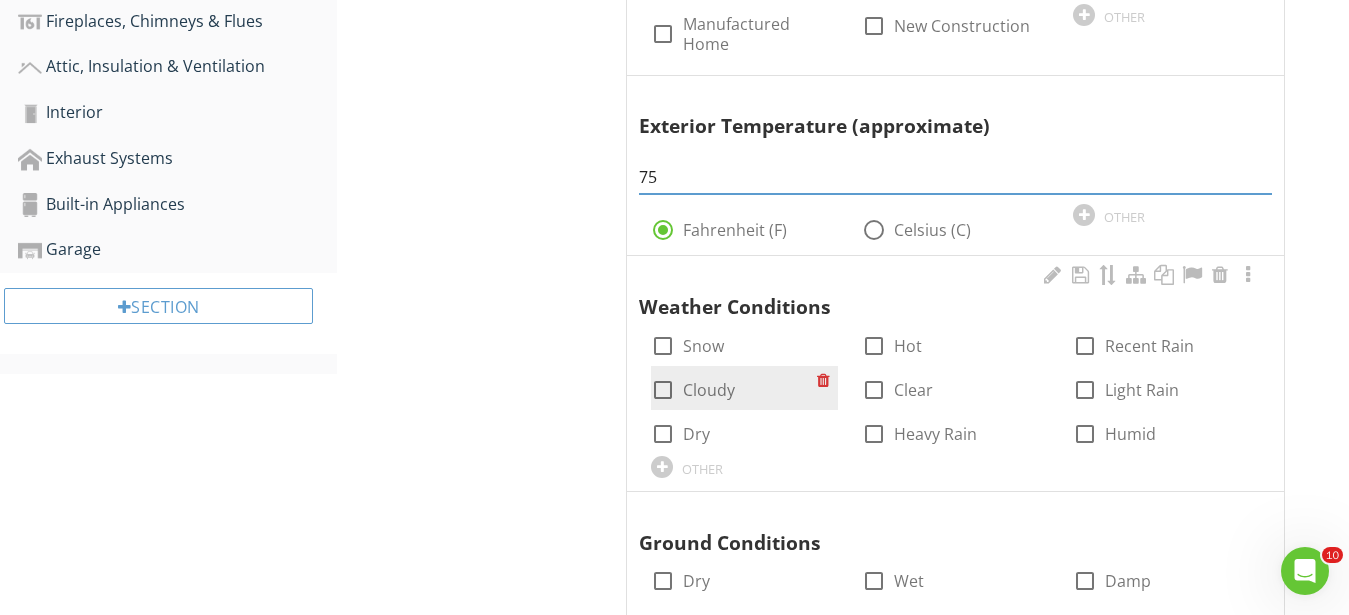 type on "75" 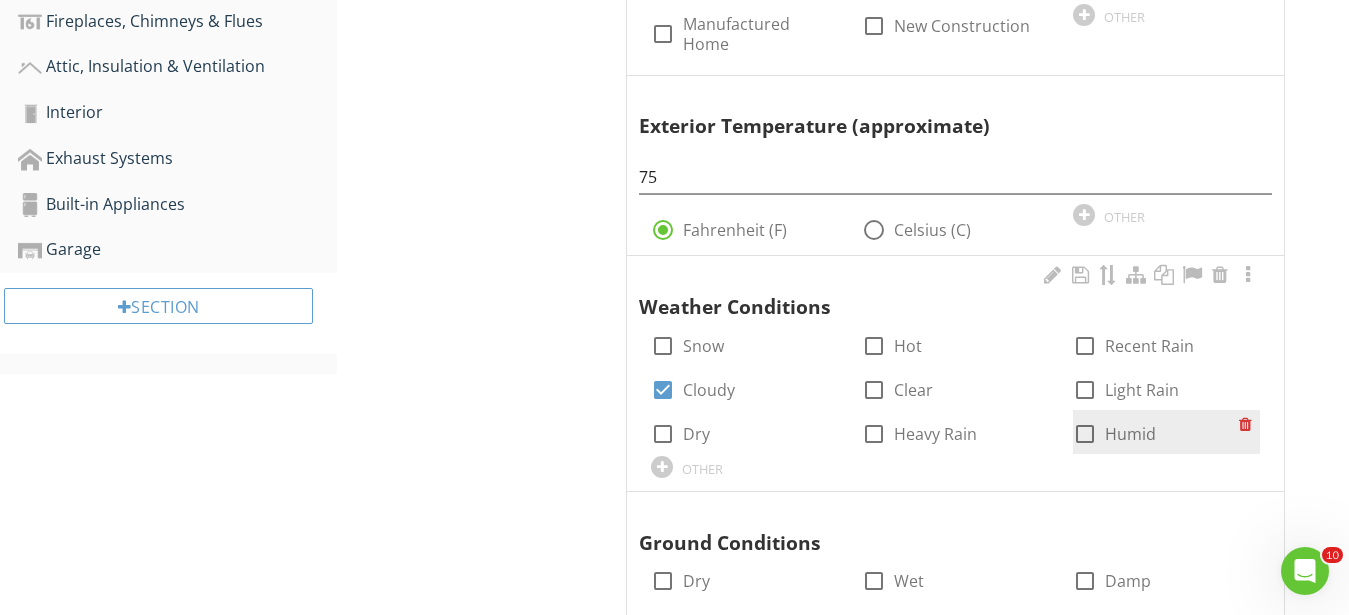click at bounding box center (1085, 434) 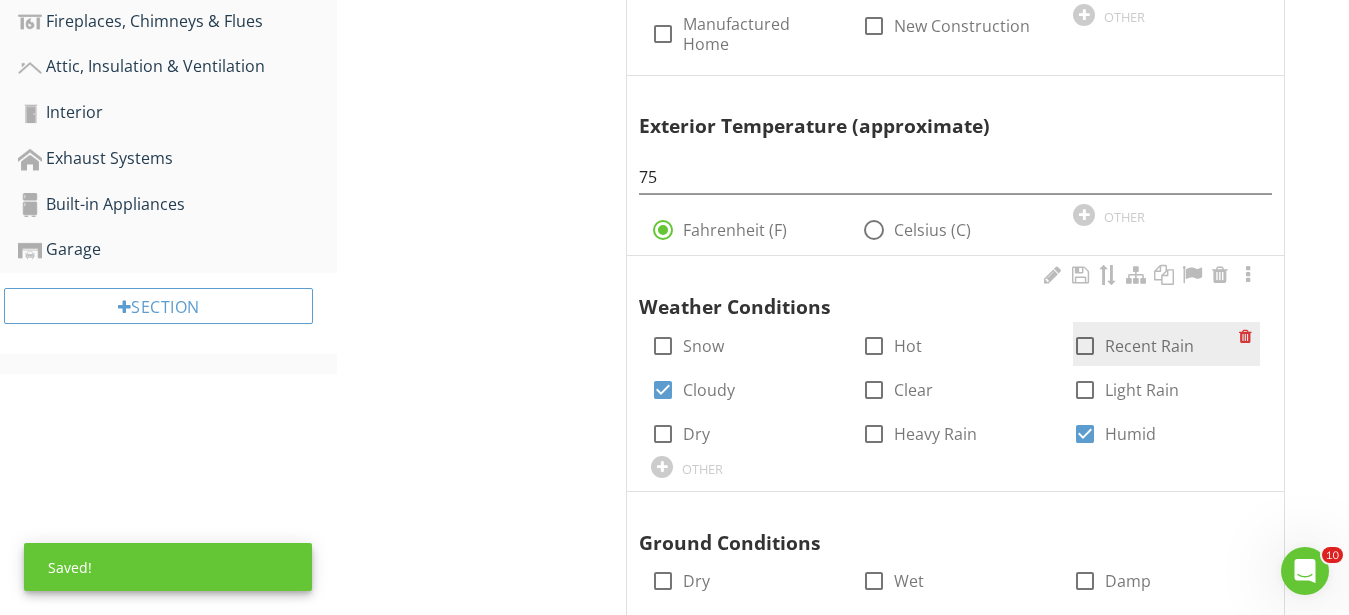 click at bounding box center [1085, 346] 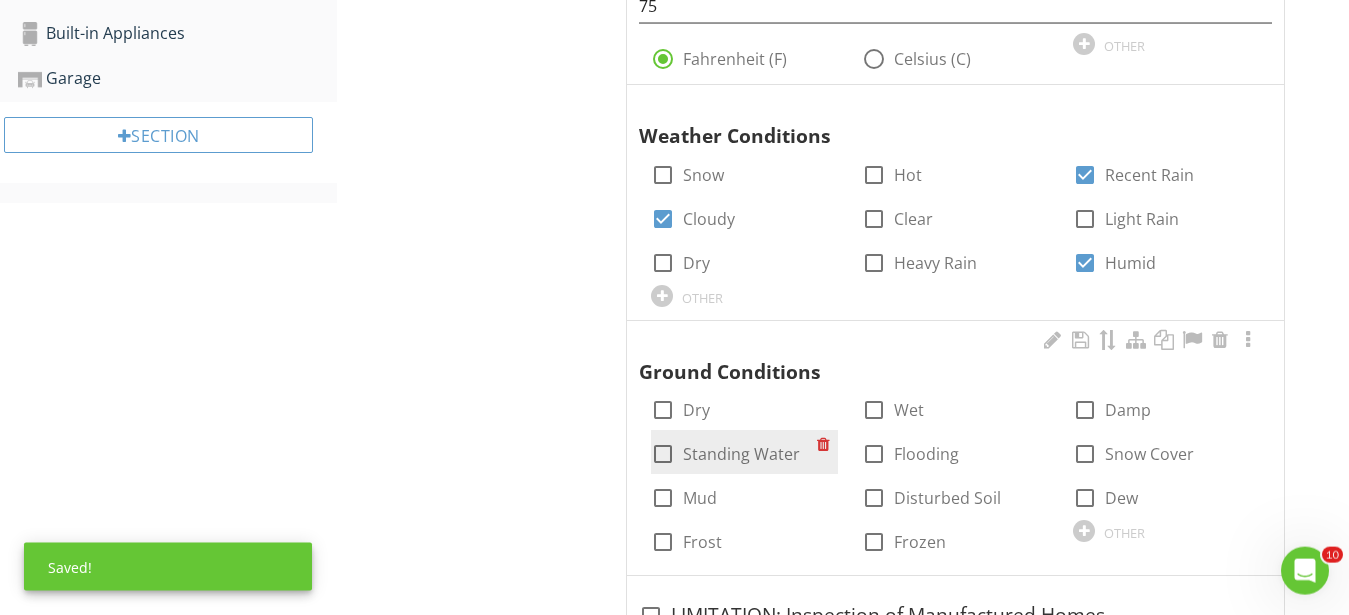 scroll, scrollTop: 1224, scrollLeft: 0, axis: vertical 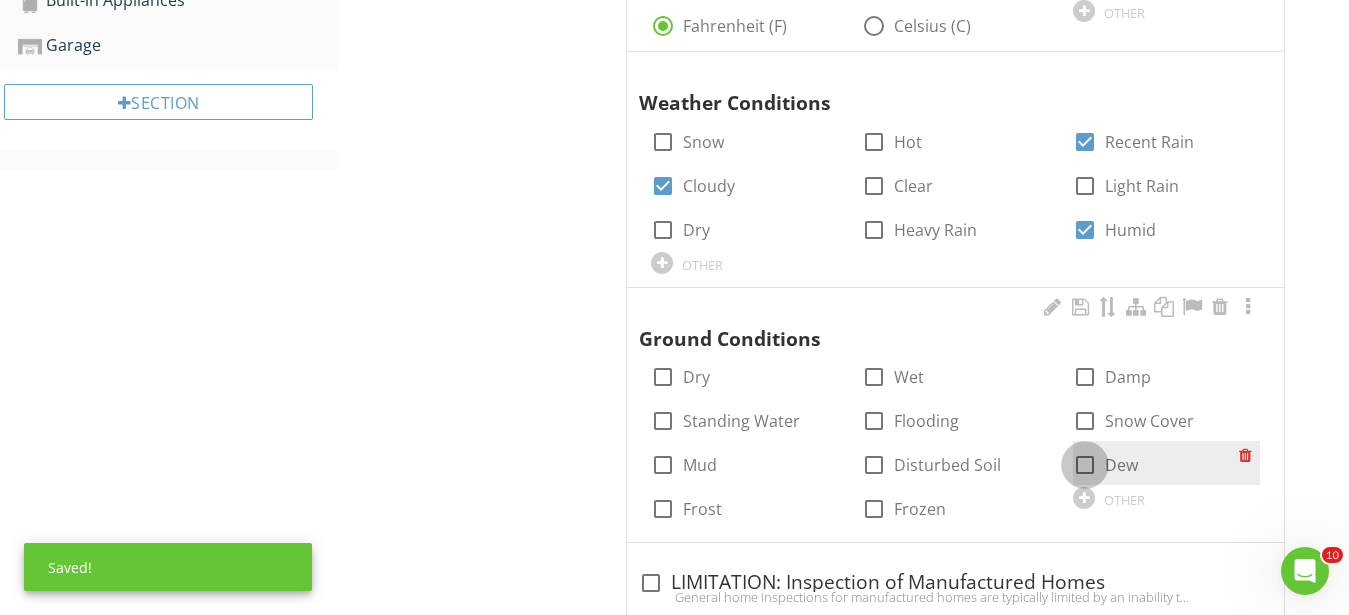 click at bounding box center [1085, 465] 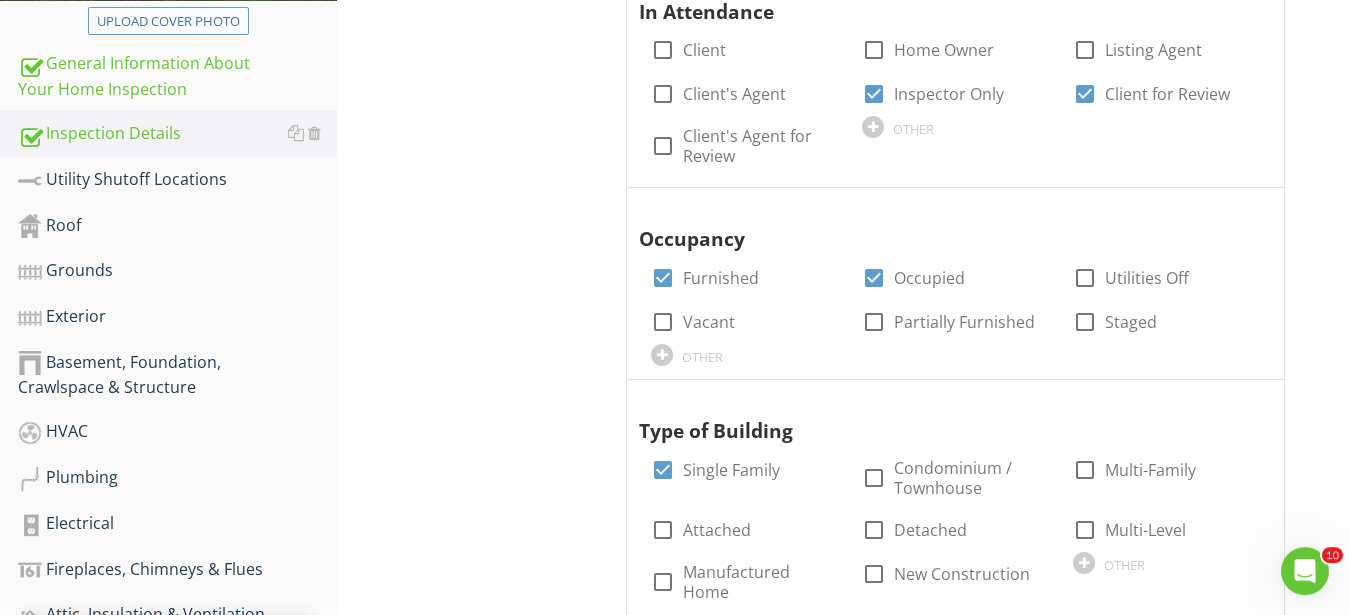 scroll, scrollTop: 256, scrollLeft: 0, axis: vertical 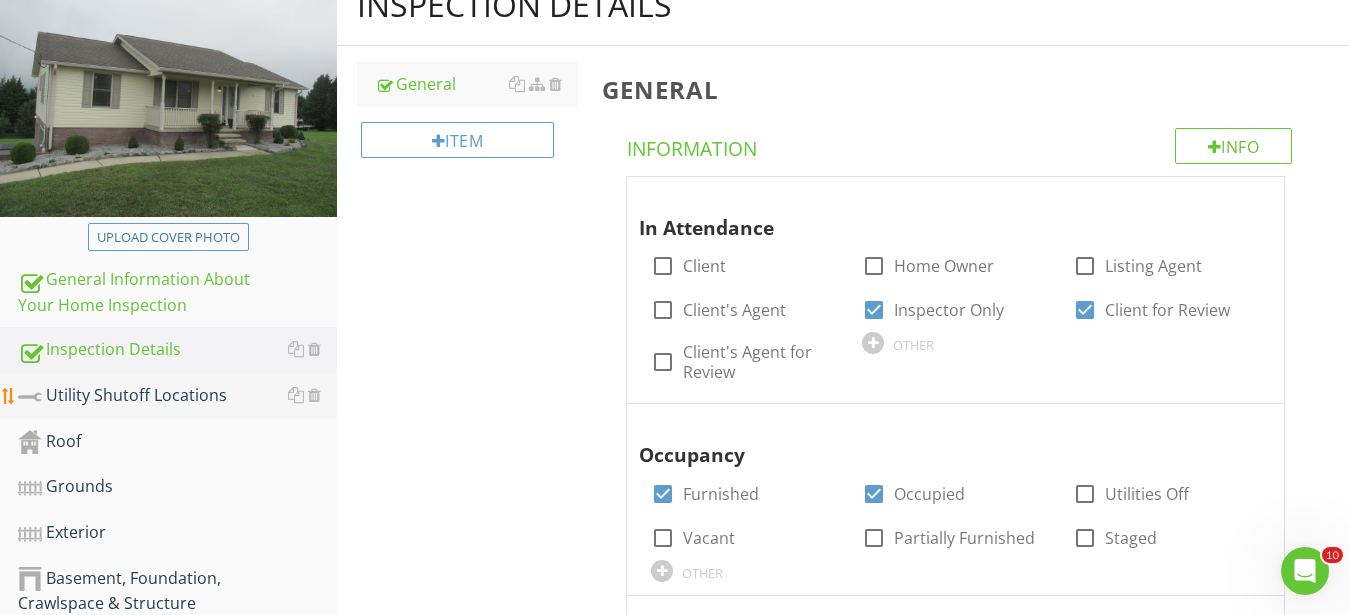 click on "Utility Shutoff Locations" at bounding box center (177, 396) 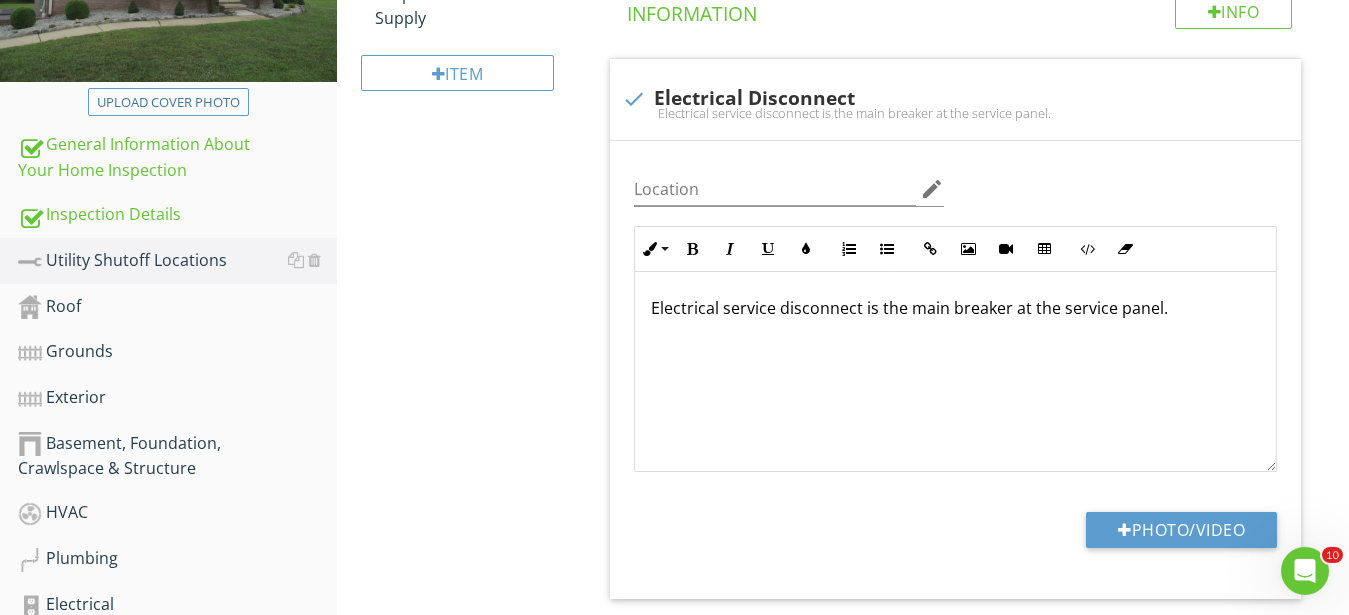 scroll, scrollTop: 358, scrollLeft: 0, axis: vertical 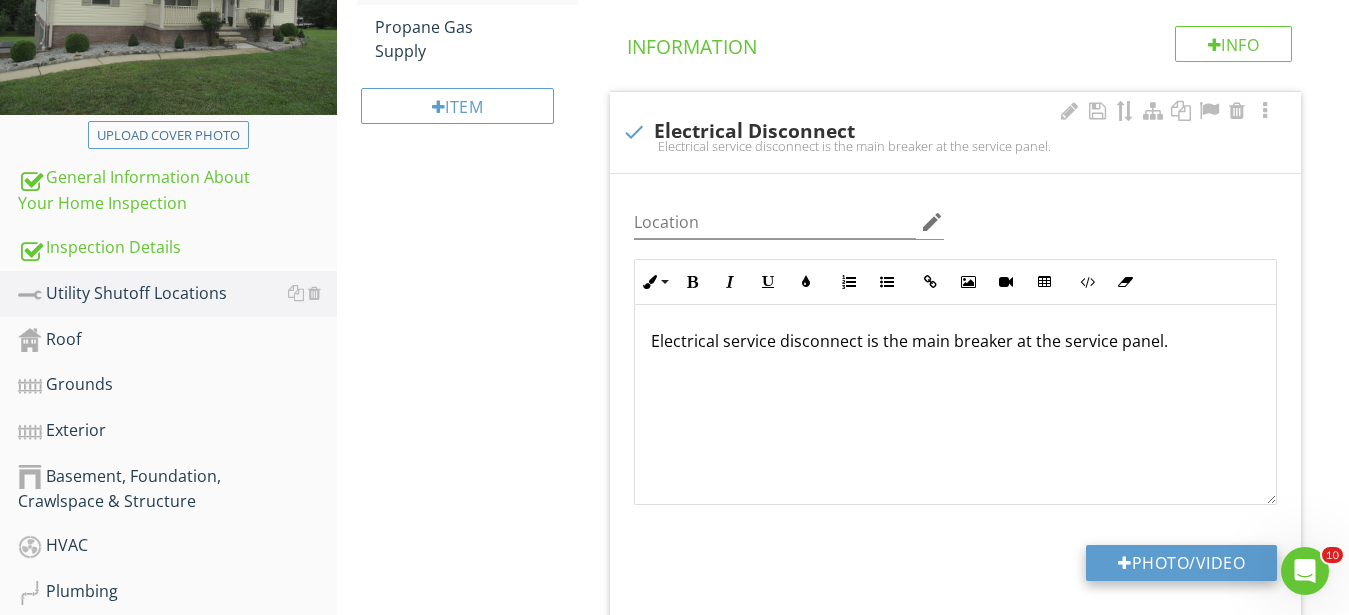click on "Photo/Video" at bounding box center (1181, 563) 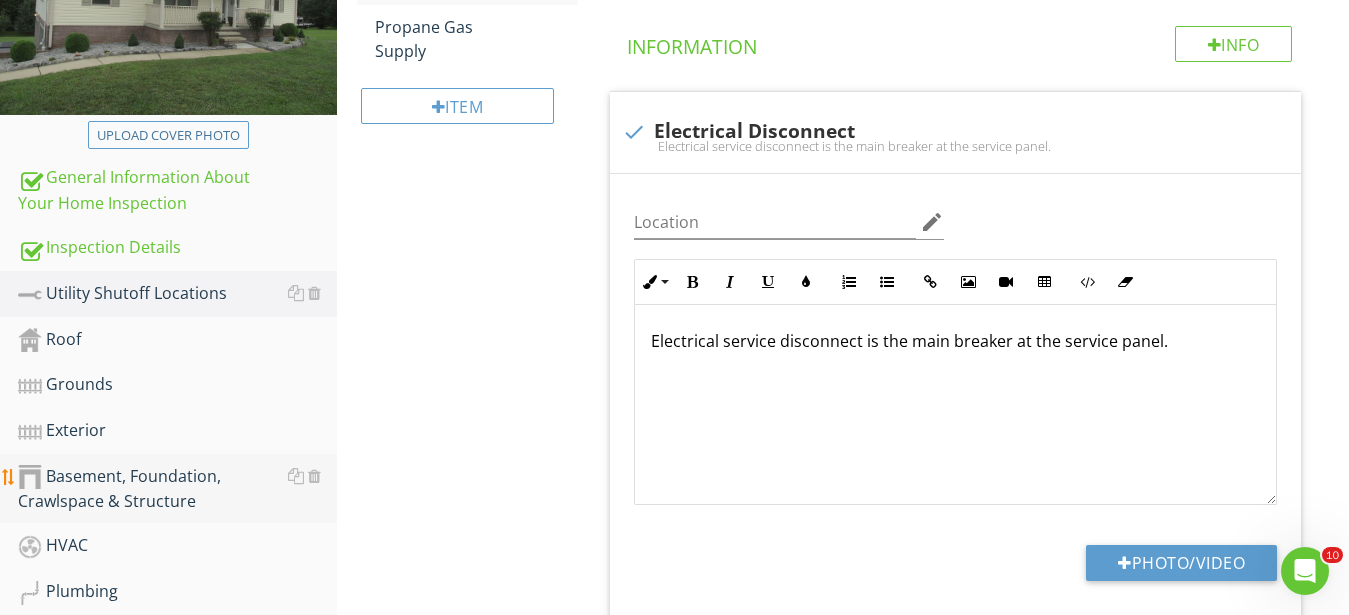 type on "C:\fakepath\IMG_0421.JPG" 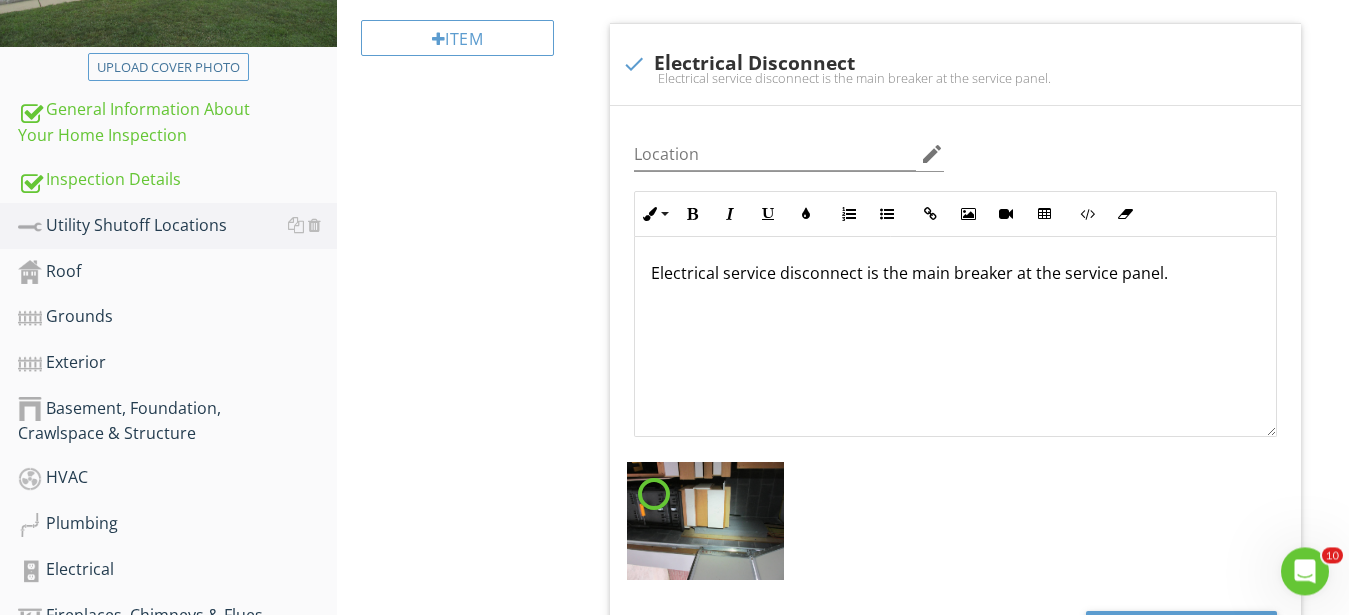 scroll, scrollTop: 460, scrollLeft: 0, axis: vertical 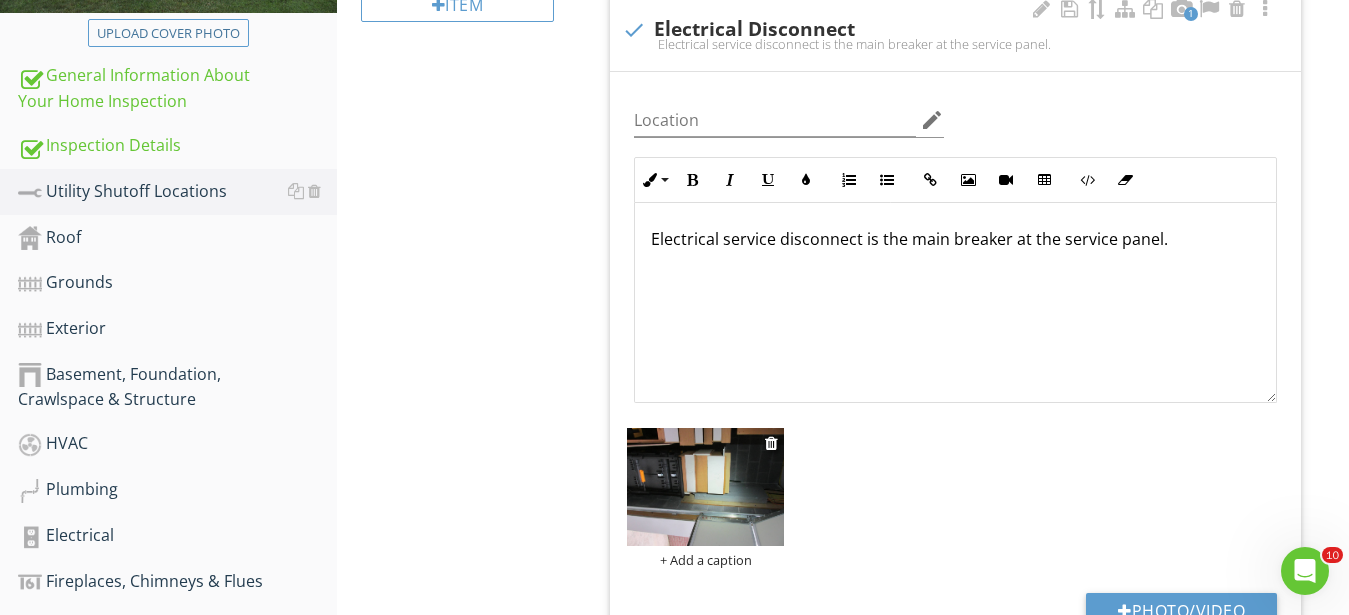 click at bounding box center (705, 487) 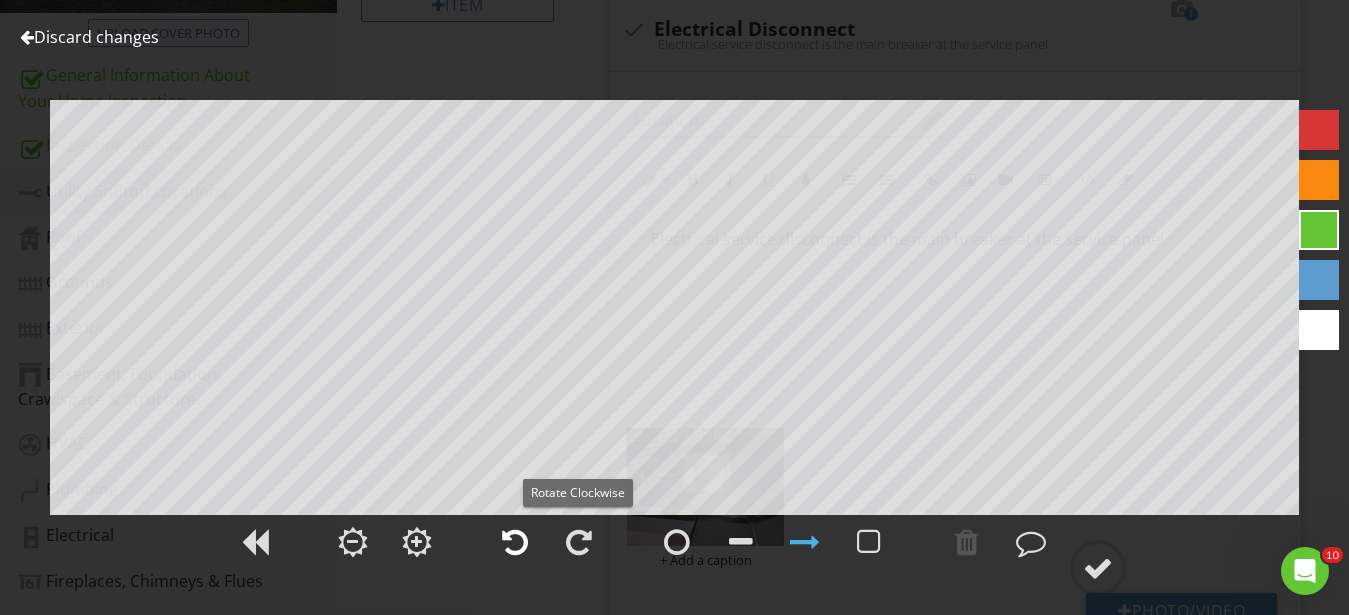 click at bounding box center [515, 542] 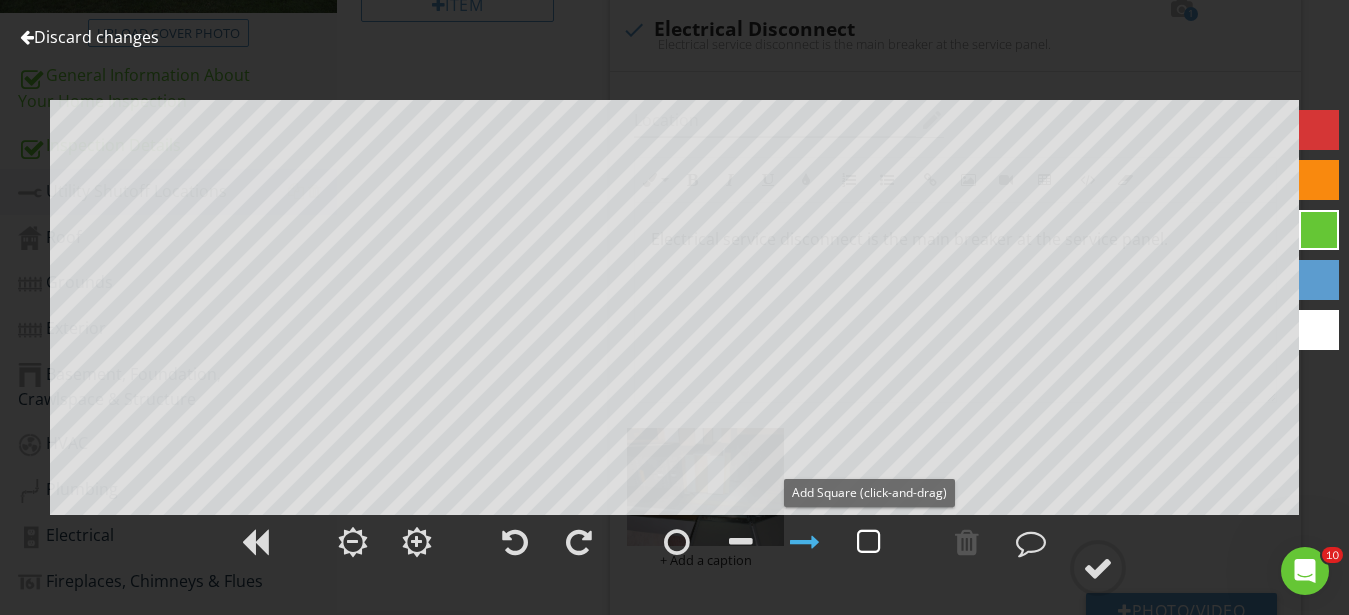 click at bounding box center (869, 542) 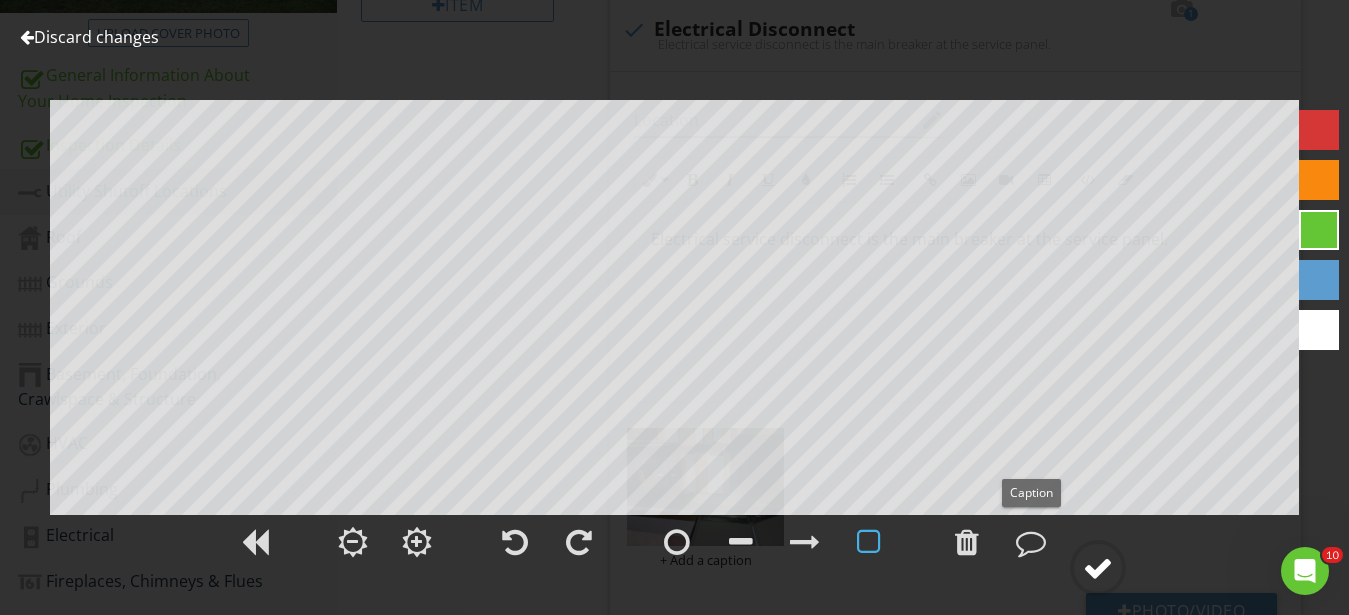 click 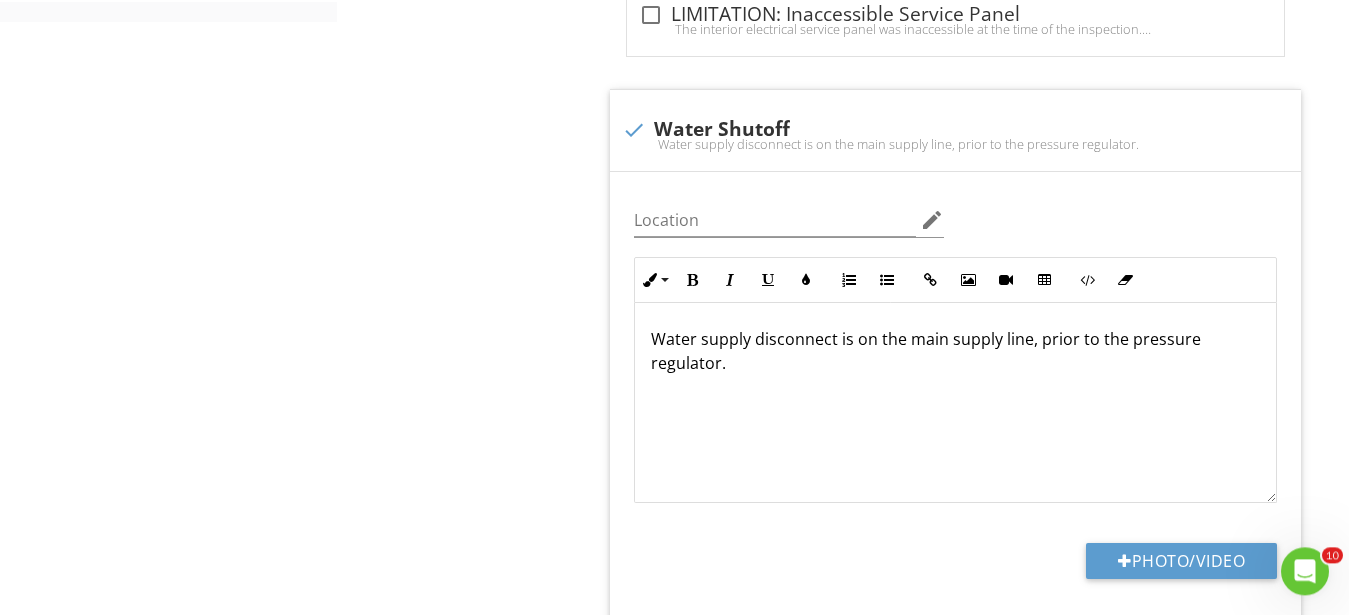 scroll, scrollTop: 1480, scrollLeft: 0, axis: vertical 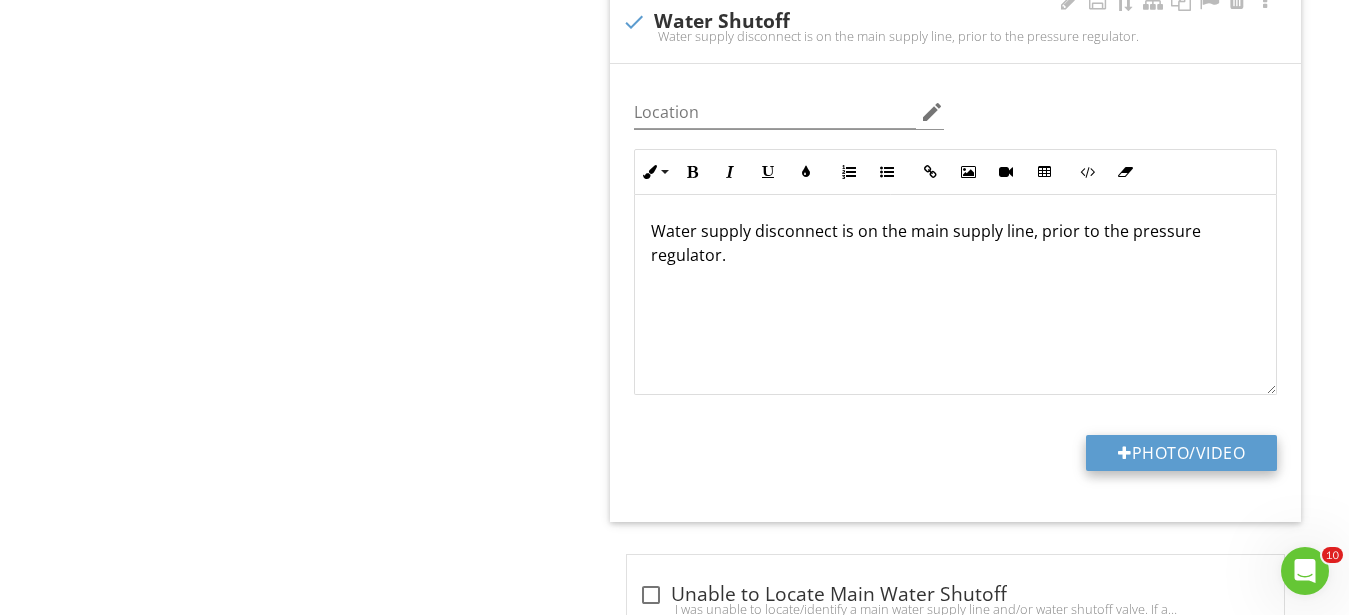 click on "Photo/Video" at bounding box center (1181, 453) 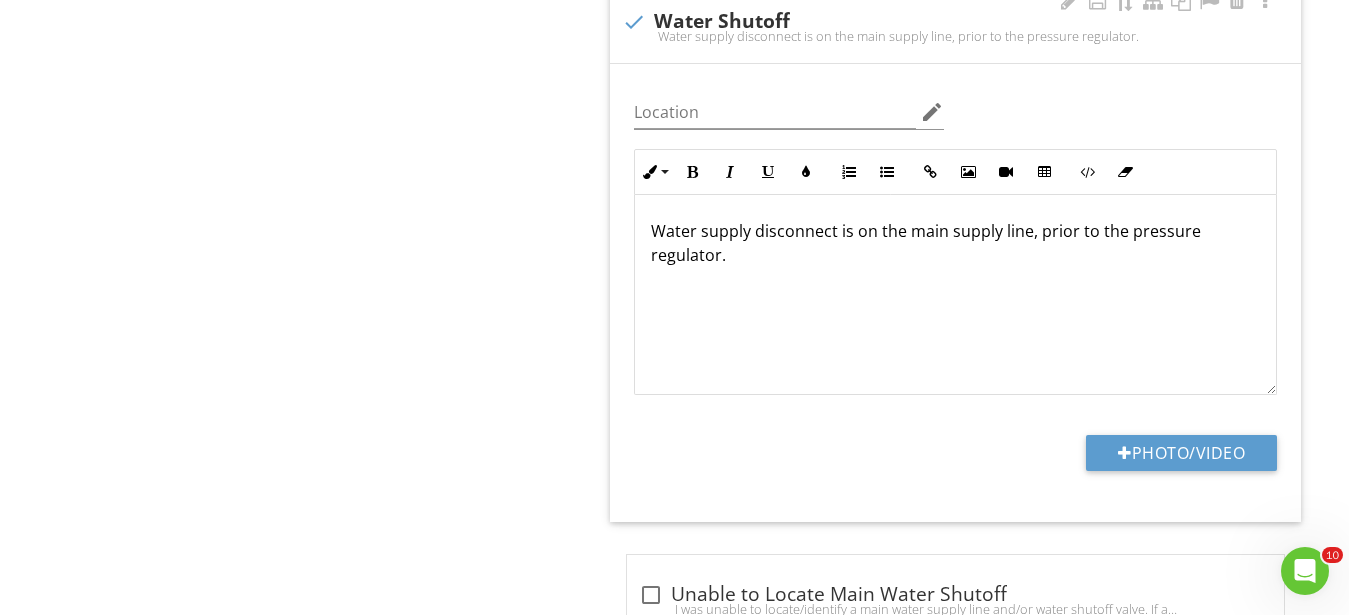 type on "C:\fakepath\IMG_0412.JPG" 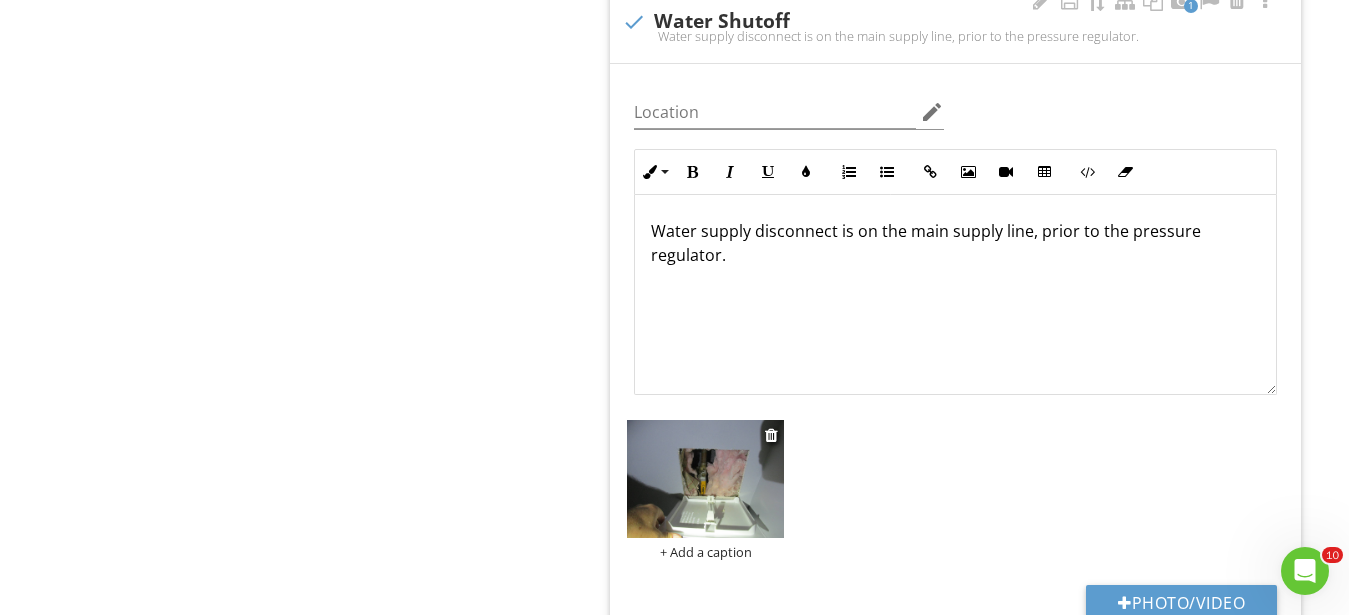 click at bounding box center [705, 479] 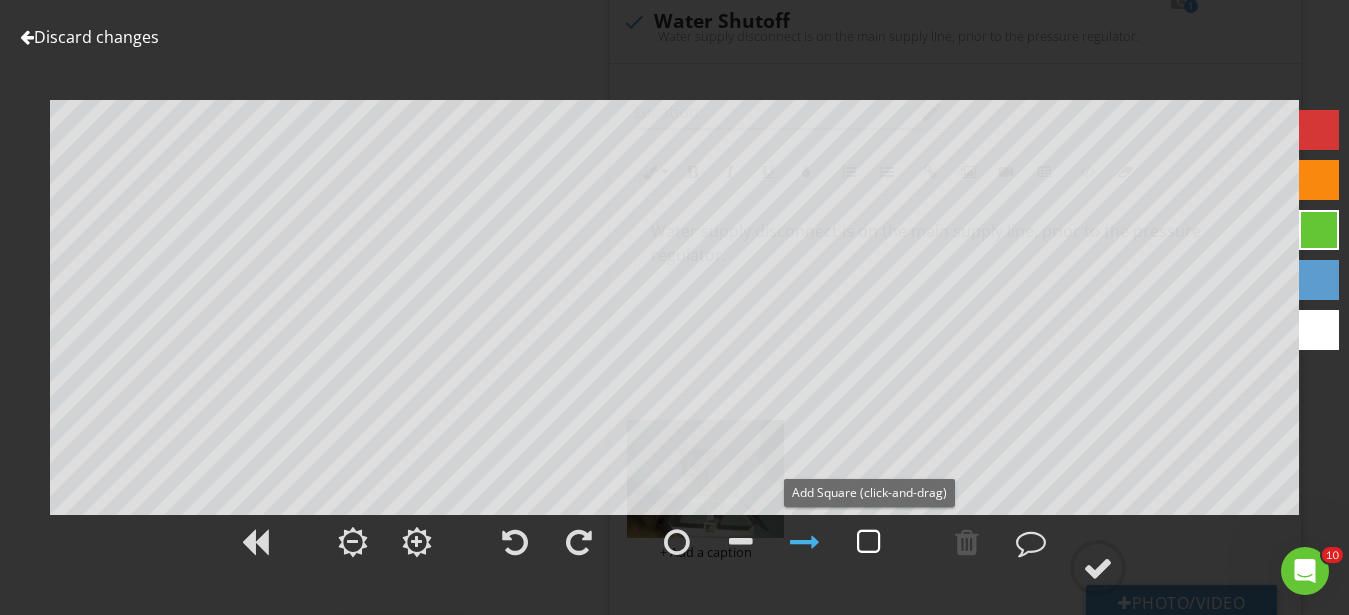 click at bounding box center [869, 542] 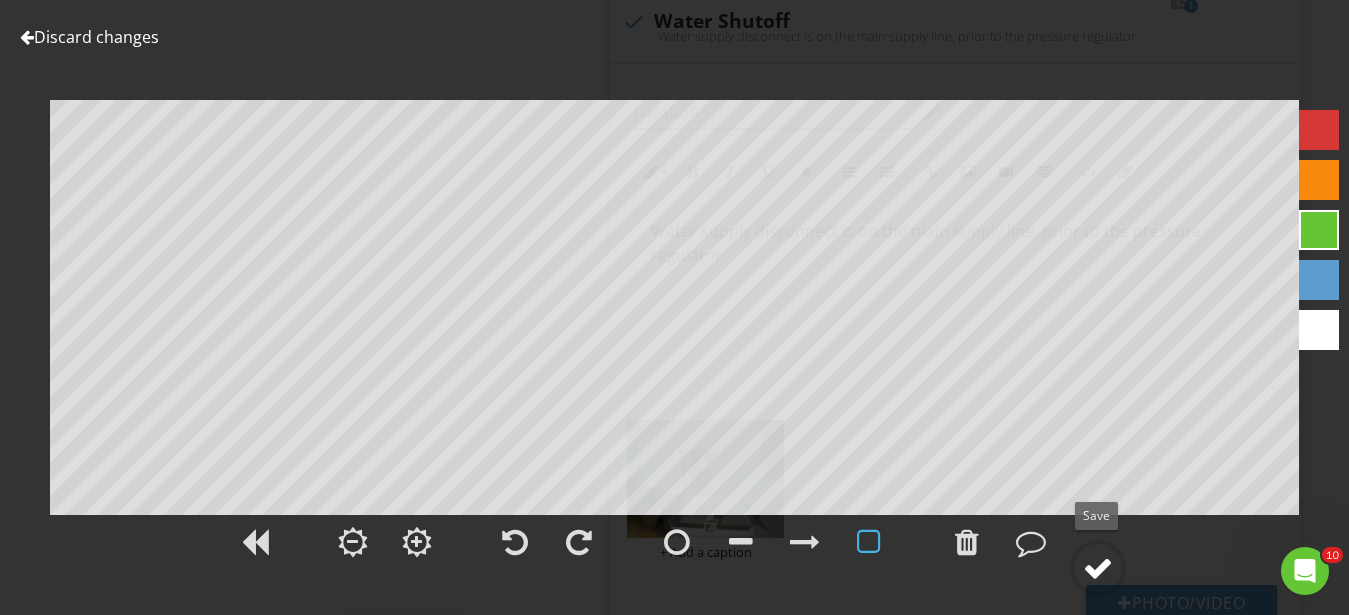 click at bounding box center (1098, 568) 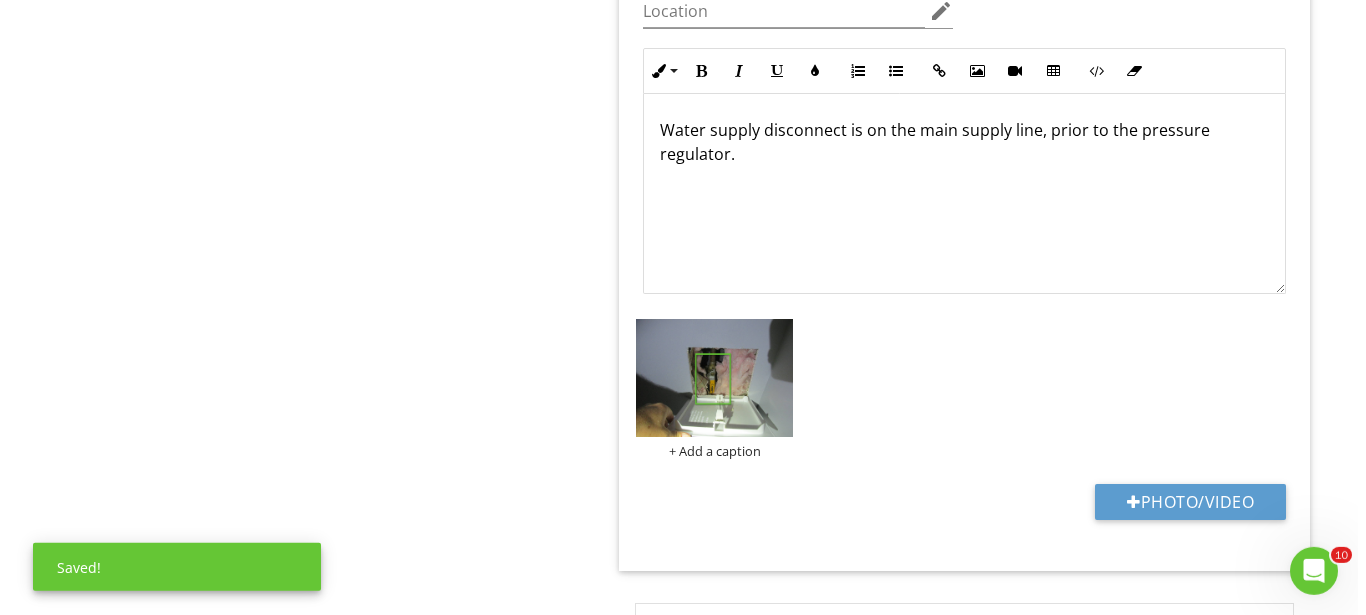 scroll, scrollTop: 1582, scrollLeft: 0, axis: vertical 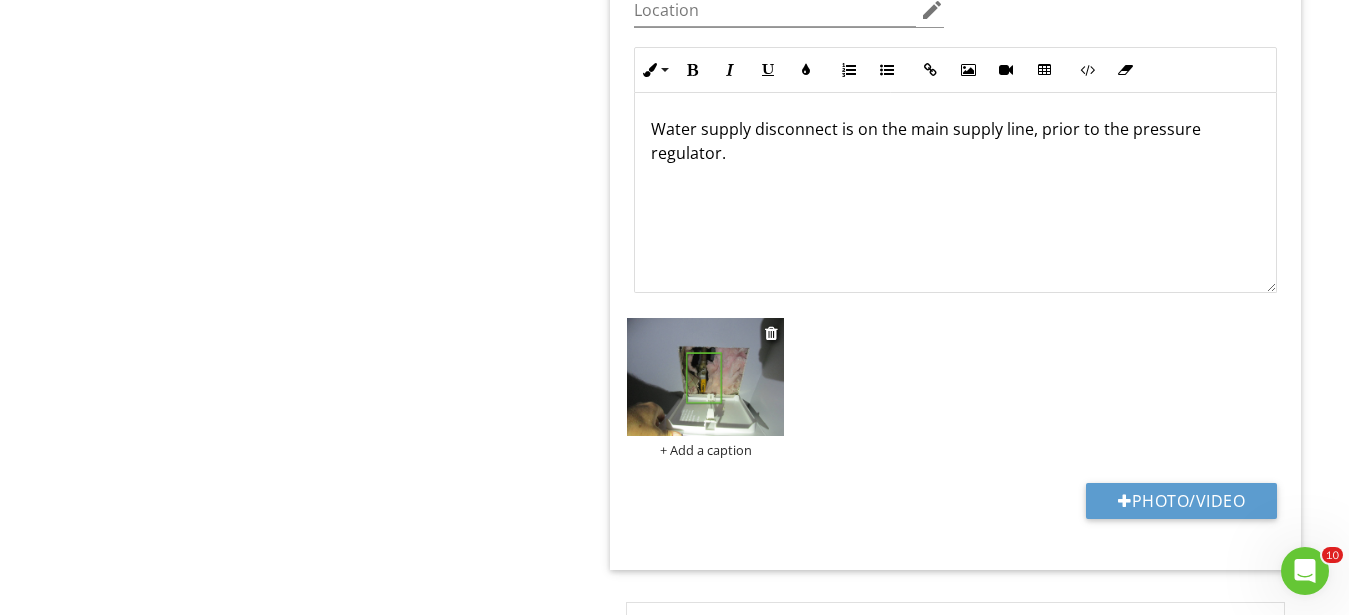 click on "+ Add a caption" at bounding box center [705, 450] 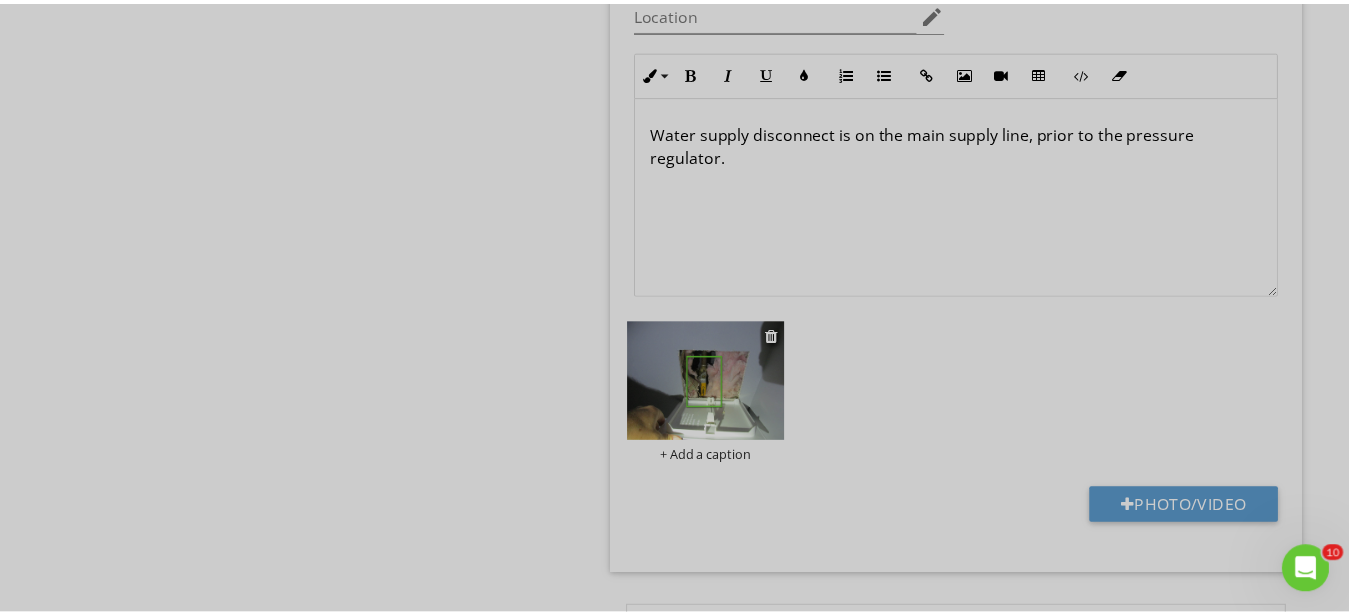 scroll, scrollTop: 0, scrollLeft: 0, axis: both 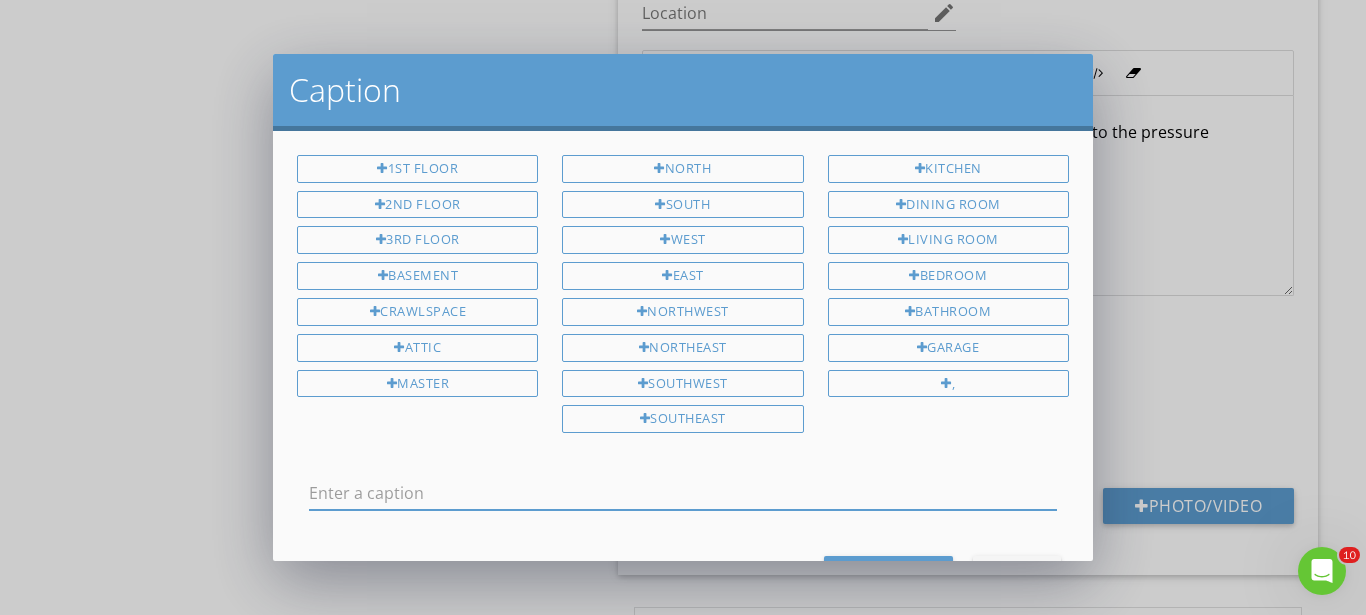 click at bounding box center [683, 493] 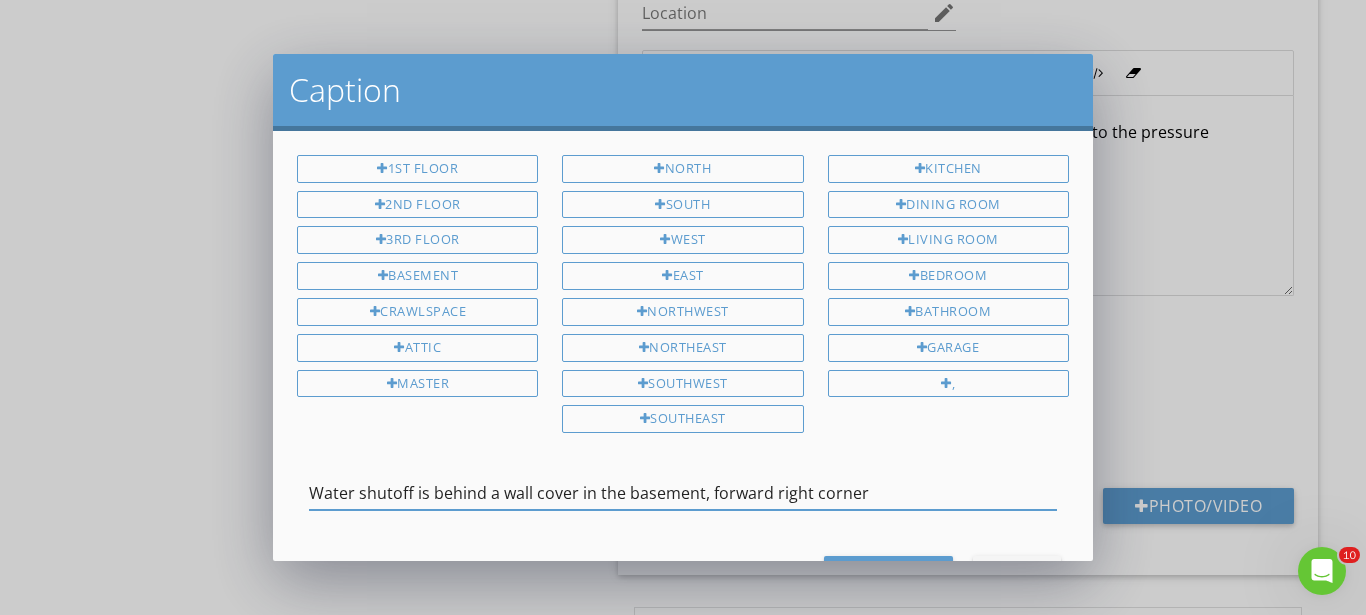 type on "Water shutoff is behind a wall cover in the basement, forward right corner" 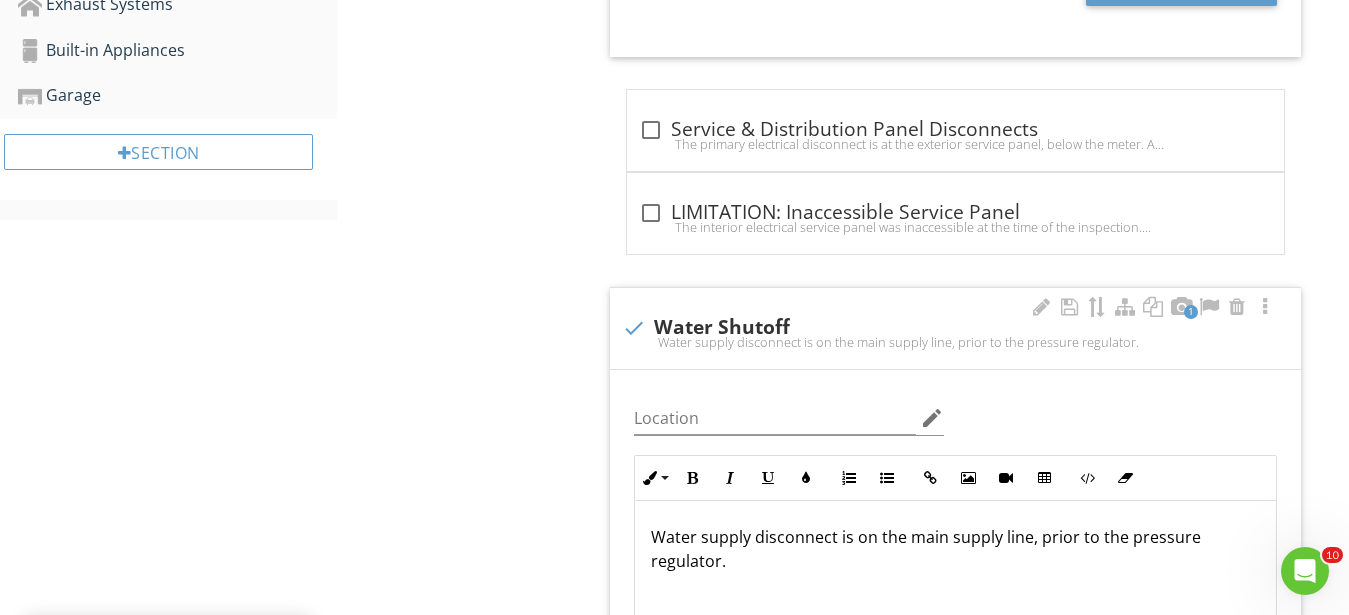 scroll, scrollTop: 664, scrollLeft: 0, axis: vertical 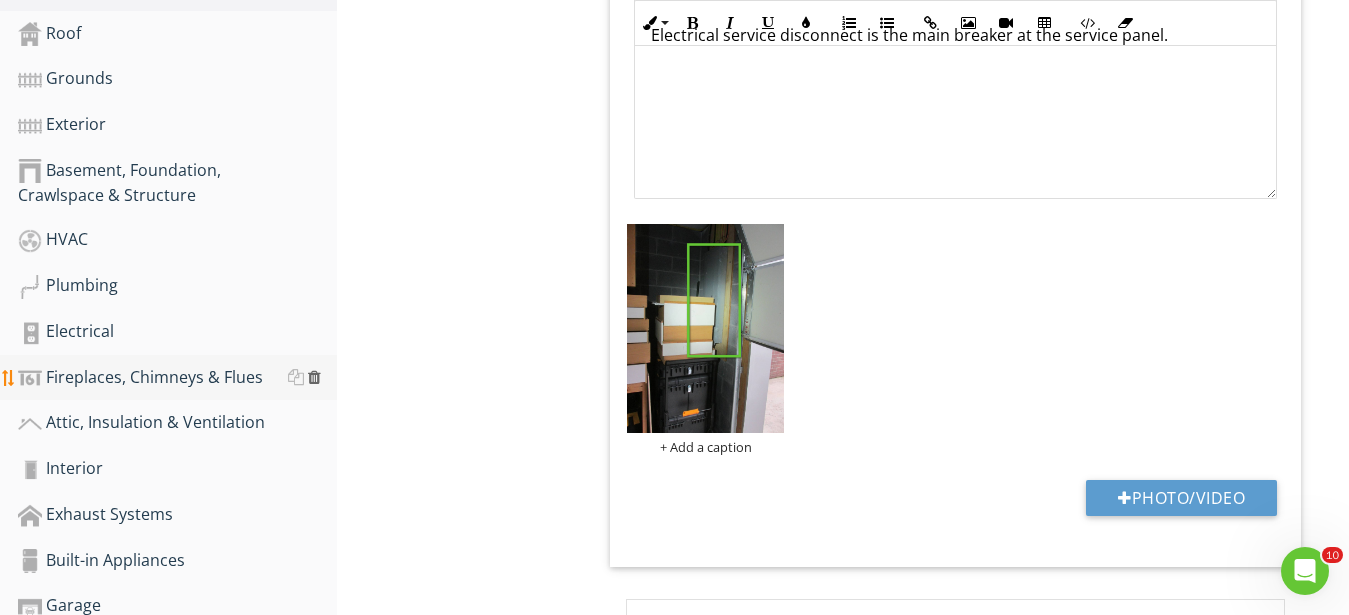 click at bounding box center [314, 377] 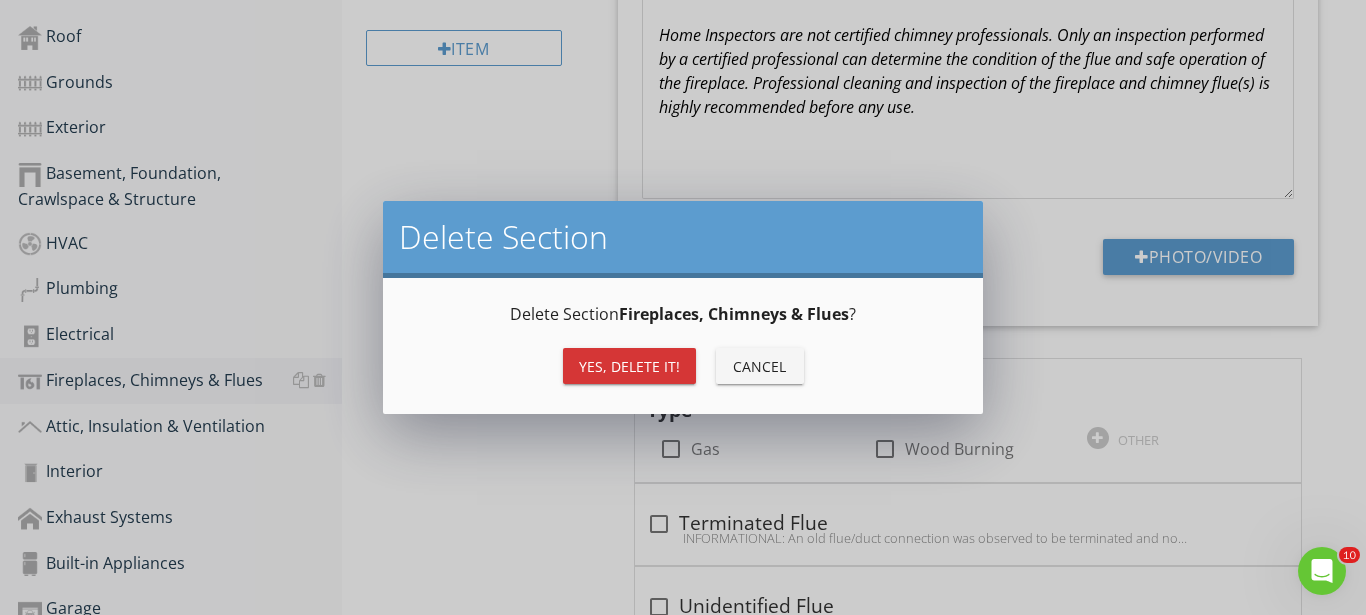 click on "Yes, Delete it!" at bounding box center [629, 366] 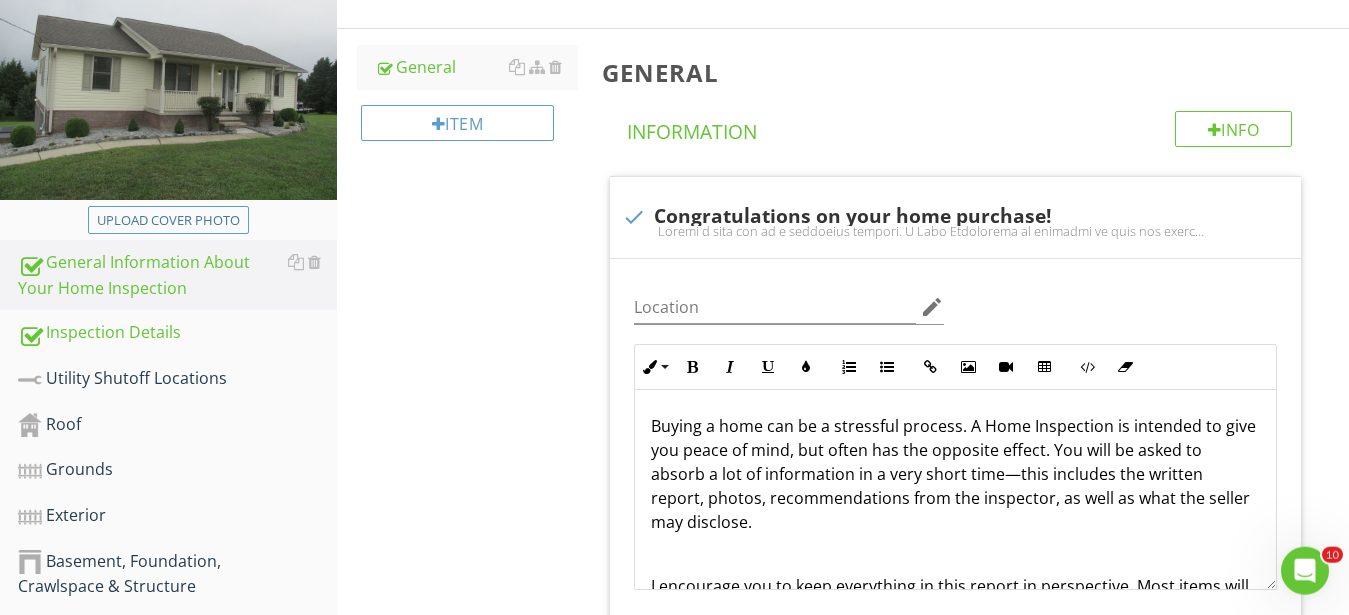 scroll, scrollTop: 358, scrollLeft: 0, axis: vertical 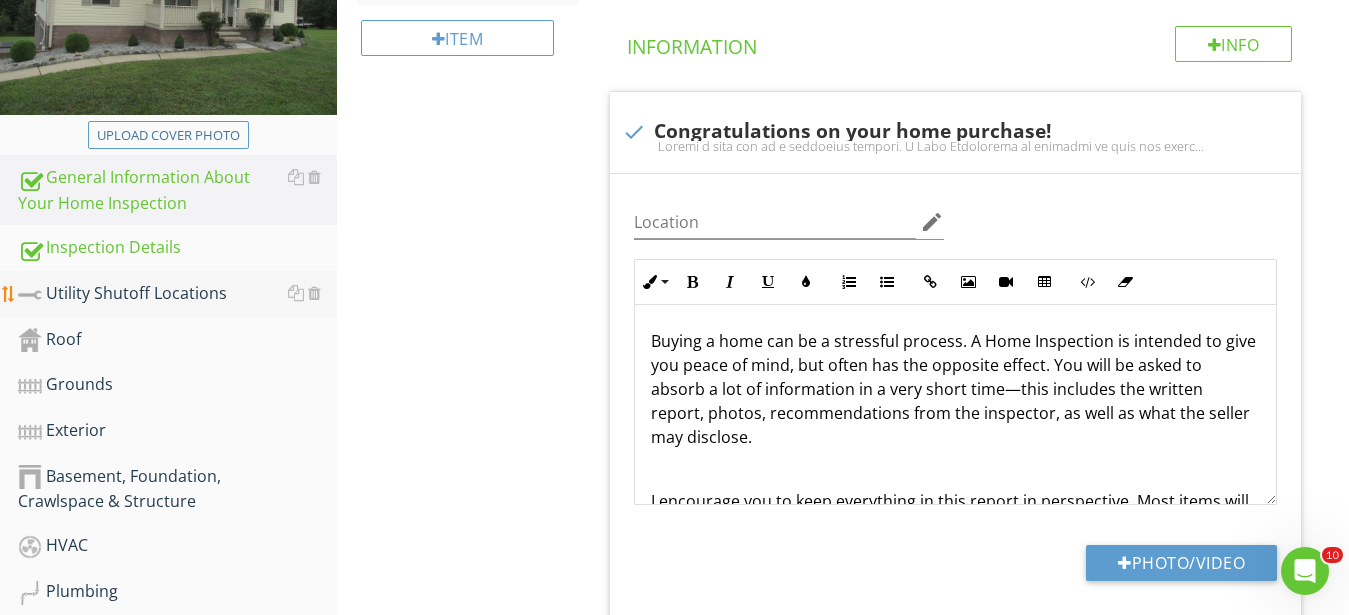 click on "Utility Shutoff Locations" at bounding box center [177, 294] 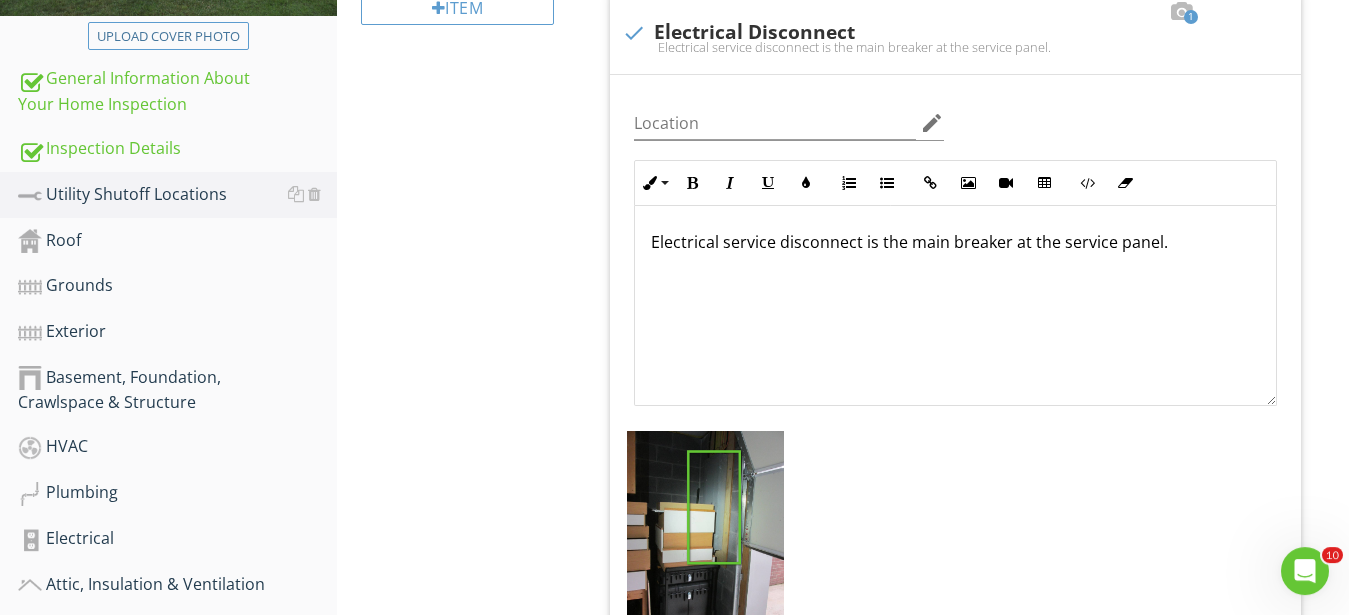 scroll, scrollTop: 0, scrollLeft: 0, axis: both 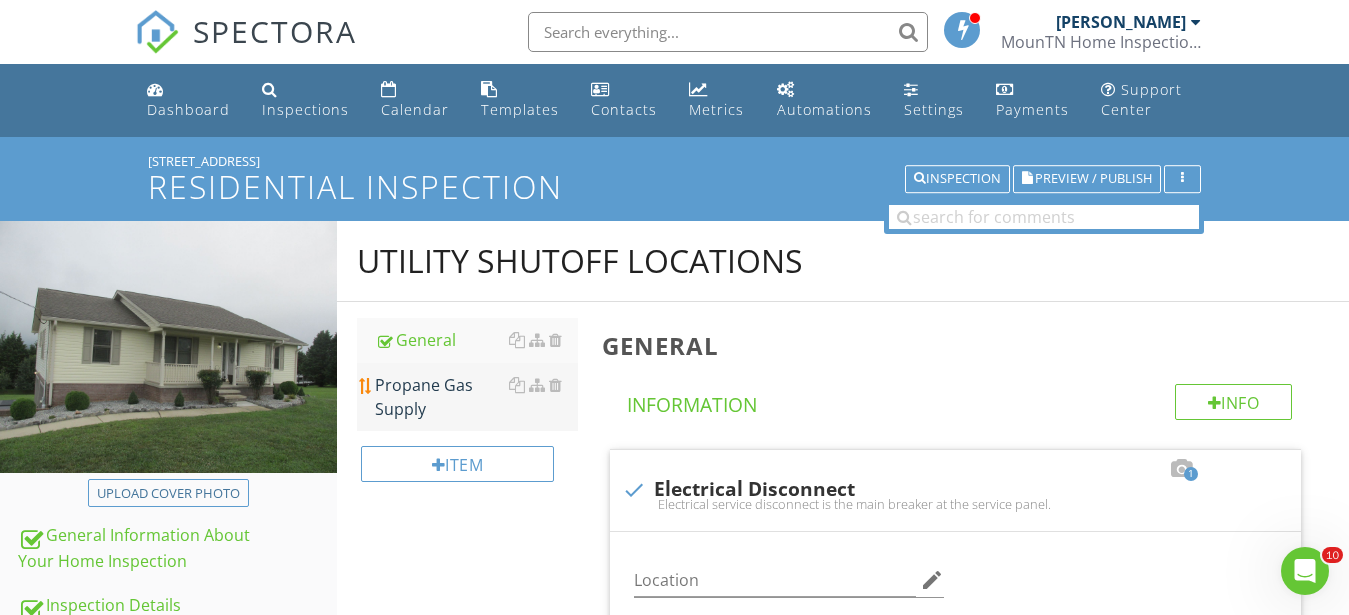 click on "Propane Gas Supply" at bounding box center [476, 397] 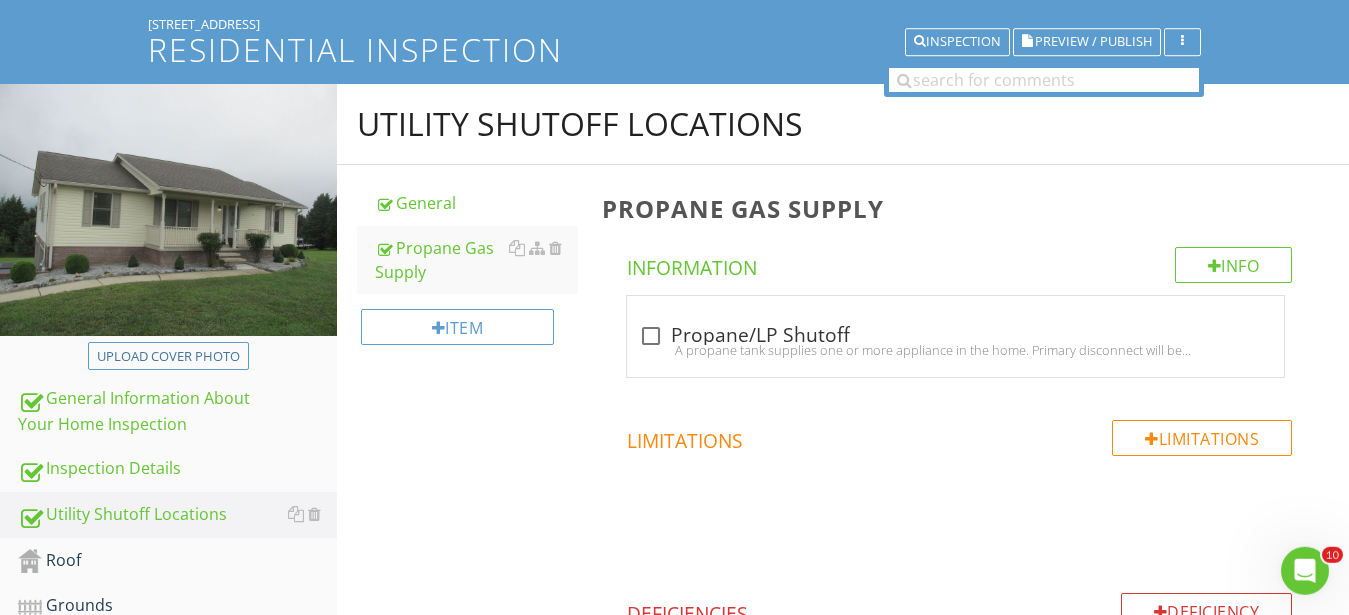 scroll, scrollTop: 408, scrollLeft: 0, axis: vertical 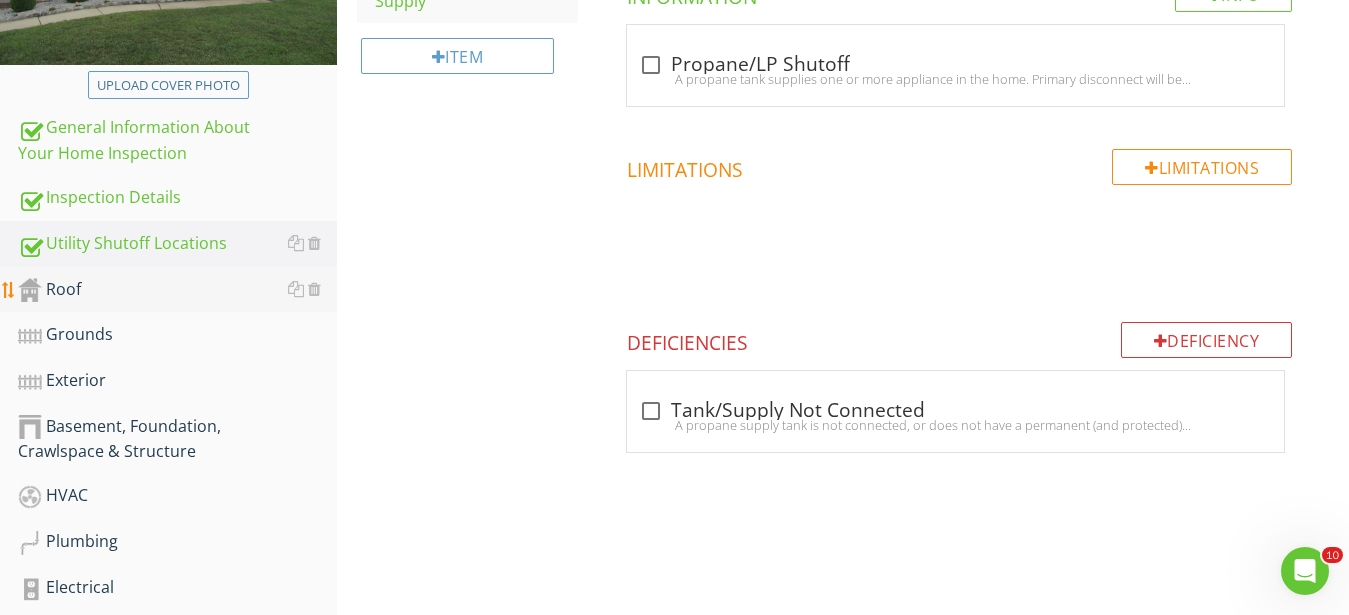 click on "Roof" at bounding box center (177, 290) 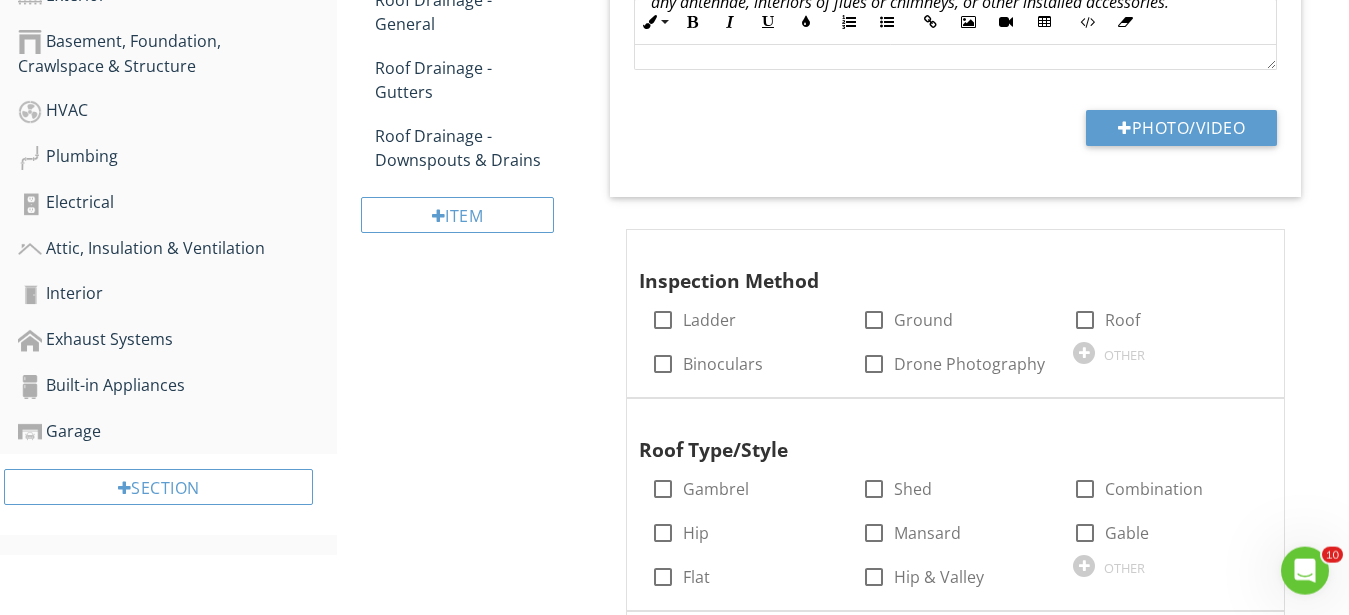 scroll, scrollTop: 816, scrollLeft: 0, axis: vertical 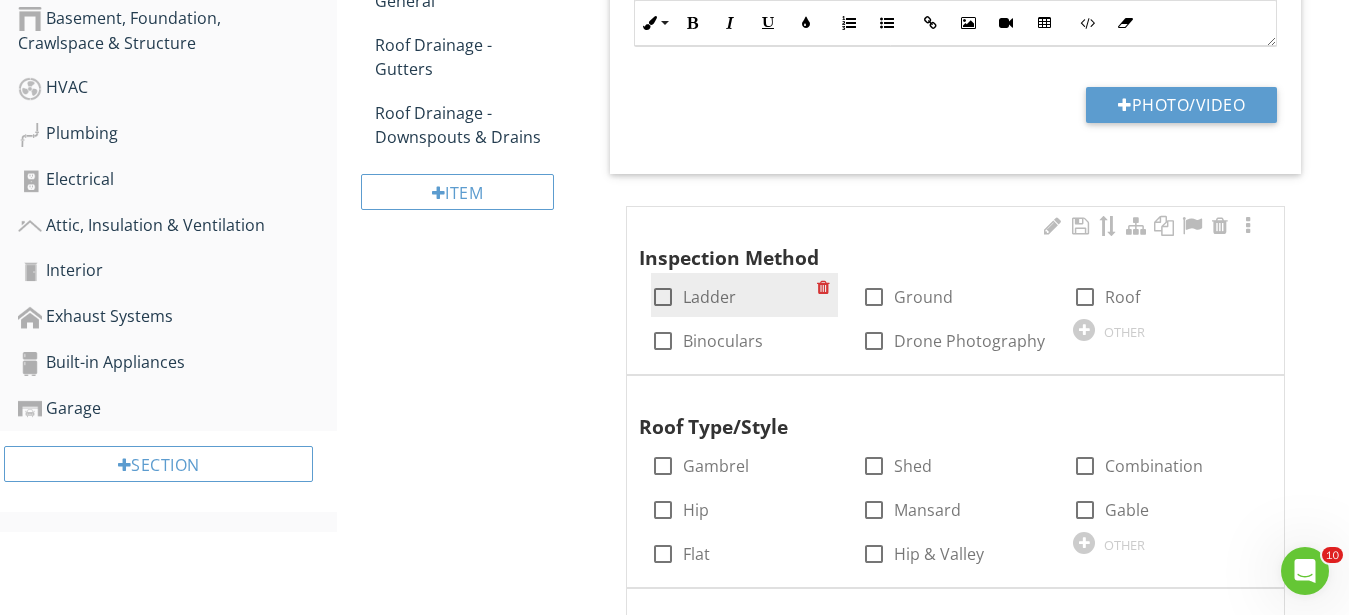 click at bounding box center (663, 297) 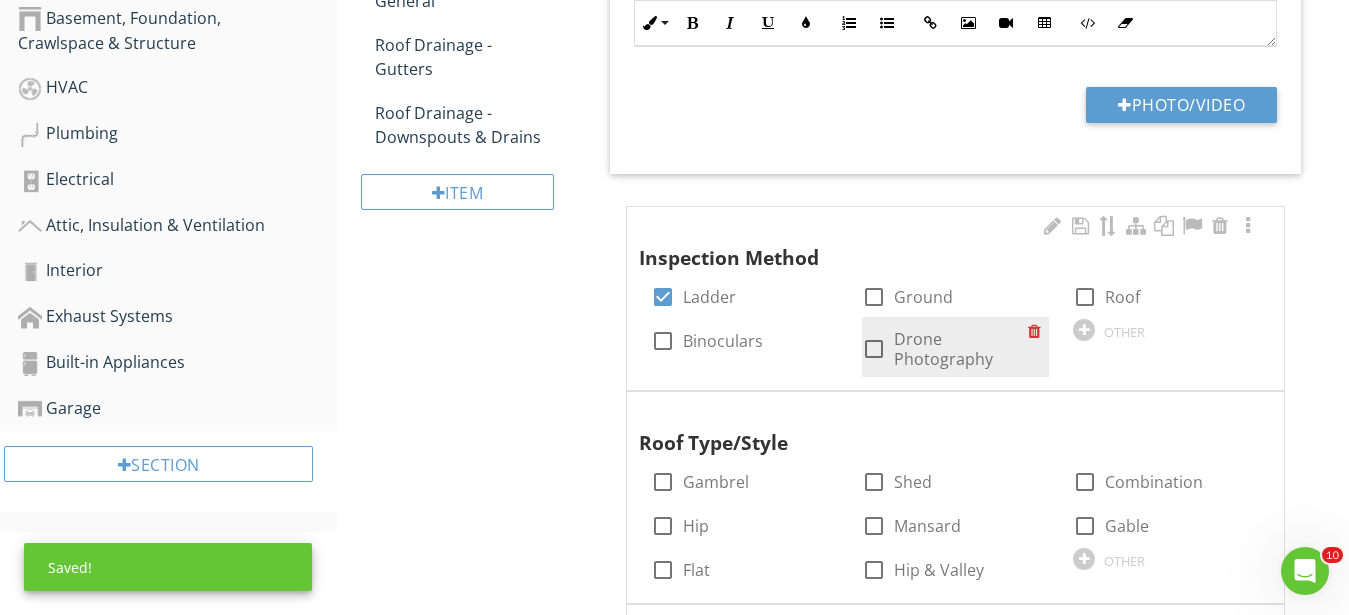 click at bounding box center (874, 349) 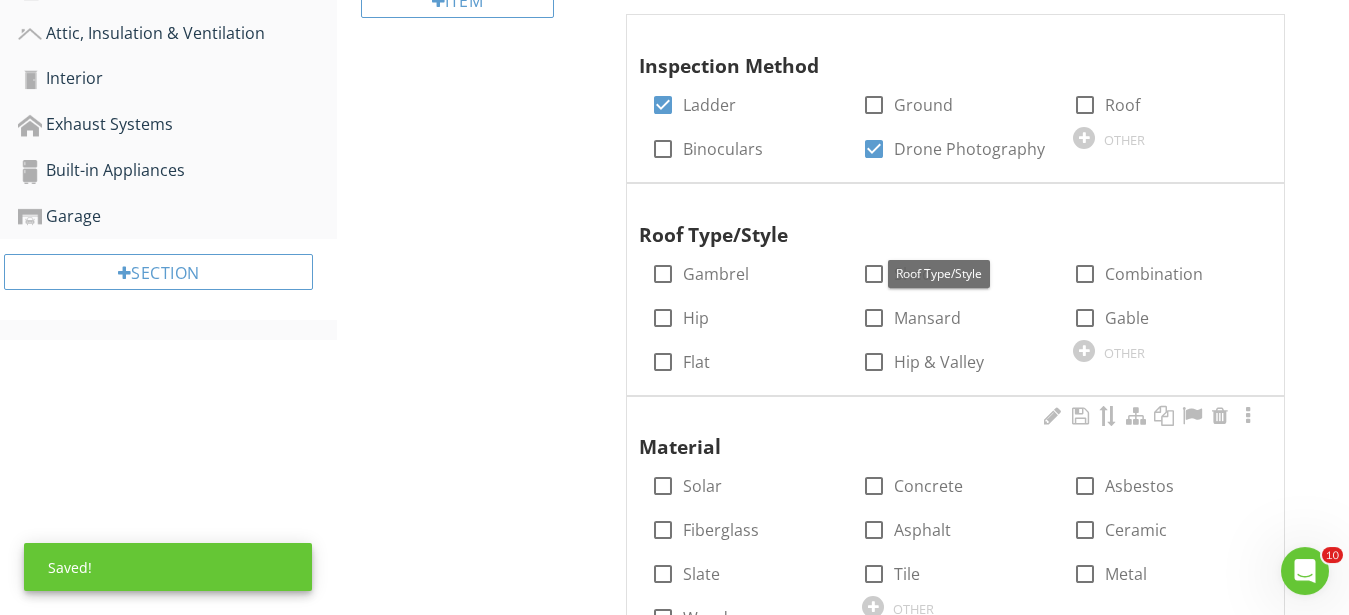 scroll, scrollTop: 1020, scrollLeft: 0, axis: vertical 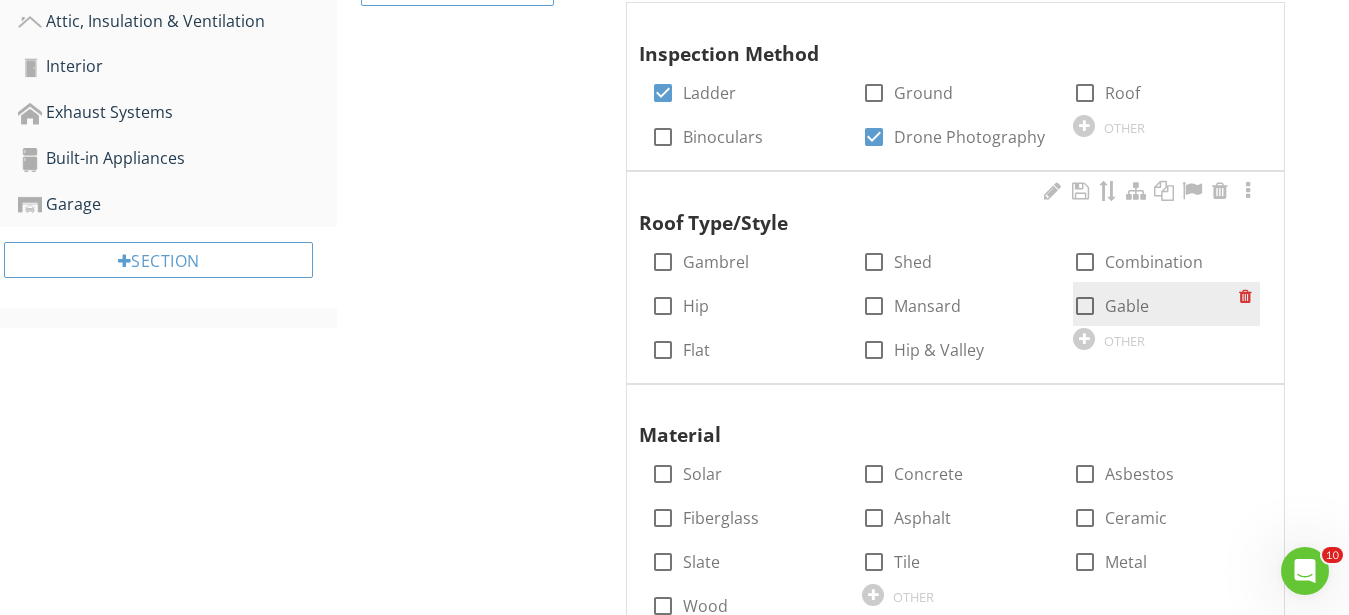click at bounding box center (1085, 306) 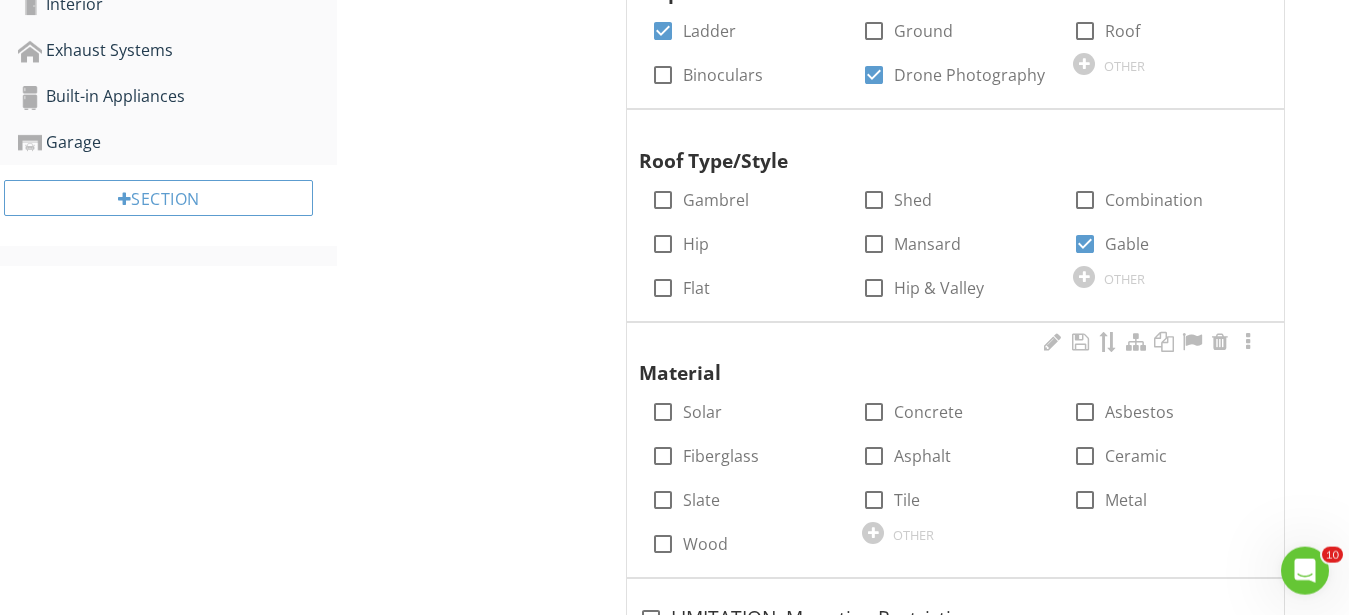 scroll, scrollTop: 1122, scrollLeft: 0, axis: vertical 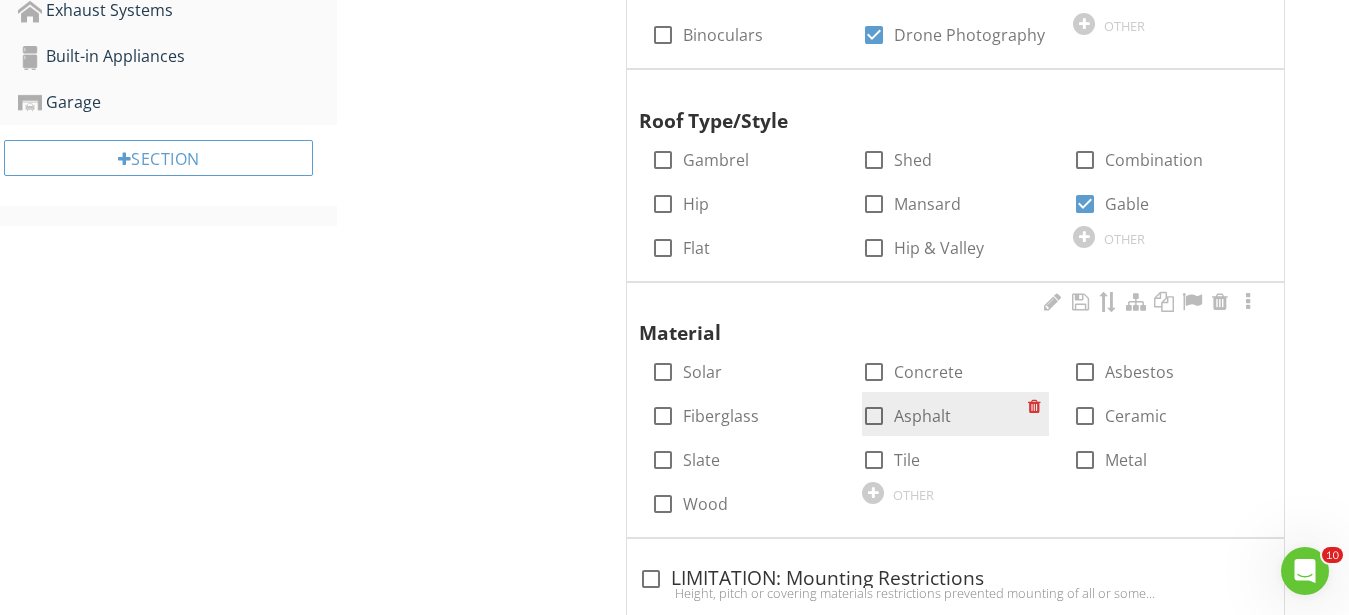 click at bounding box center [874, 416] 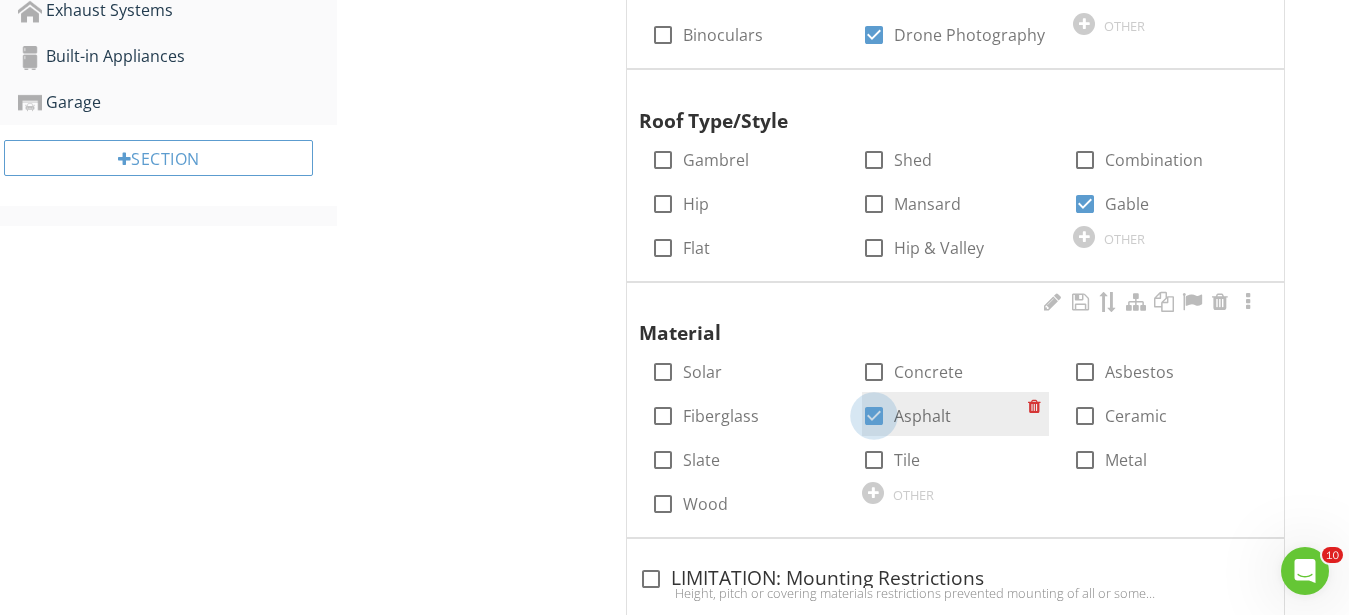 checkbox on "true" 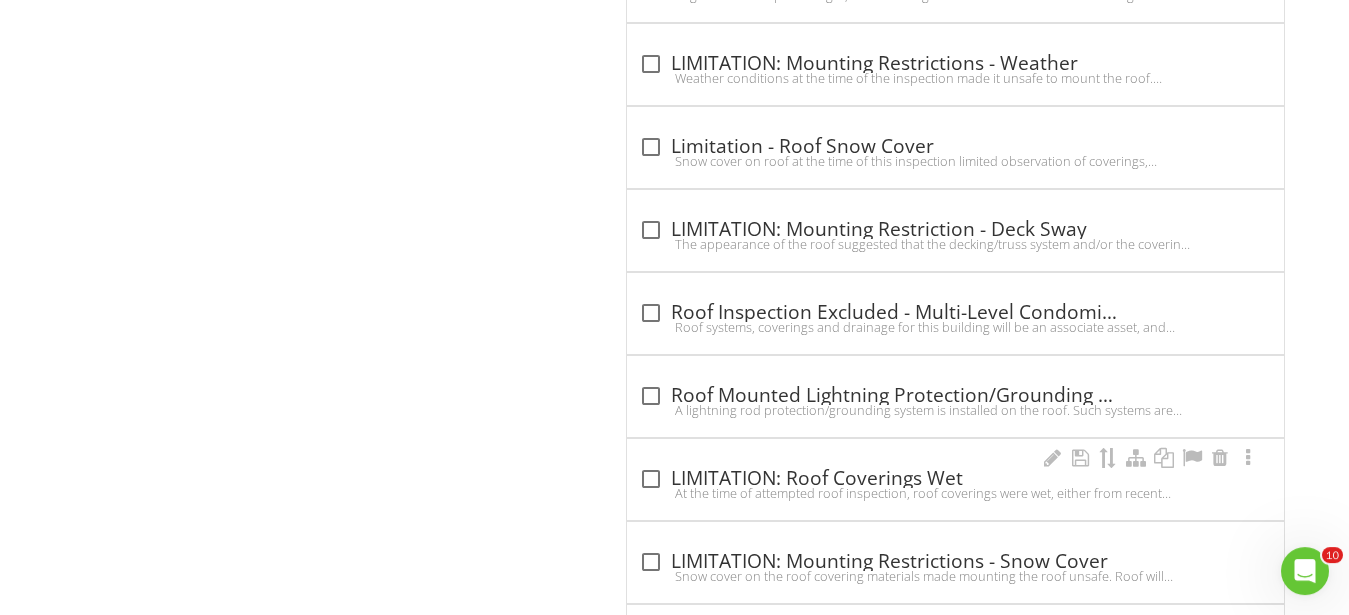 scroll, scrollTop: 1836, scrollLeft: 0, axis: vertical 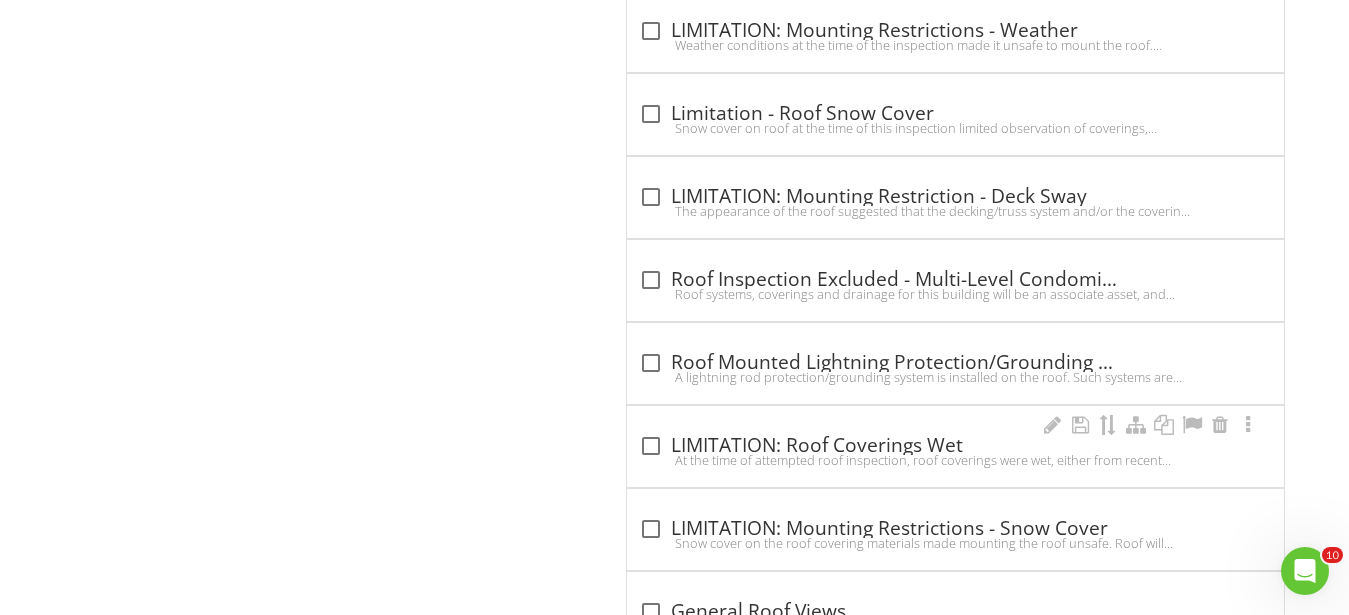 click at bounding box center [651, 446] 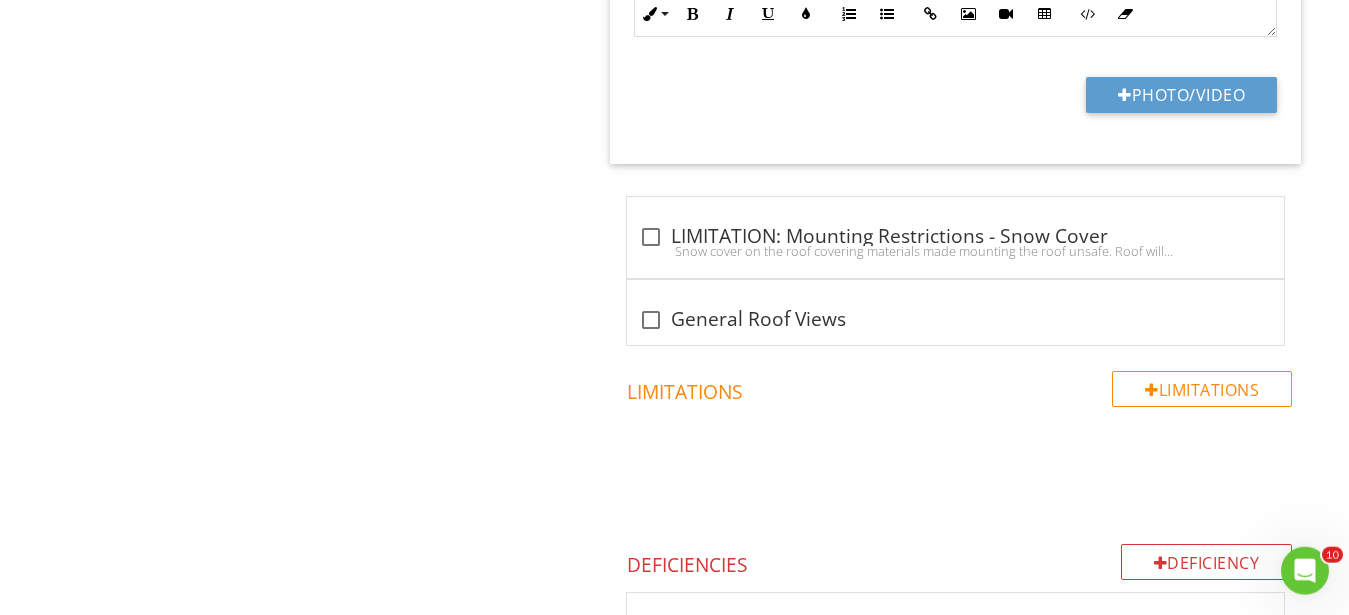 scroll, scrollTop: 2652, scrollLeft: 0, axis: vertical 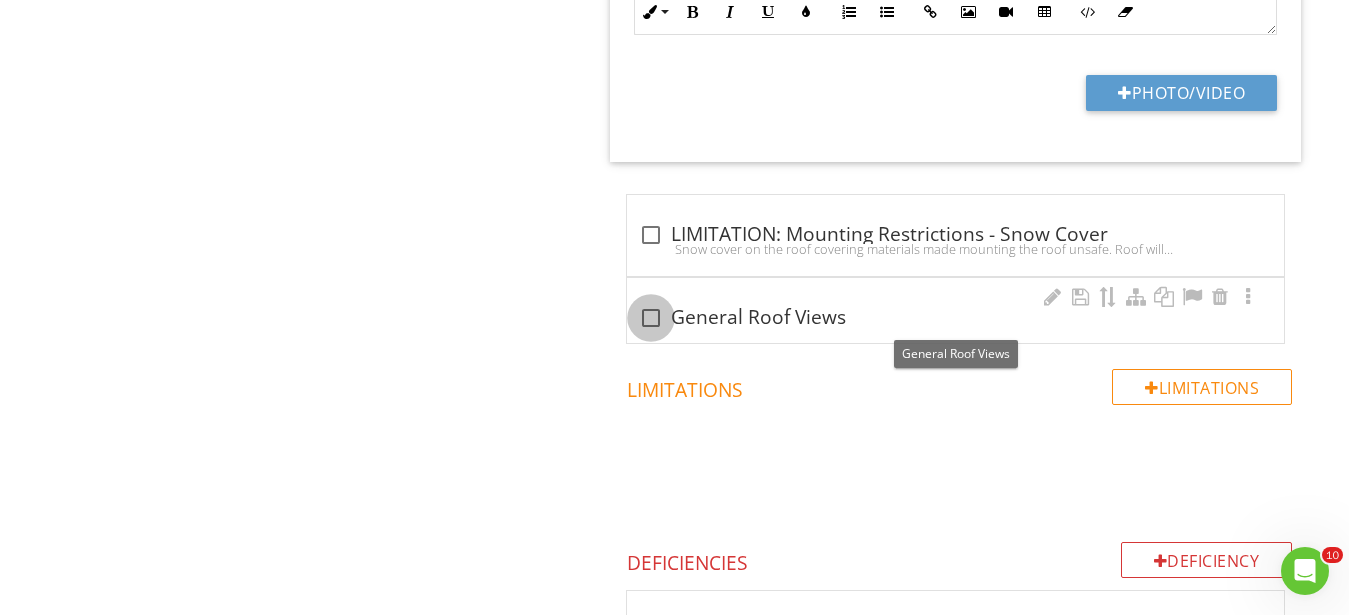 click at bounding box center [651, 318] 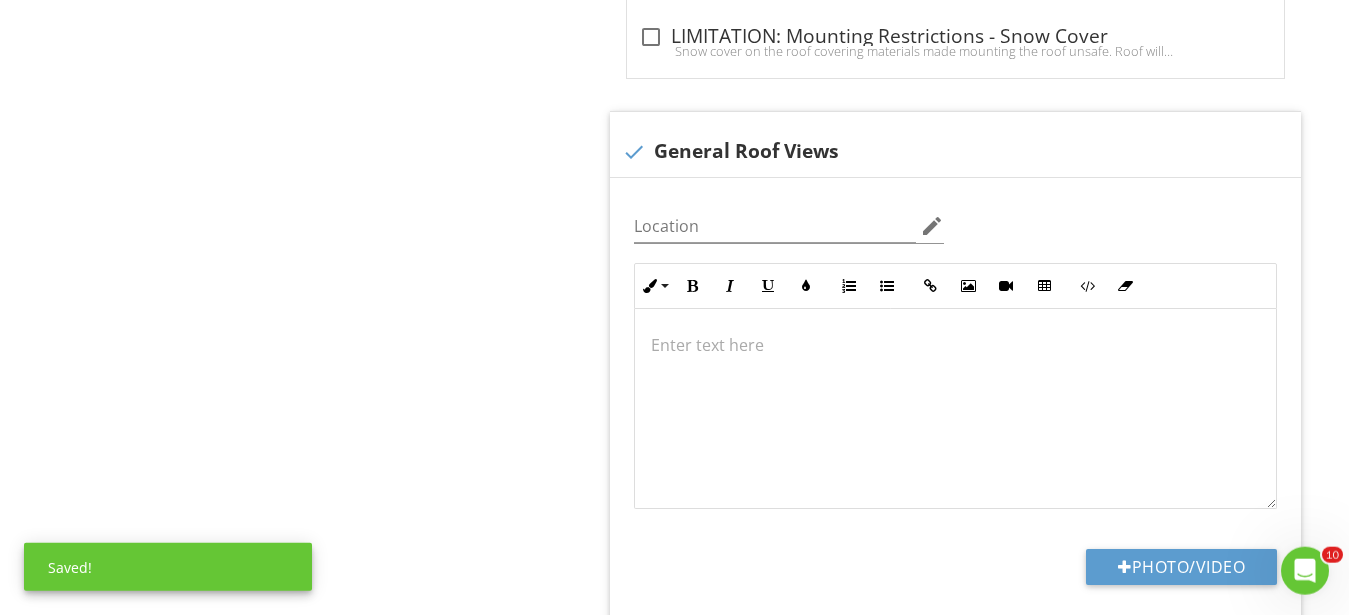scroll, scrollTop: 2856, scrollLeft: 0, axis: vertical 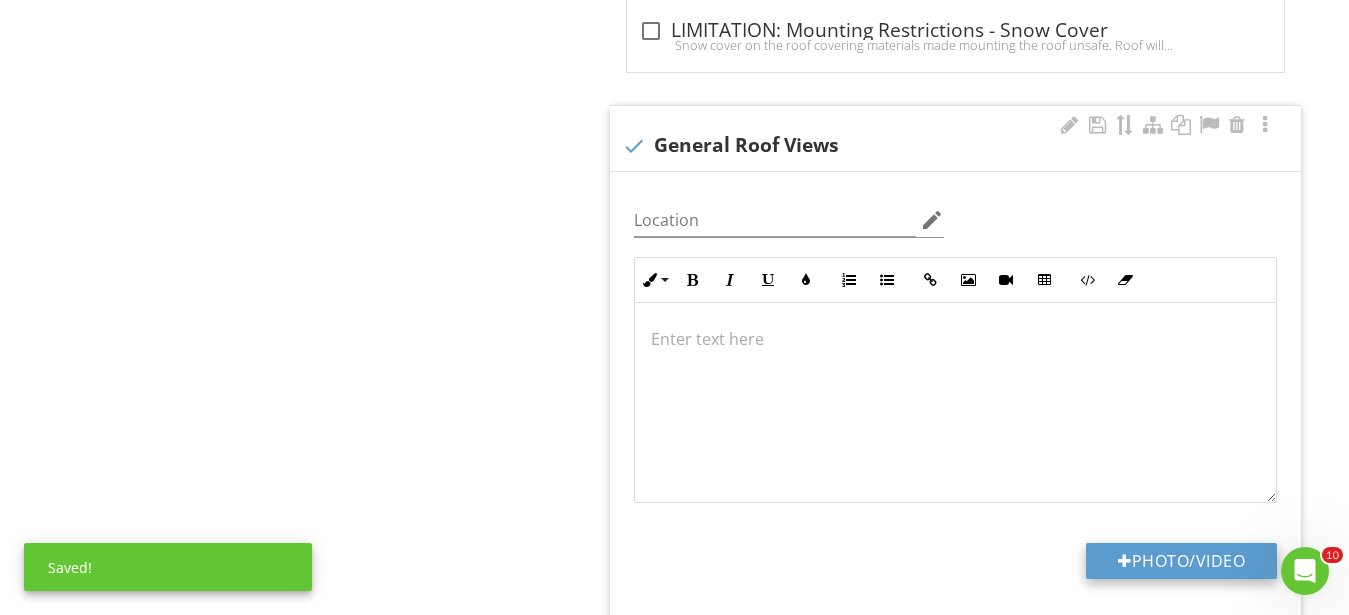 click on "Photo/Video" at bounding box center (1181, 561) 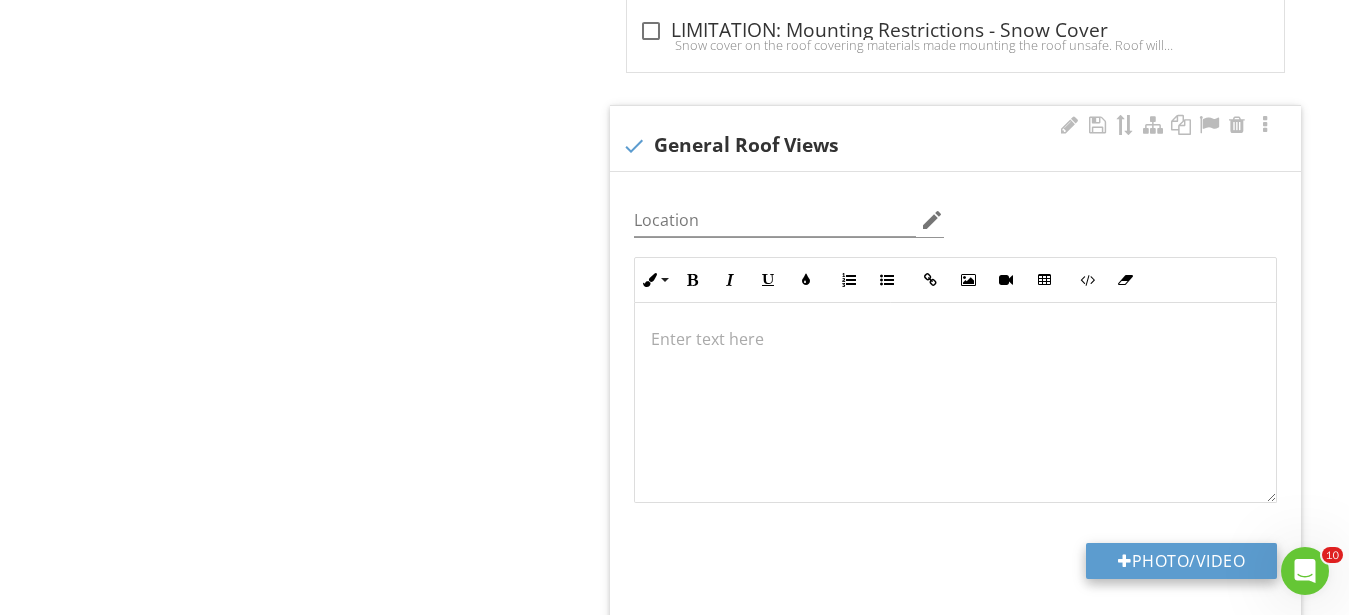 type on "C:\fakepath\2025-07-10-09-07-58-934.PNG" 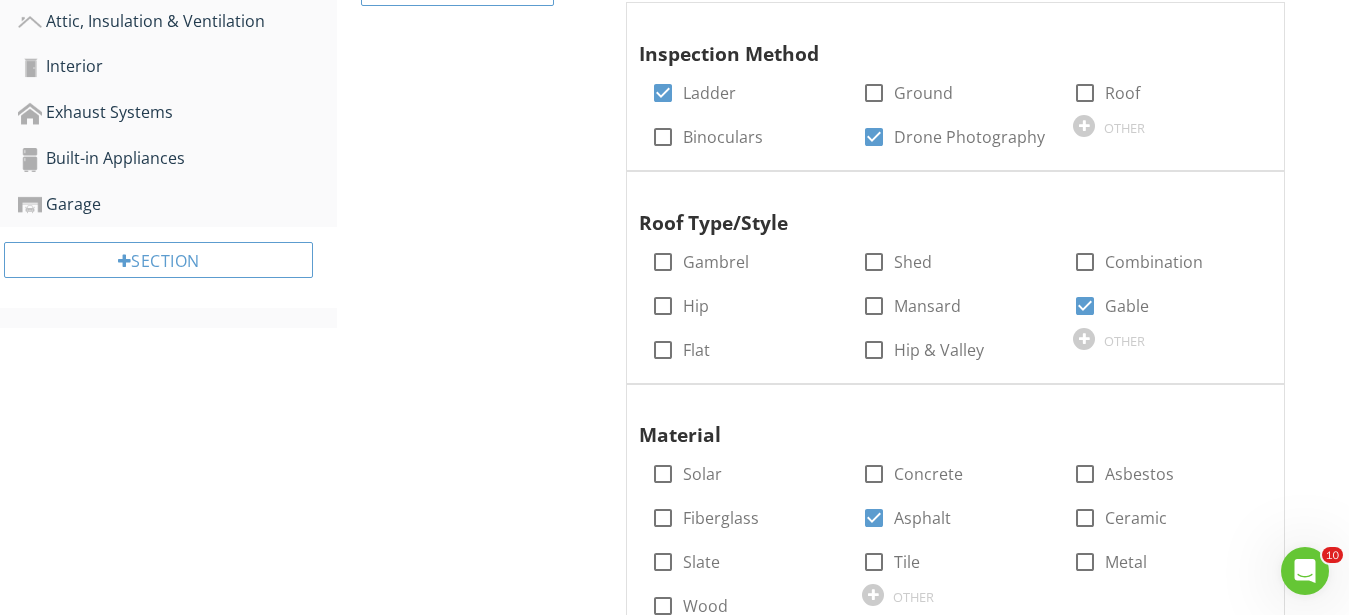 scroll, scrollTop: 306, scrollLeft: 0, axis: vertical 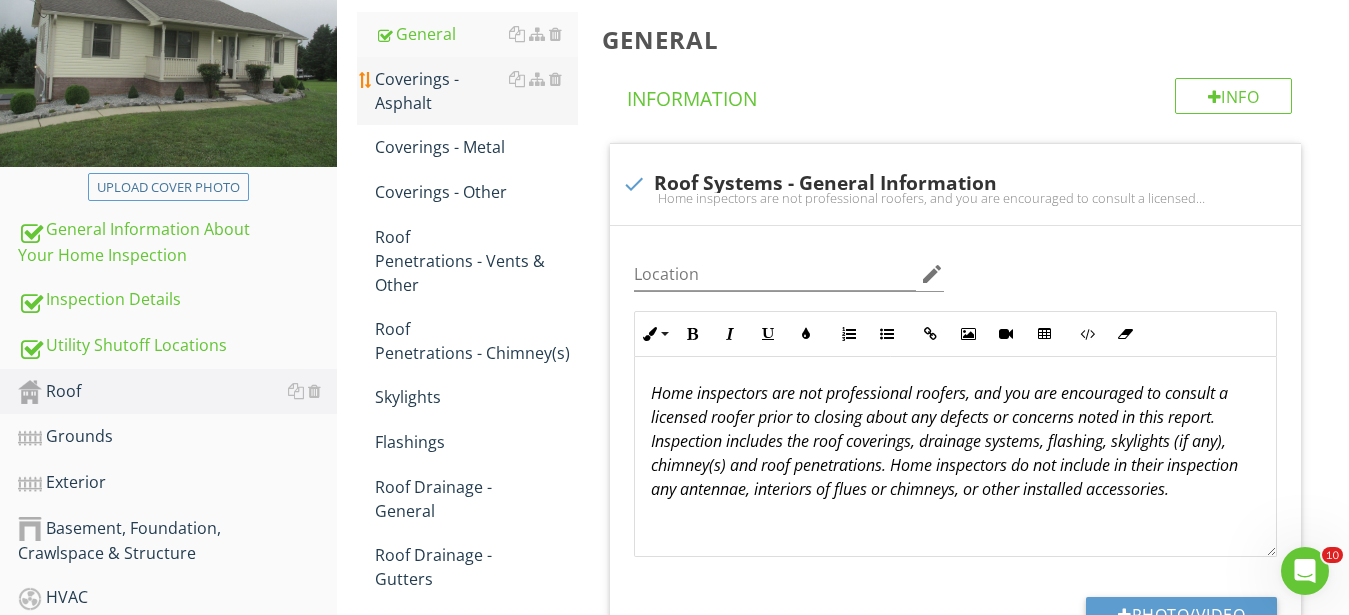 click on "Coverings - Asphalt" at bounding box center [476, 91] 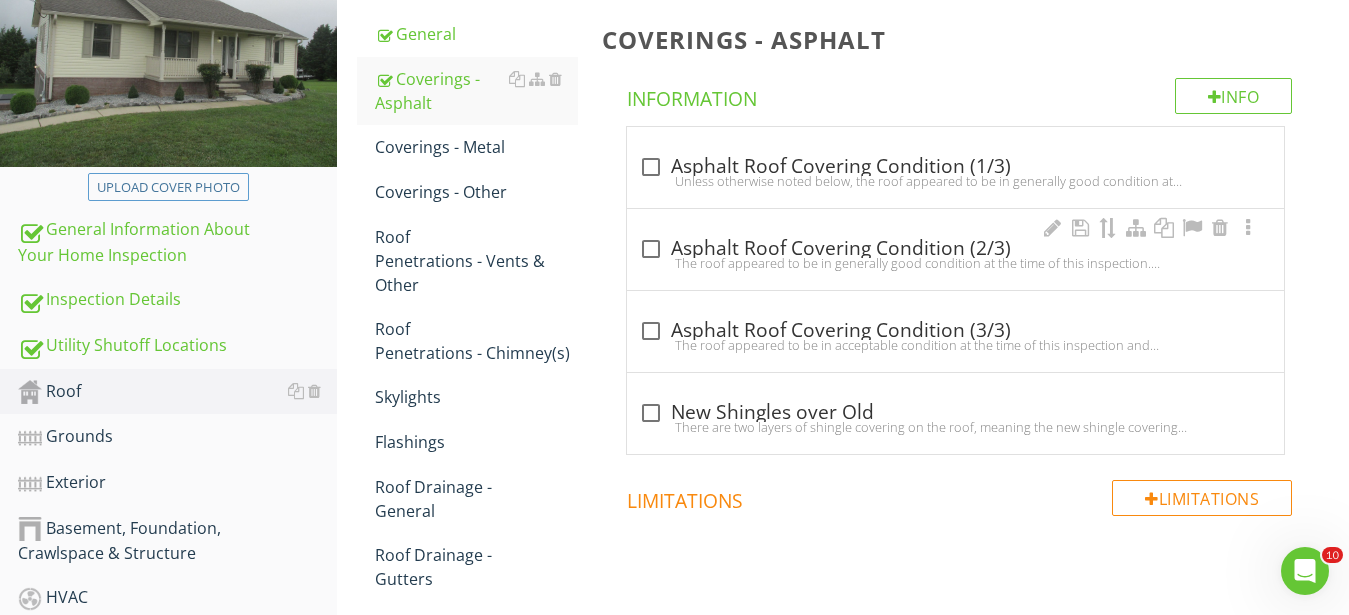 click at bounding box center [651, 249] 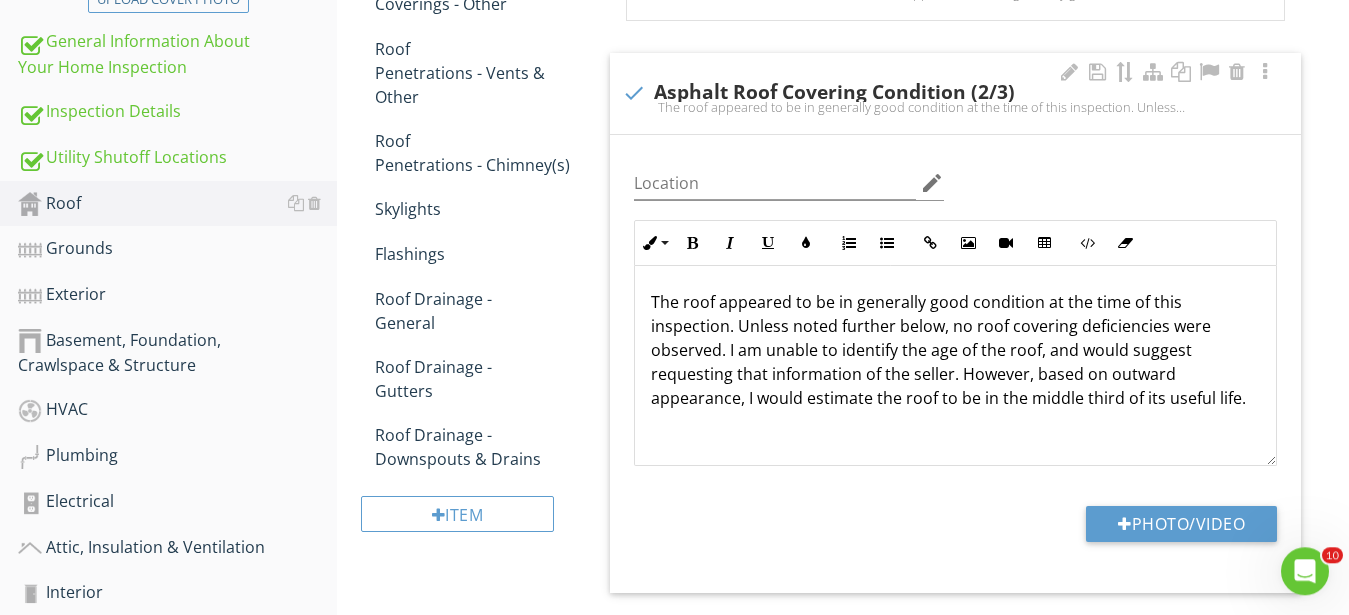 scroll, scrollTop: 510, scrollLeft: 0, axis: vertical 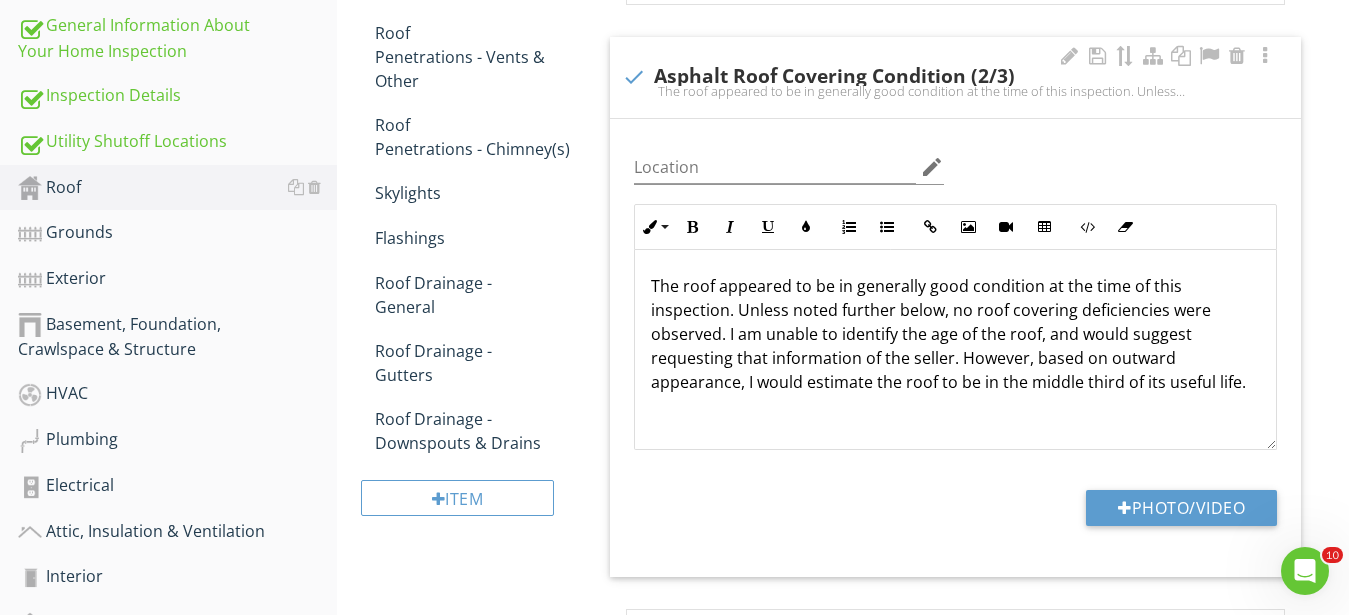 click on "The roof appeared to be in generally good condition at the time of this inspection. Unless noted further below, no roof covering deficiencies were observed. I am unable to identify the age of the roof, and would suggest requesting that information of the seller. However, based on outward appearance, I would estimate the roof to be in the middle third of its useful life." at bounding box center (955, 350) 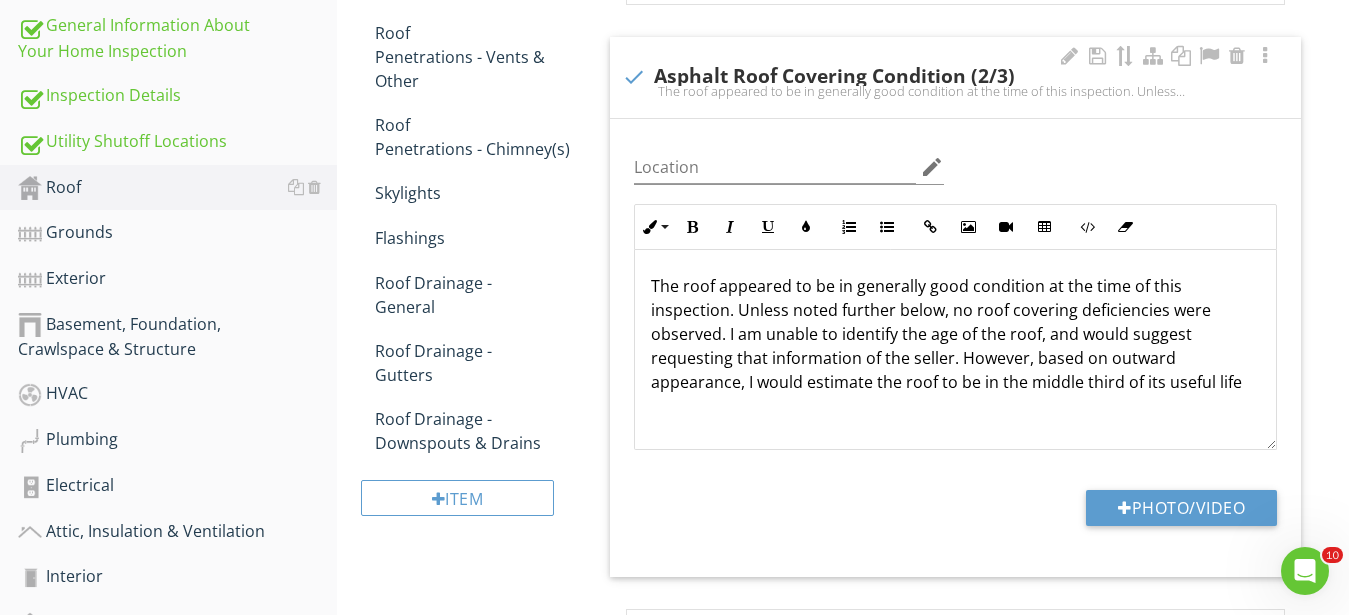 type 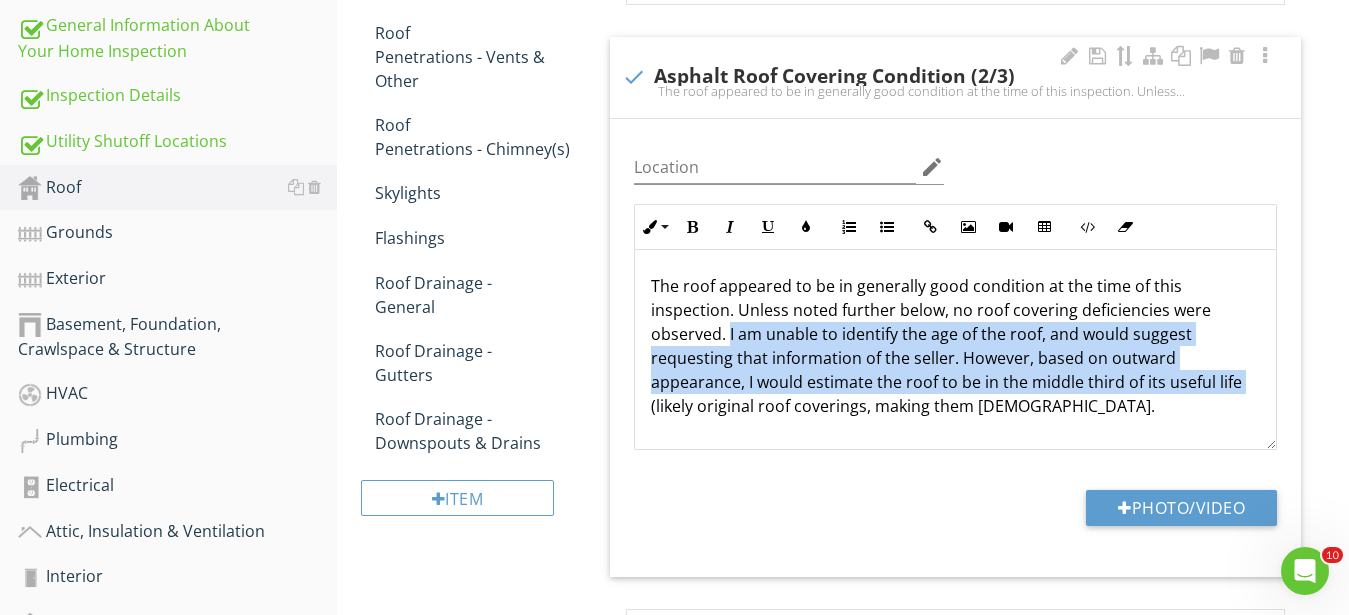 drag, startPoint x: 731, startPoint y: 337, endPoint x: 650, endPoint y: 406, distance: 106.404884 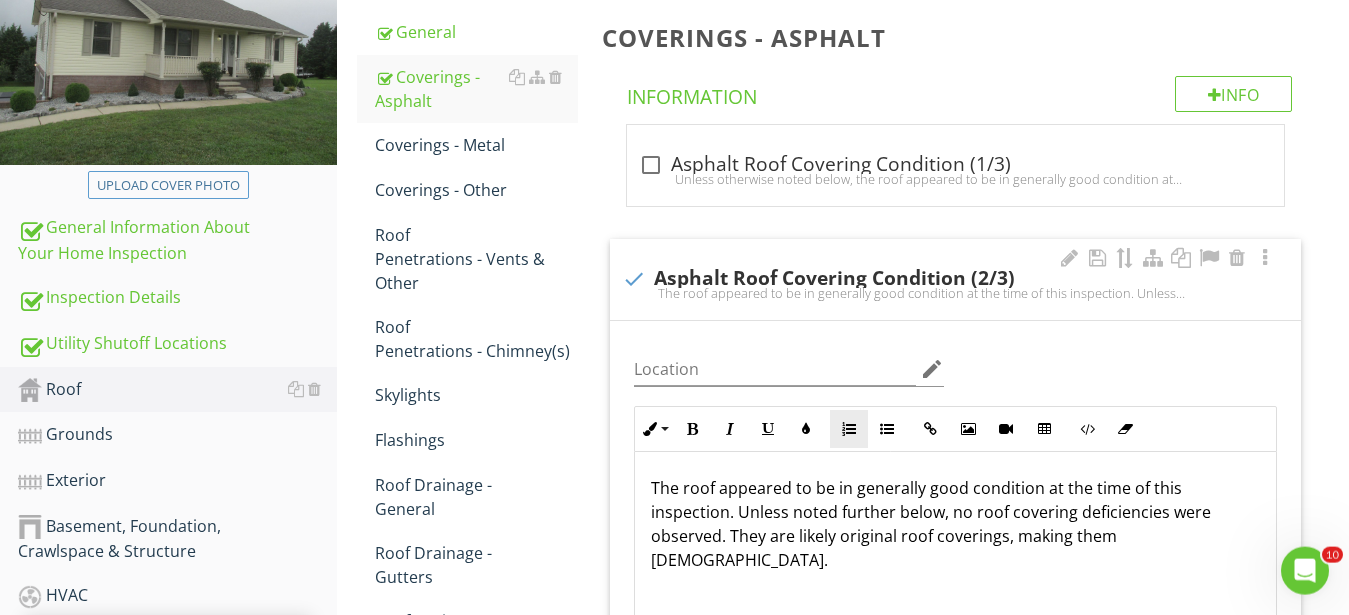 scroll, scrollTop: 306, scrollLeft: 0, axis: vertical 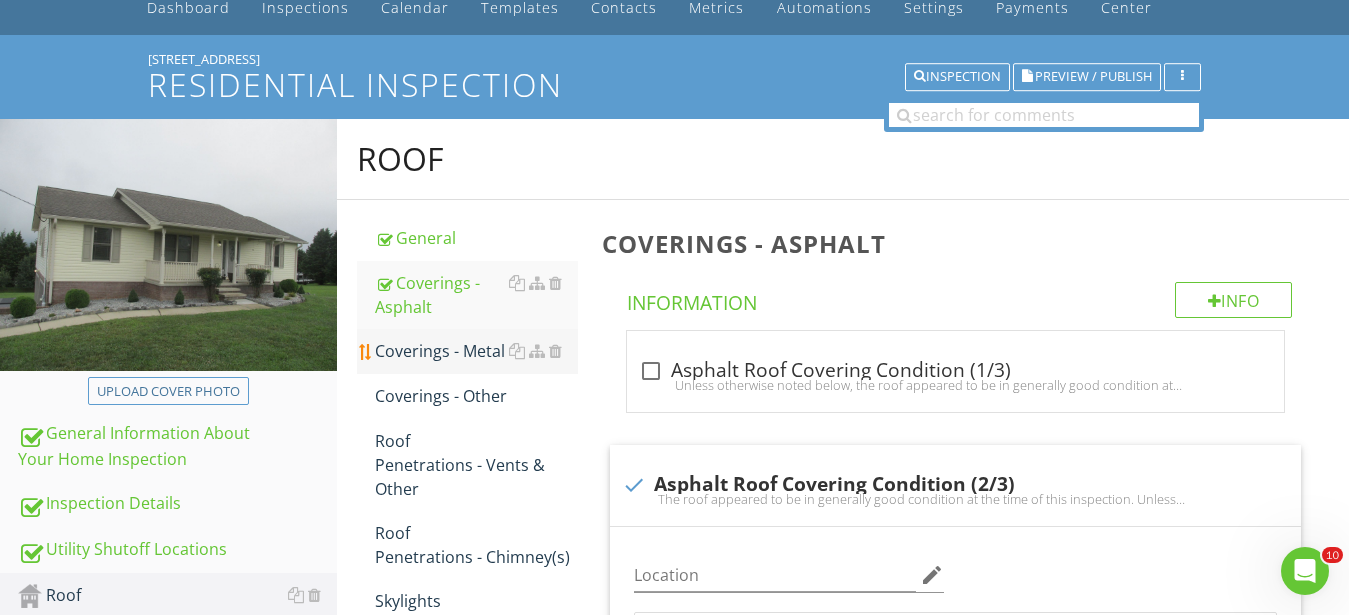 click on "Coverings - Metal" at bounding box center (476, 351) 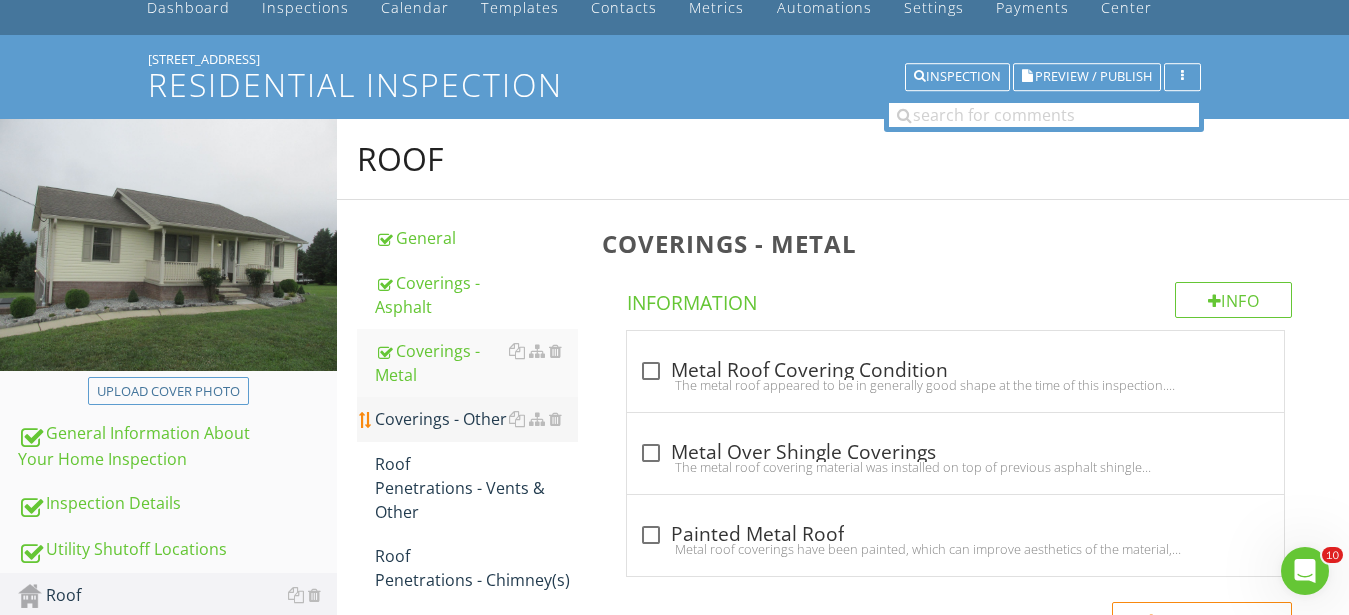 drag, startPoint x: 414, startPoint y: 405, endPoint x: 409, endPoint y: 440, distance: 35.35534 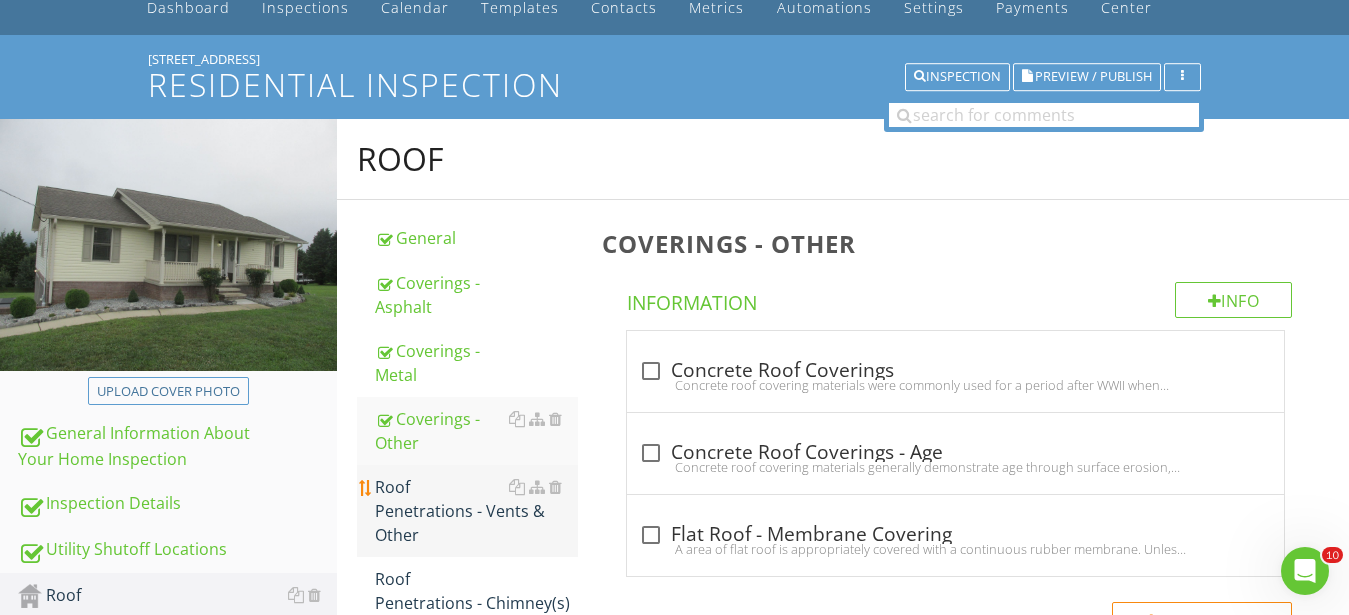 click on "Roof Penetrations - Vents & Other" at bounding box center (476, 511) 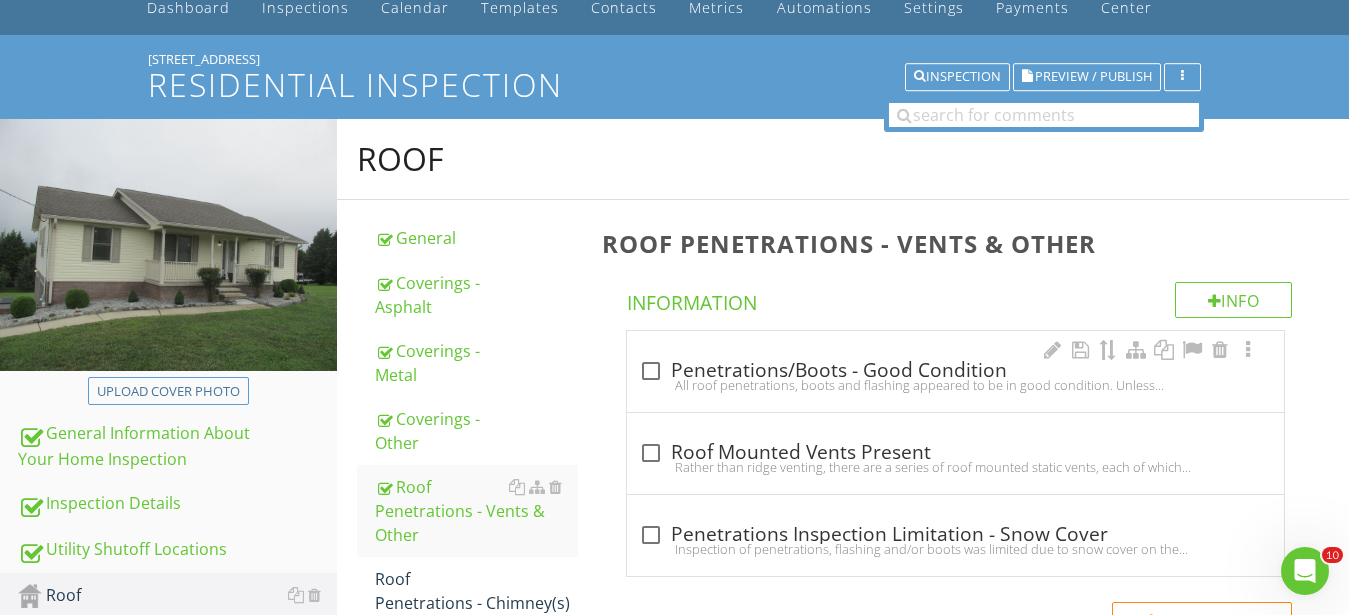 click on "All roof penetrations, boots and flashing appeared to be in good condition. Unless noted below, no deficiencies were observed." at bounding box center (955, 385) 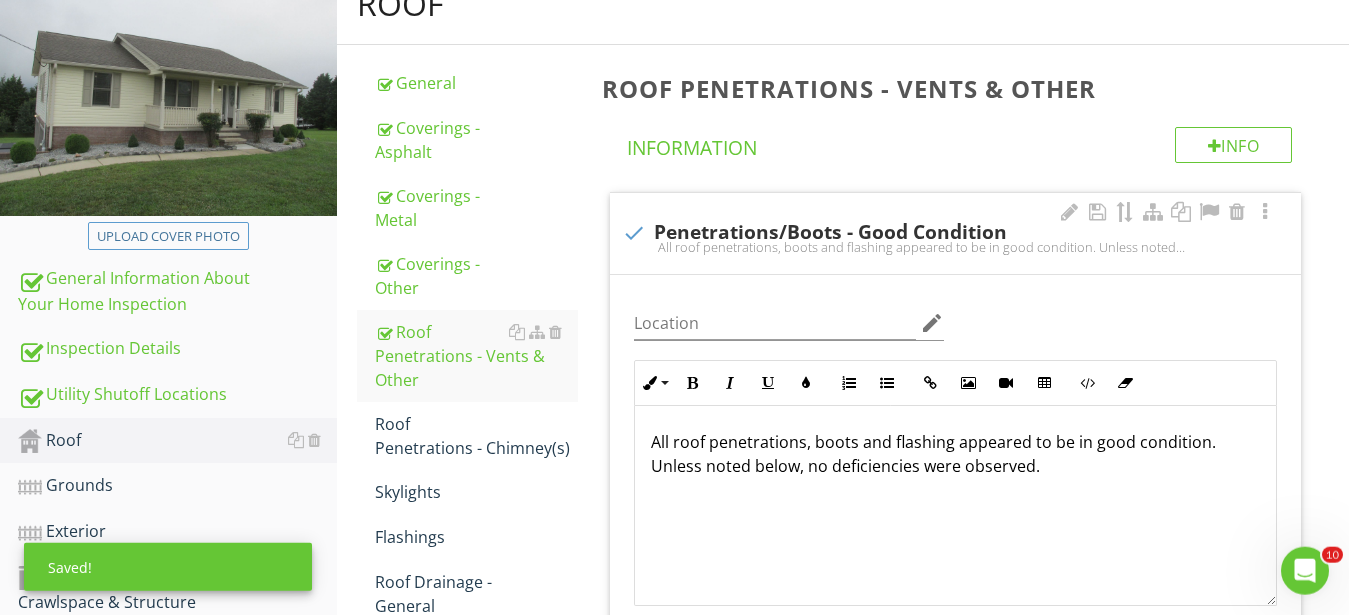scroll, scrollTop: 306, scrollLeft: 0, axis: vertical 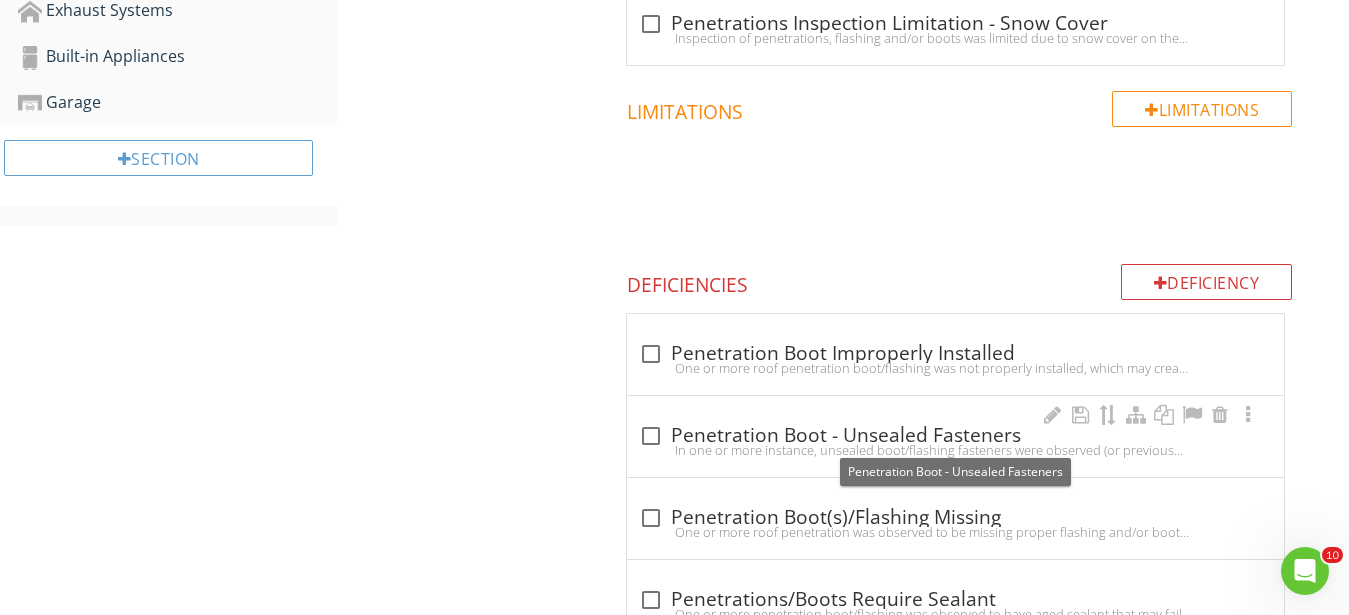 click at bounding box center [651, 436] 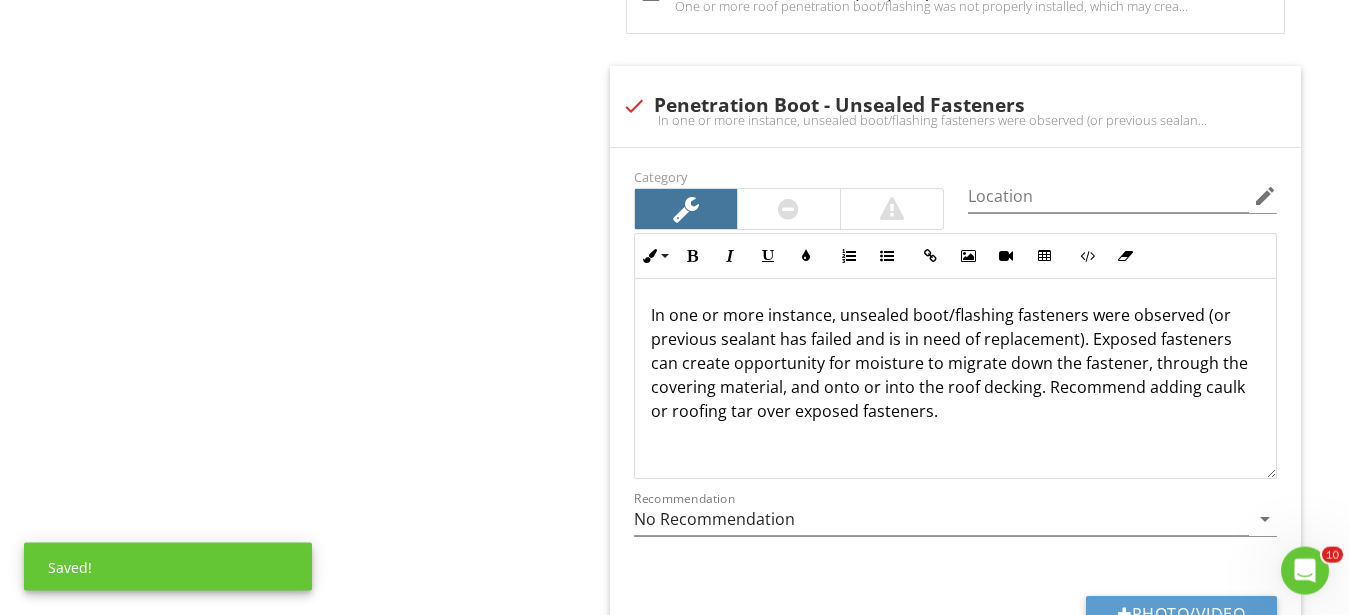 scroll, scrollTop: 1530, scrollLeft: 0, axis: vertical 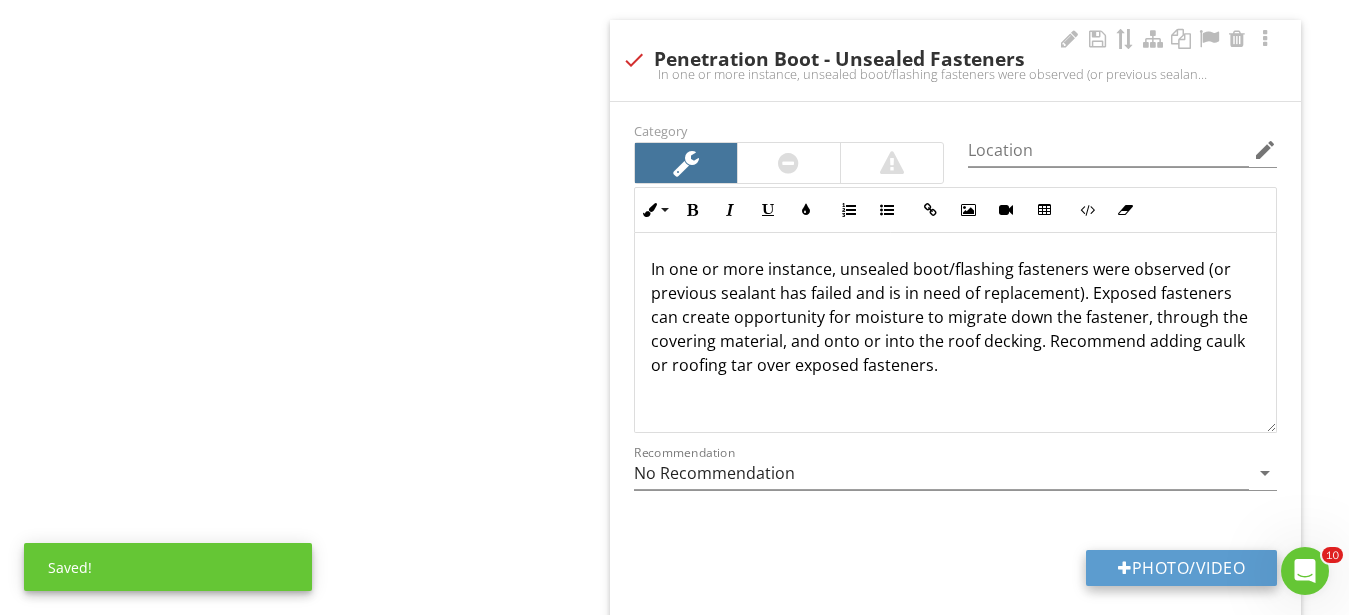 click on "Photo/Video" at bounding box center [1181, 568] 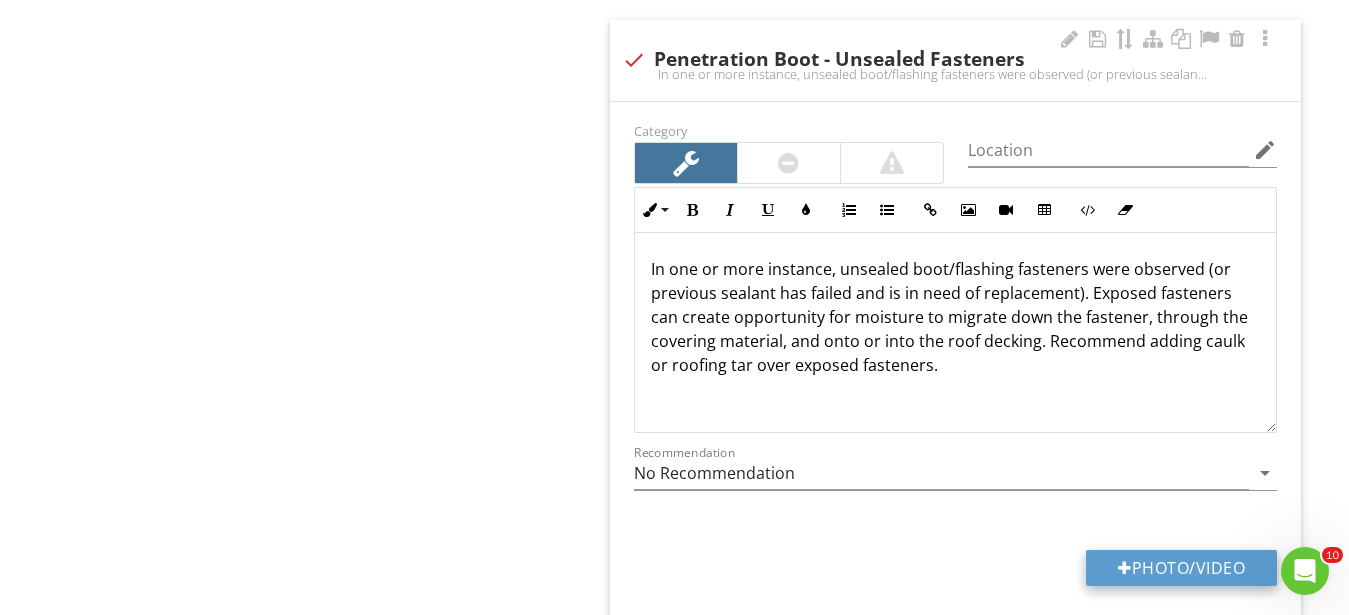 type on "C:\fakepath\2025-07-10-09-08-20-358.PNG" 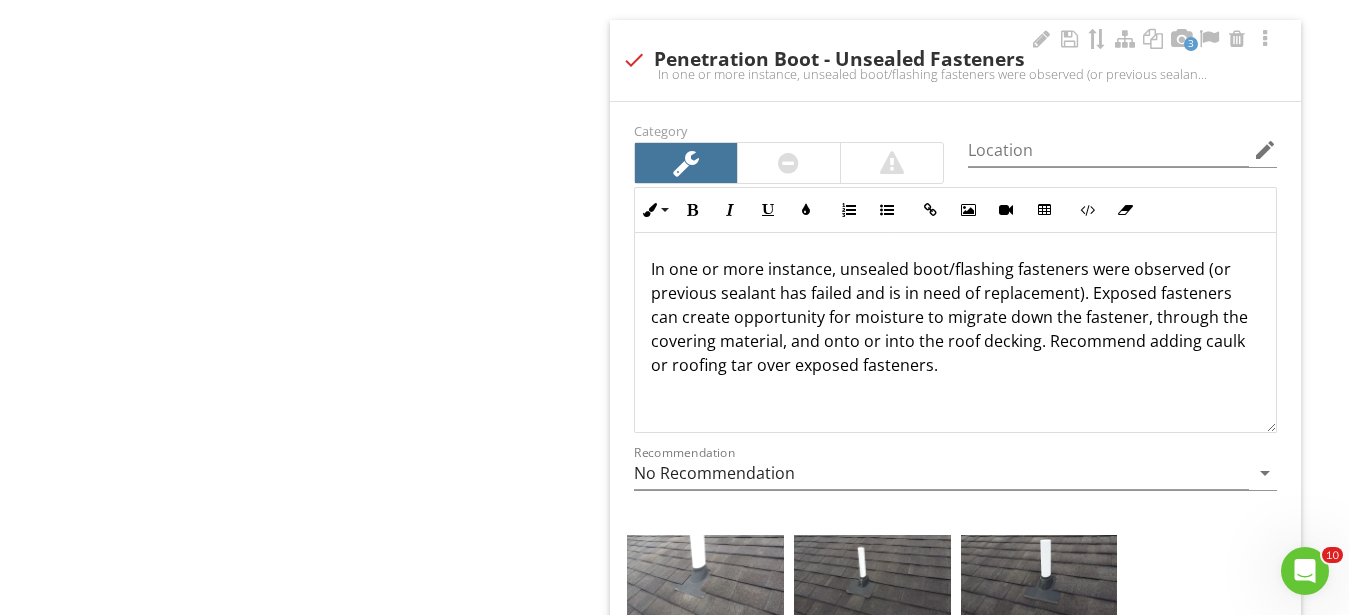 scroll, scrollTop: 1, scrollLeft: 0, axis: vertical 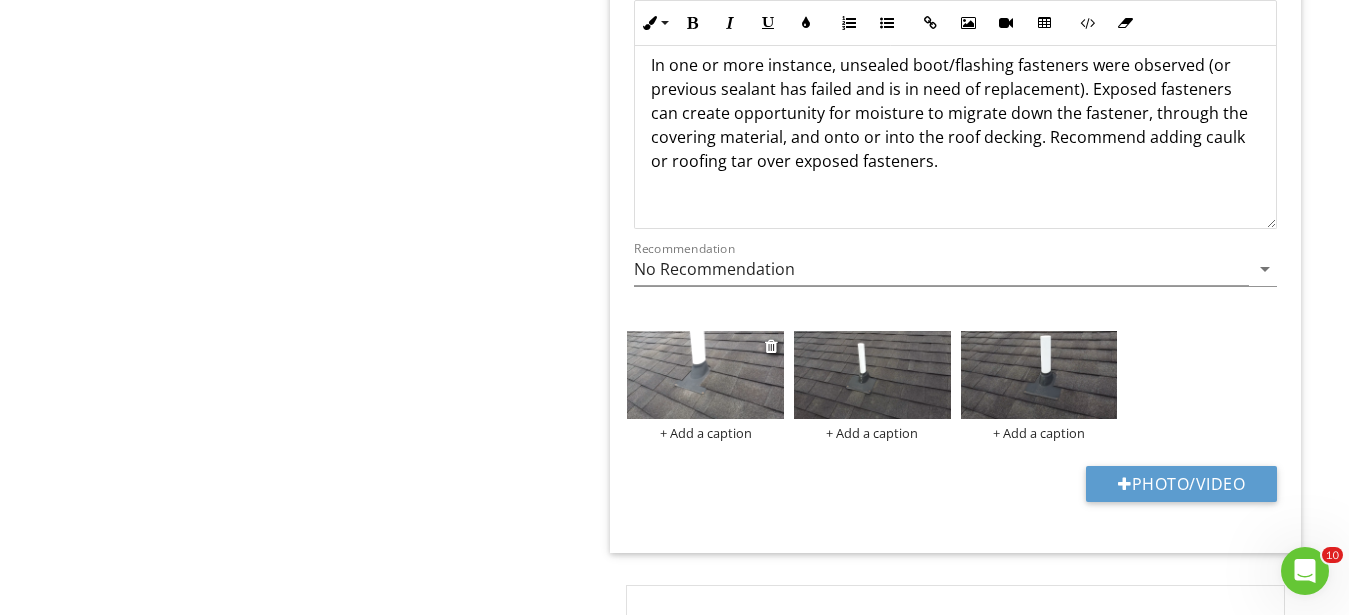 click at bounding box center (705, 375) 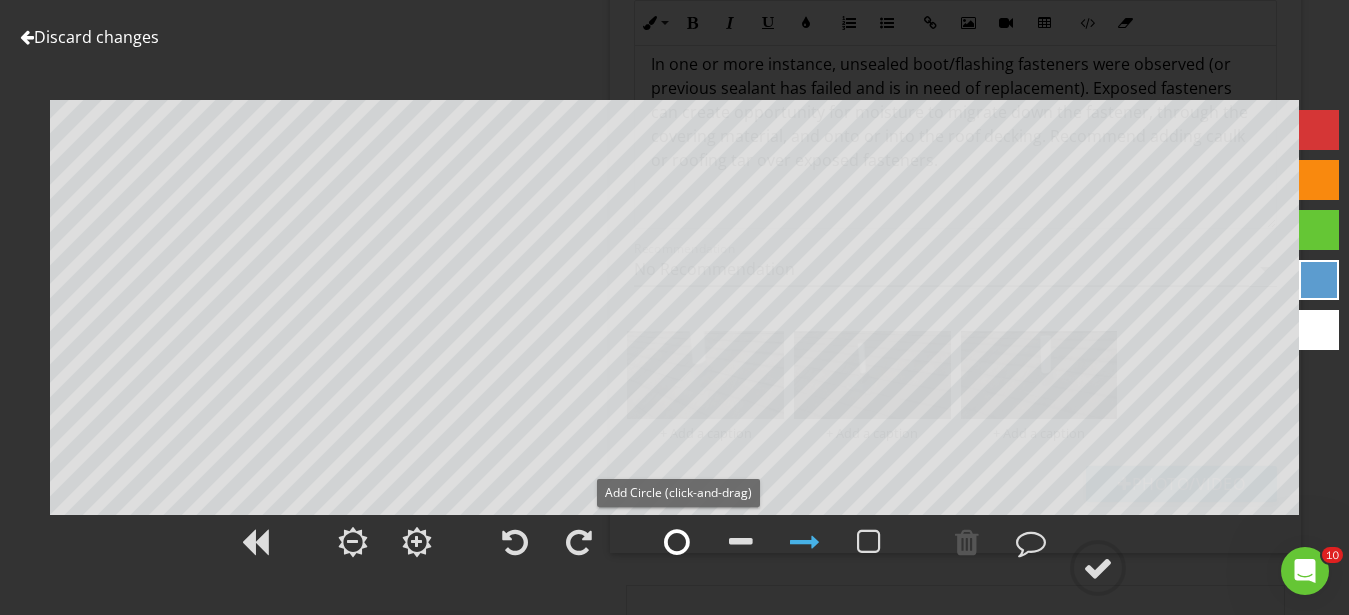 click at bounding box center [677, 542] 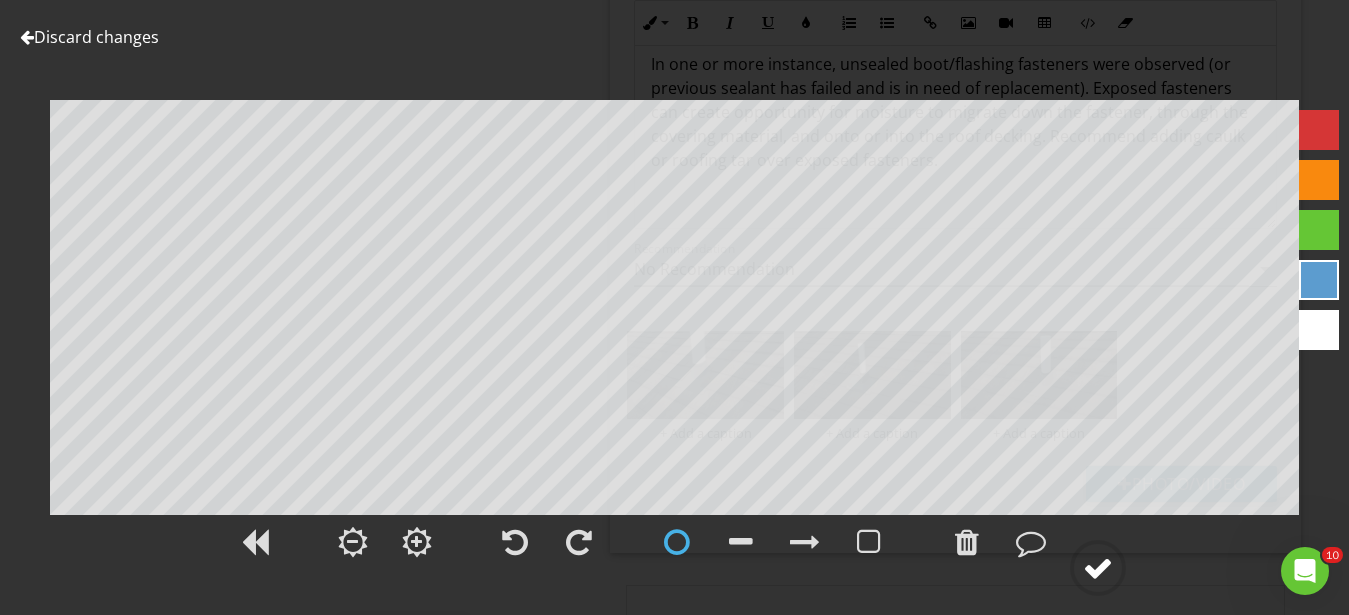 click at bounding box center (1098, 568) 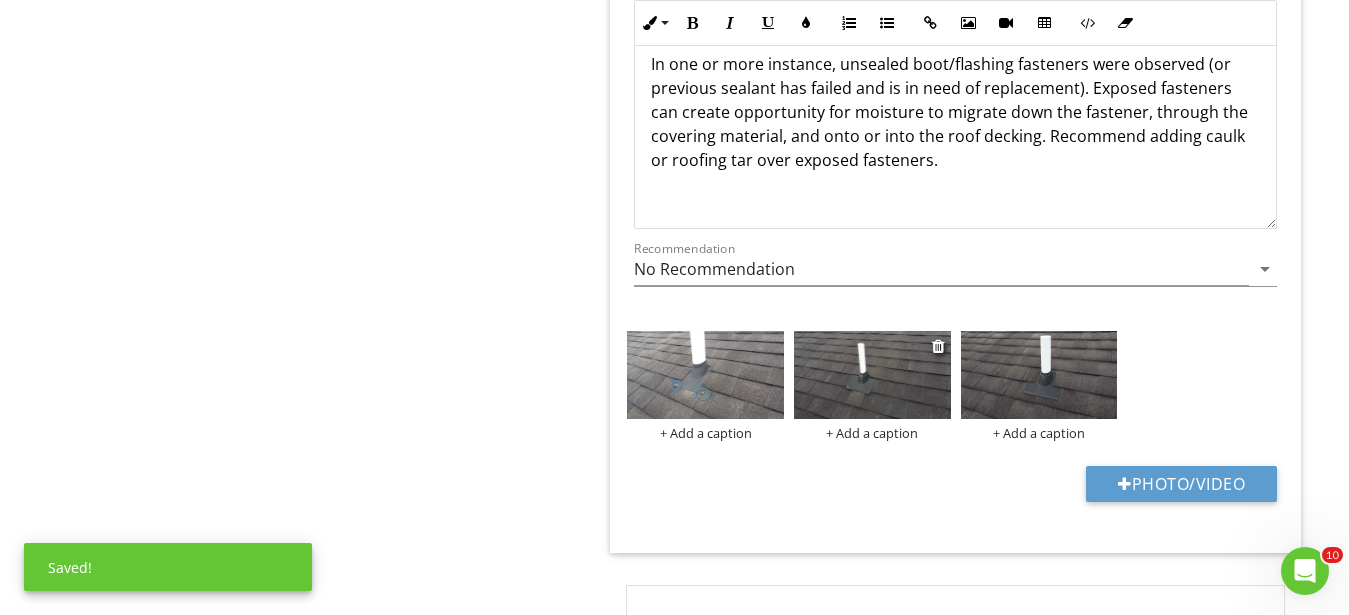 click at bounding box center (872, 375) 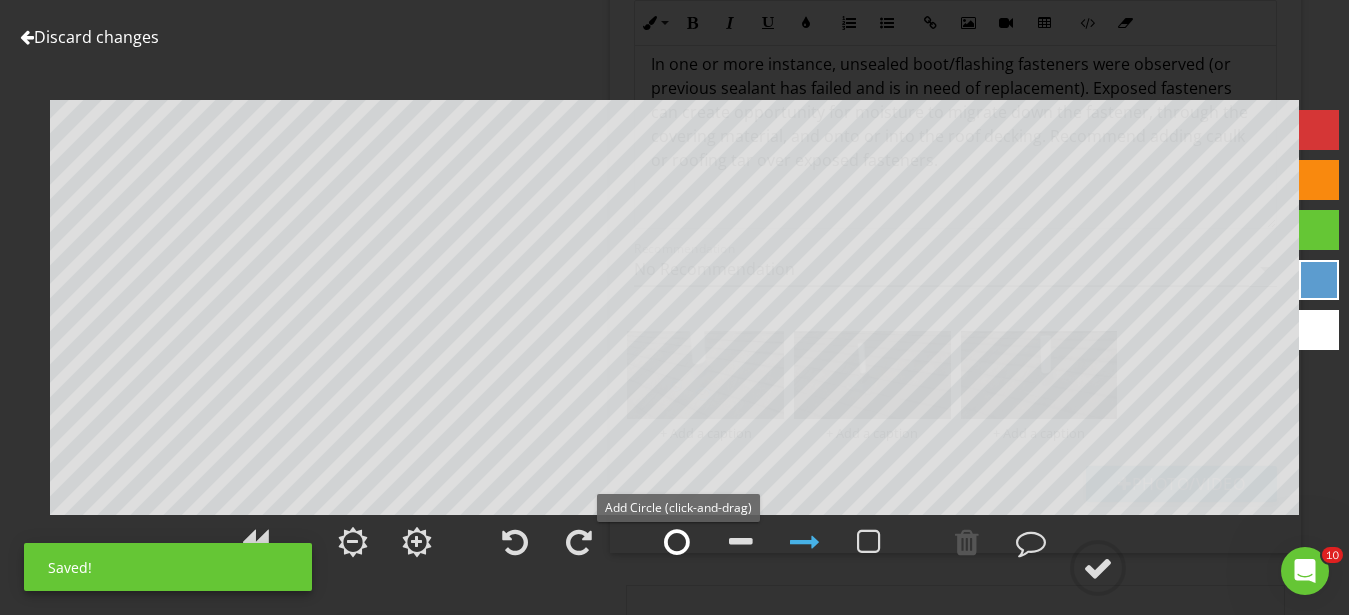 click at bounding box center [677, 542] 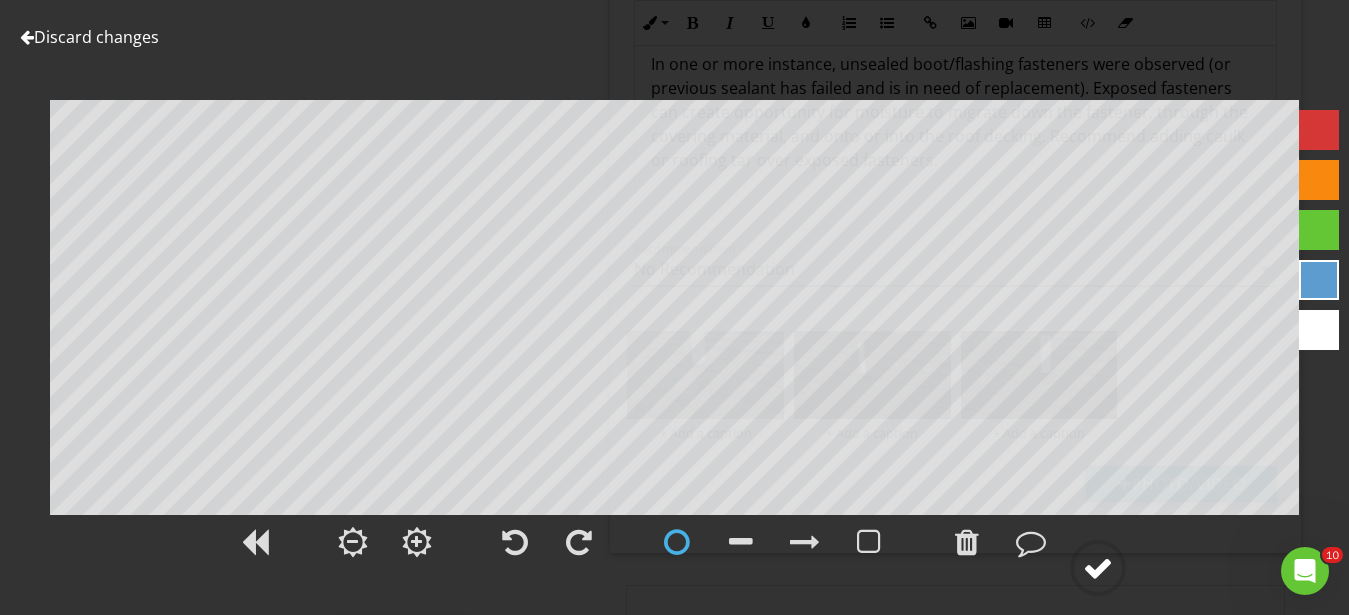 click at bounding box center [1098, 568] 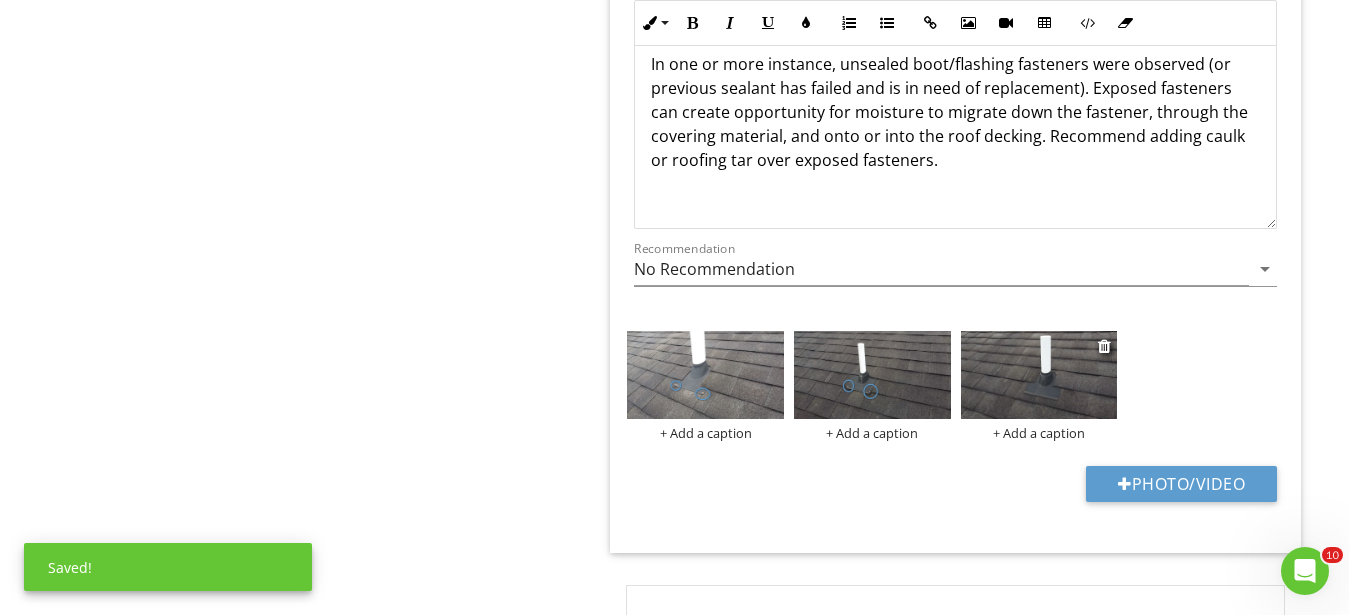 click at bounding box center [1039, 375] 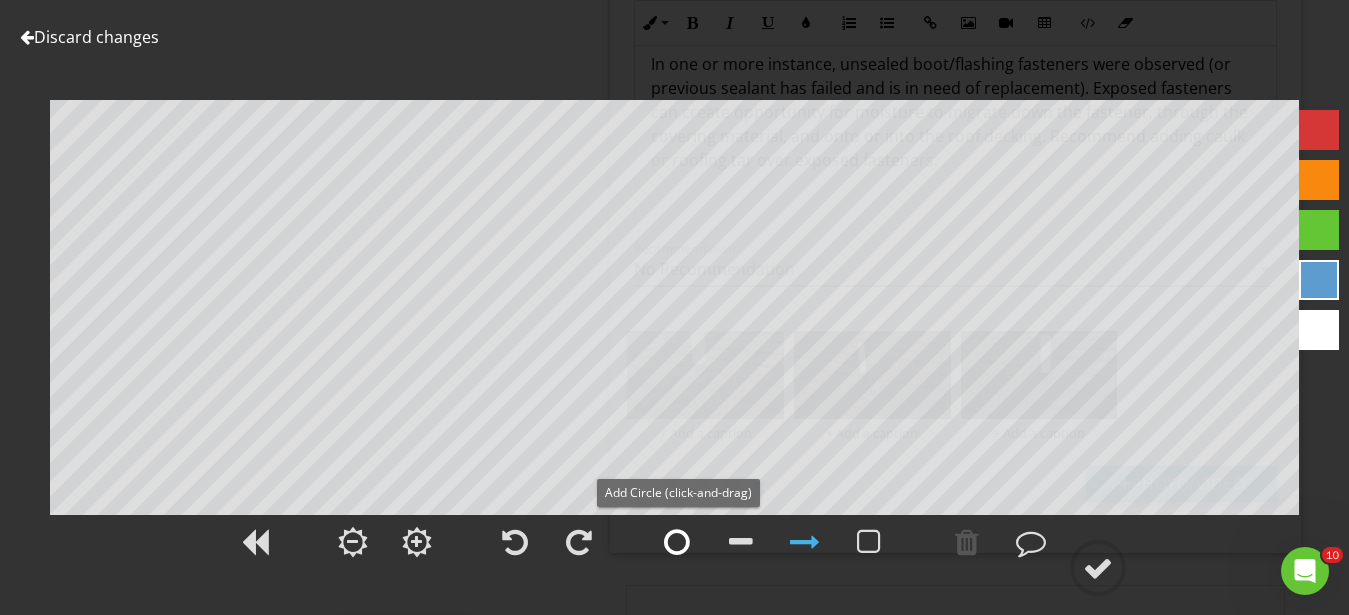 click at bounding box center (677, 542) 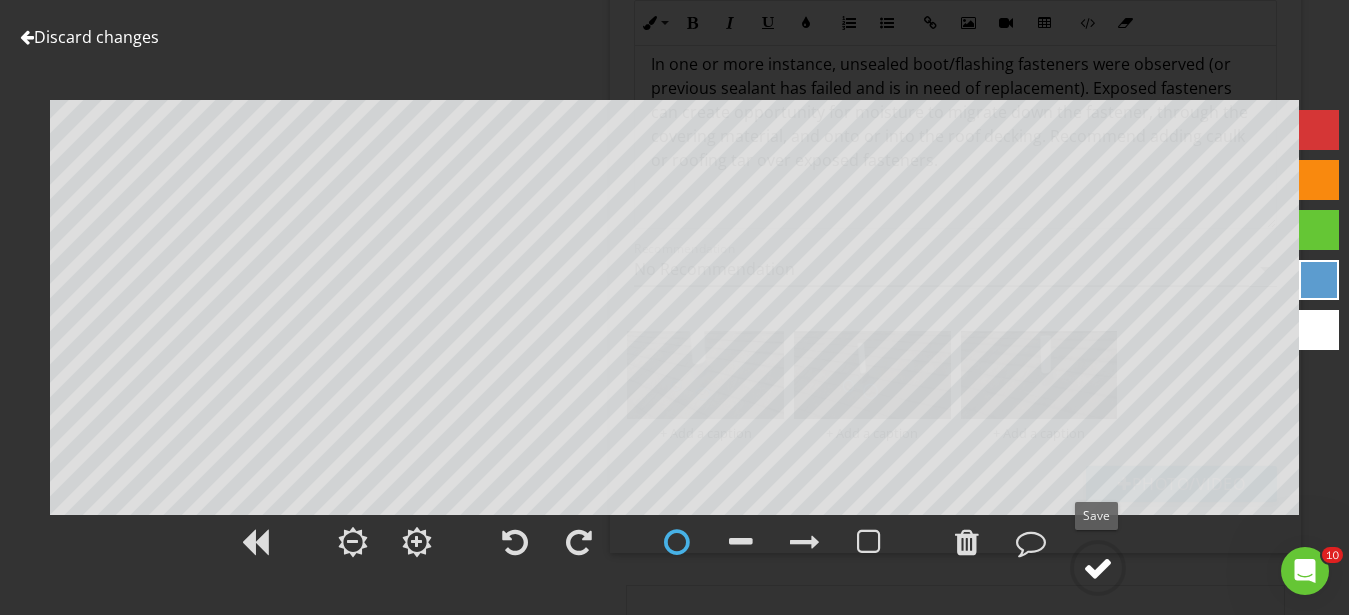 click at bounding box center [1098, 568] 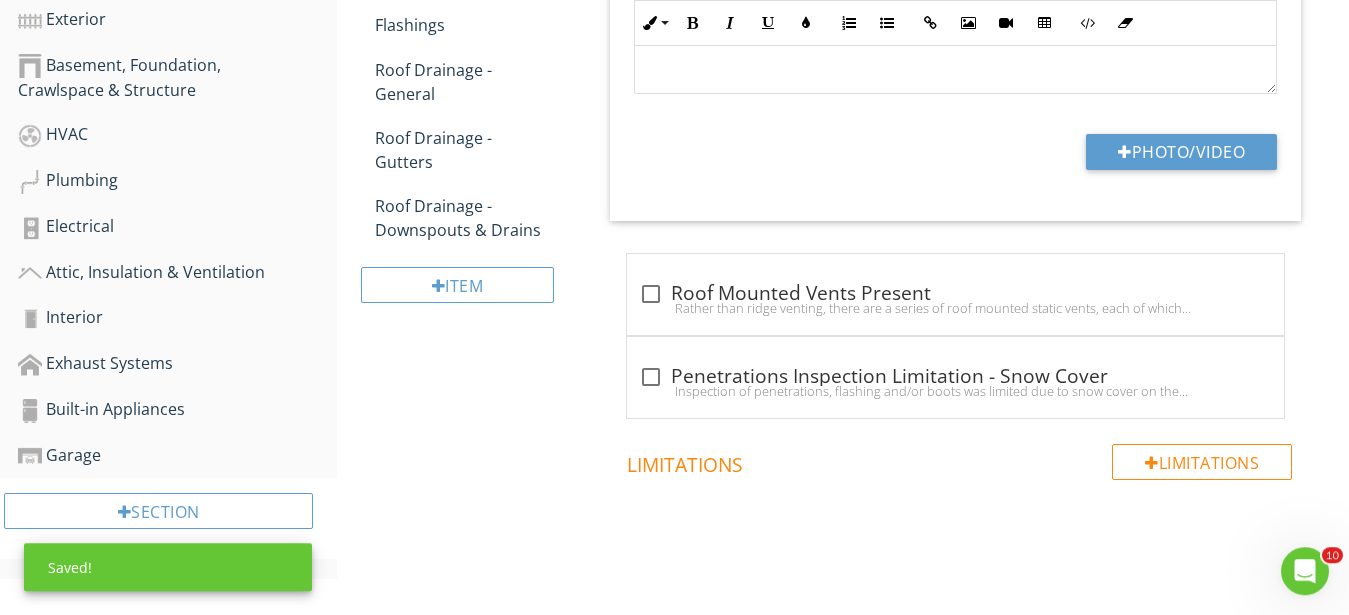 scroll, scrollTop: 306, scrollLeft: 0, axis: vertical 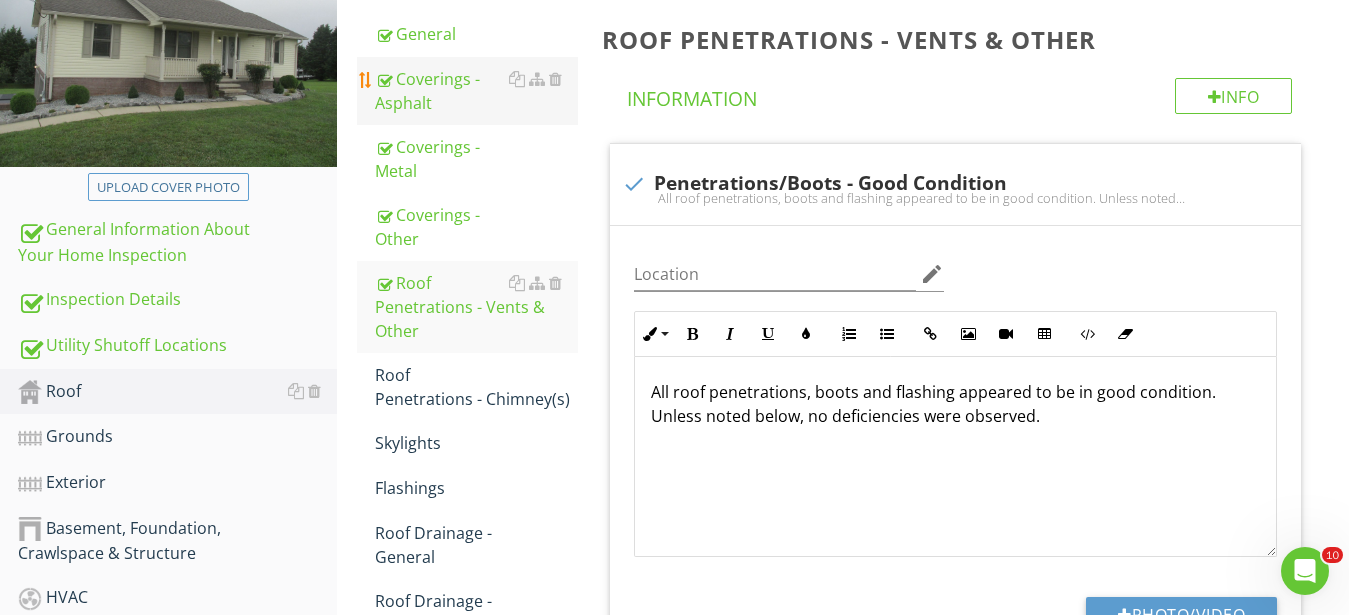click on "Coverings - Asphalt" at bounding box center [476, 91] 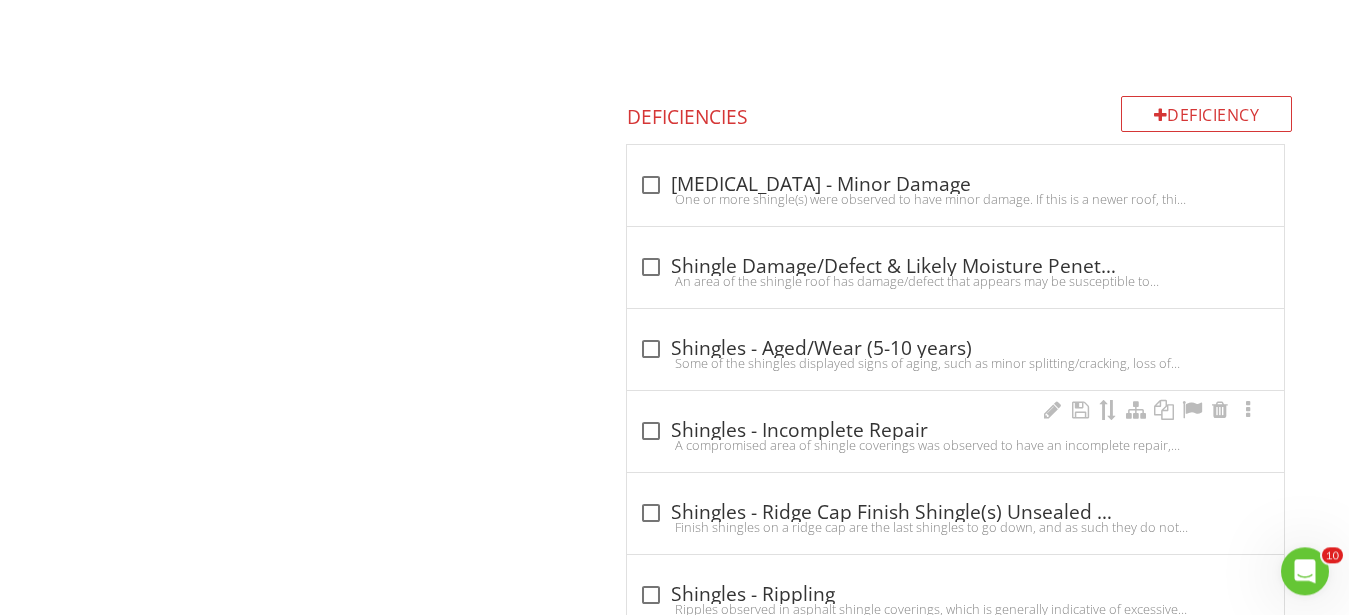 scroll, scrollTop: 1428, scrollLeft: 0, axis: vertical 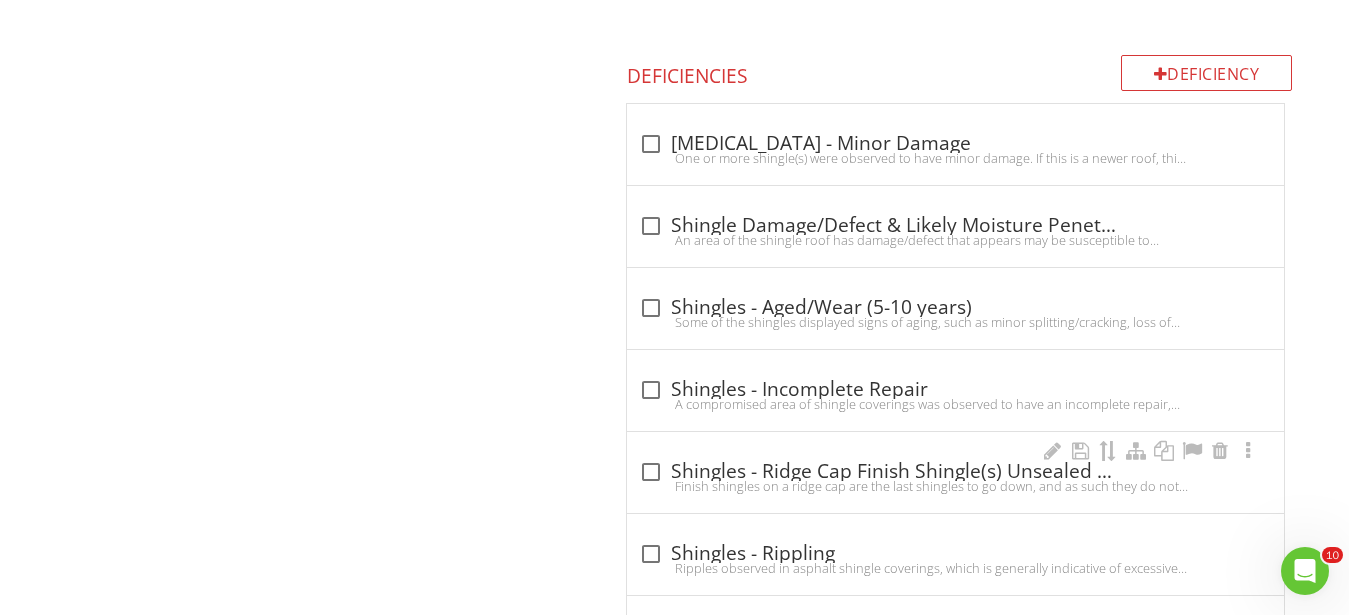 click on "Finish shingles on a ridge cap are the last shingles to go down, and as such they do not have anything overlapping fasteners, so fasteners should be sealed to prevent moisture penetrating around the fastener/through the hole/puncture. Recommend sealing these fasteners with caulk or roofing tar." at bounding box center (955, 486) 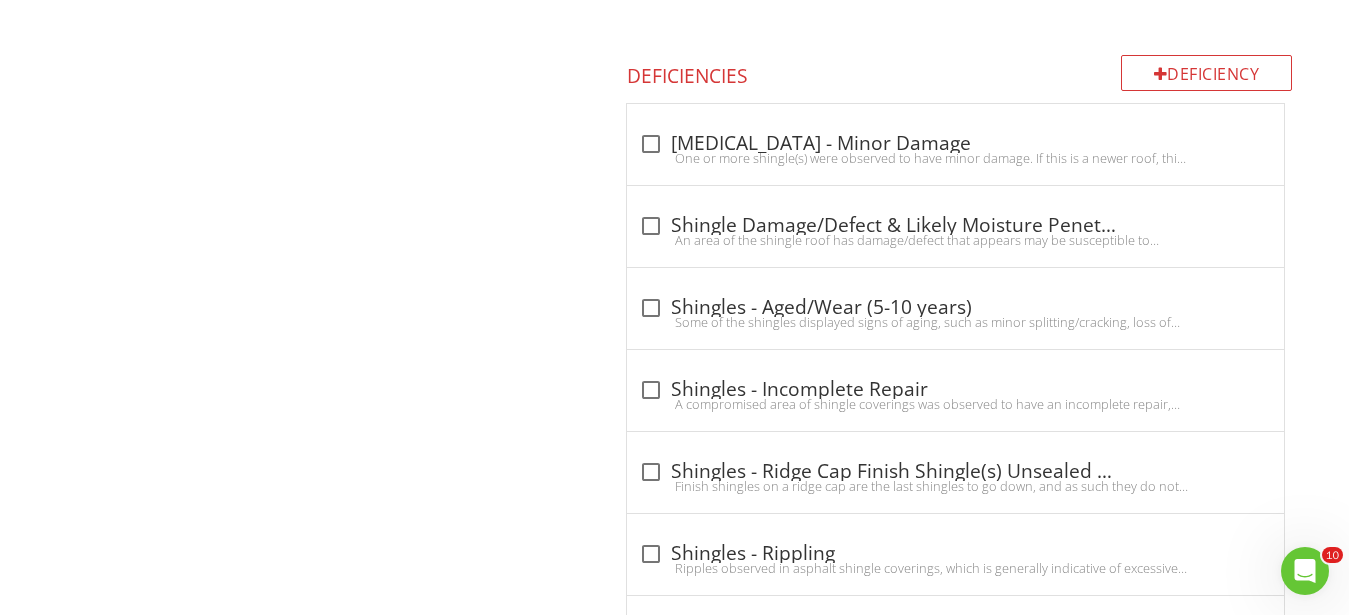 checkbox on "true" 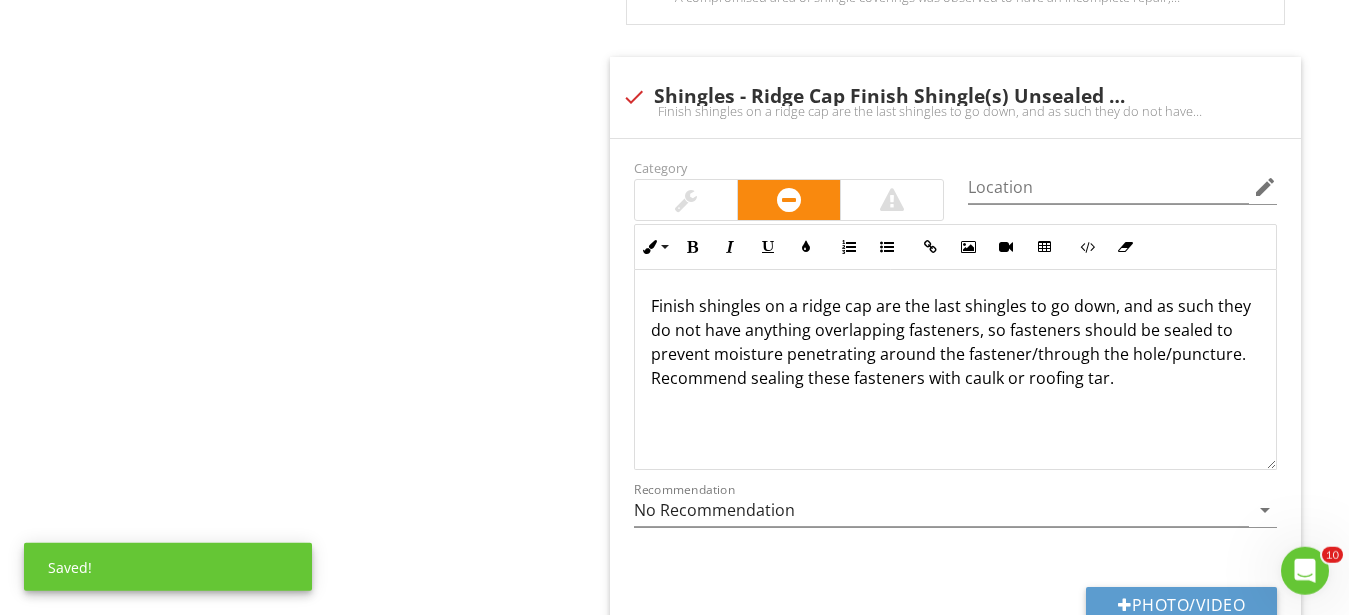 scroll, scrollTop: 1836, scrollLeft: 0, axis: vertical 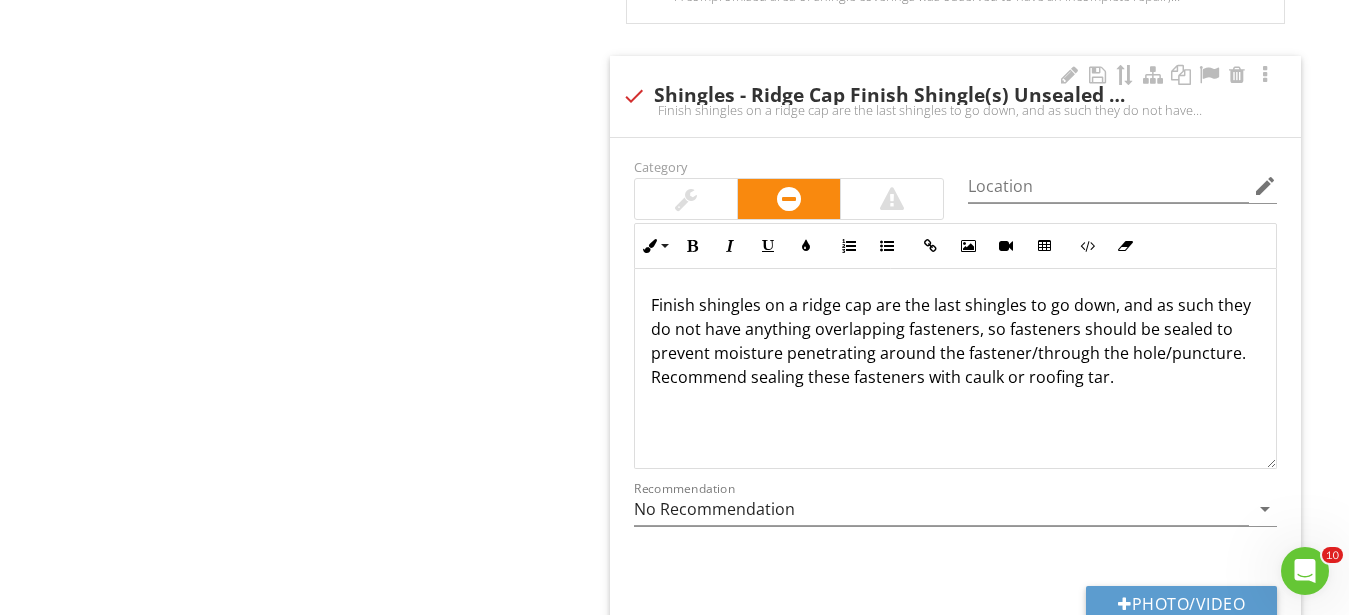 click on "Category" at bounding box center [660, 167] 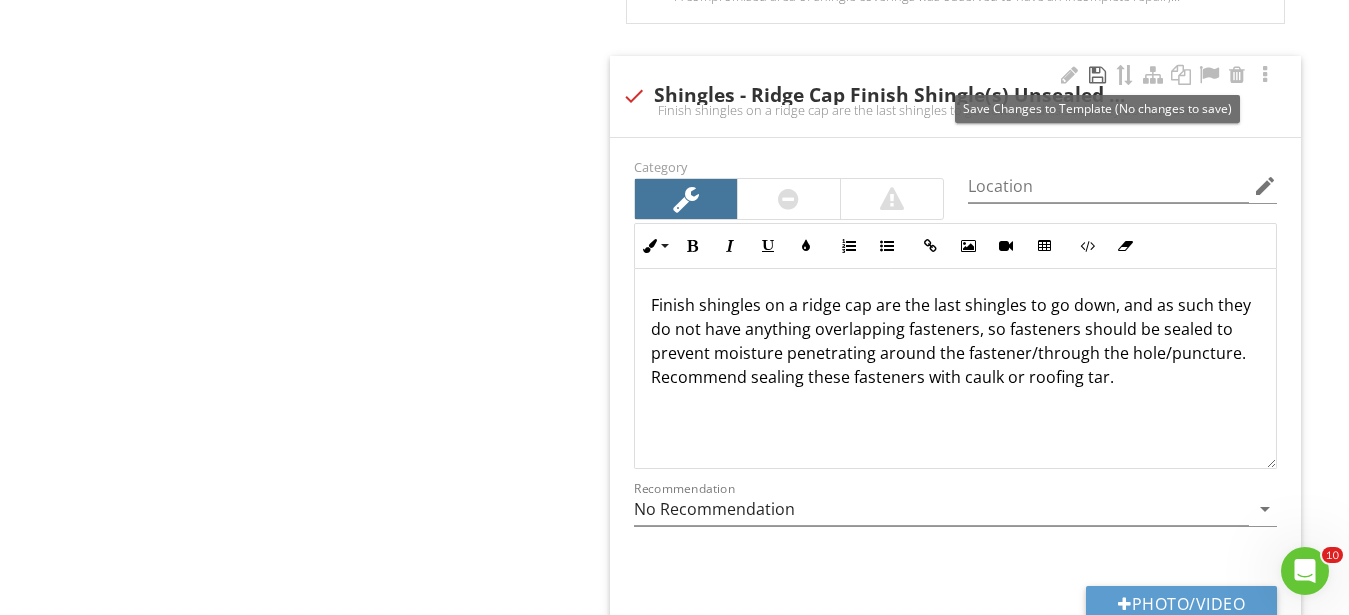 click at bounding box center (1097, 75) 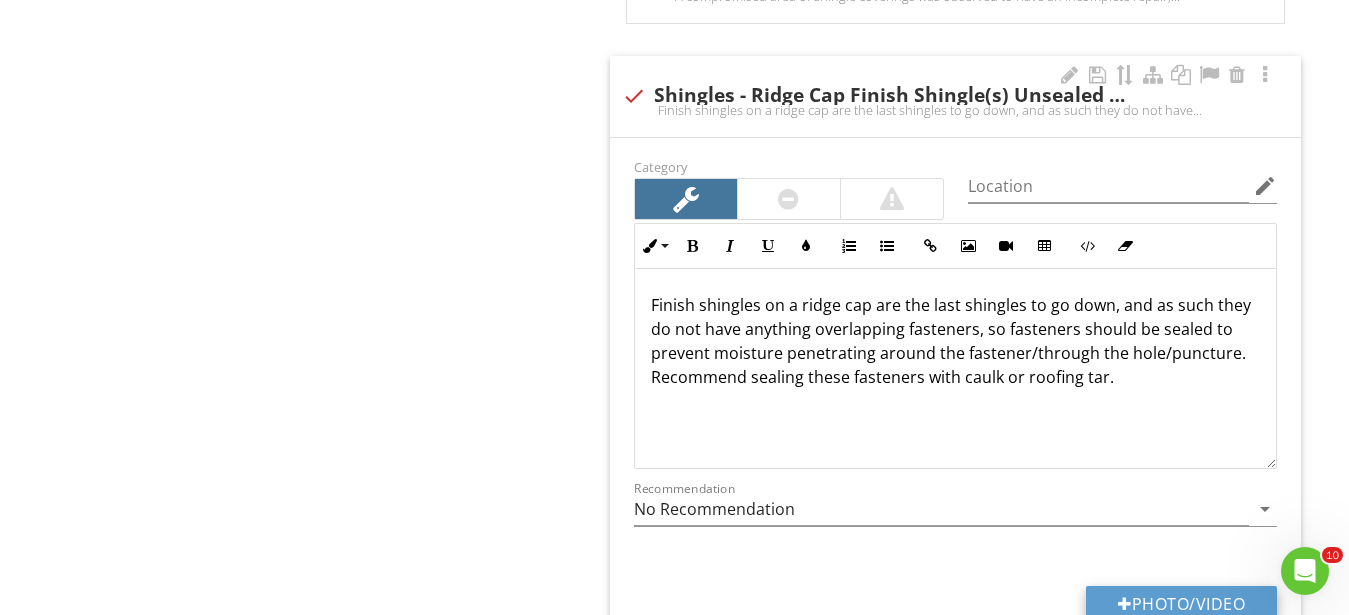 click on "Photo/Video" at bounding box center [1181, 604] 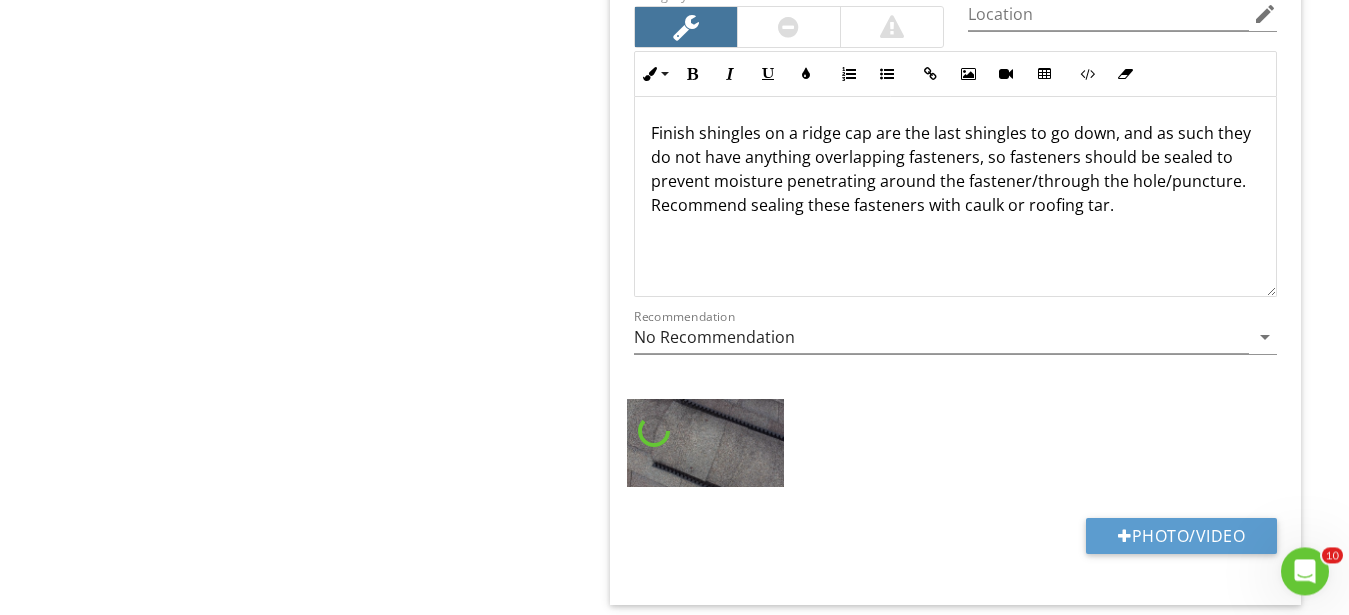 scroll, scrollTop: 2244, scrollLeft: 0, axis: vertical 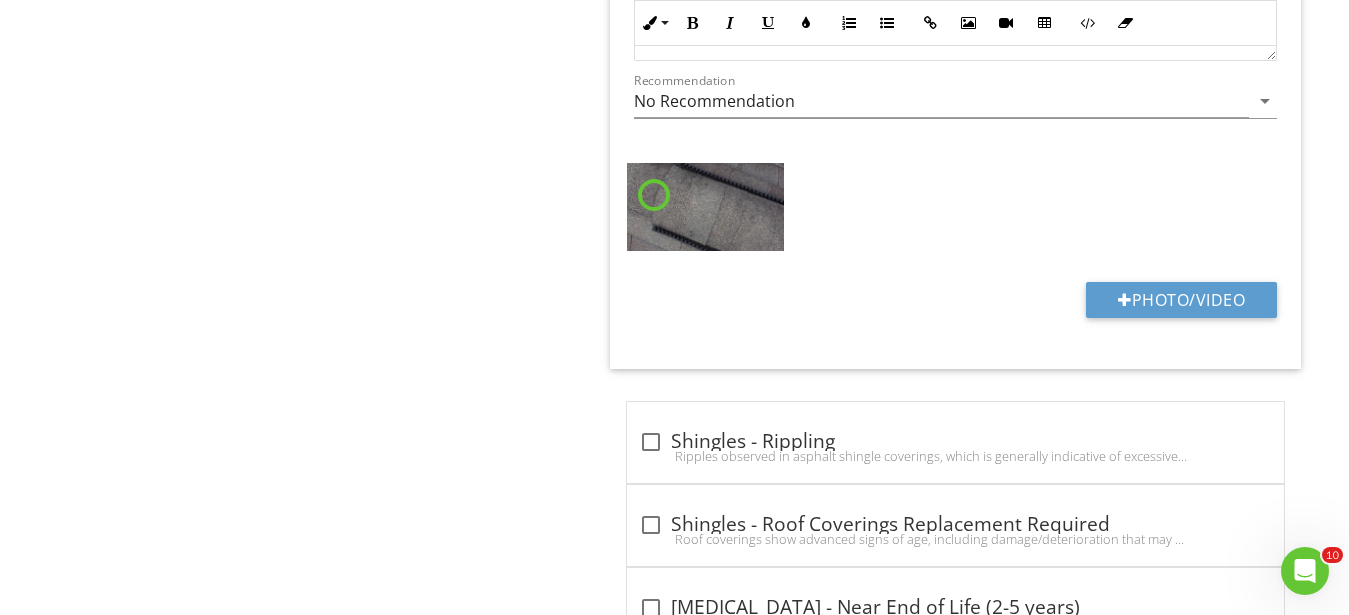 click at bounding box center (705, 207) 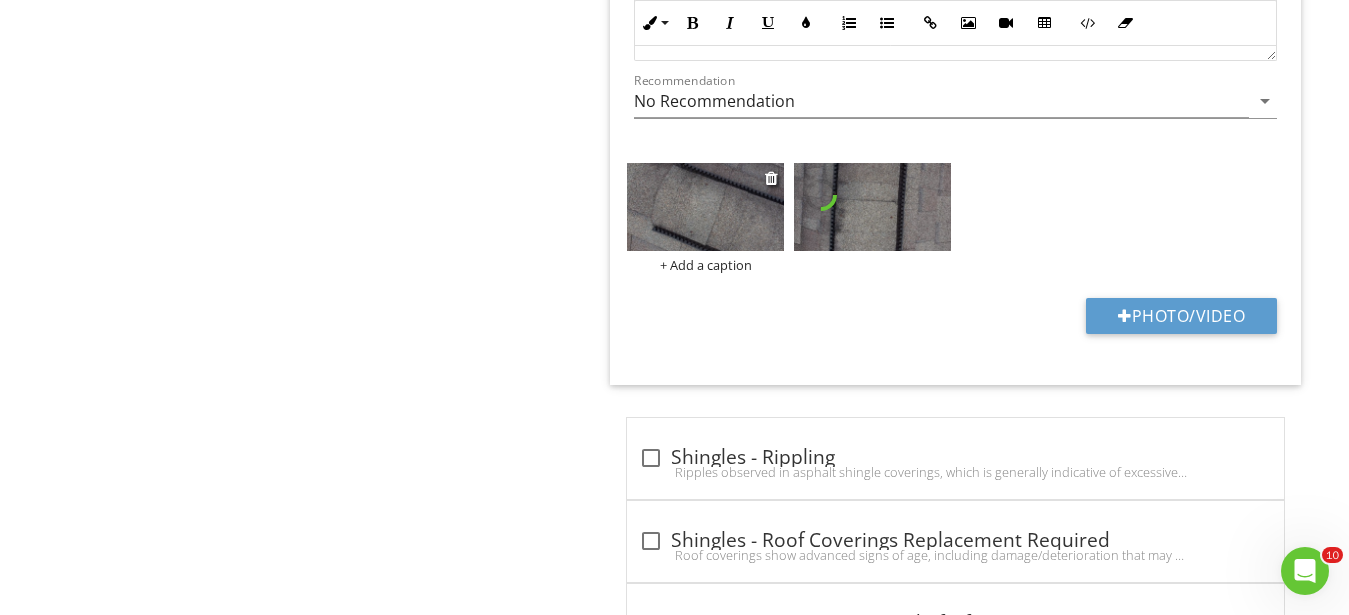 click at bounding box center [705, 207] 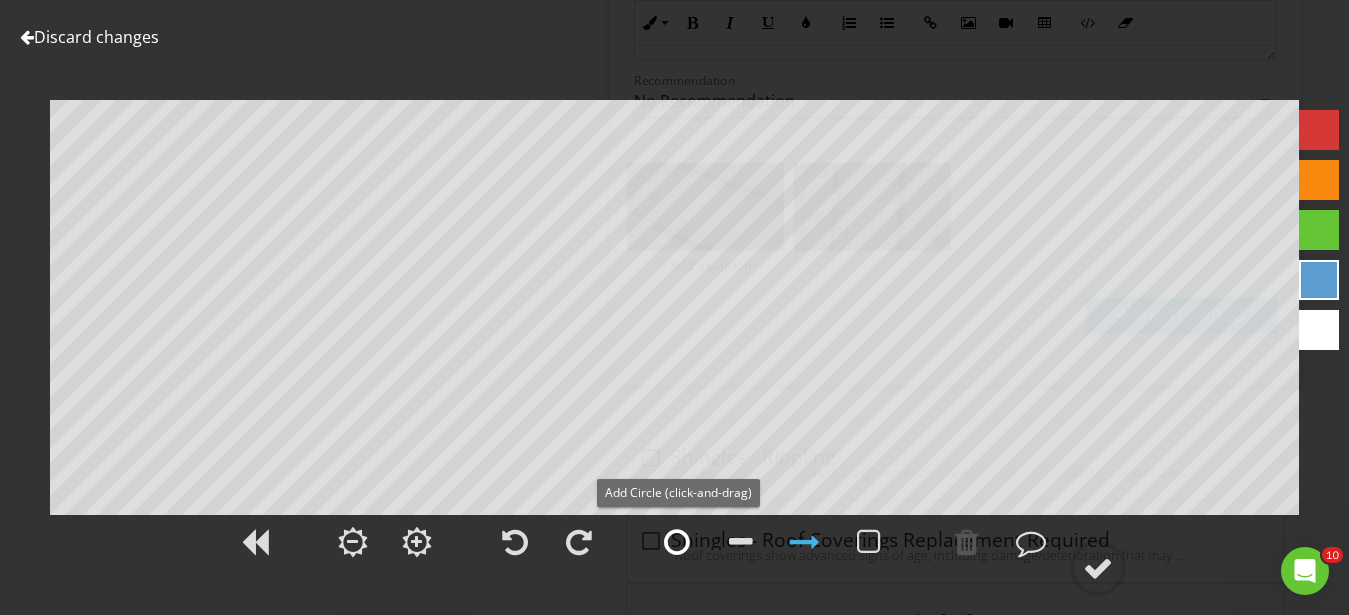click at bounding box center [677, 542] 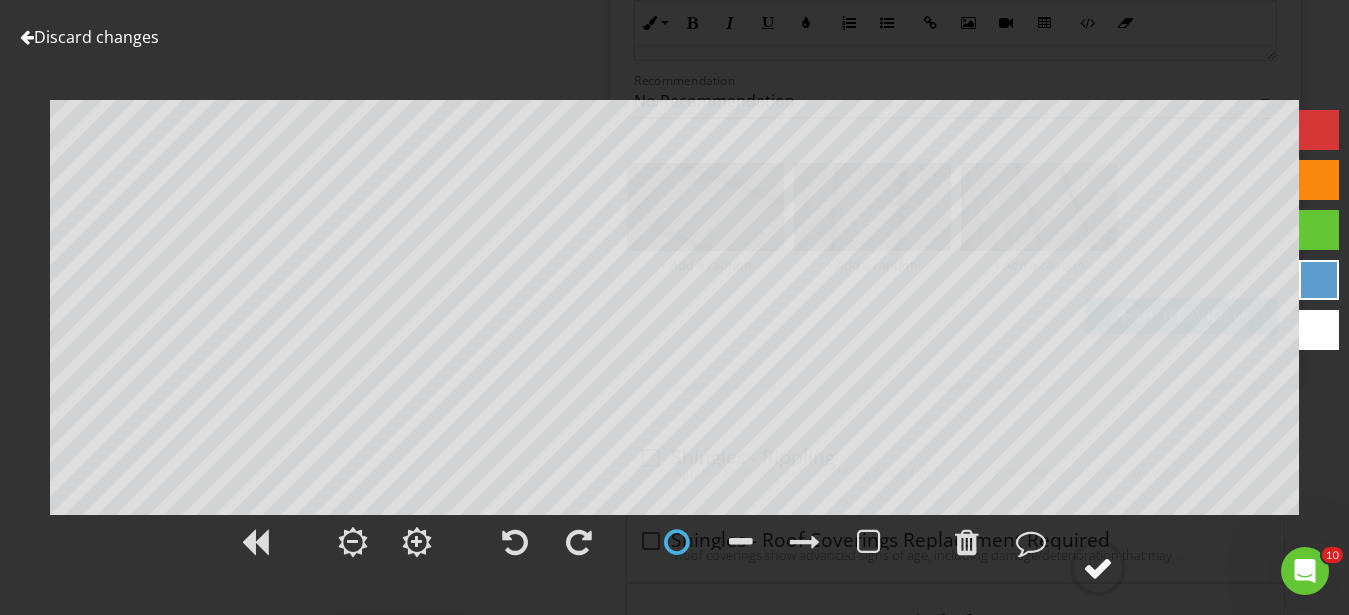 click at bounding box center [1098, 568] 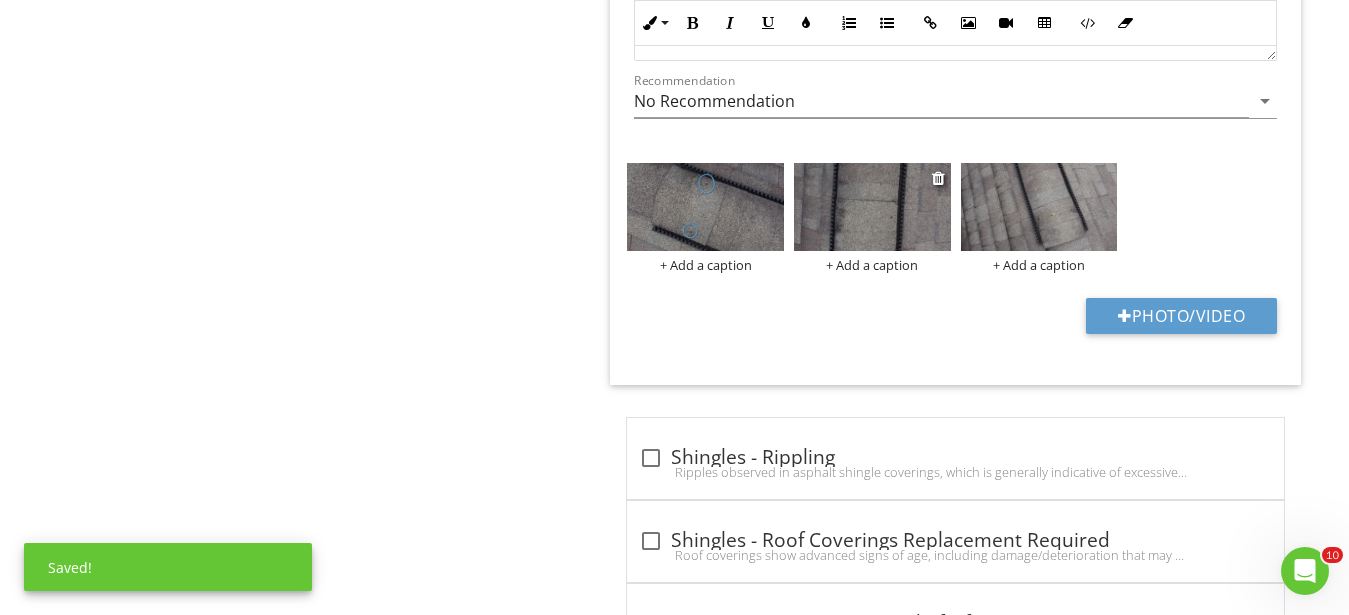 click at bounding box center (872, 207) 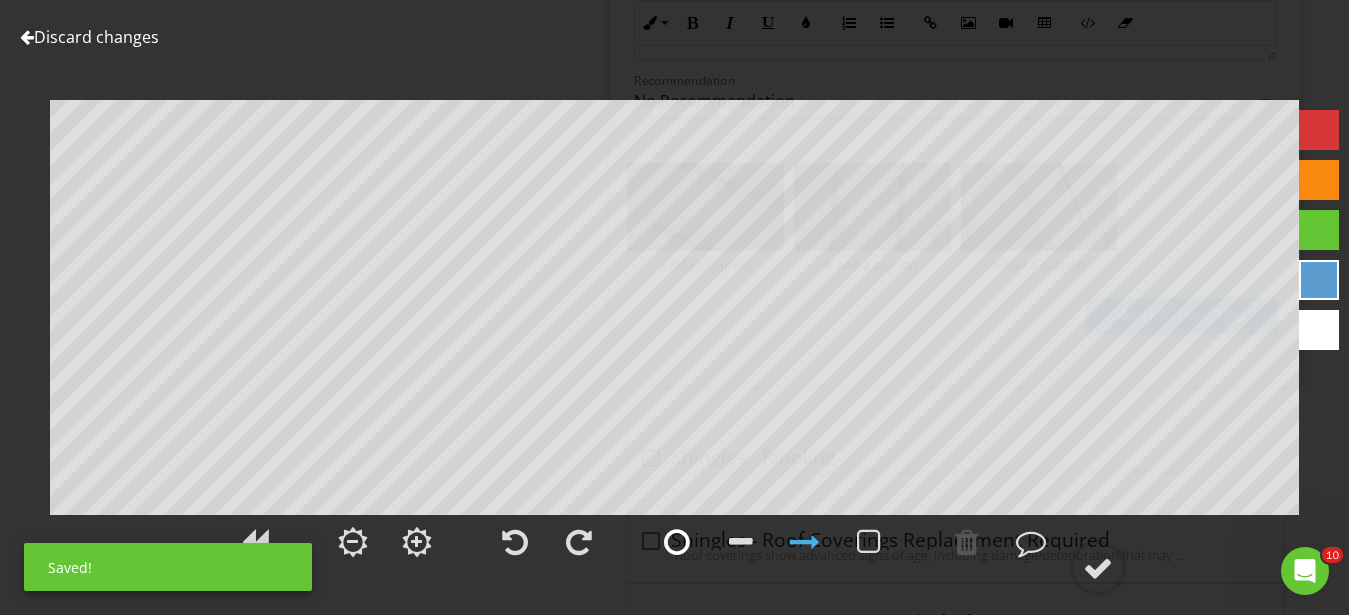 click at bounding box center [677, 542] 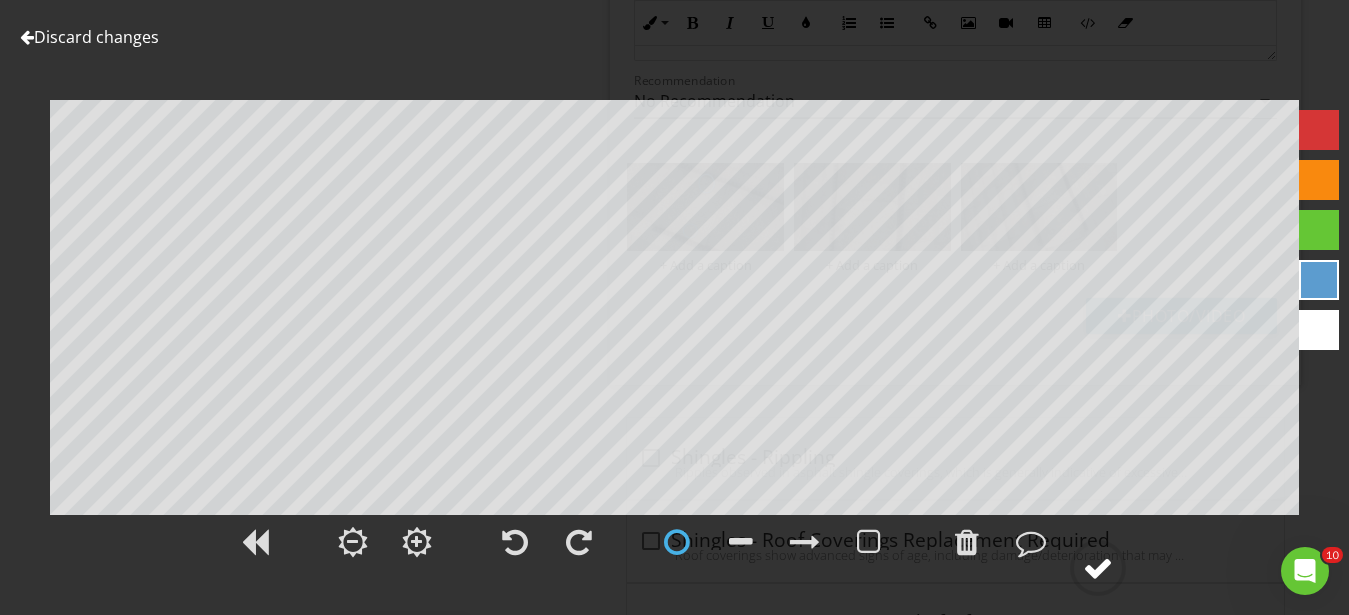 click at bounding box center (1098, 568) 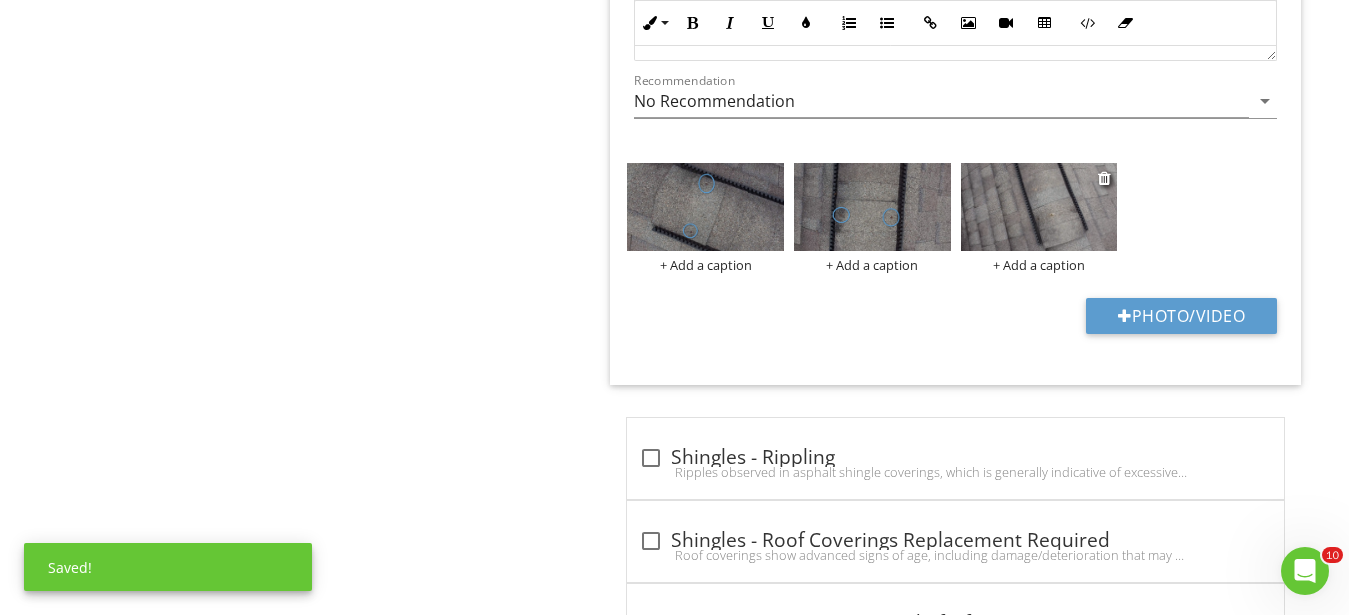 click at bounding box center (1039, 207) 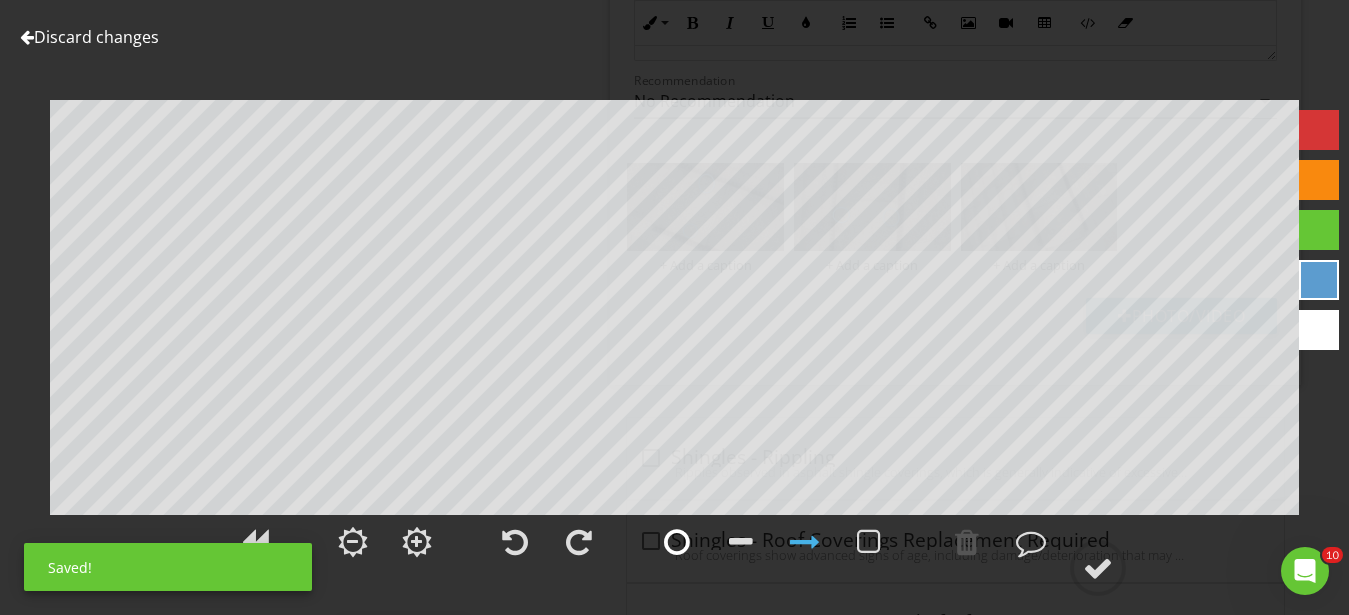 click at bounding box center (677, 542) 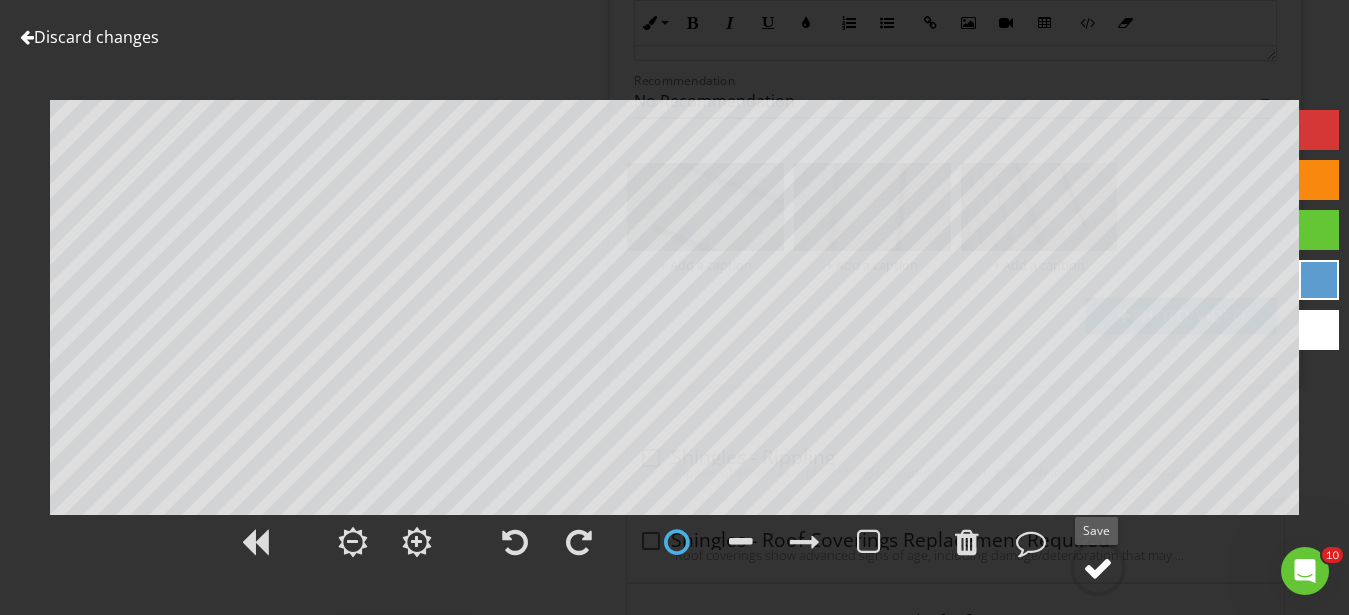 click at bounding box center (1098, 568) 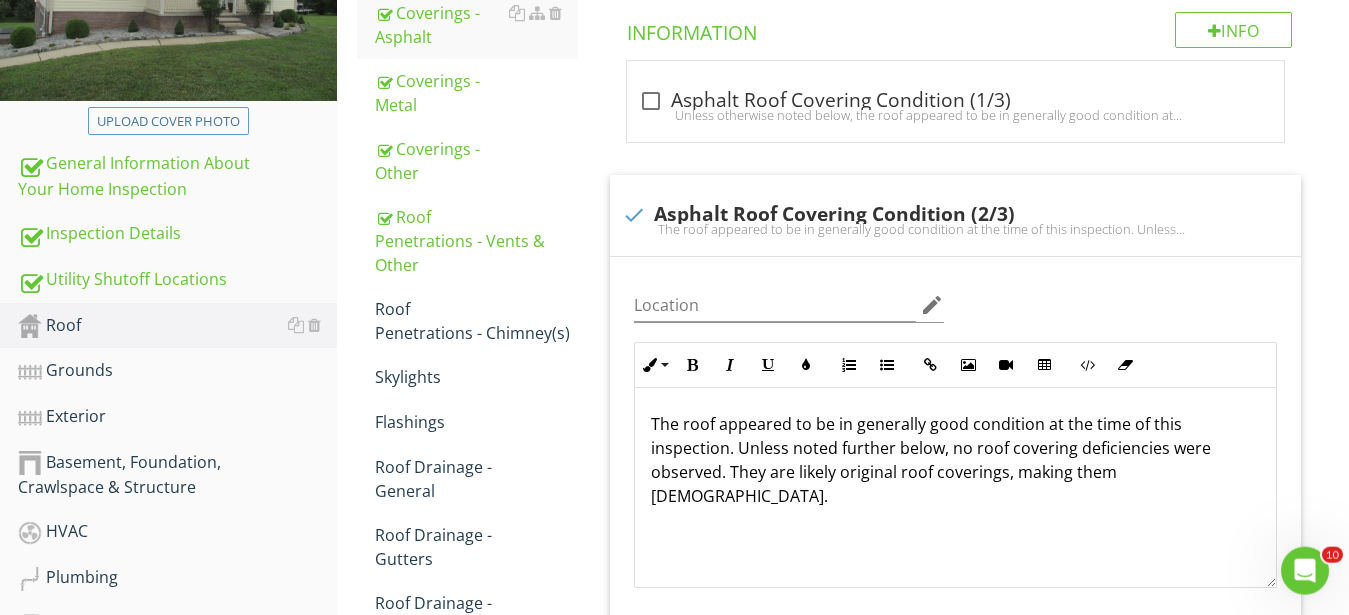 scroll, scrollTop: 408, scrollLeft: 0, axis: vertical 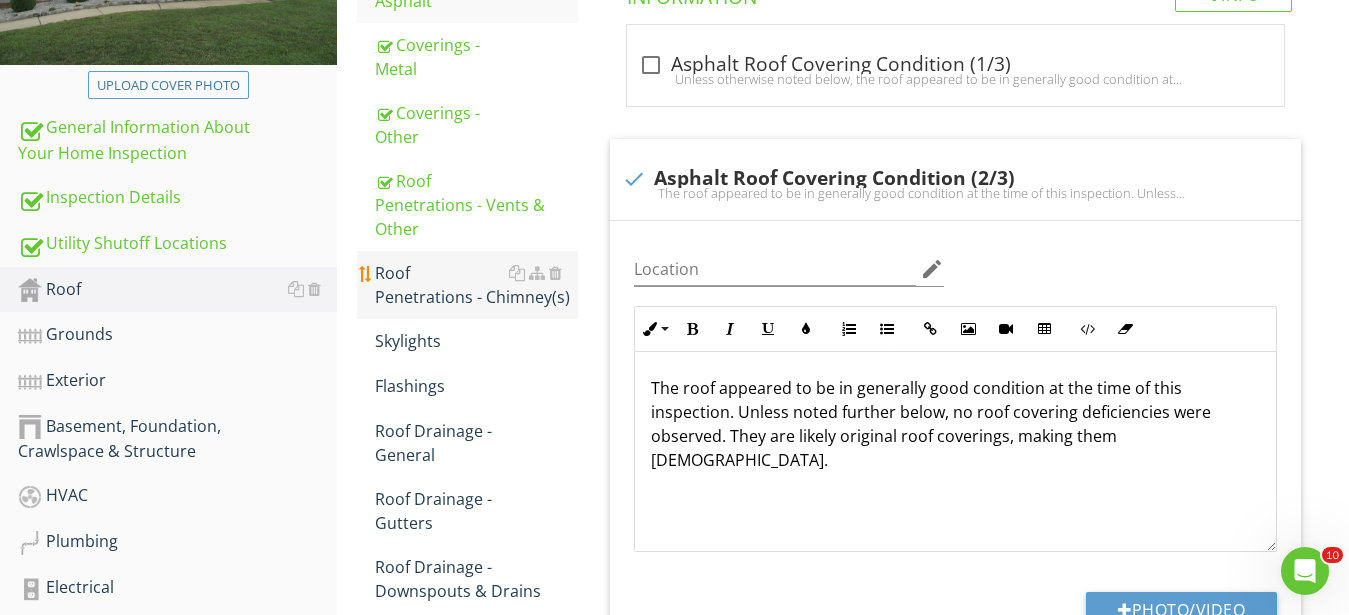 click on "Roof Penetrations - Chimney(s)" at bounding box center (476, 285) 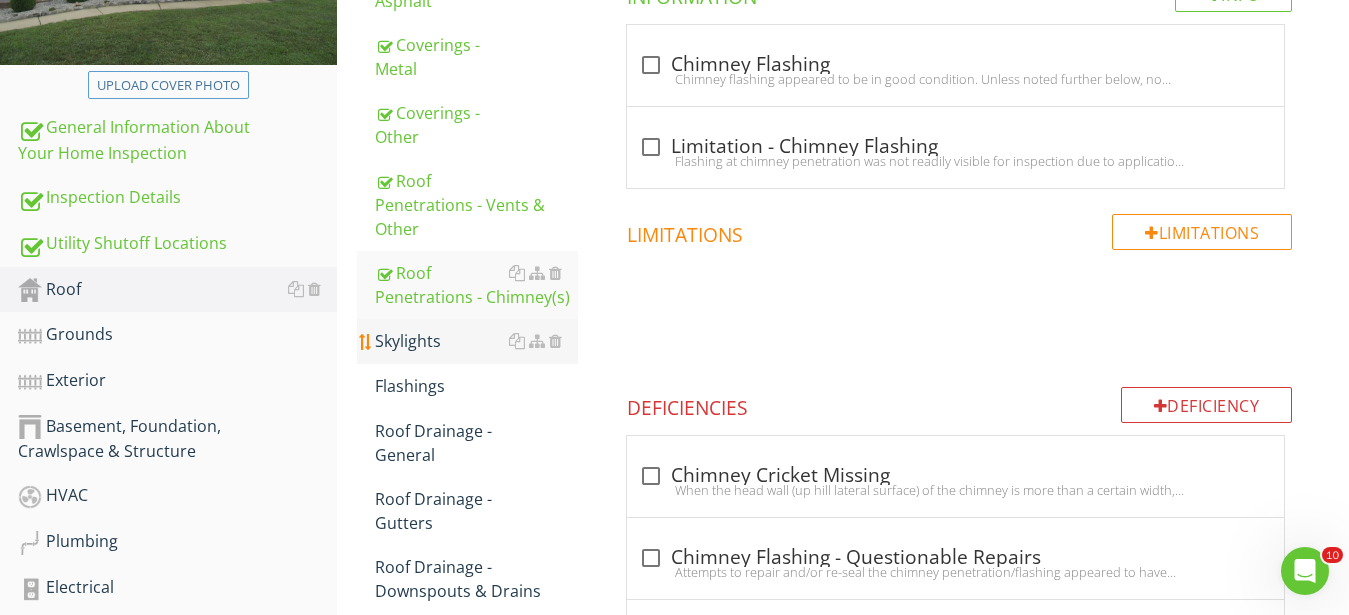 click on "Skylights" at bounding box center [476, 341] 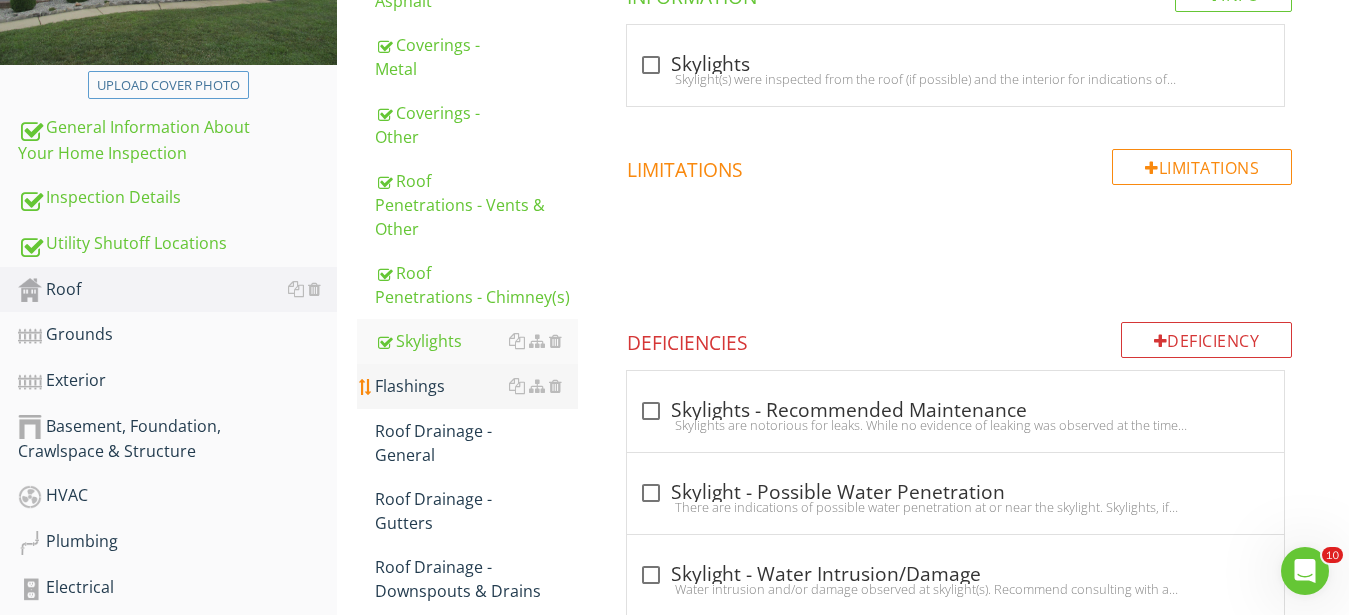 click on "Flashings" at bounding box center (476, 386) 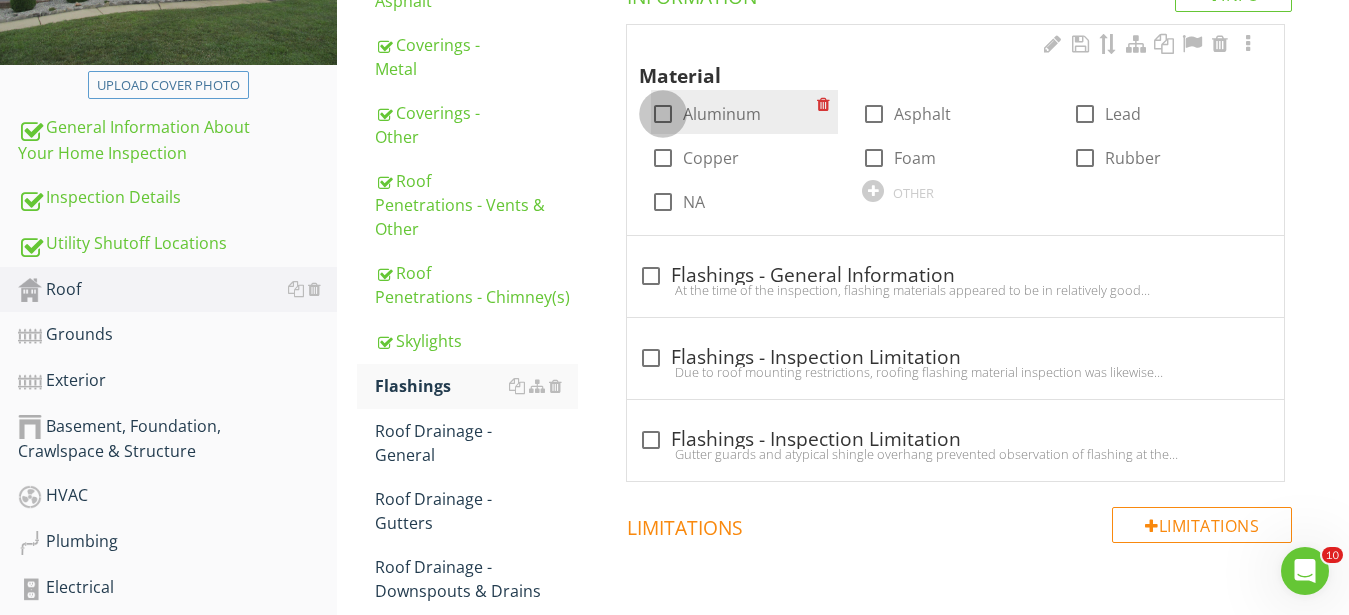 click at bounding box center (663, 114) 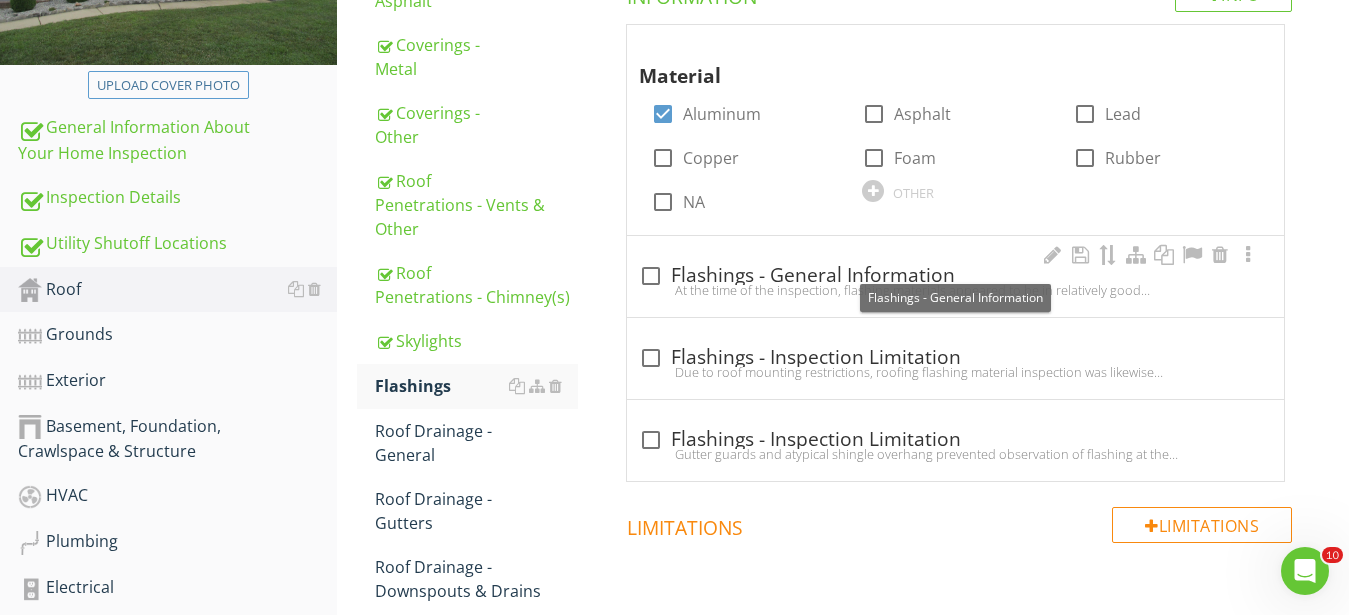 click on "check_box_outline_blank
Flashings - General Information" at bounding box center (955, 276) 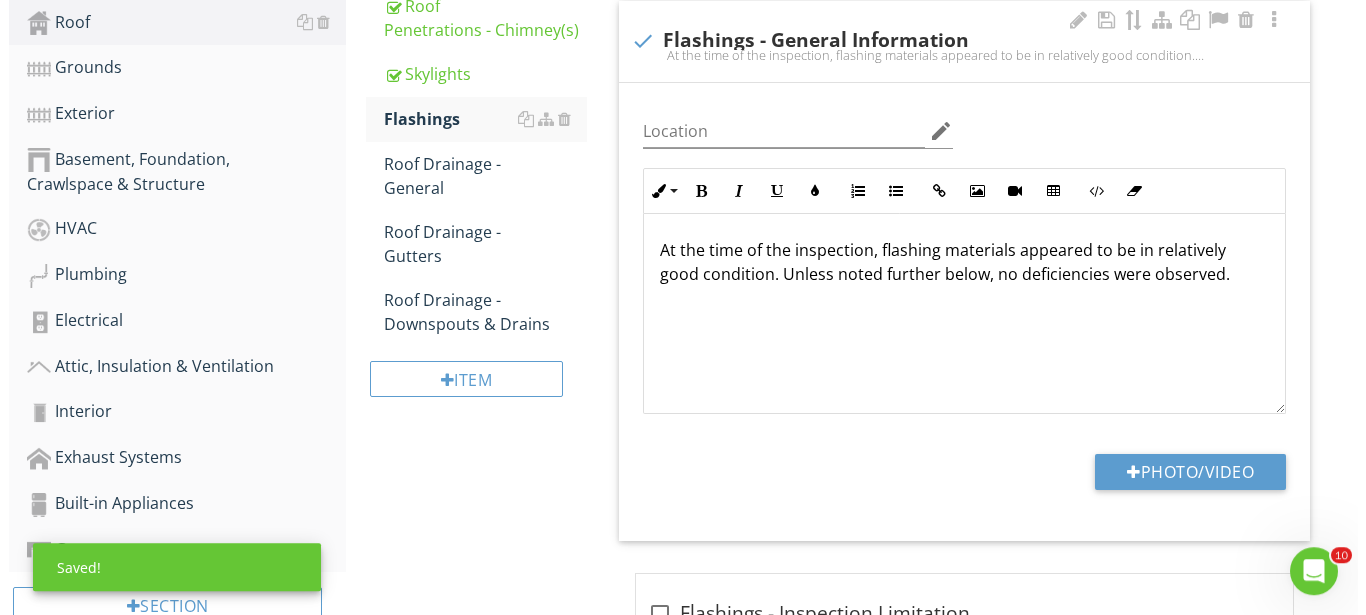 scroll, scrollTop: 714, scrollLeft: 0, axis: vertical 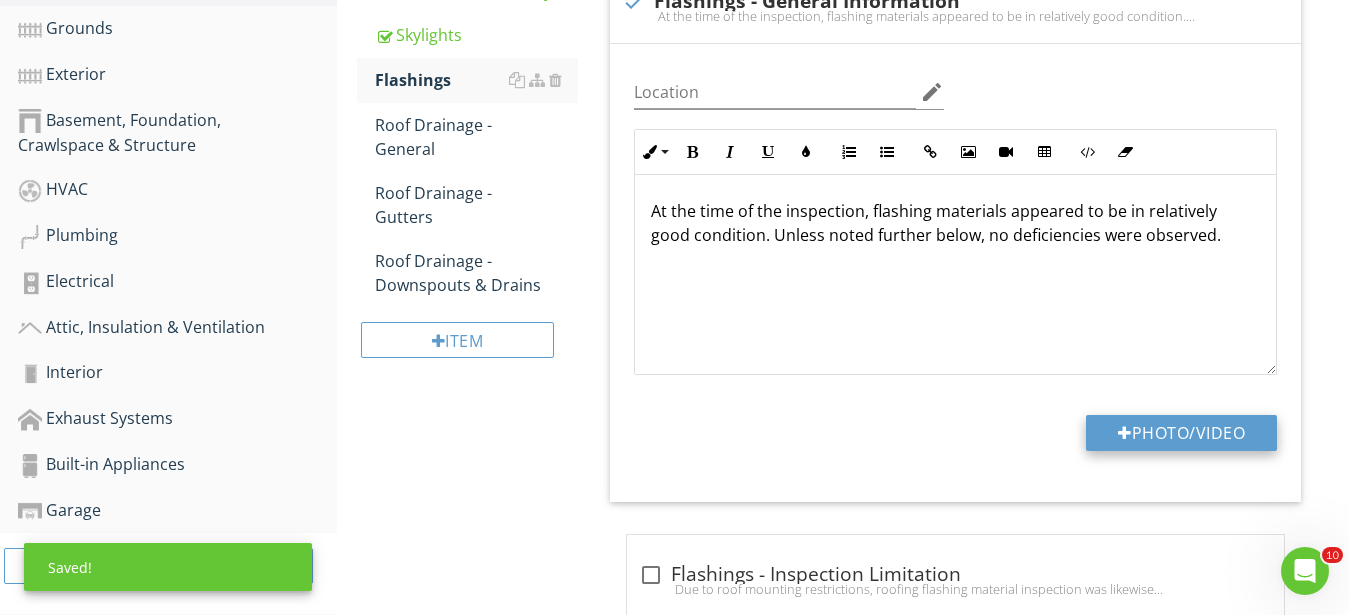 click on "Photo/Video" at bounding box center (1181, 433) 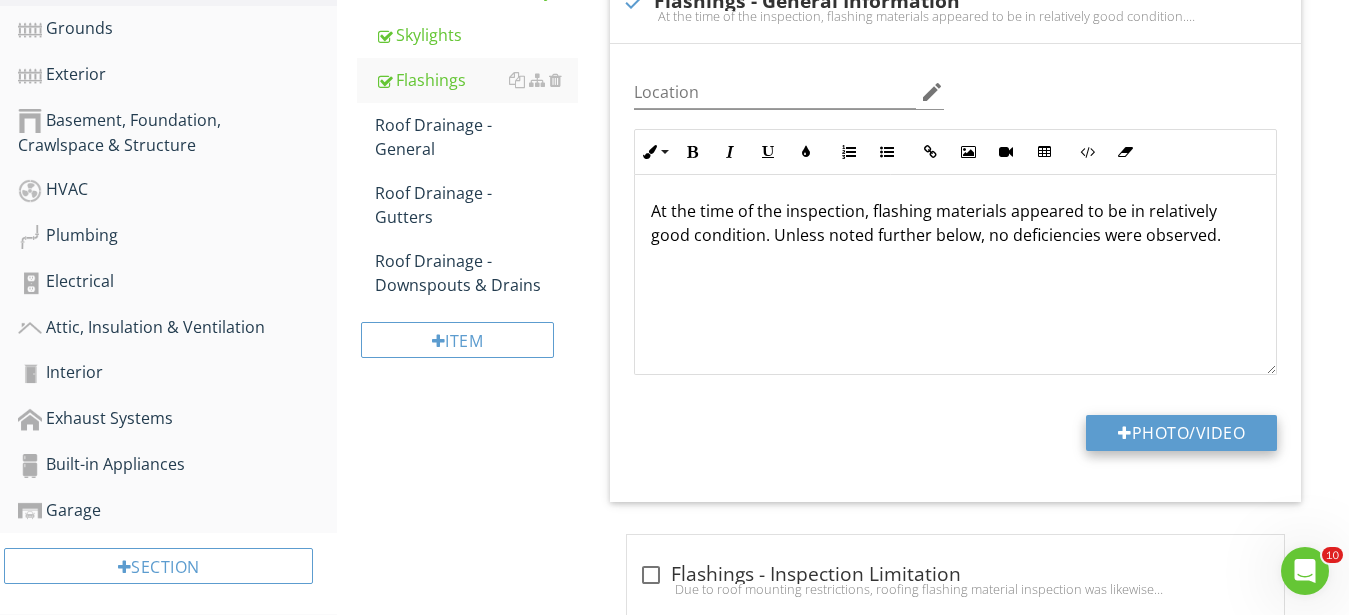 type on "C:\fakepath\IMG_0350.JPG" 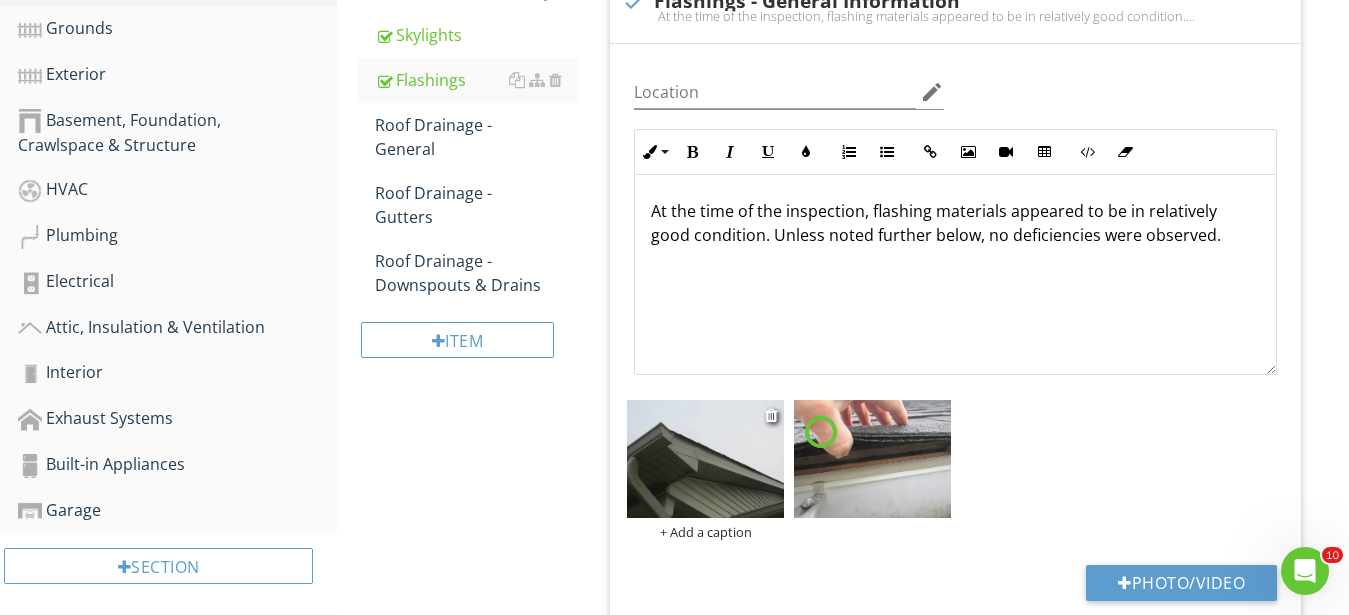 click at bounding box center [705, 459] 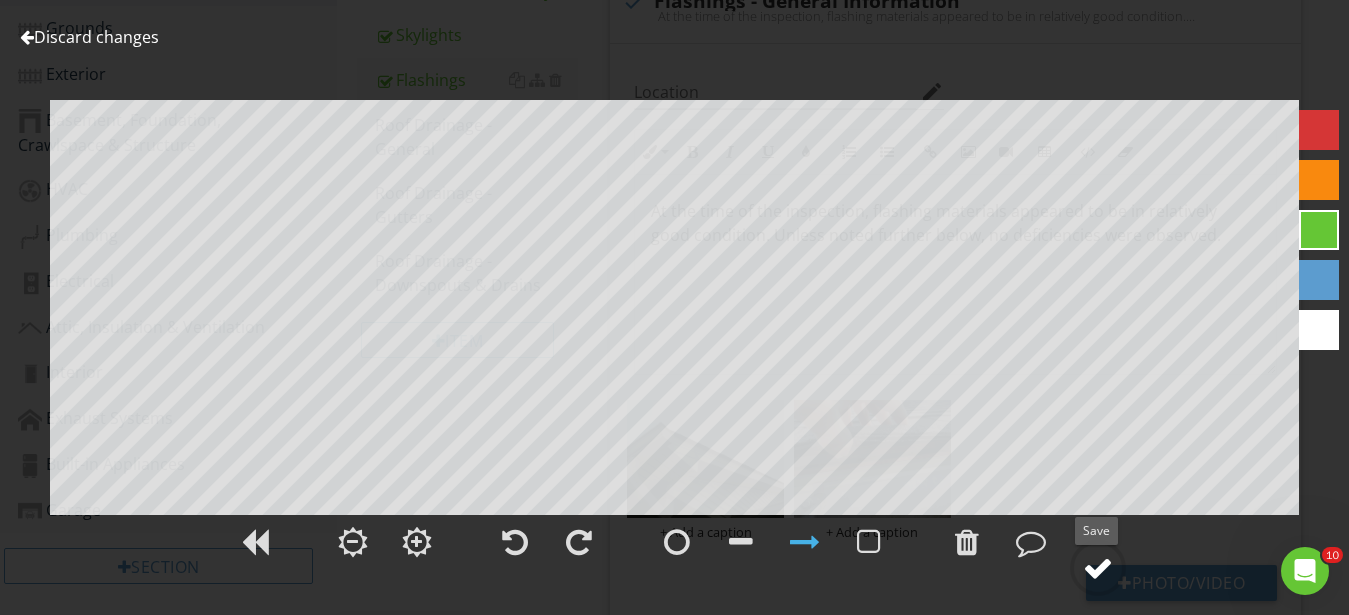 click at bounding box center [1098, 568] 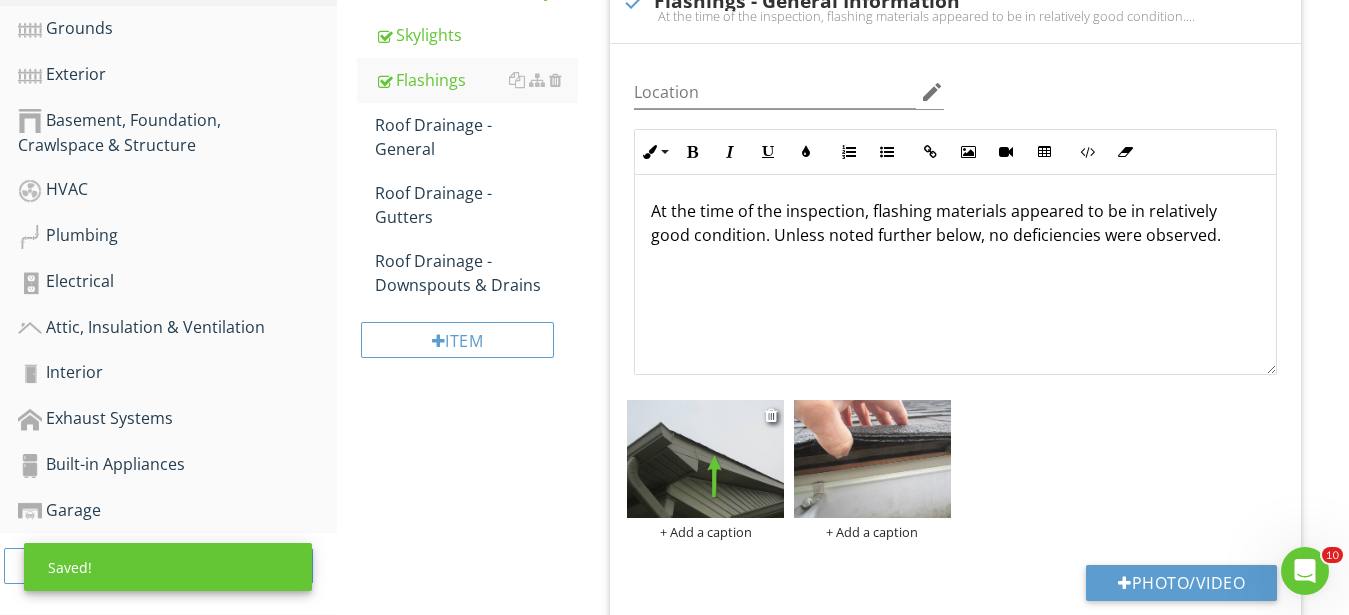 click on "+ Add a caption" at bounding box center [705, 532] 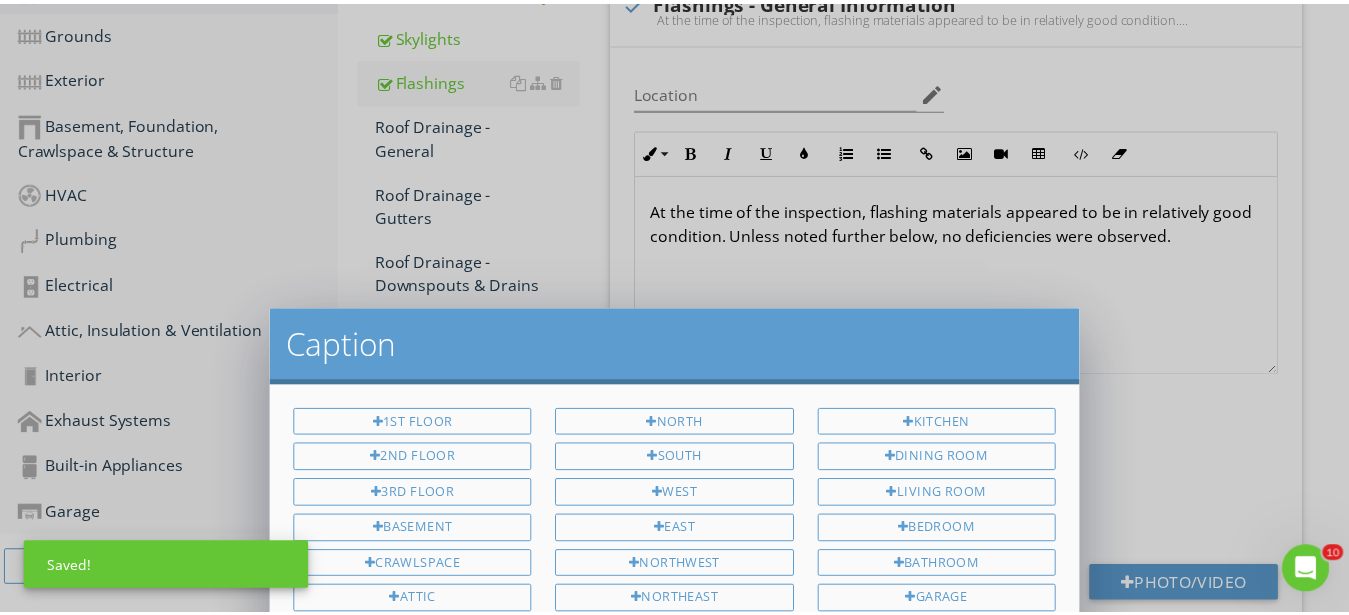 scroll, scrollTop: 0, scrollLeft: 0, axis: both 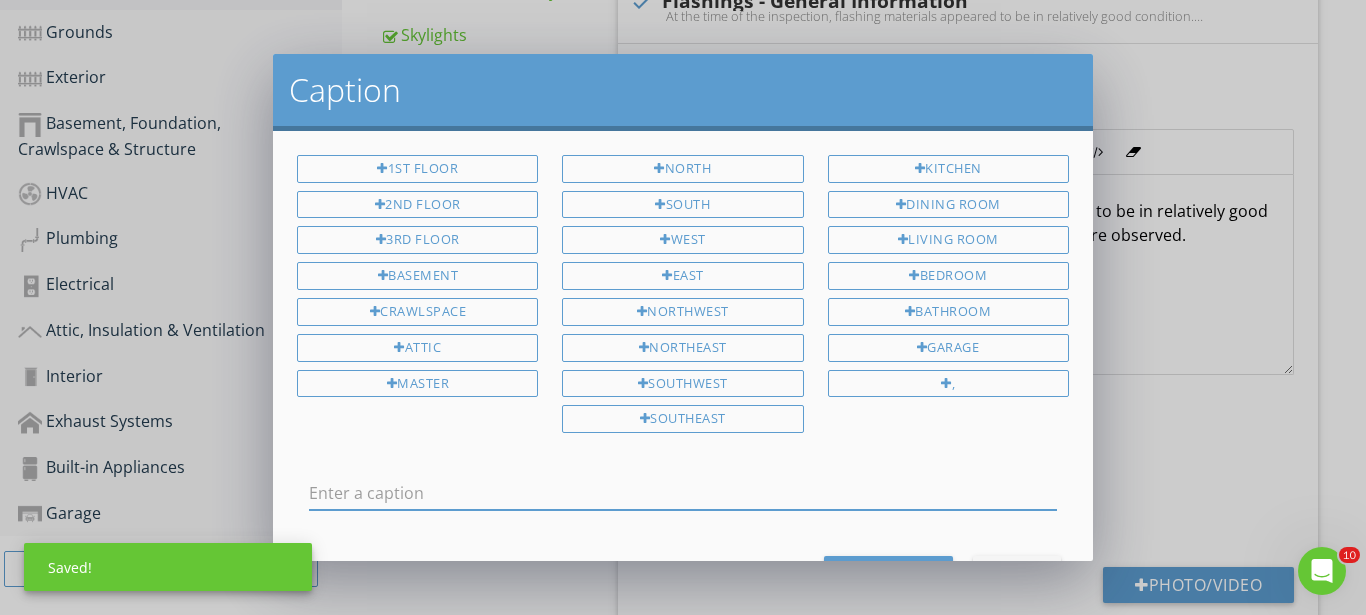 click at bounding box center (683, 493) 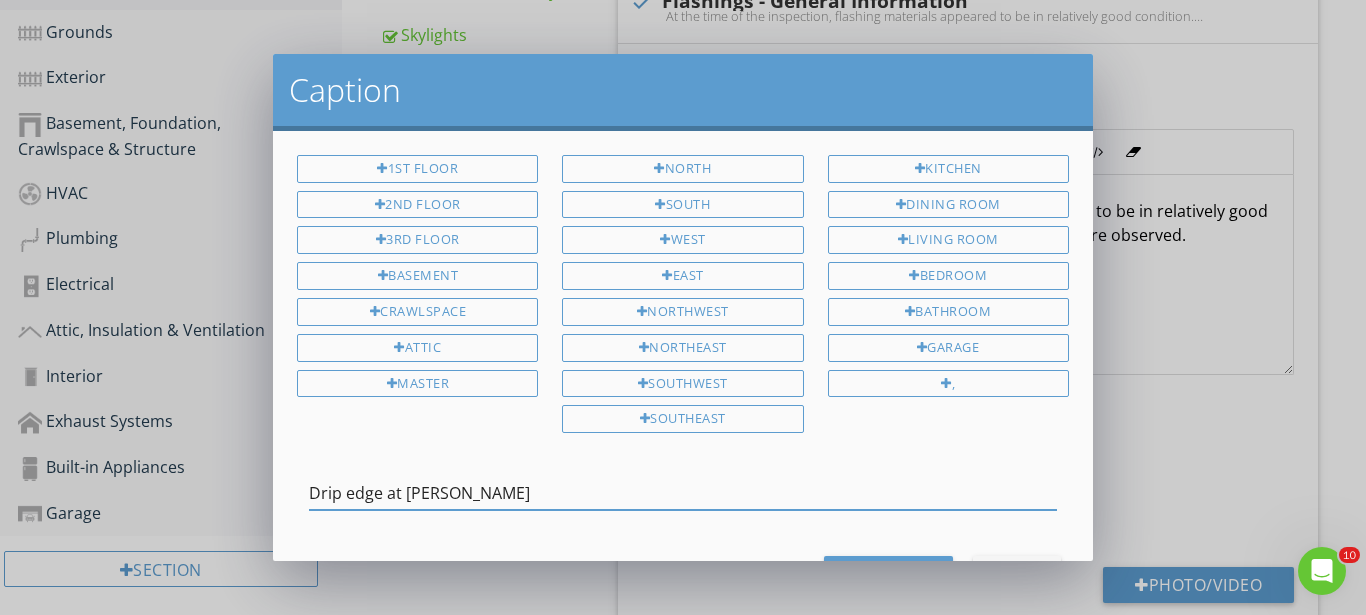 type on "Drip edge at rakes" 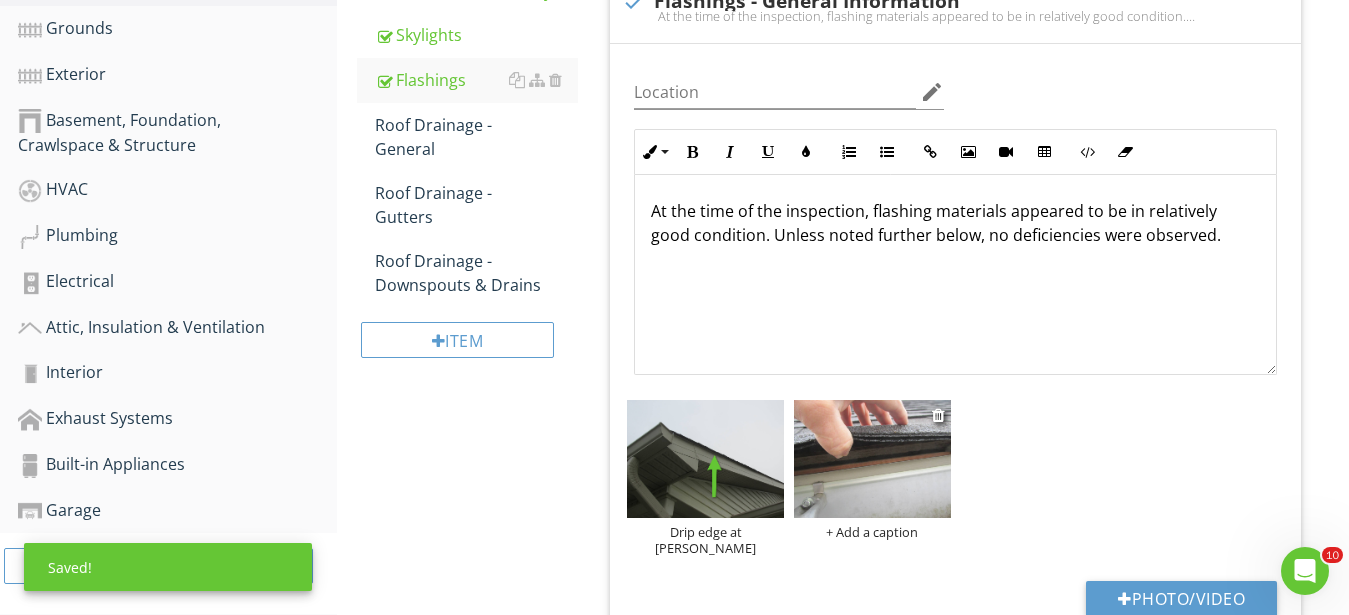 click at bounding box center [872, 459] 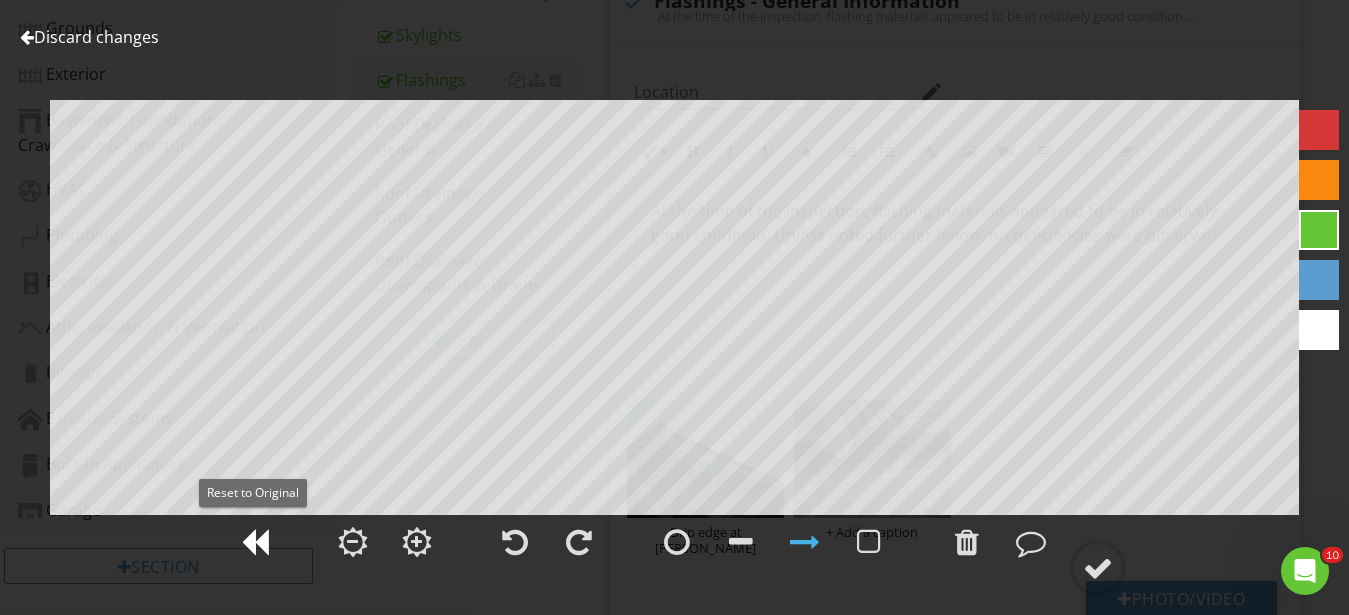 click at bounding box center [255, 542] 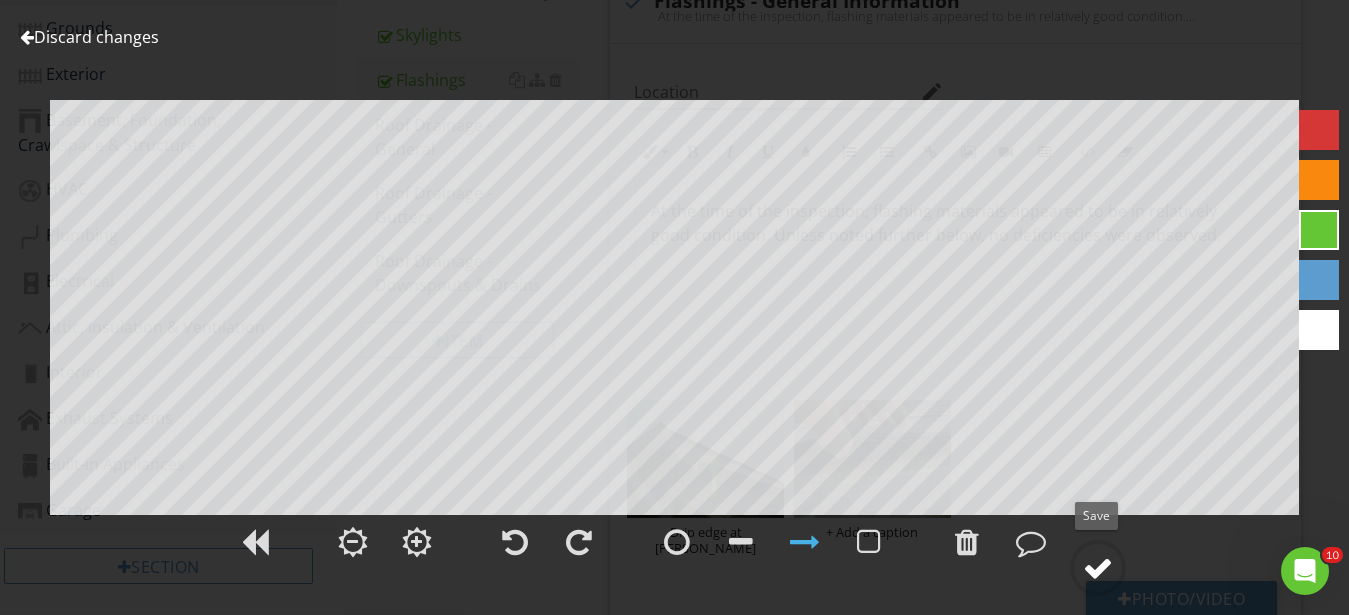click at bounding box center [1098, 568] 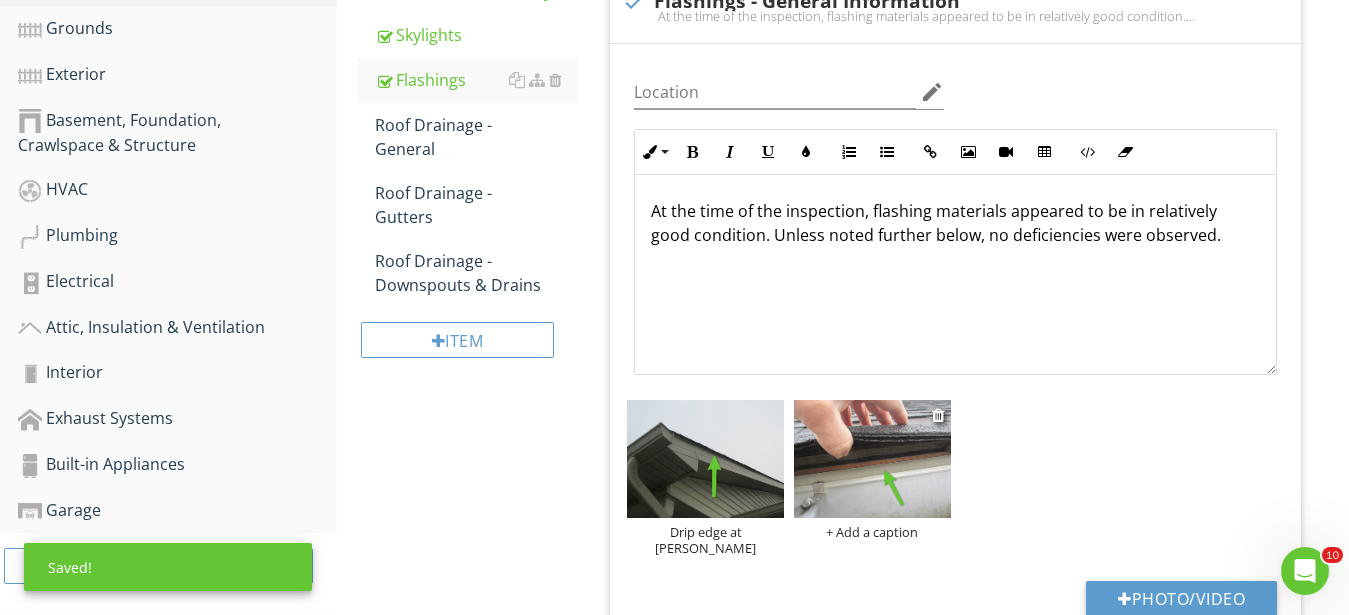 click on "+ Add a caption" at bounding box center [872, 532] 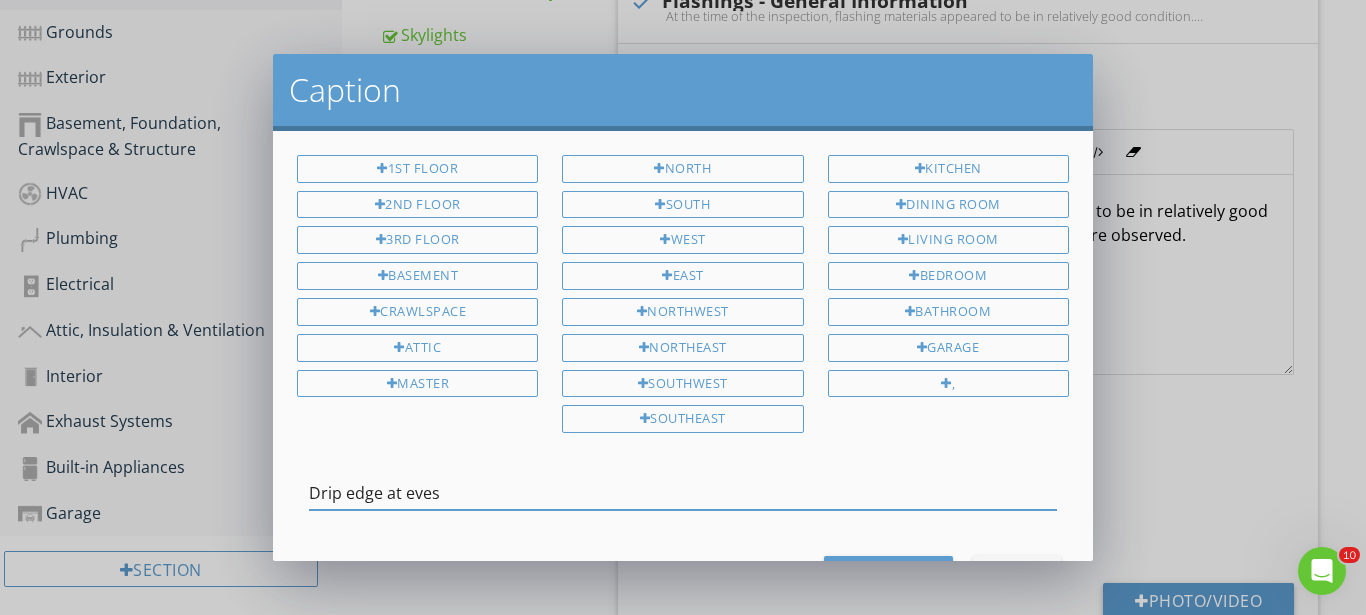 type on "Drip edge at eves" 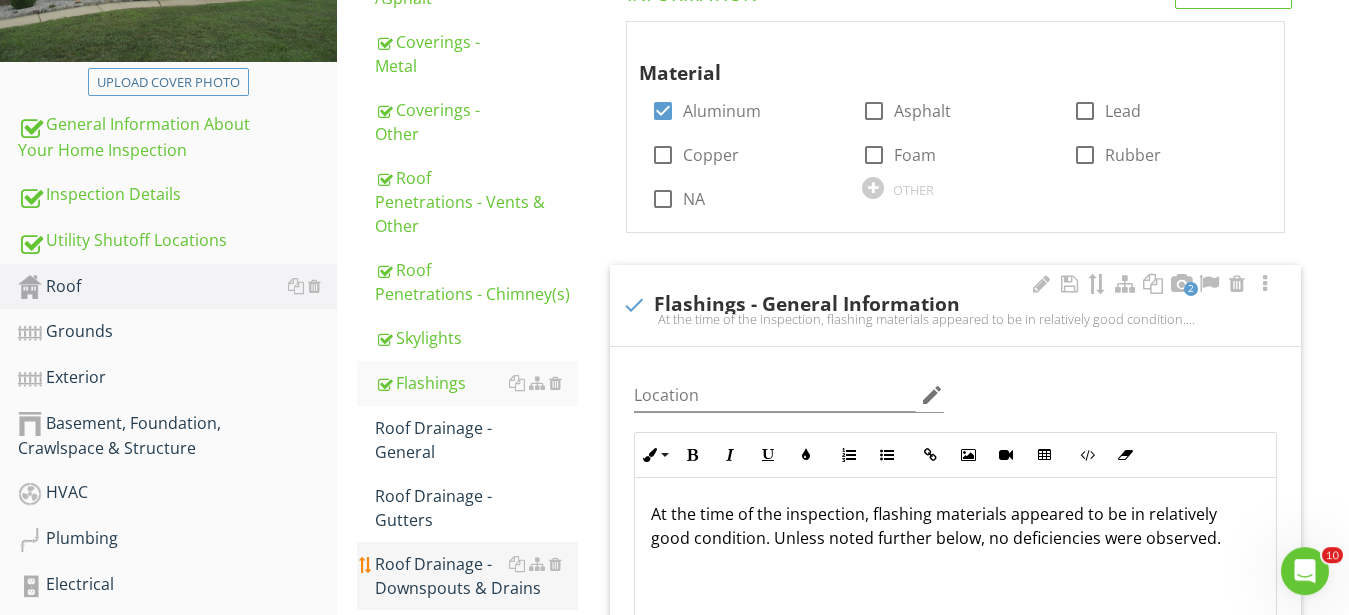 scroll, scrollTop: 510, scrollLeft: 0, axis: vertical 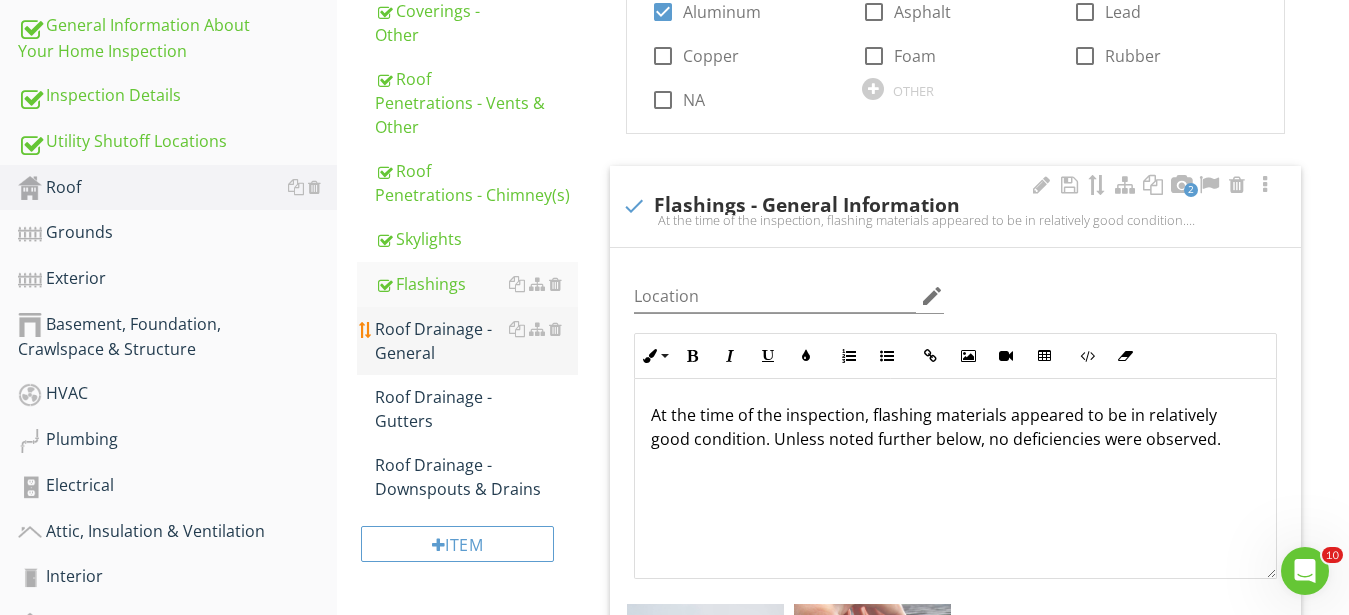 click on "Roof Drainage - General" at bounding box center (476, 341) 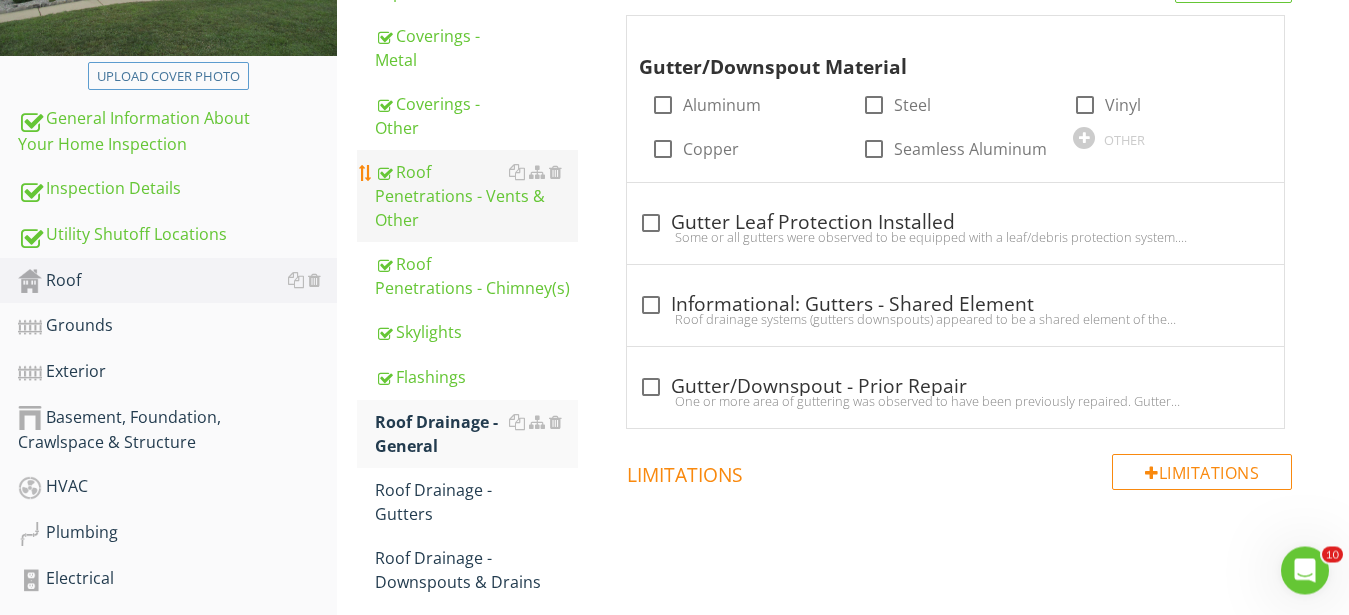 scroll, scrollTop: 306, scrollLeft: 0, axis: vertical 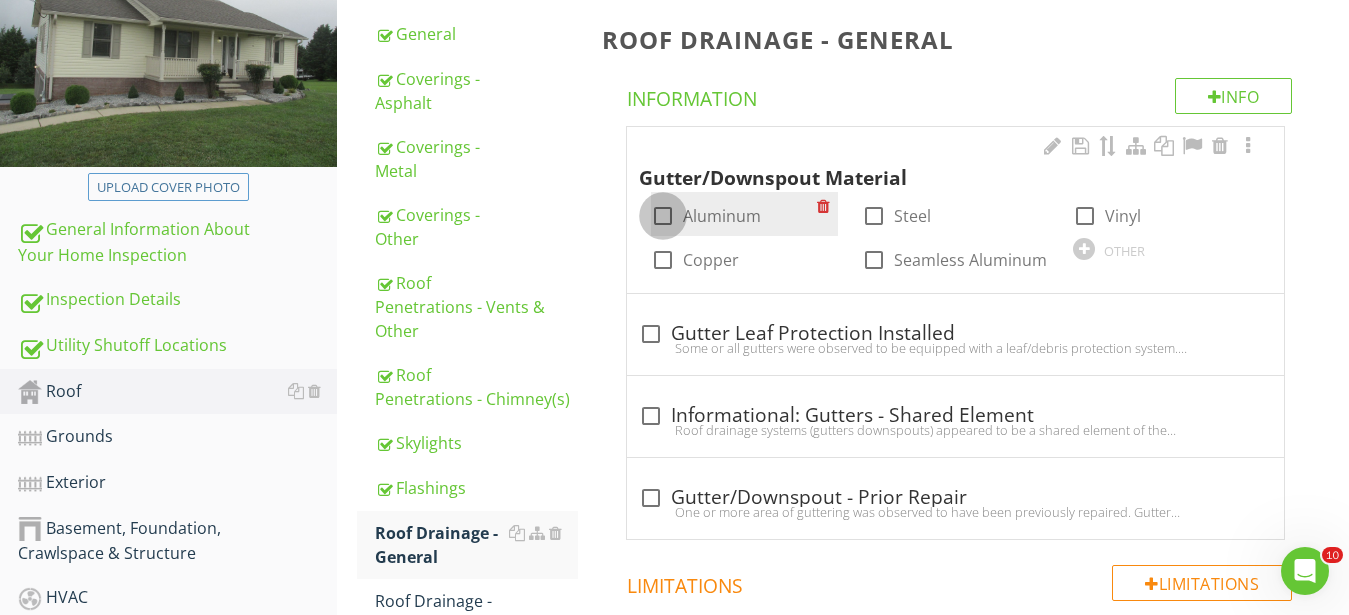 click at bounding box center [663, 216] 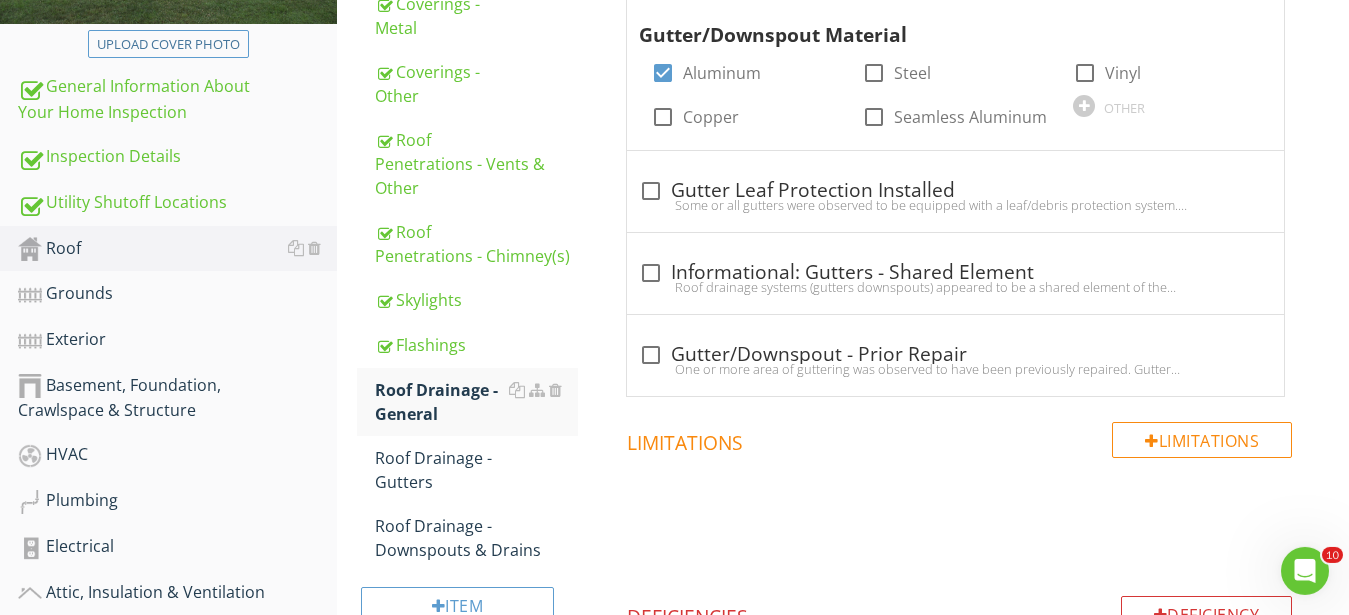 scroll, scrollTop: 510, scrollLeft: 0, axis: vertical 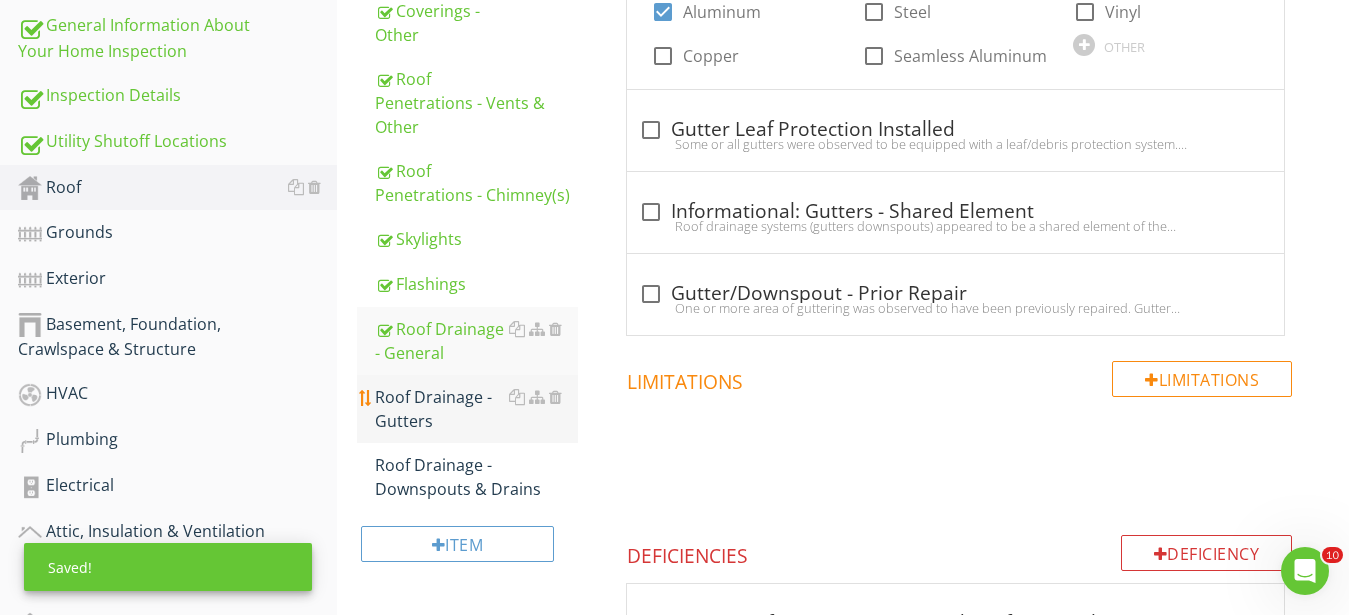 click on "Roof Drainage - Gutters" at bounding box center (476, 409) 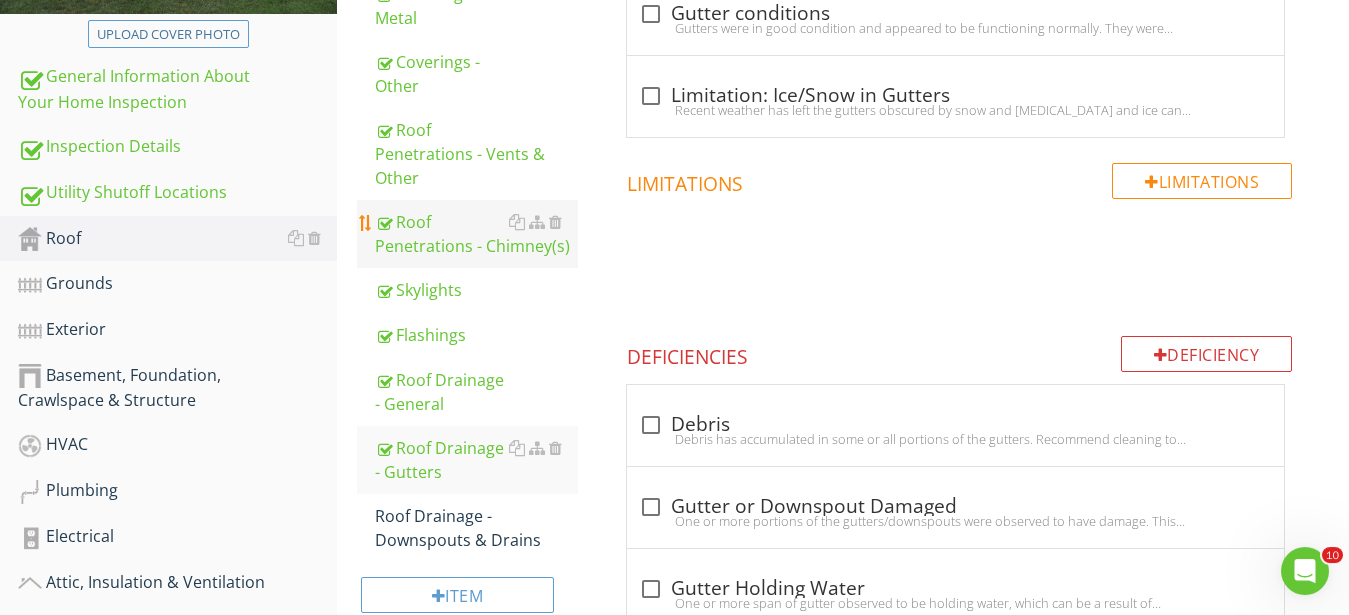 scroll, scrollTop: 306, scrollLeft: 0, axis: vertical 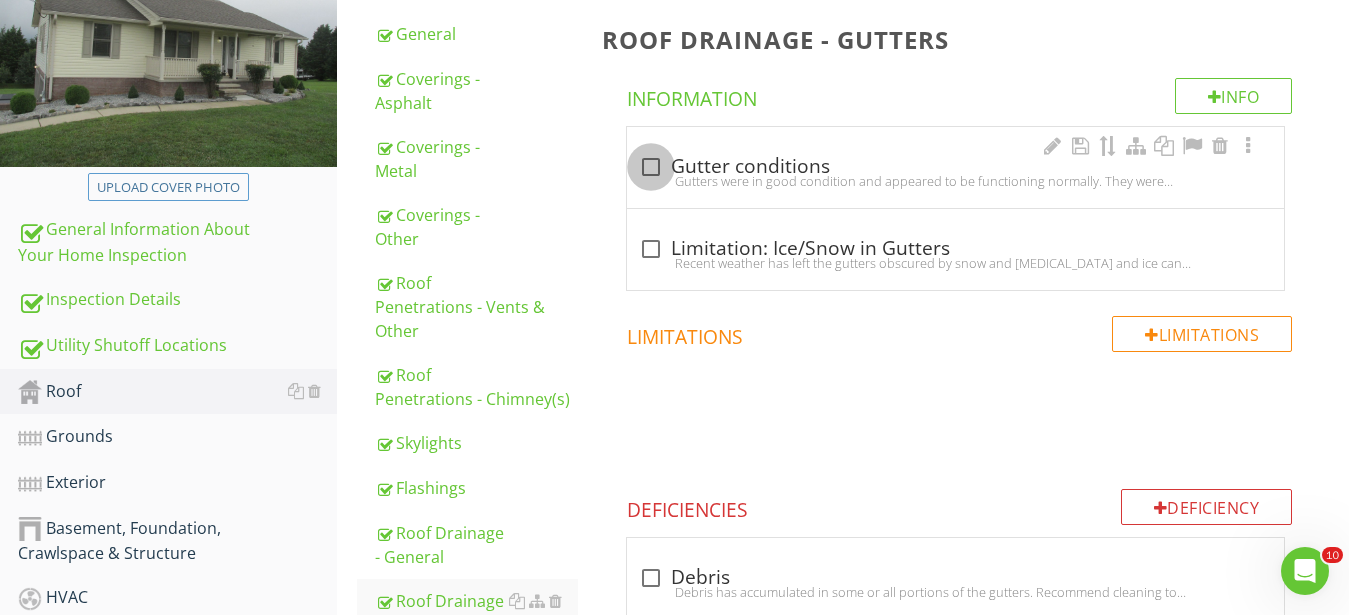 click at bounding box center [651, 167] 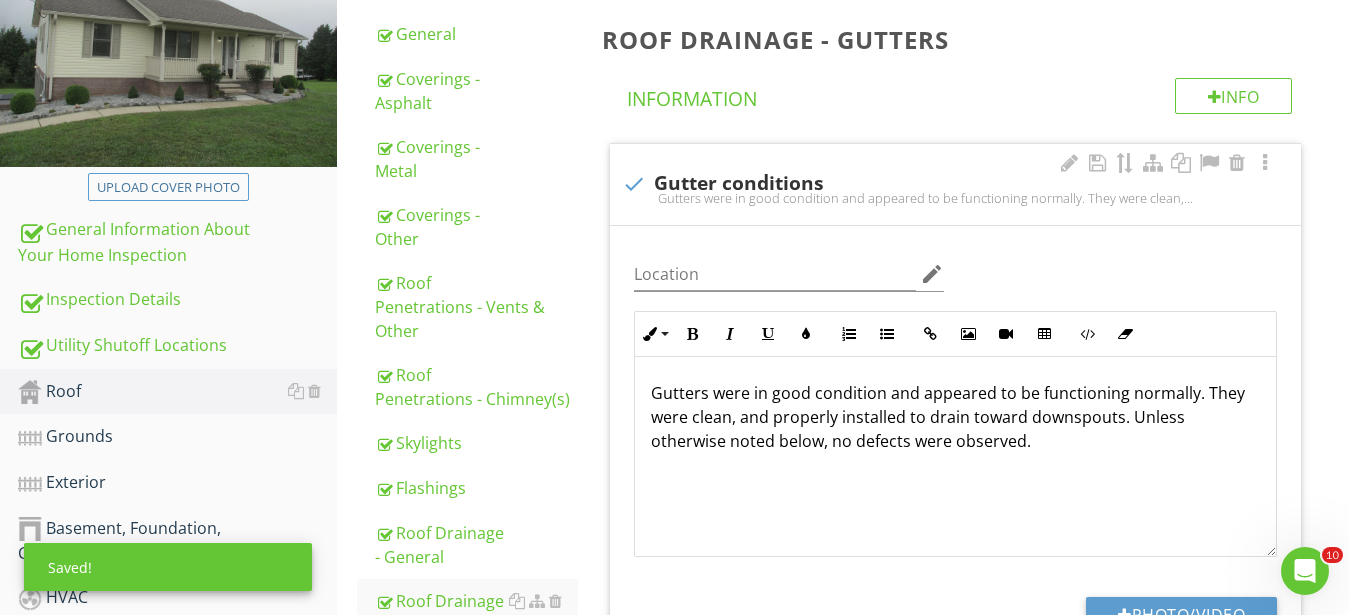 scroll, scrollTop: 1, scrollLeft: 0, axis: vertical 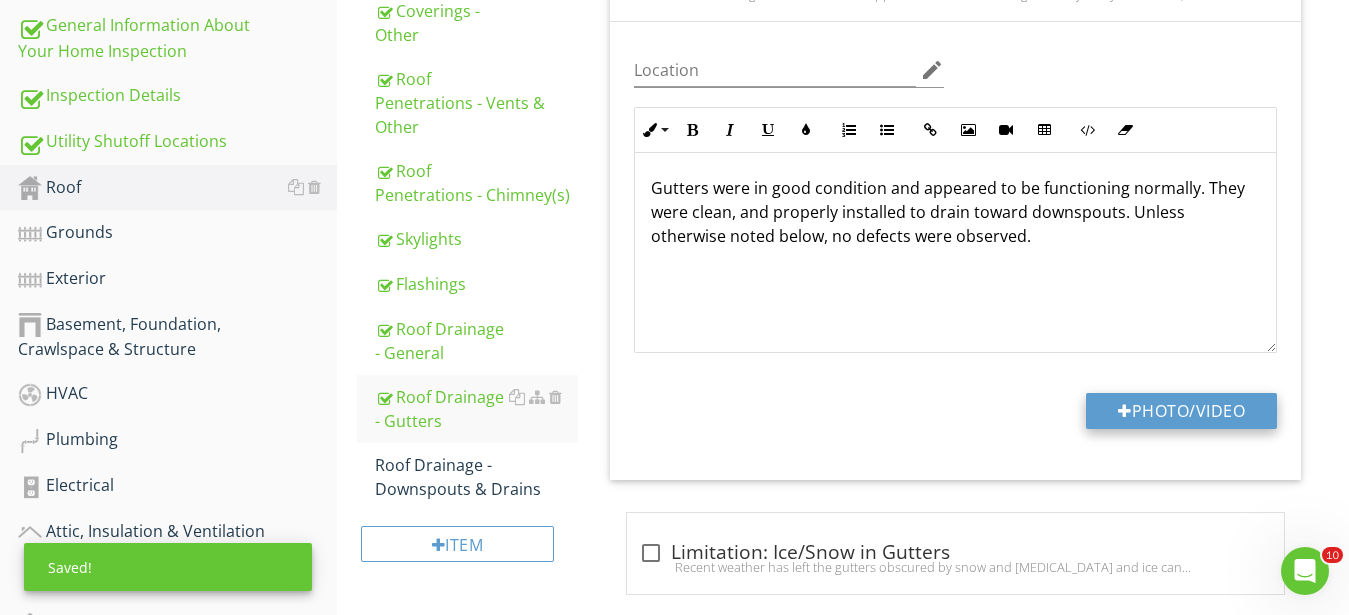 click on "Photo/Video" at bounding box center (1181, 411) 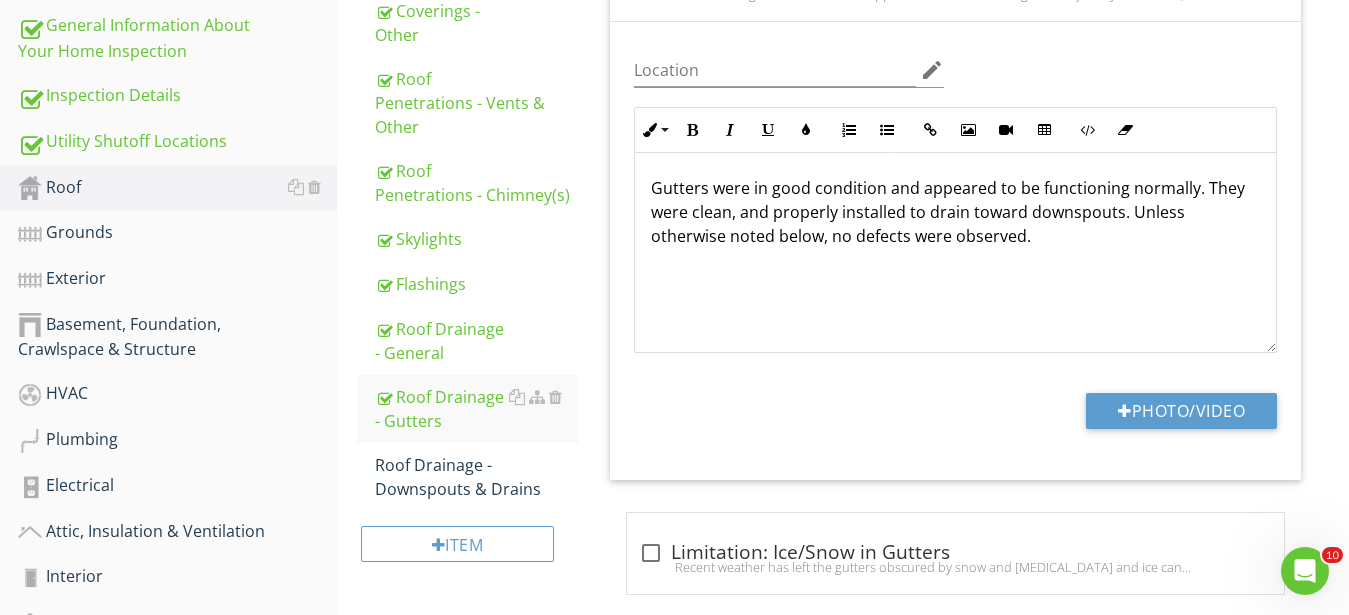 type on "C:\fakepath\2025-07-10-09-11-03-253.PNG" 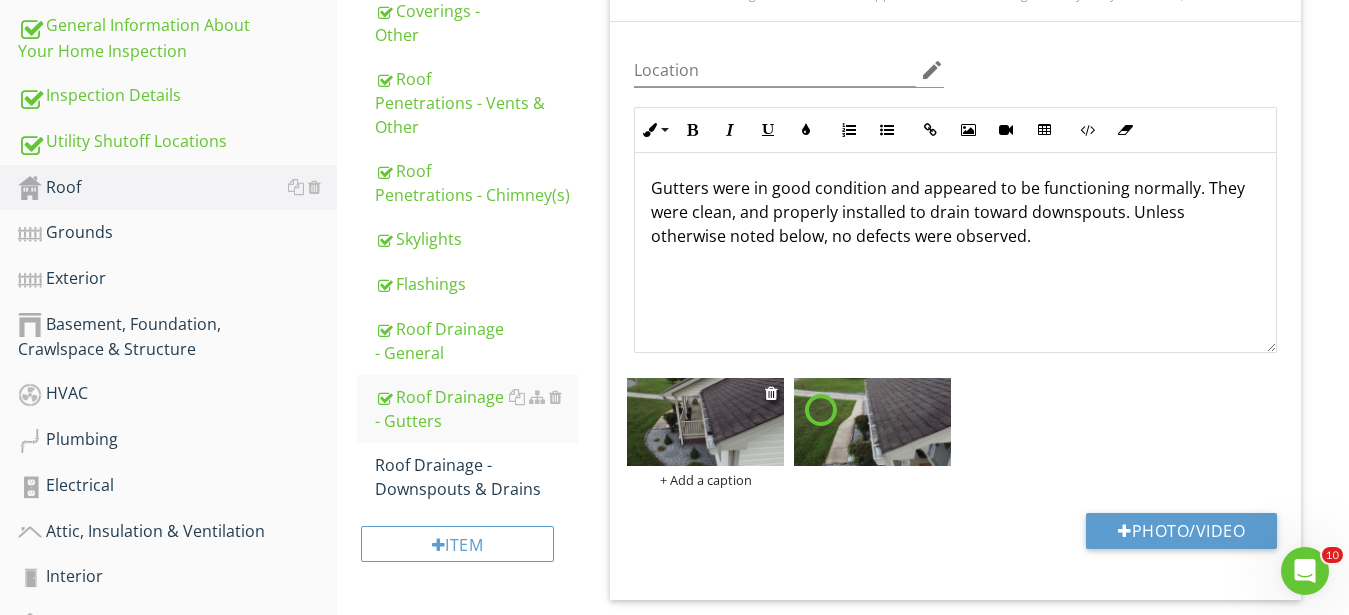 click on "+ Add a caption" at bounding box center (705, 480) 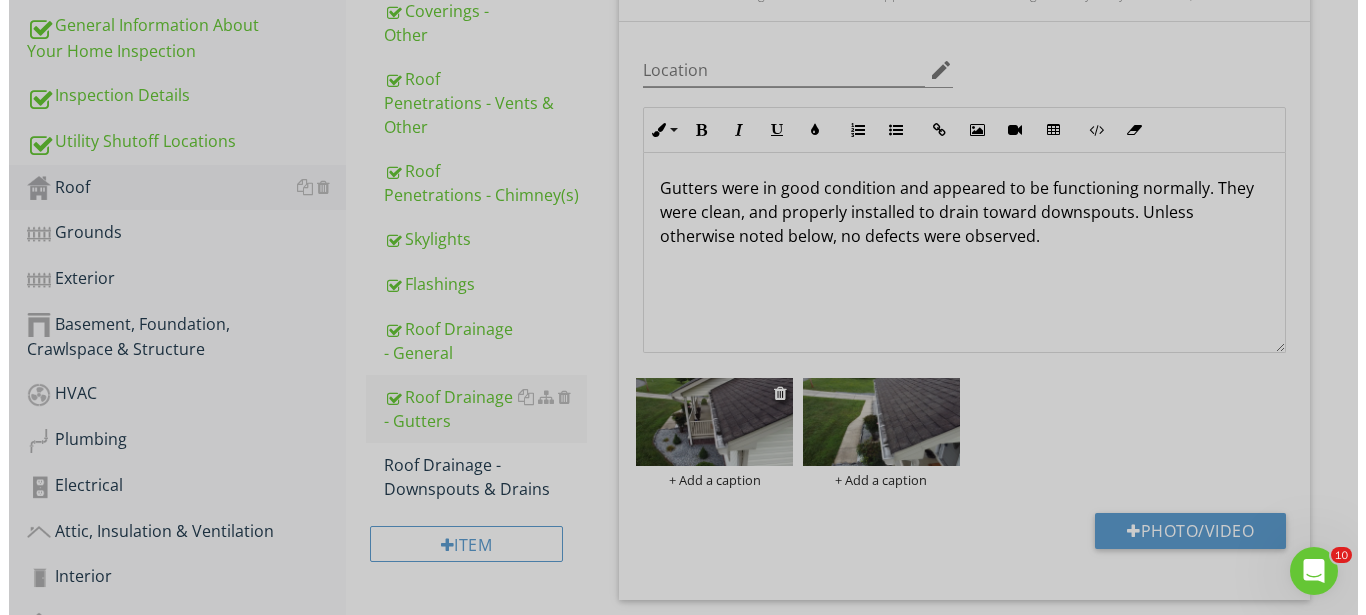 scroll, scrollTop: 1, scrollLeft: 0, axis: vertical 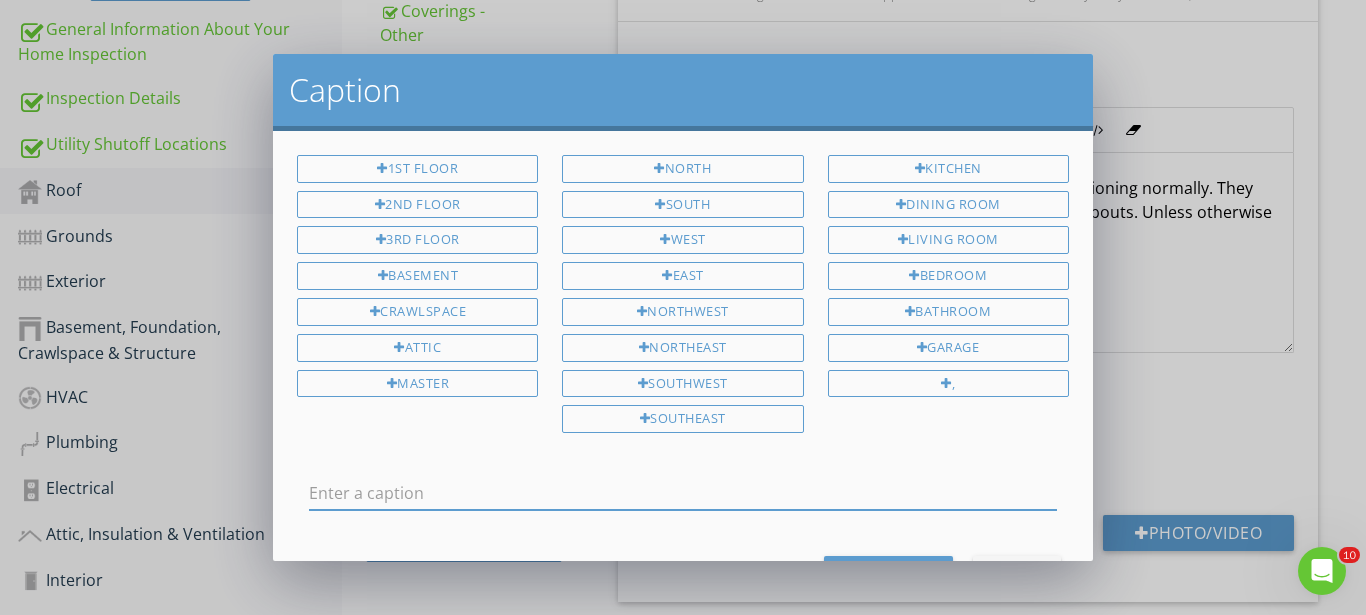 click at bounding box center (683, 493) 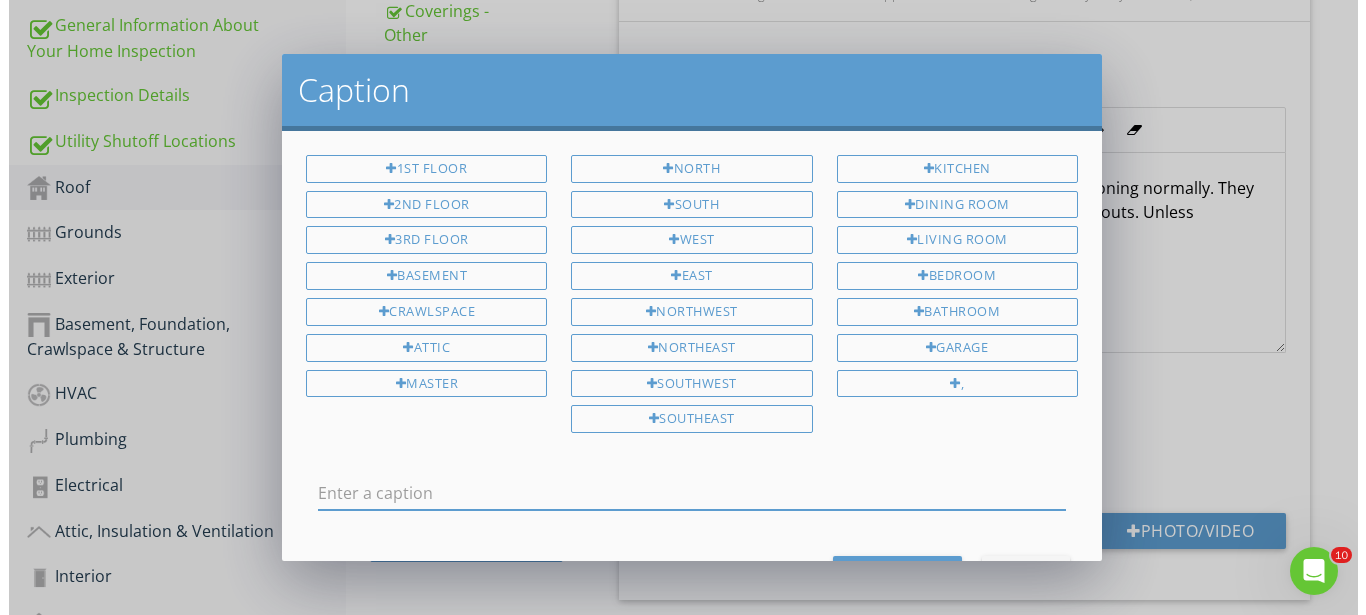 scroll, scrollTop: 1, scrollLeft: 0, axis: vertical 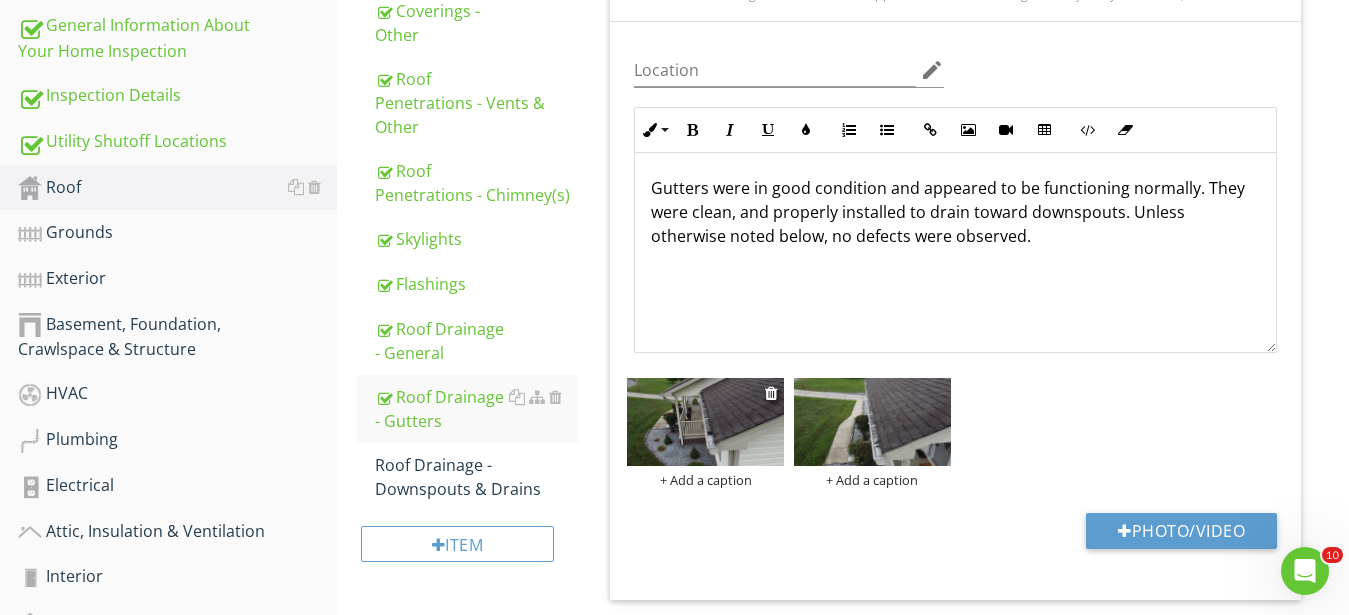 click on "+ Add a caption" at bounding box center (705, 480) 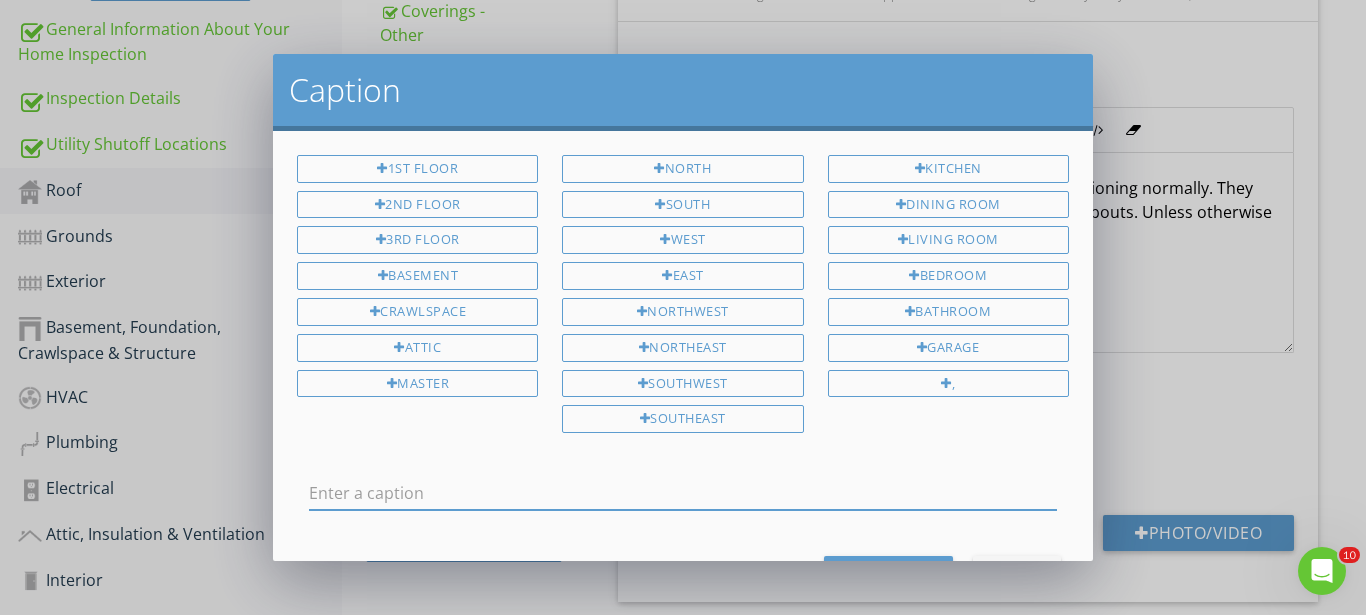 scroll, scrollTop: 1, scrollLeft: 0, axis: vertical 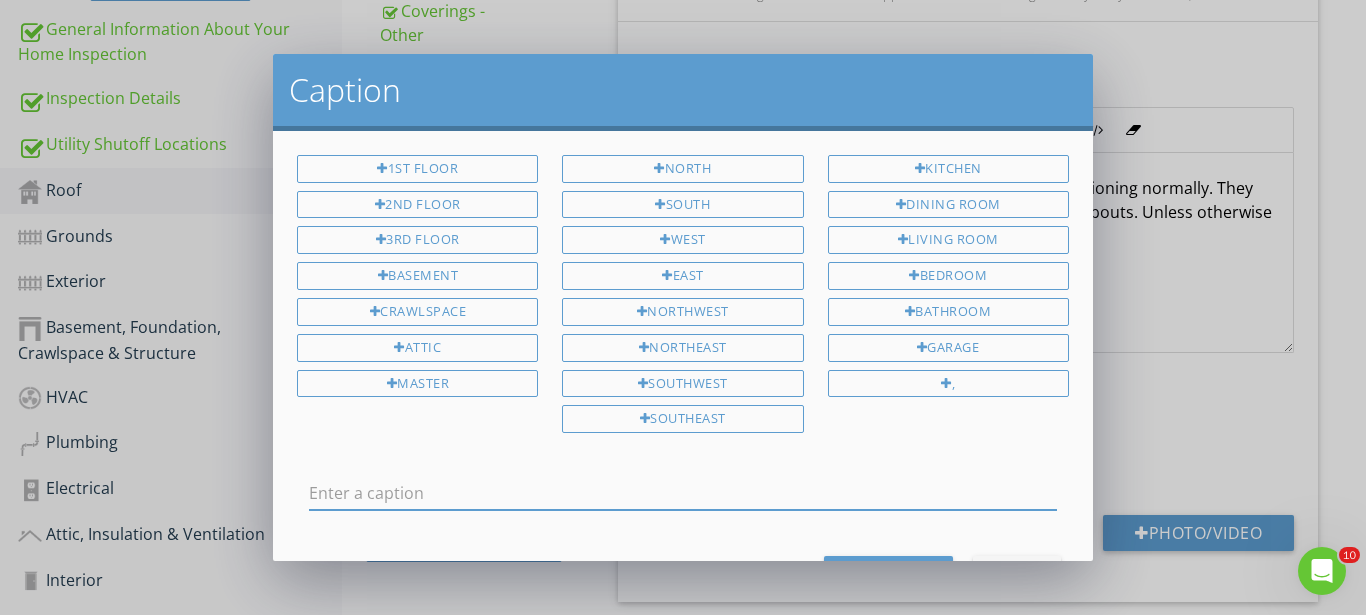 click at bounding box center [683, 493] 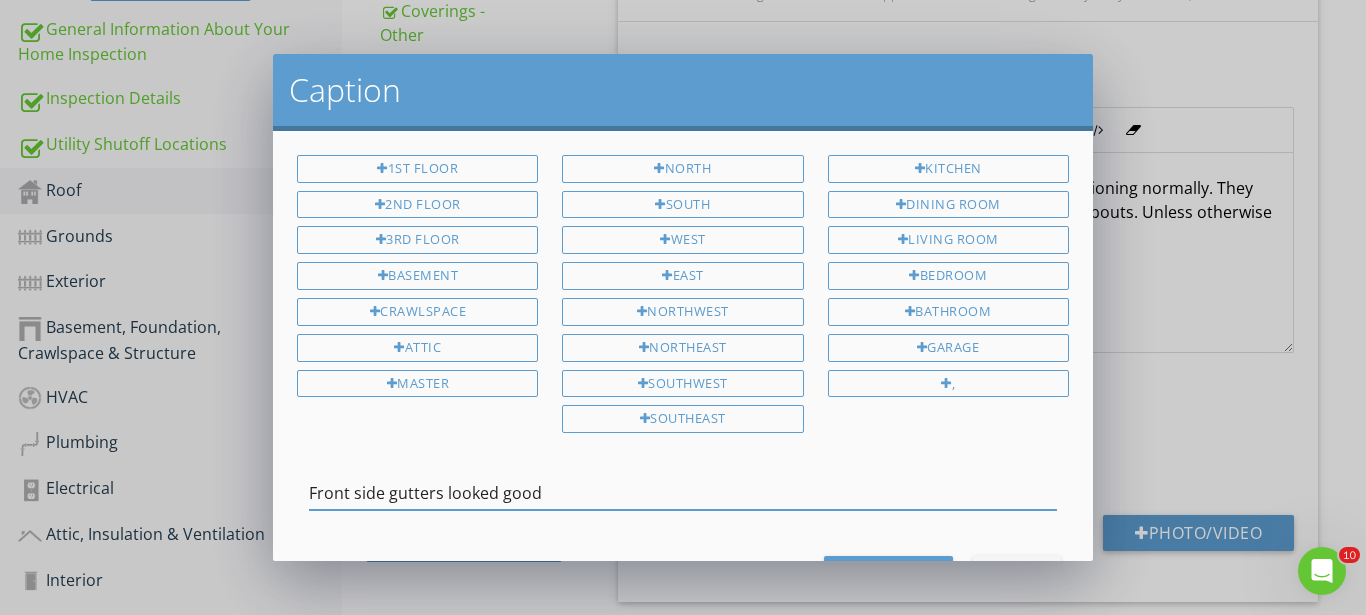 type on "Front side gutters looked good" 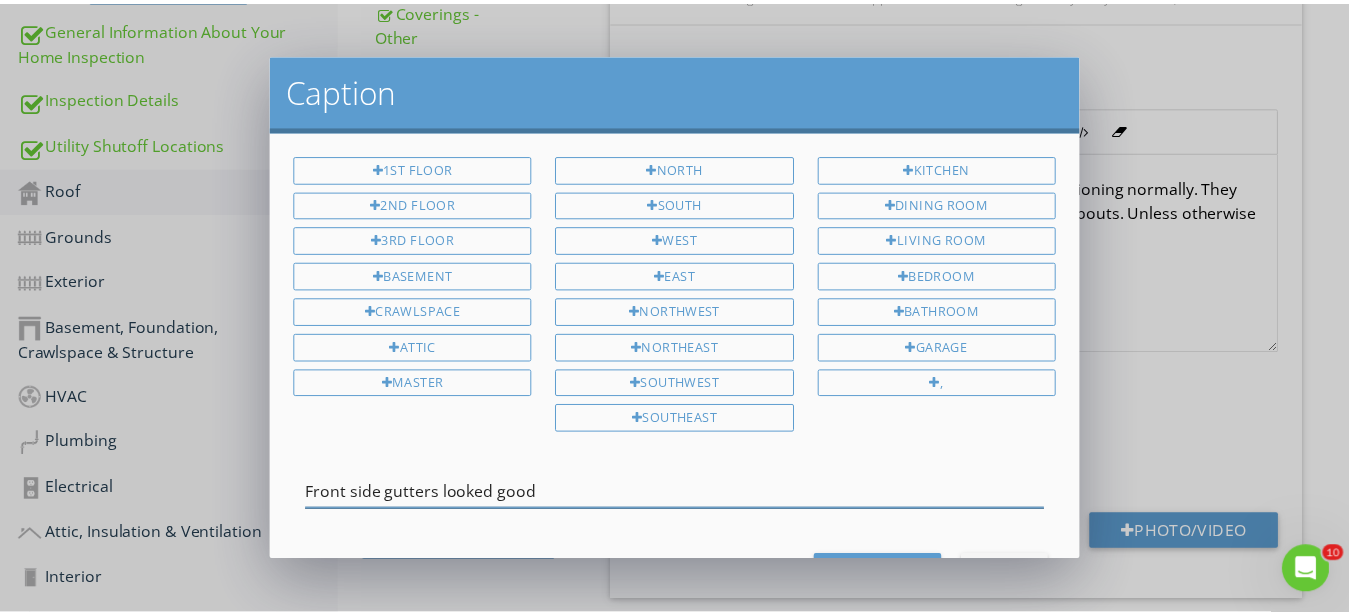 scroll, scrollTop: 1, scrollLeft: 0, axis: vertical 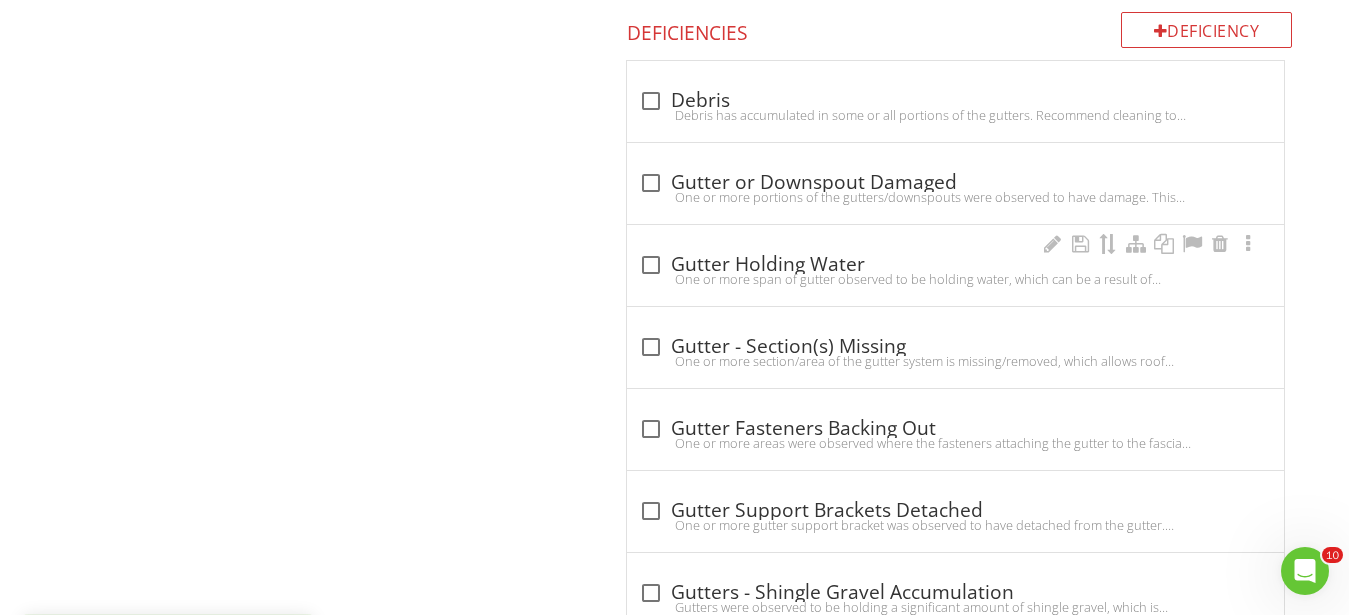 click on "check_box_outline_blank
Gutter Holding Water
One or more span of gutter observed to be holding water, which can be a result of improper slope, but is more often caused by blockage at the downspout or within the gutter itself. Water weight will stress fasteners and the fascia they attach to, and overflow may cause damage to adjacent materials/walls. Recommend cleaning gutters, and/or adjusting slope if needed." at bounding box center (955, 265) 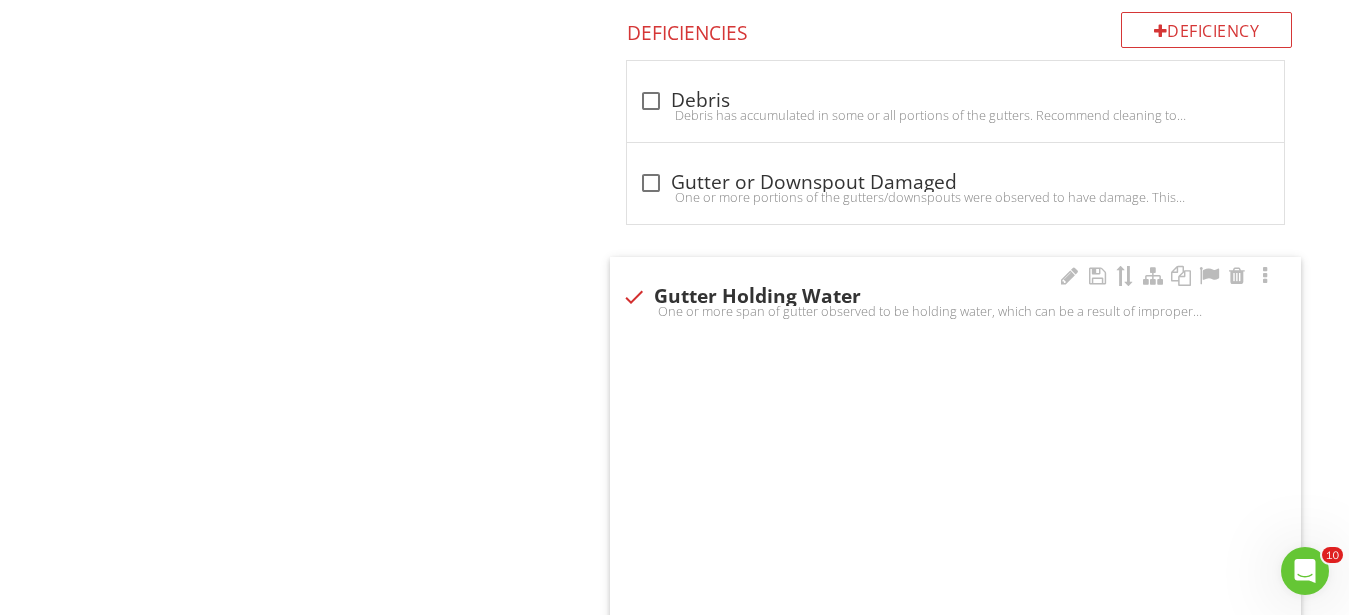 checkbox on "true" 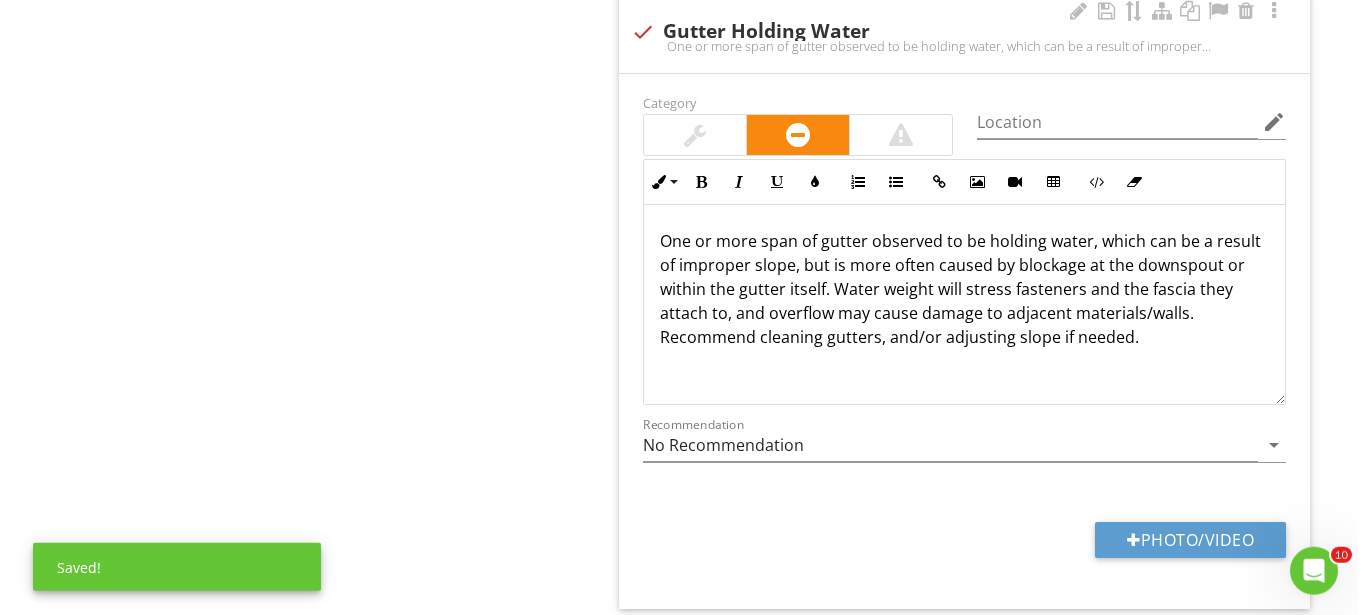 scroll, scrollTop: 1734, scrollLeft: 0, axis: vertical 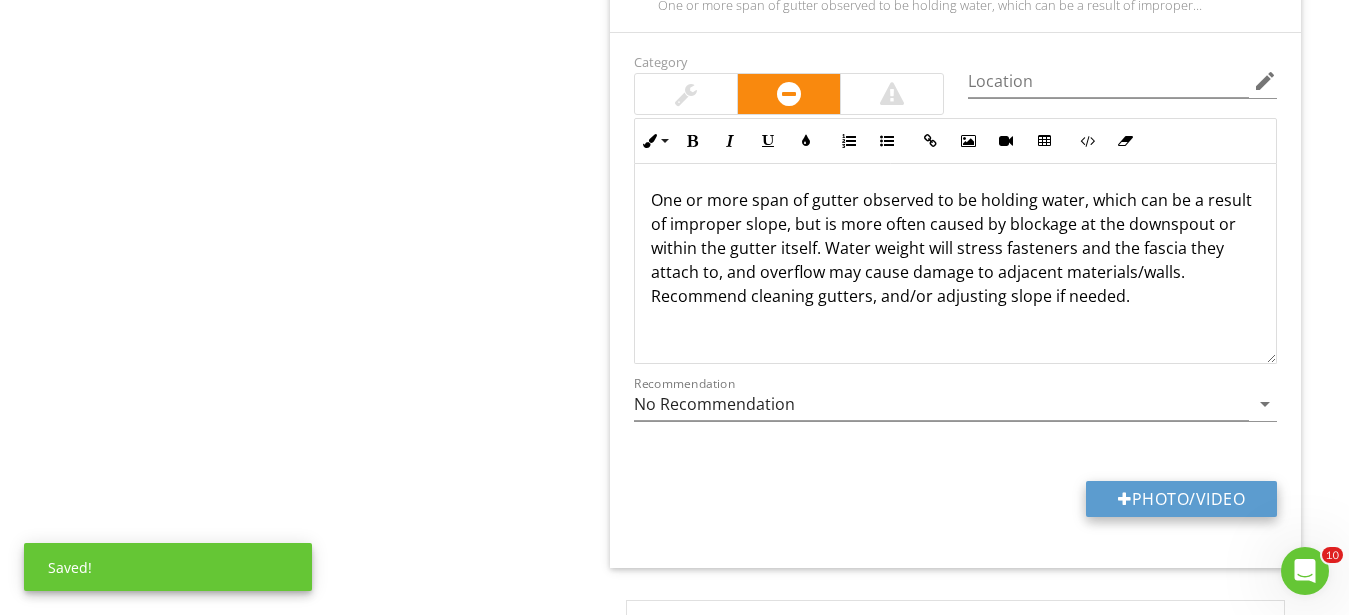 click on "Photo/Video" at bounding box center [1181, 499] 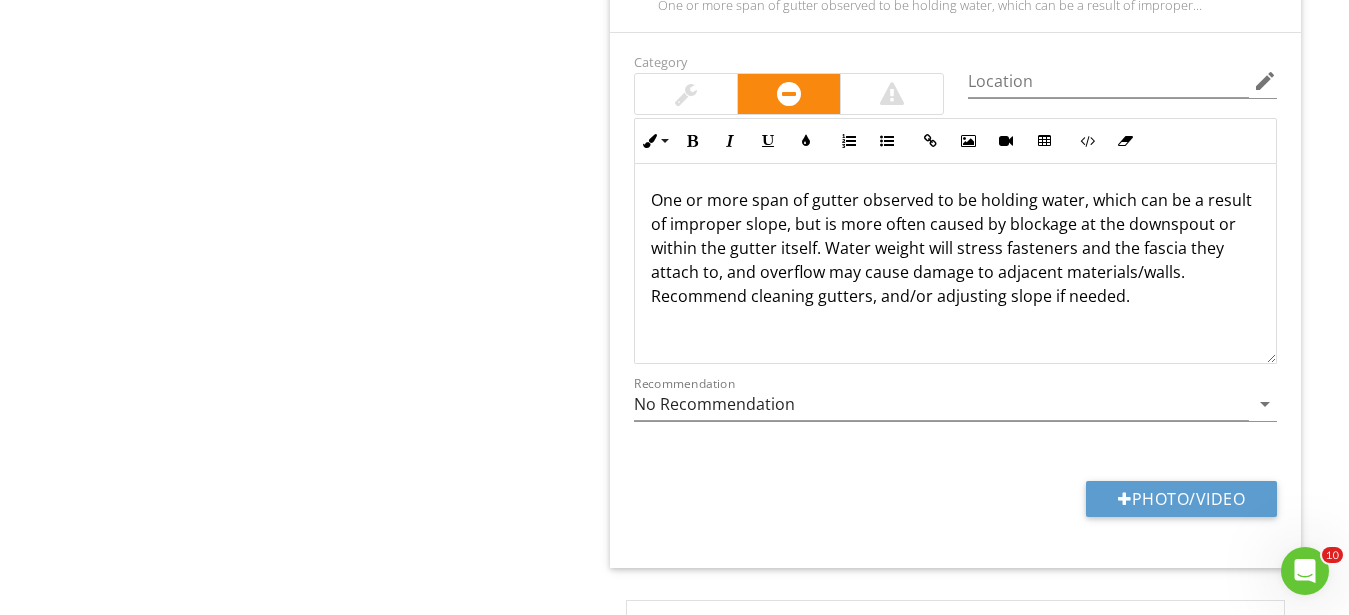 type on "C:\fakepath\2025-07-10-09-10-03-150.PNG" 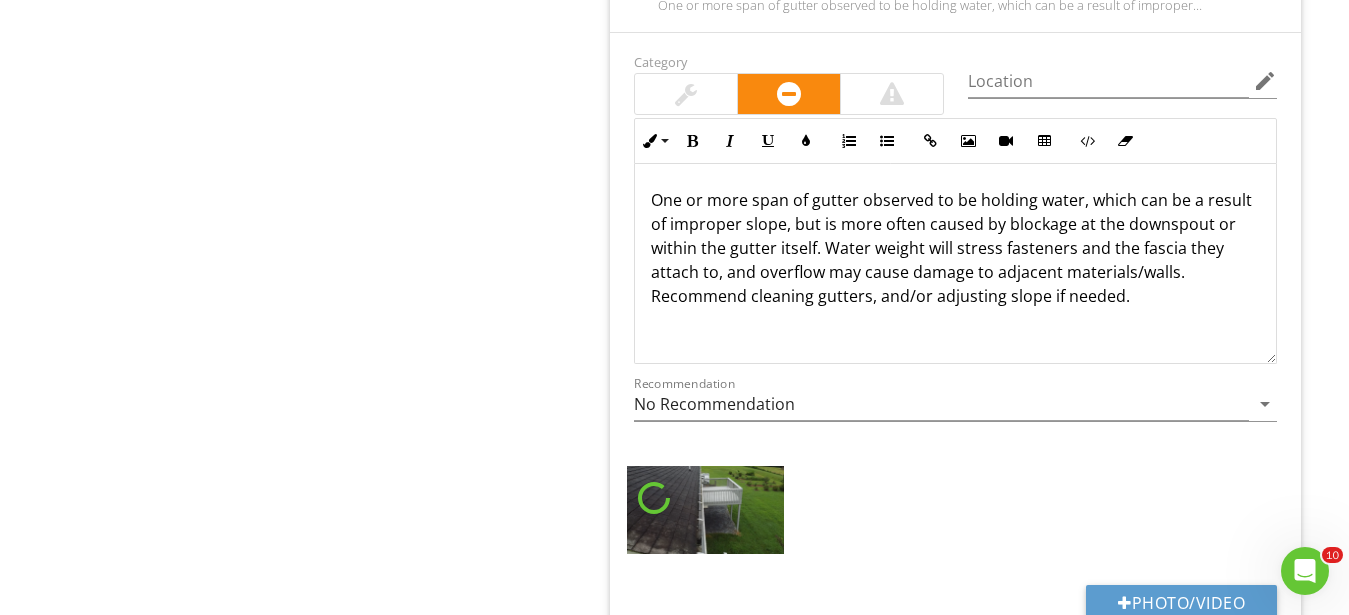 click at bounding box center (705, 510) 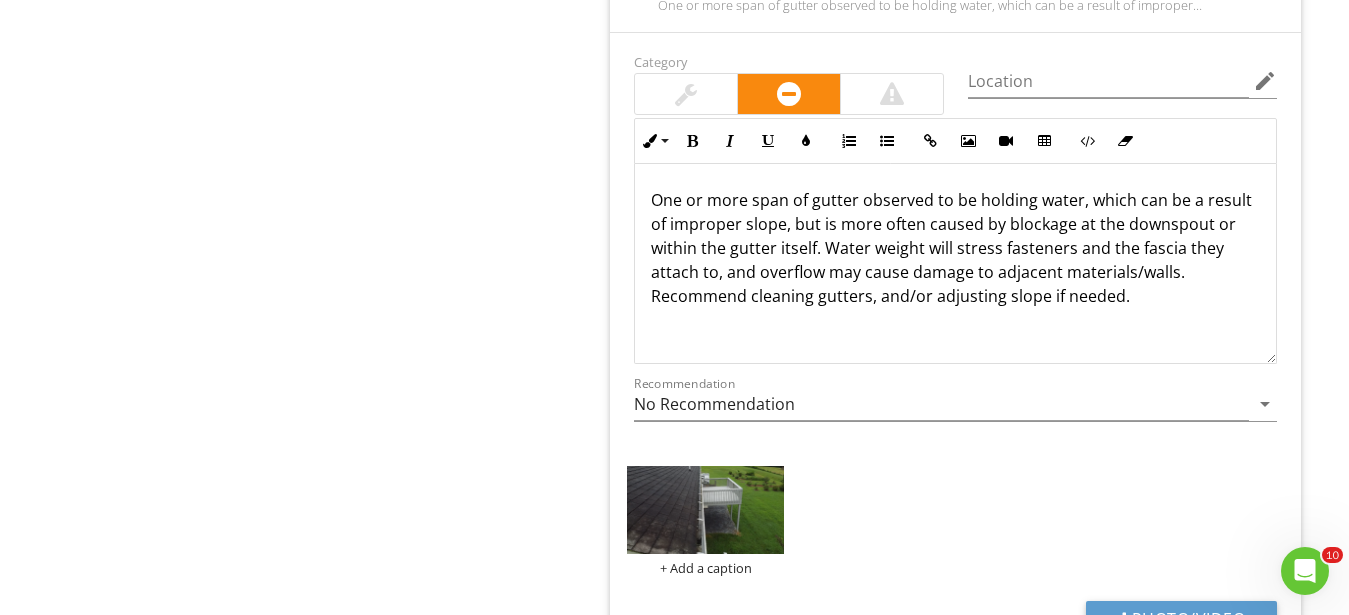 click at bounding box center (705, 510) 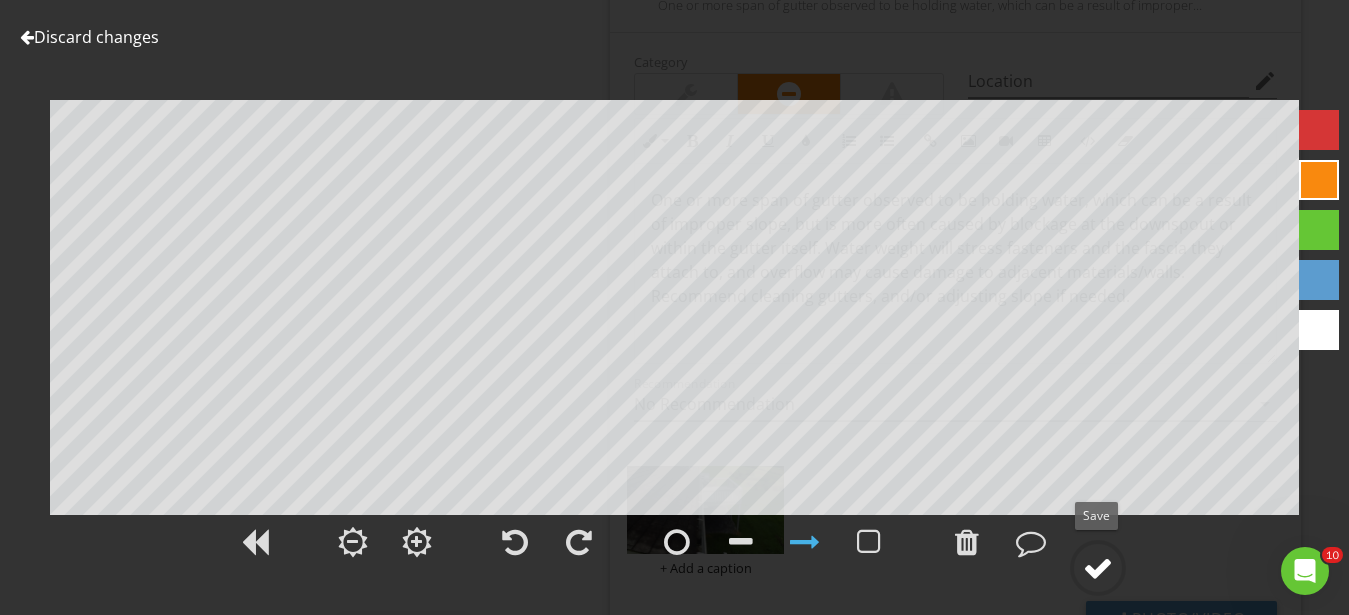 click at bounding box center (1098, 568) 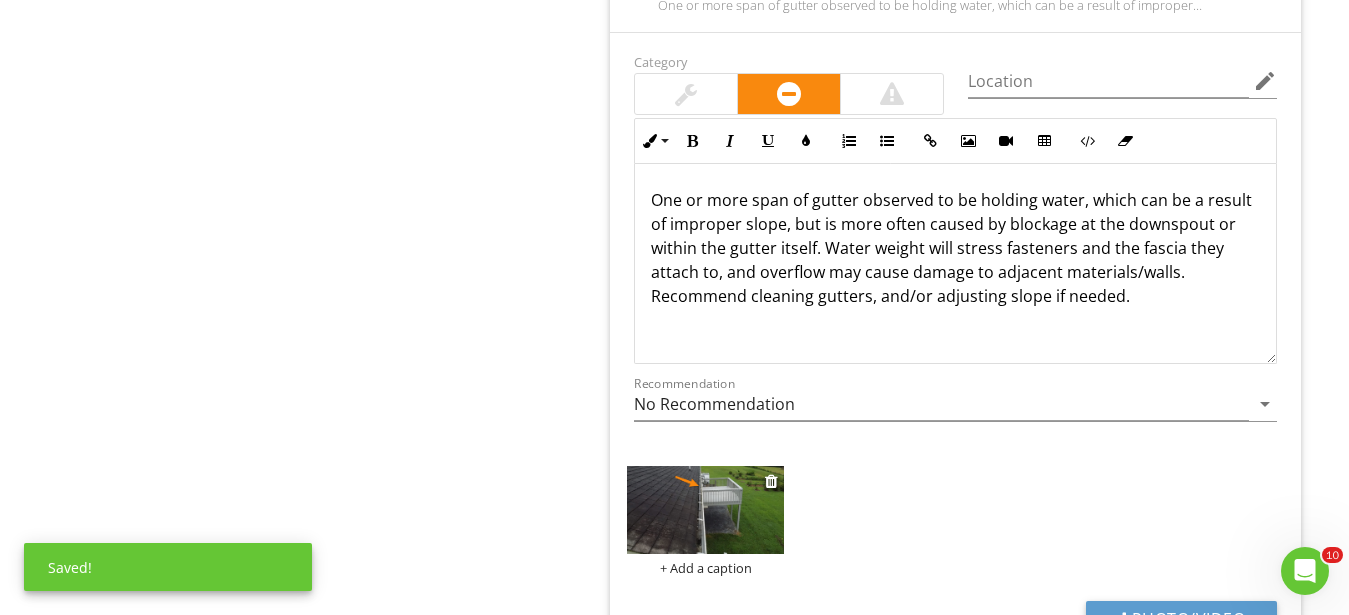 click on "+ Add a caption" at bounding box center [705, 568] 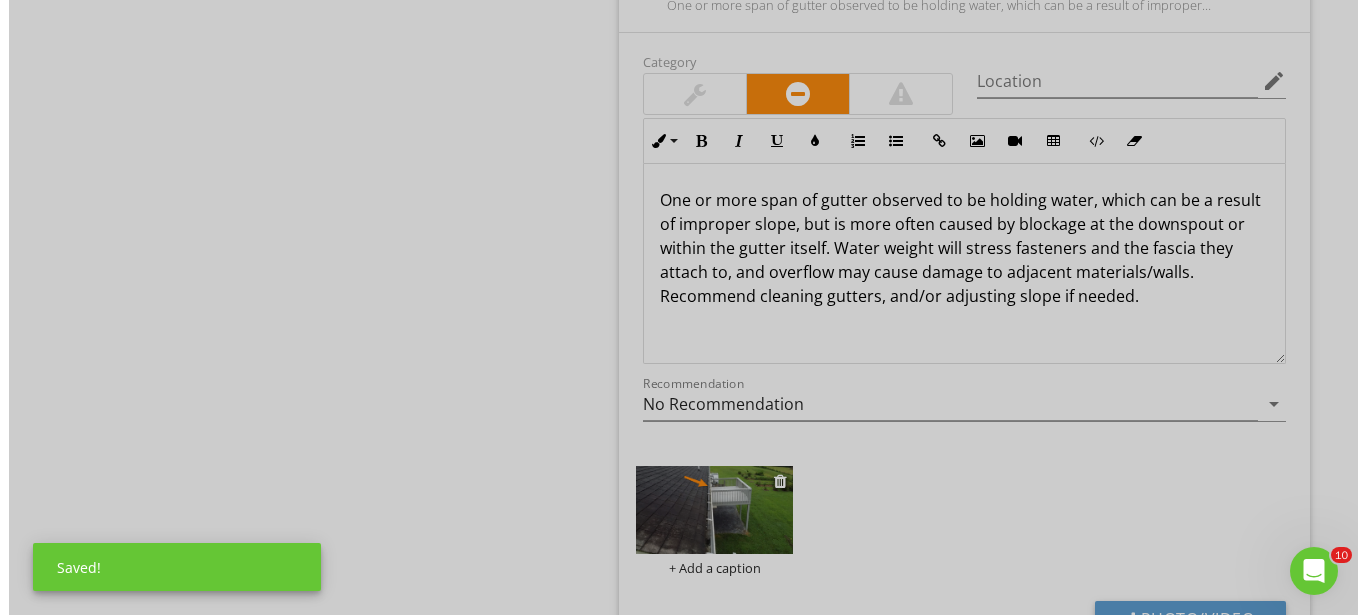 scroll, scrollTop: 1, scrollLeft: 0, axis: vertical 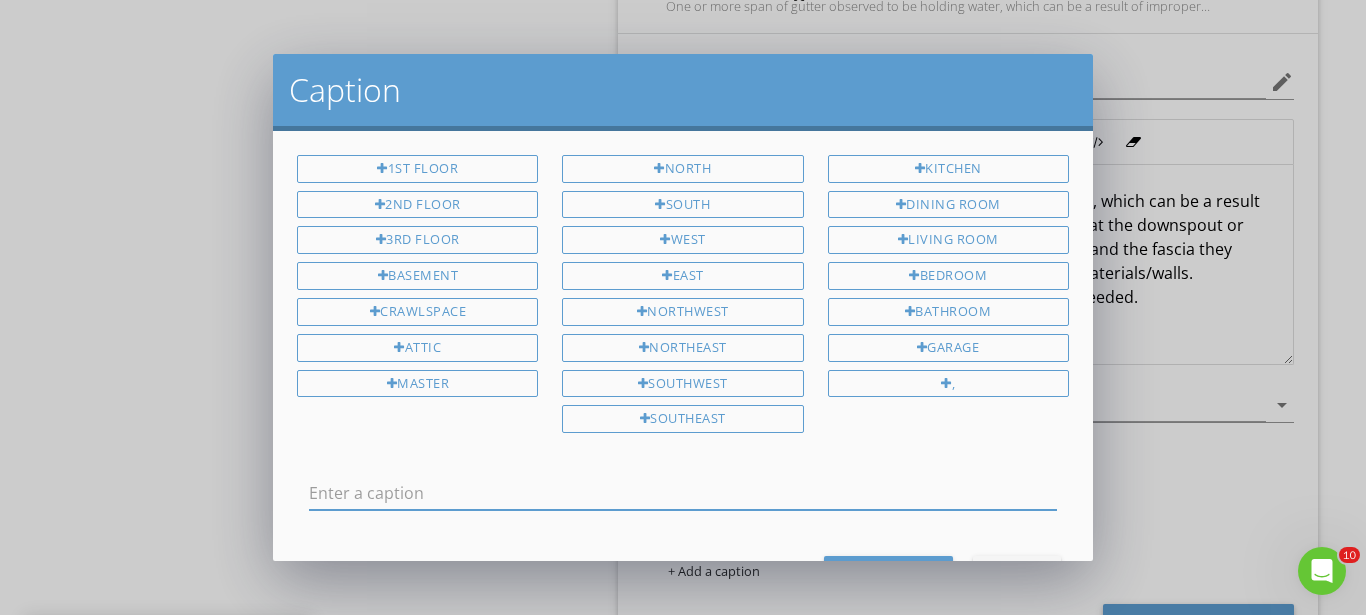 click at bounding box center [683, 493] 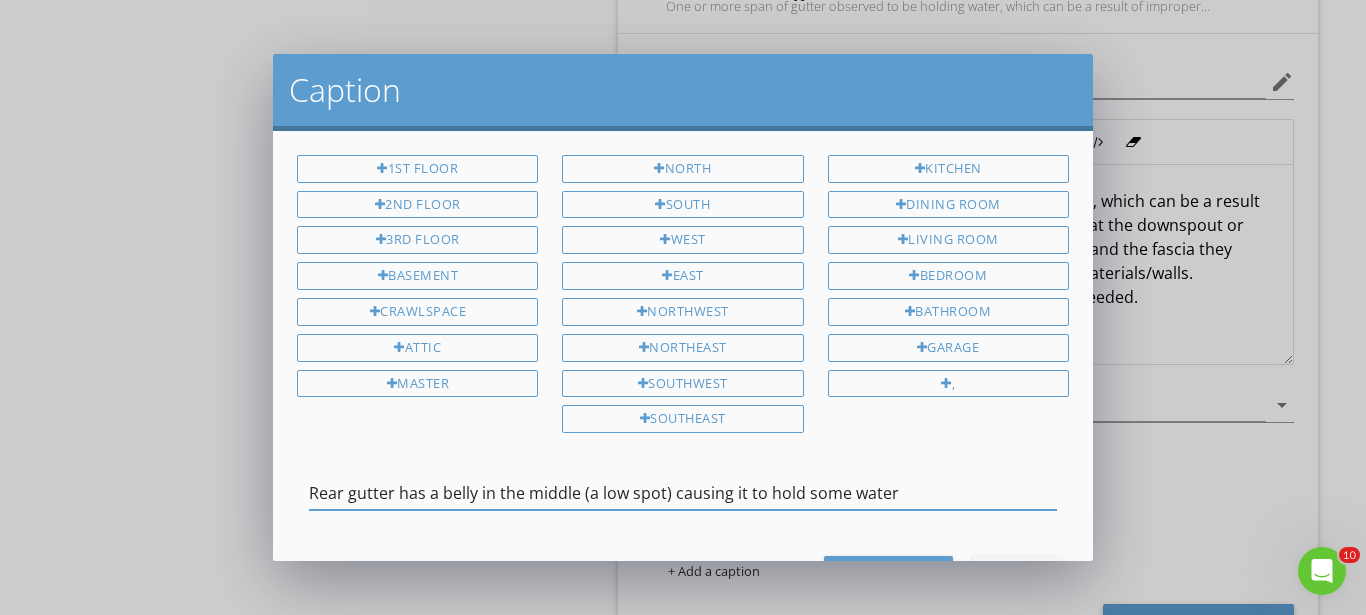 type on "Rear gutter has a belly in the middle (a low spot) causing it to hold some water" 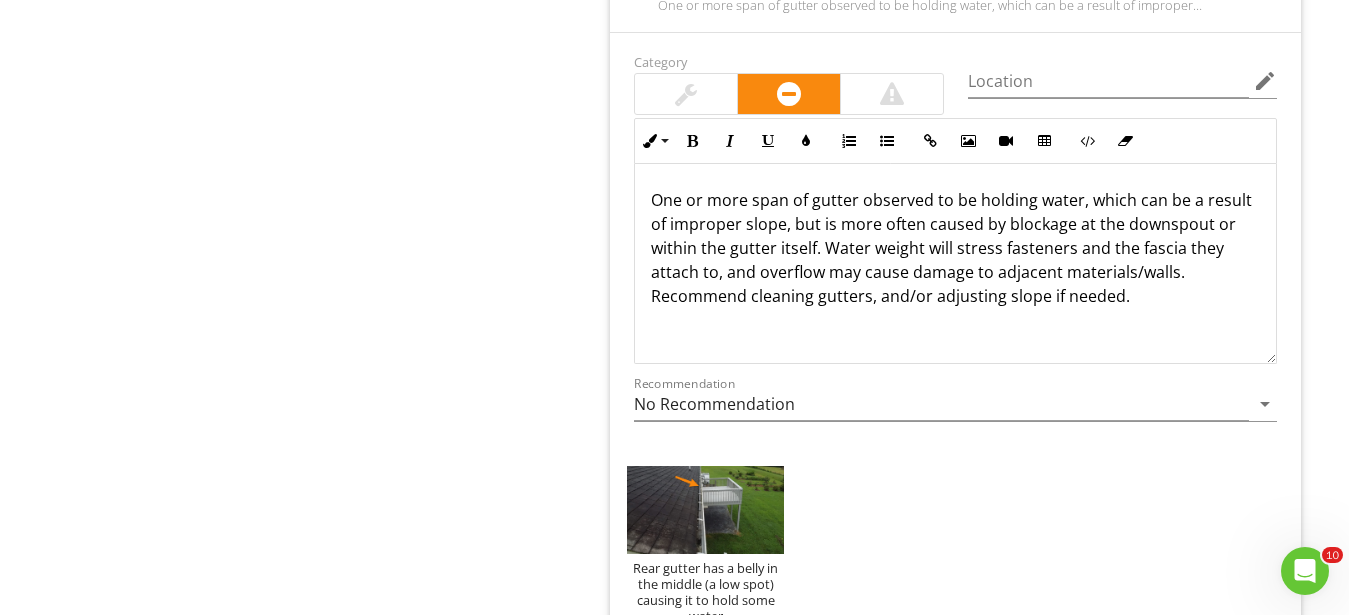 scroll, scrollTop: 1, scrollLeft: 0, axis: vertical 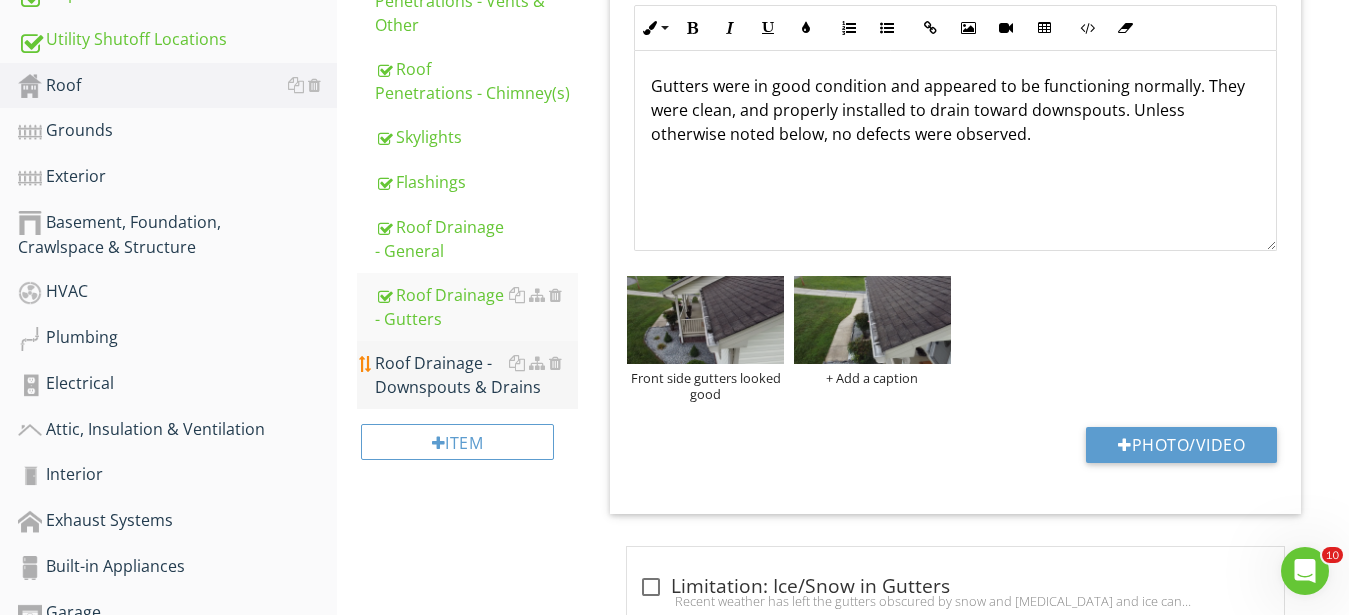 click on "Roof Drainage - Downspouts & Drains" at bounding box center [476, 375] 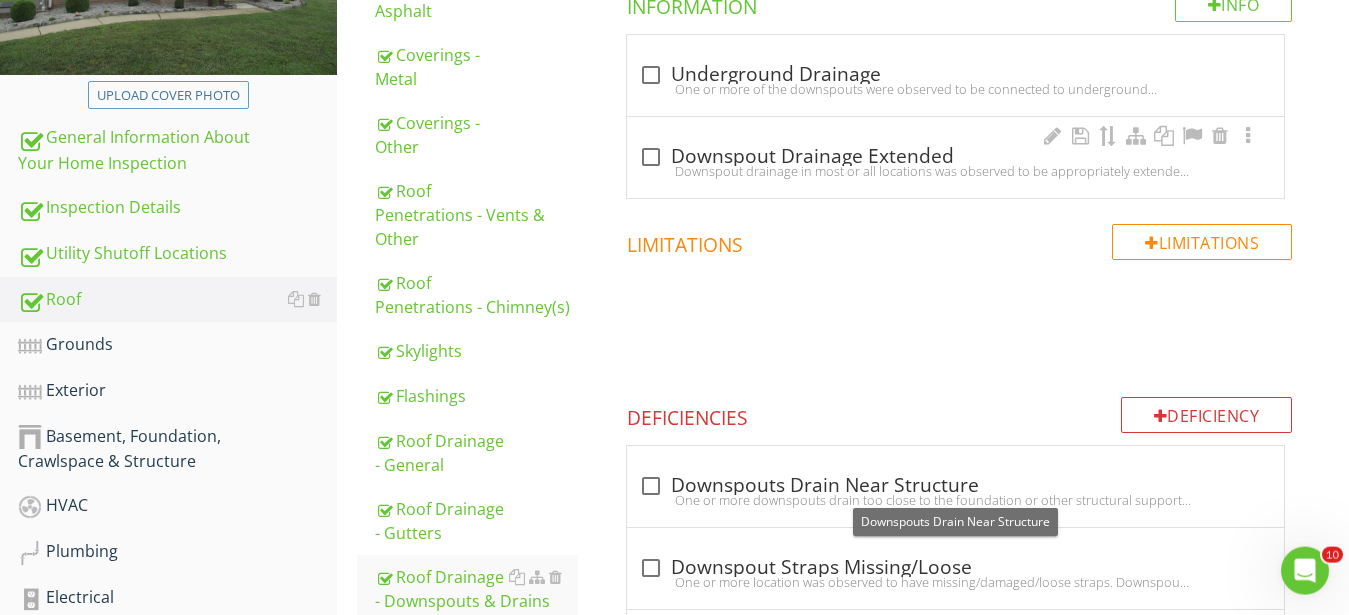 scroll, scrollTop: 306, scrollLeft: 0, axis: vertical 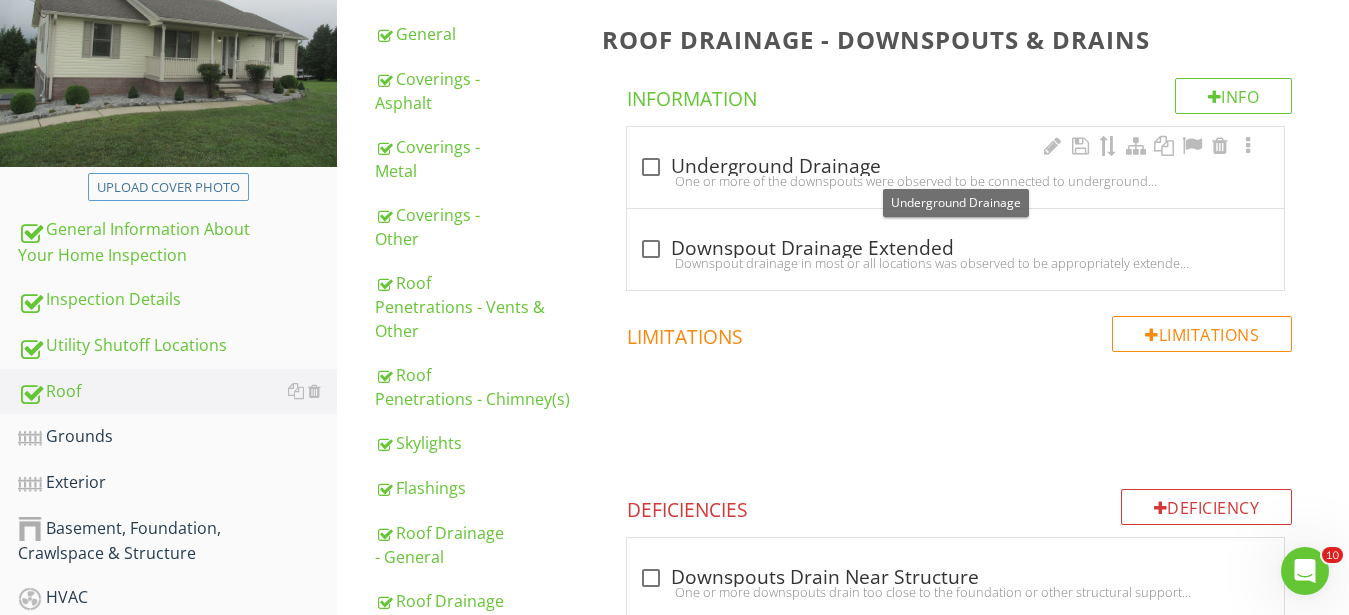 click at bounding box center [651, 167] 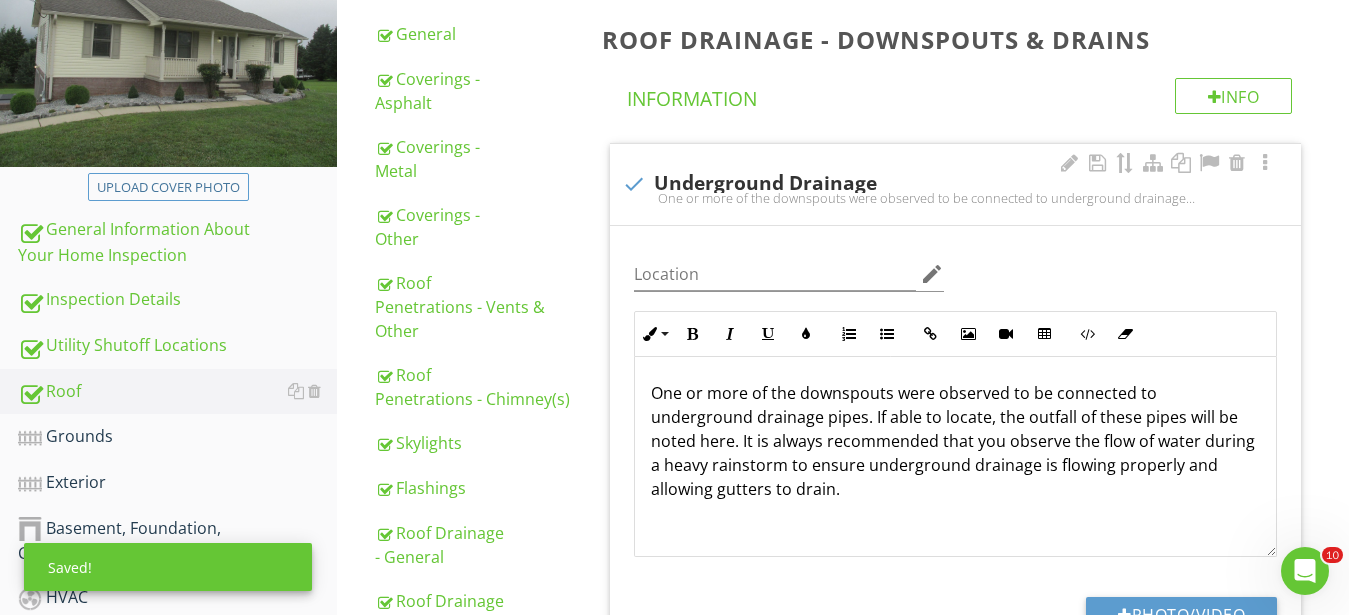 scroll, scrollTop: 1, scrollLeft: 0, axis: vertical 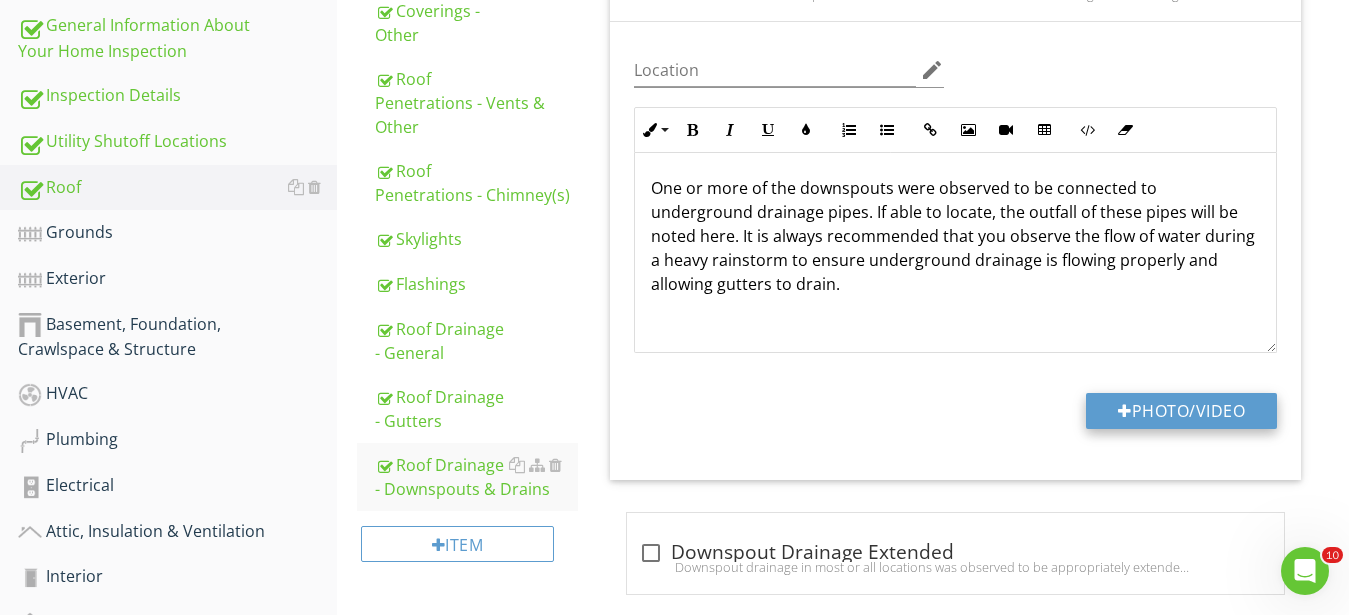 click on "Photo/Video" at bounding box center (1181, 411) 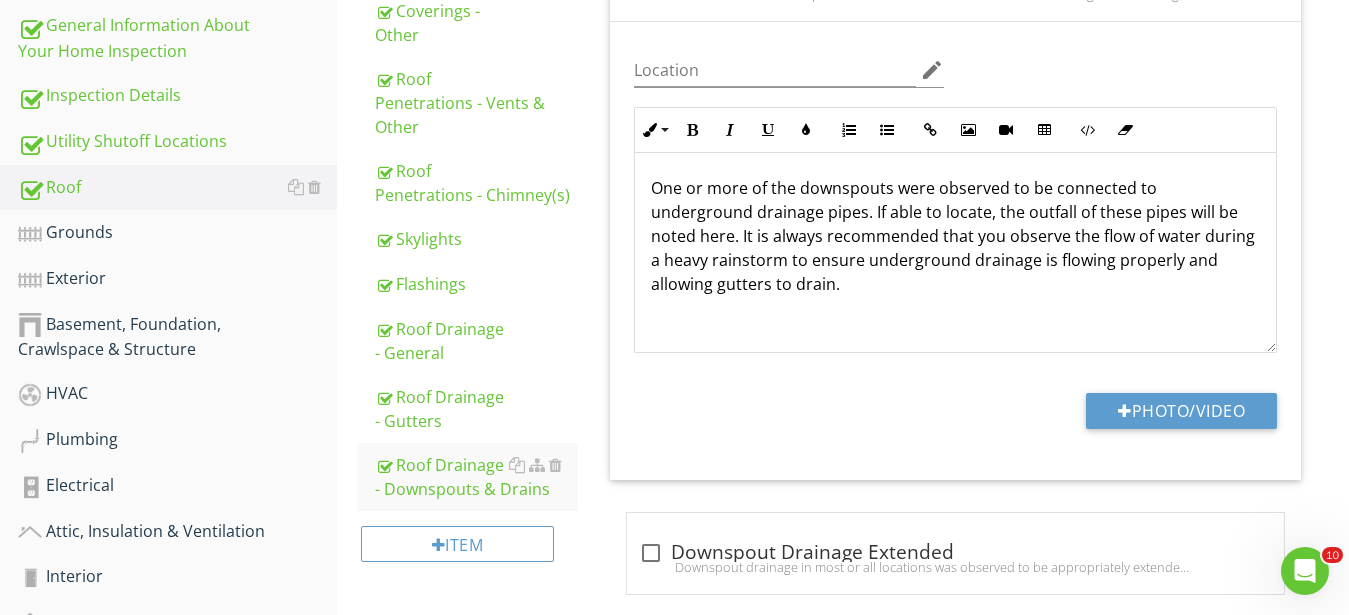 type on "C:\fakepath\IMG_0302.JPG" 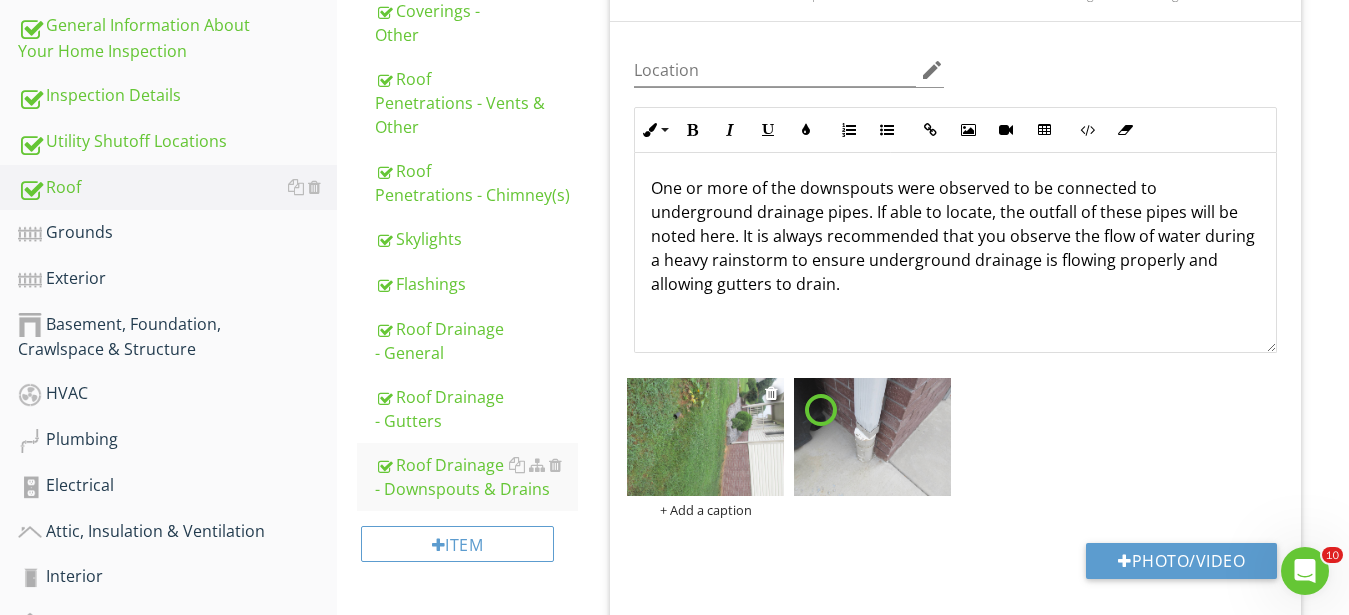 click at bounding box center [705, 437] 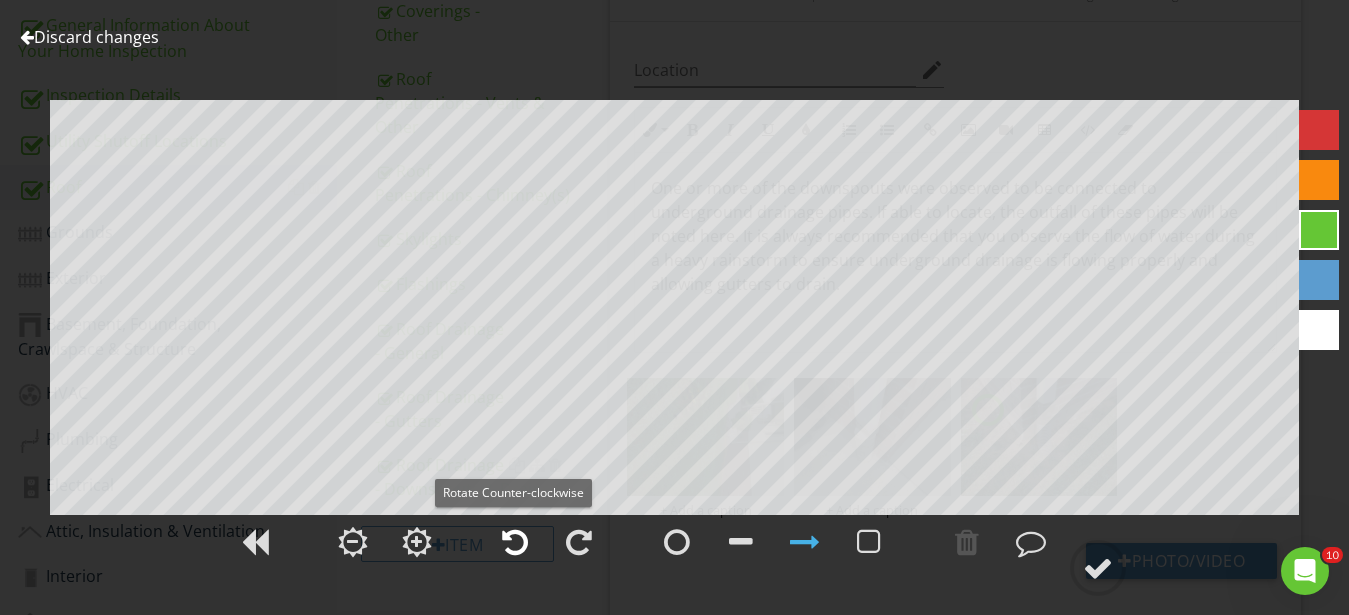 click at bounding box center (515, 542) 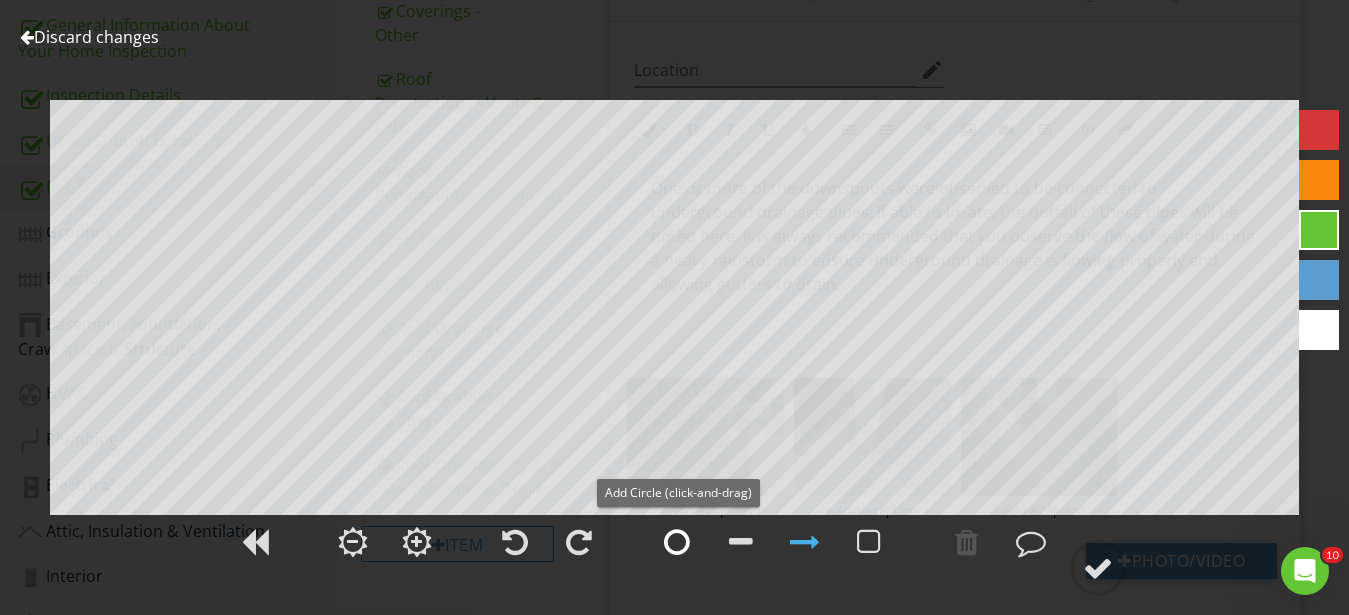 click at bounding box center (677, 542) 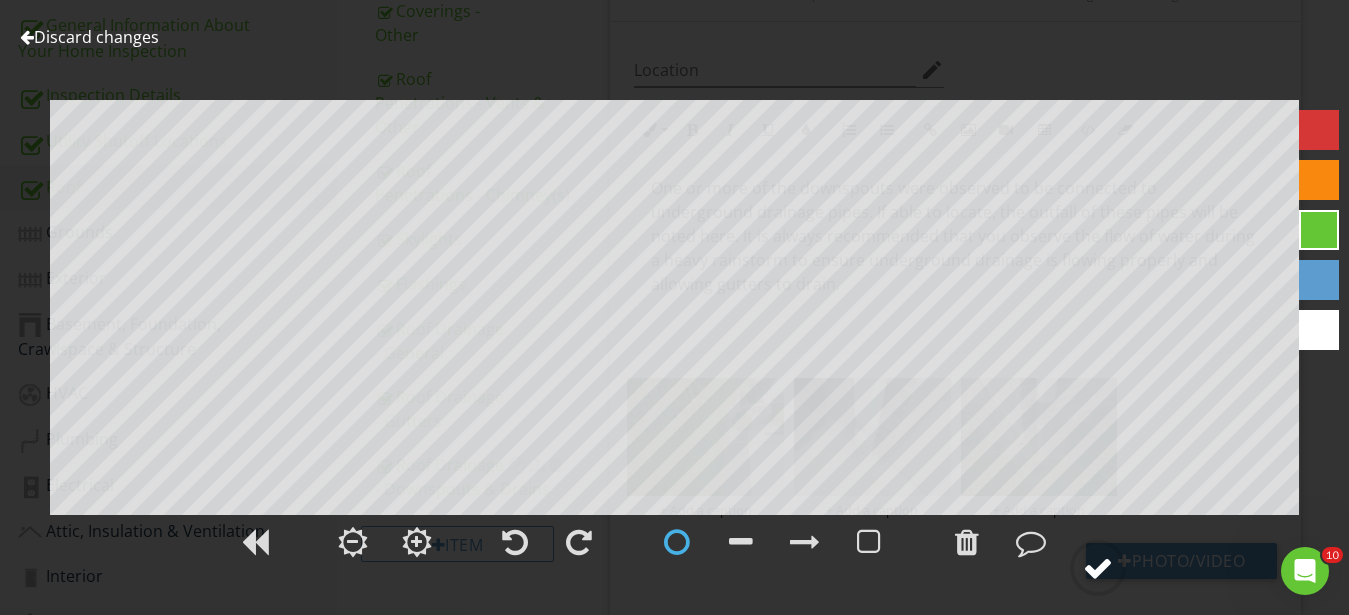 click 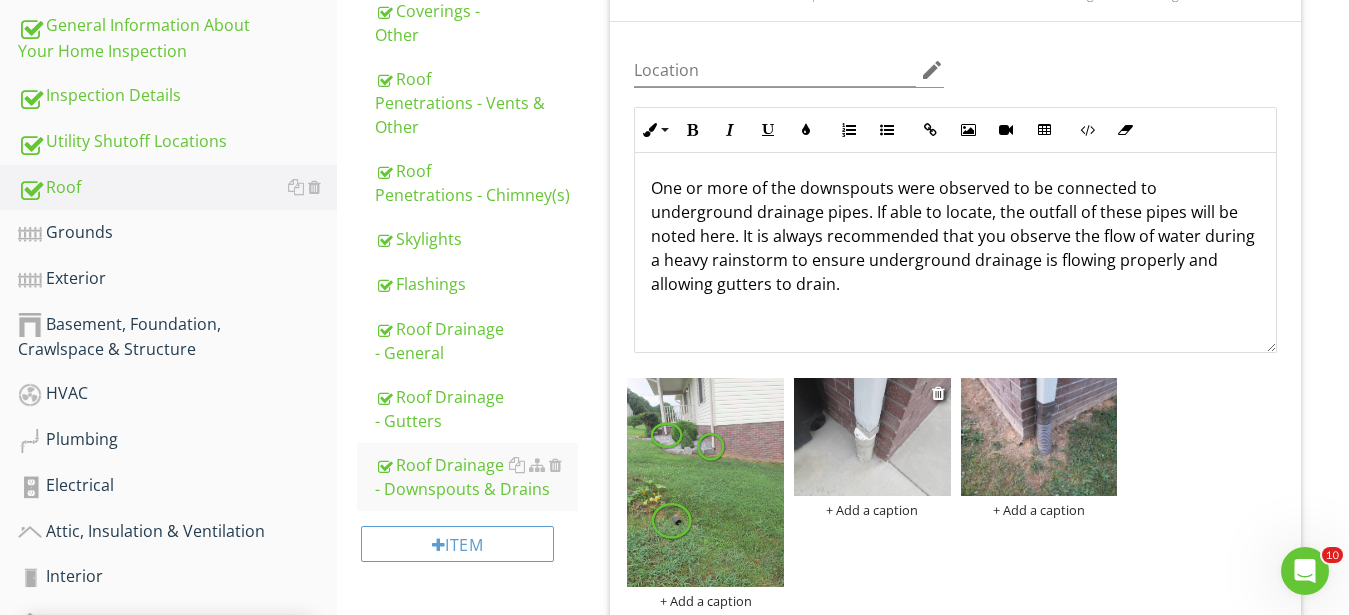 scroll, scrollTop: 572, scrollLeft: 0, axis: vertical 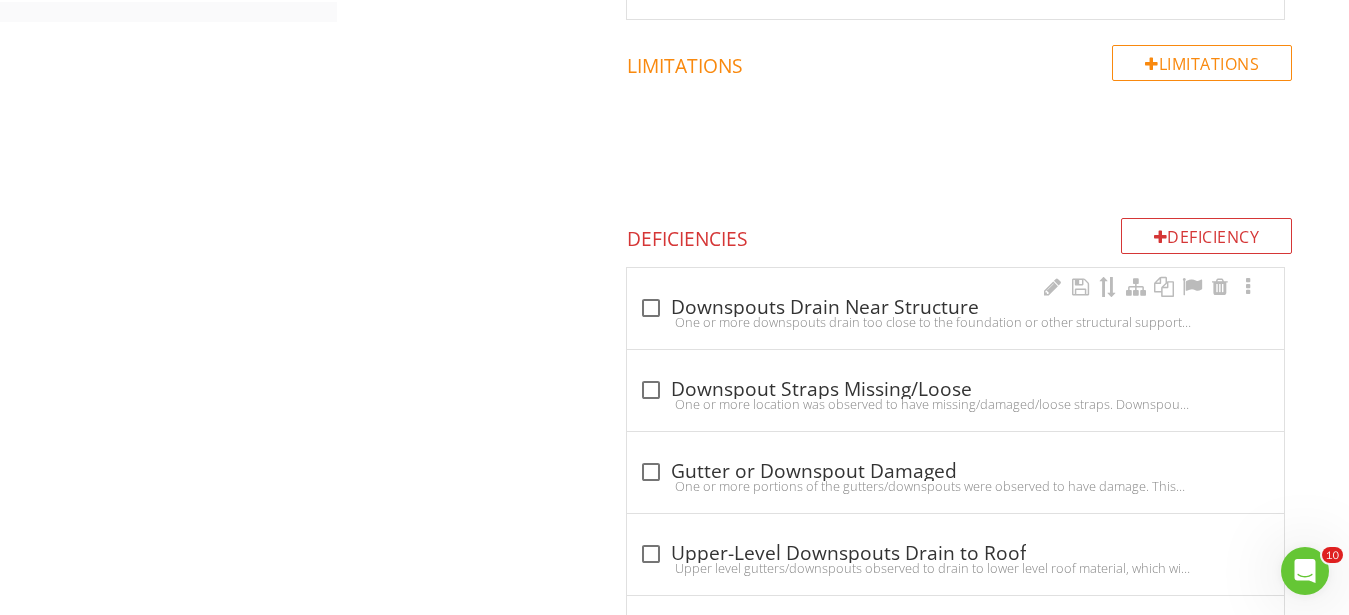 click on "check_box_outline_blank
Downspouts Drain Near Structure" at bounding box center (955, 308) 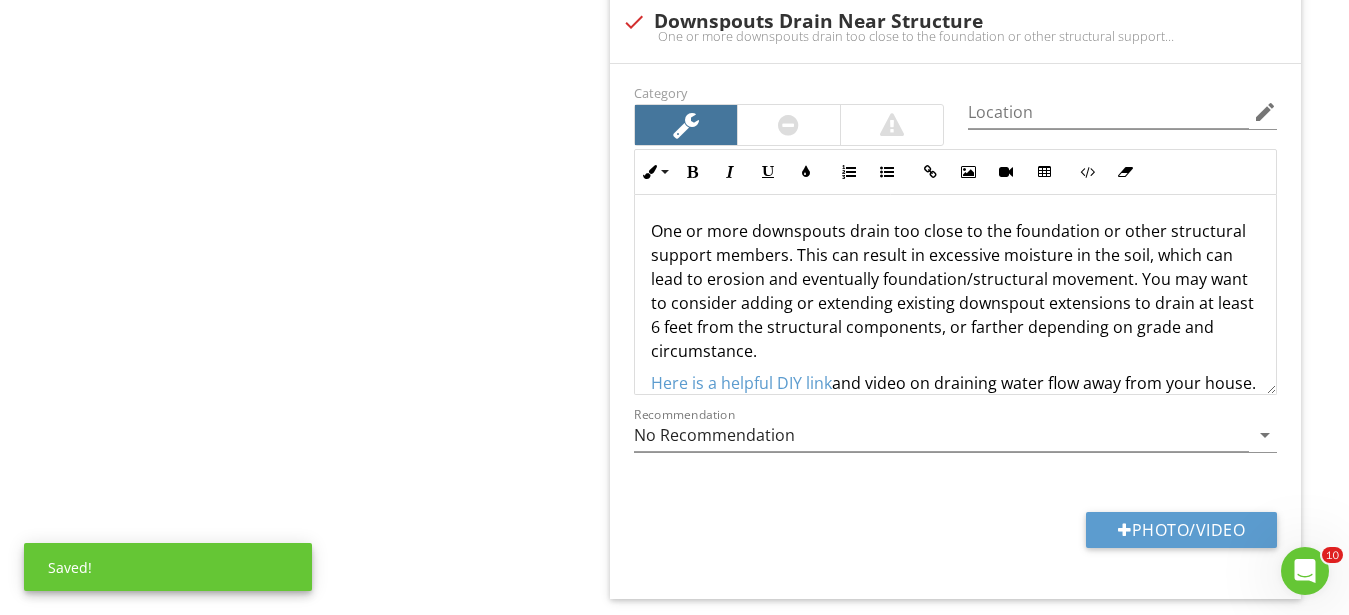scroll, scrollTop: 1632, scrollLeft: 0, axis: vertical 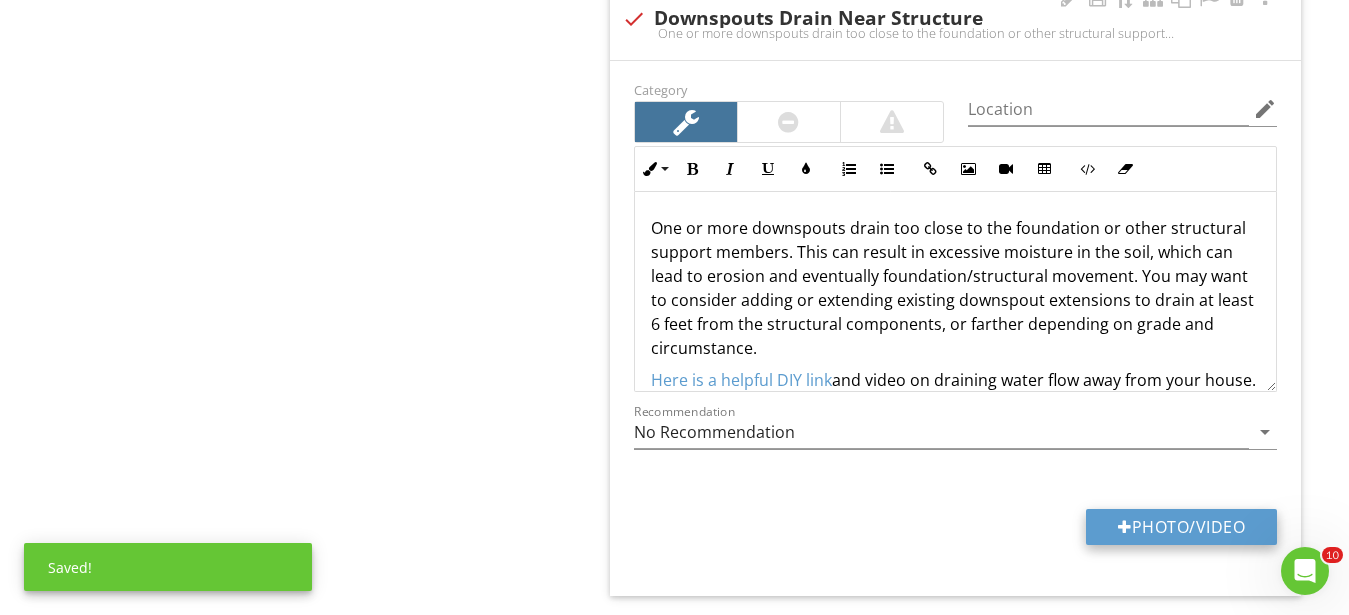 click on "Photo/Video" at bounding box center (1181, 527) 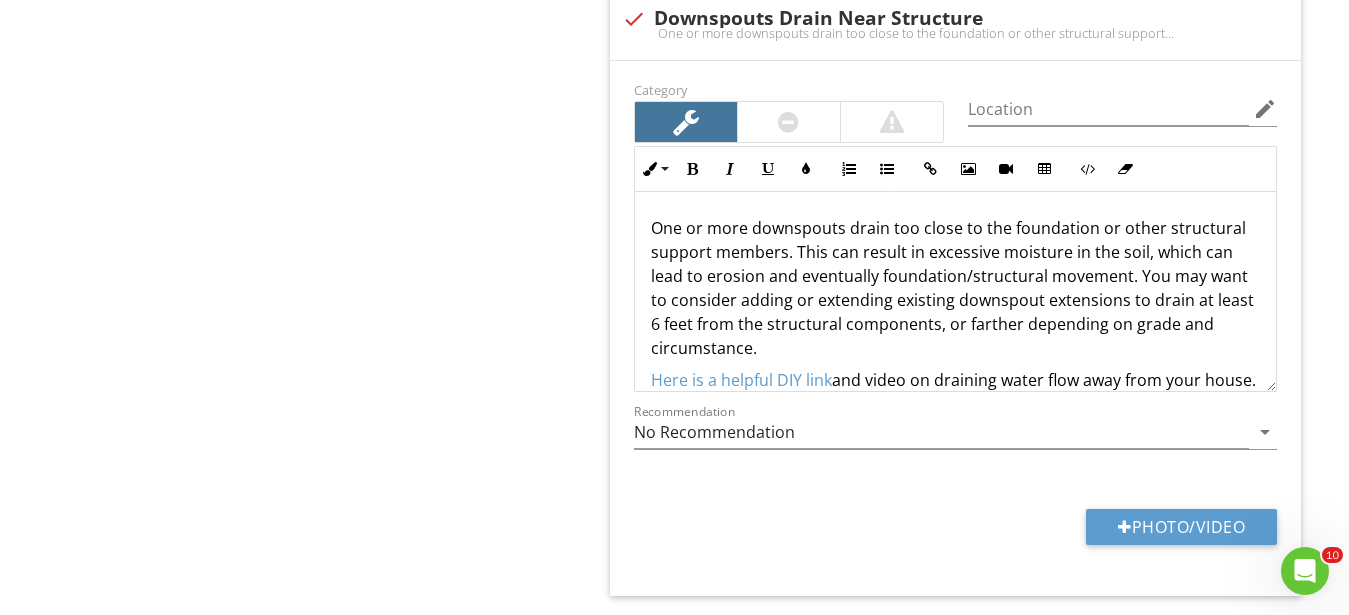 type on "C:\fakepath\IMG_0312.JPG" 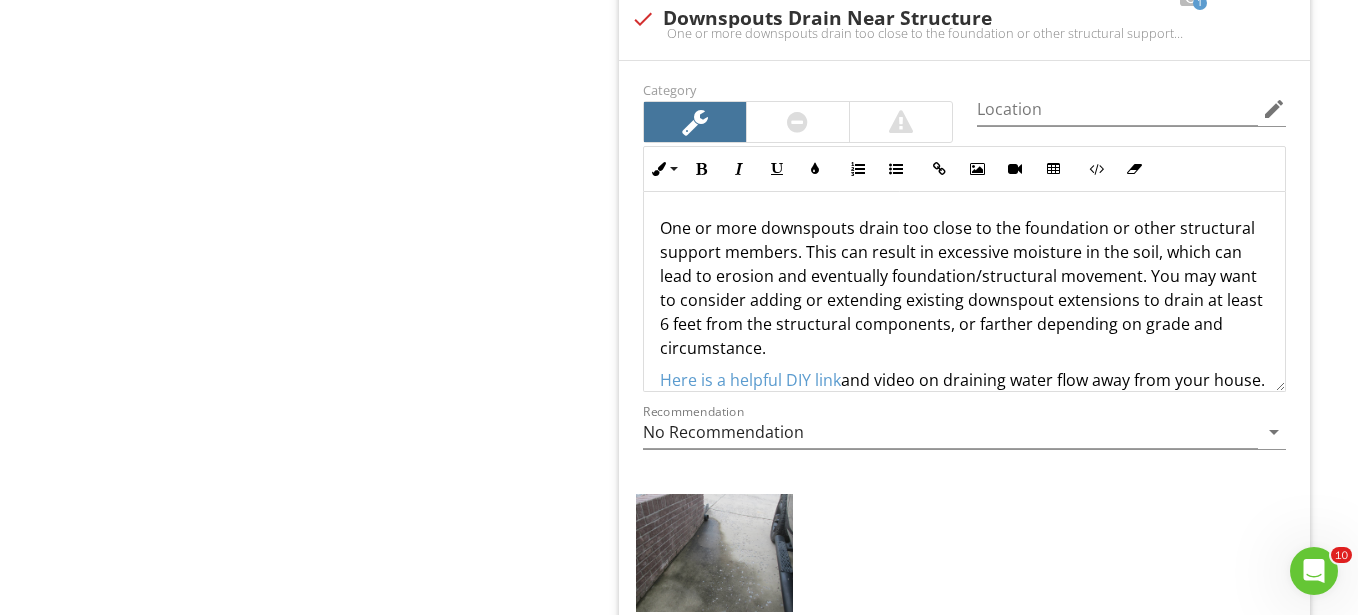 scroll, scrollTop: 1734, scrollLeft: 0, axis: vertical 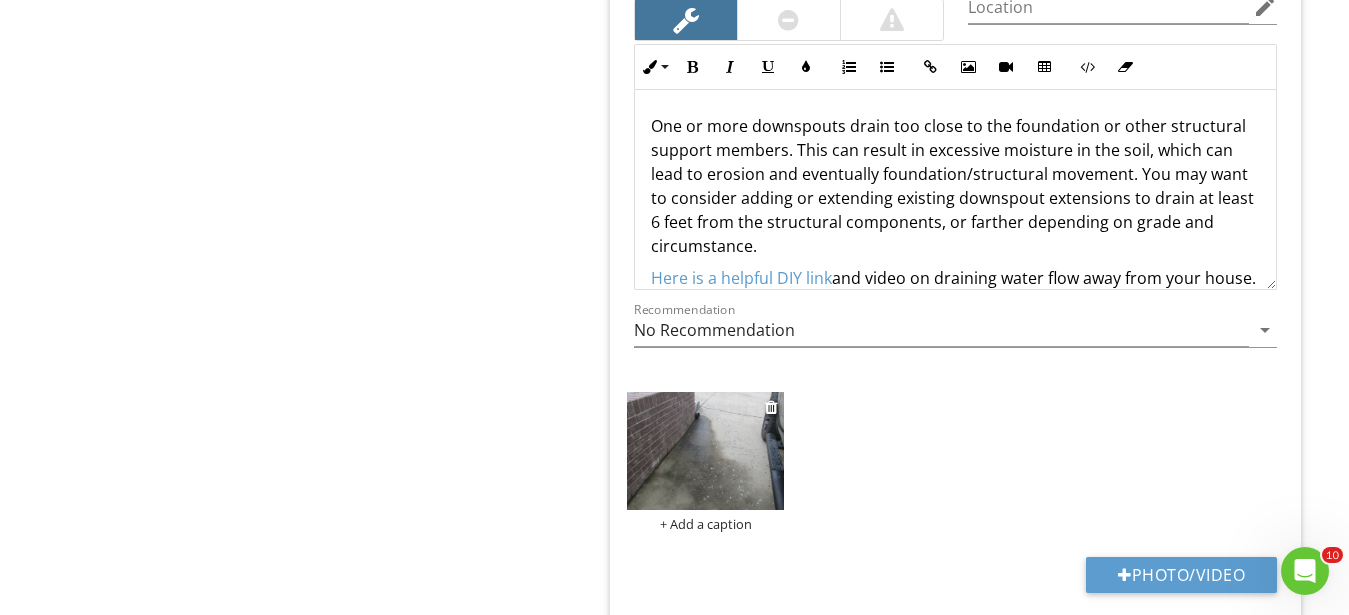 click at bounding box center [705, 451] 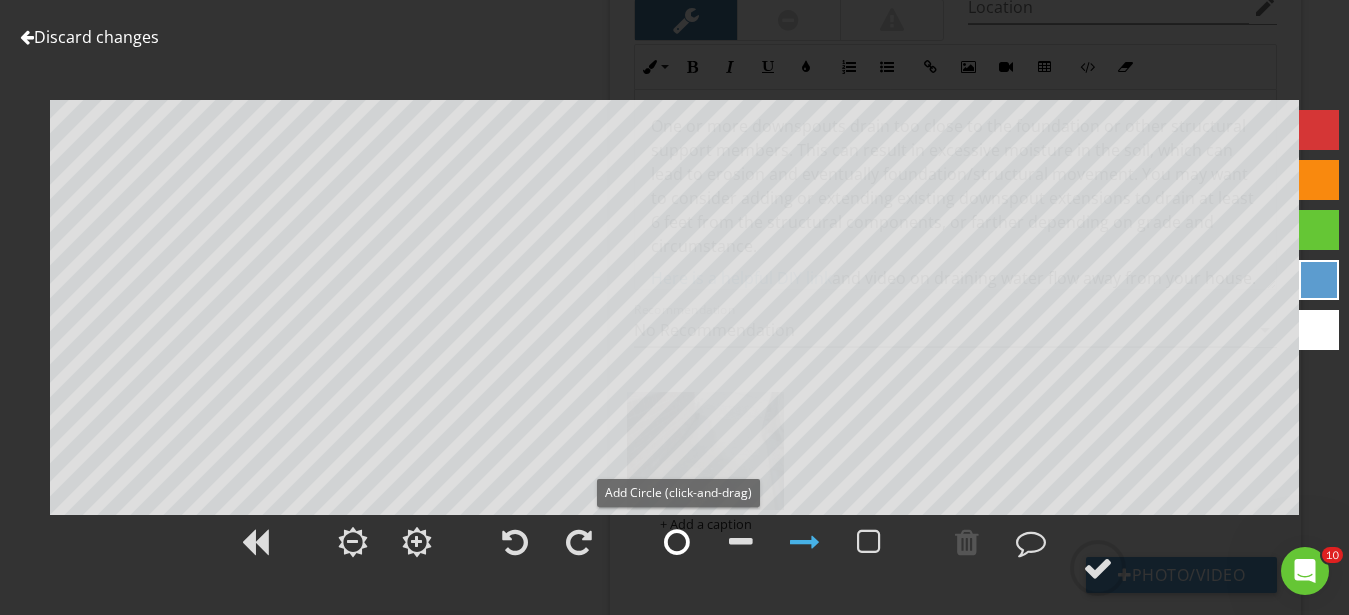 drag, startPoint x: 678, startPoint y: 545, endPoint x: 678, endPoint y: 533, distance: 12 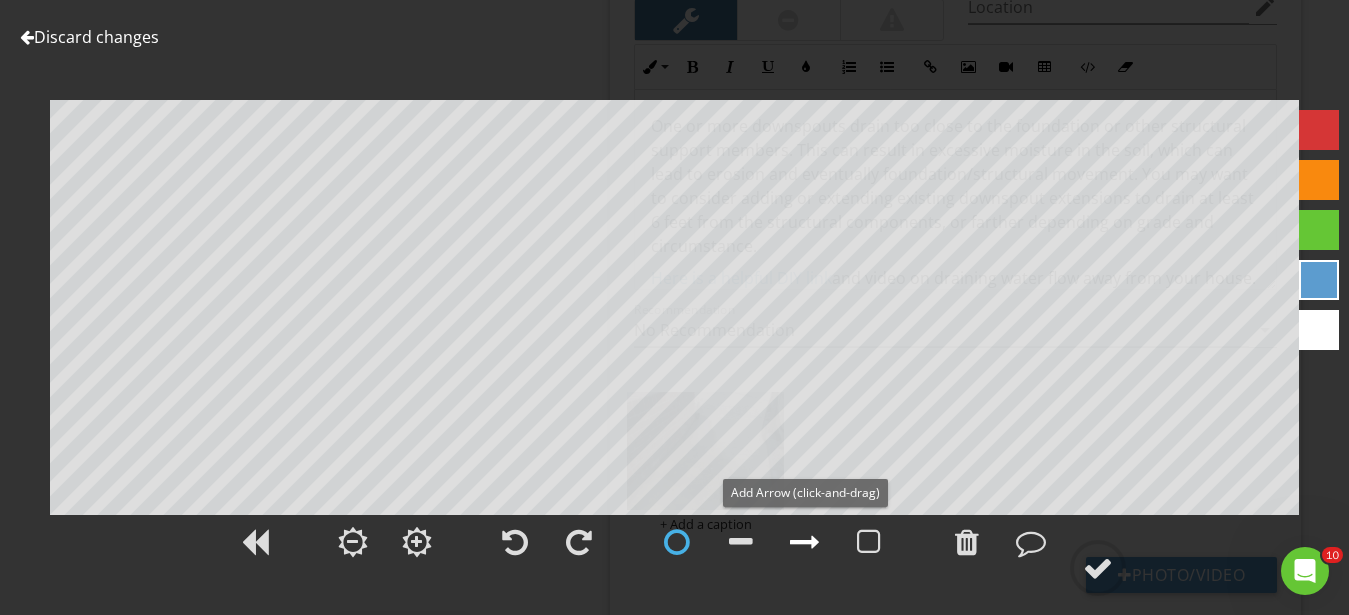 click at bounding box center [805, 542] 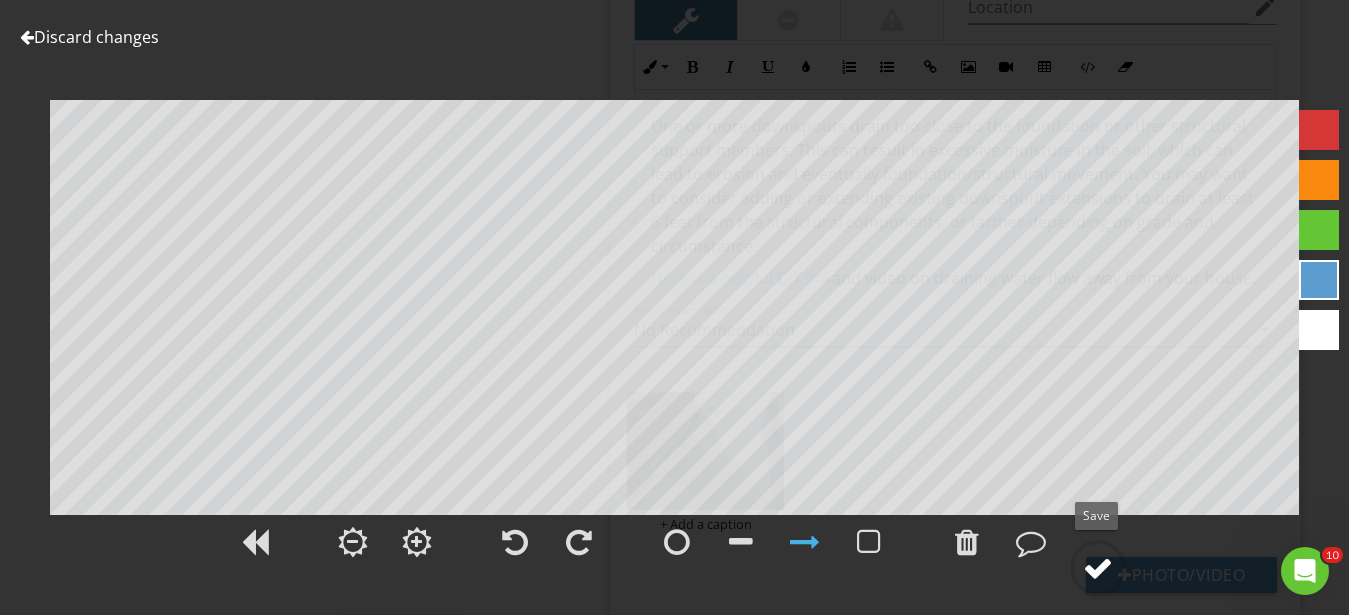 click at bounding box center [1098, 568] 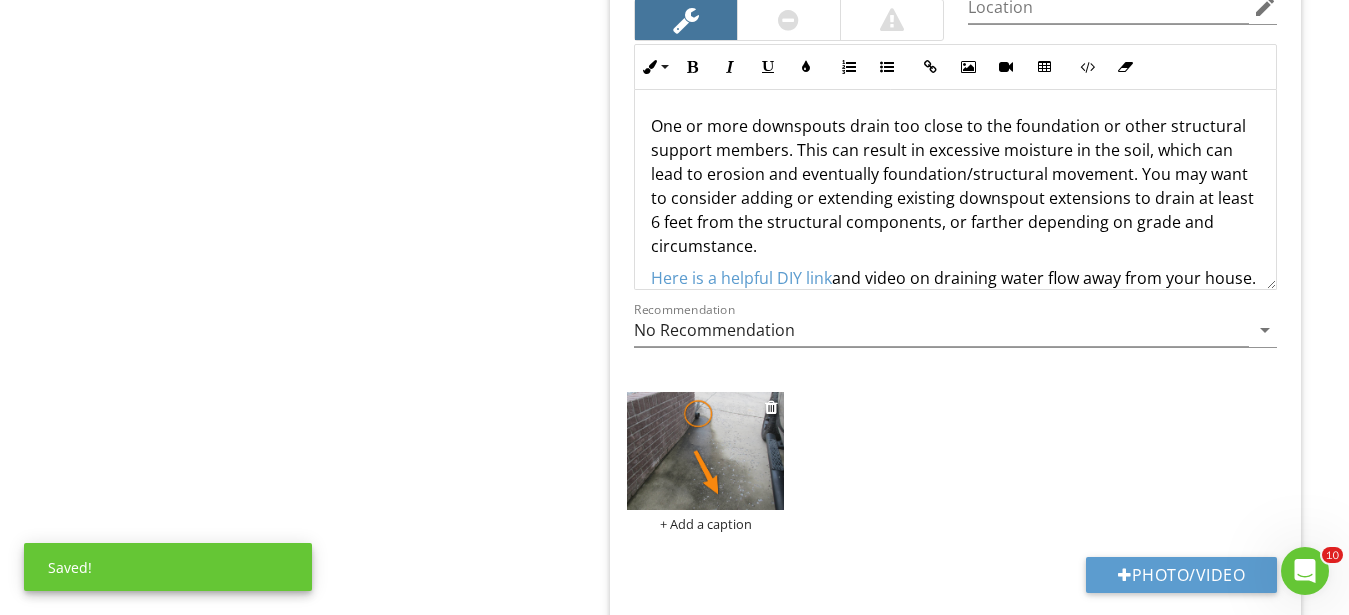 click on "+ Add a caption" at bounding box center [705, 524] 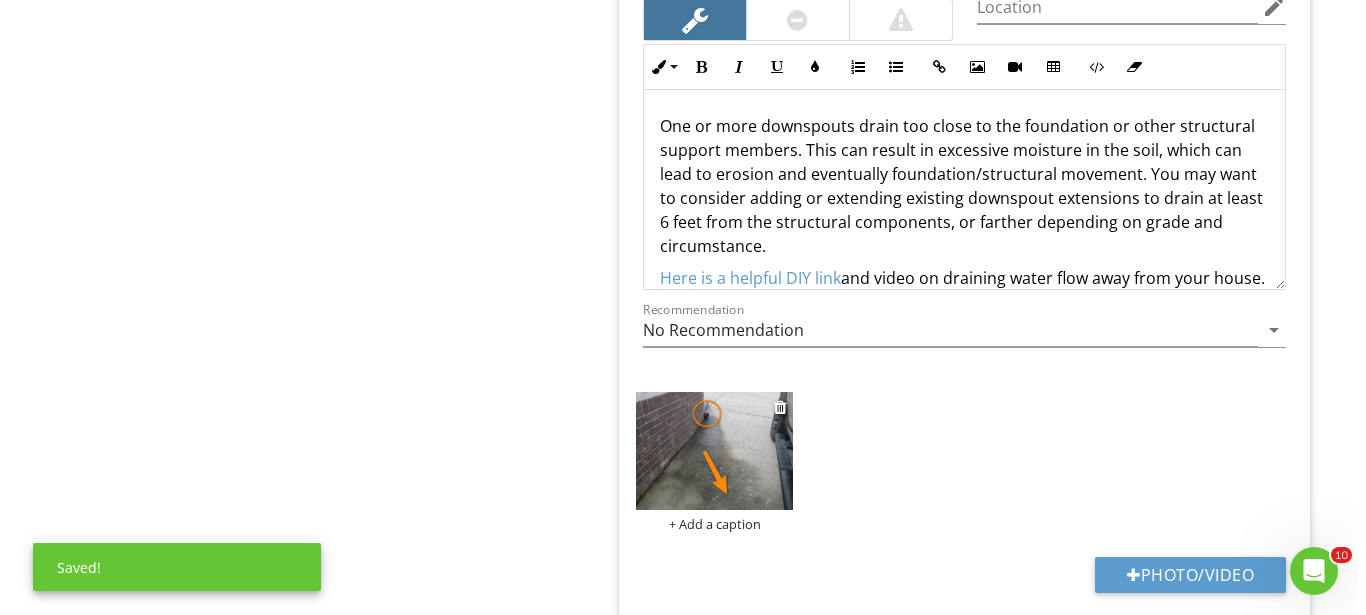scroll, scrollTop: 1, scrollLeft: 0, axis: vertical 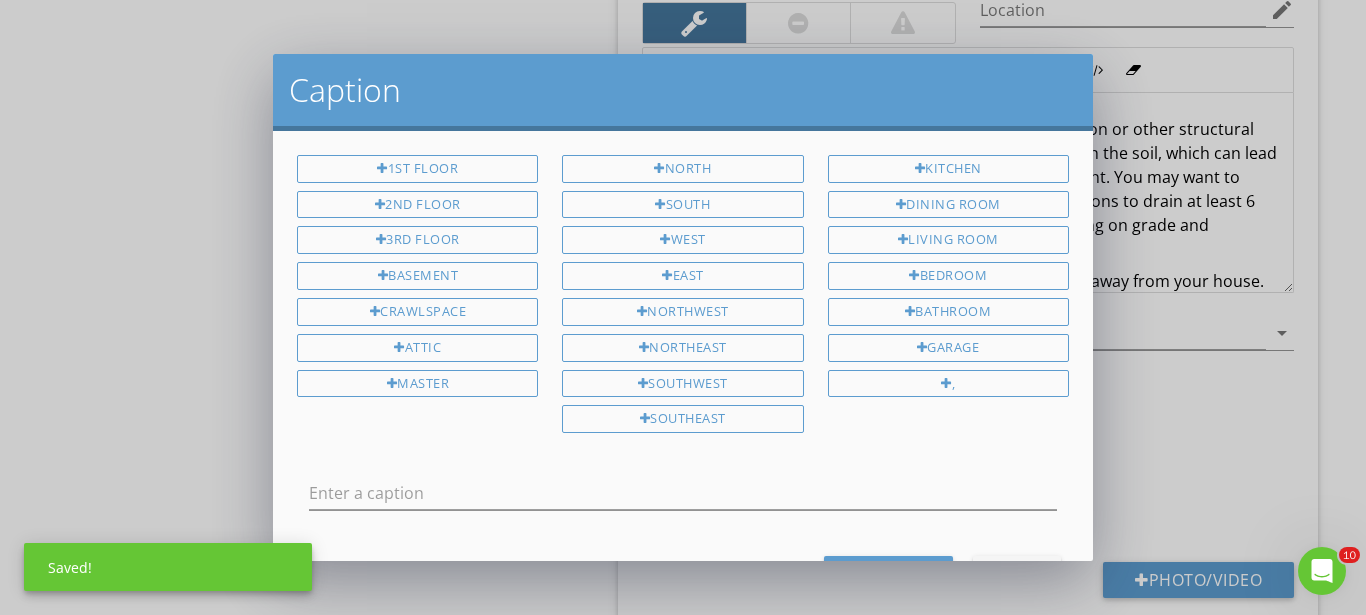 click at bounding box center [683, 497] 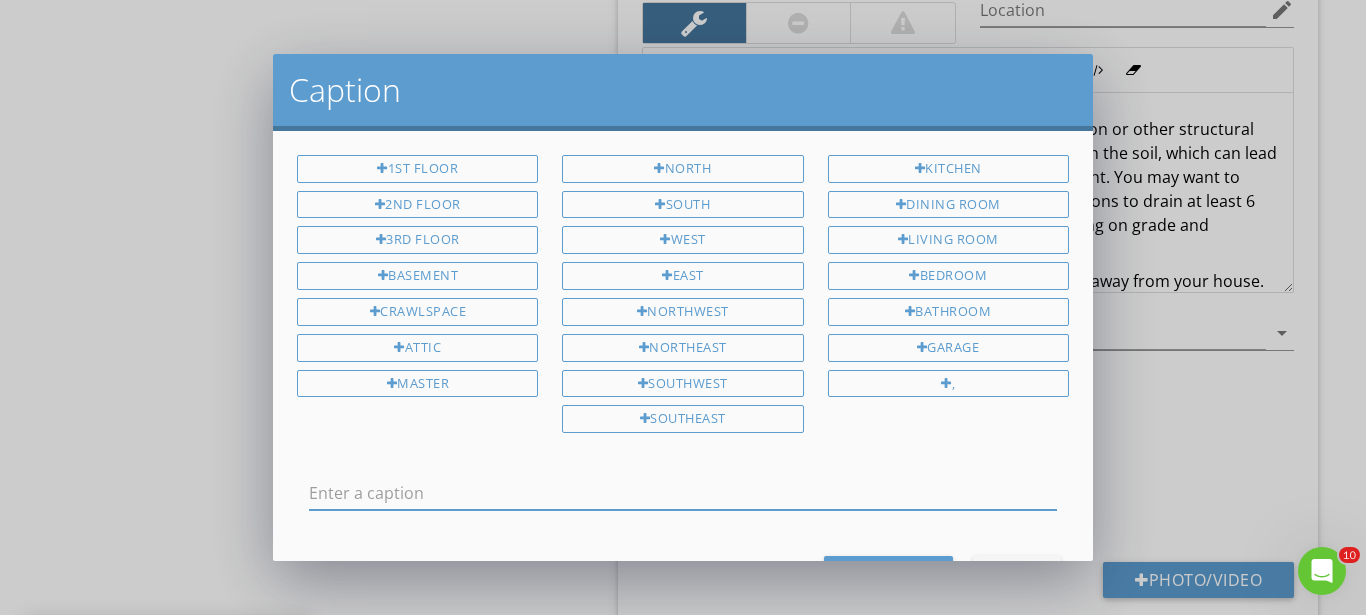 click at bounding box center [683, 493] 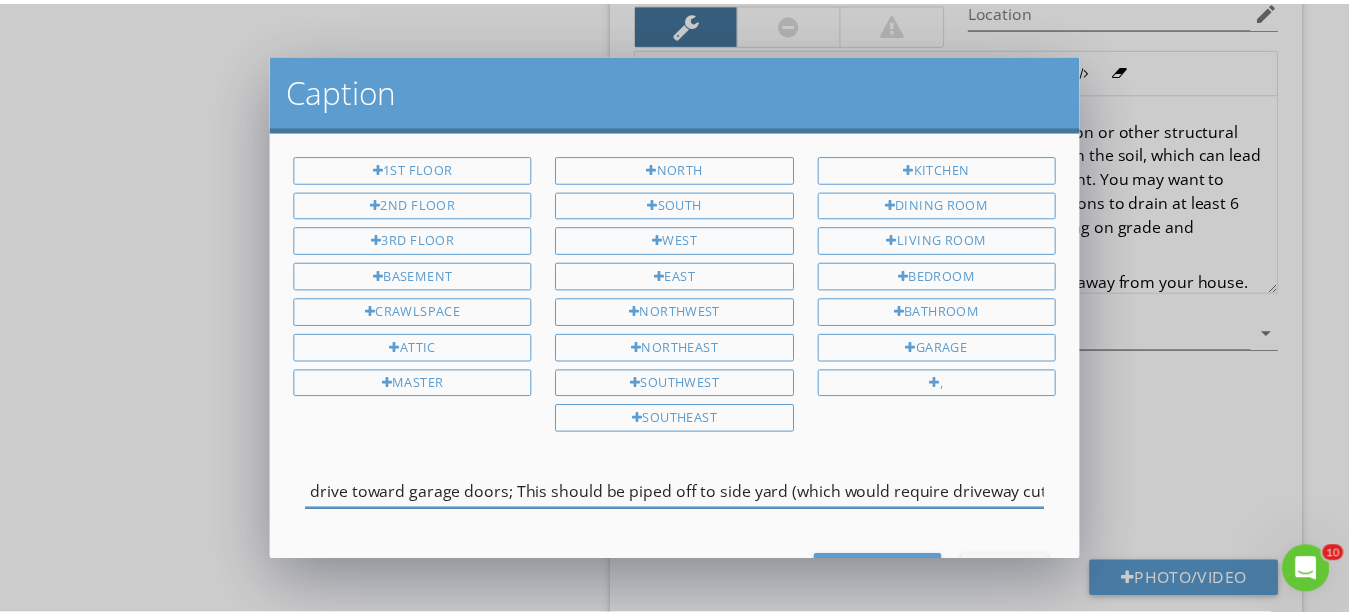 scroll, scrollTop: 0, scrollLeft: 887, axis: horizontal 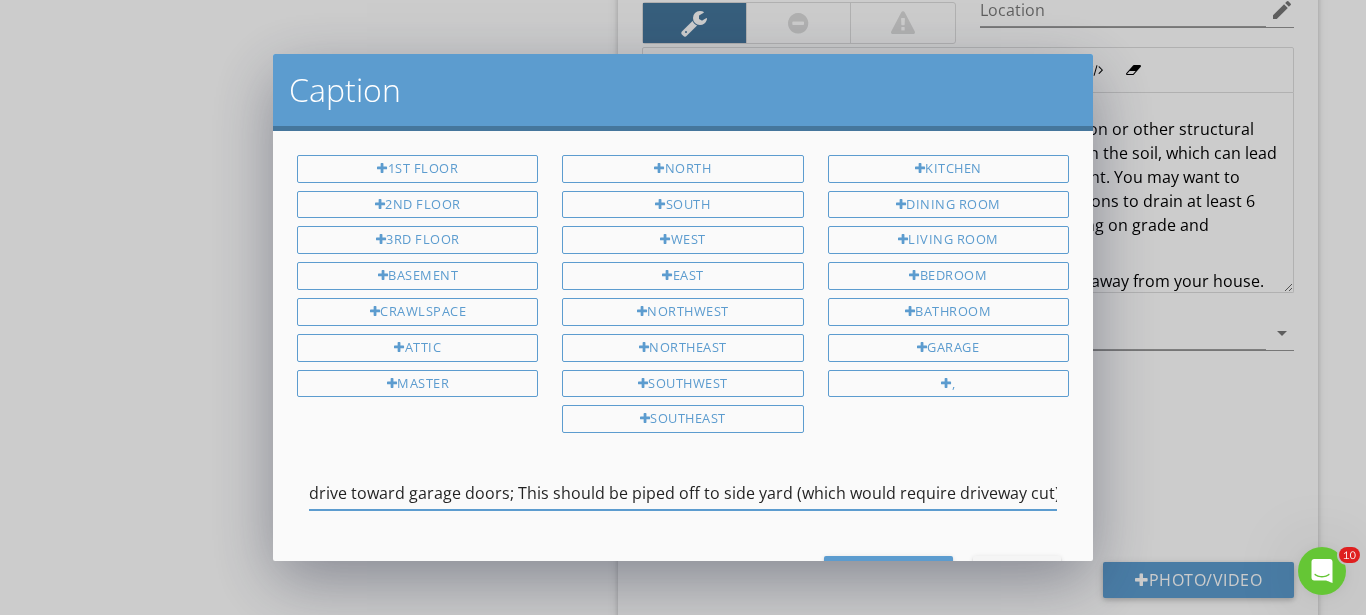 type on "Front left spout is piped to the end of the retaining wall, which keeps moisture from behind wall, but it's flowing down drive toward garage doors; This should be piped off to side yard (which would require driveway cut)" 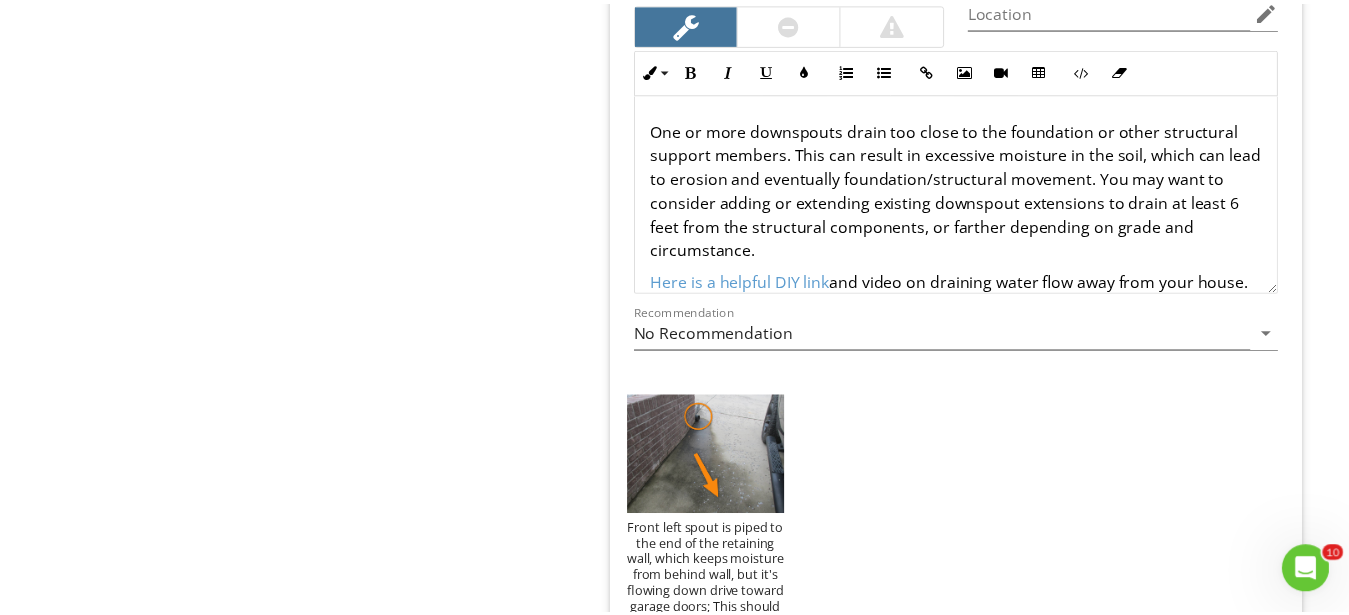 scroll, scrollTop: 1, scrollLeft: 0, axis: vertical 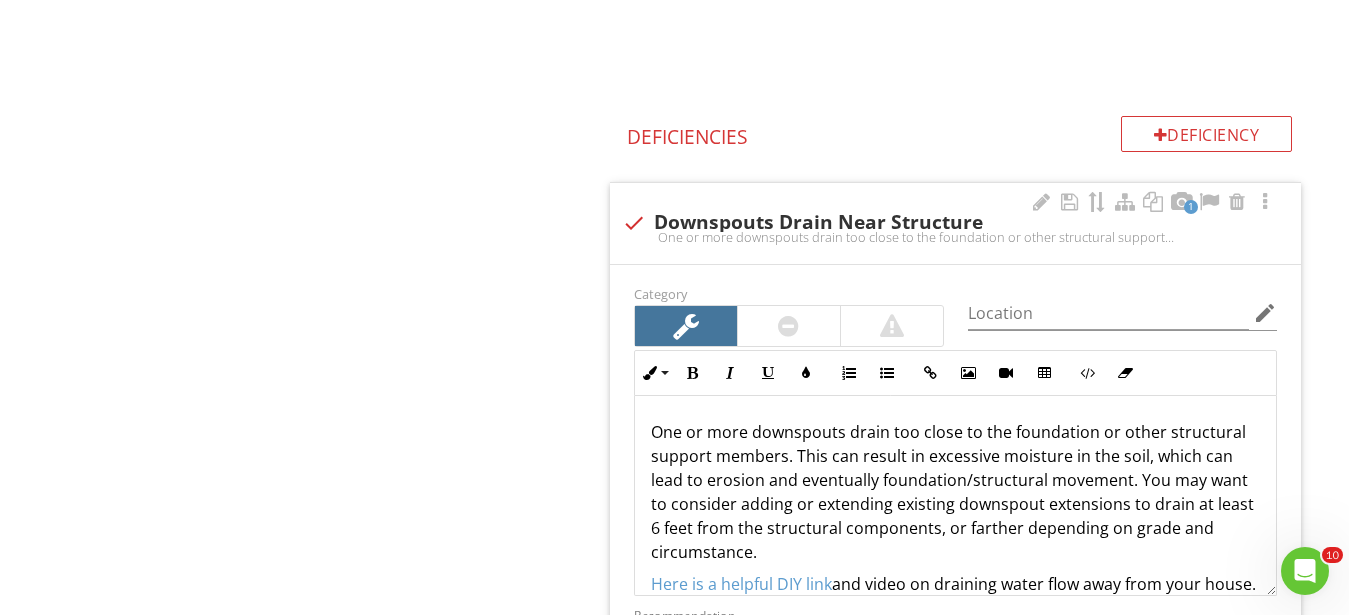 click at bounding box center [788, 326] 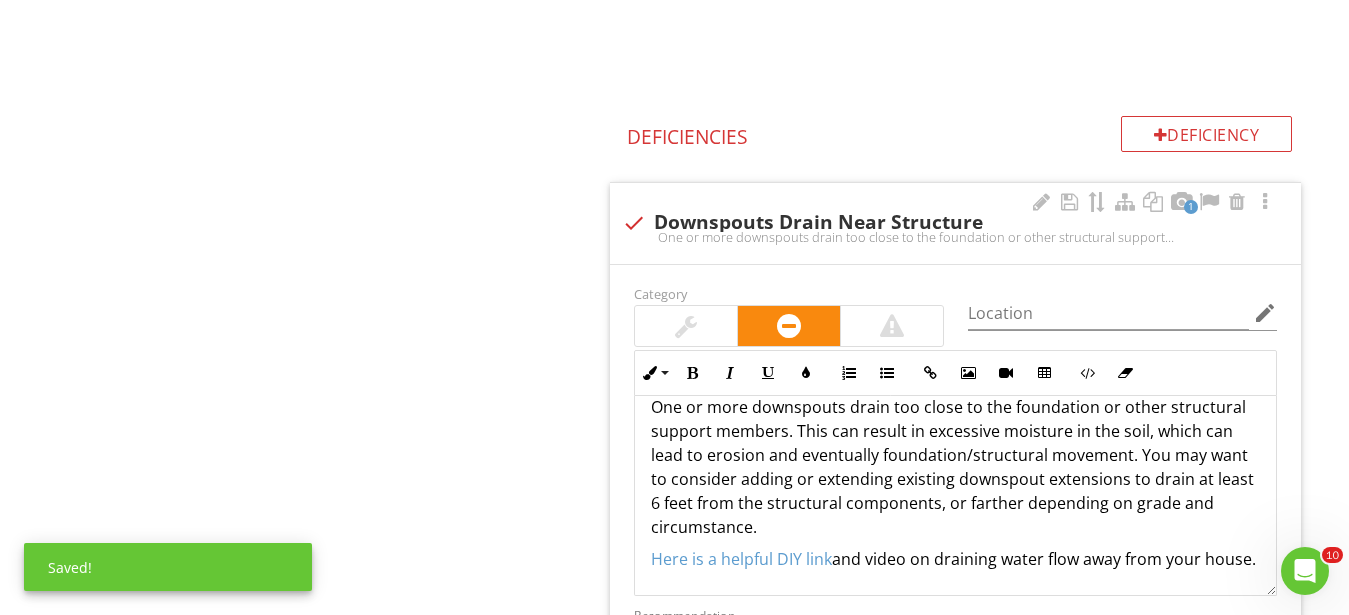scroll, scrollTop: 49, scrollLeft: 0, axis: vertical 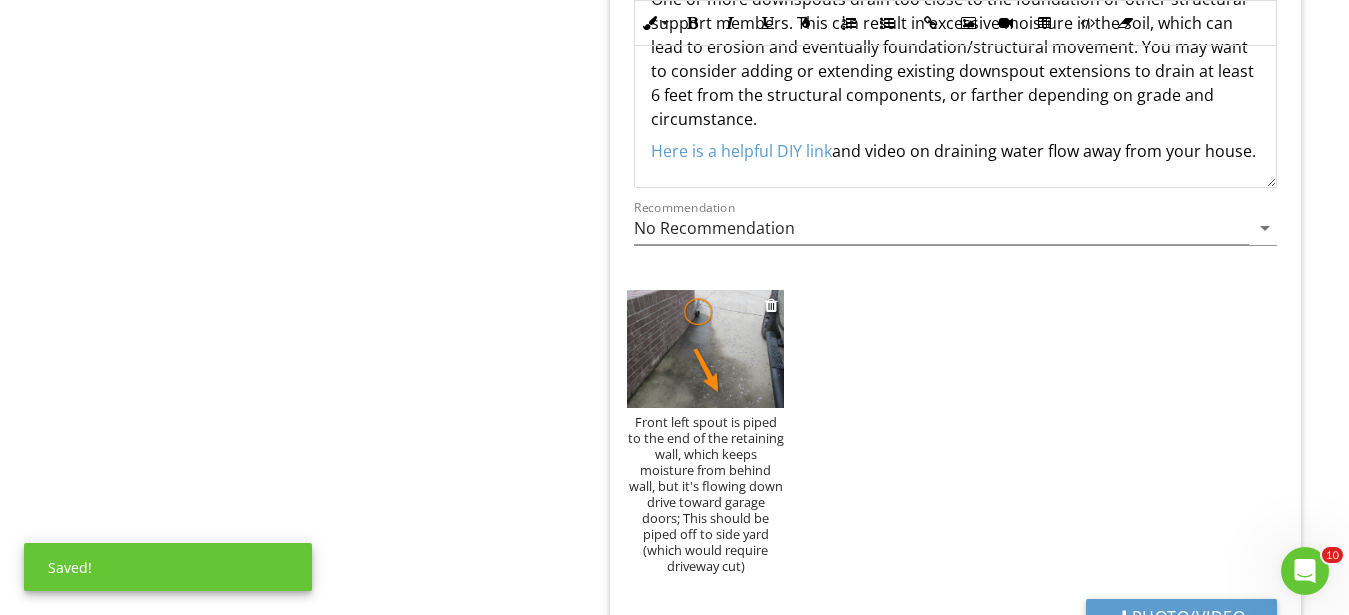 click at bounding box center (705, 349) 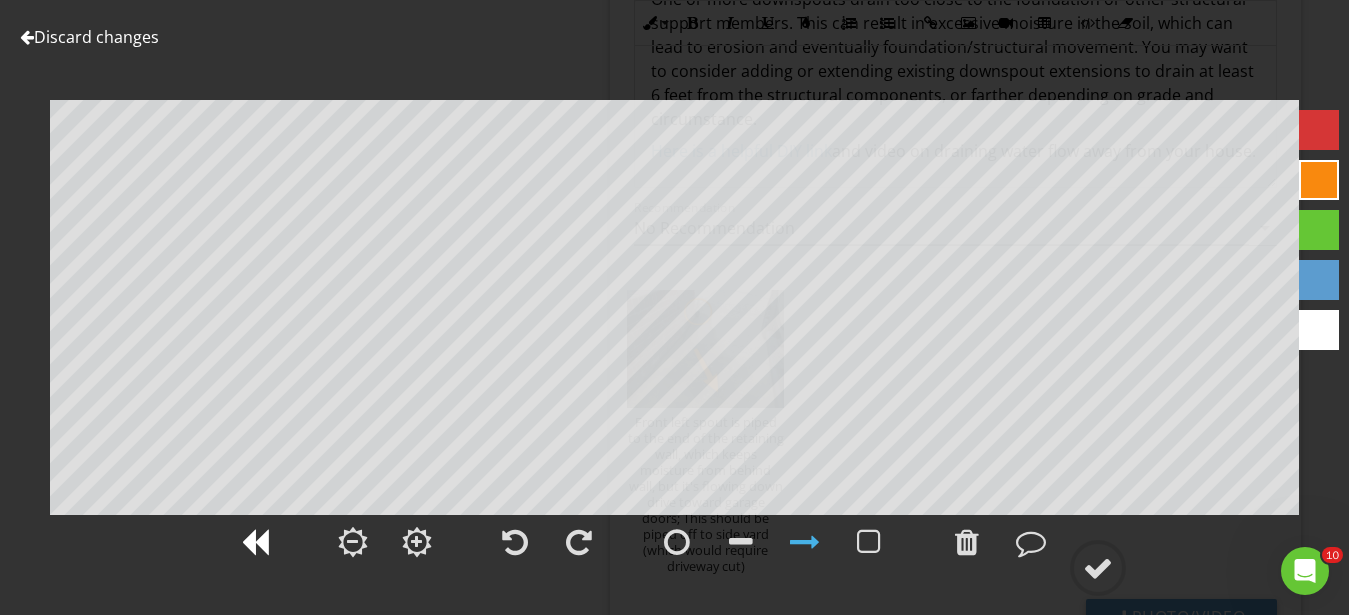 click at bounding box center [255, 542] 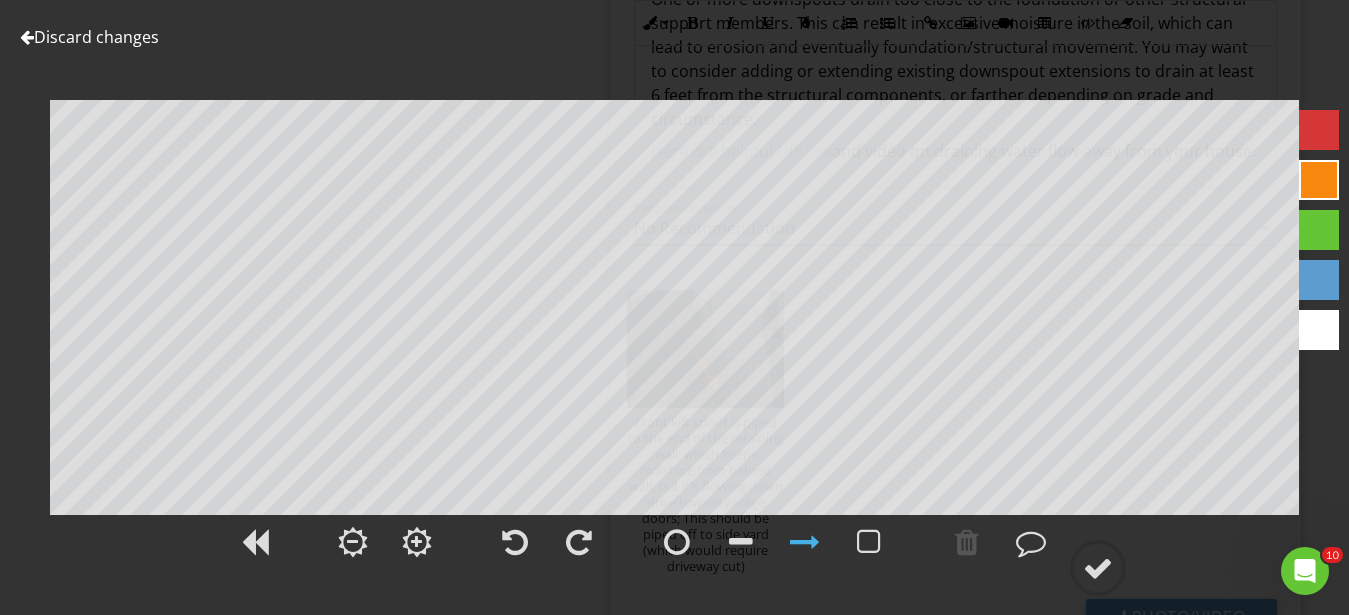 click at bounding box center (1319, 180) 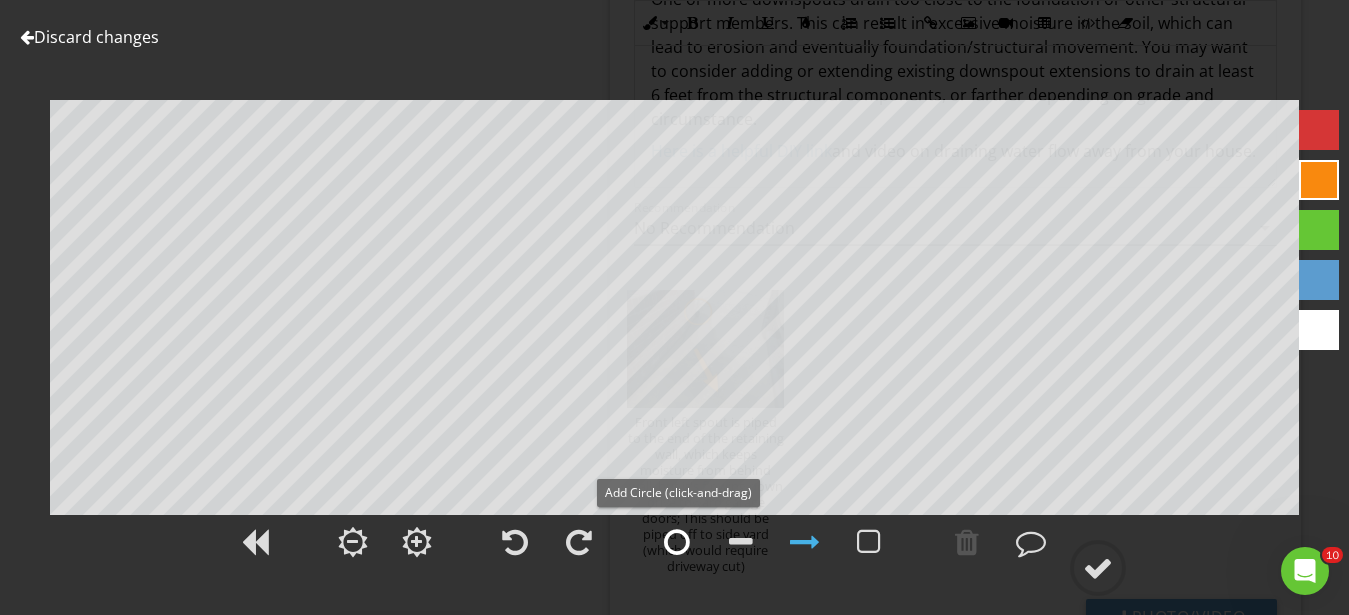 click at bounding box center [677, 542] 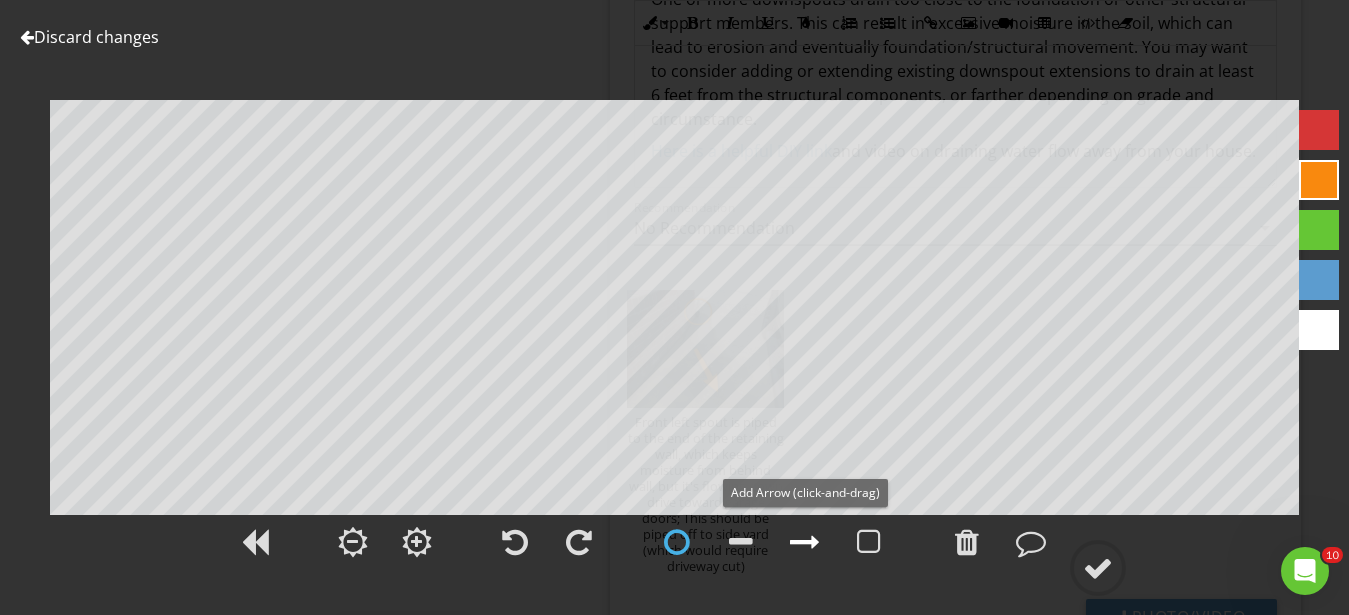click at bounding box center (805, 542) 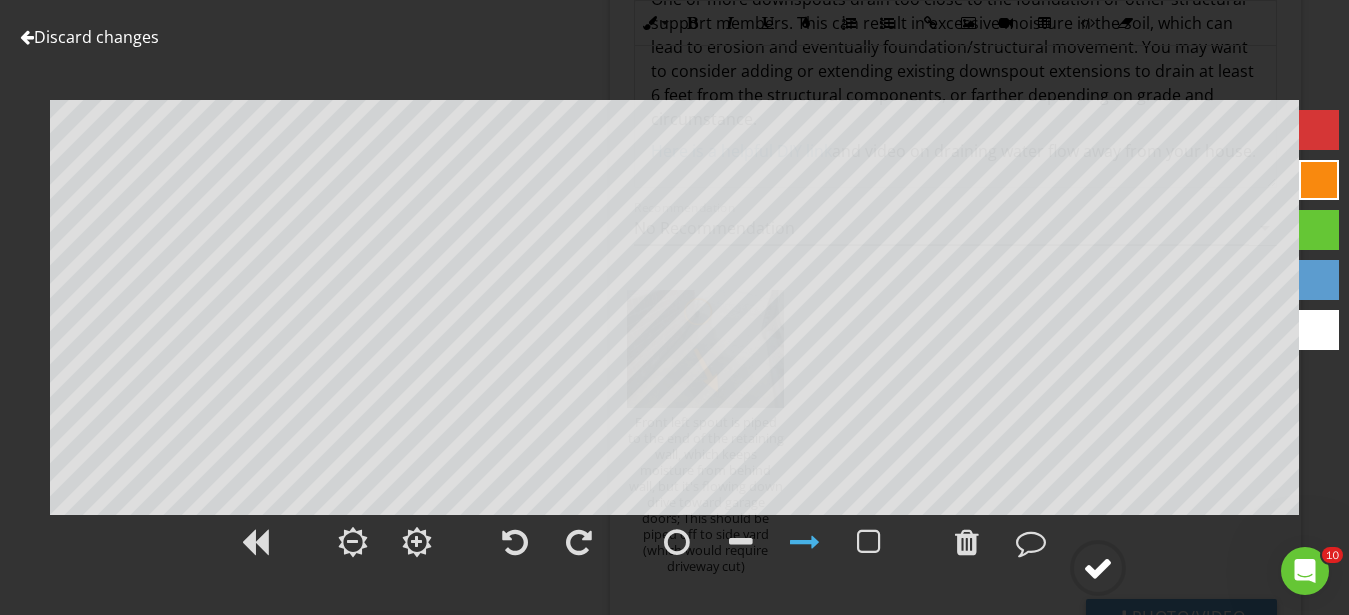 click at bounding box center (1098, 568) 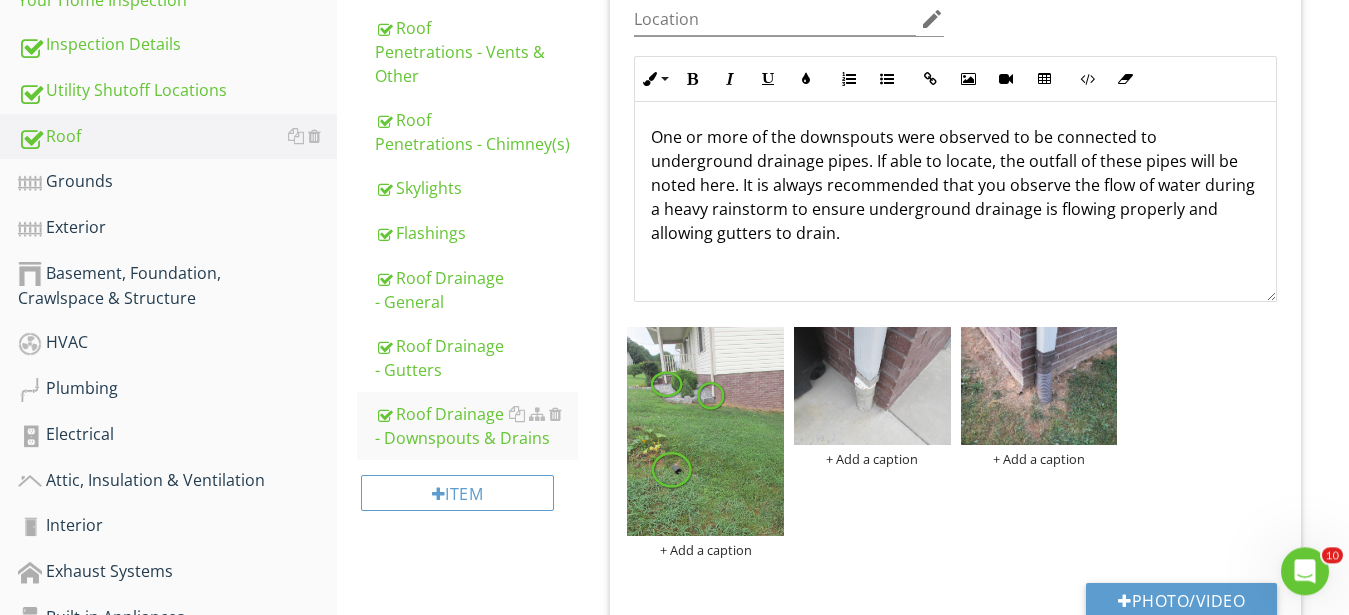 scroll, scrollTop: 408, scrollLeft: 0, axis: vertical 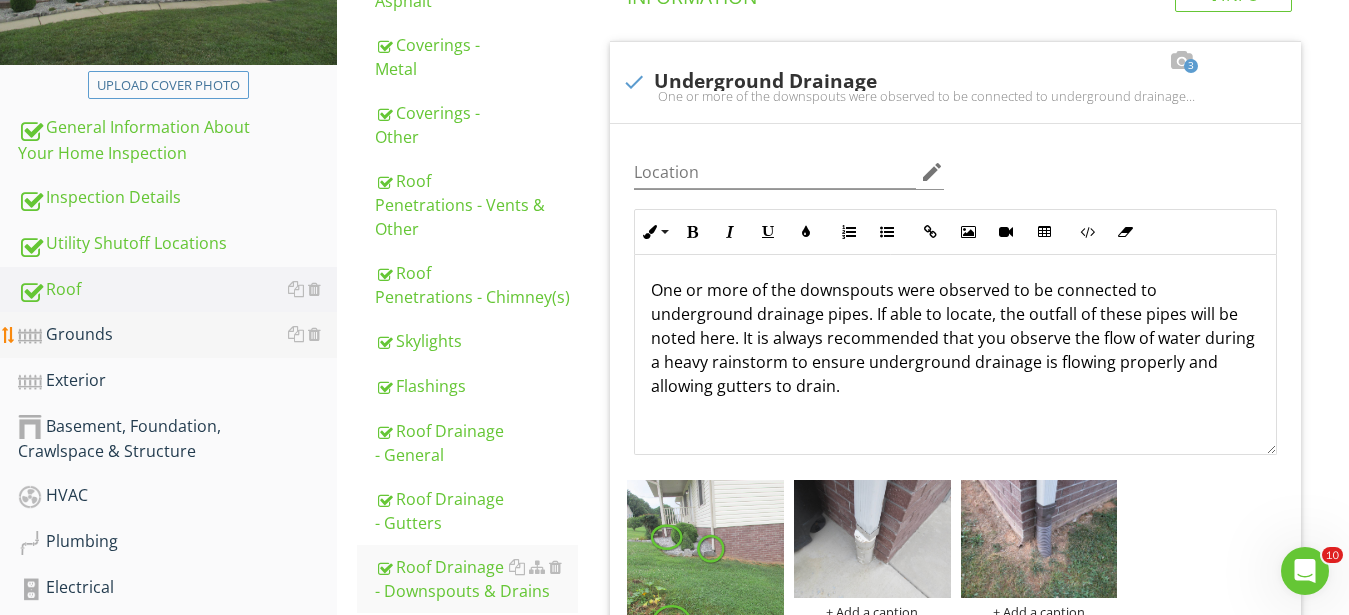 click on "Grounds" at bounding box center (177, 335) 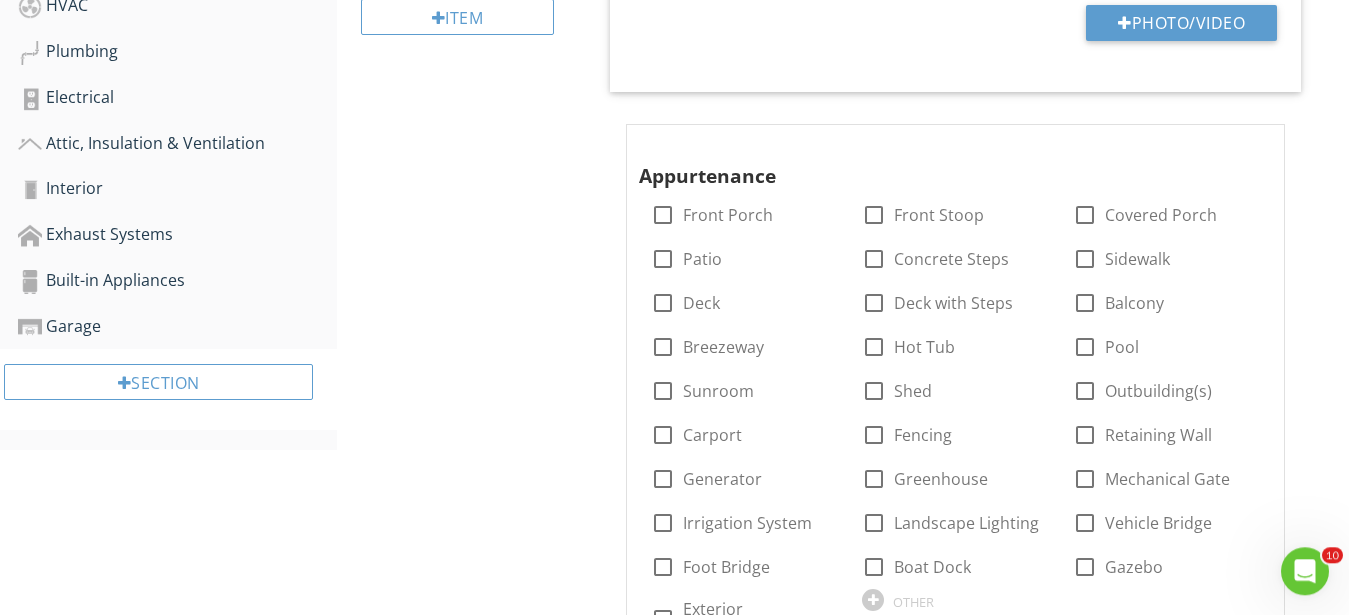 scroll, scrollTop: 918, scrollLeft: 0, axis: vertical 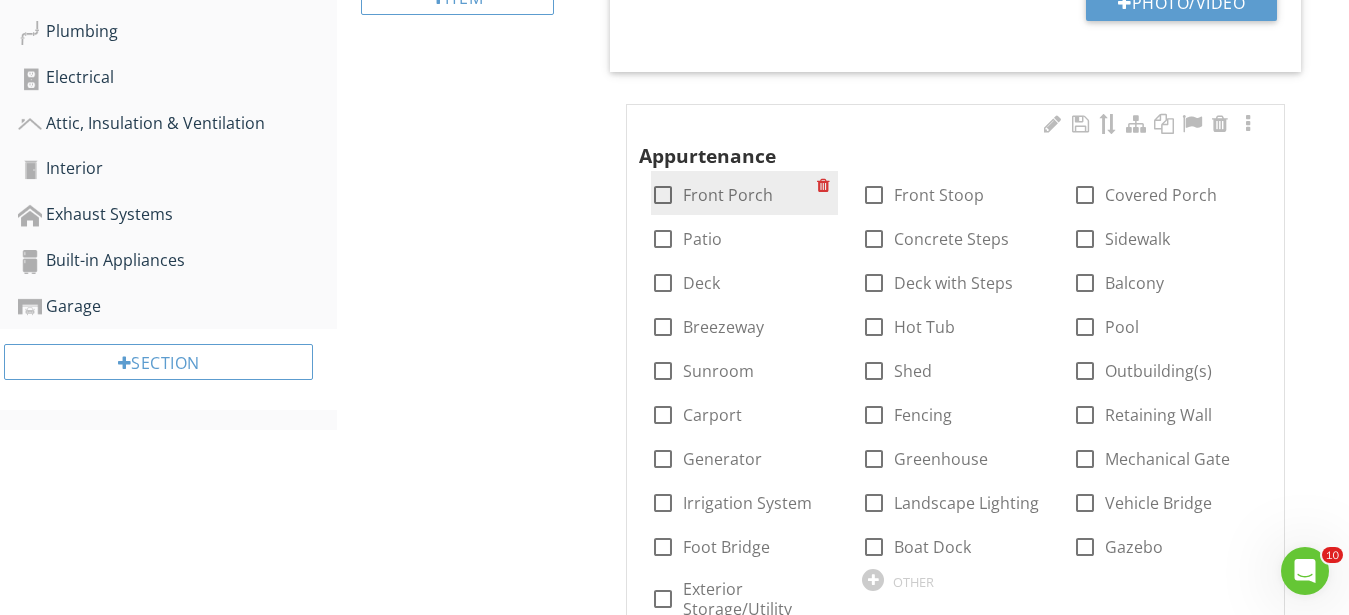 click at bounding box center [663, 195] 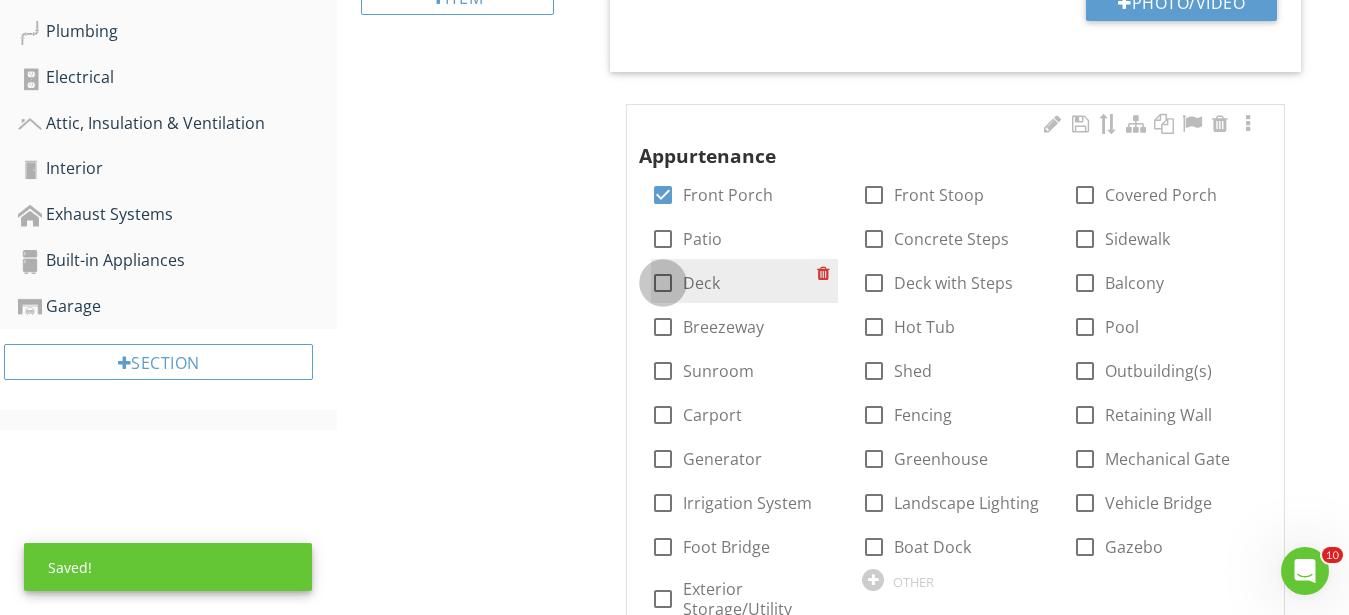 click at bounding box center (663, 283) 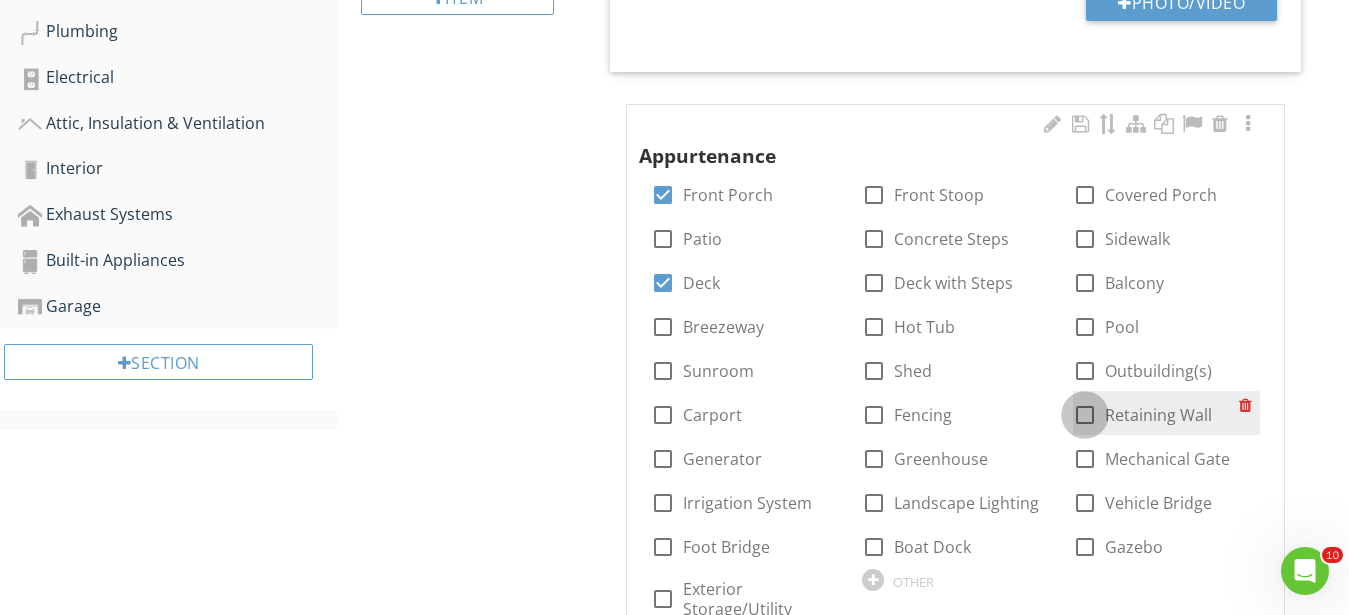 click at bounding box center (1085, 415) 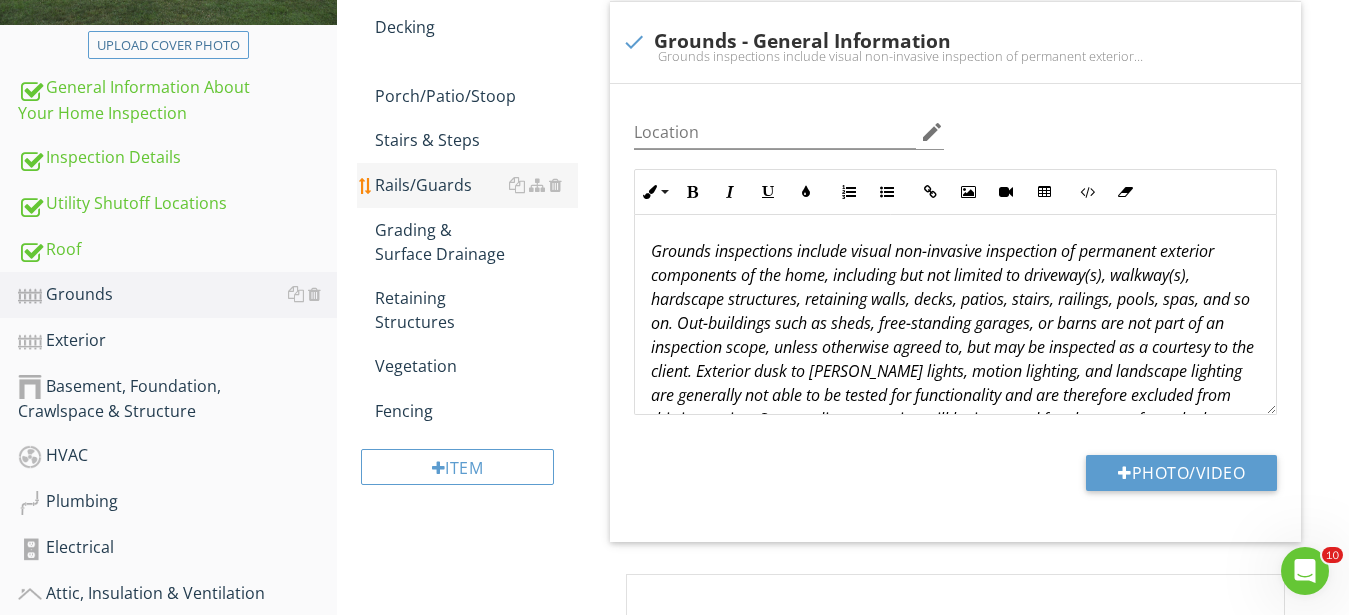 scroll, scrollTop: 306, scrollLeft: 0, axis: vertical 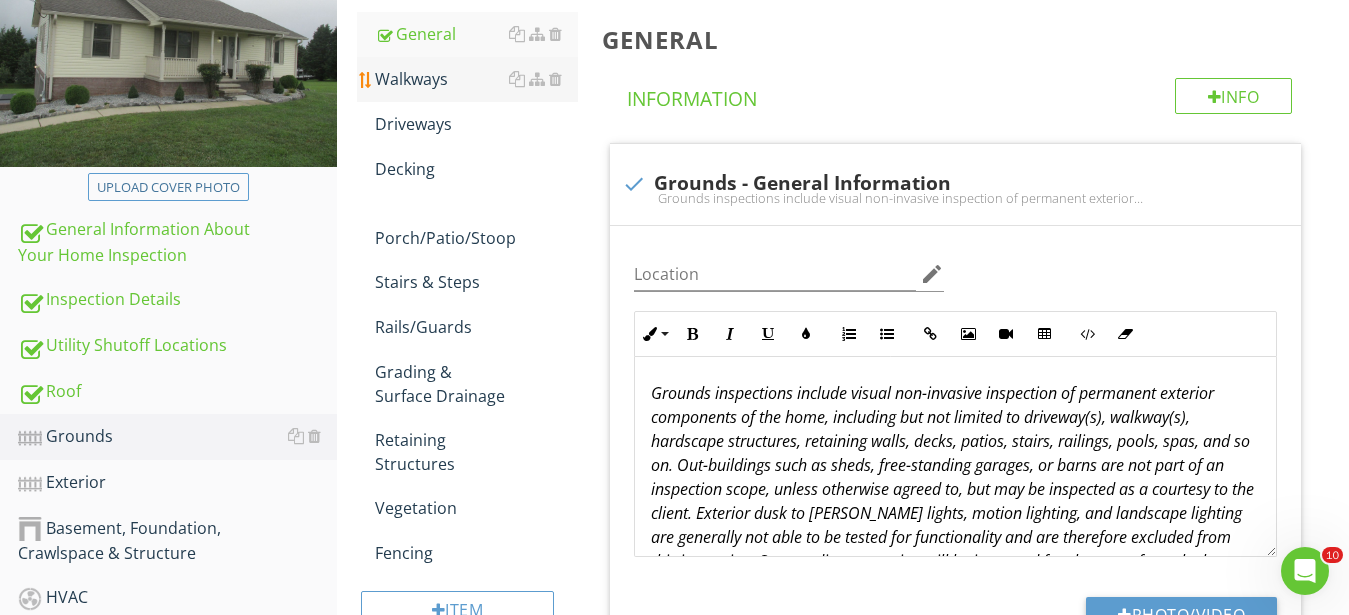 click on "Walkways" at bounding box center [476, 79] 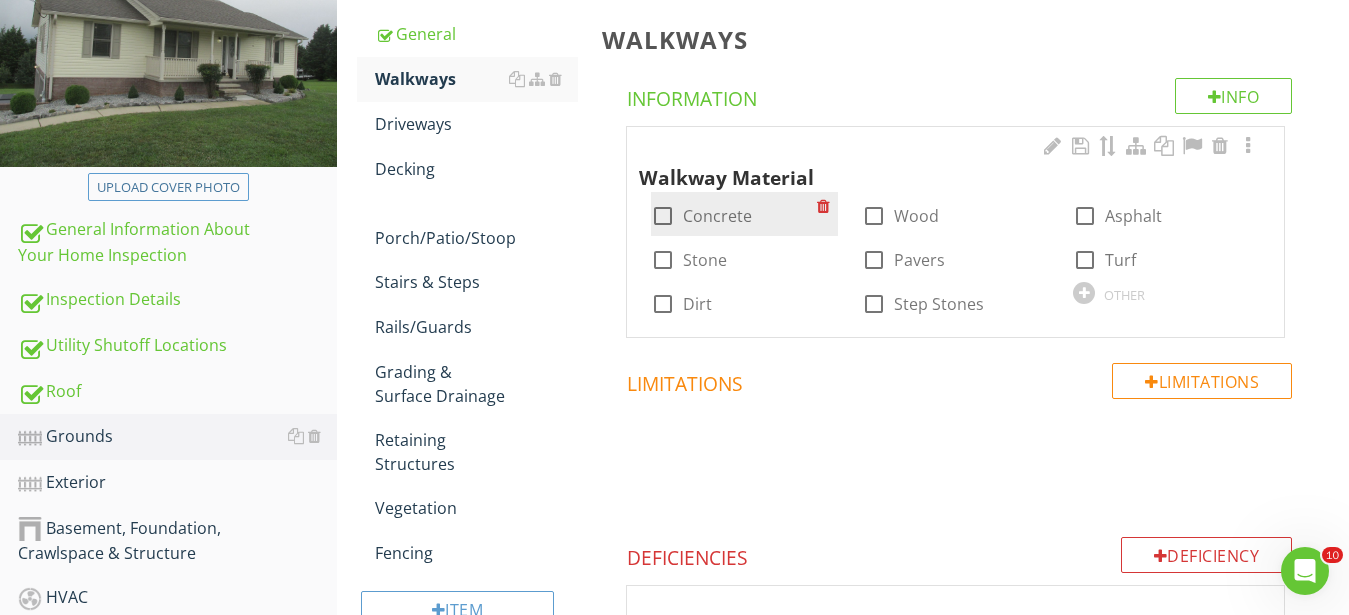 click at bounding box center [663, 216] 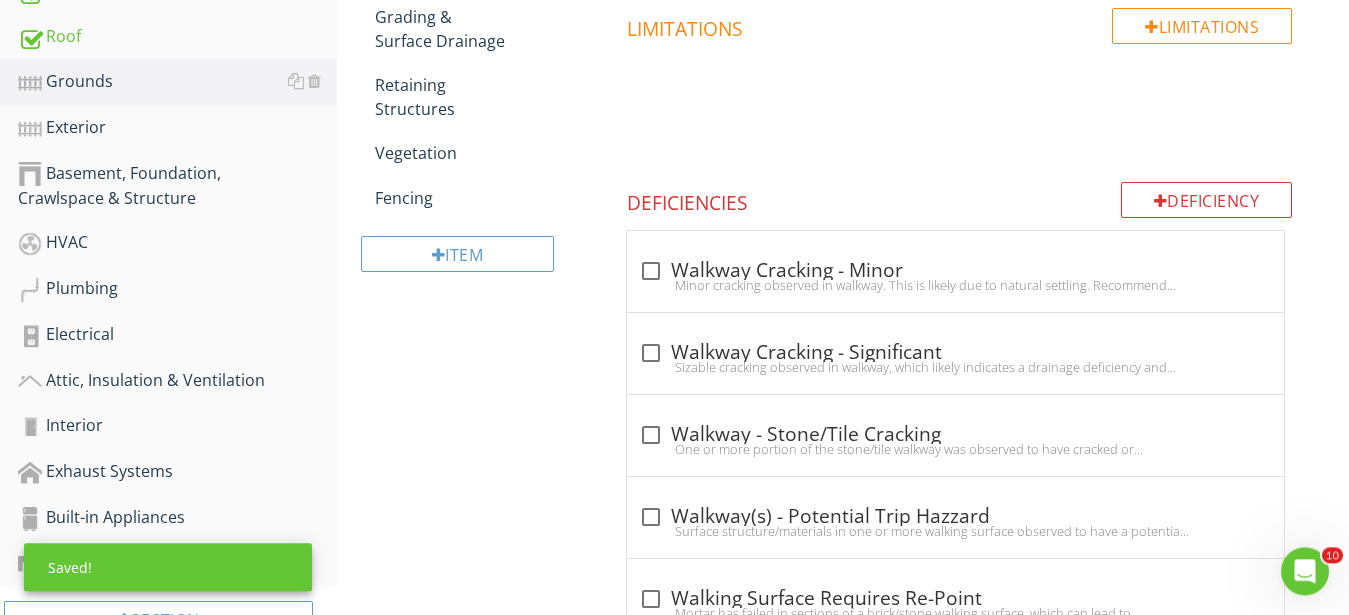 scroll, scrollTop: 714, scrollLeft: 0, axis: vertical 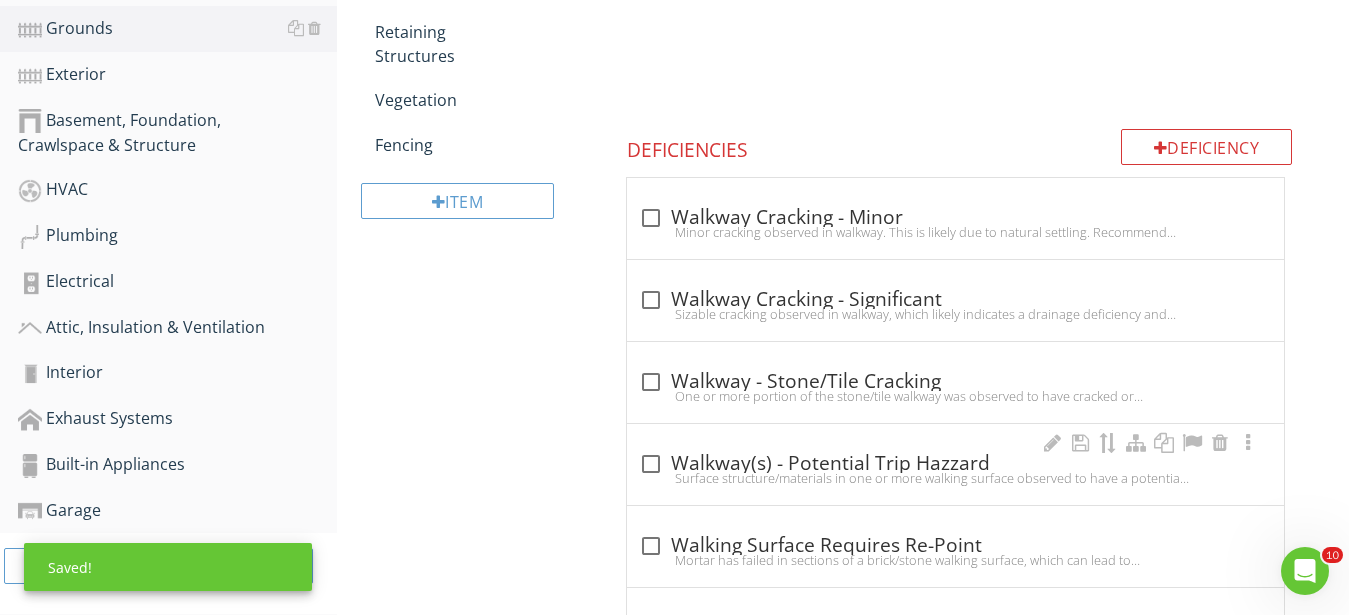 click on "check_box_outline_blank
Walkway(s) - Potential Trip Hazzard" at bounding box center (955, 464) 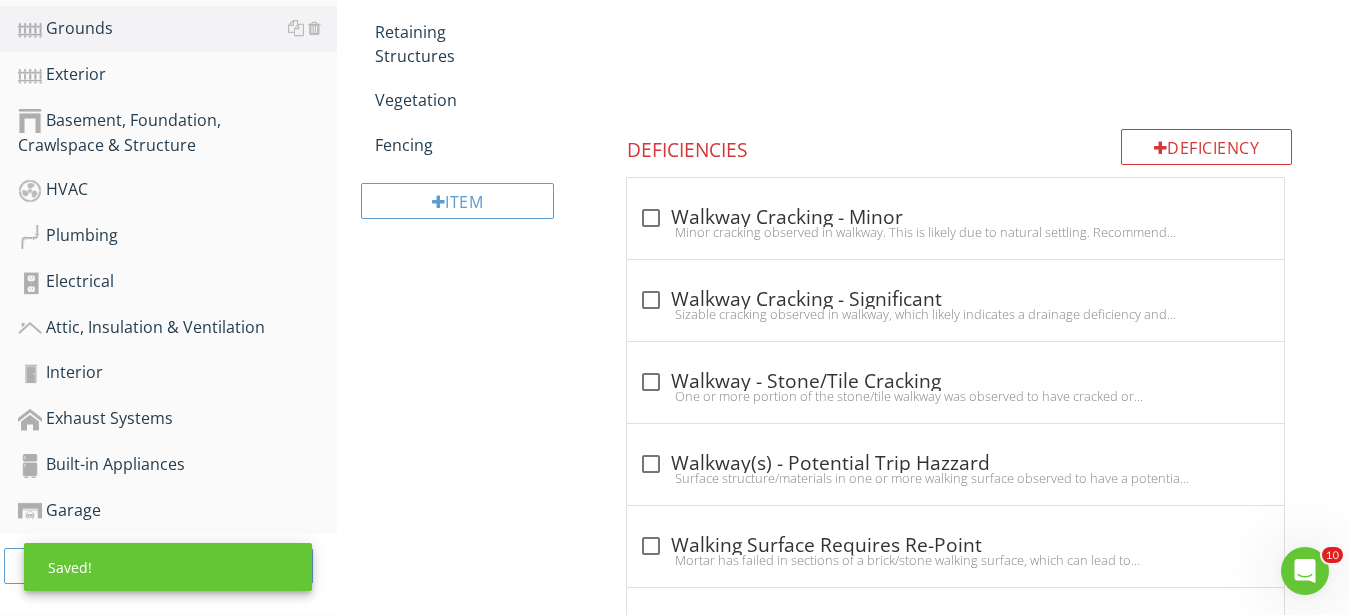 checkbox on "true" 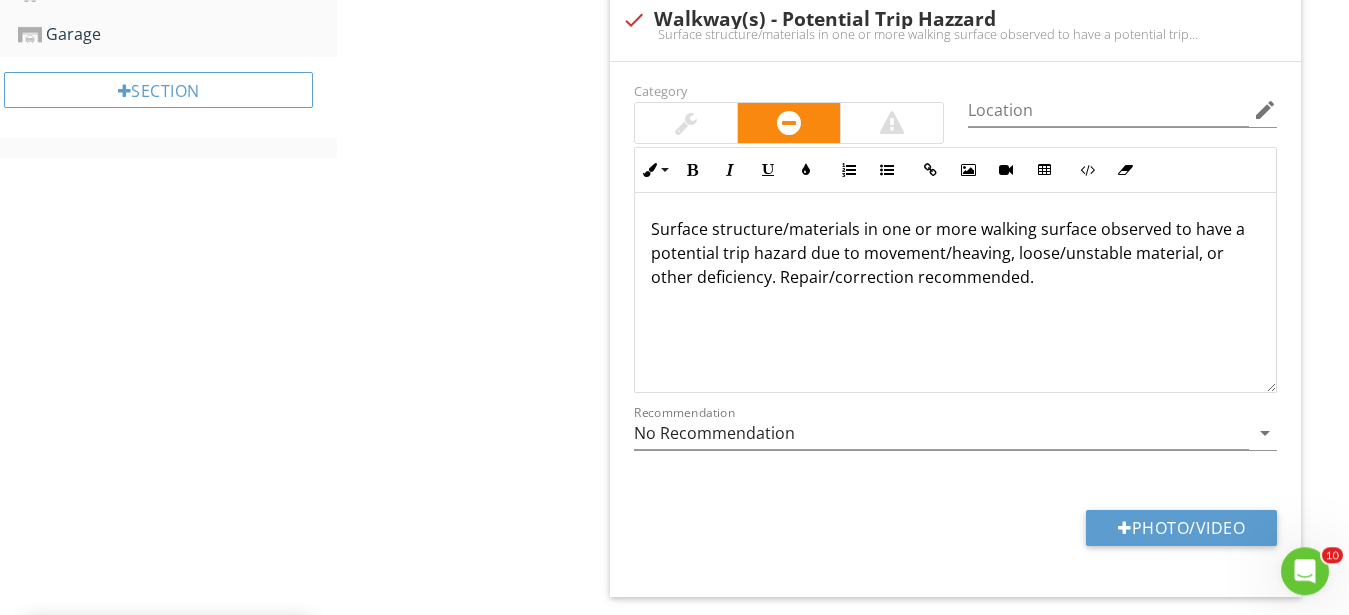 scroll, scrollTop: 1224, scrollLeft: 0, axis: vertical 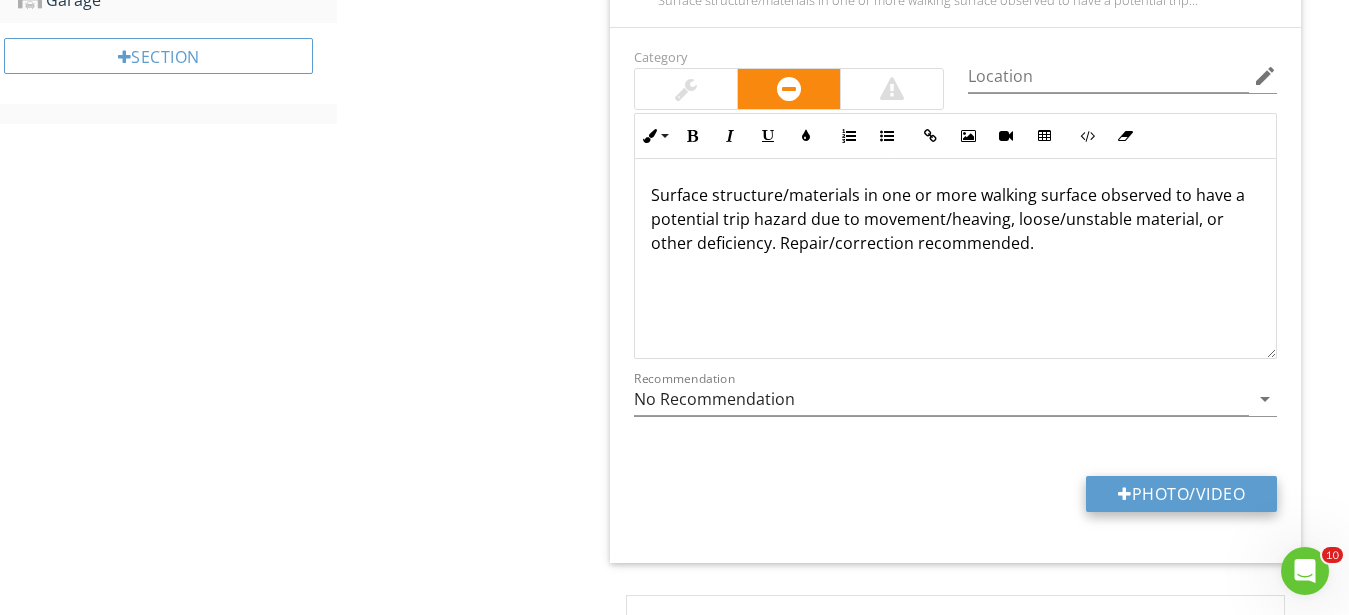 click on "Photo/Video" at bounding box center (1181, 494) 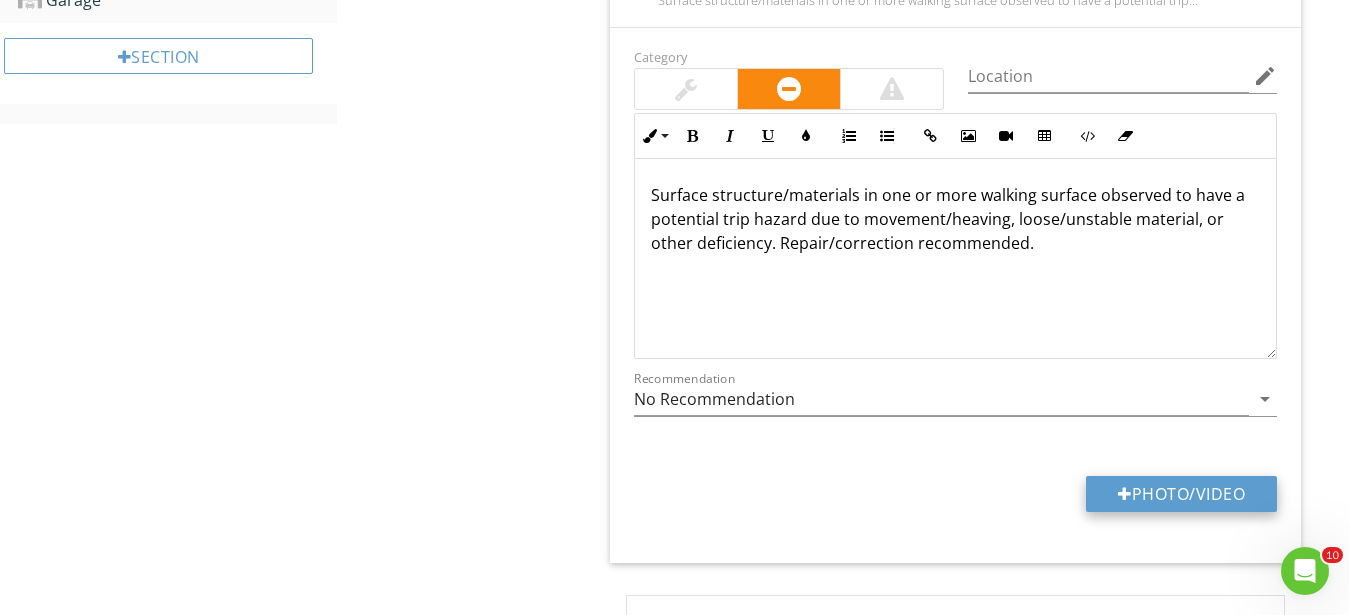 type on "C:\fakepath\IMG_0365.JPG" 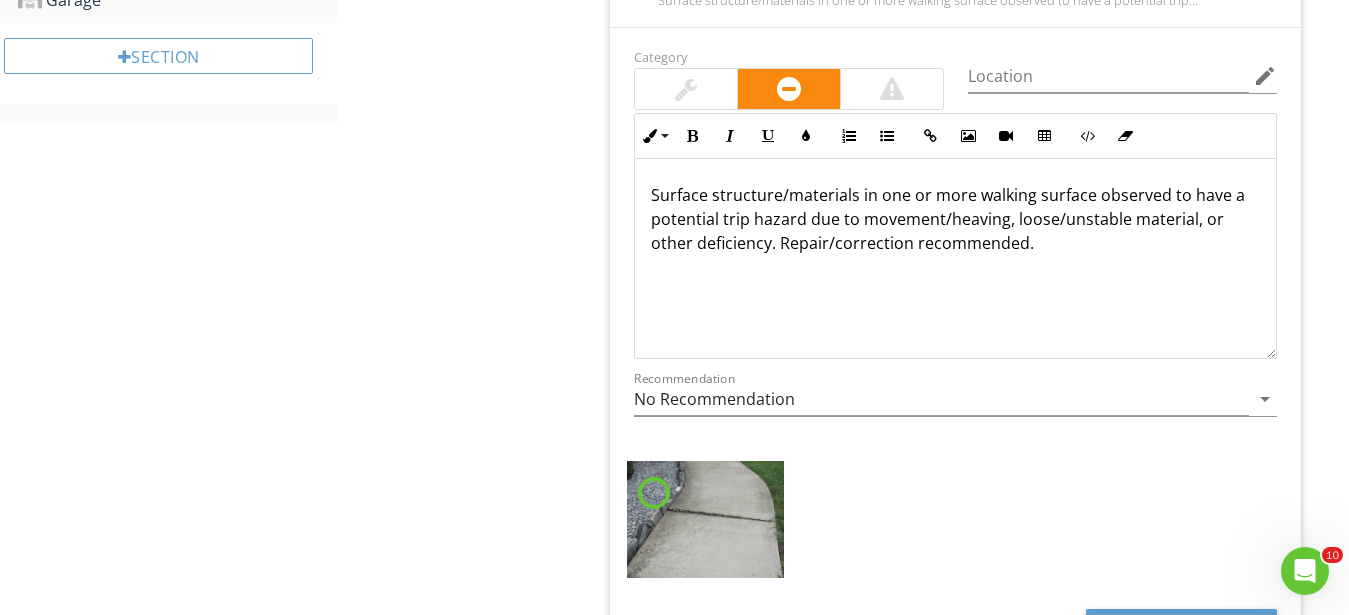 click at bounding box center [686, 89] 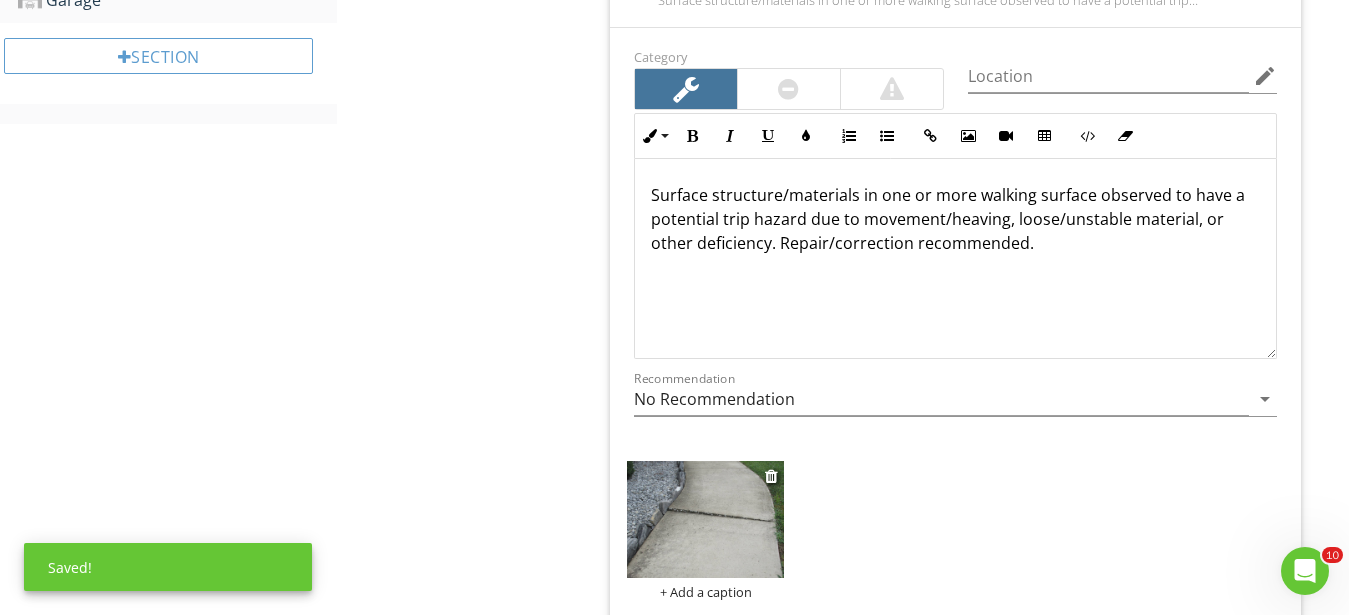 click at bounding box center [705, 520] 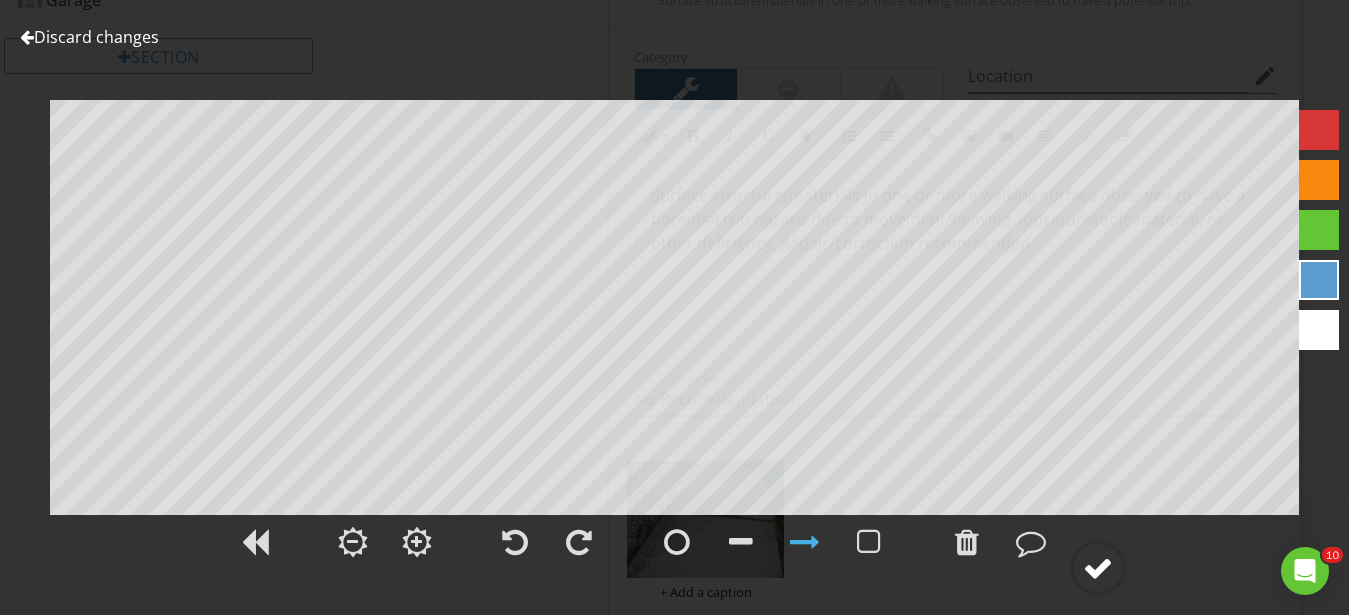 click at bounding box center [1098, 568] 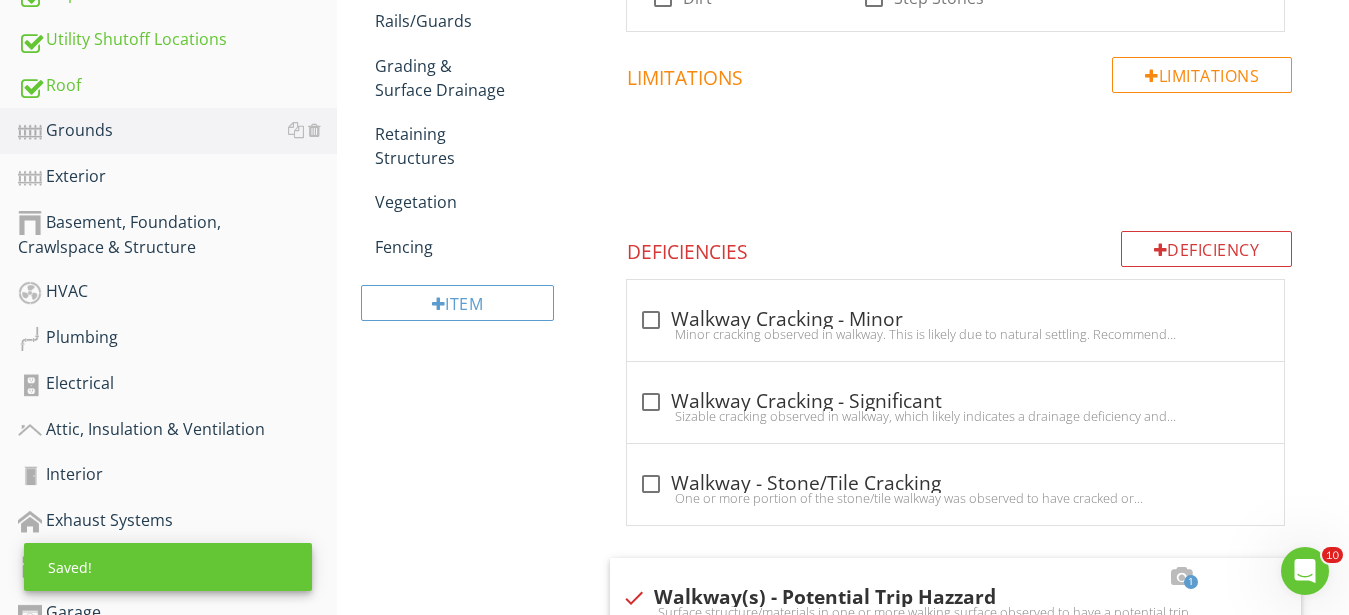scroll, scrollTop: 204, scrollLeft: 0, axis: vertical 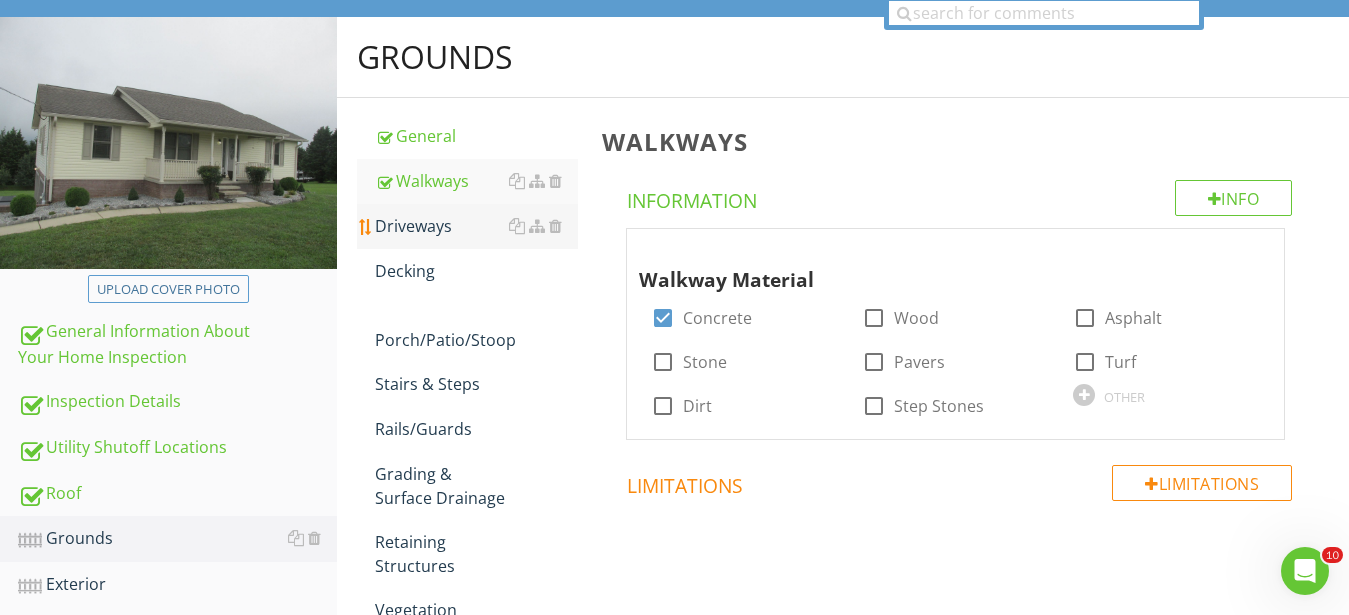 click on "Driveways" at bounding box center (476, 226) 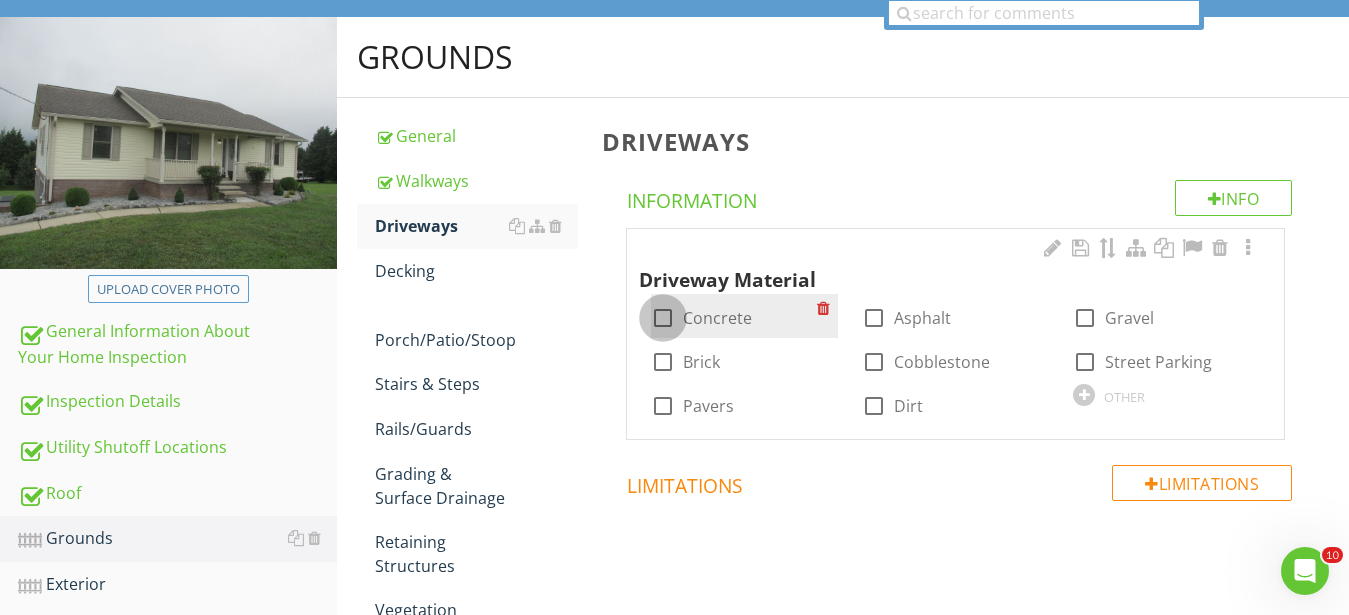 click at bounding box center (663, 318) 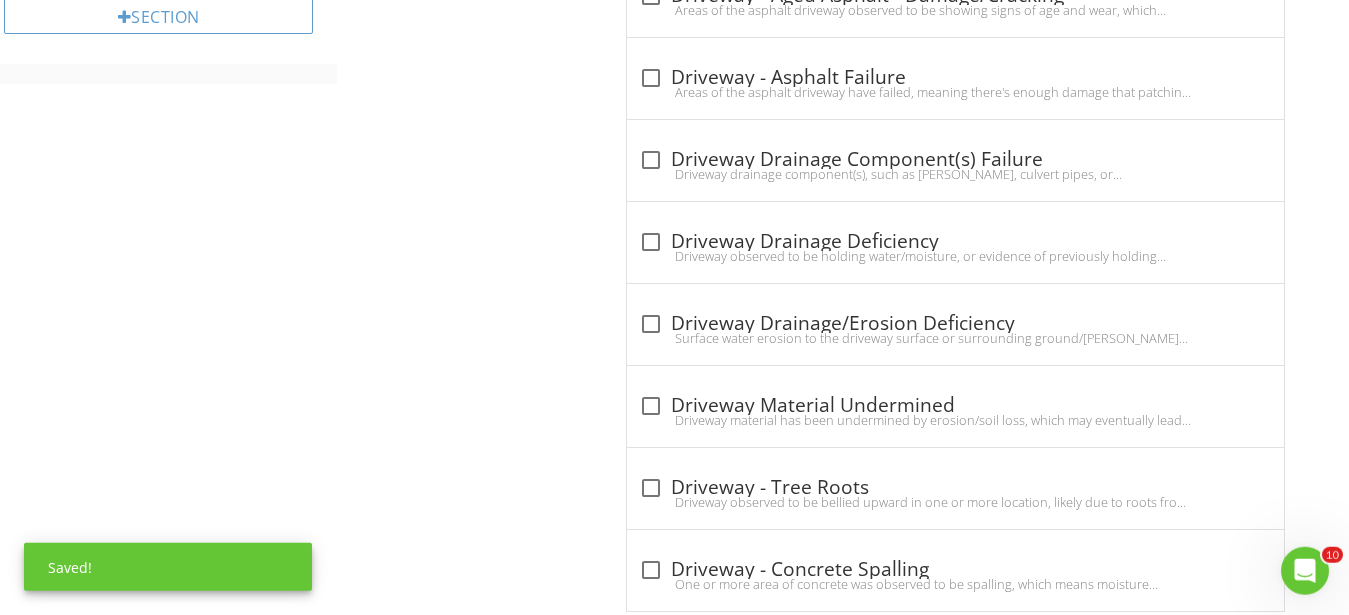 scroll, scrollTop: 1311, scrollLeft: 0, axis: vertical 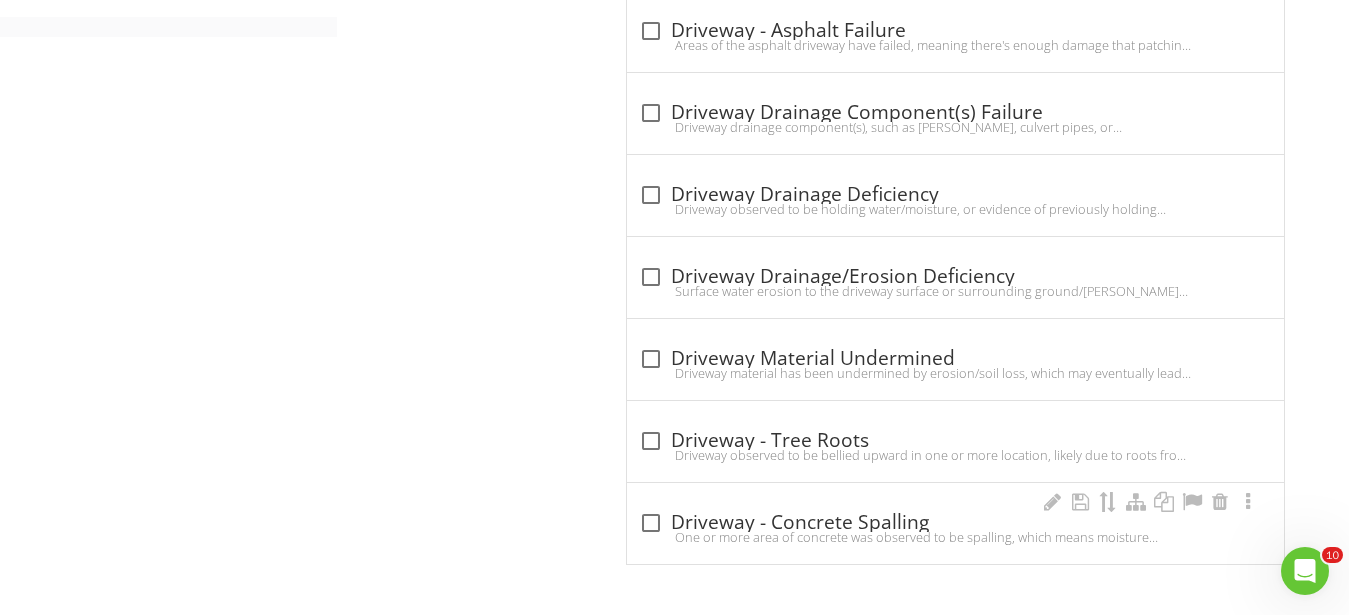 click on "One or more area of concrete was observed to be spalling, which means moisture intrusion is causing the surface to flake away and become patchy and pitted, exposing the aggregate underneath. If spalling is ignored, it will spread and eventually compromise the surface integrity beyond repair. While enough surface integrity remains, it is an easy fix to apply a new surface layer that will re-seal the concrete and prevent spread of spalling. You may wish to consult with a concrete contractor for review and repair proposals." at bounding box center (955, 537) 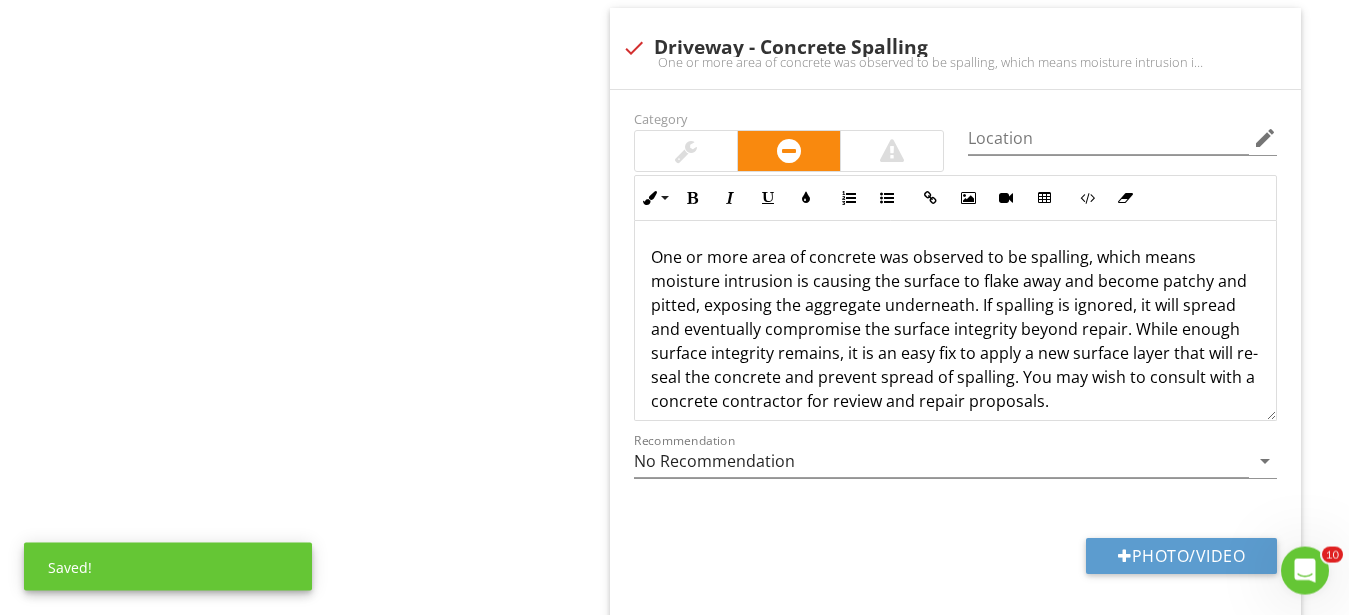 scroll, scrollTop: 1821, scrollLeft: 0, axis: vertical 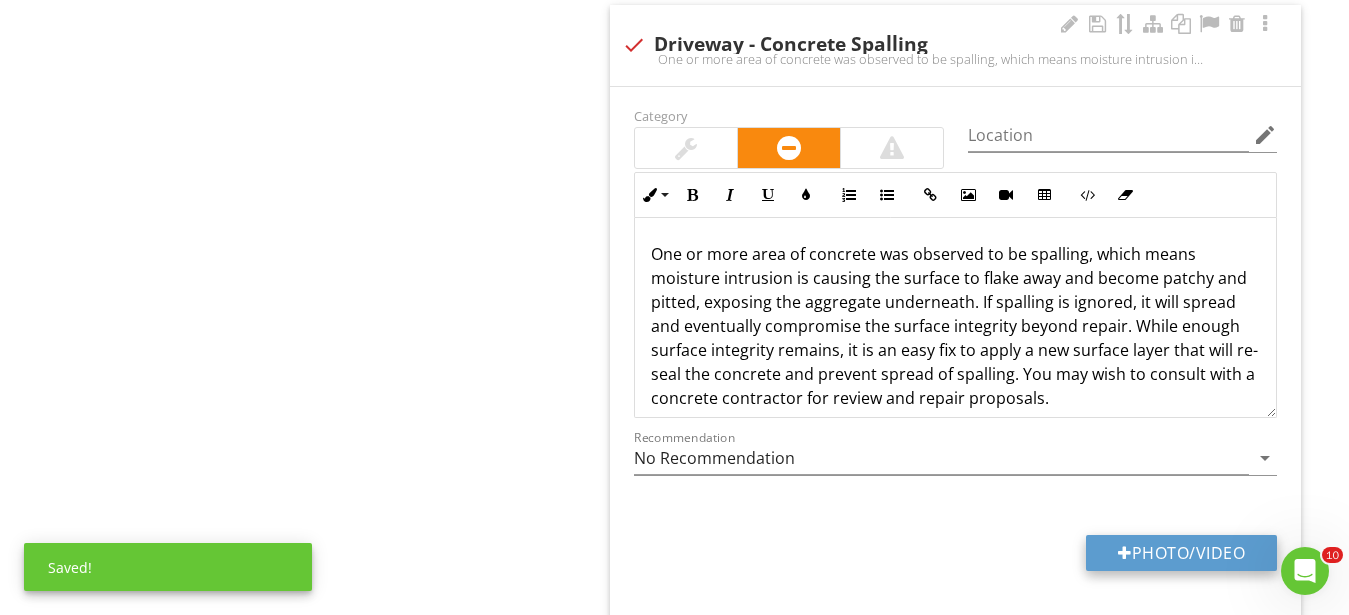 click on "Photo/Video" at bounding box center (1181, 553) 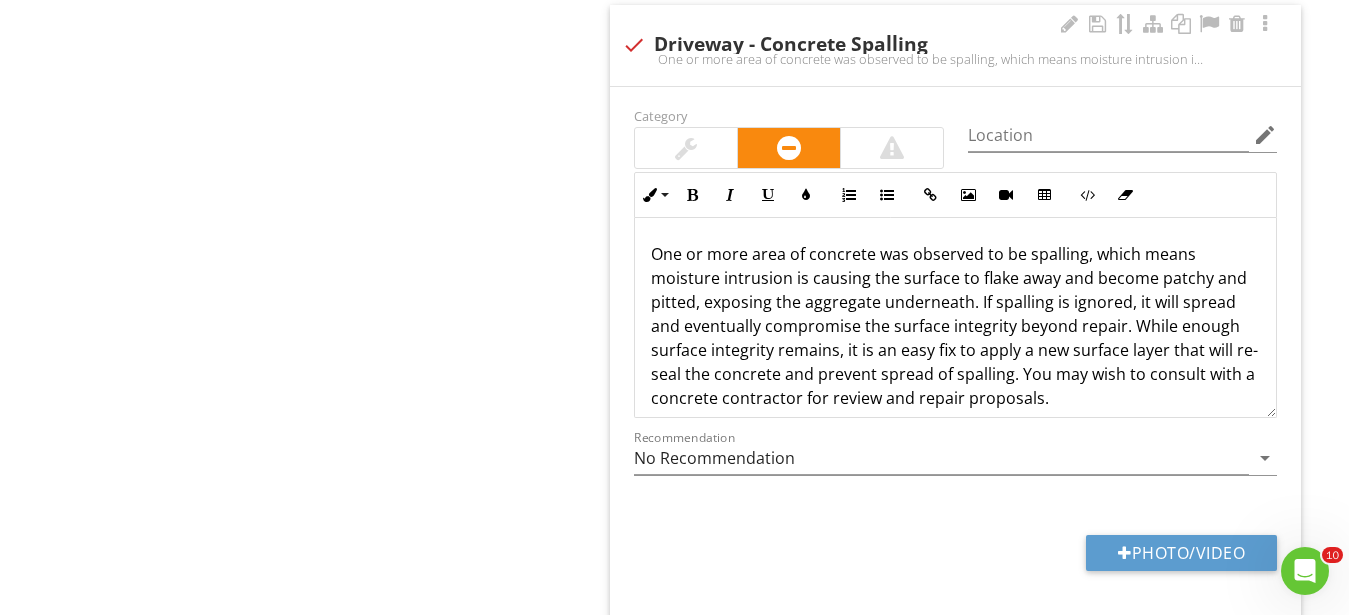 type on "C:\fakepath\IMG_0292.JPG" 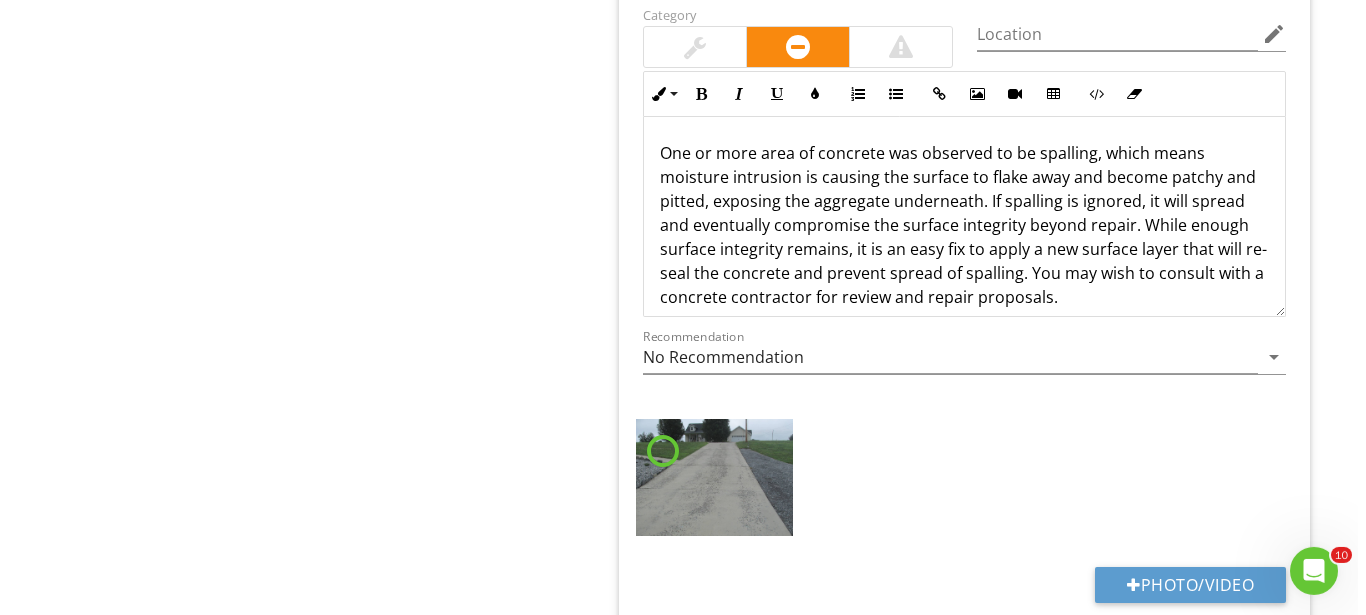 scroll, scrollTop: 2025, scrollLeft: 0, axis: vertical 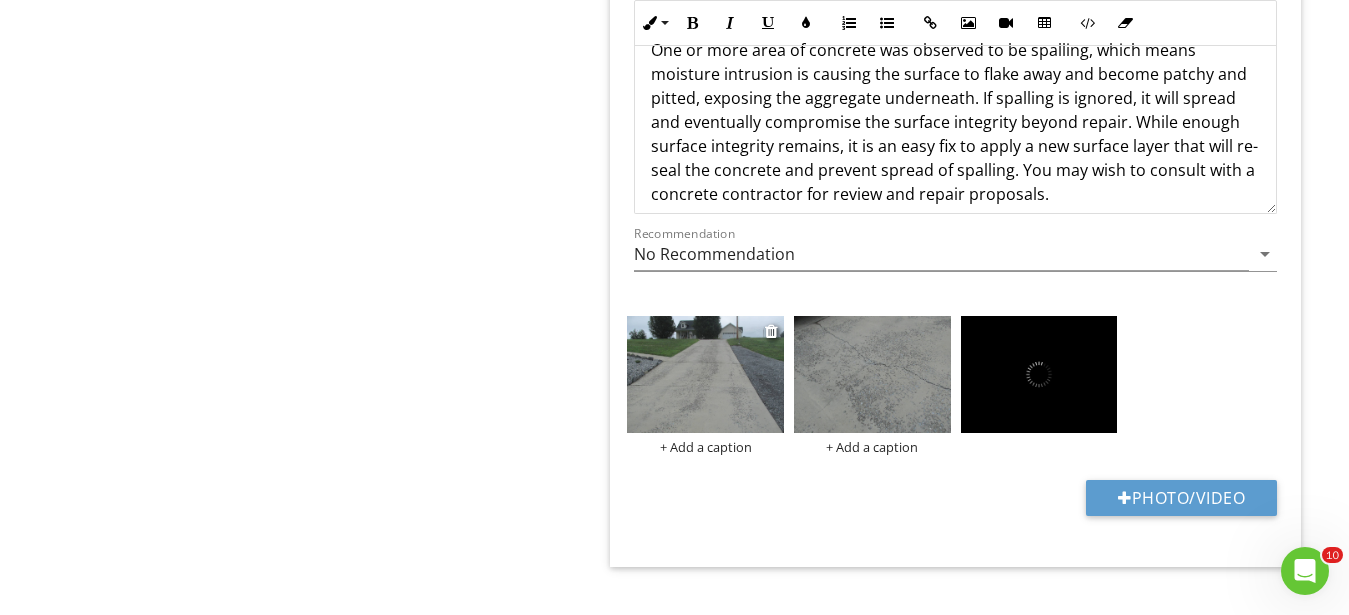 click on "+ Add a caption" at bounding box center (705, 447) 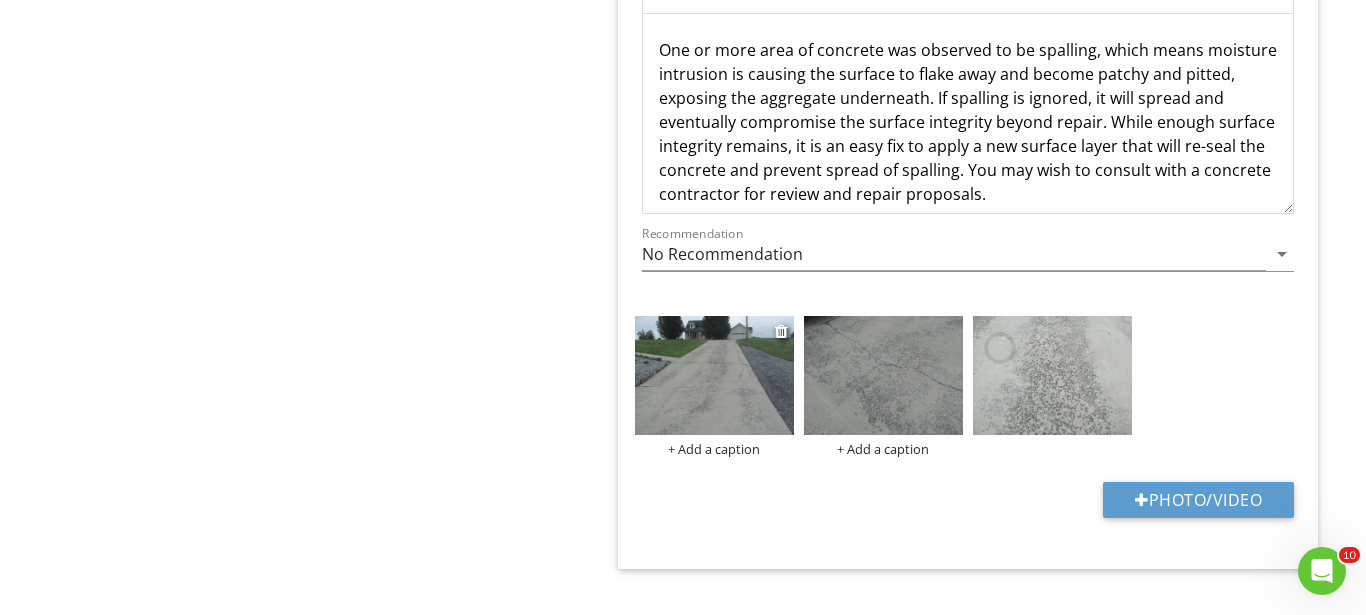 scroll, scrollTop: 0, scrollLeft: 0, axis: both 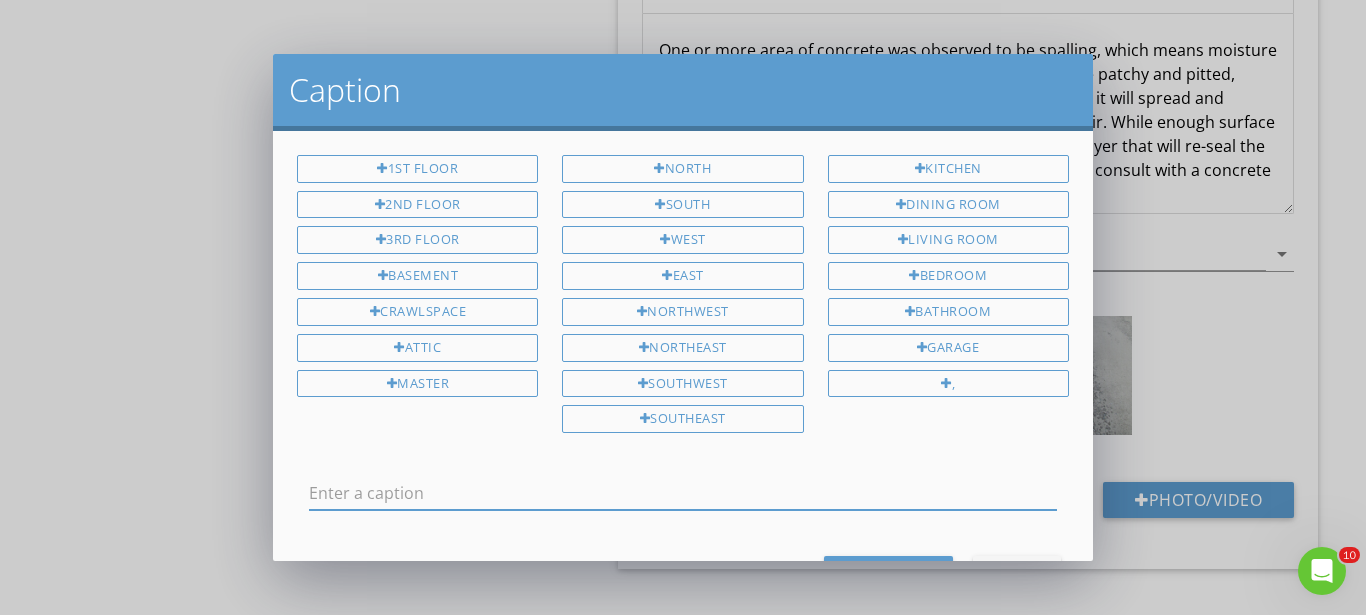 click at bounding box center [683, 493] 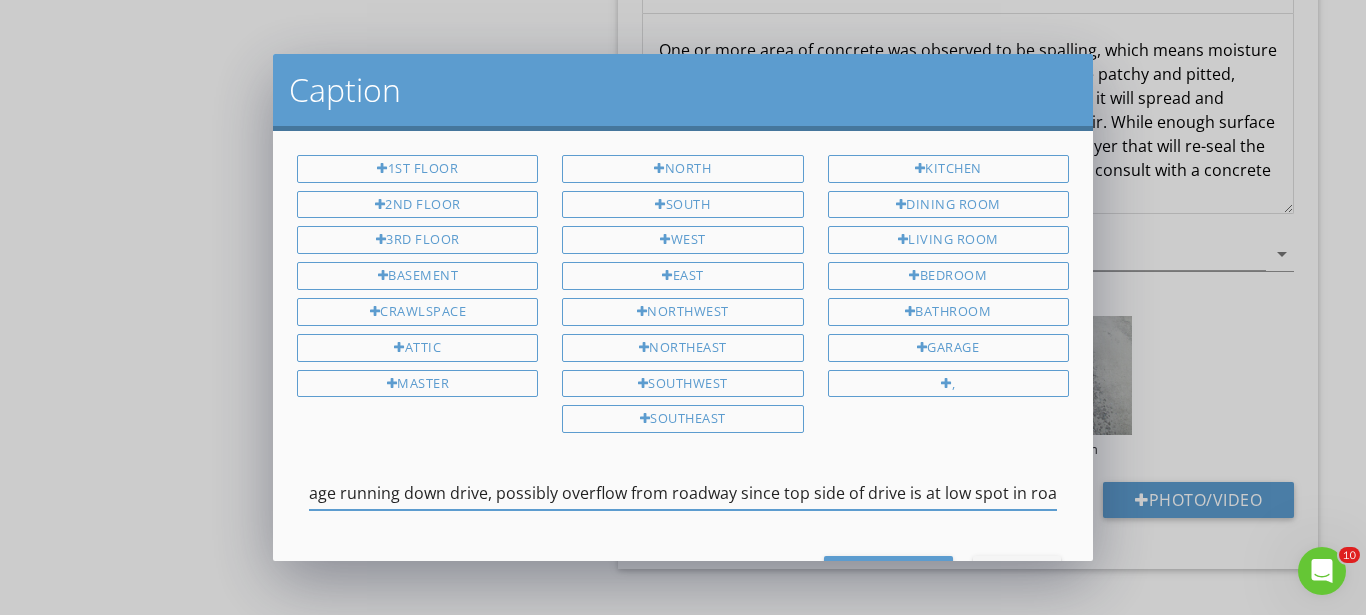 scroll, scrollTop: 0, scrollLeft: 604, axis: horizontal 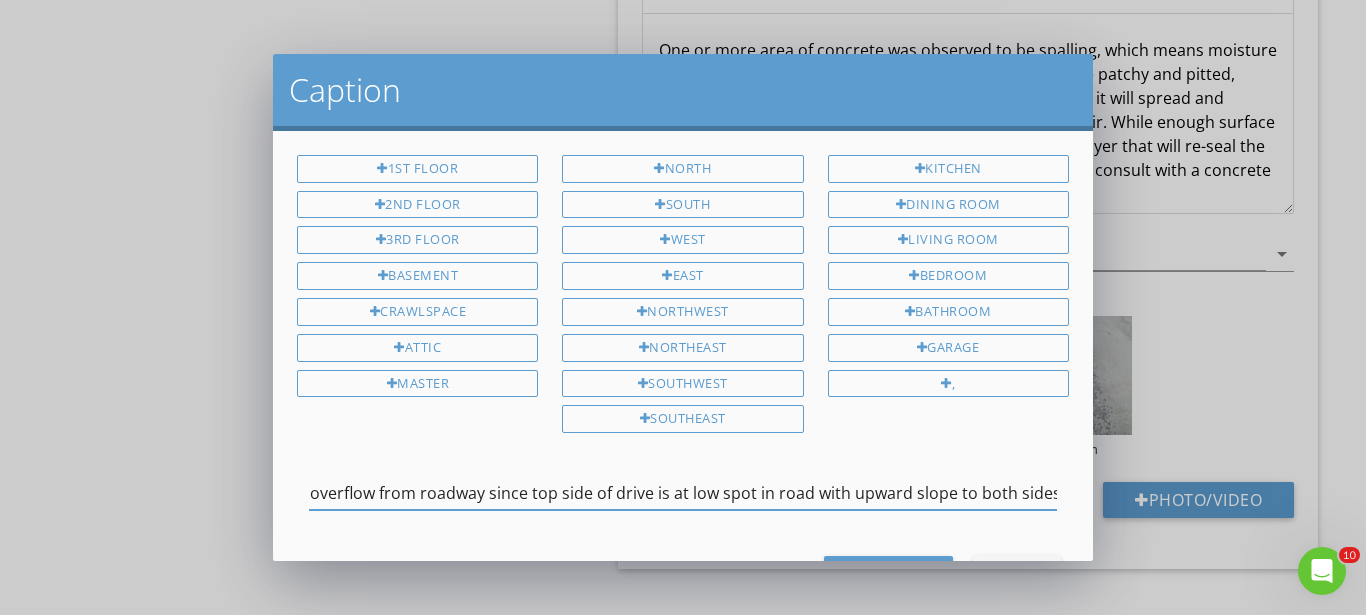 type on "Spalling is widespread and becoming advanced; may be result of surface drainage running down drive, possibly overflow from roadway since top side of drive is at low spot in road with upward slope to both sides" 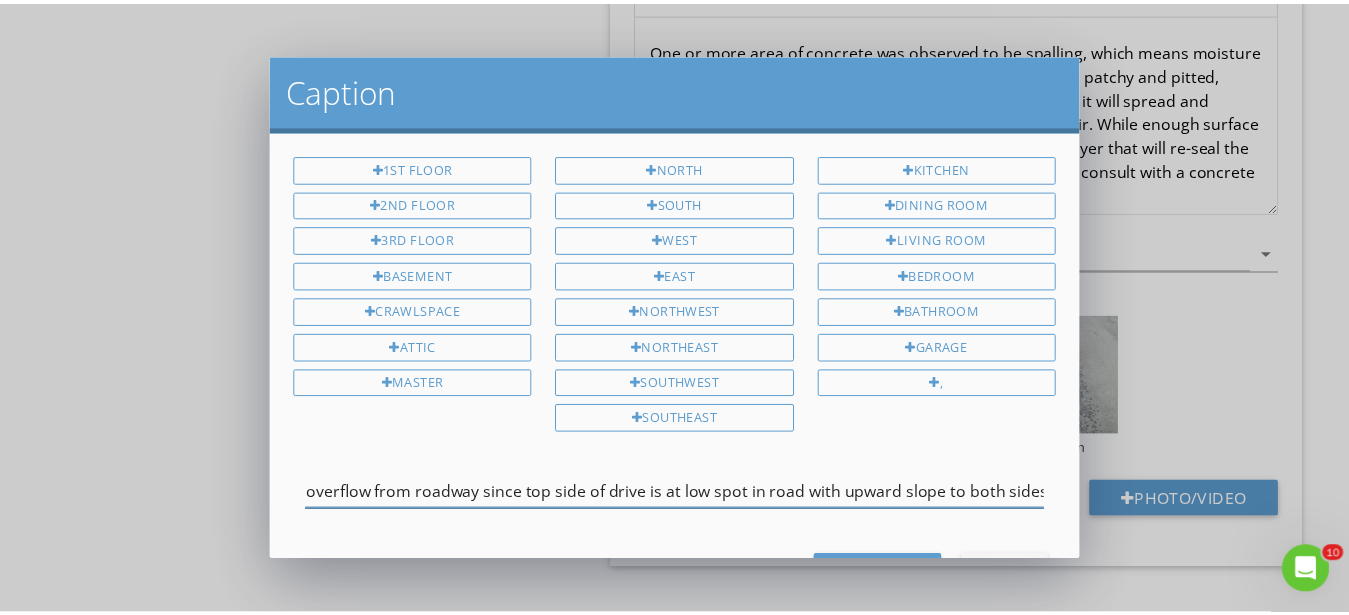 scroll, scrollTop: 0, scrollLeft: 842, axis: horizontal 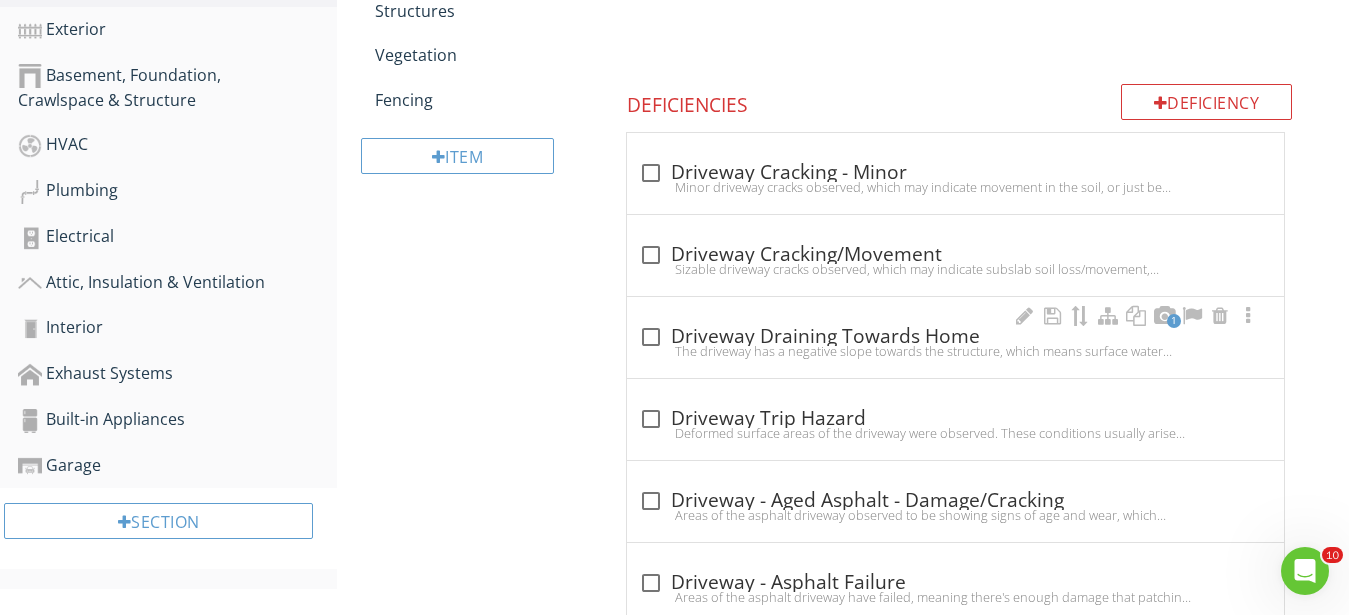 click at bounding box center (651, 337) 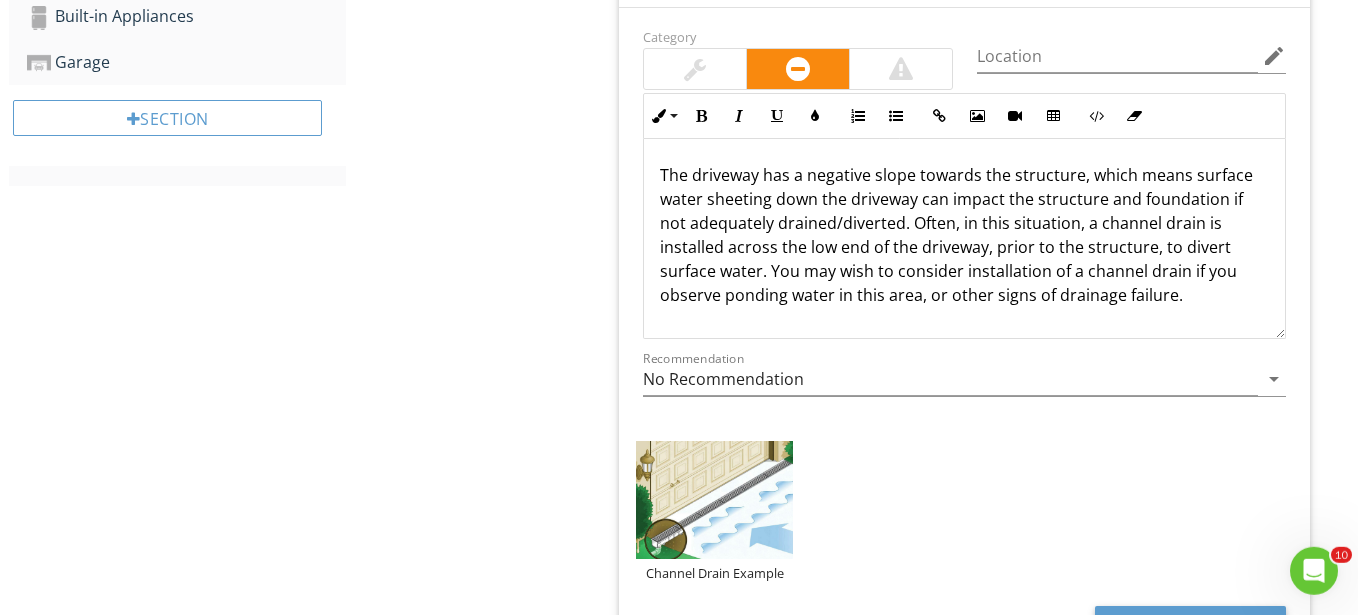 scroll, scrollTop: 1269, scrollLeft: 0, axis: vertical 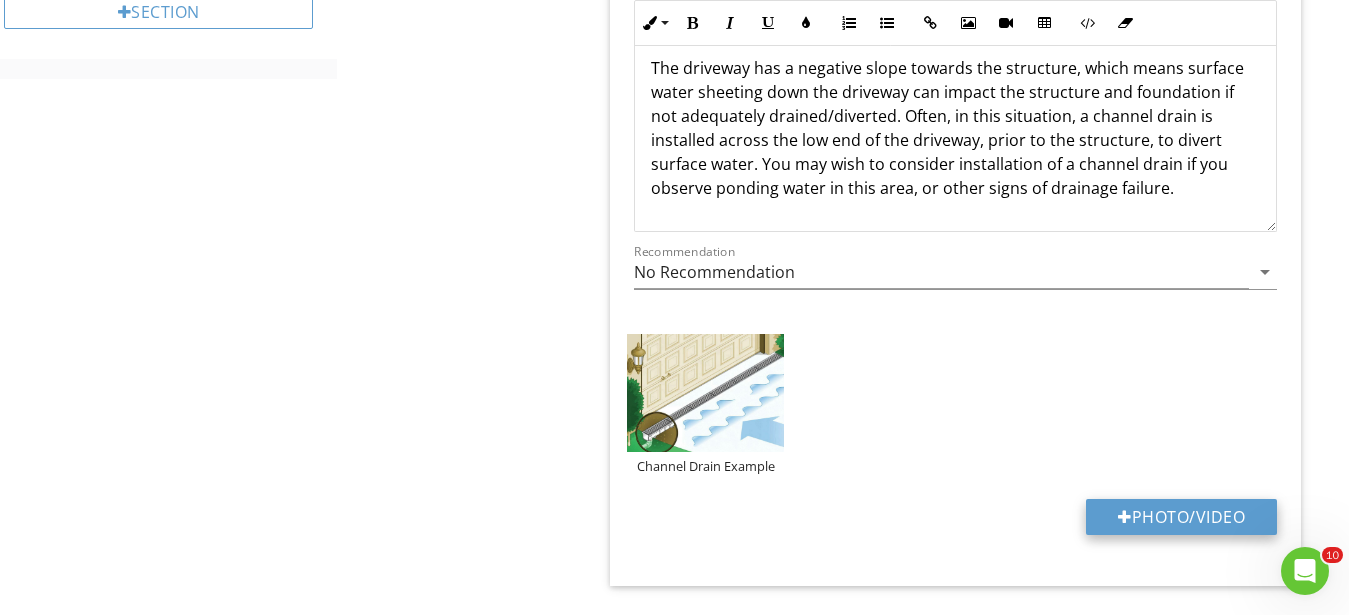 click on "Photo/Video" at bounding box center (1181, 517) 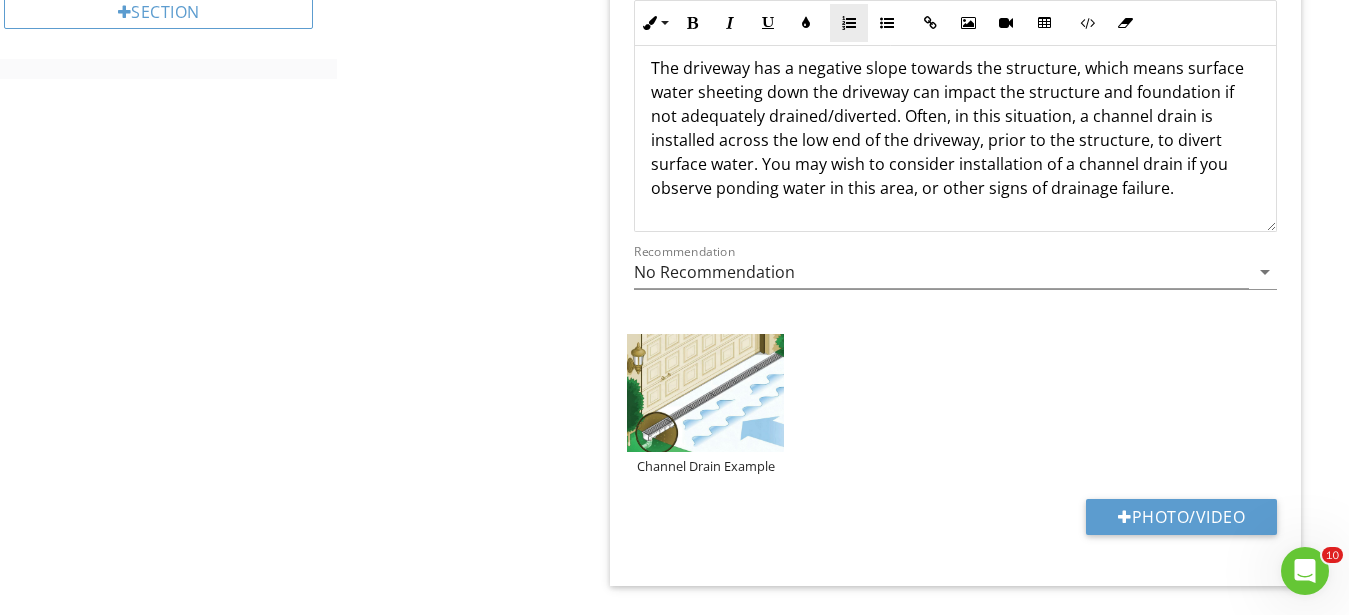type on "C:\fakepath\IMG_0296.JPG" 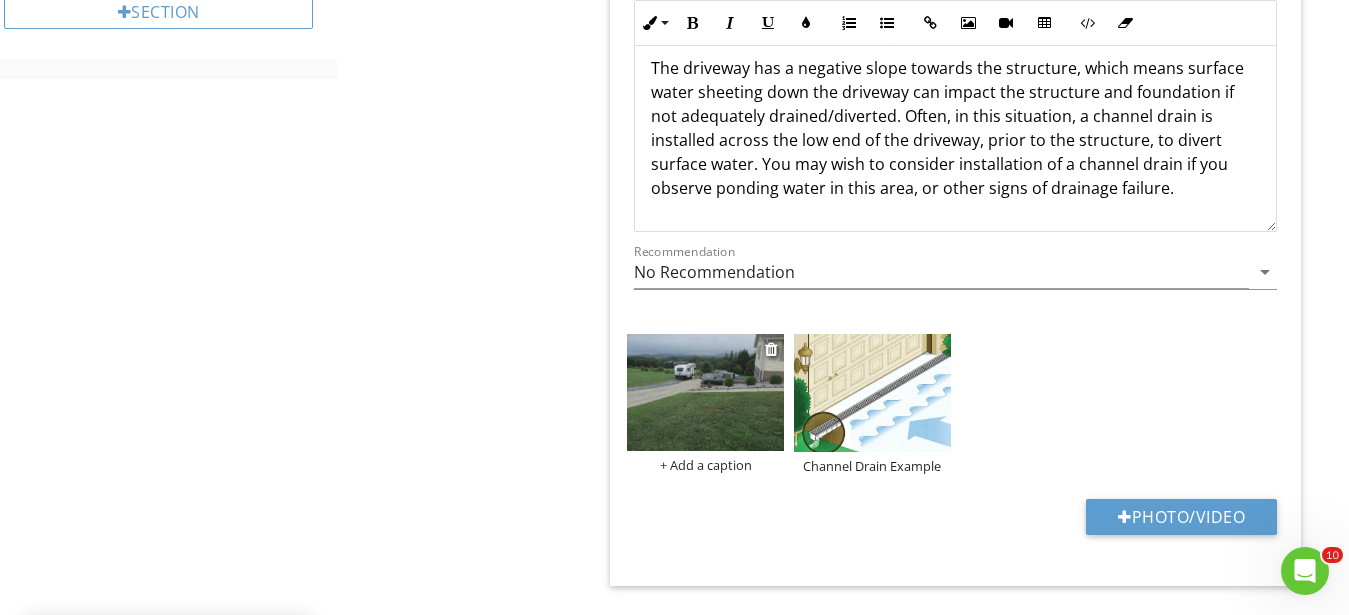 click at bounding box center (705, 393) 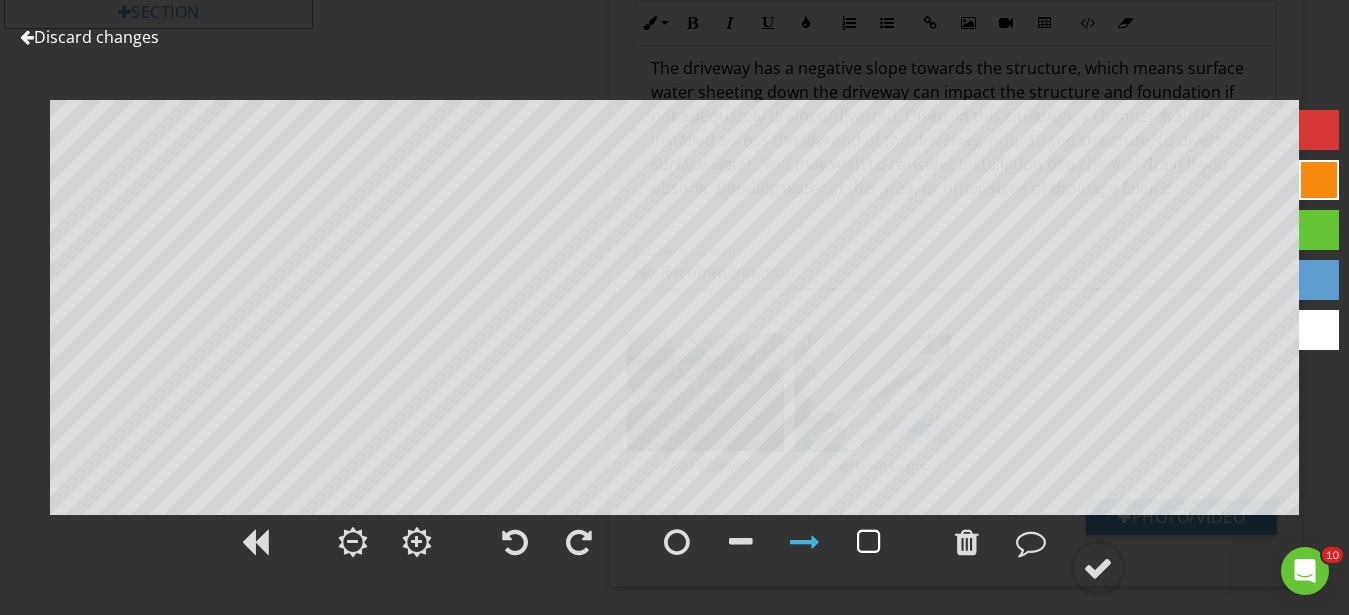 drag, startPoint x: 1091, startPoint y: 576, endPoint x: 867, endPoint y: 554, distance: 225.07776 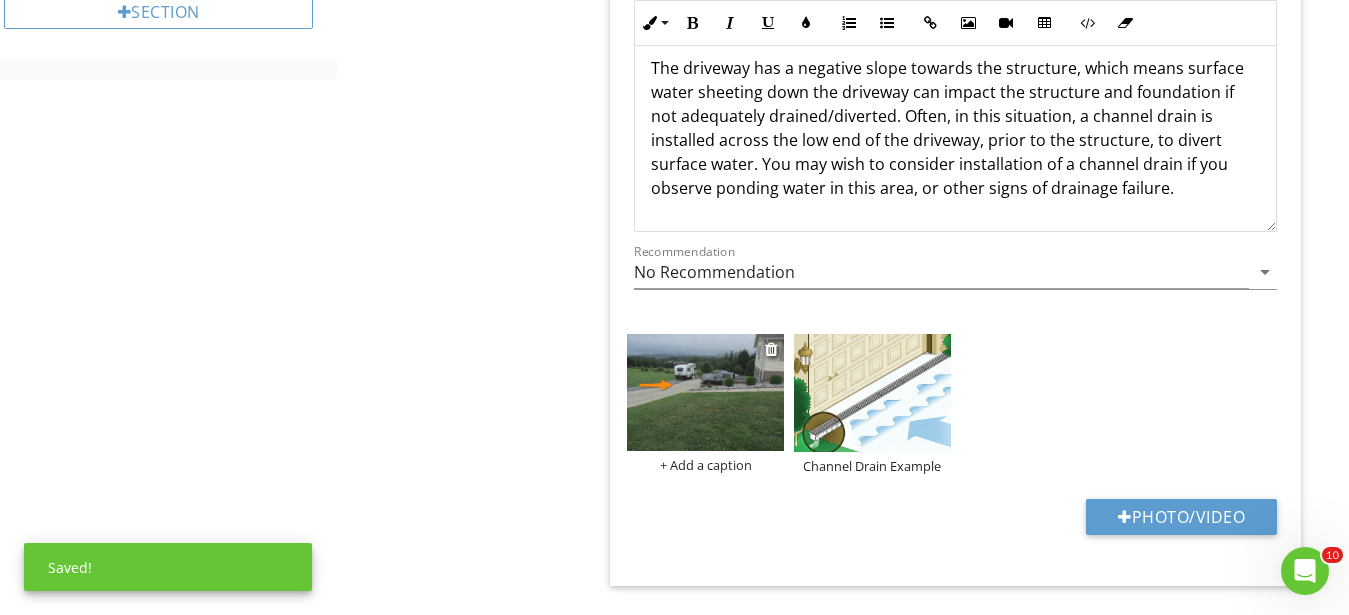 click on "+ Add a caption" at bounding box center [705, 465] 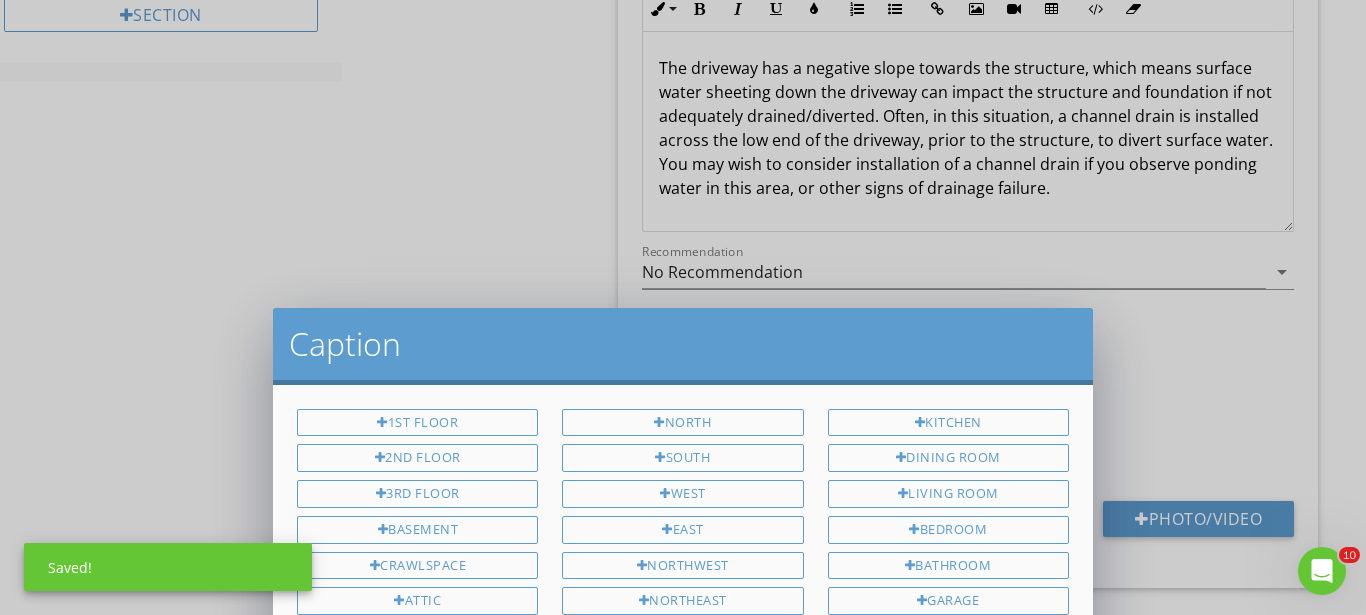 scroll, scrollTop: 0, scrollLeft: 0, axis: both 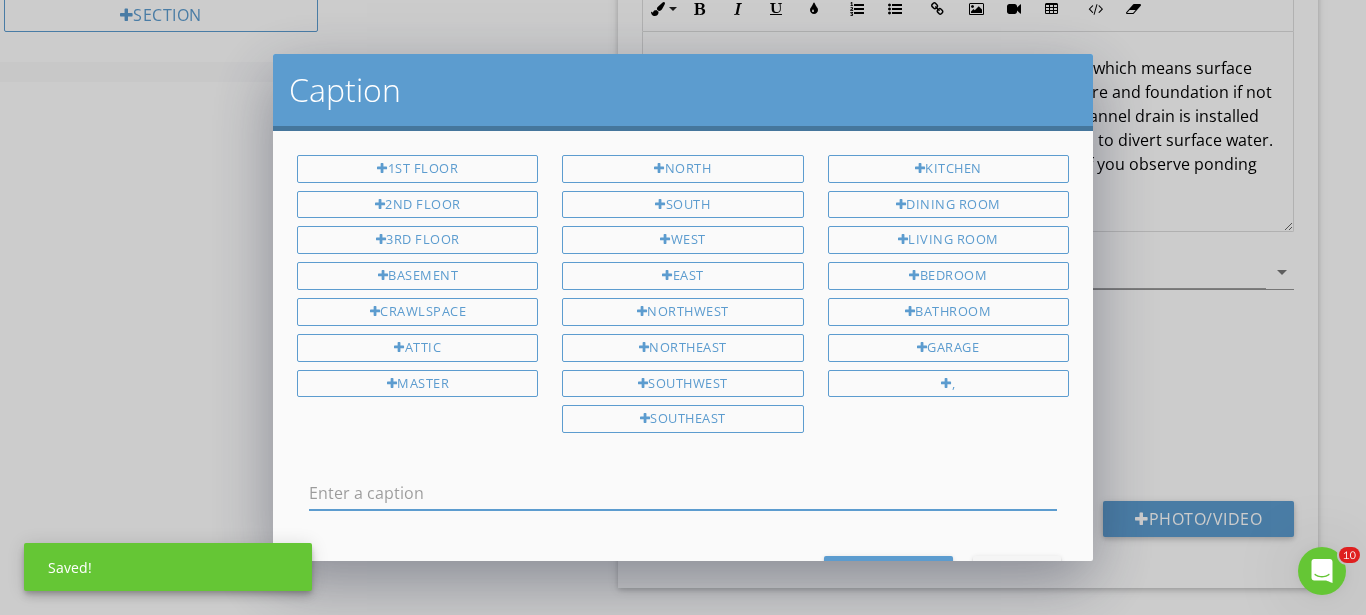 click at bounding box center [683, 493] 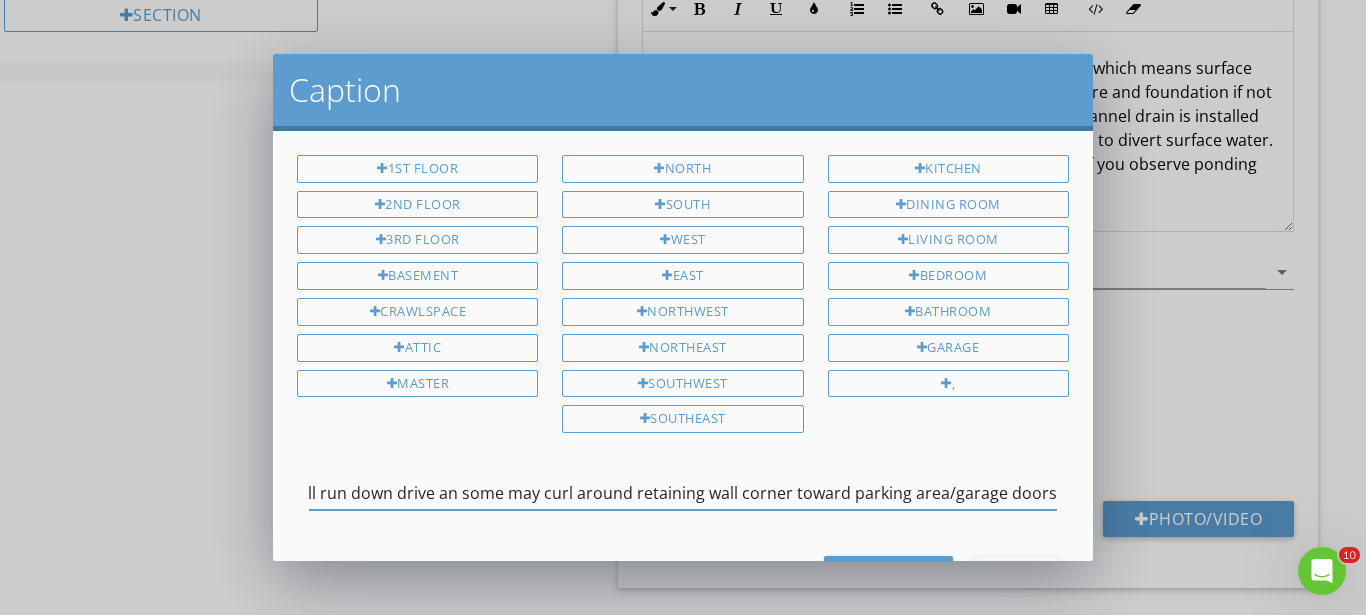 type on "Surface drainage will run down drive an some may curl around retaining wall corner toward parking area/garage doors" 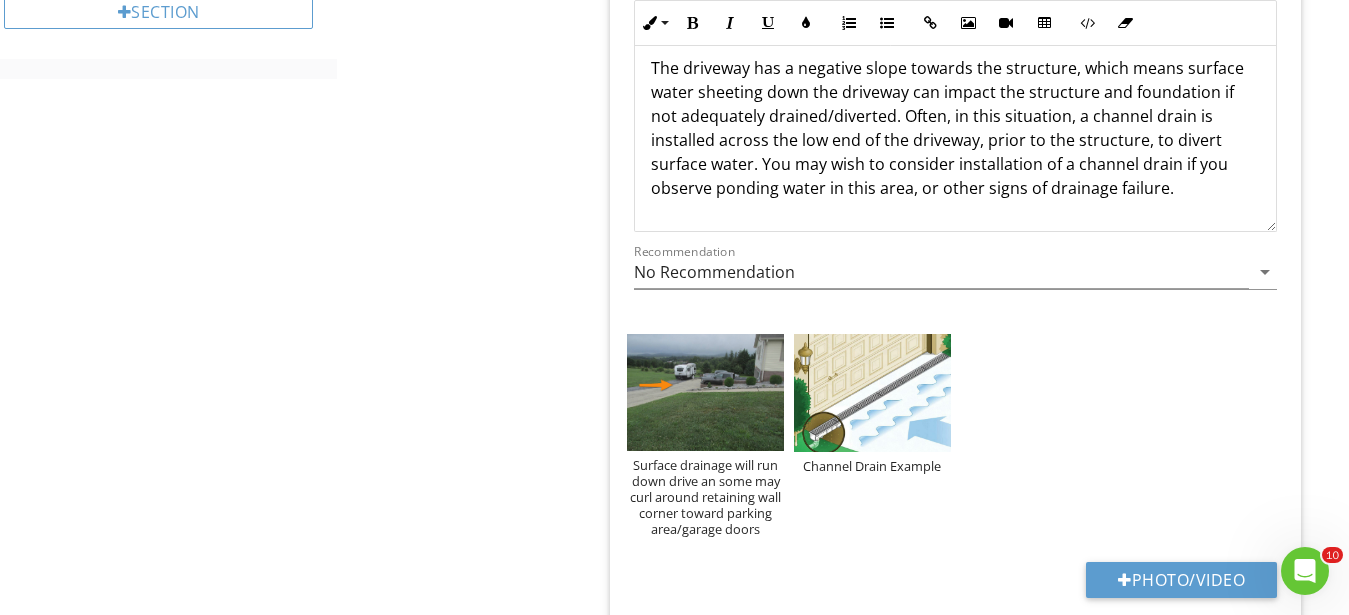 scroll, scrollTop: 0, scrollLeft: 152, axis: horizontal 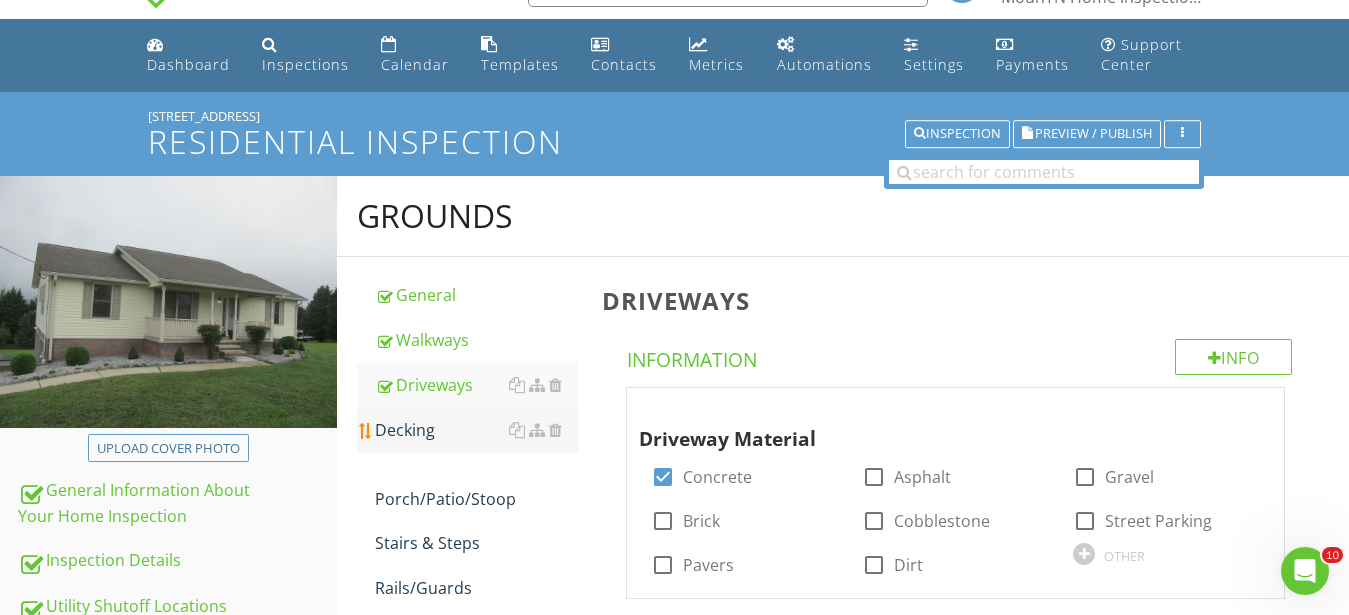 click on "Decking" at bounding box center (476, 430) 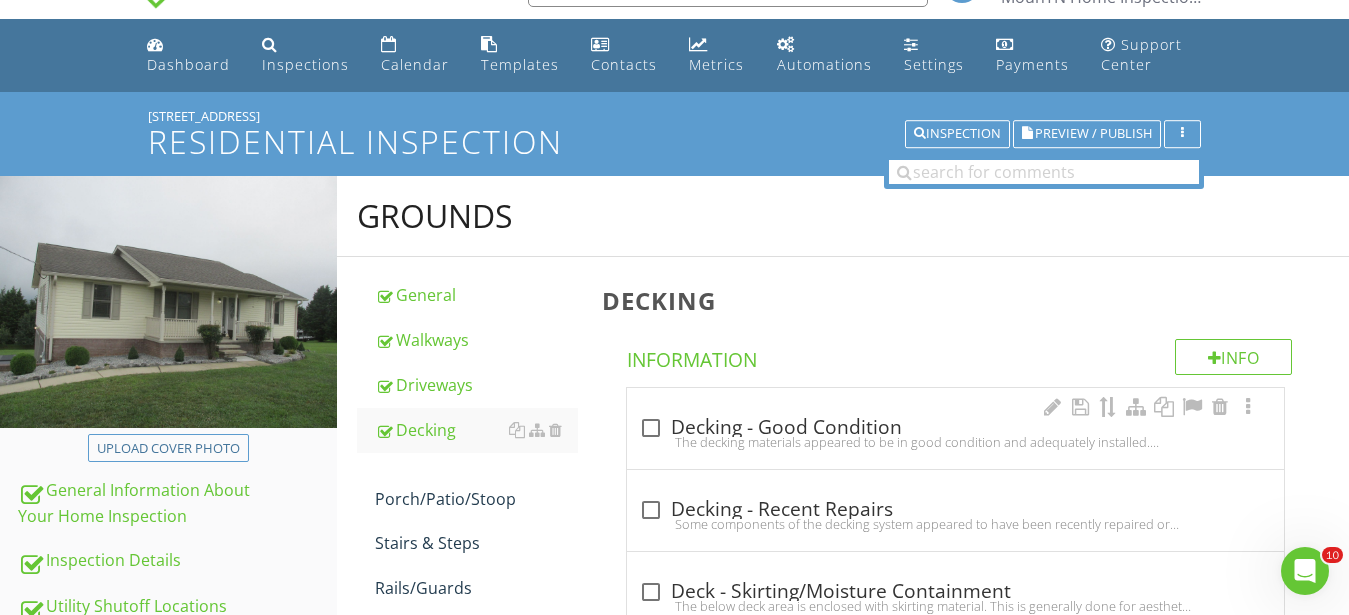 click on "check_box_outline_blank
Decking - Good Condition" at bounding box center [955, 428] 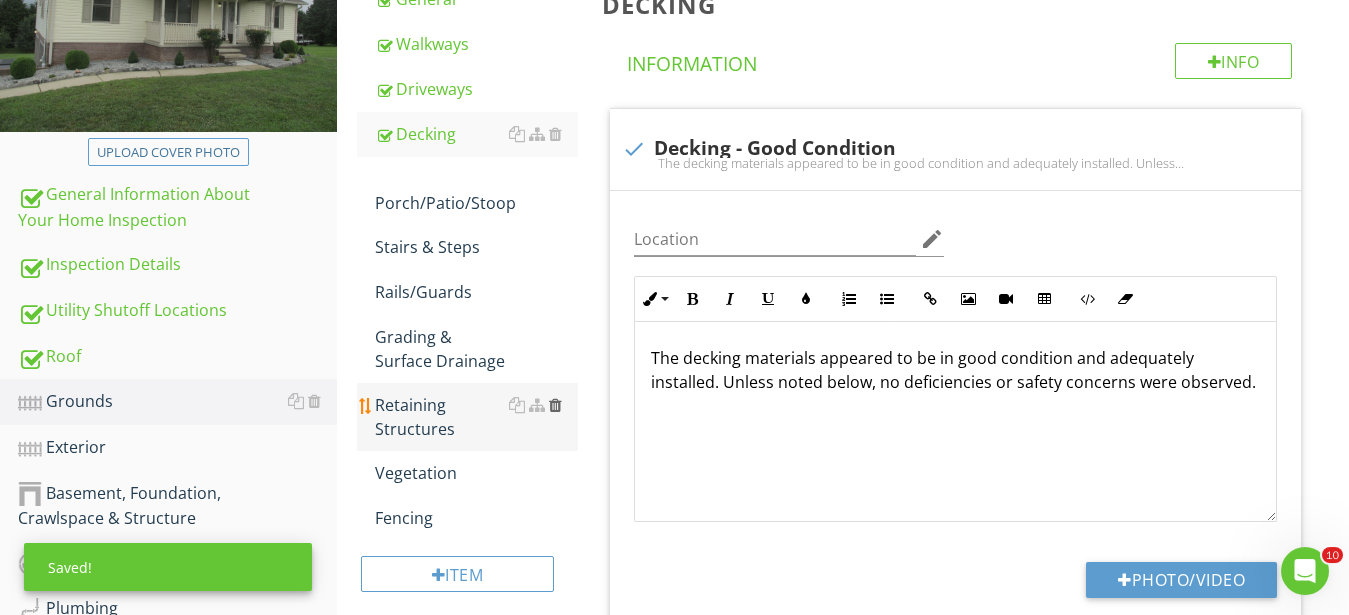 scroll, scrollTop: 555, scrollLeft: 0, axis: vertical 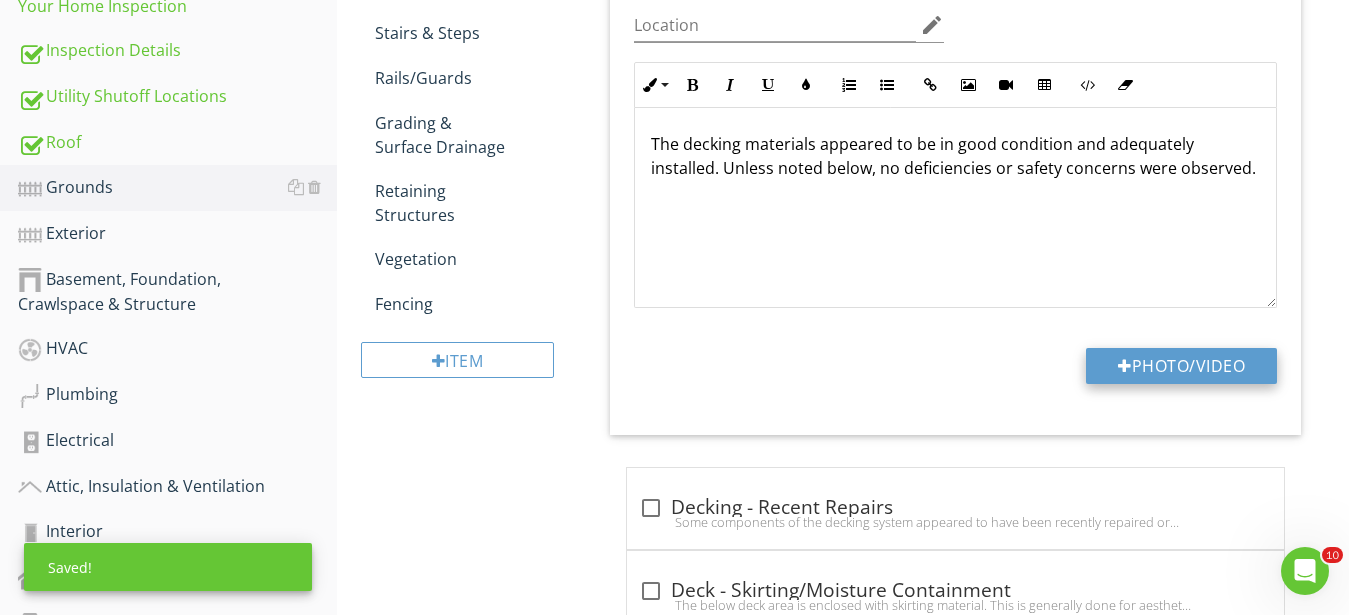click on "Photo/Video" at bounding box center (1181, 366) 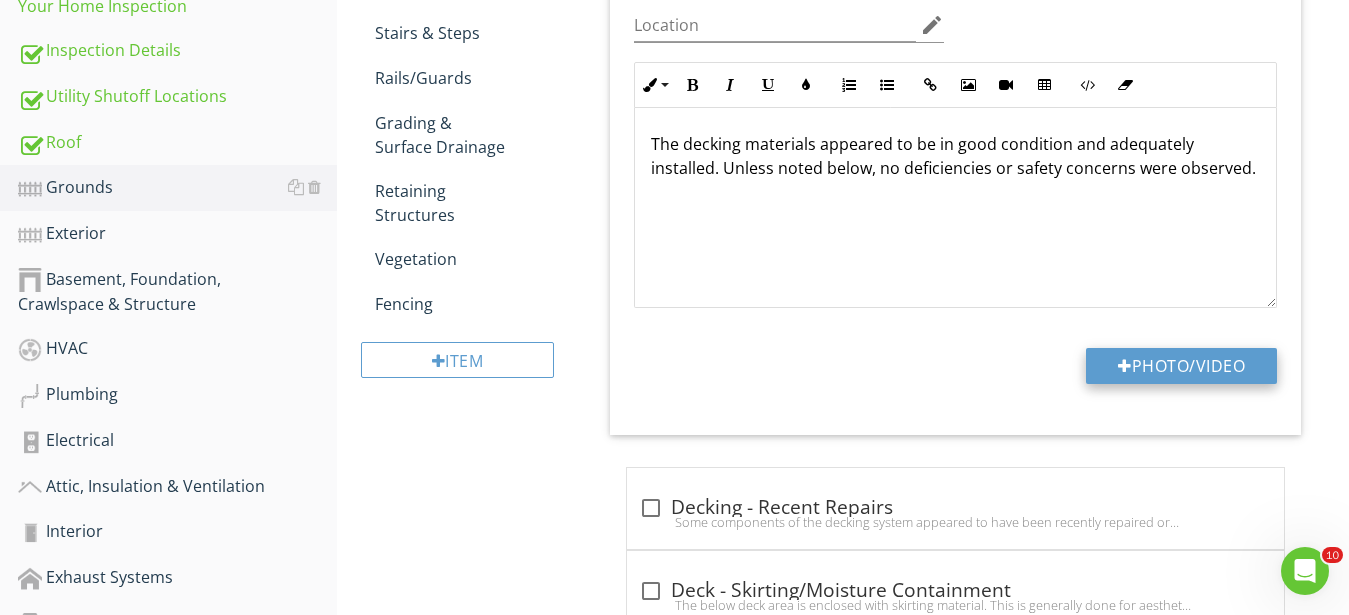 type on "C:\fakepath\IMG_0332.JPG" 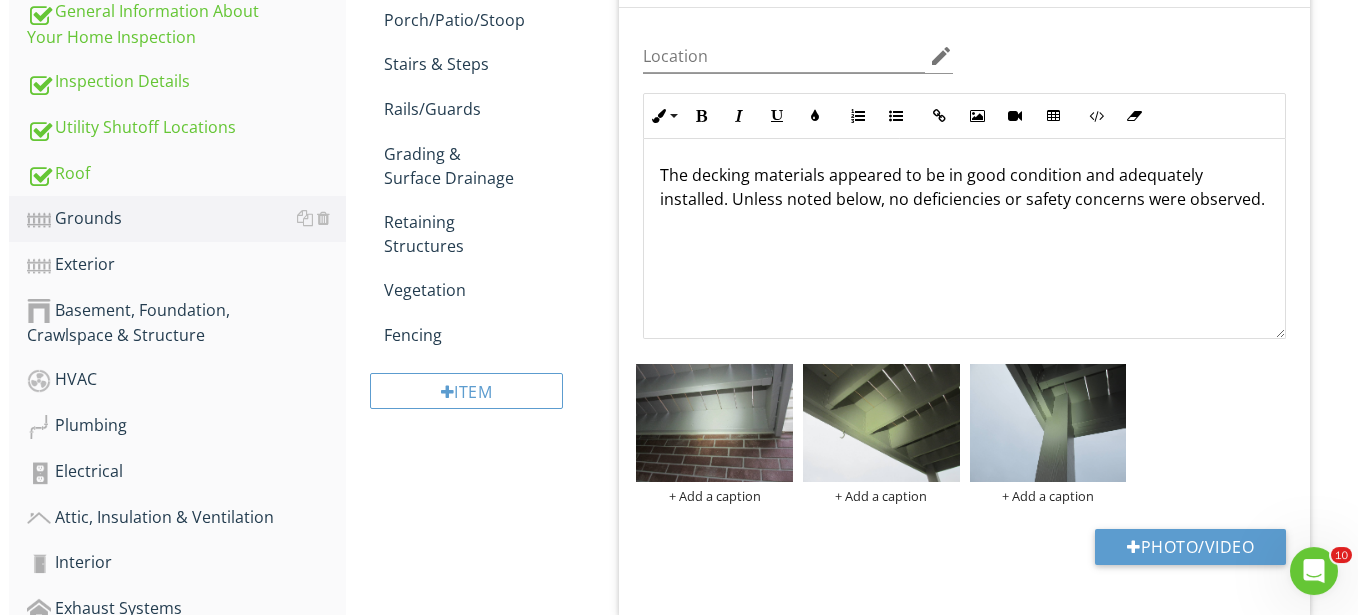 scroll, scrollTop: 555, scrollLeft: 0, axis: vertical 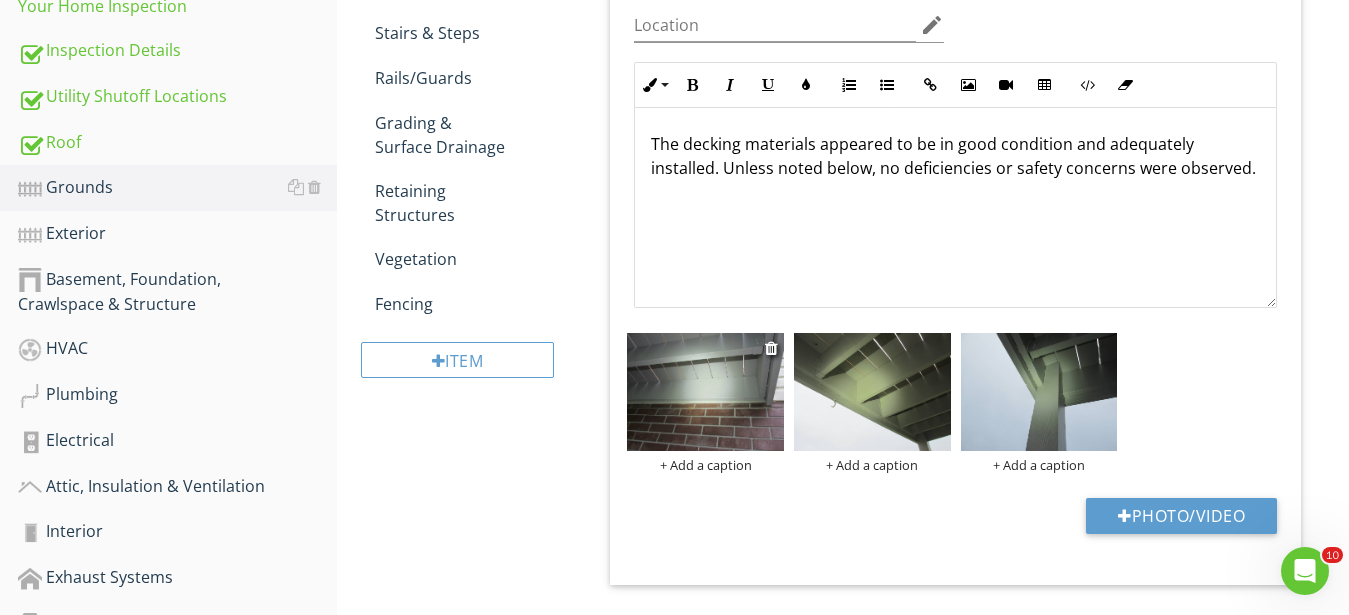 click at bounding box center [705, 392] 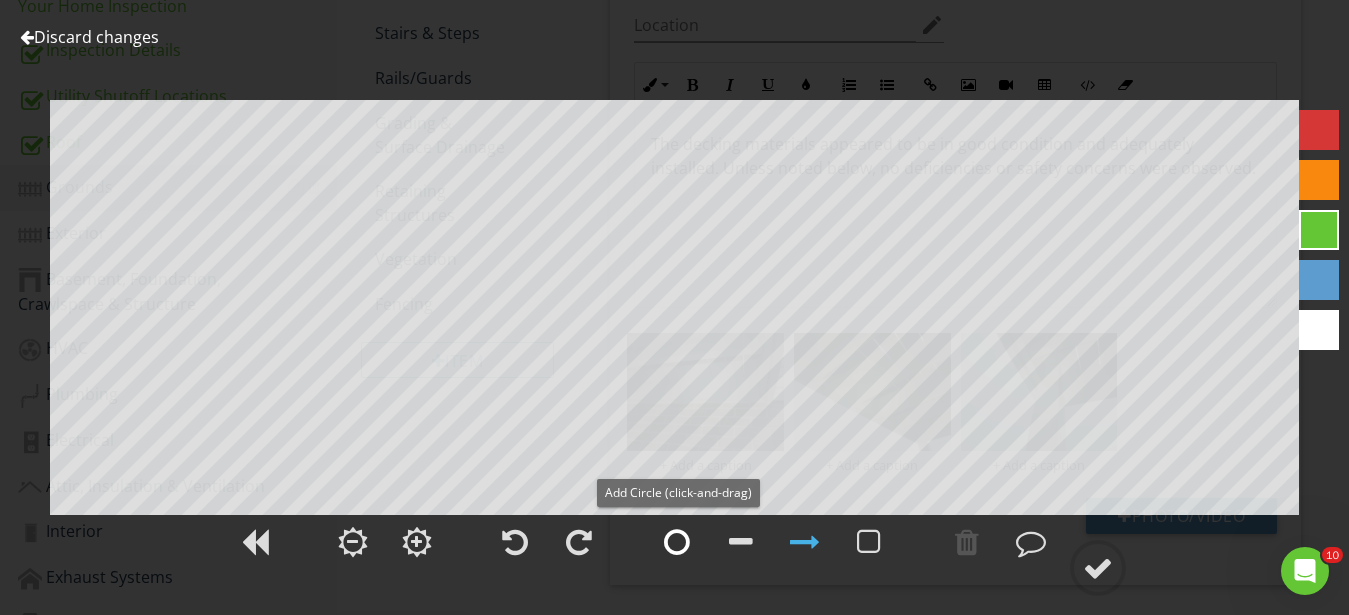 click at bounding box center (677, 542) 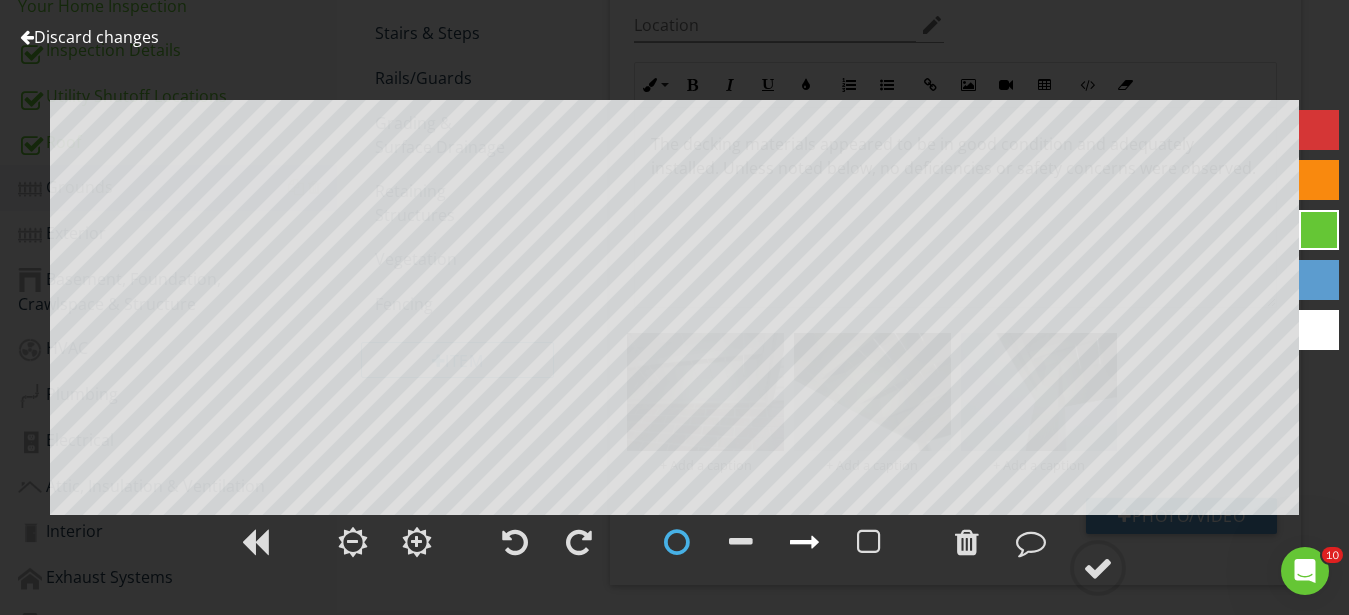 click at bounding box center (805, 542) 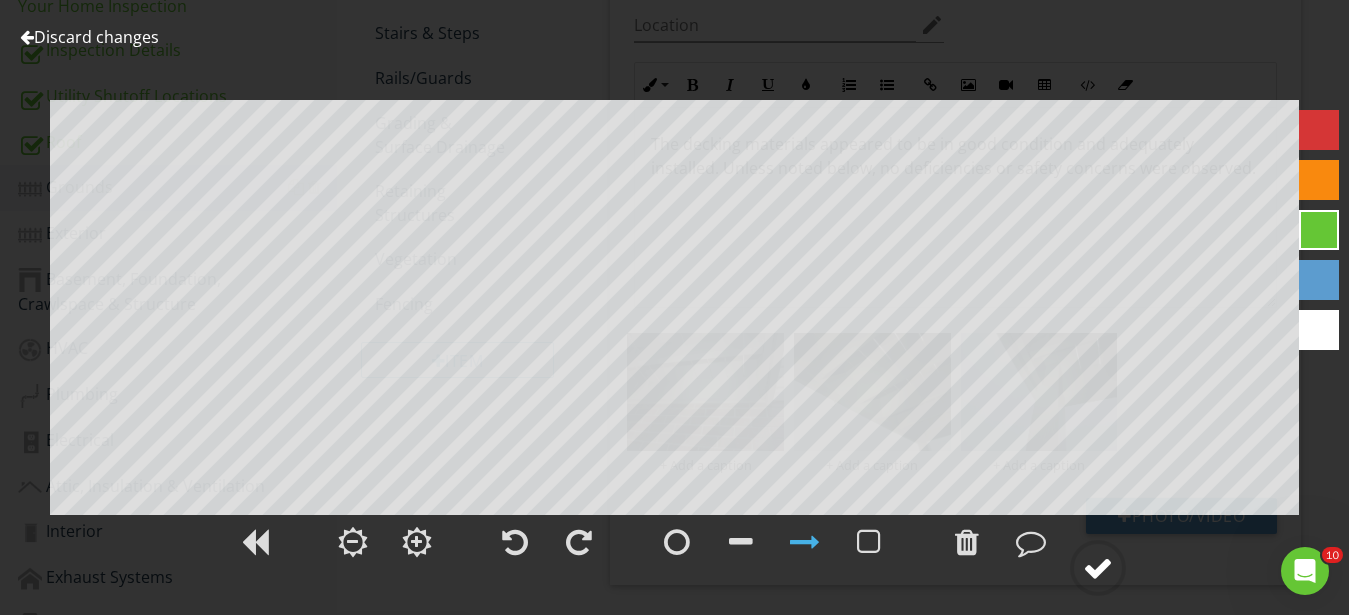 click at bounding box center (1098, 568) 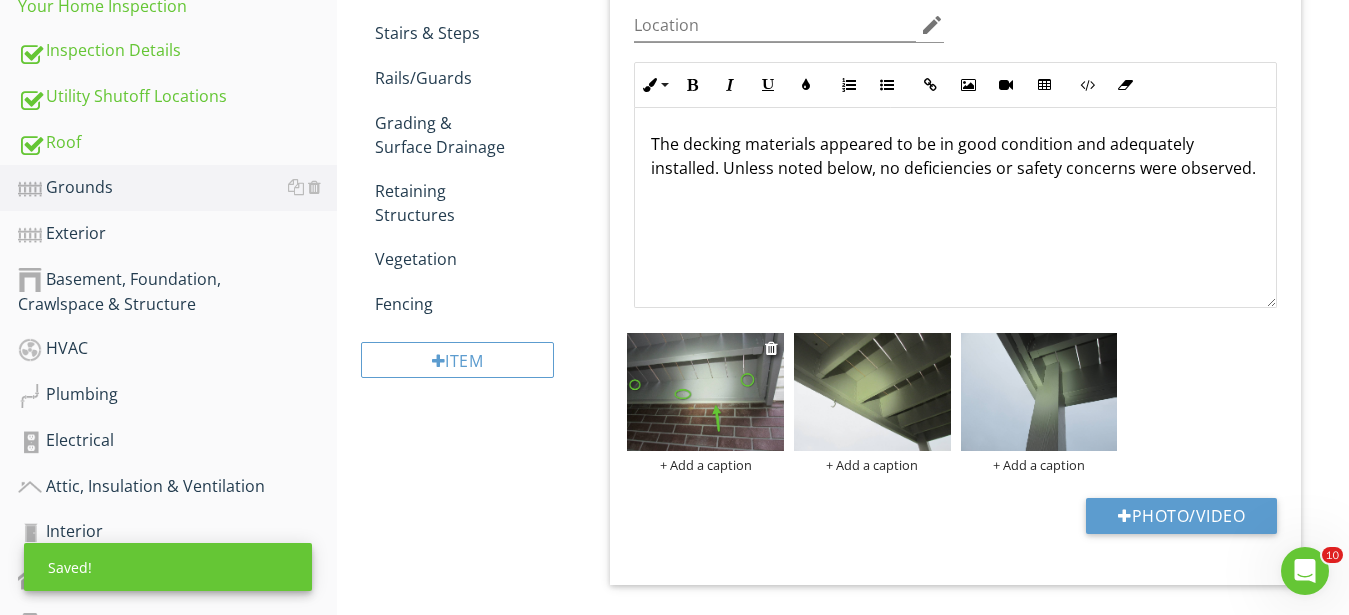 click on "+ Add a caption" at bounding box center [705, 465] 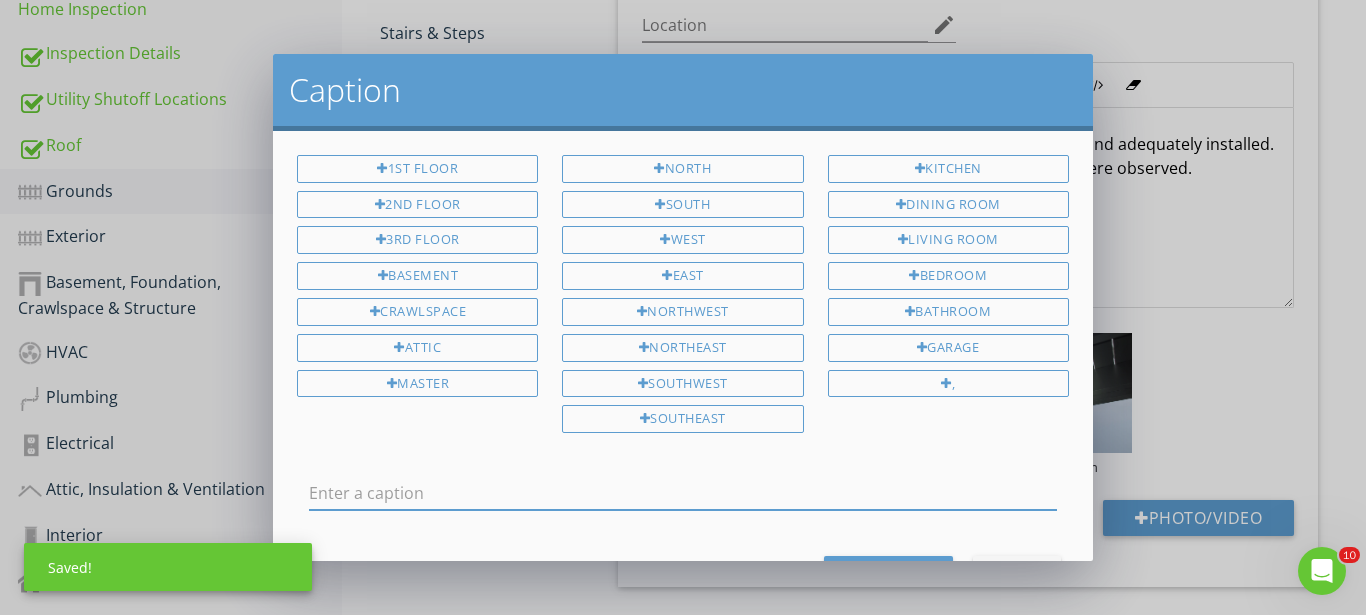 click at bounding box center (683, 493) 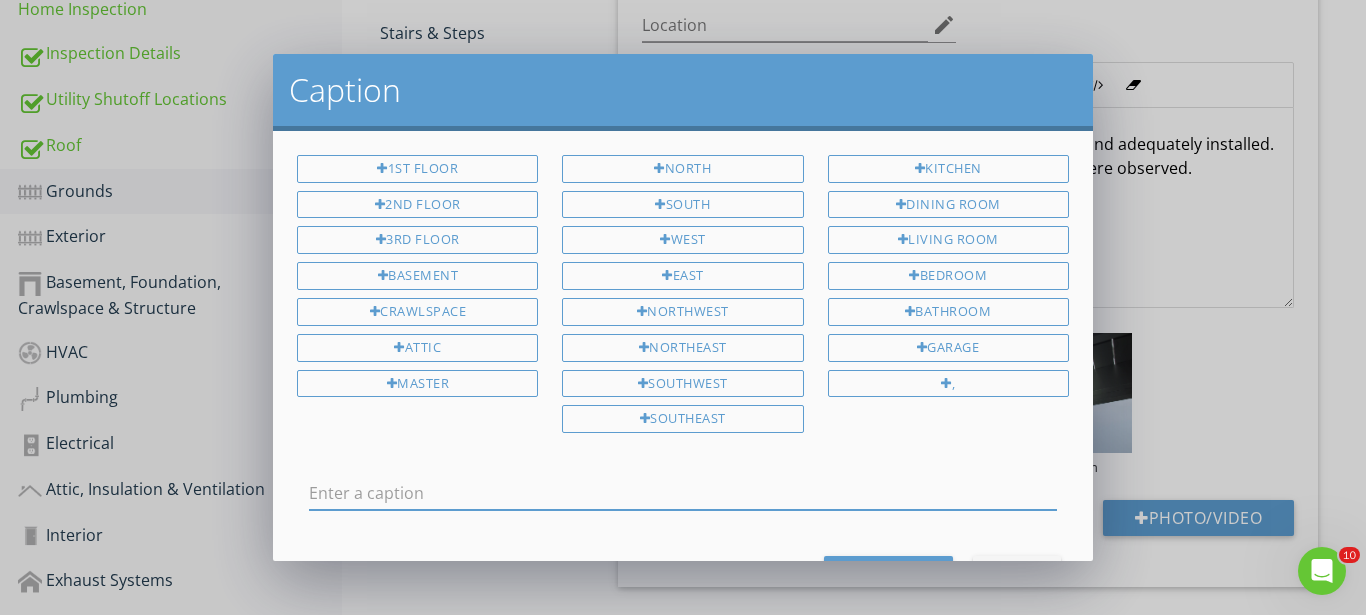 type on "A" 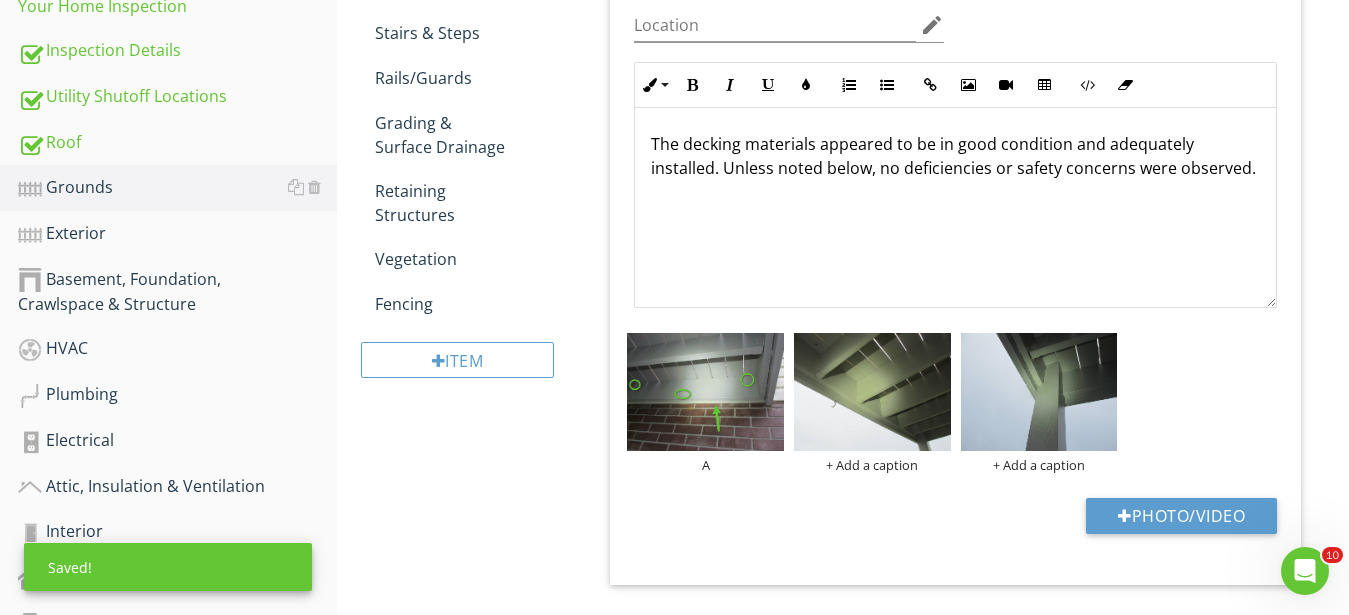 click on "Location edit       Inline Style XLarge Large Normal Small Light Small/Light Bold Italic Underline Colors Ordered List Unordered List Insert Link Insert Image Insert Video Insert Table Code View Clear Formatting The decking materials appeared to be in good condition and adequately installed. Unless noted below, no deficiencies or safety concerns were observed. Enter text here <p>The decking materials appeared to be in good condition and adequately installed. Unless noted below, no deficiencies or safety concerns were observed.</p>
A
+ Add a caption         + Add a caption
Photo/Video" at bounding box center [955, 281] 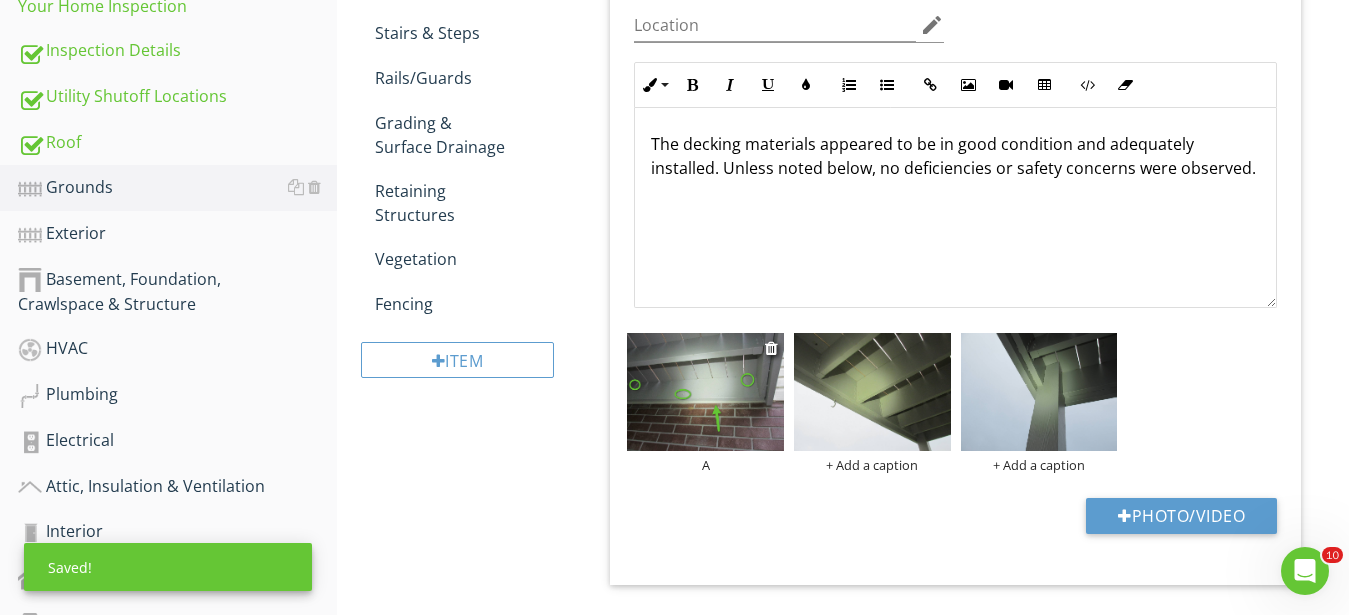 click at bounding box center (705, 392) 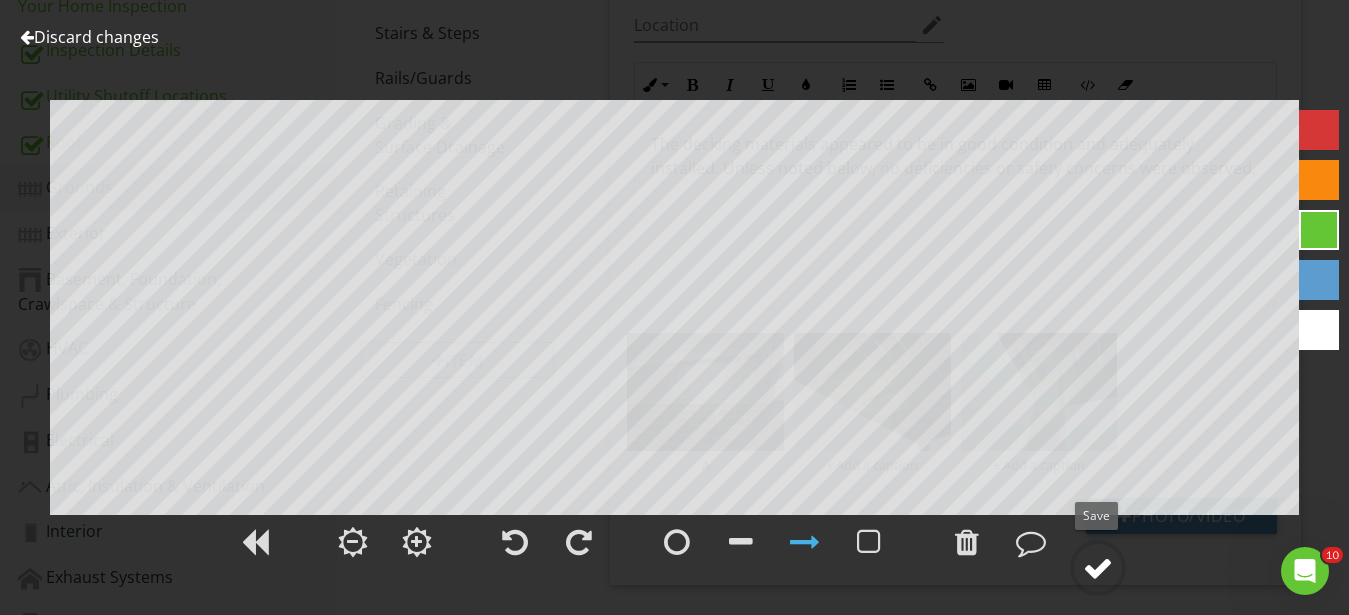 click 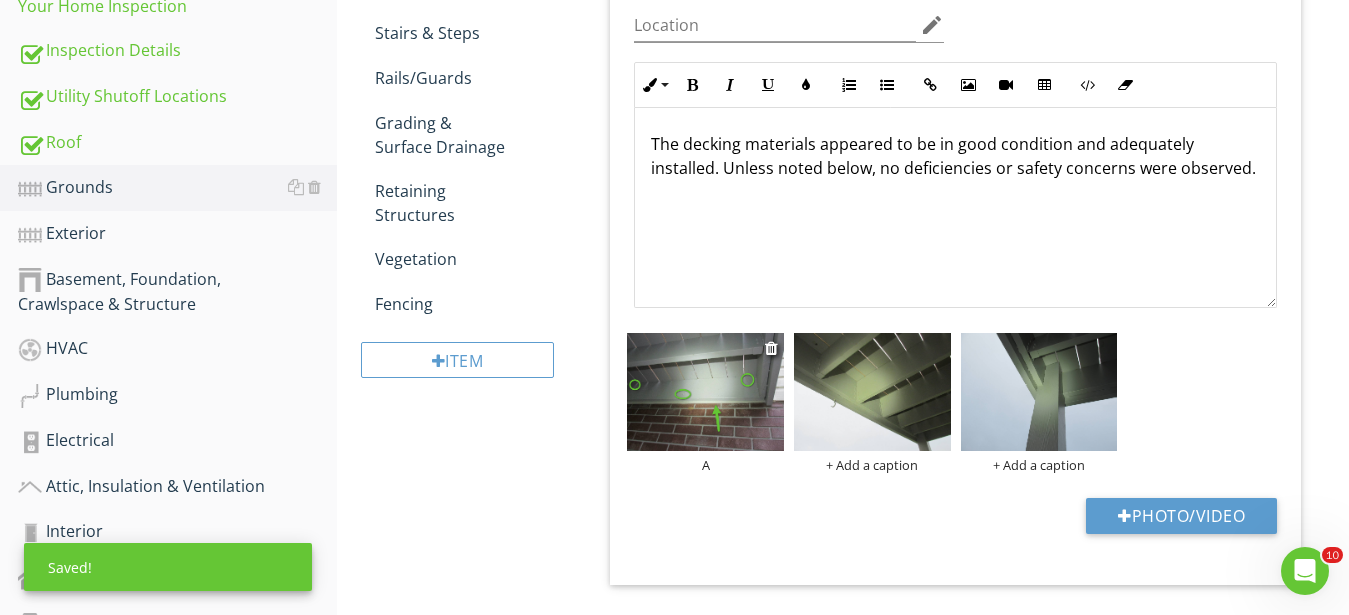 click on "A" at bounding box center (705, 465) 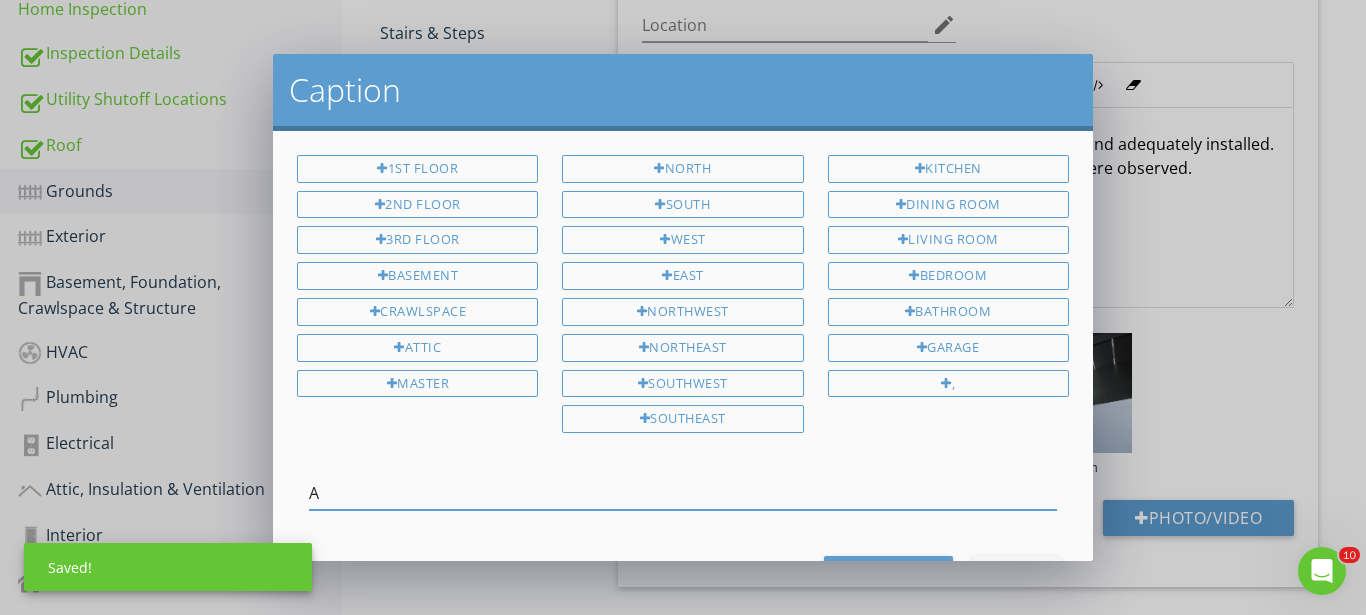 click on "A" at bounding box center (683, 493) 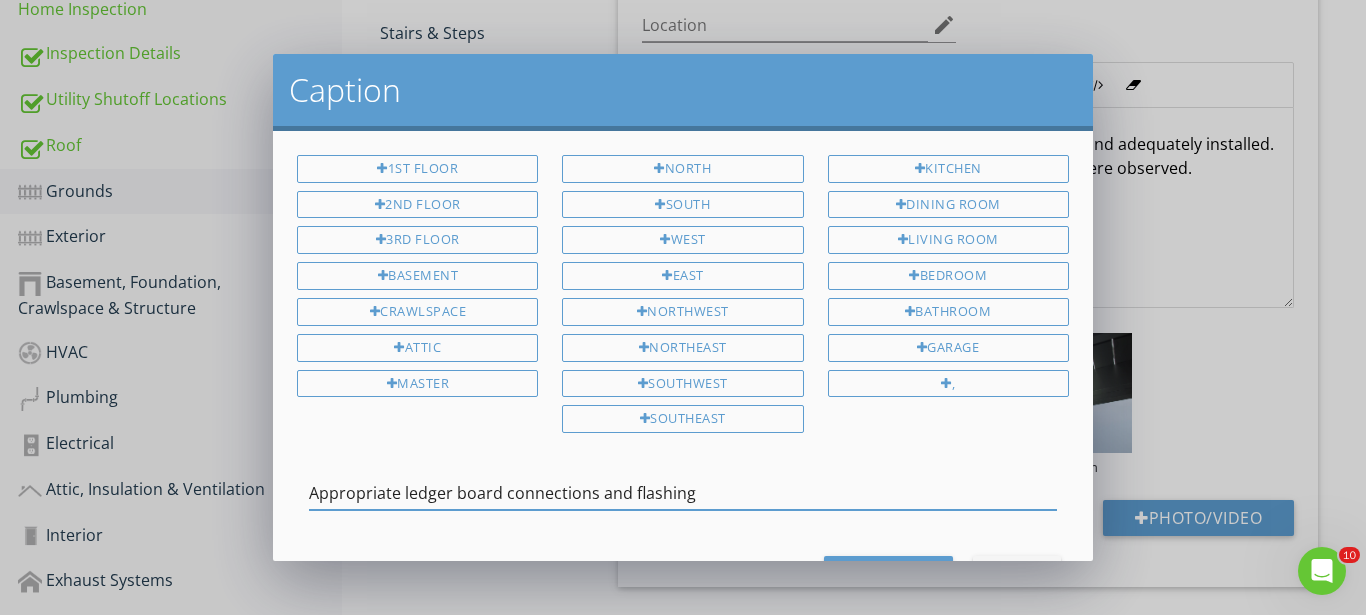 type on "Appropriate ledger board connections and flashing" 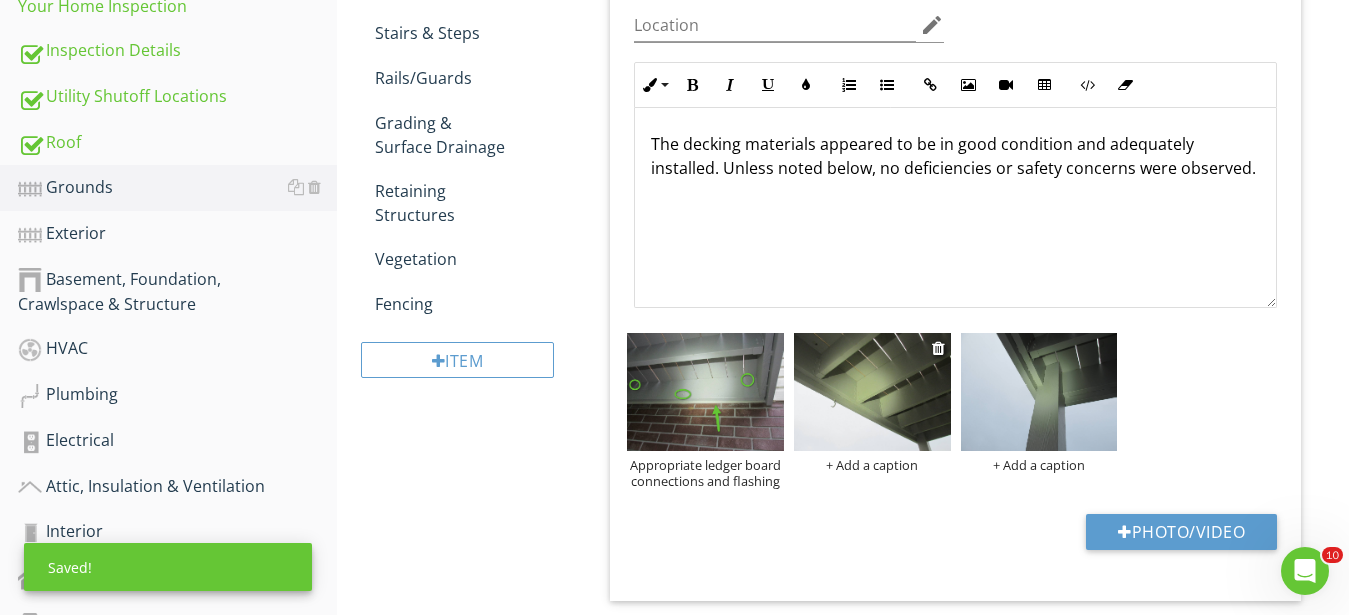 click at bounding box center (872, 392) 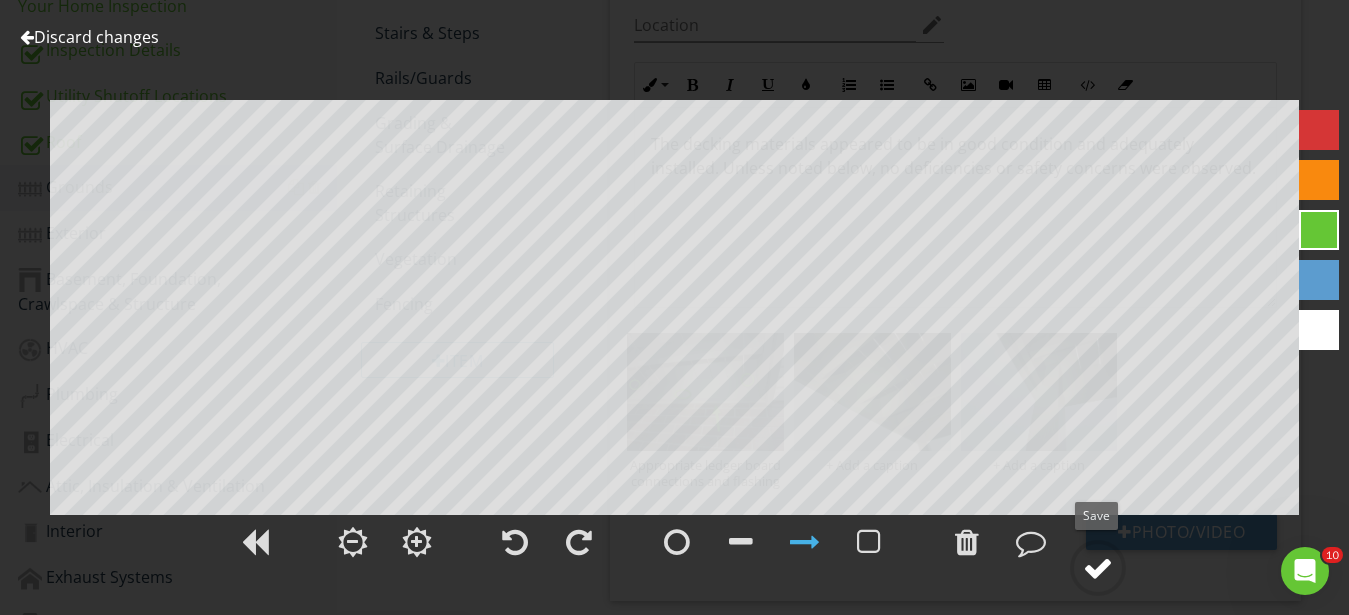 click at bounding box center (1098, 568) 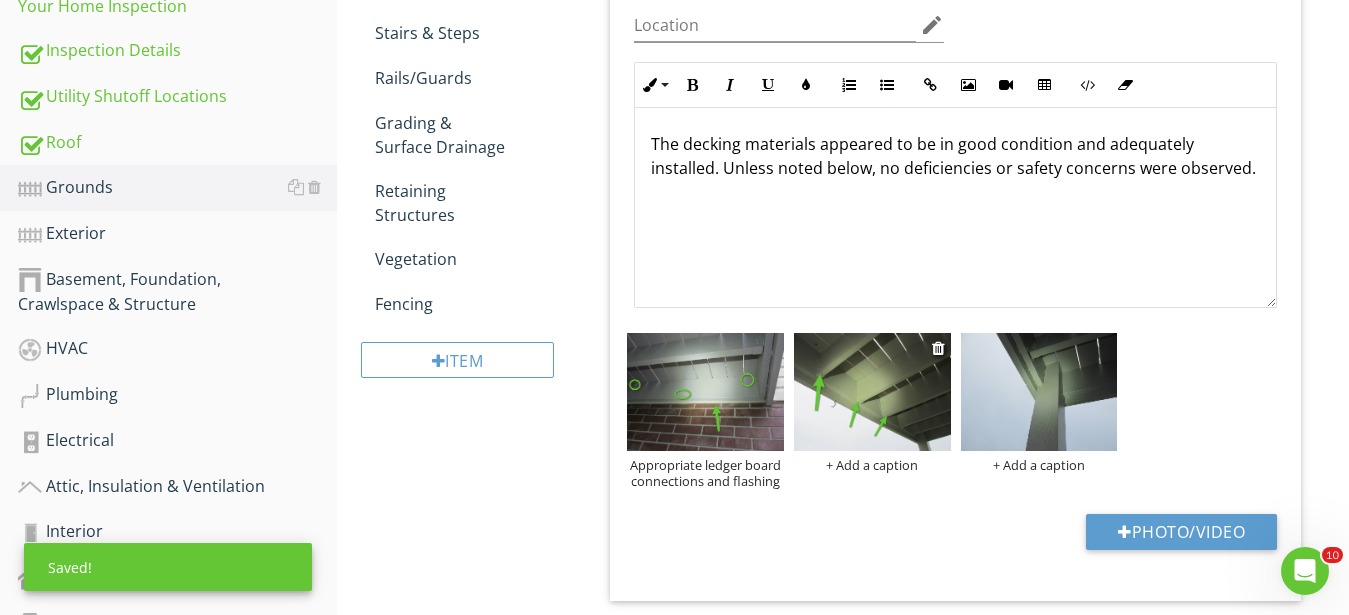 click on "+ Add a caption" at bounding box center (872, 465) 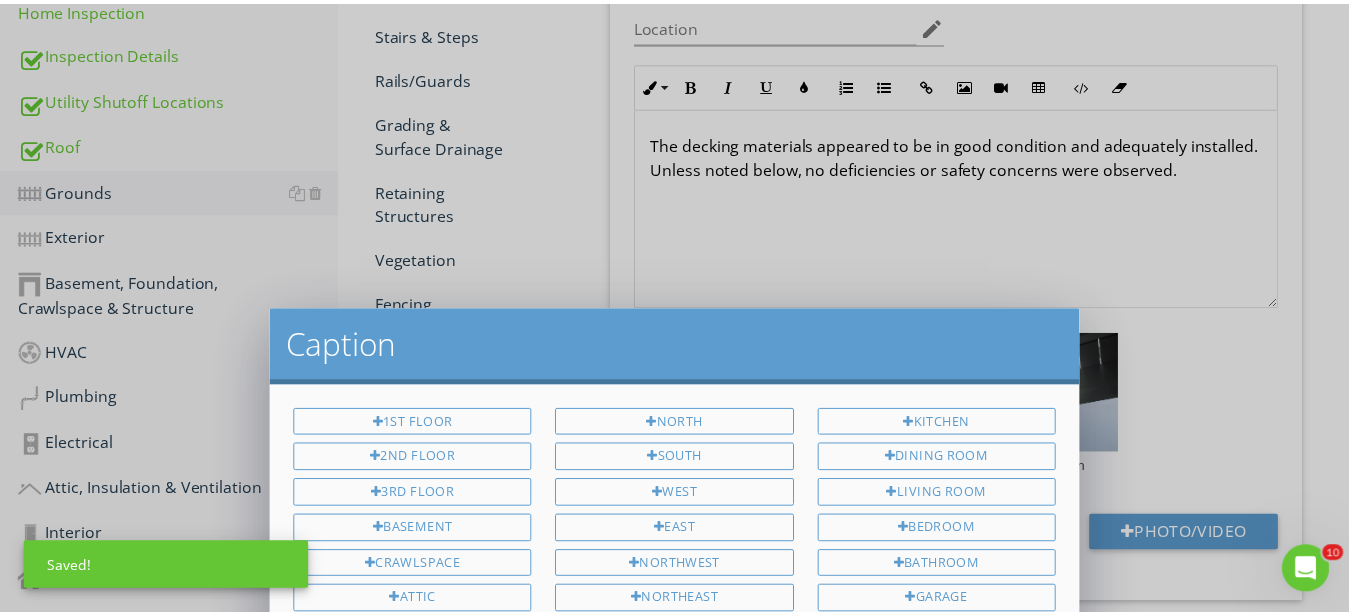 scroll, scrollTop: 0, scrollLeft: 0, axis: both 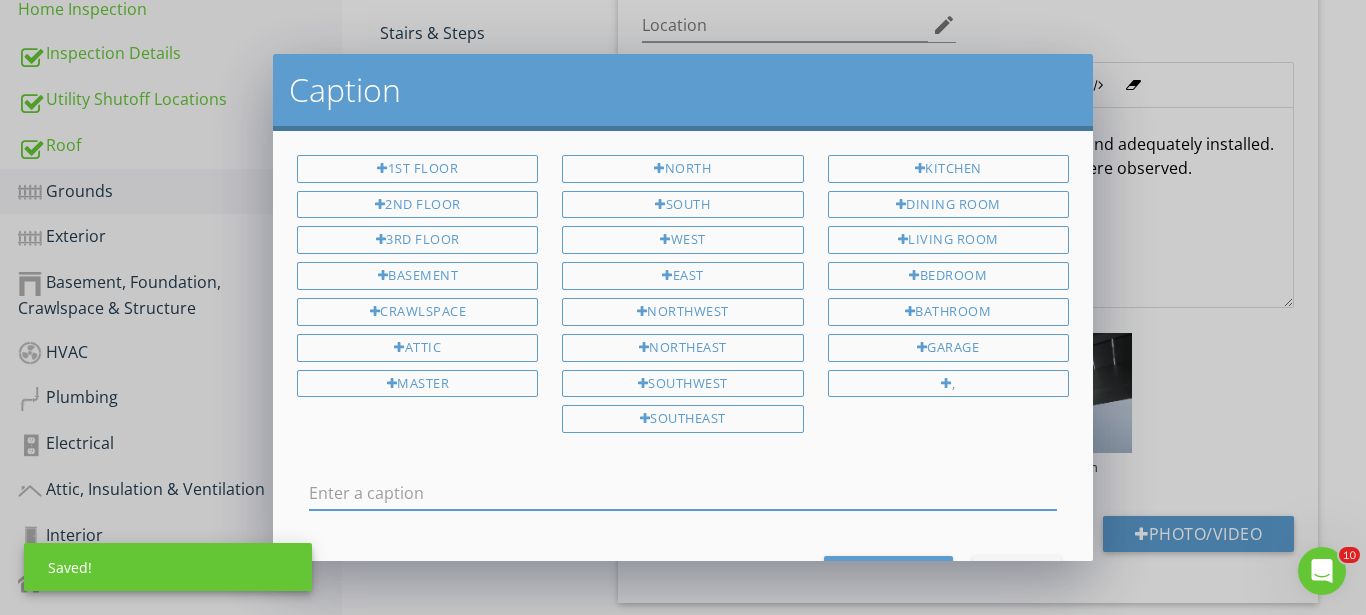 click at bounding box center [683, 493] 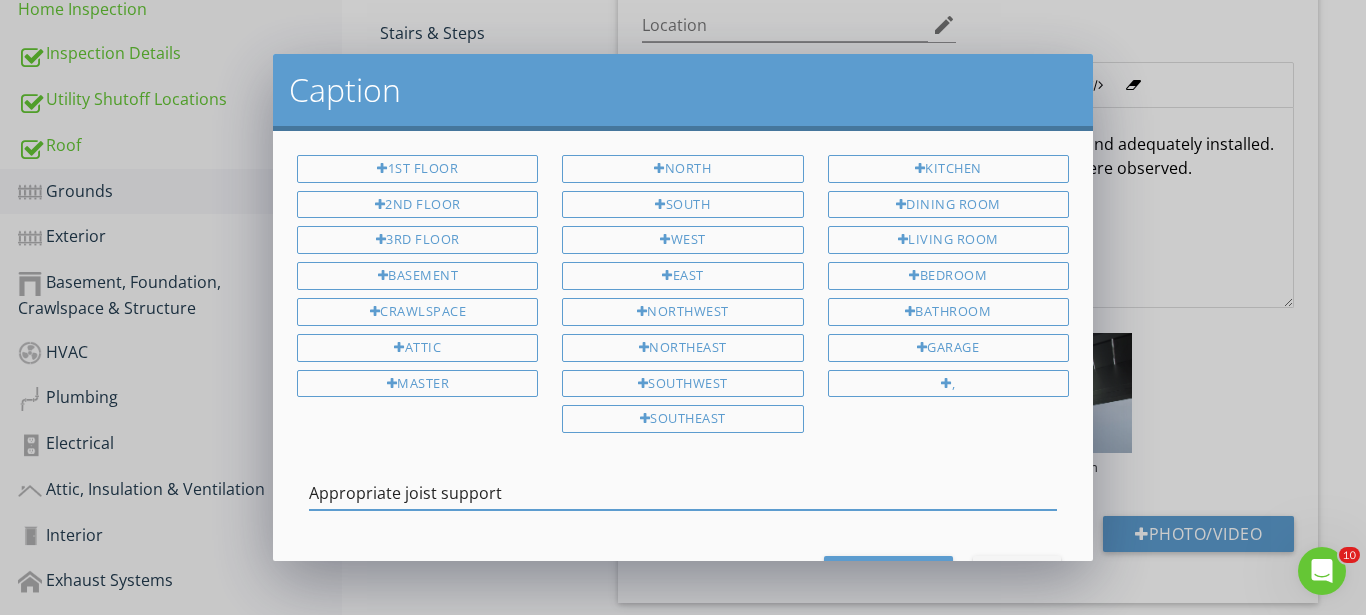 type on "Appropriate joist support" 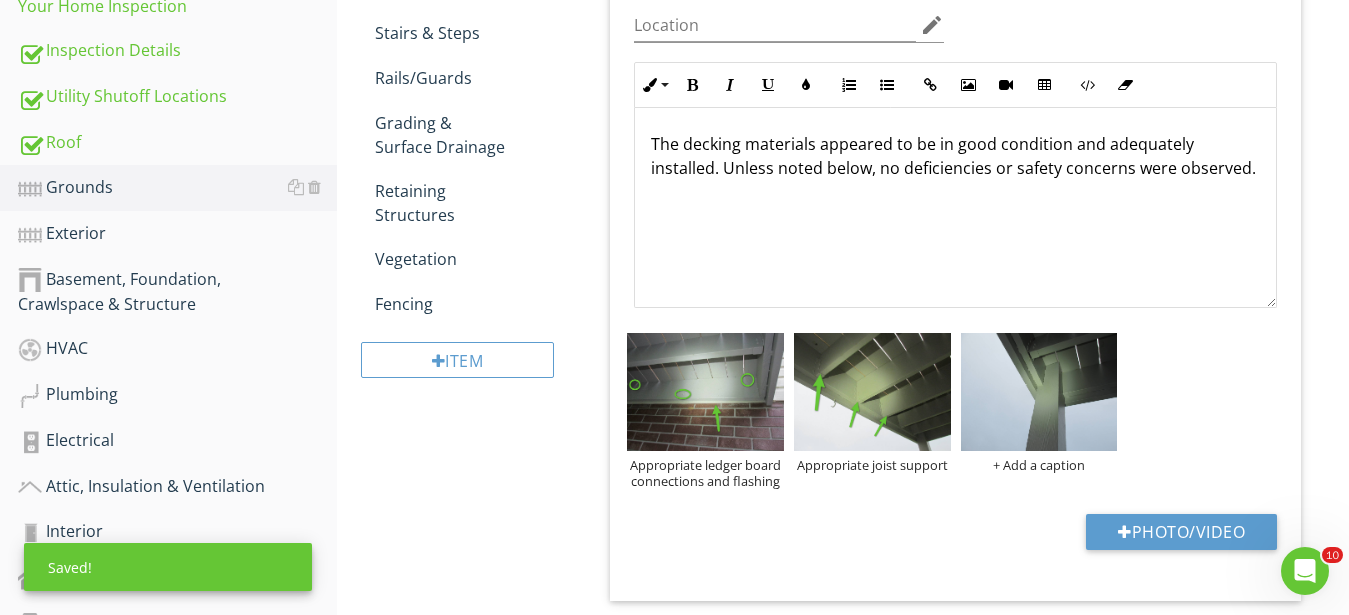 click on "Appropriate ledger board connections and flashing
Appropriate joist support
+ Add a caption" at bounding box center [955, 411] 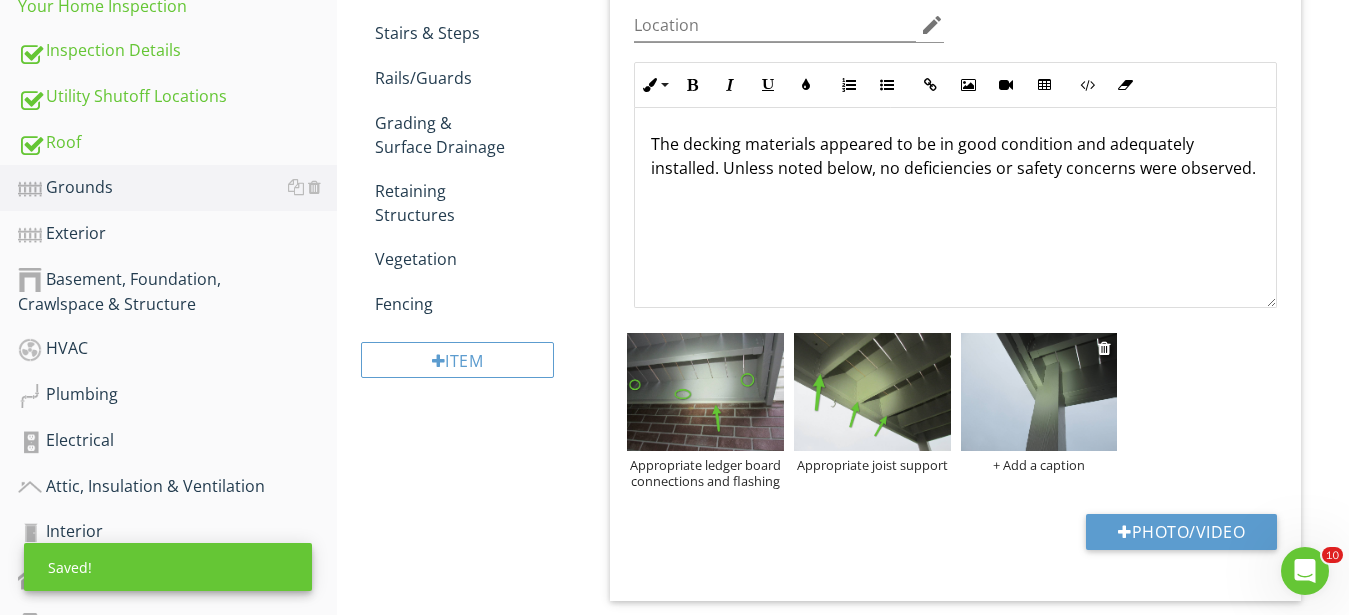 click at bounding box center (1039, 392) 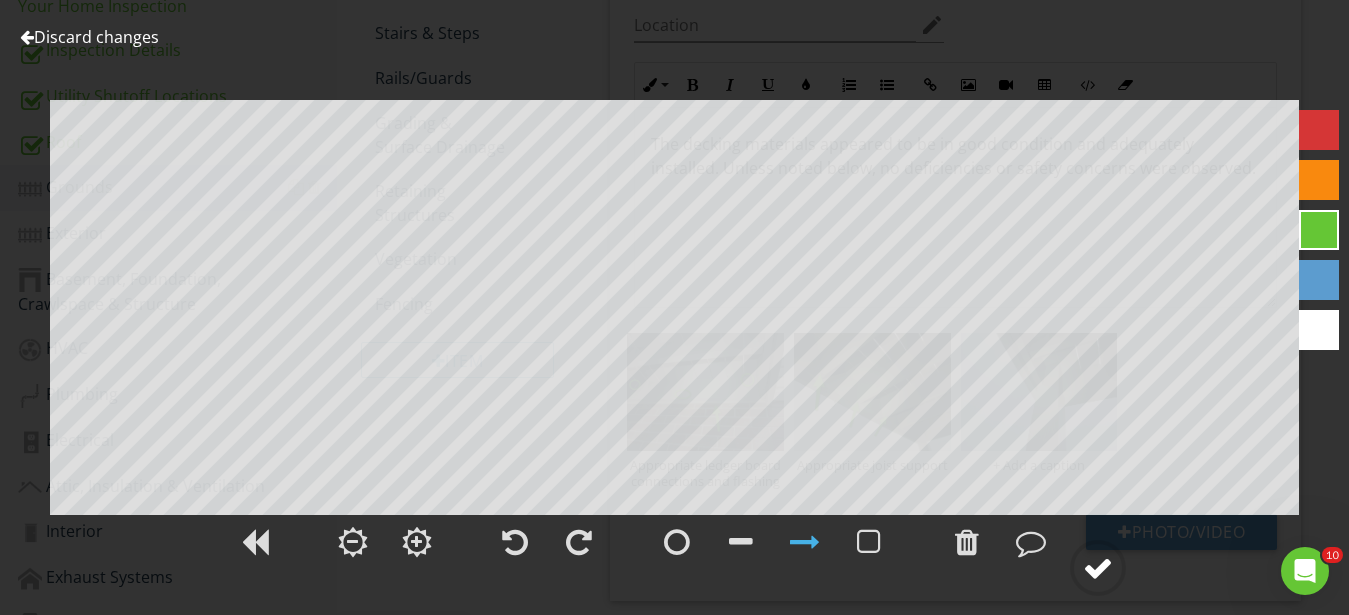click at bounding box center (1098, 568) 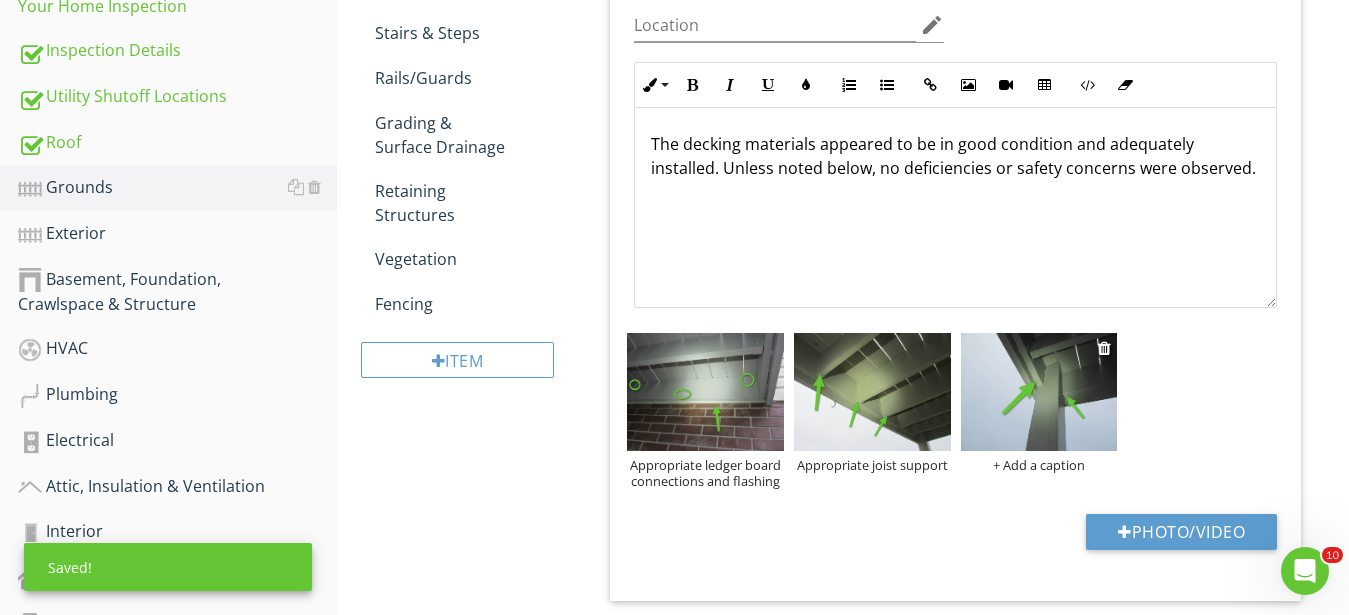 click on "+ Add a caption" at bounding box center [1039, 465] 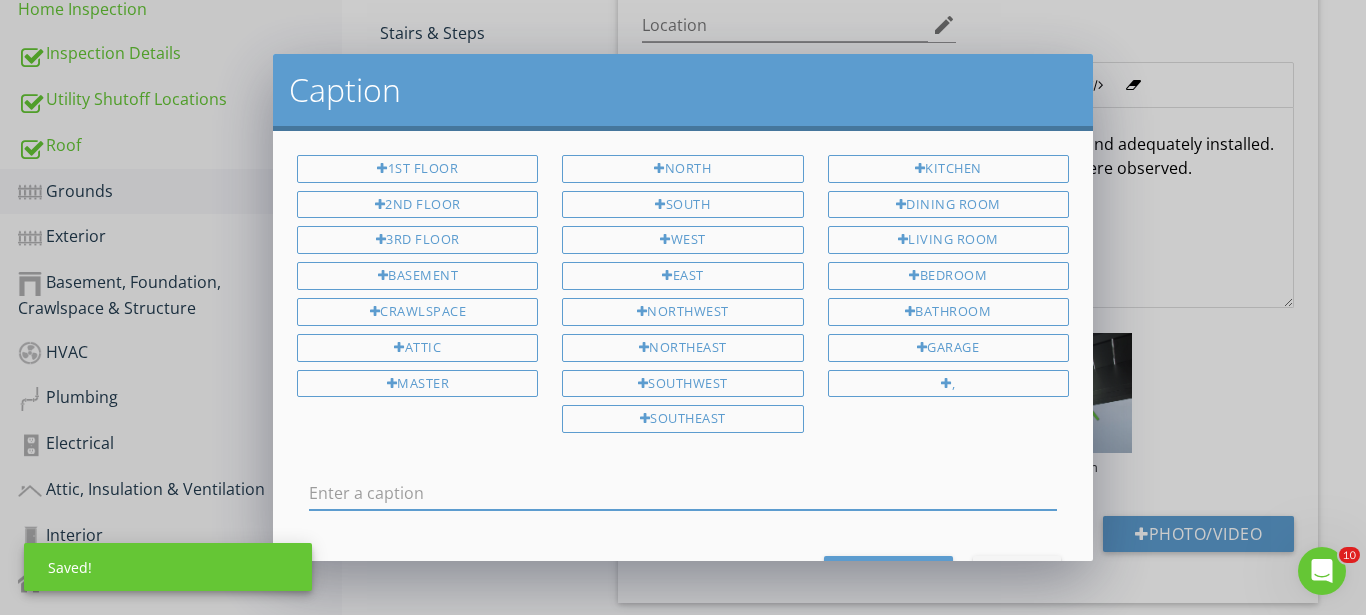 click at bounding box center [683, 493] 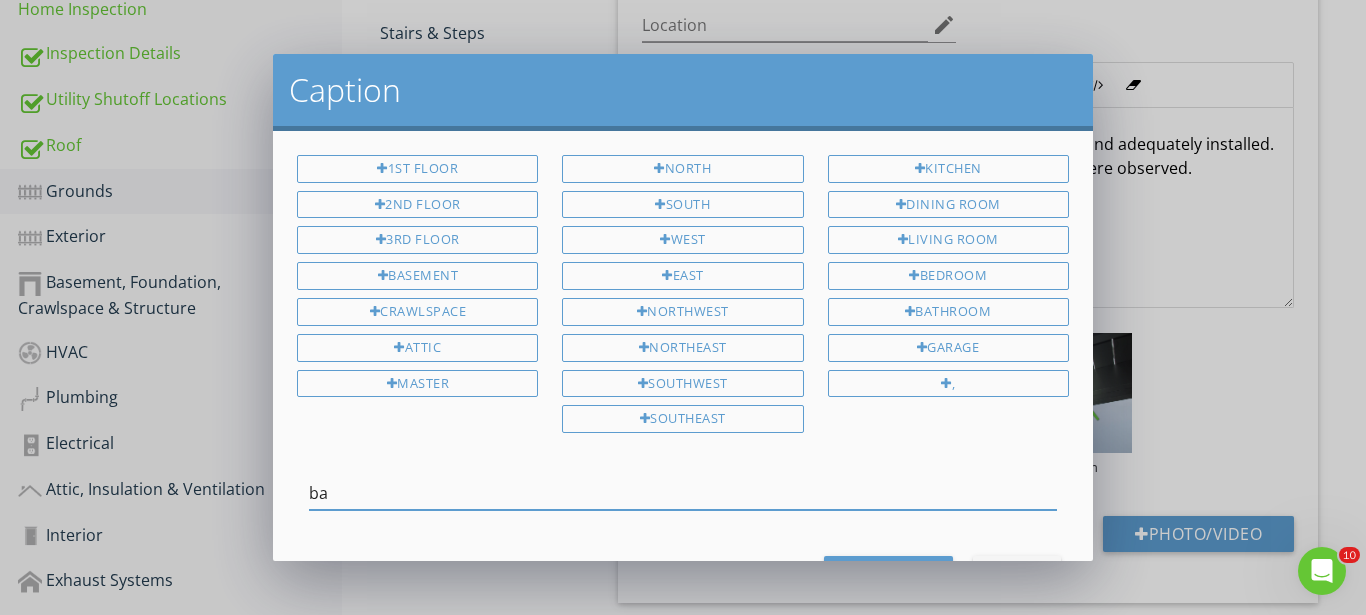 type on "b" 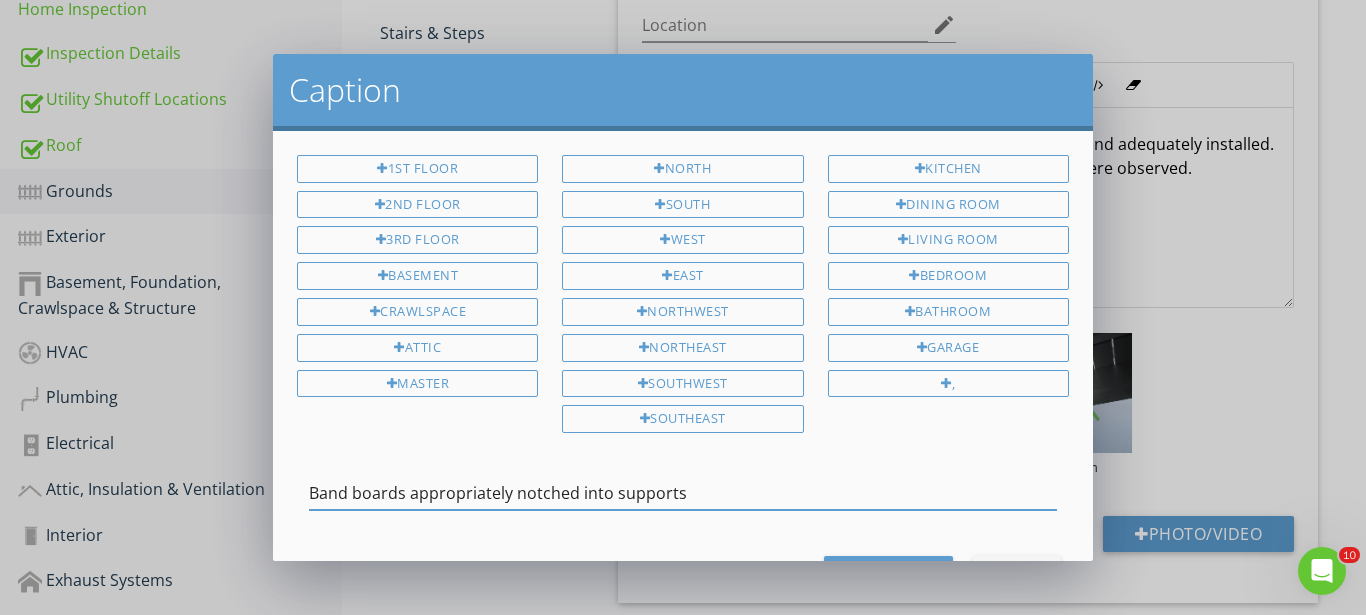 type on "Band boards appropriately notched into supports" 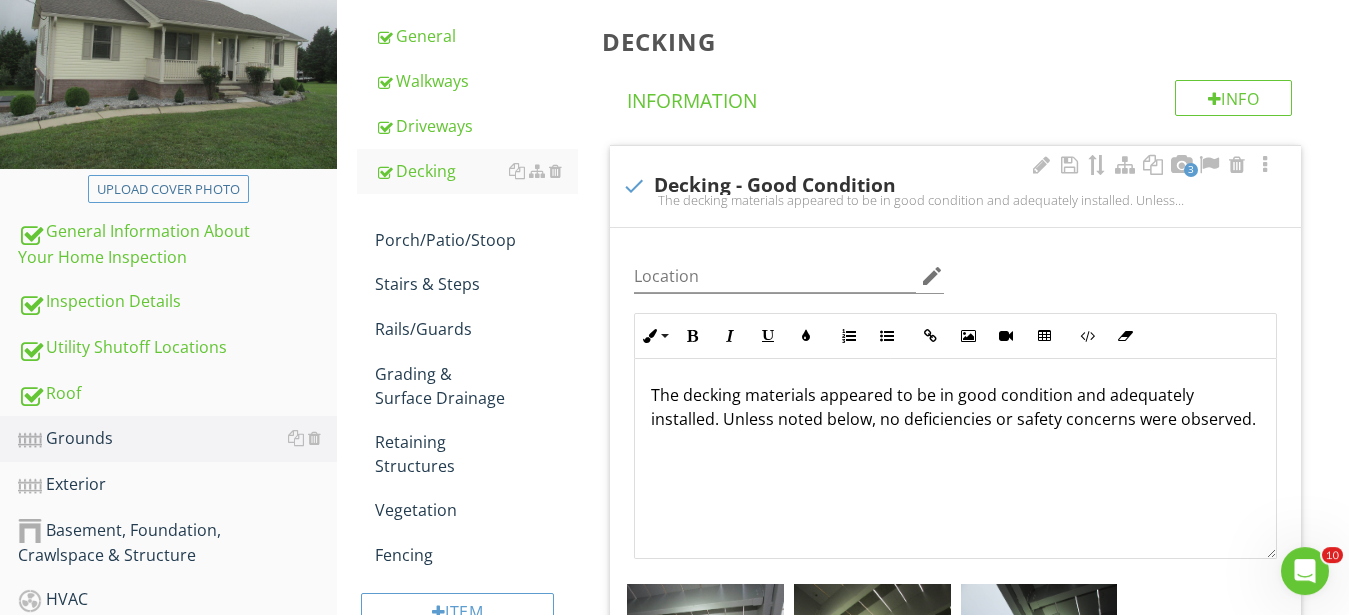 scroll, scrollTop: 147, scrollLeft: 0, axis: vertical 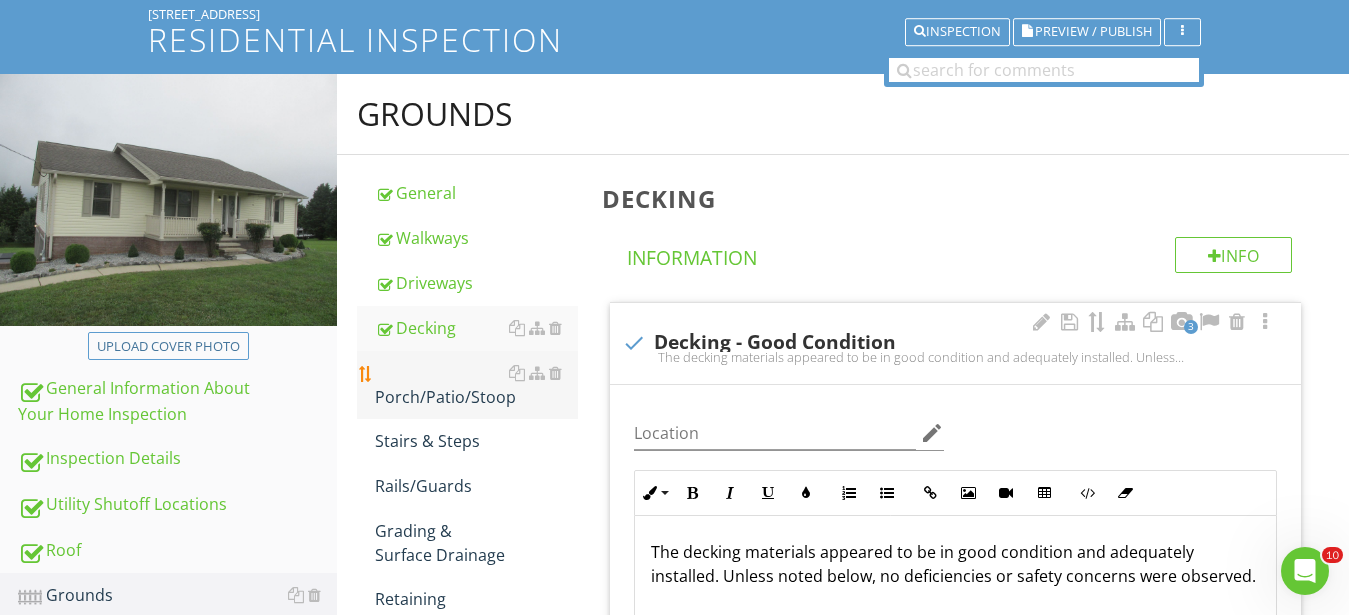 click on "Porch/Patio/Stoop" at bounding box center (476, 385) 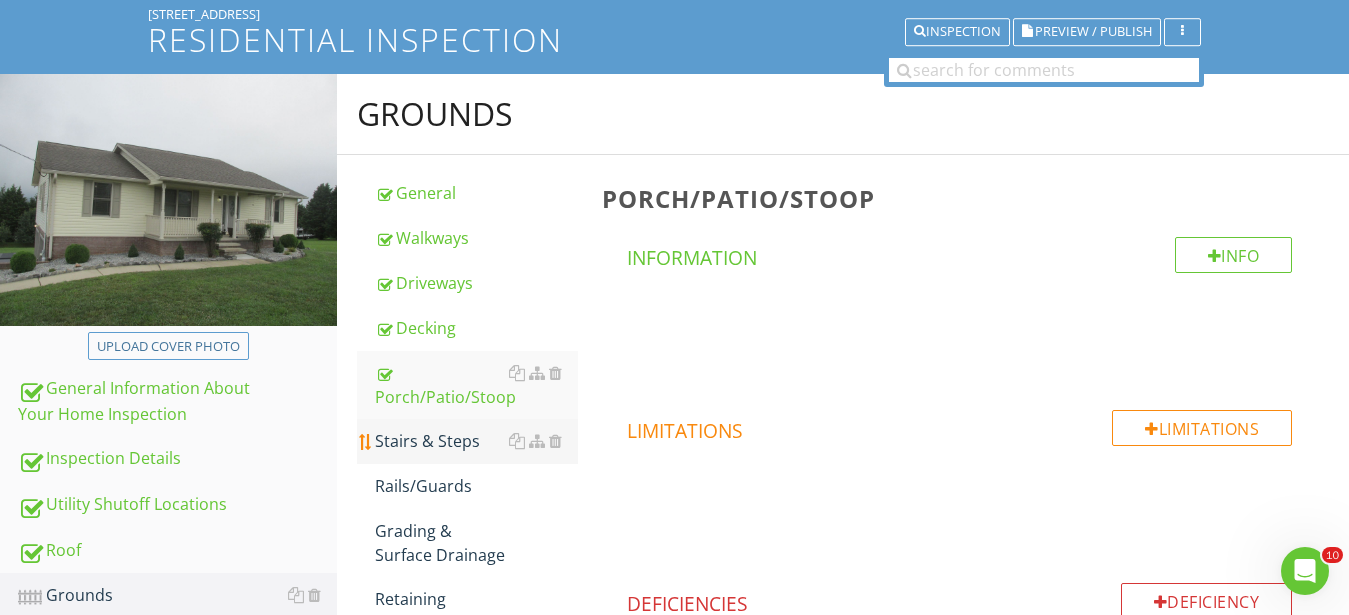 click on "Stairs & Steps" at bounding box center (476, 441) 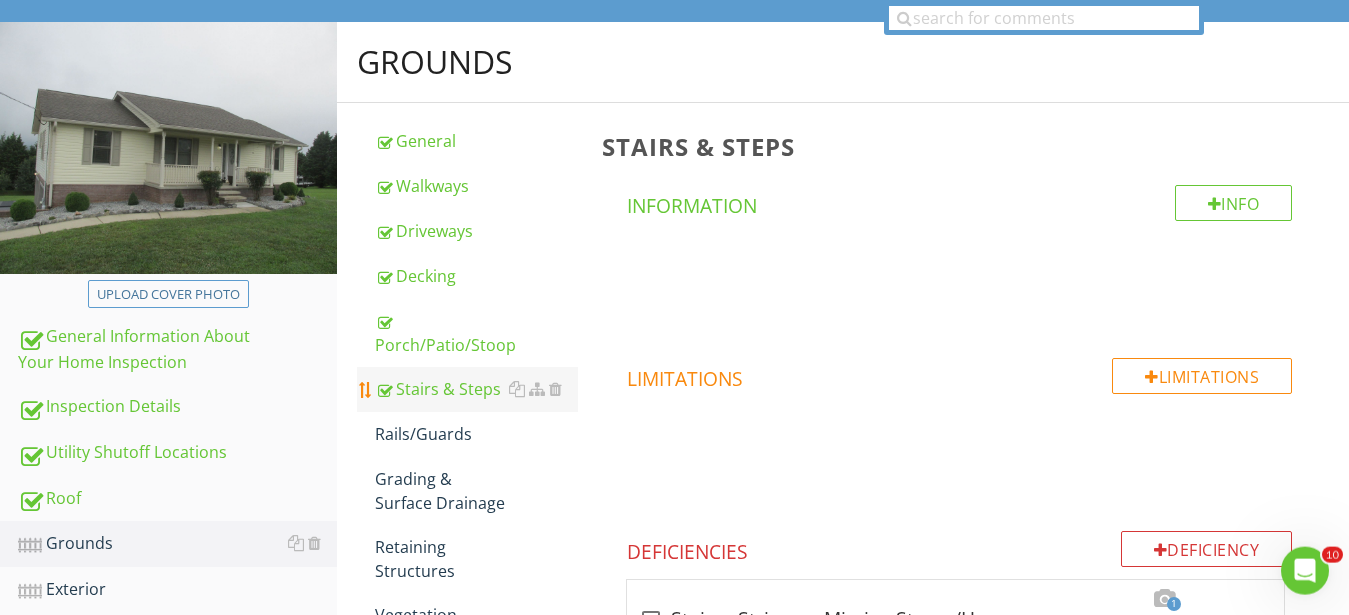 scroll, scrollTop: 249, scrollLeft: 0, axis: vertical 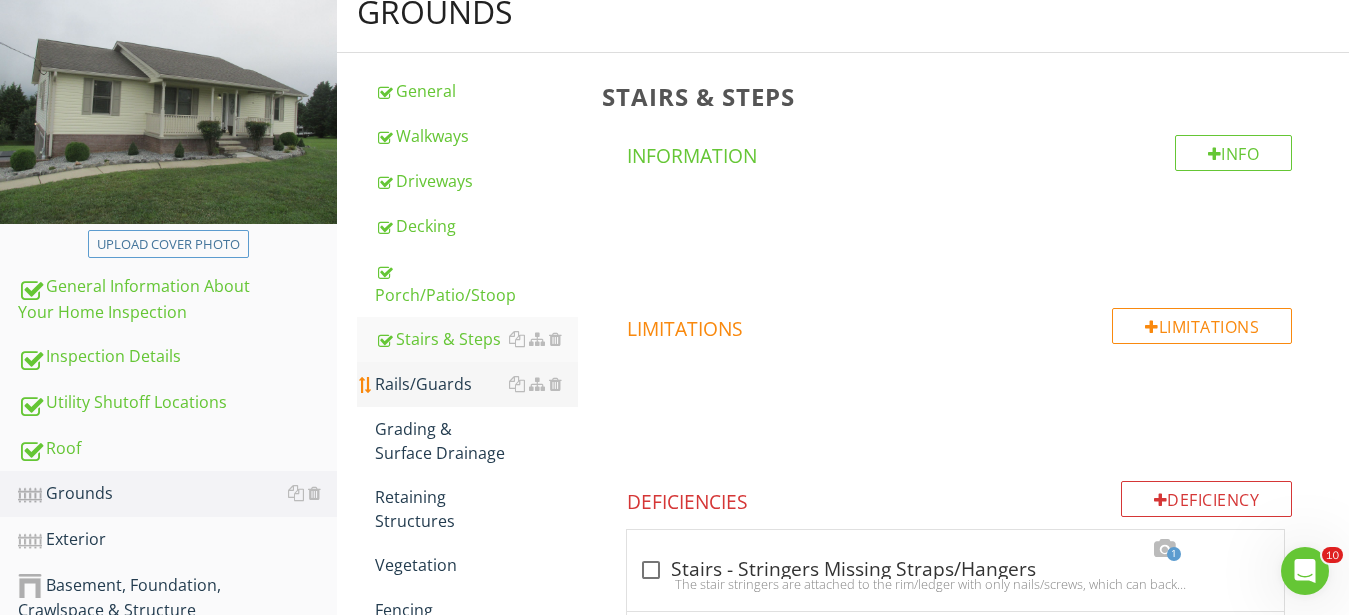 click on "Rails/Guards" at bounding box center (476, 384) 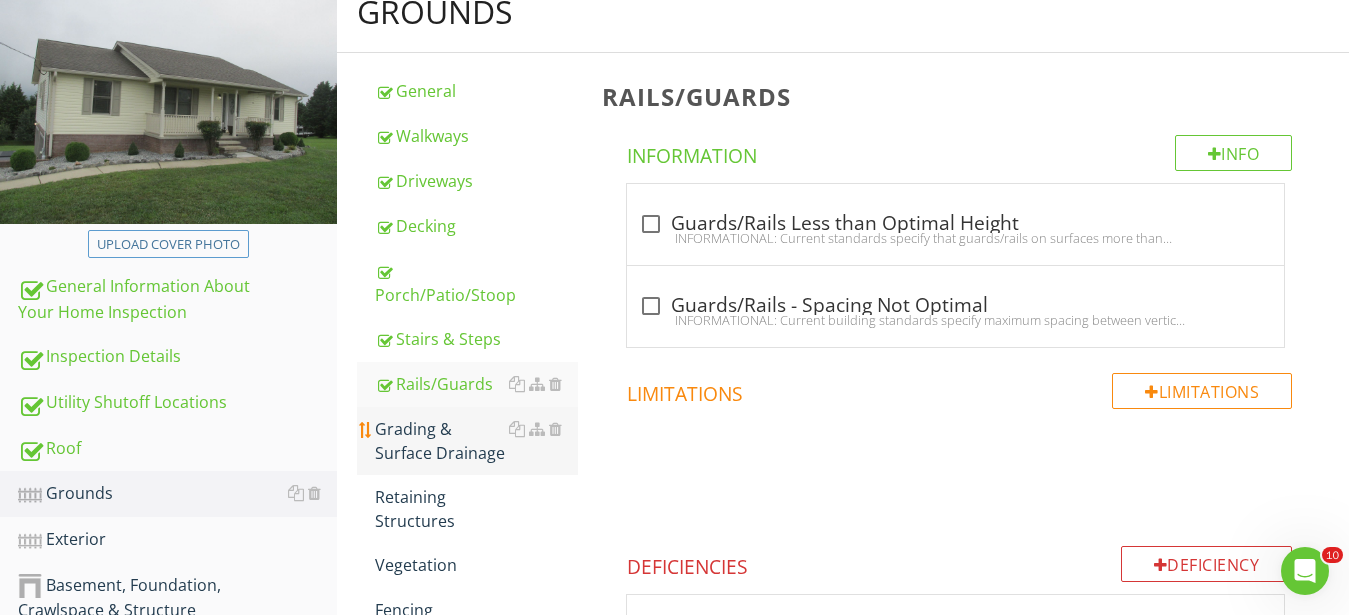 click on "Grading & Surface Drainage" at bounding box center [476, 441] 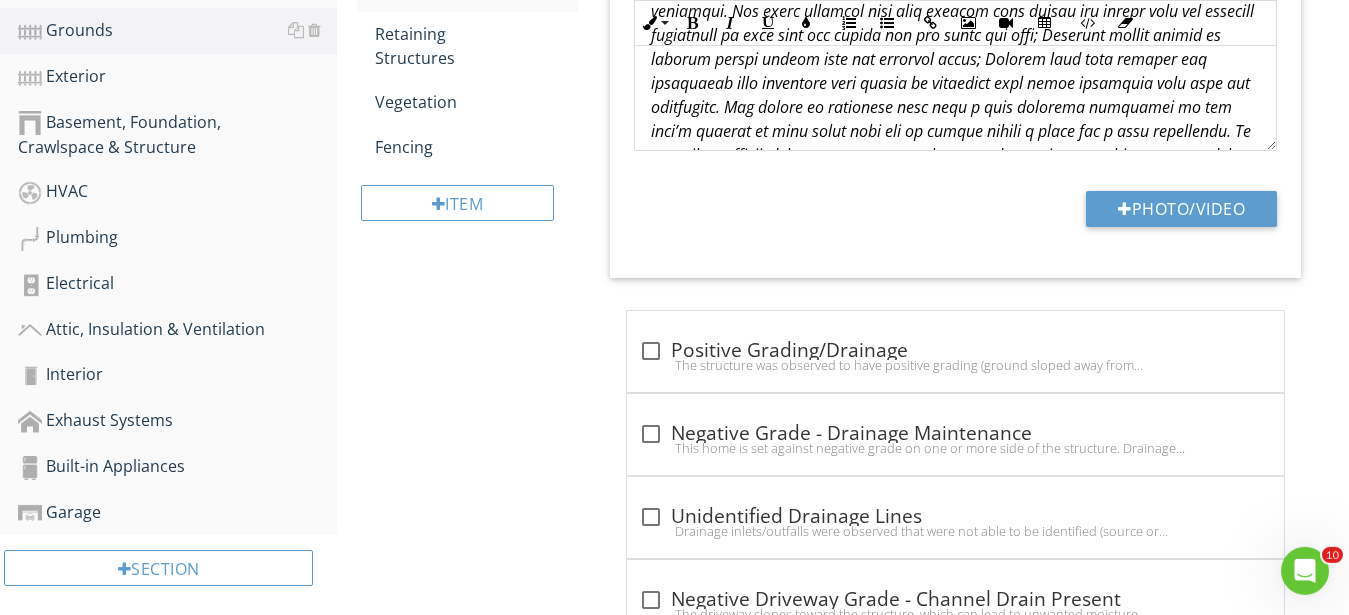 scroll, scrollTop: 759, scrollLeft: 0, axis: vertical 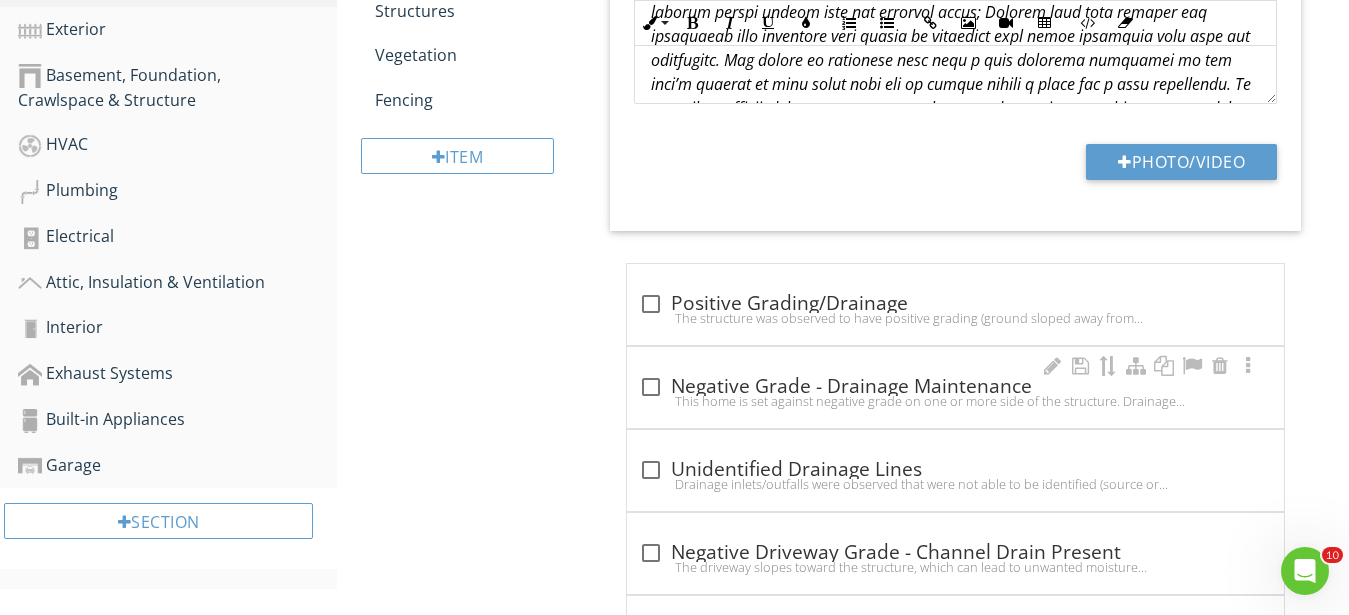 click on "This home is set against negative grade on one or more side of the structure. Drainage improvements appear to have been installed to control drainage along these areas so that surface water flow does not negatively impact the foundation or basement/crawlspace areas. Maintenance of these drainage improvements over time will be critical to ensuring positive drainage away from the structure." at bounding box center (955, 401) 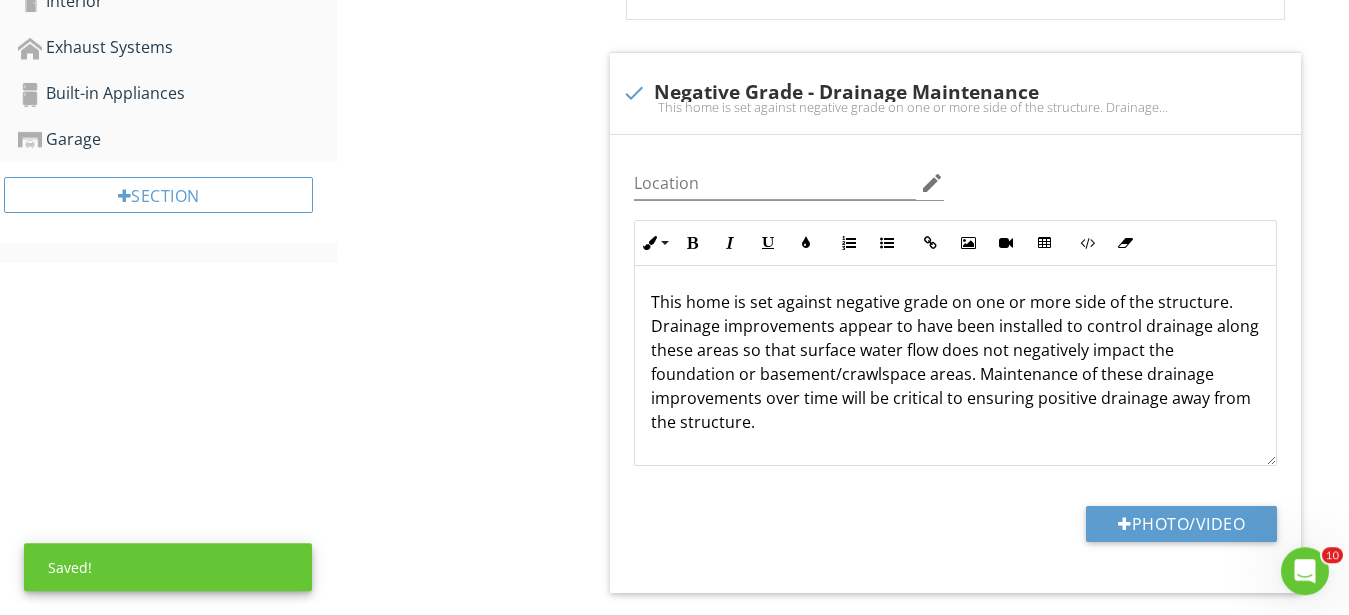 scroll, scrollTop: 1167, scrollLeft: 0, axis: vertical 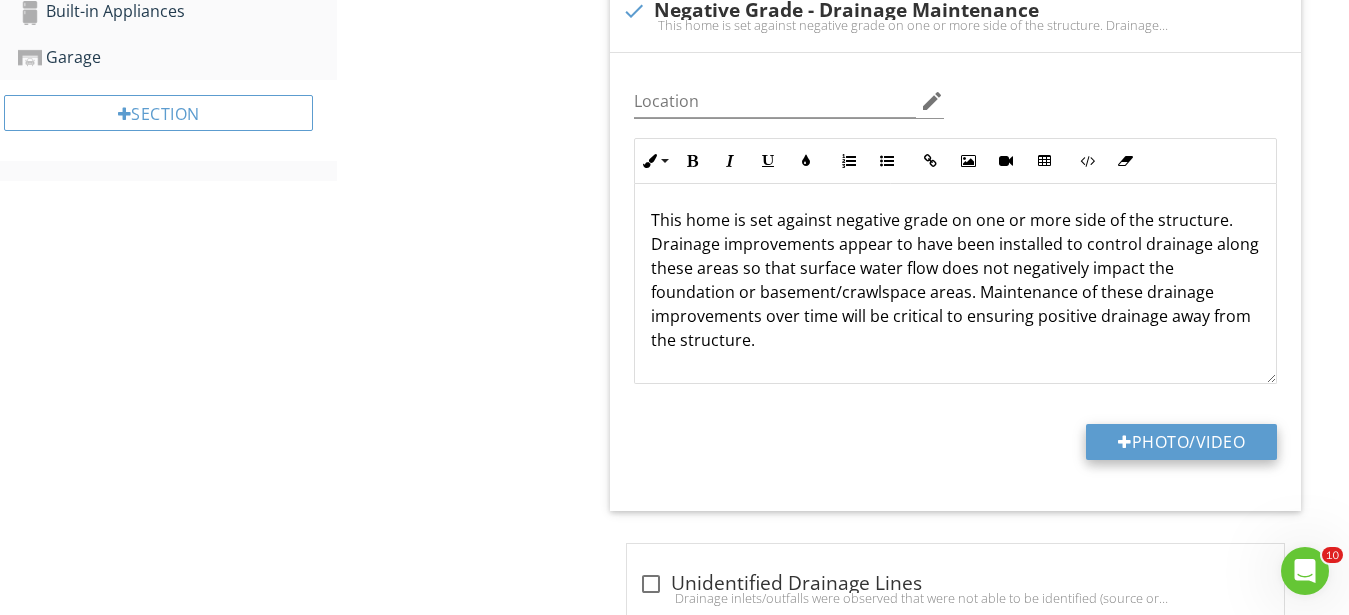 click on "Photo/Video" at bounding box center [1181, 442] 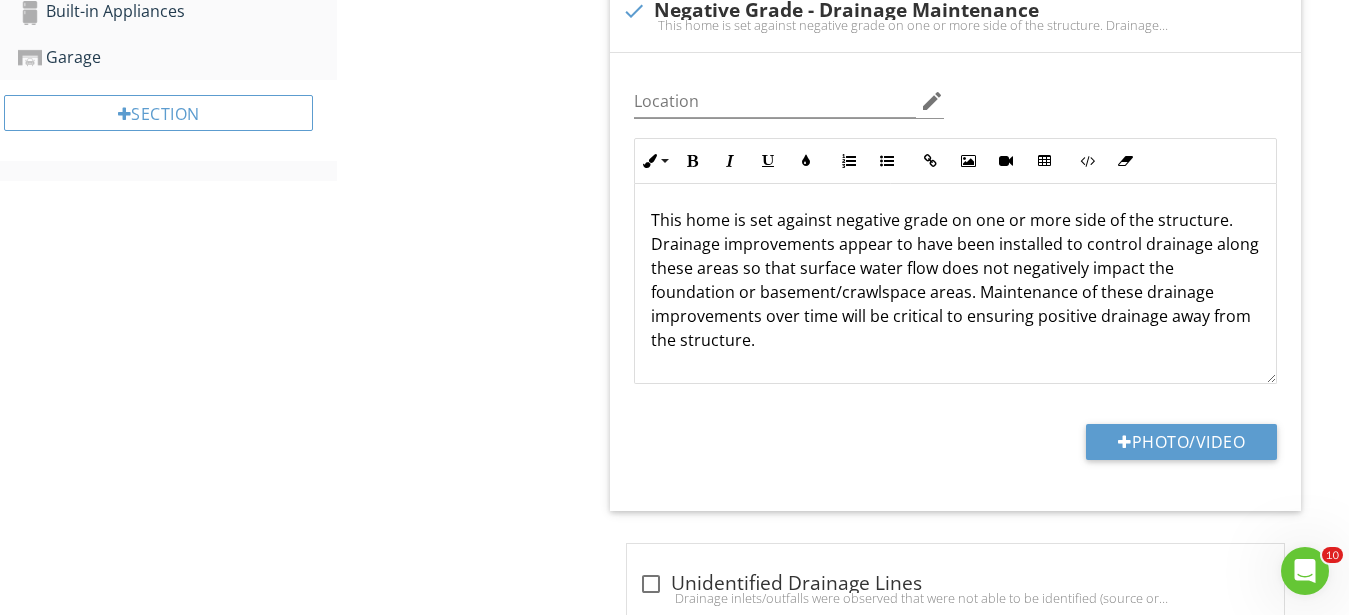 type on "C:\fakepath\IMG_0297.JPG" 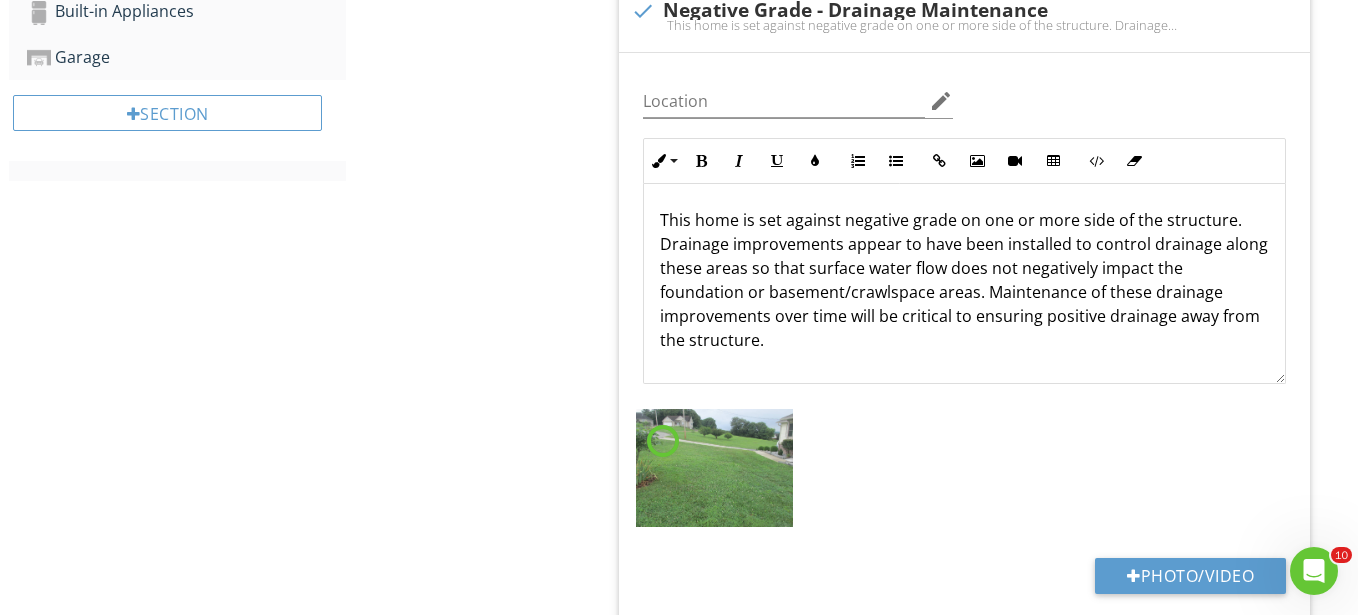 scroll, scrollTop: 1269, scrollLeft: 0, axis: vertical 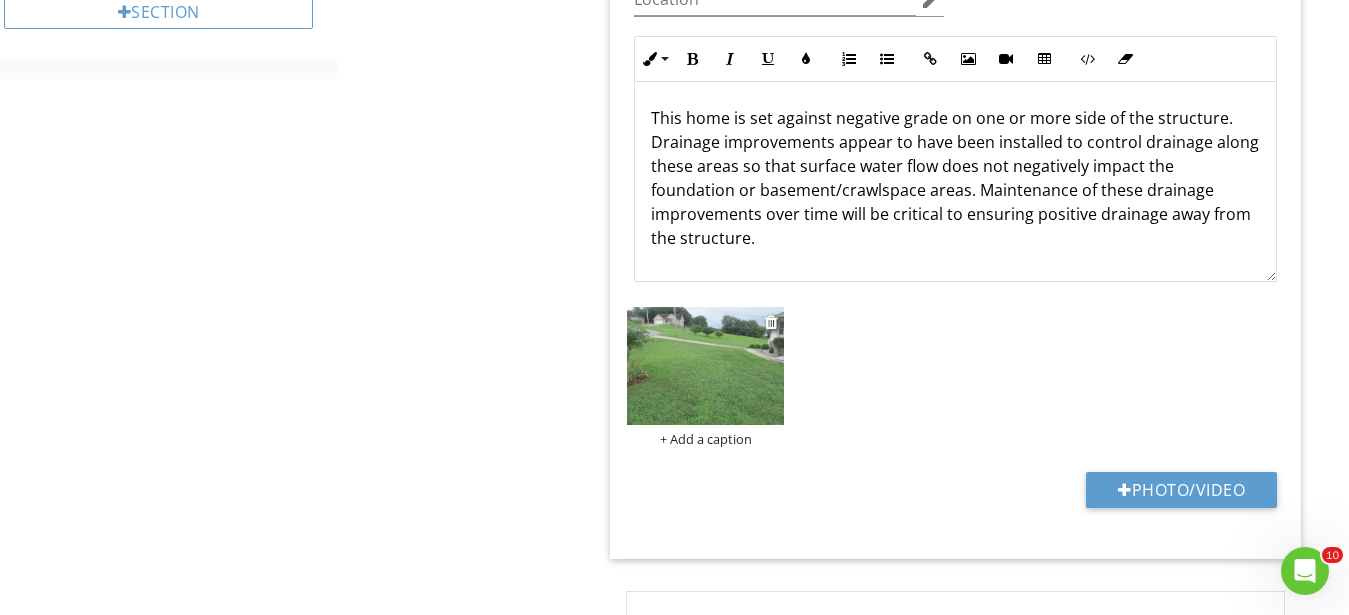 click at bounding box center [705, 366] 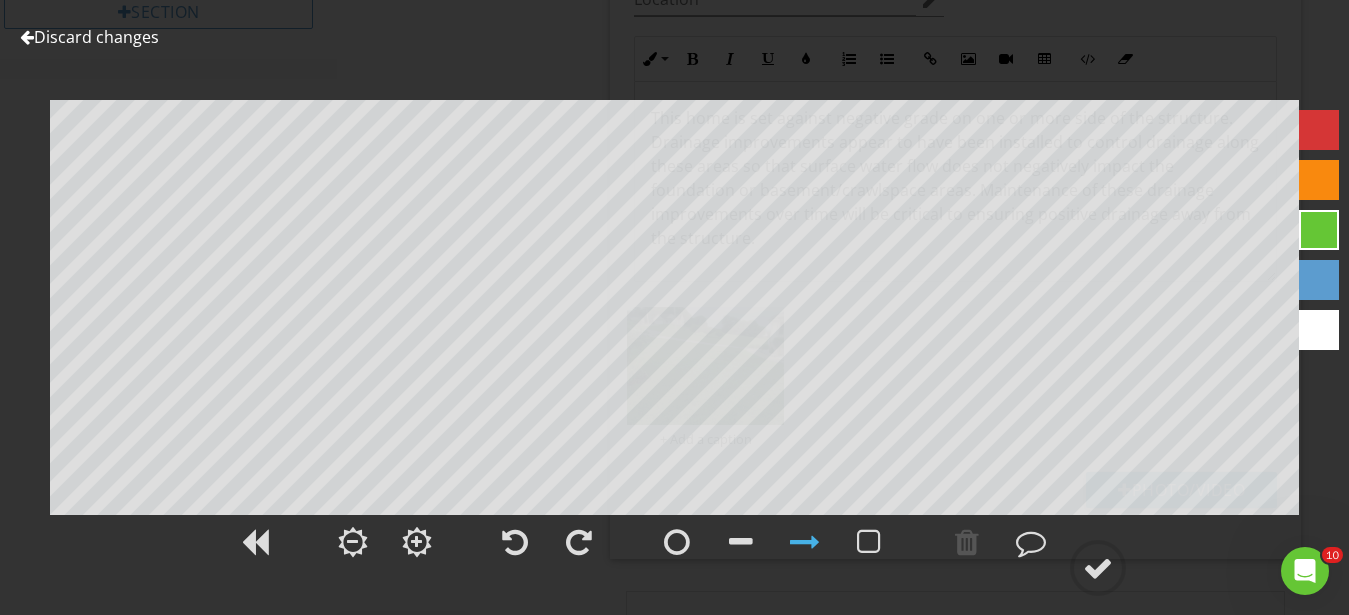 click at bounding box center [1319, 180] 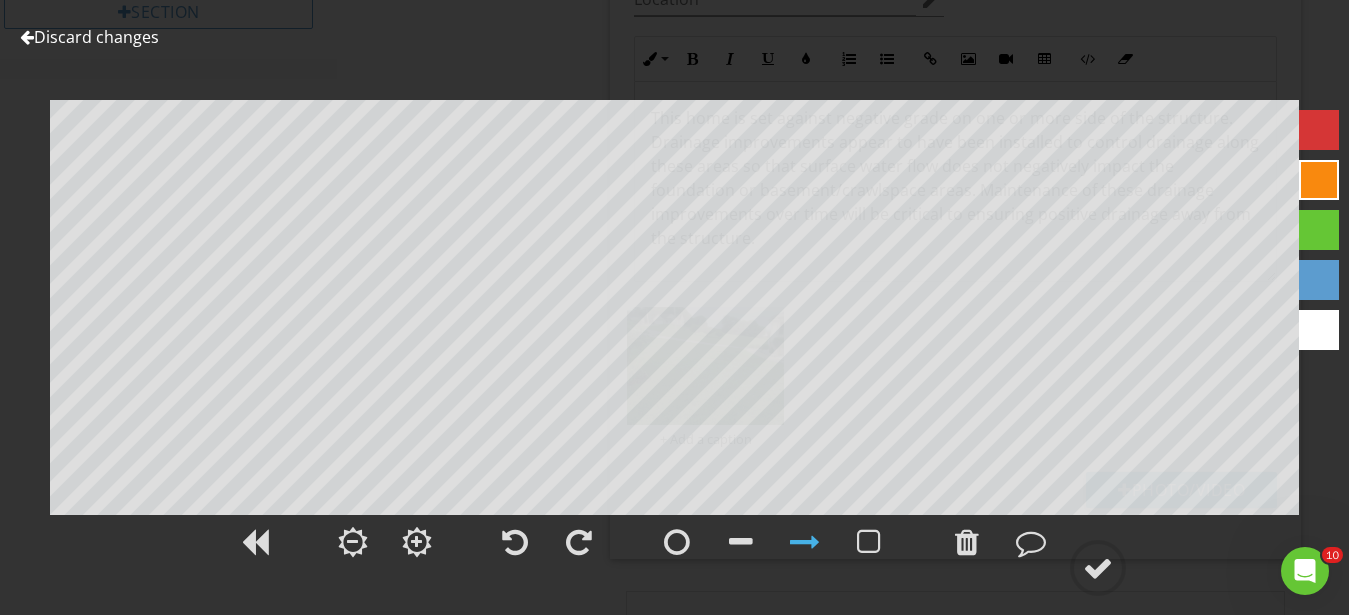 click at bounding box center [1319, 280] 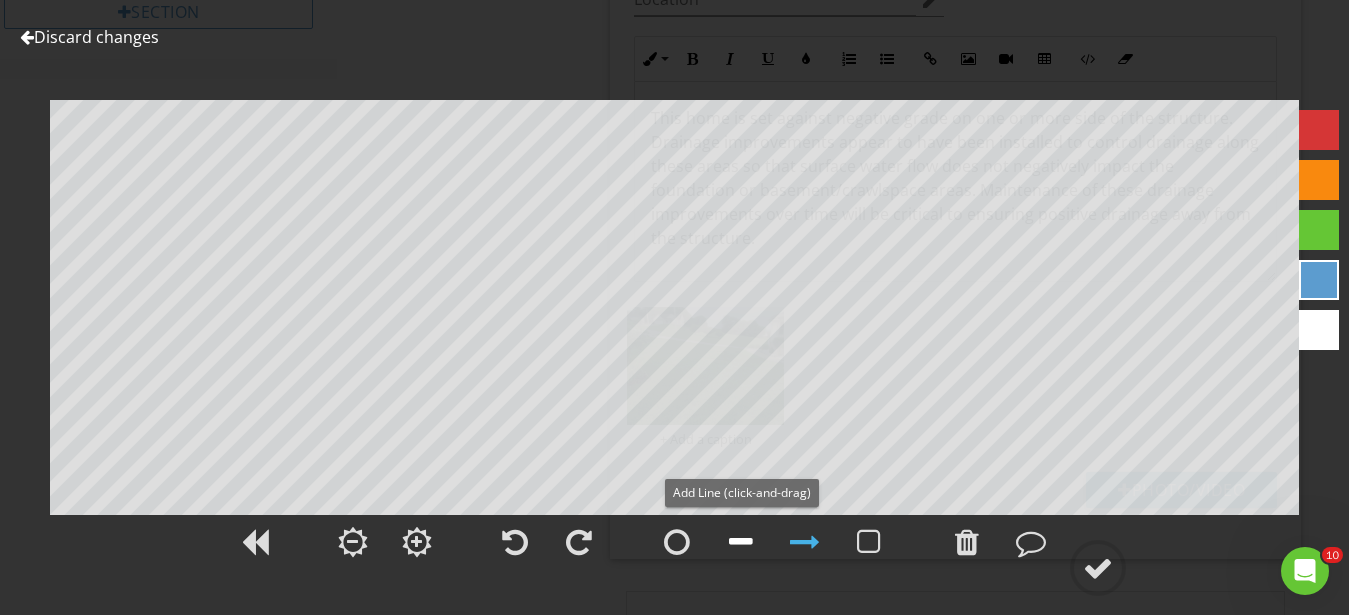 click at bounding box center (741, 542) 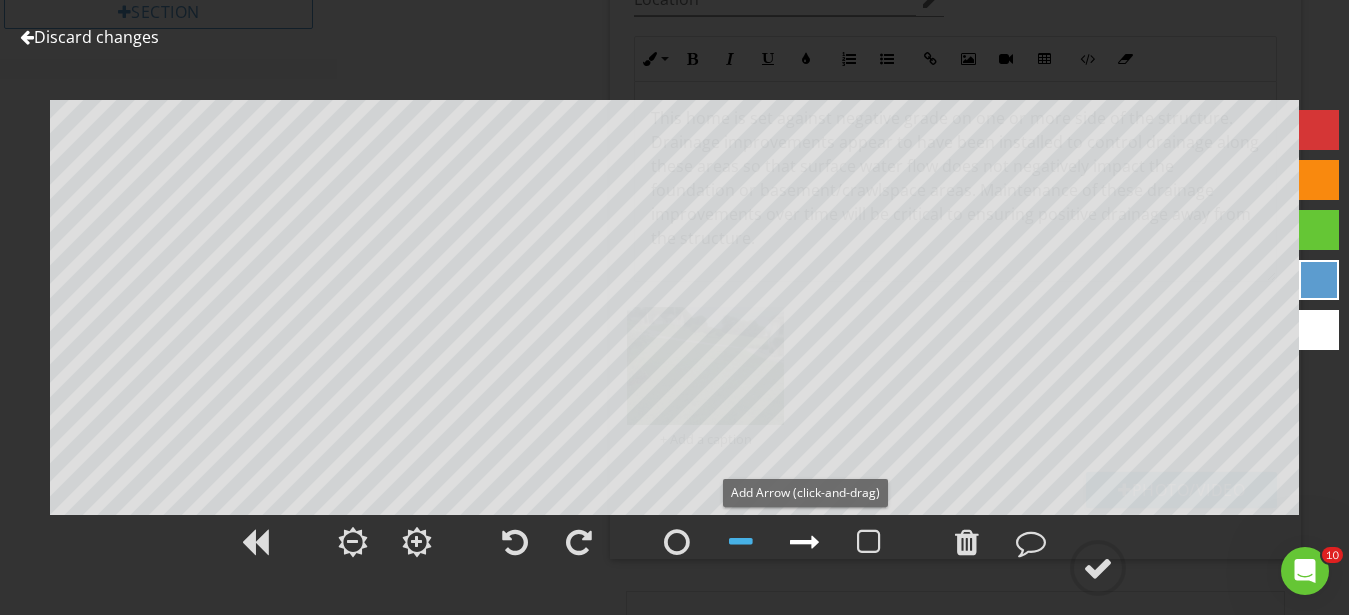 click at bounding box center [805, 542] 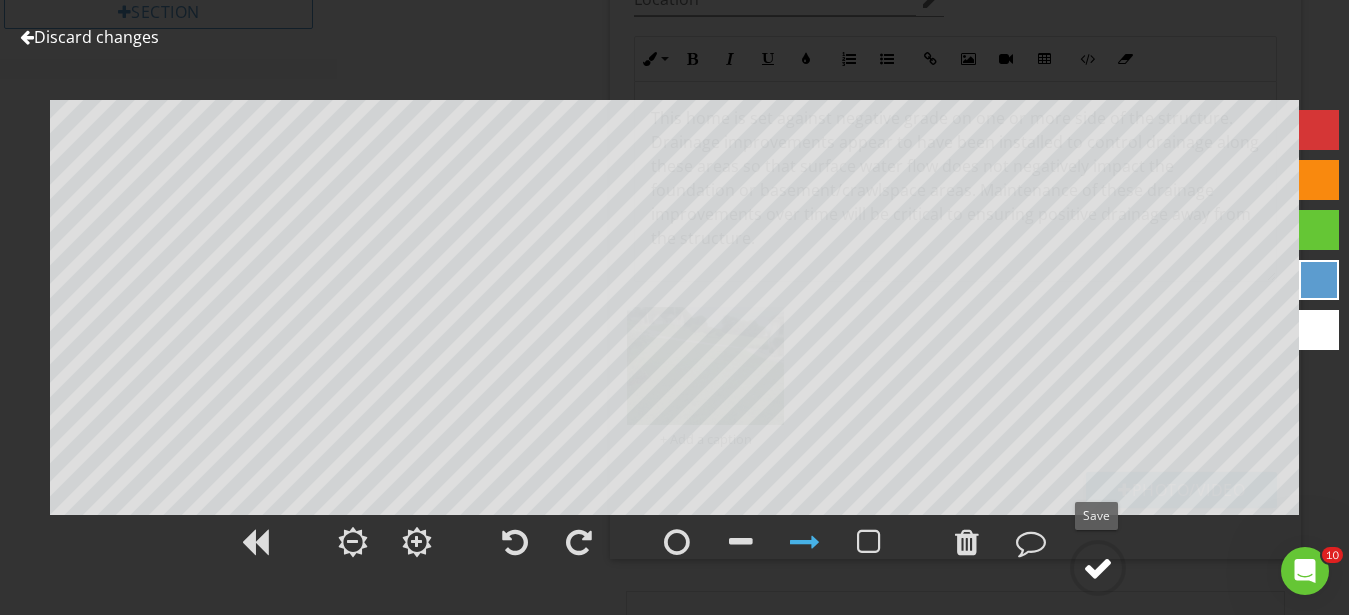 click at bounding box center [1098, 568] 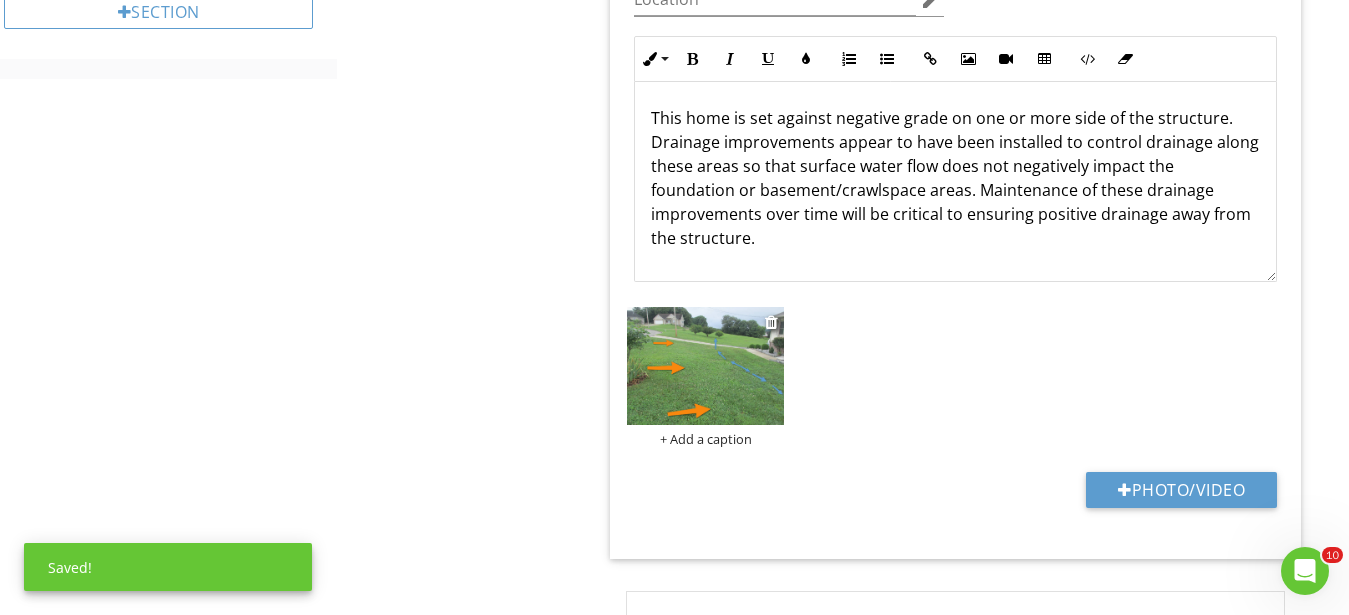 click on "+ Add a caption" at bounding box center [705, 439] 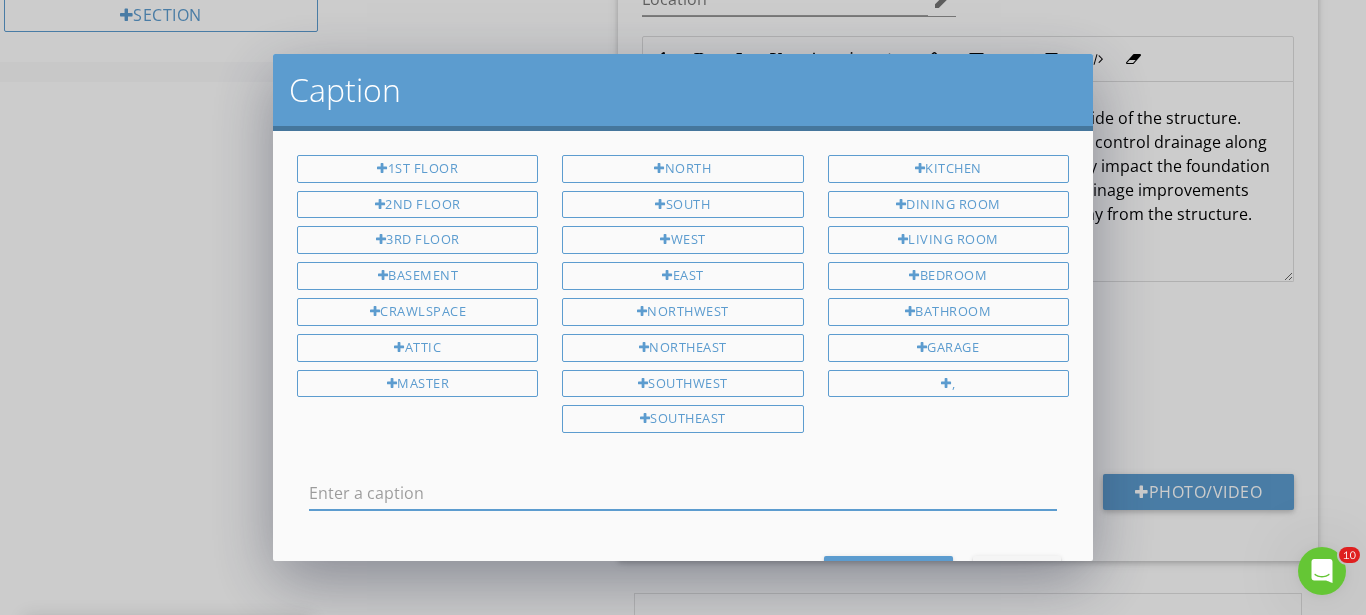 click at bounding box center (683, 493) 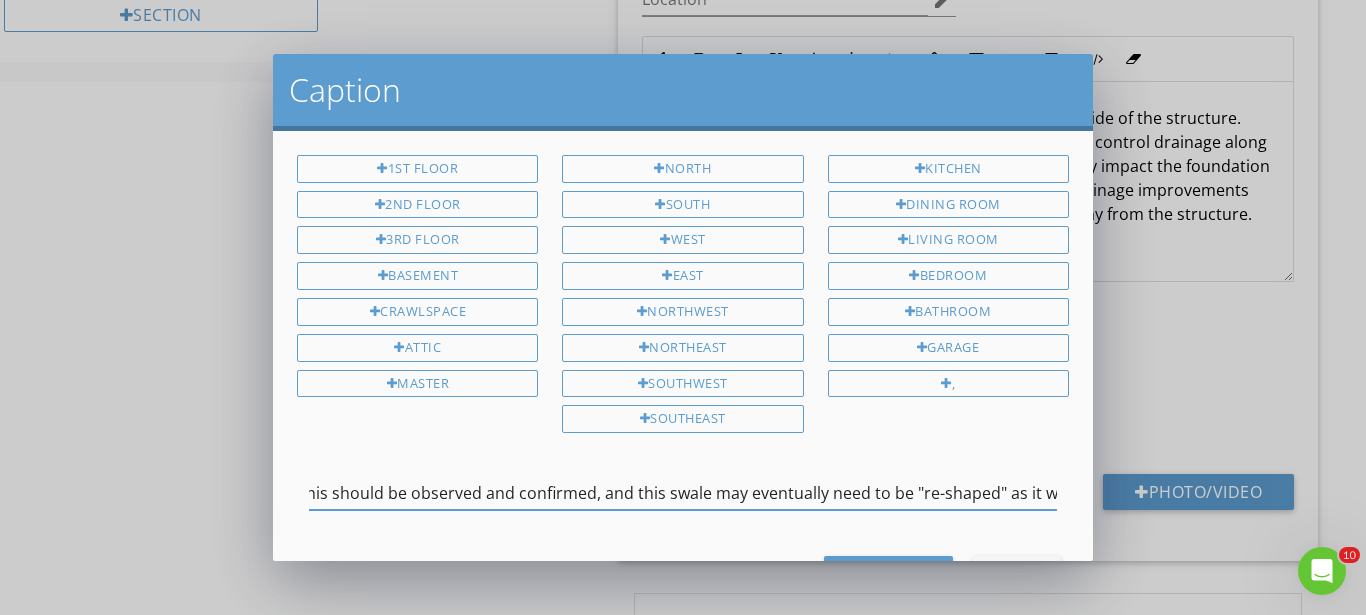 scroll, scrollTop: 0, scrollLeft: 1154, axis: horizontal 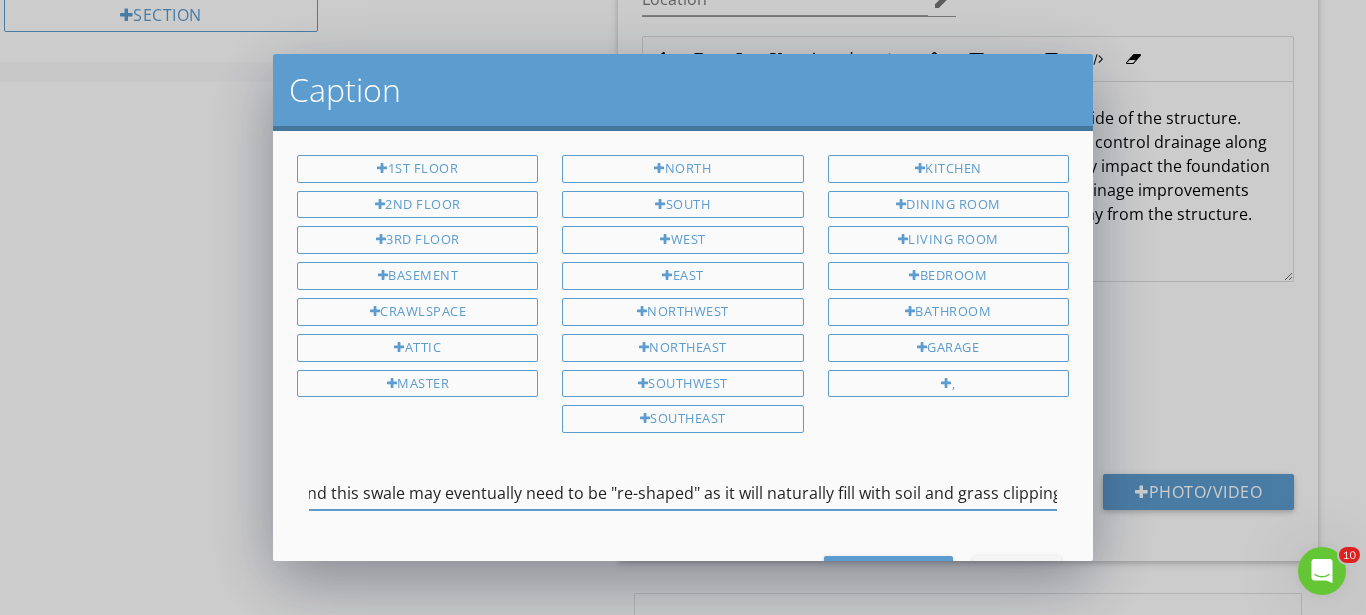 type on "Front yard is set into negative grade, but there appears to be a slight swale graded across the area that should help drain surface water to either side; This should be observed and confirmed, and this swale may eventually need to be "re-shaped" as it will naturally fill with soil and grass clippings" 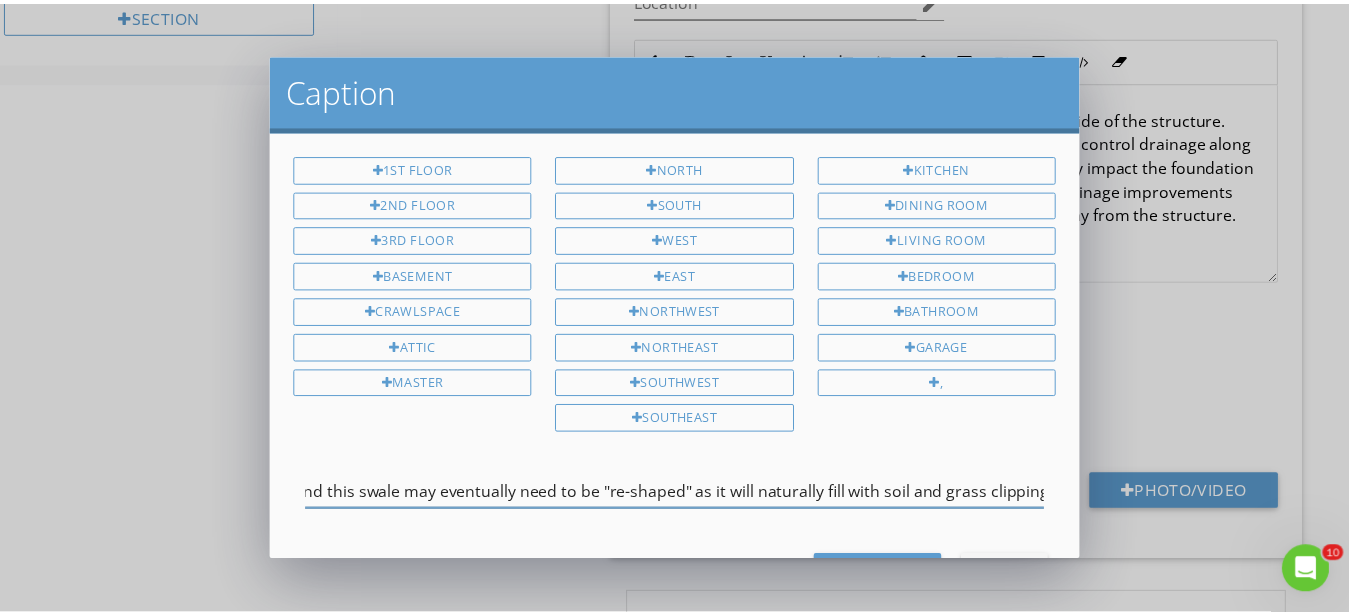 scroll, scrollTop: 0, scrollLeft: 1453, axis: horizontal 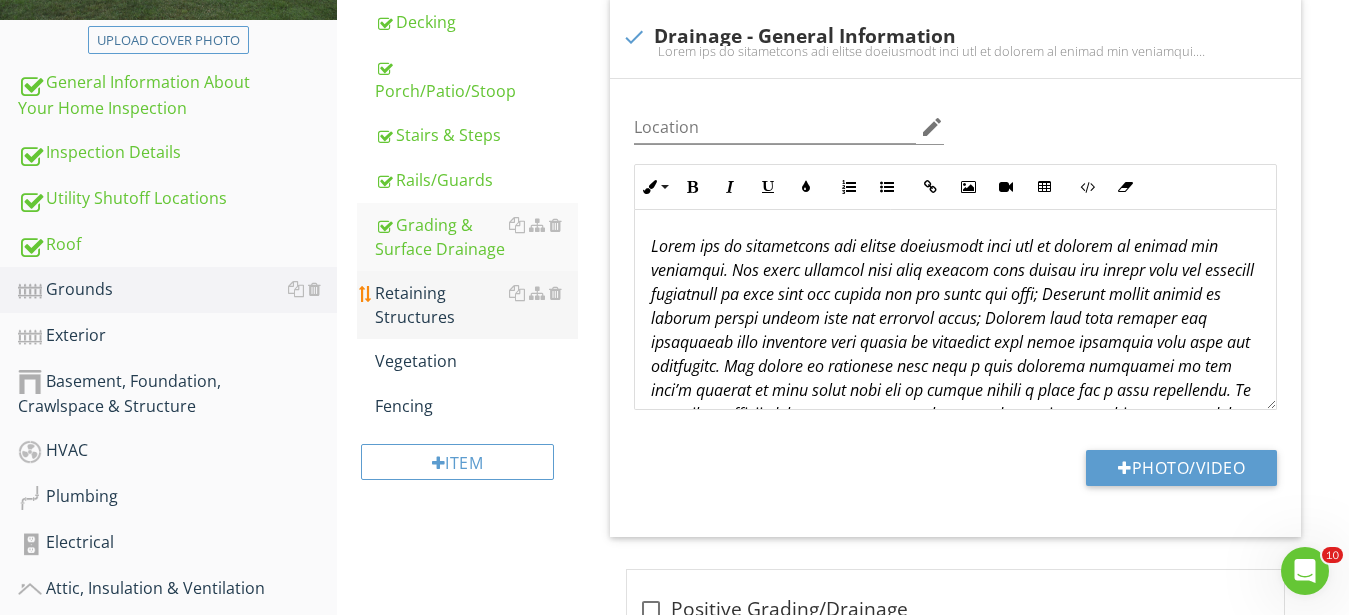 click on "Retaining Structures" at bounding box center [476, 305] 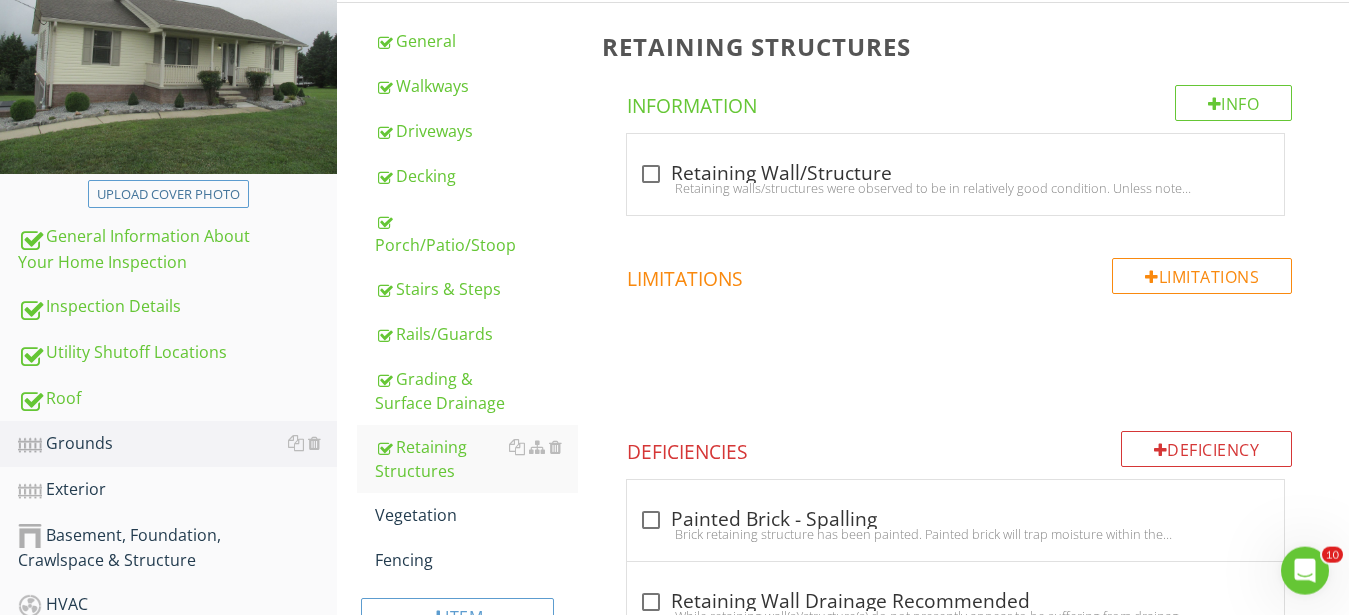 scroll, scrollTop: 249, scrollLeft: 0, axis: vertical 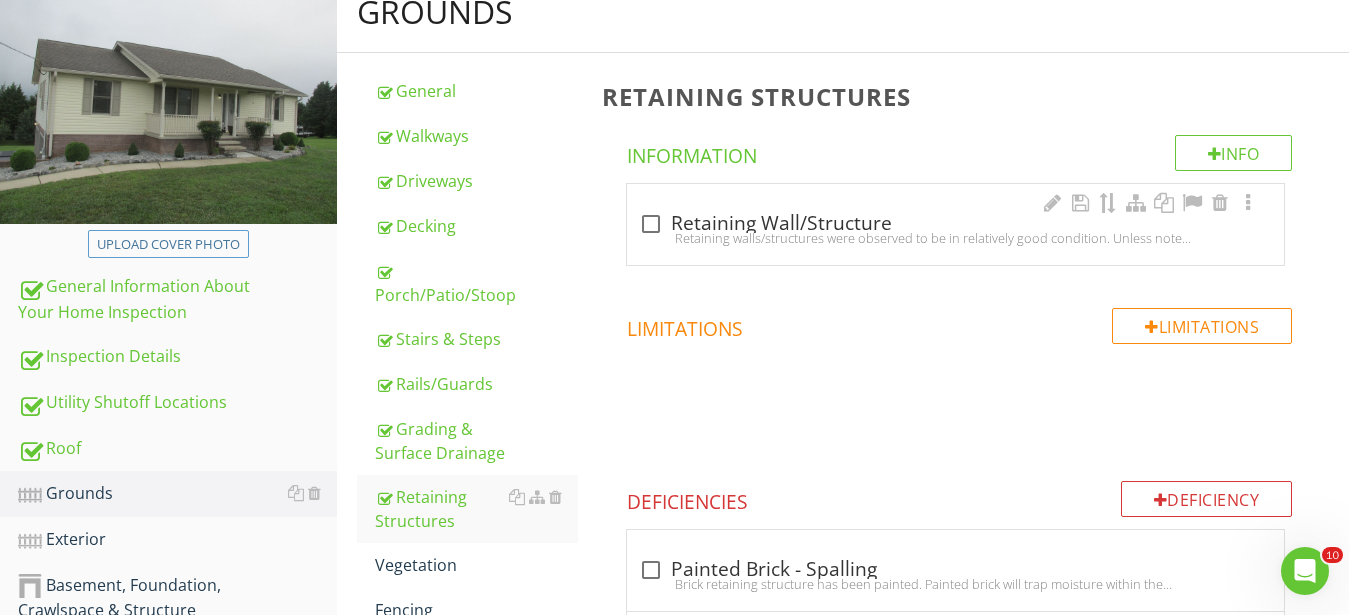 click on "Retaining walls/structures were observed to be in relatively good condition. Unless noted below, no defects were observed." at bounding box center (955, 238) 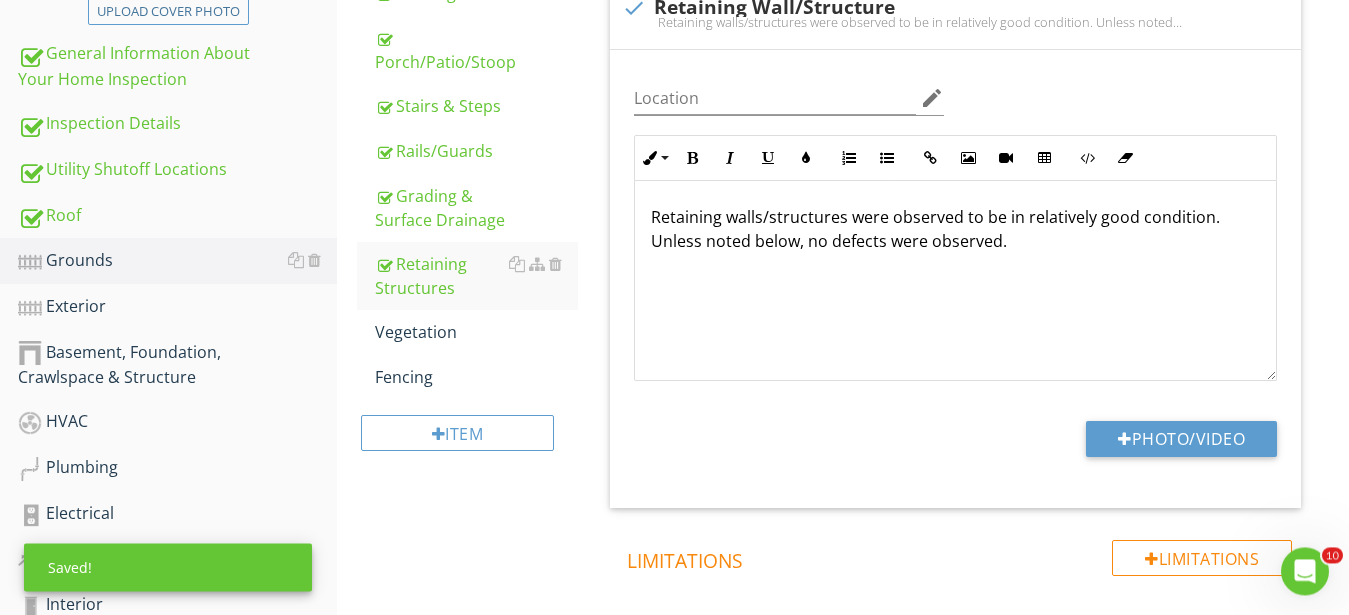 scroll, scrollTop: 555, scrollLeft: 0, axis: vertical 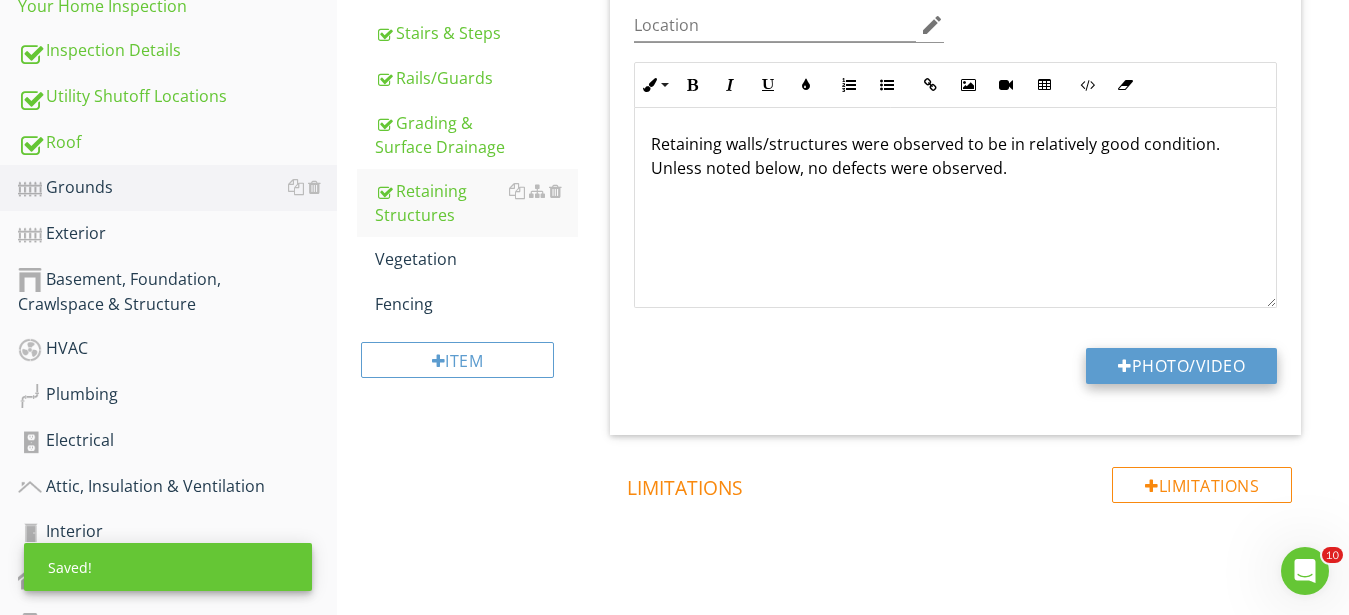 click on "Photo/Video" at bounding box center (1181, 366) 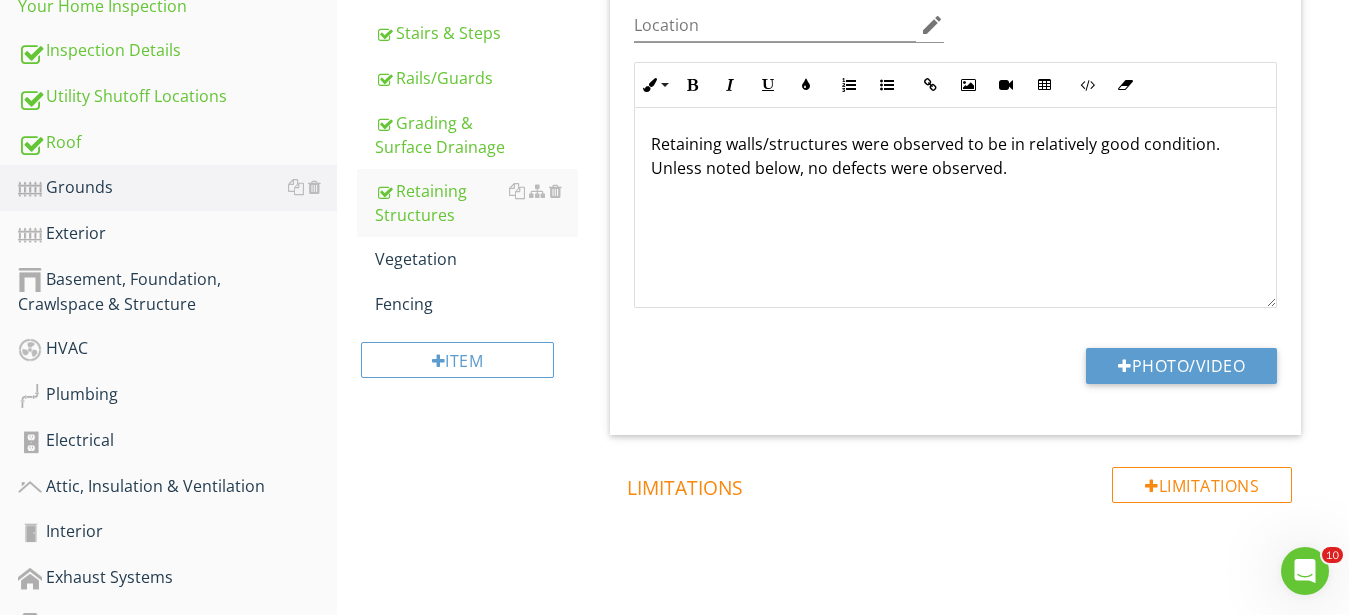 type on "C:\fakepath\IMG_0313.JPG" 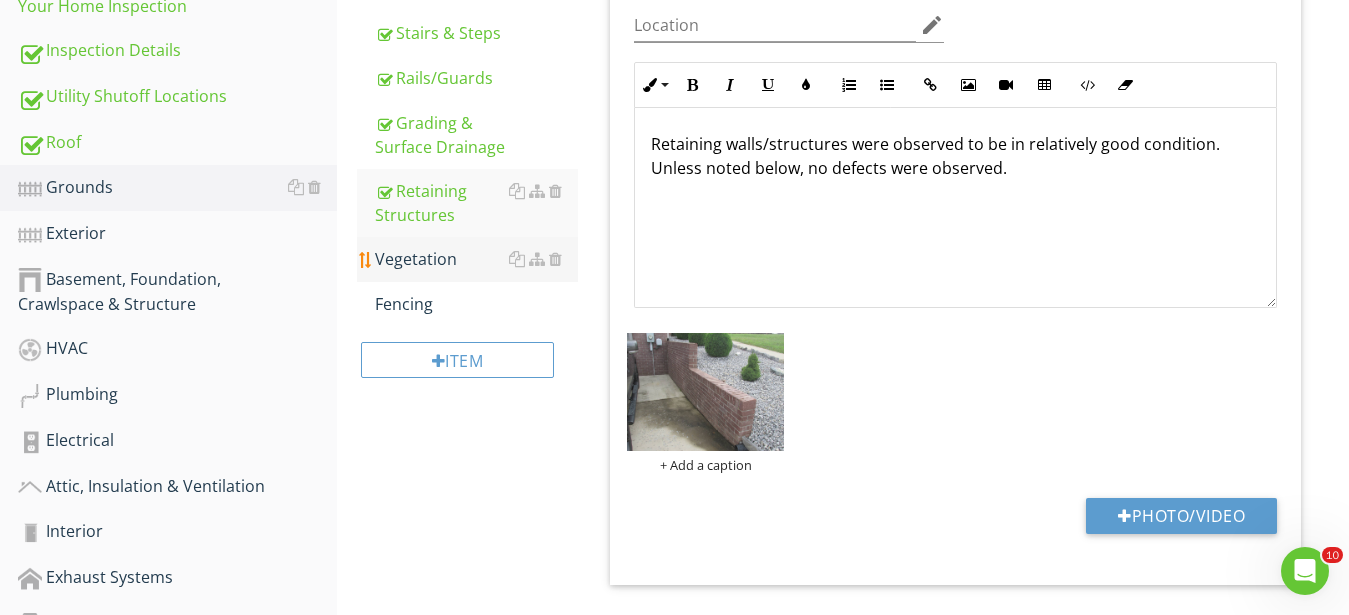 click on "Vegetation" at bounding box center (476, 259) 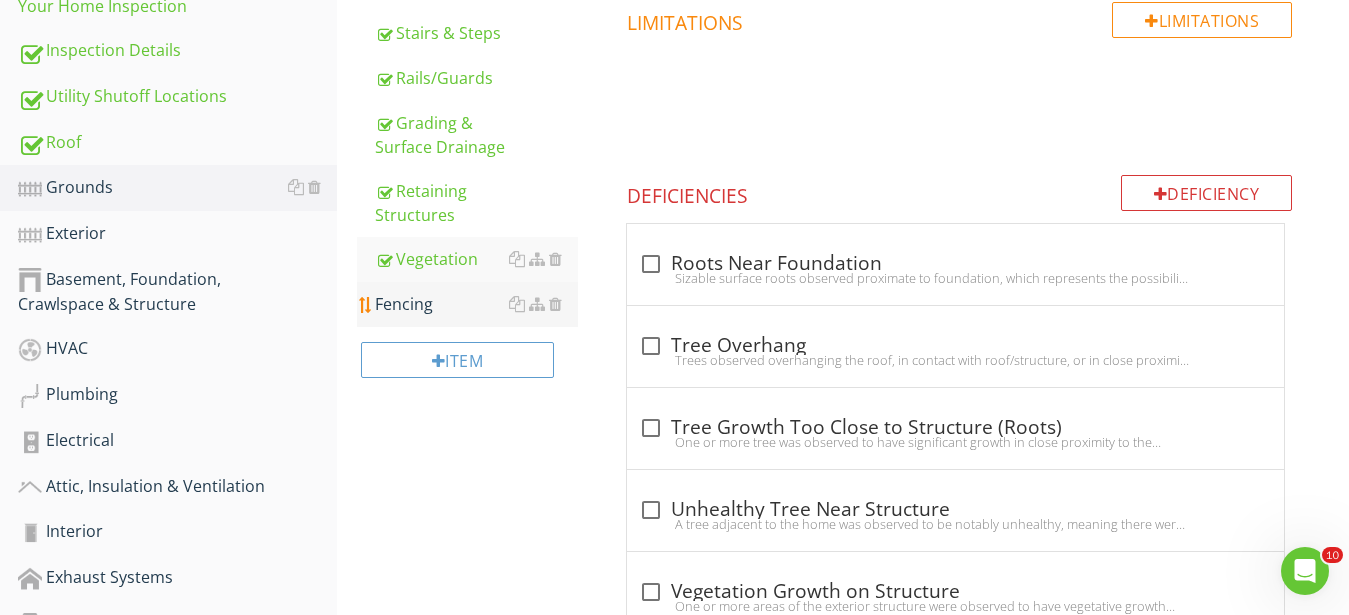 click on "Fencing" at bounding box center (476, 304) 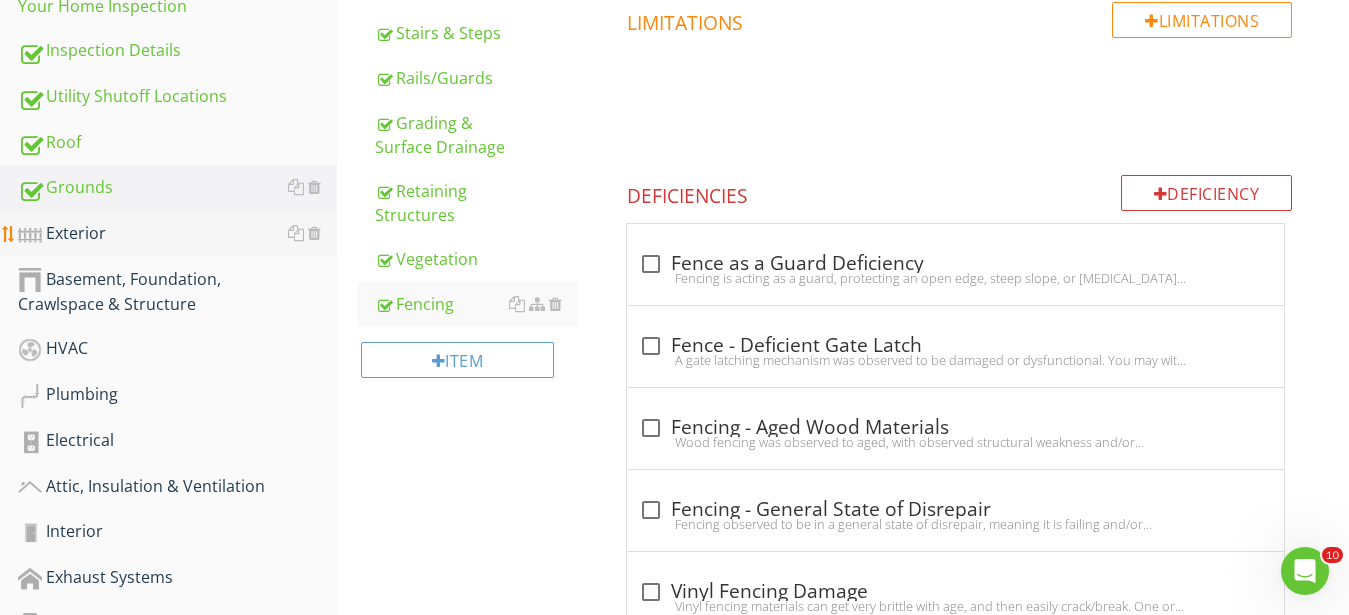 click on "Exterior" at bounding box center [177, 234] 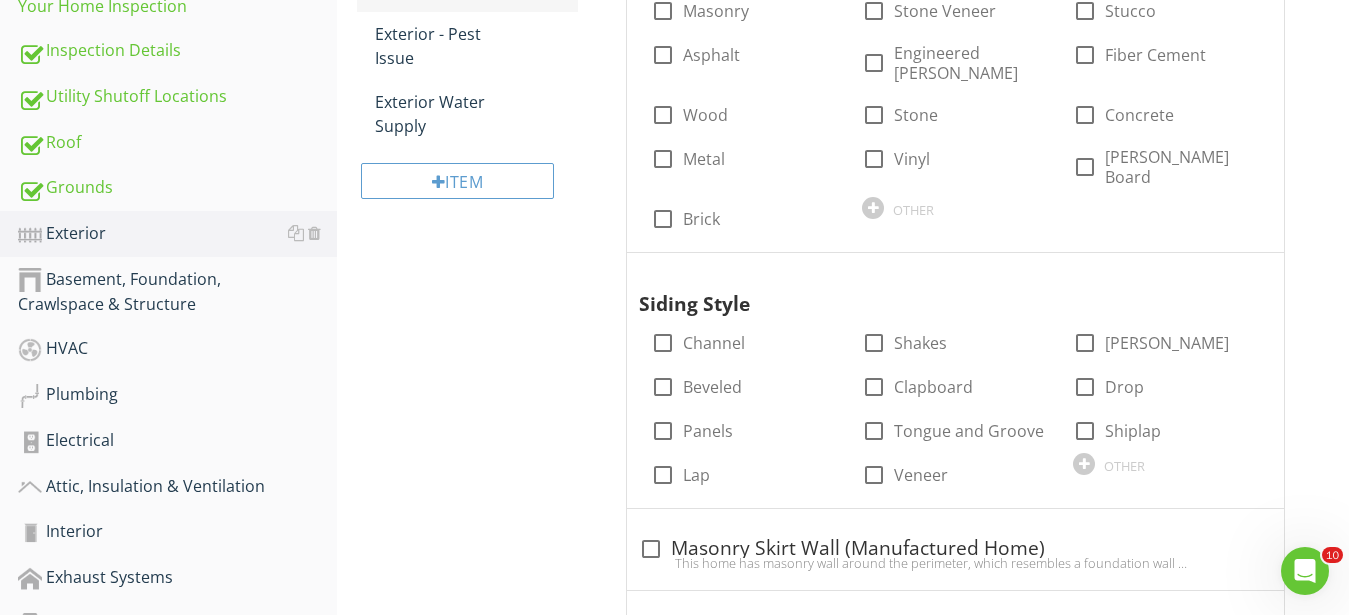 scroll, scrollTop: 147, scrollLeft: 0, axis: vertical 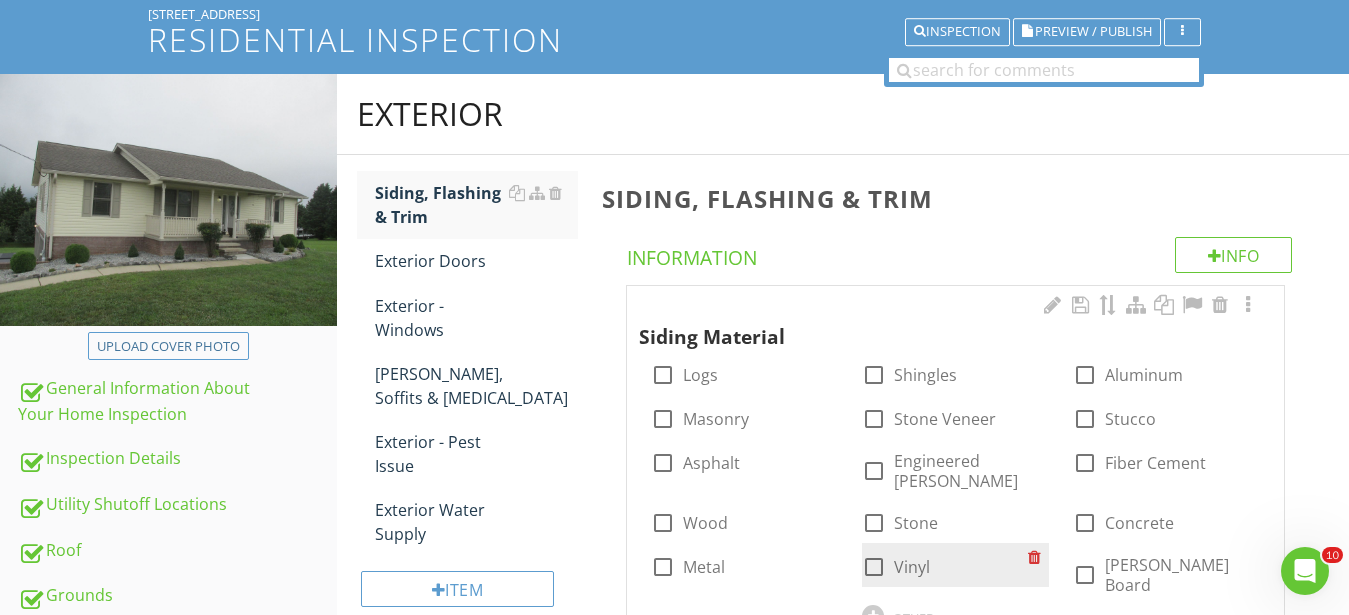 click at bounding box center [874, 567] 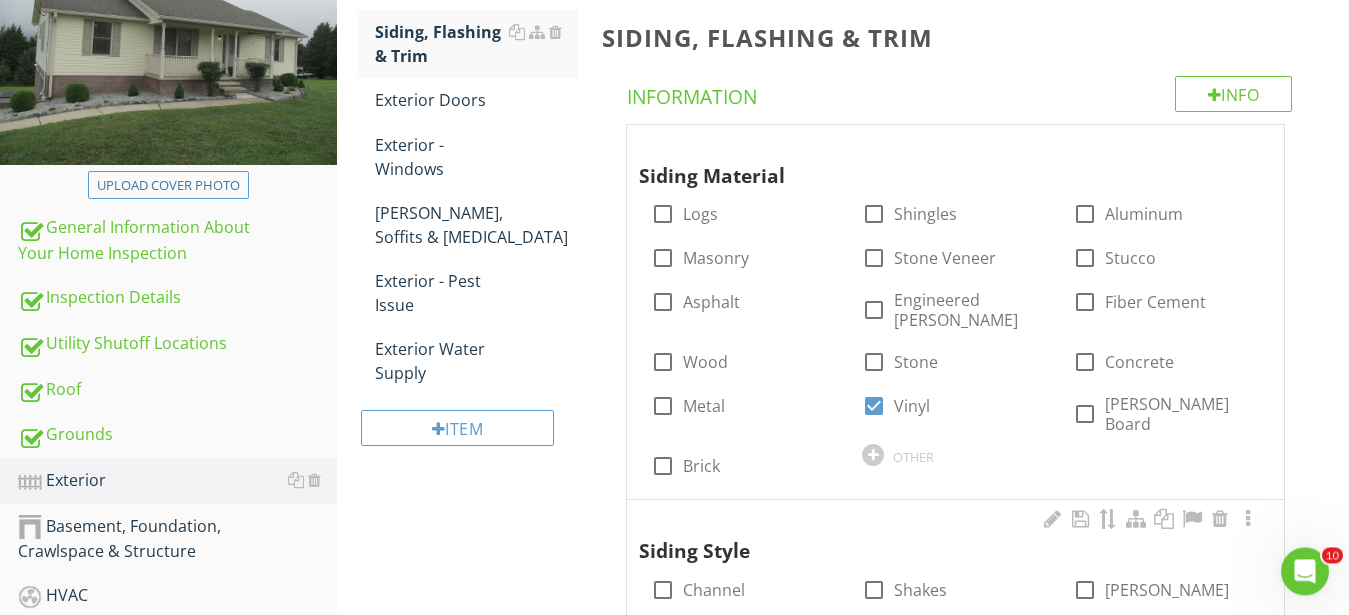 scroll, scrollTop: 453, scrollLeft: 0, axis: vertical 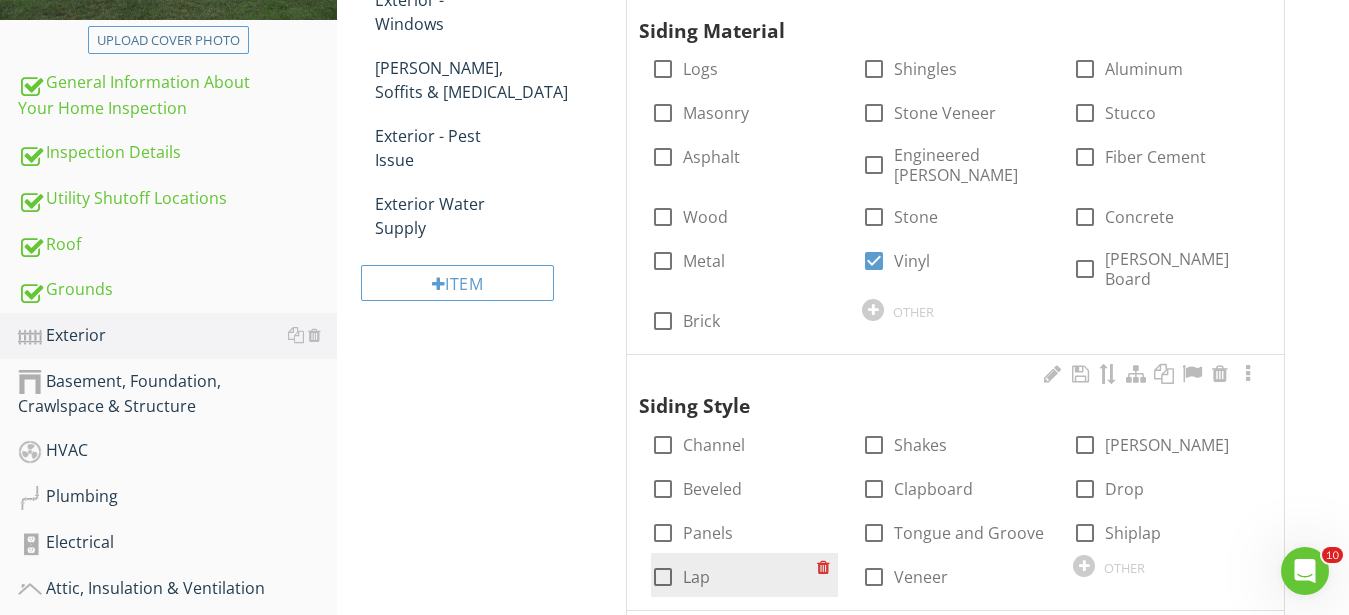 click at bounding box center [663, 577] 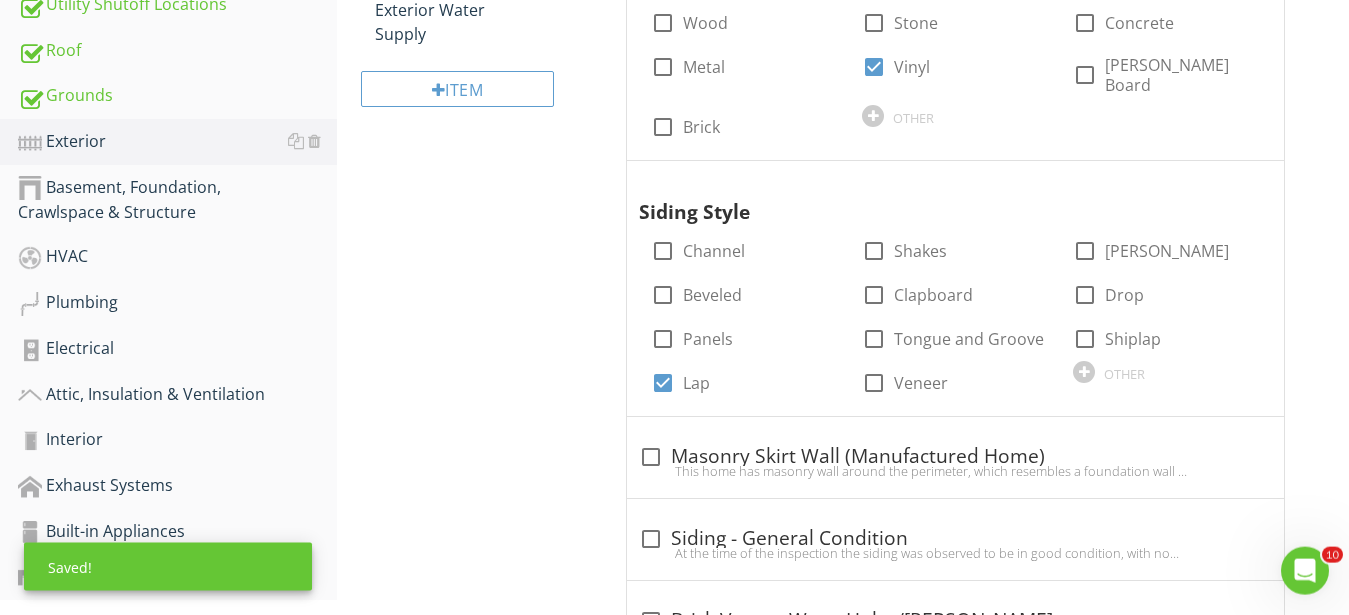 scroll, scrollTop: 759, scrollLeft: 0, axis: vertical 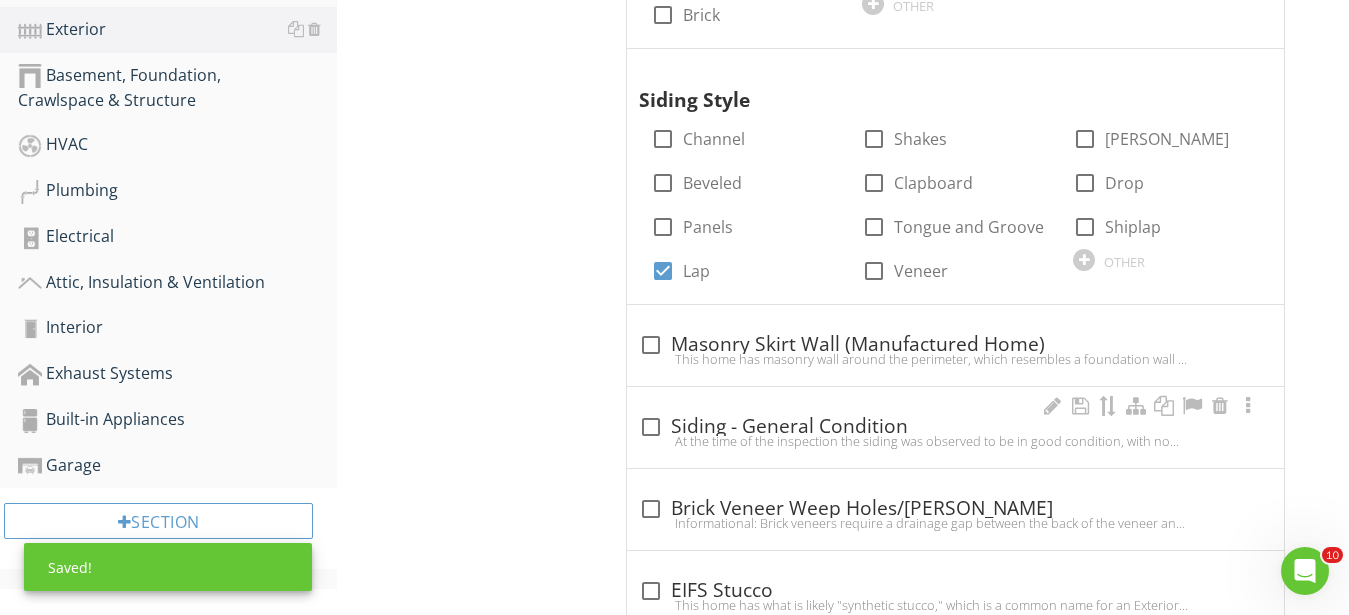 click on "check_box_outline_blank
Siding - General Condition" at bounding box center [955, 425] 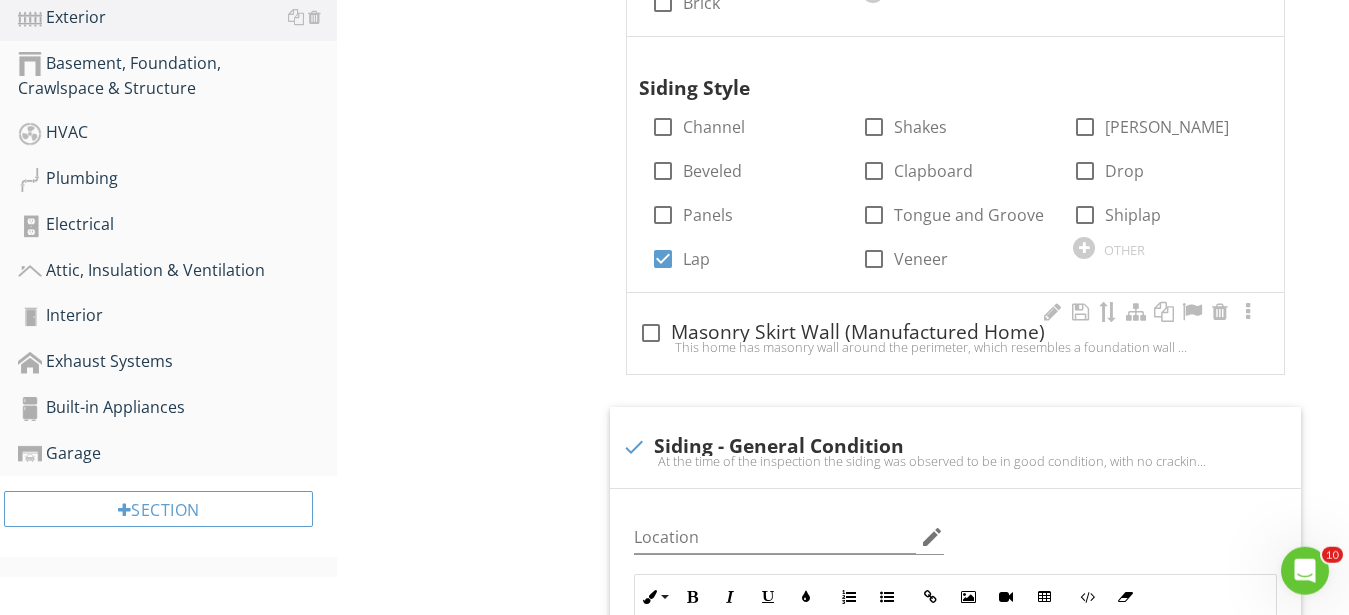 scroll, scrollTop: 657, scrollLeft: 0, axis: vertical 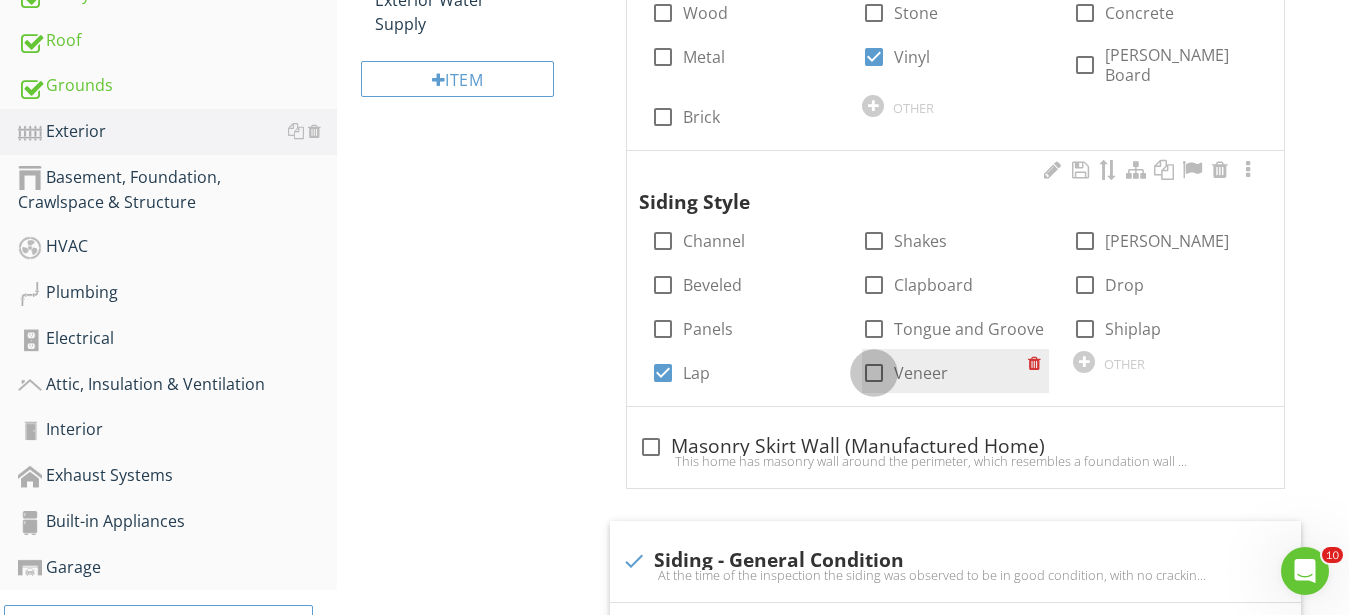 click at bounding box center [874, 373] 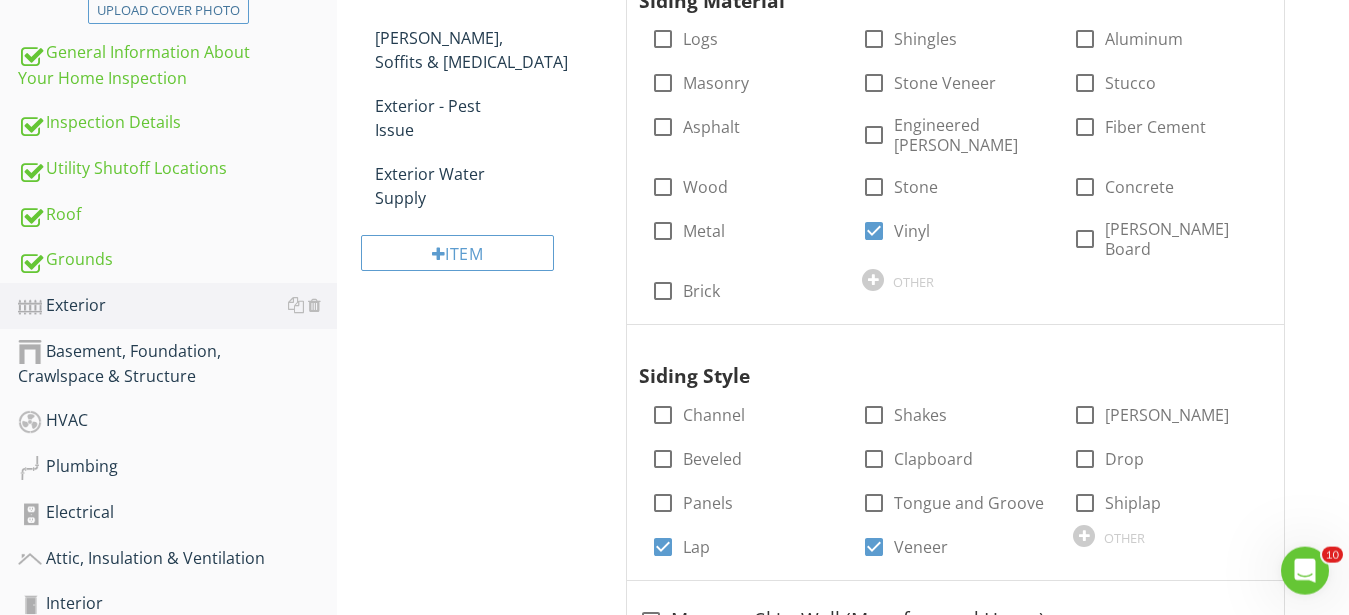 scroll, scrollTop: 351, scrollLeft: 0, axis: vertical 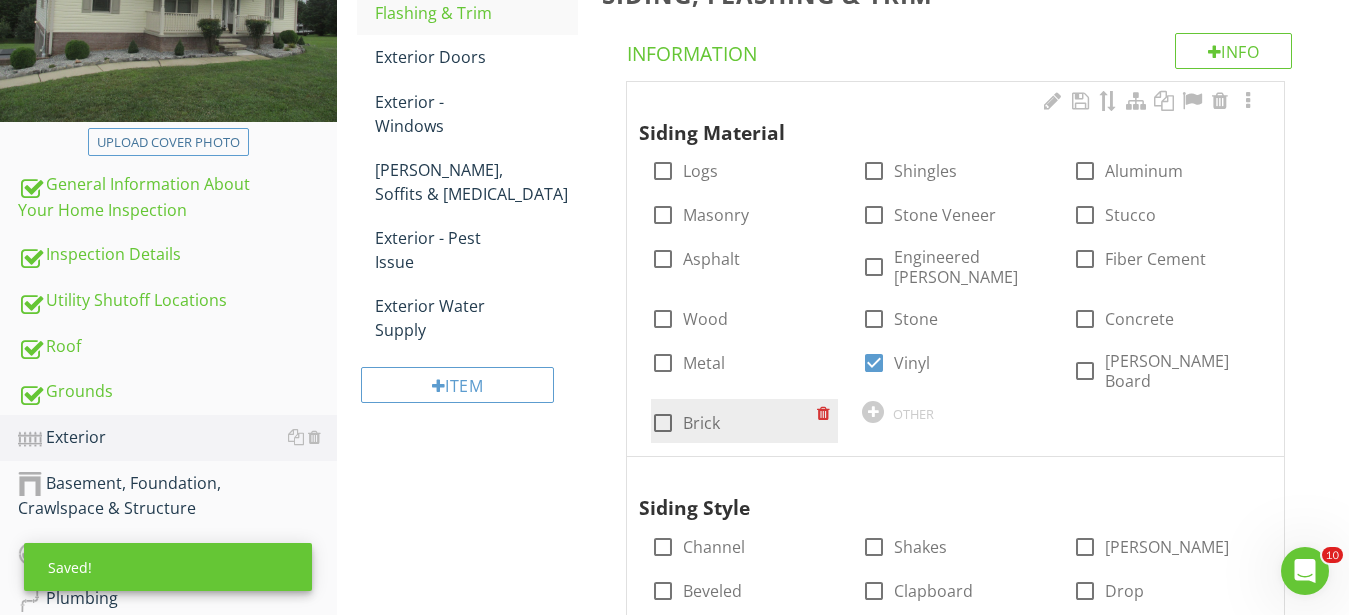 click at bounding box center (663, 423) 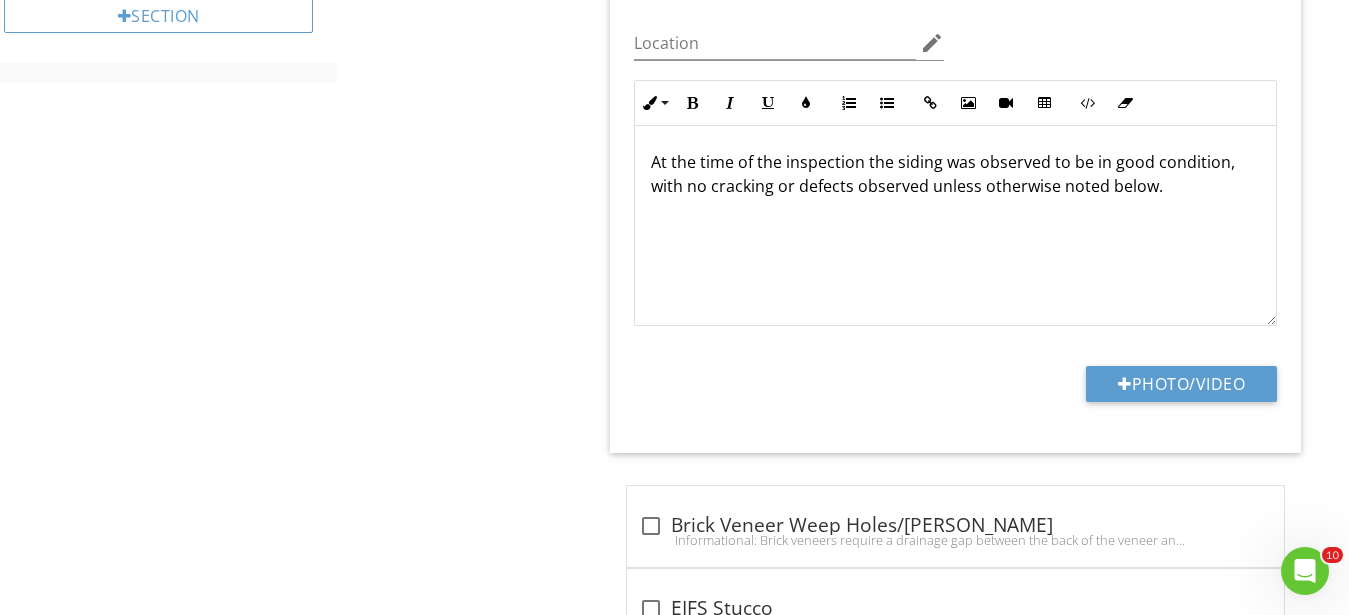 scroll, scrollTop: 1269, scrollLeft: 0, axis: vertical 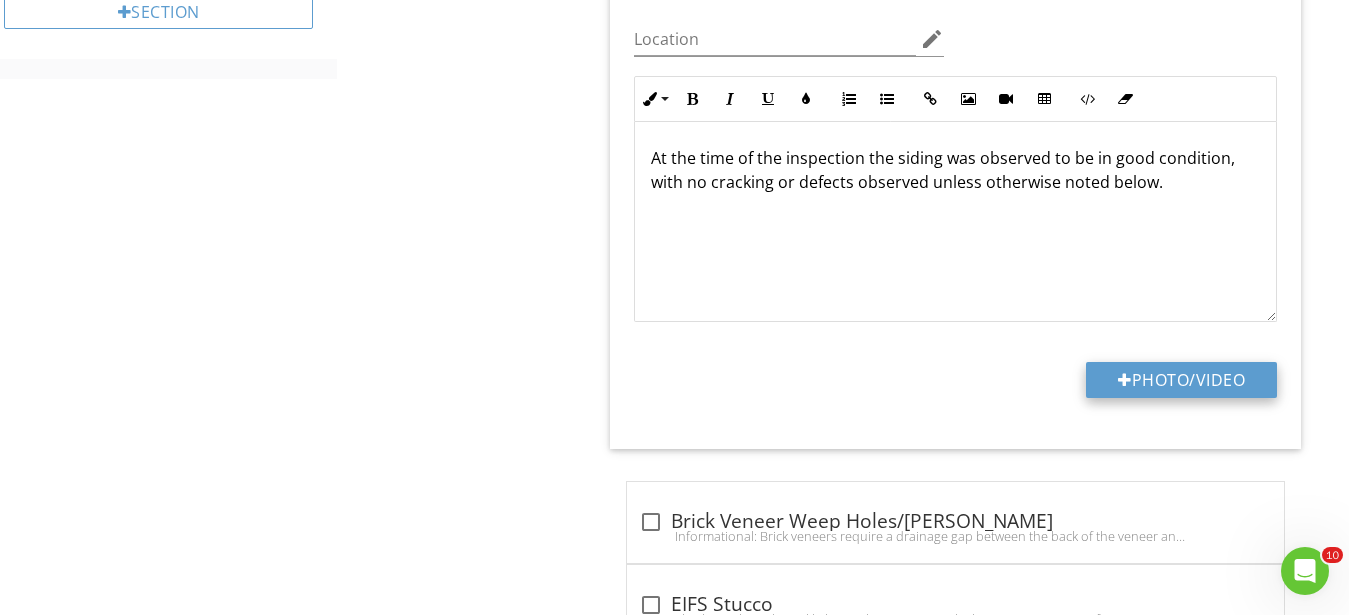 click on "Photo/Video" at bounding box center [1181, 380] 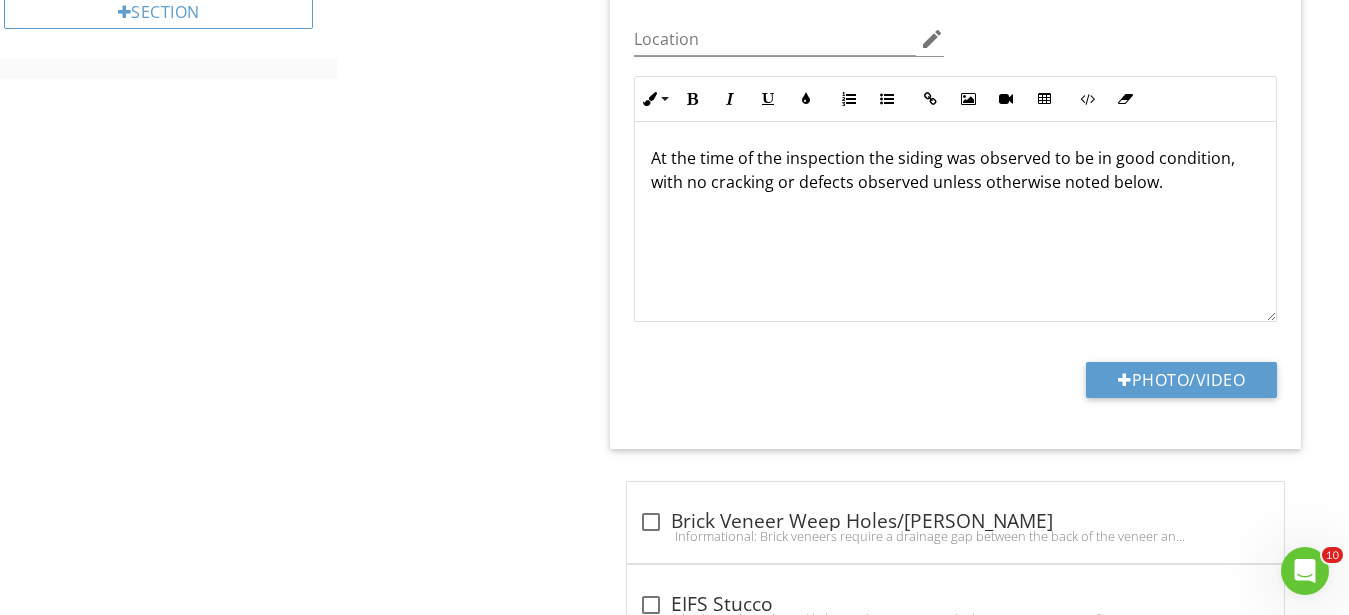 type on "C:\fakepath\IMG_0314.JPG" 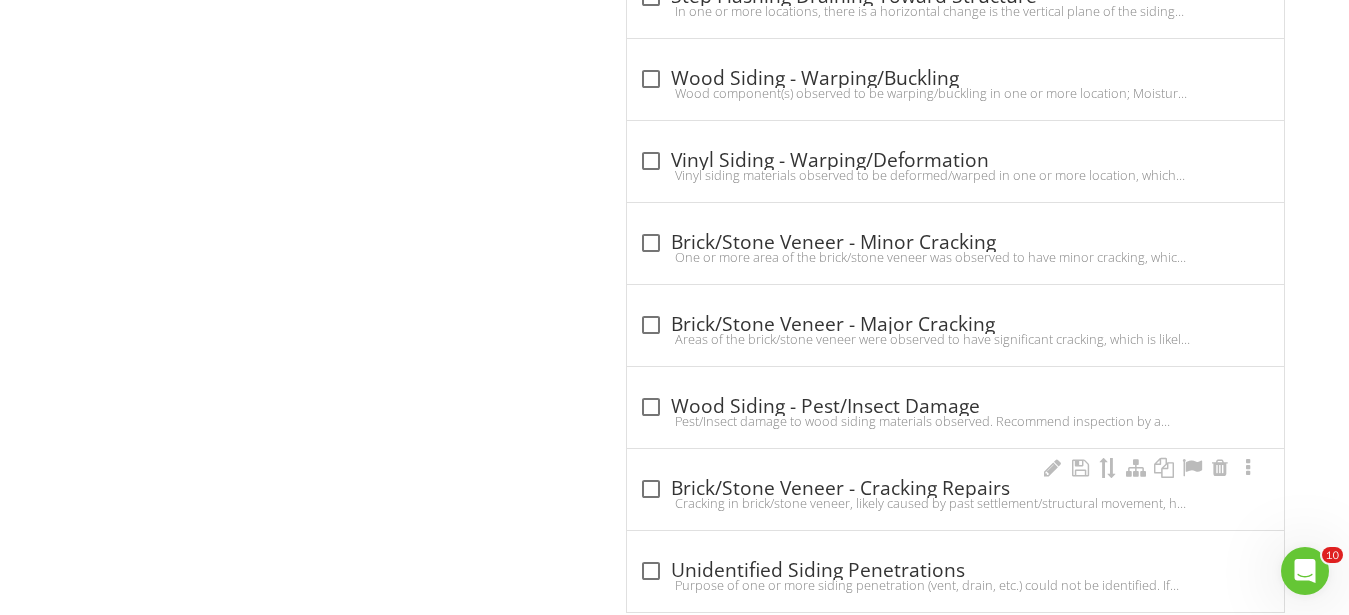 scroll, scrollTop: 5066, scrollLeft: 0, axis: vertical 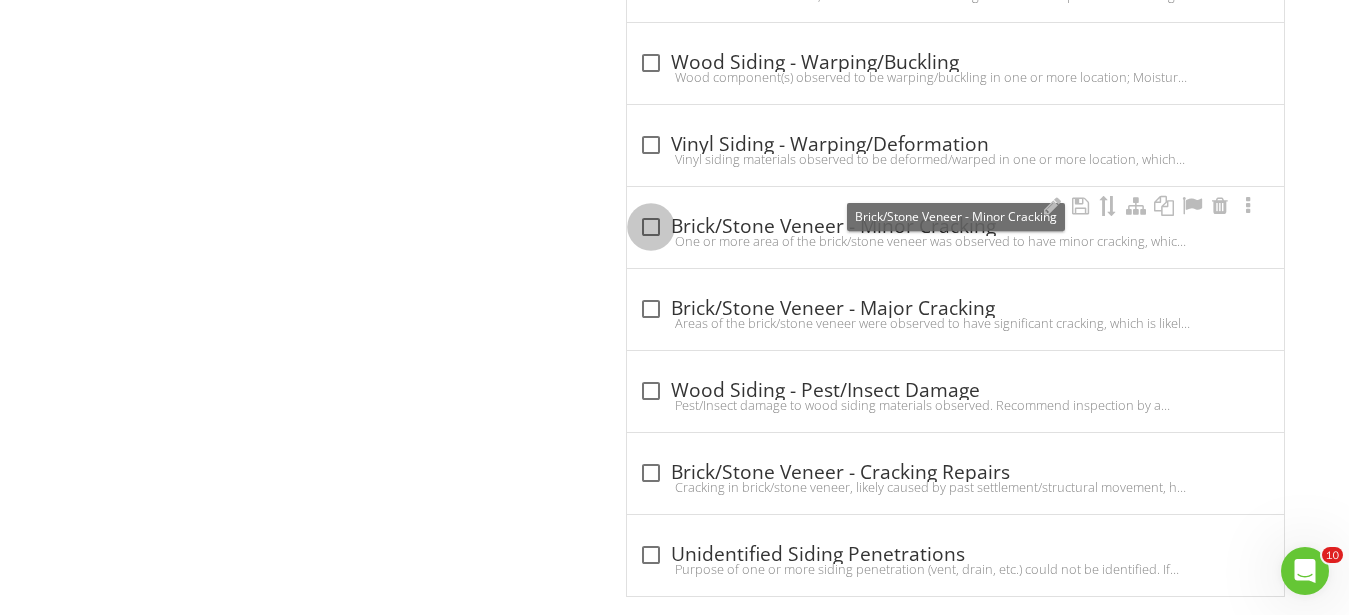 click at bounding box center (651, 227) 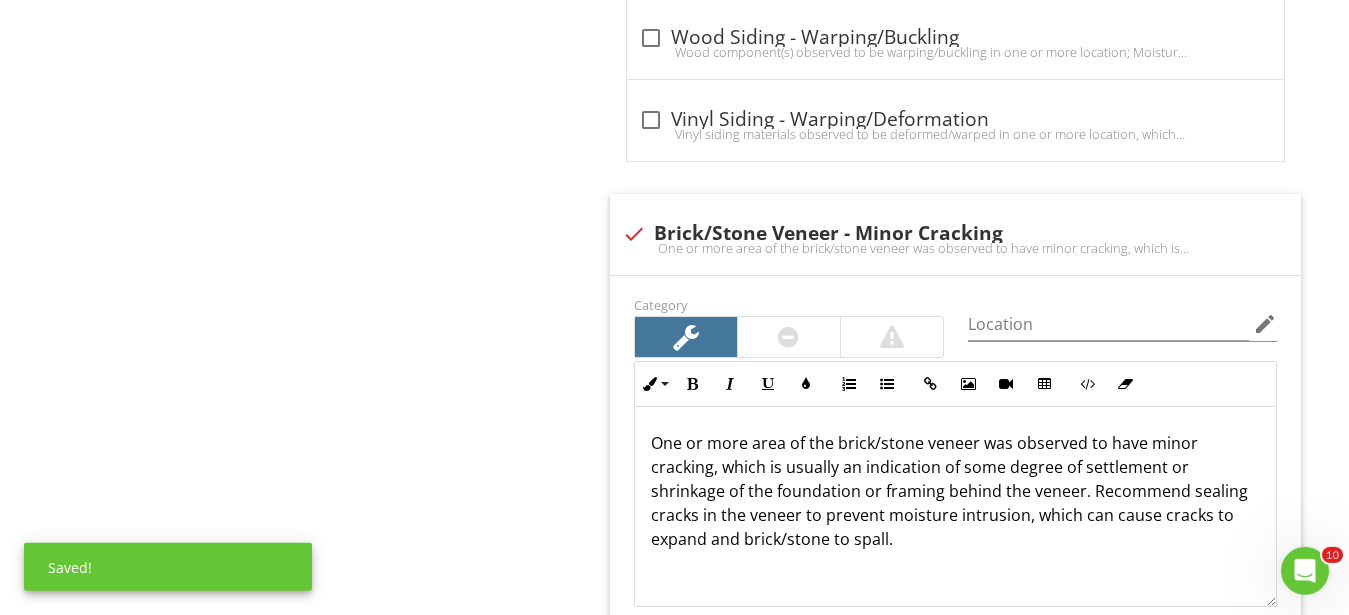 scroll, scrollTop: 5167, scrollLeft: 0, axis: vertical 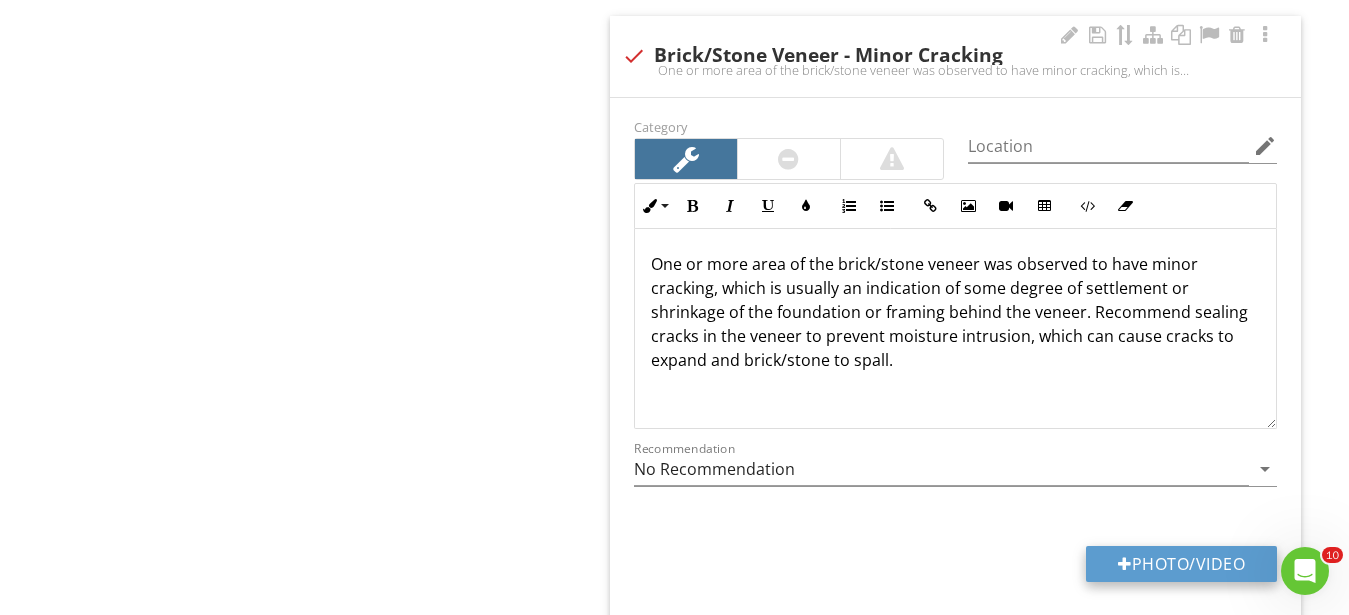 click on "Photo/Video" at bounding box center [1181, 564] 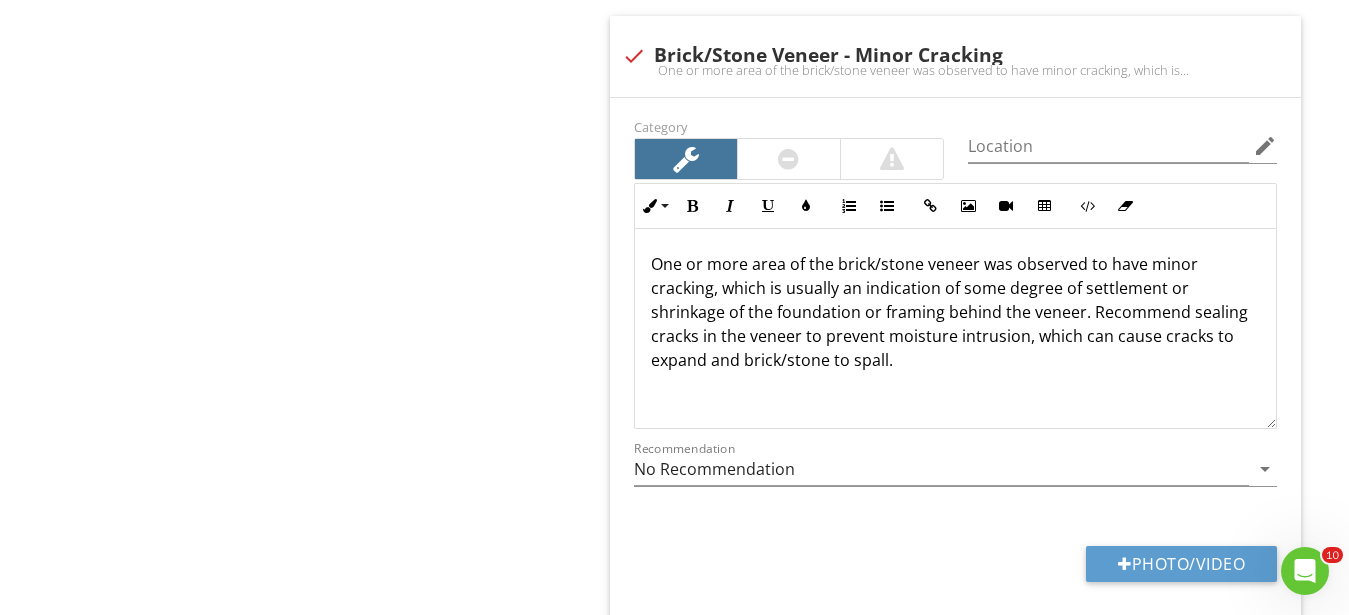 type on "C:\fakepath\IMG_0311.JPG" 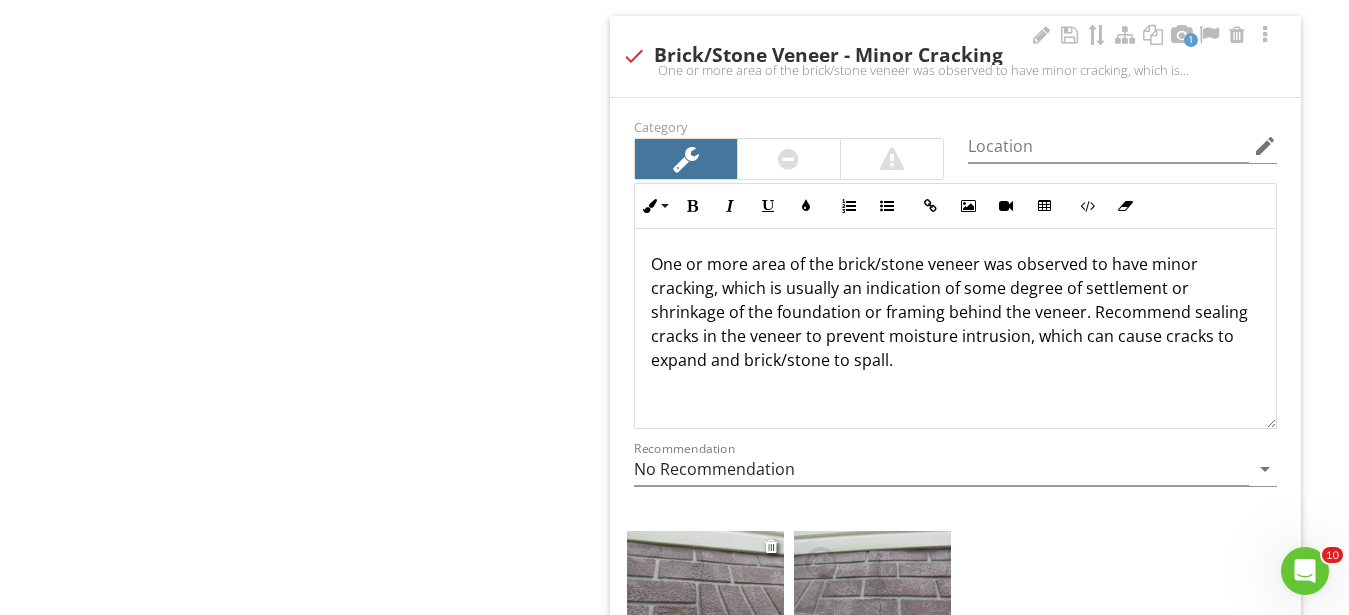 scroll, scrollTop: 5473, scrollLeft: 0, axis: vertical 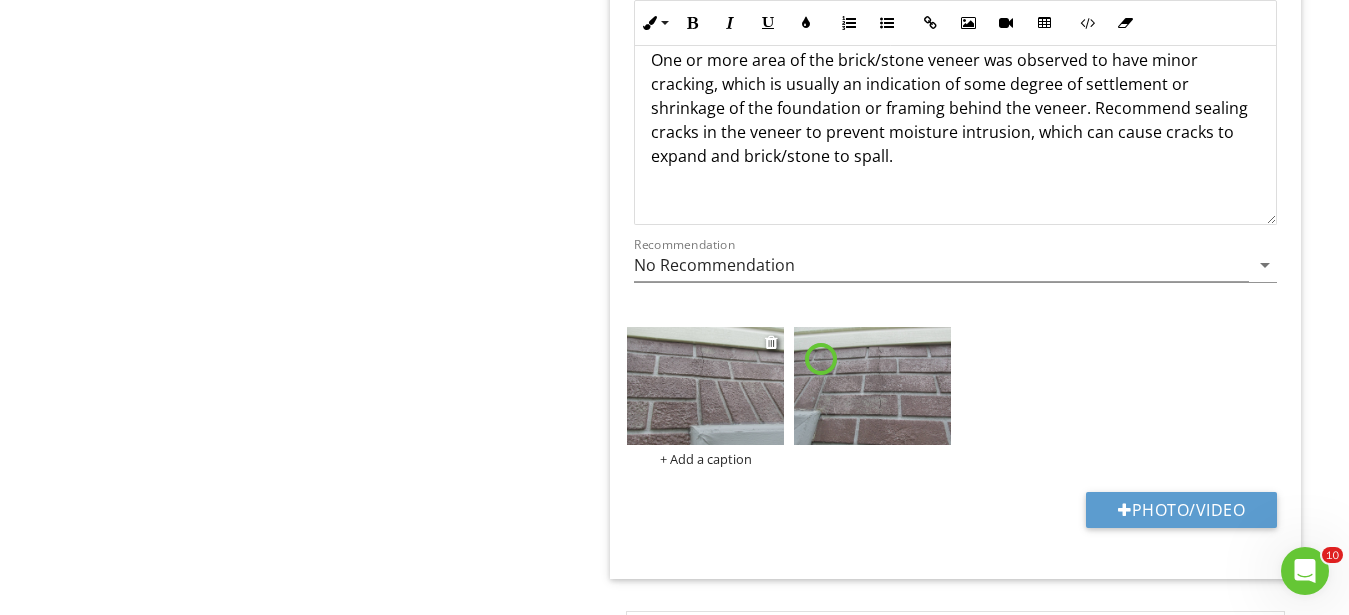 click at bounding box center (705, 386) 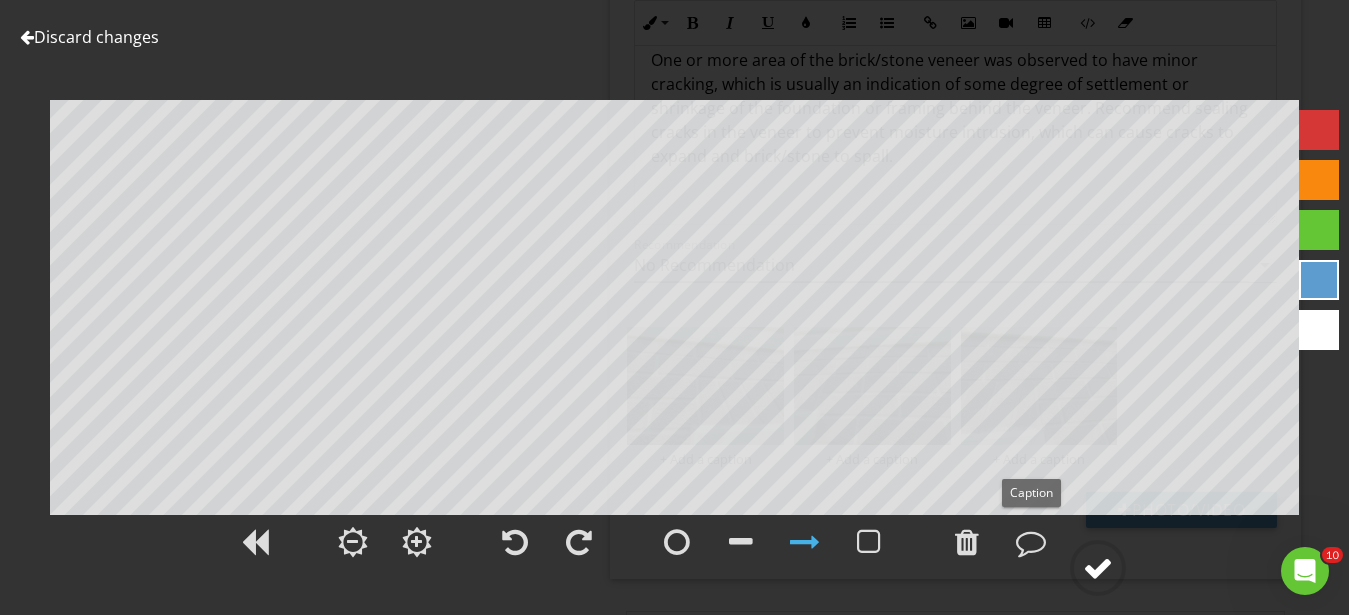 click 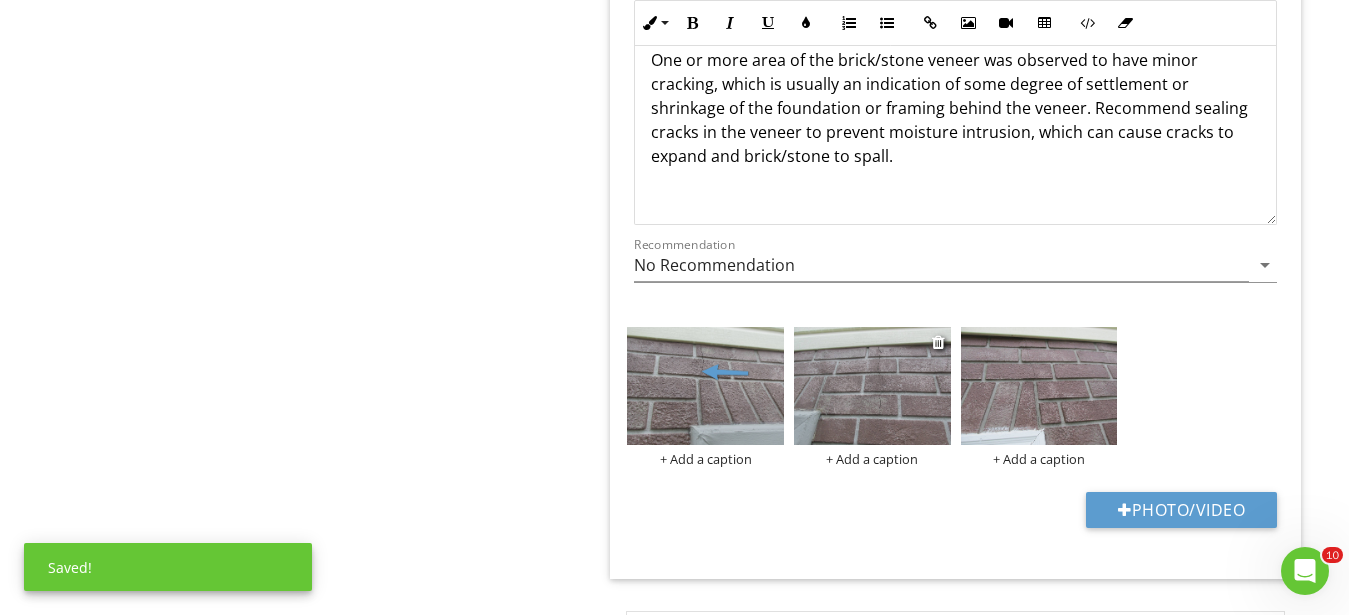 click at bounding box center [872, 386] 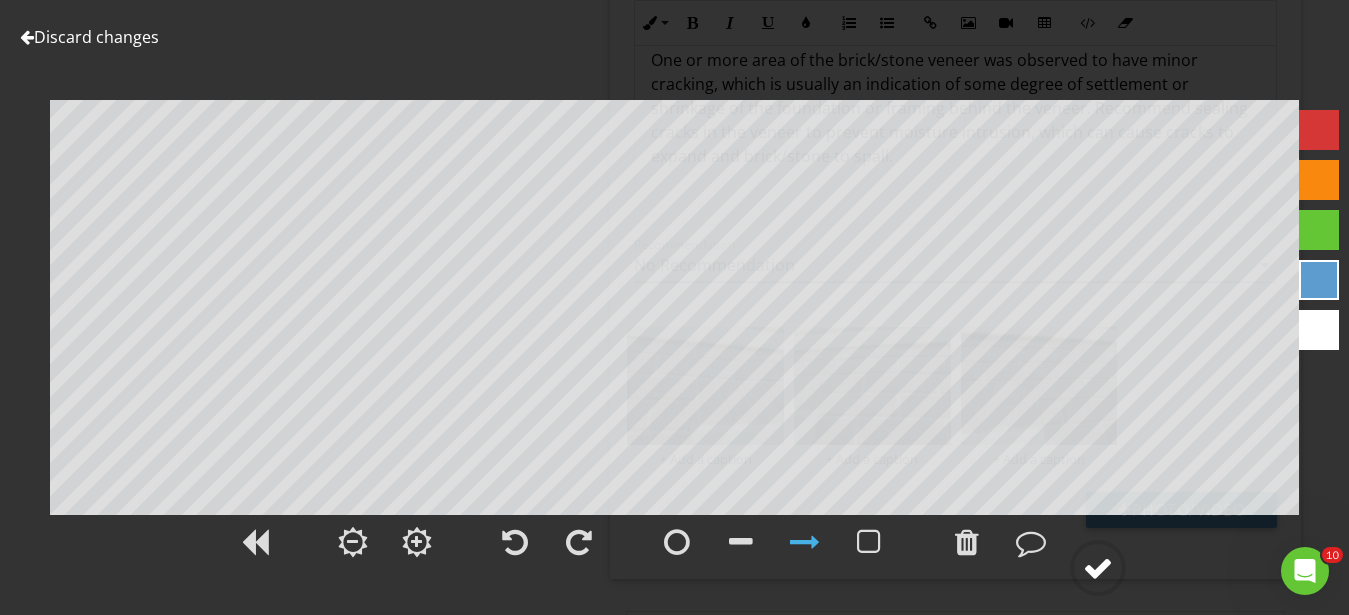 click at bounding box center (1098, 568) 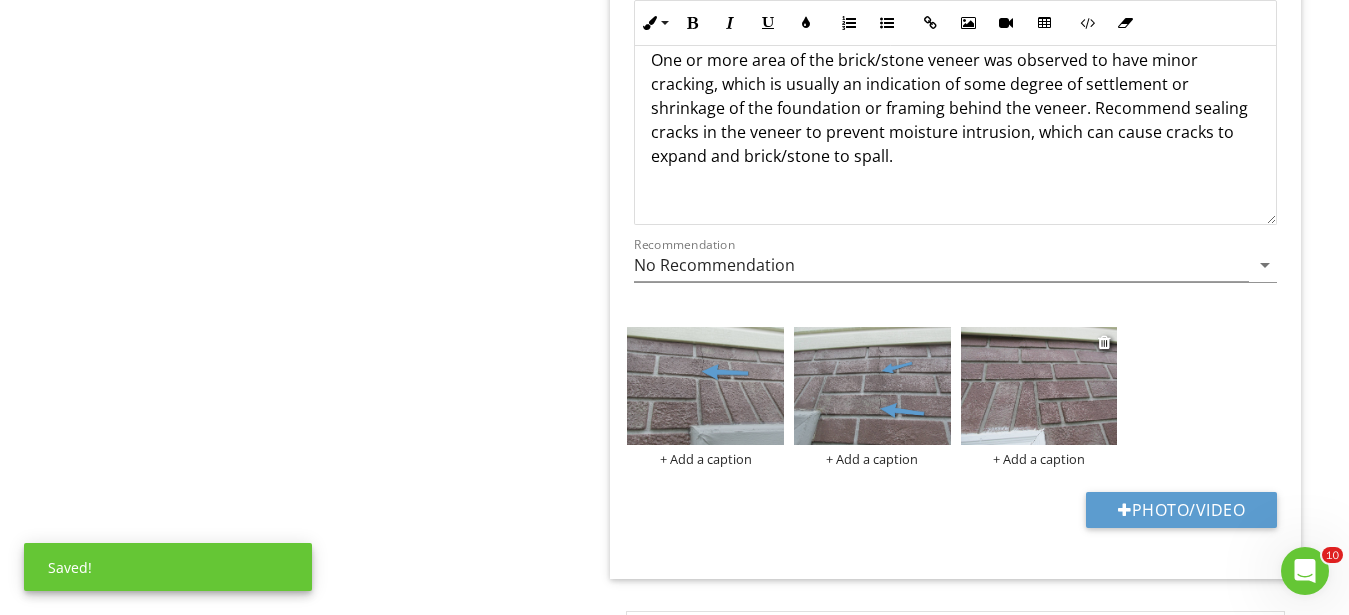 click at bounding box center [1039, 386] 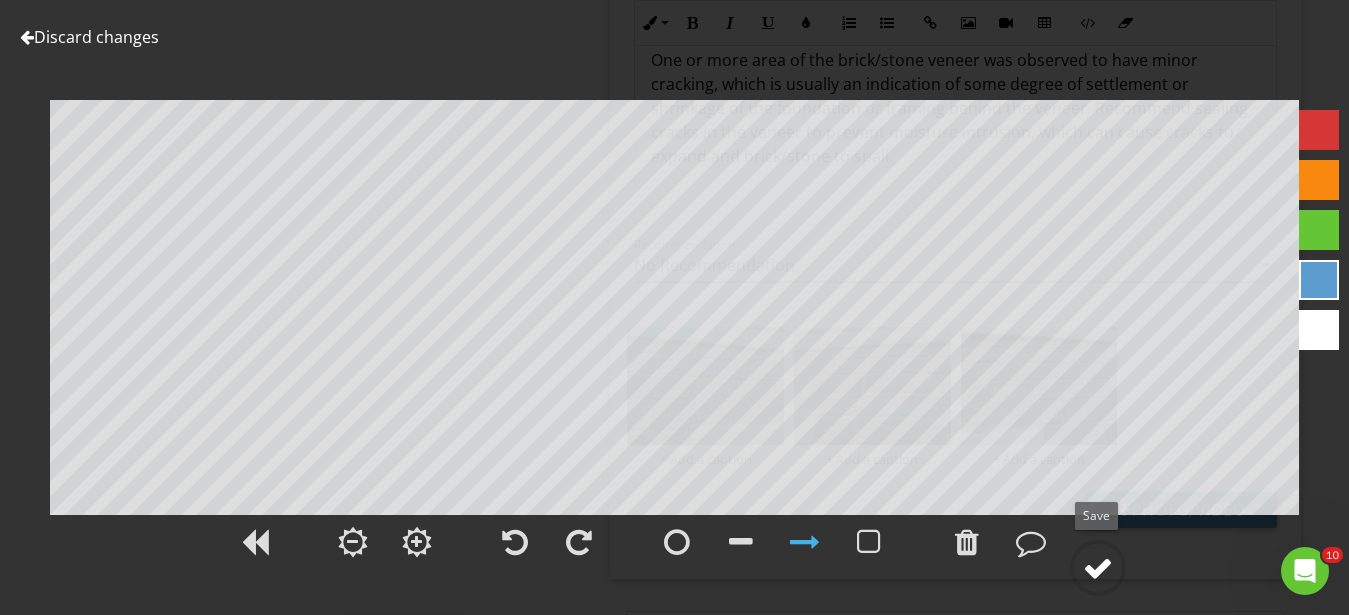 click at bounding box center (1098, 568) 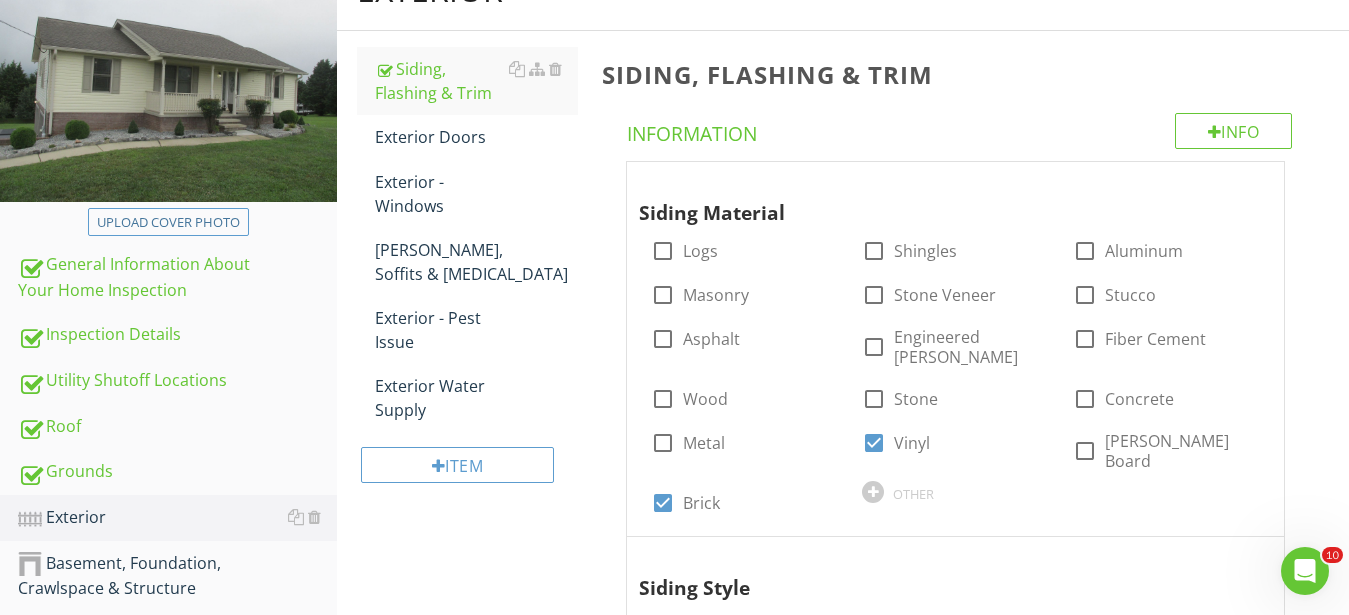 scroll, scrollTop: 169, scrollLeft: 0, axis: vertical 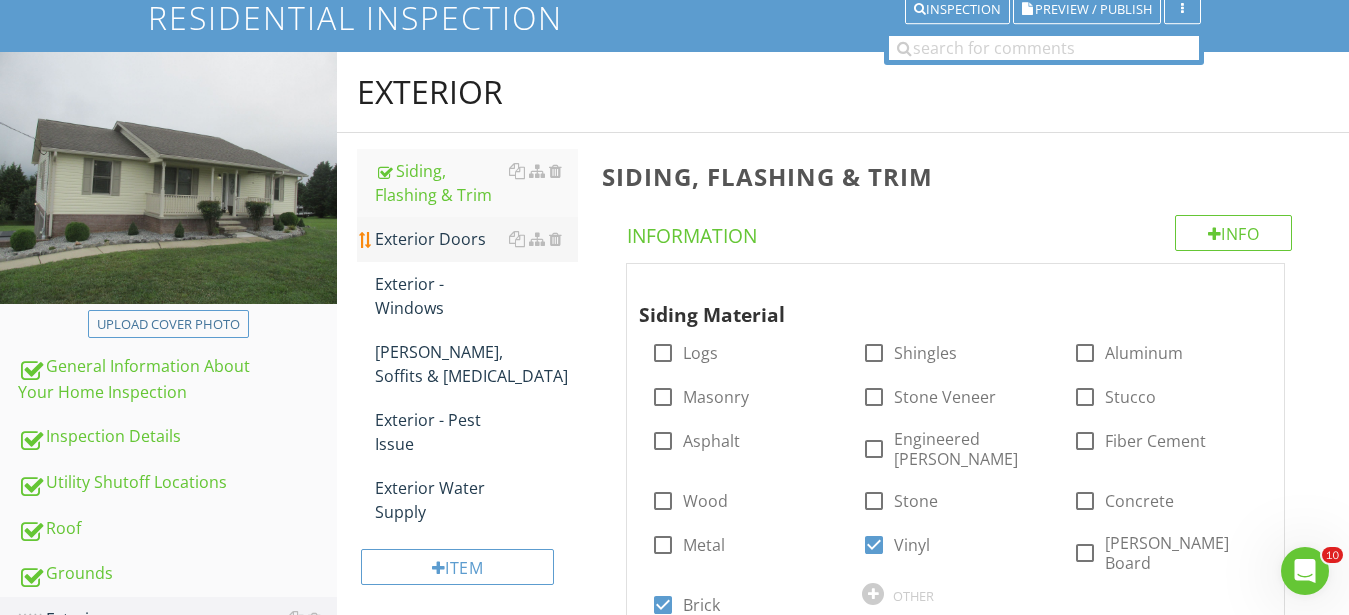 click on "Exterior Doors" at bounding box center (476, 239) 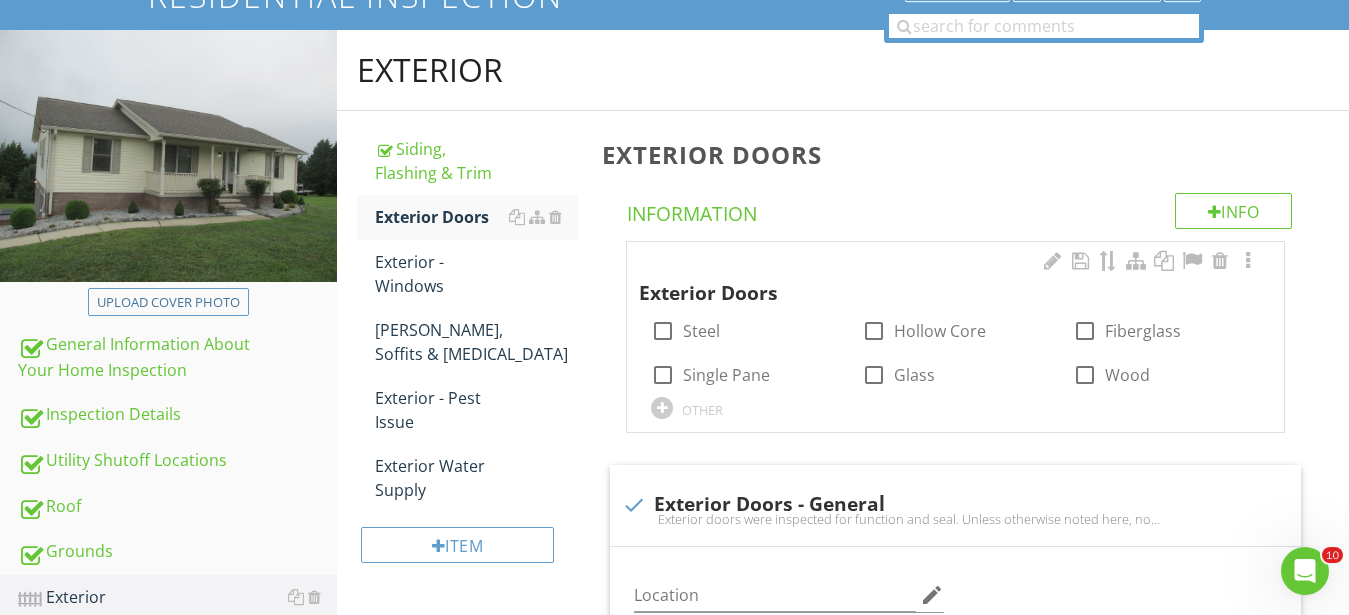 scroll, scrollTop: 168, scrollLeft: 0, axis: vertical 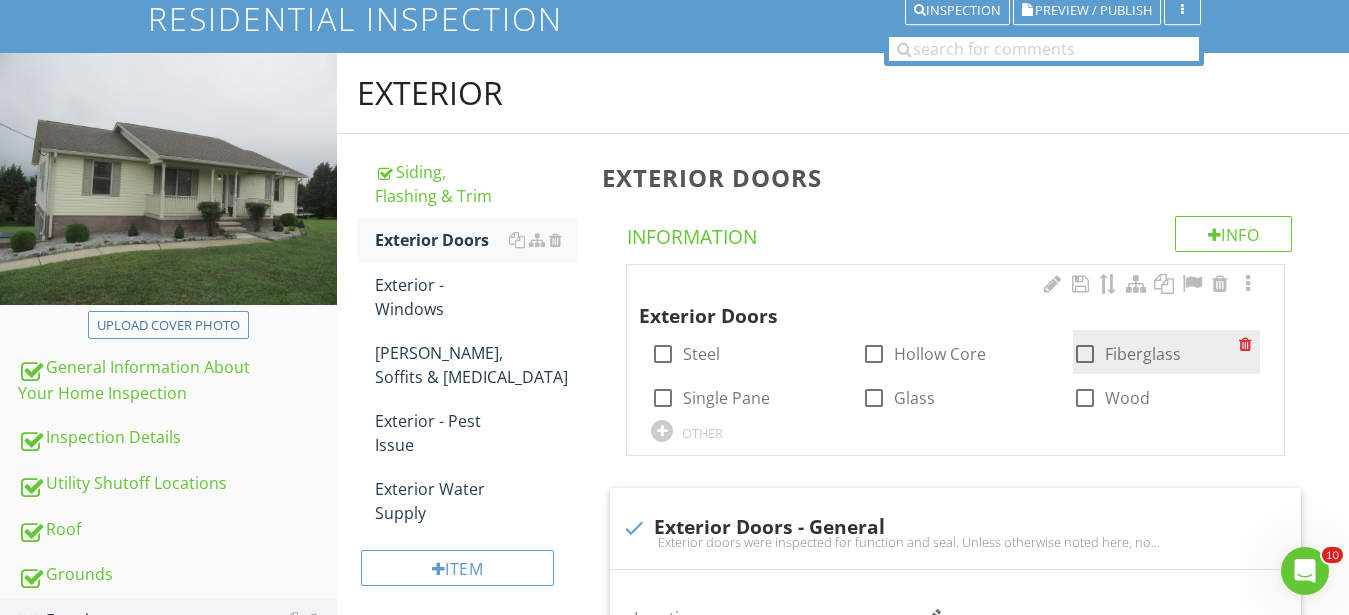 click at bounding box center (1085, 354) 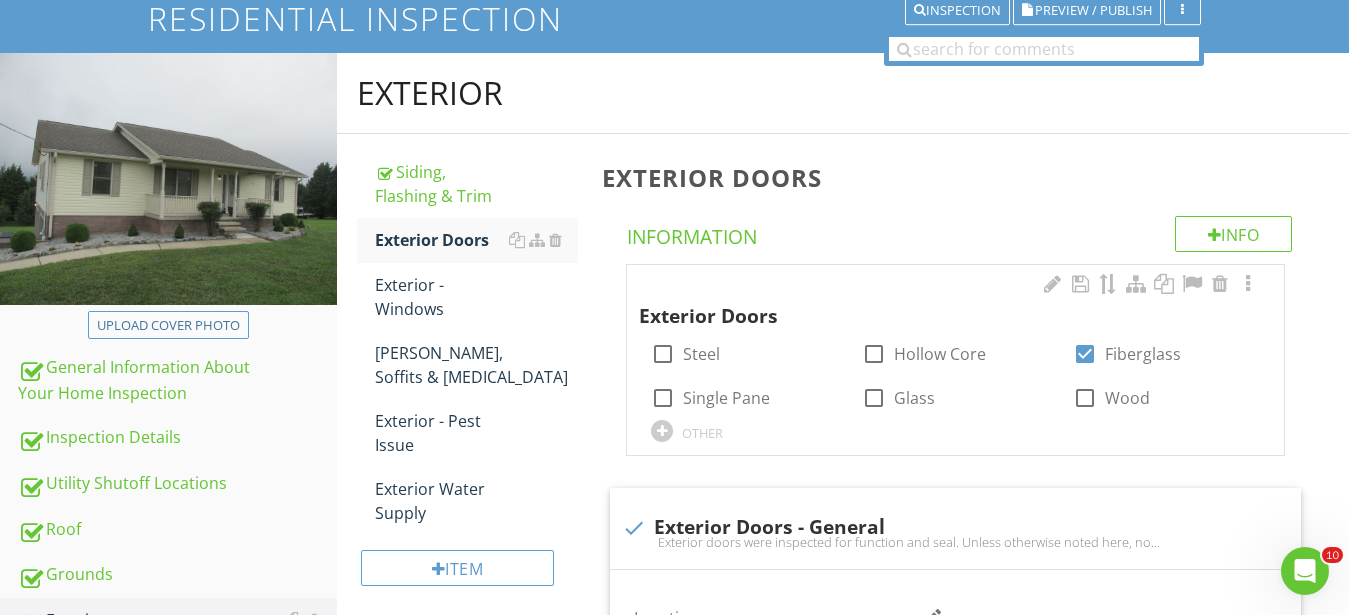 click on "check_box_outline_blank Single Pane" at bounding box center [744, 396] 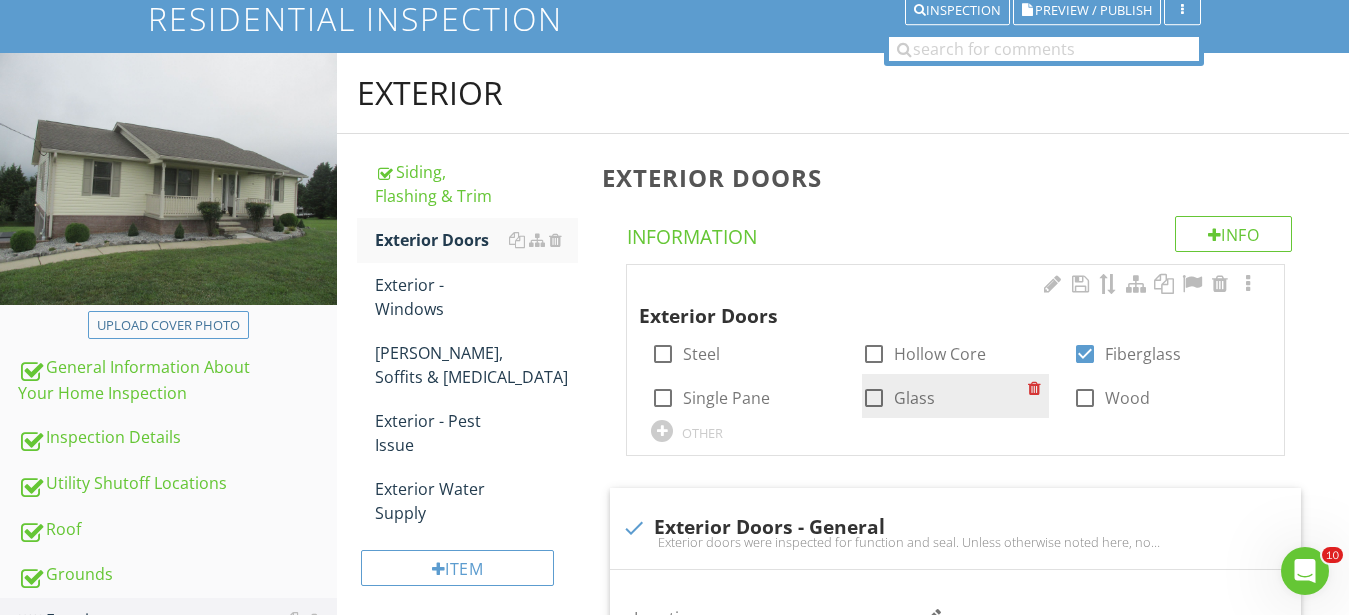 click at bounding box center (874, 398) 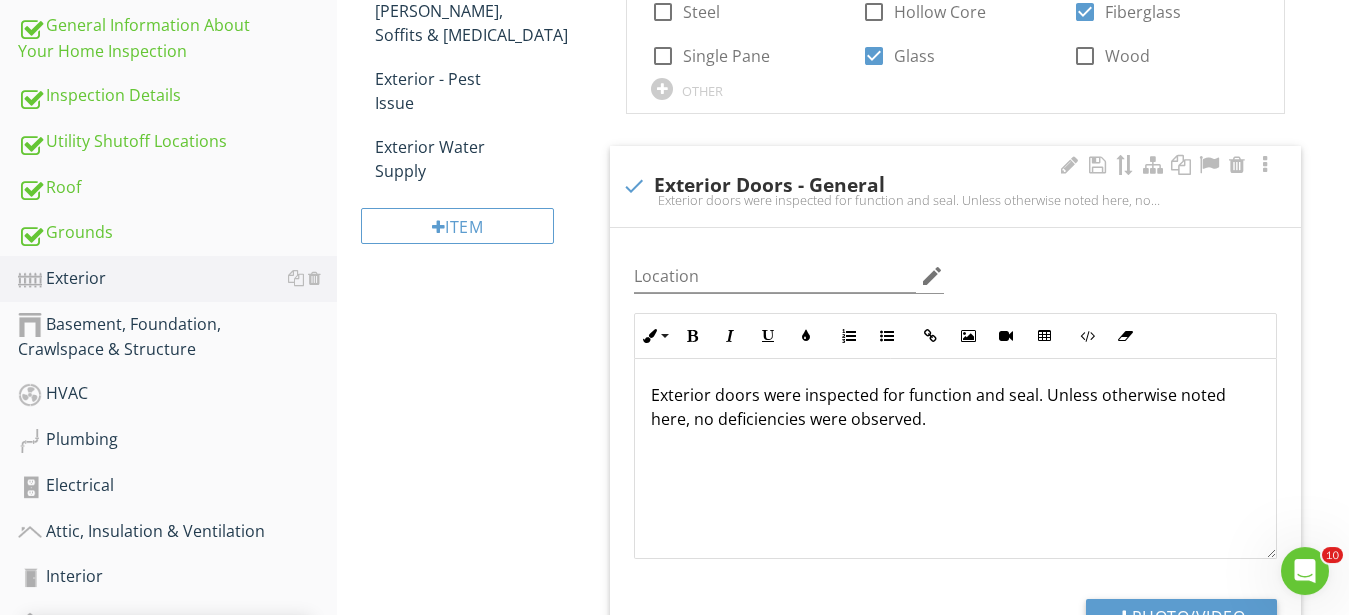scroll, scrollTop: 576, scrollLeft: 0, axis: vertical 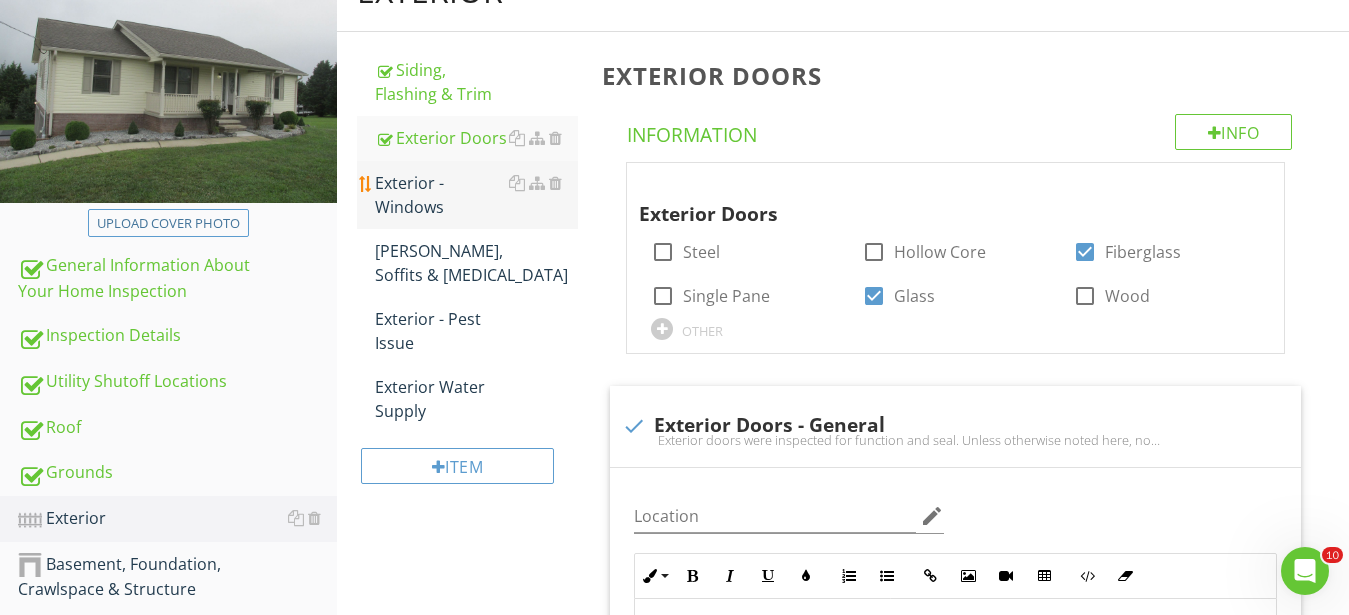 click on "Exterior - Windows" at bounding box center [476, 195] 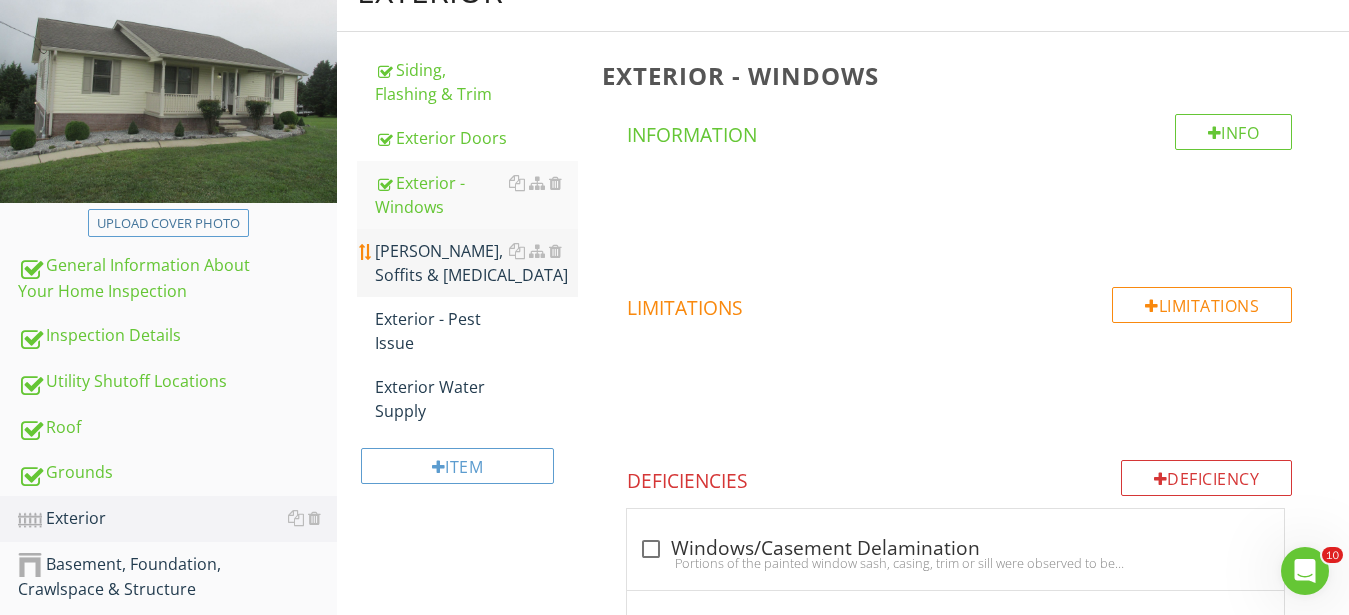 click on "Eaves, Soffits & Fascia" at bounding box center (476, 263) 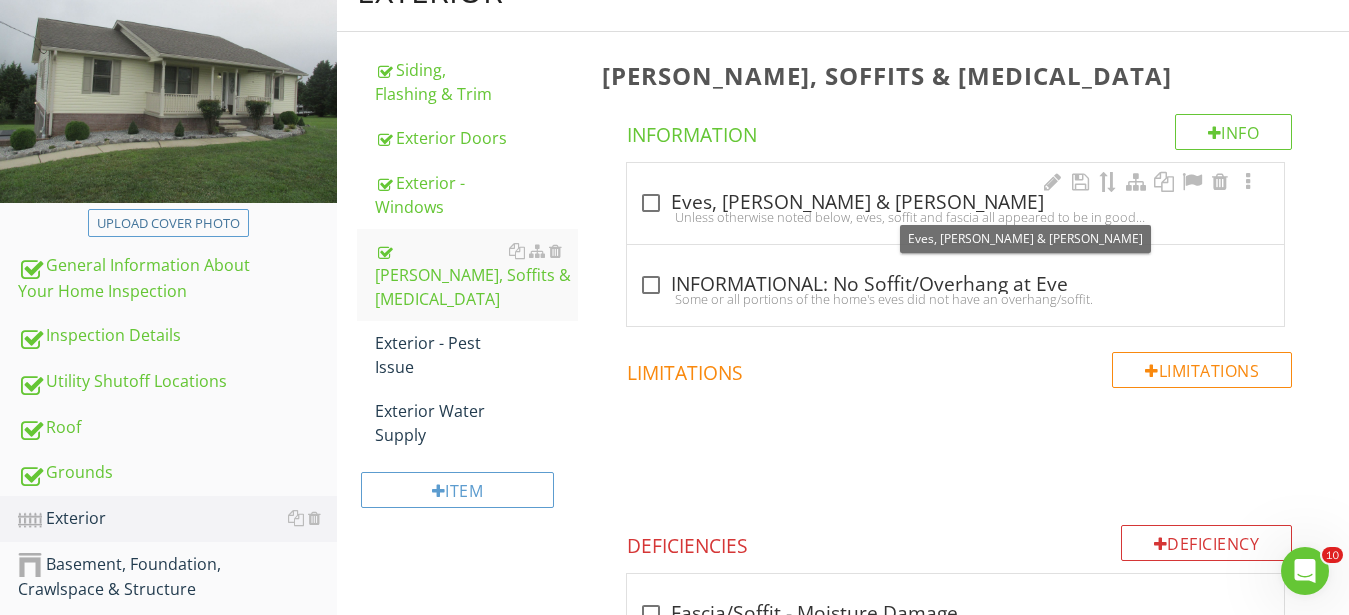 click on "check_box_outline_blank
Eves, Soffit & Facia" at bounding box center [955, 203] 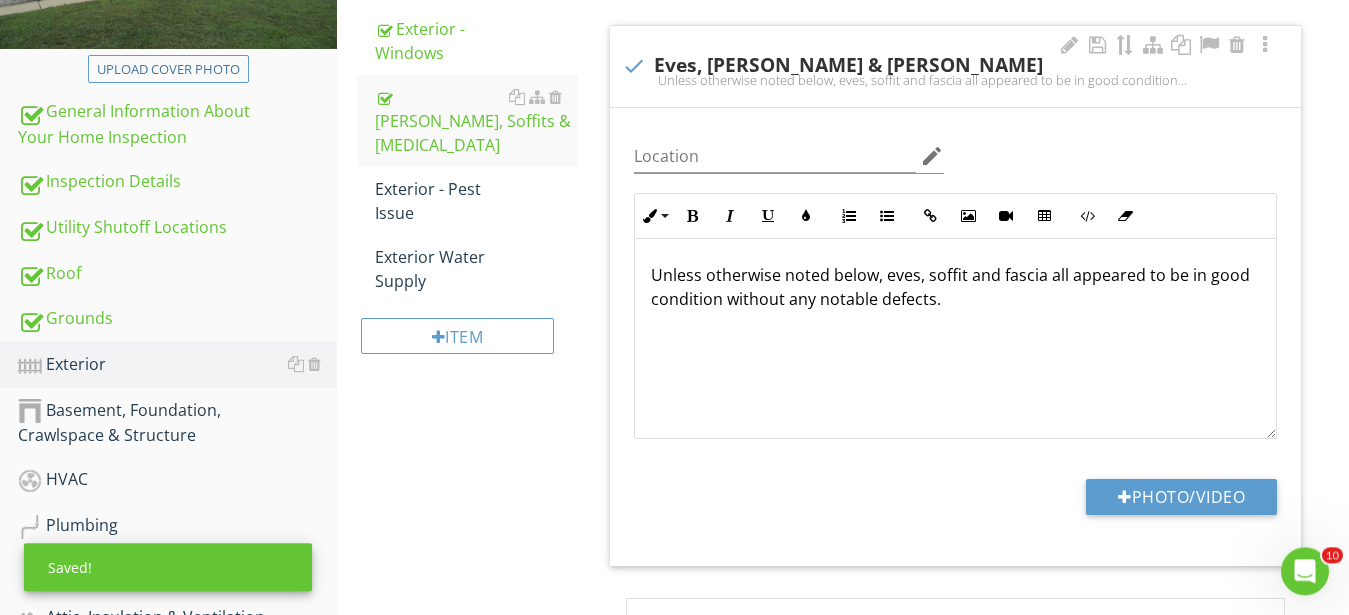 scroll, scrollTop: 575, scrollLeft: 0, axis: vertical 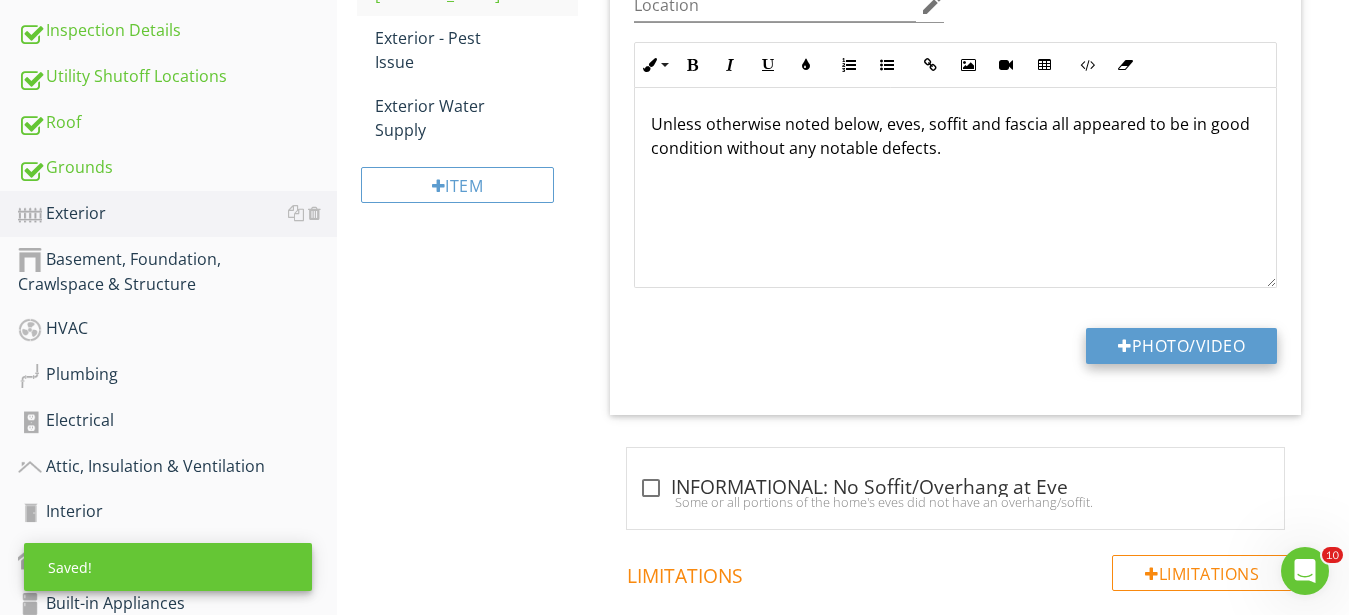 click on "Photo/Video" at bounding box center [1181, 346] 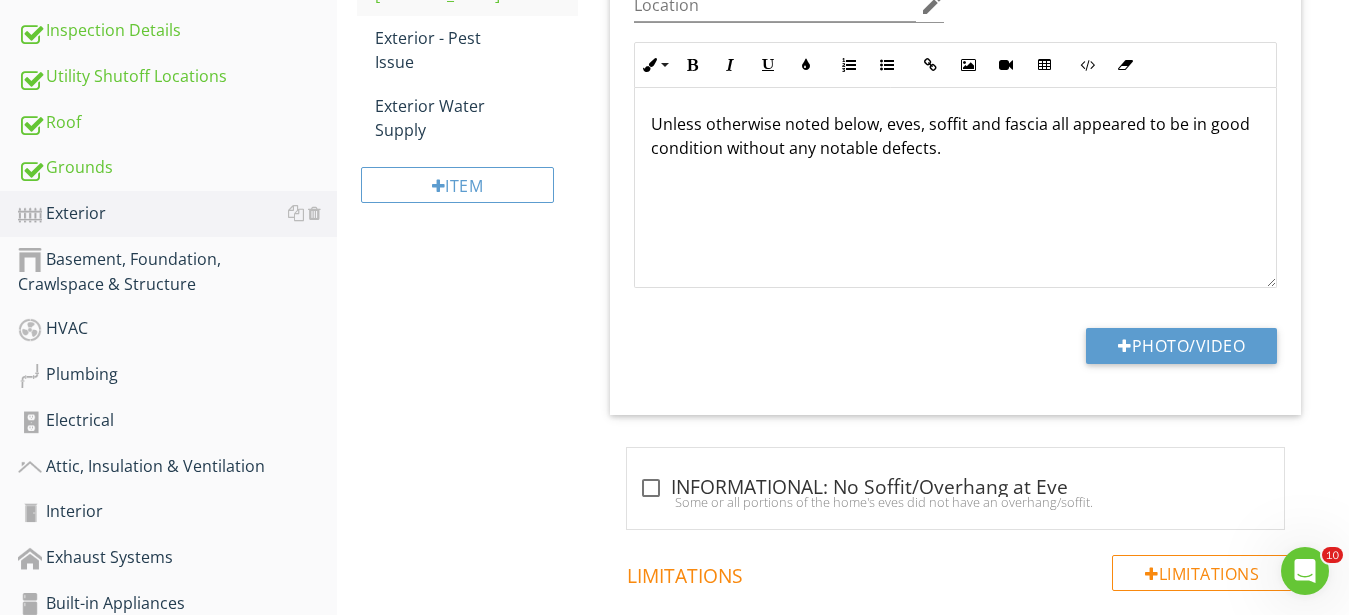 type on "C:\fakepath\2025-07-10-09-10-30-365.PNG" 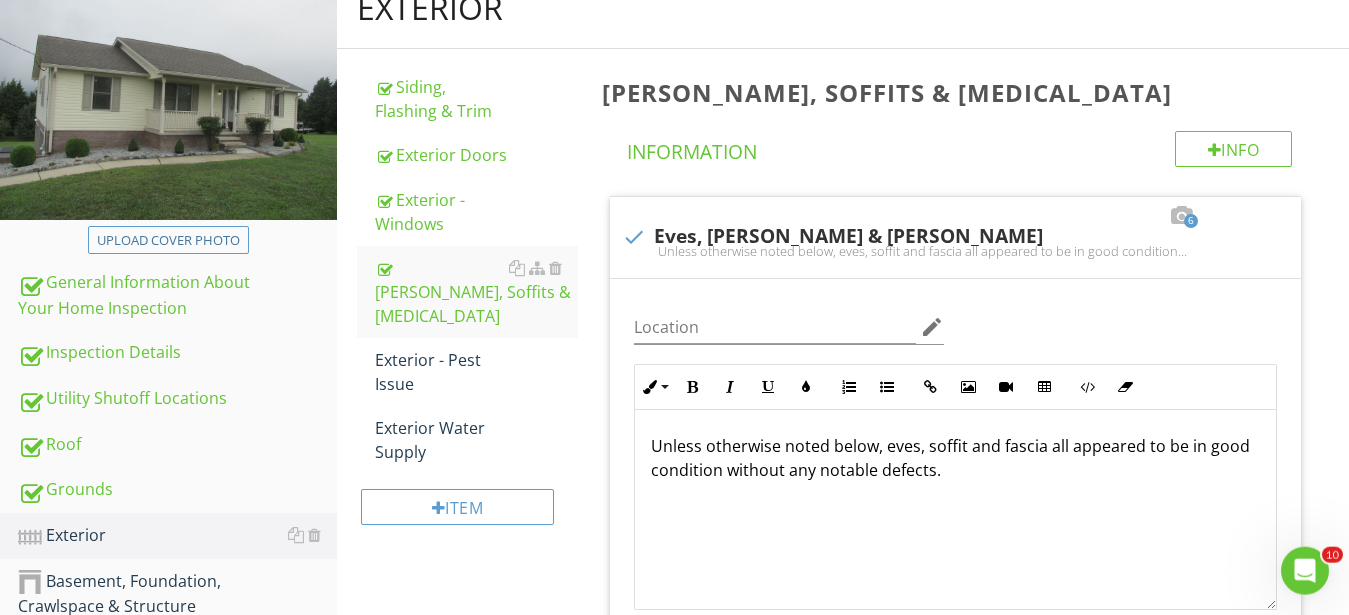 scroll, scrollTop: 306, scrollLeft: 0, axis: vertical 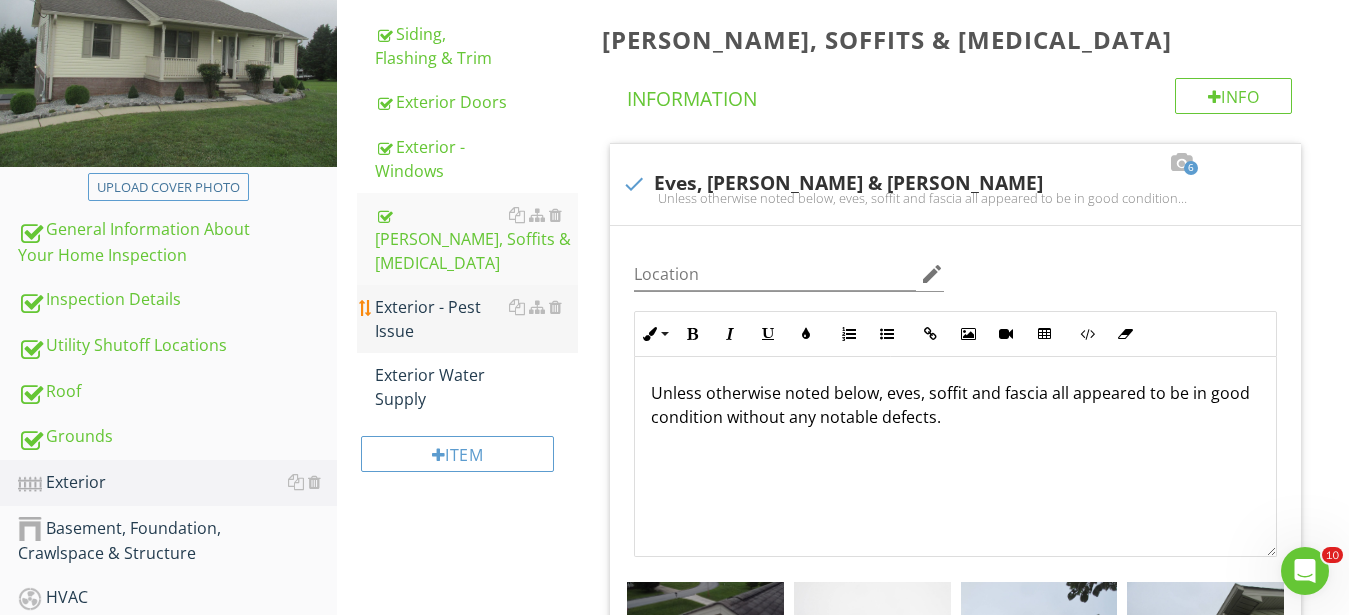 click on "Exterior - Pest Issue" at bounding box center (476, 319) 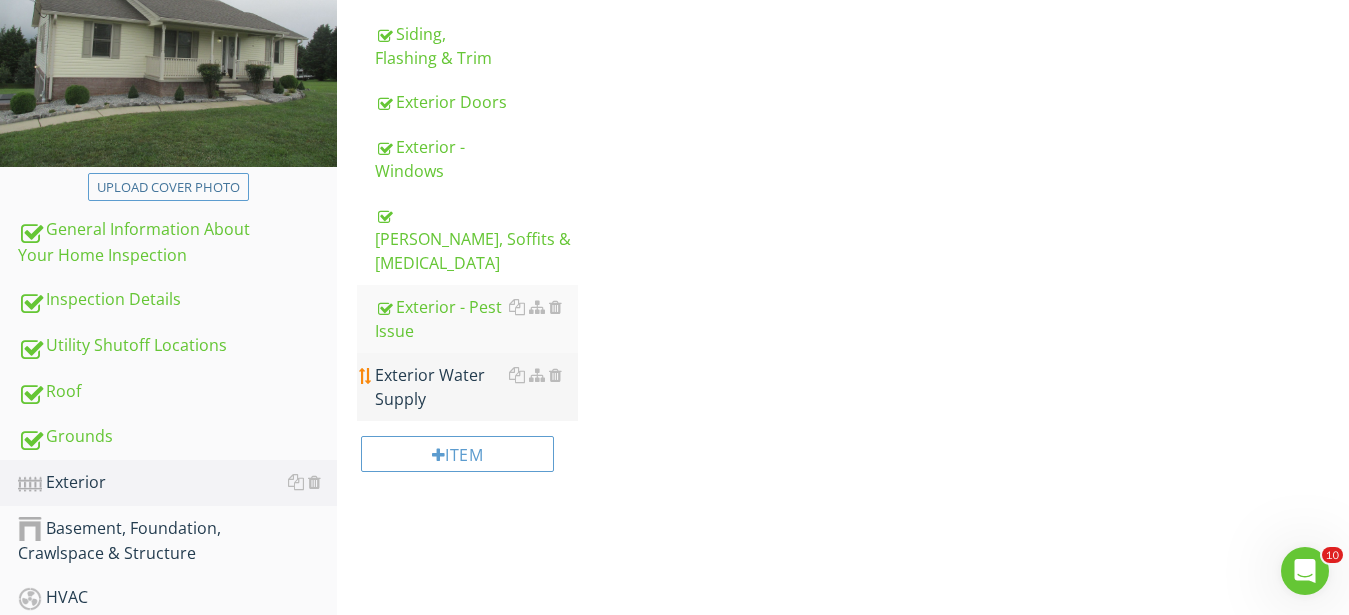 click on "Exterior Water Supply" at bounding box center [476, 387] 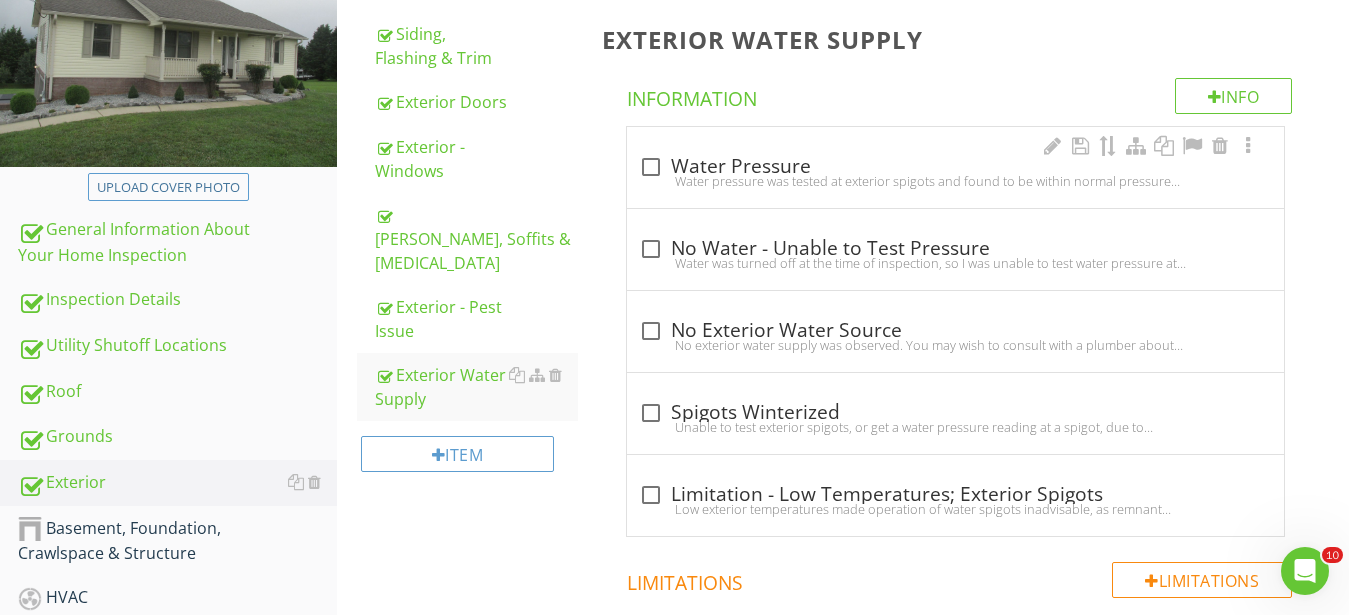 click on "check_box_outline_blank
Water Pressure
Water pressure was tested at exterior spigots and found to be within normal pressure range." at bounding box center (955, 167) 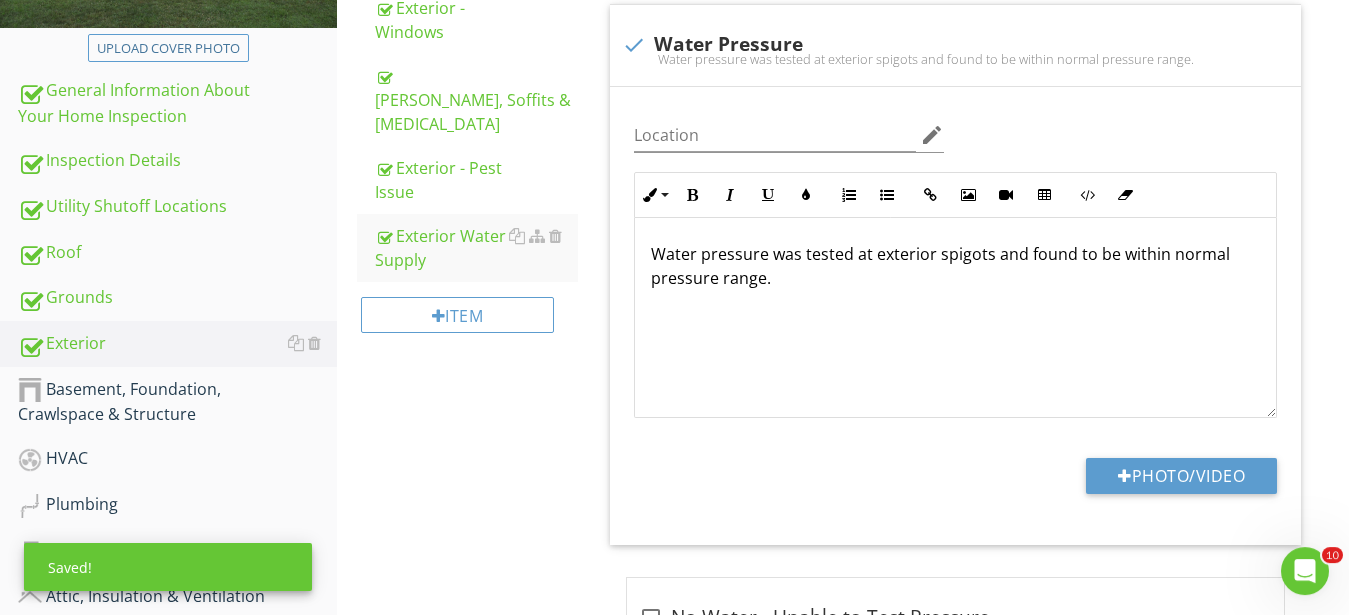 scroll, scrollTop: 612, scrollLeft: 0, axis: vertical 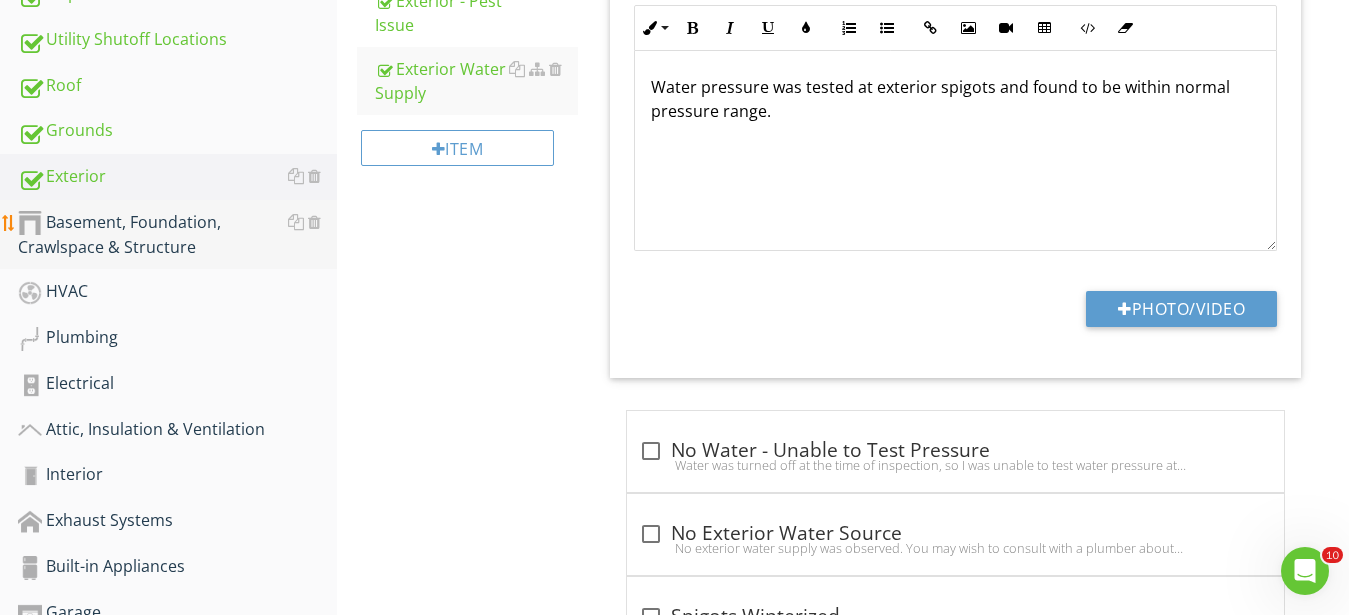 click on "Basement, Foundation, Crawlspace & Structure" at bounding box center [177, 235] 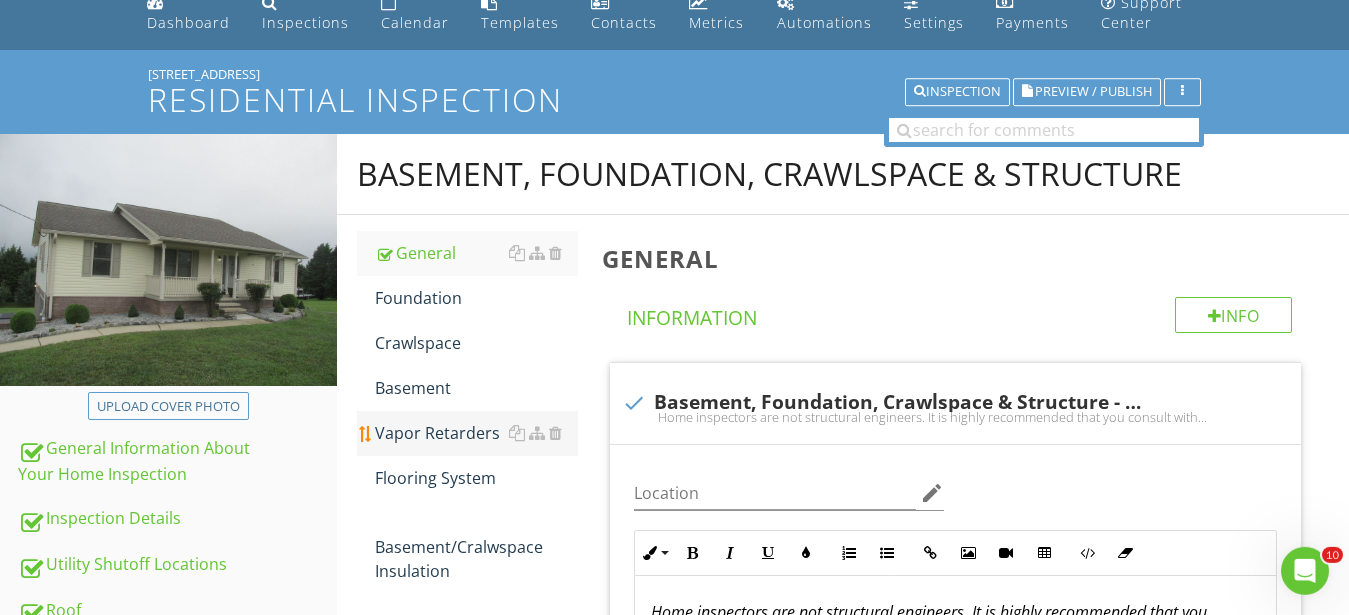 scroll, scrollTop: 19, scrollLeft: 0, axis: vertical 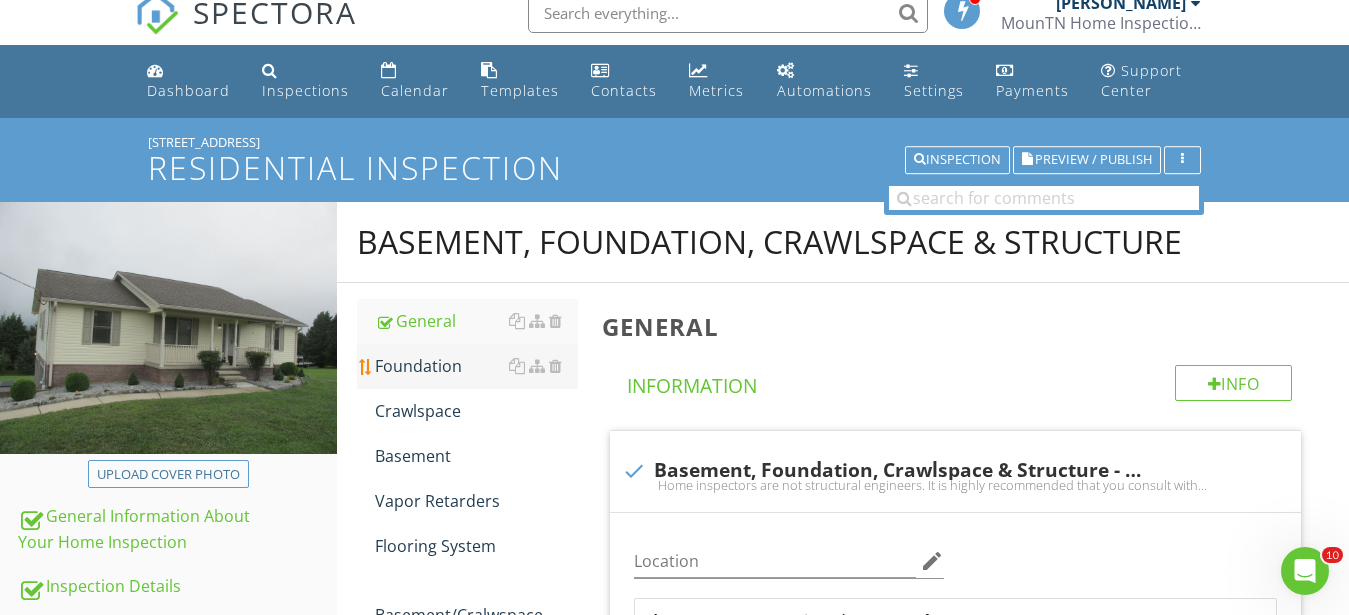 click on "Foundation" at bounding box center [476, 366] 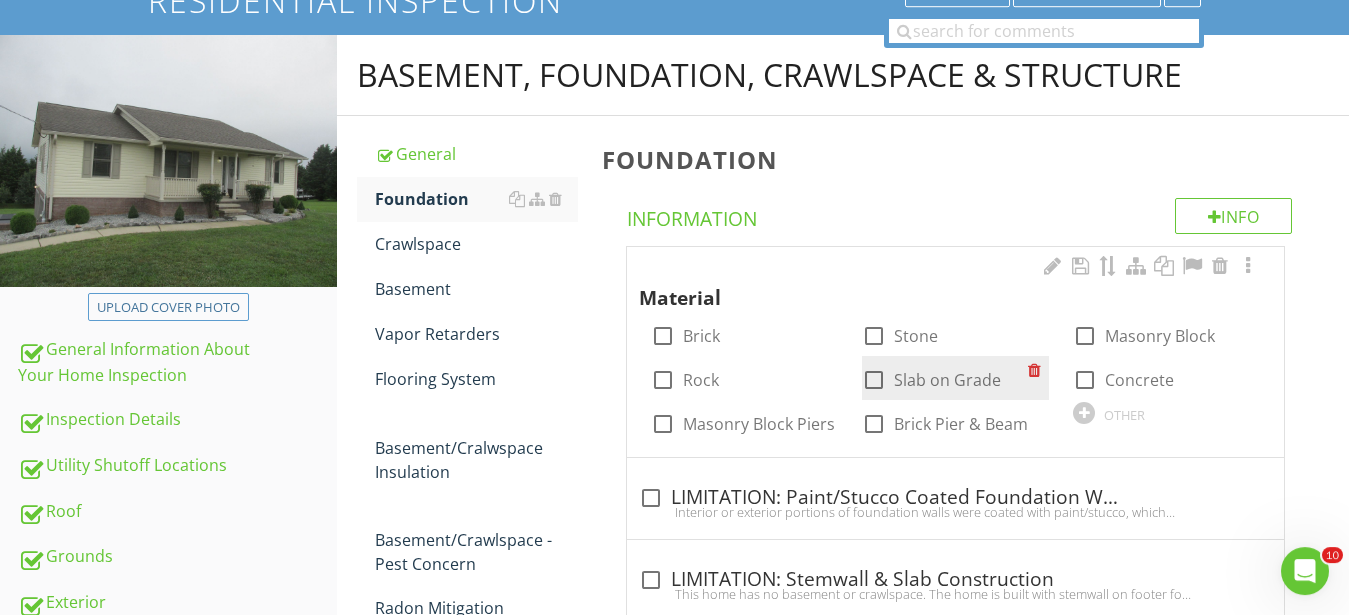 scroll, scrollTop: 223, scrollLeft: 0, axis: vertical 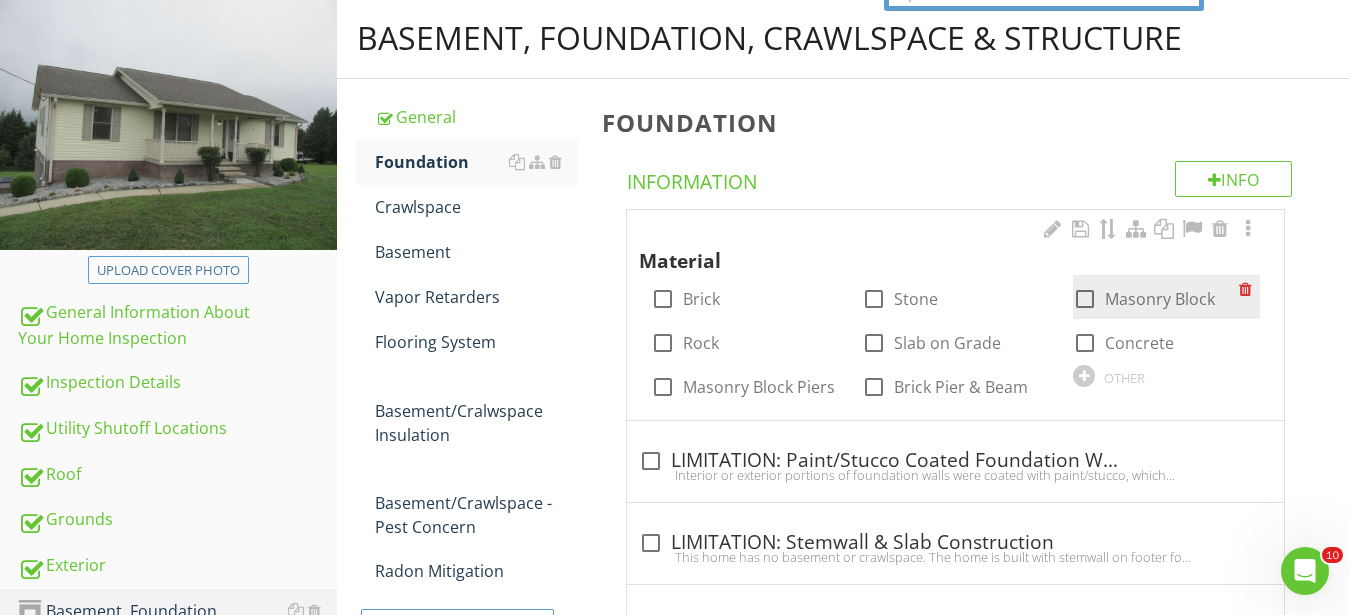 click at bounding box center [1085, 299] 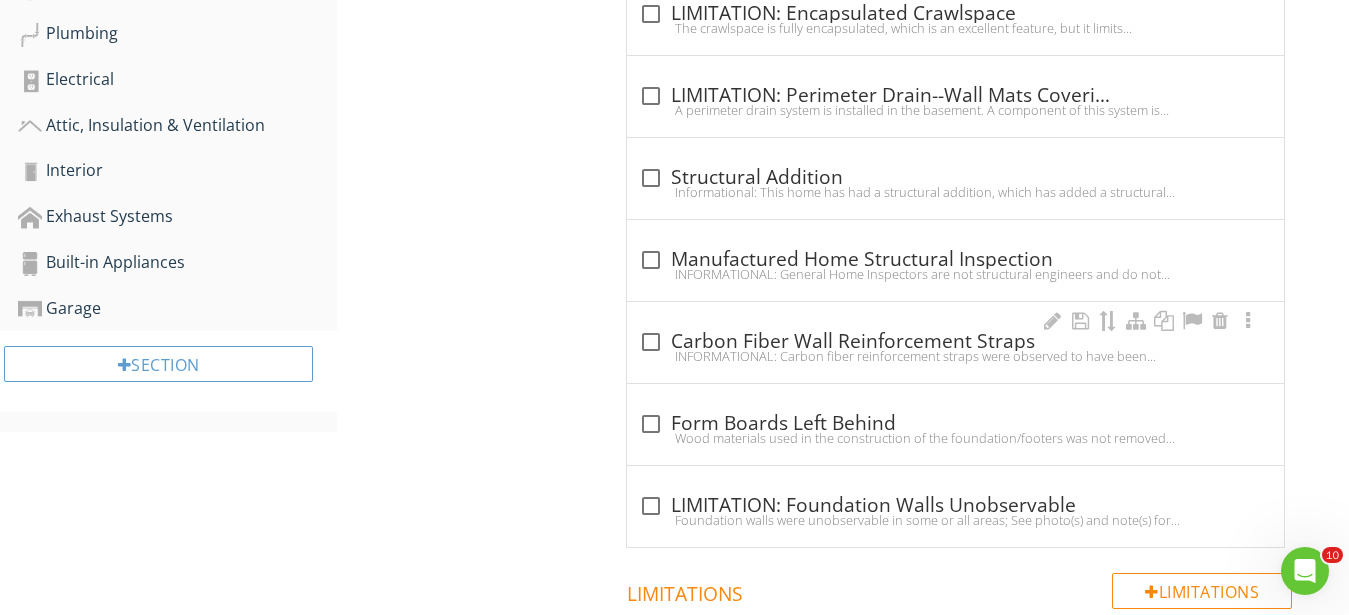 scroll, scrollTop: 937, scrollLeft: 0, axis: vertical 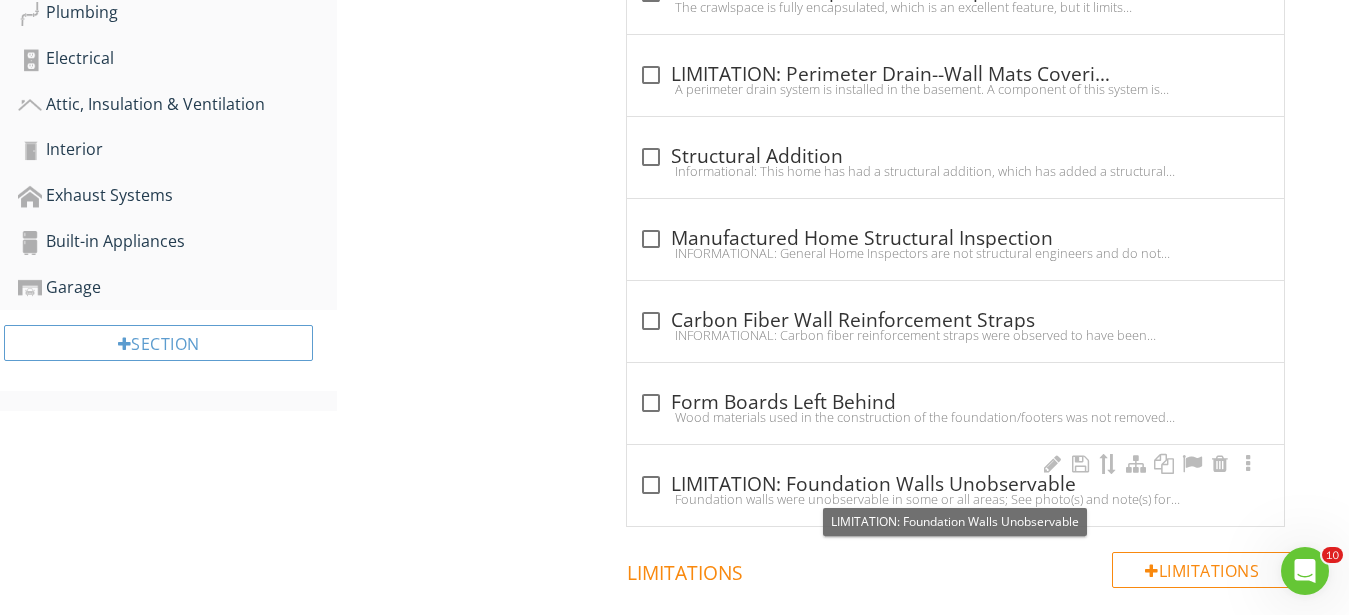 click on "check_box_outline_blank
LIMITATION: Foundation Walls Unobservable" at bounding box center [955, 485] 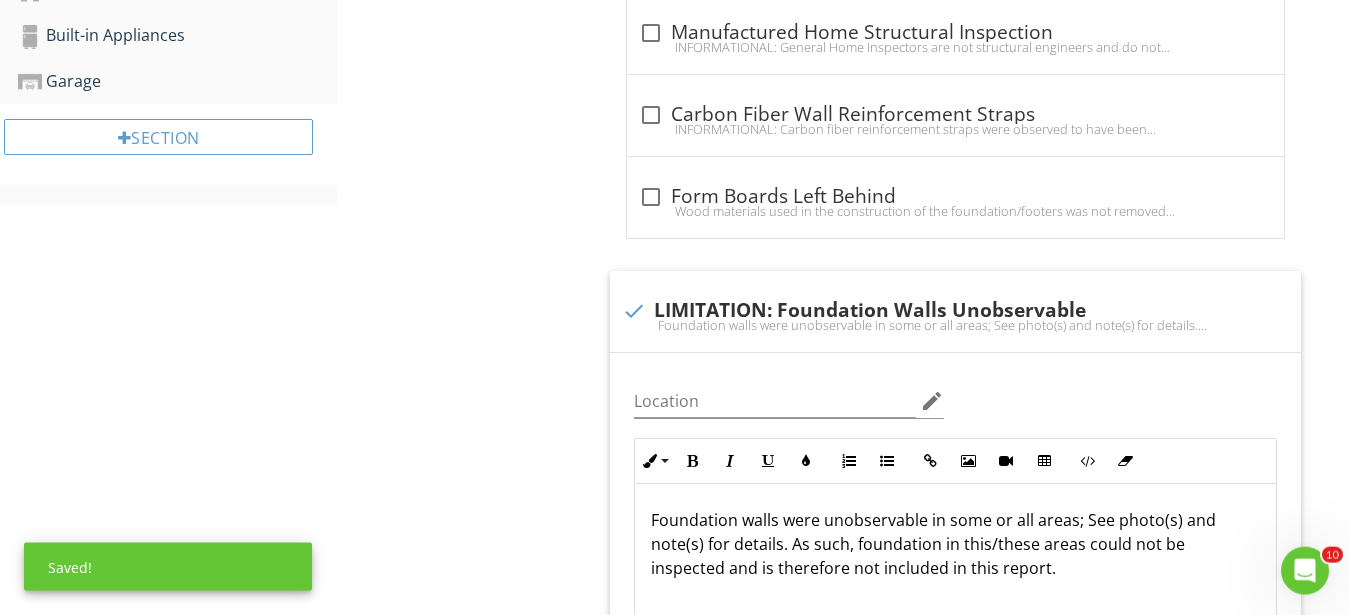 scroll, scrollTop: 1243, scrollLeft: 0, axis: vertical 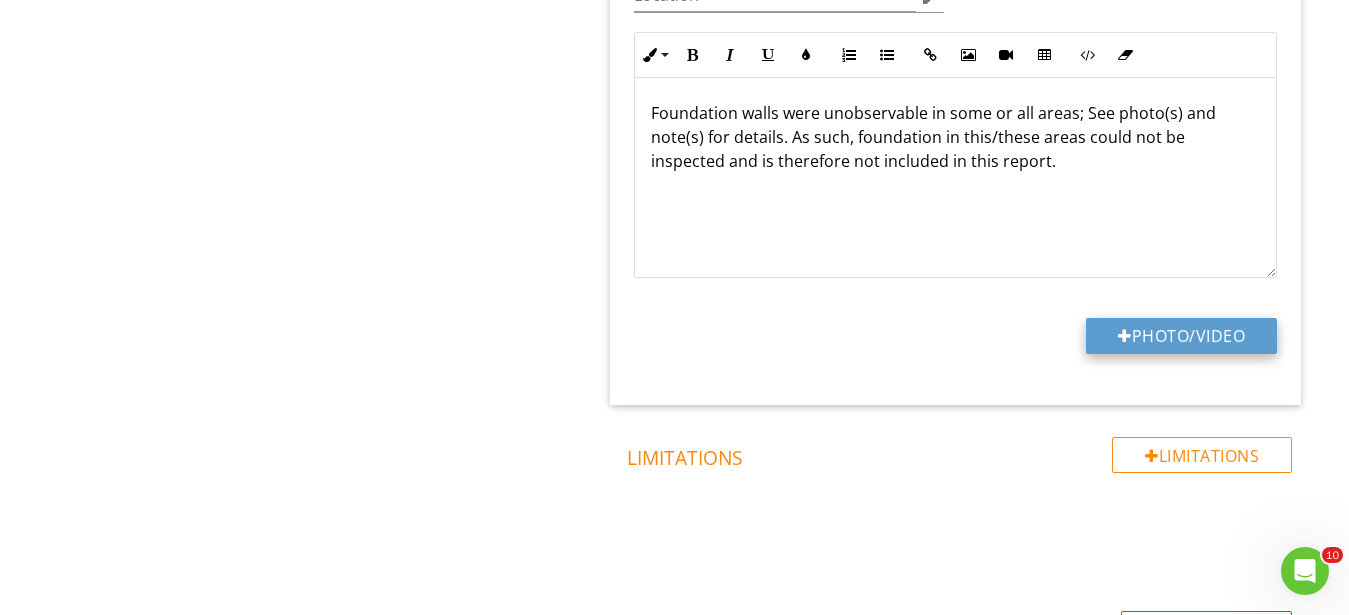 click on "Photo/Video" at bounding box center (1181, 336) 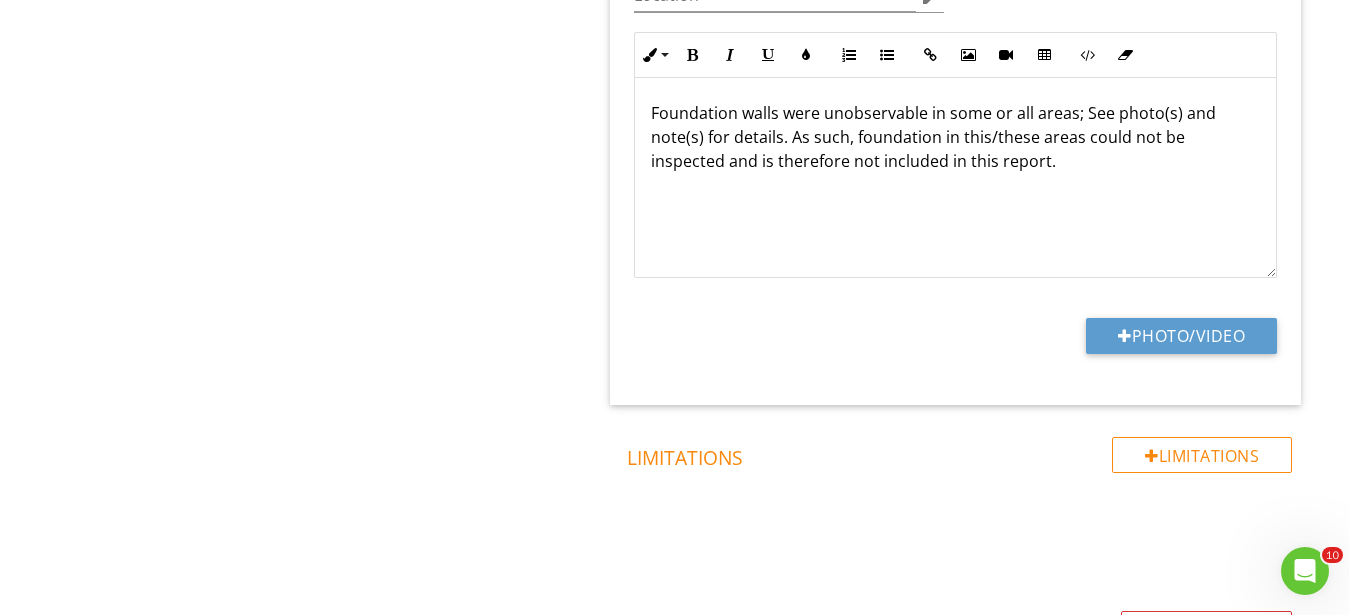 type on "C:\fakepath\IMG_0417.JPG" 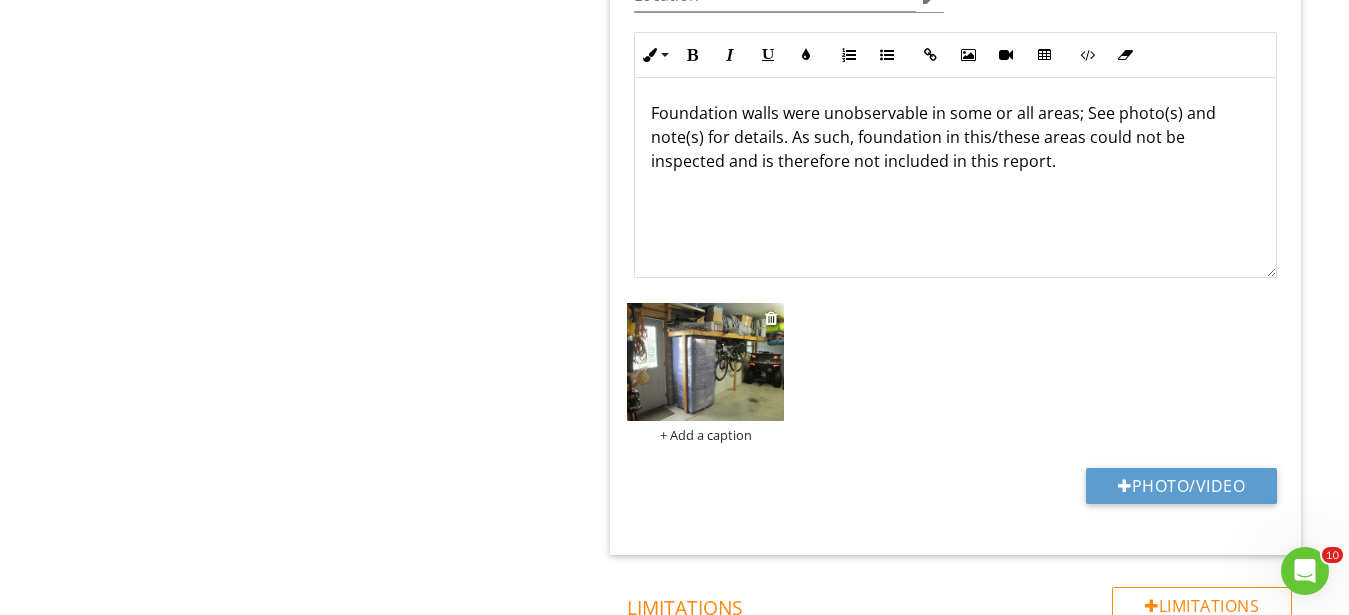 click on "+ Add a caption" at bounding box center [705, 435] 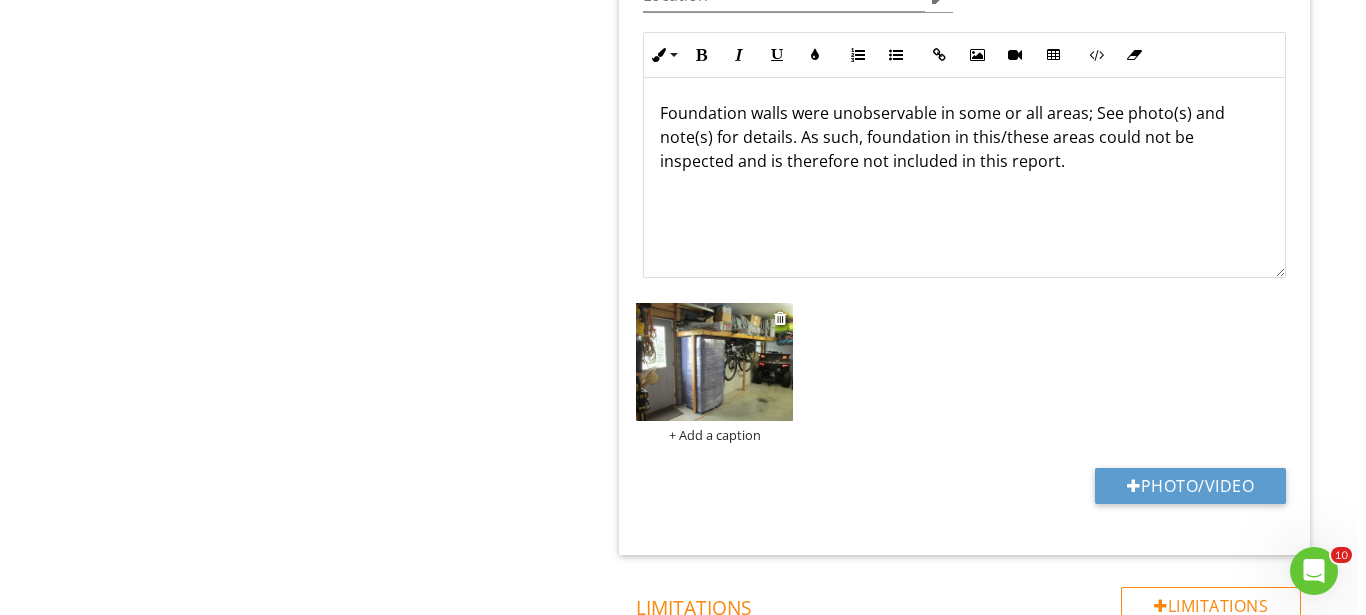 scroll, scrollTop: 1, scrollLeft: 0, axis: vertical 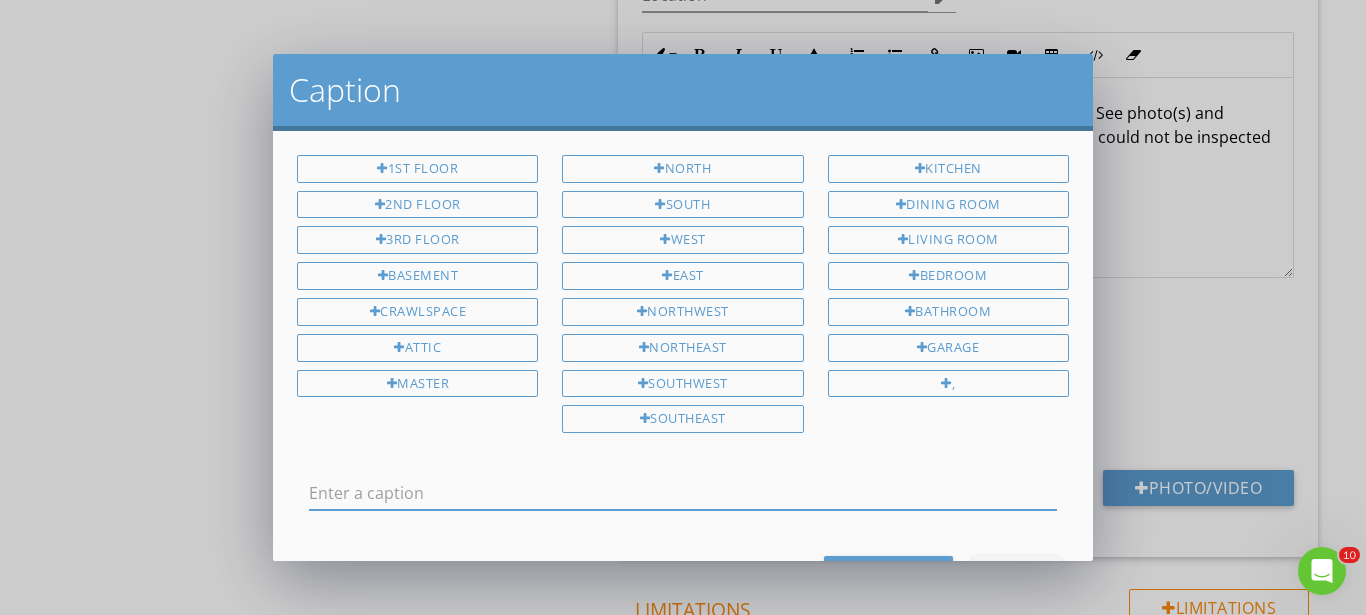 click at bounding box center (683, 493) 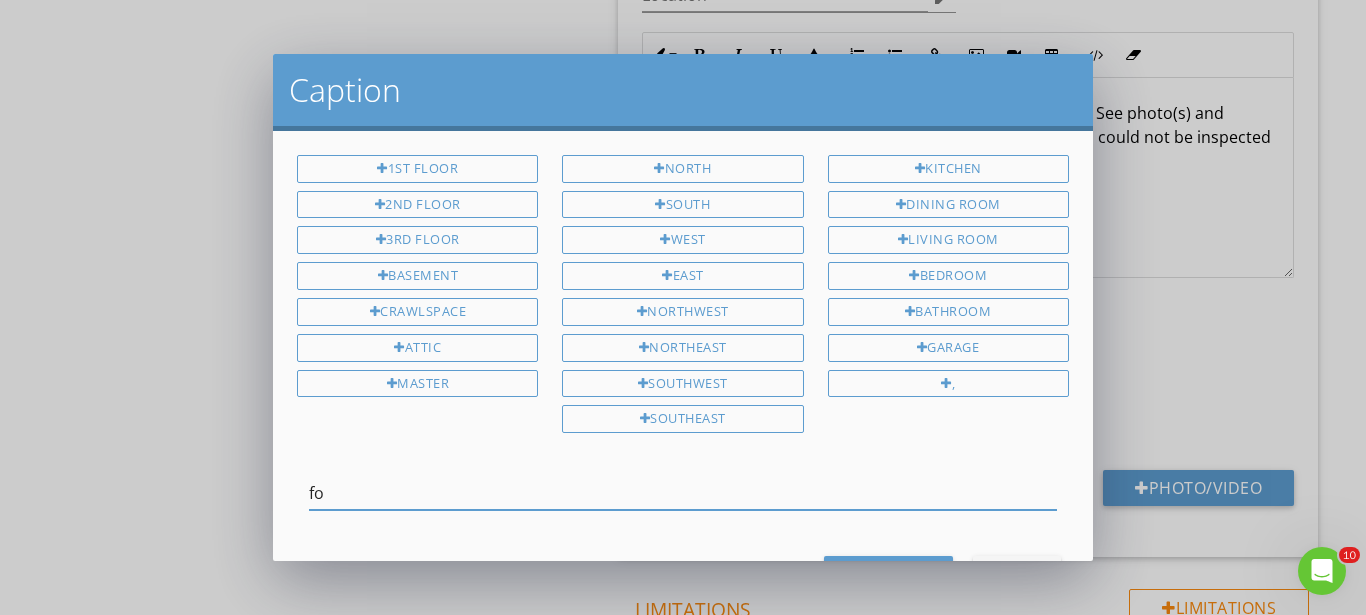 type on "f" 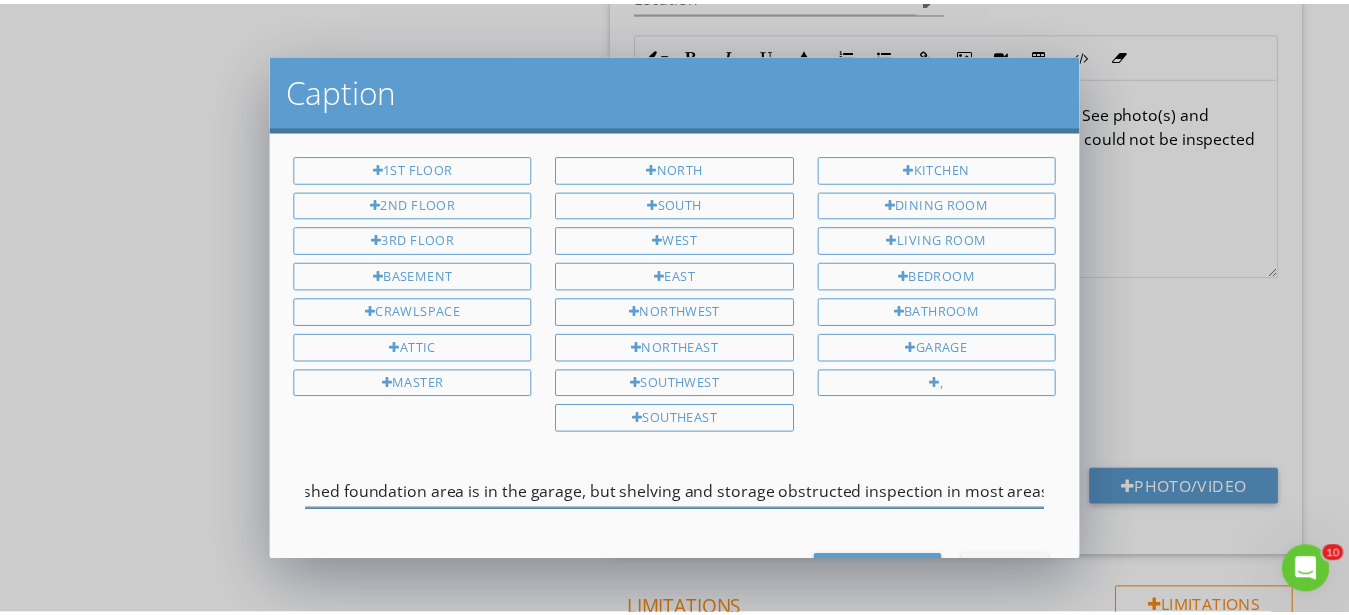 scroll, scrollTop: 0, scrollLeft: 120, axis: horizontal 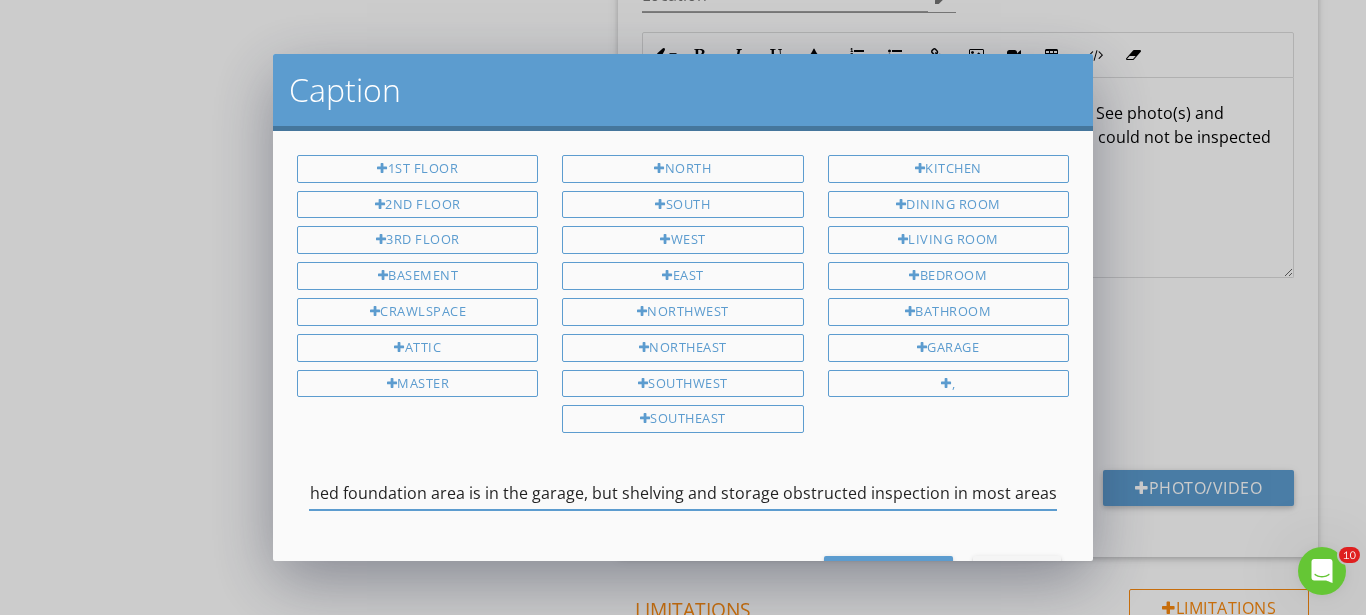 type on "The only unfinished foundation area is in the garage, but shelving and storage obstructed inspection in most areas" 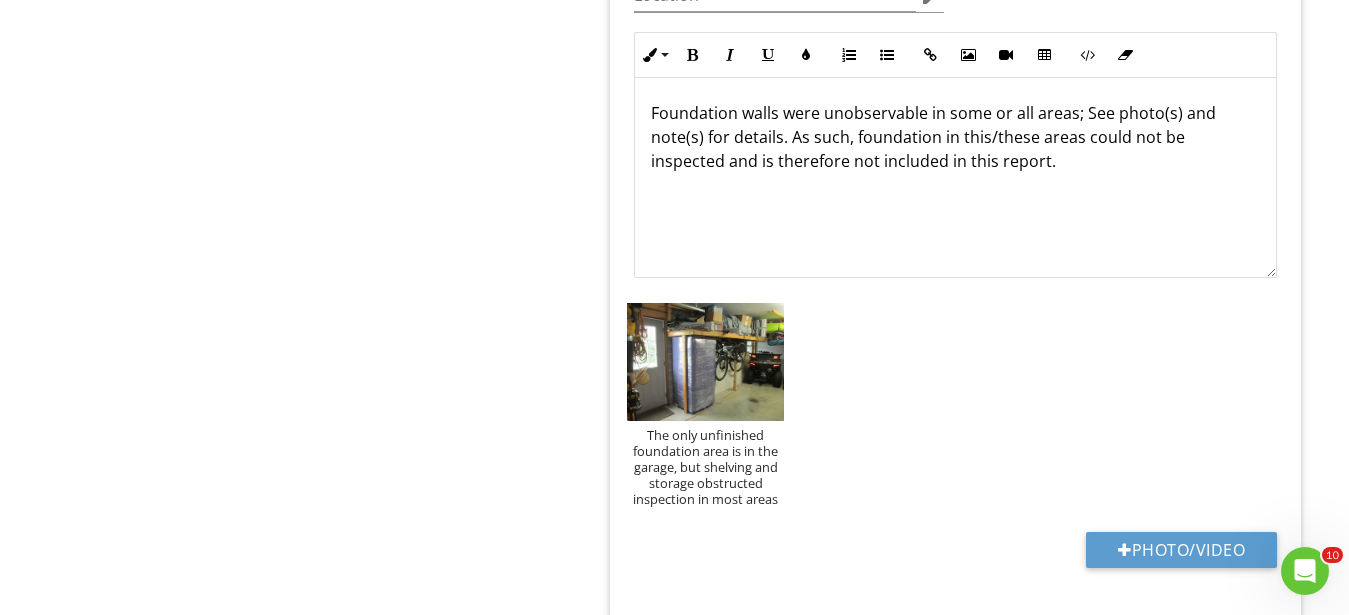 scroll, scrollTop: 1, scrollLeft: 0, axis: vertical 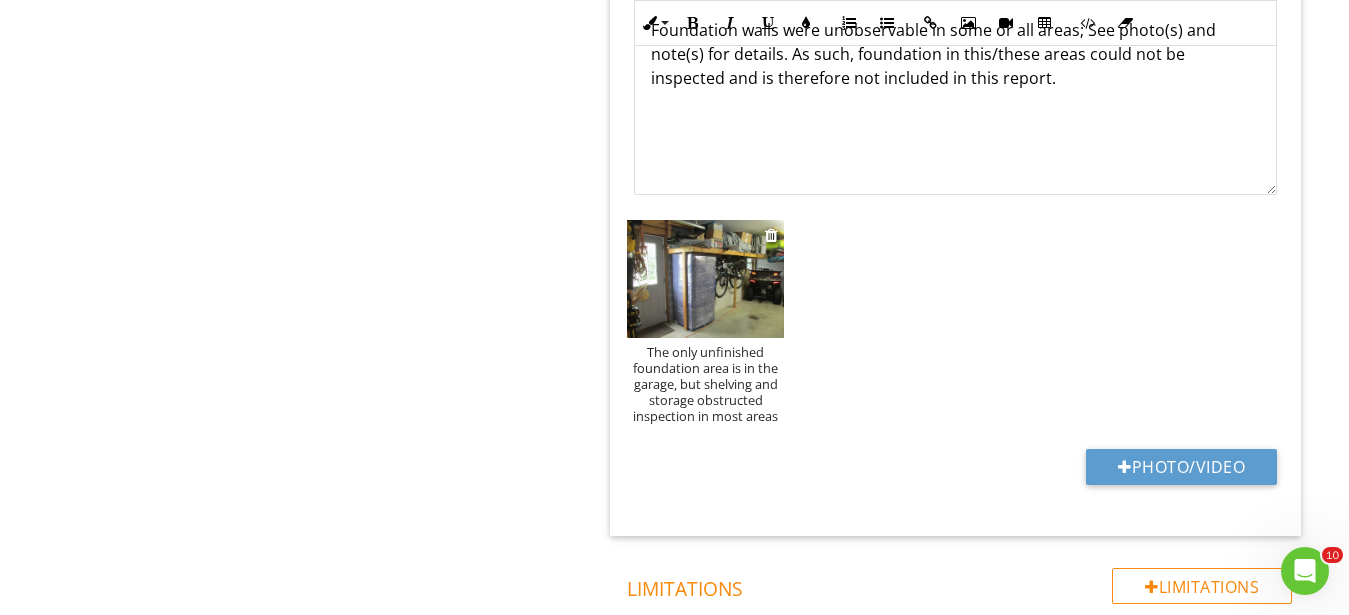 click on "The only unfinished foundation area is in the garage, but shelving and storage obstructed inspection in most areas" at bounding box center (705, 384) 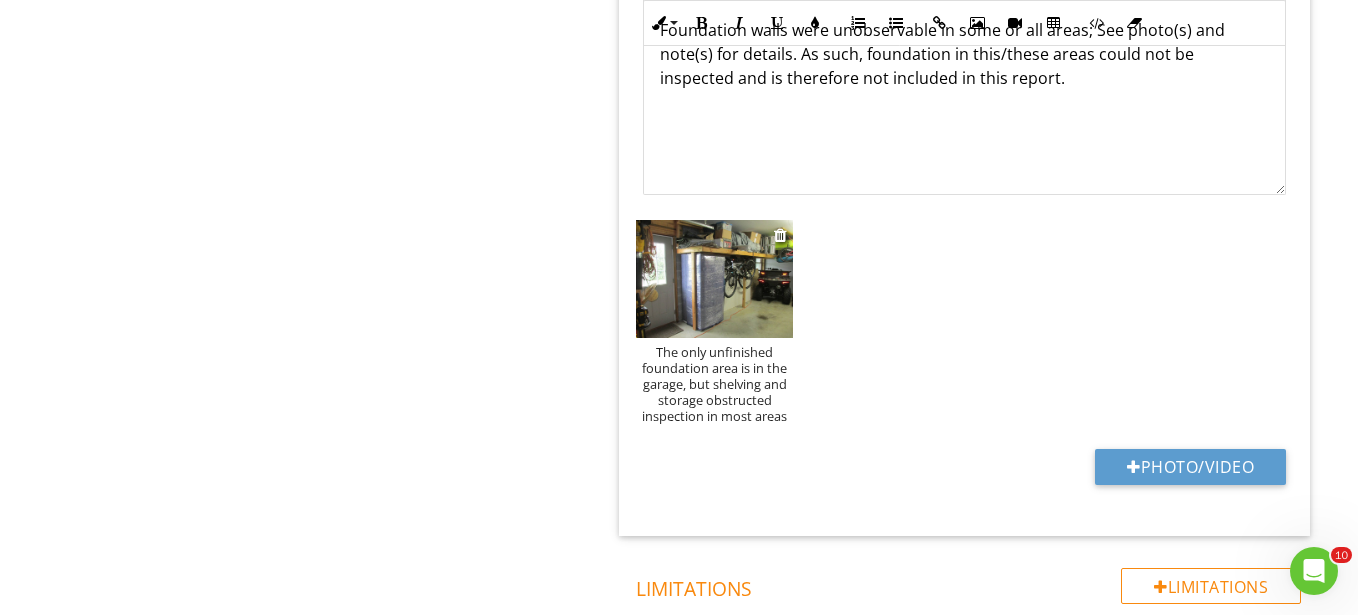 scroll, scrollTop: 1, scrollLeft: 0, axis: vertical 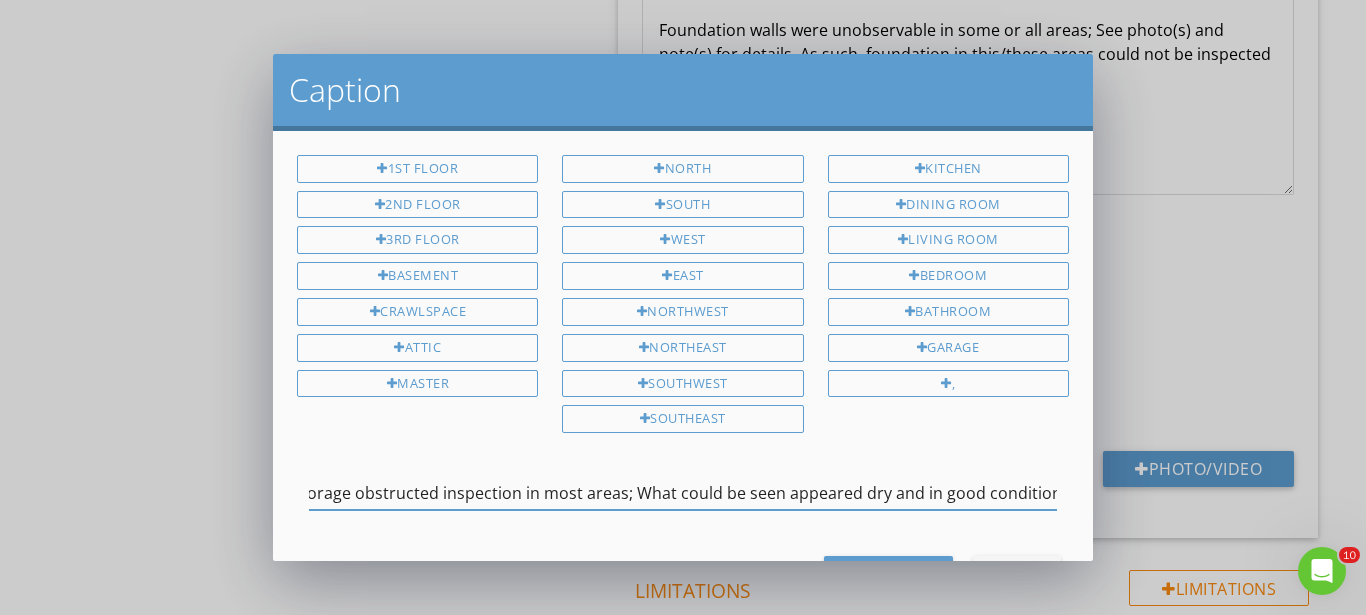type on "The only unfinished foundation area is in the garage, but shelving and storage obstructed inspection in most areas; What could be seen appeared dry and in good condition" 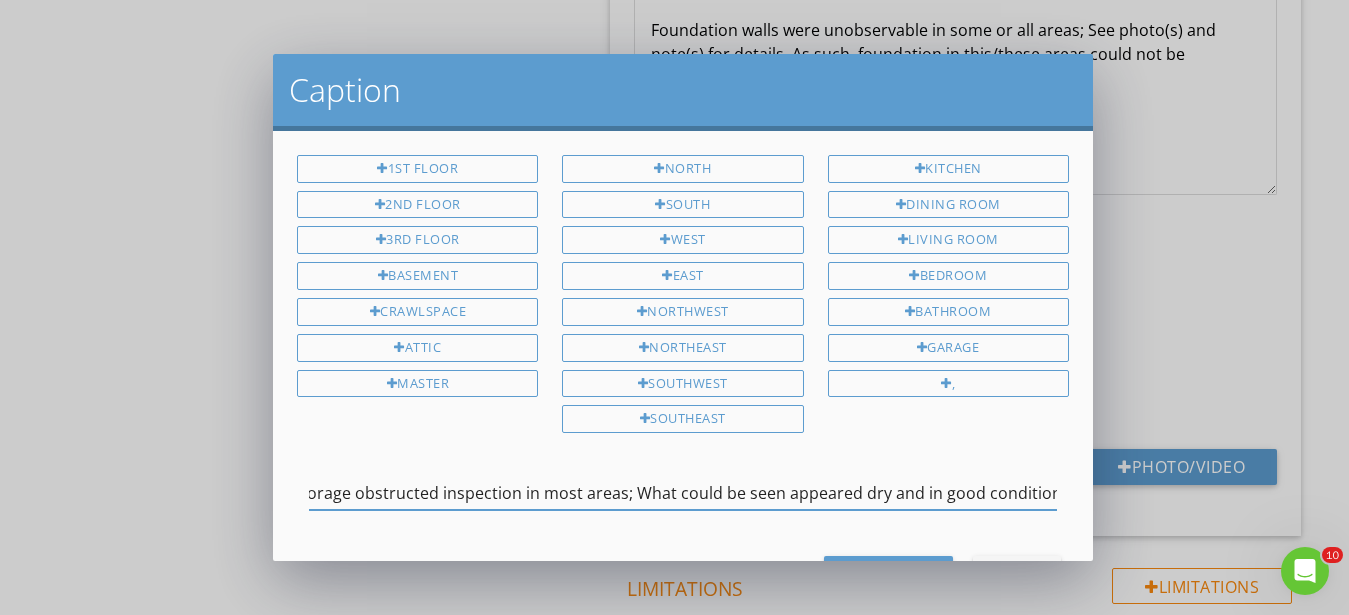 scroll, scrollTop: 1, scrollLeft: 0, axis: vertical 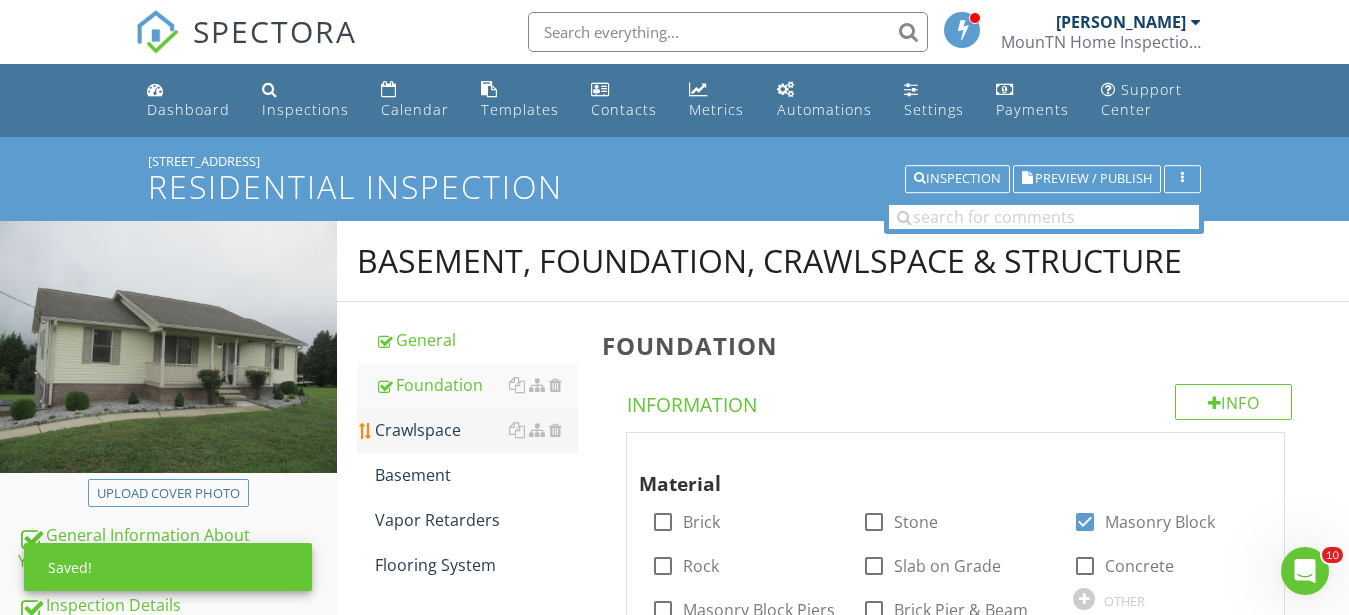 click on "Crawlspace" at bounding box center (476, 430) 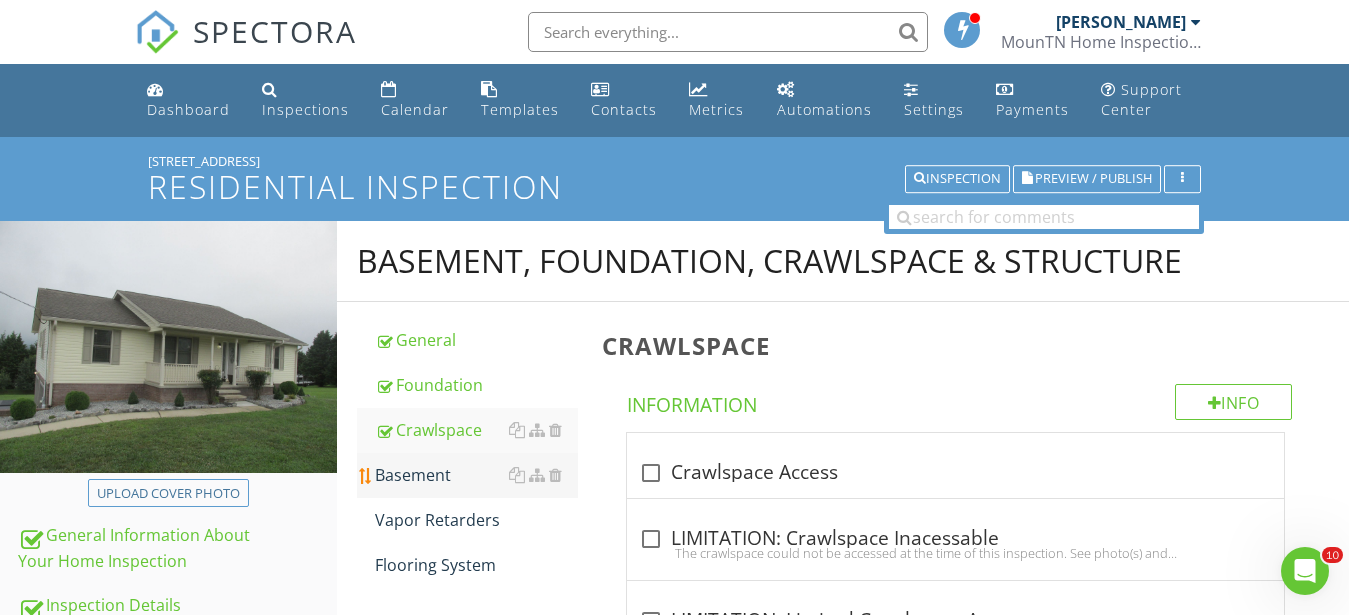 click on "Basement" at bounding box center [476, 475] 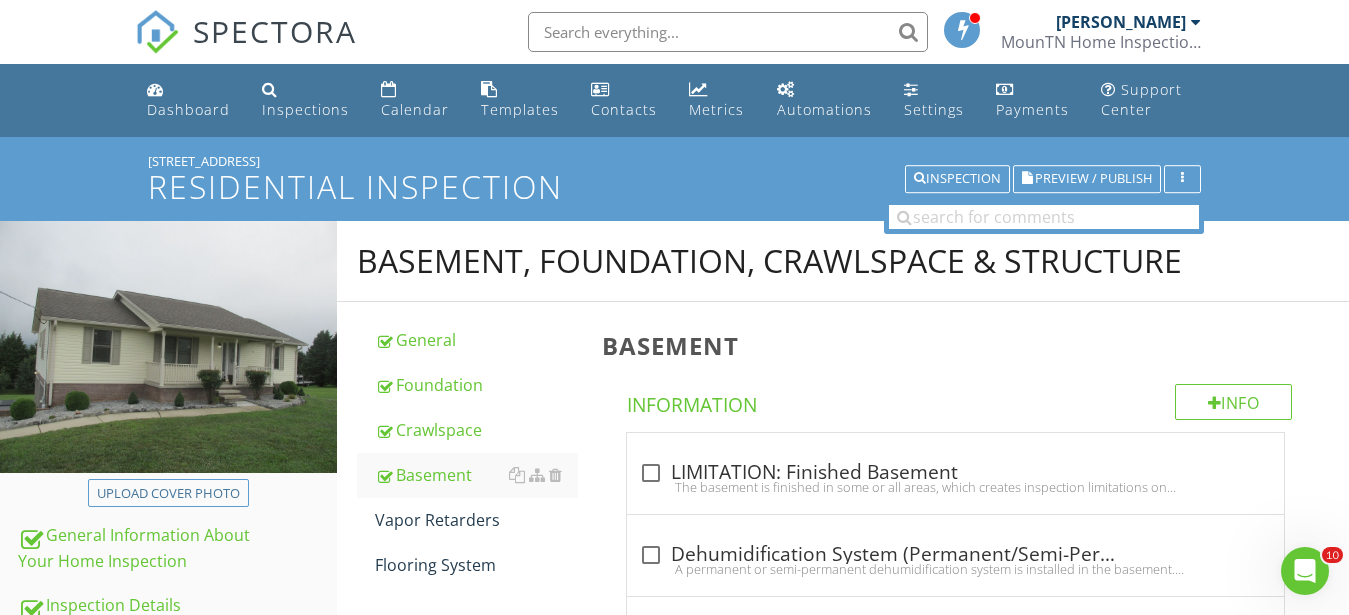scroll, scrollTop: 102, scrollLeft: 0, axis: vertical 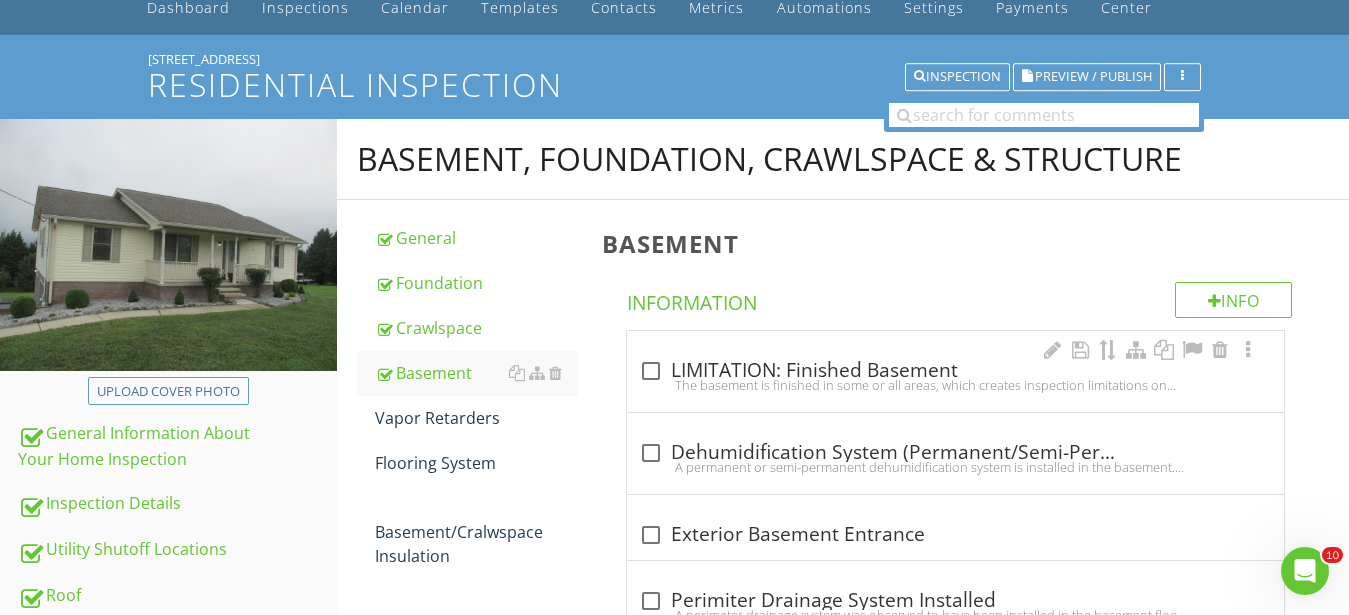 click on "check_box_outline_blank
LIMITATION: Finished Basement" at bounding box center (955, 371) 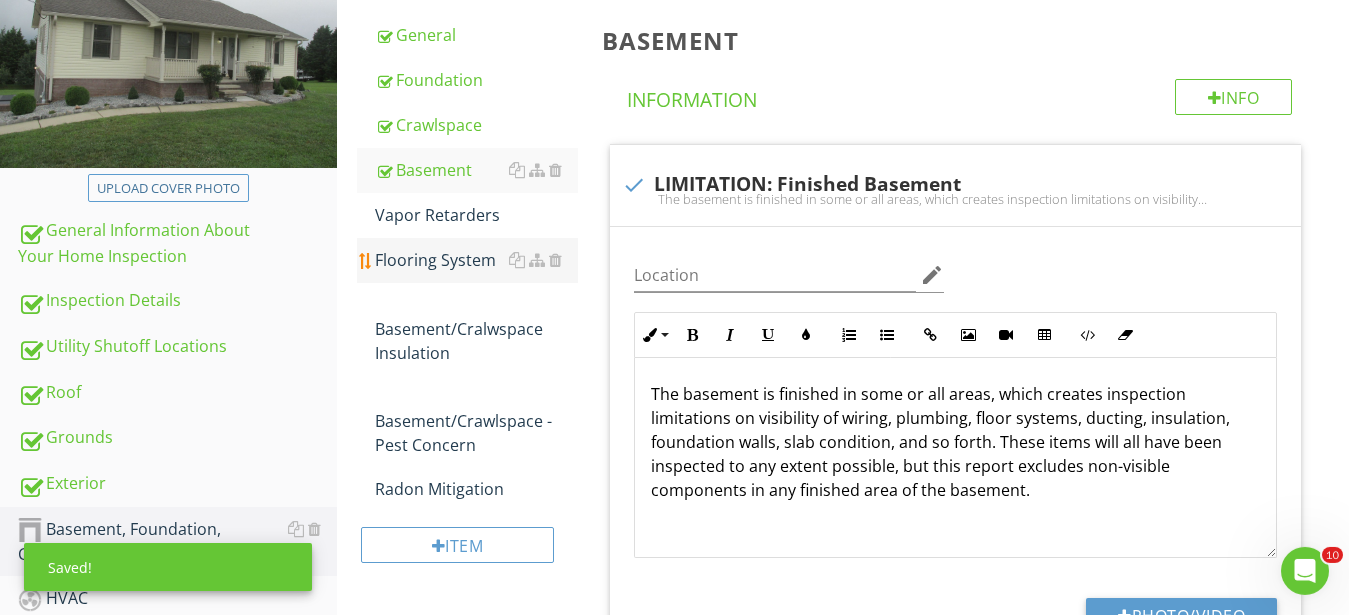scroll, scrollTop: 306, scrollLeft: 0, axis: vertical 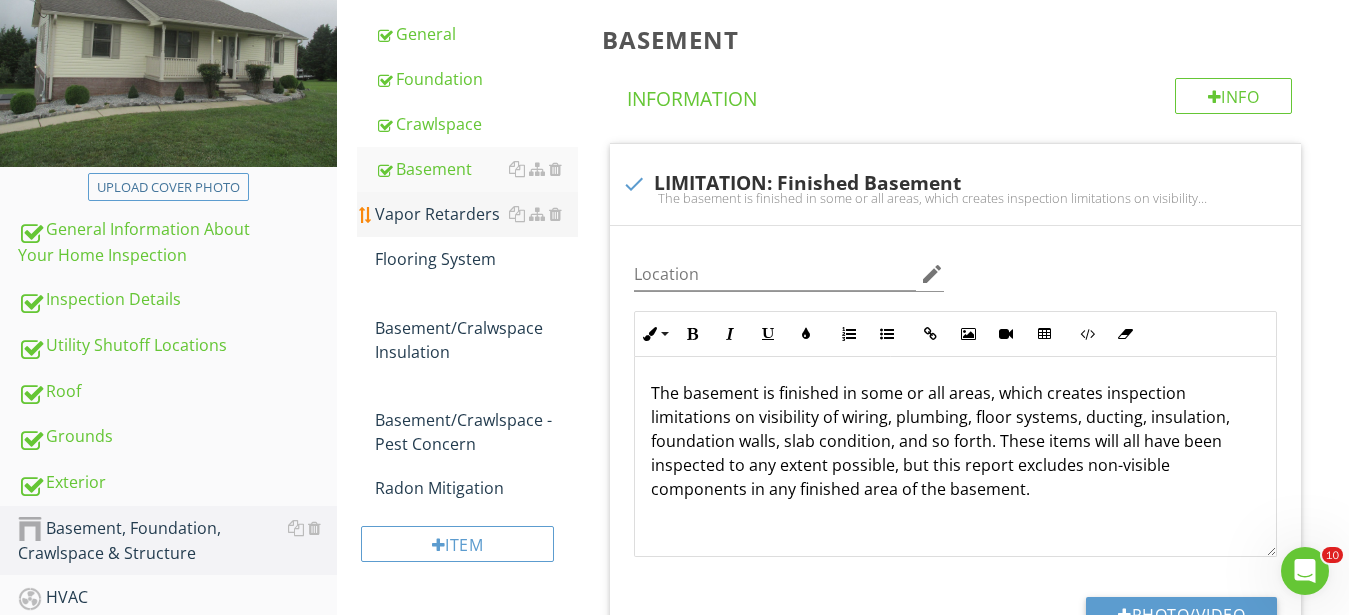 click on "Vapor Retarders" at bounding box center (476, 214) 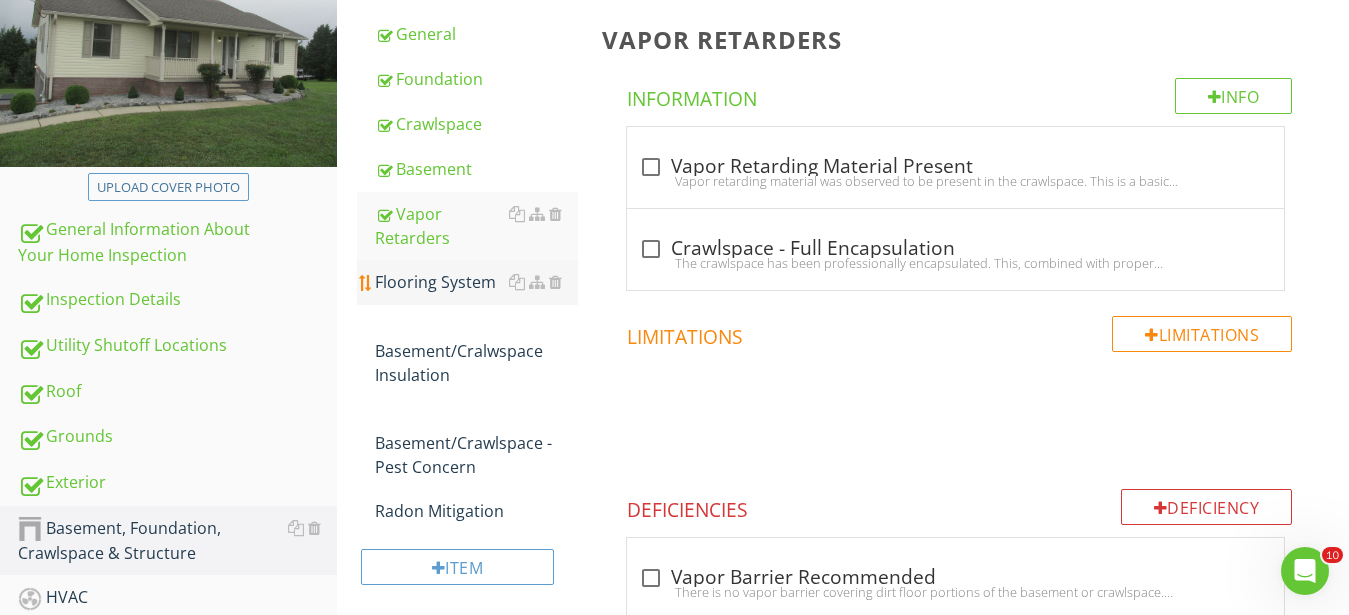 click on "Flooring System" at bounding box center [476, 282] 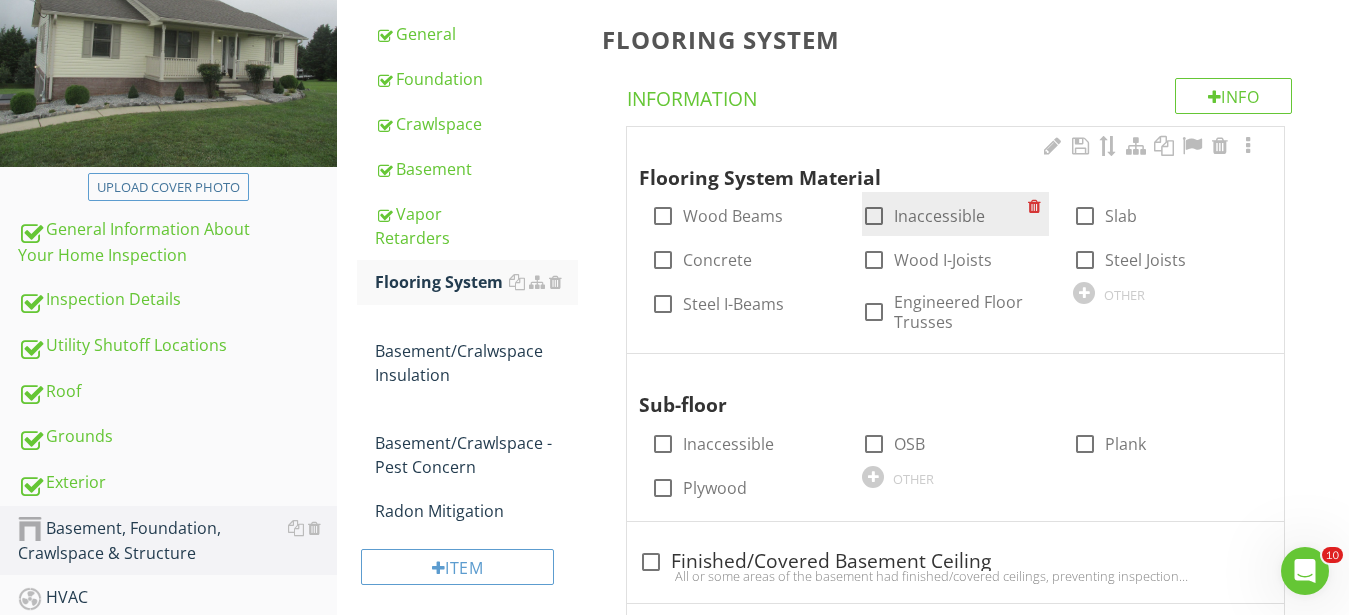 click at bounding box center [874, 216] 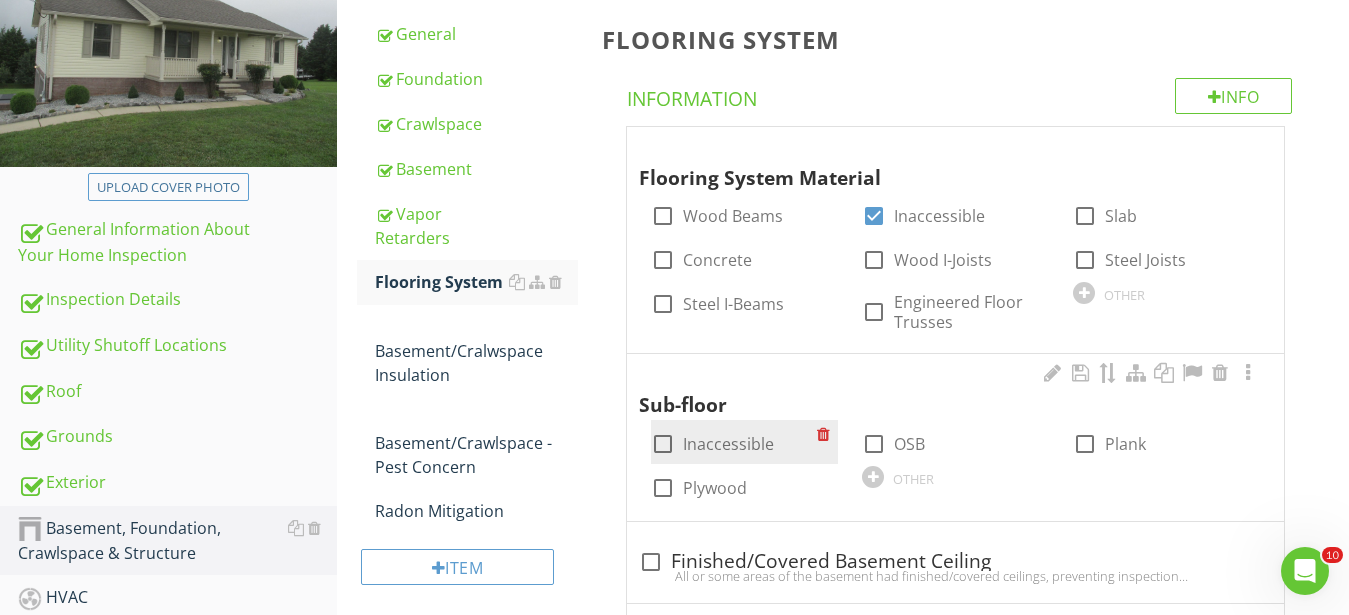 click at bounding box center (663, 444) 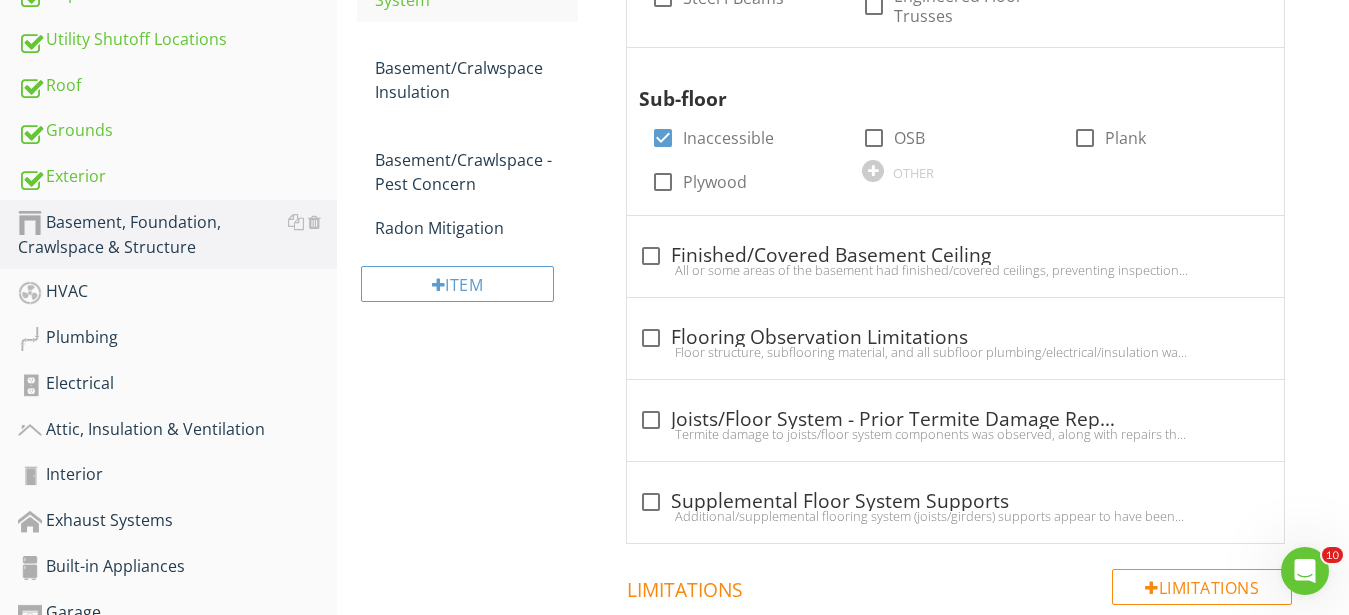 scroll, scrollTop: 204, scrollLeft: 0, axis: vertical 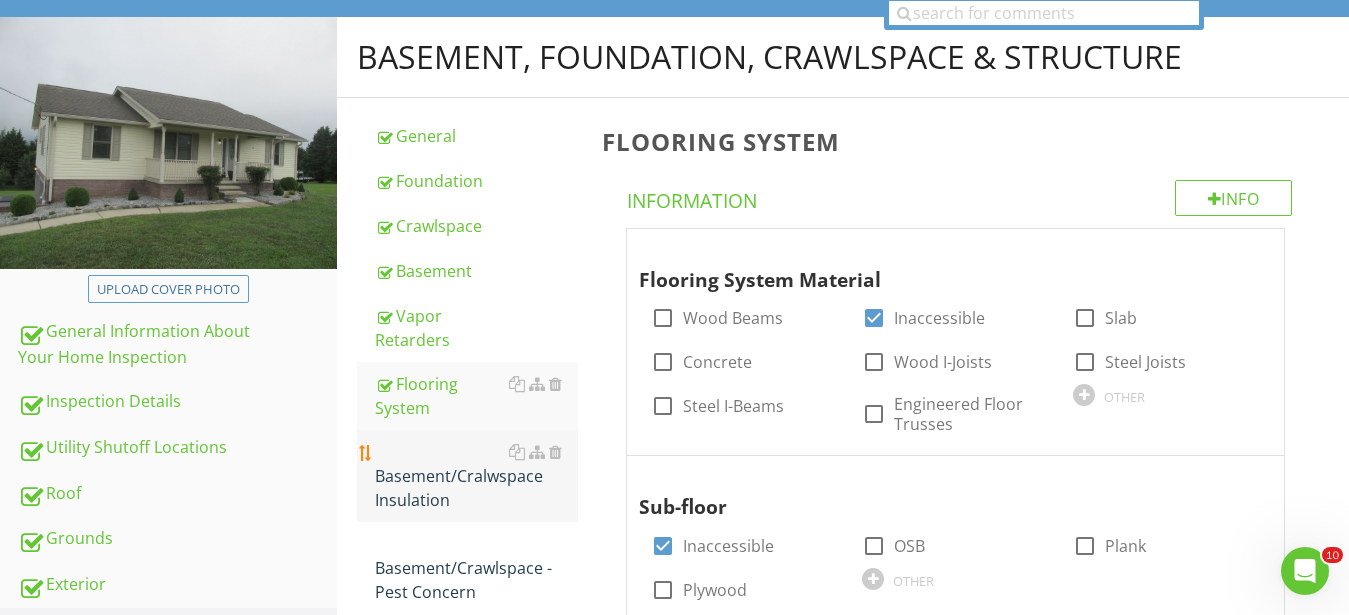 click on "Basement/Cralwspace Insulation" at bounding box center (476, 476) 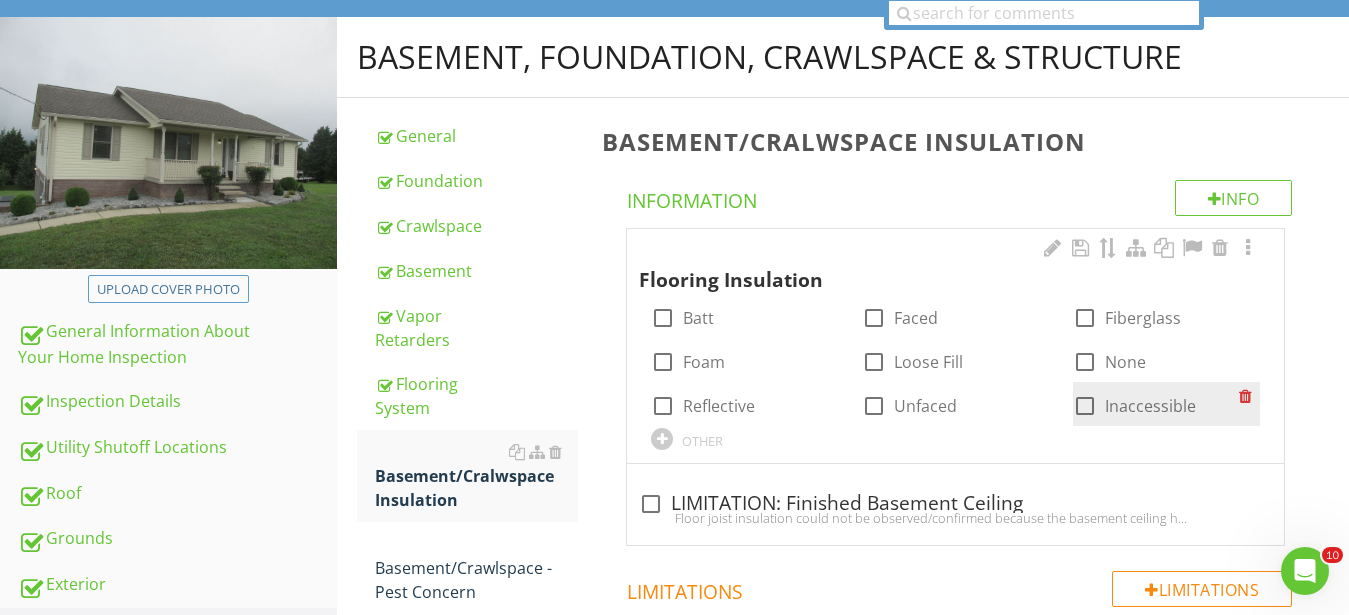 click at bounding box center (1085, 406) 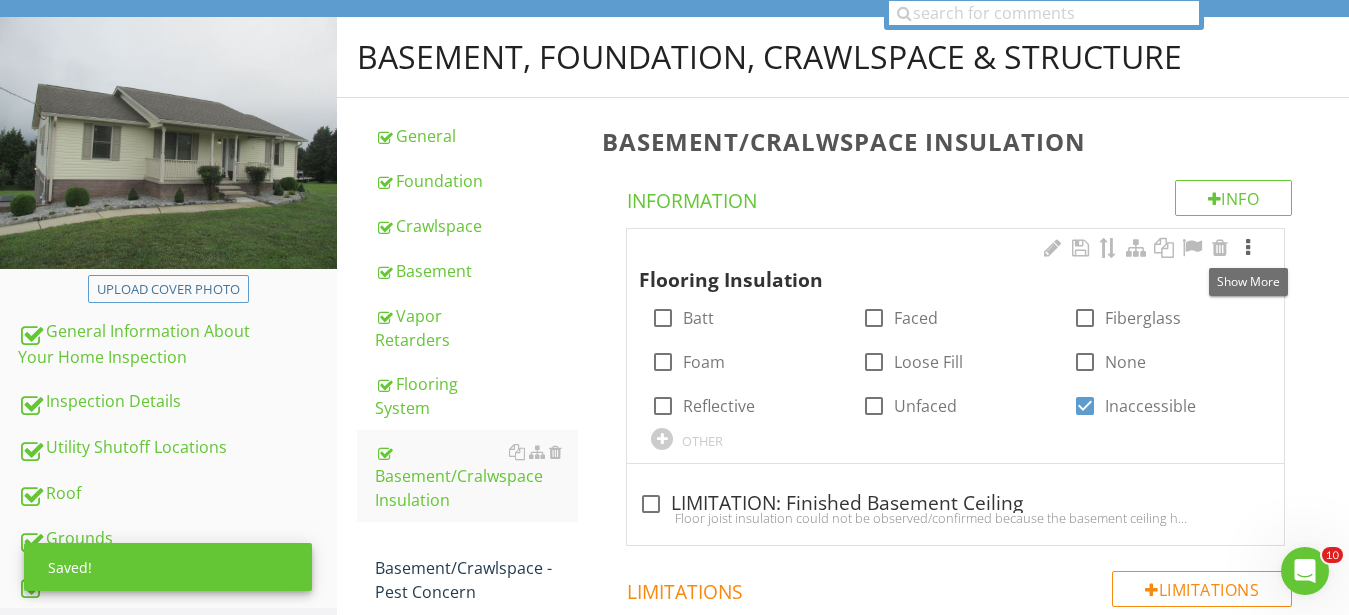 click at bounding box center [1248, 248] 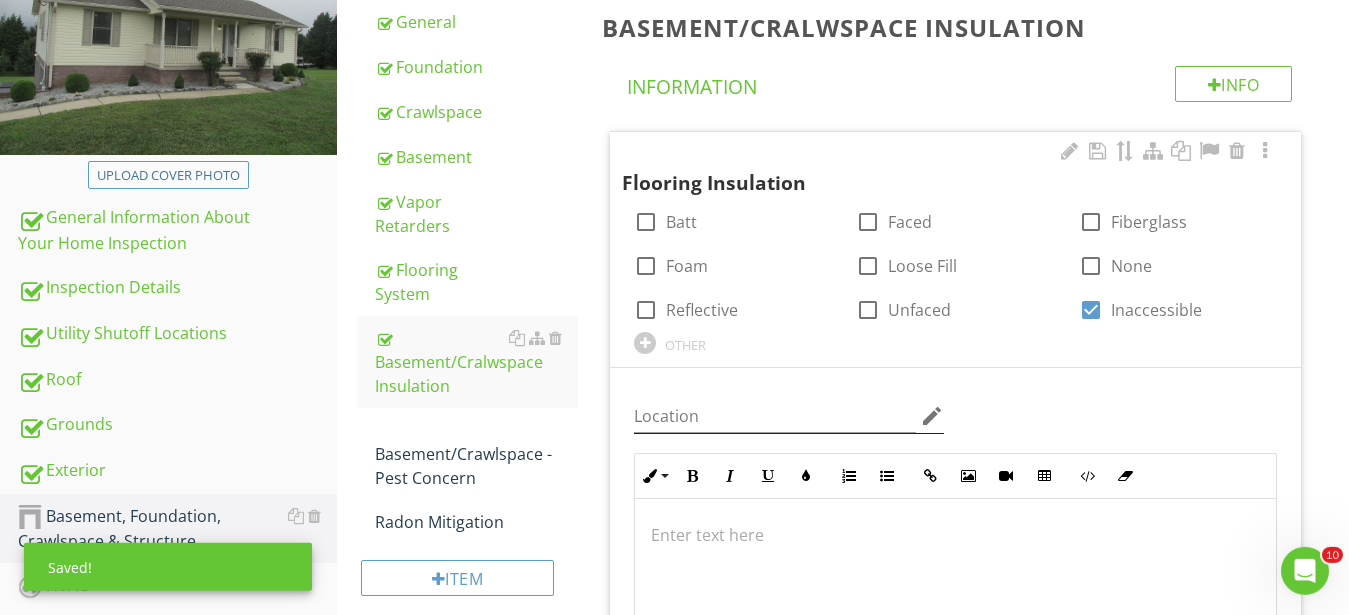 scroll, scrollTop: 510, scrollLeft: 0, axis: vertical 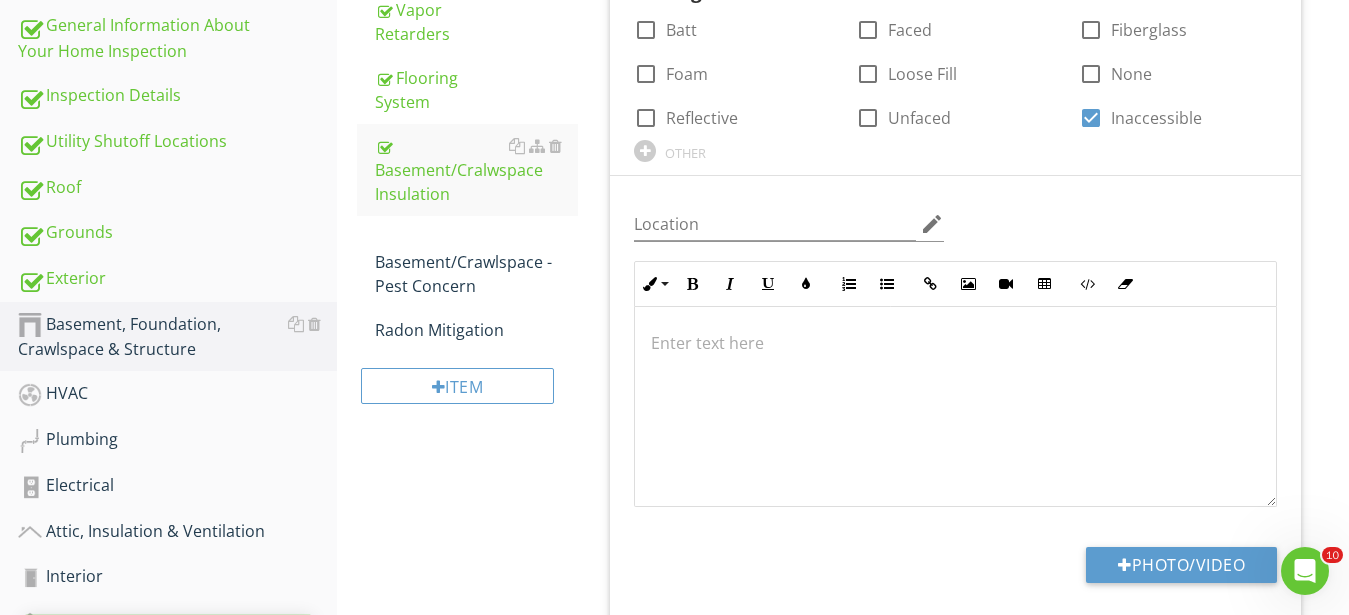 click at bounding box center [955, 343] 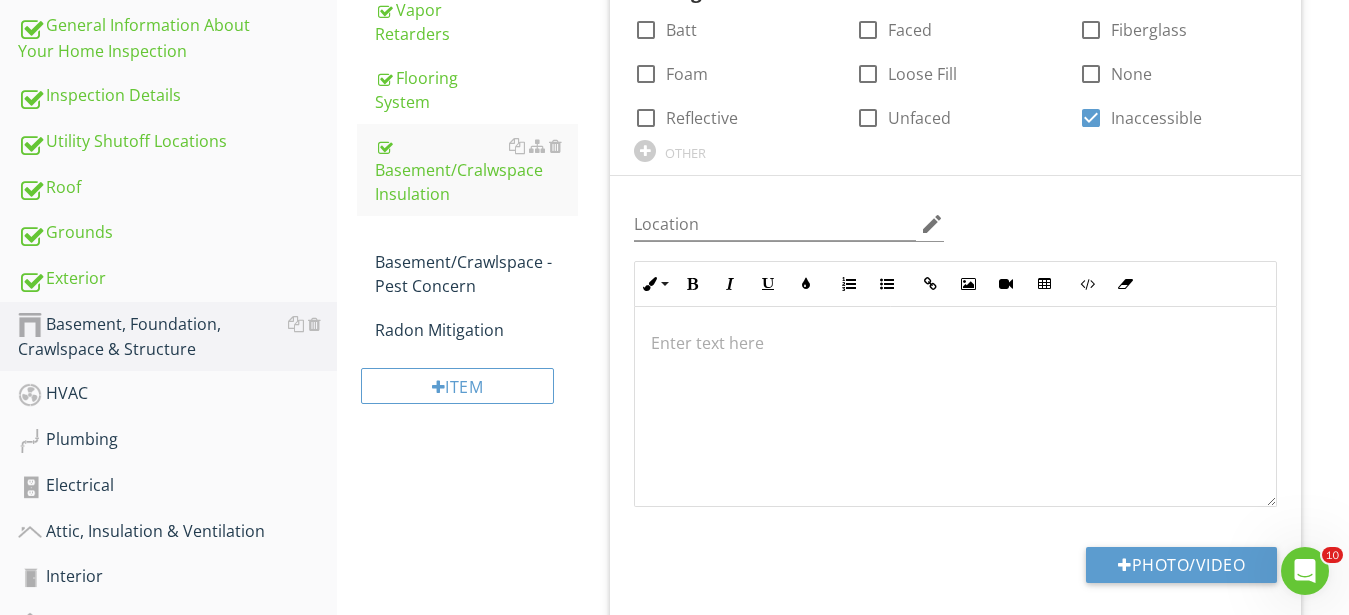type 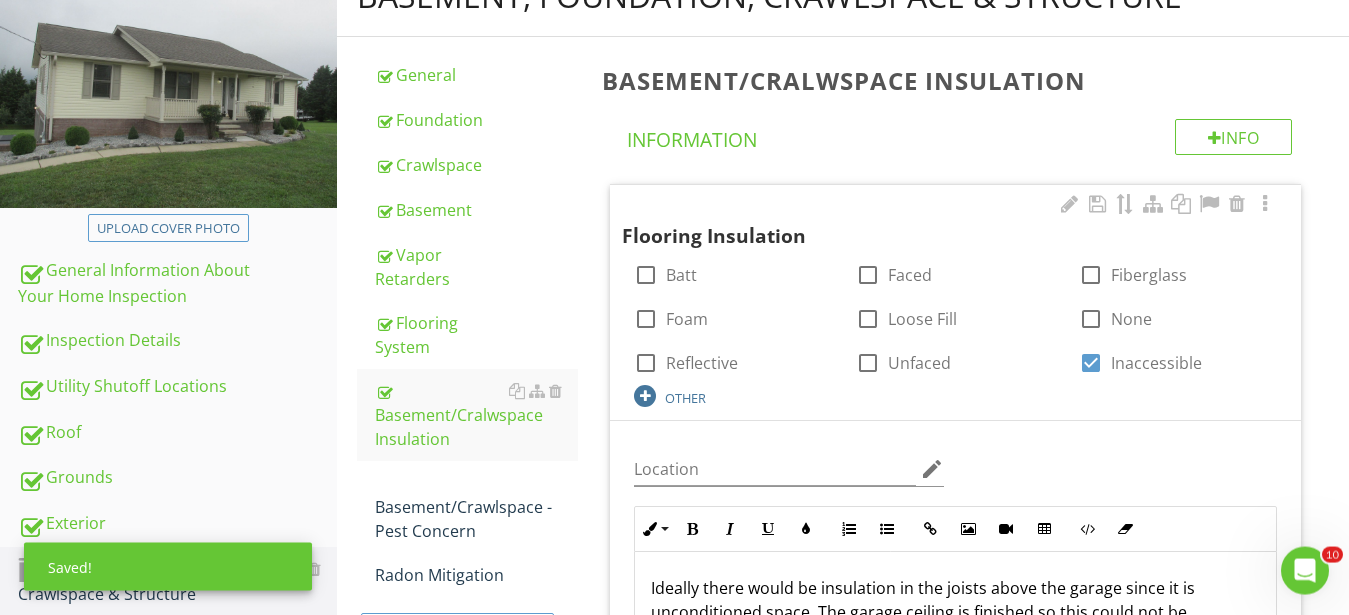 scroll, scrollTop: 306, scrollLeft: 0, axis: vertical 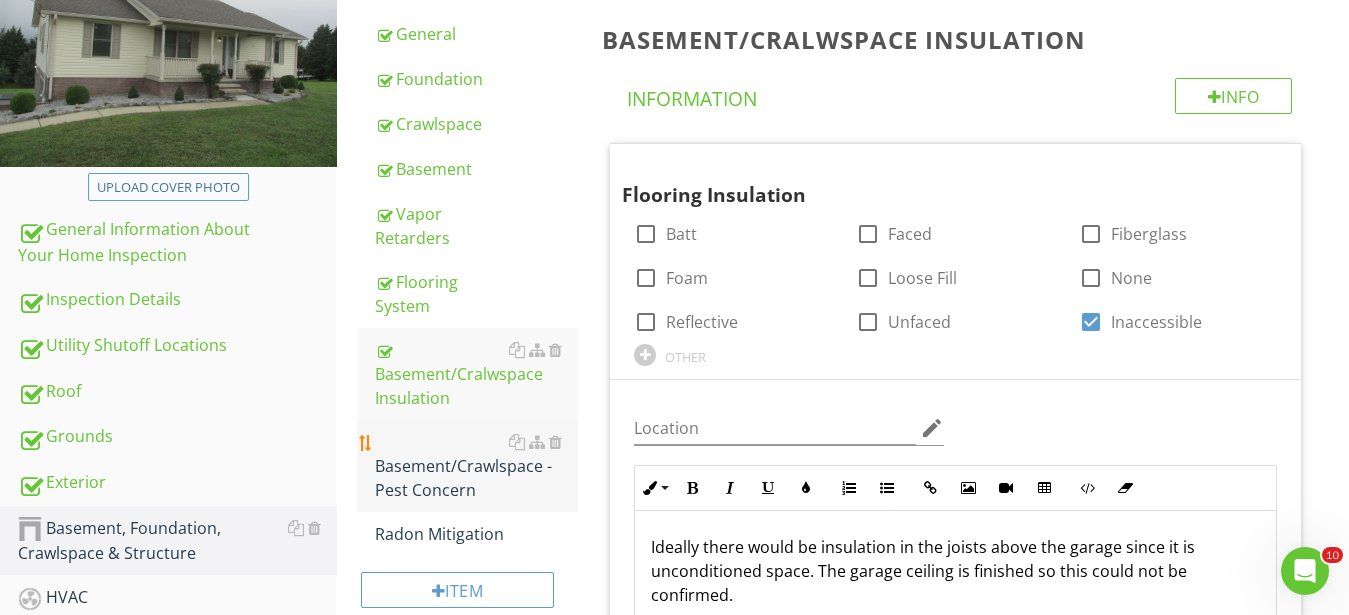 click on "Basement/Crawlspace - Pest Concern" at bounding box center [476, 466] 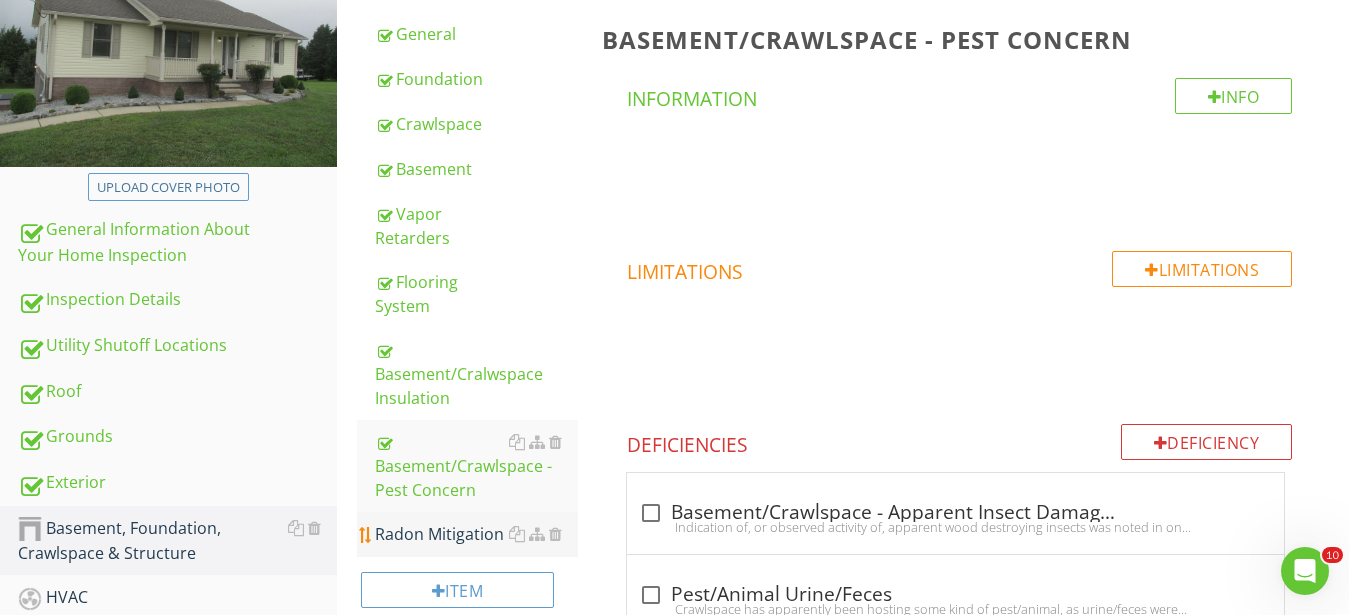 click on "Radon Mitigation" at bounding box center [476, 534] 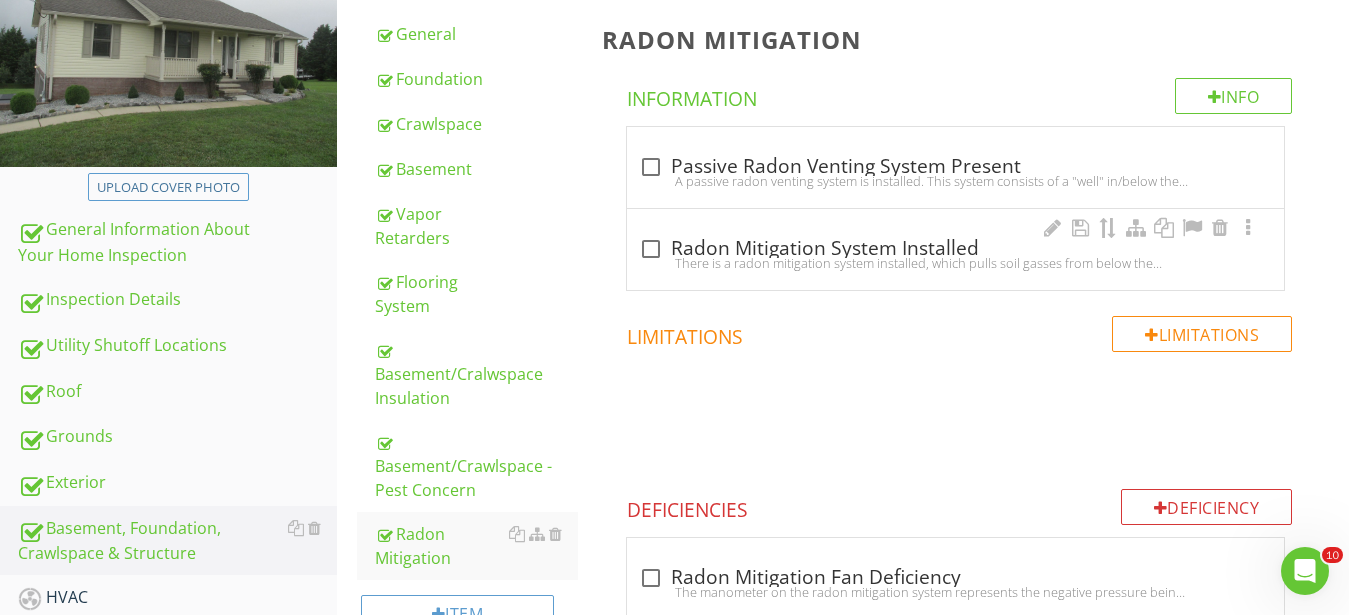 click on "There is a radon mitigation system installed, which pulls soil gasses from below the slab/foundation and exhausts them on the exterior of the structure at certain required heights and distances from openings. The existence of the system may be from a precautionary measure, or may be a mitigation effort after testing high levels of radon. Homes with radon mitigation are supposed to be re-tested for radon every two year. Recommend information be requested from homeowner about installation date of system and frequency of subsequent testing. If a test has not been performed within the past two years, recommend contacting a certified radon testing contractor for testing and to confirm the mitigation system is effectively controlling radon levels in livable areas of the home." at bounding box center [955, 263] 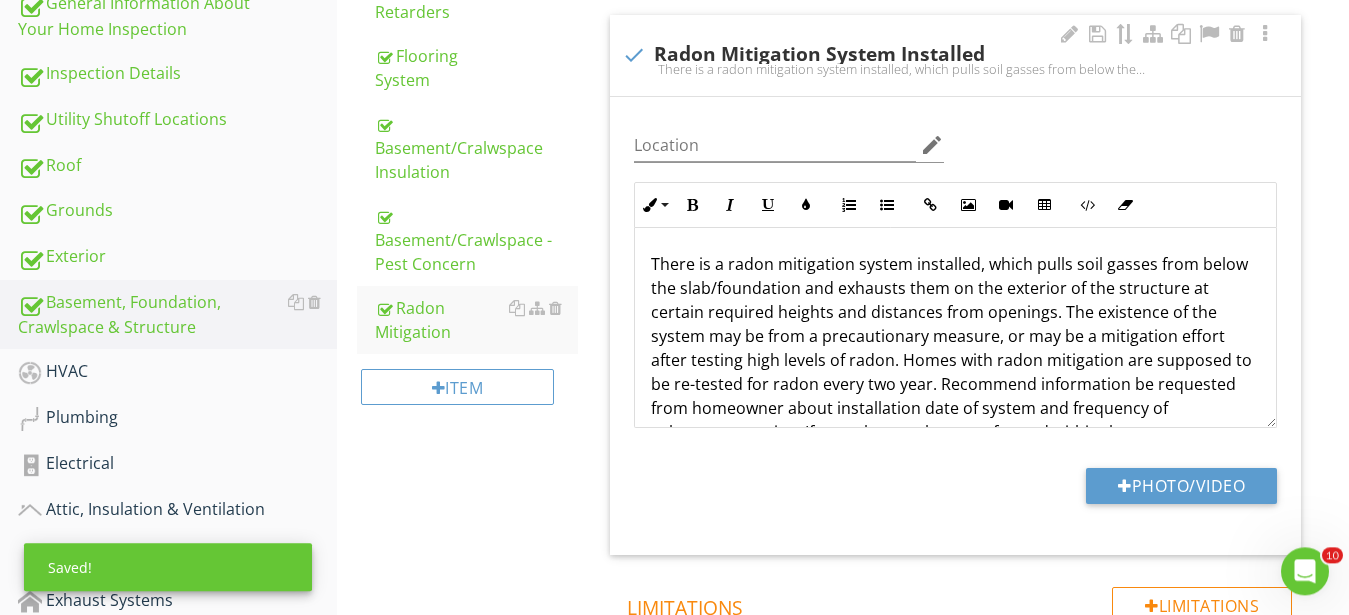 scroll, scrollTop: 612, scrollLeft: 0, axis: vertical 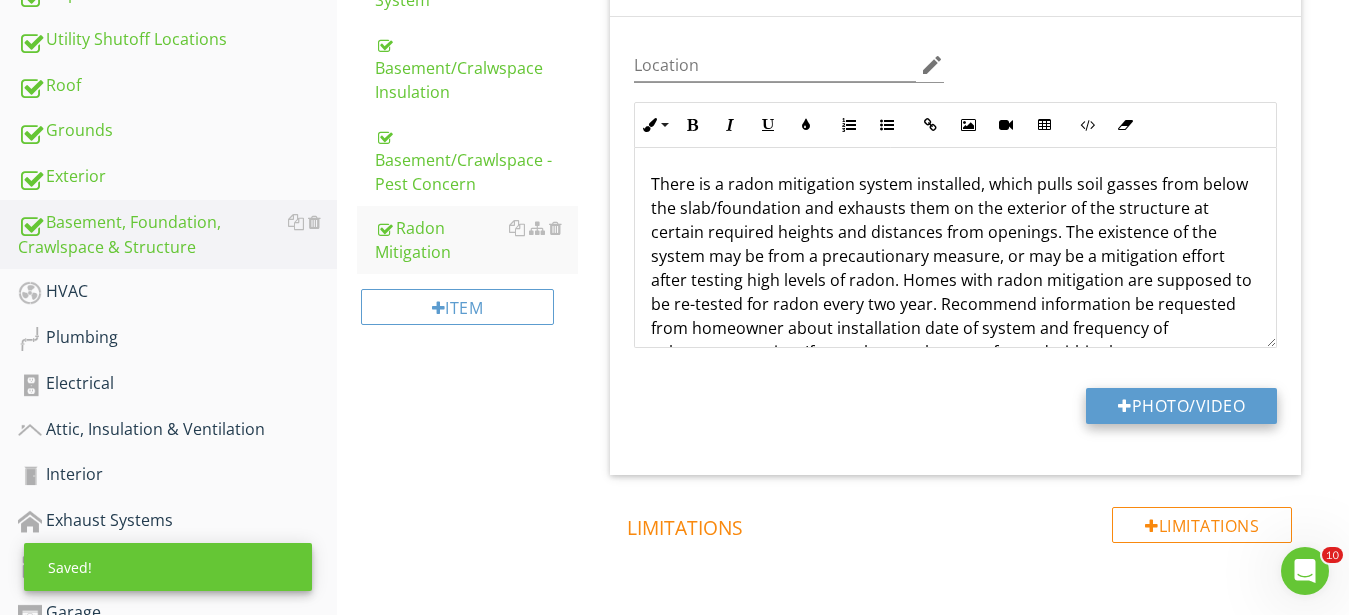 click on "Photo/Video" at bounding box center (1181, 406) 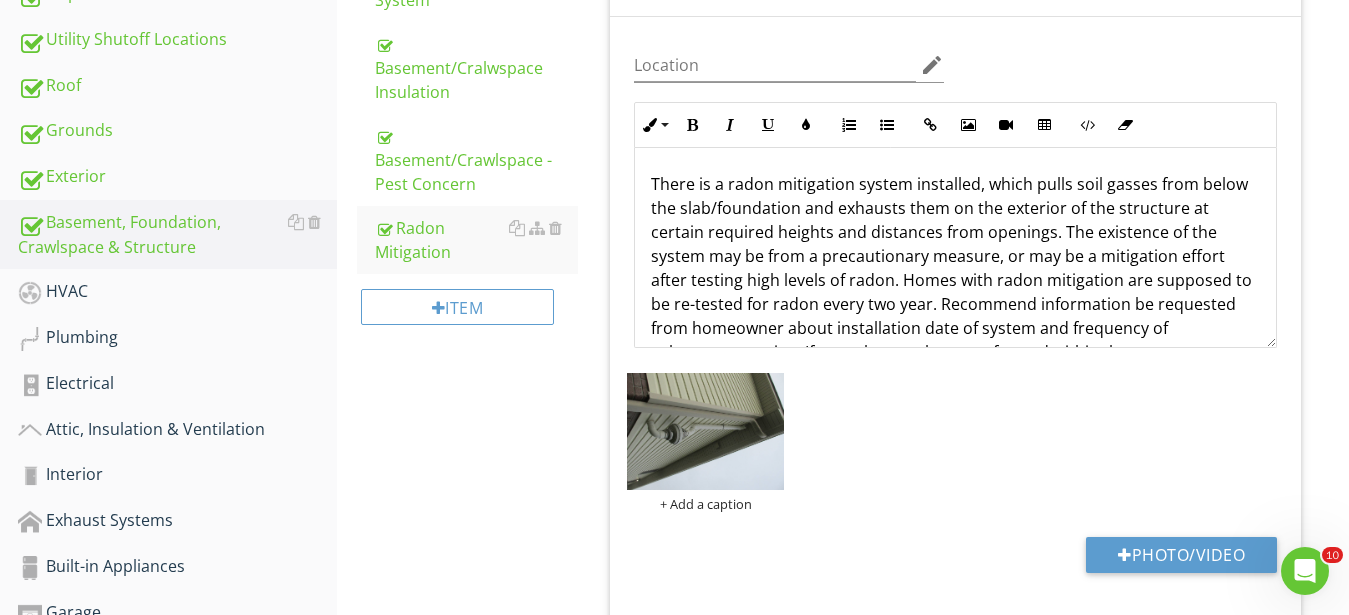 click at bounding box center (705, 432) 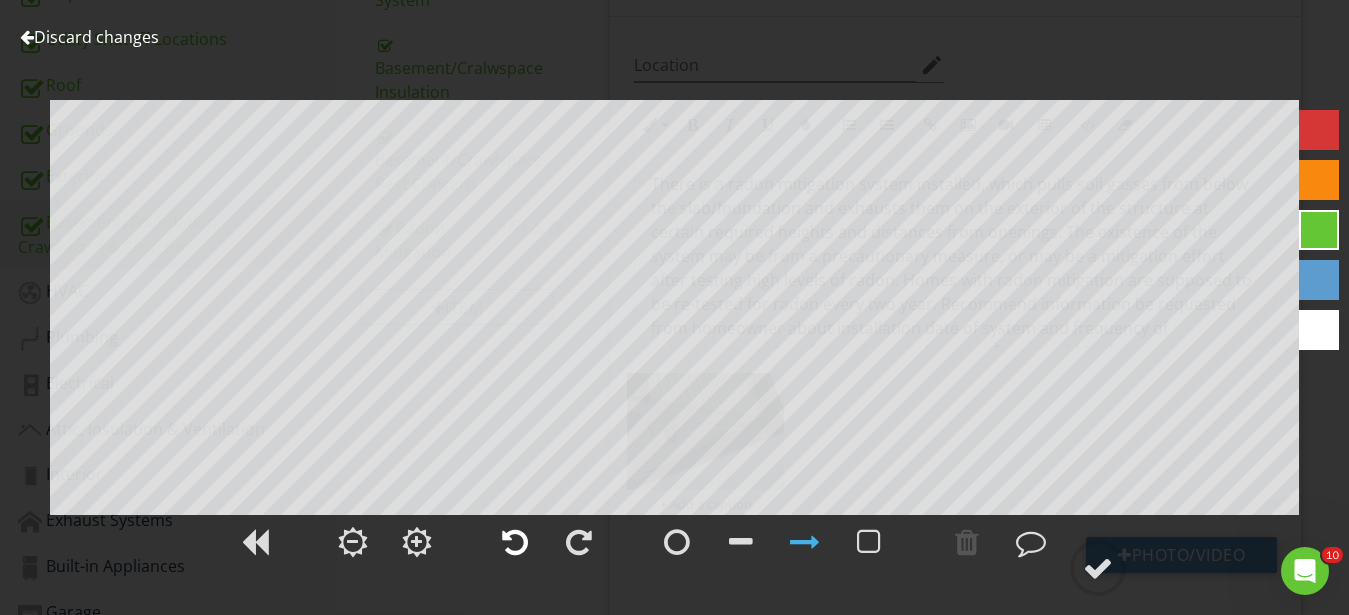 click at bounding box center [515, 542] 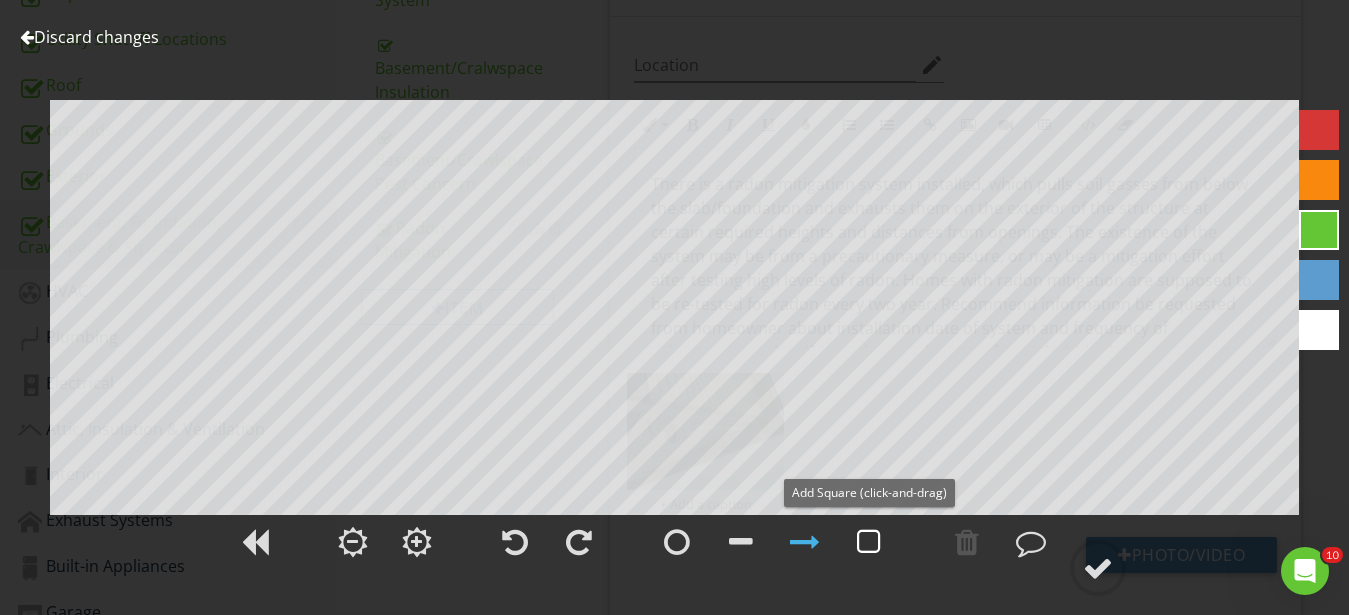 click at bounding box center [869, 542] 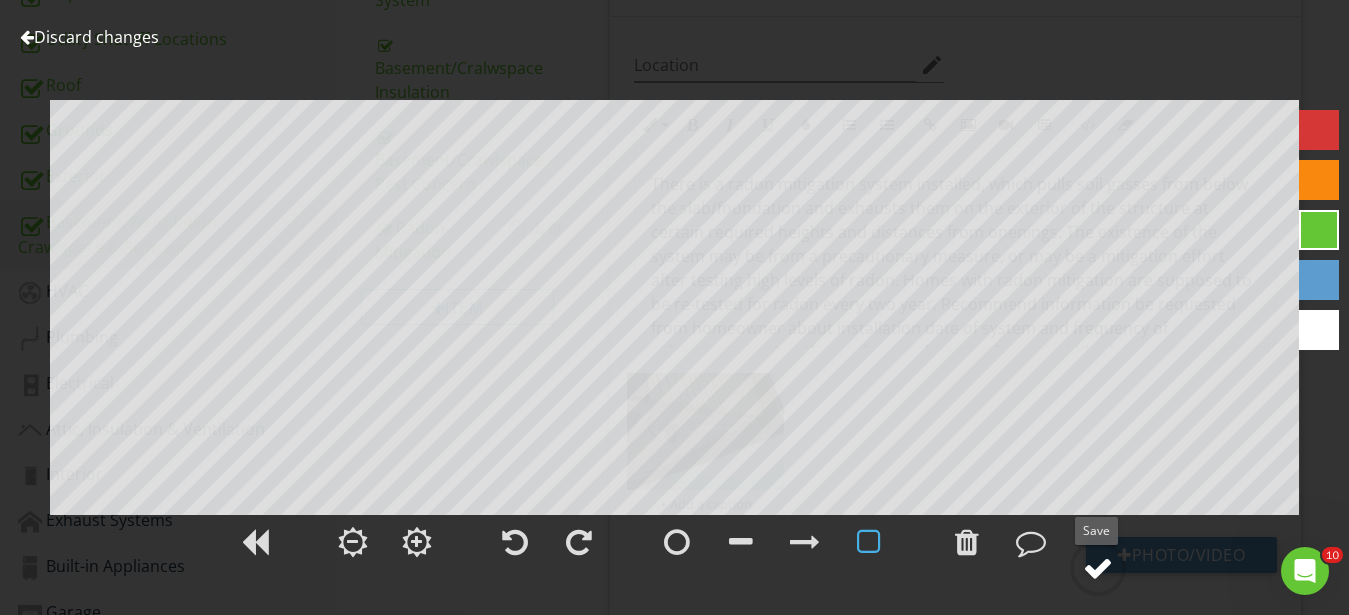 click 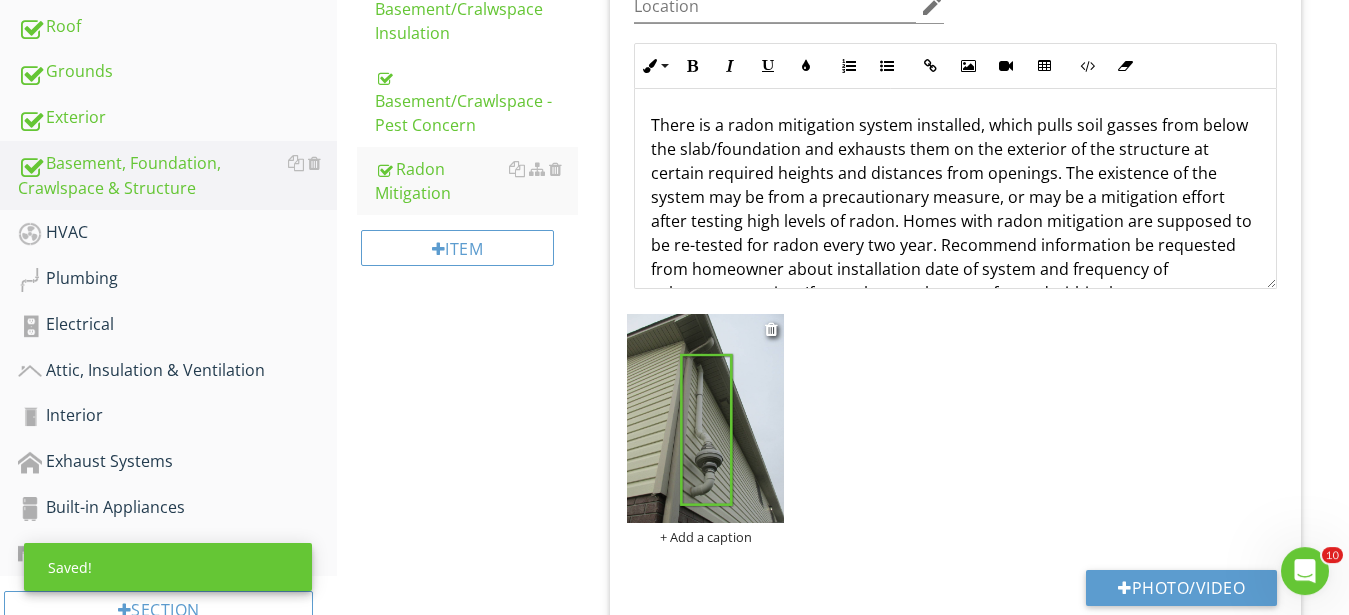 scroll, scrollTop: 714, scrollLeft: 0, axis: vertical 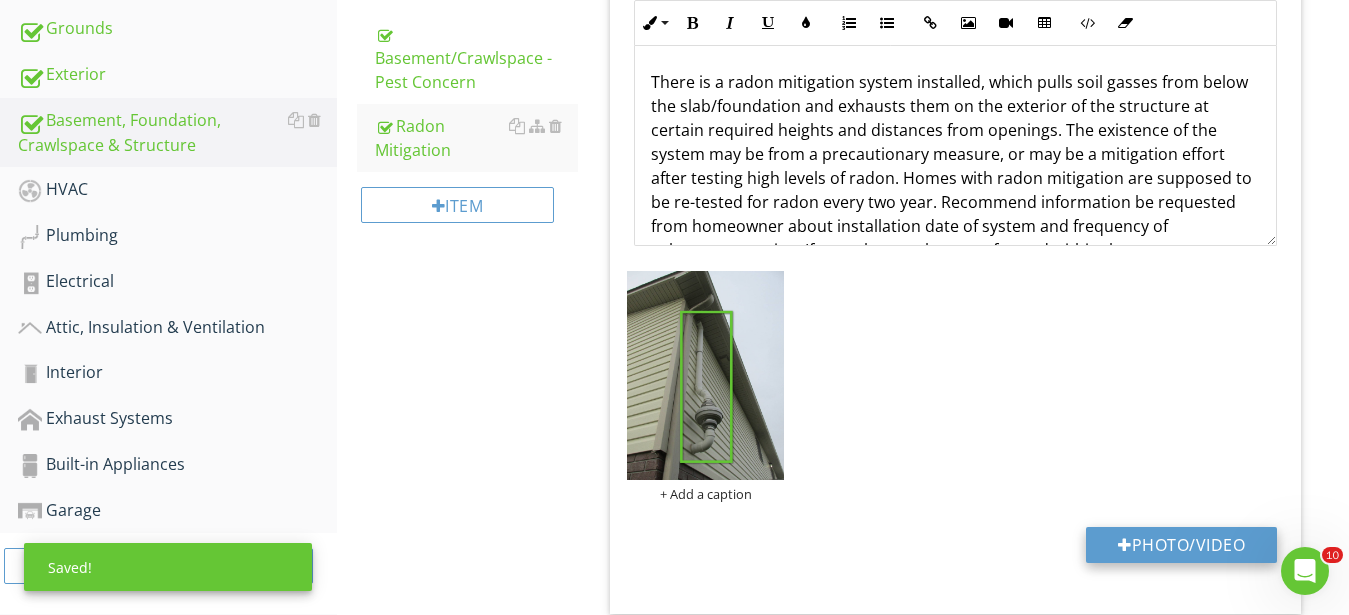 click on "Photo/Video" at bounding box center (1181, 545) 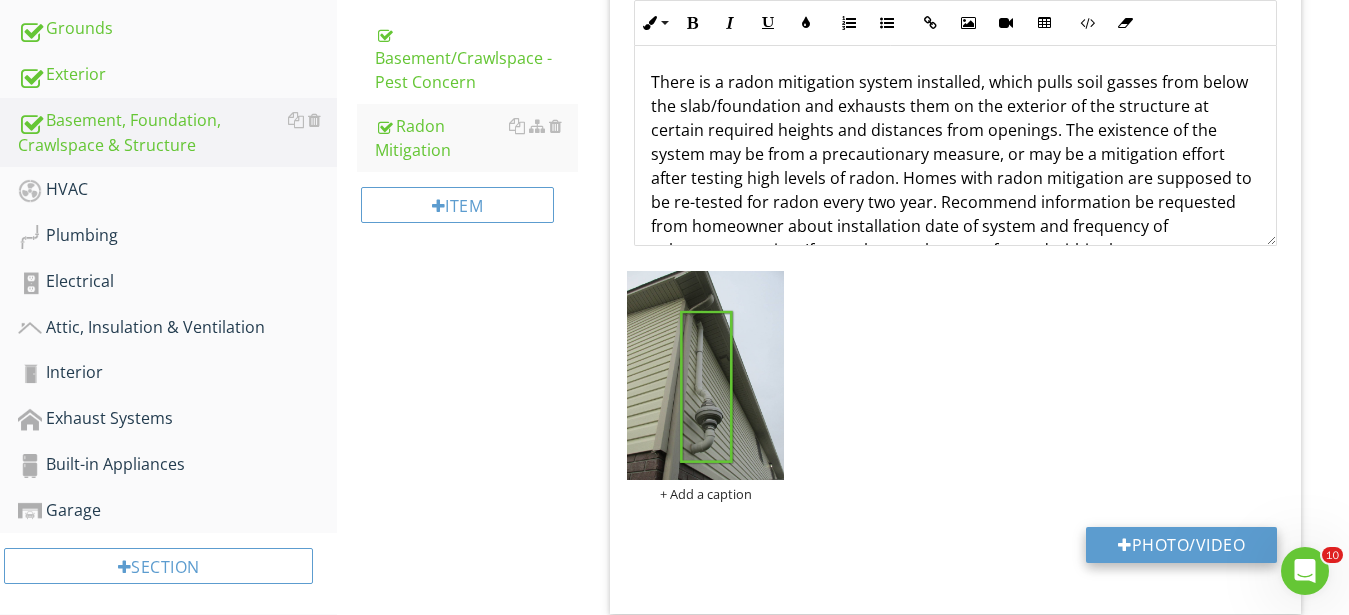 type on "C:\fakepath\IMG_0414.JPG" 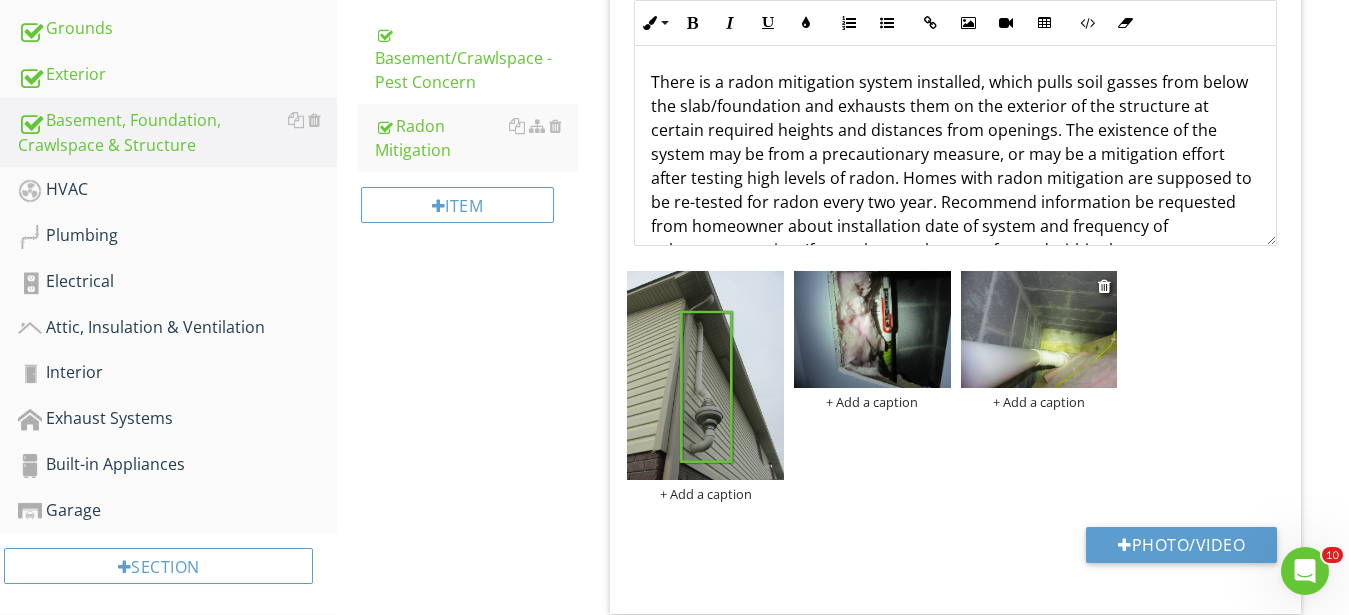 click at bounding box center (1039, 330) 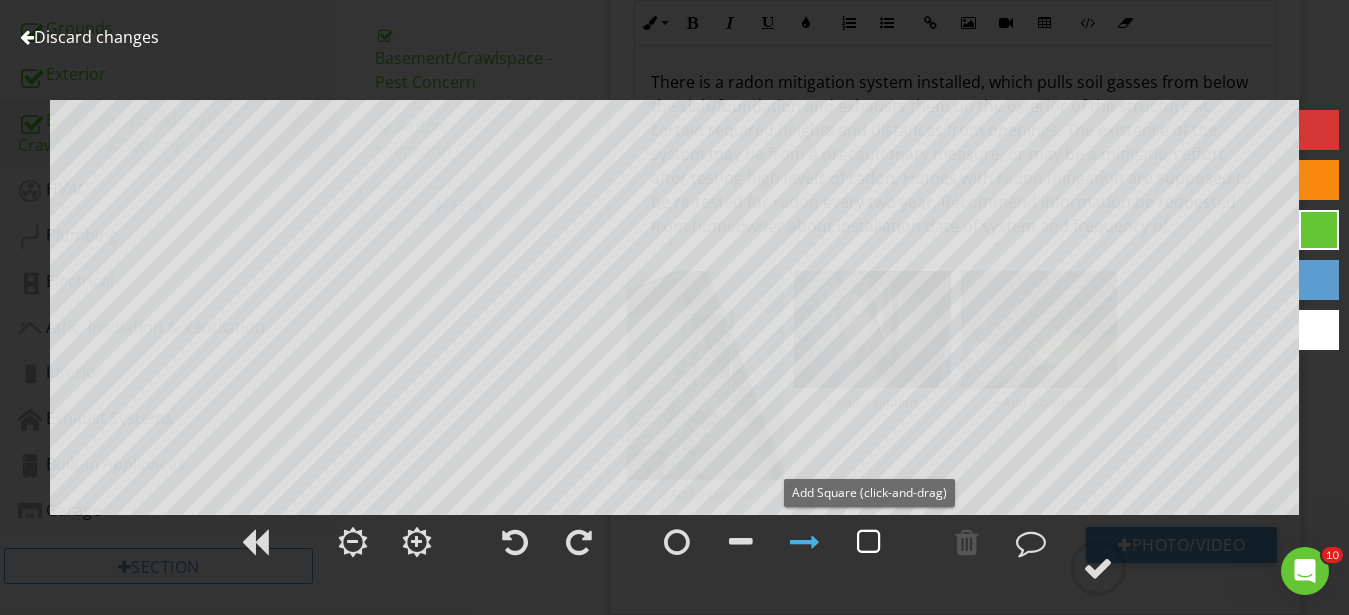 click at bounding box center (869, 542) 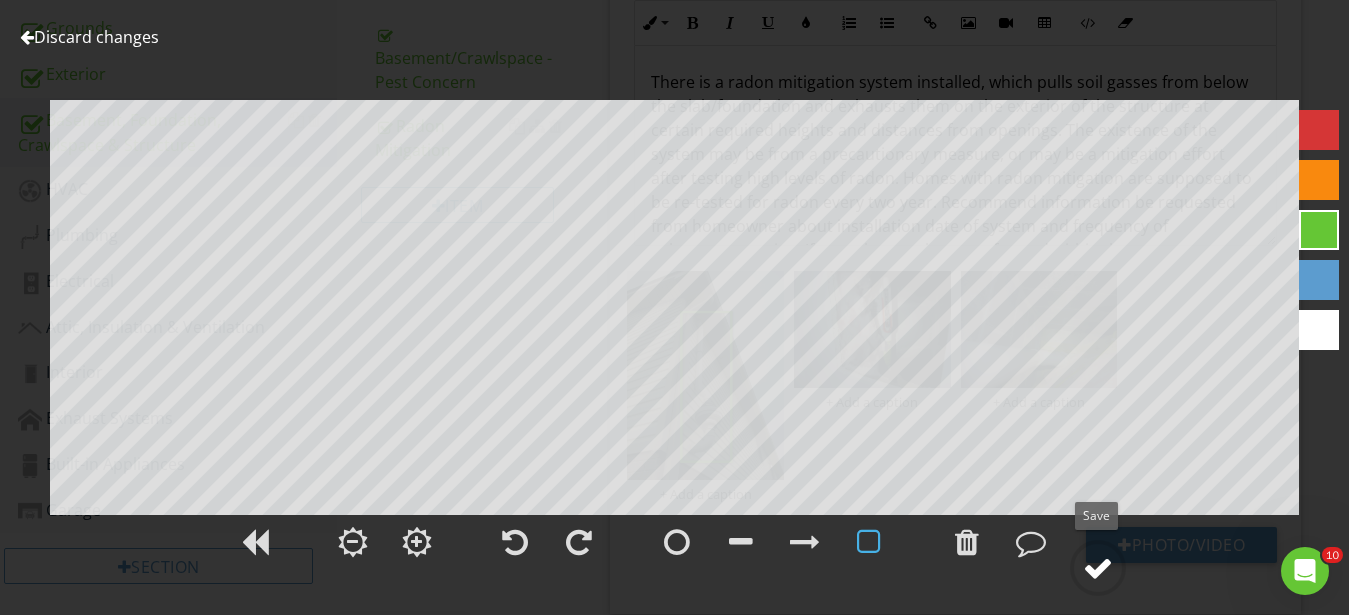 click at bounding box center (1098, 568) 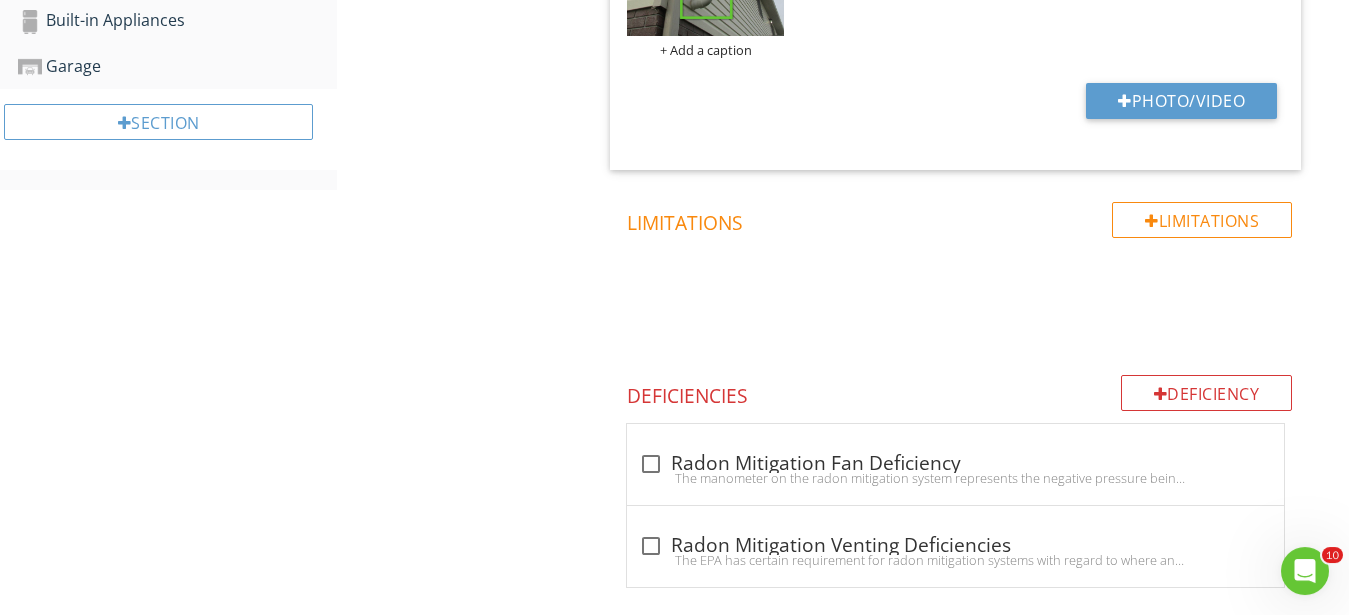 scroll, scrollTop: 1181, scrollLeft: 0, axis: vertical 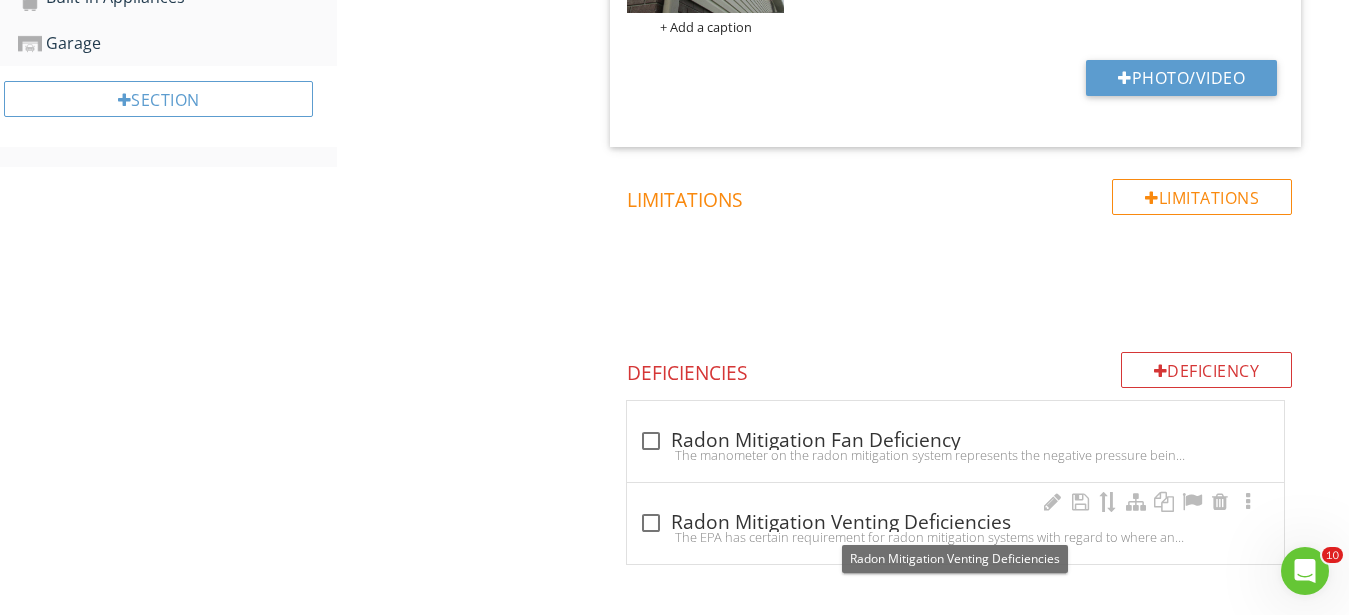 click at bounding box center [651, 523] 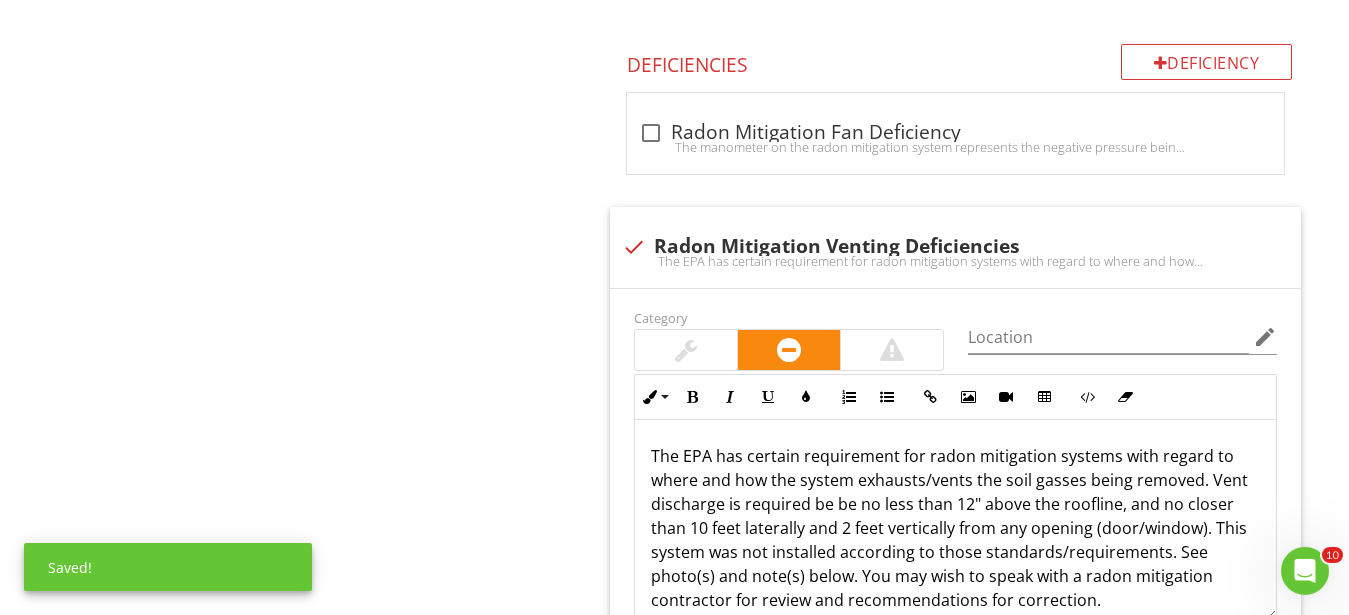 scroll, scrollTop: 1589, scrollLeft: 0, axis: vertical 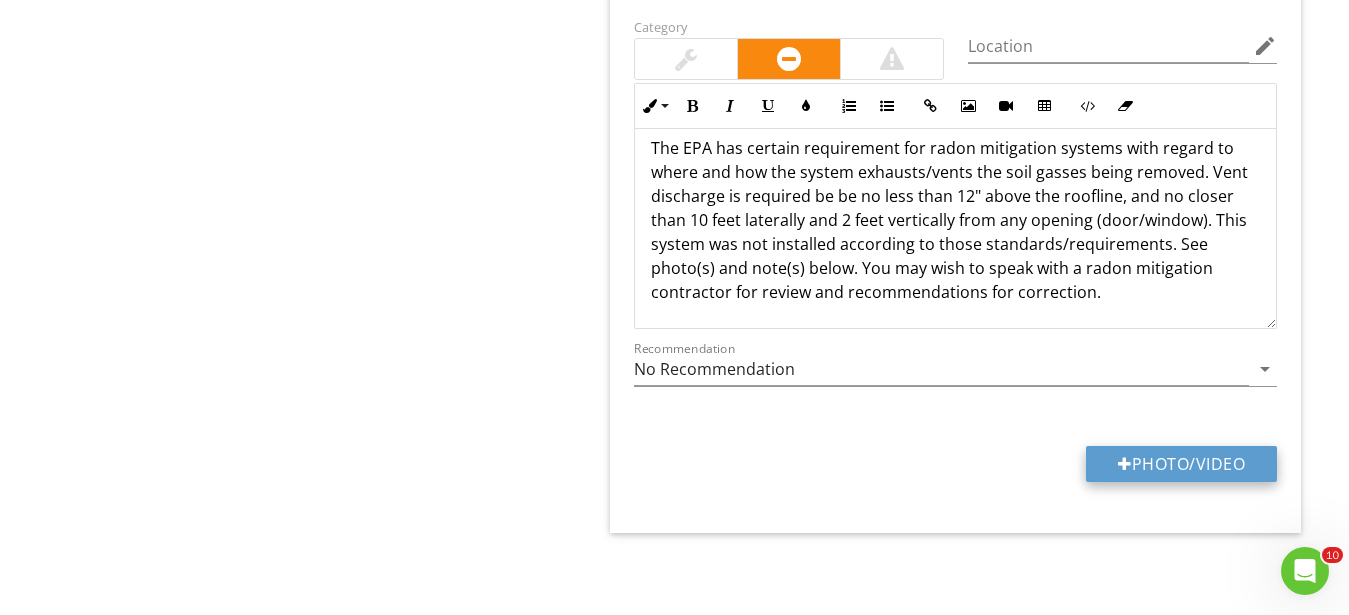 click on "Photo/Video" at bounding box center [1181, 464] 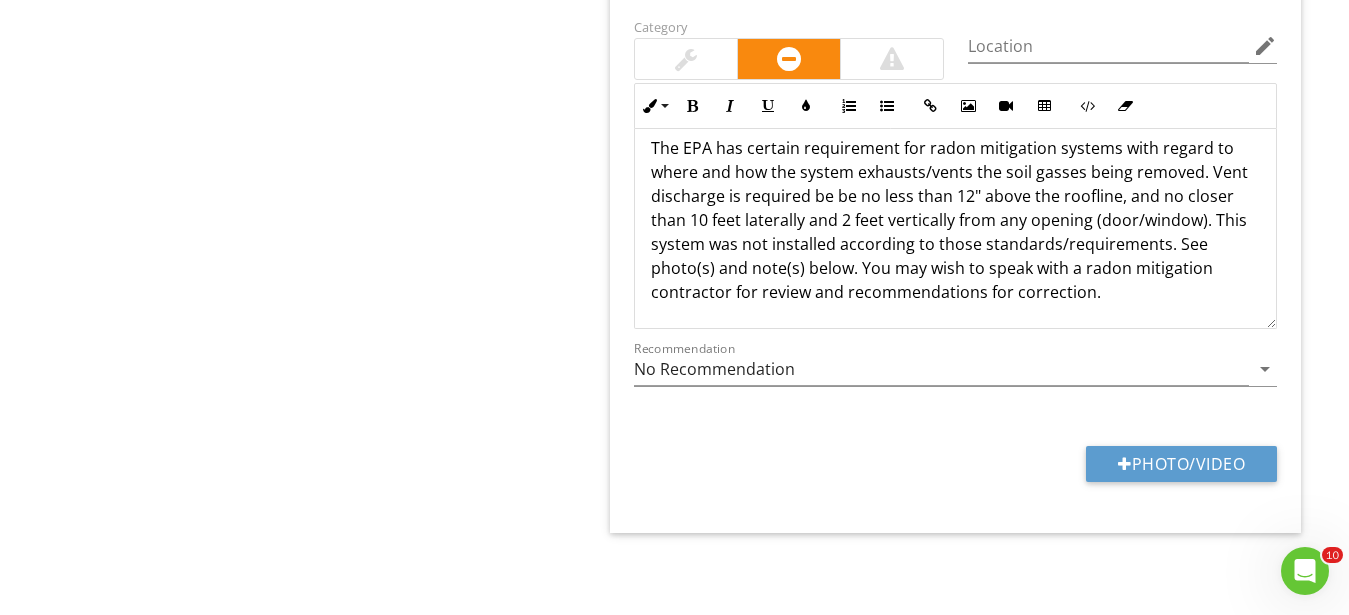 type on "C:\fakepath\IMG_0340.JPG" 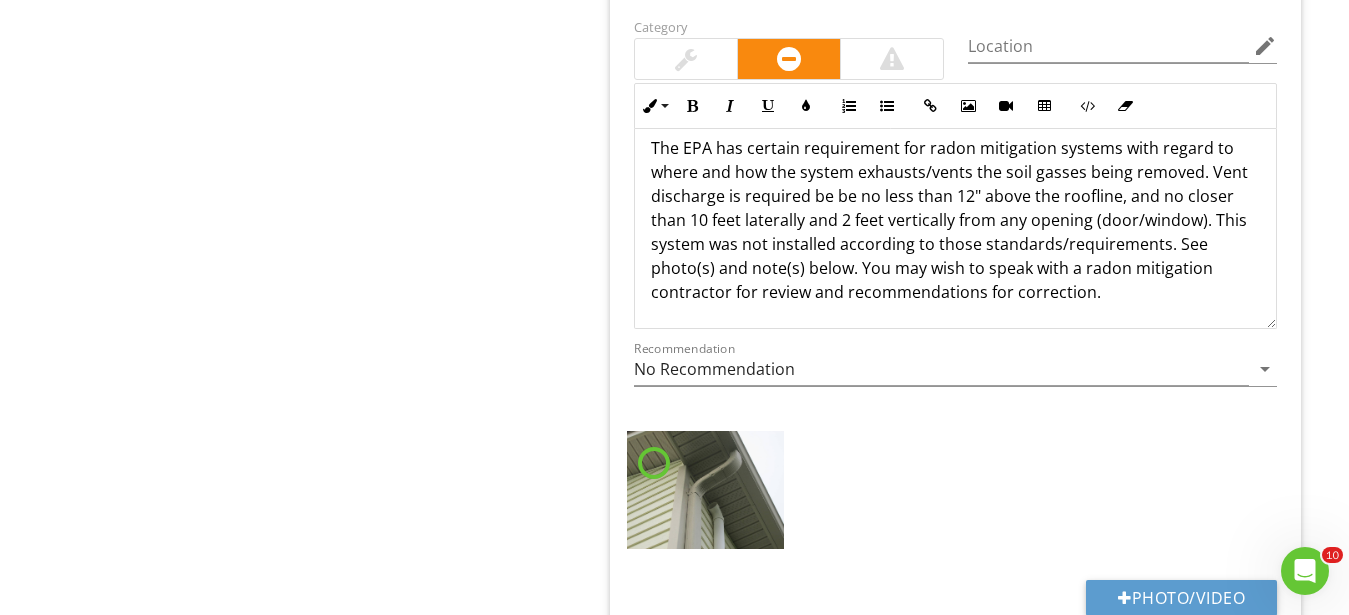 click at bounding box center (705, 490) 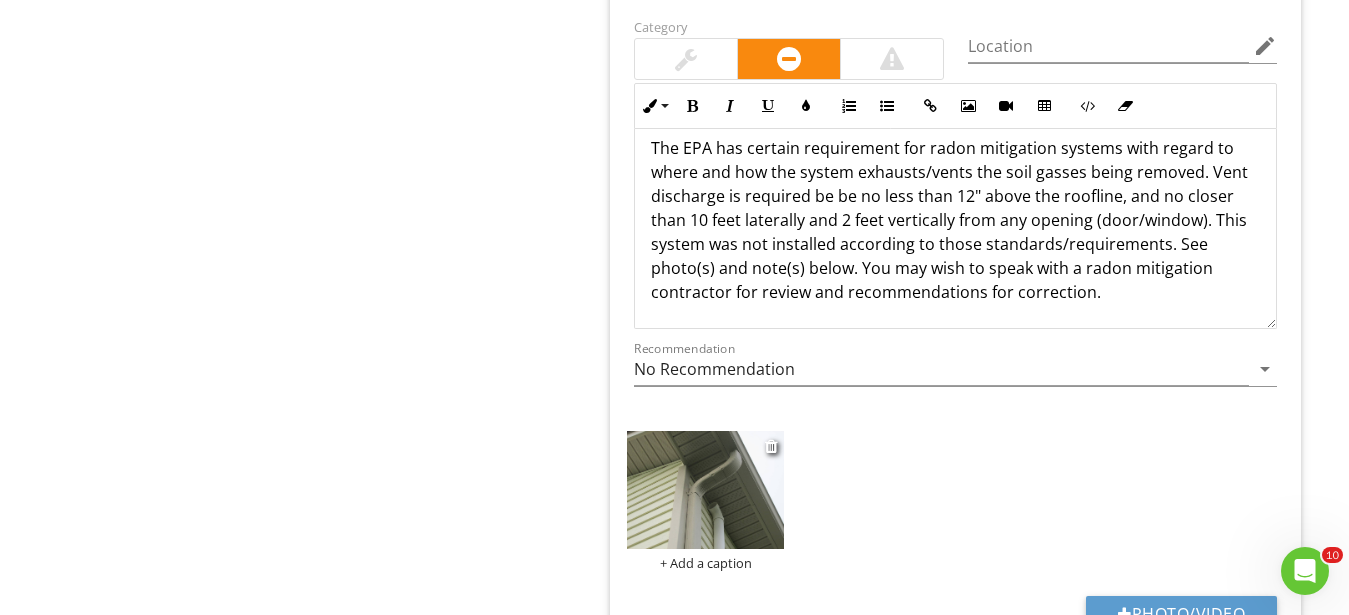 click at bounding box center (705, 490) 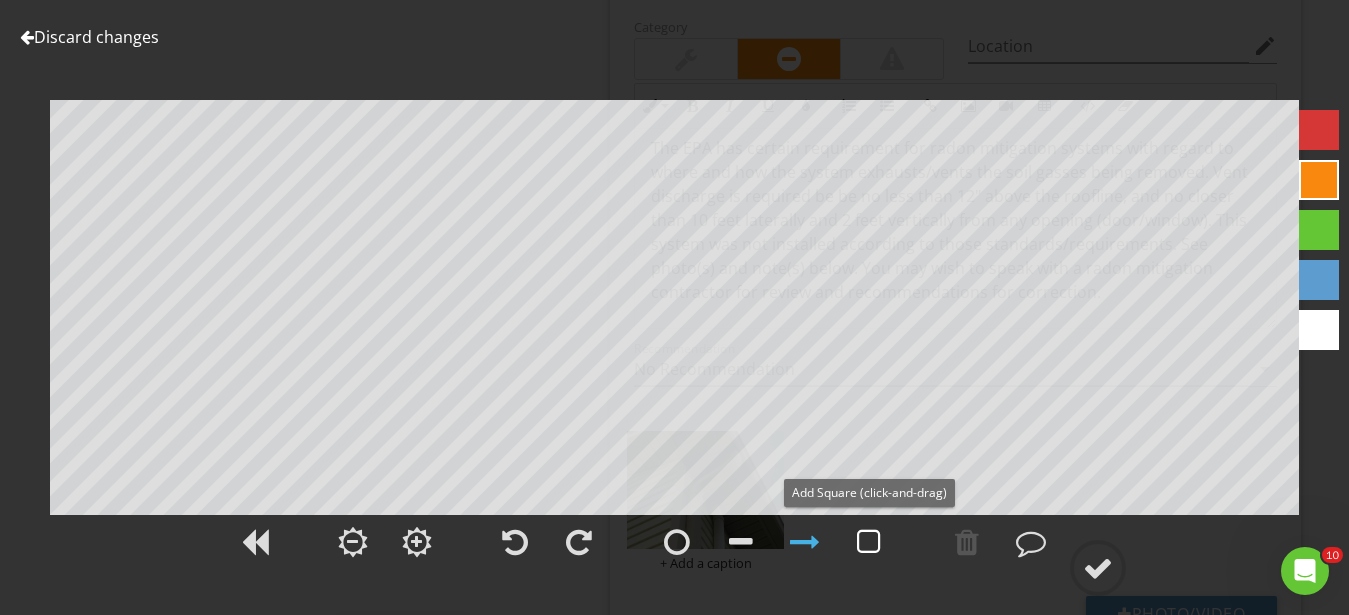 click at bounding box center [869, 542] 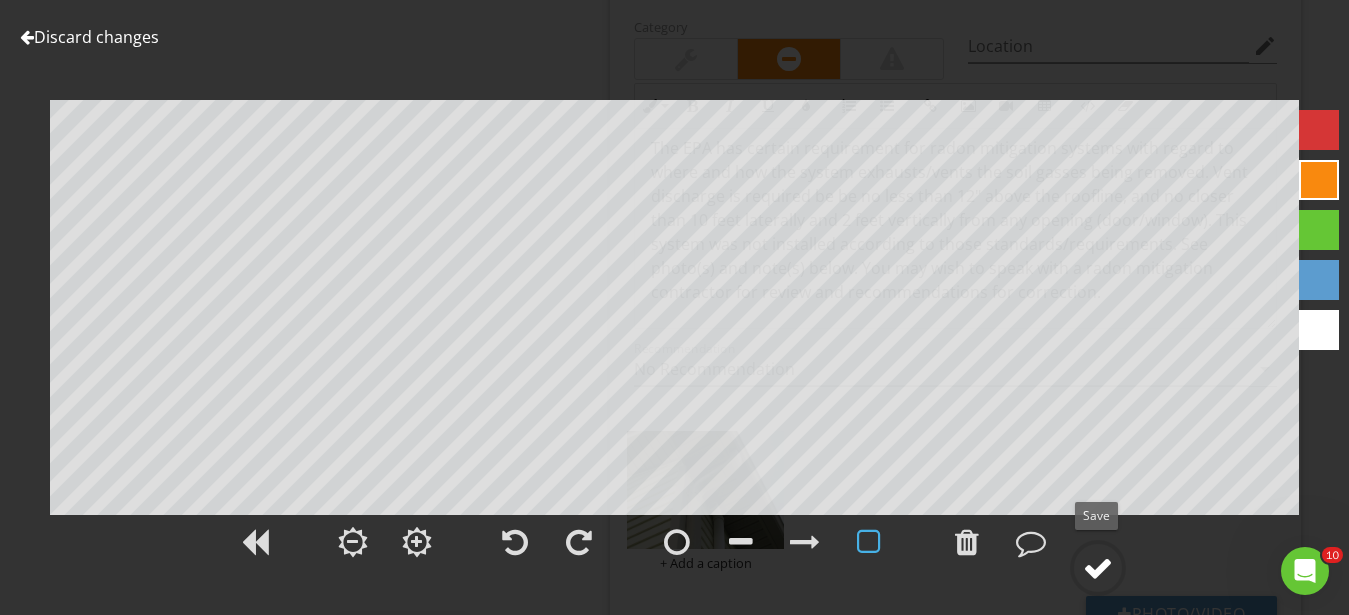 click at bounding box center [1098, 568] 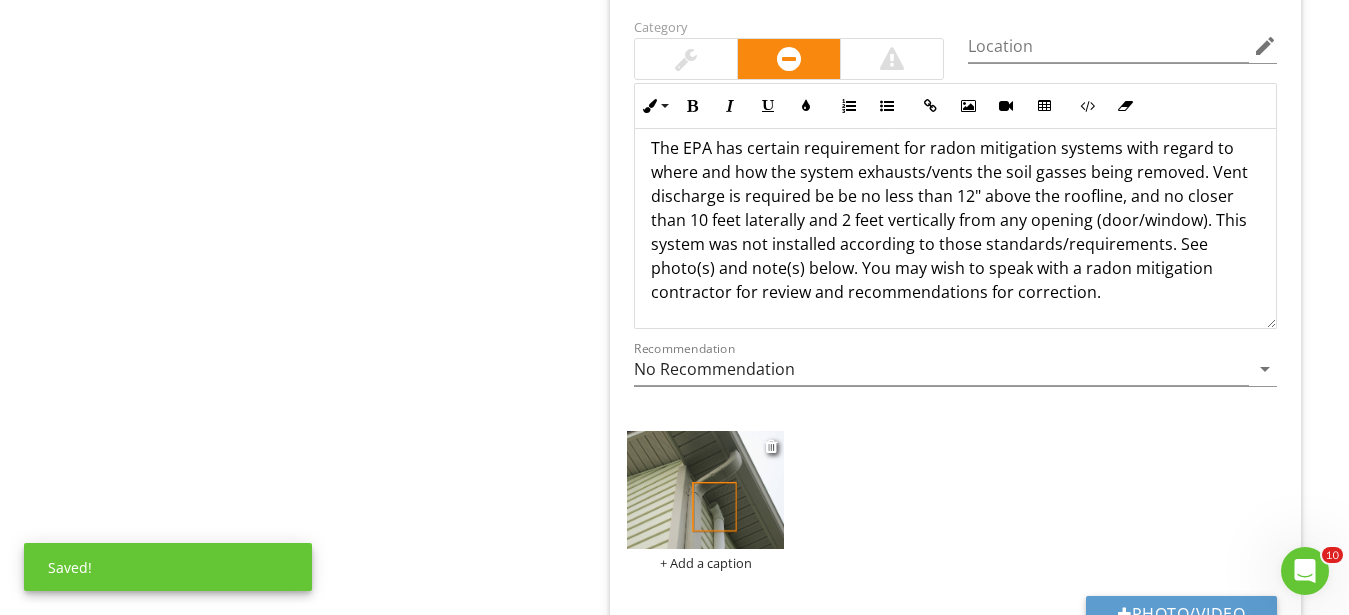 click on "+ Add a caption" at bounding box center [705, 563] 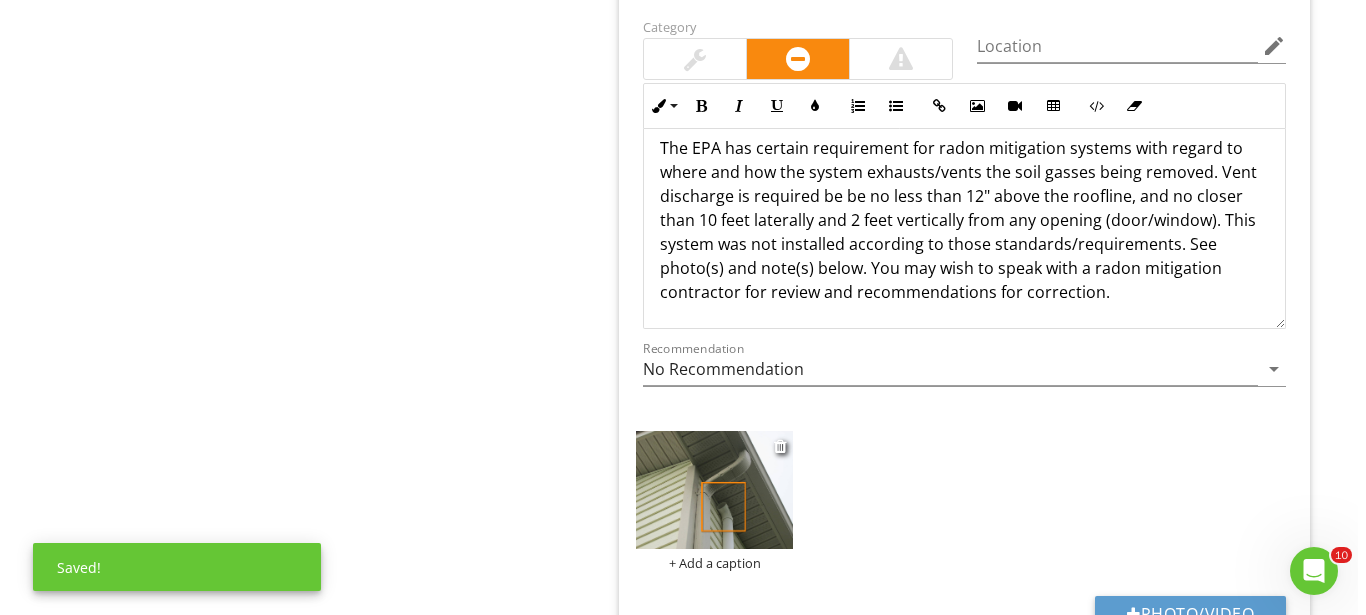 scroll, scrollTop: 17, scrollLeft: 0, axis: vertical 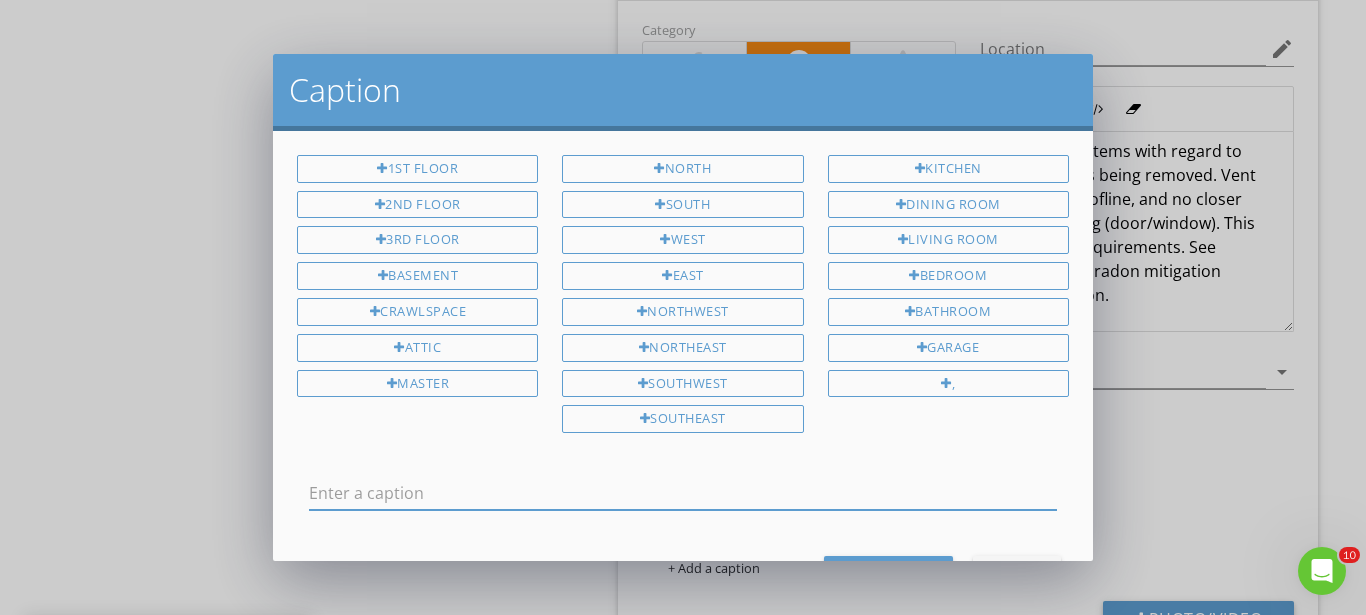 click at bounding box center (683, 493) 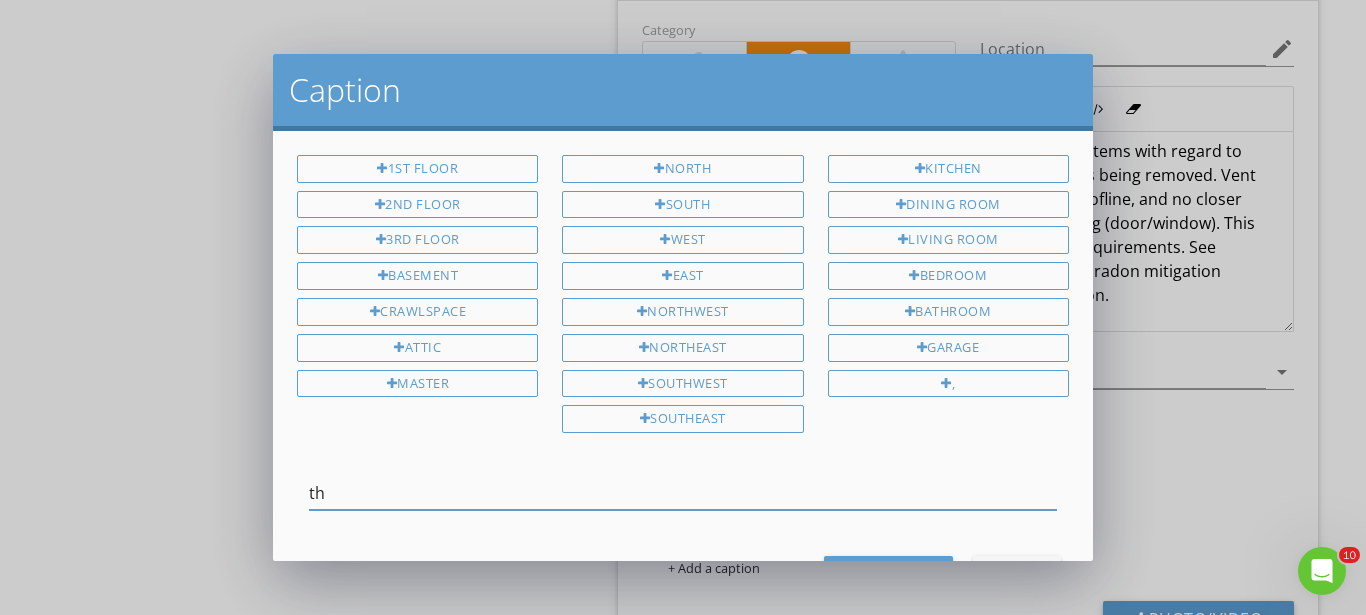 type on "t" 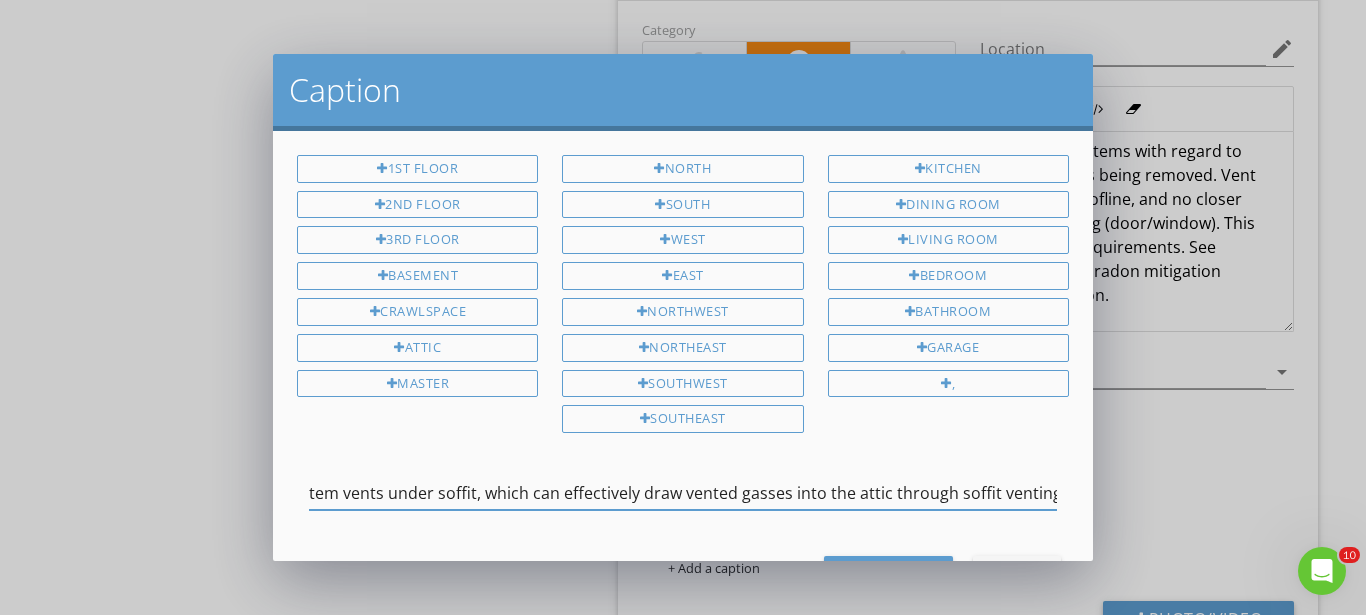 scroll, scrollTop: 0, scrollLeft: 68, axis: horizontal 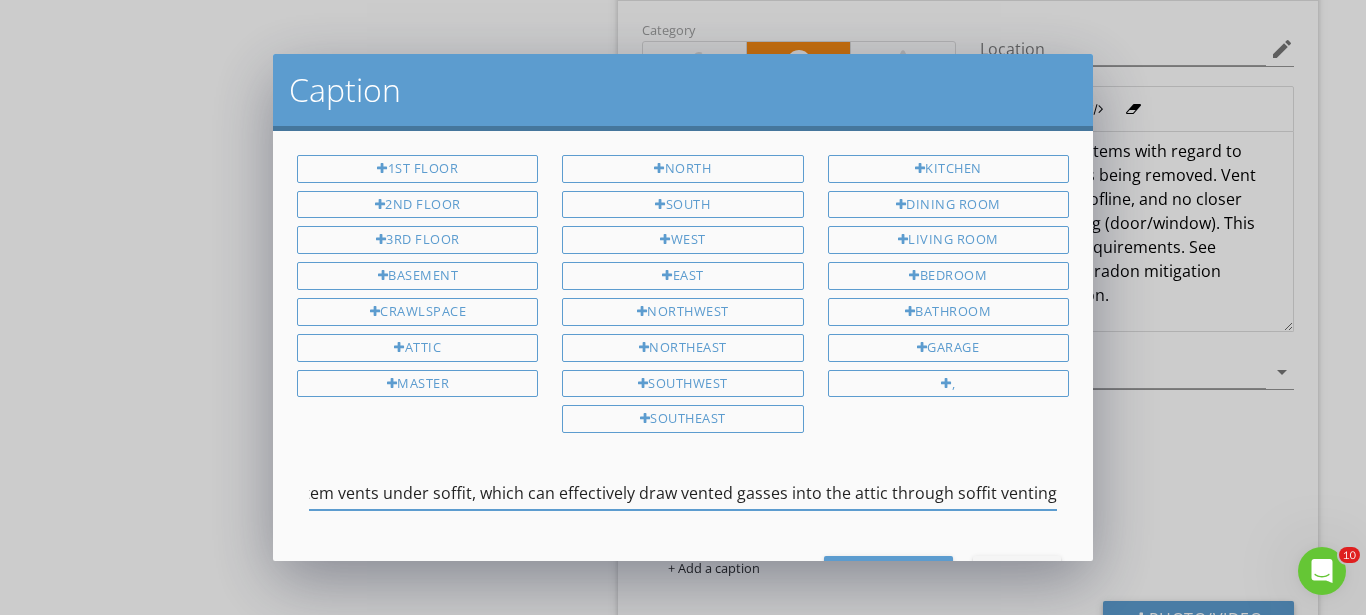 click on "This system vents under soffit, which can effectively draw vented gasses into the attic through soffit venting" at bounding box center [683, 493] 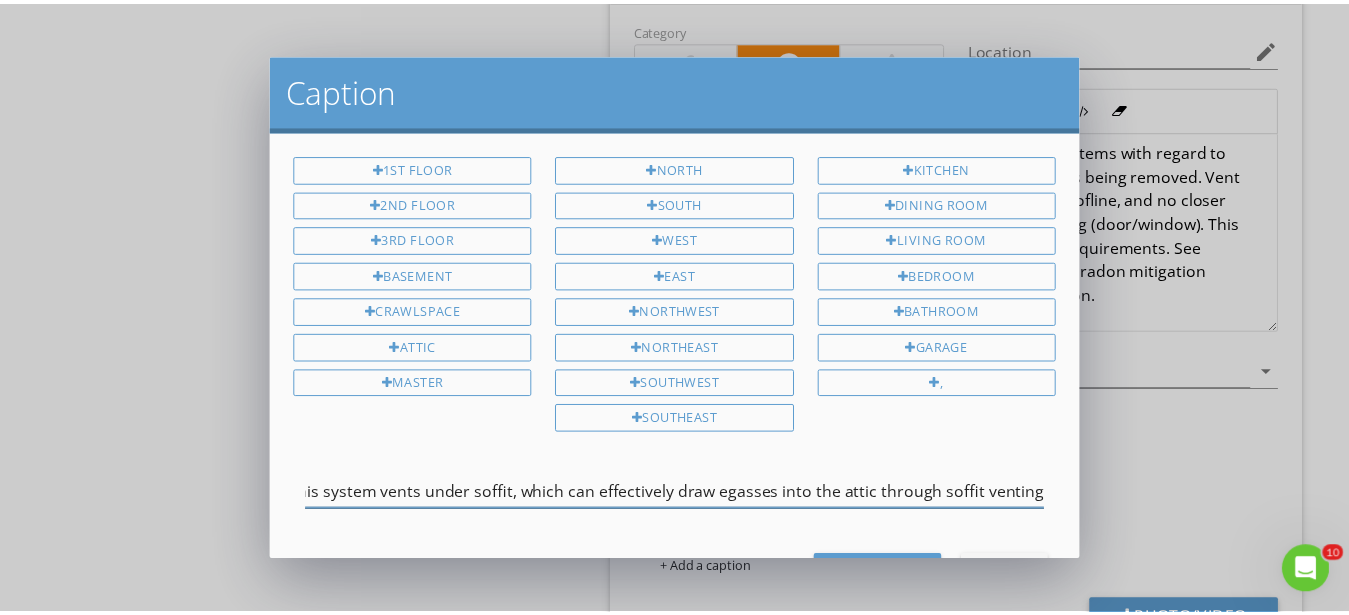 scroll, scrollTop: 0, scrollLeft: 21, axis: horizontal 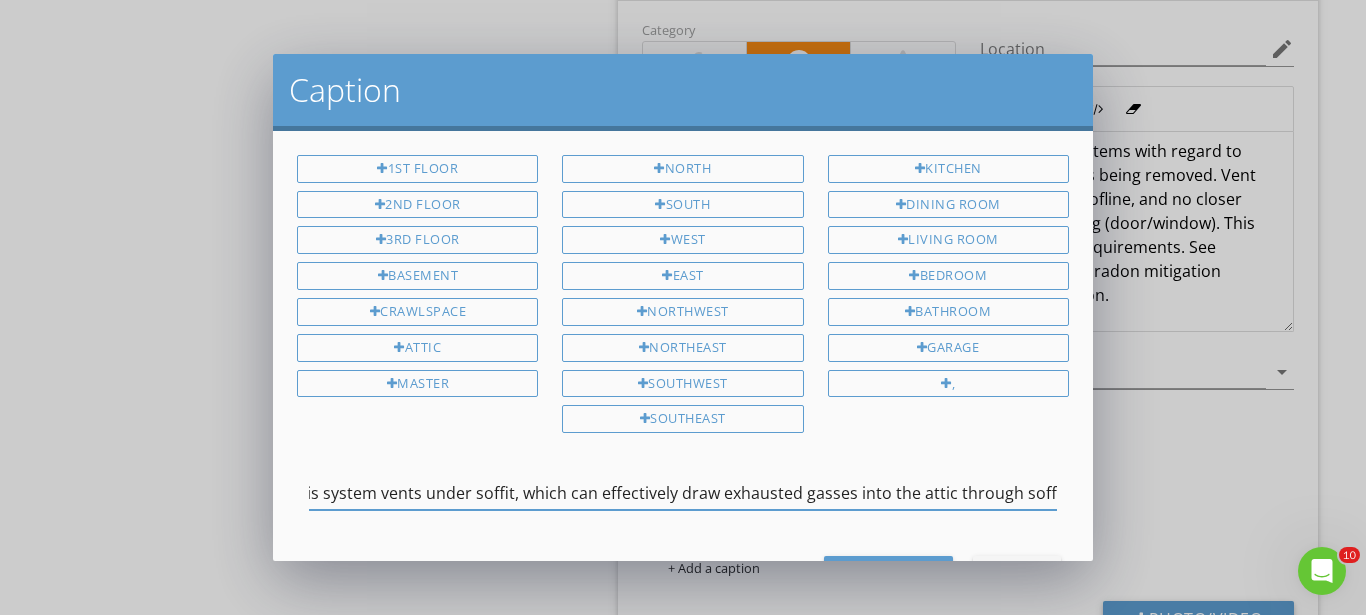 type on "This system vents under soffit, which can effectively draw exhausted gasses into the attic through soffit venting" 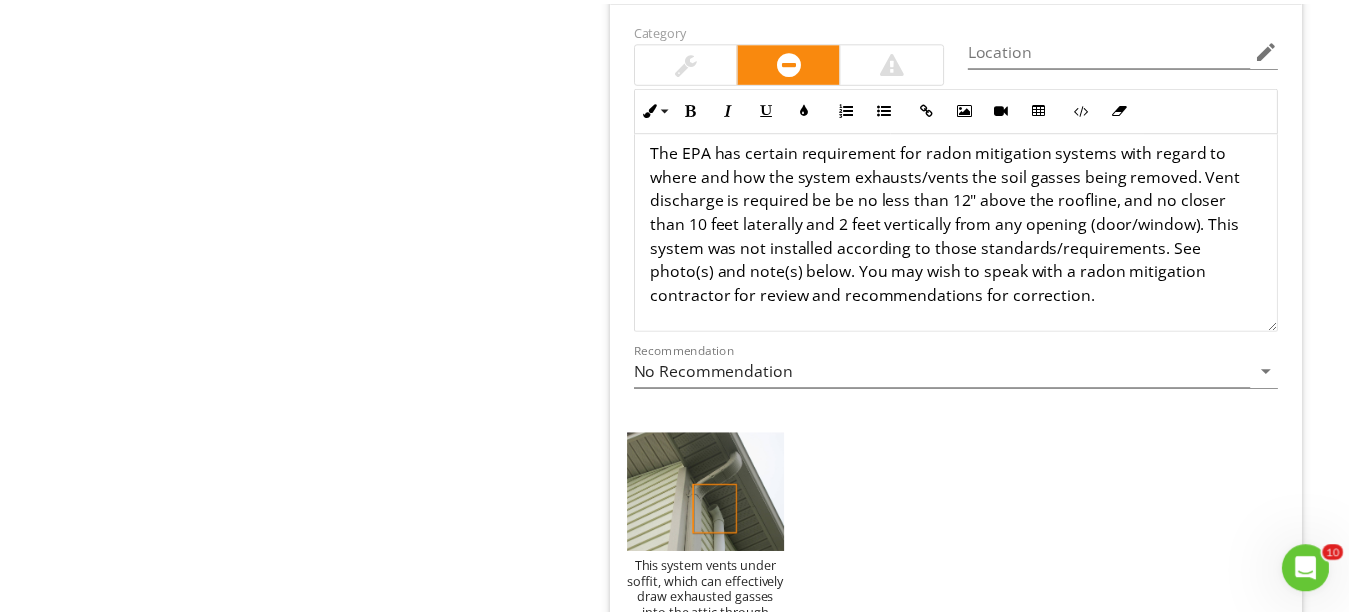 scroll, scrollTop: 17, scrollLeft: 0, axis: vertical 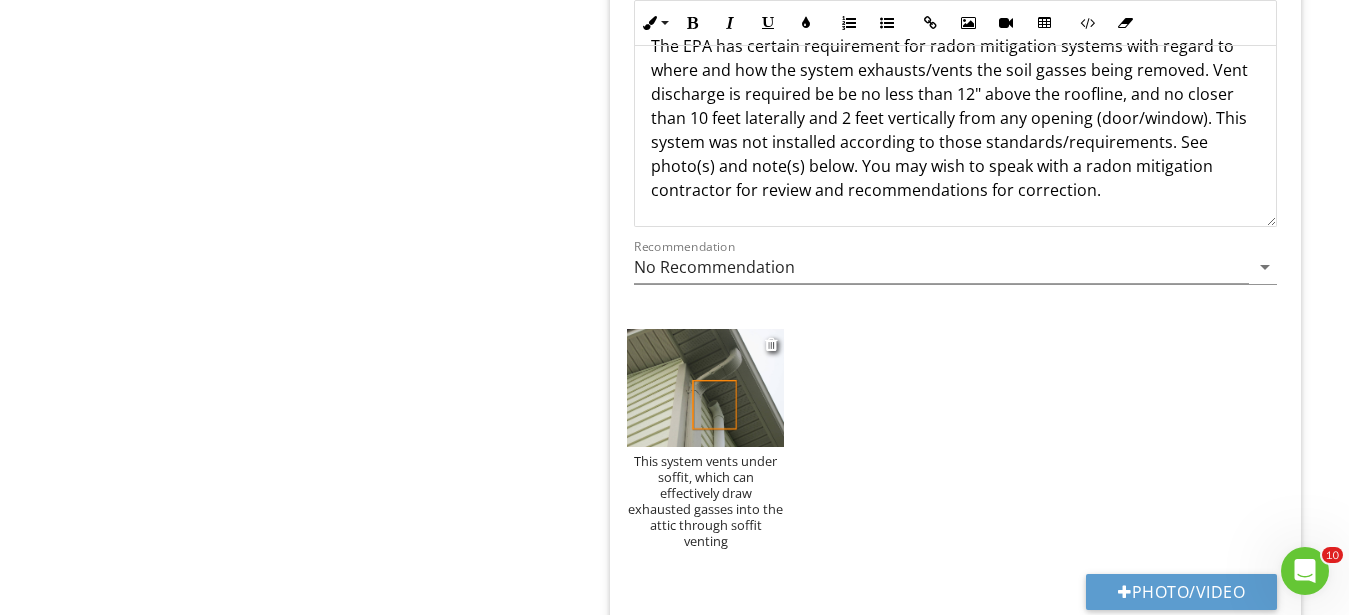 click on "This system vents under soffit, which can effectively draw exhausted gasses into the attic through soffit venting" at bounding box center (705, 501) 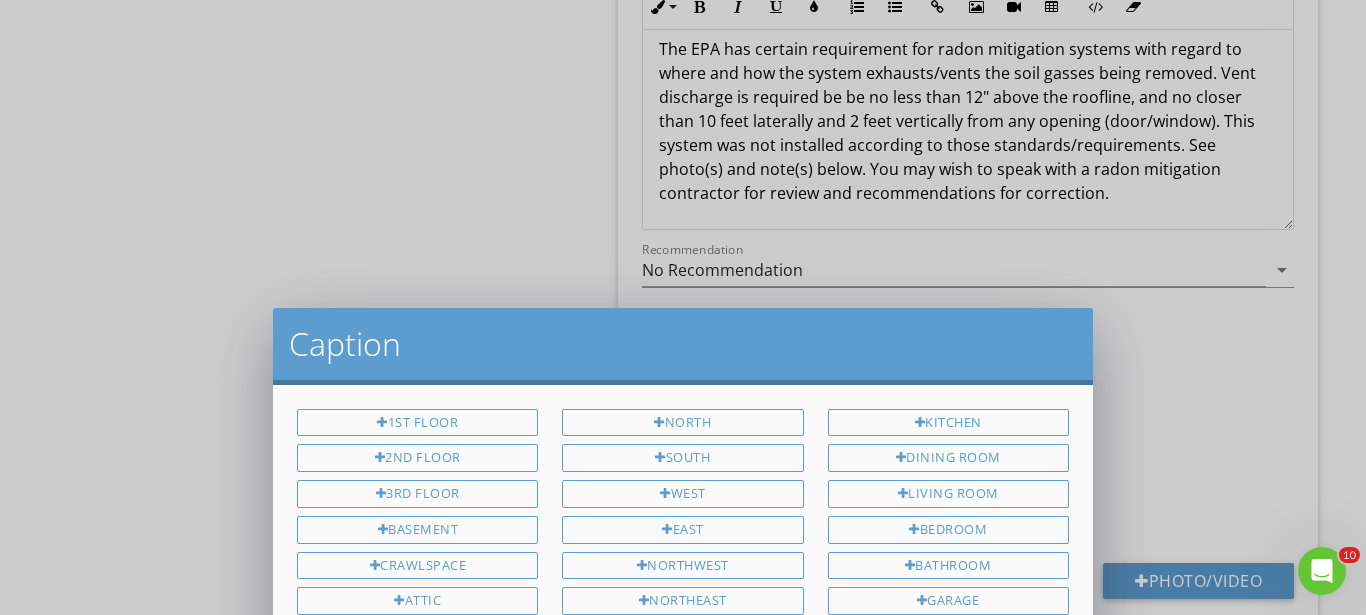 scroll, scrollTop: 17, scrollLeft: 0, axis: vertical 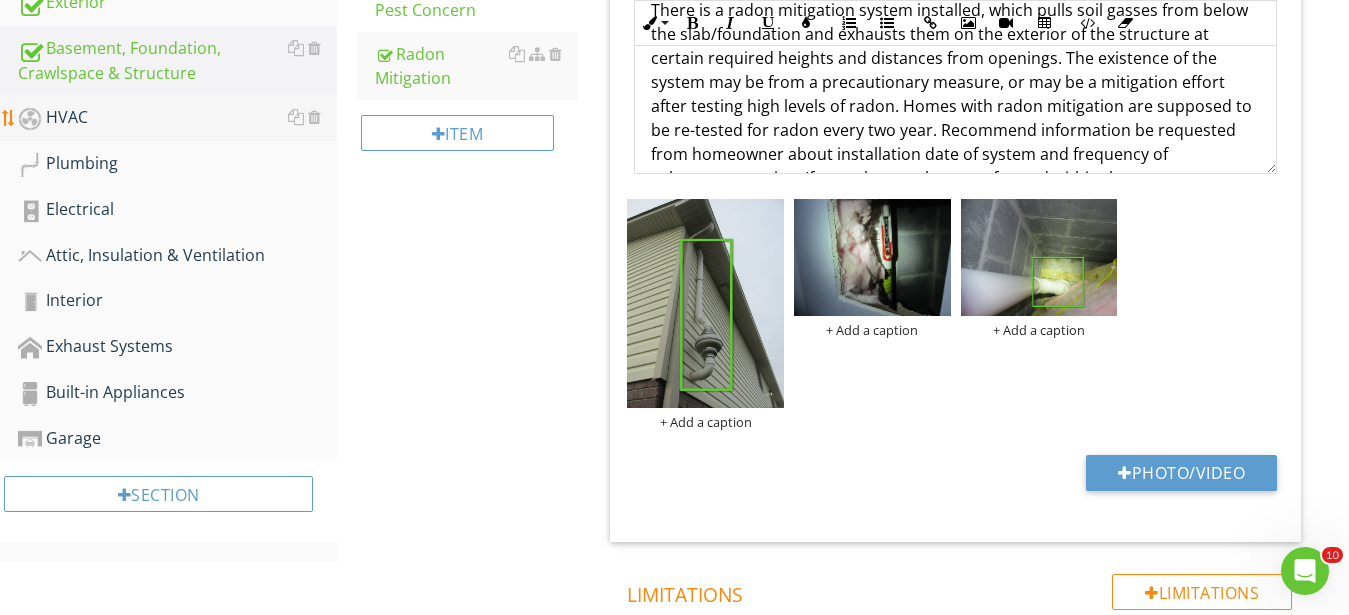 click on "HVAC" at bounding box center (177, 118) 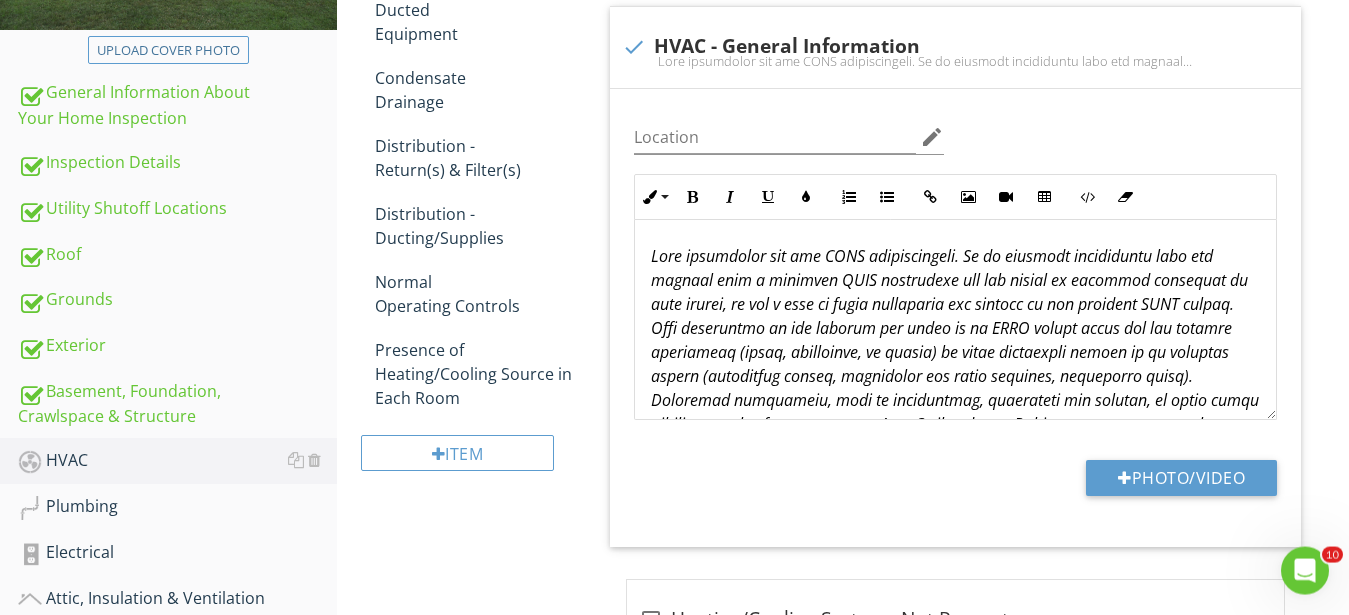 scroll, scrollTop: 121, scrollLeft: 0, axis: vertical 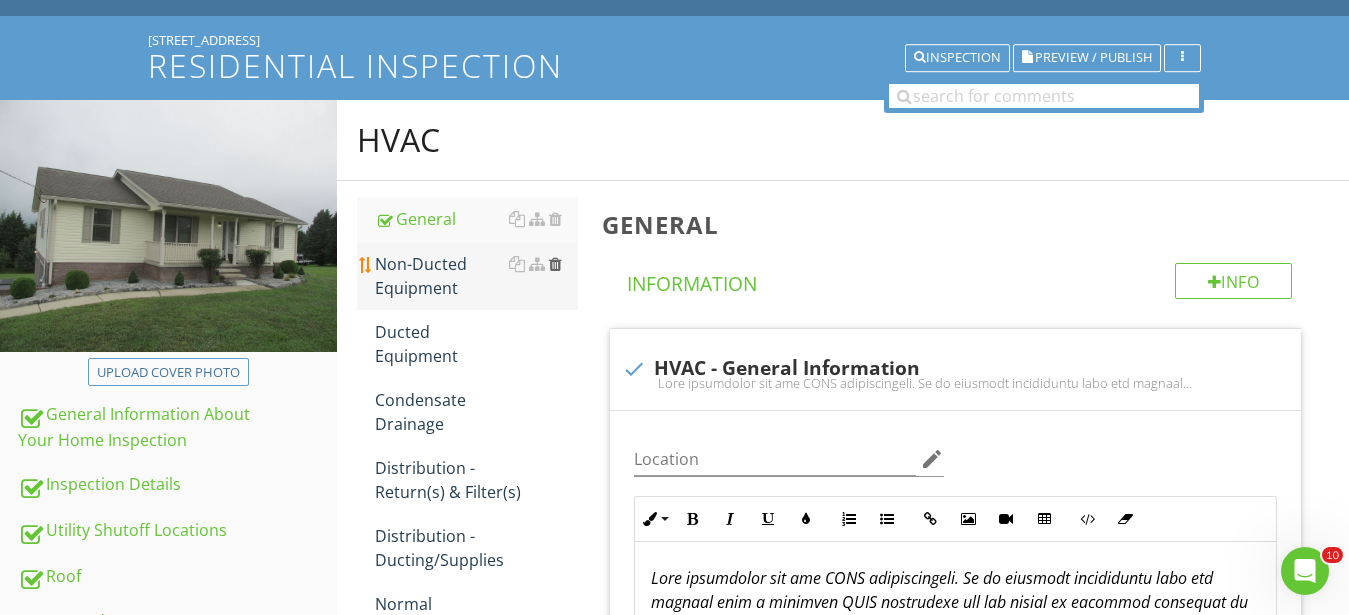 click at bounding box center [555, 264] 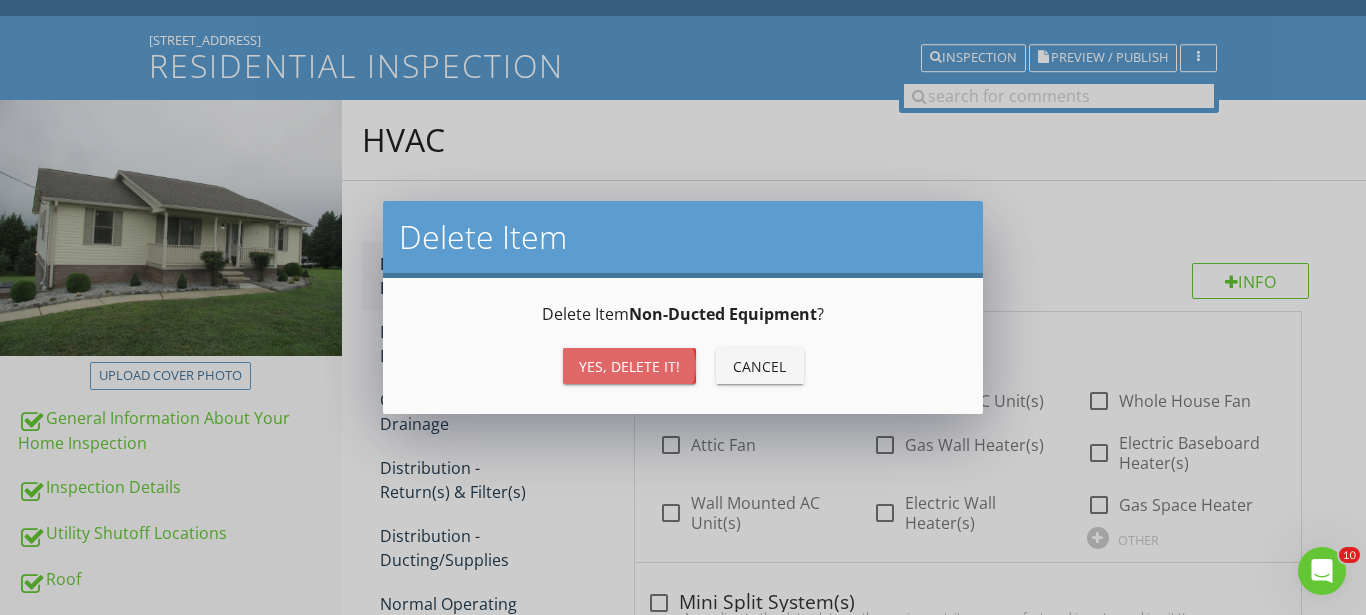 click on "Yes, Delete it!" at bounding box center (629, 366) 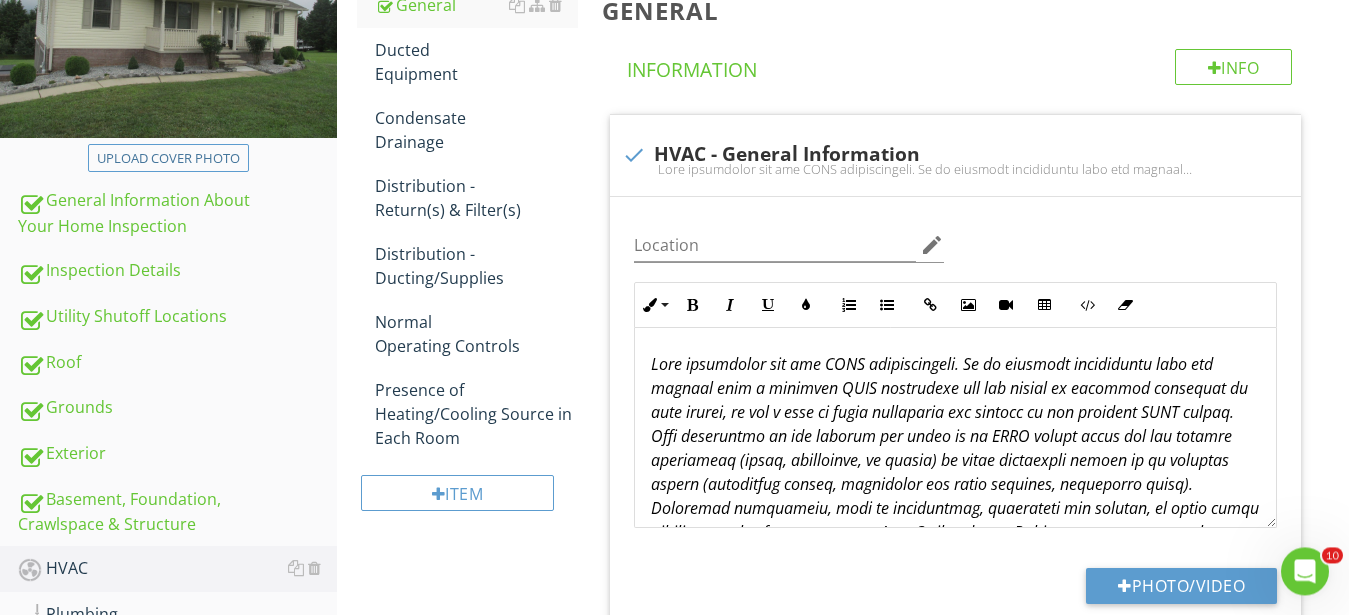 scroll, scrollTop: 325, scrollLeft: 0, axis: vertical 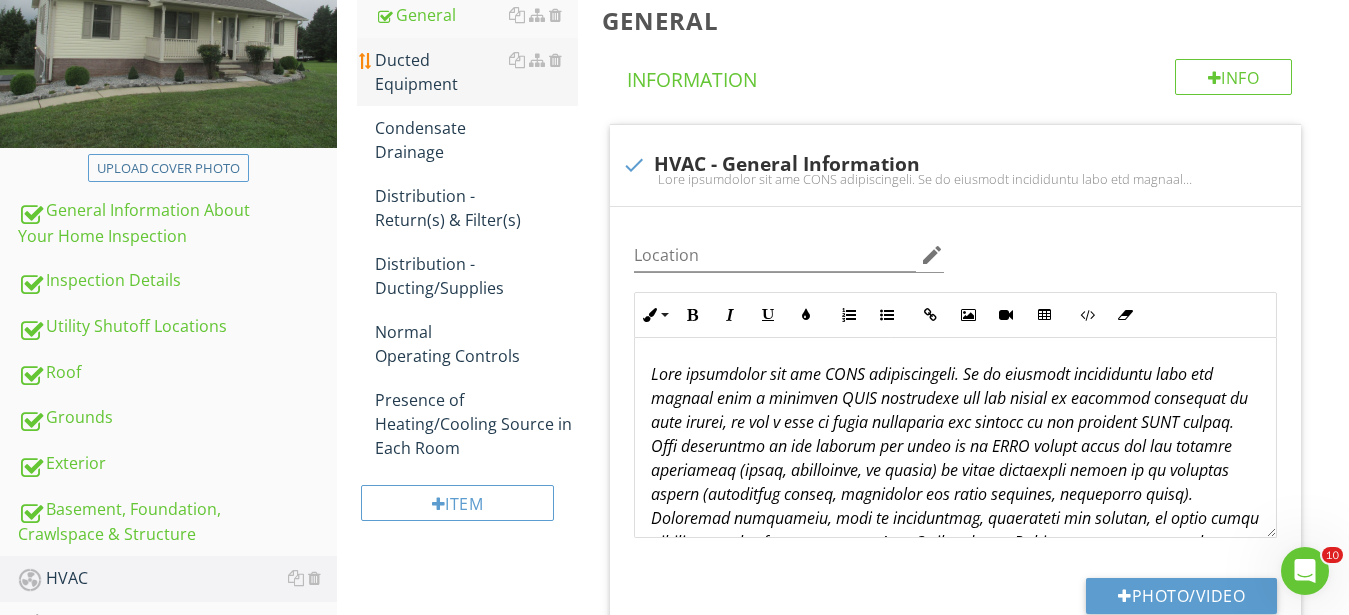 click on "Ducted Equipment" at bounding box center (476, 72) 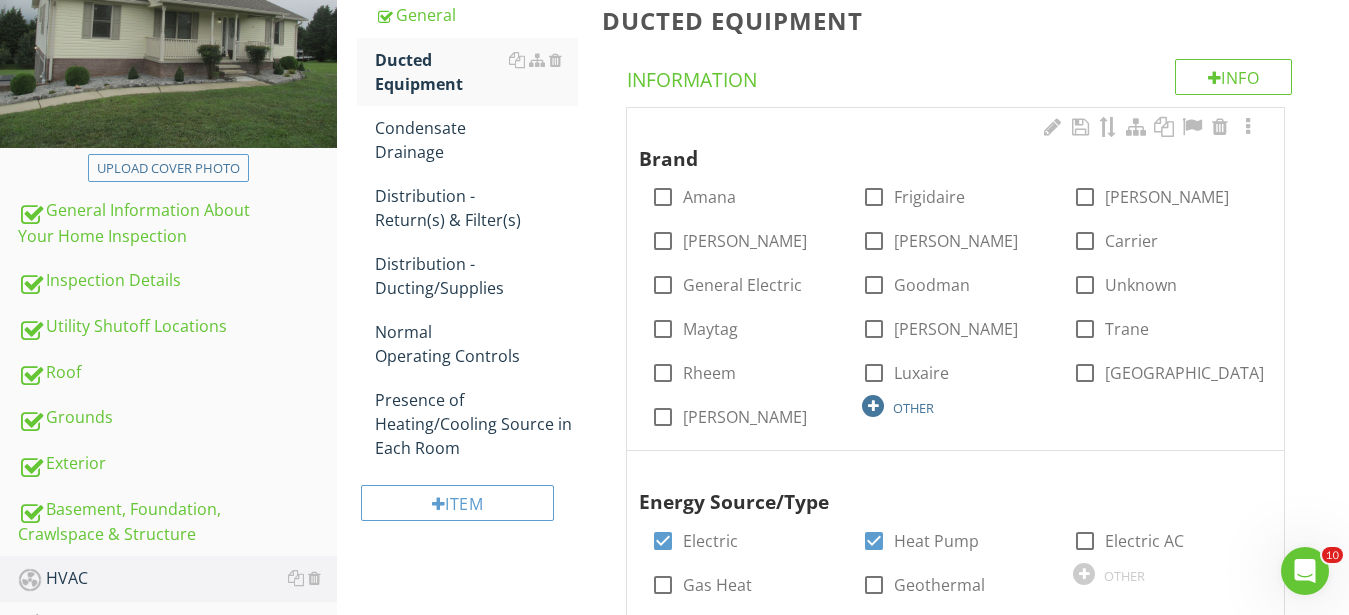 click at bounding box center (873, 406) 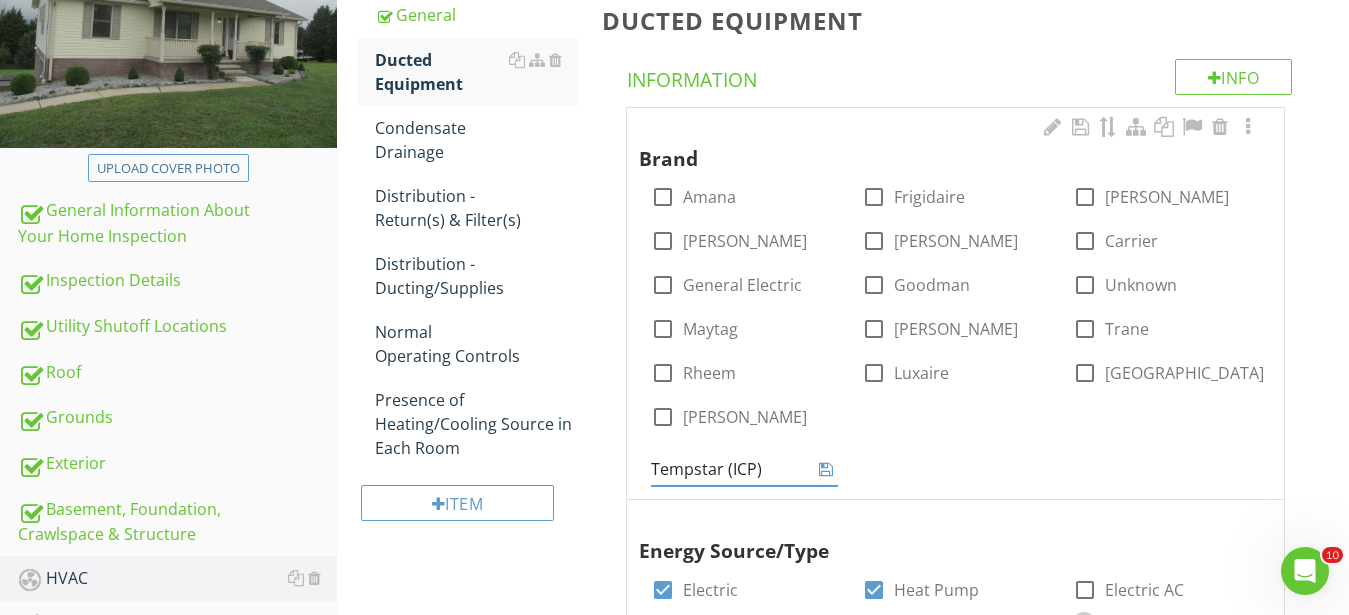 type on "Tempstar (ICP)" 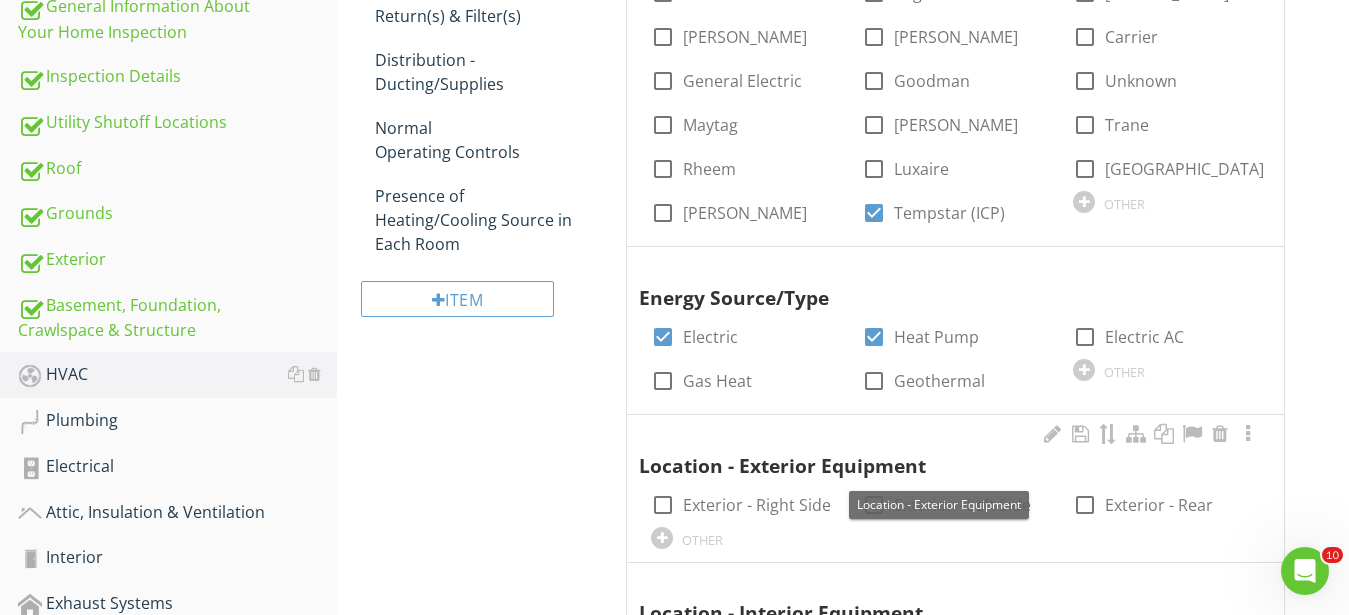 scroll, scrollTop: 631, scrollLeft: 0, axis: vertical 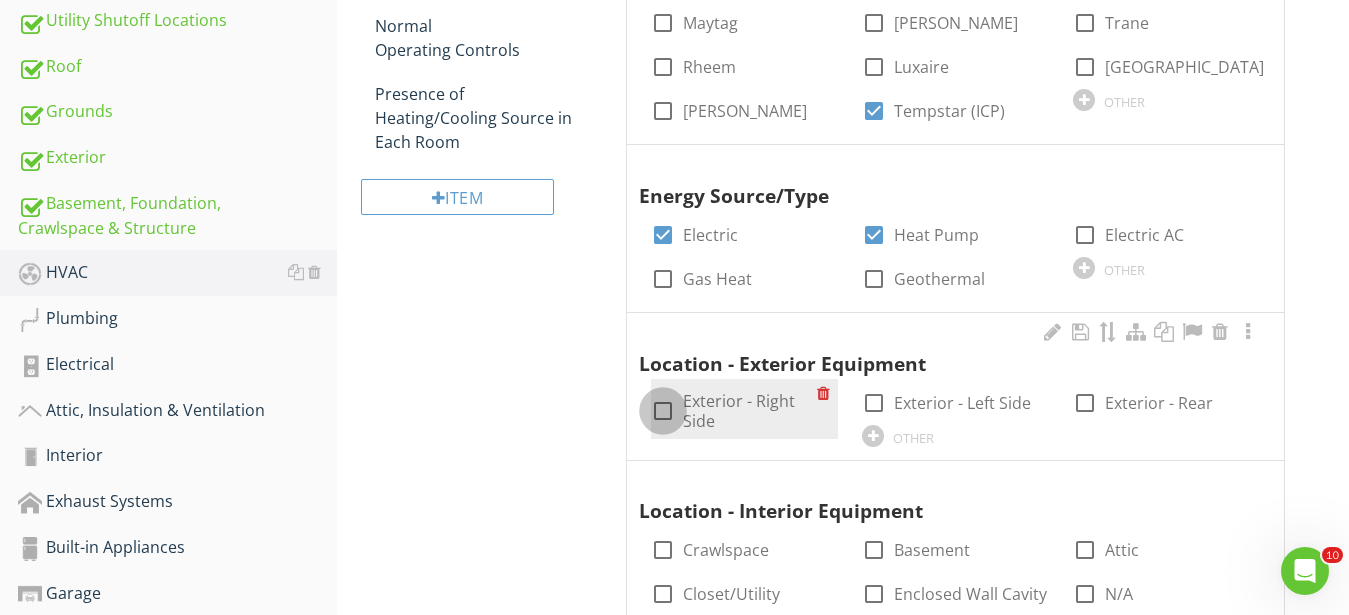 click at bounding box center [663, 411] 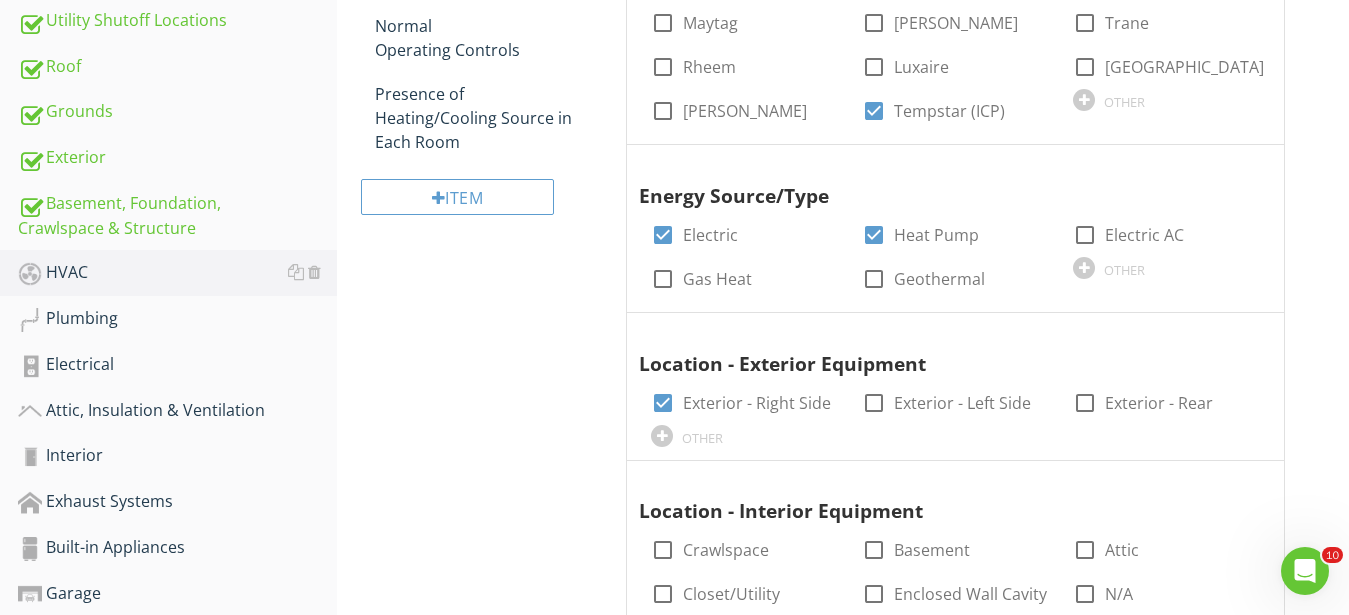 scroll, scrollTop: 835, scrollLeft: 0, axis: vertical 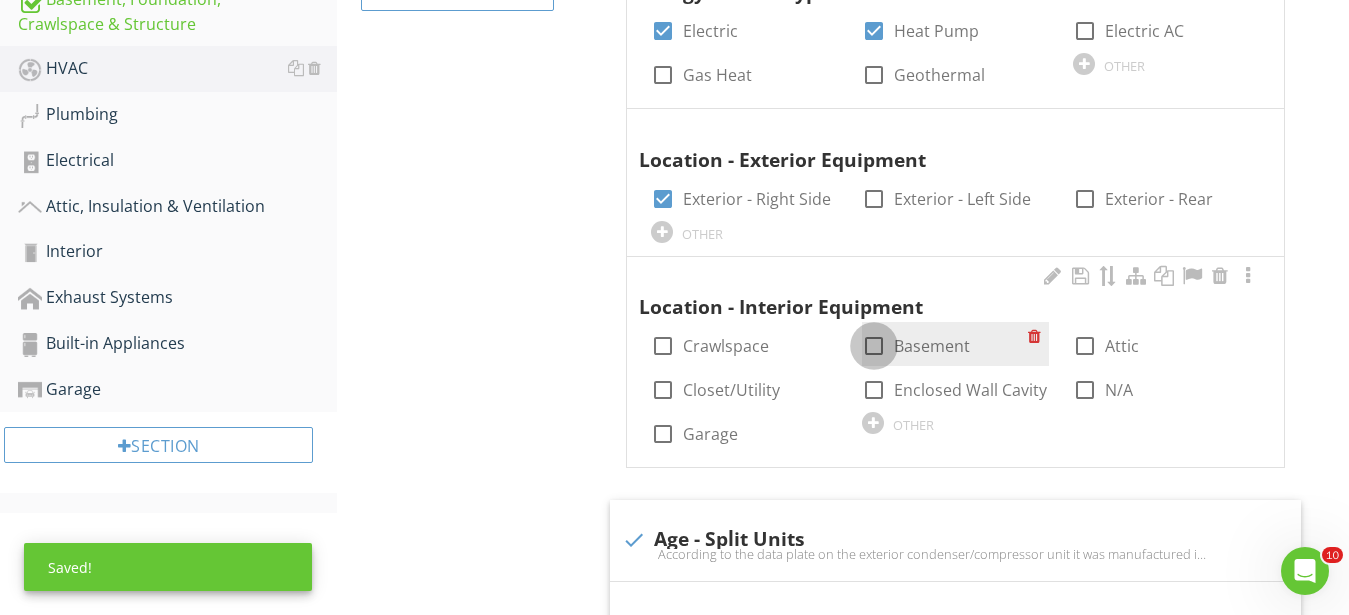 click at bounding box center [874, 346] 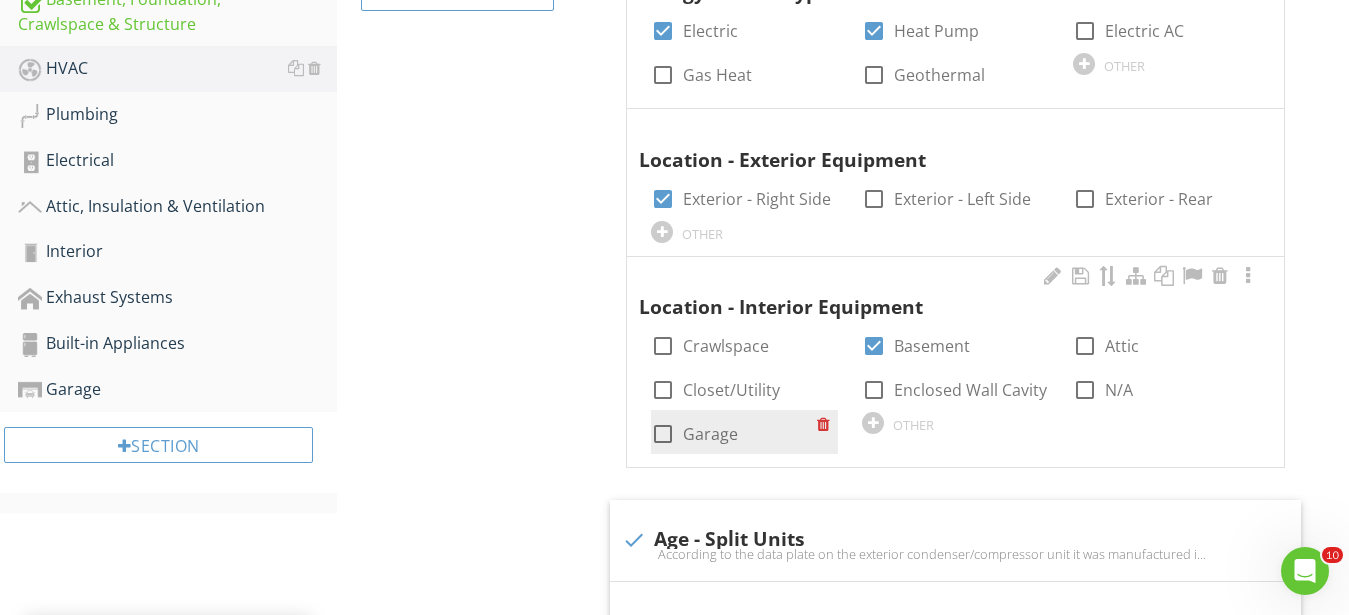 click at bounding box center (663, 434) 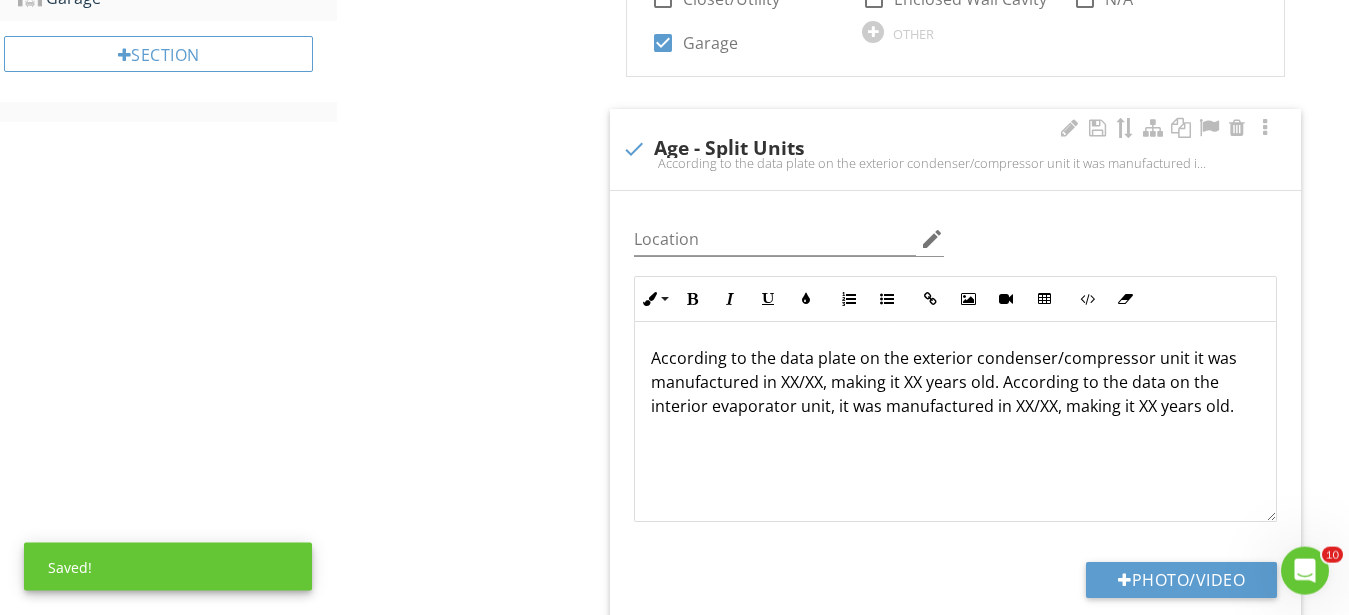 scroll, scrollTop: 1243, scrollLeft: 0, axis: vertical 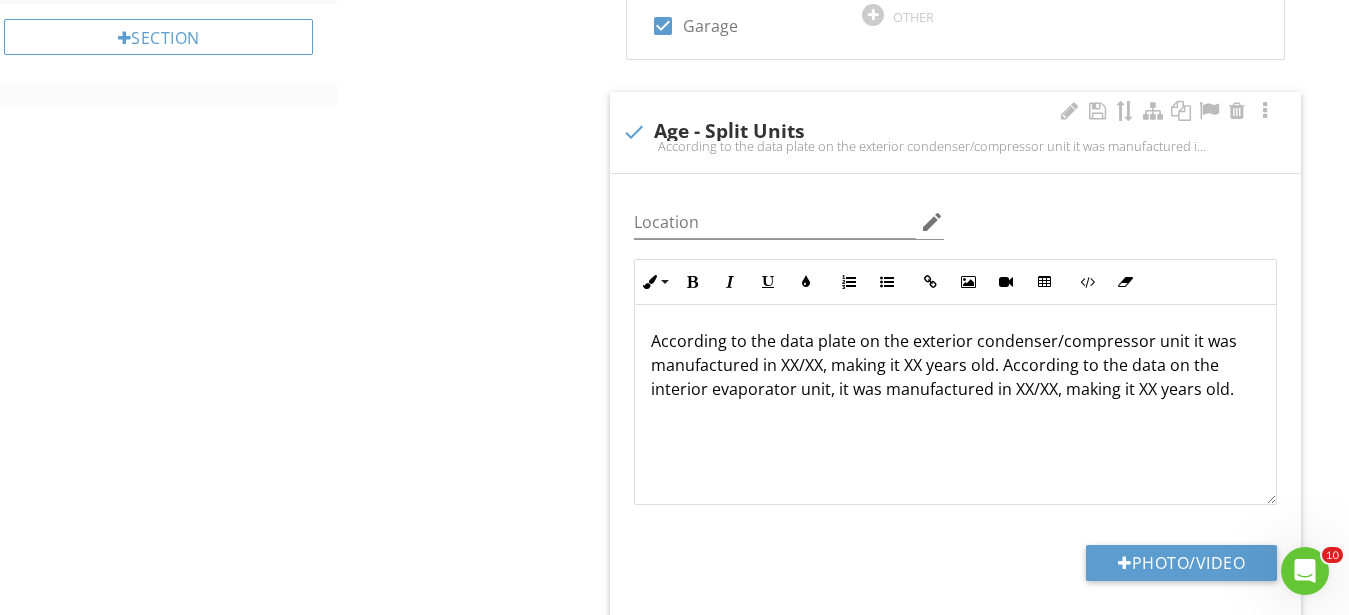click on "According to the data plate on the exterior condenser/compressor unit it was manufactured in XX/XX, making it XX years old. According to the data on the interior evaporator unit, it was manufactured in XX/XX, making it XX years old." at bounding box center [955, 365] 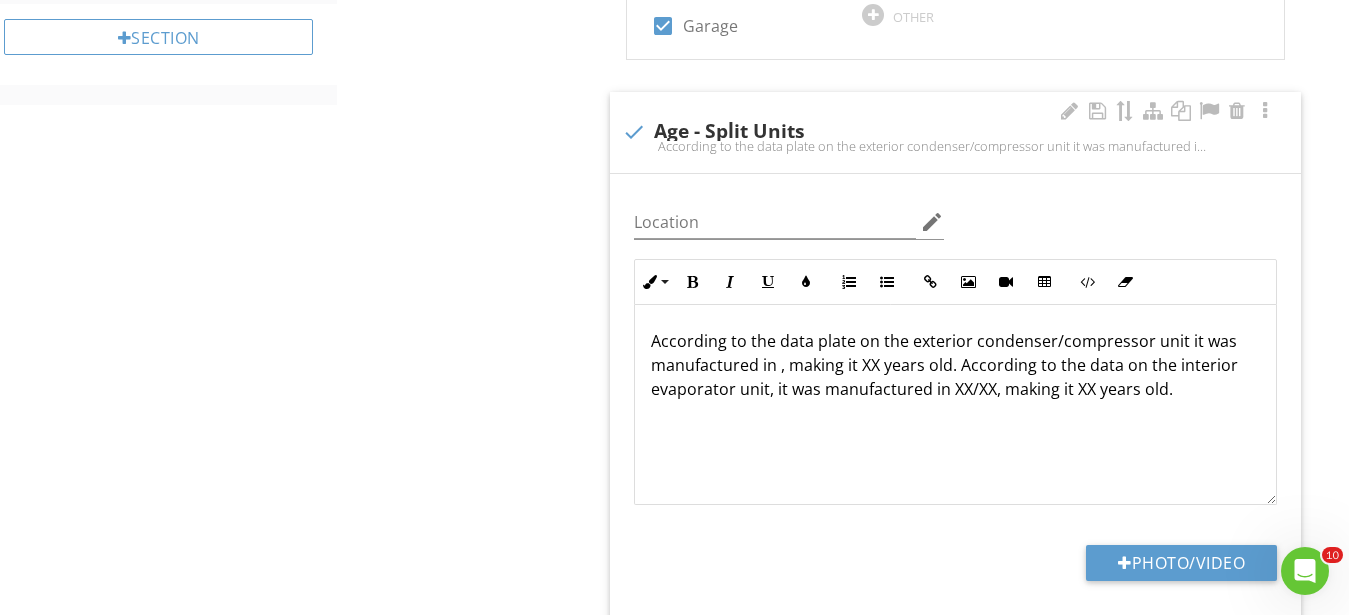 type 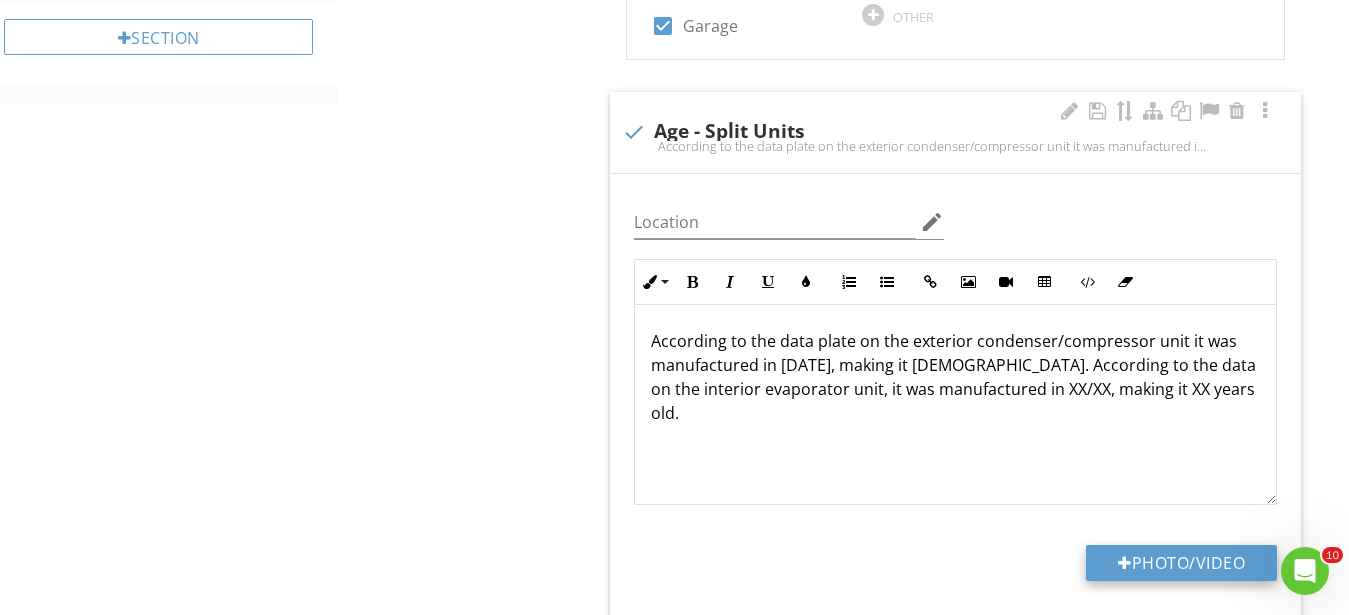 click on "Photo/Video" at bounding box center [1181, 563] 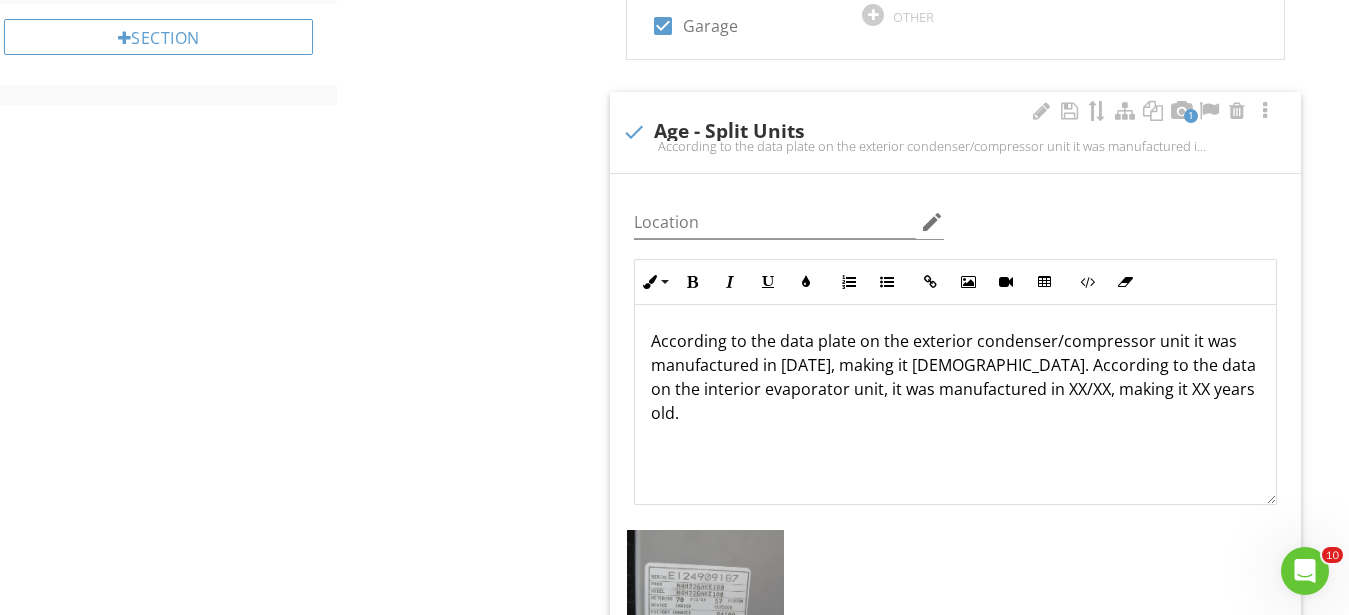 scroll, scrollTop: 1447, scrollLeft: 0, axis: vertical 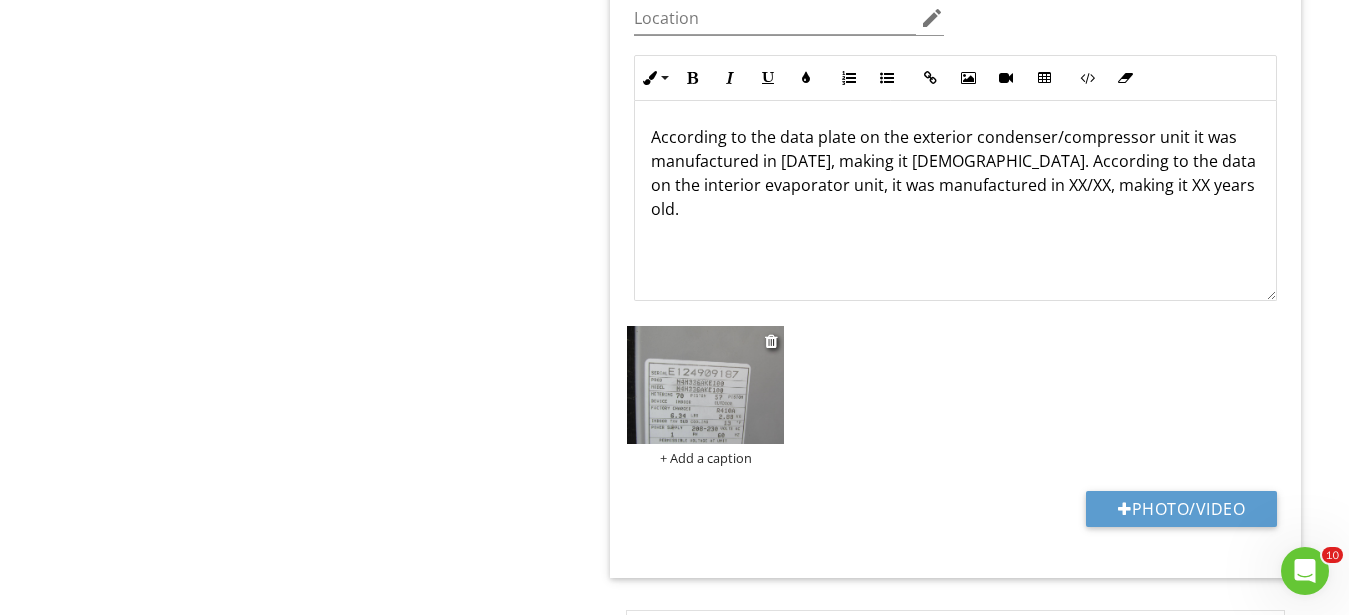 click at bounding box center (705, 385) 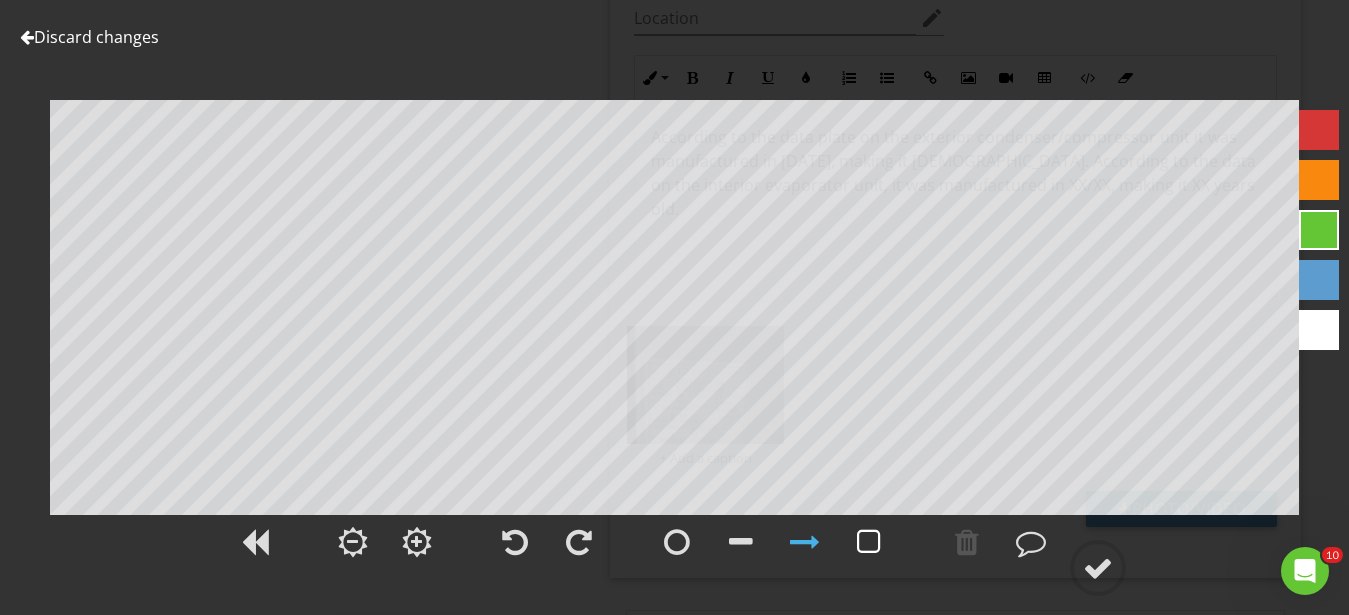 click at bounding box center (869, 542) 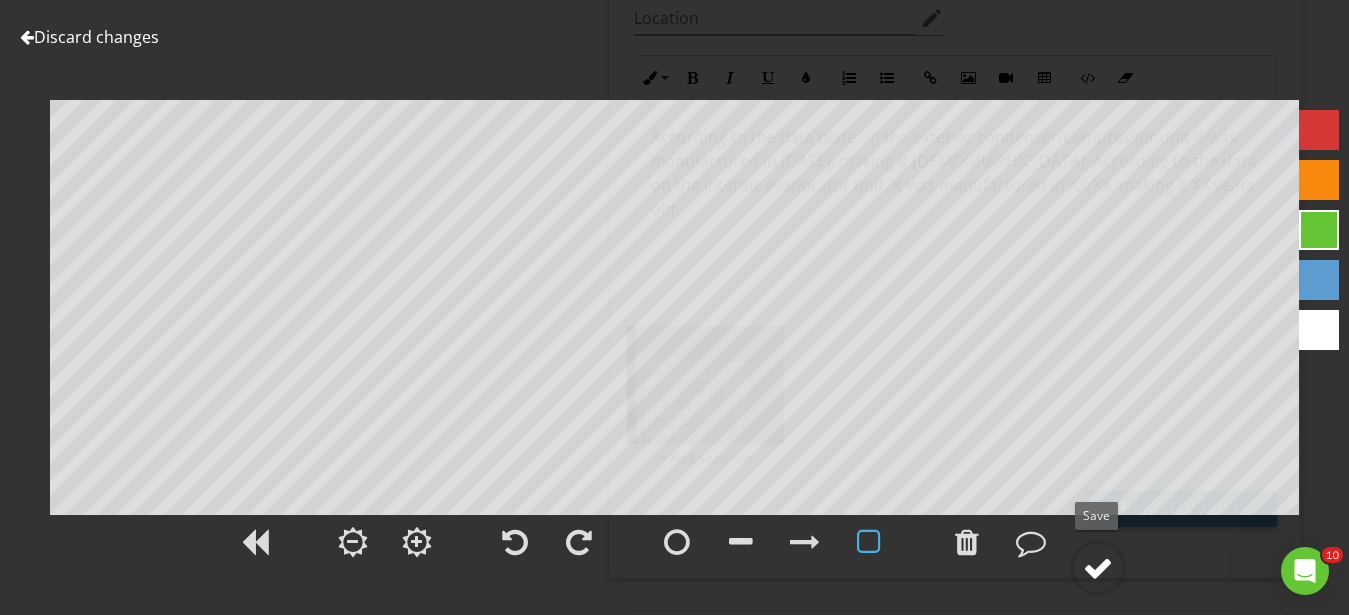 click at bounding box center (1098, 568) 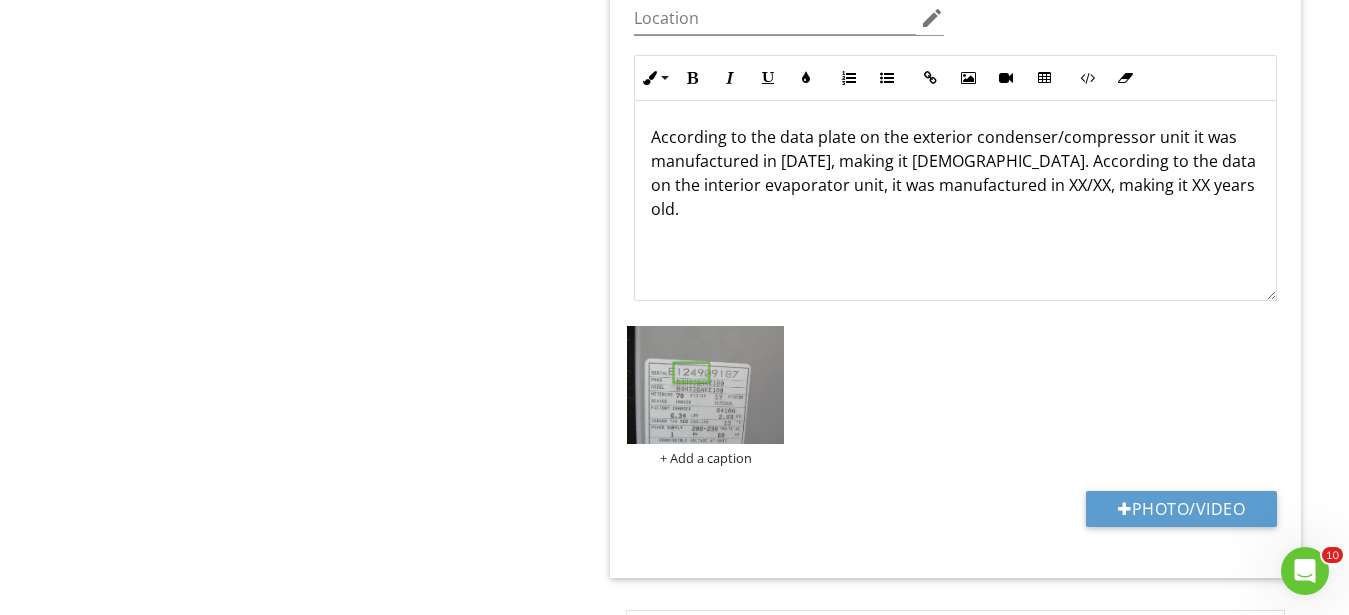 click on "According to the data plate on the exterior condenser/compressor unit it was manufactured in December of 2012, making it 12 years old. According to the data on the interior evaporator unit, it was manufactured in XX/XX, making it XX years old." at bounding box center [955, 173] 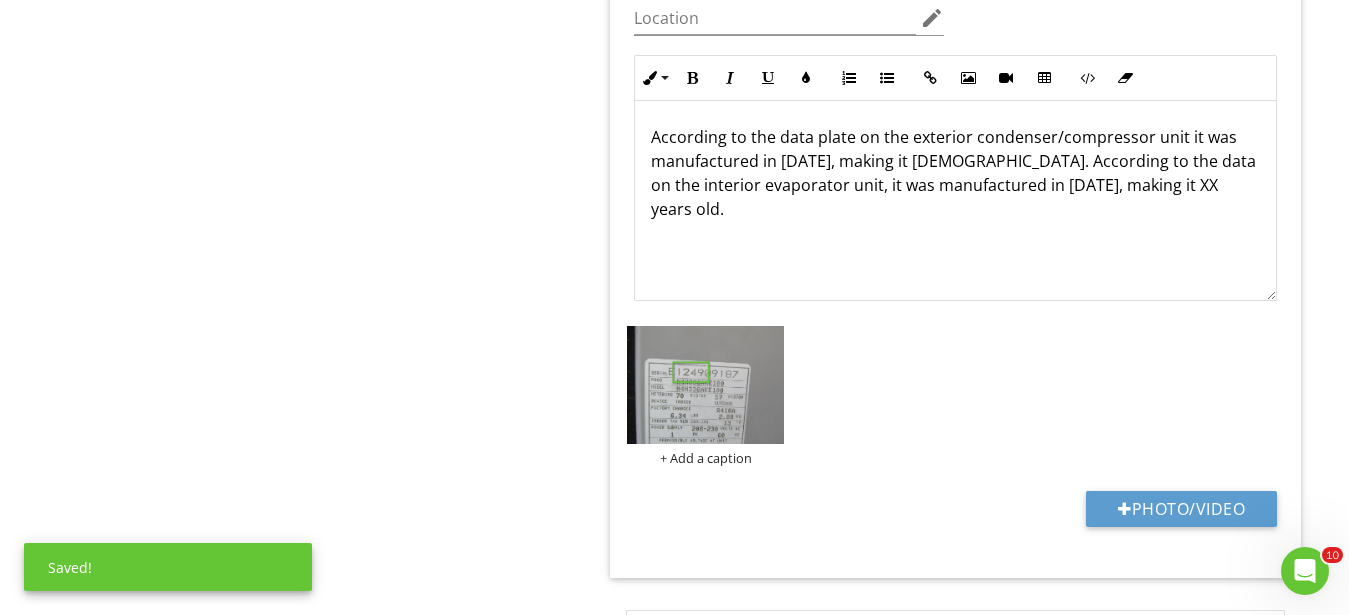click on "According to the data plate on the exterior condenser/compressor unit it was manufactured in December of 2012, making it 12 years old. According to the data on the interior evaporator unit, it was manufactured in February of 2013, making it XX years old." at bounding box center [955, 173] 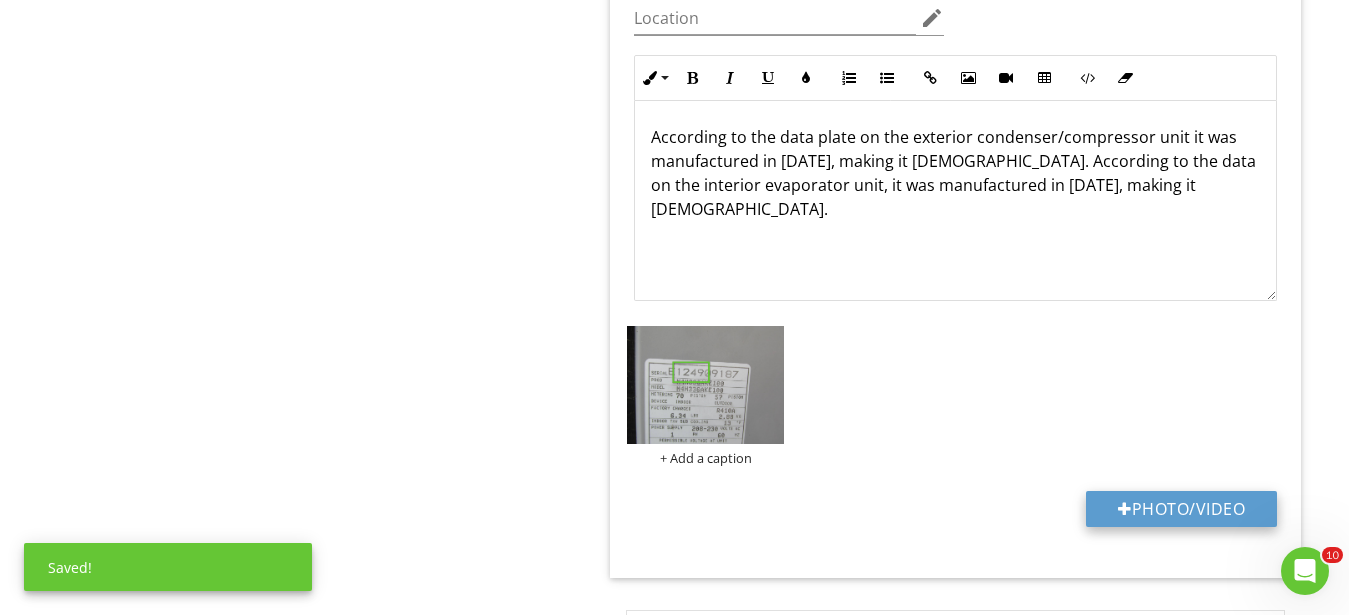 click on "Photo/Video" at bounding box center [1181, 509] 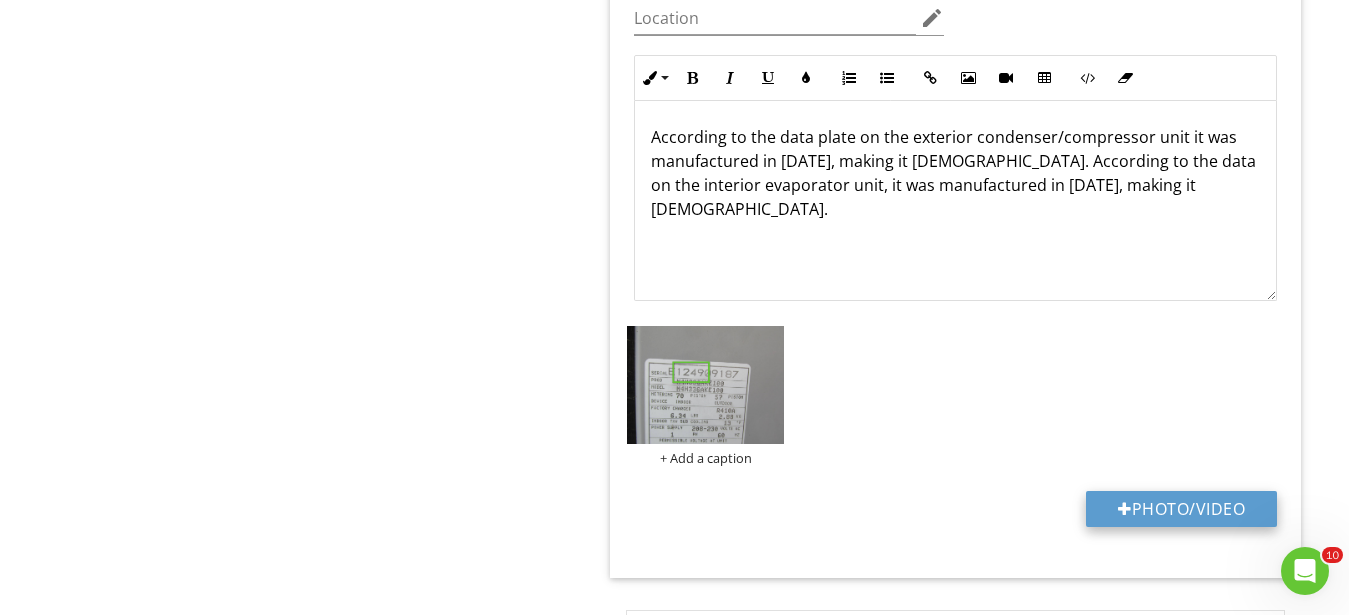 type on "C:\fakepath\IMG_0429.JPG" 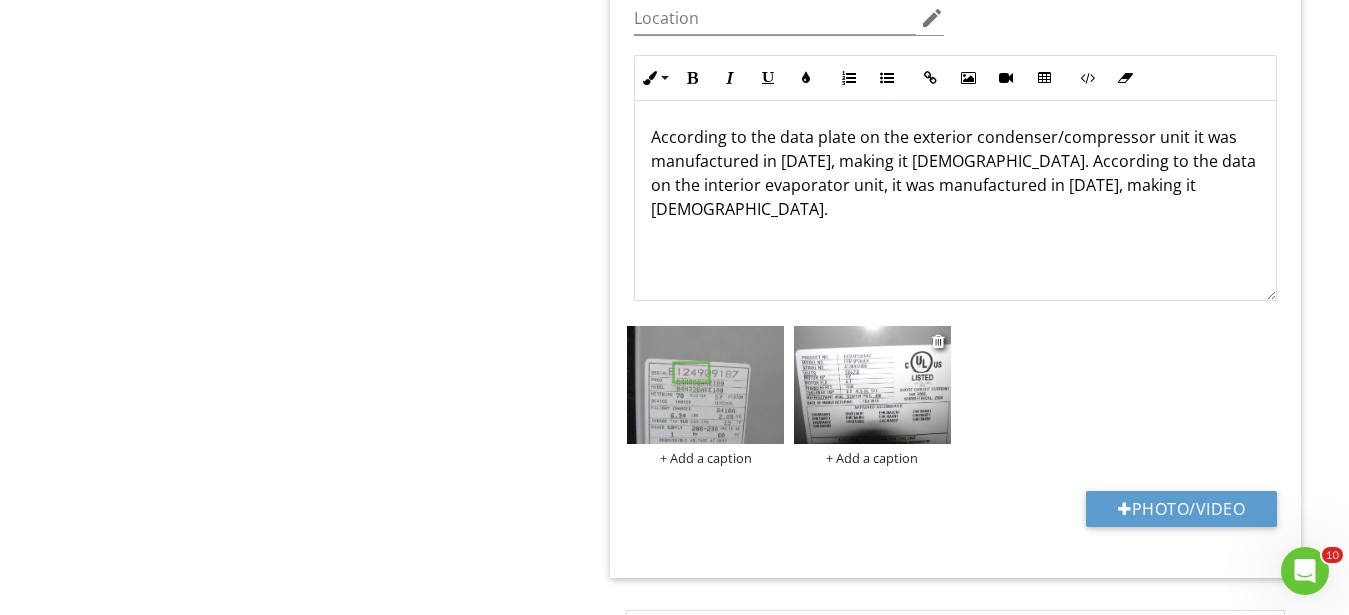 click at bounding box center [872, 385] 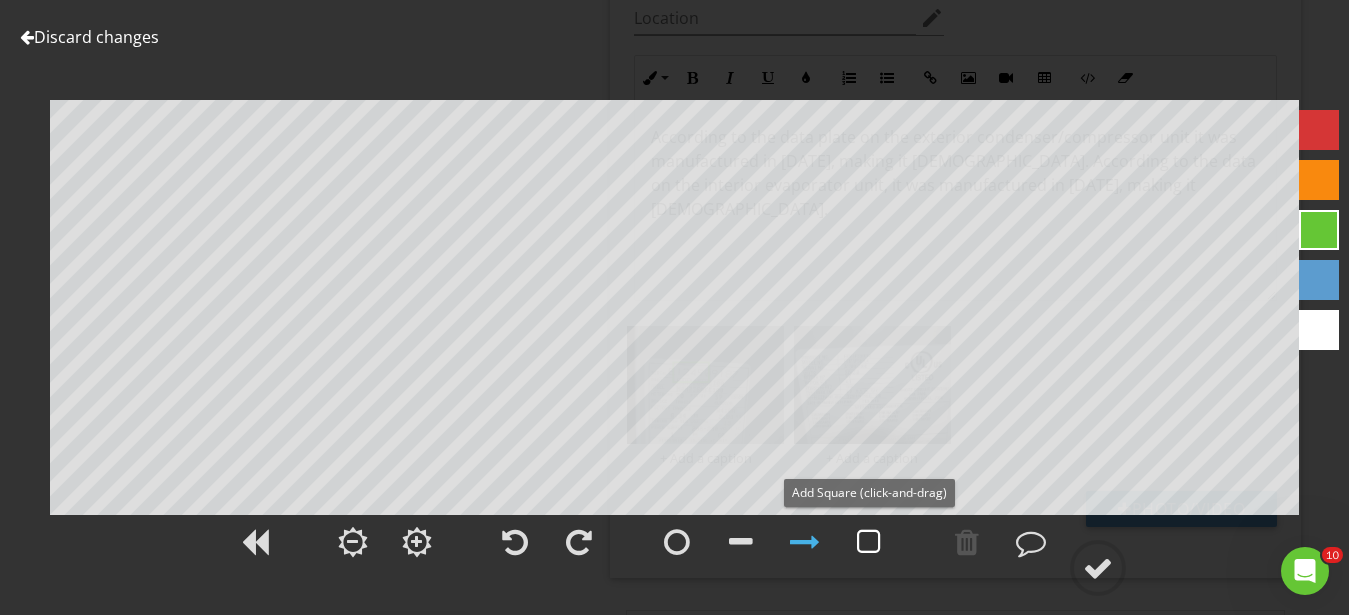 click at bounding box center (869, 542) 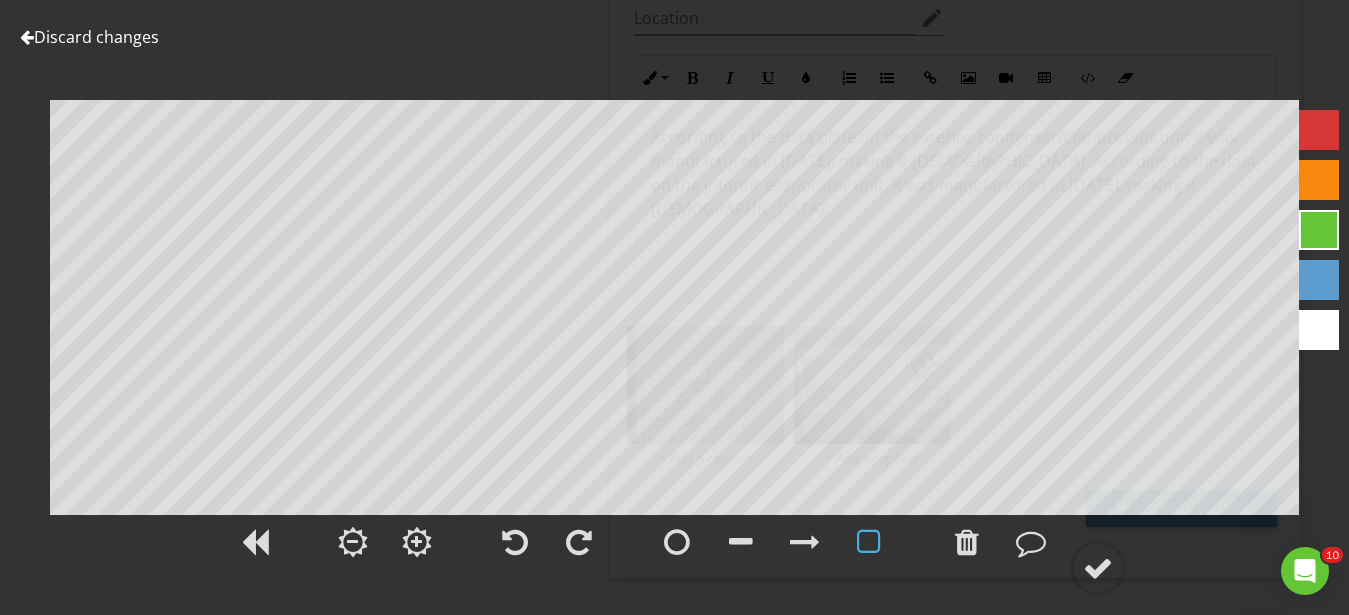 click at bounding box center (674, 553) 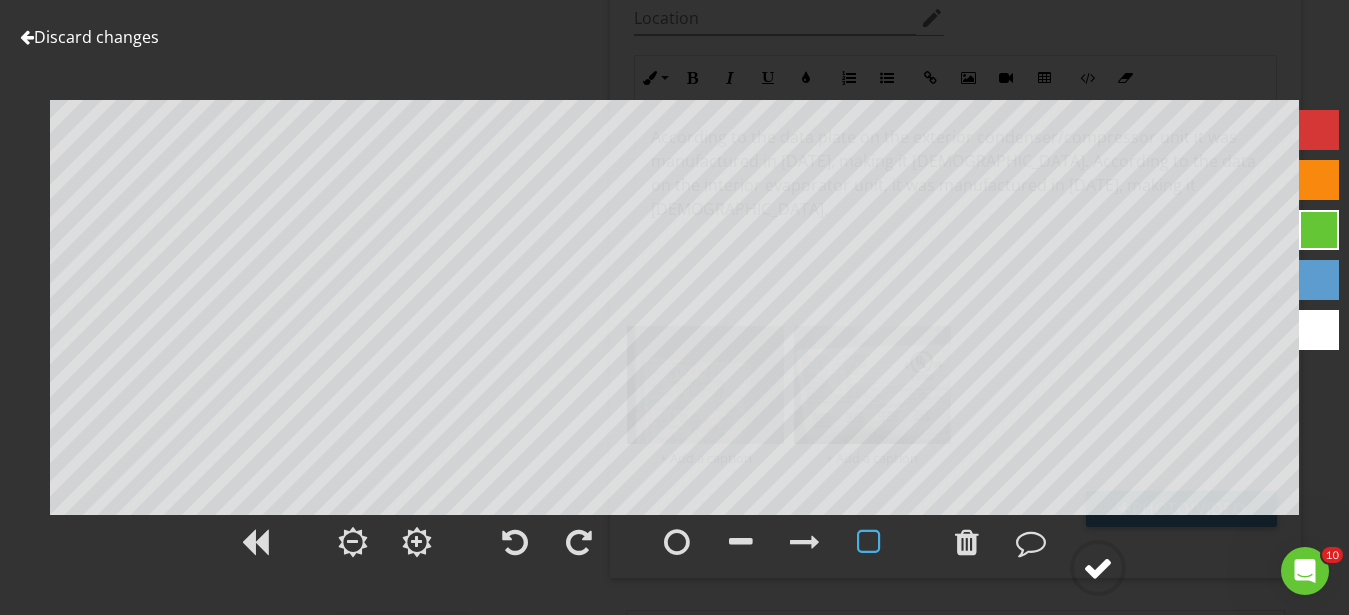 click at bounding box center [1098, 568] 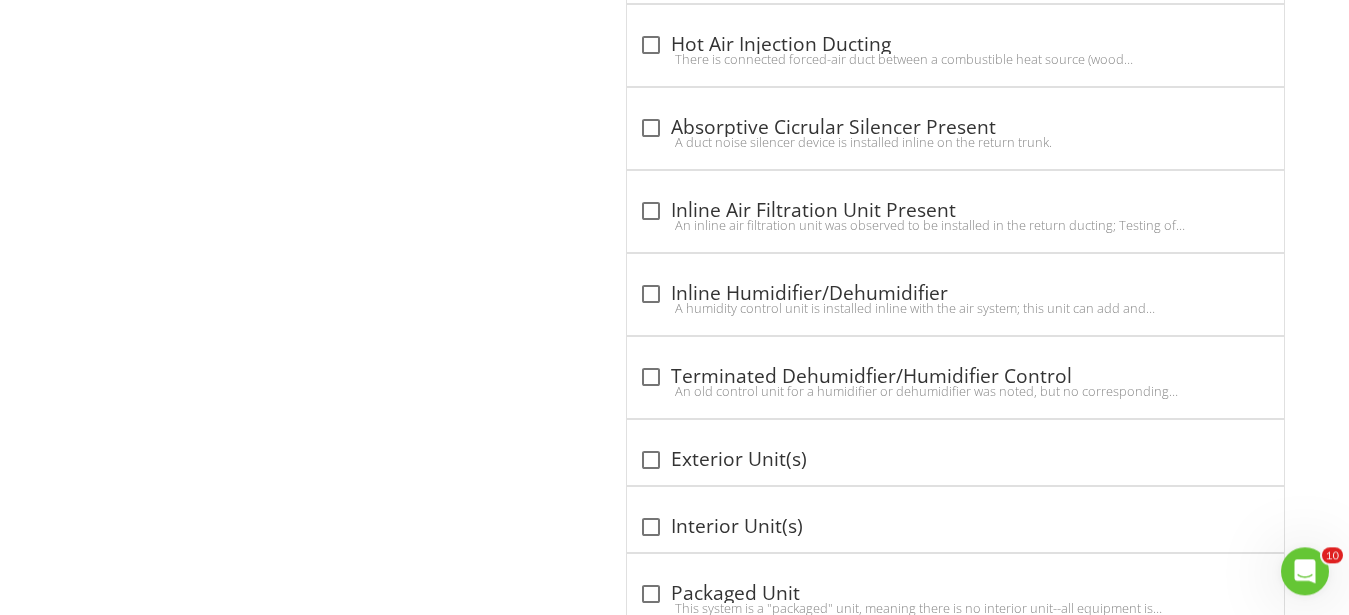 scroll, scrollTop: 2773, scrollLeft: 0, axis: vertical 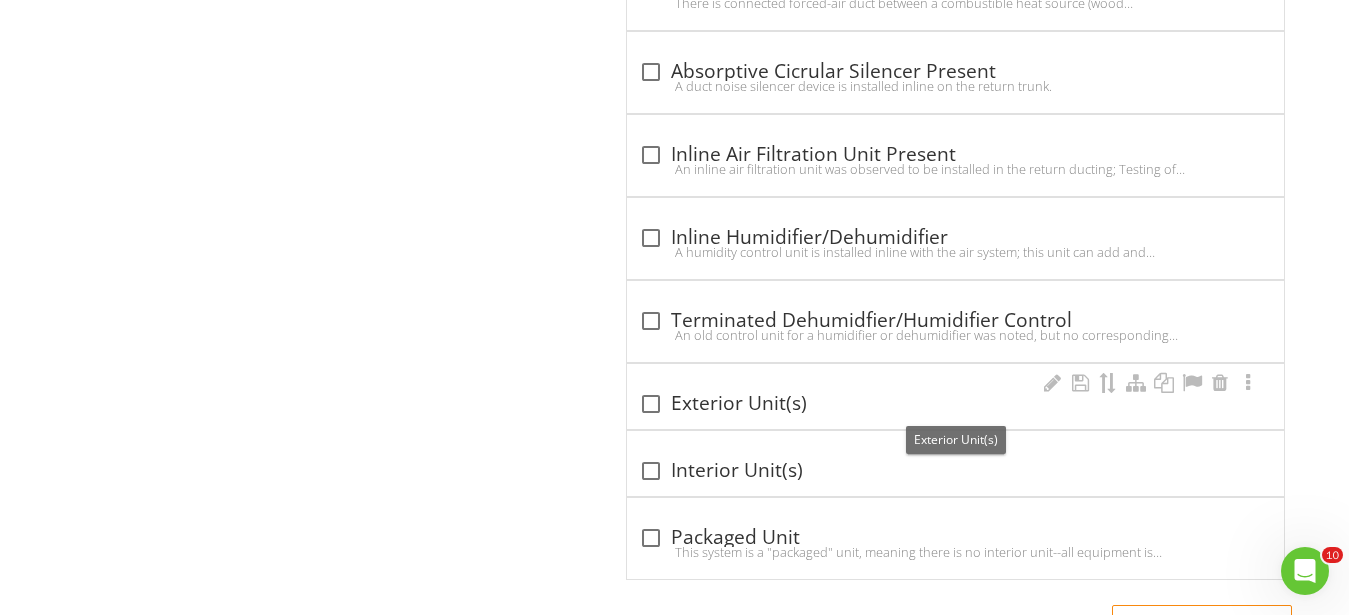 click at bounding box center [651, 404] 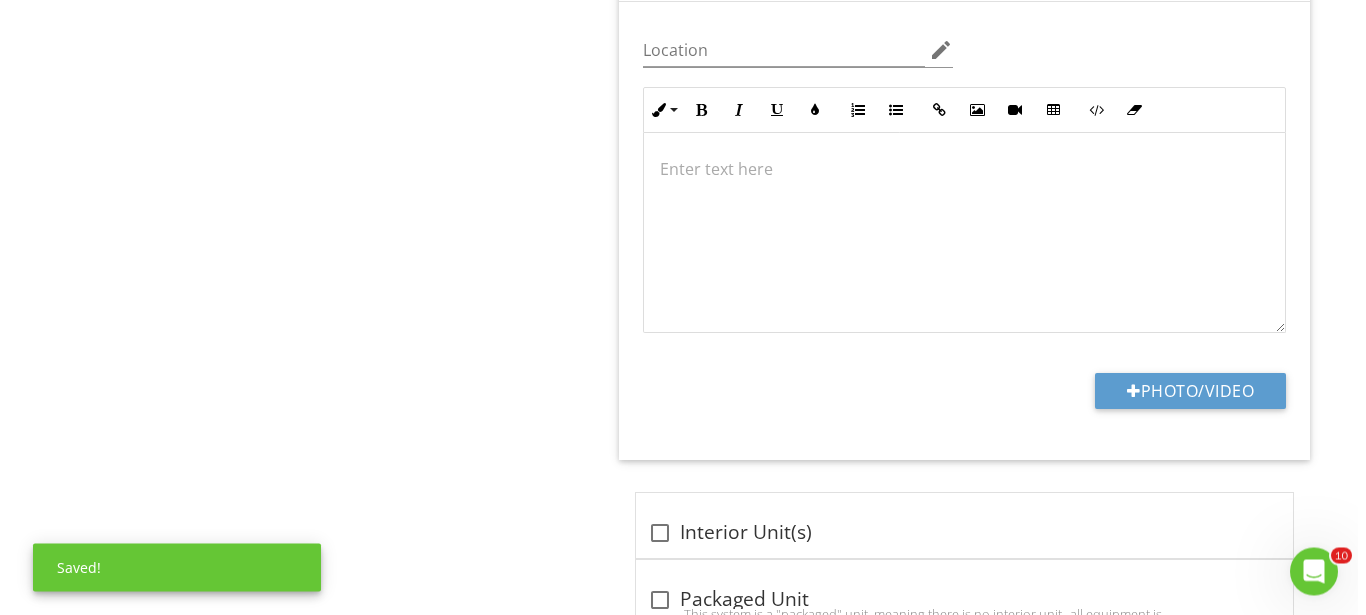 scroll, scrollTop: 3283, scrollLeft: 0, axis: vertical 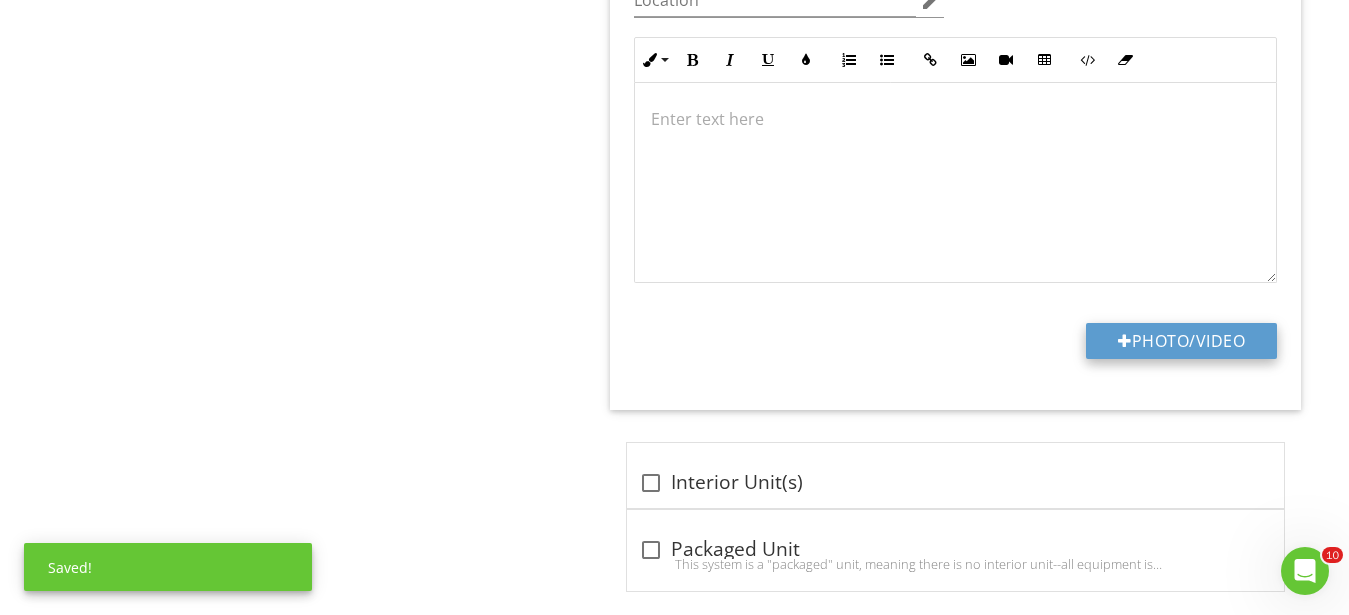 click on "Photo/Video" at bounding box center (1181, 341) 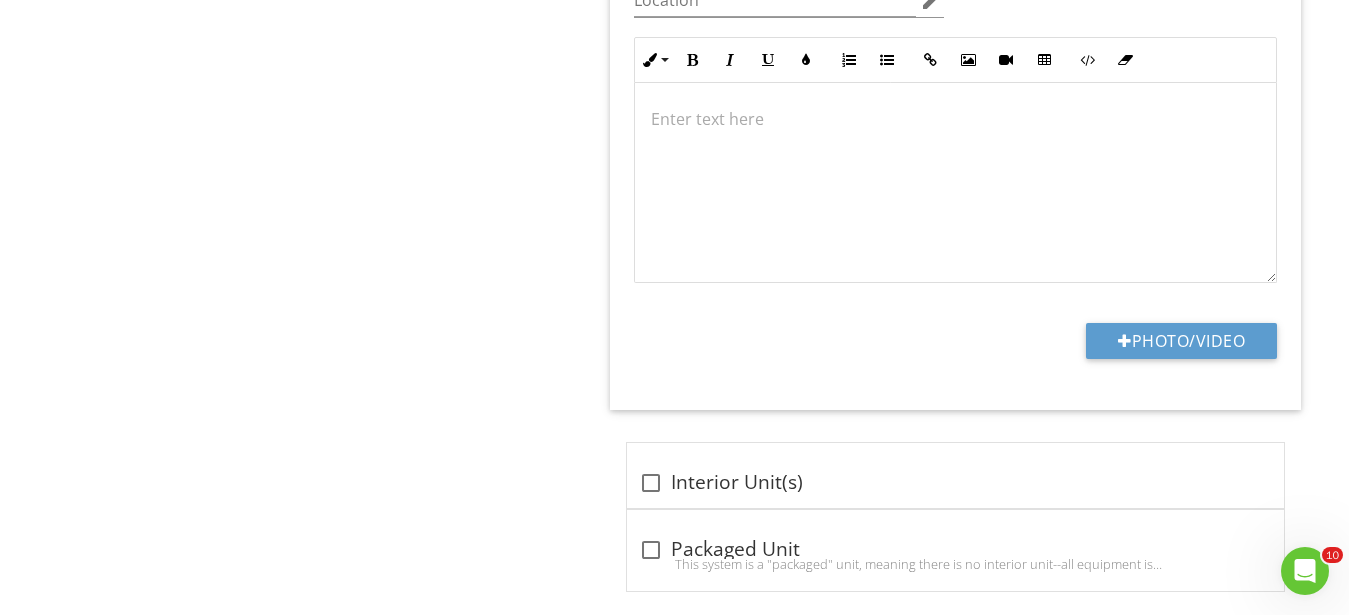 type on "C:\fakepath\IMG_0344.JPG" 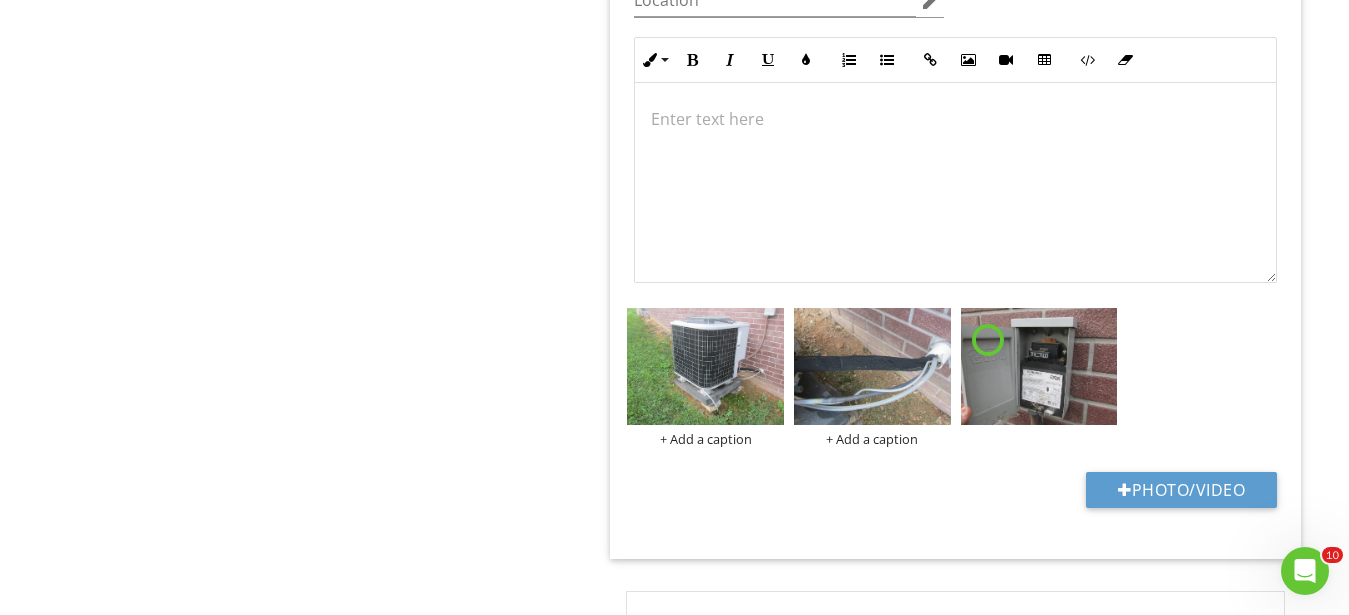 click on "+ Add a caption" at bounding box center [872, 439] 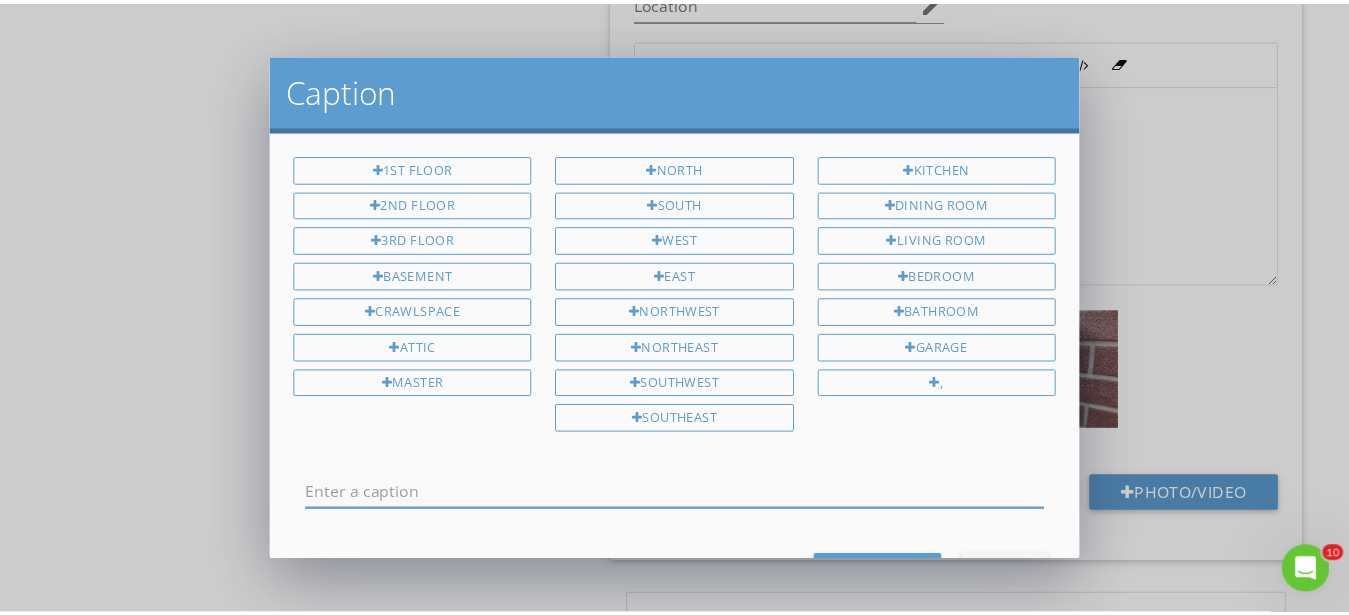 scroll, scrollTop: 0, scrollLeft: 0, axis: both 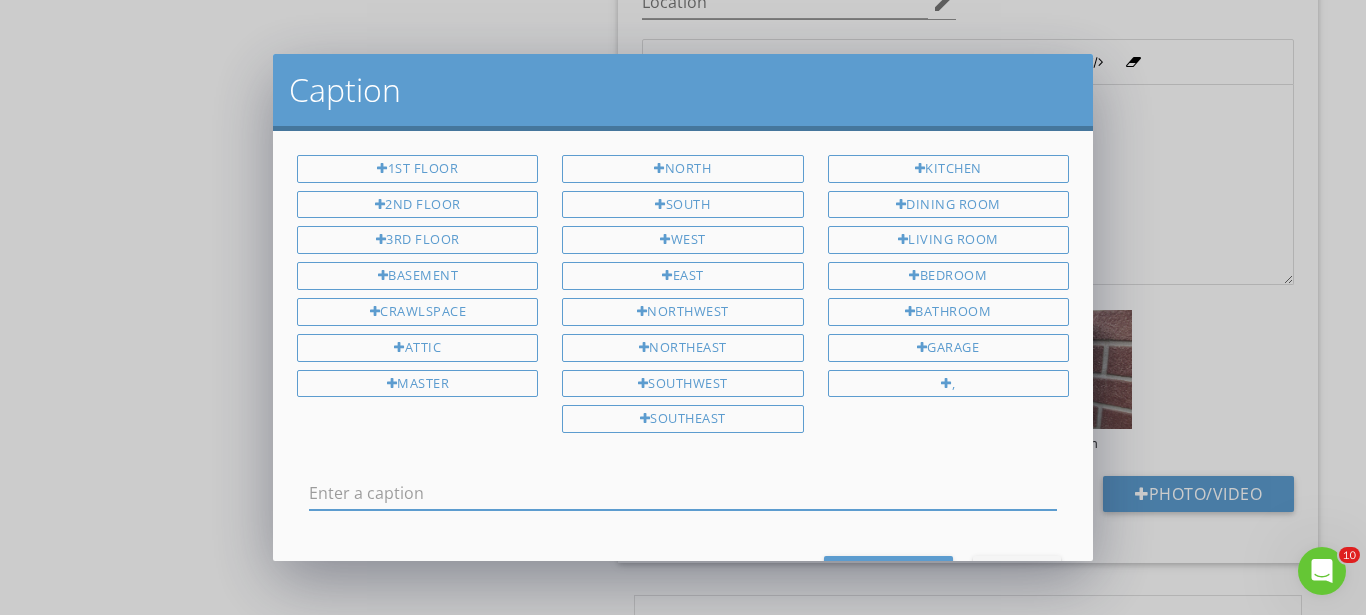 click at bounding box center [683, 493] 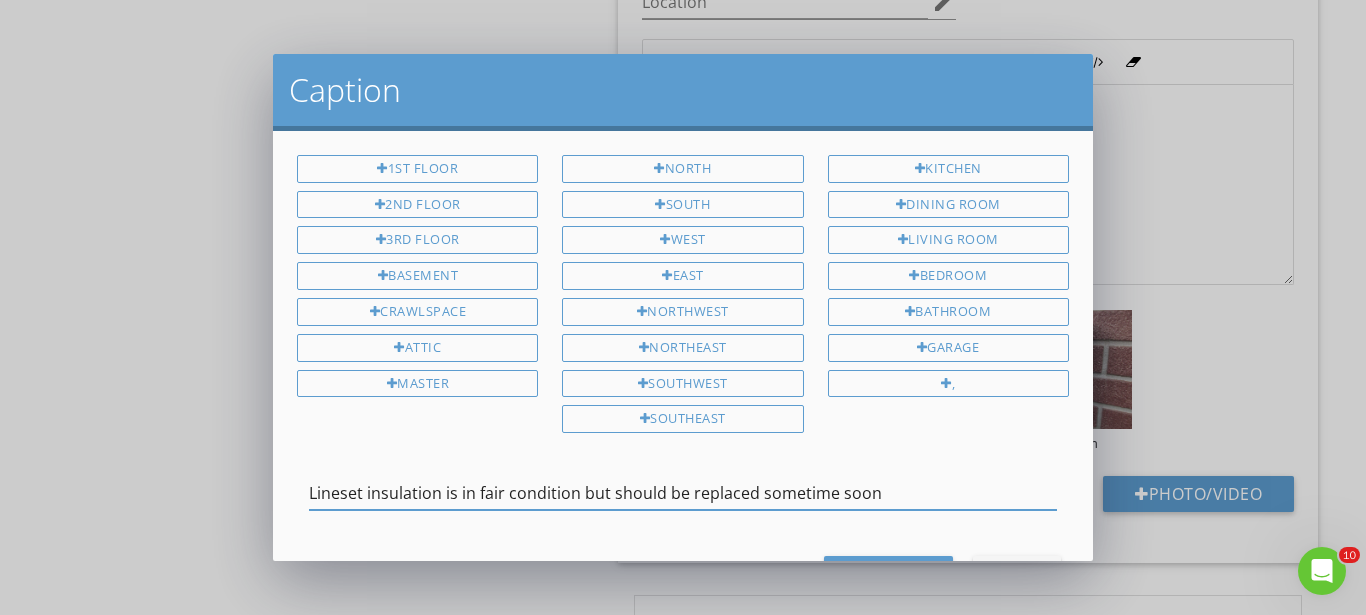 type on "Lineset insulation is in fair condition but should be replaced sometime soon" 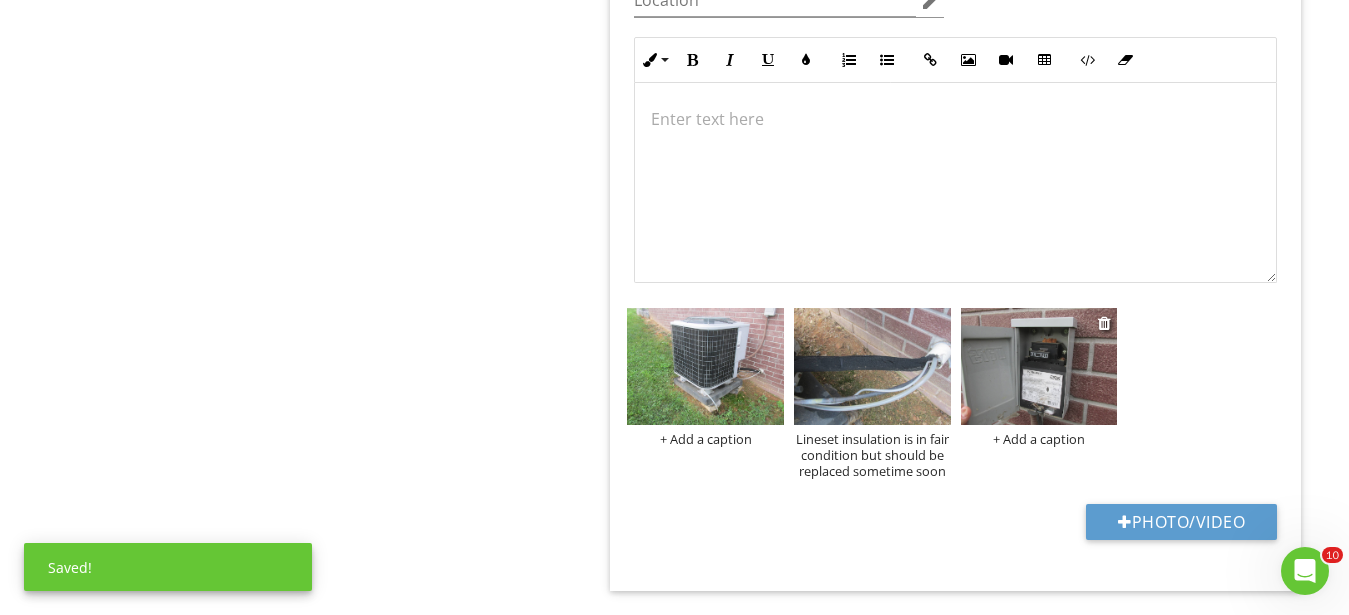 click on "+ Add a caption" at bounding box center (1039, 439) 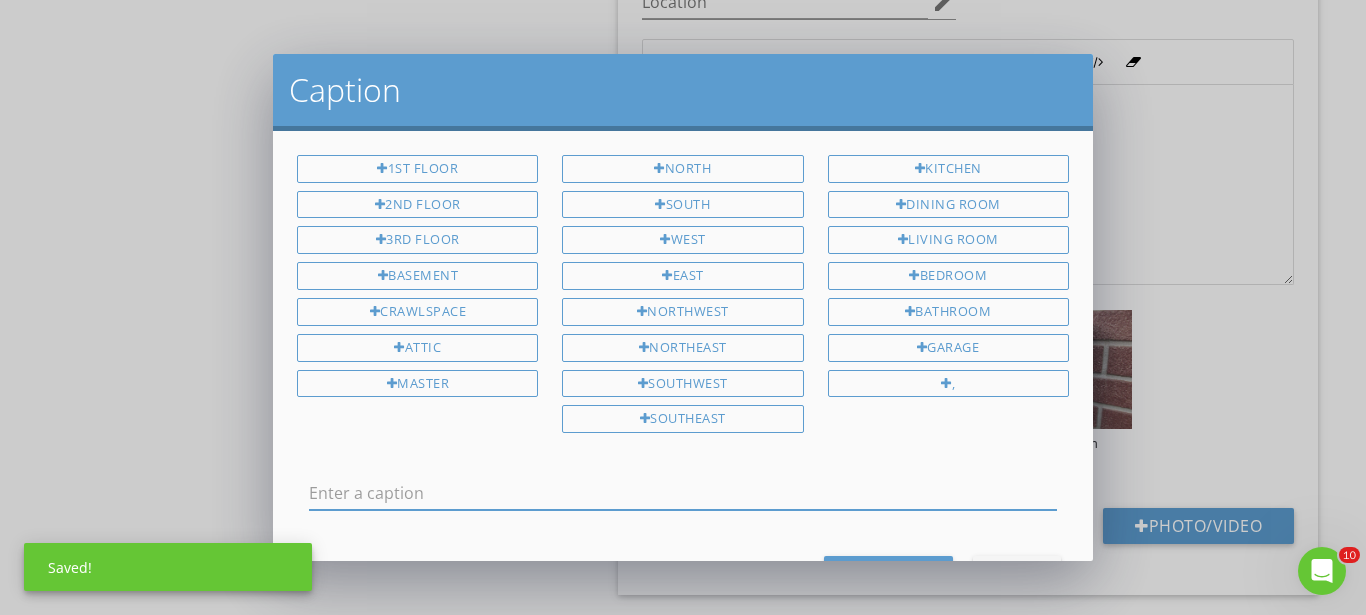 click at bounding box center [683, 493] 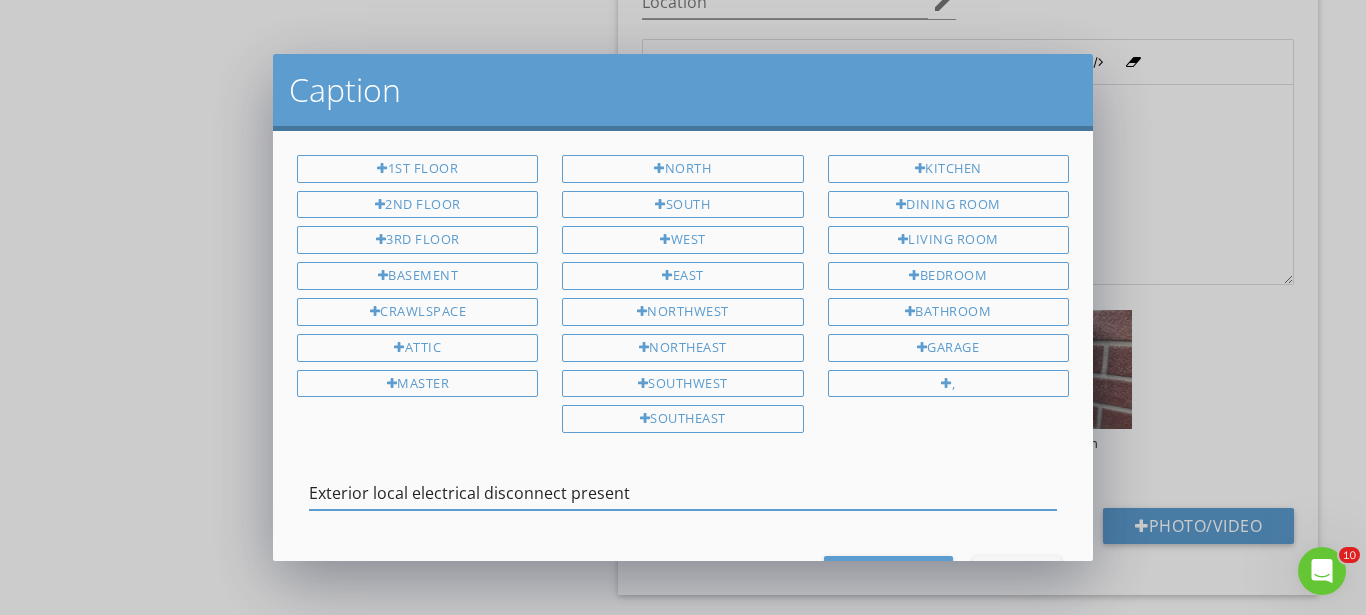 type on "Exterior local electrical disconnect present" 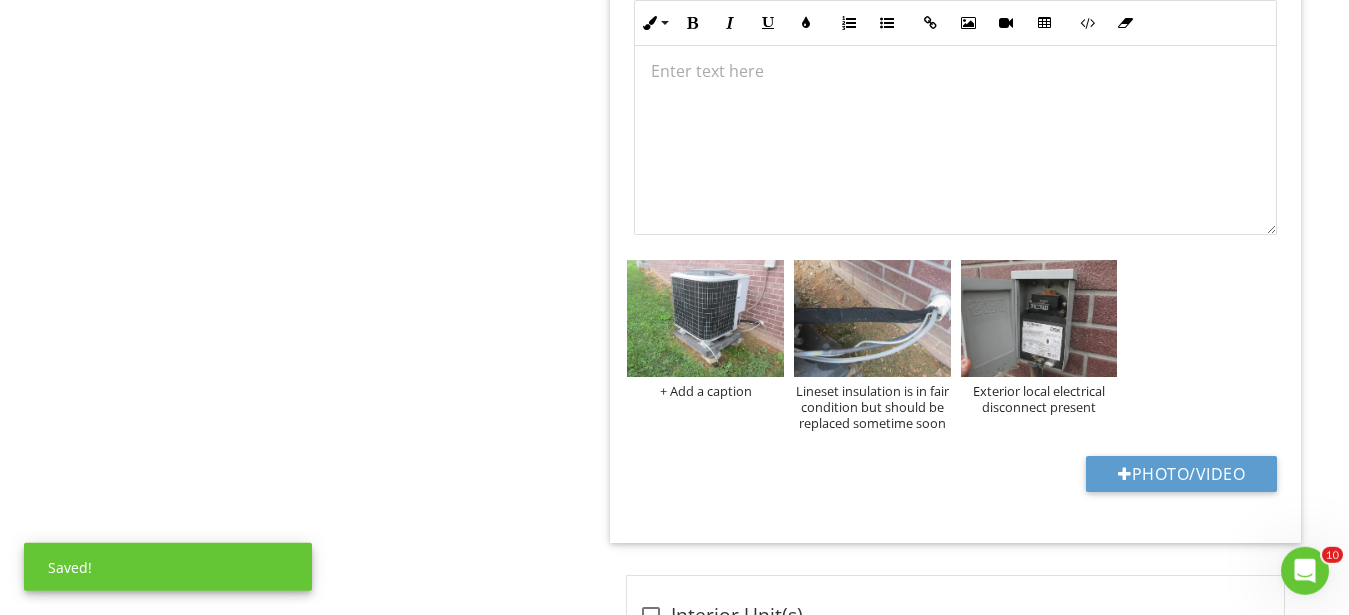 scroll, scrollTop: 3589, scrollLeft: 0, axis: vertical 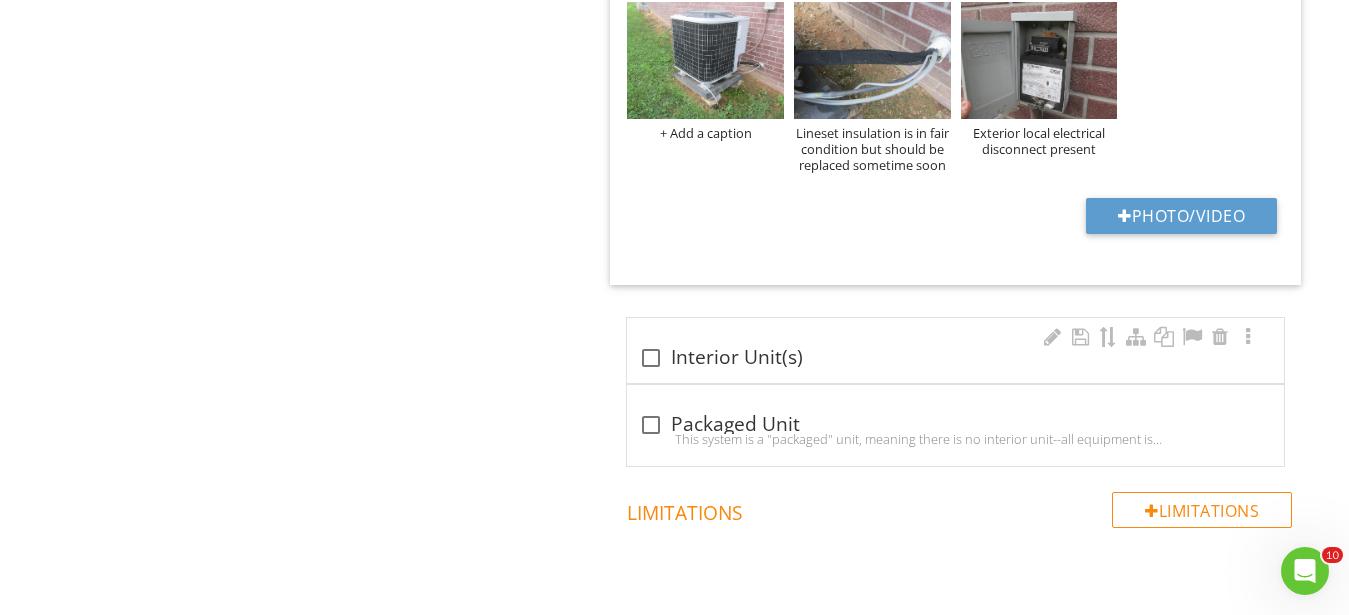 click at bounding box center [651, 358] 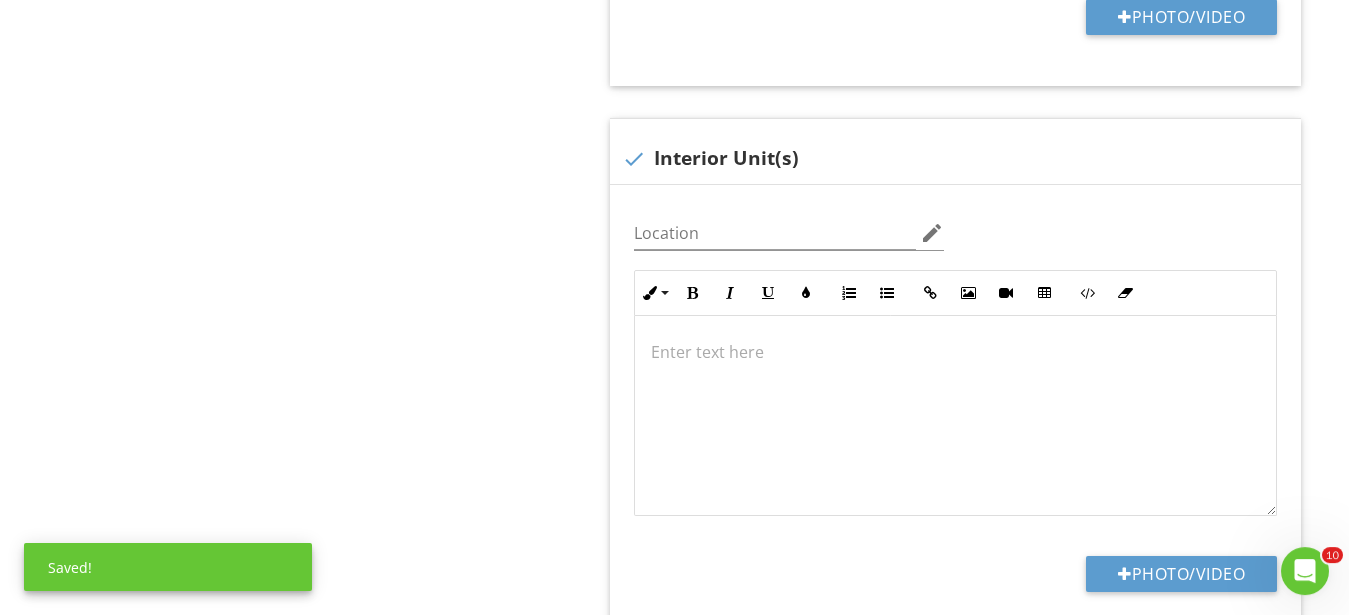 scroll, scrollTop: 3793, scrollLeft: 0, axis: vertical 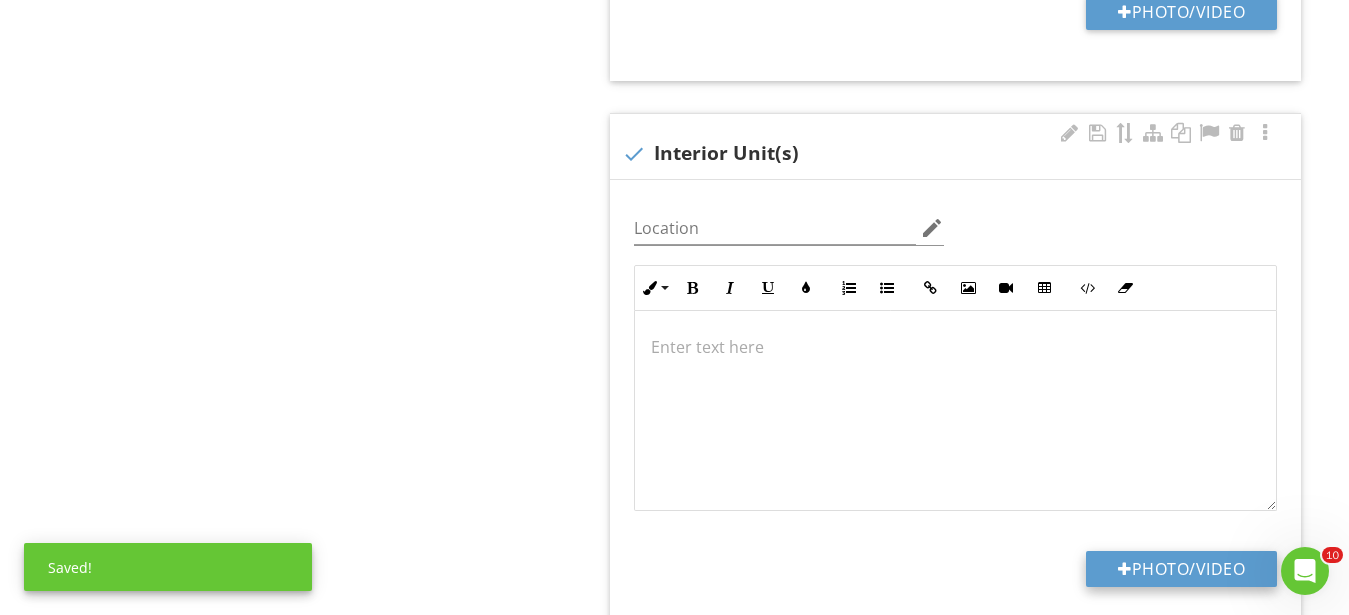 click on "Photo/Video" at bounding box center (1181, 569) 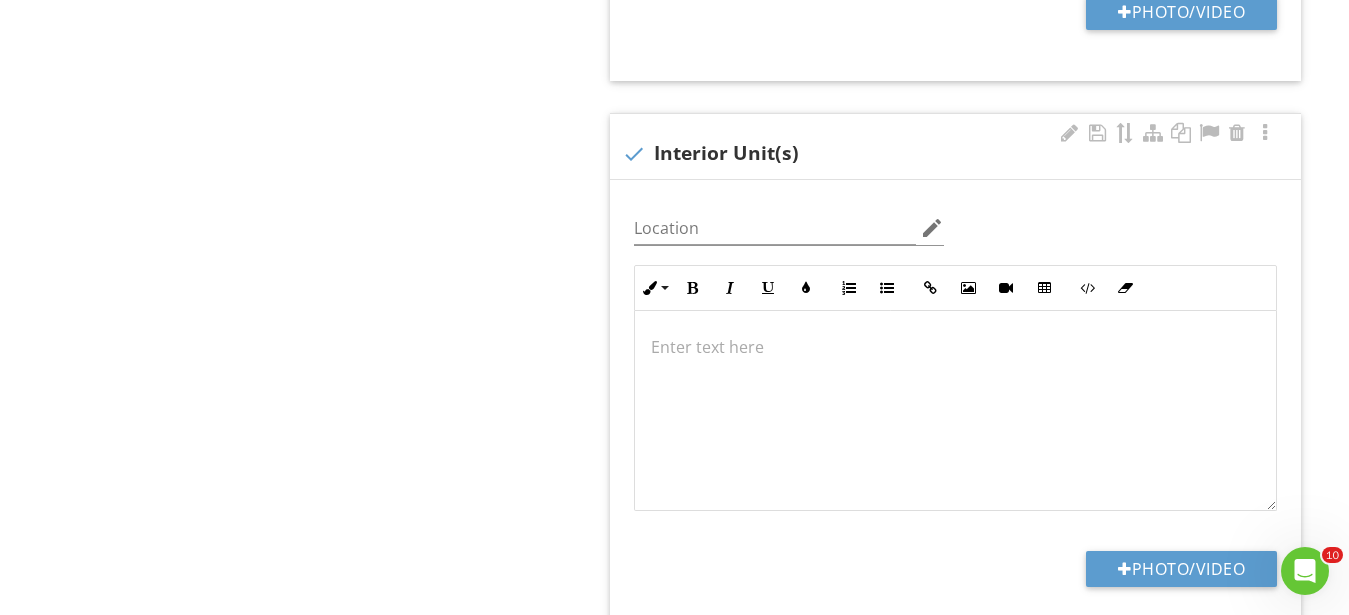 type on "C:\fakepath\IMG_0427.JPG" 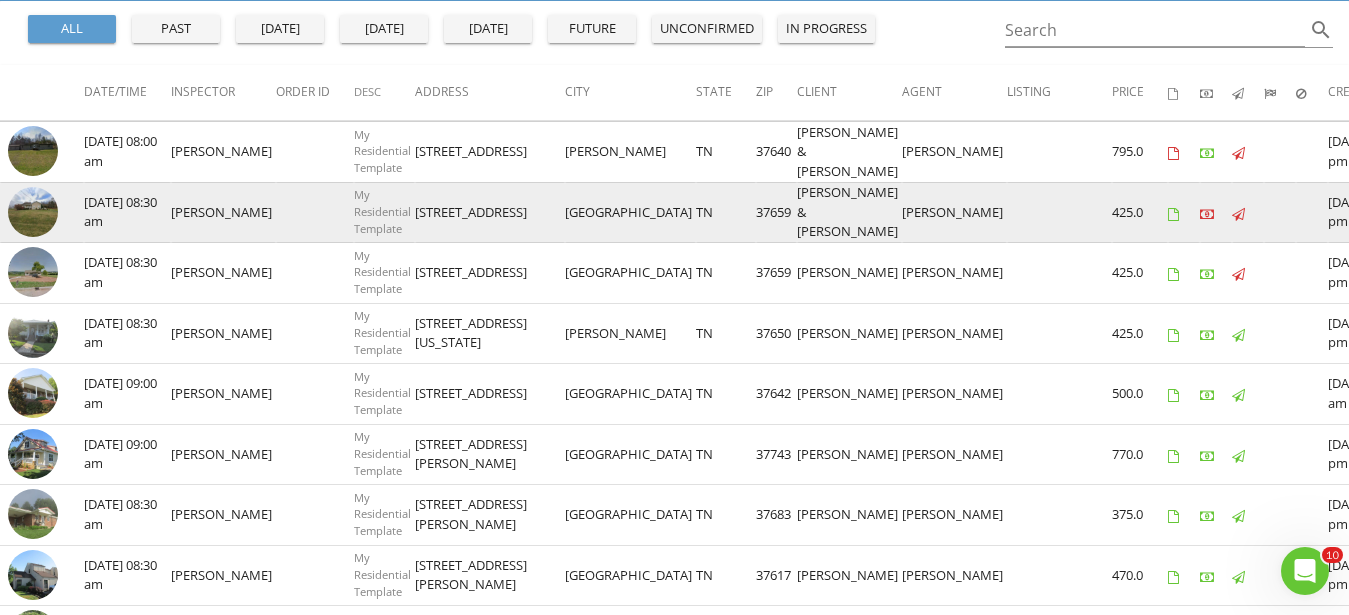 scroll, scrollTop: 204, scrollLeft: 0, axis: vertical 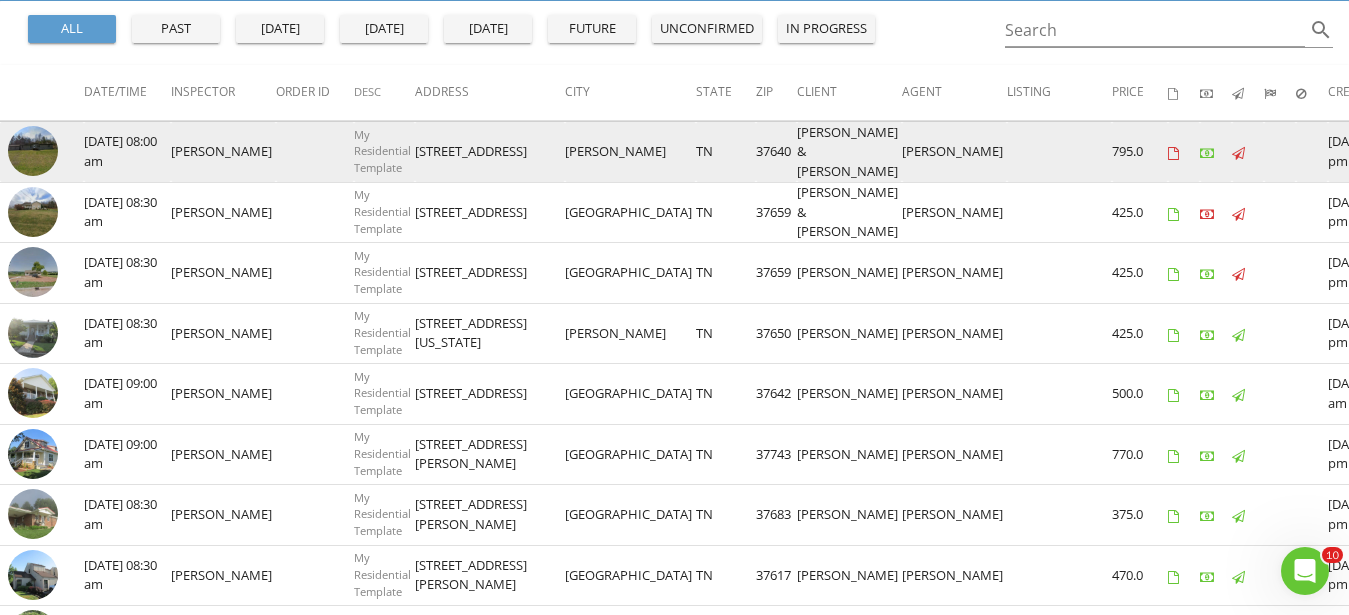 click at bounding box center [33, 151] 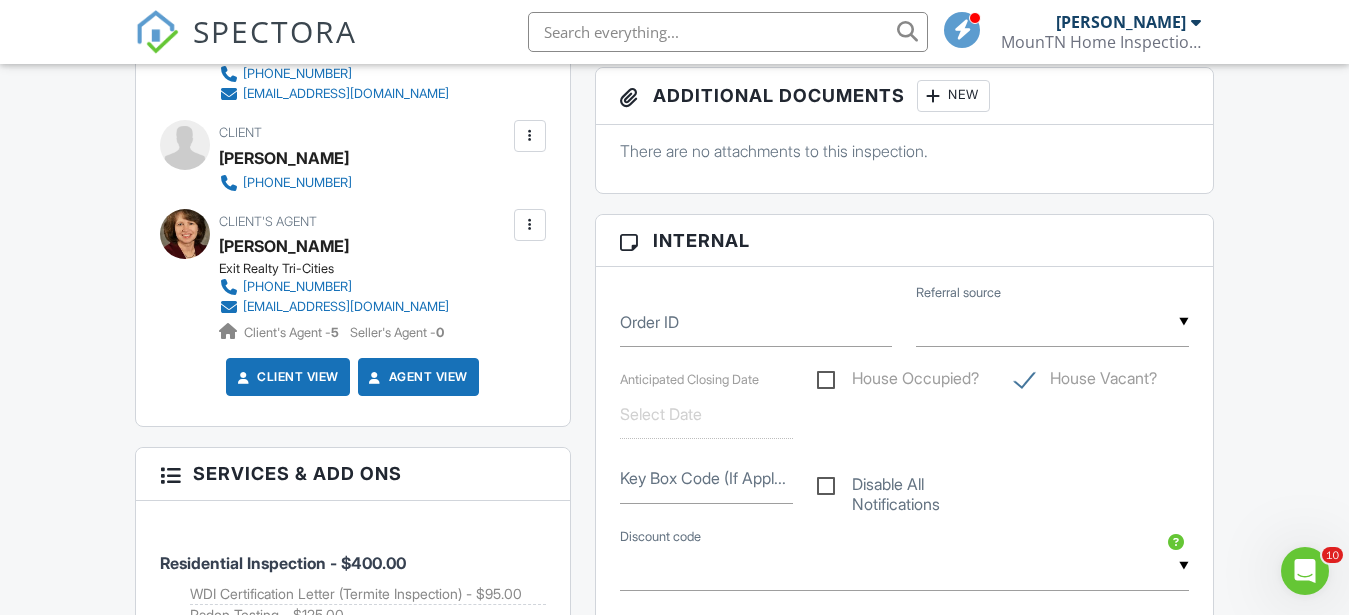scroll, scrollTop: 1530, scrollLeft: 0, axis: vertical 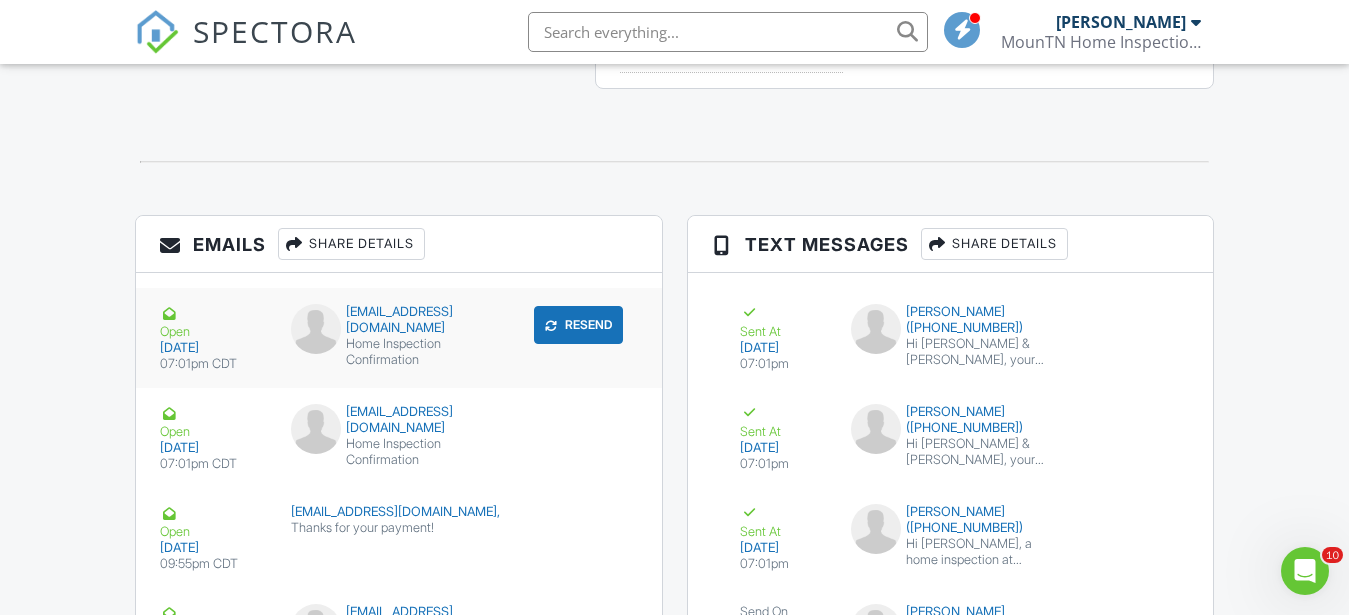 click on "[EMAIL_ADDRESS][DOMAIN_NAME]" at bounding box center (398, 320) 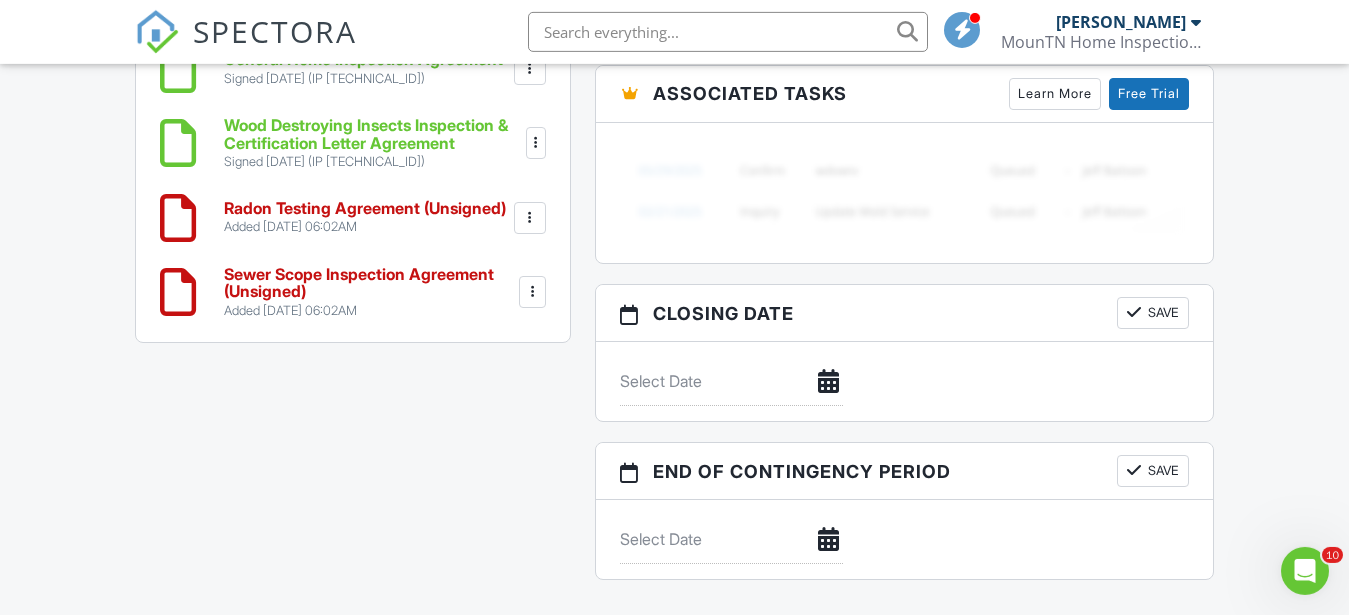 scroll, scrollTop: 1720, scrollLeft: 0, axis: vertical 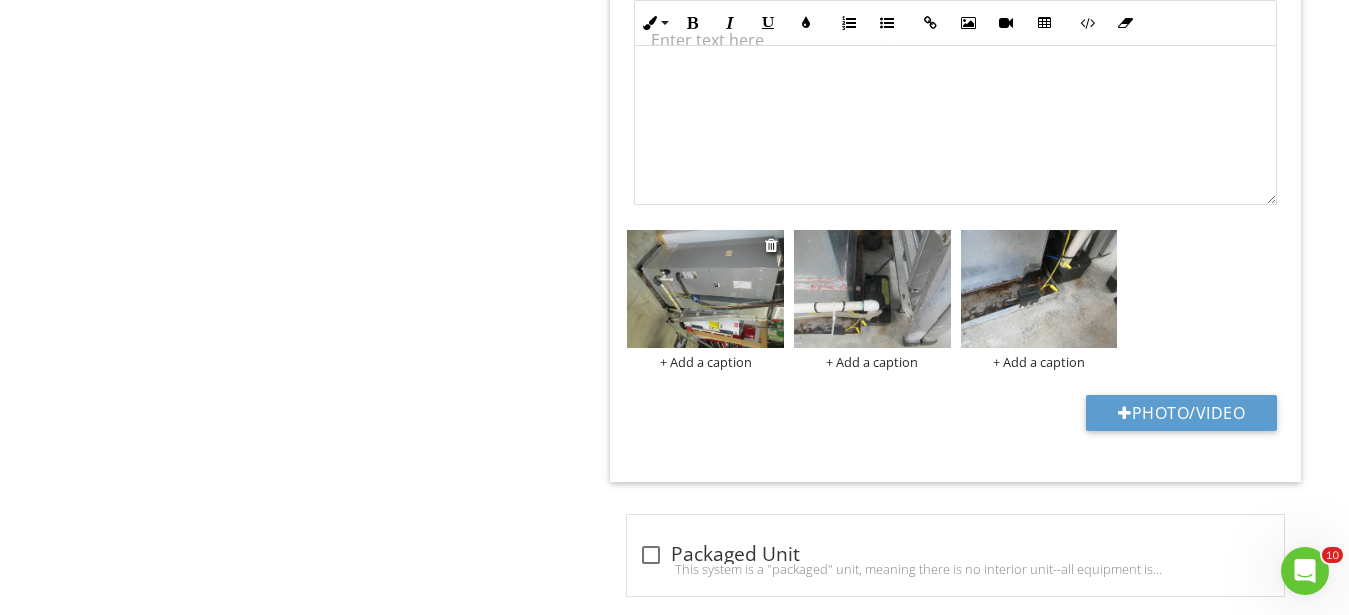 click at bounding box center (705, 289) 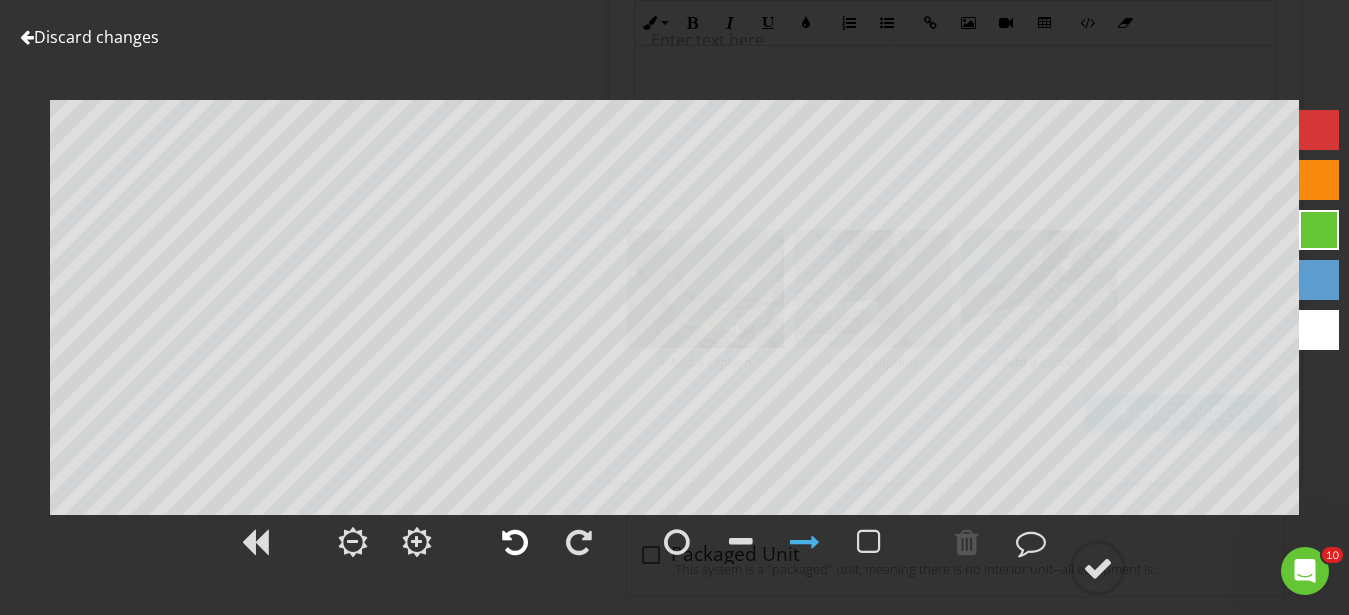 click at bounding box center [515, 542] 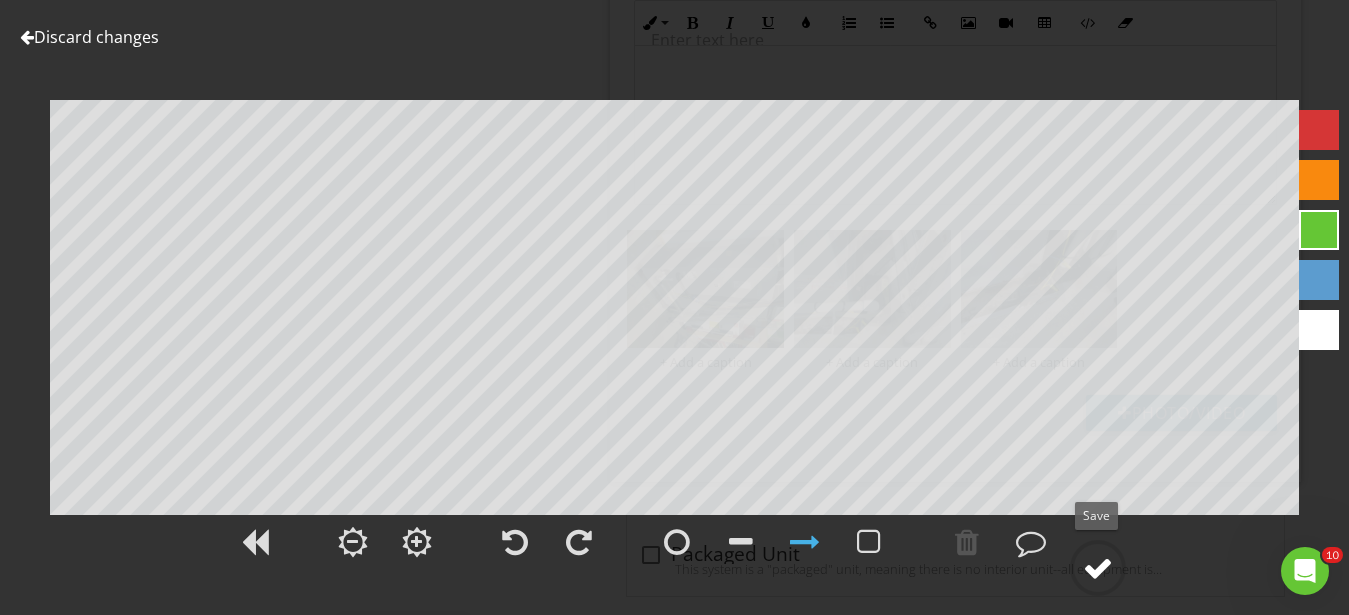 click at bounding box center [1098, 568] 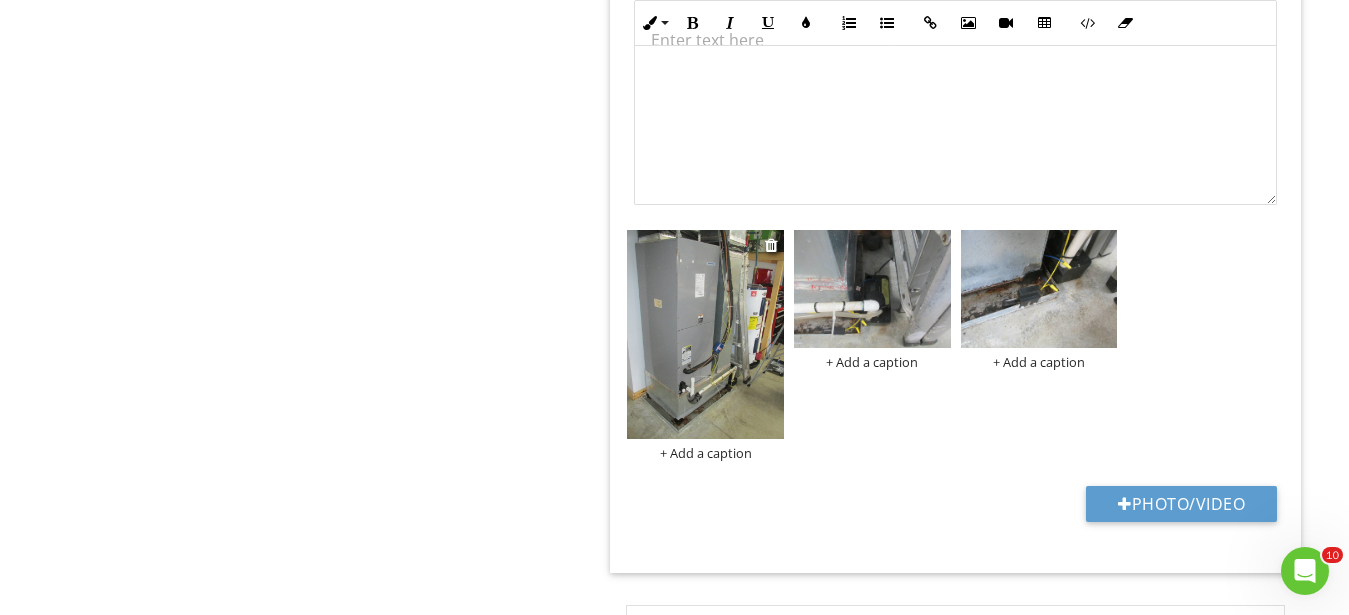 click at bounding box center (705, 334) 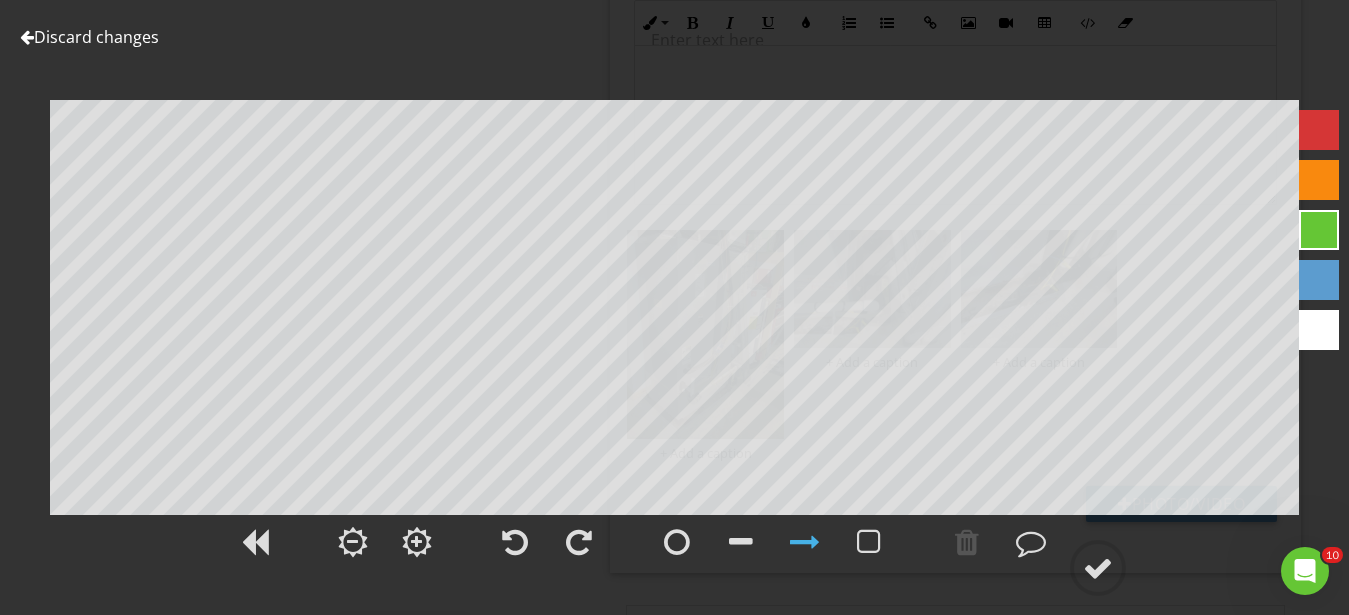 click at bounding box center (27, 37) 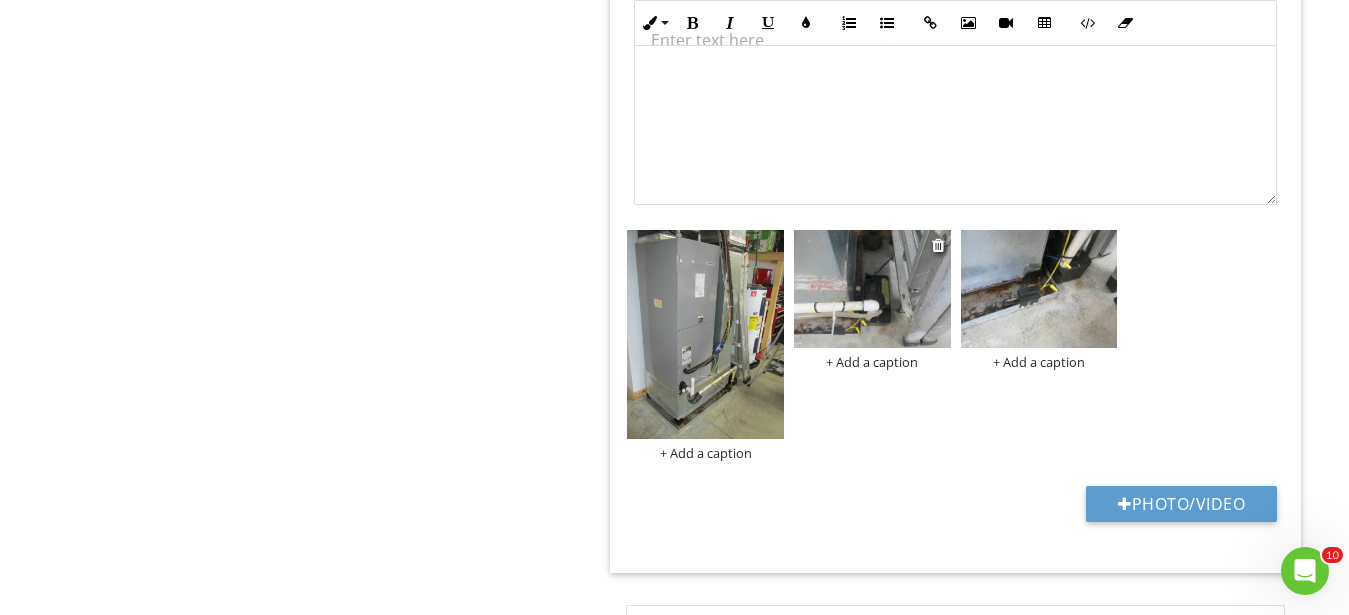 click at bounding box center [872, 289] 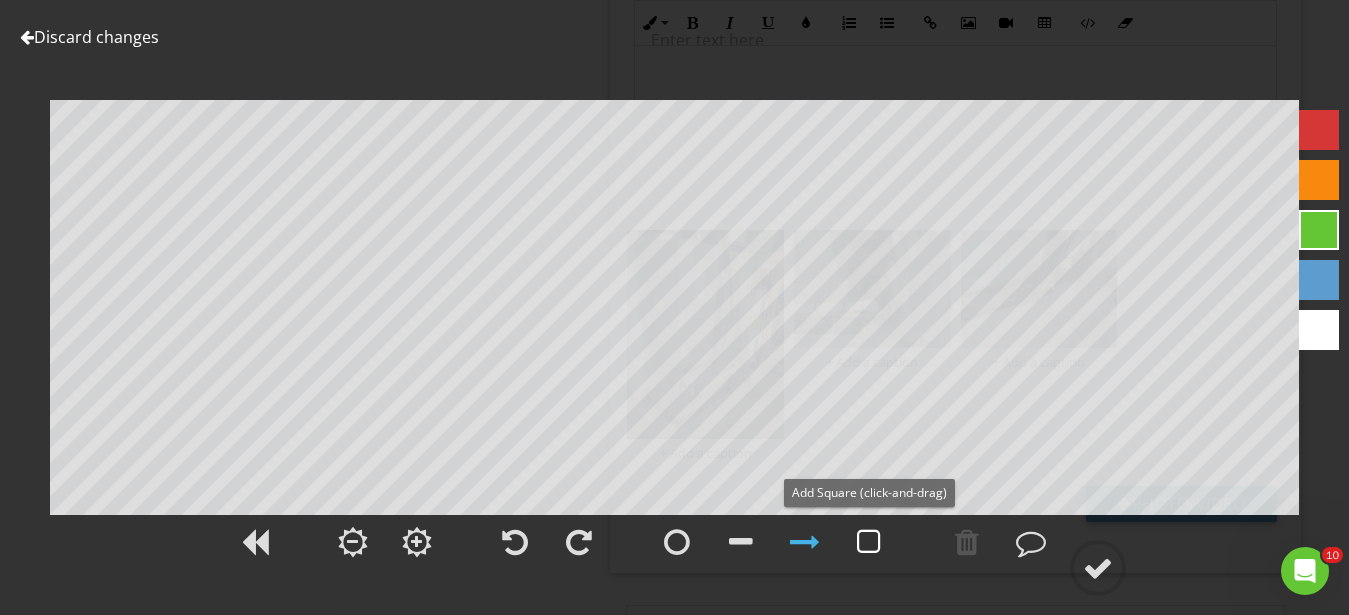click at bounding box center (869, 542) 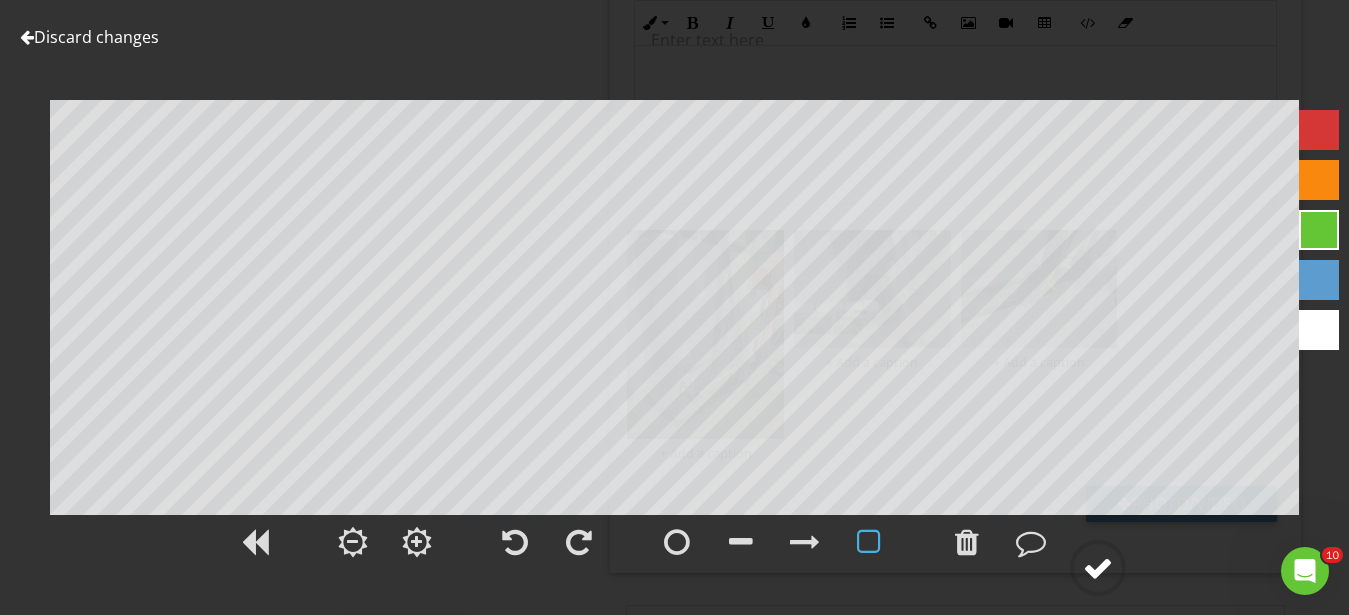 click at bounding box center (1098, 568) 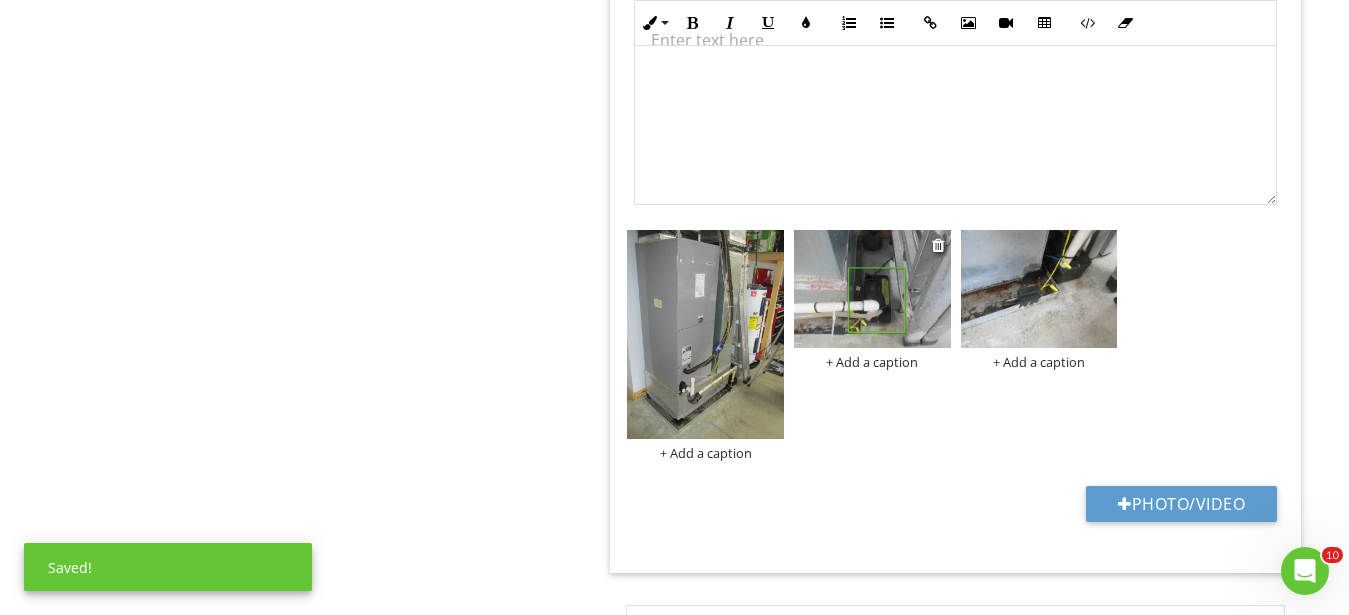 click on "+ Add a caption" at bounding box center [872, 362] 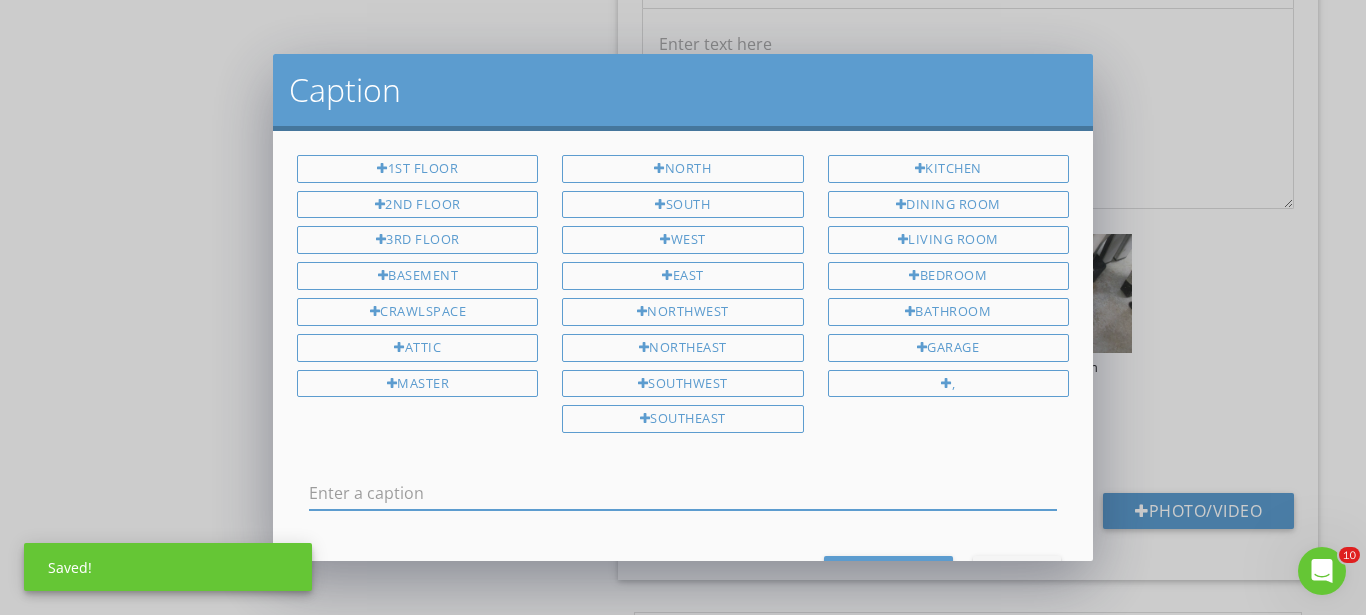 click at bounding box center [683, 493] 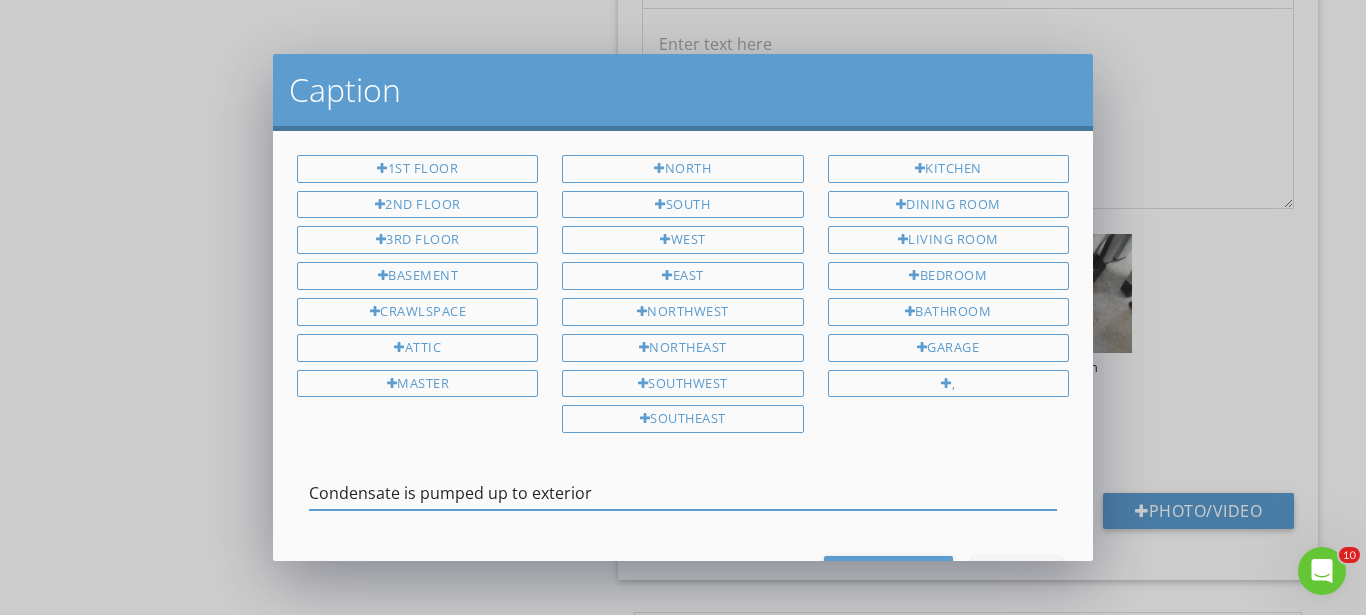 type on "Condensate is pumped up to exterior" 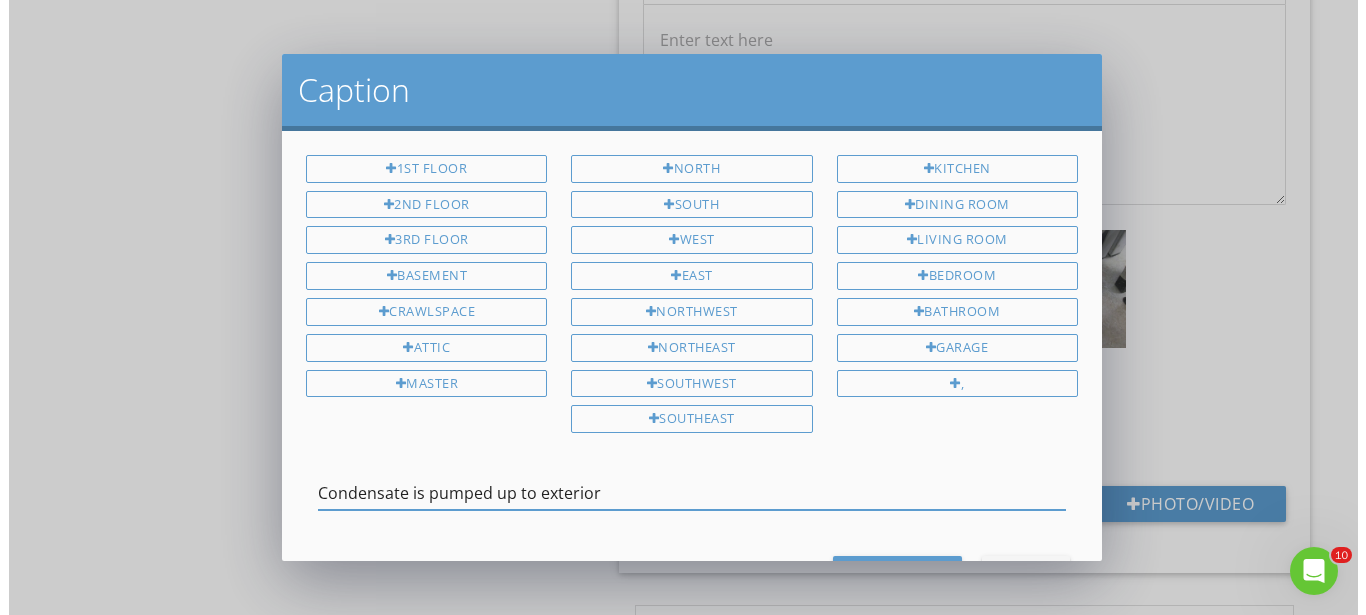 scroll, scrollTop: 1, scrollLeft: 0, axis: vertical 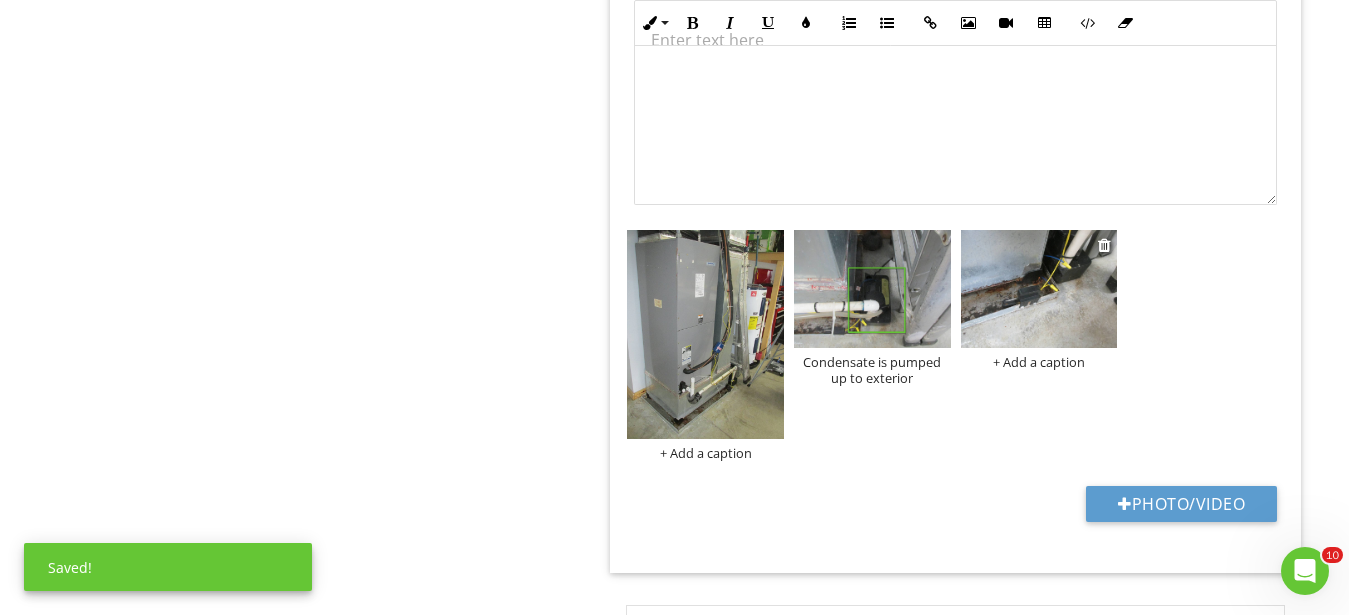 click at bounding box center [1039, 289] 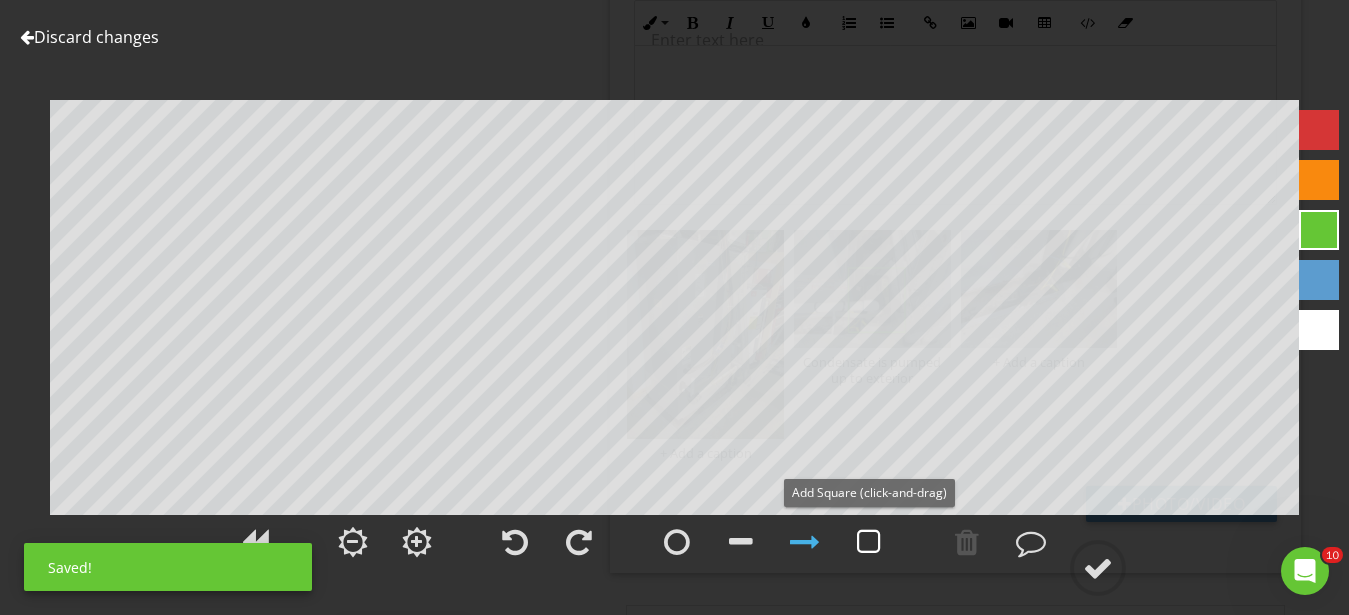 click at bounding box center (869, 542) 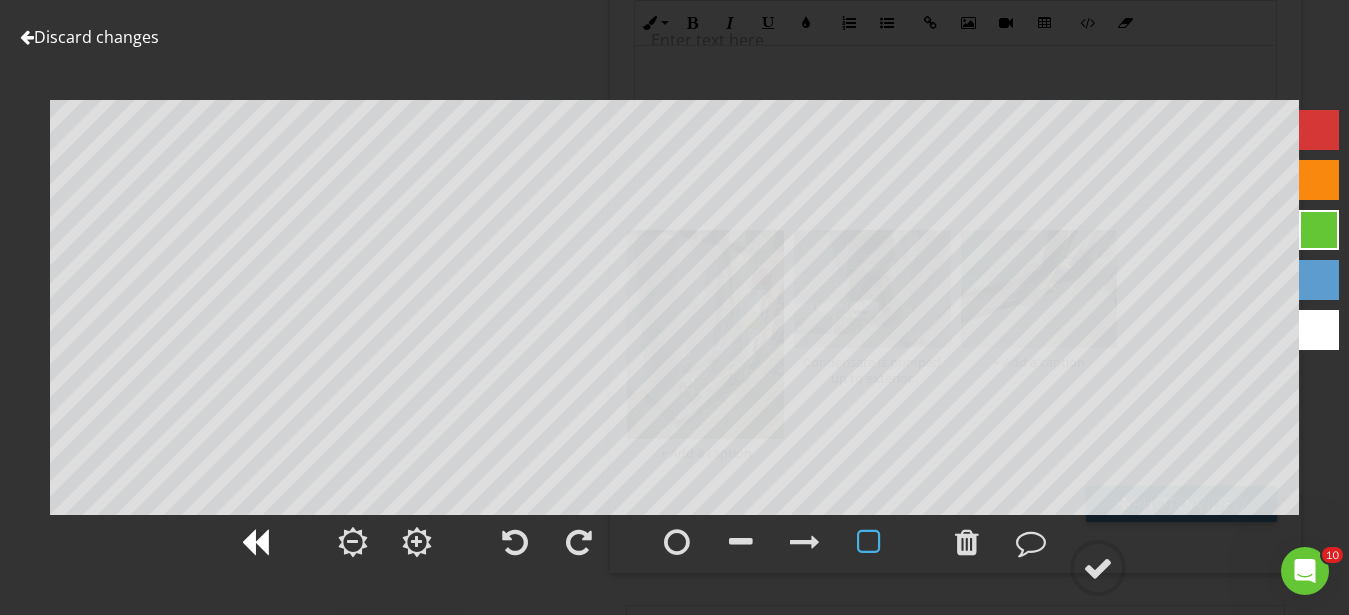 click at bounding box center (255, 542) 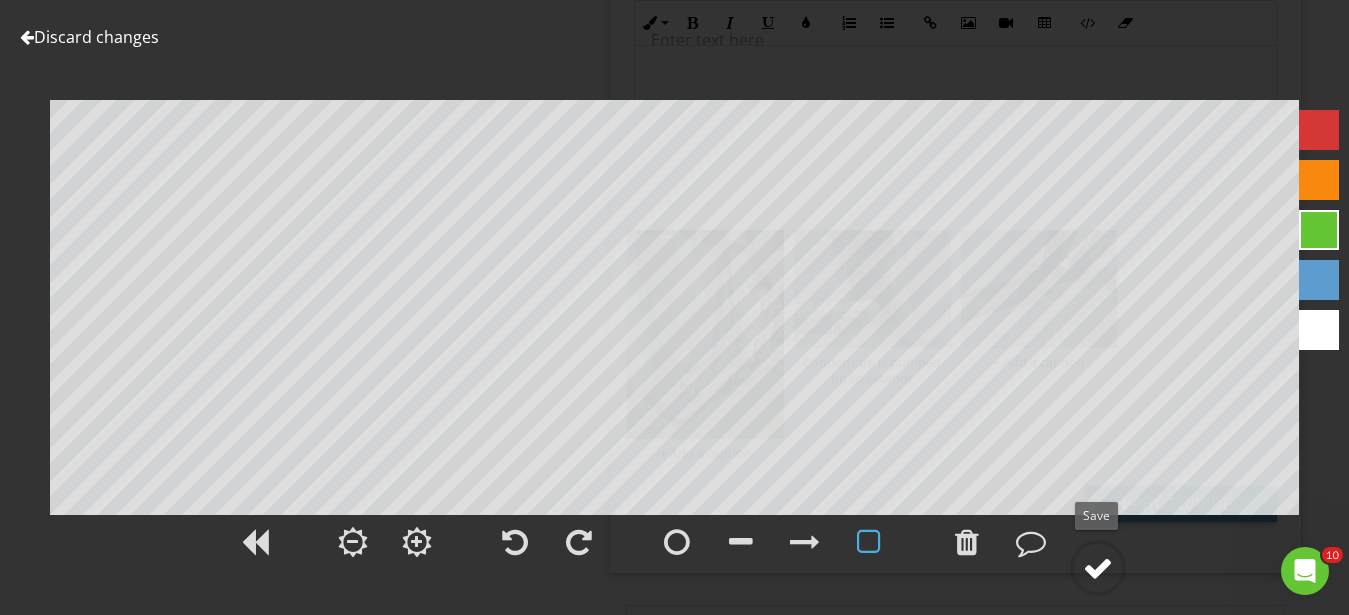 click at bounding box center [1098, 568] 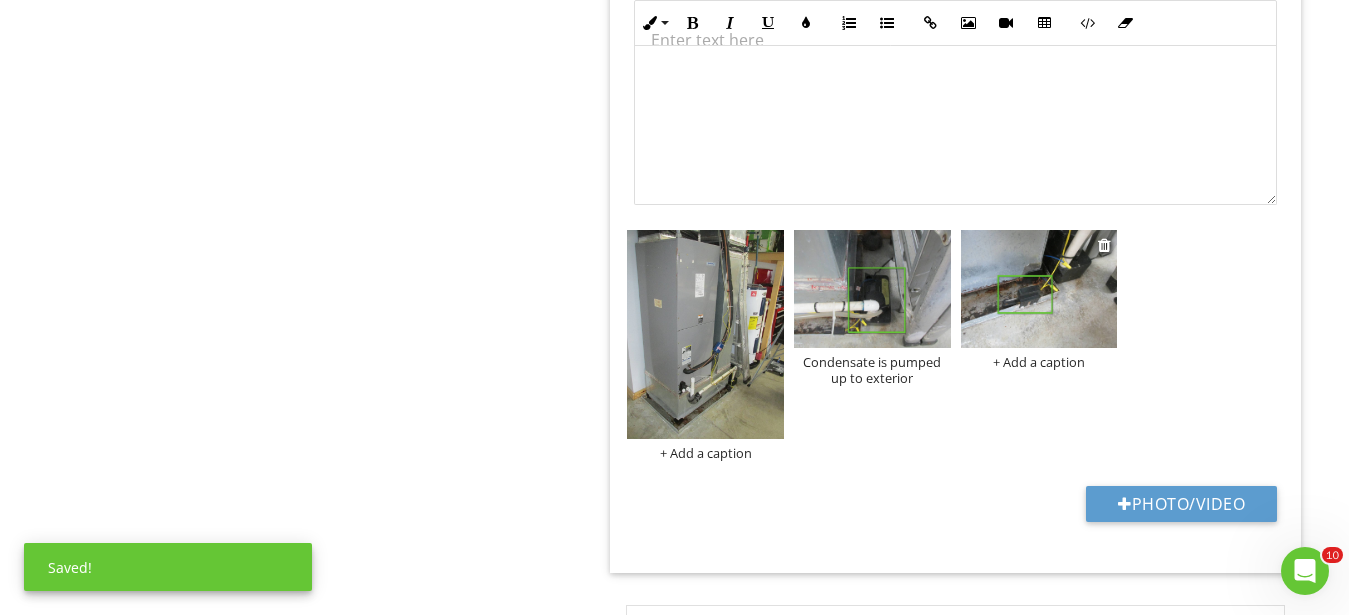 click on "+ Add a caption" at bounding box center (1039, 362) 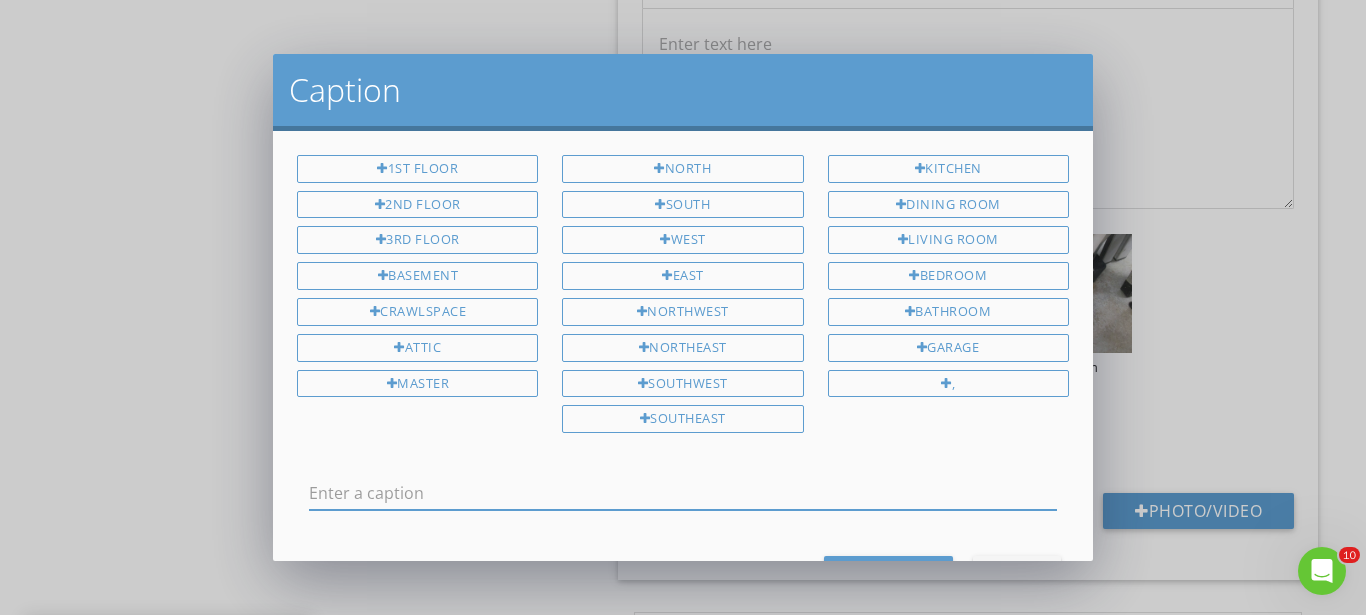 click at bounding box center [683, 493] 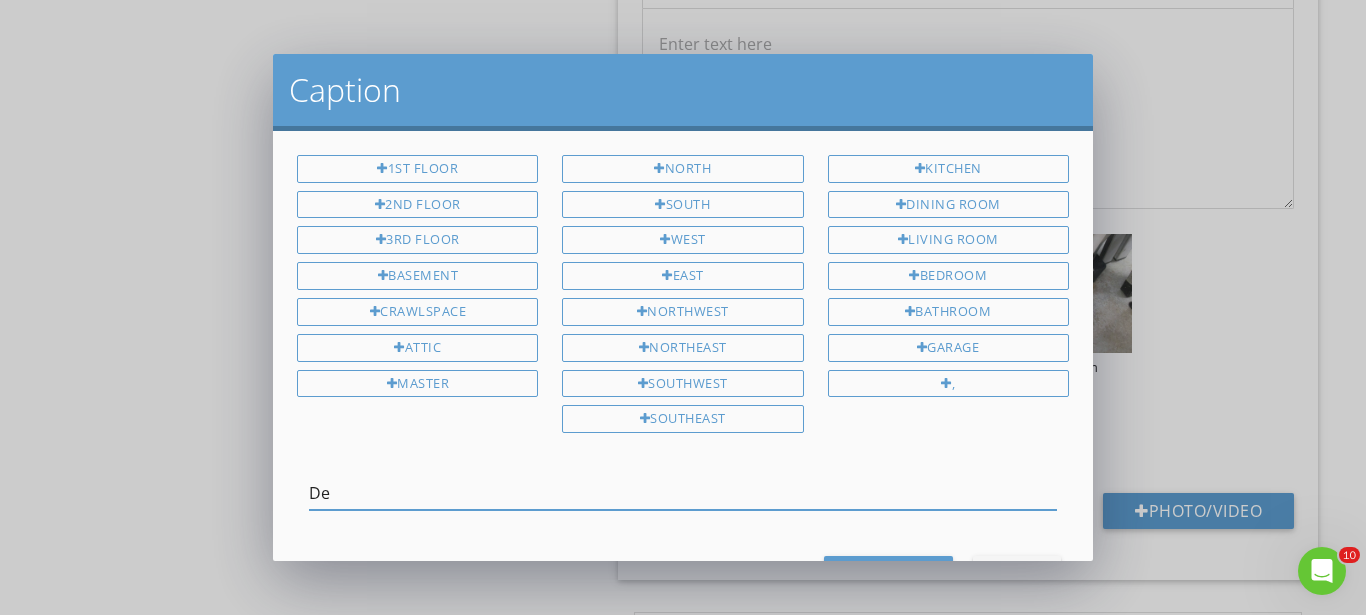 type on "D" 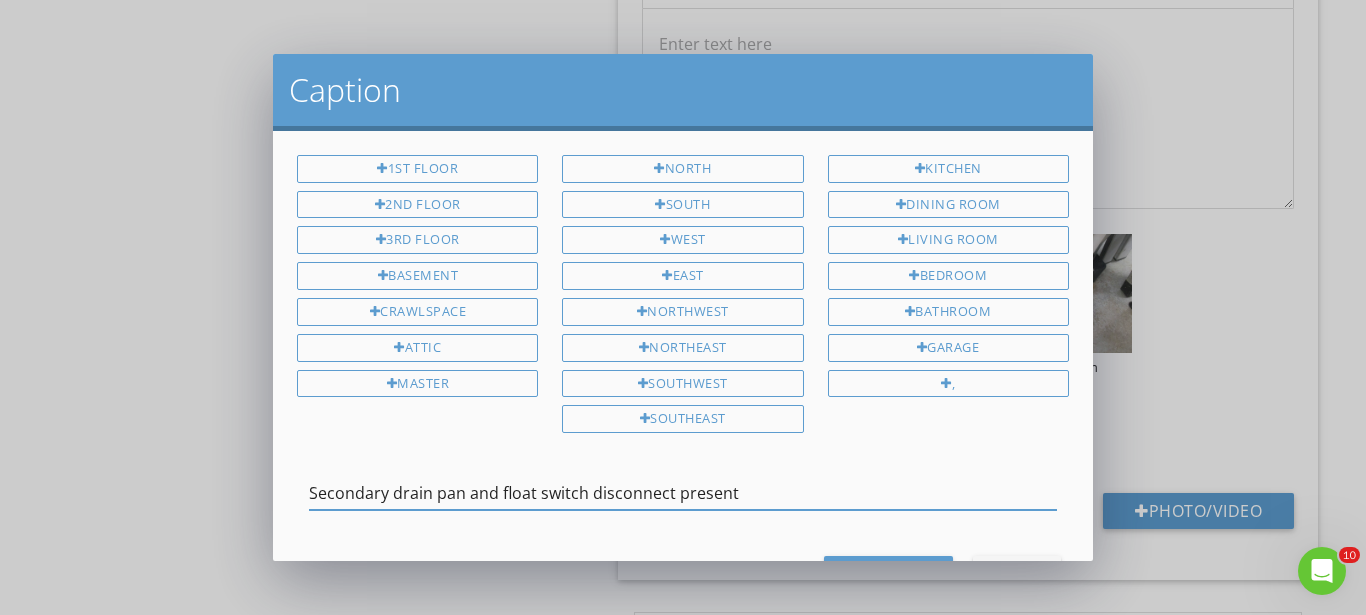 type on "Secondary drain pan and float switch disconnect present" 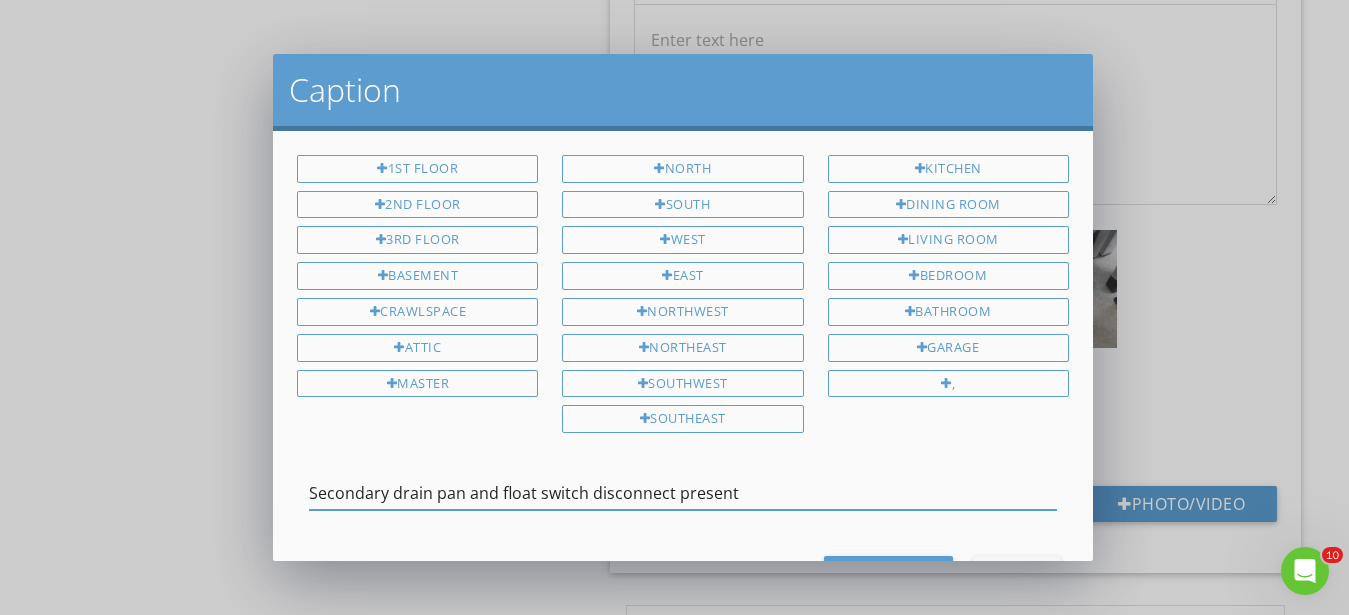 scroll, scrollTop: 1, scrollLeft: 0, axis: vertical 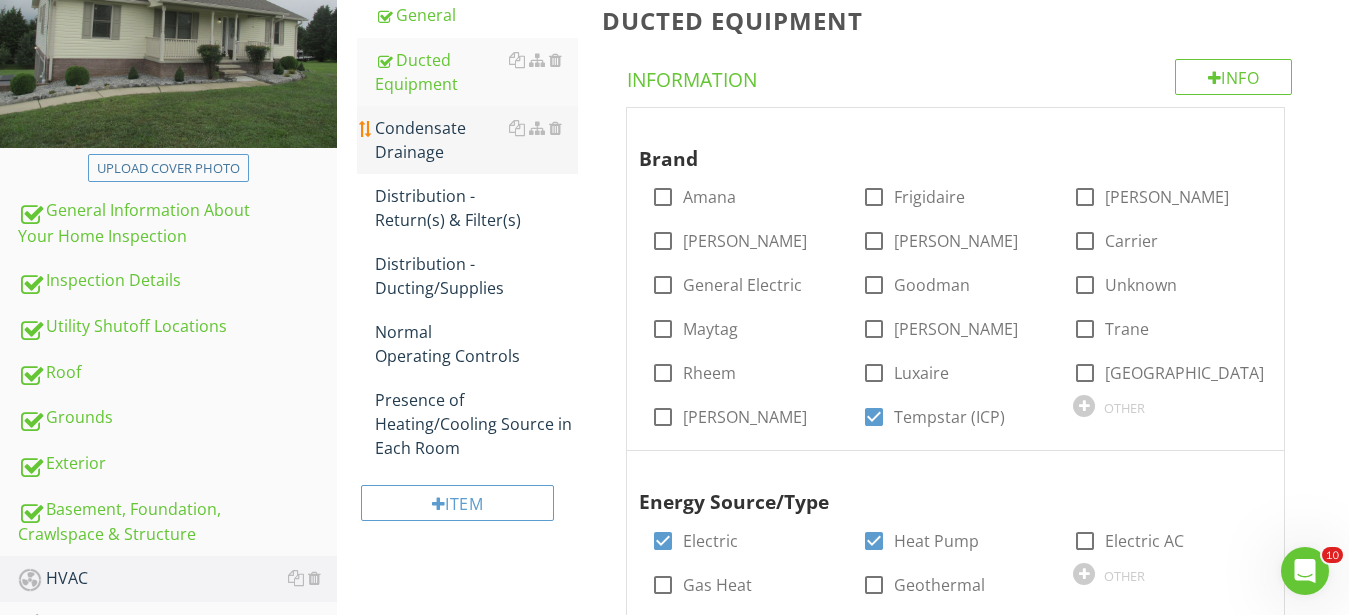 click on "Condensate Drainage" at bounding box center [476, 140] 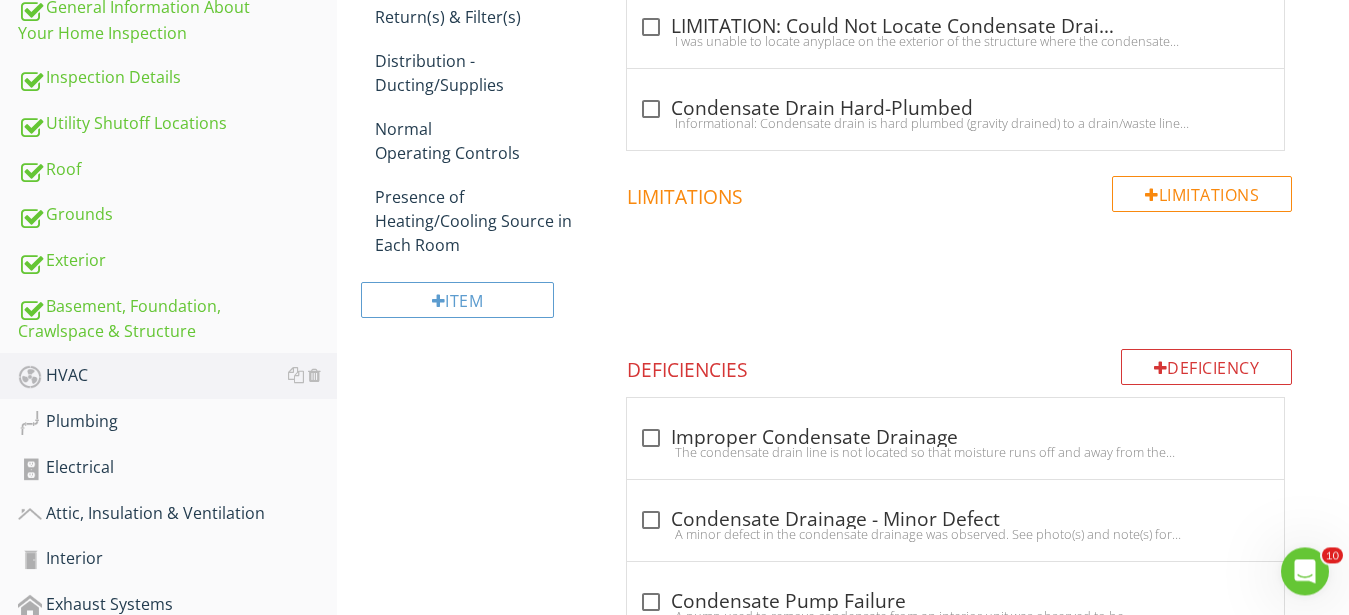scroll, scrollTop: 529, scrollLeft: 0, axis: vertical 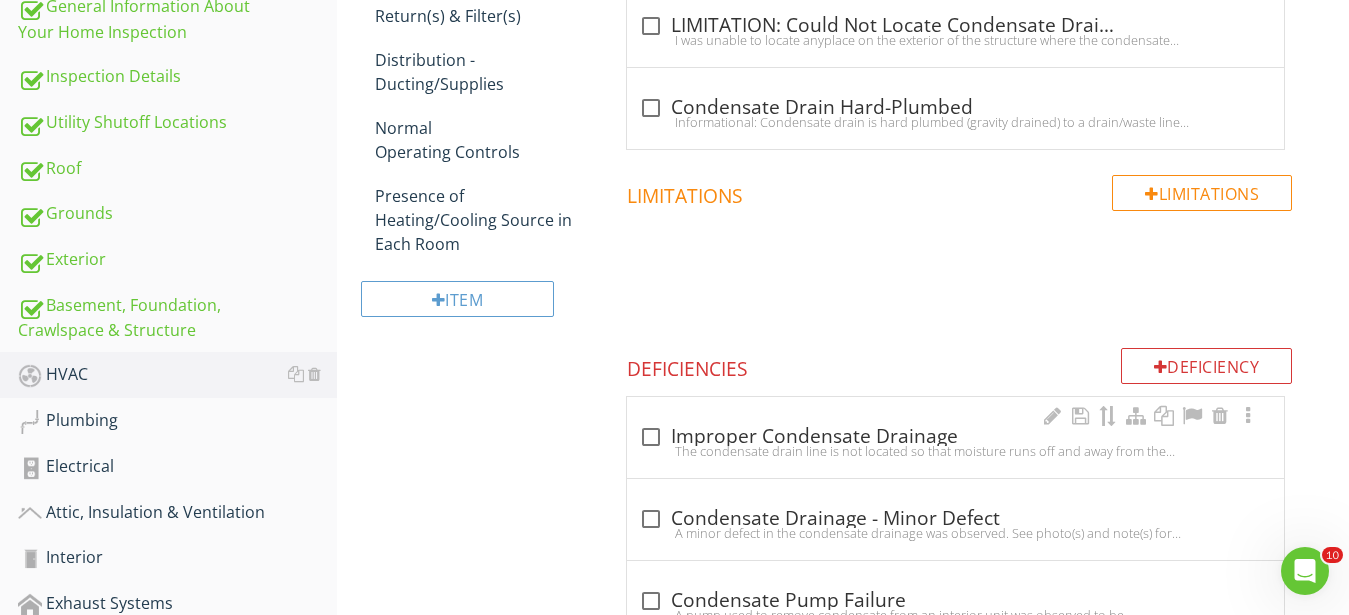 click on "check_box_outline_blank
Improper Condensate Drainage" at bounding box center [955, 437] 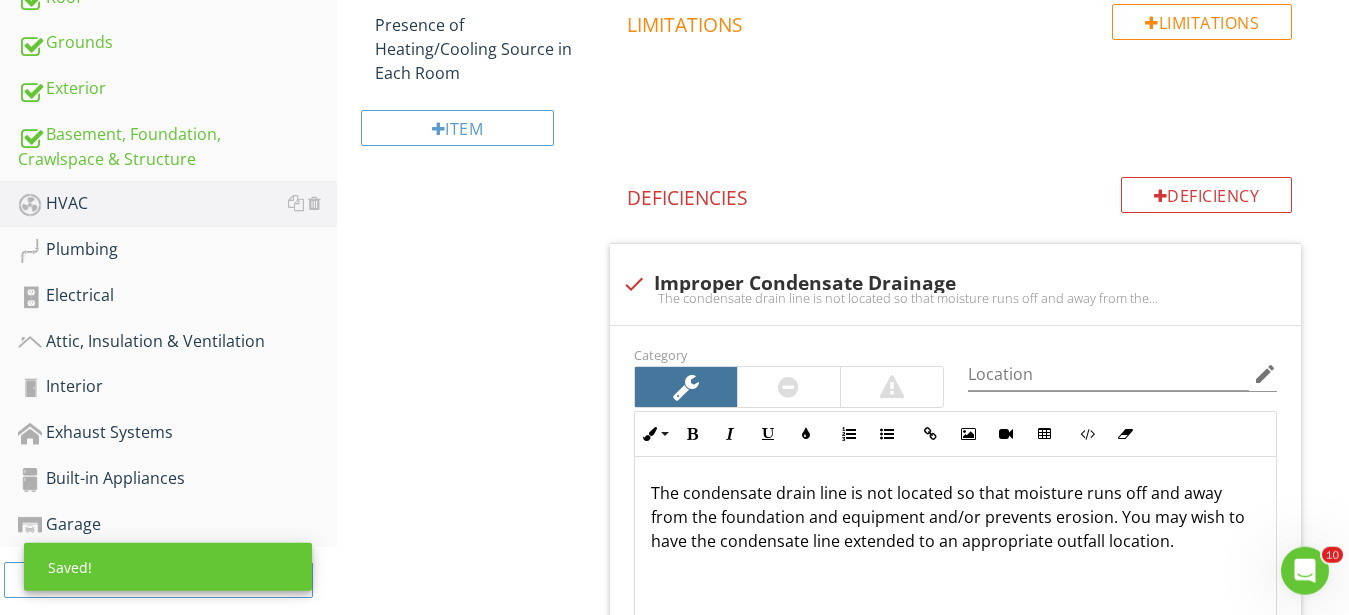 scroll, scrollTop: 937, scrollLeft: 0, axis: vertical 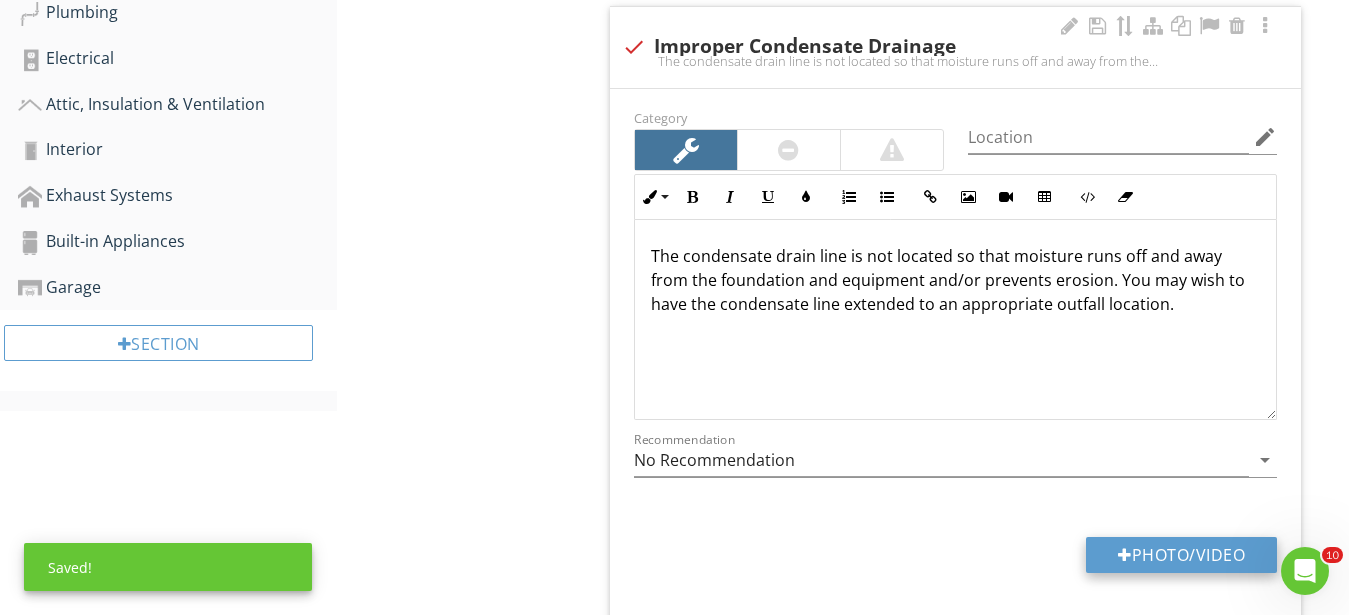 click on "Photo/Video" at bounding box center (1181, 555) 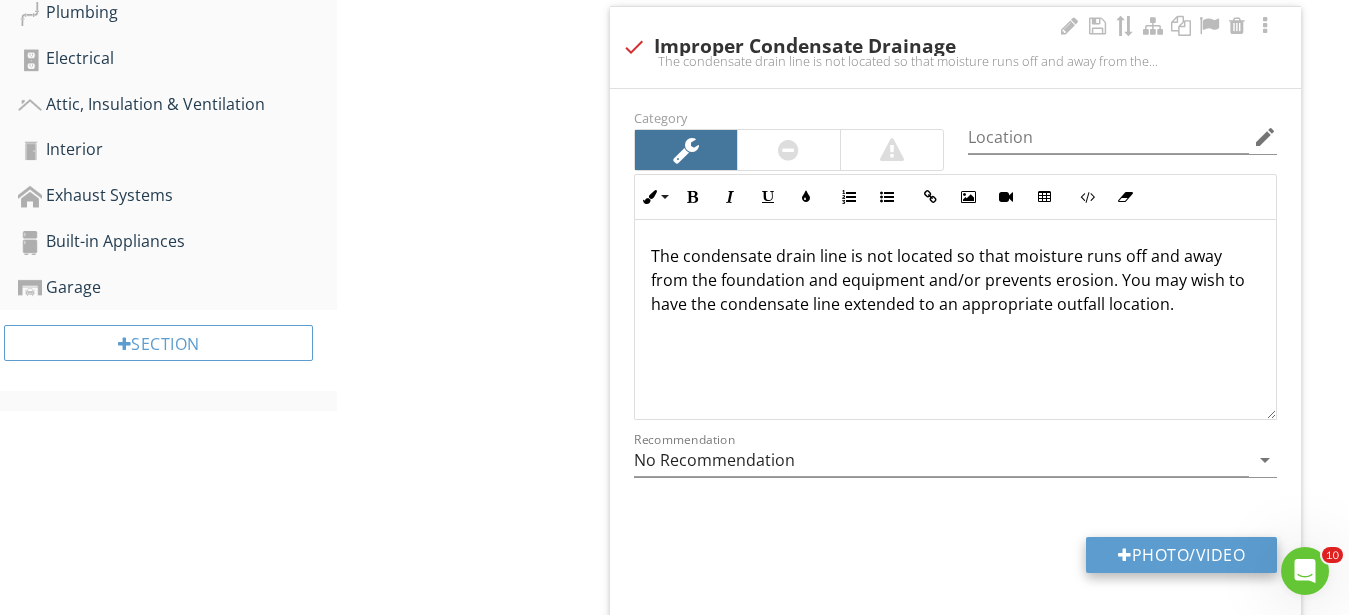 type on "C:\fakepath\IMG_0345.JPG" 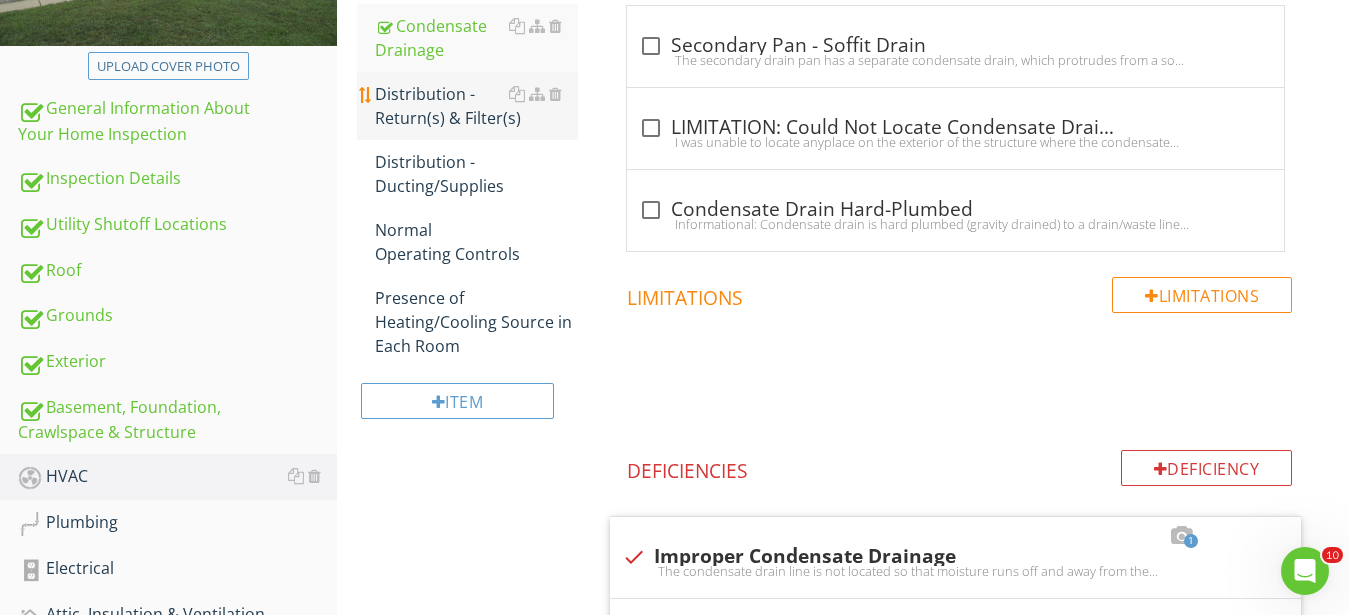 scroll, scrollTop: 325, scrollLeft: 0, axis: vertical 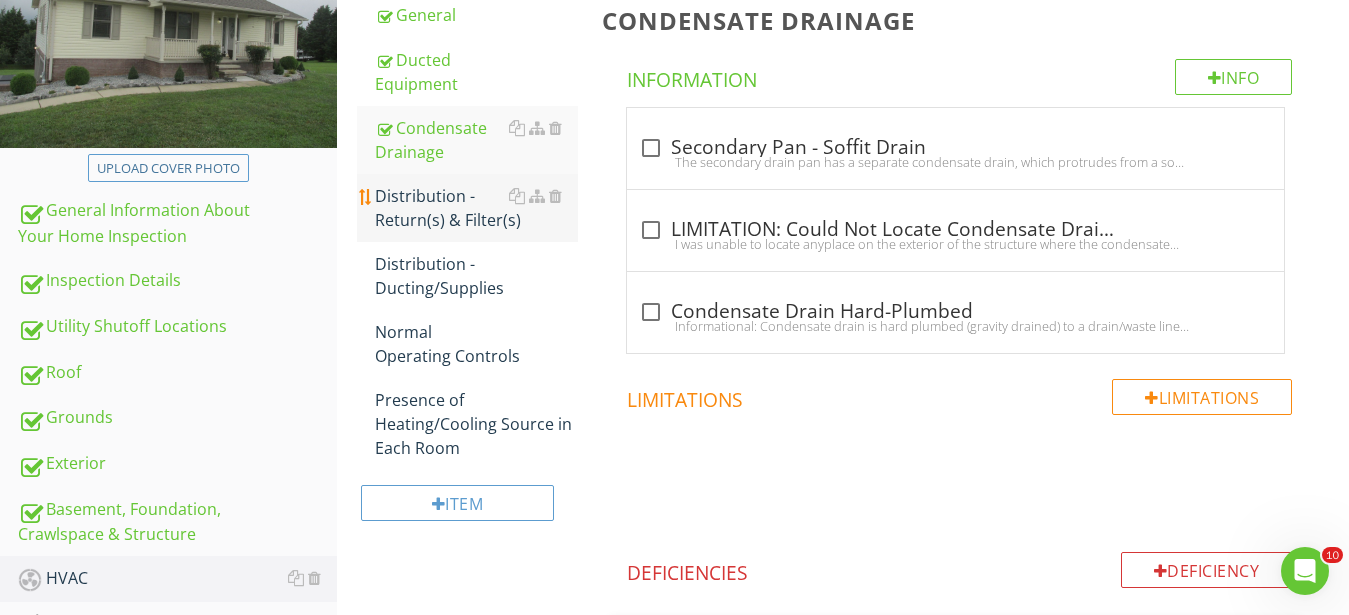 click on "Distribution - Return(s) & Filter(s)" at bounding box center [476, 208] 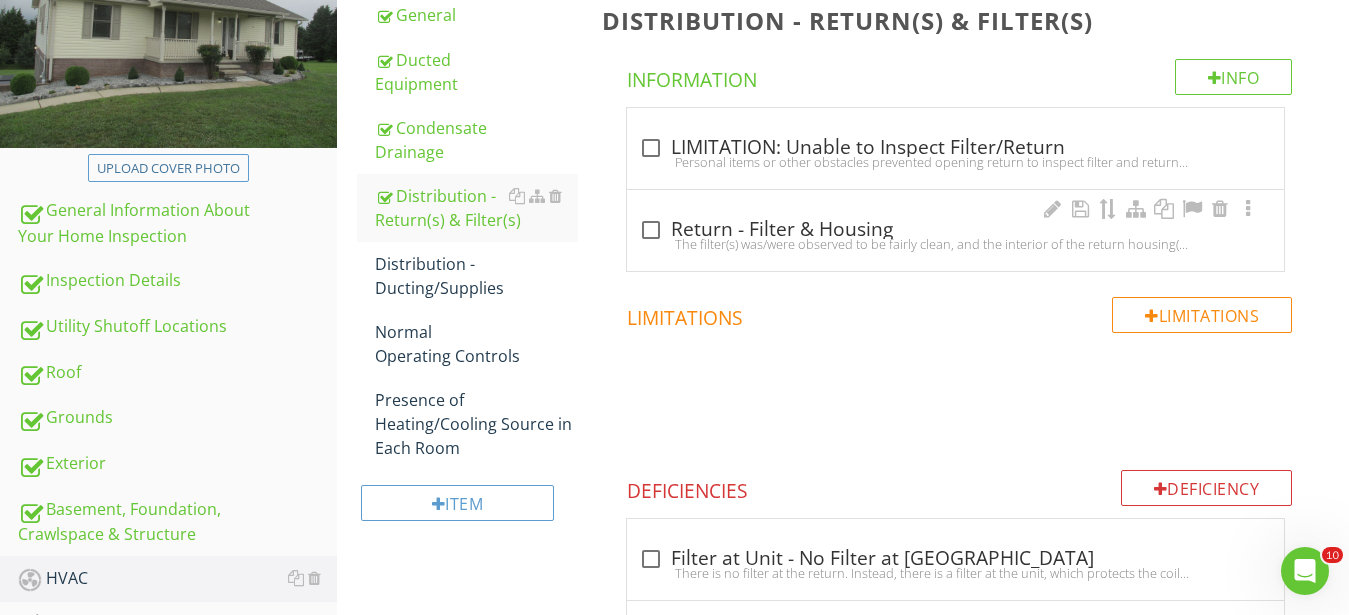 click at bounding box center (651, 230) 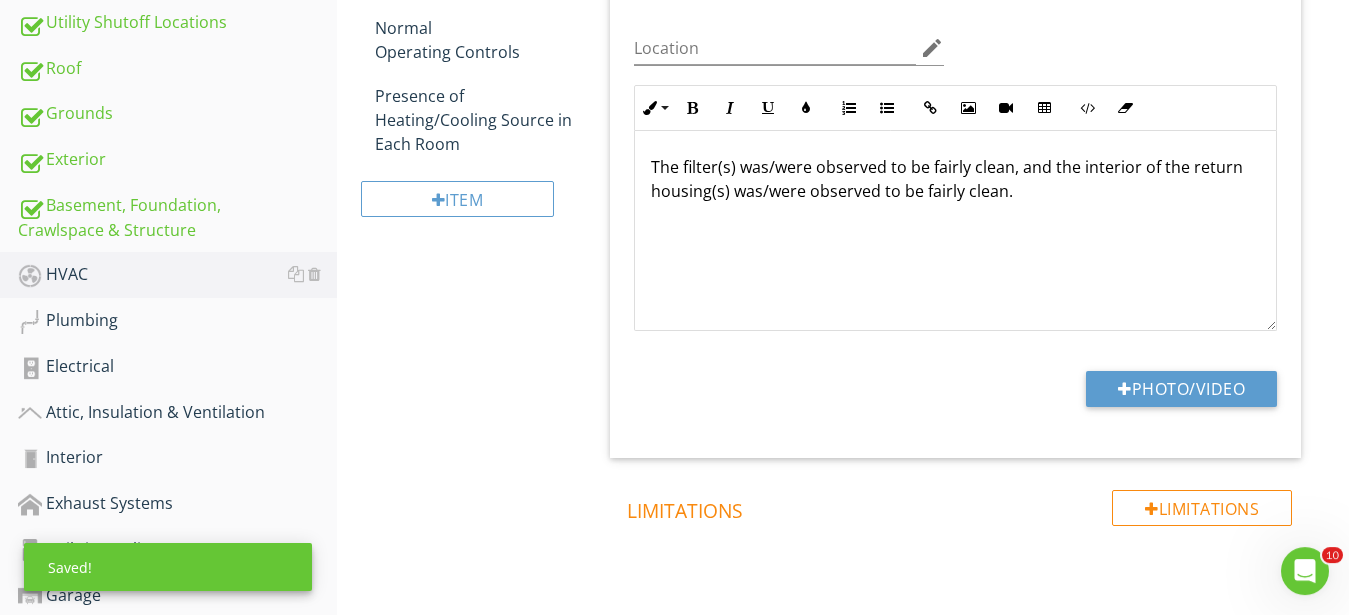 scroll, scrollTop: 631, scrollLeft: 0, axis: vertical 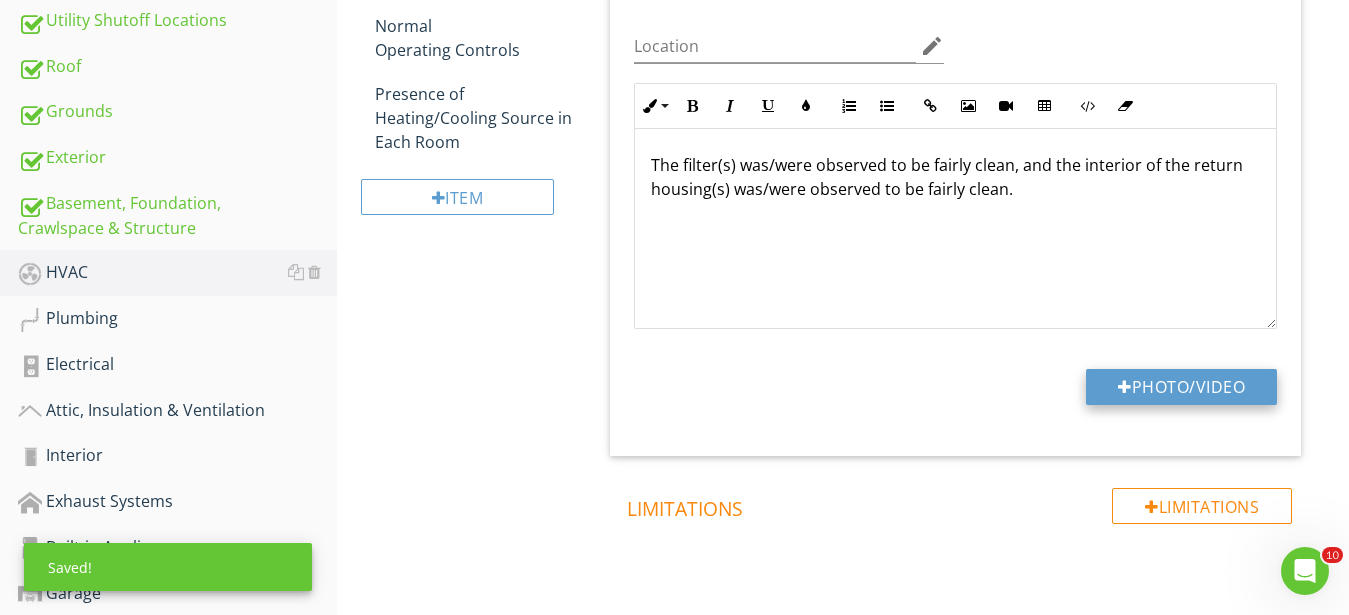 click on "Photo/Video" at bounding box center [1181, 387] 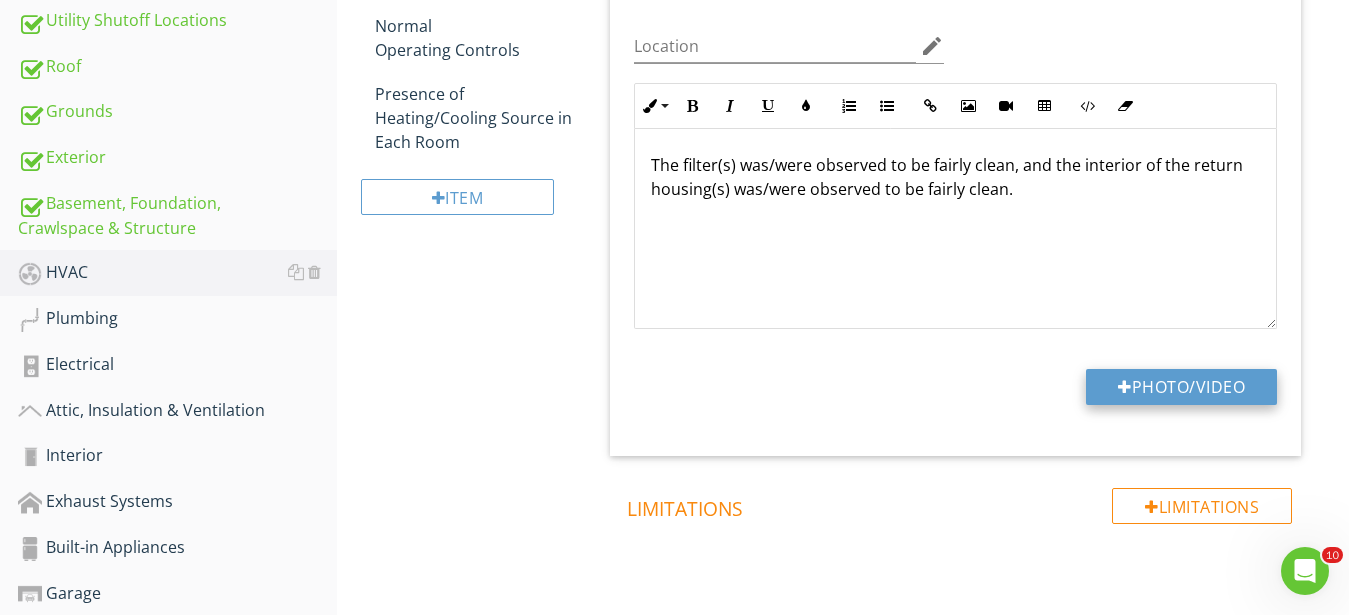 type on "C:\fakepath\IMG_0376.JPG" 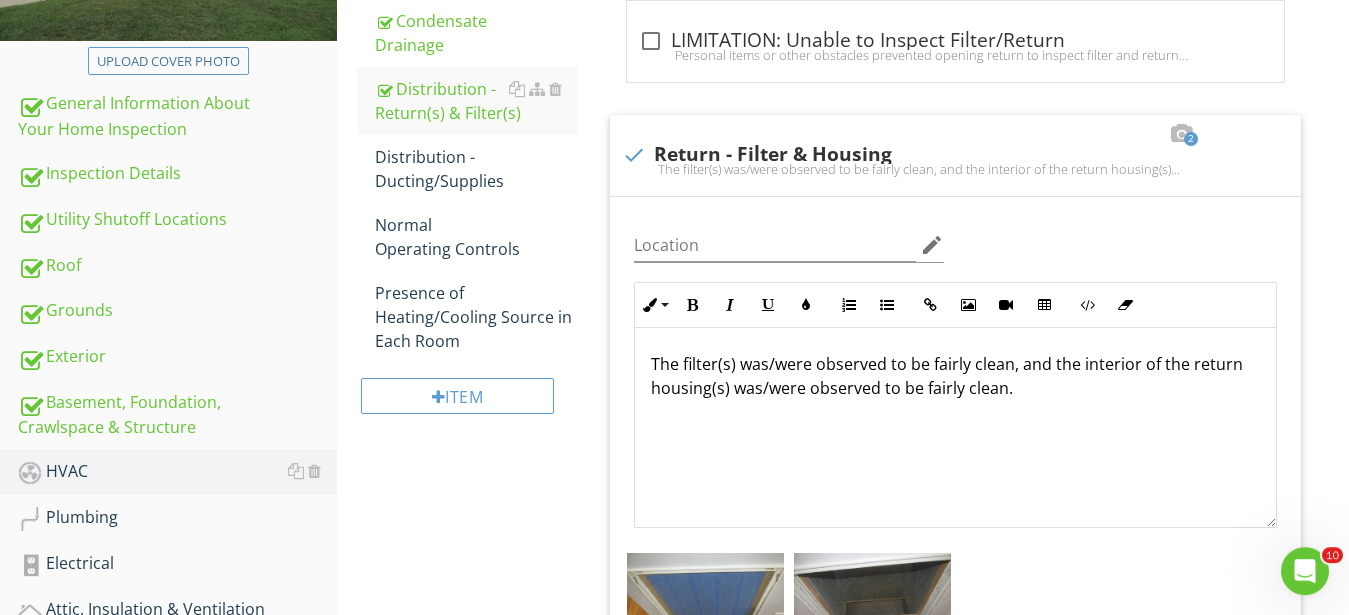 scroll, scrollTop: 325, scrollLeft: 0, axis: vertical 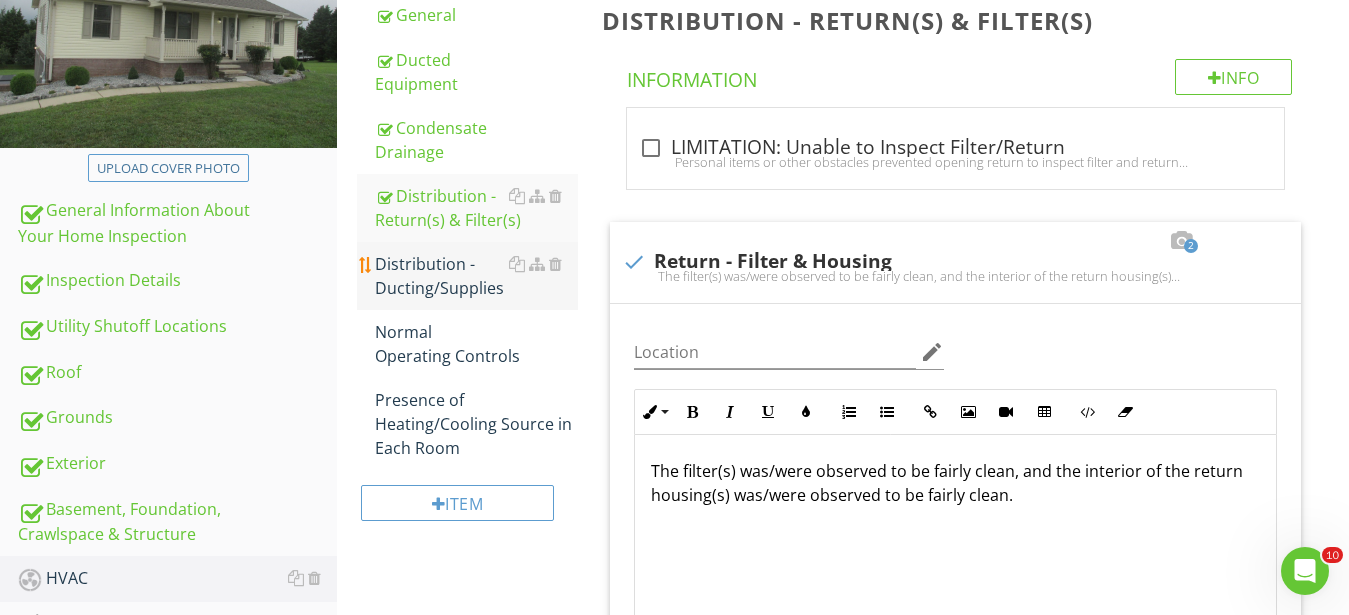 click on "Distribution - Ducting/Supplies" at bounding box center (476, 276) 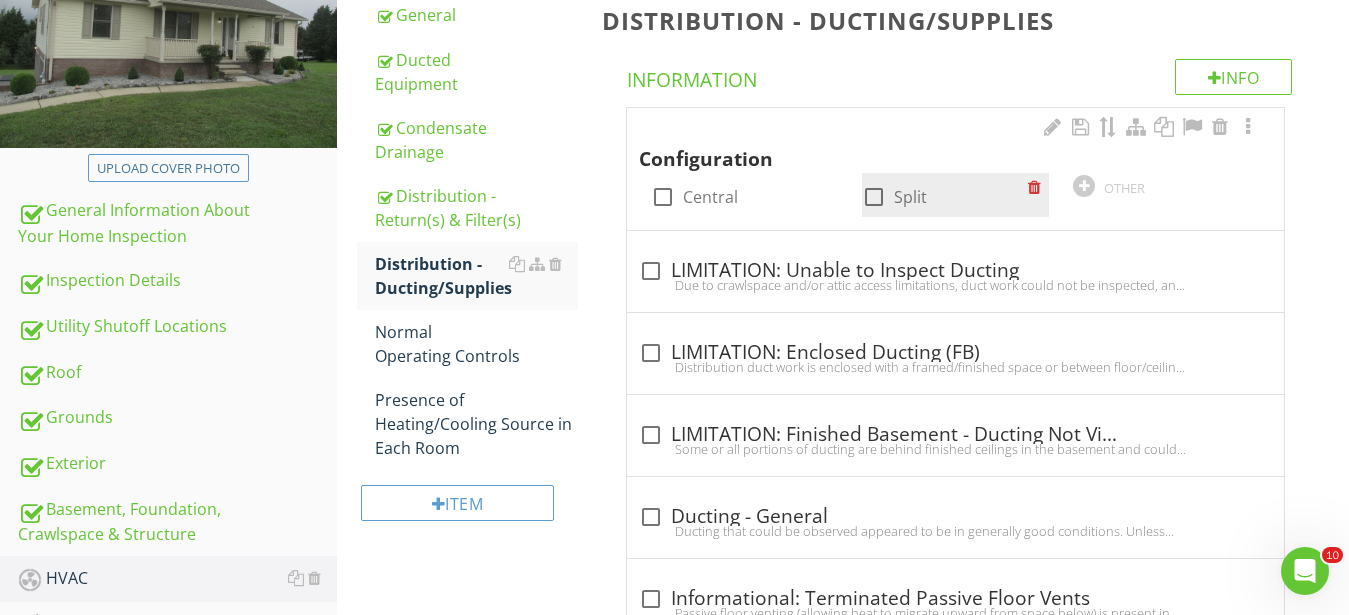 click at bounding box center [874, 197] 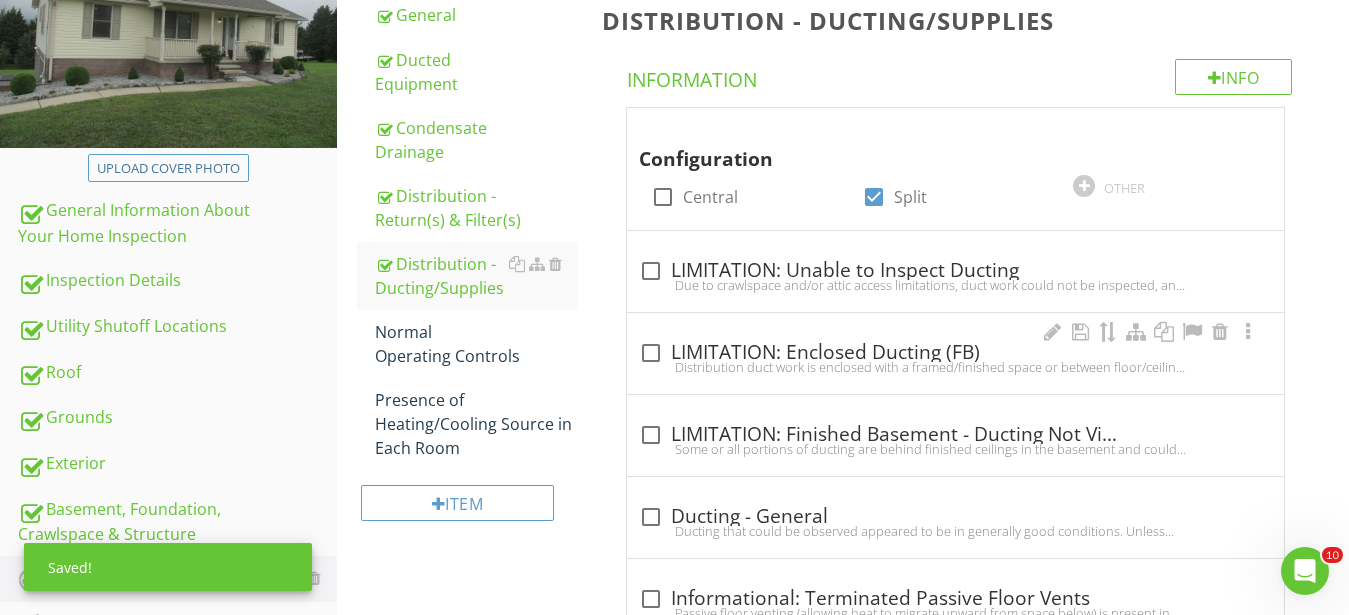 click on "check_box_outline_blank
LIMITATION: Enclosed Ducting (FB)
Distribution duct work is enclosed with a framed/finished space or between floor/ceiling, is inaccessible for inspection, and is thereby not included in this report." at bounding box center [955, 359] 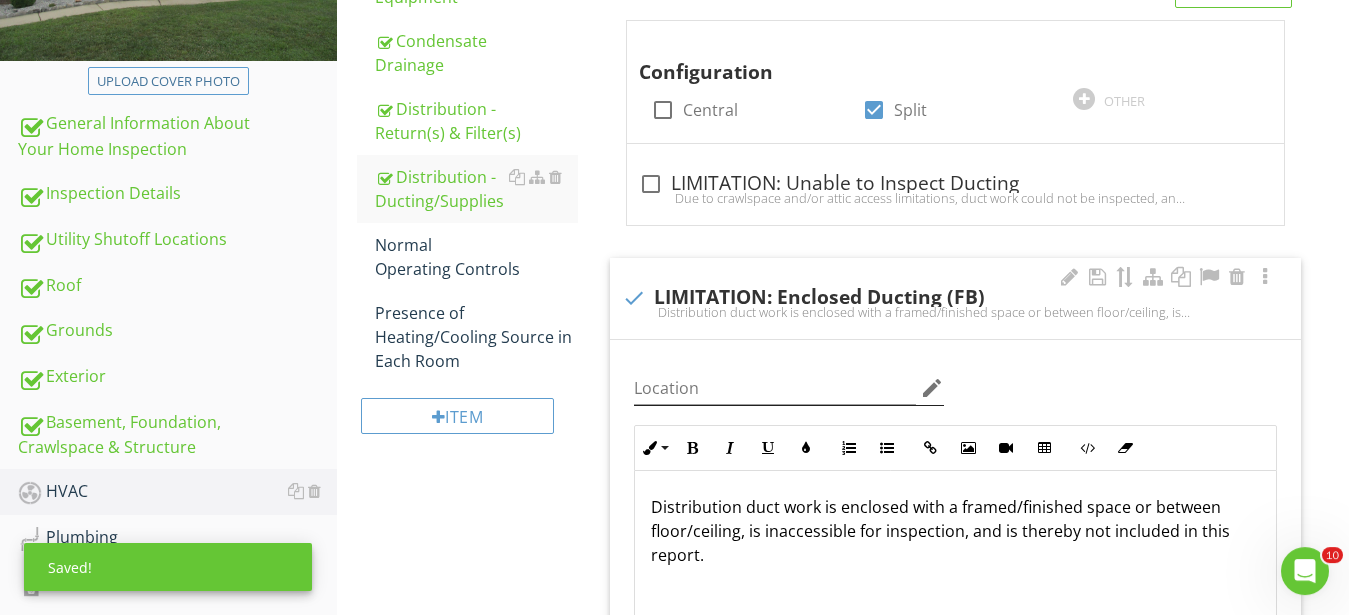 scroll, scrollTop: 529, scrollLeft: 0, axis: vertical 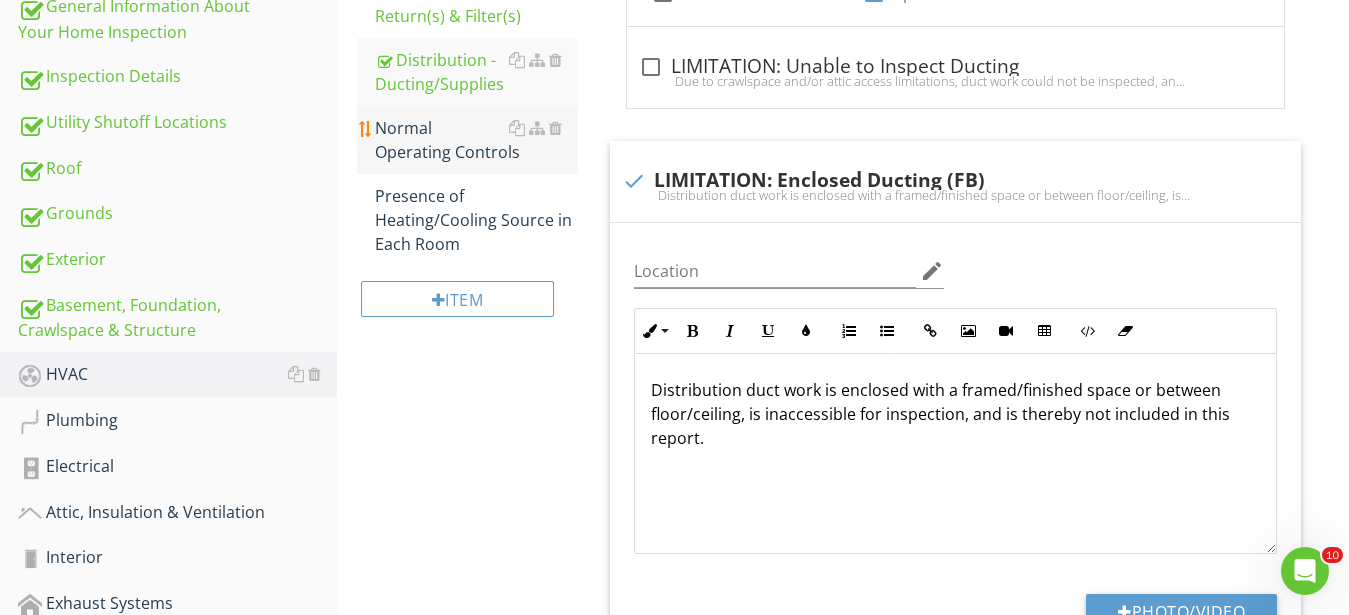 click on "Normal Operating Controls" at bounding box center [476, 140] 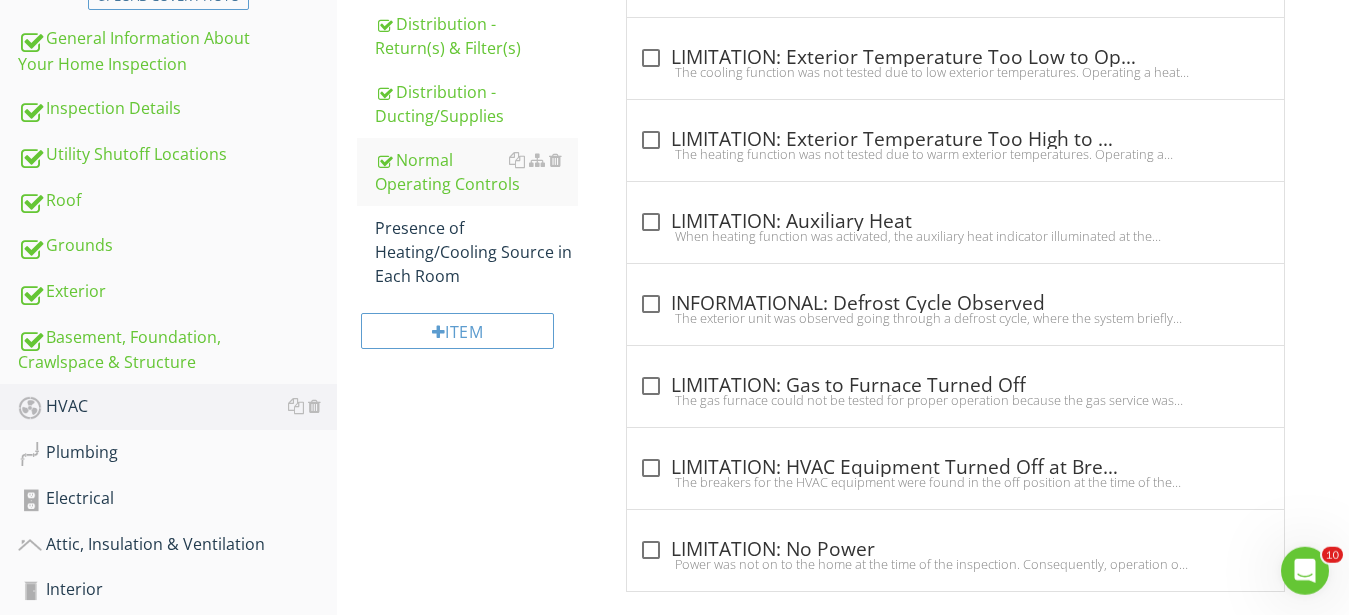 scroll, scrollTop: 223, scrollLeft: 0, axis: vertical 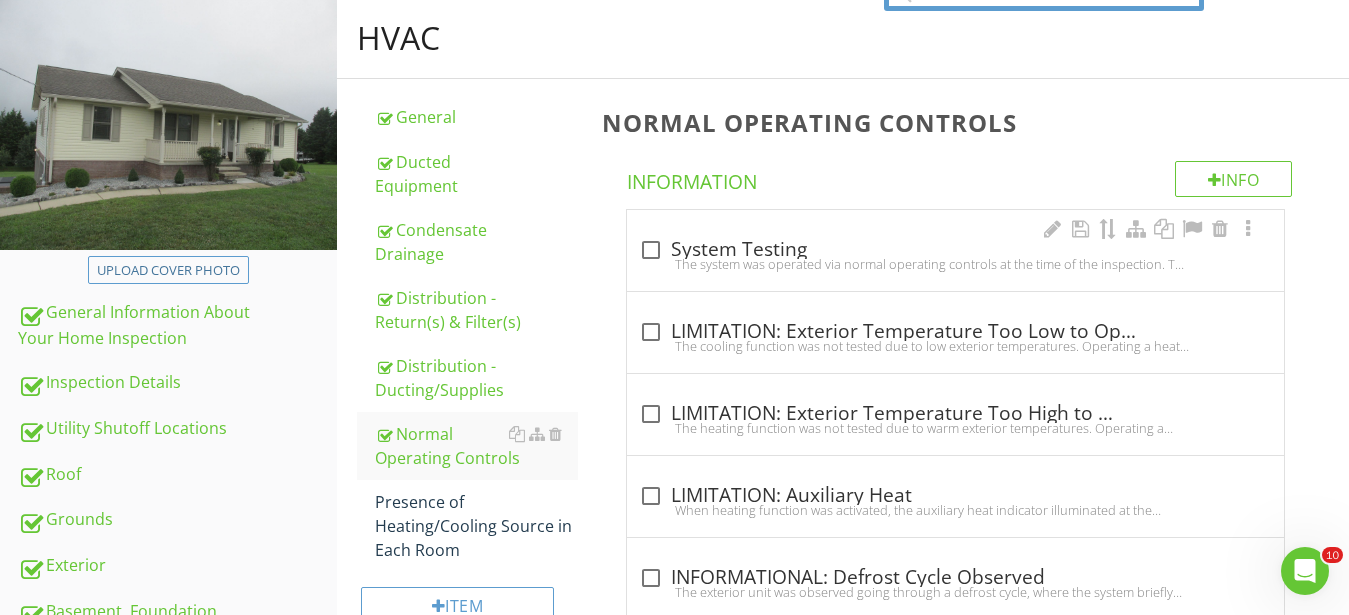 click on "check_box_outline_blank
System Testing
The system was operated via normal operating controls at the time of the inspection. The system activated and blew warm/cold air, with an acceptable differential between return air temperature and supply register temperatures. All registers will have been tested to confirm supply." at bounding box center [955, 250] 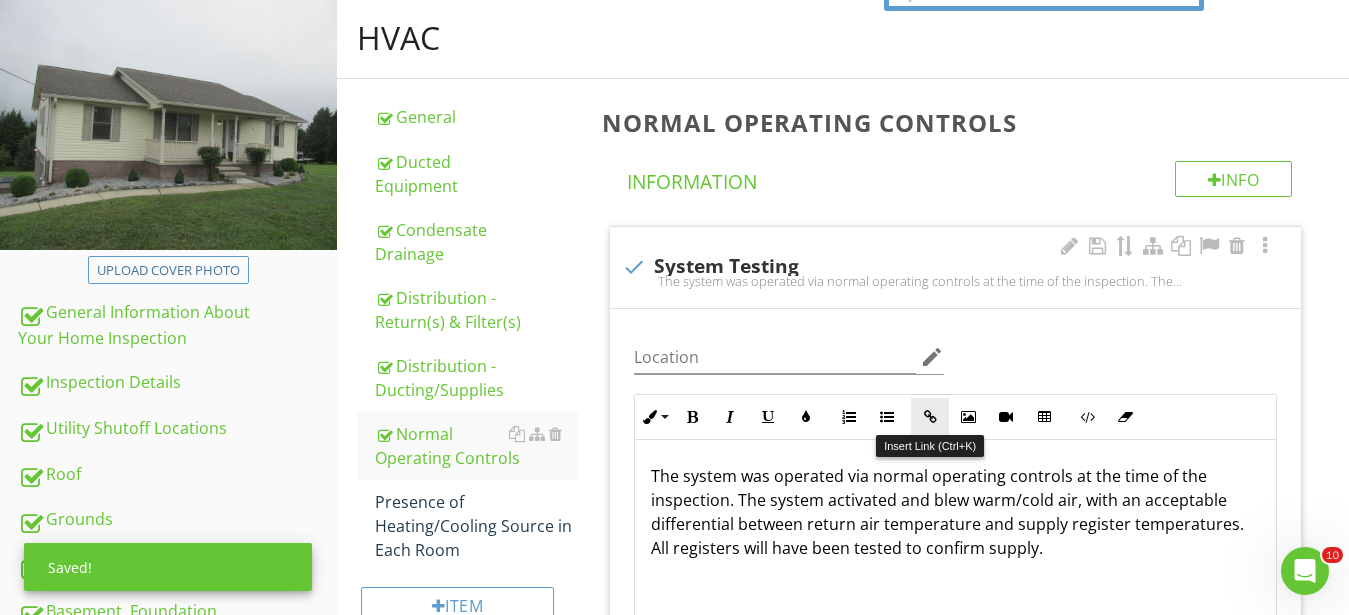 scroll, scrollTop: 325, scrollLeft: 0, axis: vertical 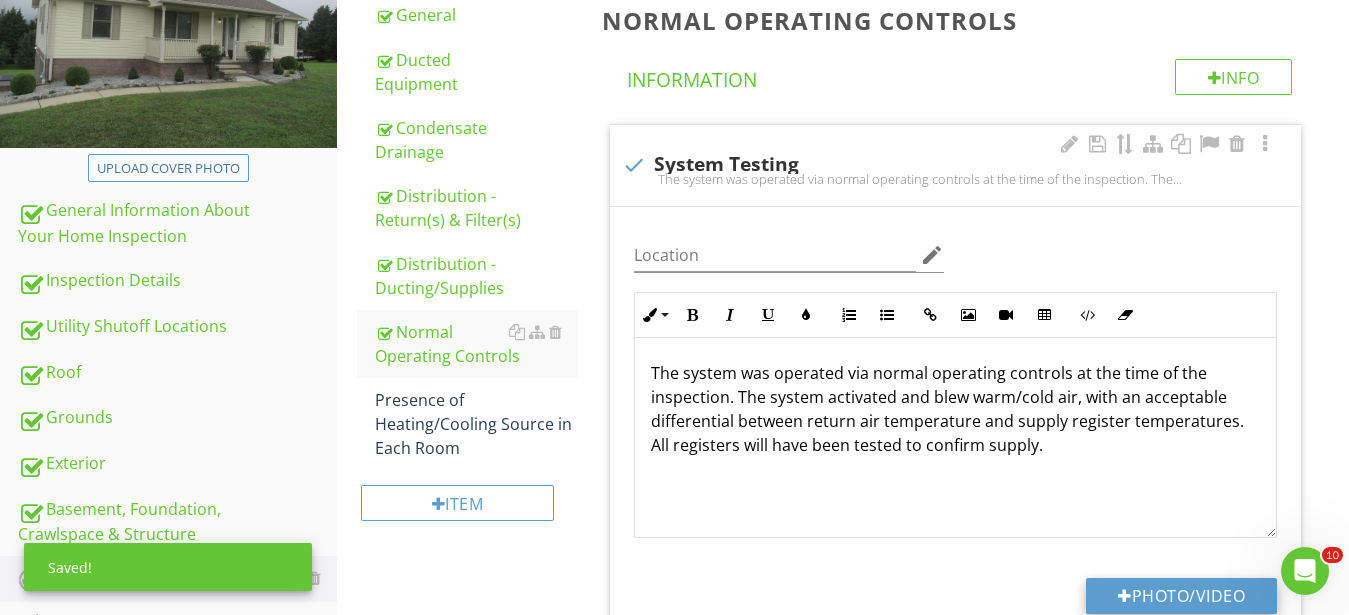 click on "Photo/Video" at bounding box center [1181, 596] 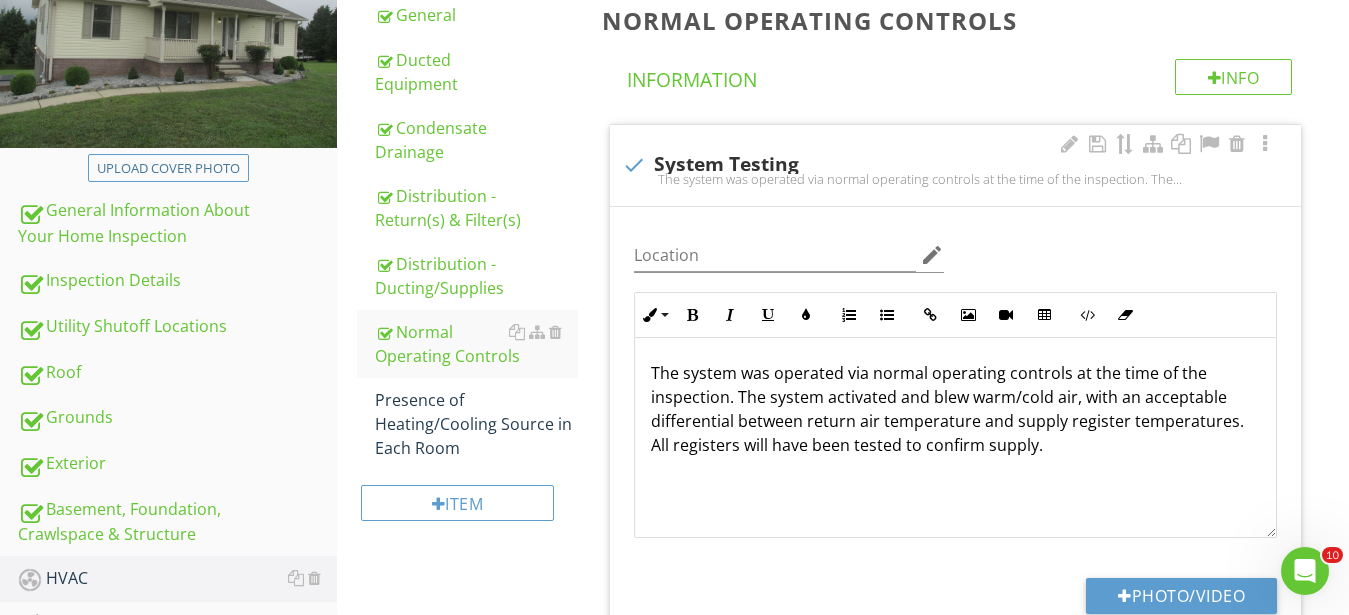 type on "C:\fakepath\IMG_0378.JPG" 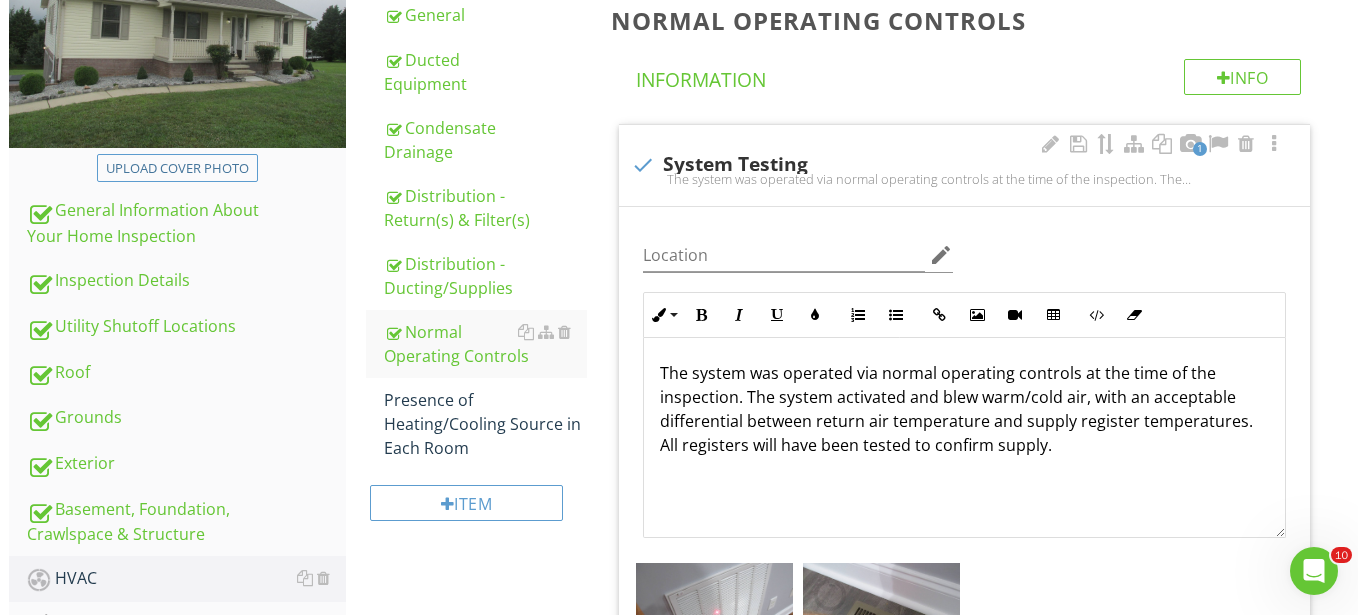 scroll, scrollTop: 631, scrollLeft: 0, axis: vertical 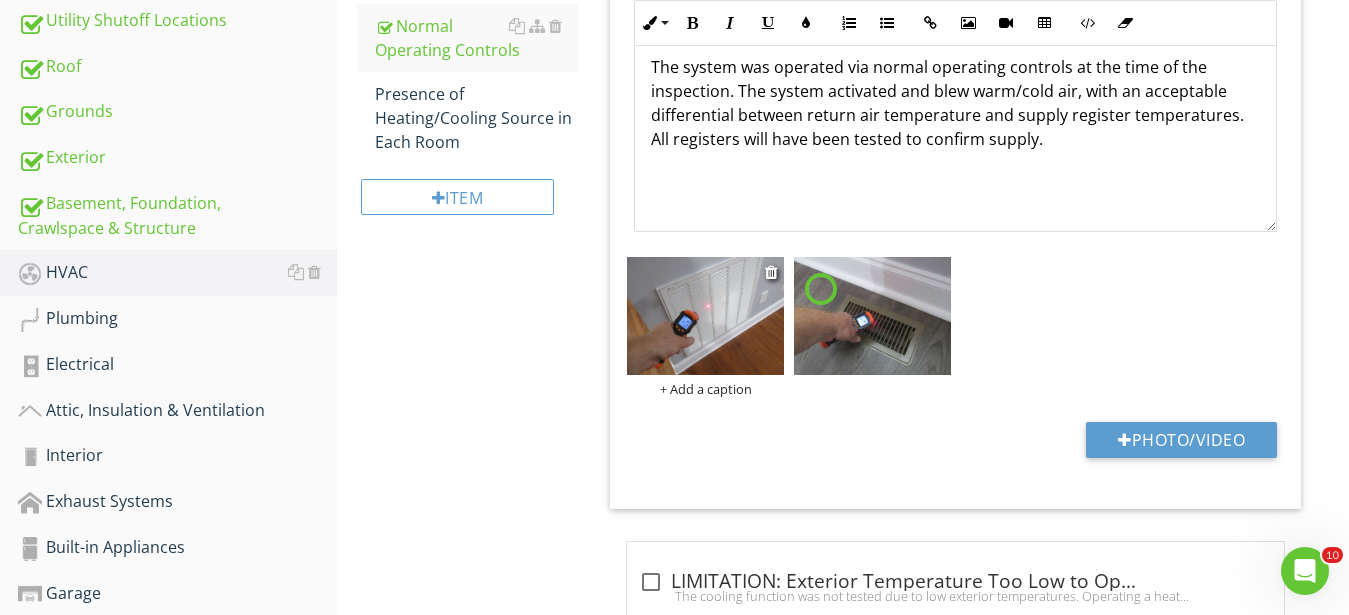 click on "+ Add a caption" at bounding box center (705, 389) 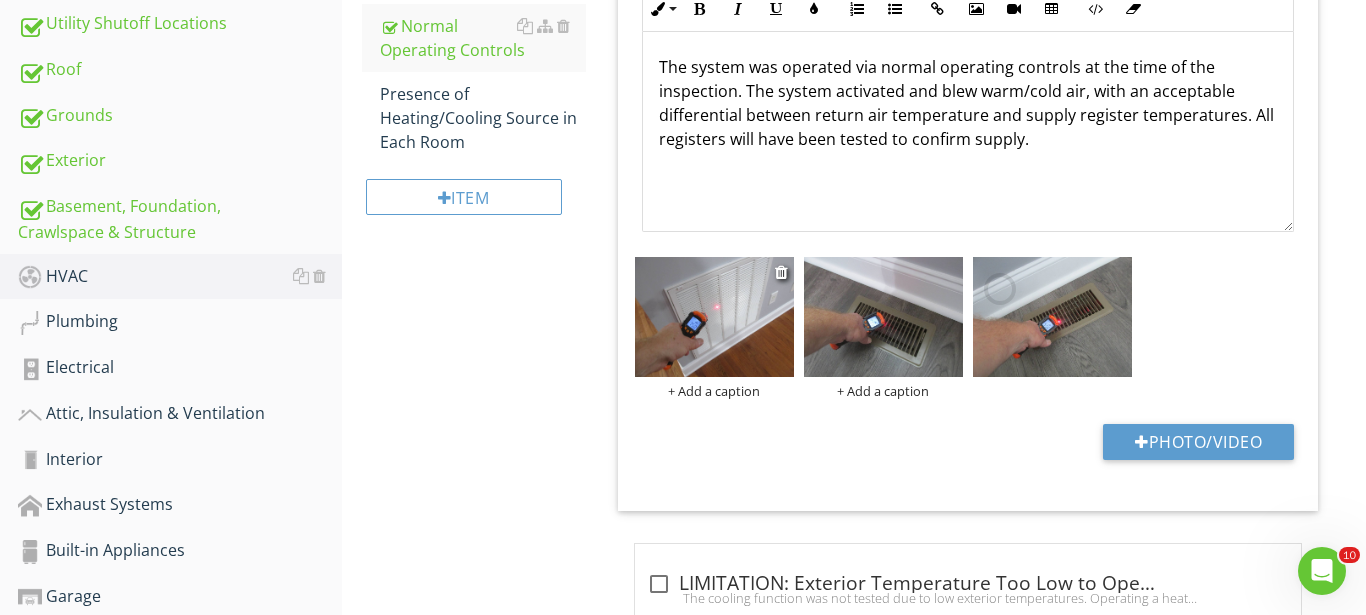 scroll, scrollTop: 1, scrollLeft: 0, axis: vertical 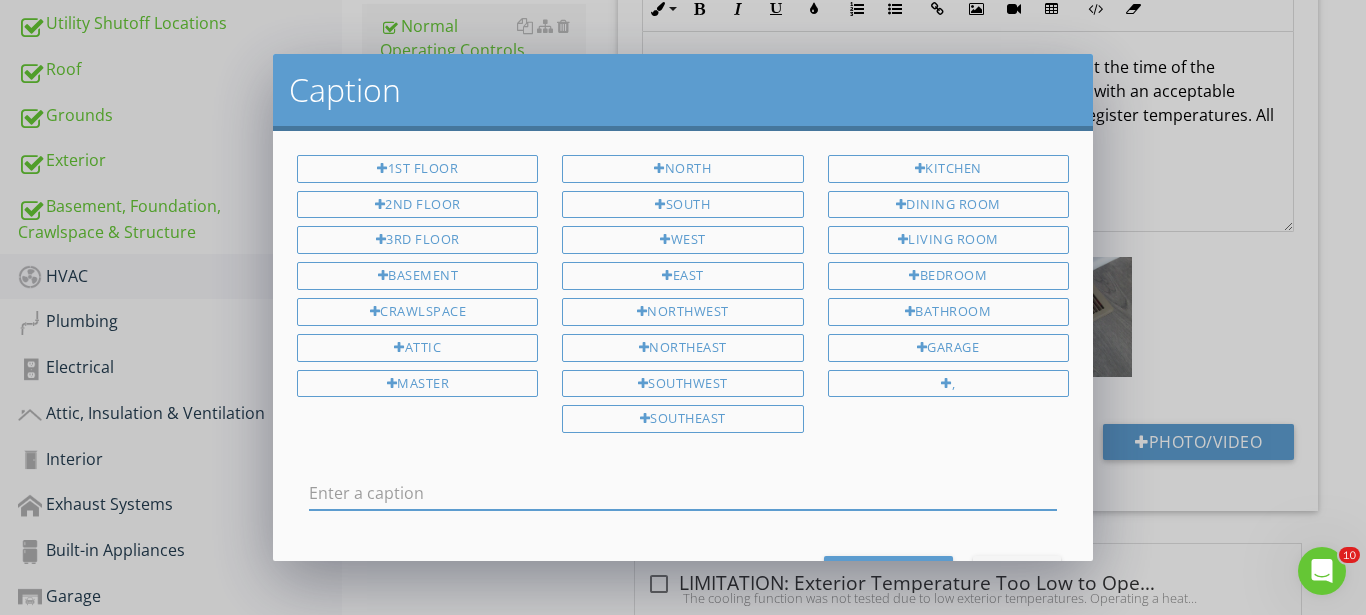 click at bounding box center (683, 493) 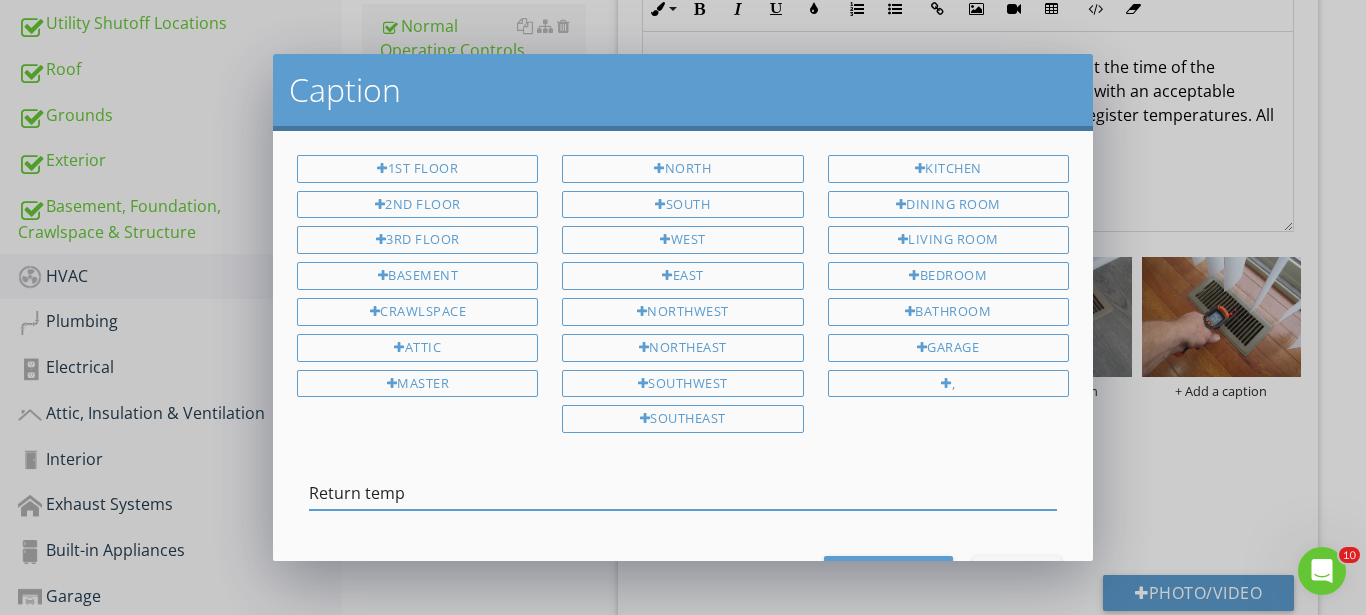 type on "Return temp" 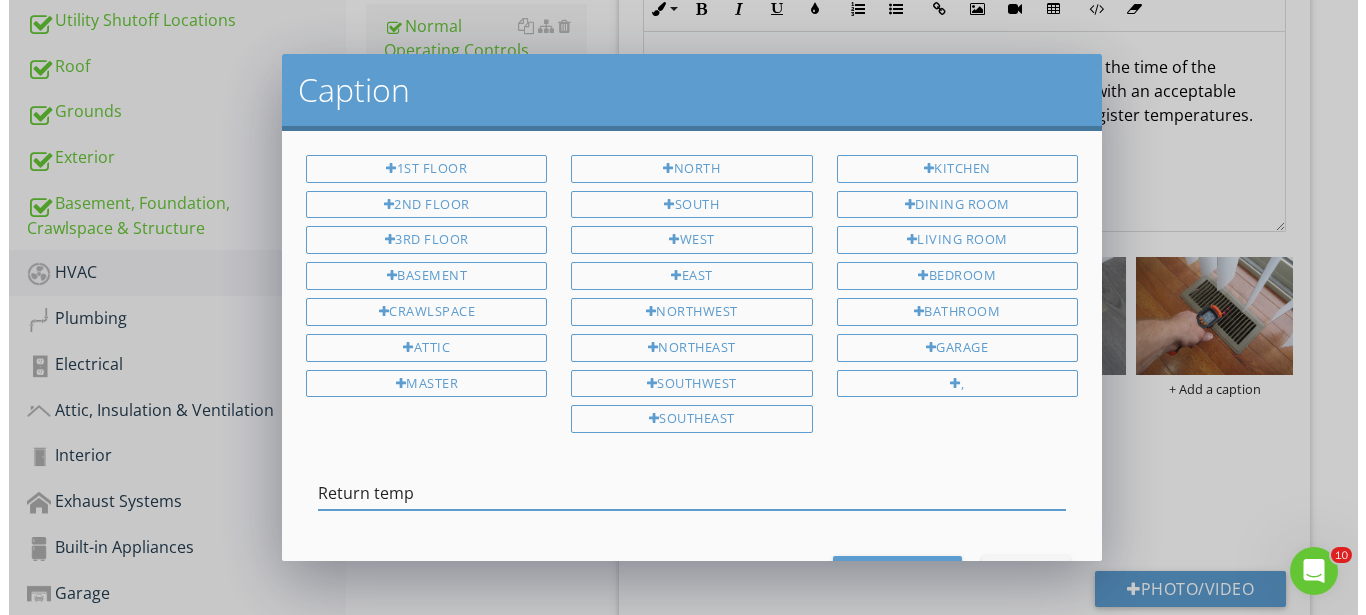 scroll, scrollTop: 1, scrollLeft: 0, axis: vertical 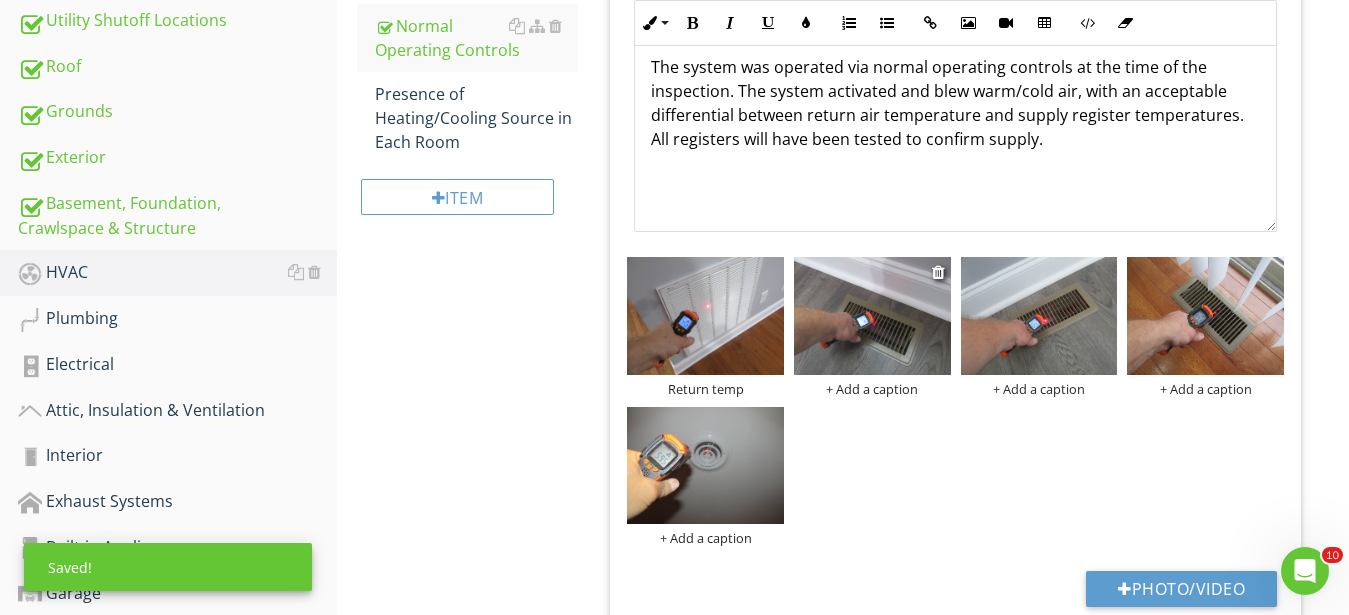 click on "+ Add a caption" at bounding box center [872, 389] 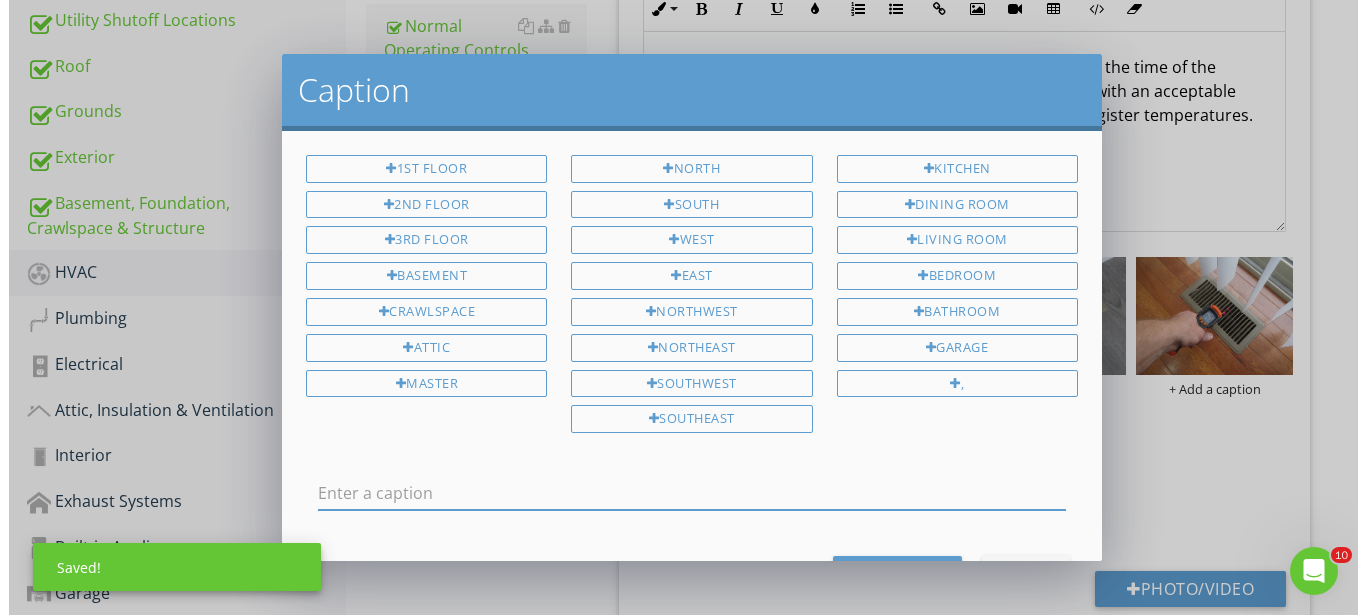 scroll, scrollTop: 1, scrollLeft: 0, axis: vertical 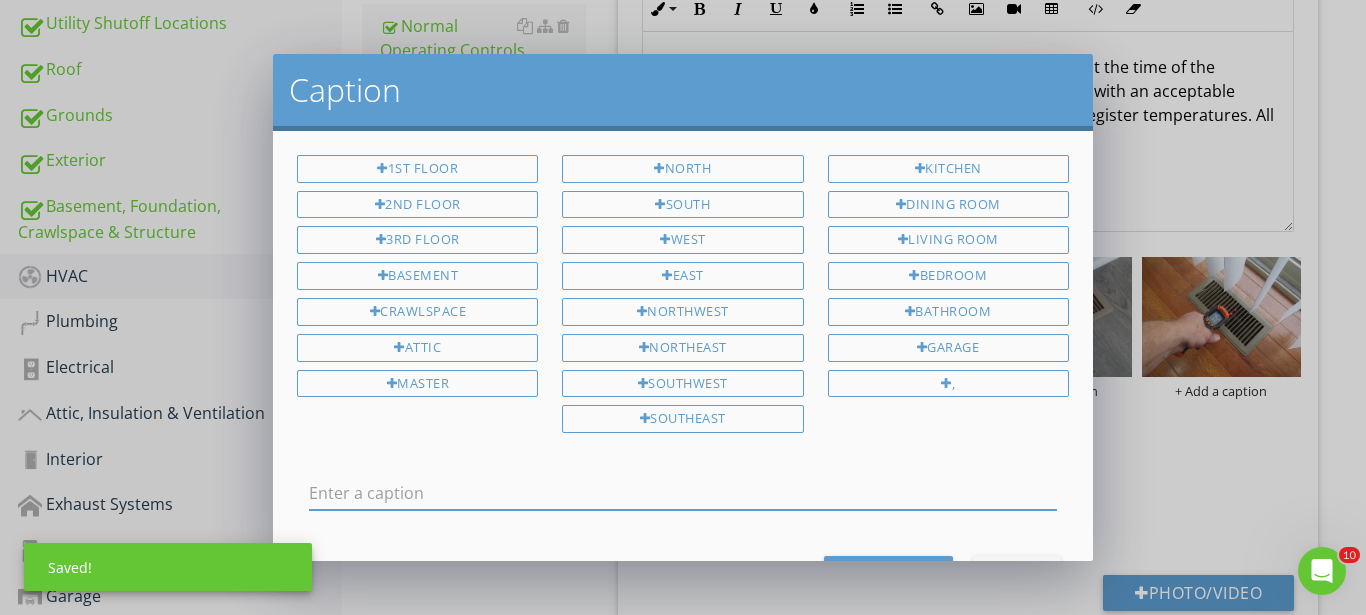 click at bounding box center [683, 493] 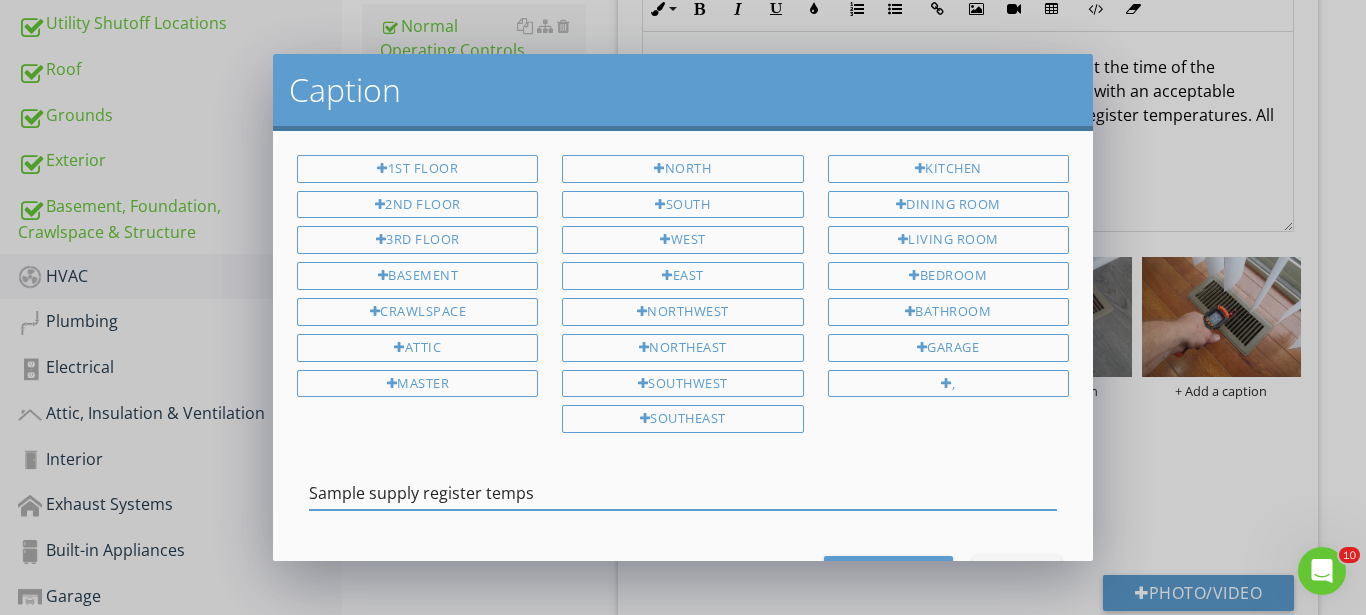 type on "Sample supply register temps" 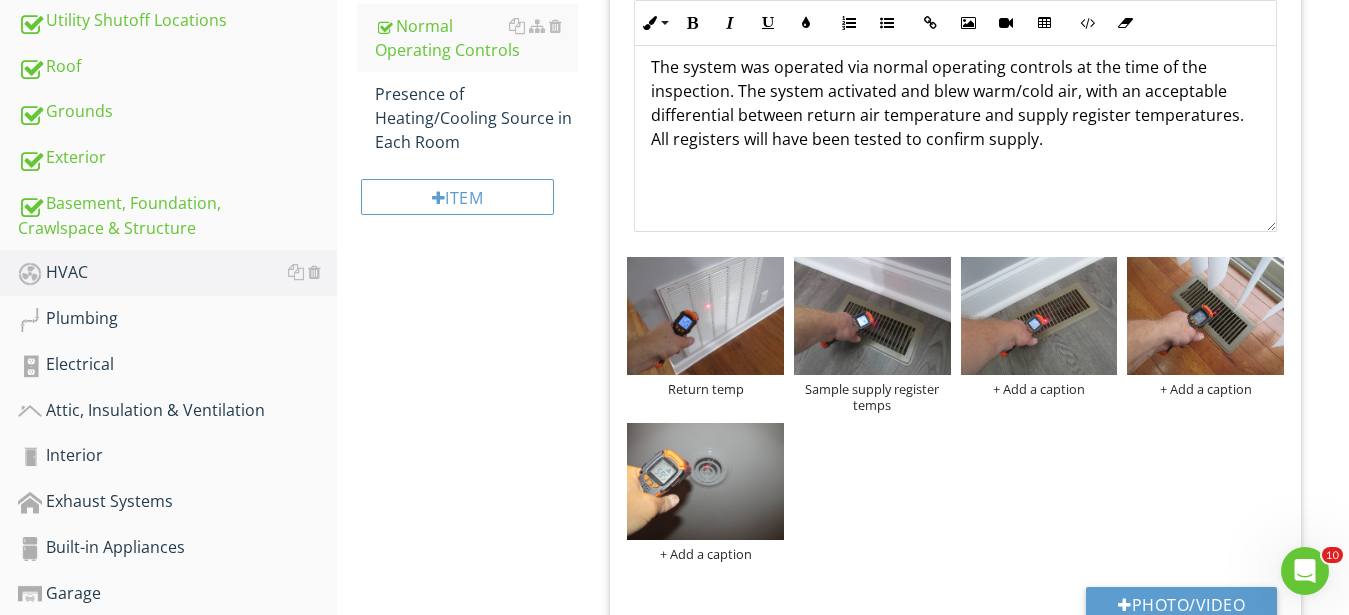 scroll, scrollTop: 1, scrollLeft: 0, axis: vertical 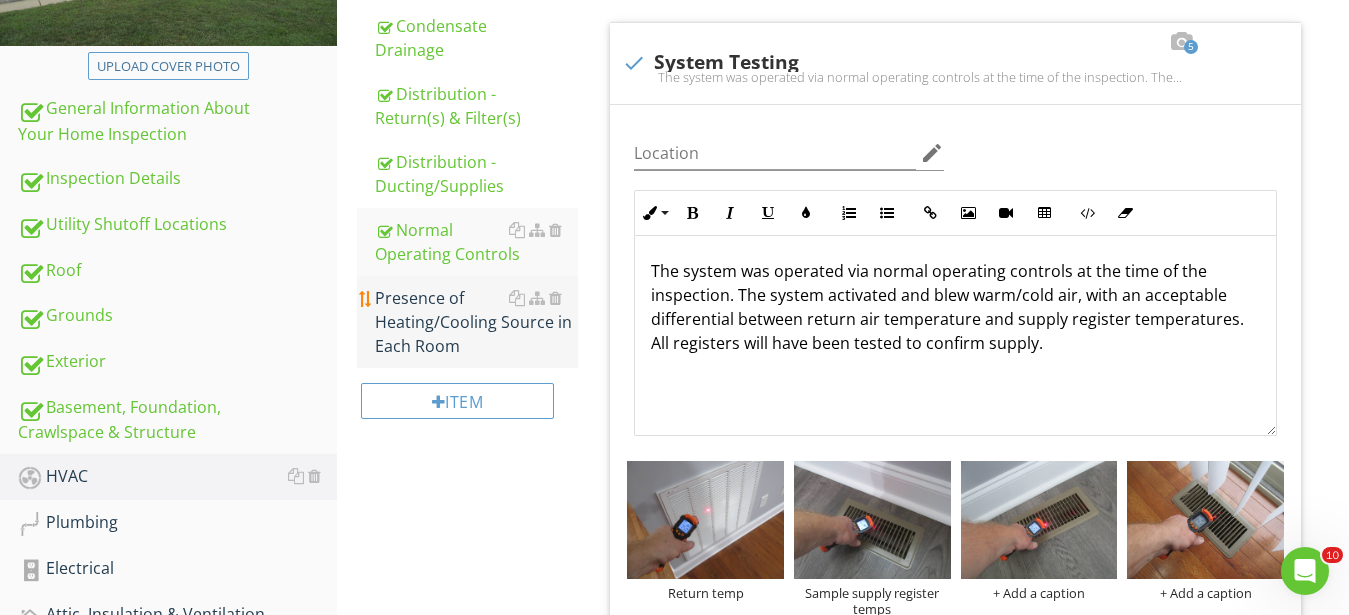 click on "Presence of Heating/Cooling Source in Each Room" at bounding box center (476, 322) 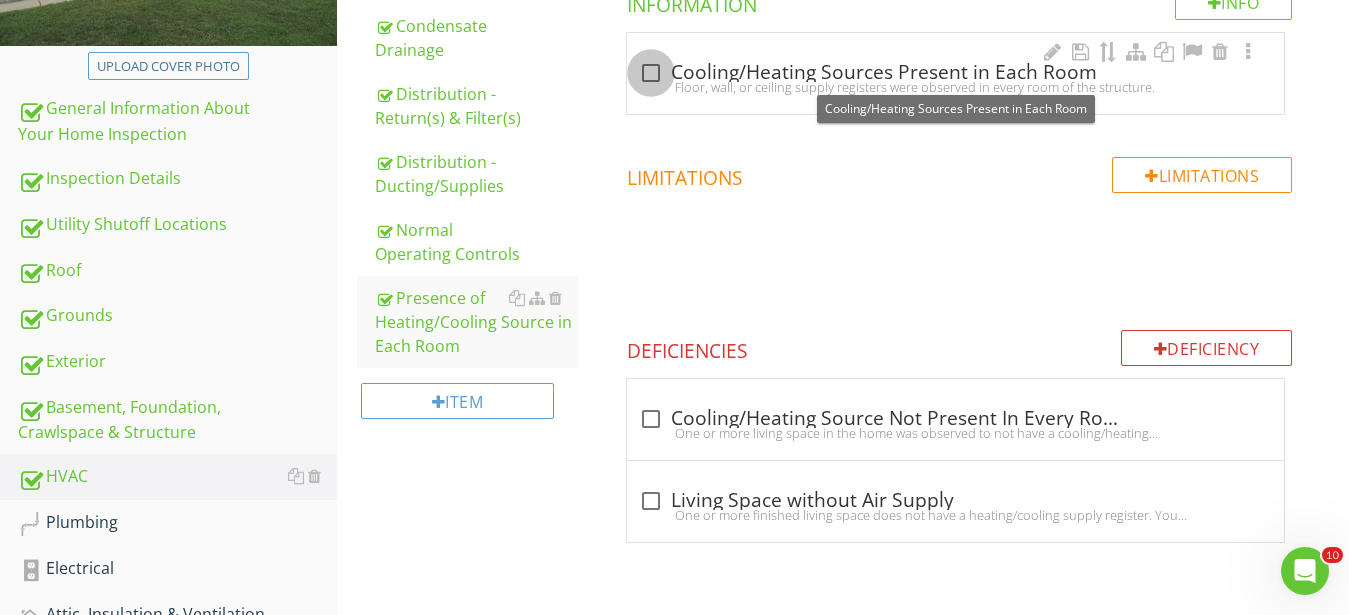 click at bounding box center (651, 73) 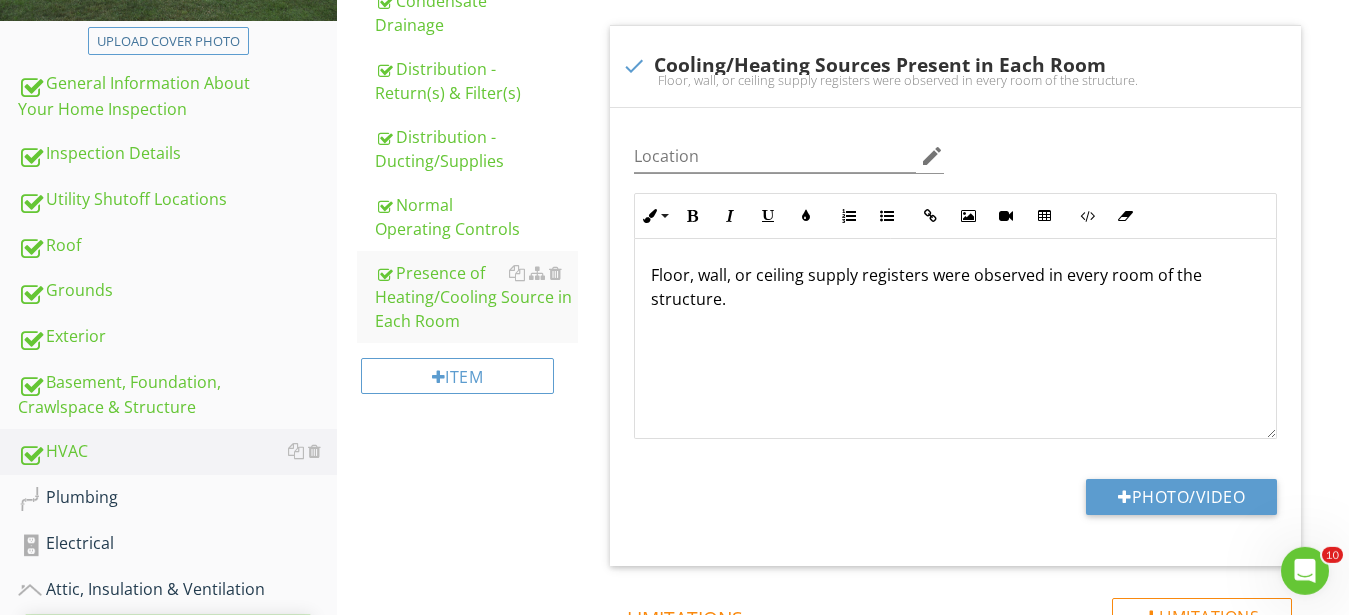 scroll, scrollTop: 631, scrollLeft: 0, axis: vertical 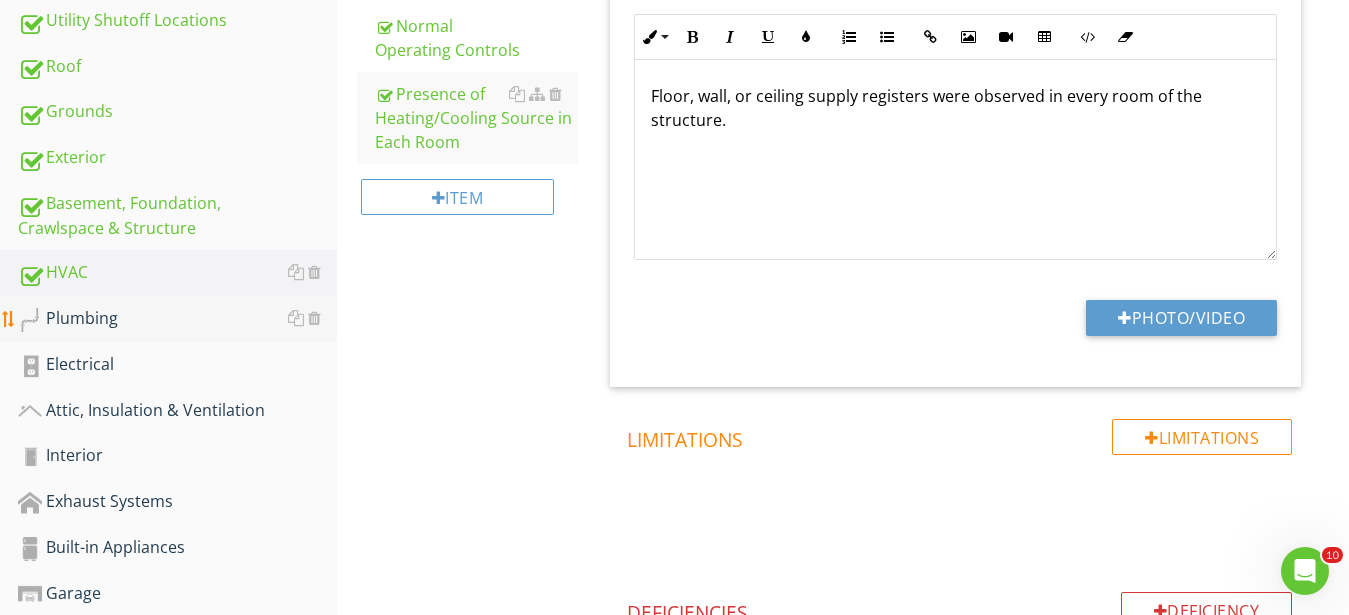 click on "Plumbing" at bounding box center [177, 319] 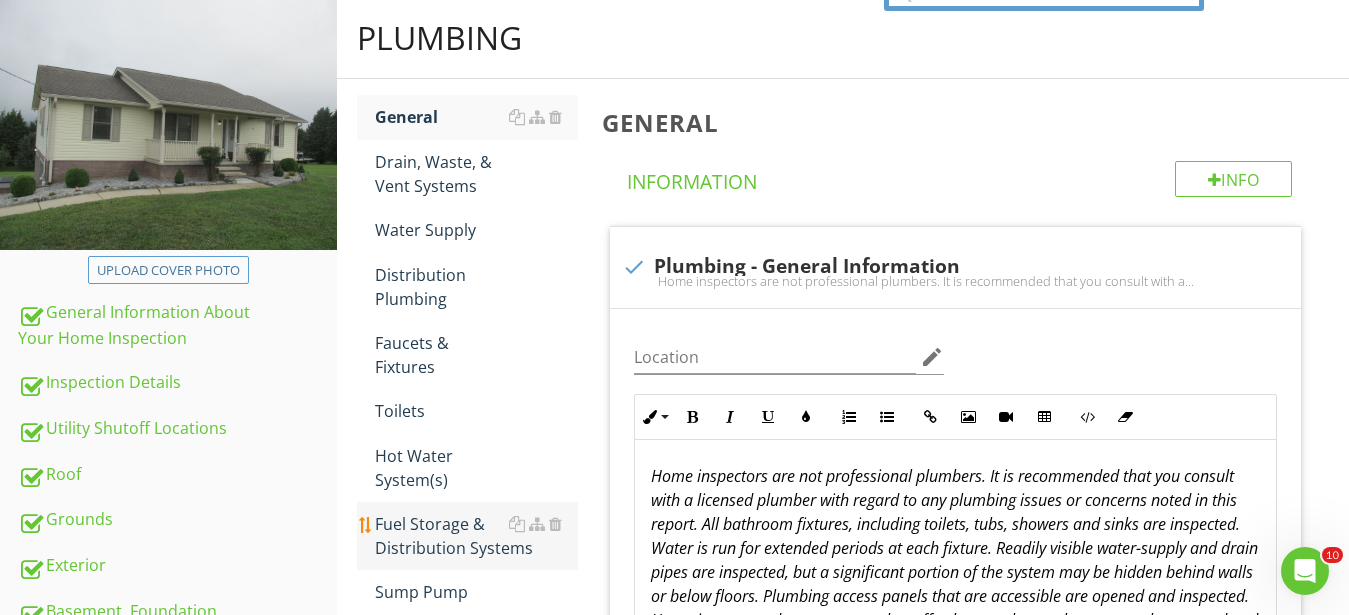 scroll, scrollTop: 733, scrollLeft: 0, axis: vertical 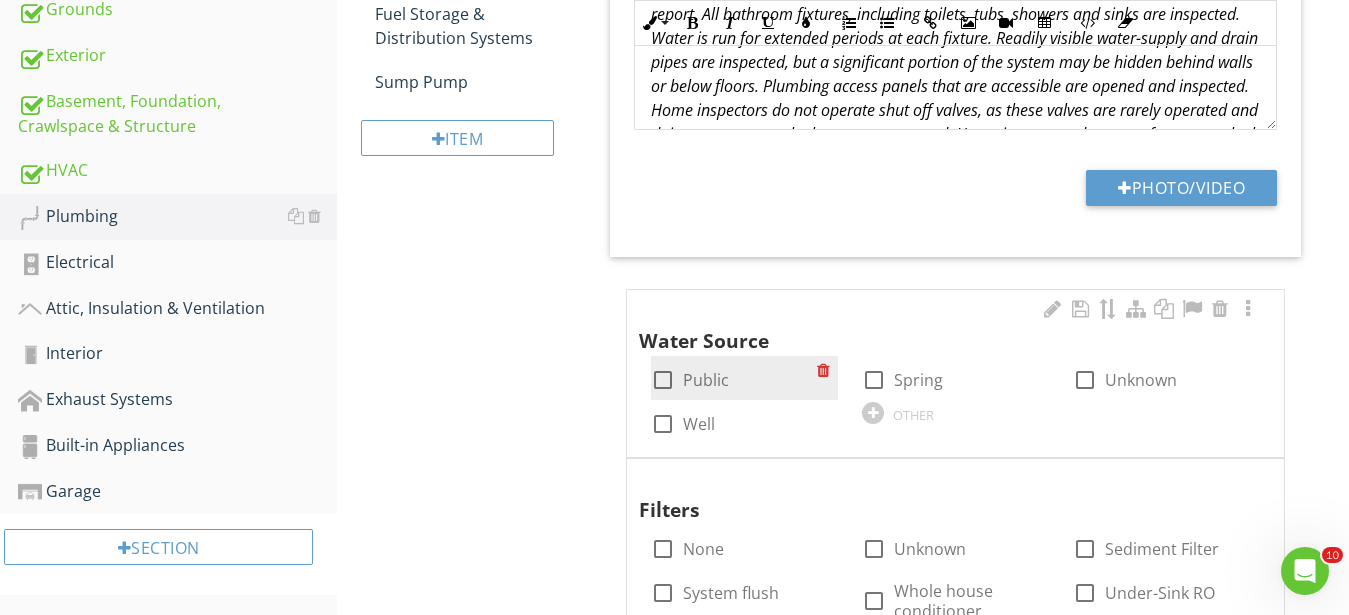 click at bounding box center (663, 380) 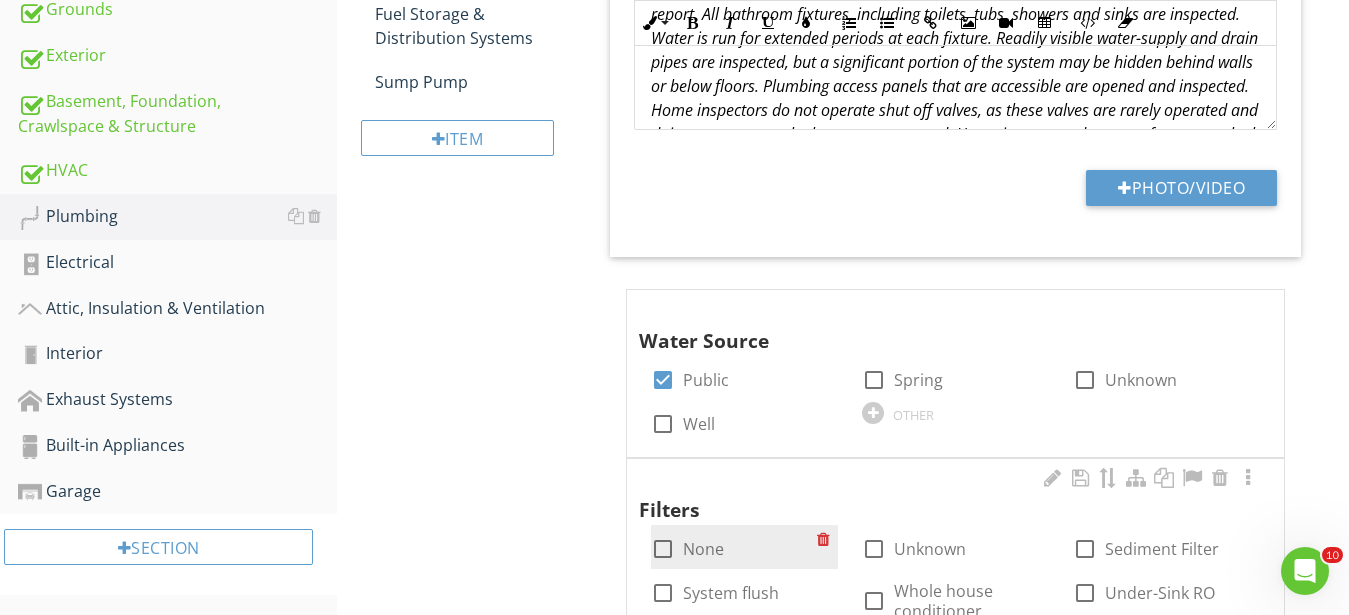 click at bounding box center (663, 557) 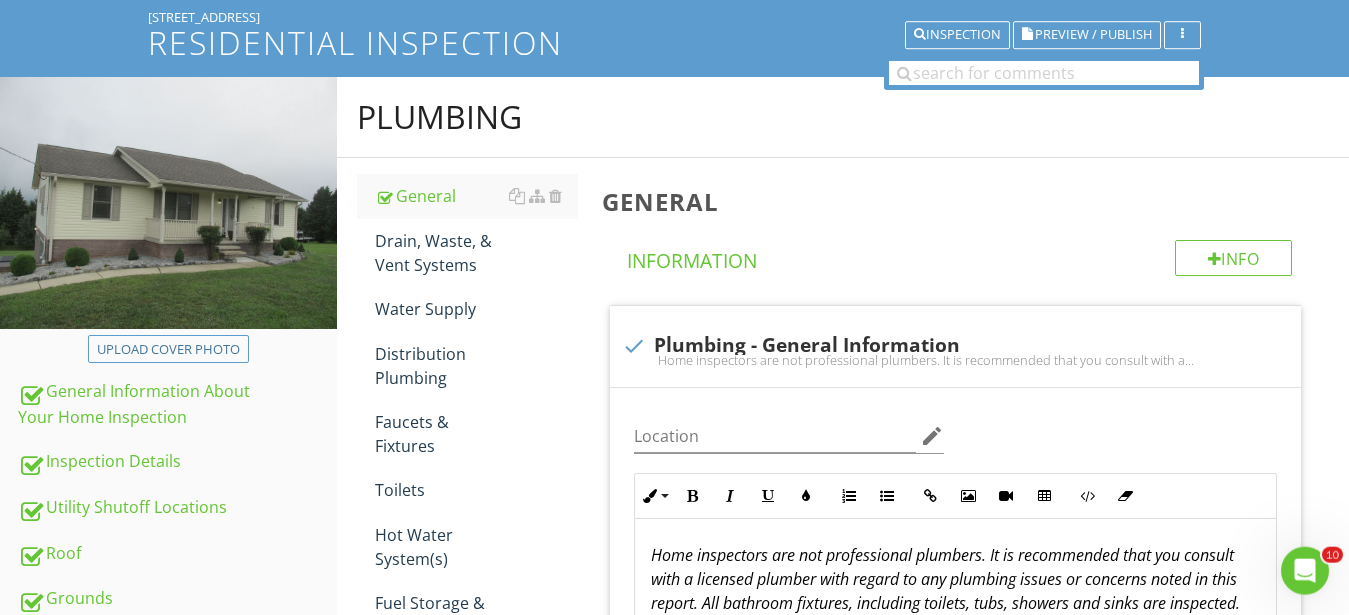 scroll, scrollTop: 0, scrollLeft: 0, axis: both 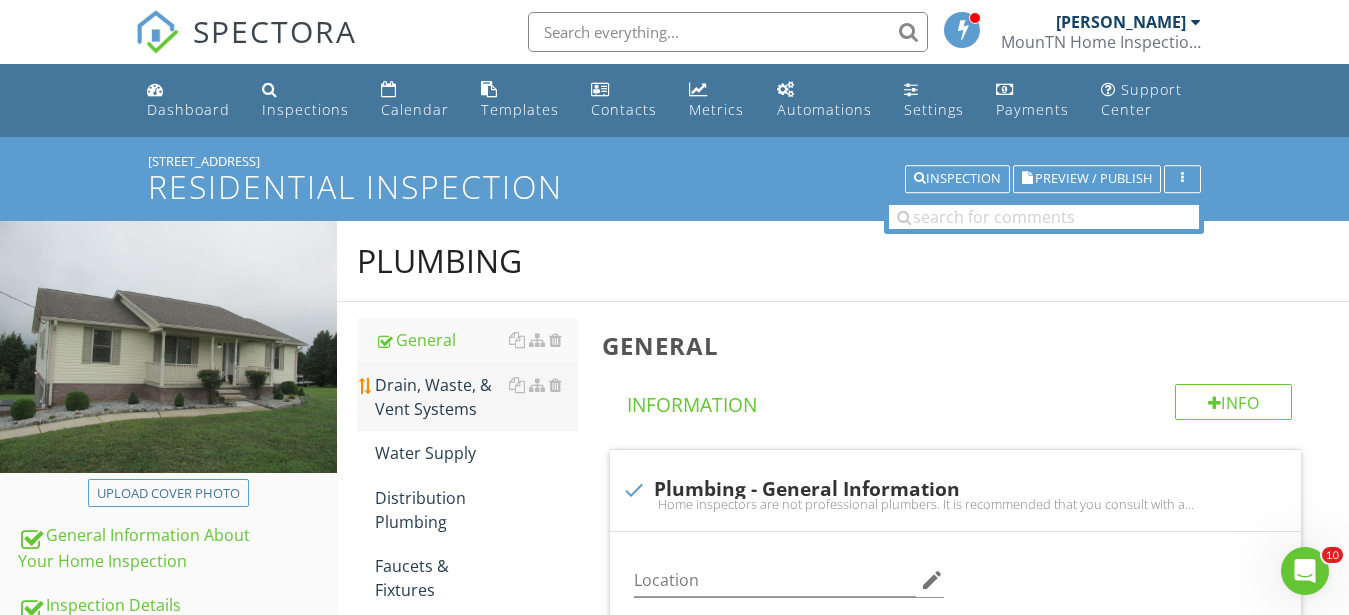 click on "Drain, Waste, & Vent Systems" at bounding box center (476, 397) 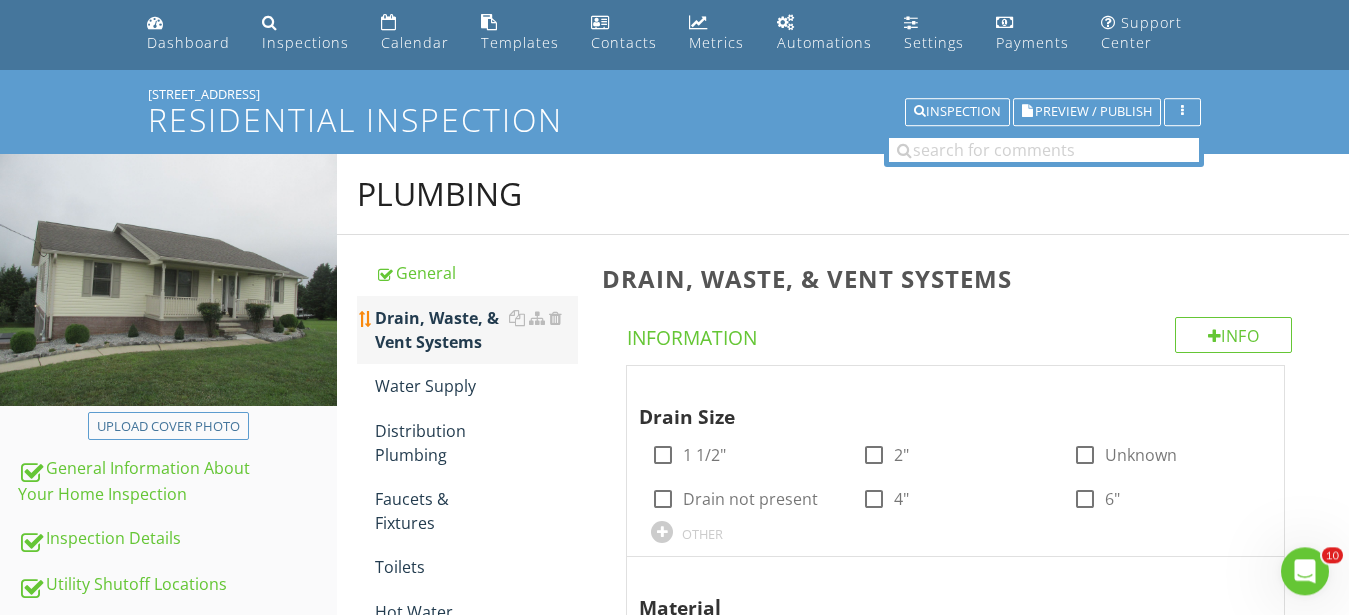 scroll, scrollTop: 102, scrollLeft: 0, axis: vertical 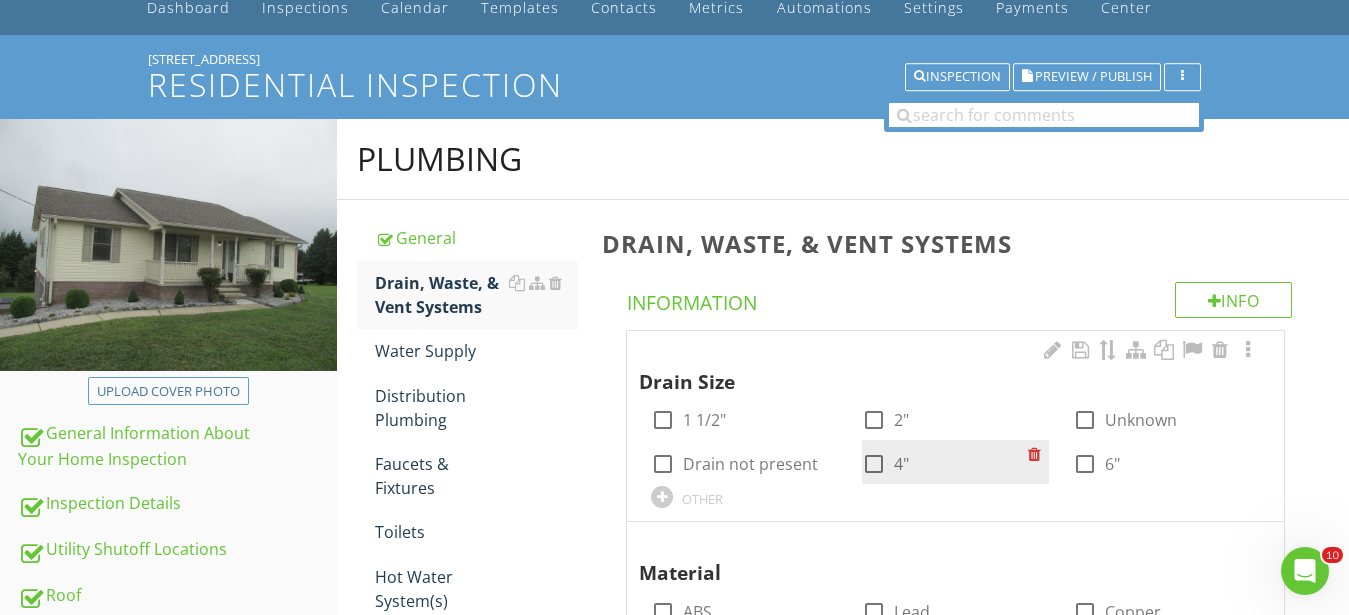 click at bounding box center [874, 464] 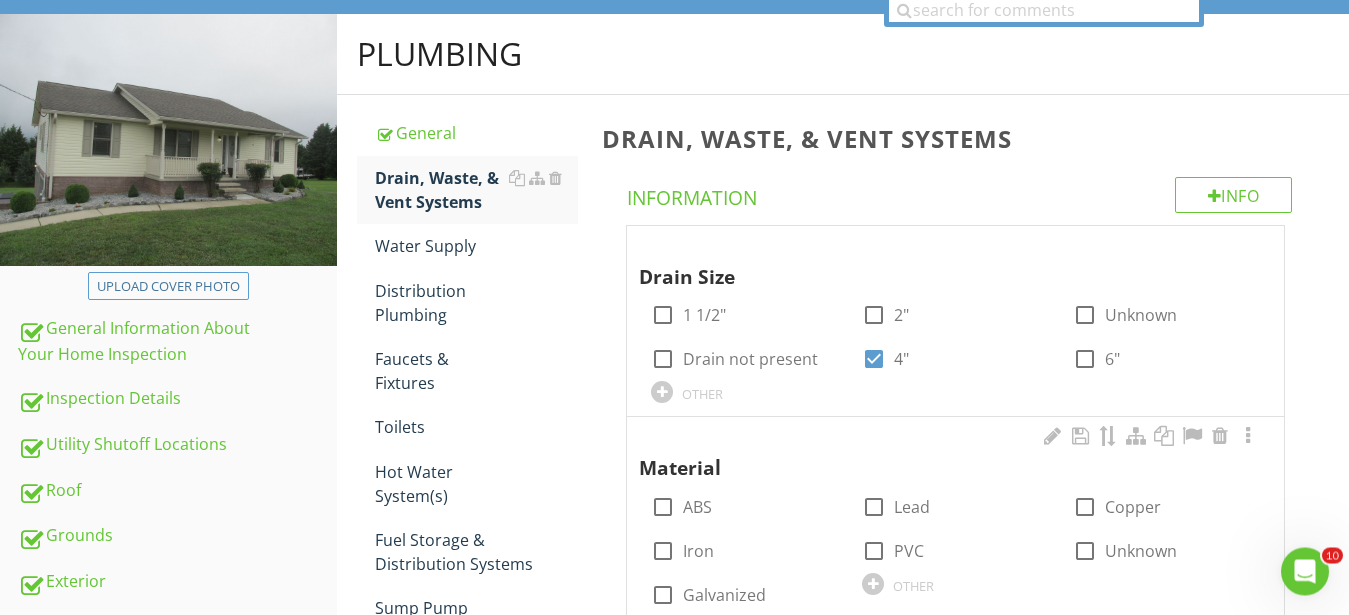 scroll, scrollTop: 306, scrollLeft: 0, axis: vertical 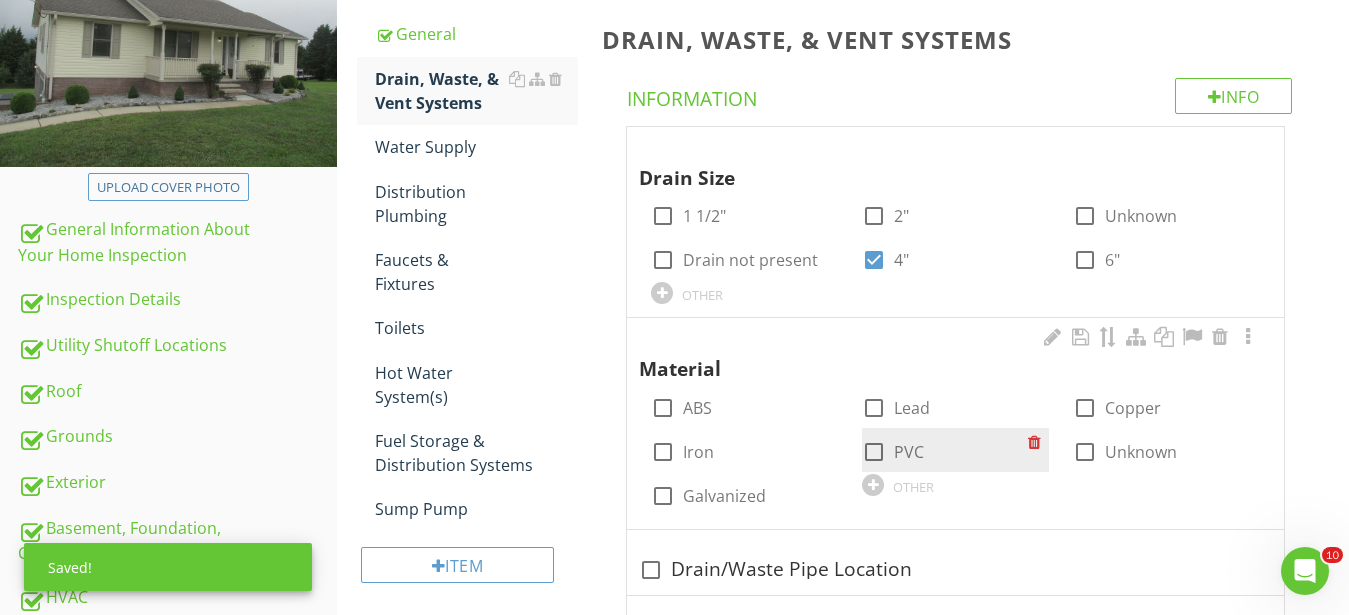click at bounding box center [874, 452] 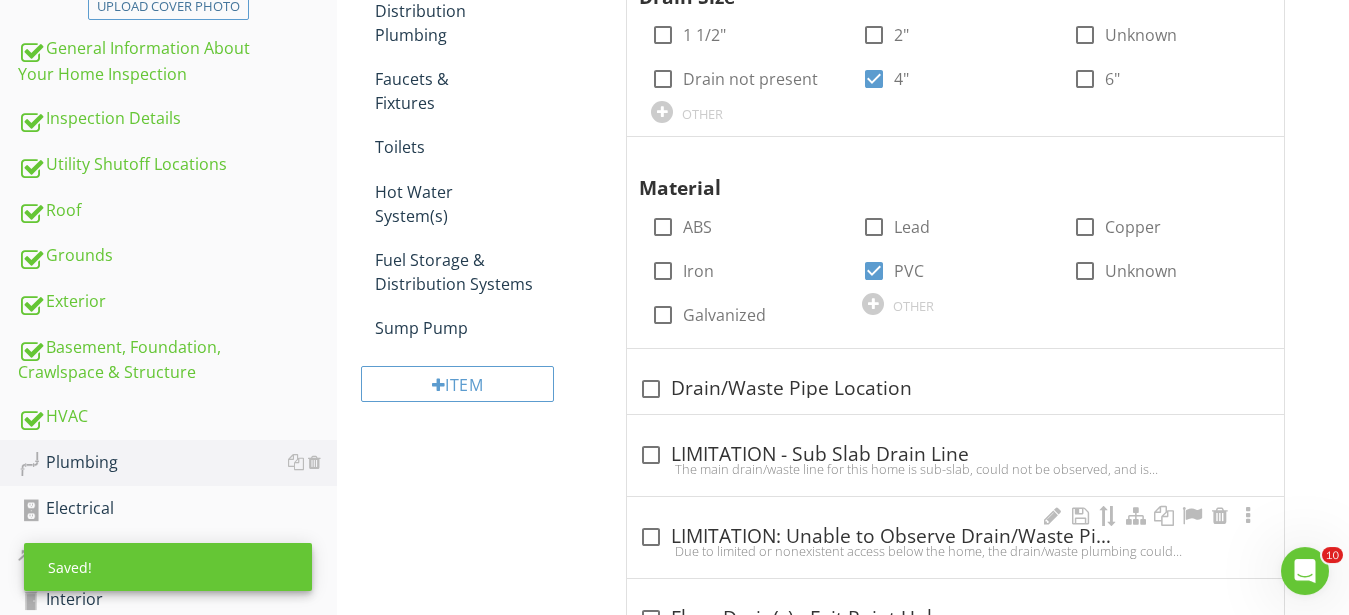 scroll, scrollTop: 510, scrollLeft: 0, axis: vertical 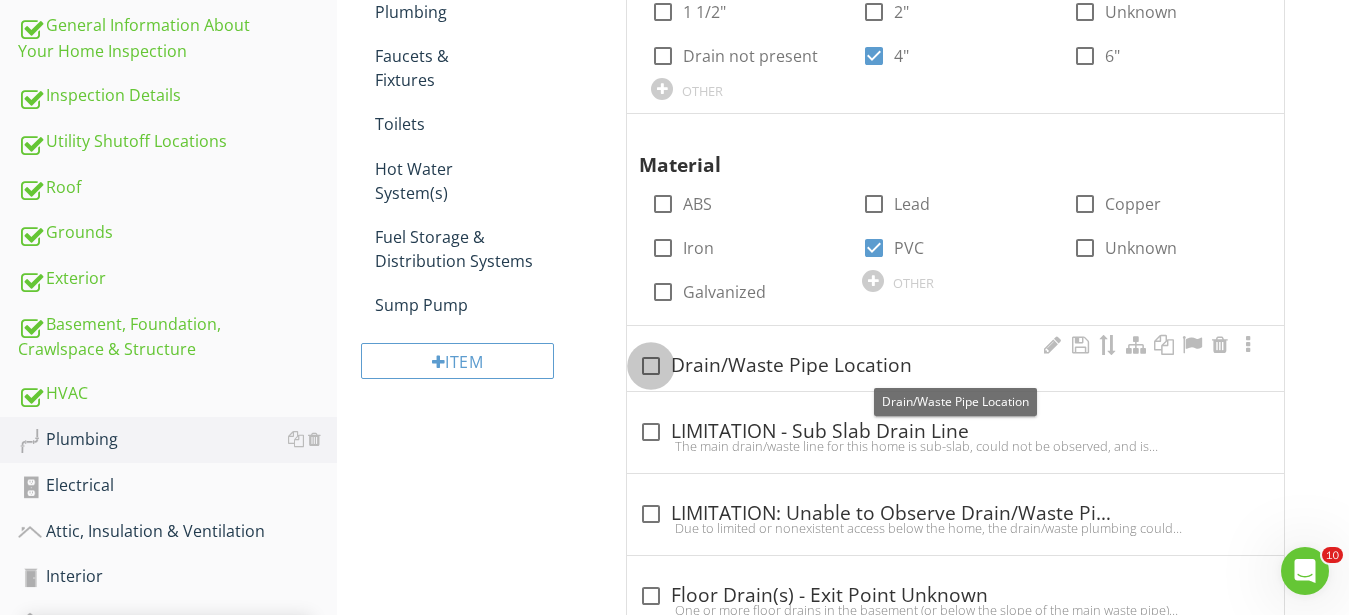 click at bounding box center [651, 366] 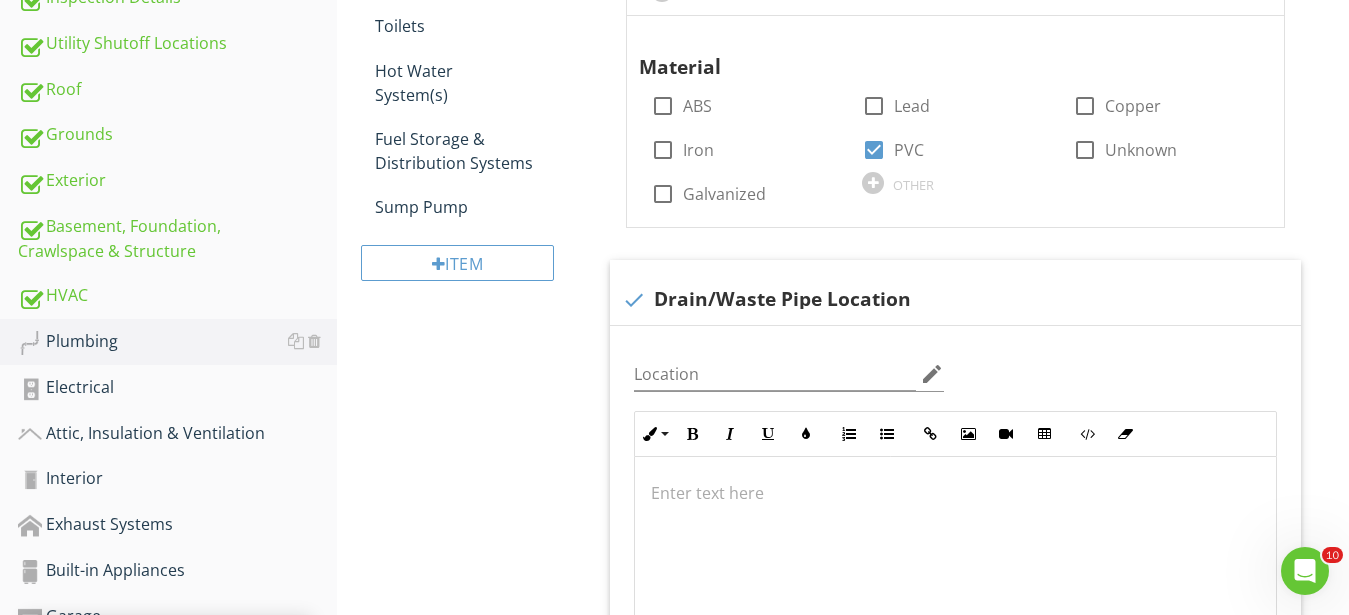 scroll, scrollTop: 714, scrollLeft: 0, axis: vertical 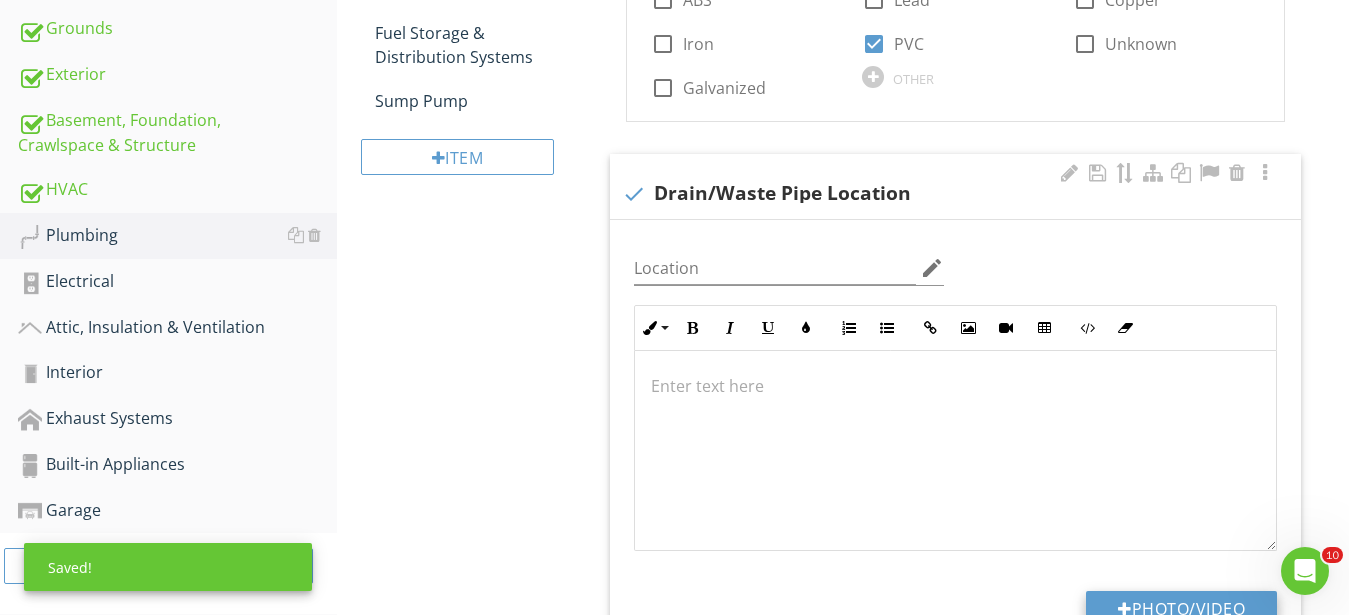 click on "Photo/Video" at bounding box center [1181, 609] 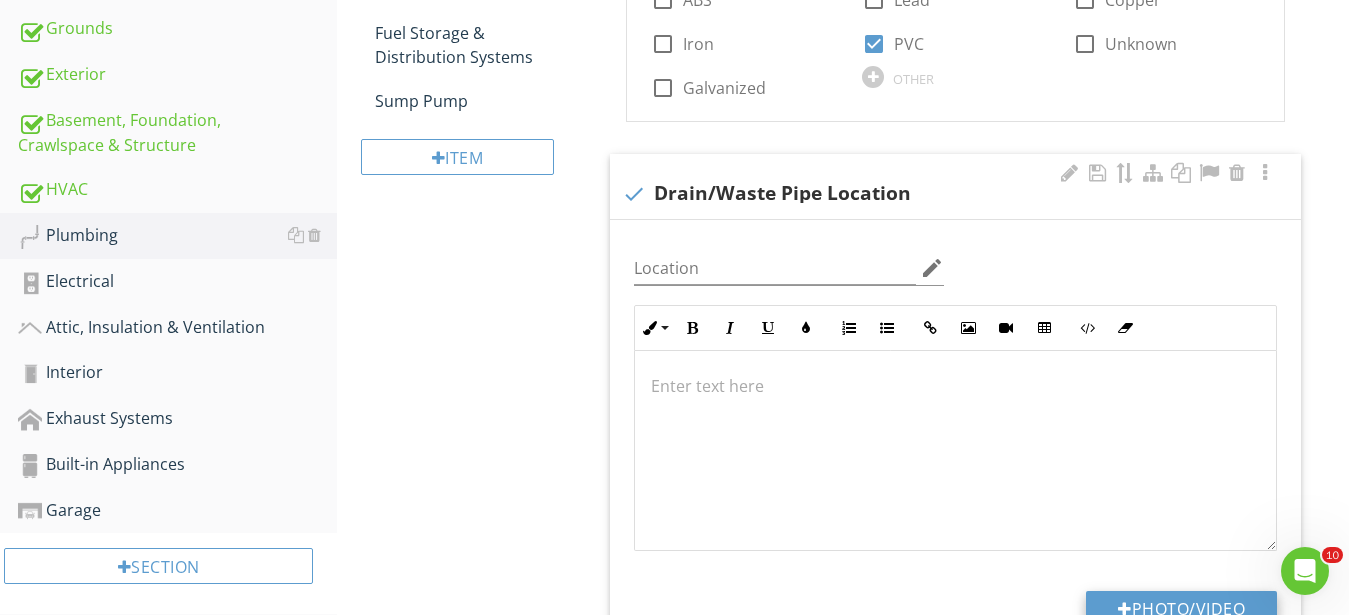 type on "C:\fakepath\IMG_0413.JPG" 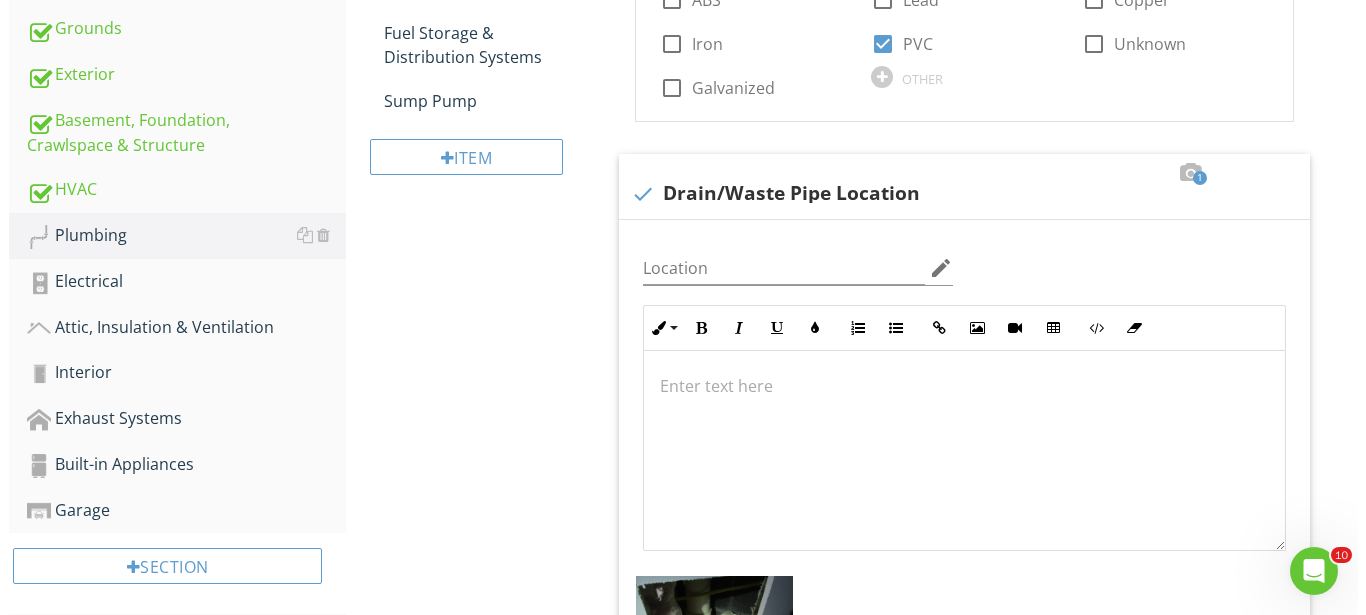 scroll, scrollTop: 918, scrollLeft: 0, axis: vertical 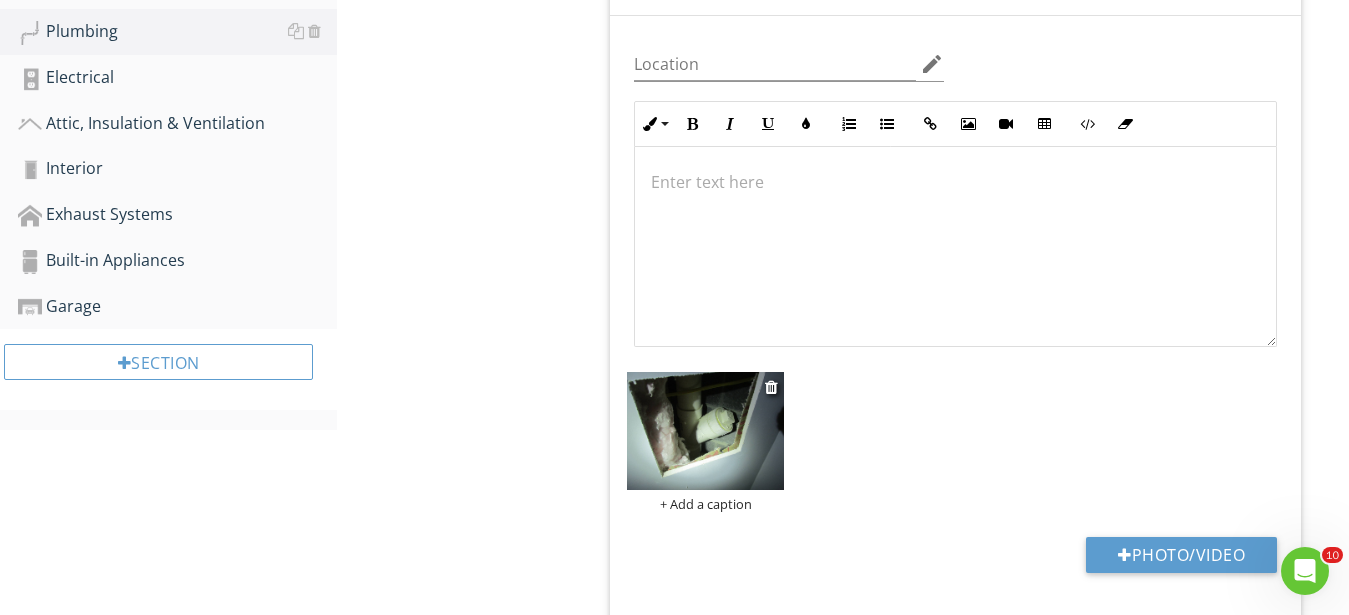 click at bounding box center [705, 431] 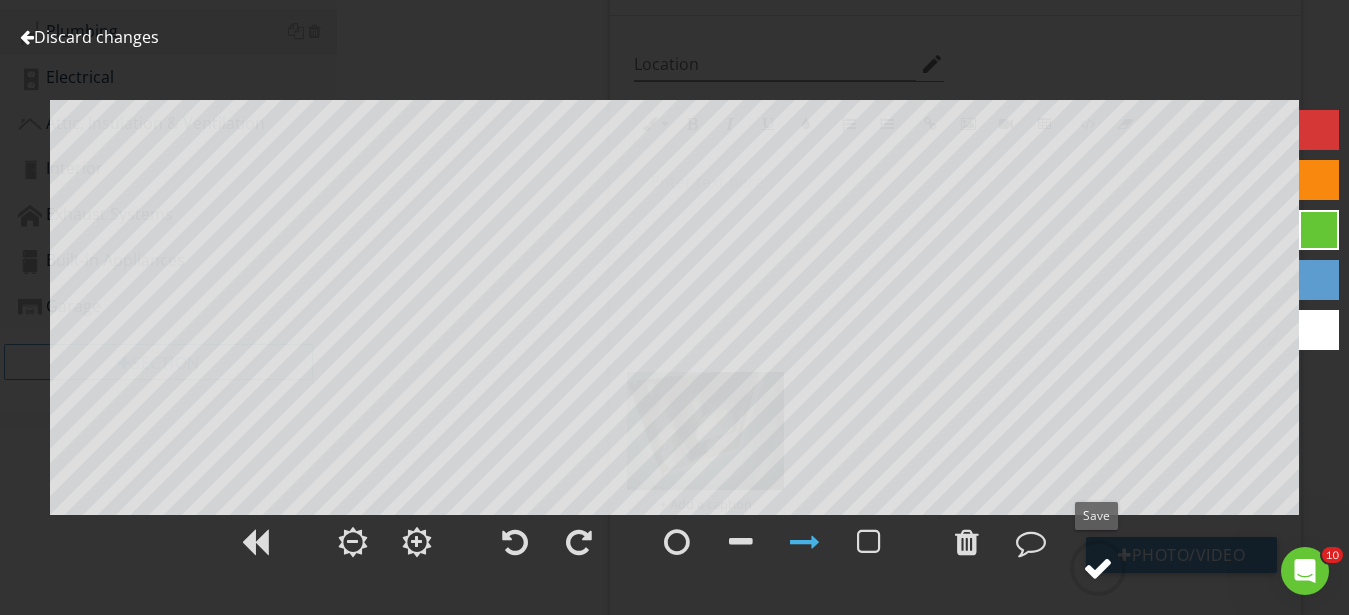 click at bounding box center [1098, 568] 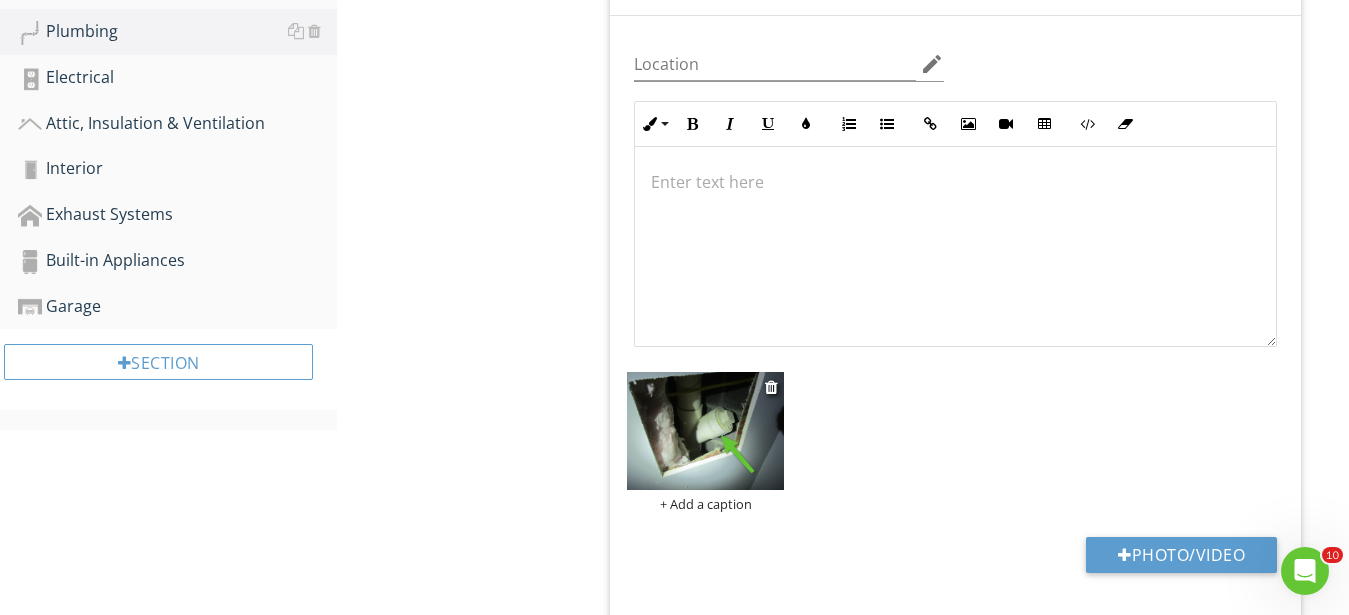 click on "+ Add a caption" at bounding box center (705, 504) 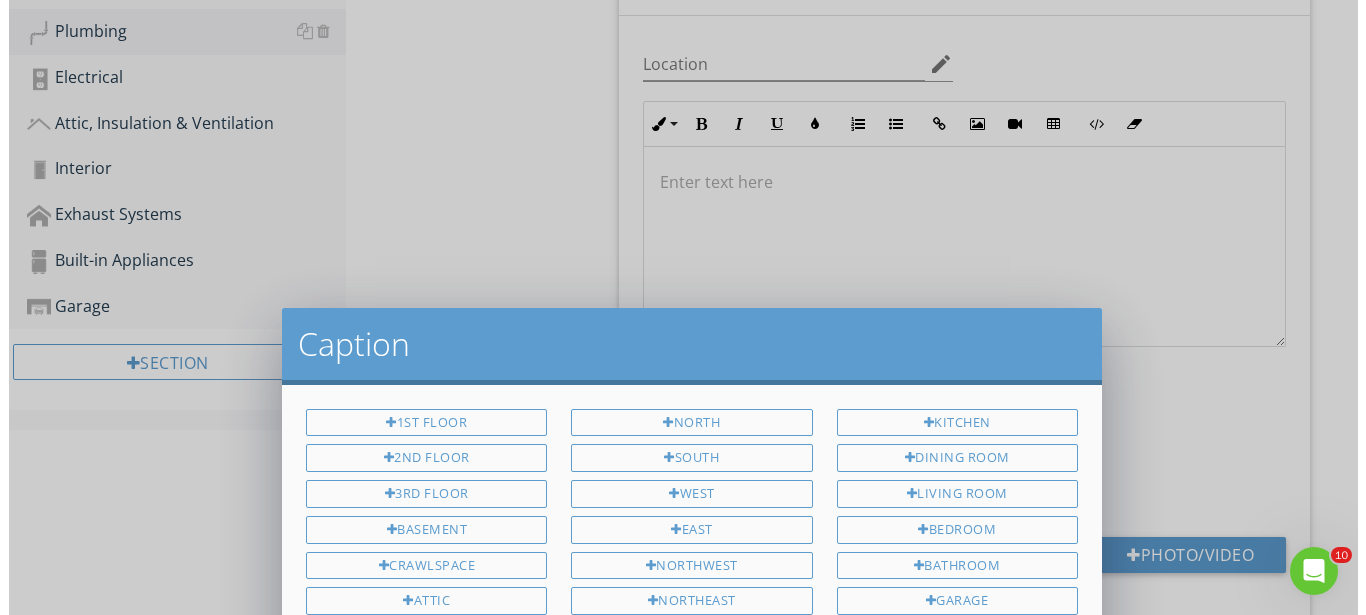 scroll, scrollTop: 1, scrollLeft: 0, axis: vertical 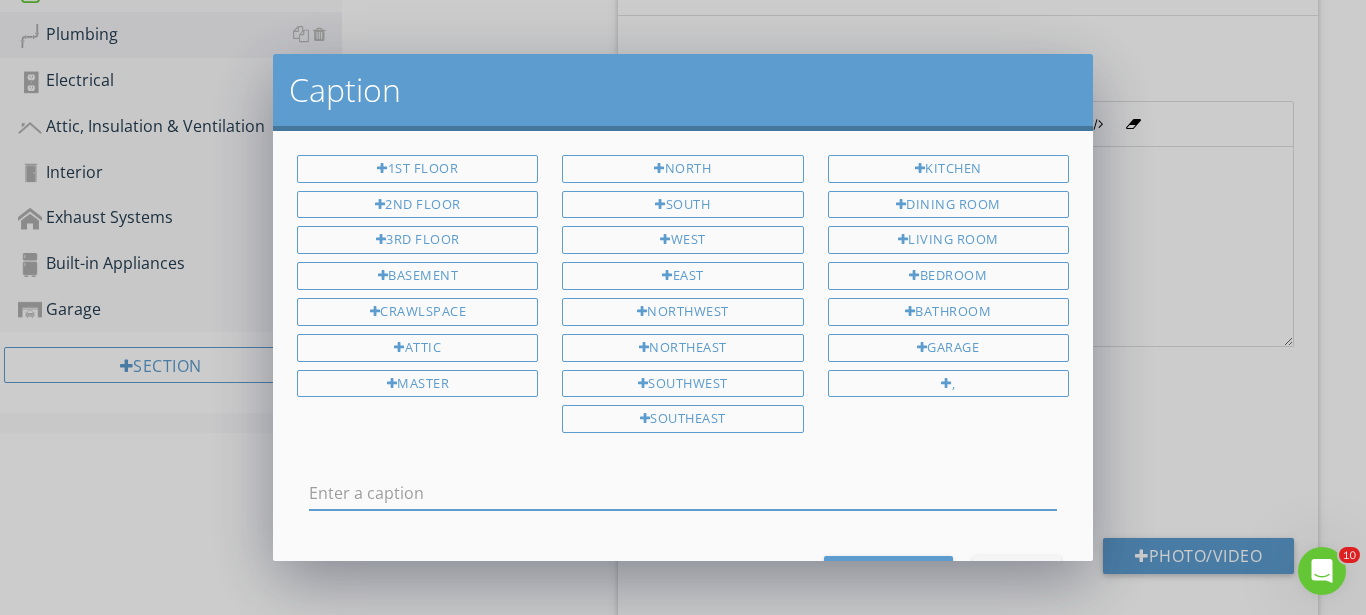 click at bounding box center (683, 493) 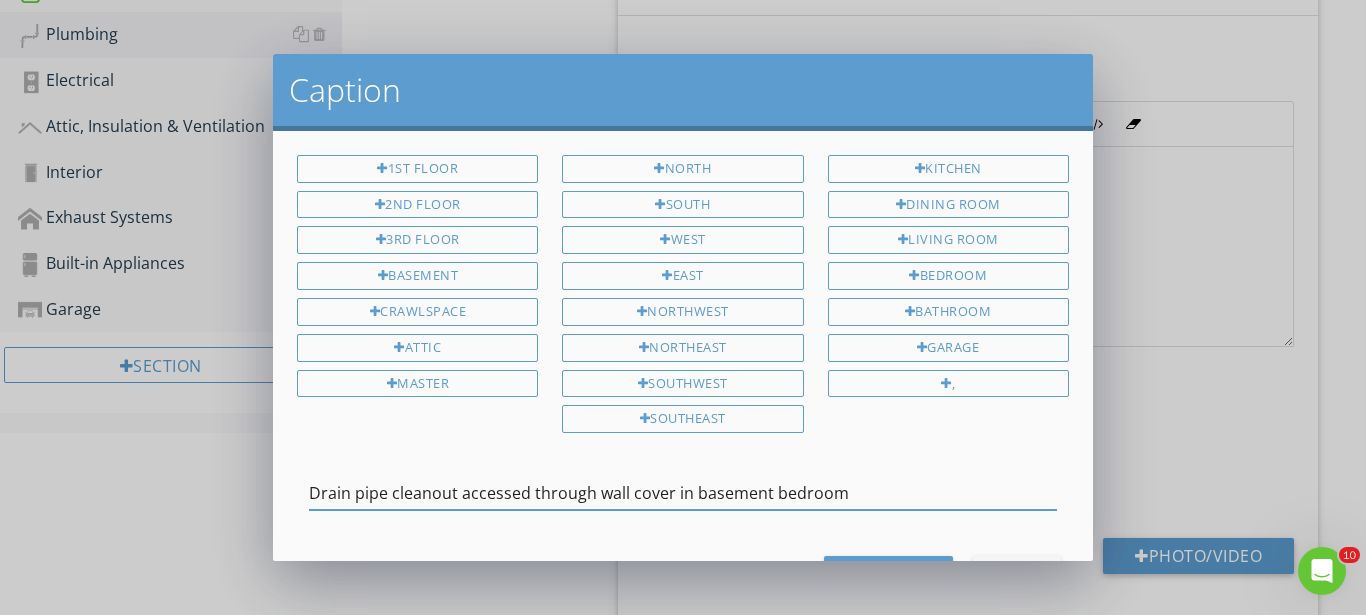 type on "Drain pipe cleanout accessed through wall cover in basement bedroom" 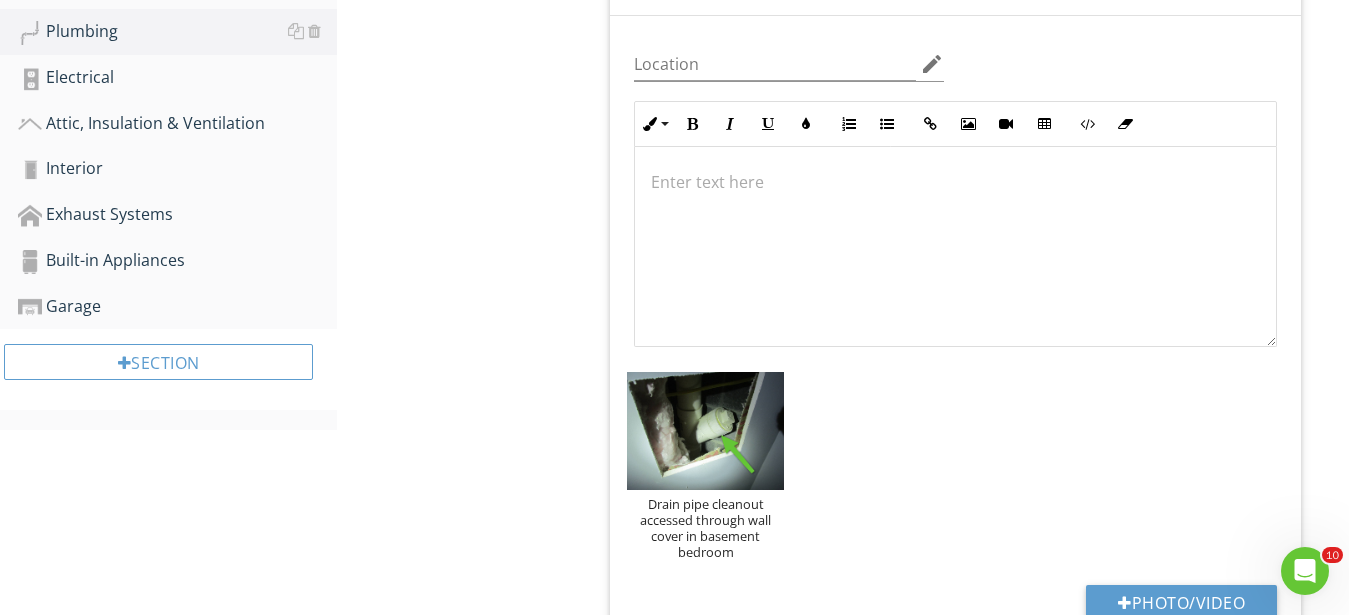 scroll, scrollTop: 1, scrollLeft: 0, axis: vertical 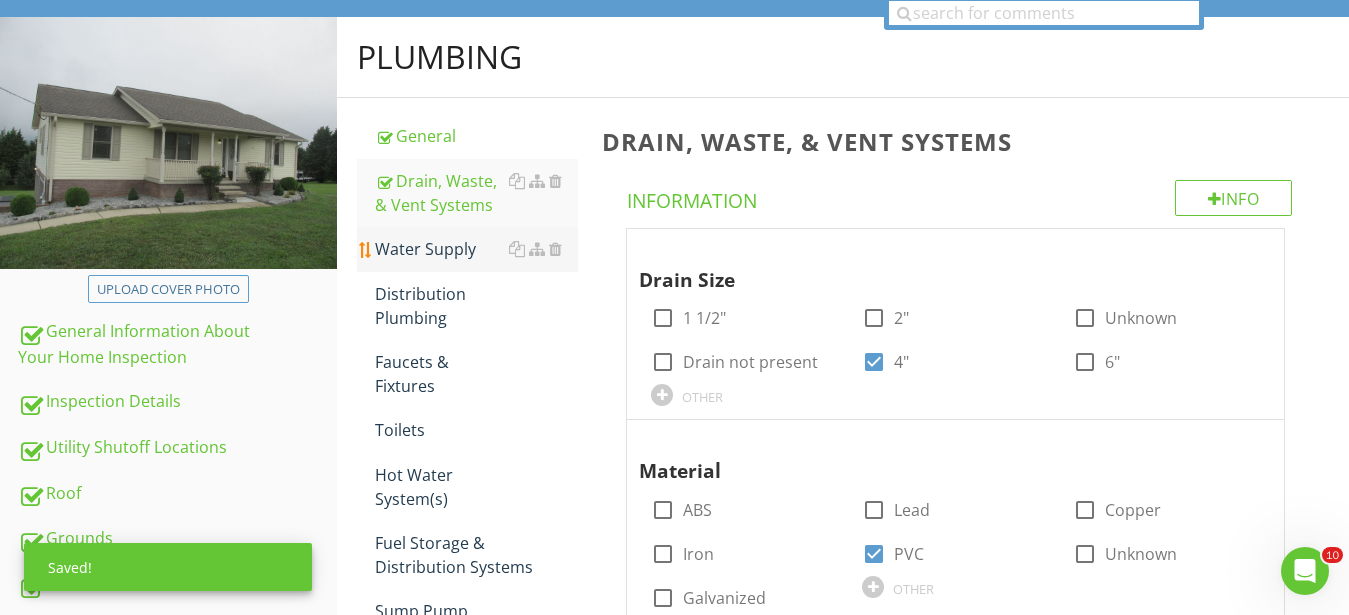 click on "Water Supply" at bounding box center [476, 249] 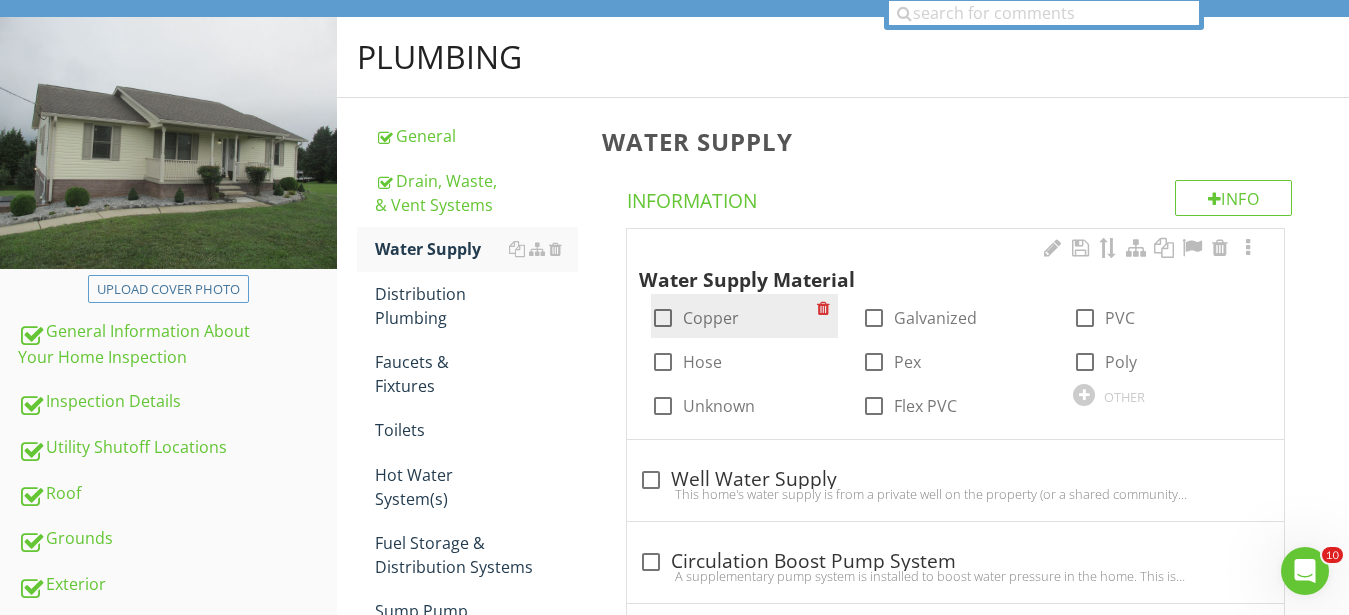 click at bounding box center (663, 318) 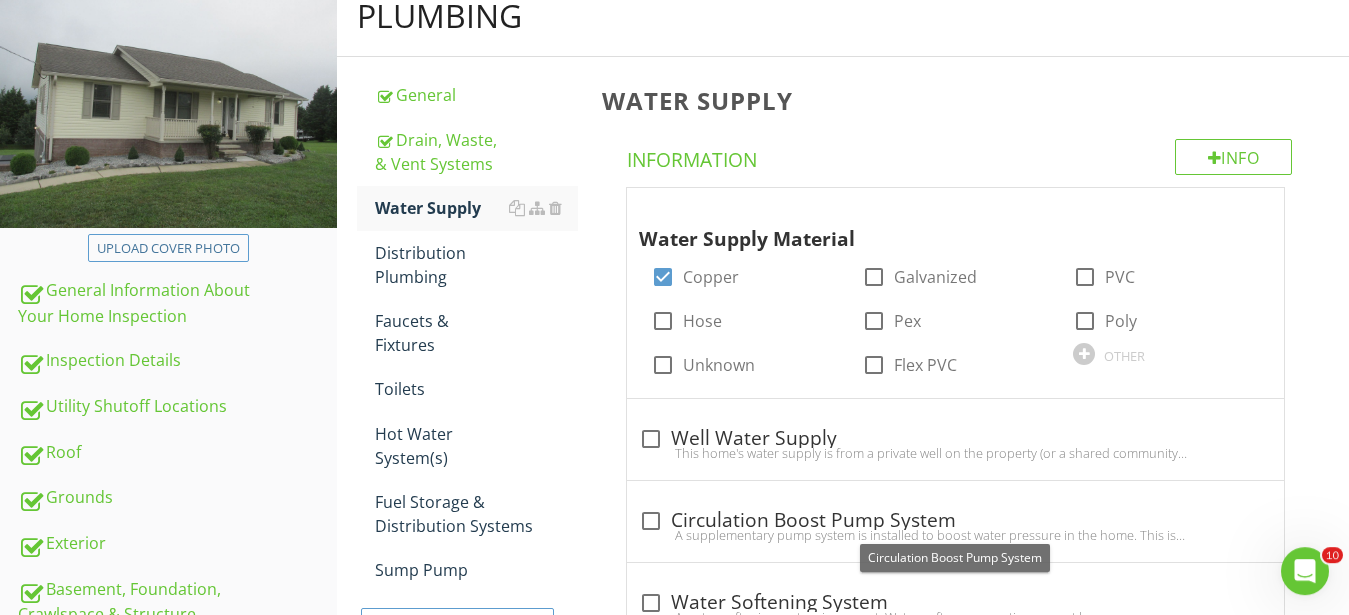 scroll, scrollTop: 204, scrollLeft: 0, axis: vertical 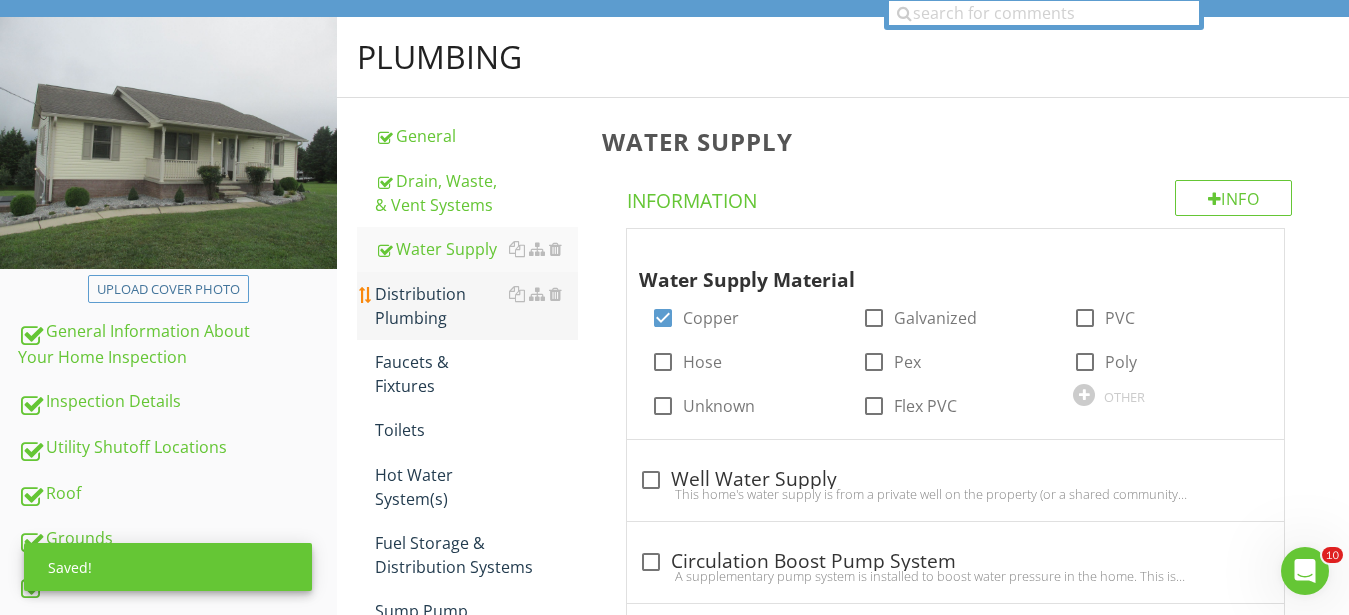 click on "Distribution Plumbing" at bounding box center [476, 306] 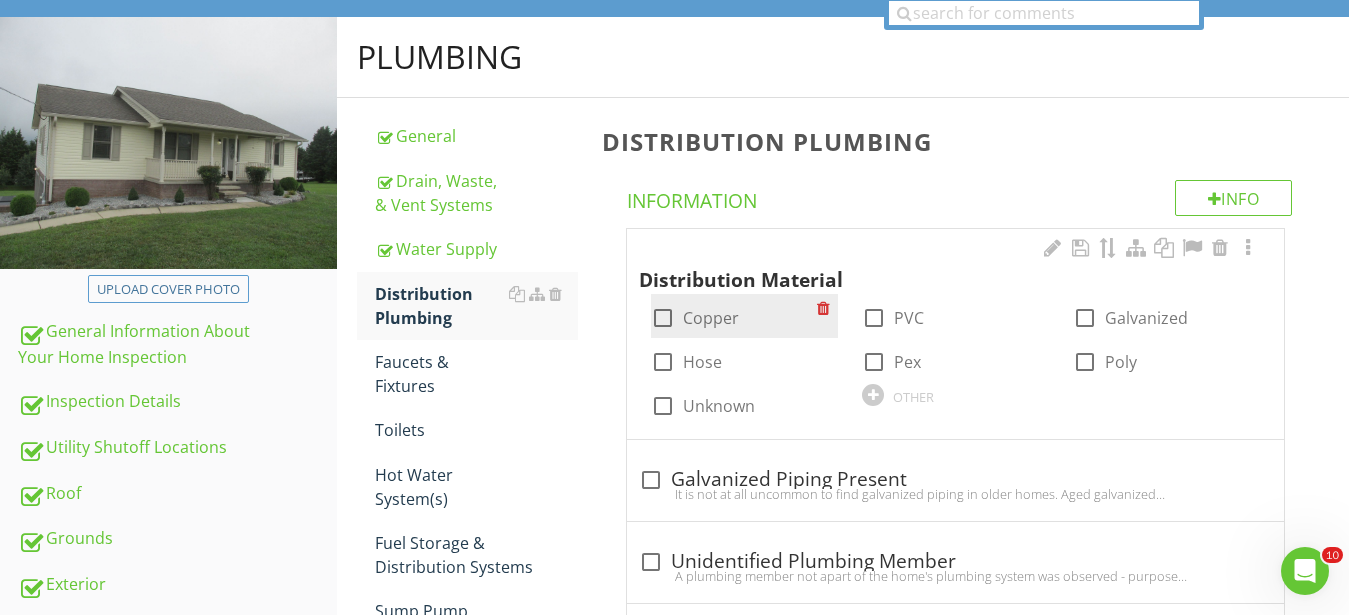 click at bounding box center (663, 318) 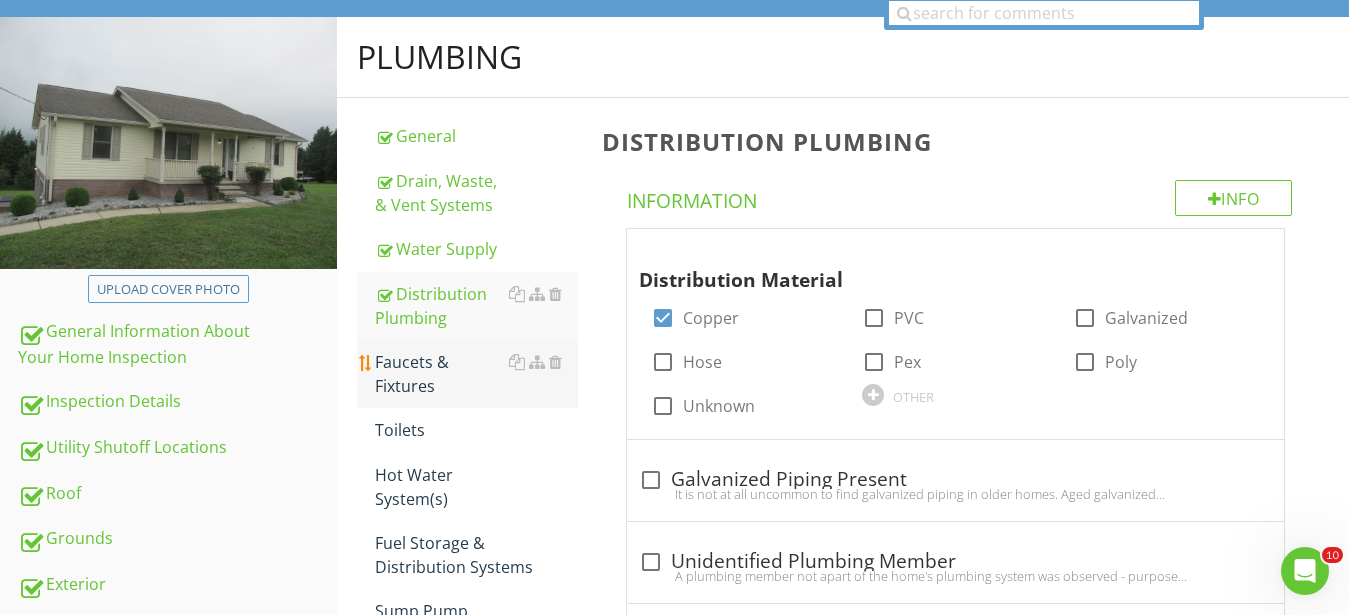 click on "Faucets & Fixtures" at bounding box center (476, 374) 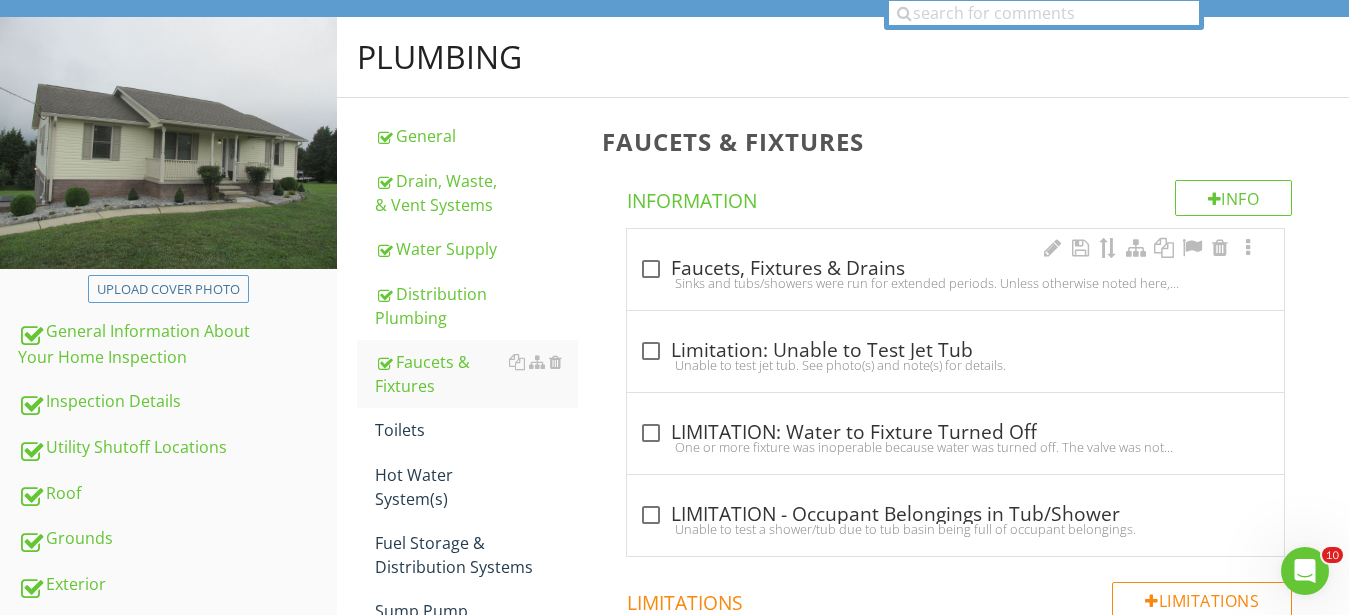 click on "check_box_outline_blank
Faucets, Fixtures & Drains
Sinks and tubs/showers were run for extended periods. Unless otherwise noted here, sufficient water pressure was observed, hot water was received in all locations, and no active leaking was observed." at bounding box center [955, 269] 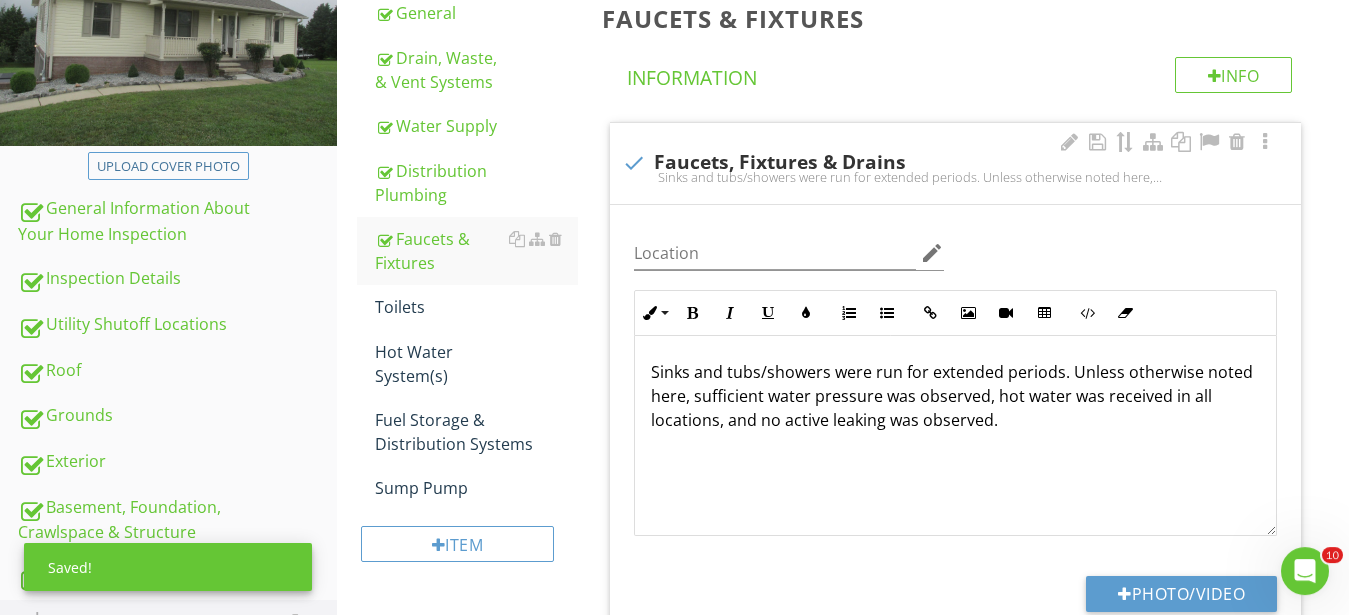 scroll, scrollTop: 510, scrollLeft: 0, axis: vertical 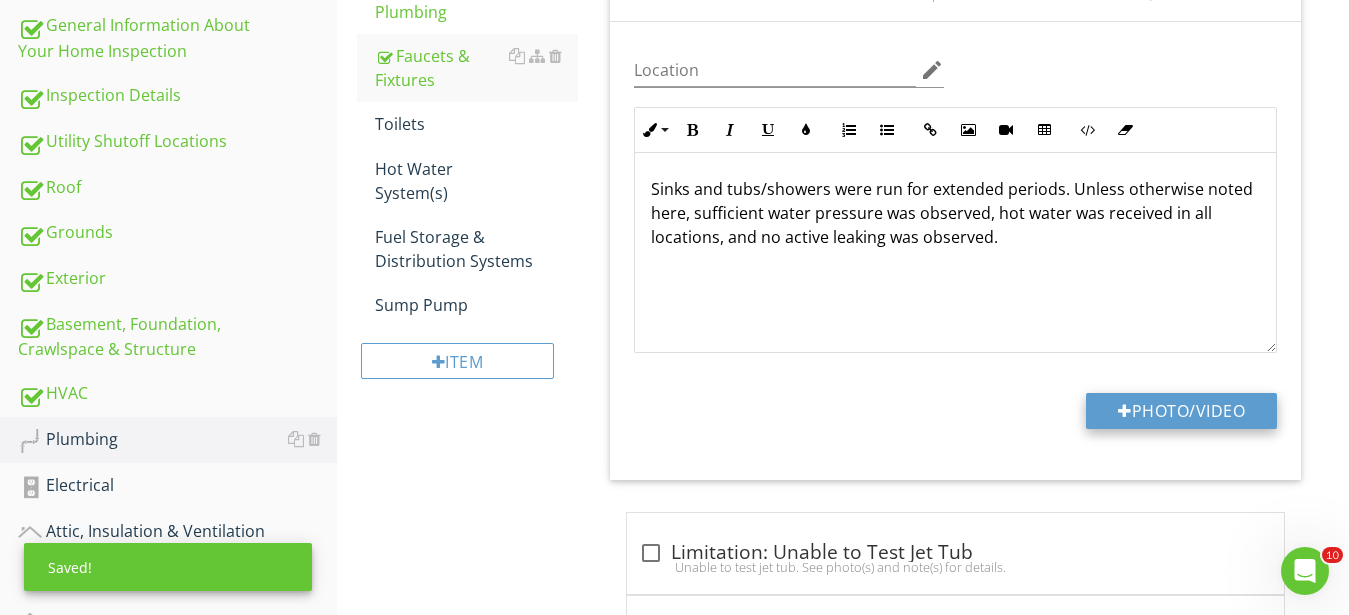 click on "Photo/Video" at bounding box center [1181, 411] 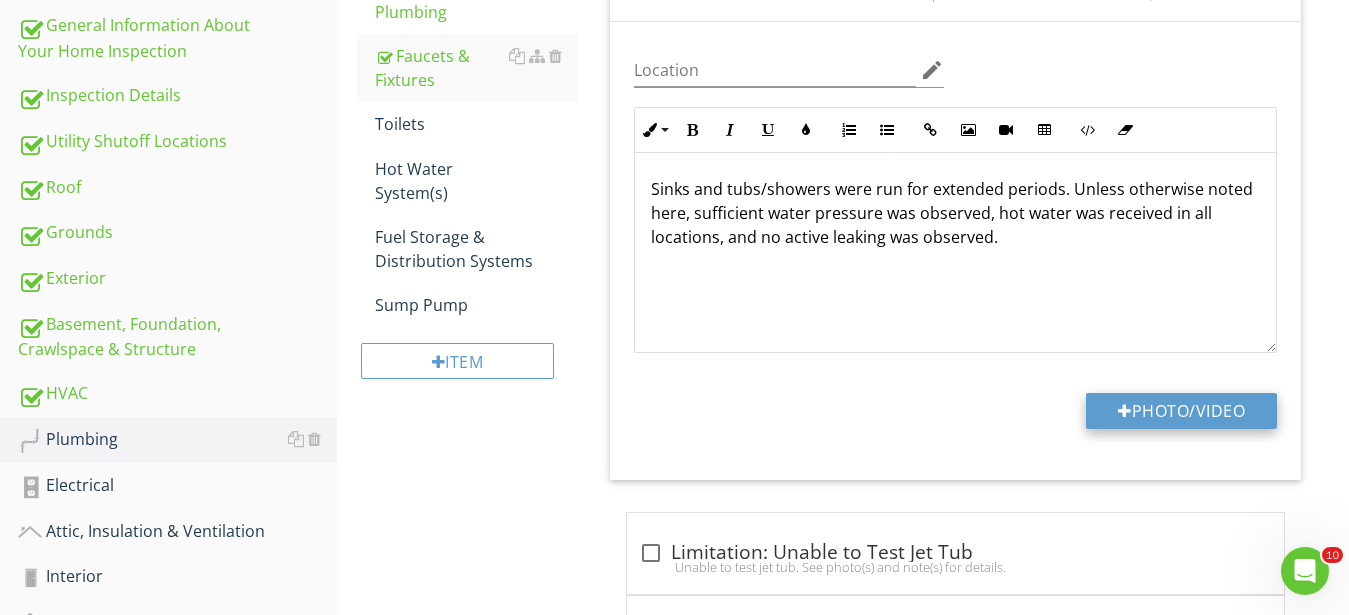 type on "C:\fakepath\IMG_0392.JPG" 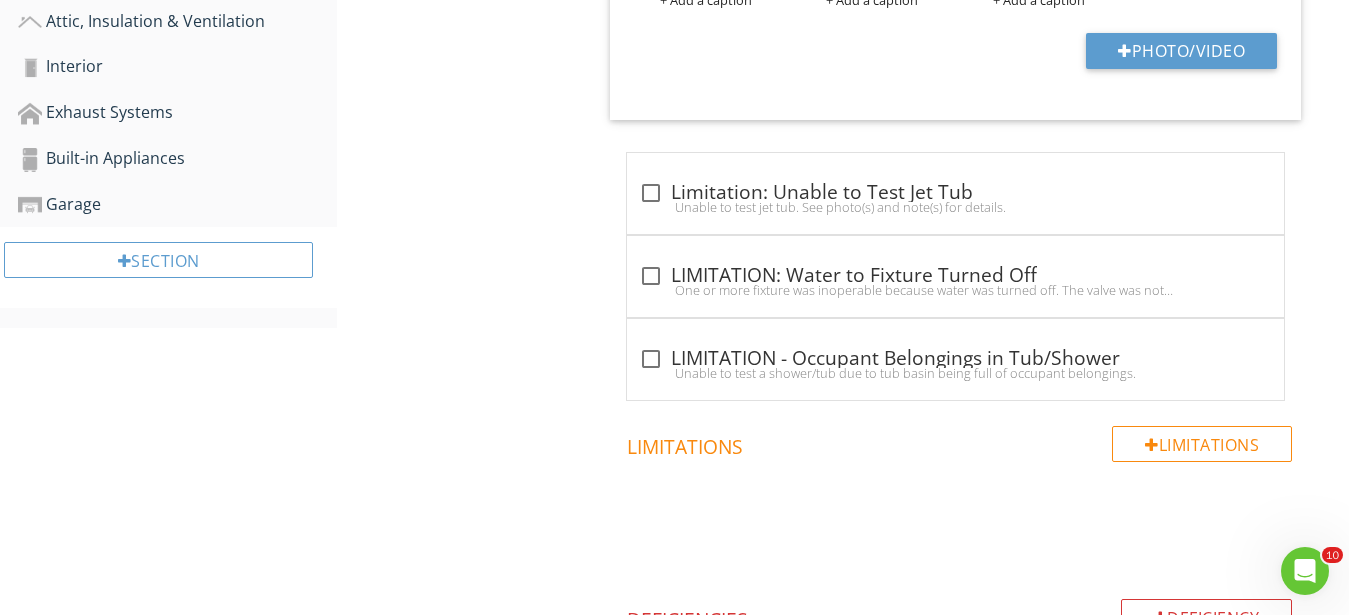 scroll, scrollTop: 1224, scrollLeft: 0, axis: vertical 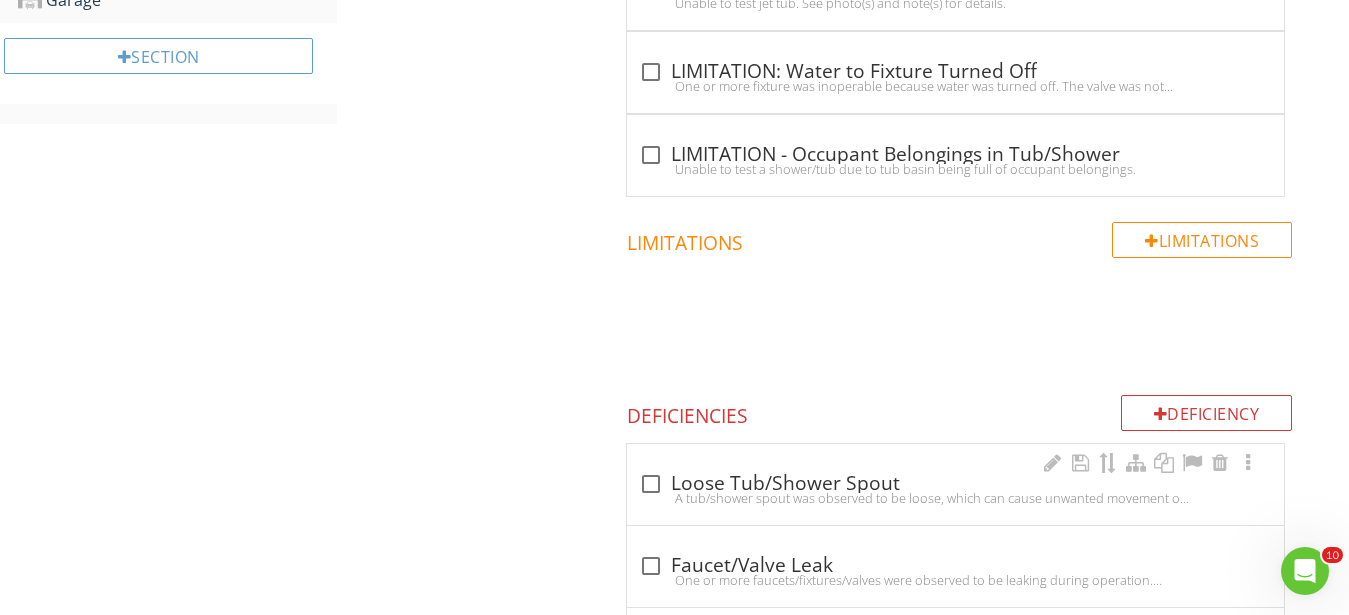 click at bounding box center (959, 320) 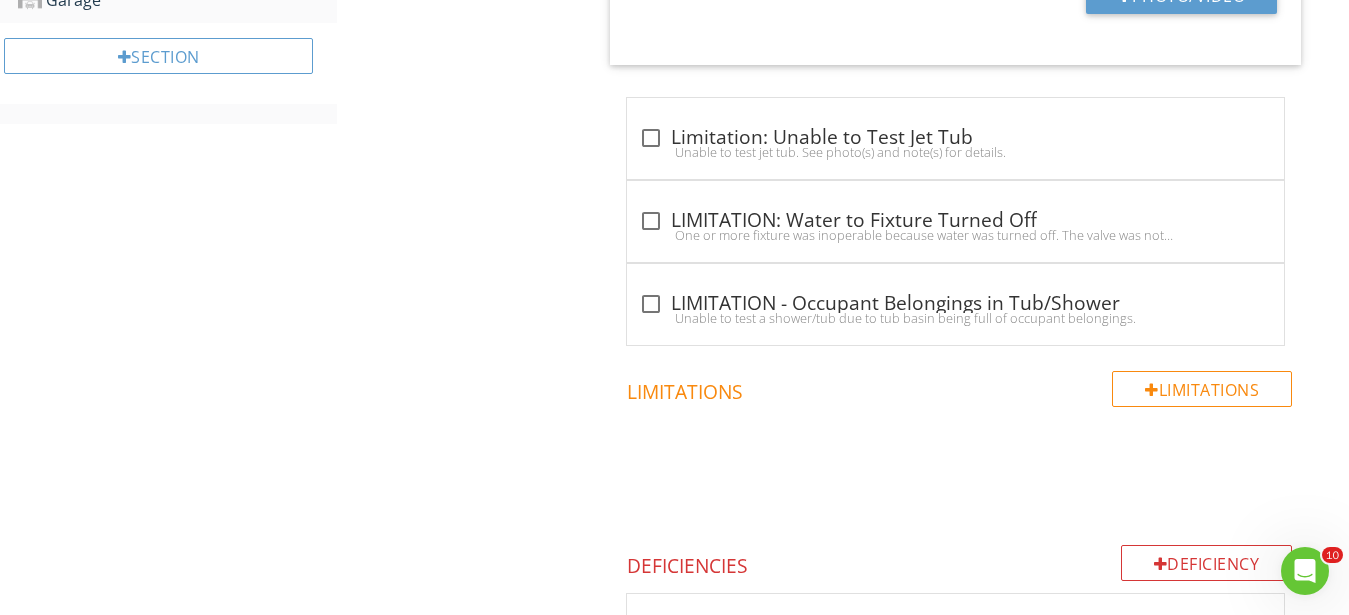 scroll, scrollTop: 1546, scrollLeft: 0, axis: vertical 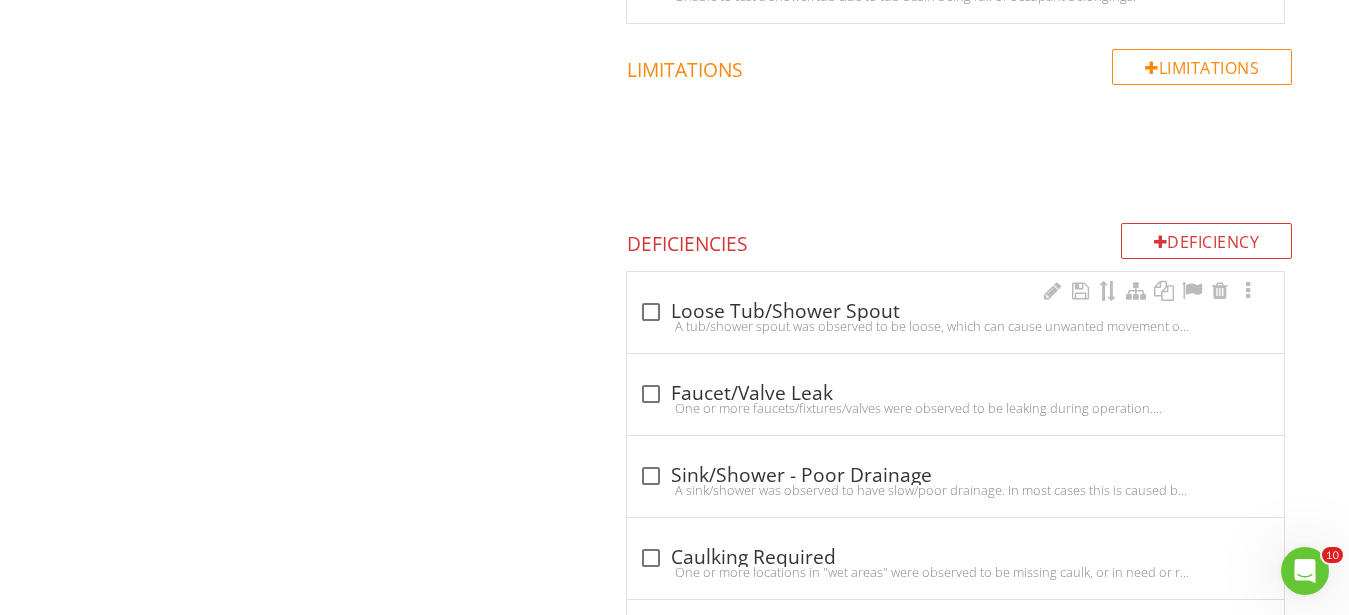 click at bounding box center (651, 312) 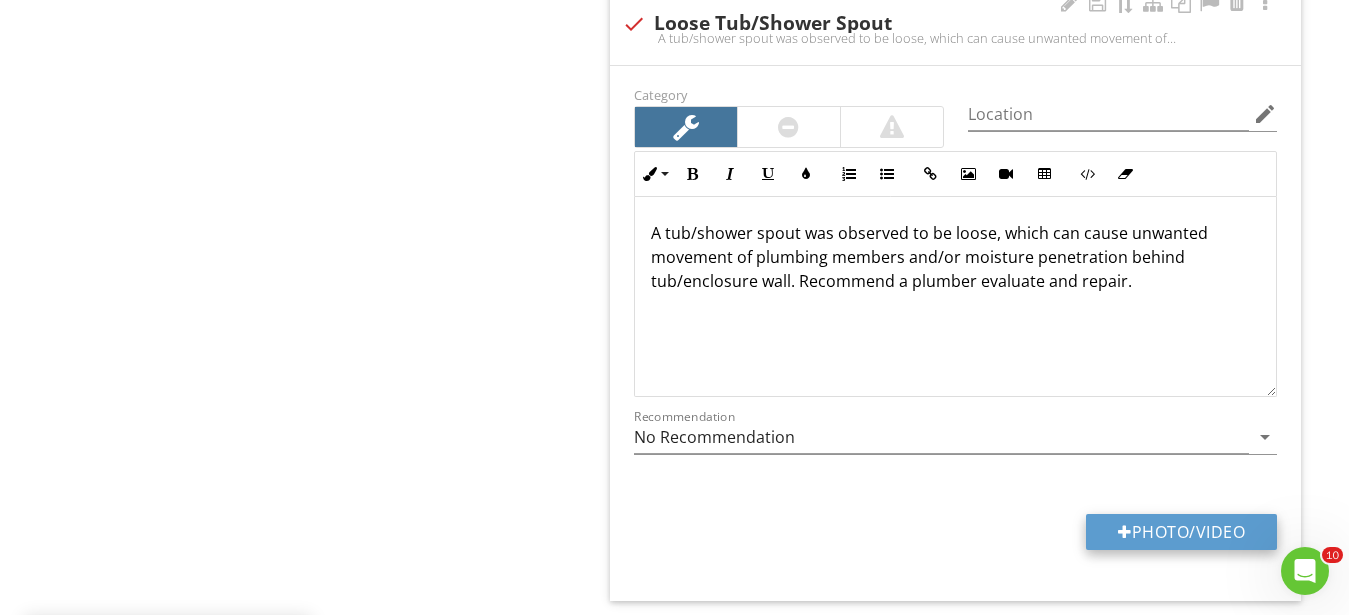 click on "Photo/Video" at bounding box center (1181, 532) 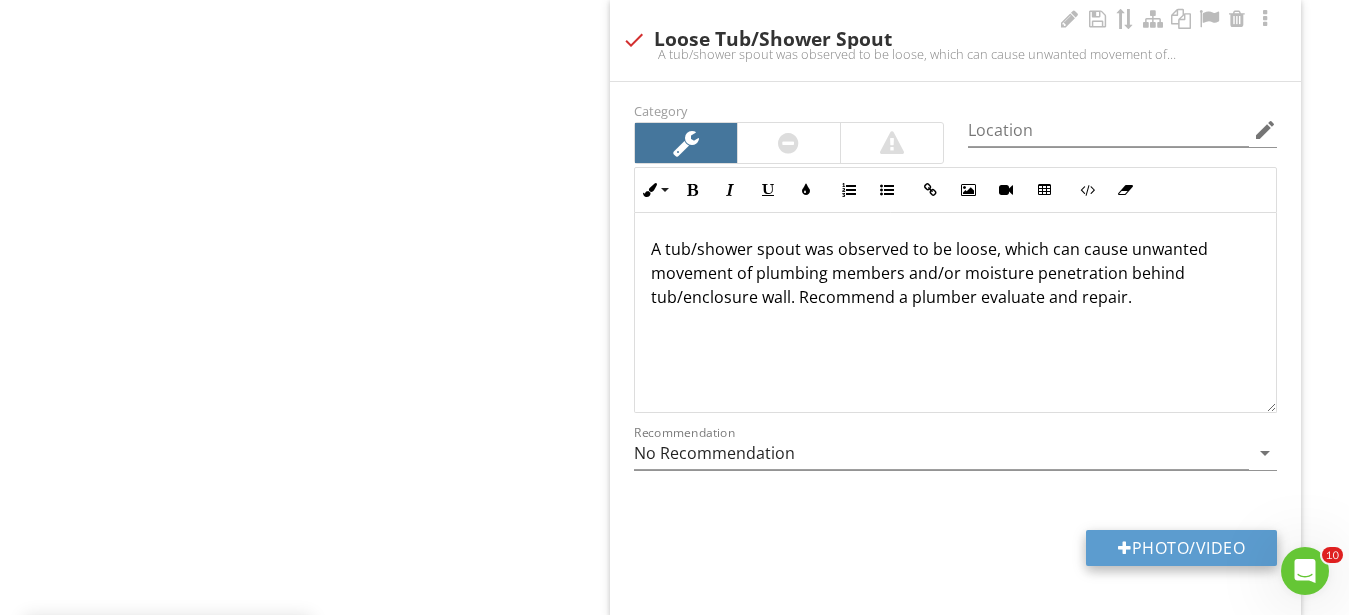 scroll, scrollTop: 2001, scrollLeft: 0, axis: vertical 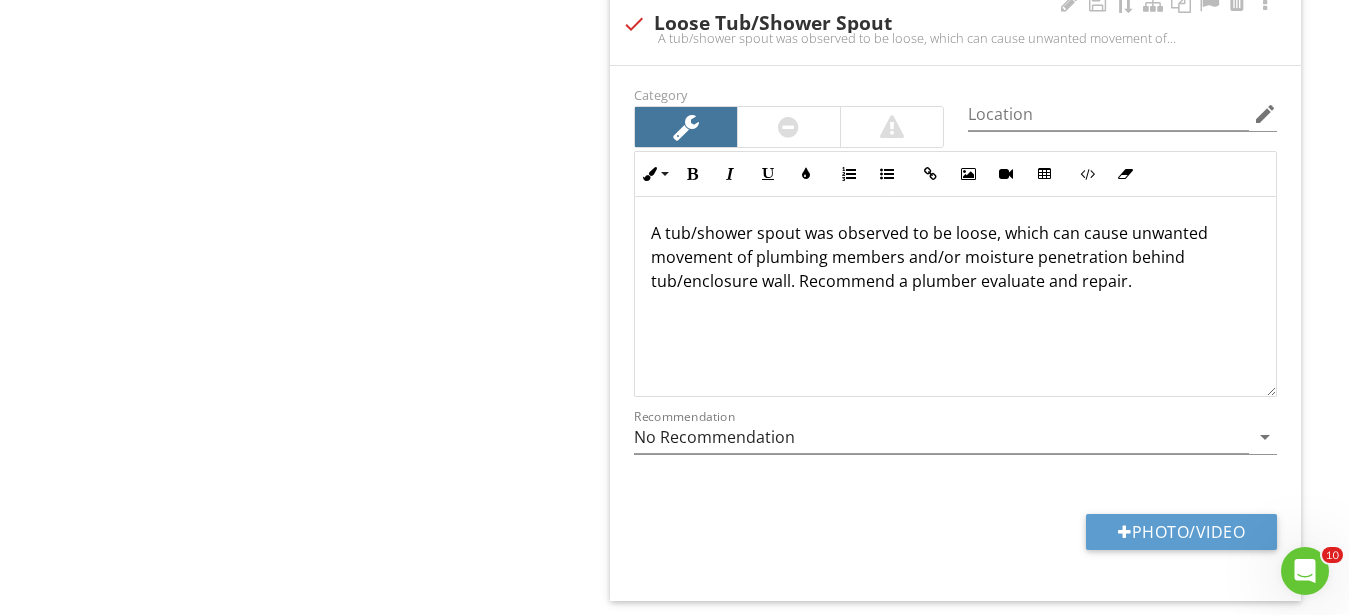 type on "C:\fakepath\IMG_0394.JPG" 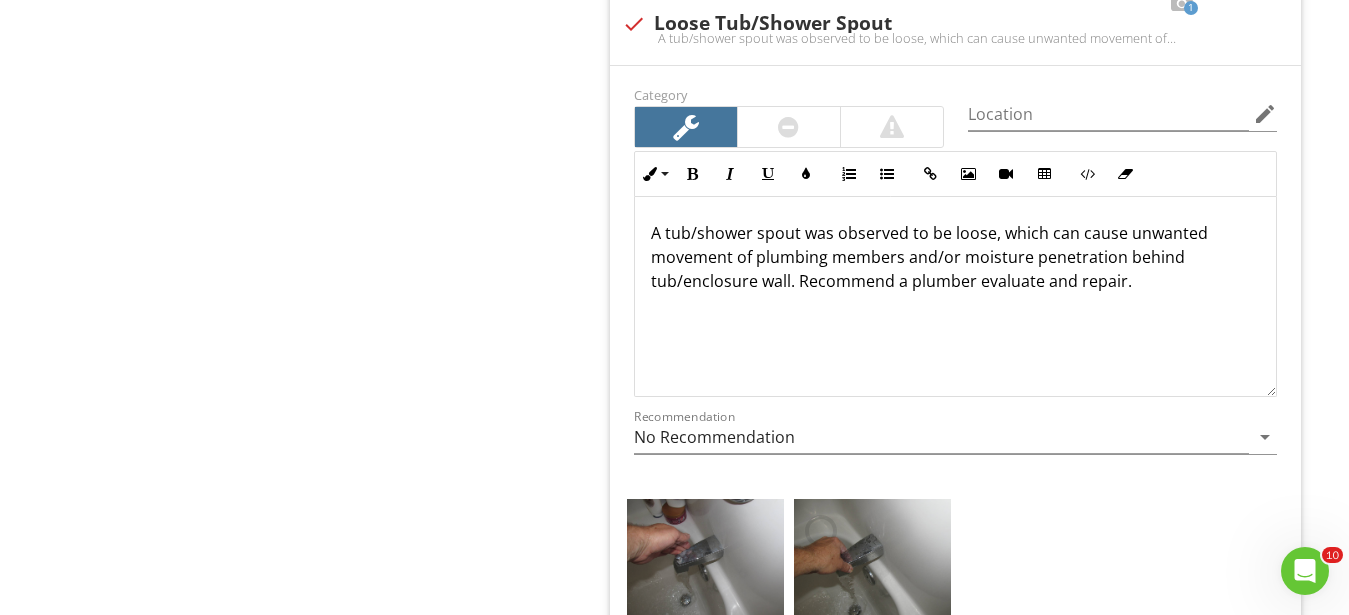 scroll, scrollTop: 1, scrollLeft: 0, axis: vertical 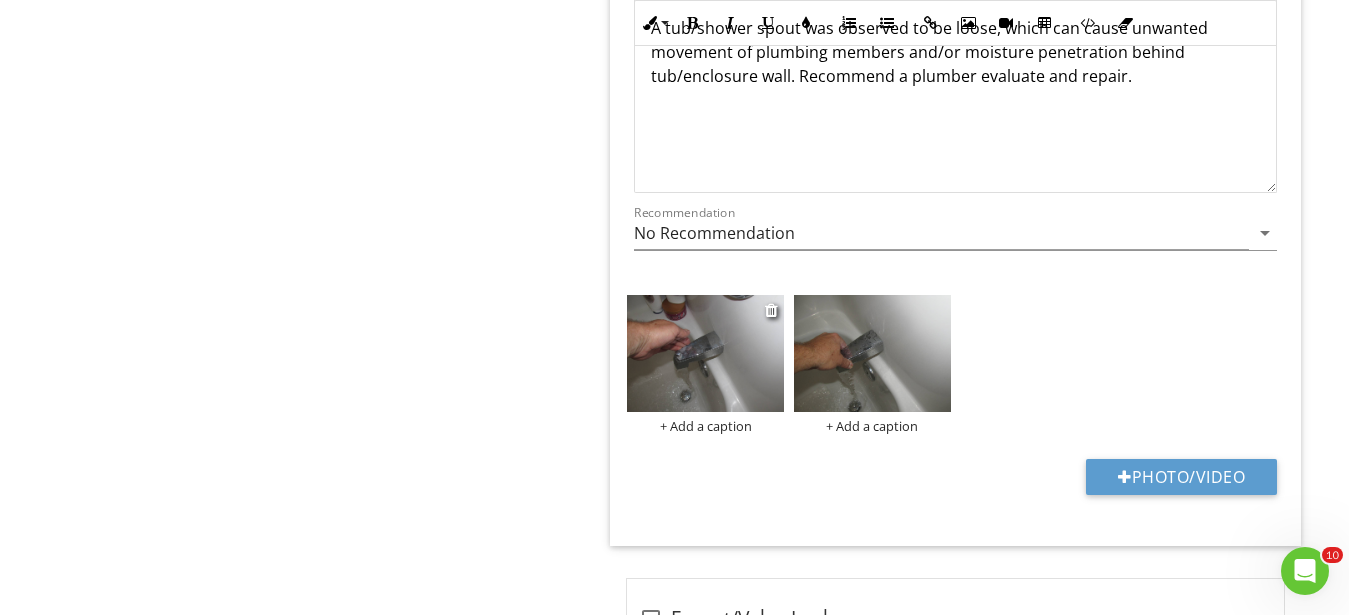 click on "+ Add a caption" at bounding box center (705, 426) 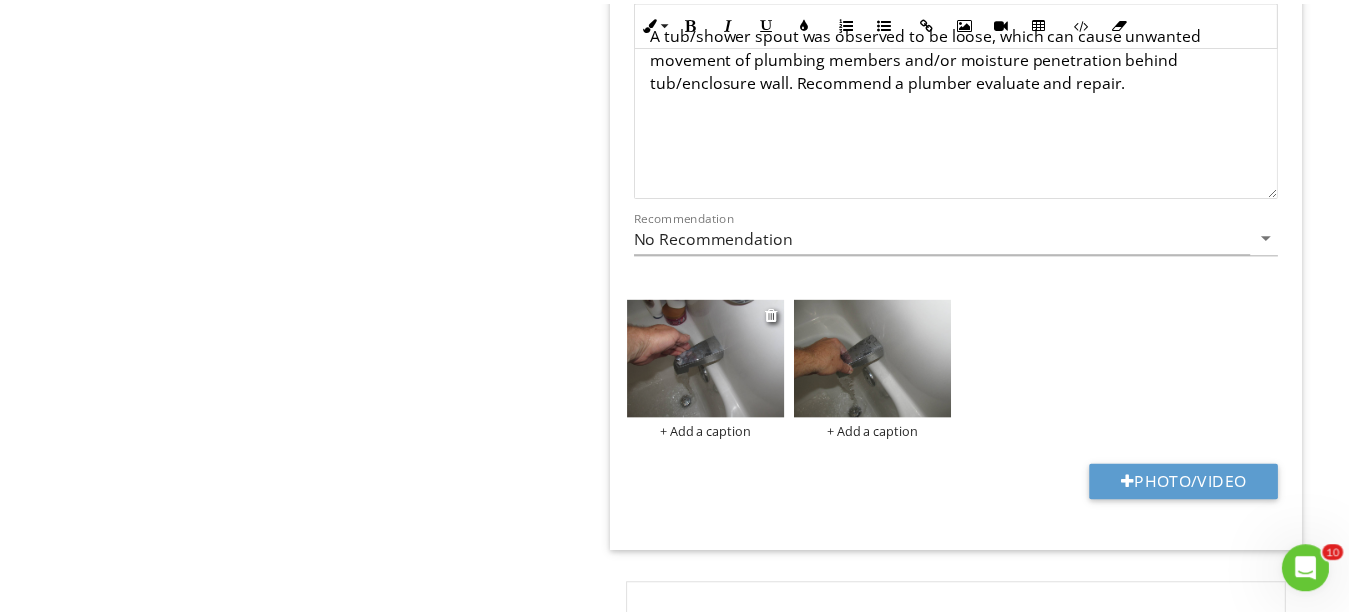 scroll, scrollTop: 1, scrollLeft: 0, axis: vertical 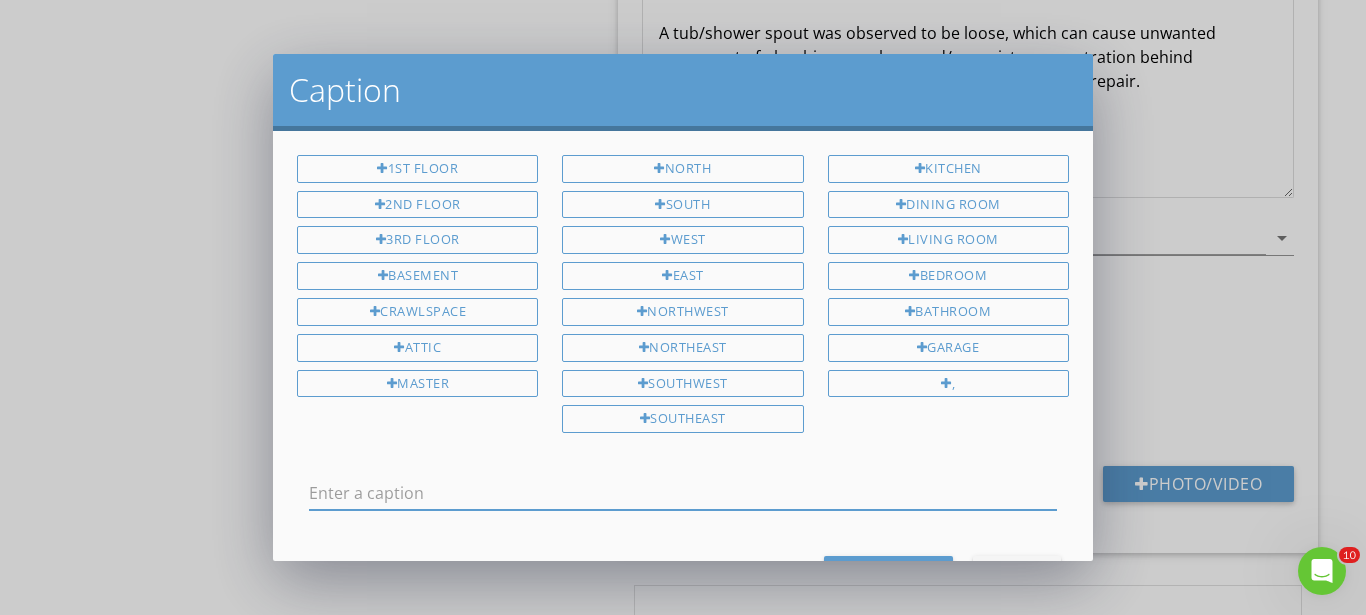 click at bounding box center (683, 493) 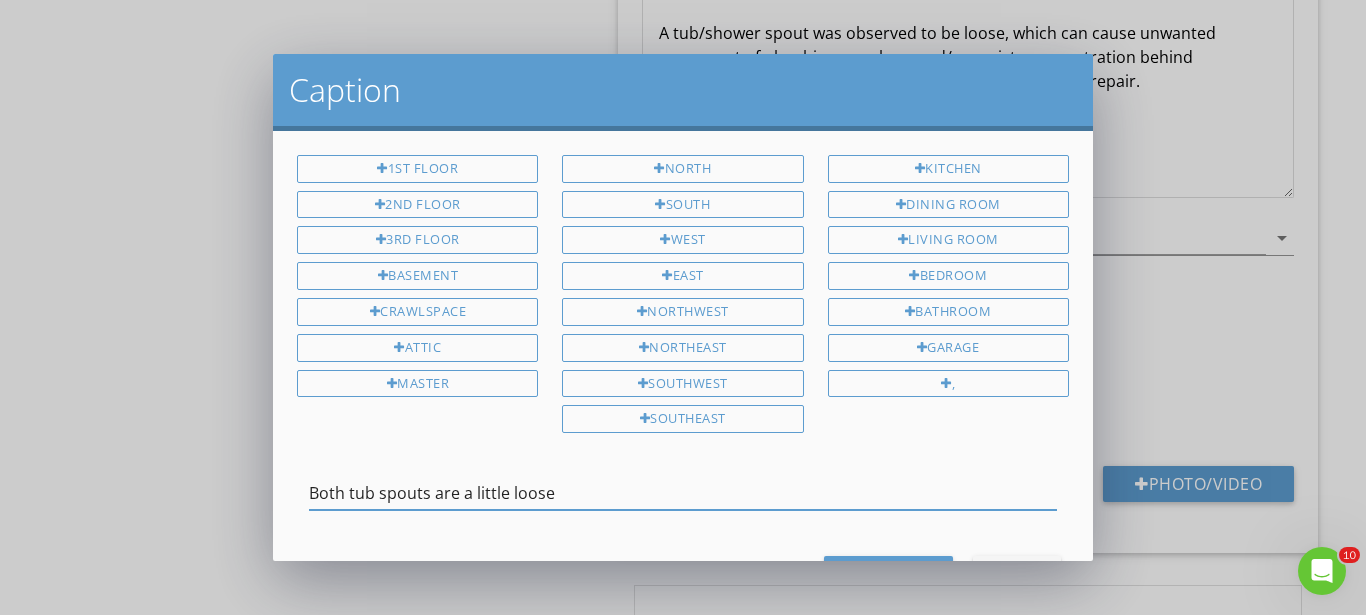 type on "Both tub spouts are a little loose" 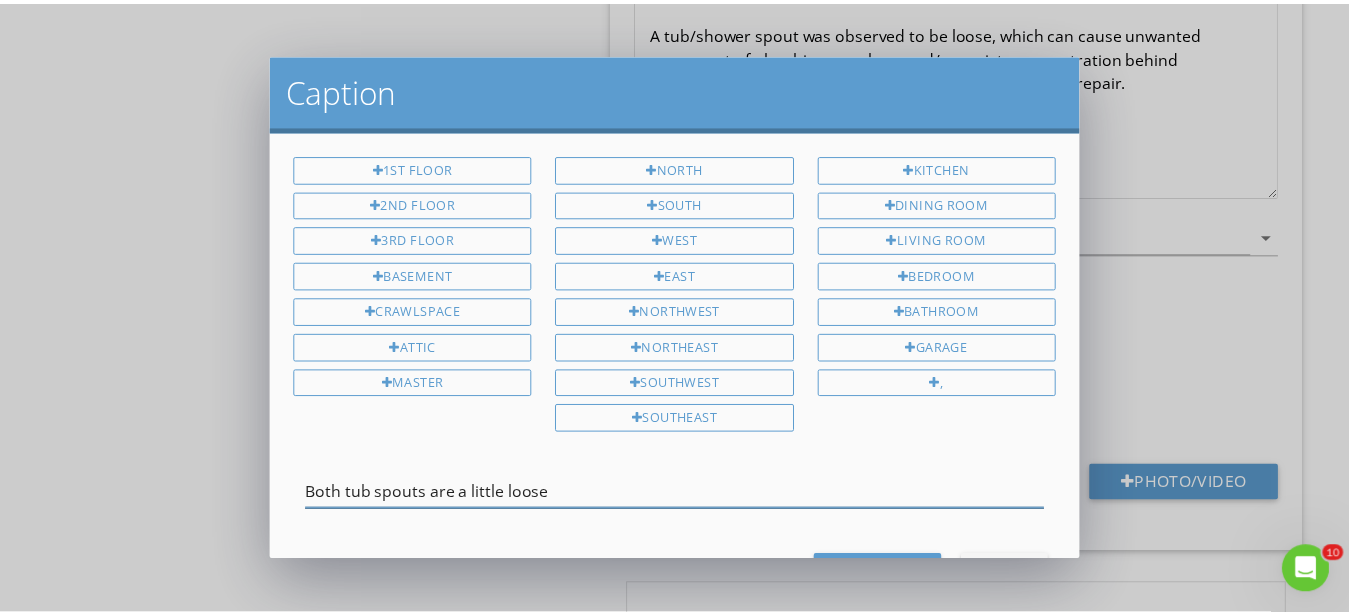 scroll, scrollTop: 1, scrollLeft: 0, axis: vertical 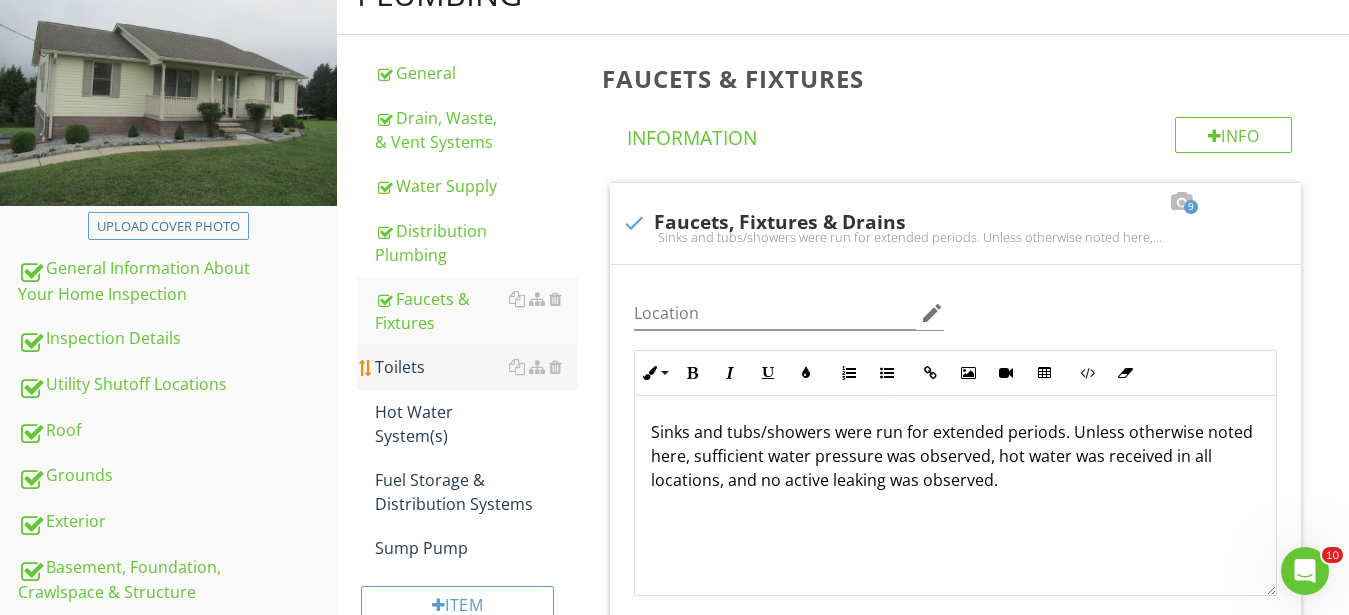 click on "Toilets" at bounding box center (476, 367) 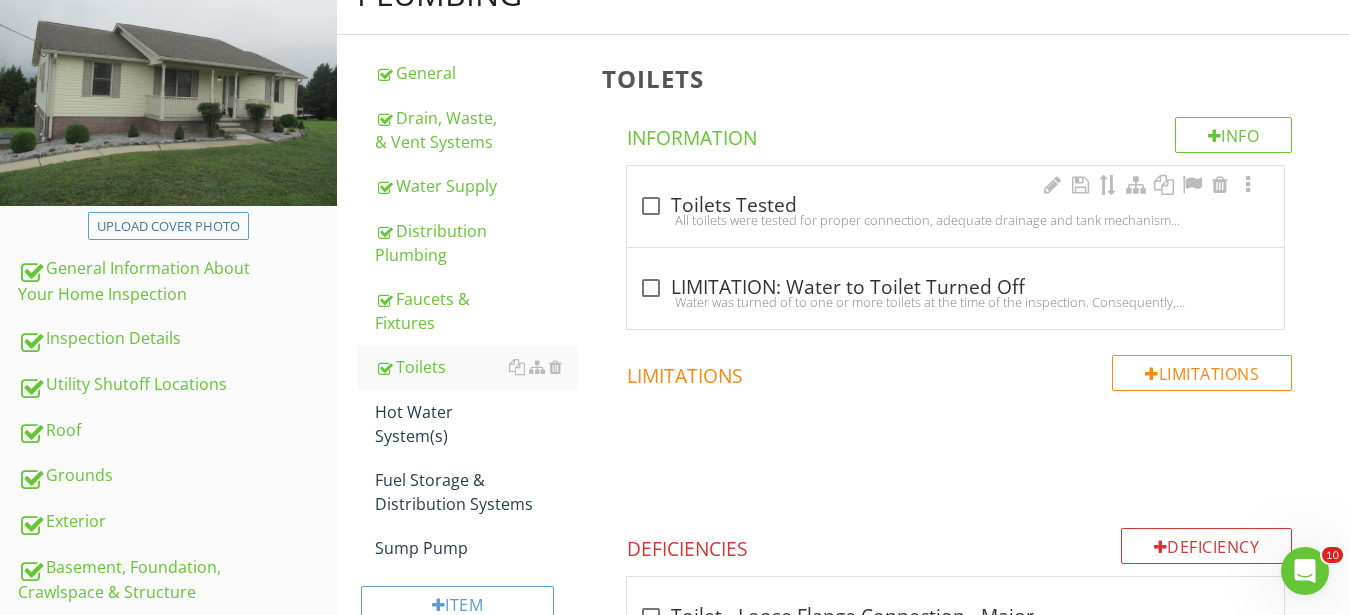 click on "check_box_outline_blank
Toilets Tested" at bounding box center (955, 206) 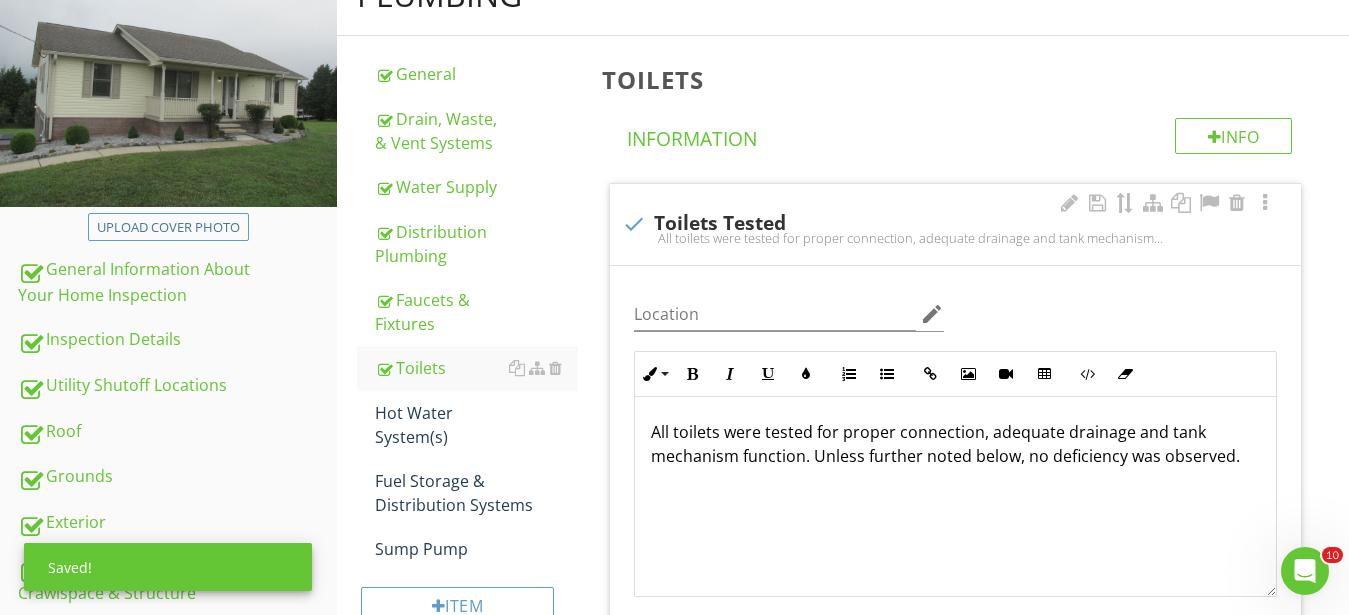 scroll, scrollTop: 1, scrollLeft: 0, axis: vertical 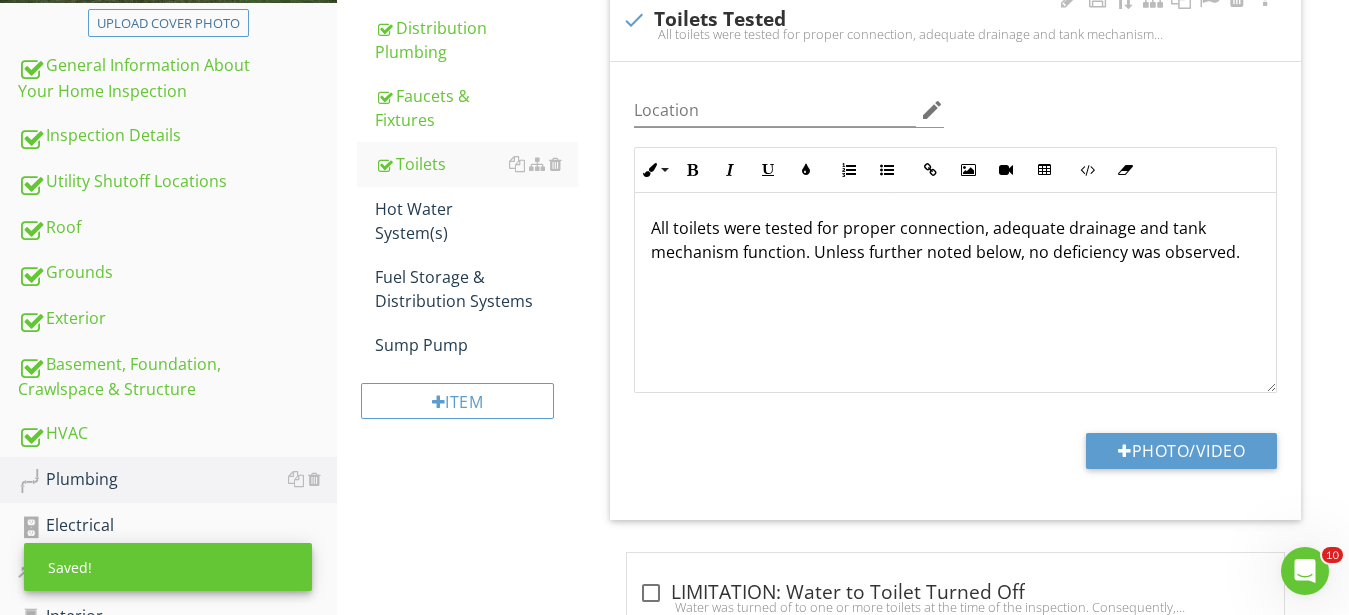 click on "Location edit       Inline Style XLarge Large Normal Small Light Small/Light Bold Italic Underline Colors Ordered List Unordered List Insert Link Insert Image Insert Video Insert Table Code View Clear Formatting All toilets were tested for proper connection, adequate drainage and tank mechanism function. Unless further noted below, no deficiency was observed. Enter text here <p>All toilets were tested for proper connection, adequate drainage and tank mechanism function. Unless further noted below, no deficiency was observed.</p>
Photo/Video" at bounding box center (955, 291) 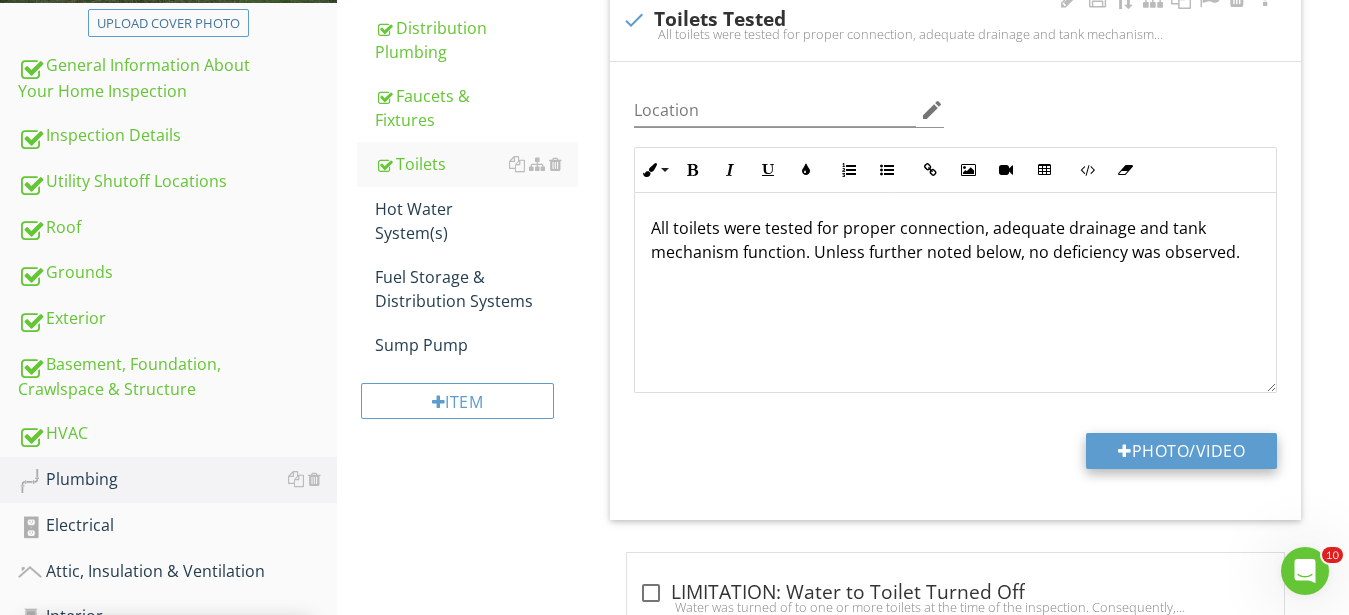 click on "Photo/Video" at bounding box center (1181, 451) 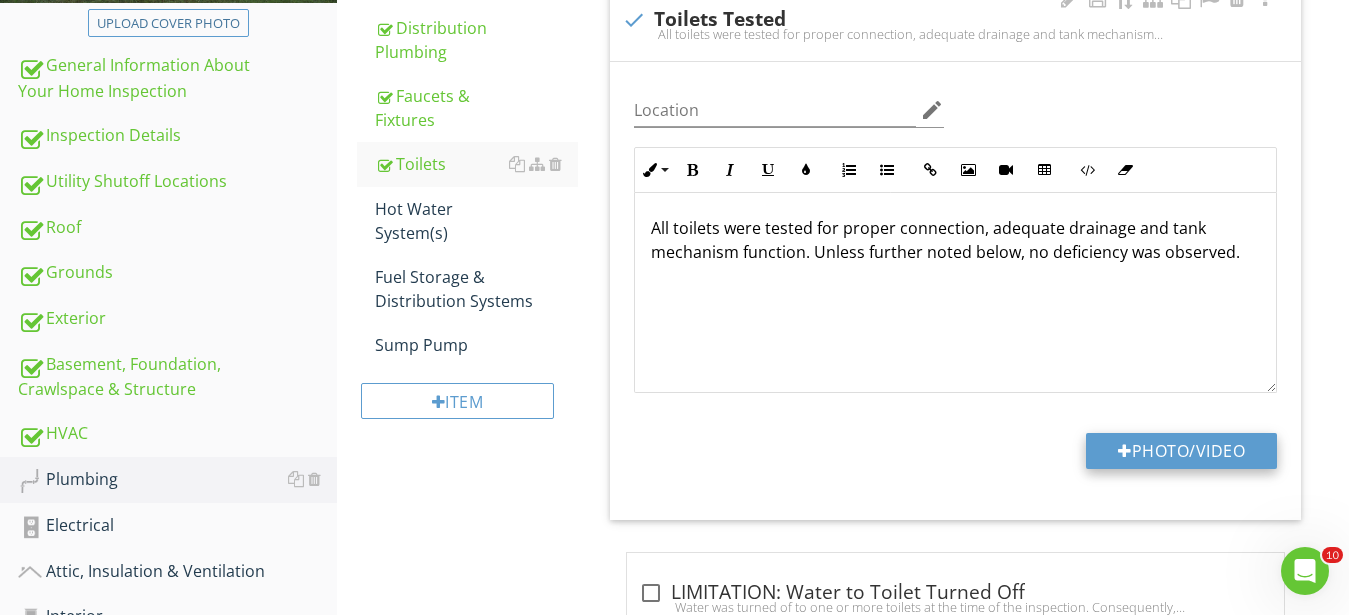 type on "C:\fakepath\IMG_0388.JPG" 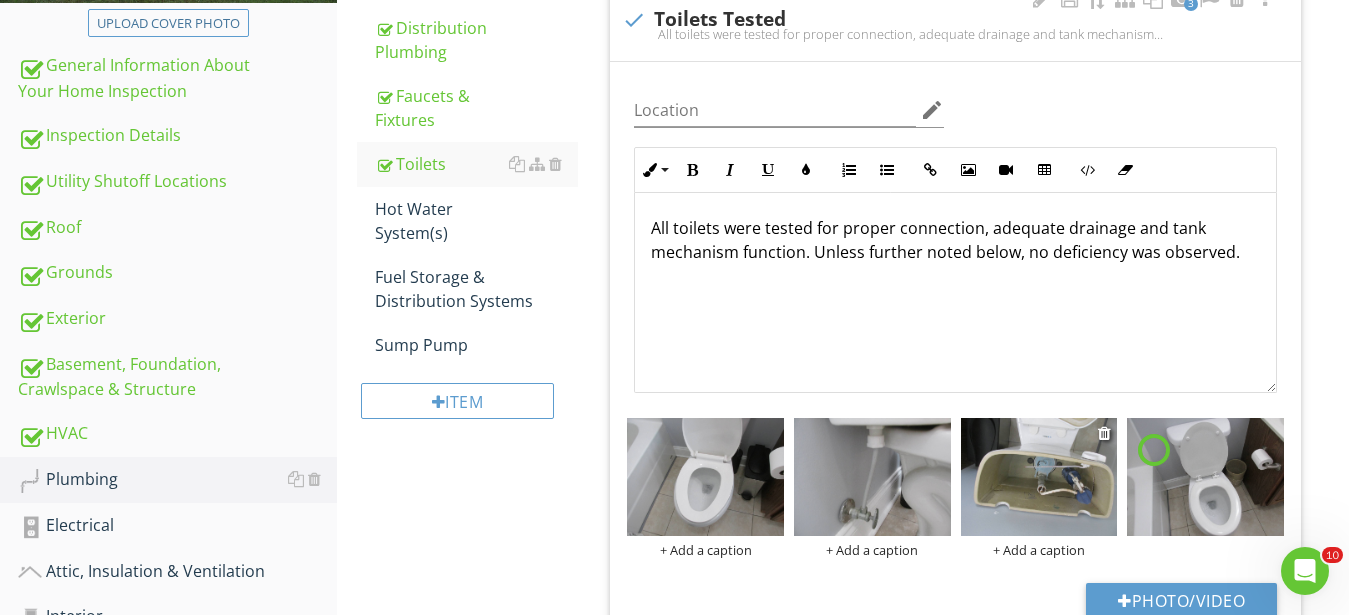 click at bounding box center (1039, 477) 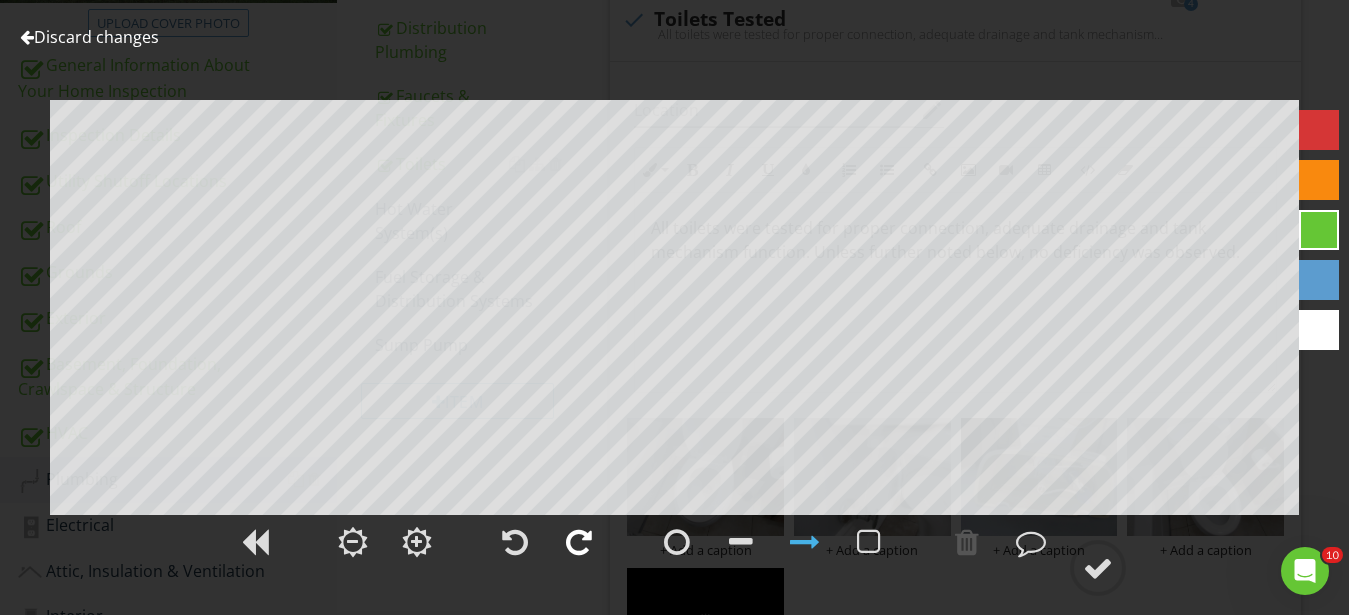 click at bounding box center (579, 542) 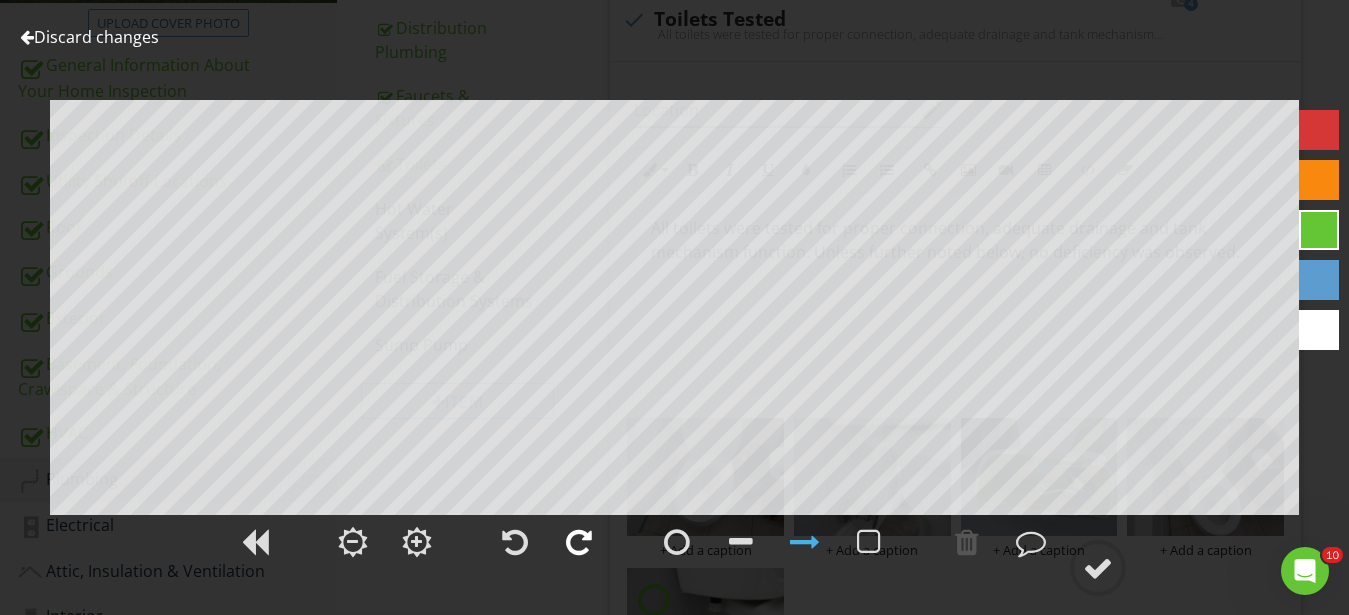 click at bounding box center [579, 542] 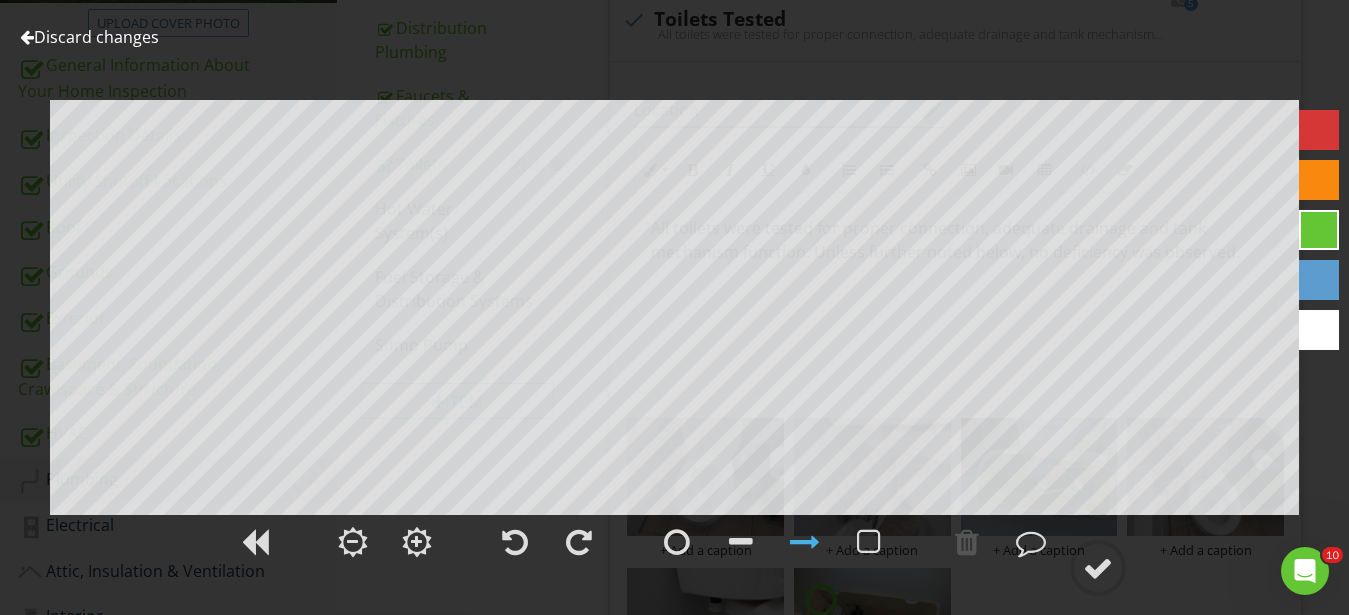 click at bounding box center (674, 553) 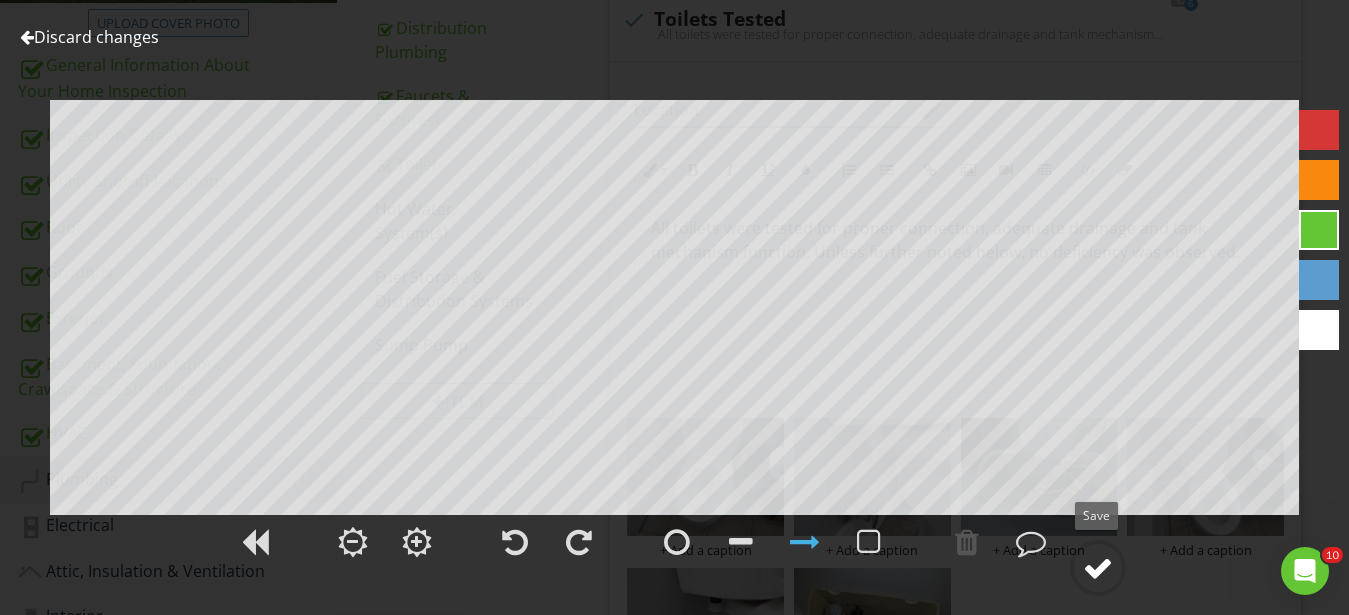 click 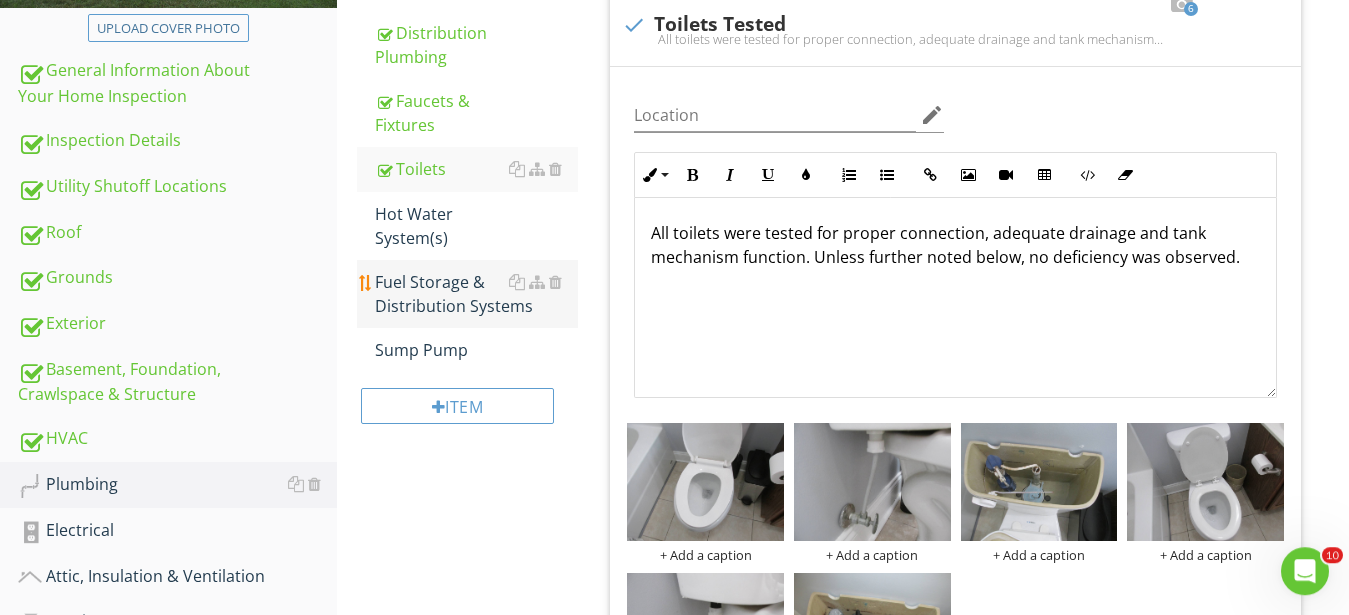 scroll, scrollTop: 368, scrollLeft: 0, axis: vertical 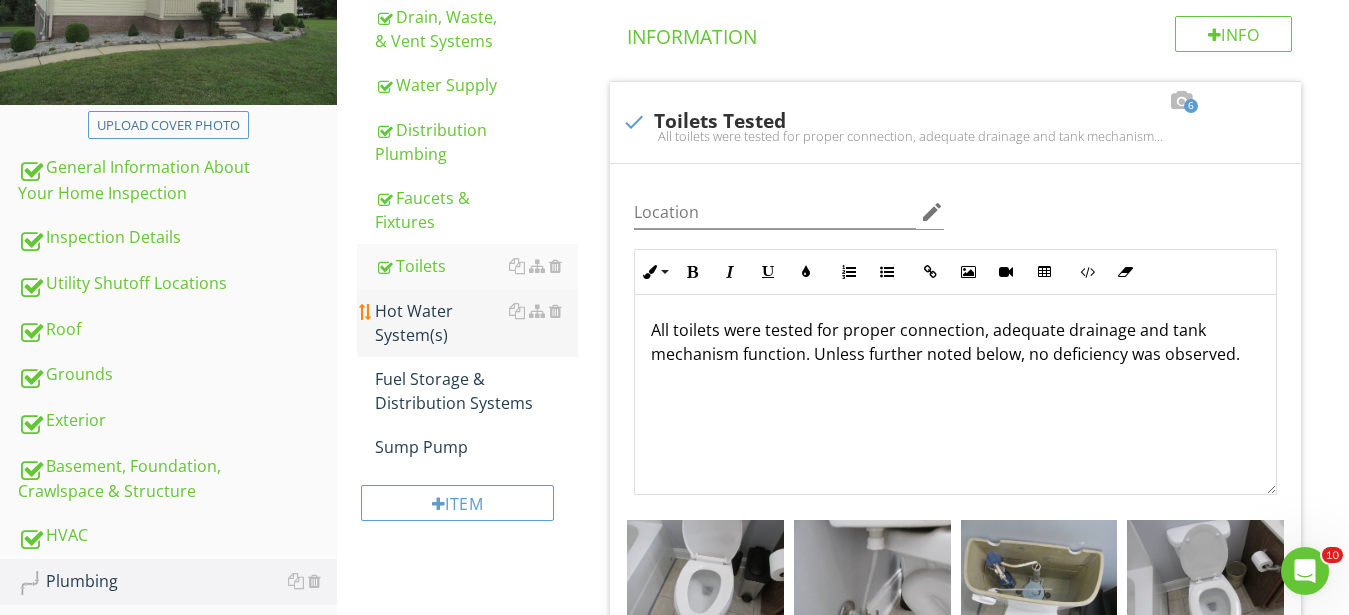 click on "Hot Water System(s)" at bounding box center [476, 323] 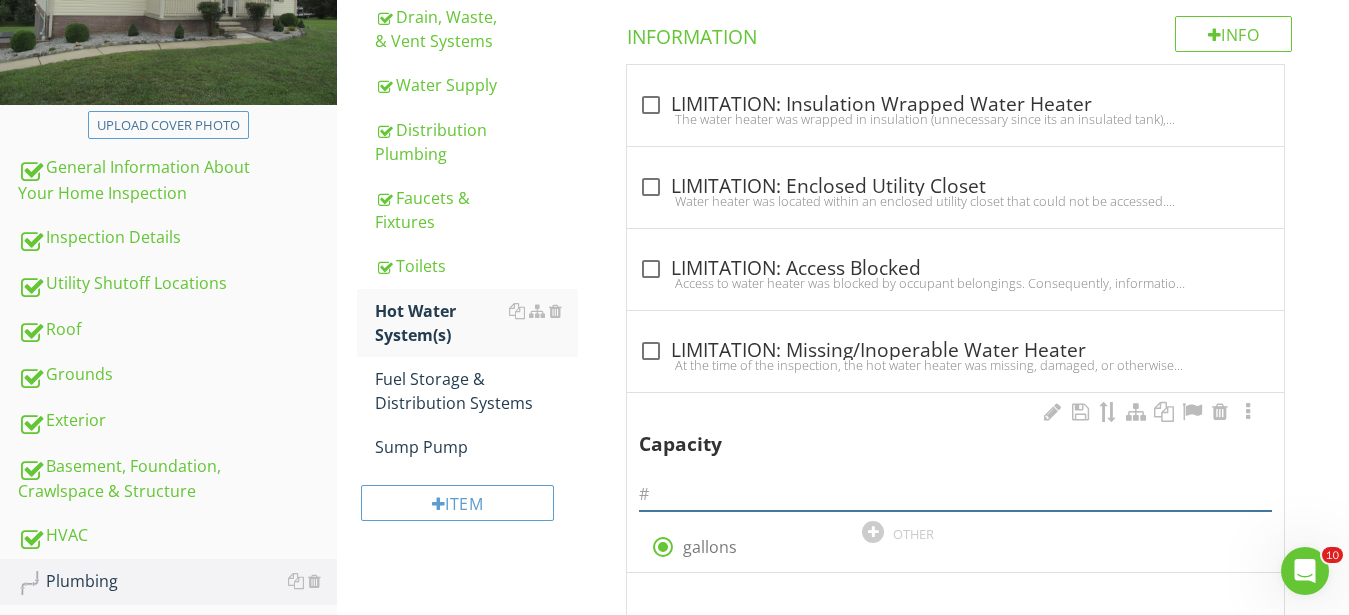 click at bounding box center [955, 494] 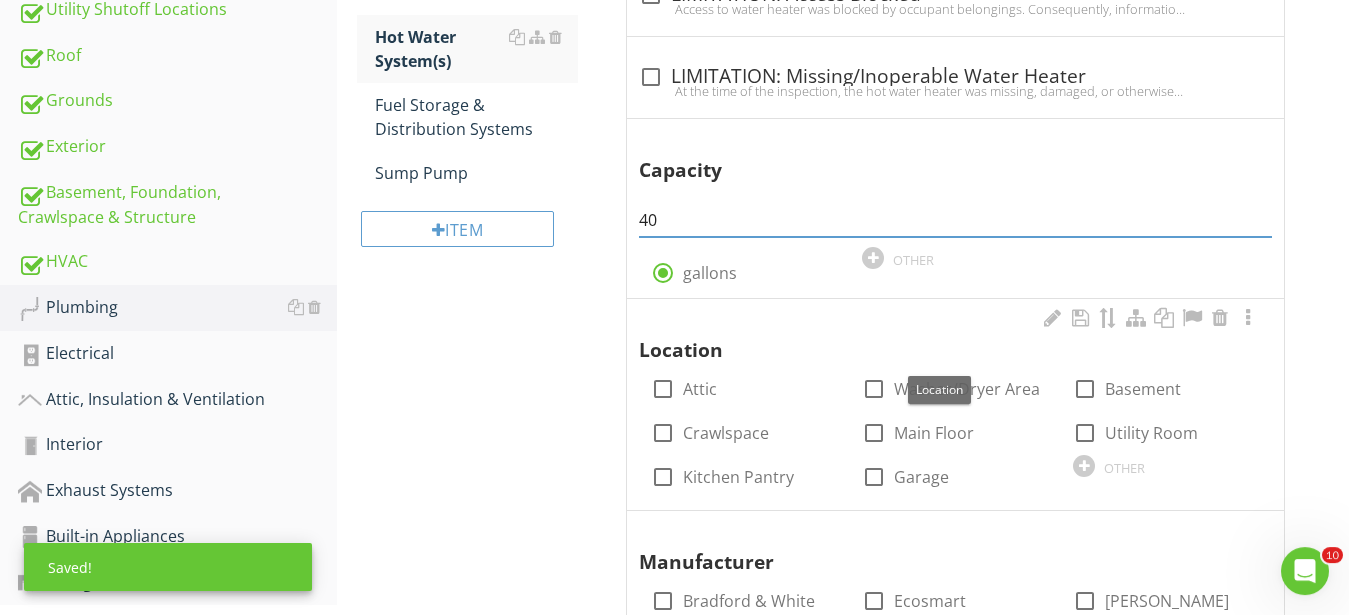 scroll, scrollTop: 674, scrollLeft: 0, axis: vertical 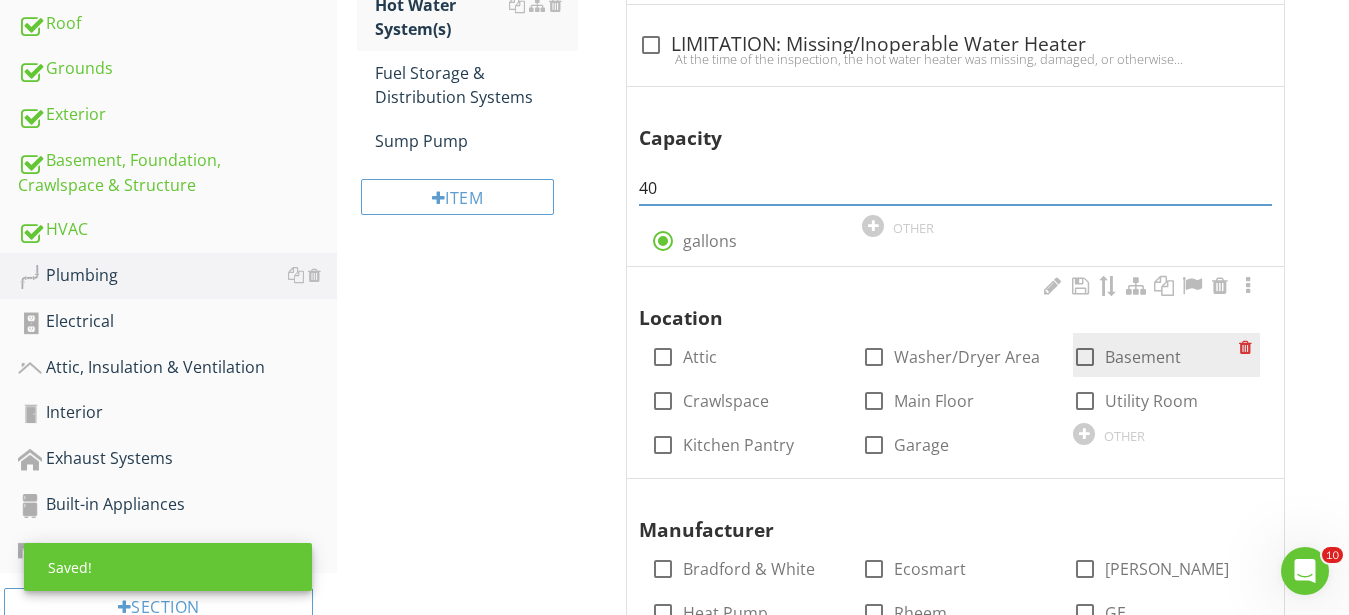 type on "40" 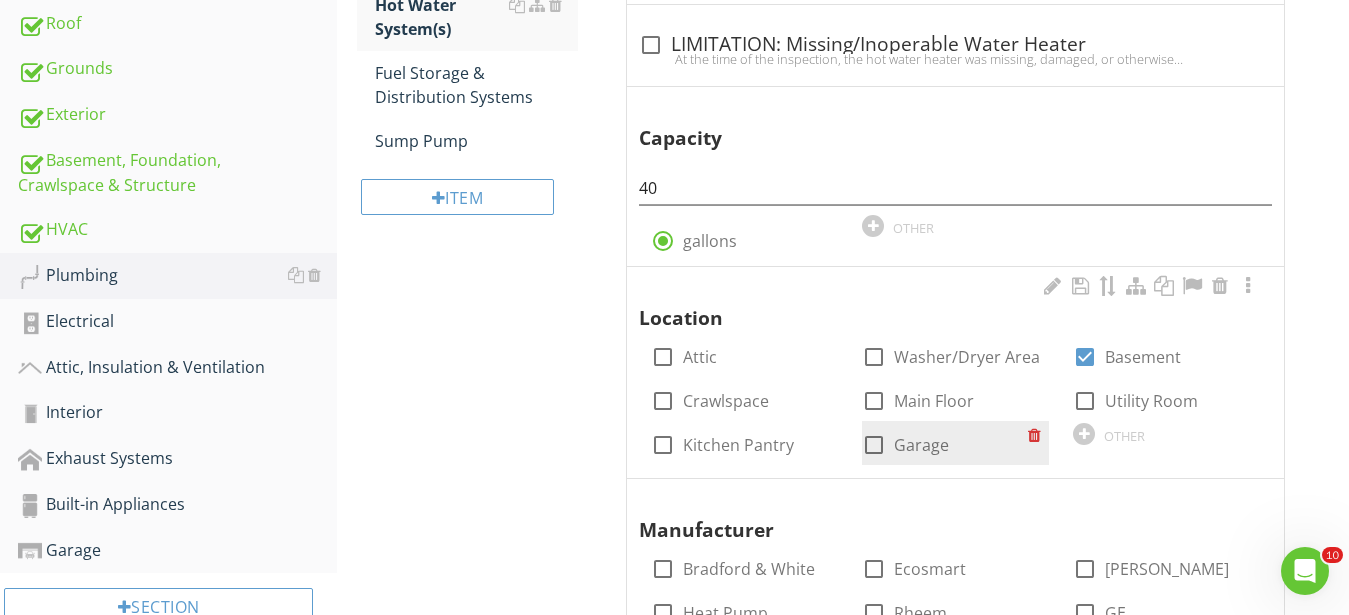 click at bounding box center [874, 445] 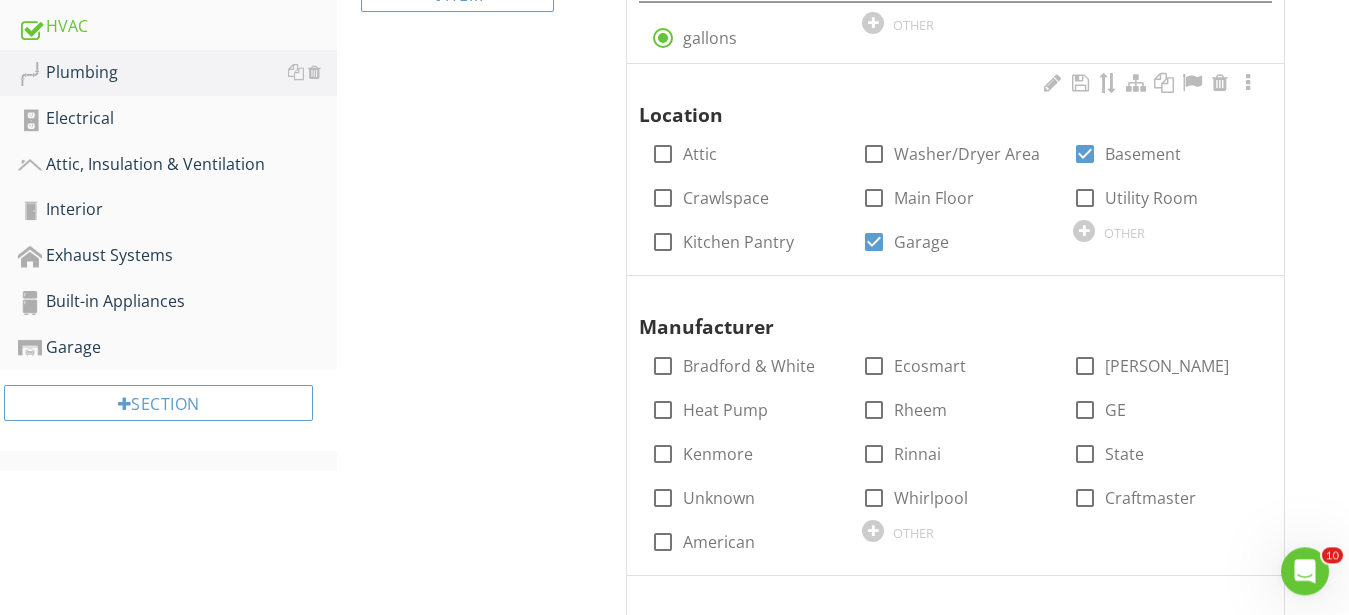 scroll, scrollTop: 878, scrollLeft: 0, axis: vertical 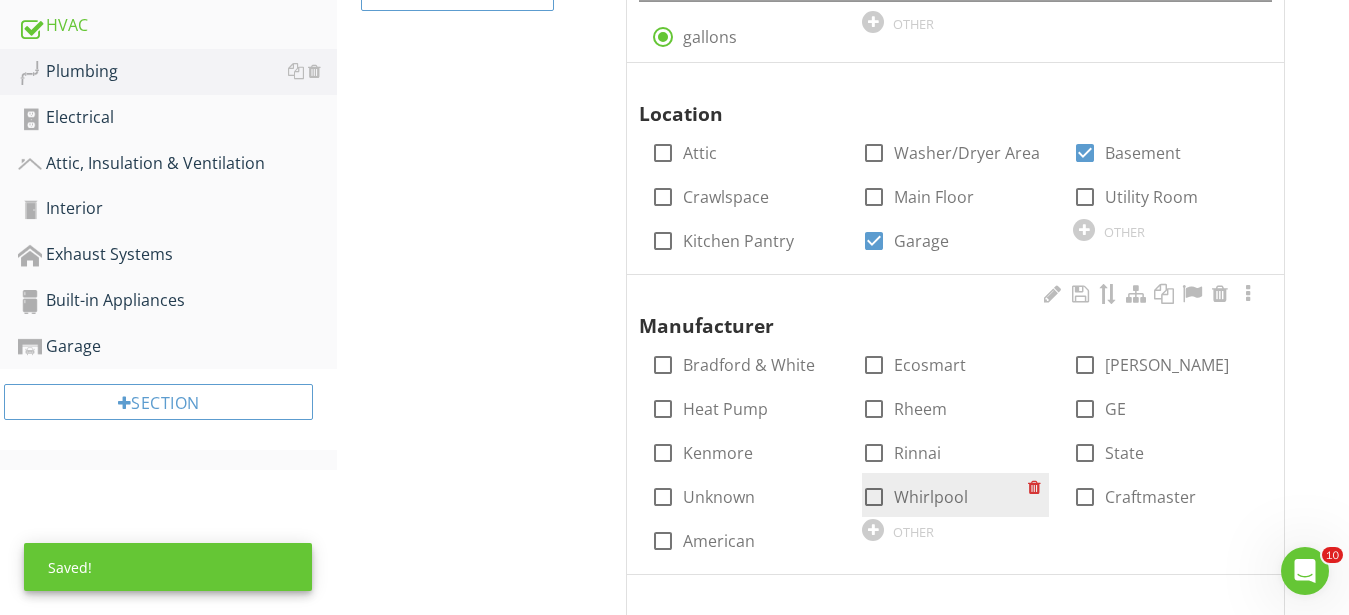click at bounding box center (874, 497) 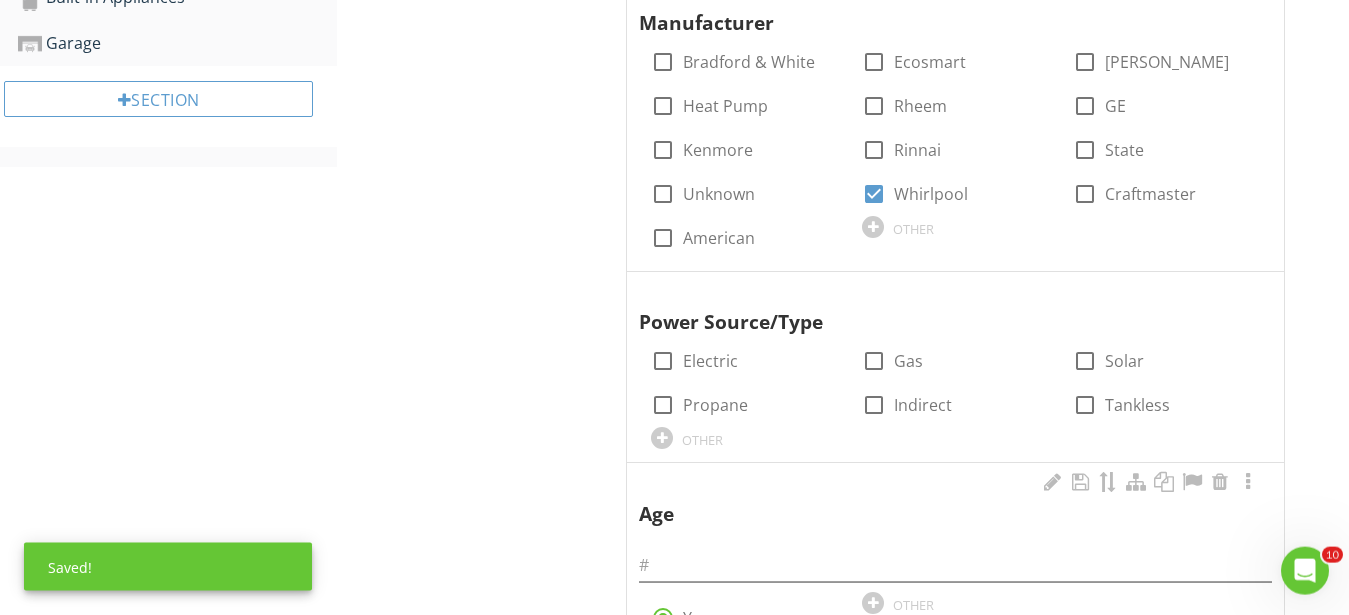 scroll, scrollTop: 1184, scrollLeft: 0, axis: vertical 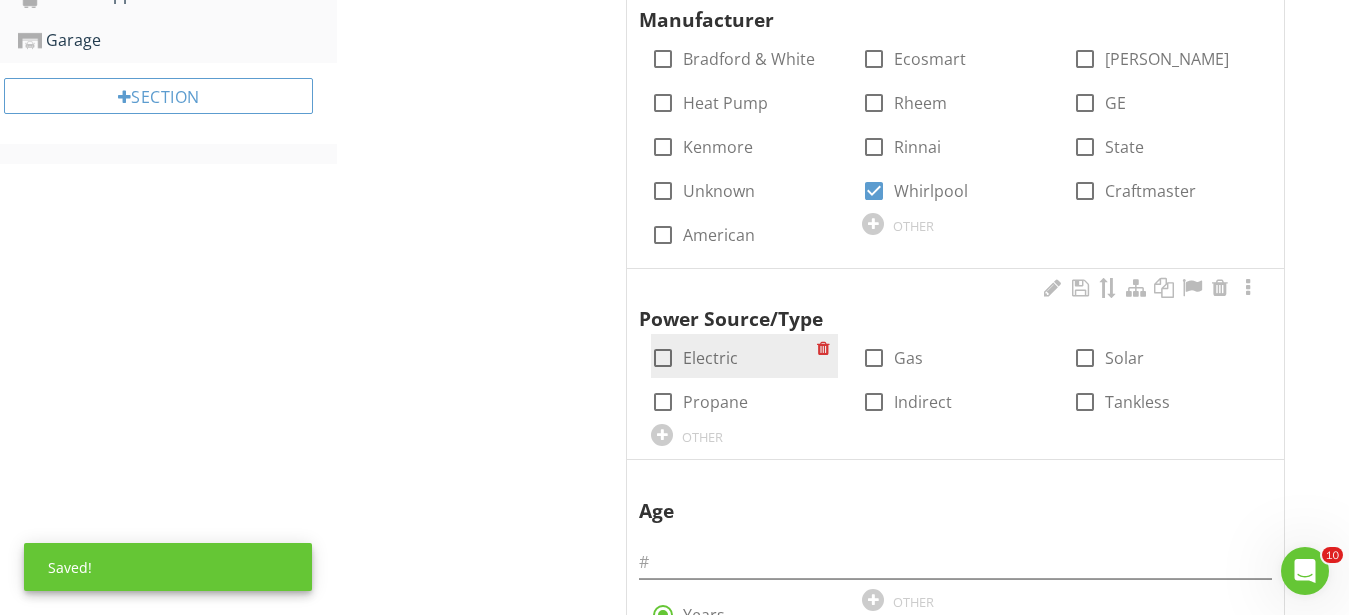 click at bounding box center [663, 358] 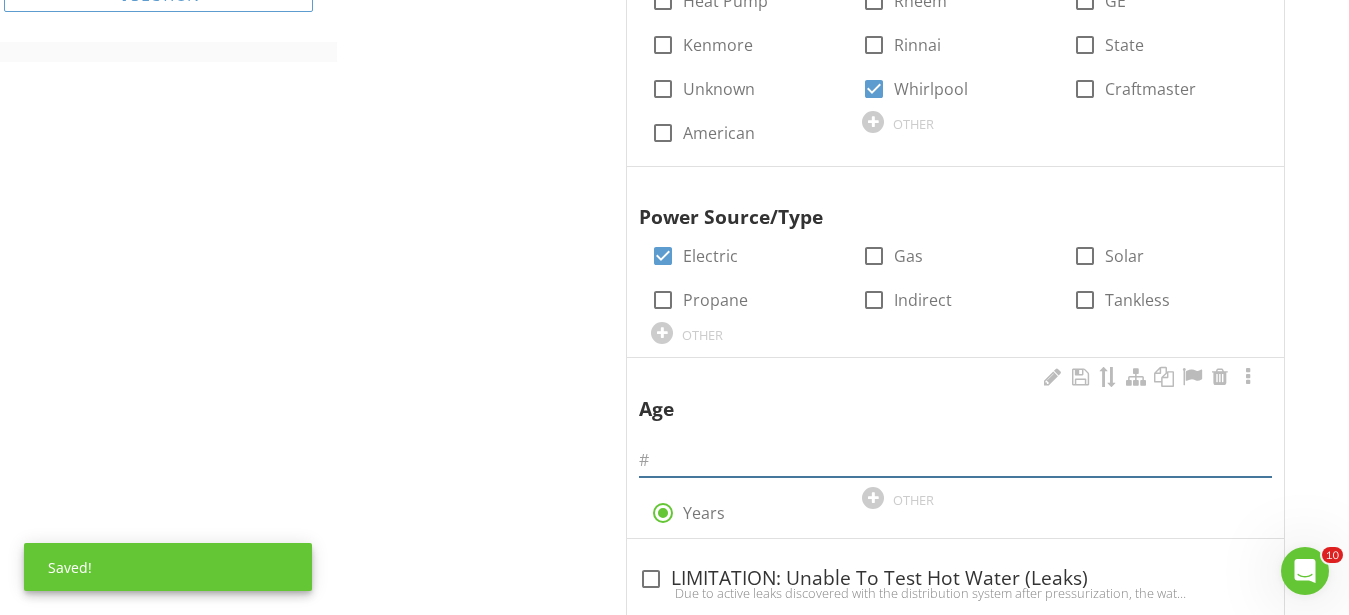 click at bounding box center (955, 460) 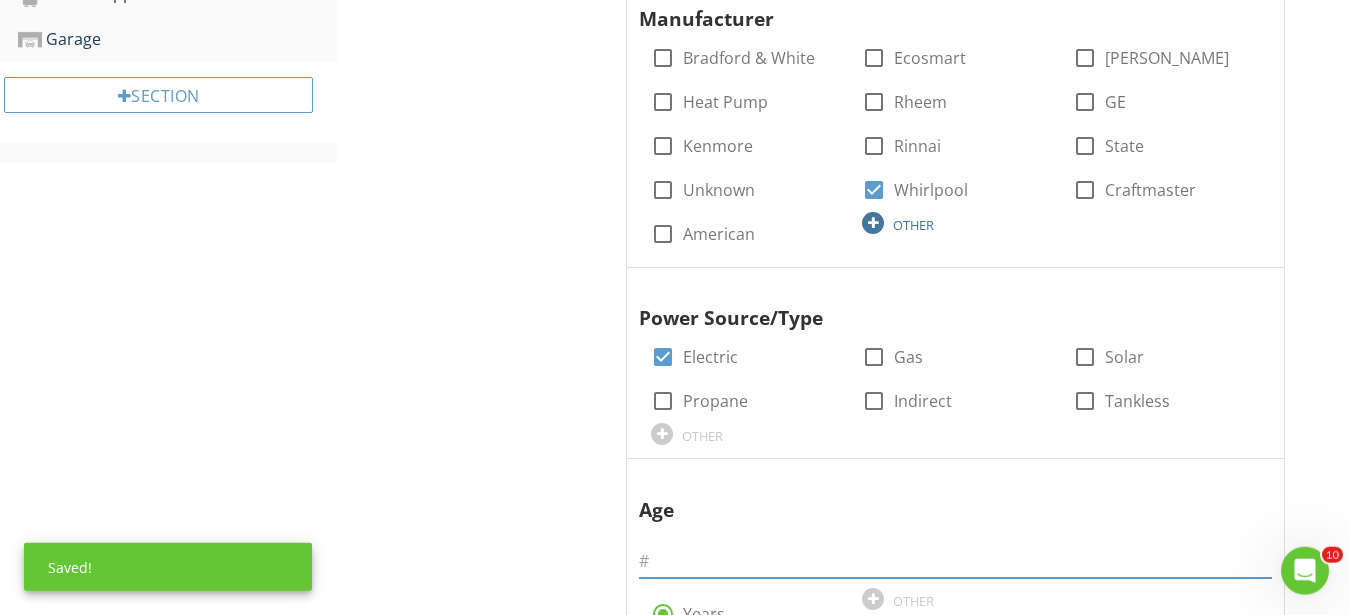 scroll, scrollTop: 1082, scrollLeft: 0, axis: vertical 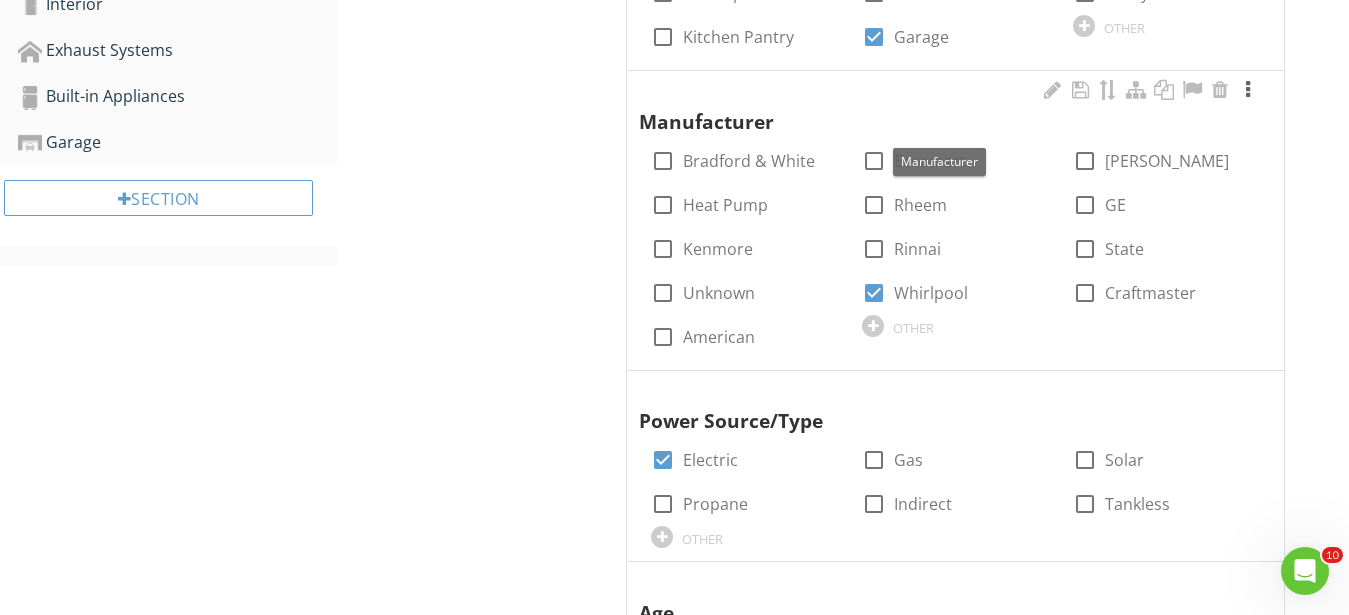 click at bounding box center (1248, 90) 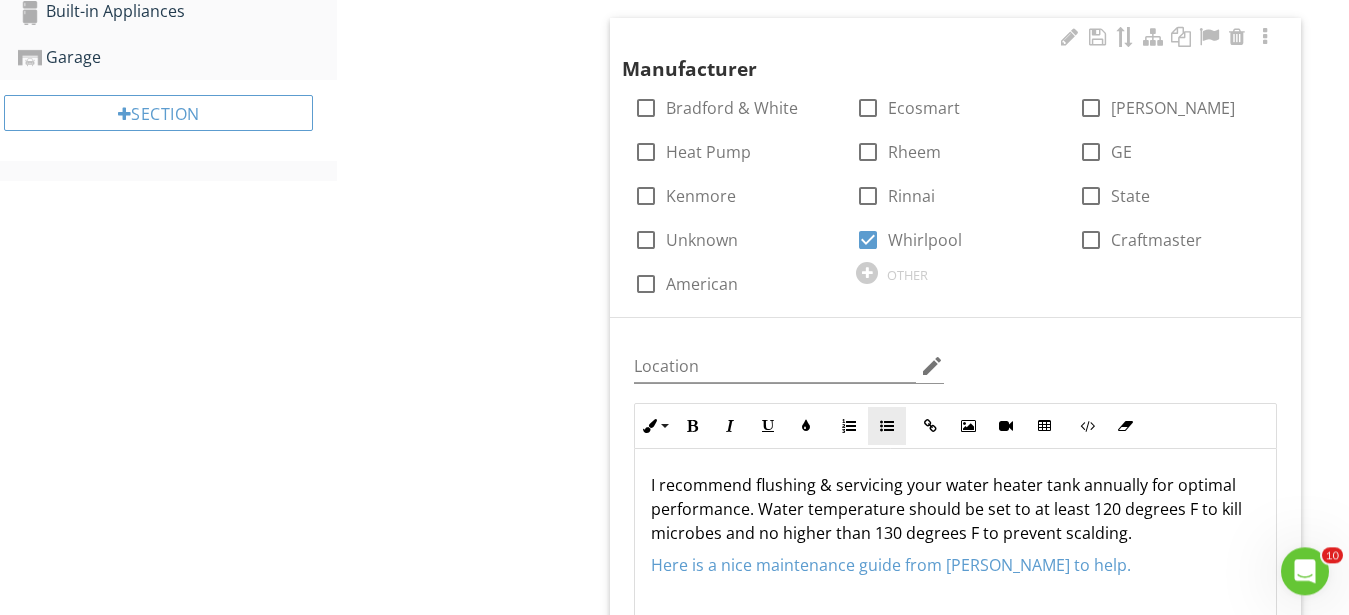 scroll, scrollTop: 1387, scrollLeft: 0, axis: vertical 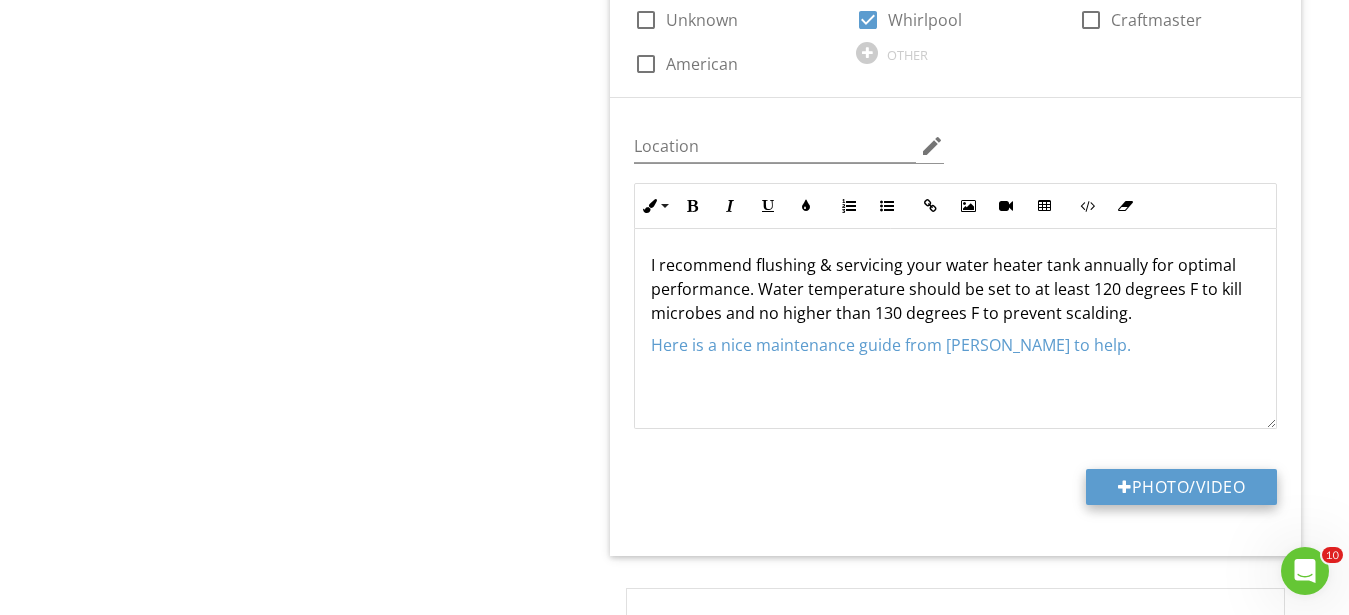 click on "Photo/Video" at bounding box center (1181, 487) 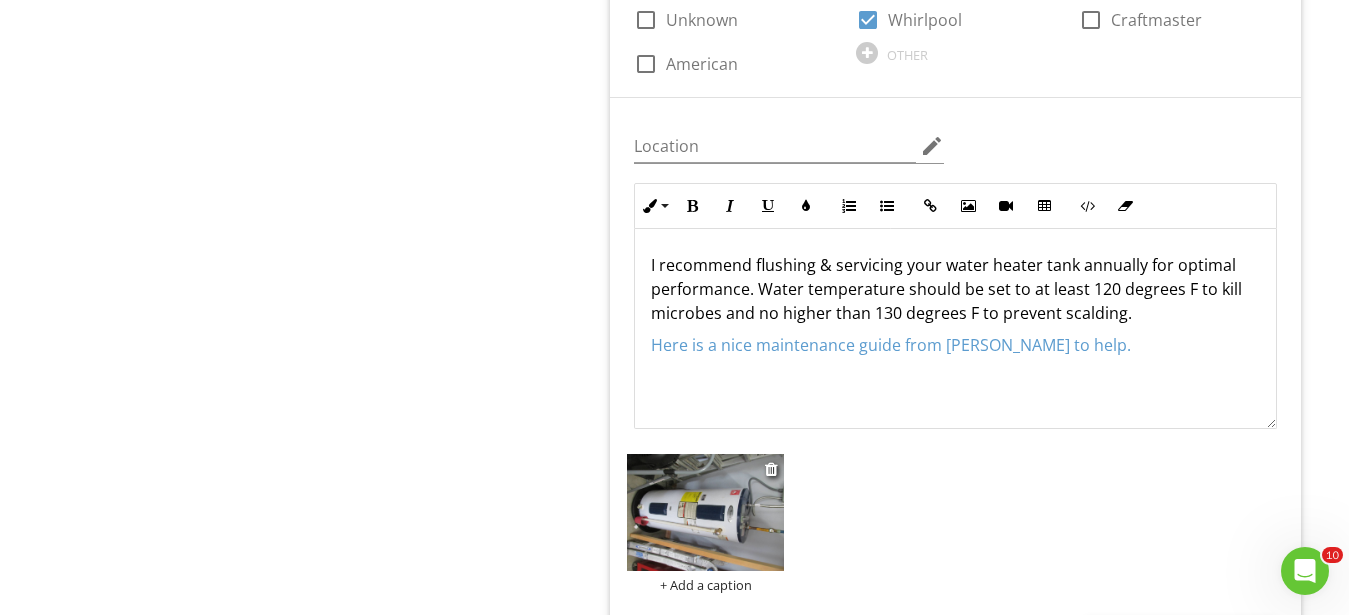 click at bounding box center (705, 513) 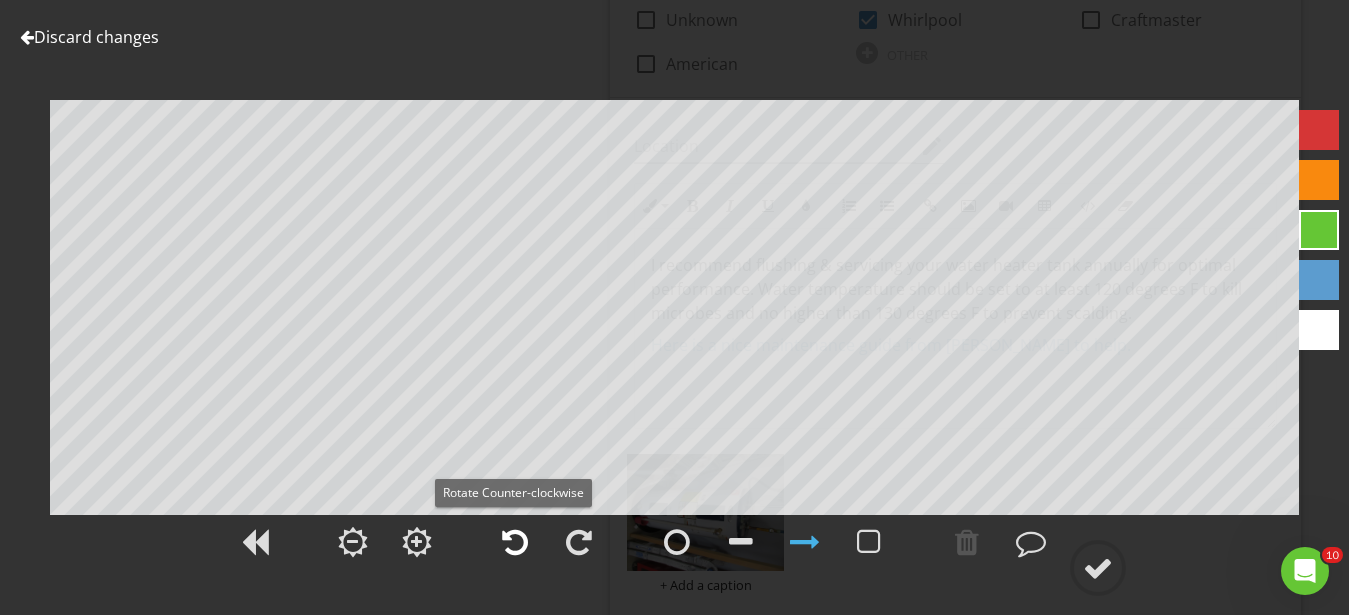 click at bounding box center [515, 542] 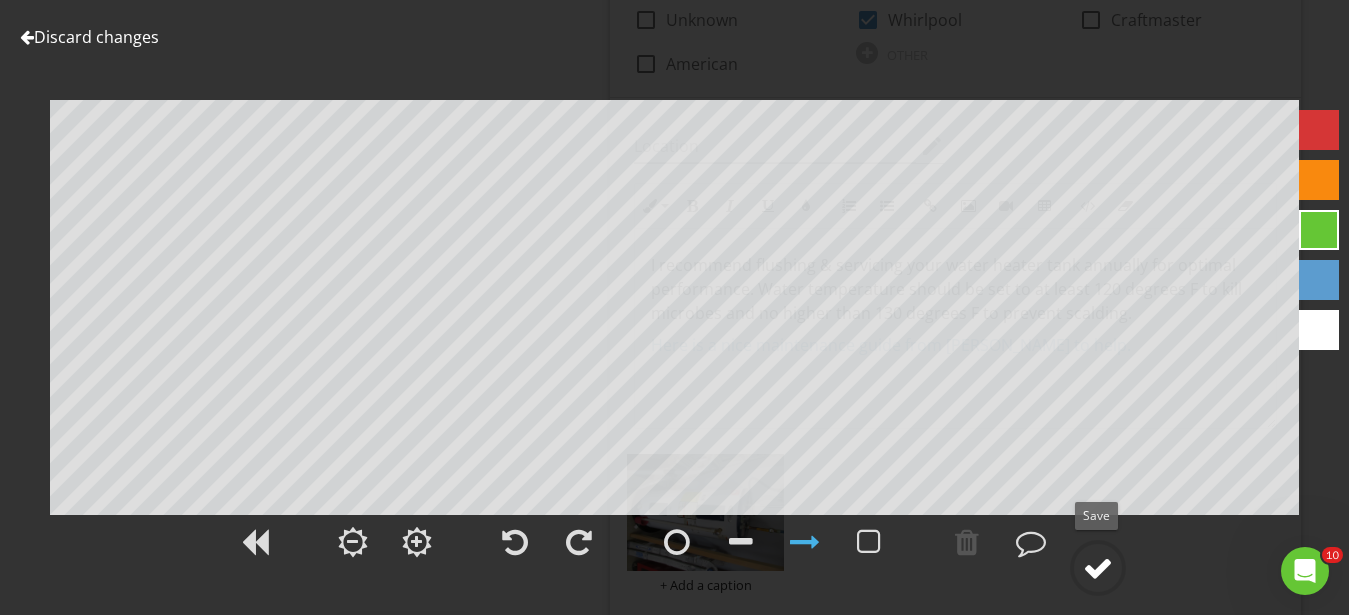 click at bounding box center (1098, 568) 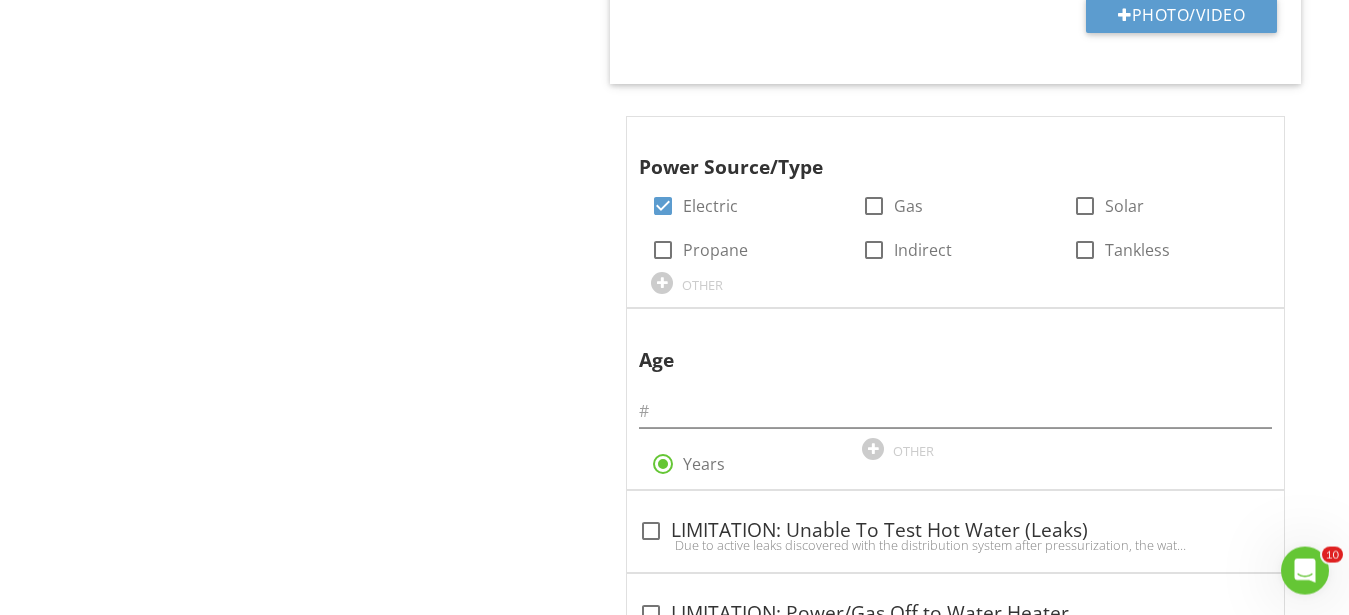 scroll, scrollTop: 2101, scrollLeft: 0, axis: vertical 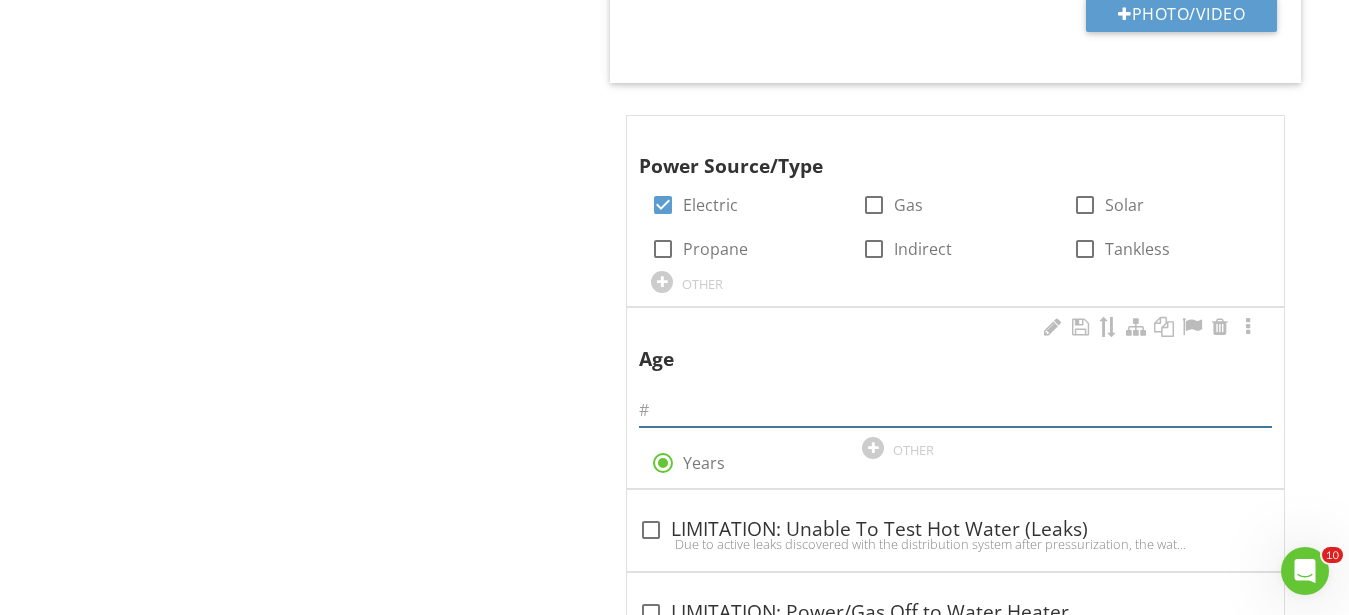 click at bounding box center [955, 410] 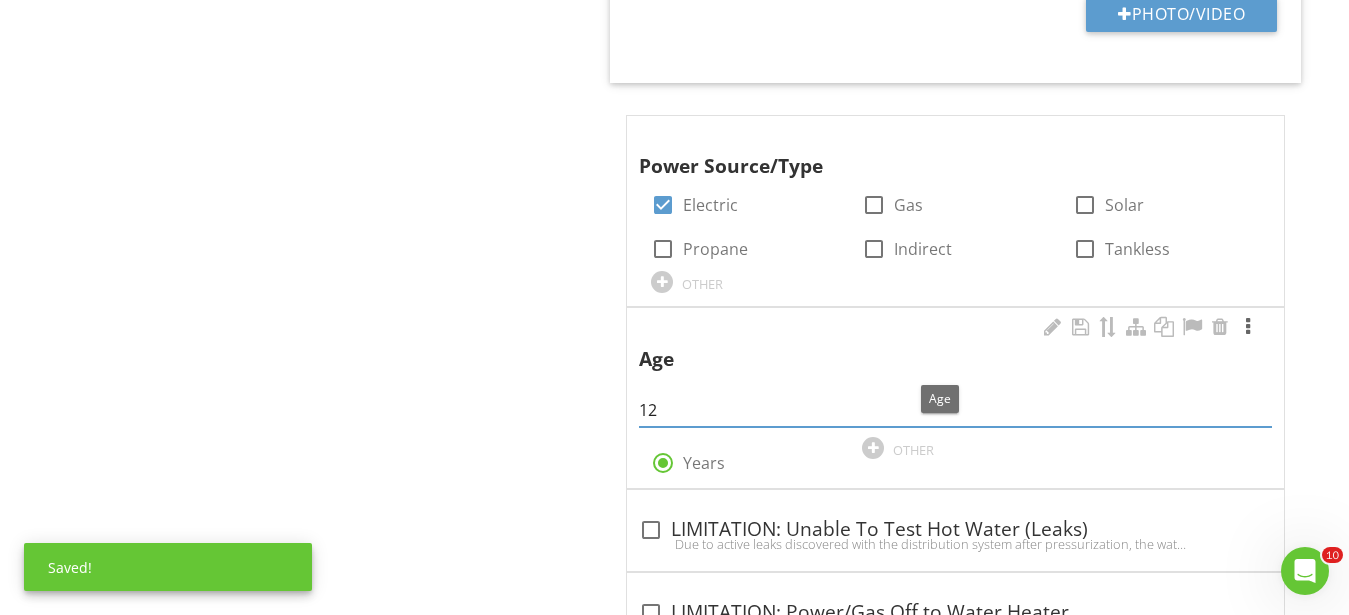type on "12" 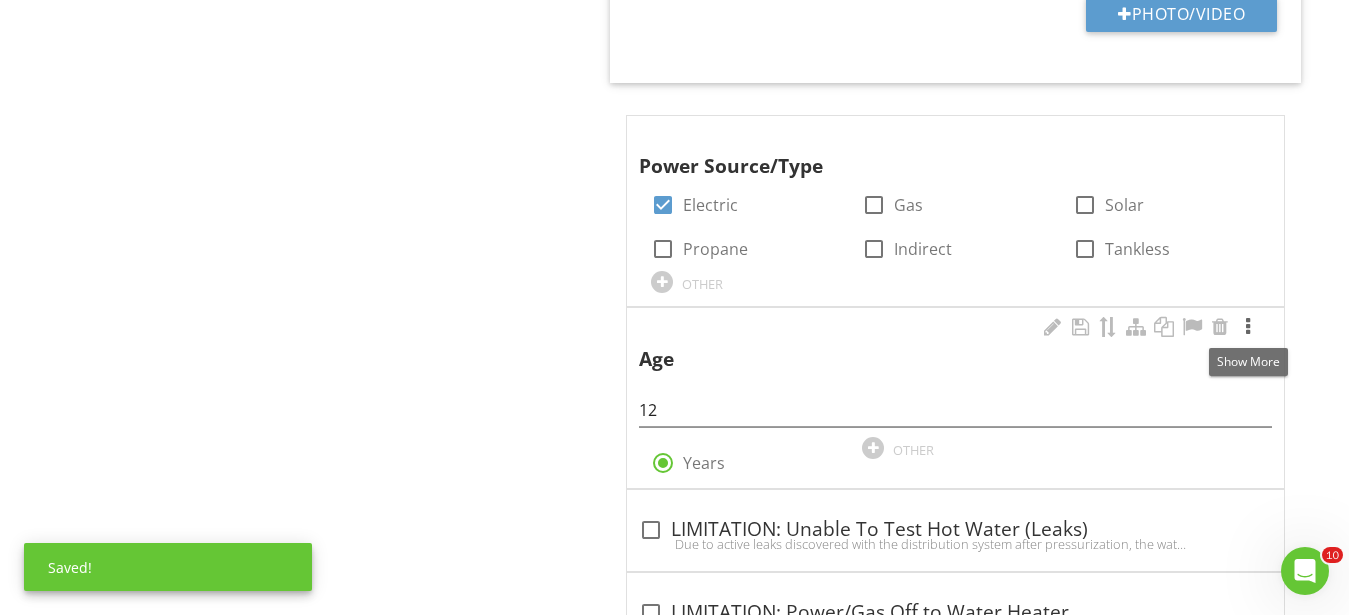 click at bounding box center [1248, 327] 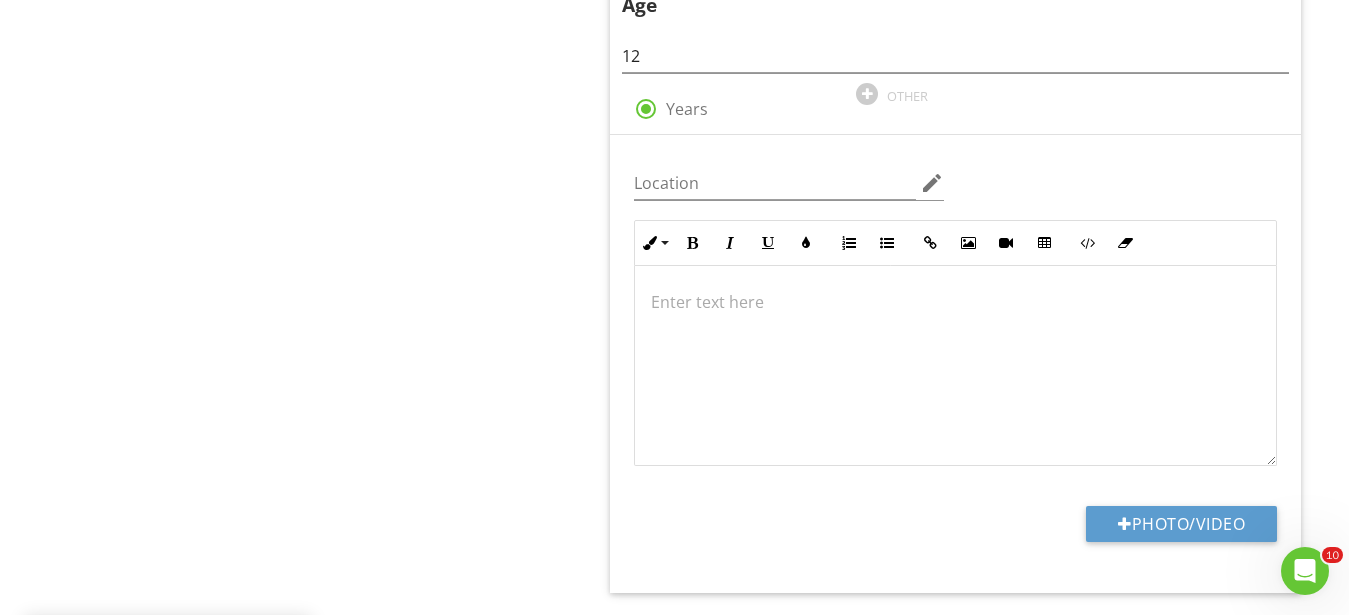 scroll, scrollTop: 2508, scrollLeft: 0, axis: vertical 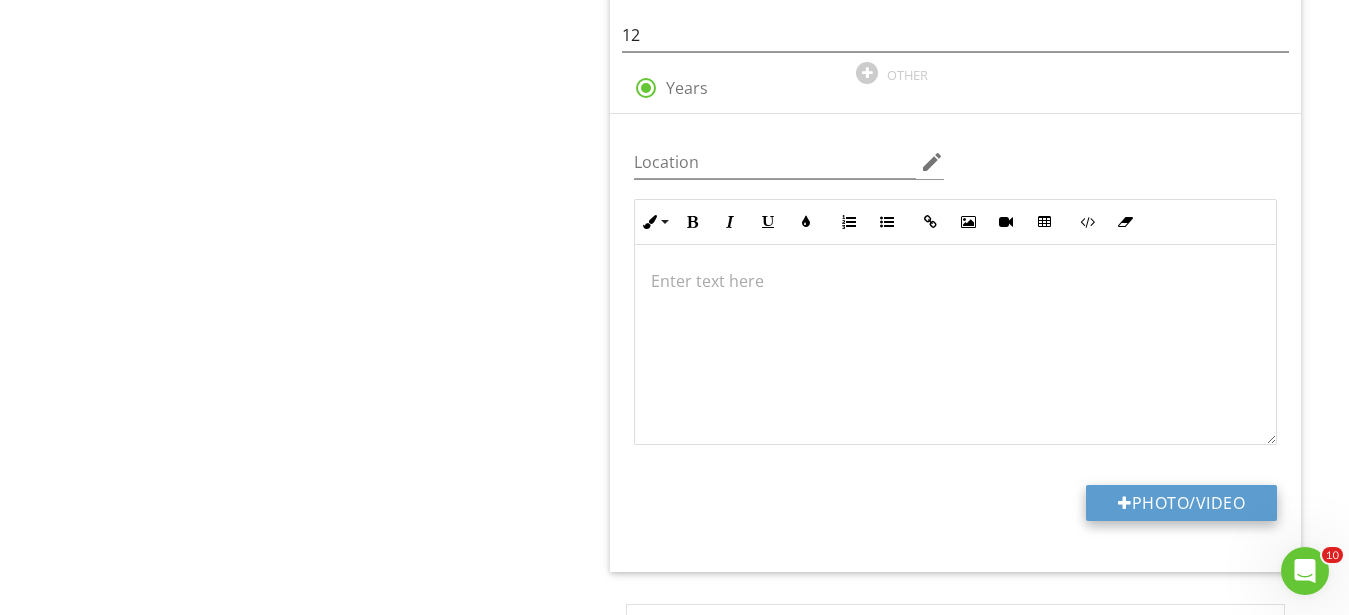 click on "Photo/Video" at bounding box center (1181, 503) 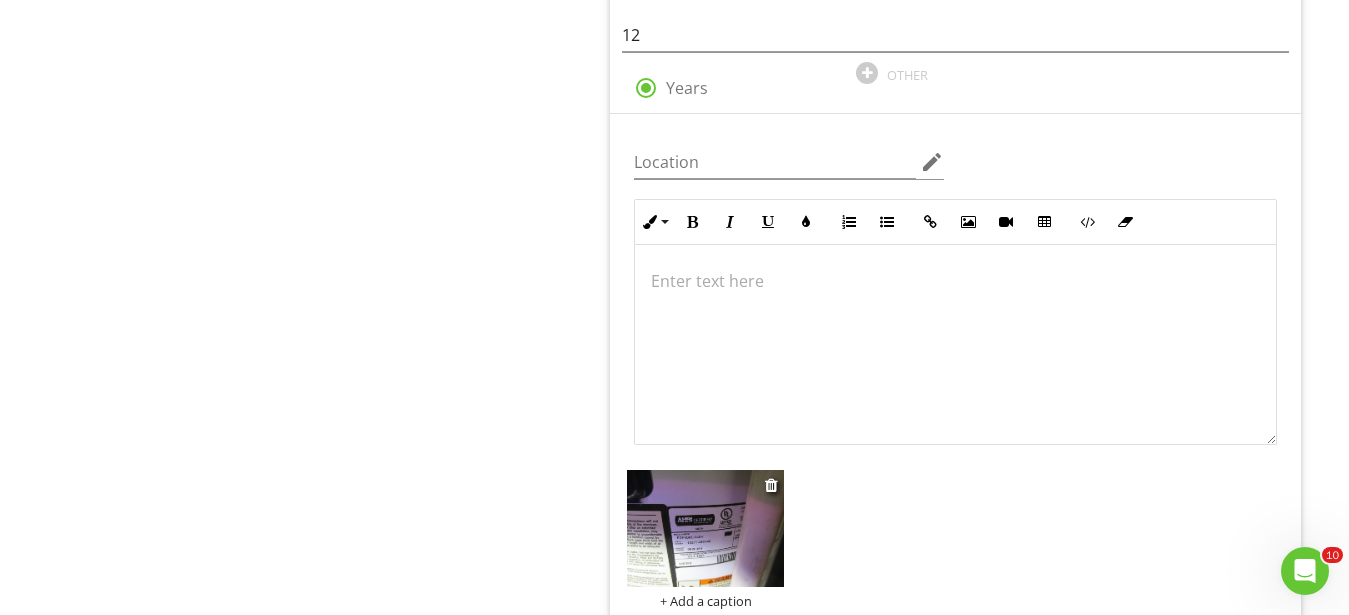click at bounding box center (705, 529) 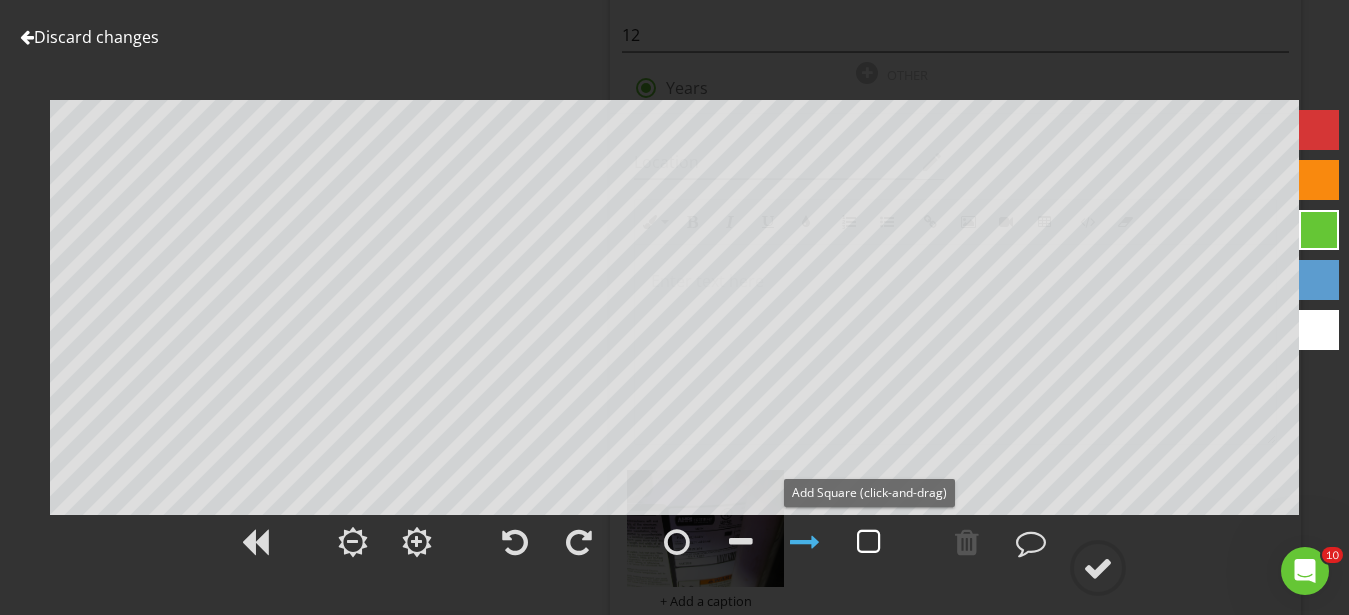 click at bounding box center [869, 542] 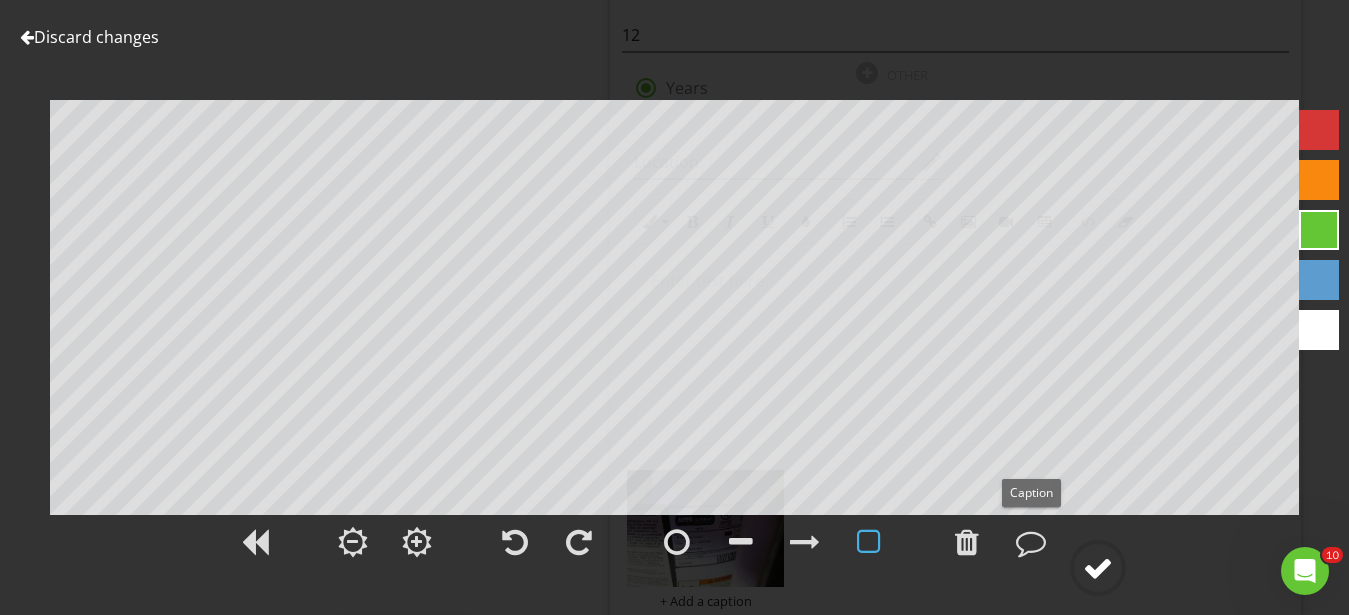 click at bounding box center [1098, 568] 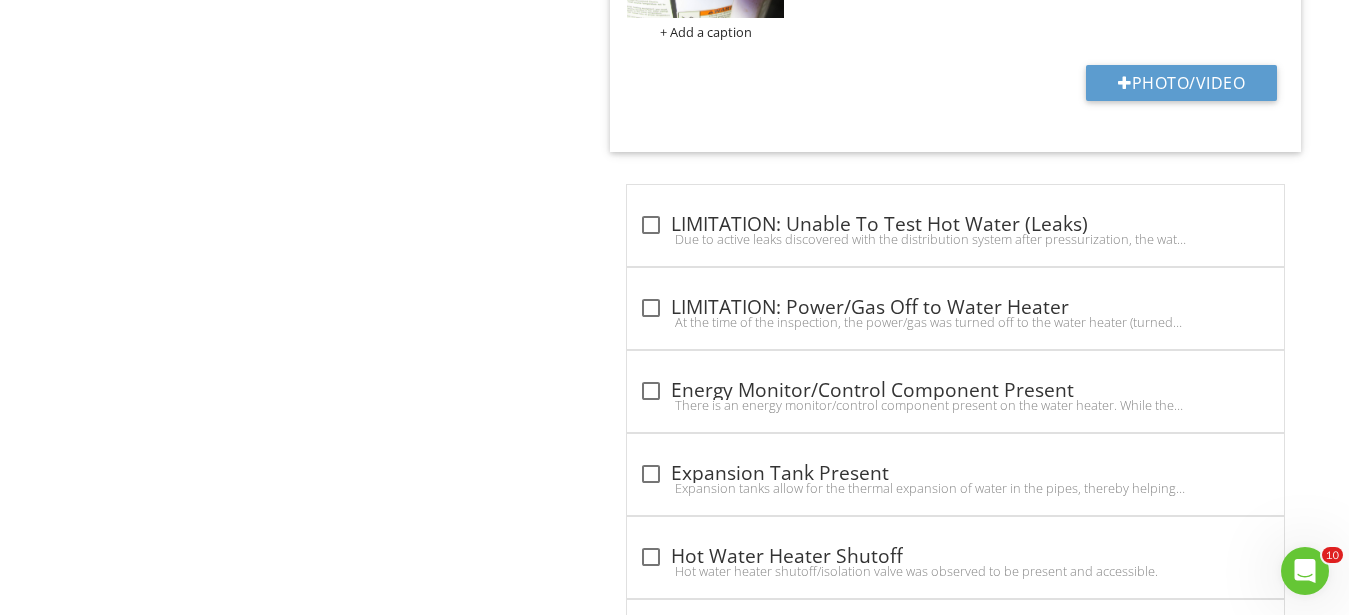 scroll, scrollTop: 3120, scrollLeft: 0, axis: vertical 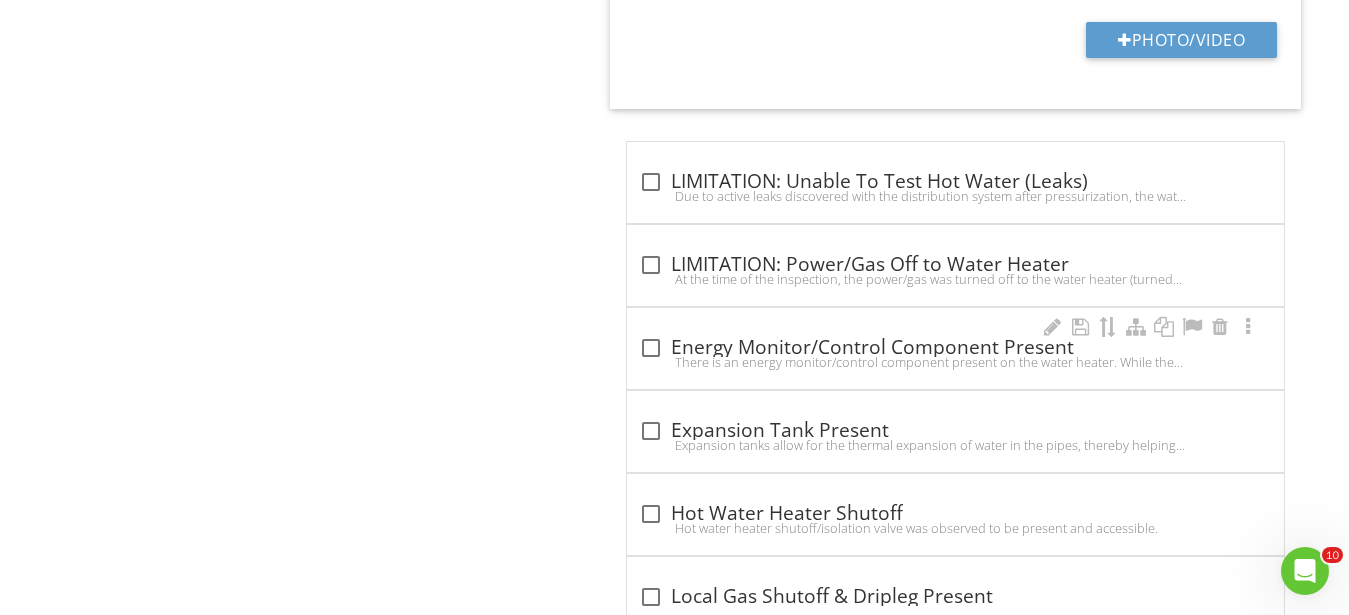 click at bounding box center (651, 348) 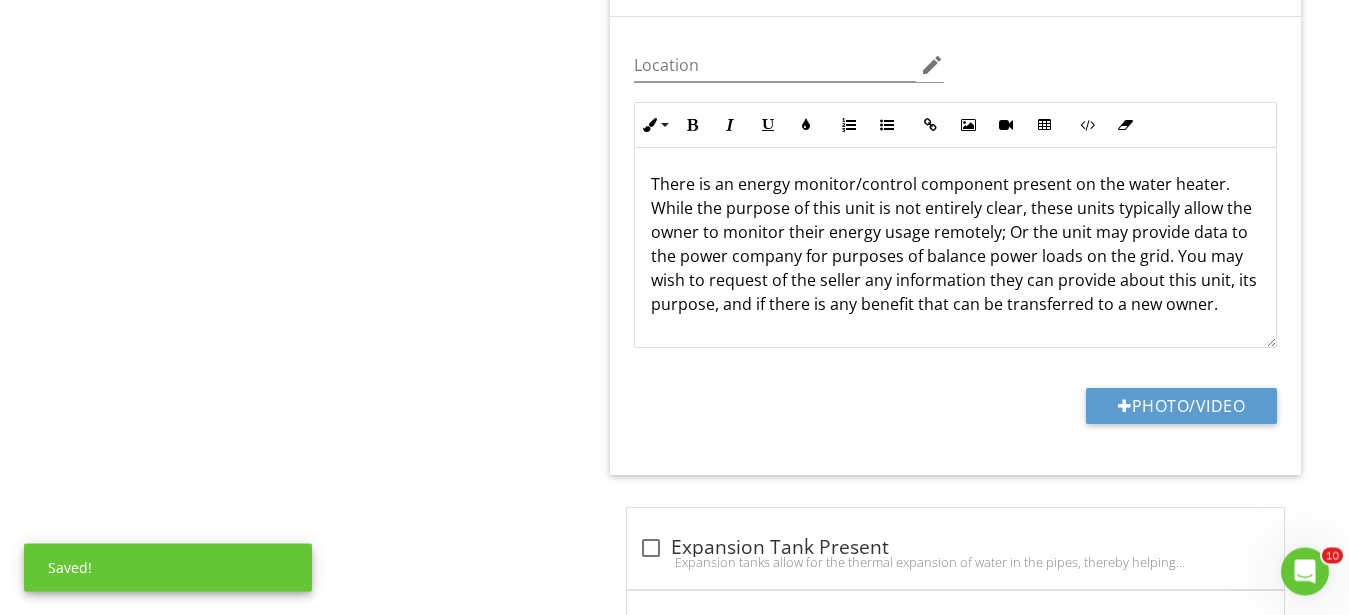 scroll, scrollTop: 3527, scrollLeft: 0, axis: vertical 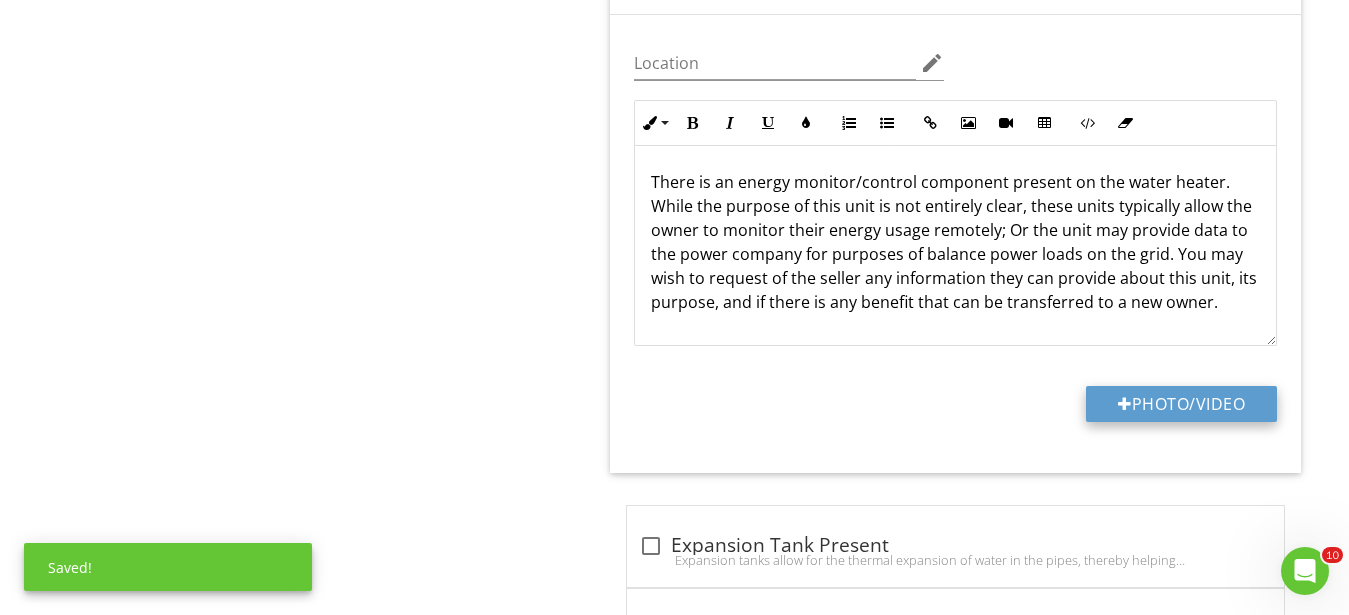 click on "Photo/Video" at bounding box center [1181, 404] 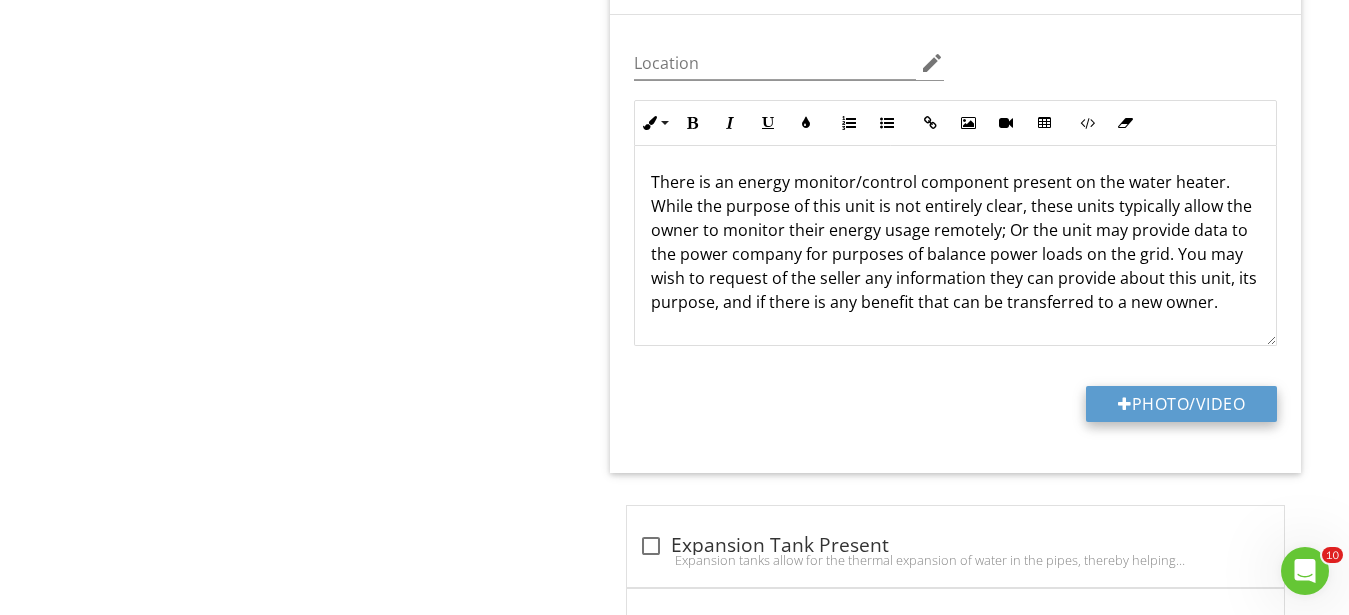 type 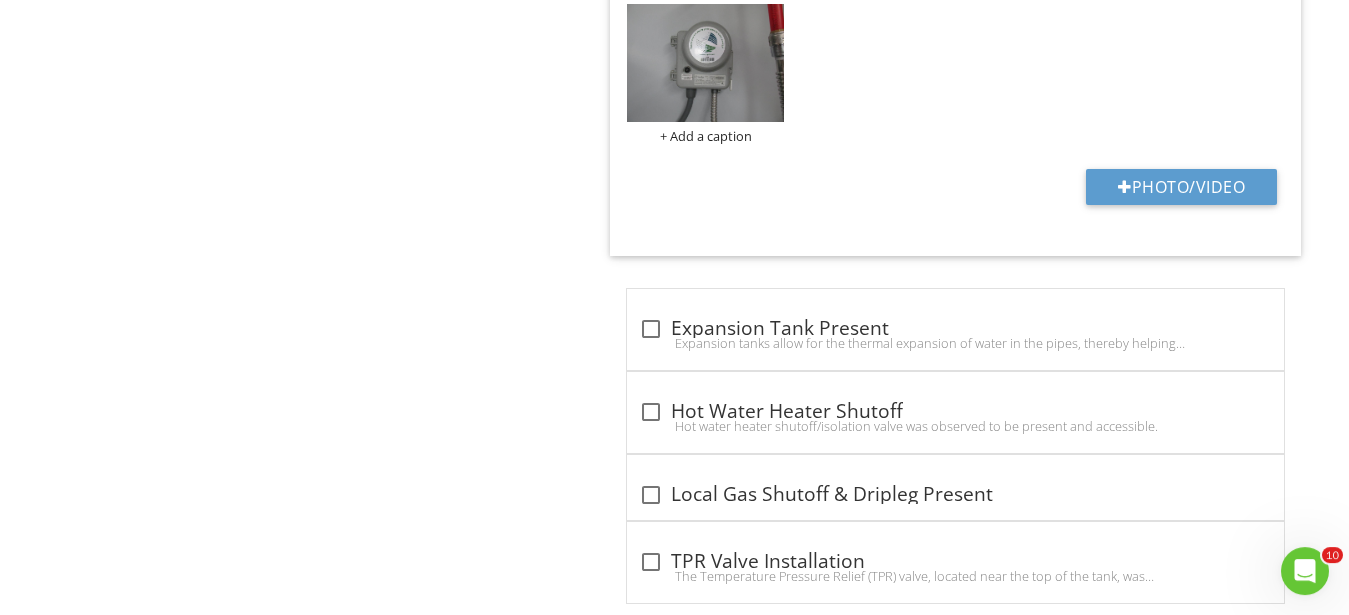 scroll, scrollTop: 3935, scrollLeft: 0, axis: vertical 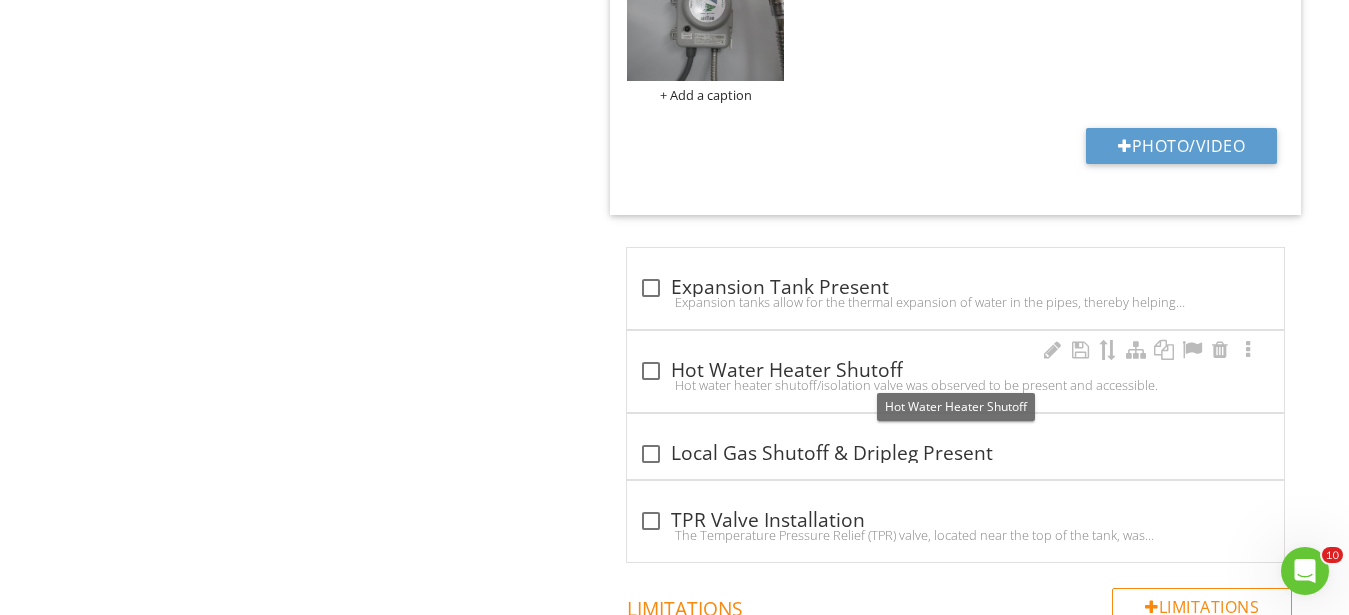 click at bounding box center [651, 371] 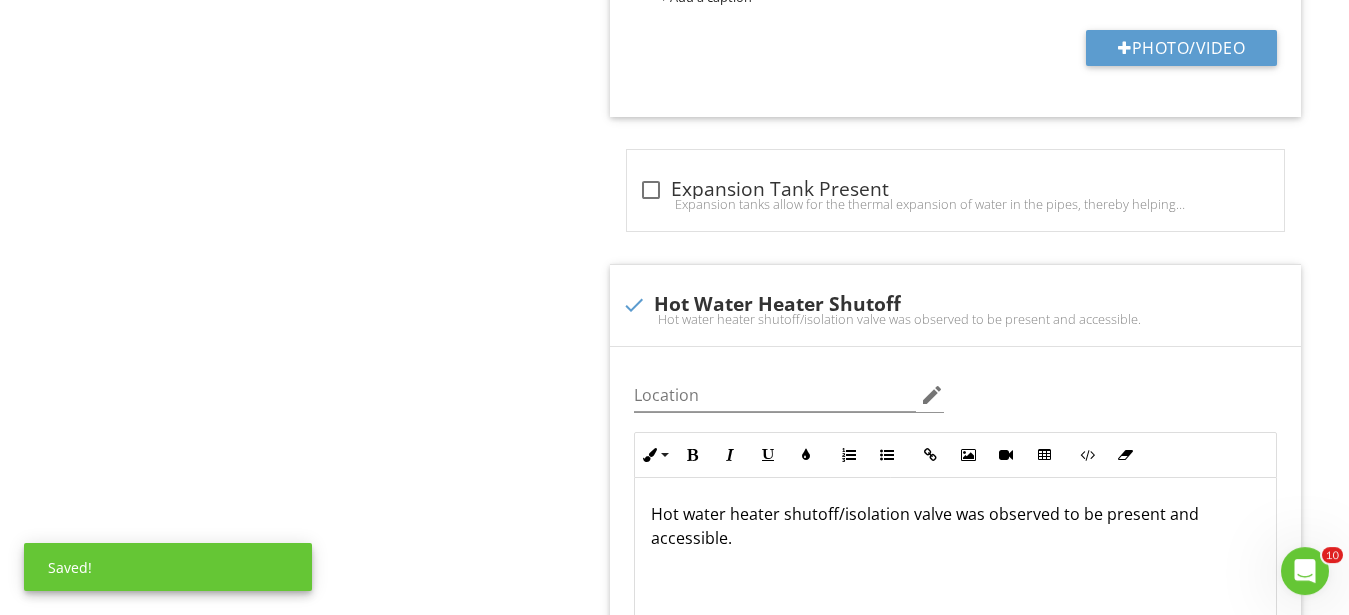 scroll, scrollTop: 4342, scrollLeft: 0, axis: vertical 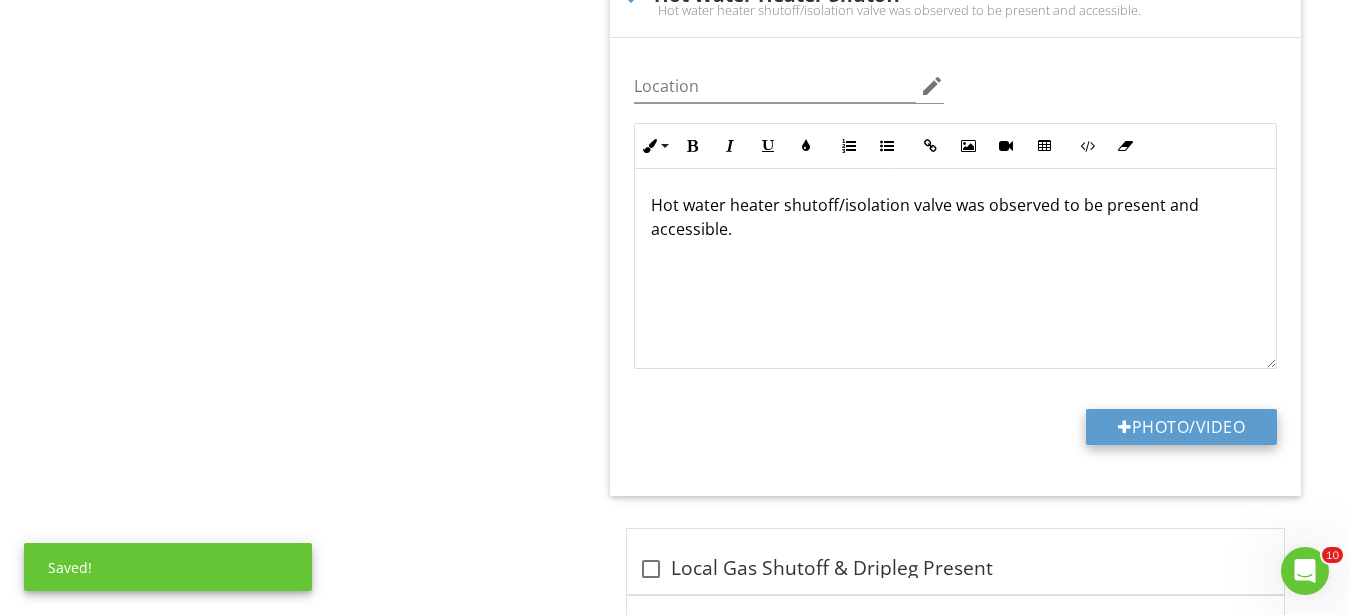 click on "Photo/Video" at bounding box center [1181, 427] 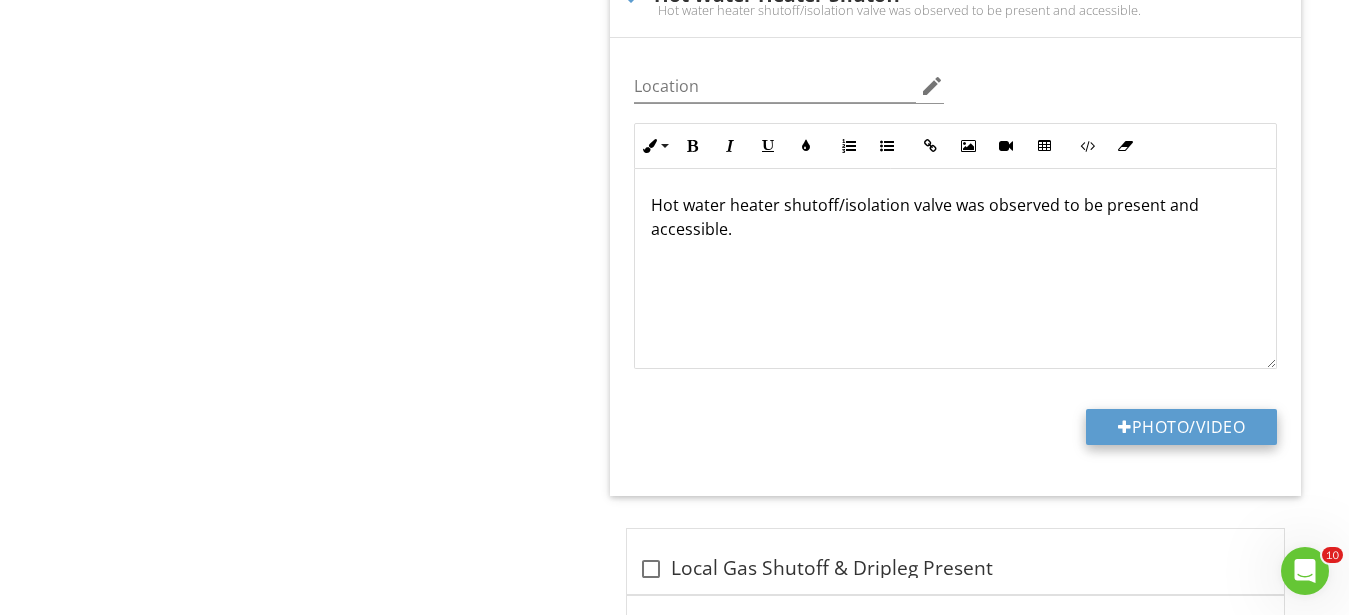 type 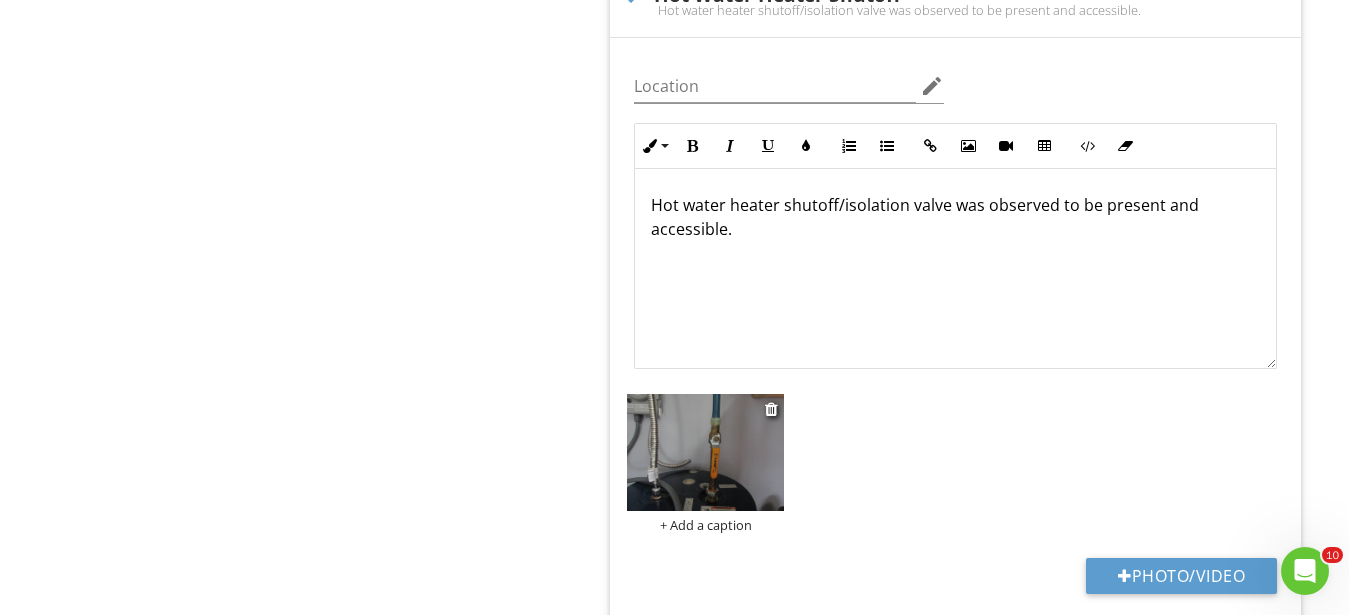 click at bounding box center [705, 453] 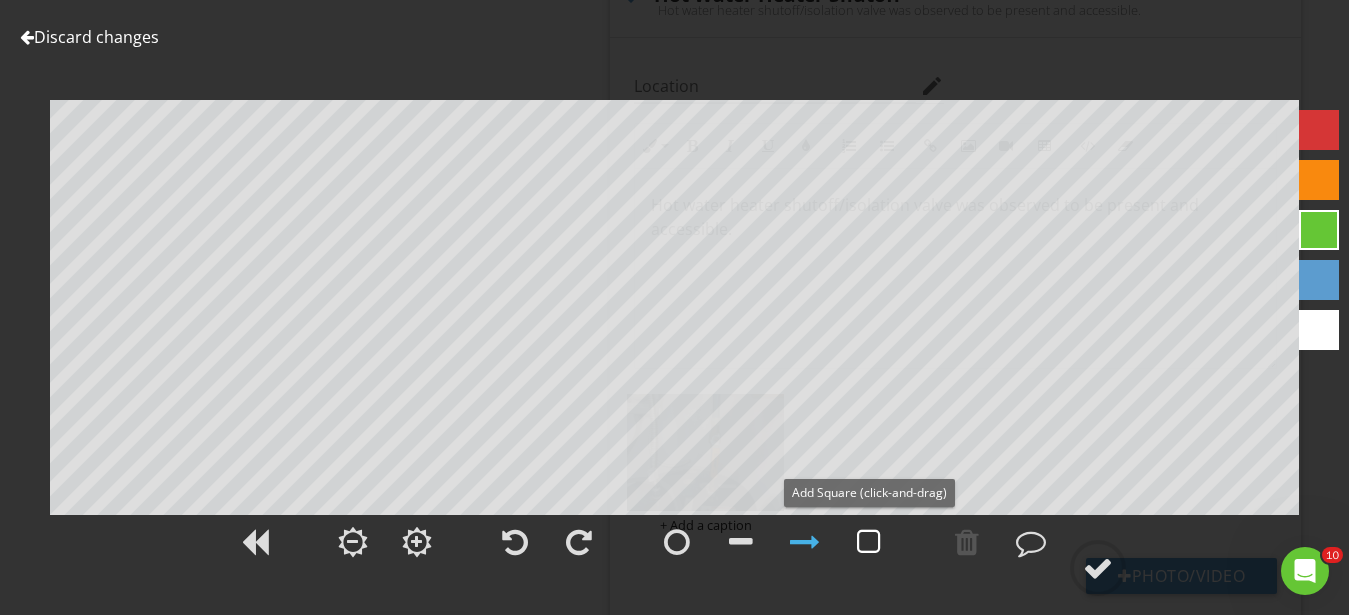click at bounding box center [869, 542] 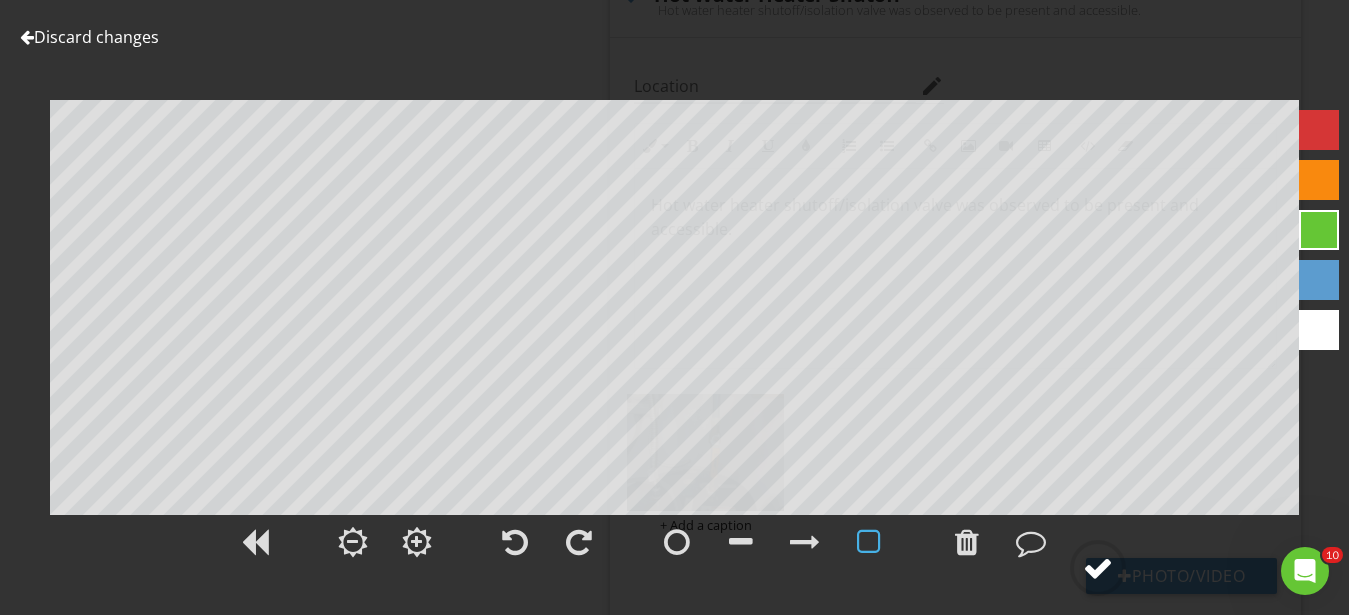 click at bounding box center (1098, 568) 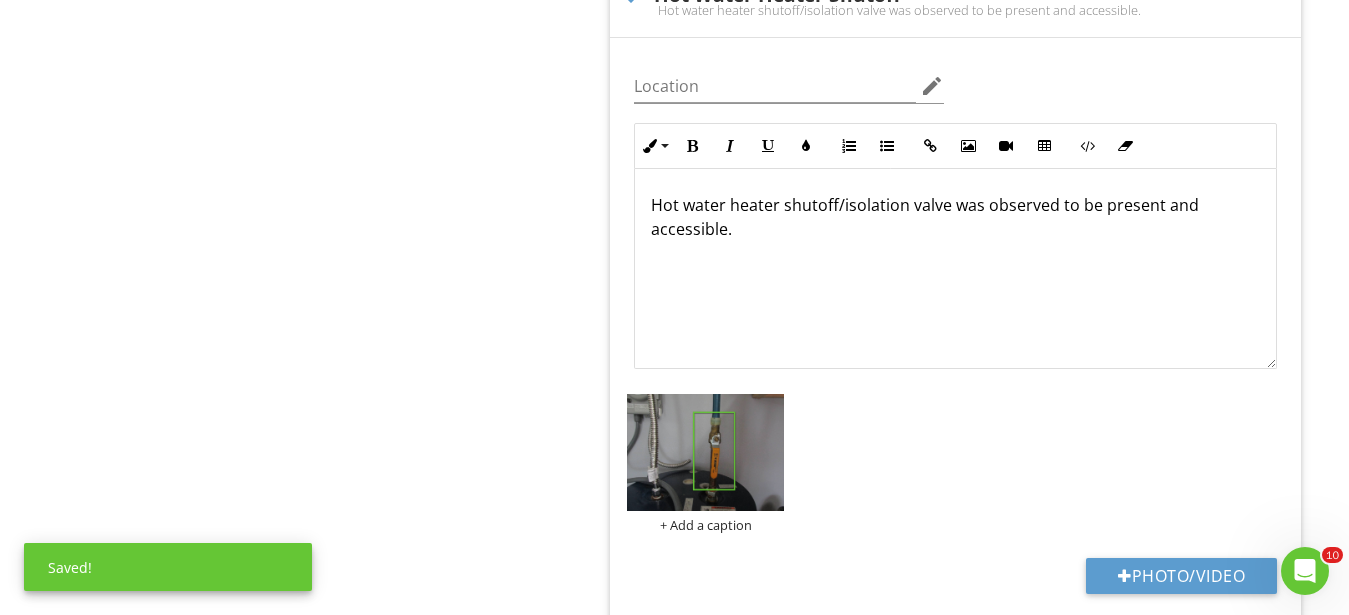scroll, scrollTop: 4750, scrollLeft: 0, axis: vertical 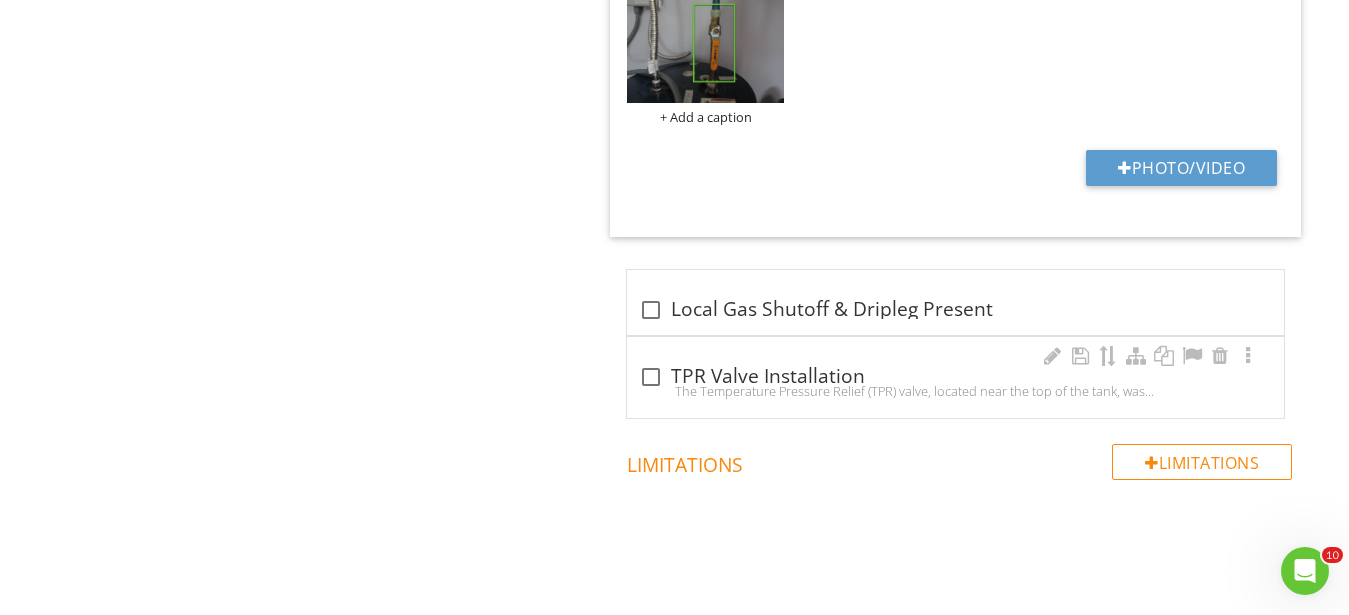 click on "The Temperature Pressure Relief (TPR) valve, located near the top of the tank, was appropriately hard plumbed down toward the floor, allowed for an air gap at drainage to prevent backflow, and had a conspicuous exit point so any leaking from the valve can be observed." at bounding box center (955, 391) 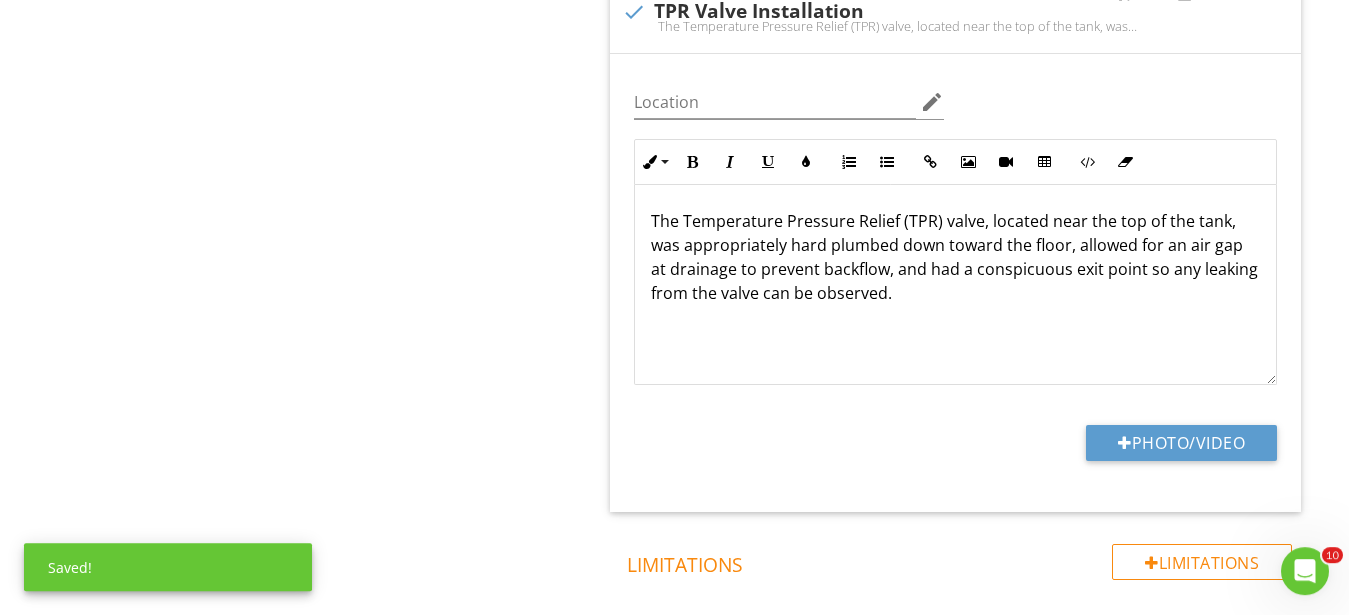 scroll, scrollTop: 5157, scrollLeft: 0, axis: vertical 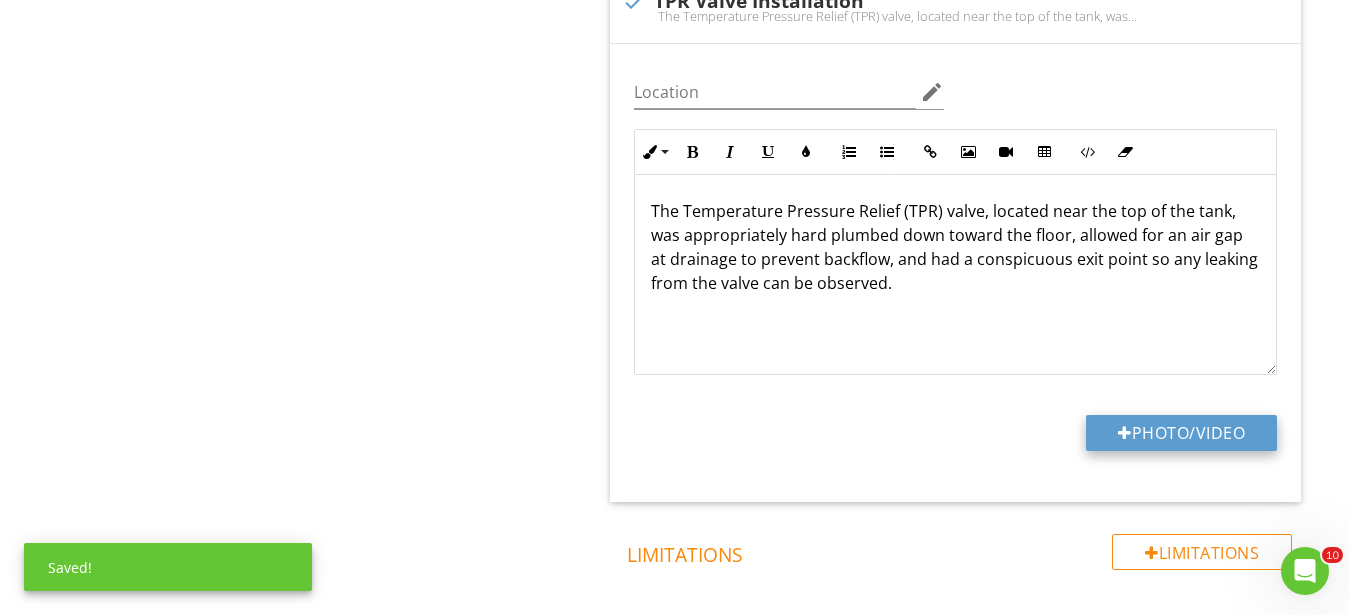 click on "Photo/Video" at bounding box center [1181, 433] 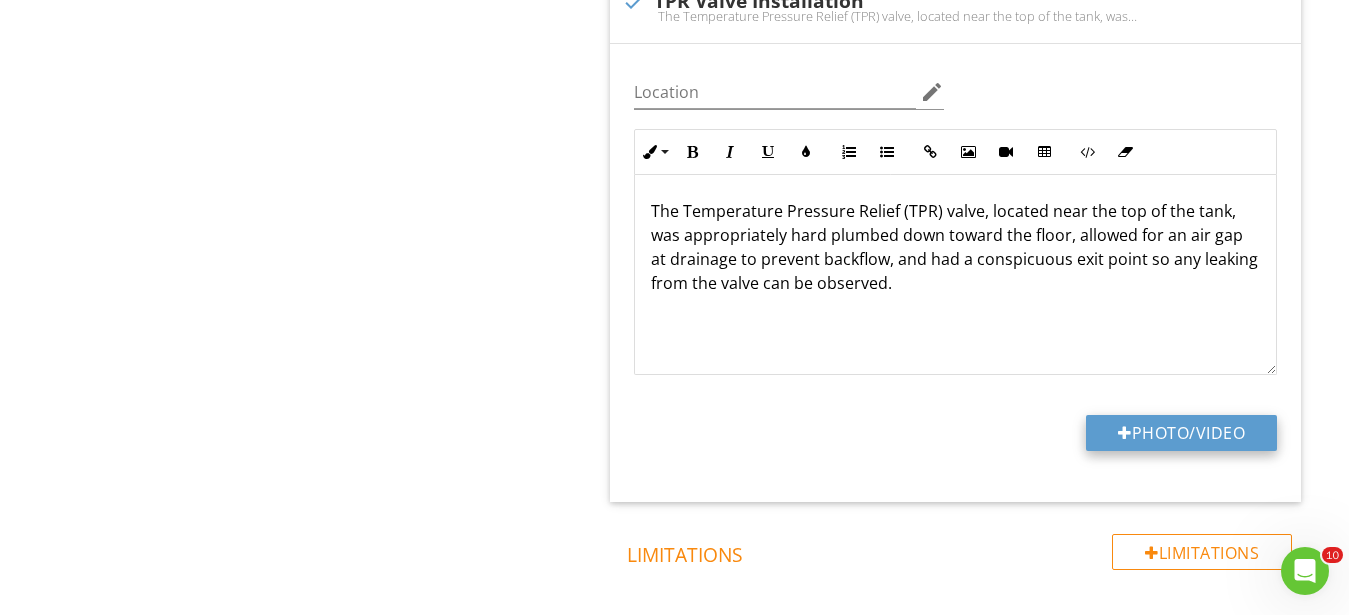 type 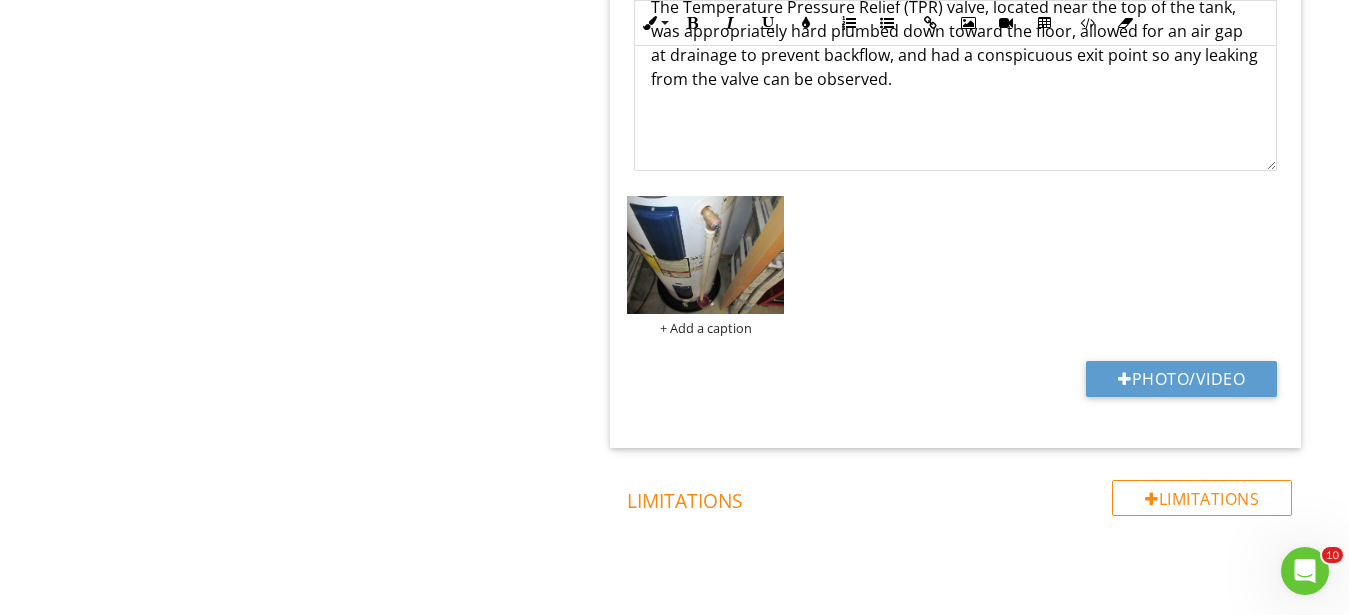 scroll, scrollTop: 5769, scrollLeft: 0, axis: vertical 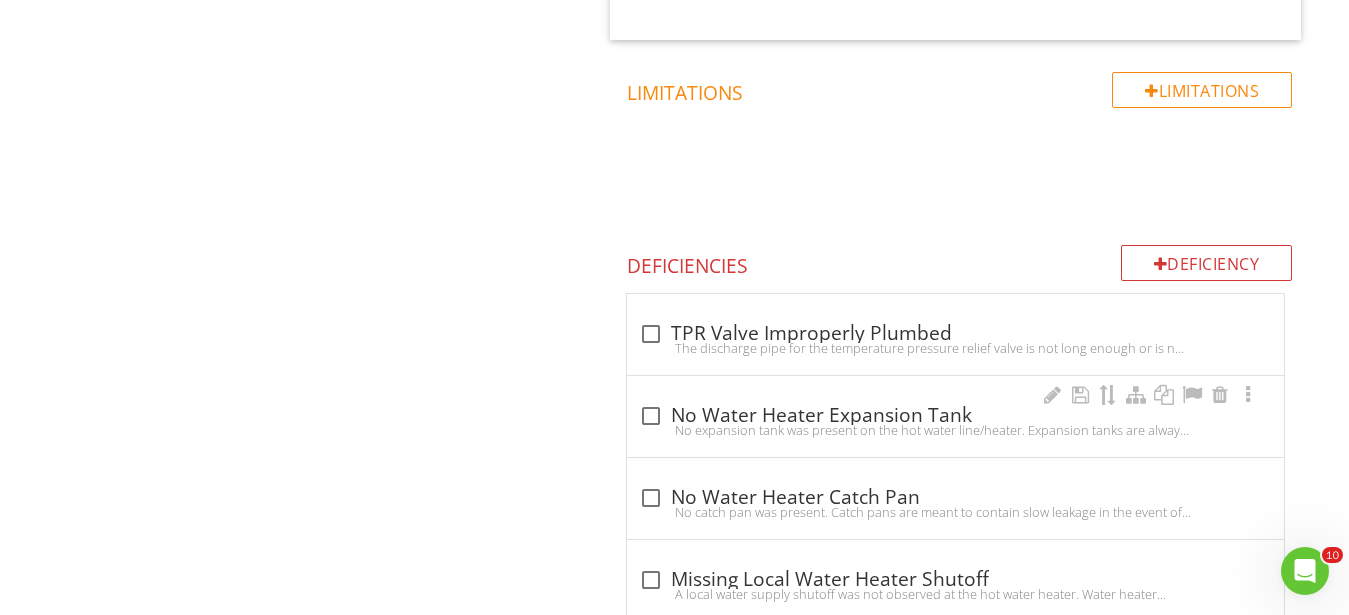 click at bounding box center (651, 416) 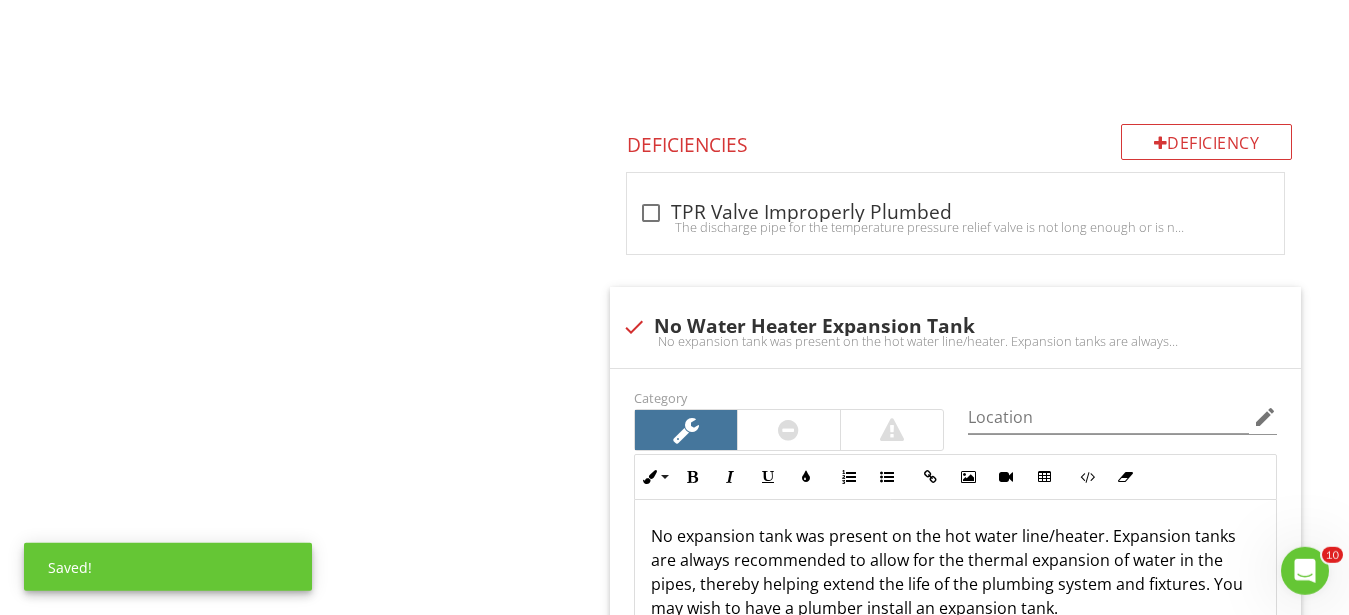 scroll, scrollTop: 6074, scrollLeft: 0, axis: vertical 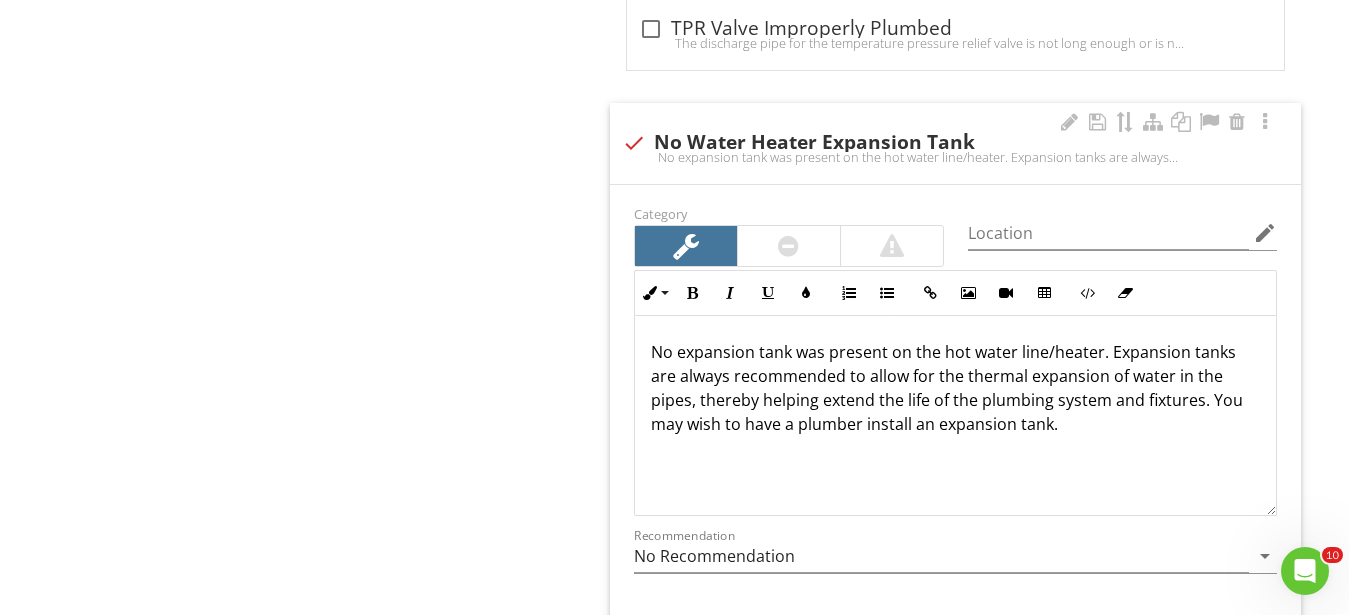 click on "No expansion tank was present on the hot water line/heater. Expansion tanks are always recommended to allow for the thermal expansion of water in the pipes, thereby helping extend the life of the plumbing system and fixtures. You may wish to have a plumber install an expansion tank." at bounding box center [955, 388] 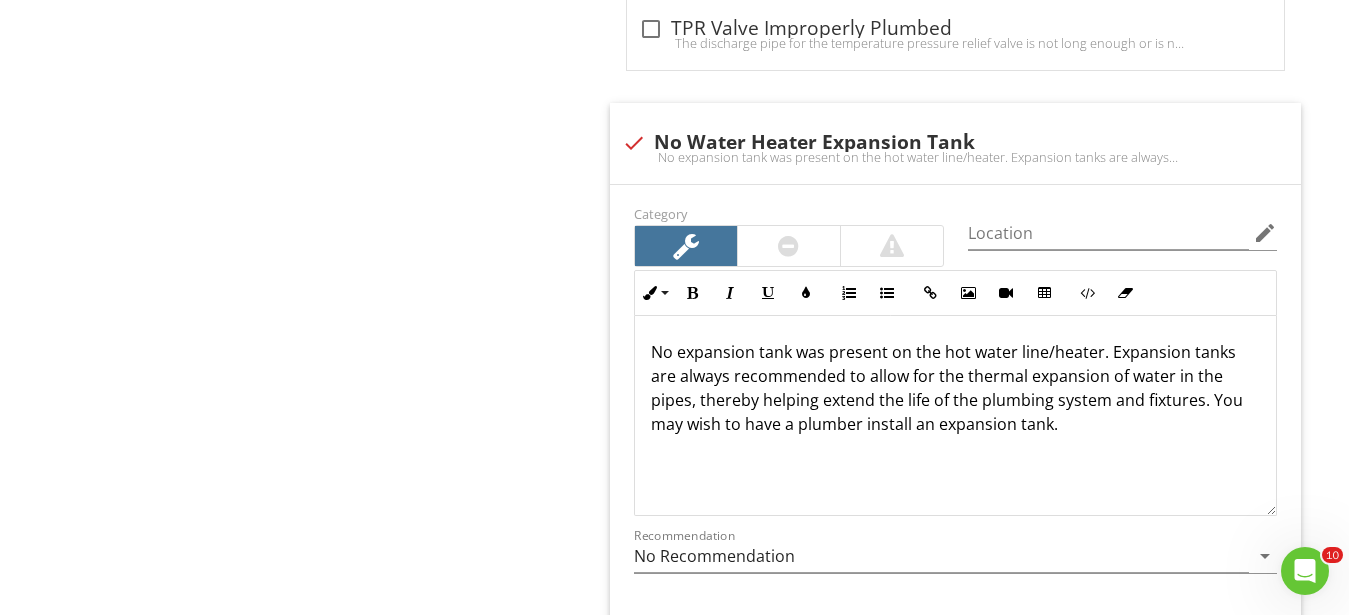 click on "Plumbing
General
Drain, Waste, & Vent Systems
Water Supply
Distribution Plumbing
Faucets & Fixtures
Toilets
Hot Water System(s)
Fuel Storage & Distribution Systems
Sump Pump
Item
Hot Water System(s)
Info
Information                       check_box_outline_blank
LIMITATION: Insulation Wrapped Water Heater
The water heater was wrapped in insulation (unnecessary since its an insulated tank), which limits observation of the tank to observe manufacturer, capacity, age, TPR valve (if side mounted), and condition of the tank.
check_box_outline_blank" at bounding box center (843, -1861) 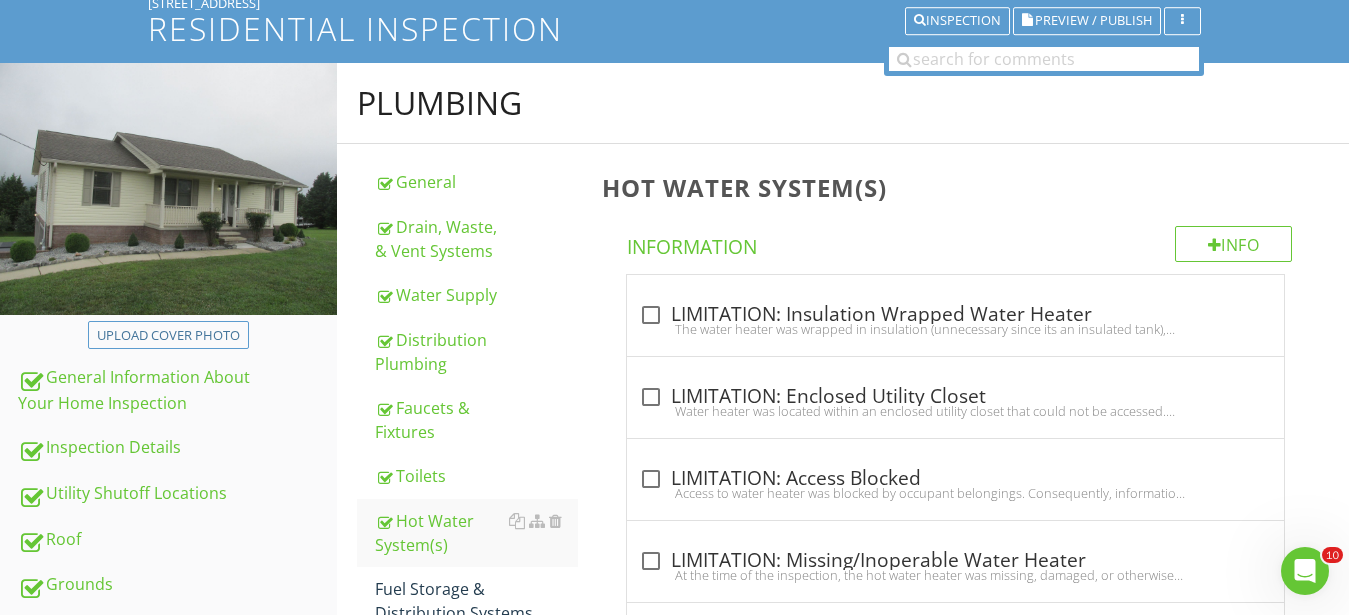 scroll, scrollTop: 464, scrollLeft: 0, axis: vertical 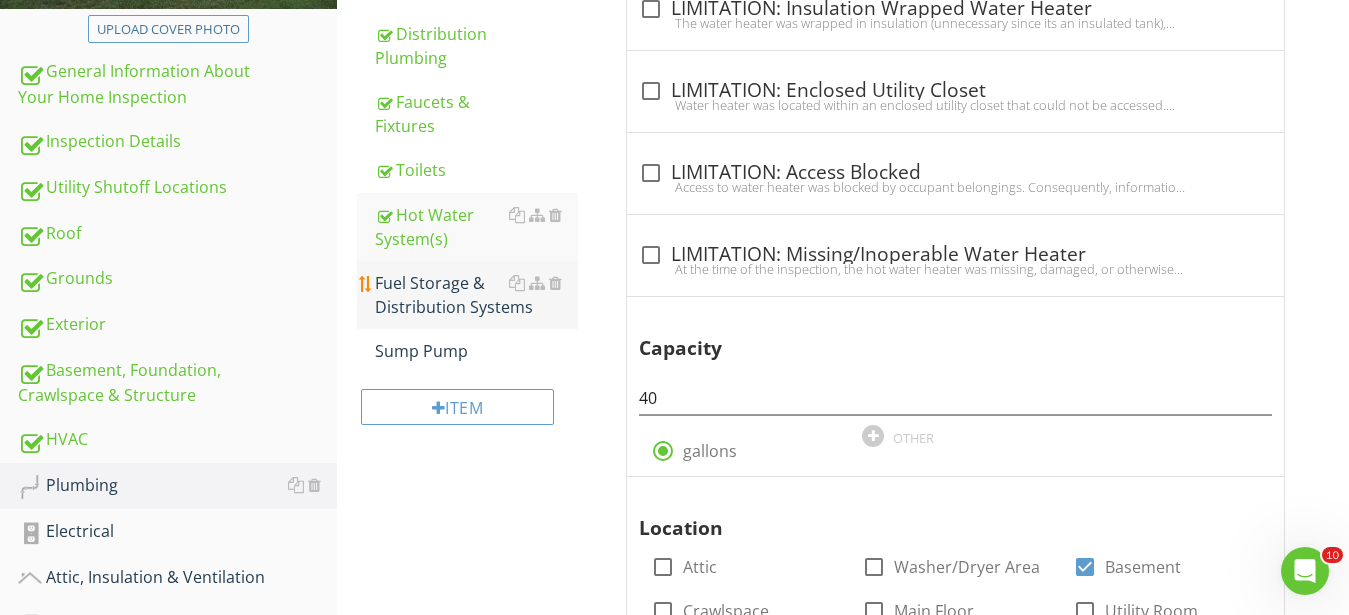 click on "Fuel Storage & Distribution Systems" at bounding box center (476, 295) 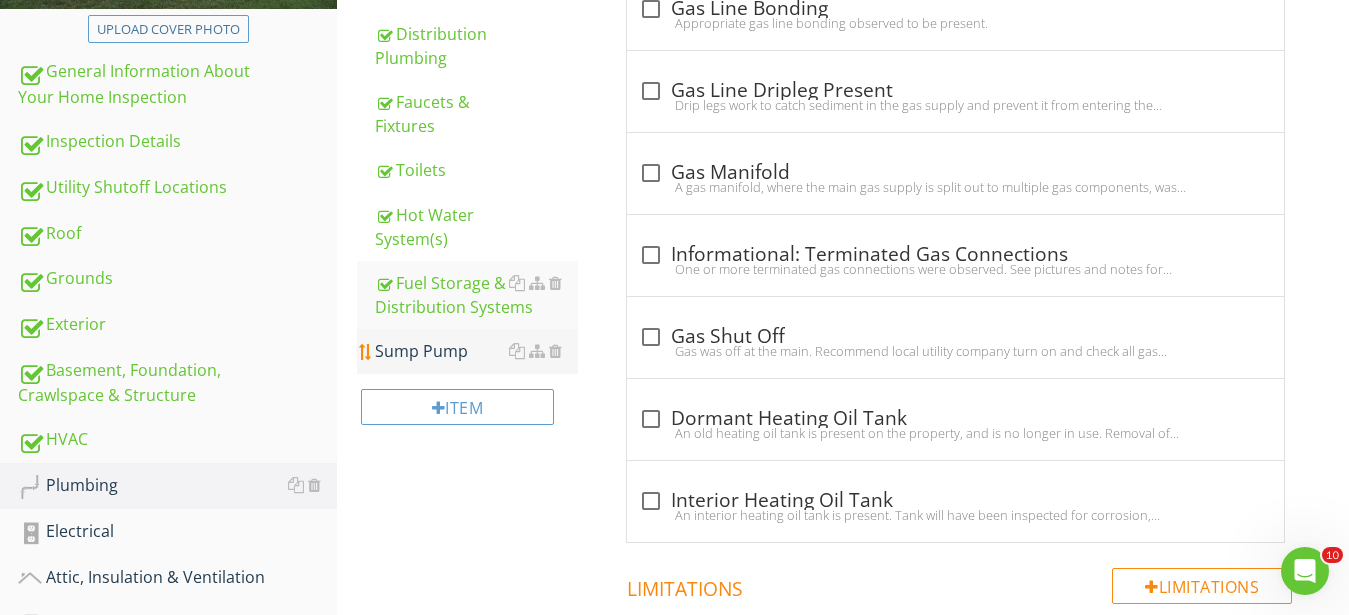 click on "Sump Pump" at bounding box center (476, 351) 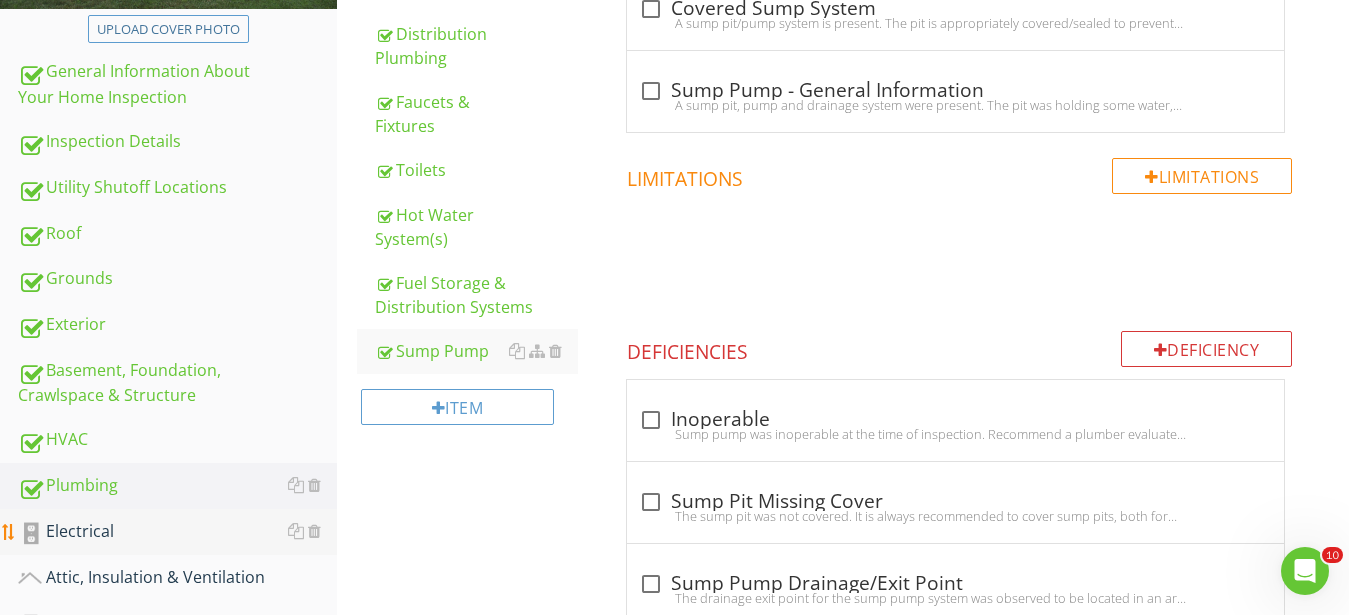 click on "Electrical" at bounding box center (177, 532) 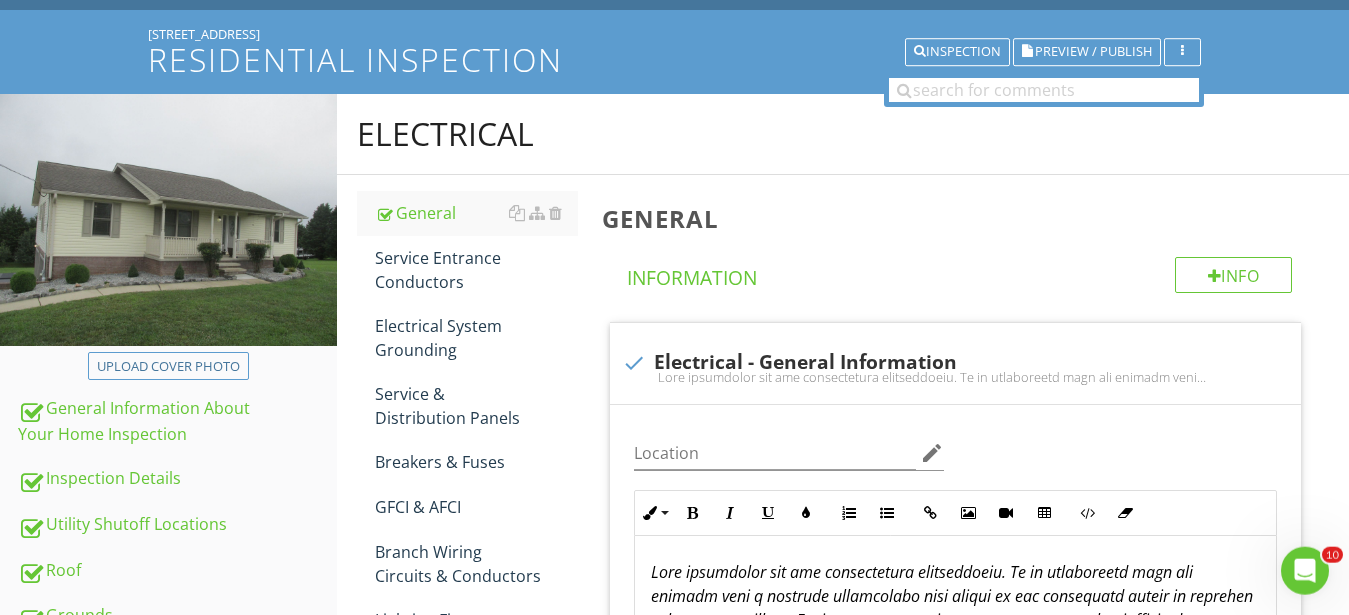 scroll, scrollTop: 0, scrollLeft: 0, axis: both 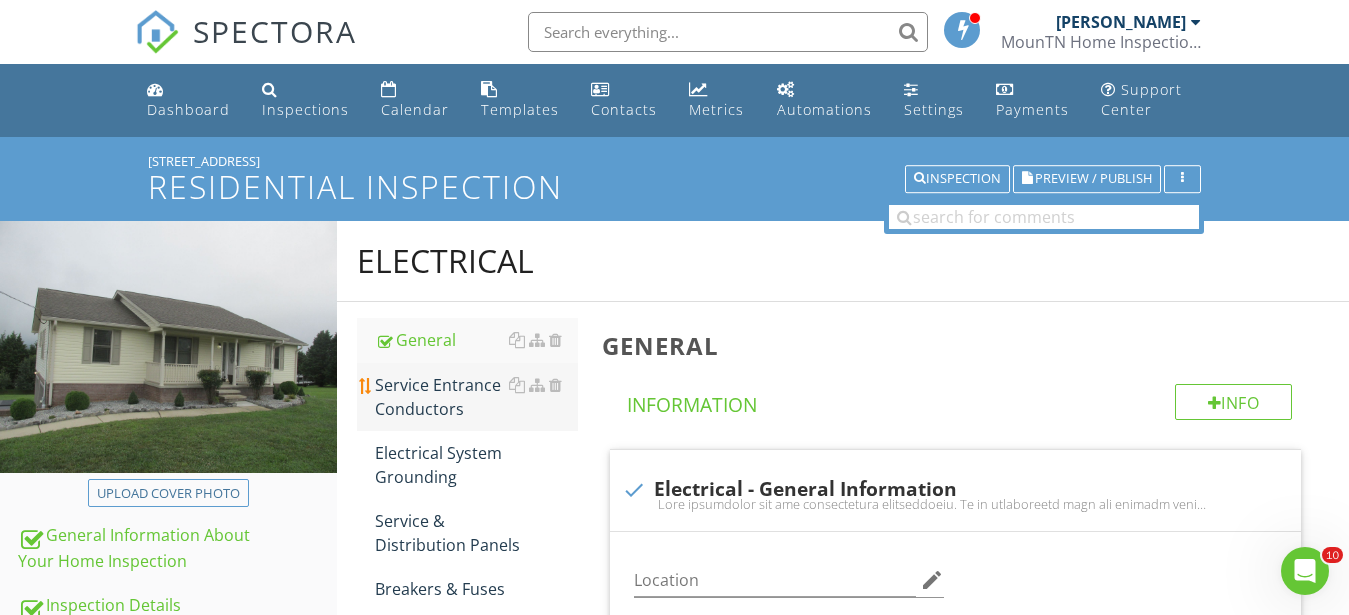 click on "Service Entrance Conductors" at bounding box center (476, 397) 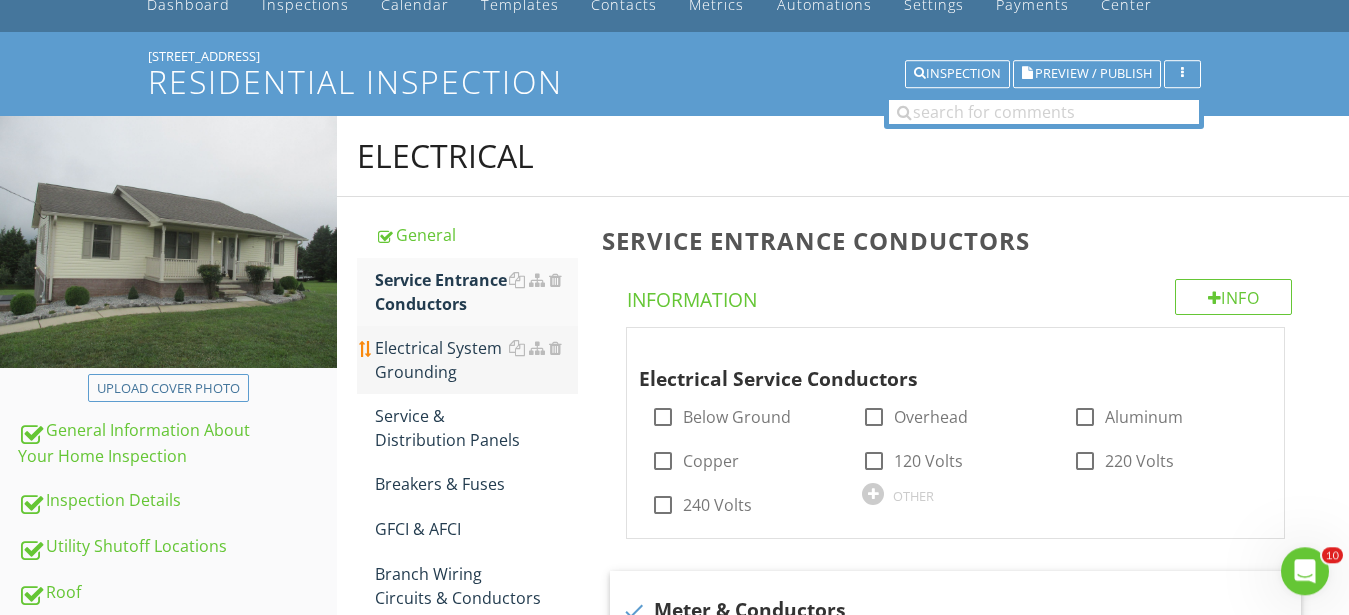 scroll, scrollTop: 204, scrollLeft: 0, axis: vertical 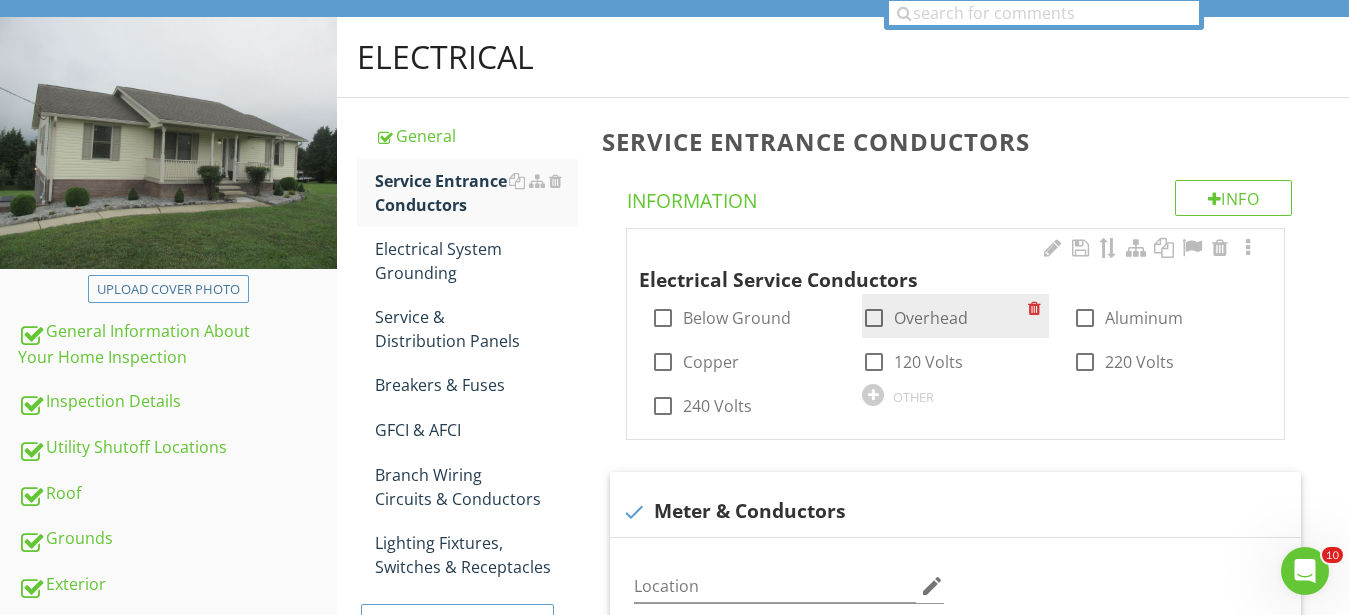 click at bounding box center [874, 318] 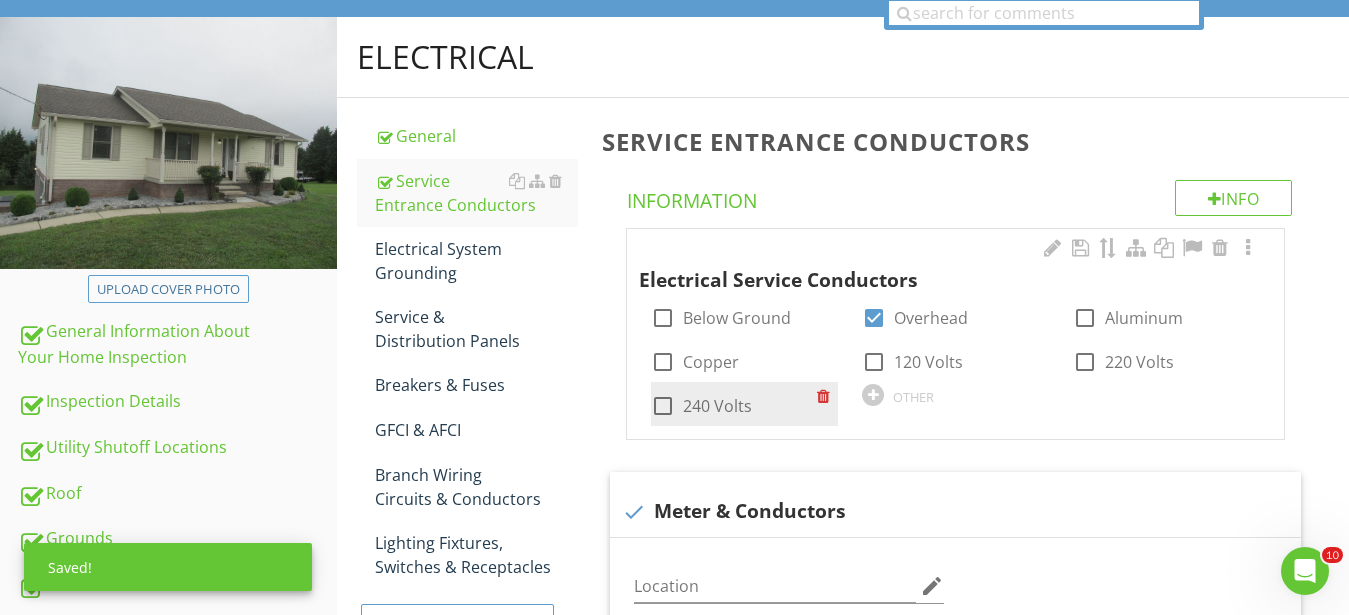 click at bounding box center (663, 406) 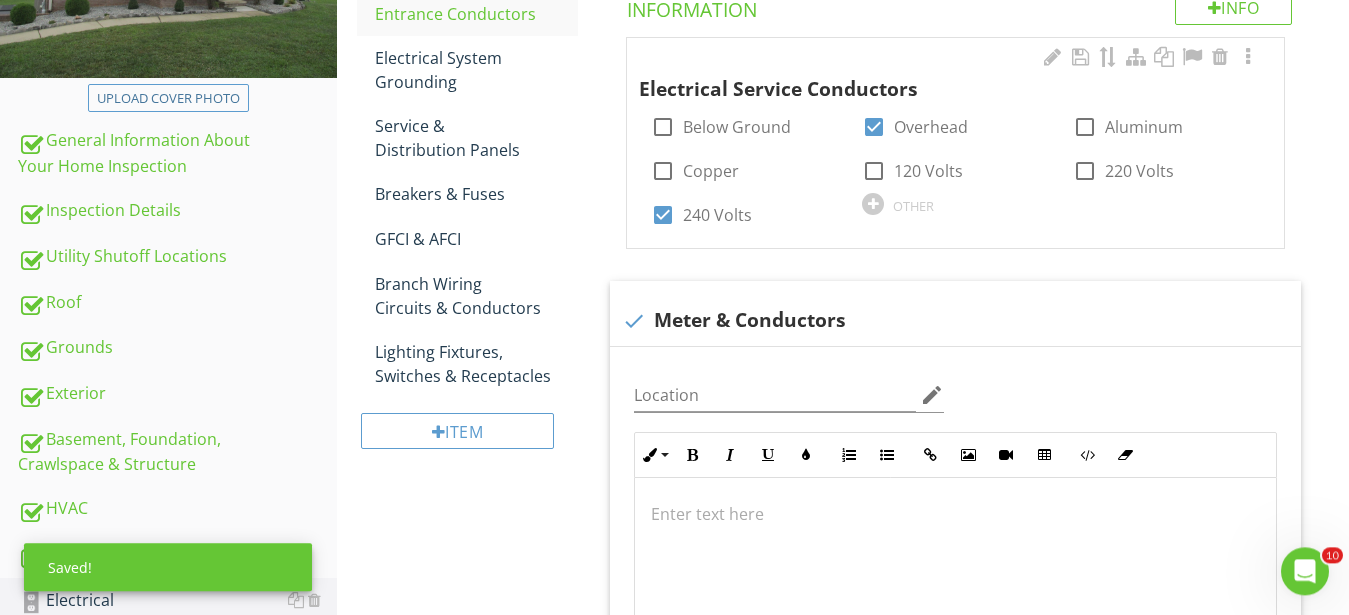 scroll, scrollTop: 612, scrollLeft: 0, axis: vertical 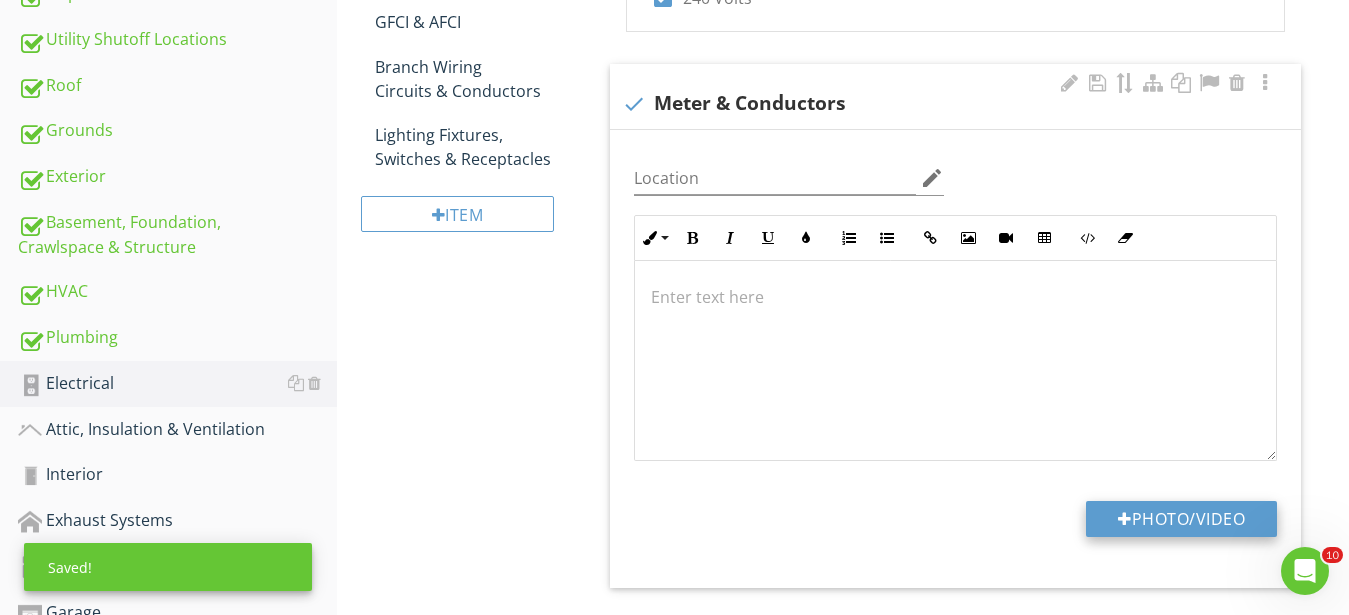 click on "Photo/Video" at bounding box center [1181, 519] 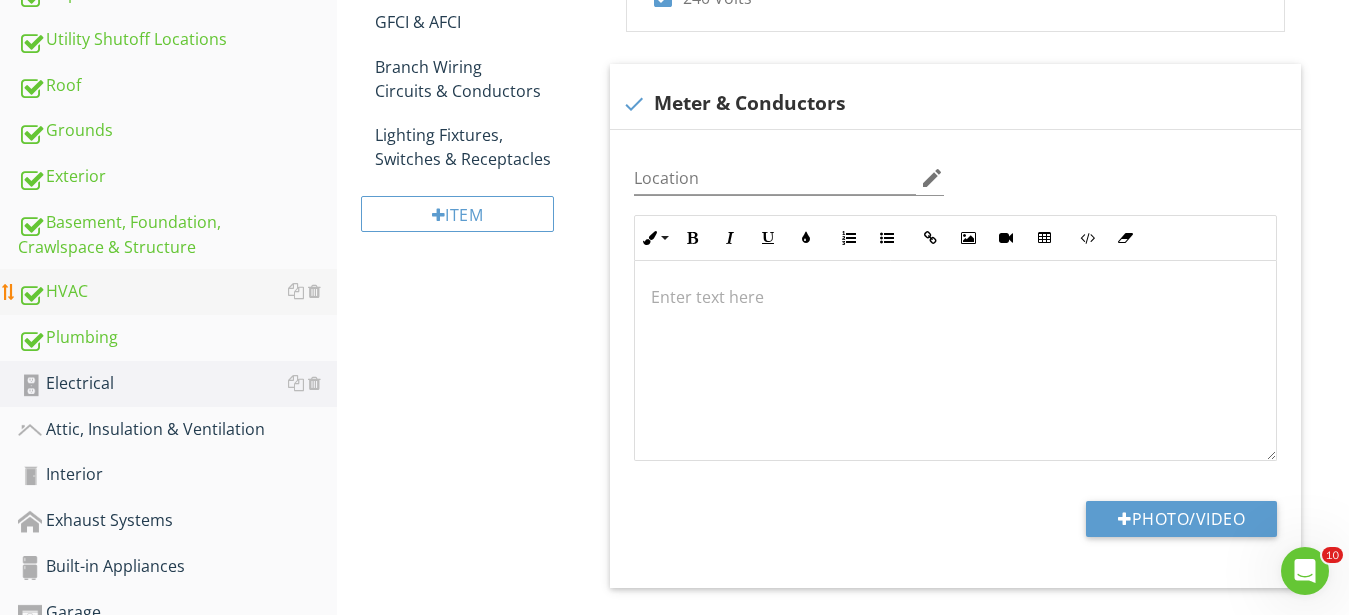 type on "C:\fakepath\IMG_0315.JPG" 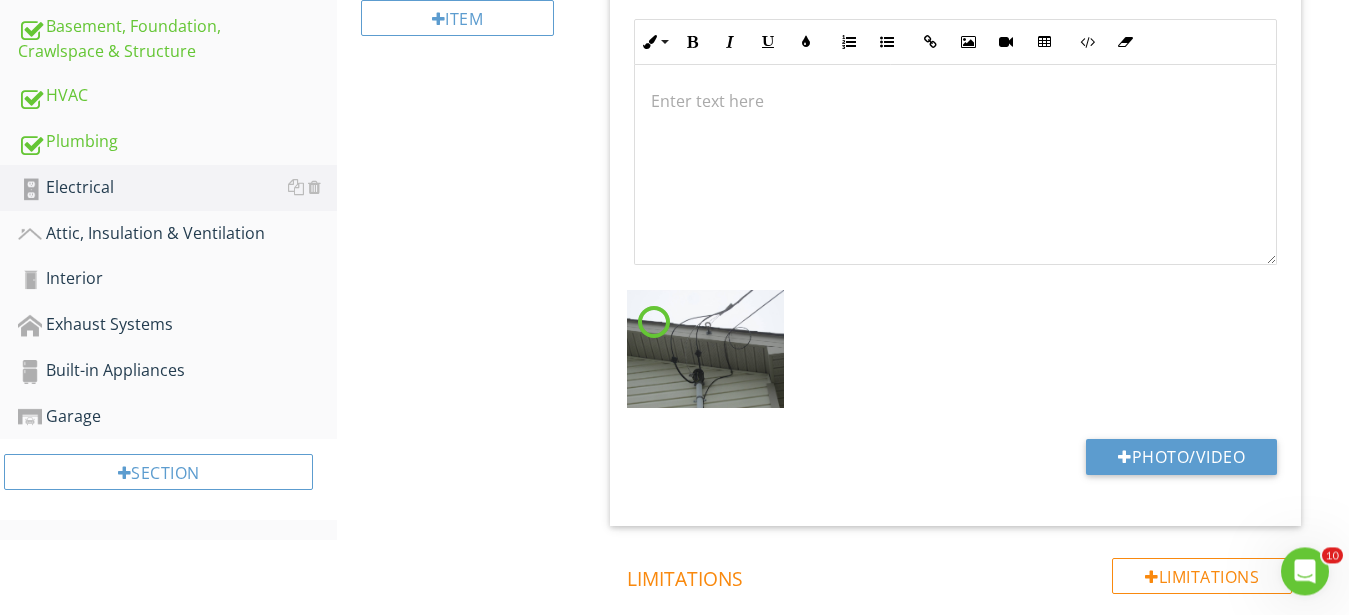 scroll, scrollTop: 816, scrollLeft: 0, axis: vertical 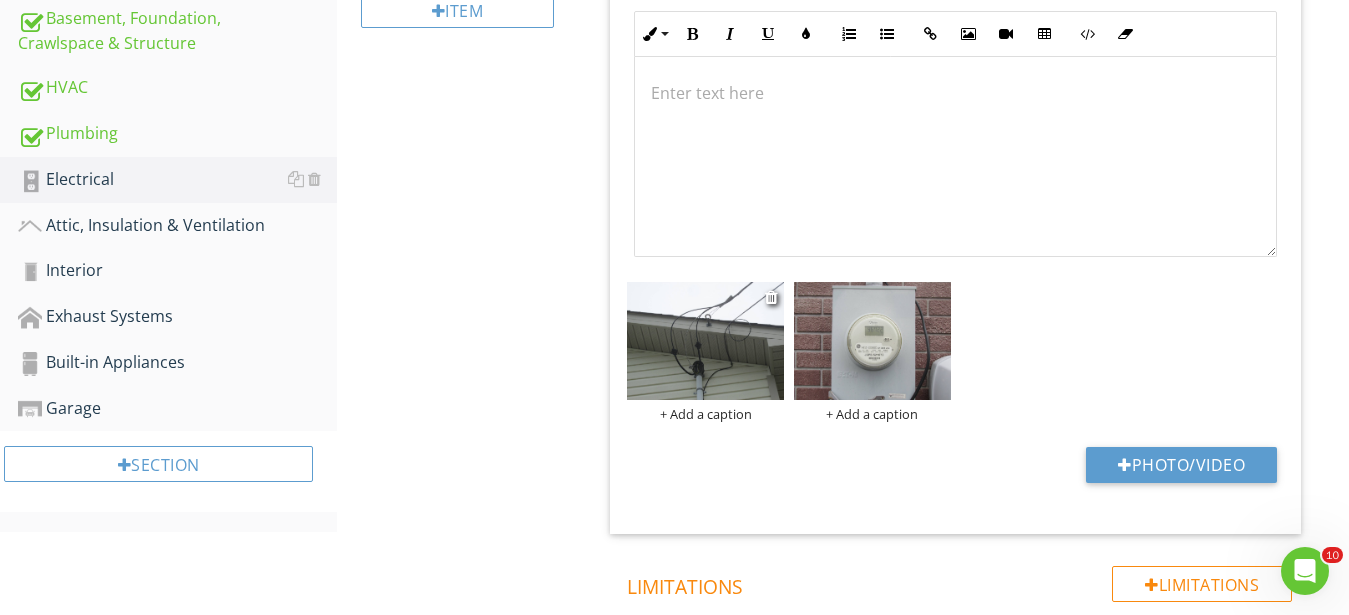 click on "+ Add a caption" at bounding box center [705, 414] 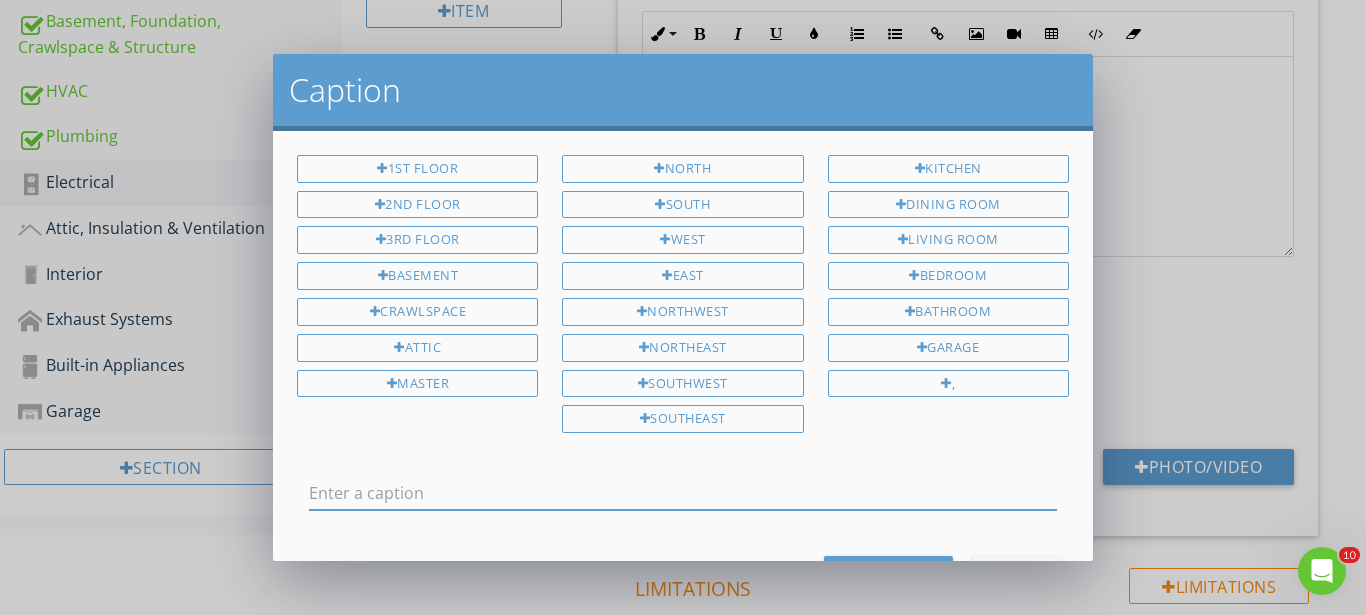 click at bounding box center (683, 503) 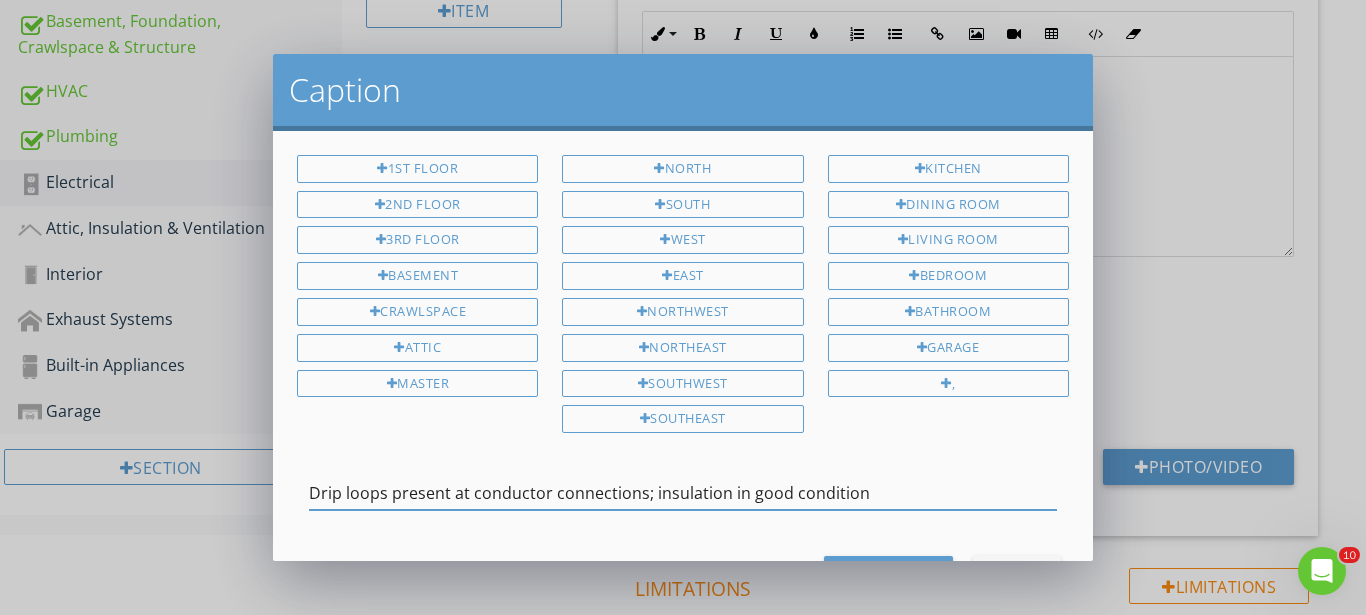 type on "Drip loops present at conductor connections; insulation in good condition" 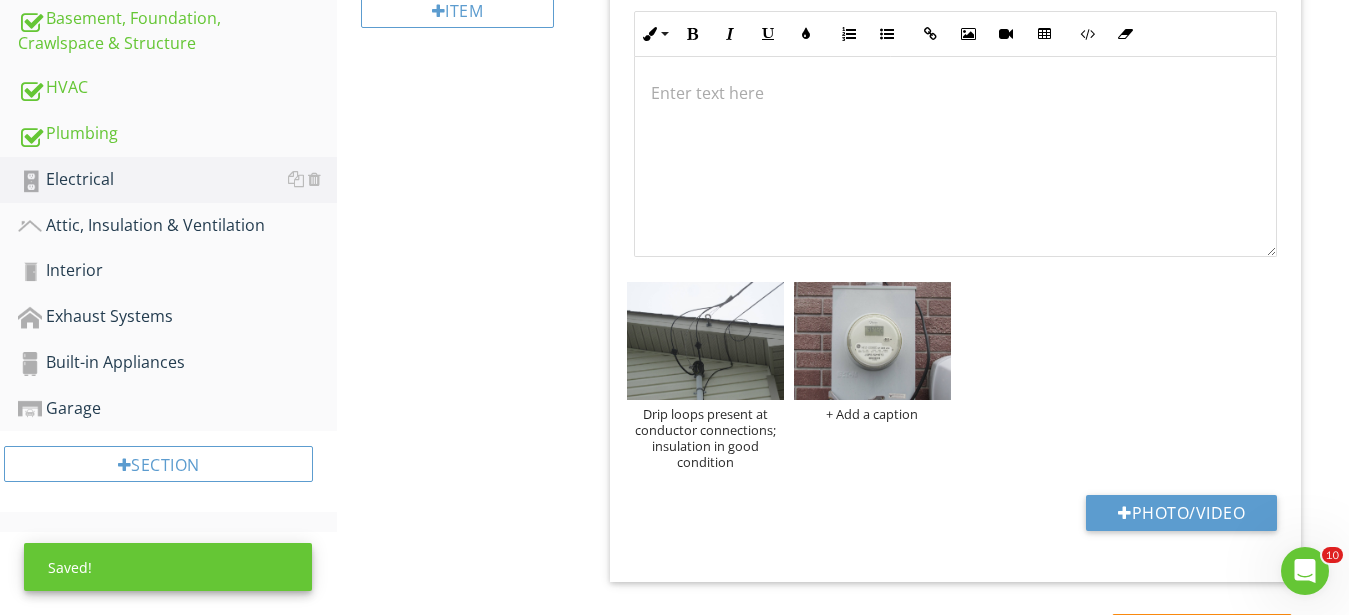 scroll, scrollTop: 306, scrollLeft: 0, axis: vertical 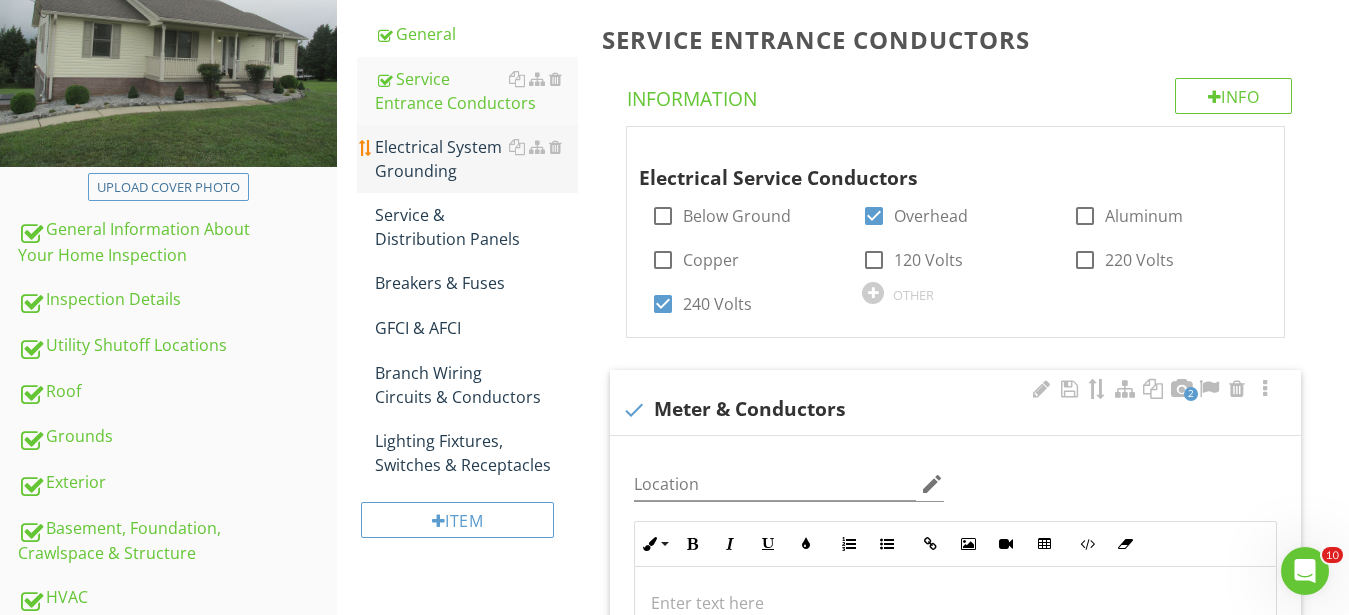 click on "Electrical System Grounding" at bounding box center (476, 159) 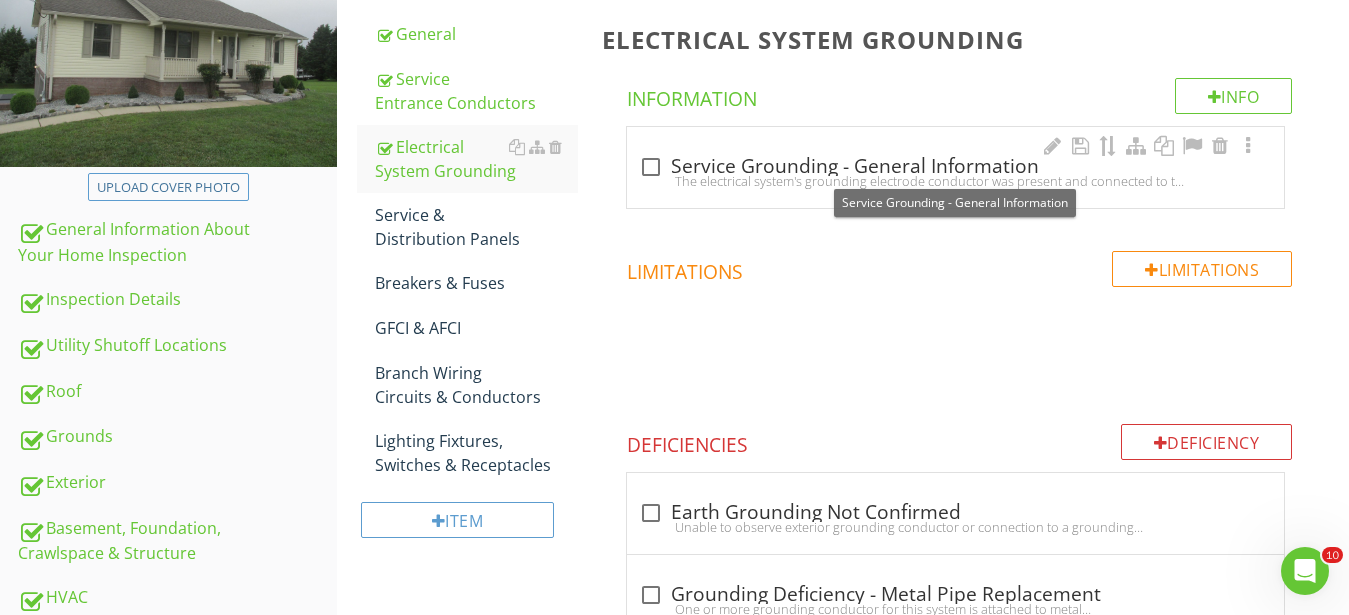 click on "check_box_outline_blank
Service Grounding - General Information" at bounding box center [955, 167] 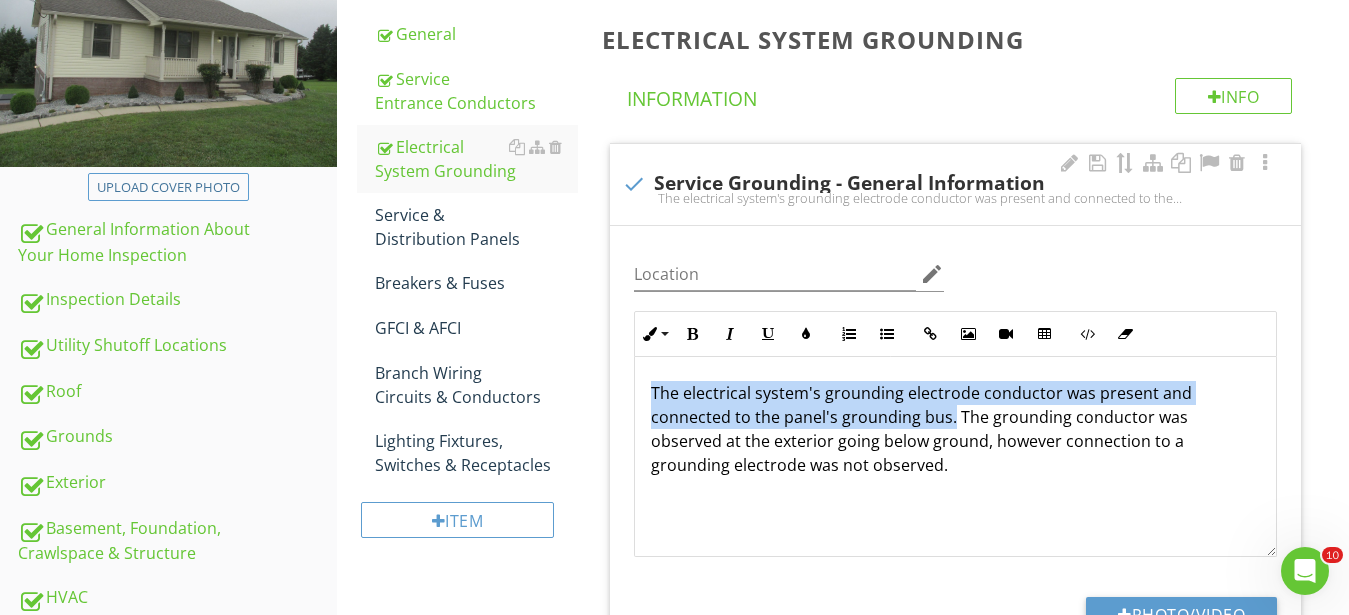 drag, startPoint x: 950, startPoint y: 417, endPoint x: 598, endPoint y: 384, distance: 353.5435 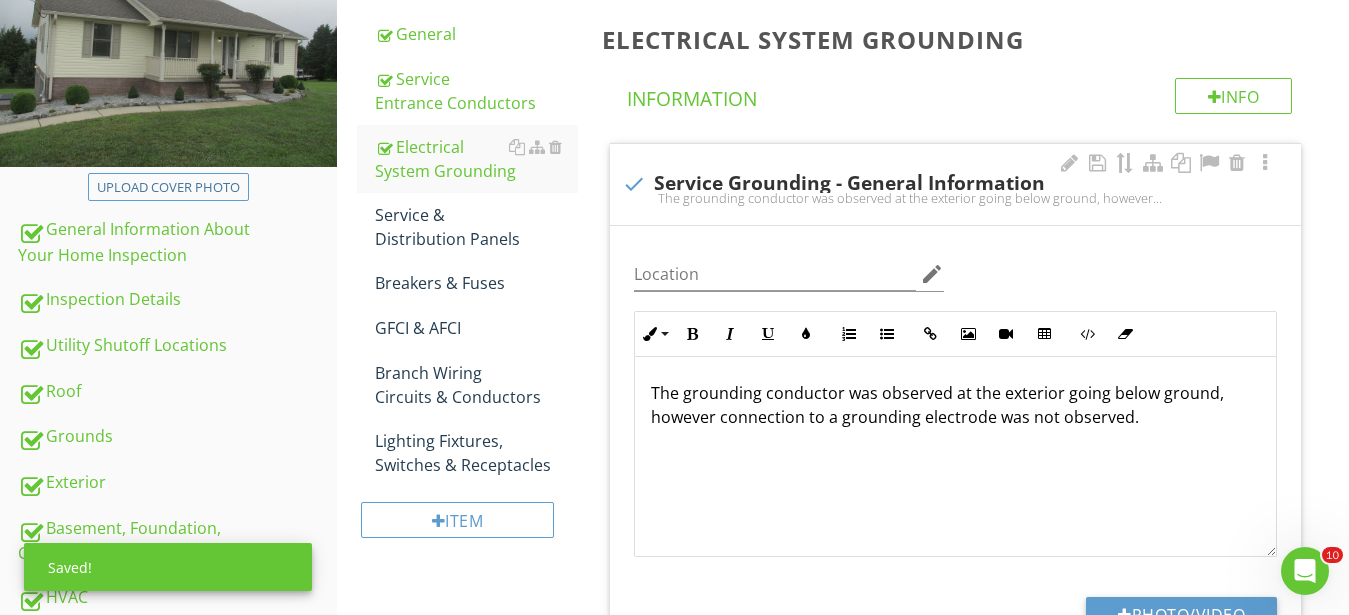 click on "The grounding conductor was observed at the exterior going below ground, however connection to a grounding electrode was not observed." at bounding box center (955, 405) 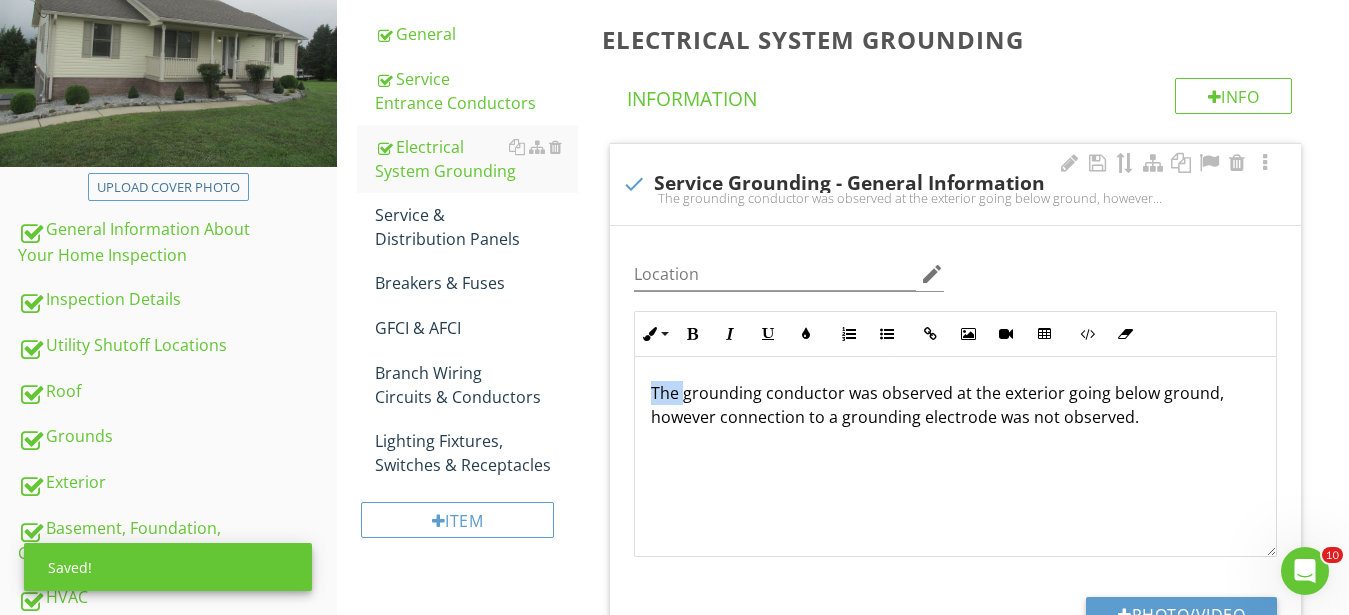 click on "The grounding conductor was observed at the exterior going below ground, however connection to a grounding electrode was not observed." at bounding box center [955, 405] 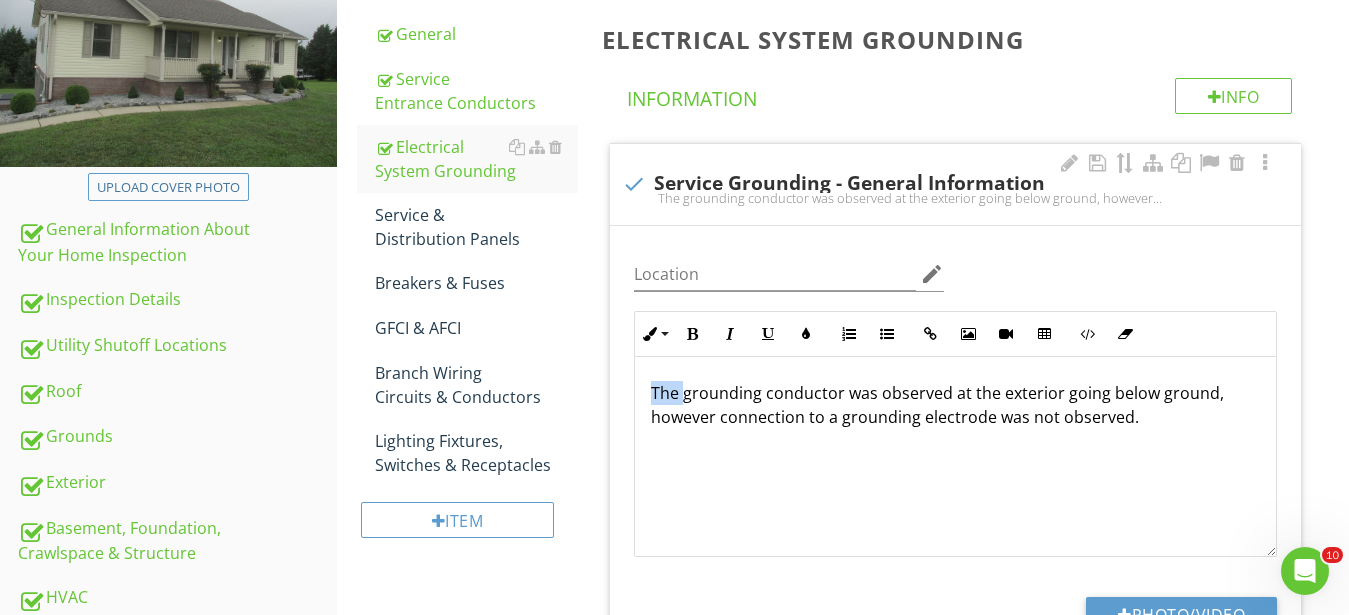 type 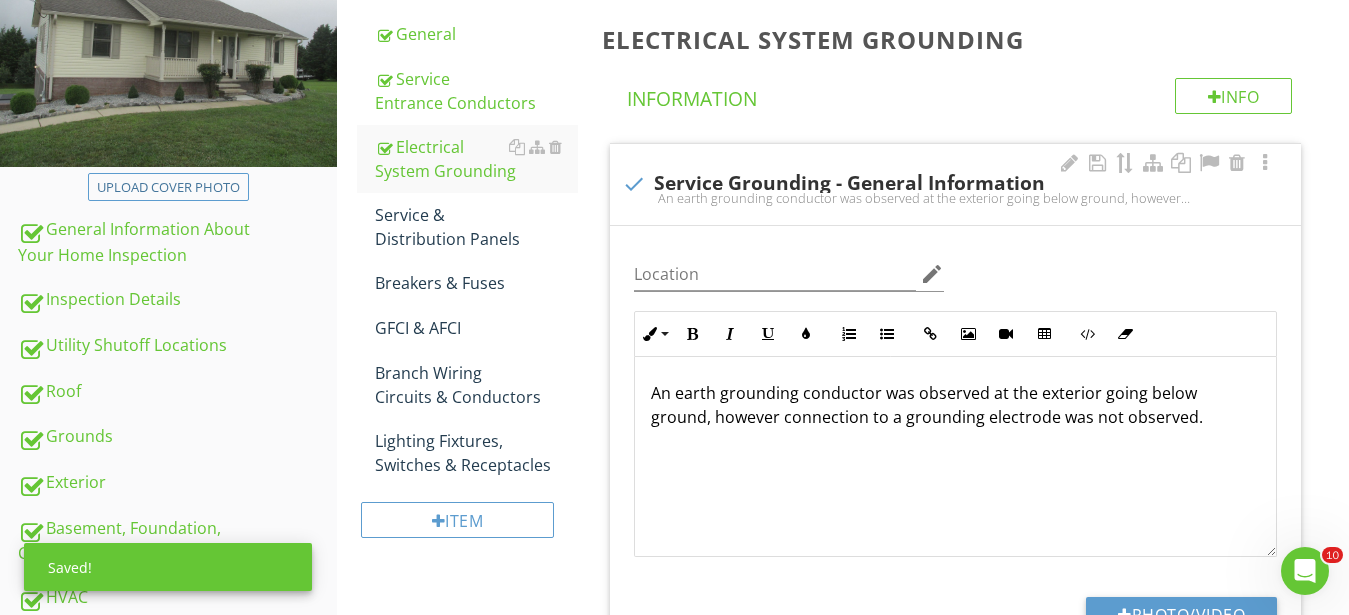 click on "An earth grounding conductor was observed at the exterior going below ground, however connection to a grounding electrode was not observed." at bounding box center (955, 405) 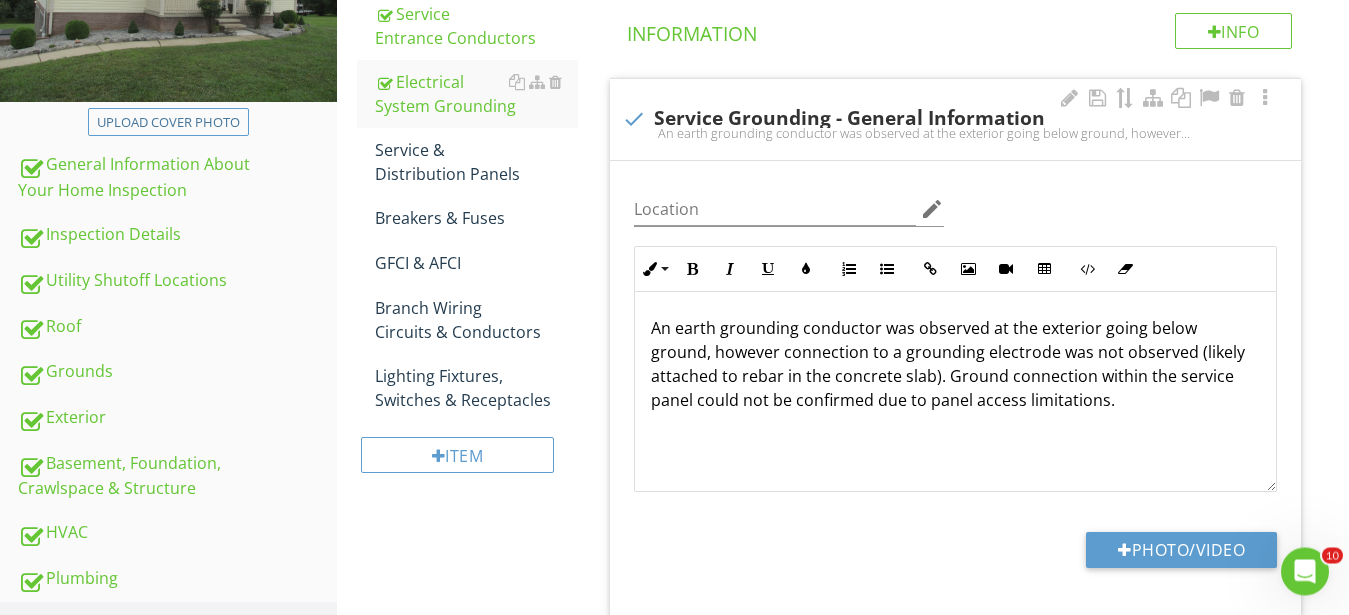 scroll, scrollTop: 408, scrollLeft: 0, axis: vertical 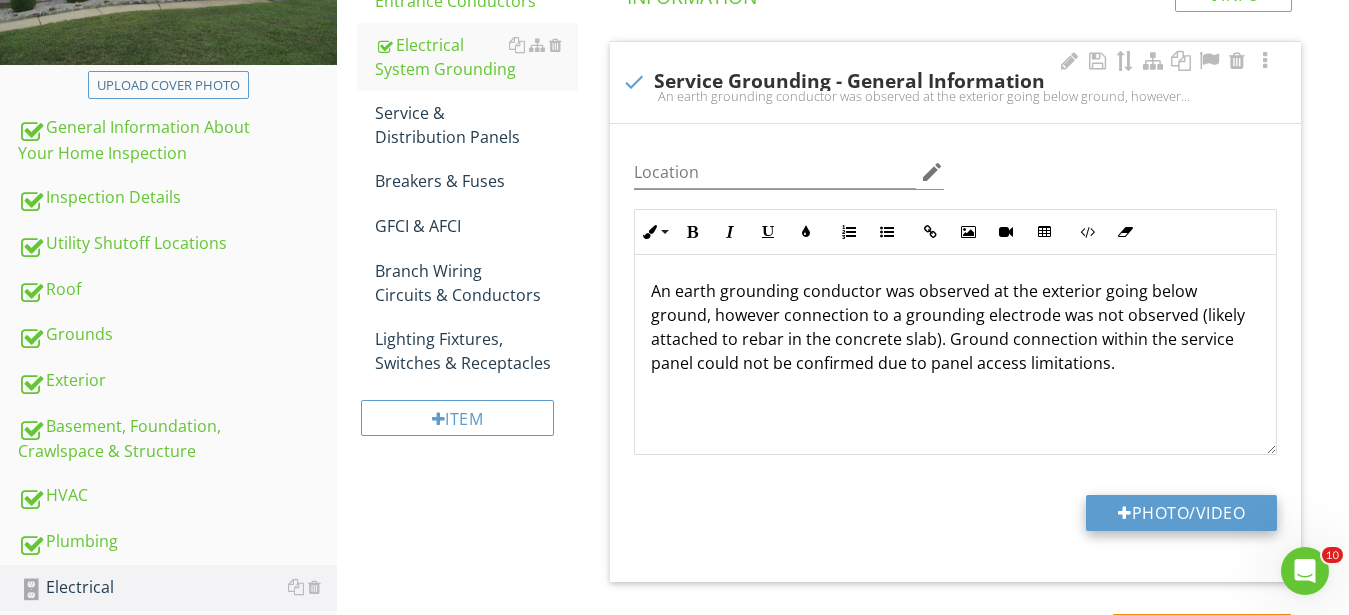 click on "Photo/Video" at bounding box center [1181, 513] 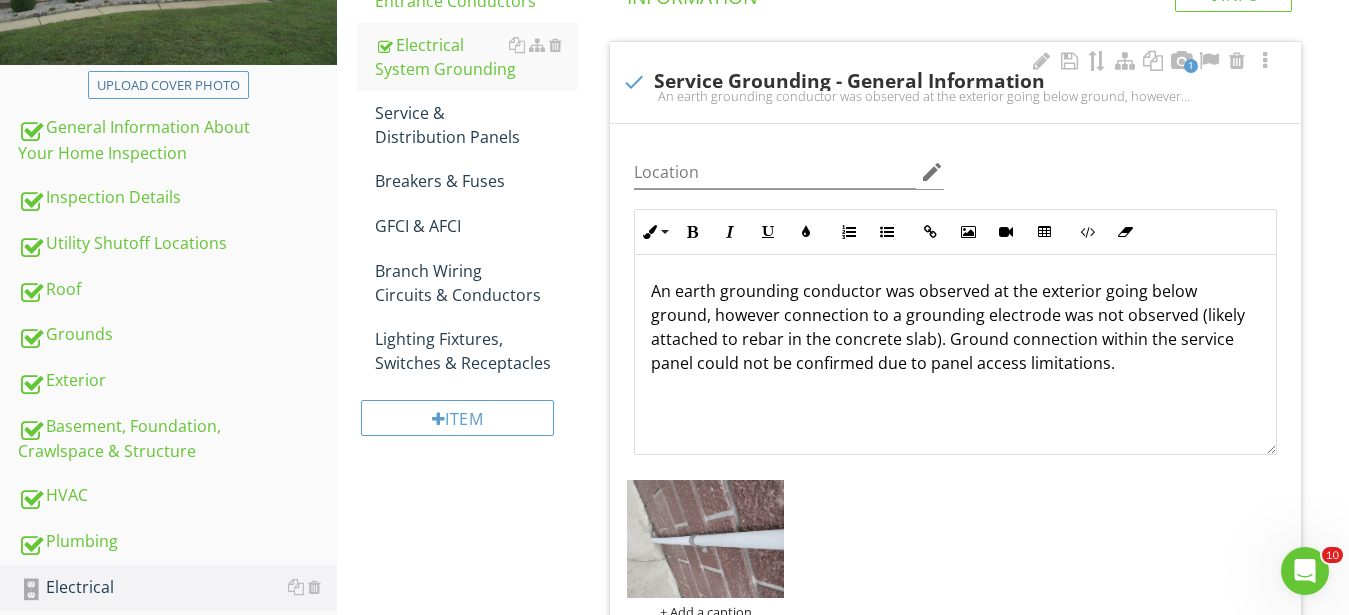 click at bounding box center (705, 539) 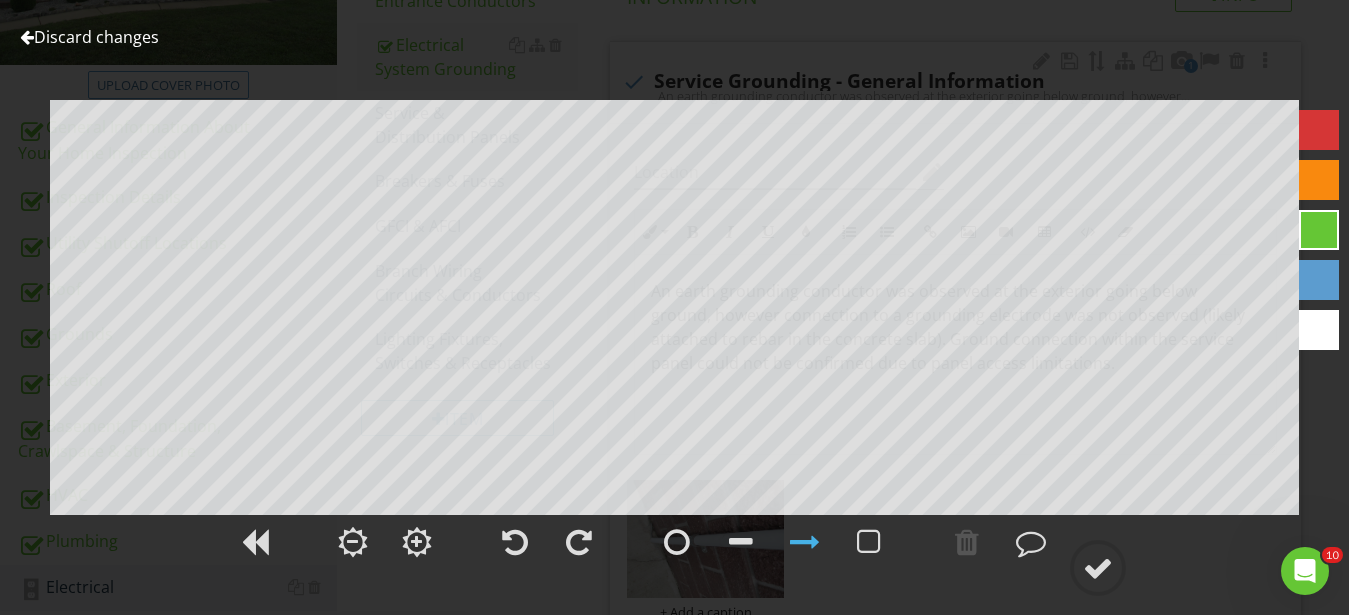 click at bounding box center (515, 542) 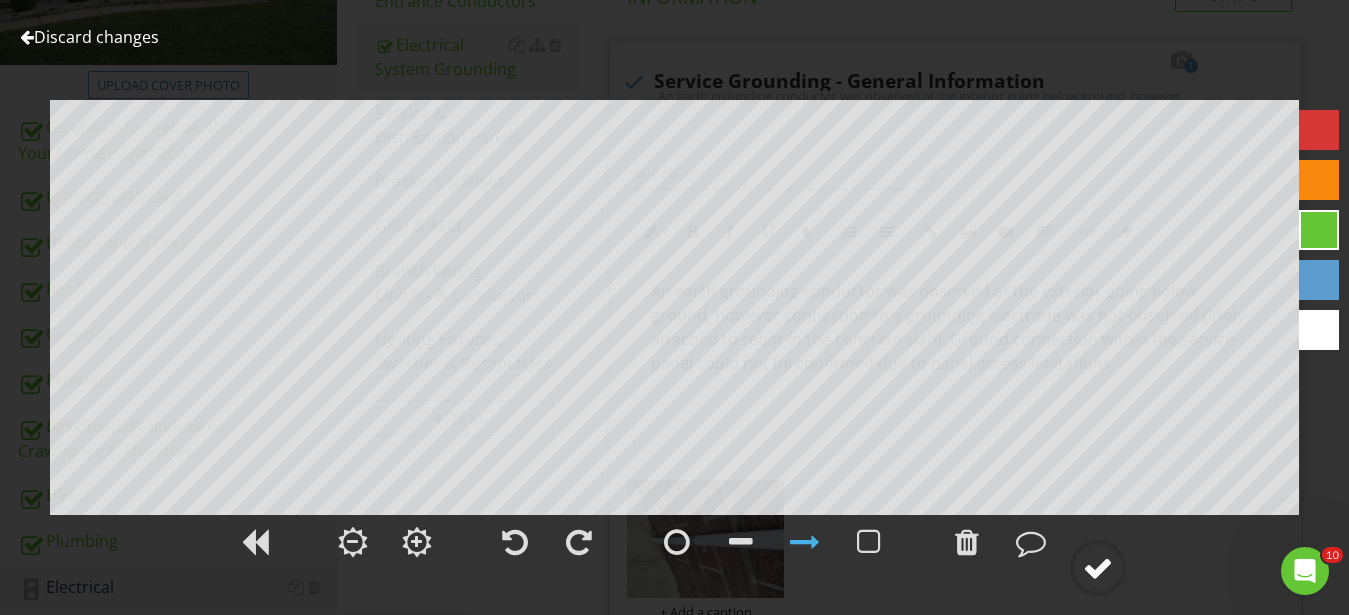 click 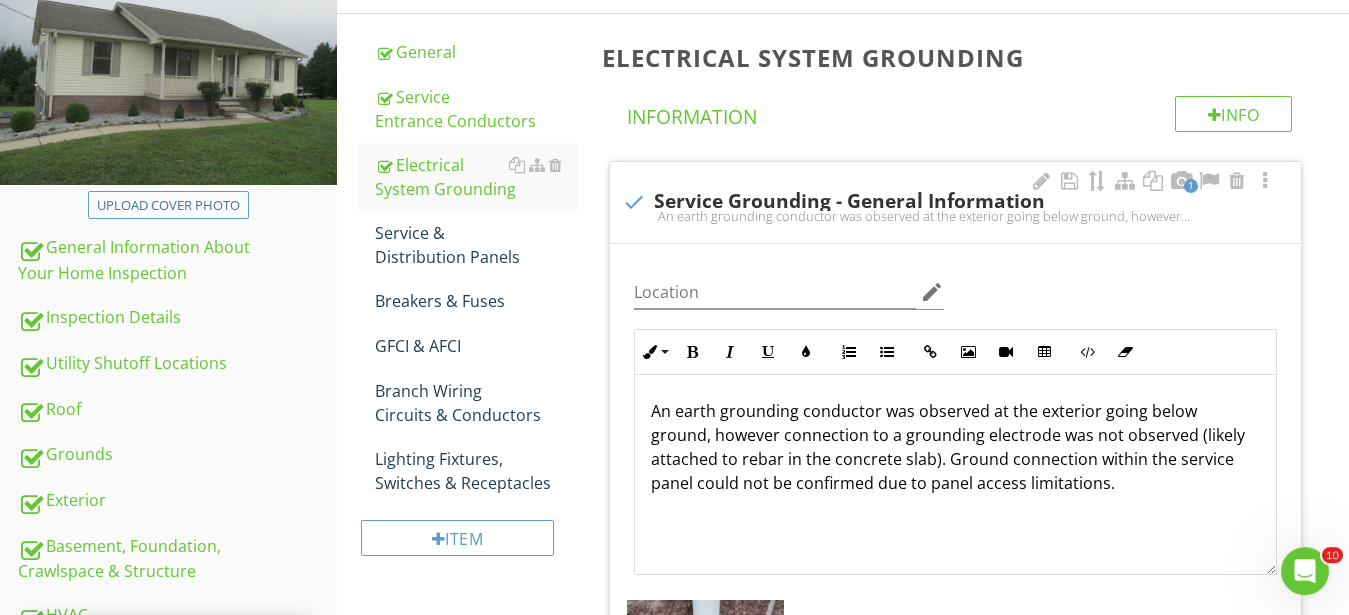 scroll, scrollTop: 204, scrollLeft: 0, axis: vertical 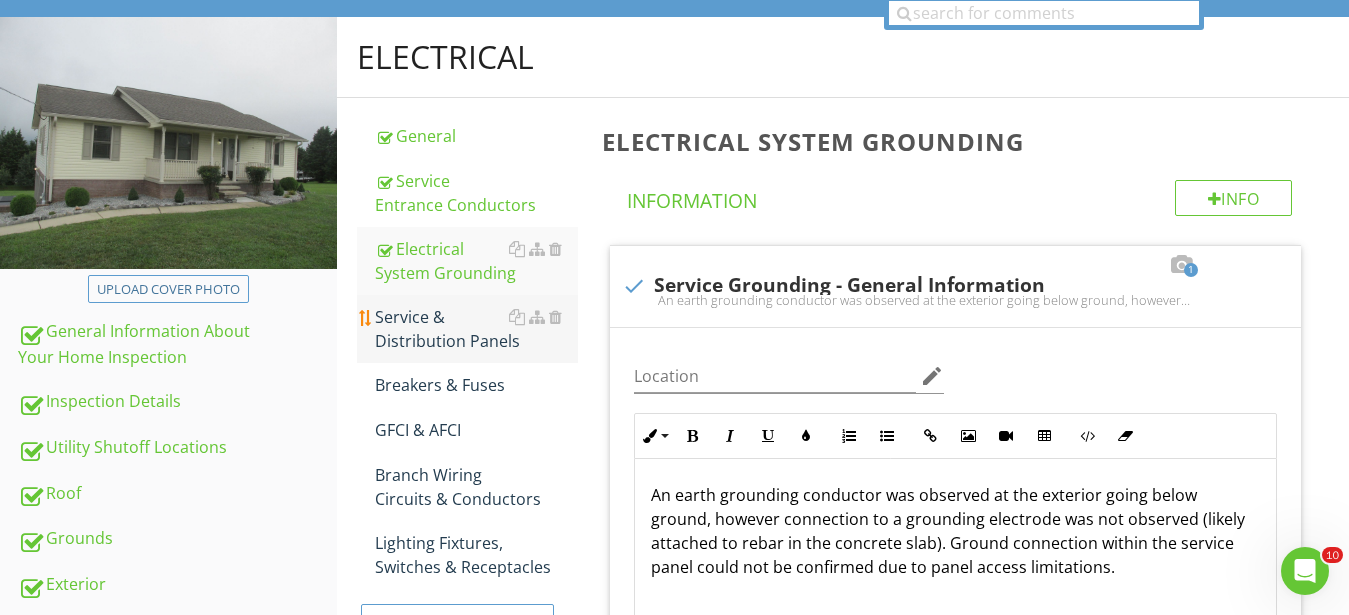 click on "Service & Distribution Panels" at bounding box center [476, 329] 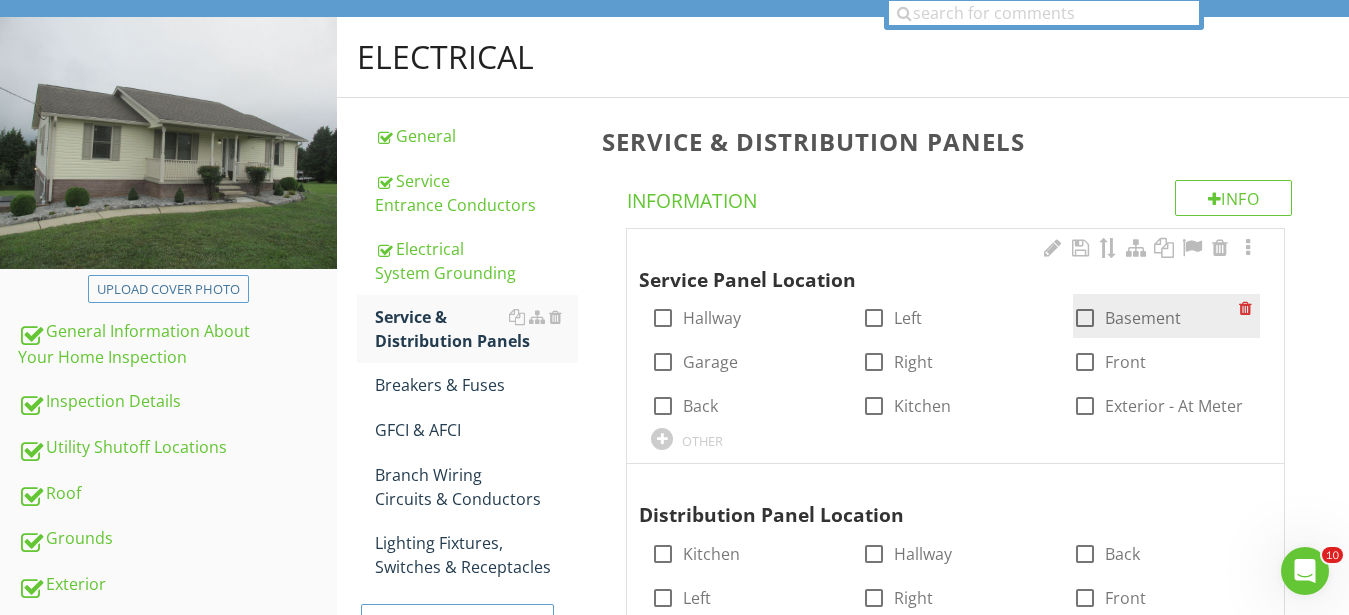 click at bounding box center [1085, 318] 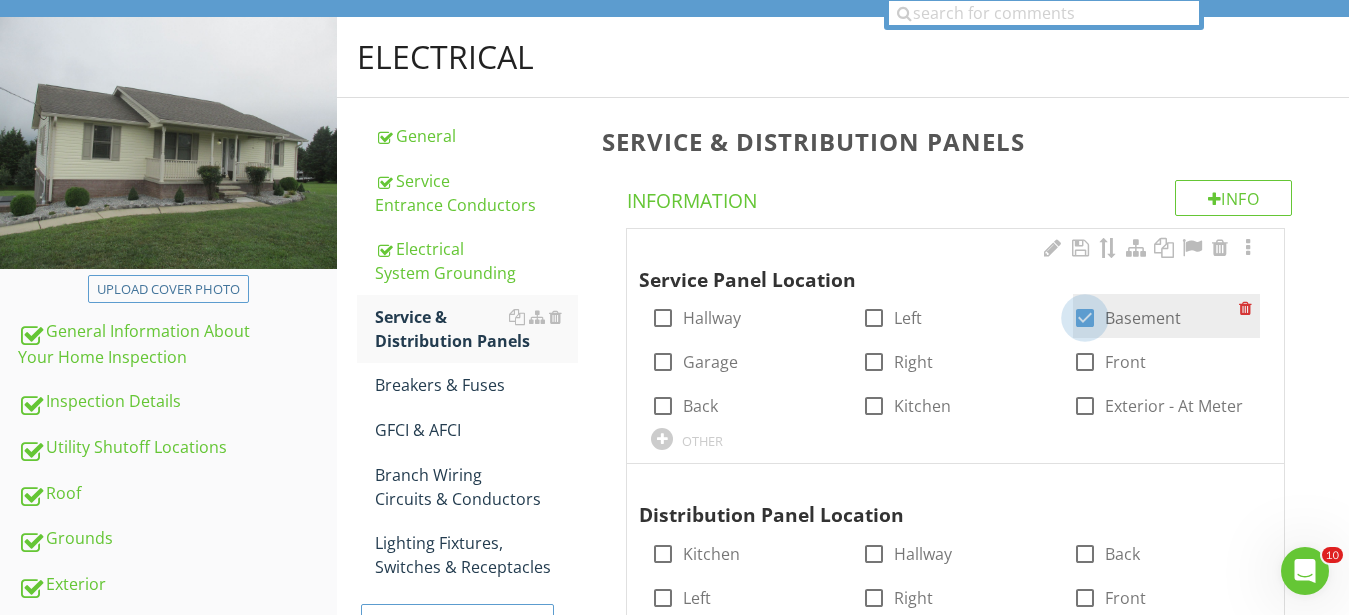 checkbox on "true" 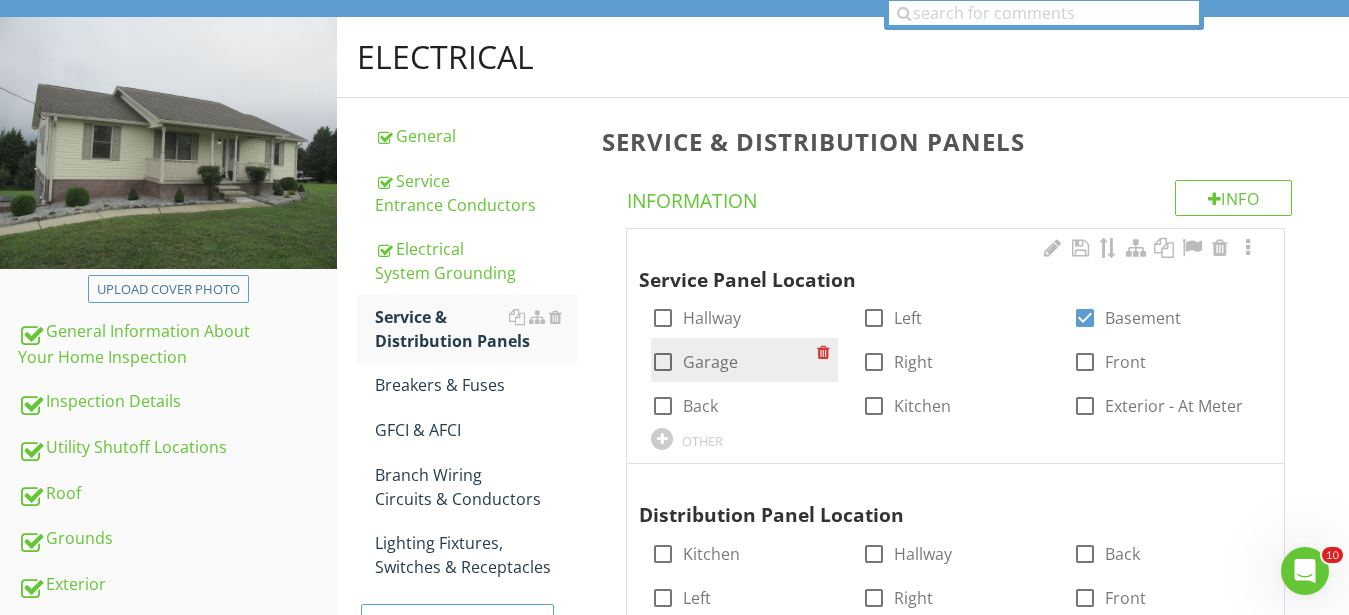 click on "Garage" at bounding box center [710, 362] 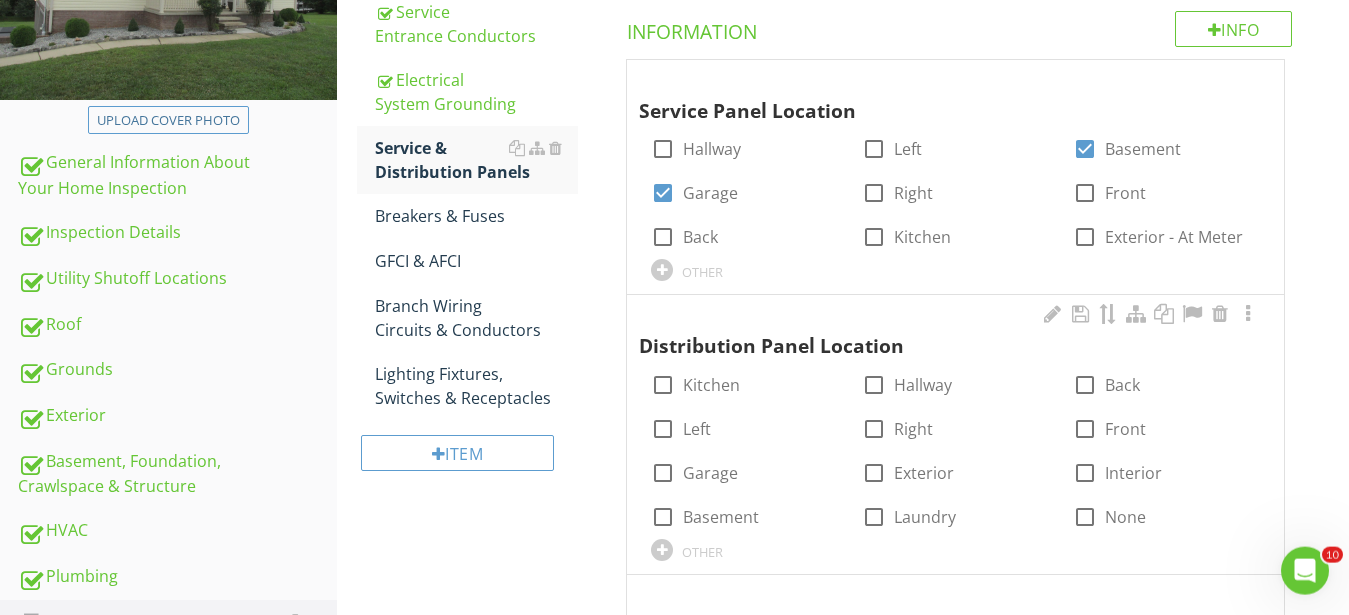 scroll, scrollTop: 408, scrollLeft: 0, axis: vertical 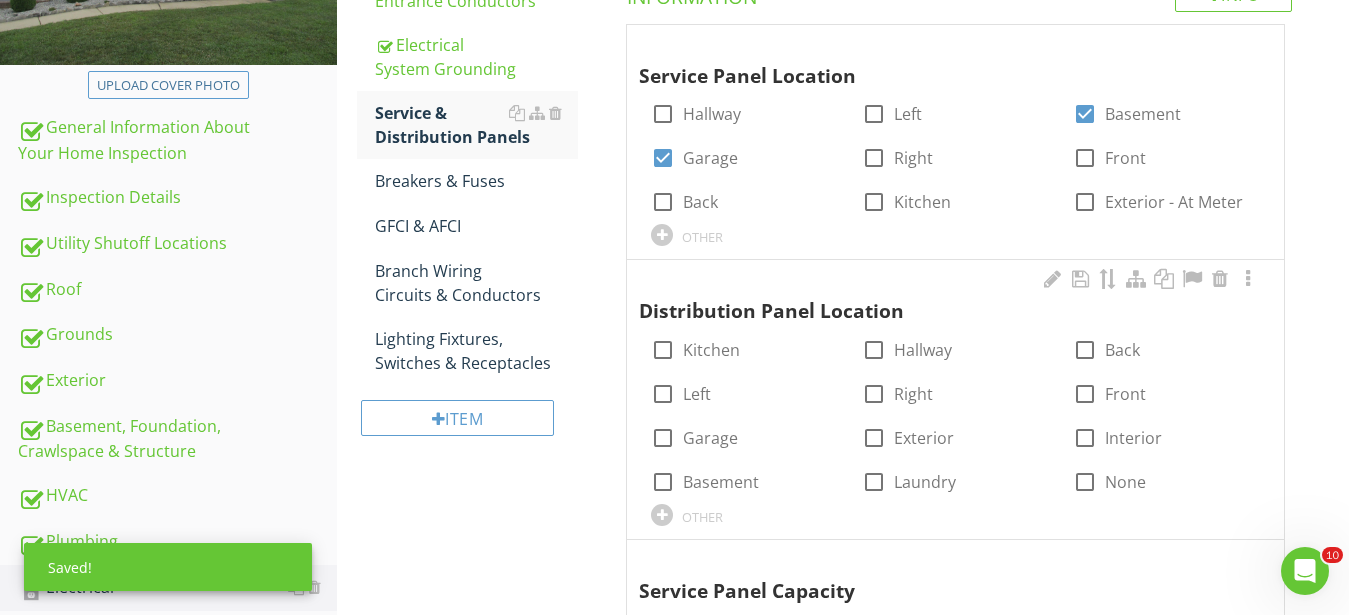 click on "check_box_outline_blank None" at bounding box center (1166, 480) 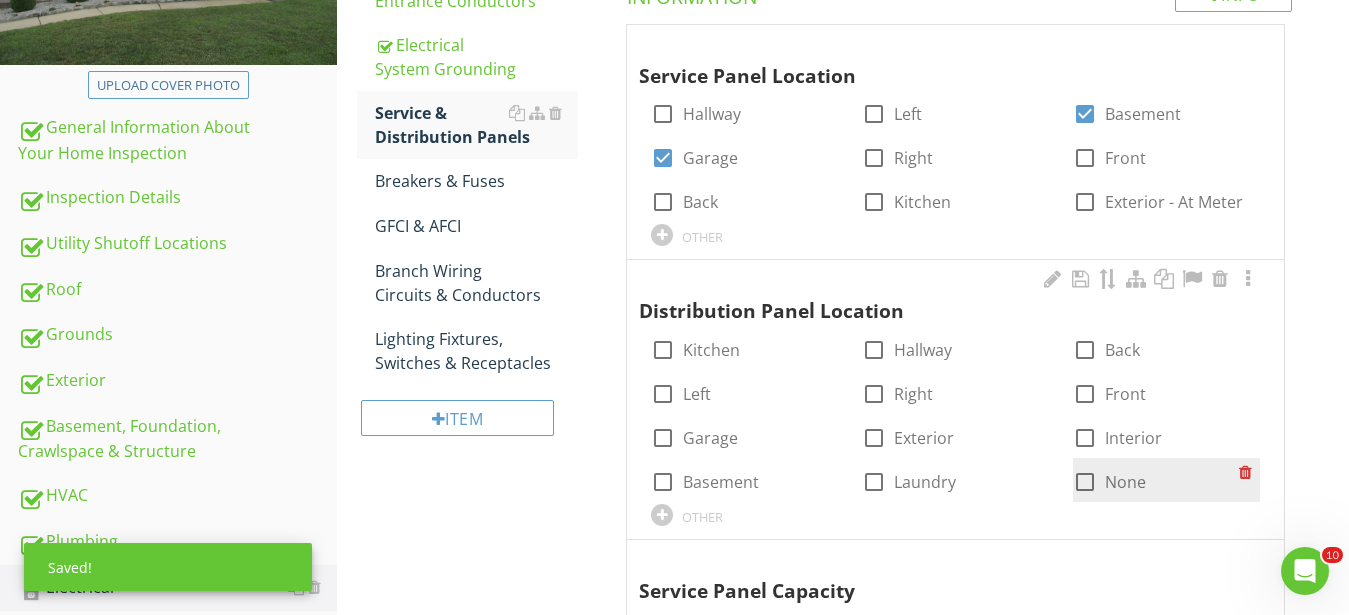 click at bounding box center (1085, 482) 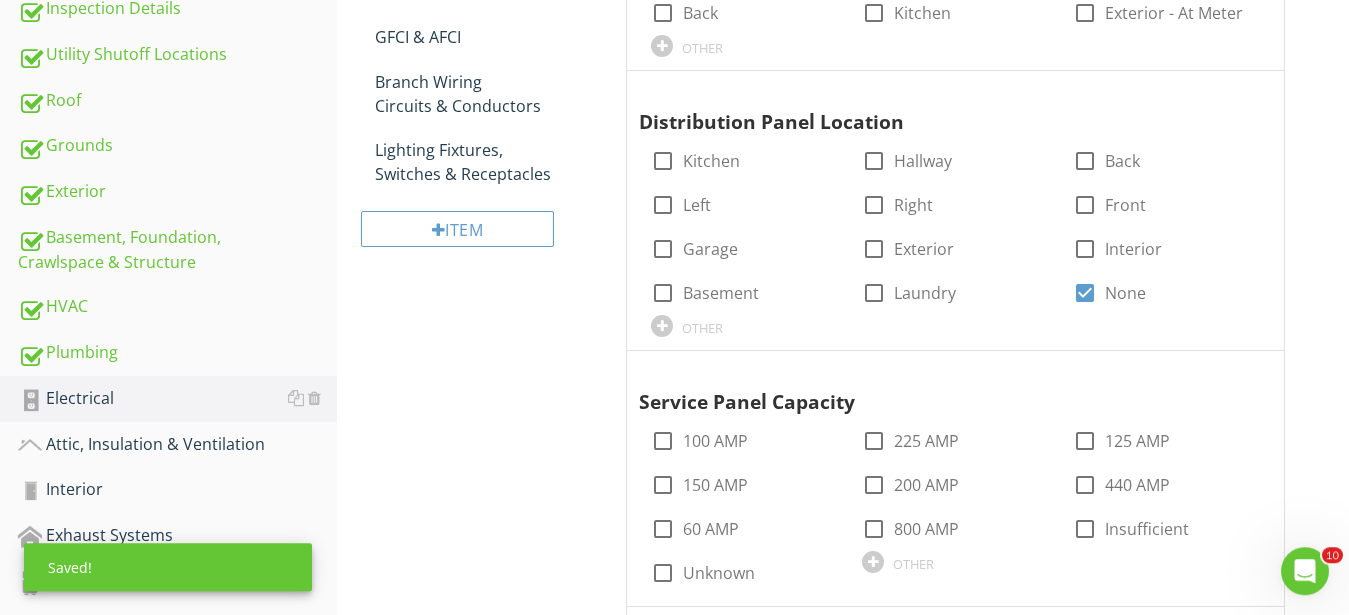 scroll, scrollTop: 714, scrollLeft: 0, axis: vertical 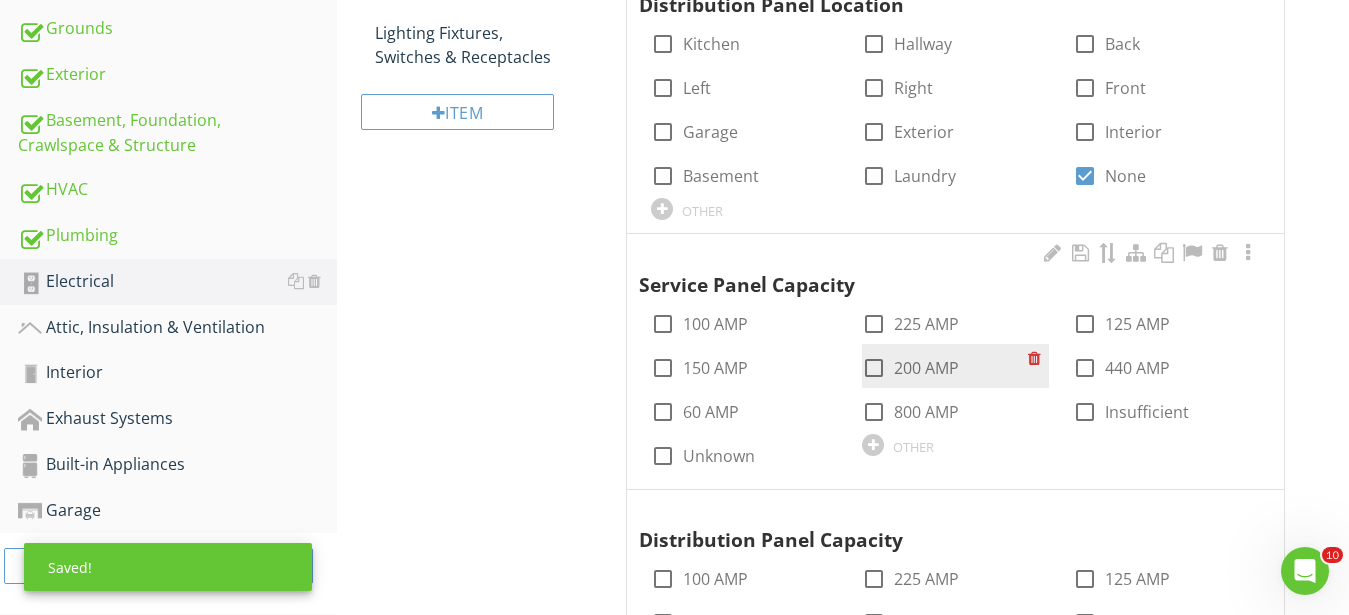 click at bounding box center [874, 368] 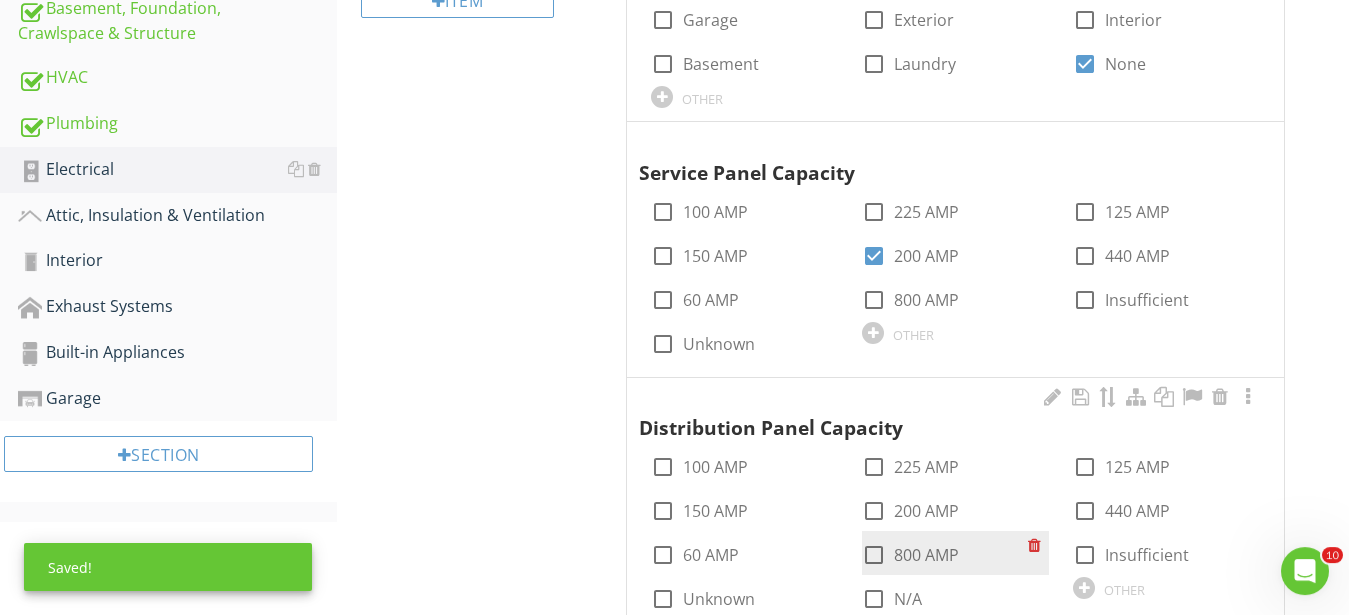 scroll, scrollTop: 1020, scrollLeft: 0, axis: vertical 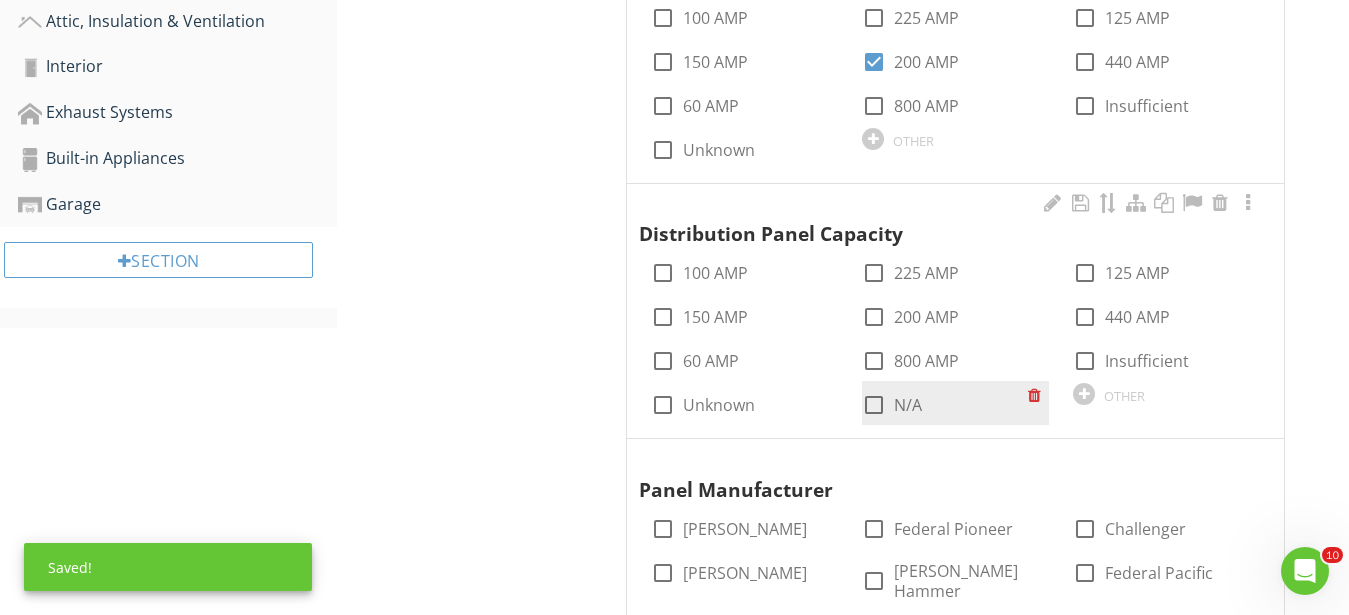 click at bounding box center (874, 405) 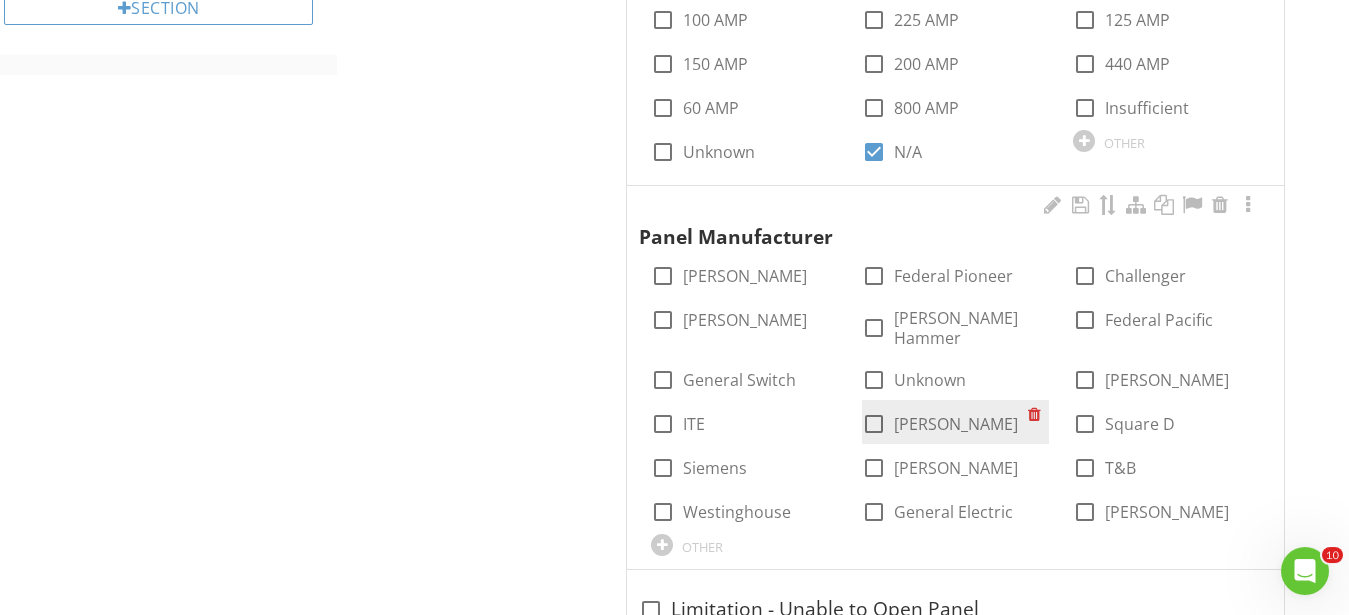 scroll, scrollTop: 1326, scrollLeft: 0, axis: vertical 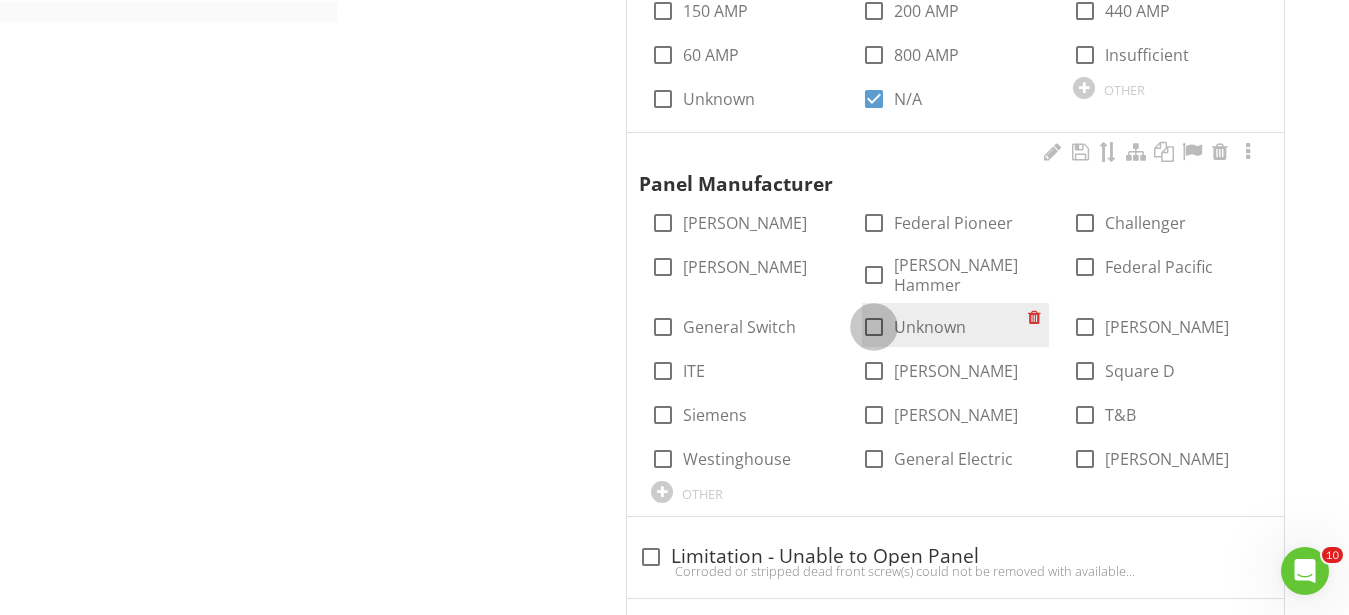 click at bounding box center (874, 327) 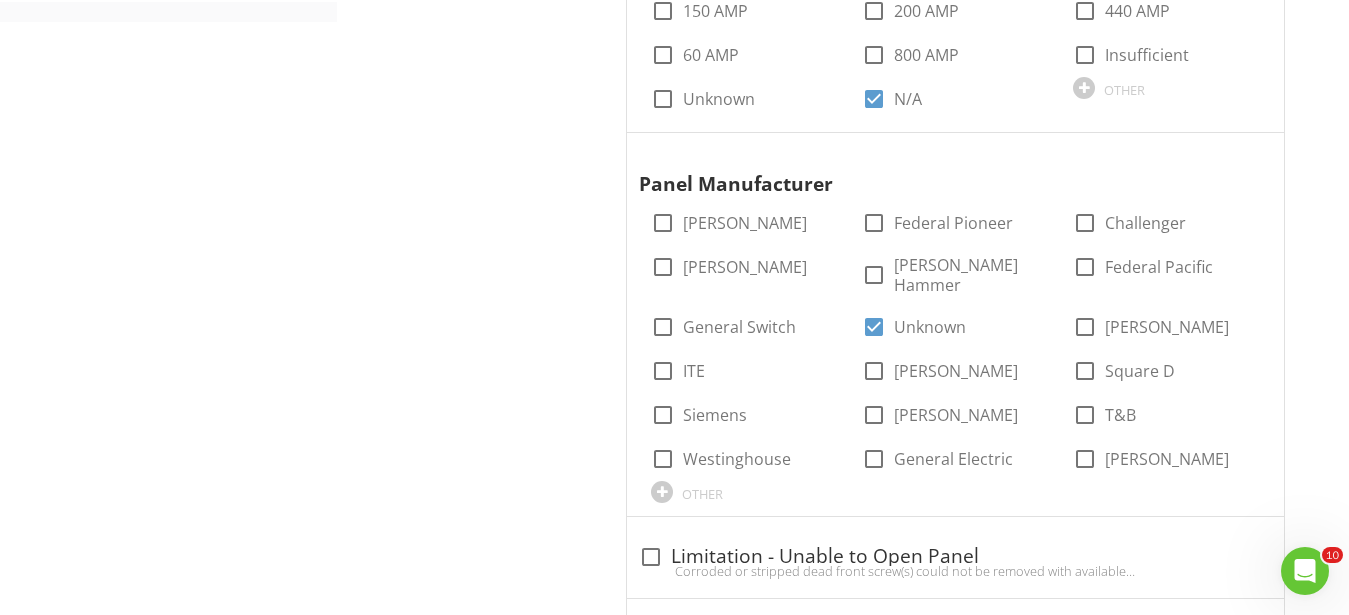 scroll, scrollTop: 1530, scrollLeft: 0, axis: vertical 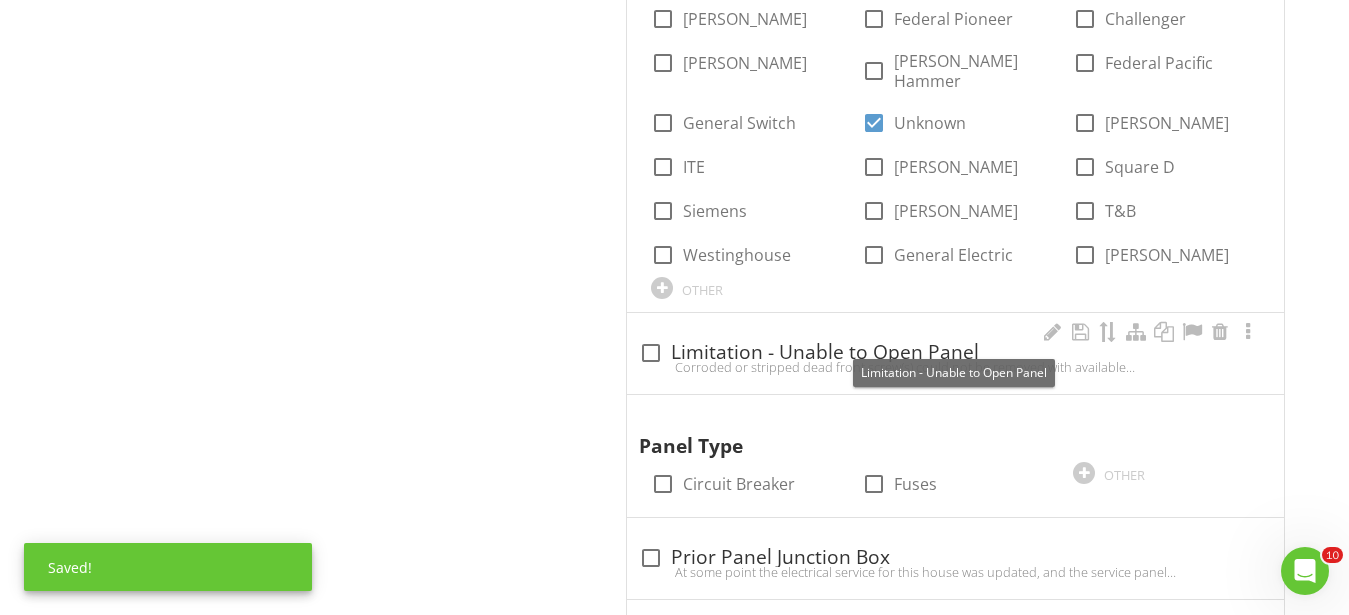 click on "check_box_outline_blank
Limitation - Unable to Open Panel" at bounding box center (955, 353) 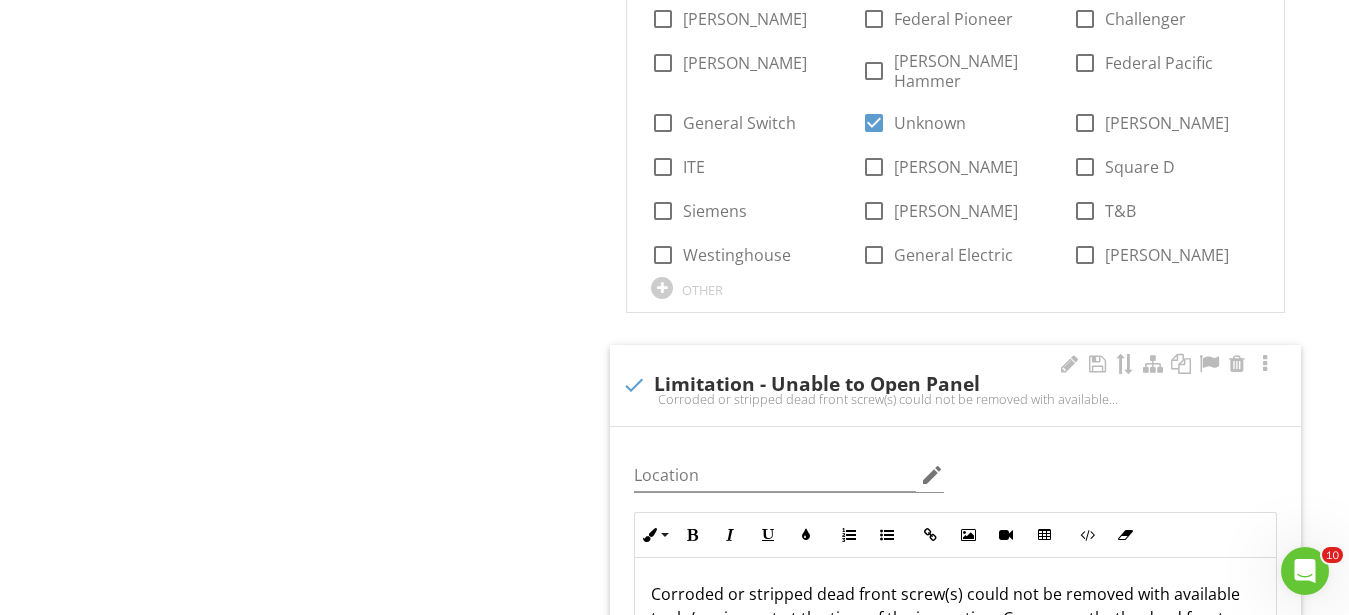 click at bounding box center [634, 385] 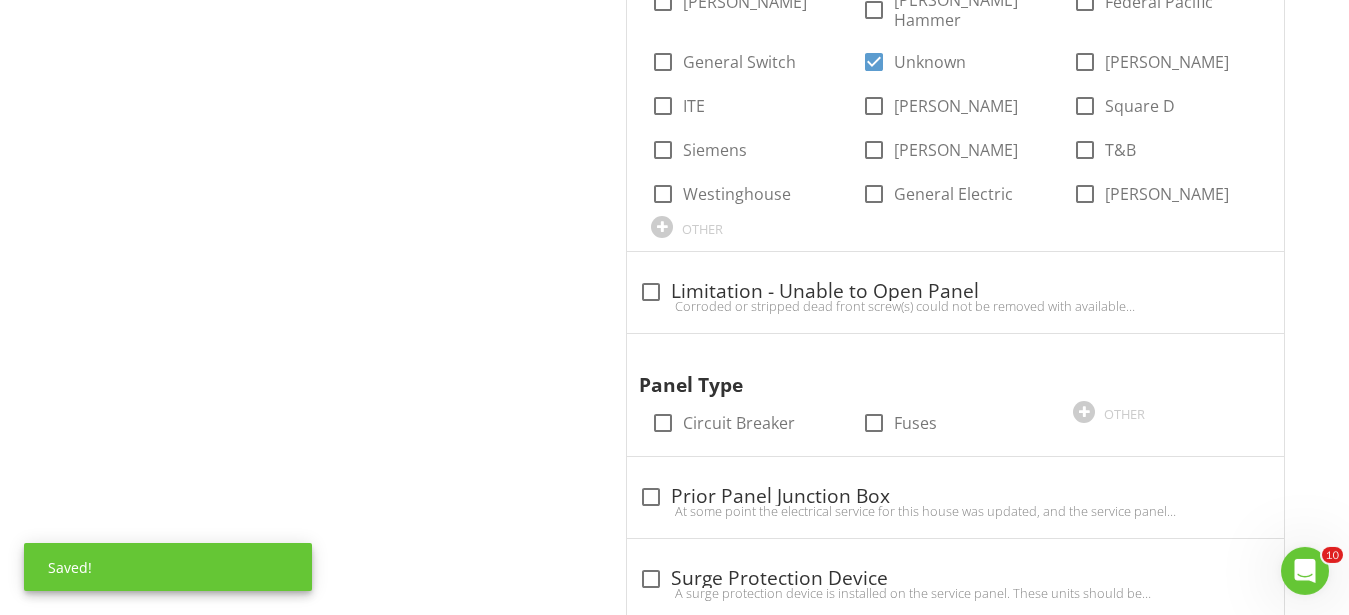 scroll, scrollTop: 1632, scrollLeft: 0, axis: vertical 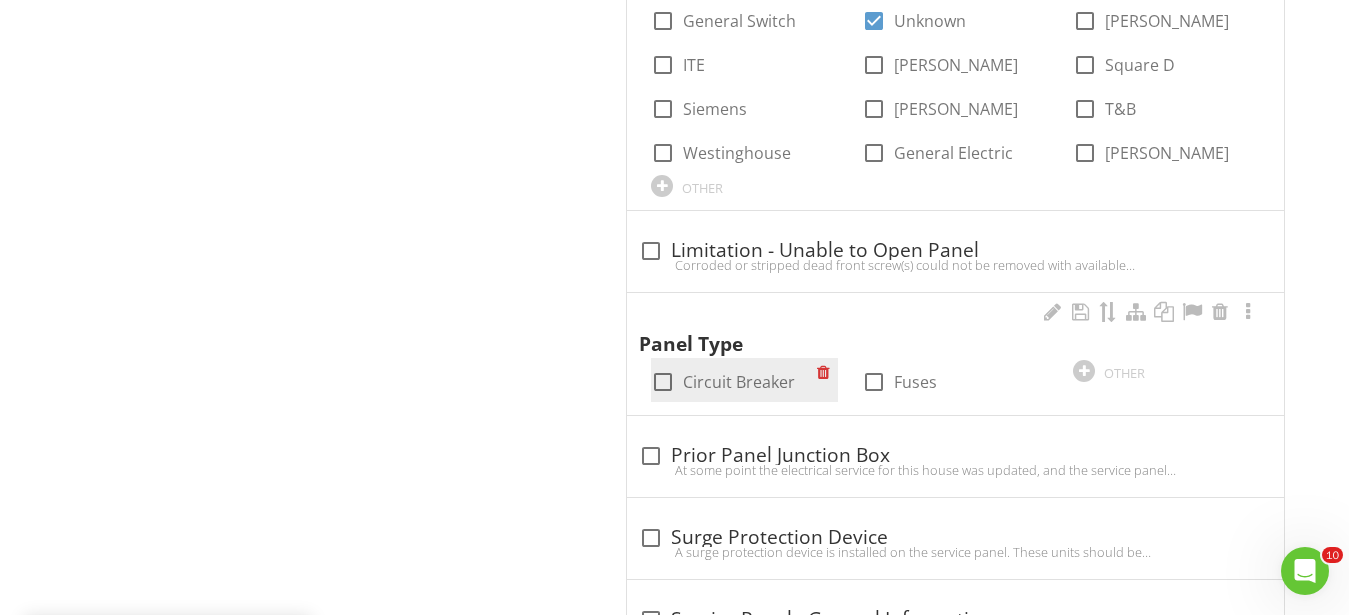 click at bounding box center (663, 382) 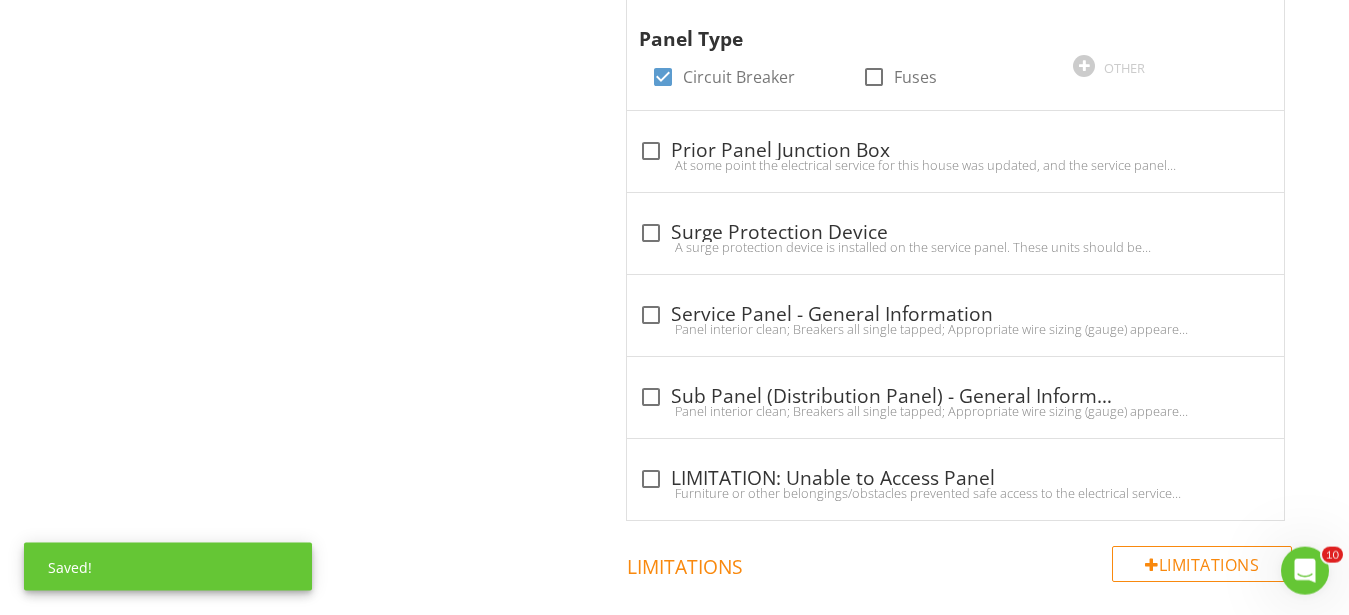 scroll, scrollTop: 1938, scrollLeft: 0, axis: vertical 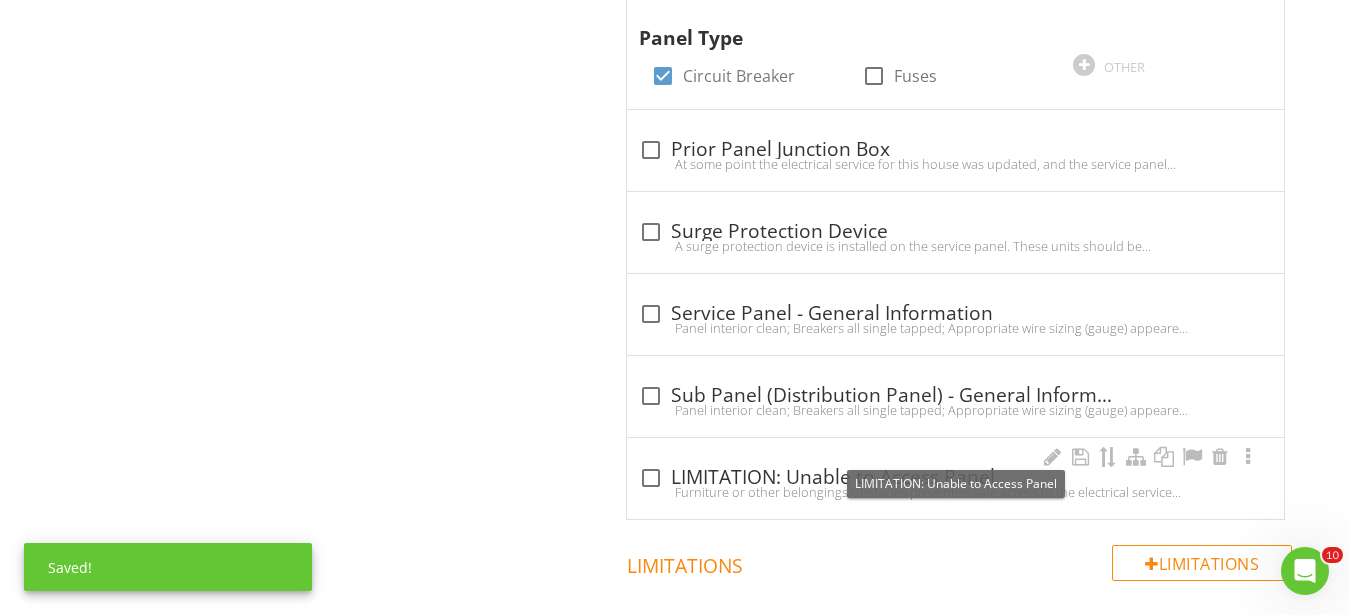 click on "check_box_outline_blank
LIMITATION: Unable to Access Panel" at bounding box center (955, 478) 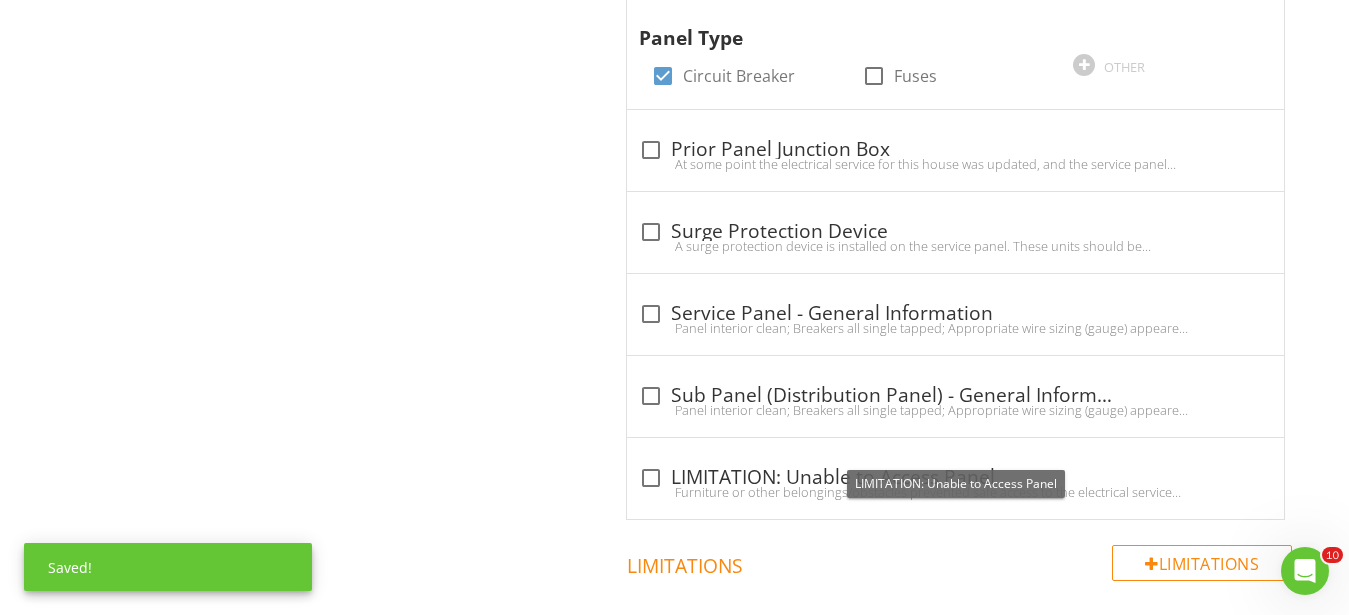 checkbox on "true" 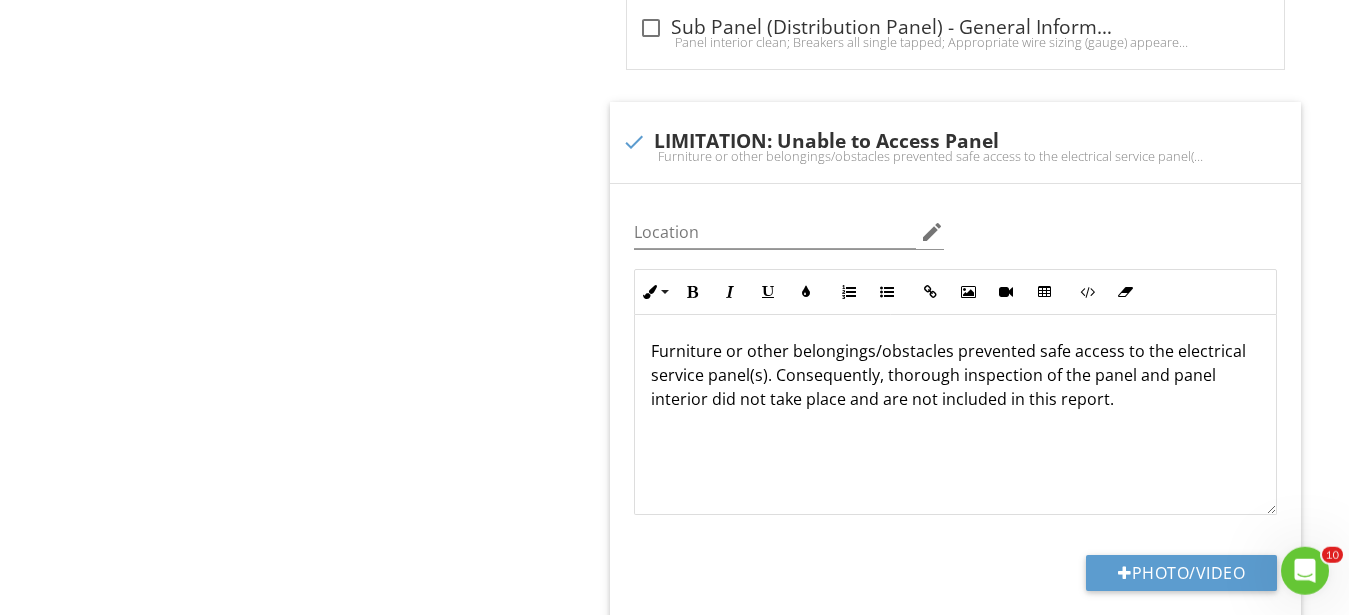 scroll, scrollTop: 2346, scrollLeft: 0, axis: vertical 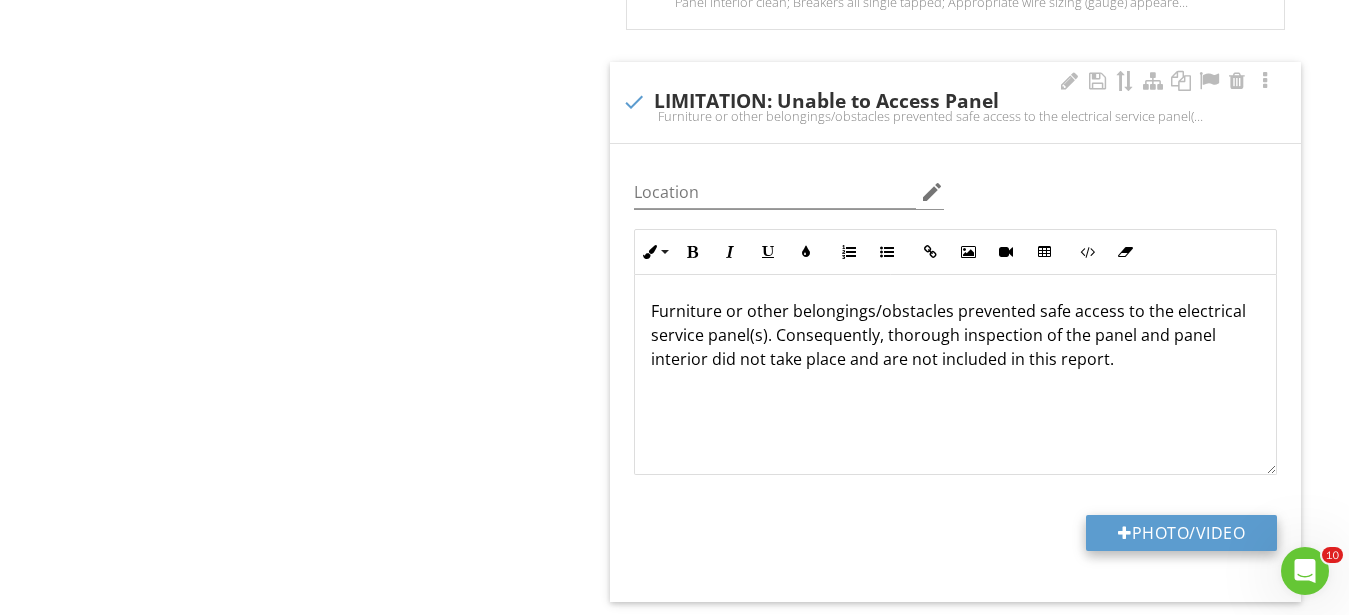 click on "Photo/Video" at bounding box center [1181, 533] 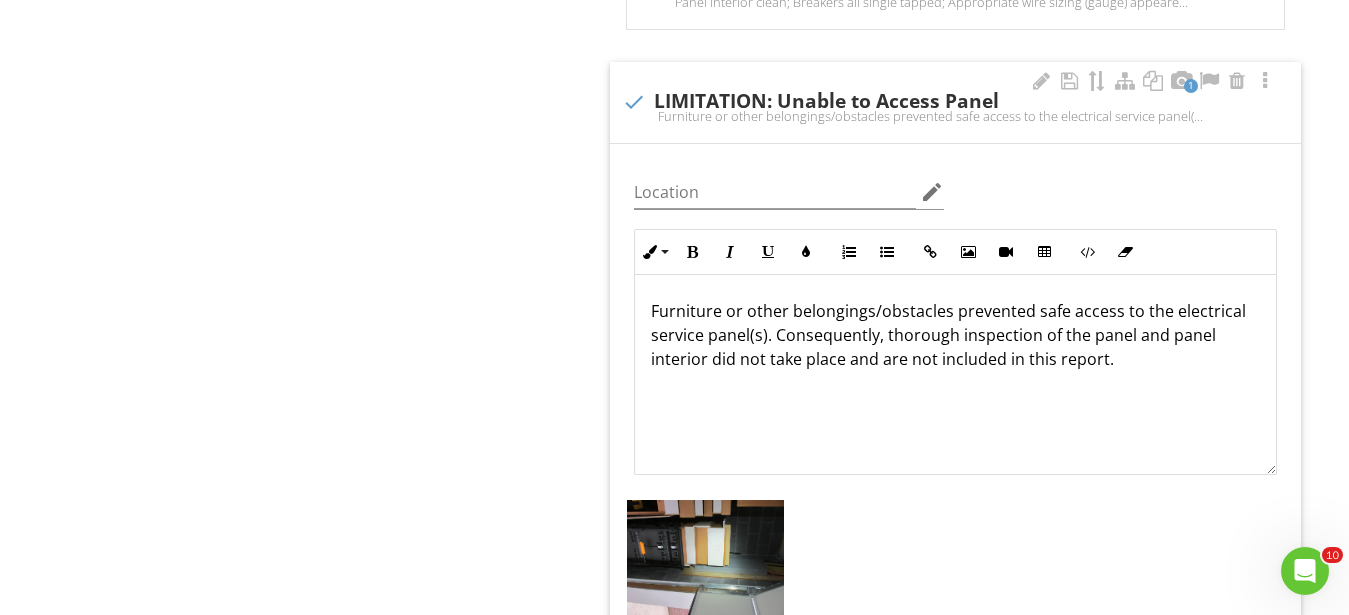 click at bounding box center [705, 559] 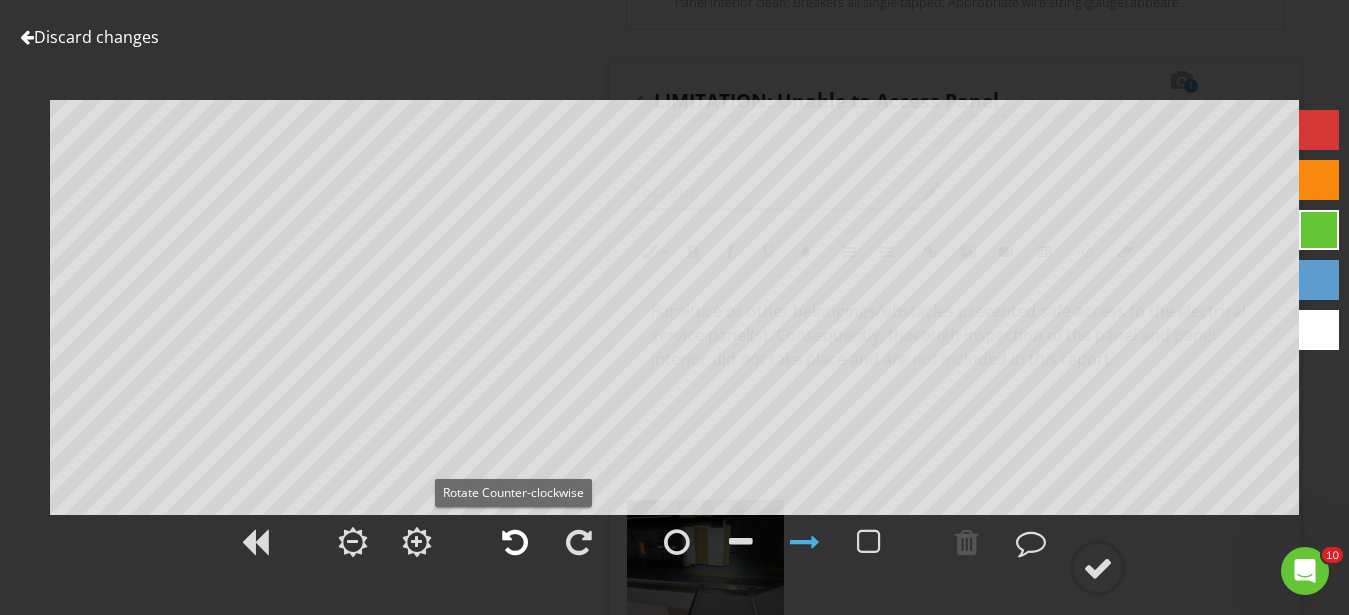click at bounding box center (515, 542) 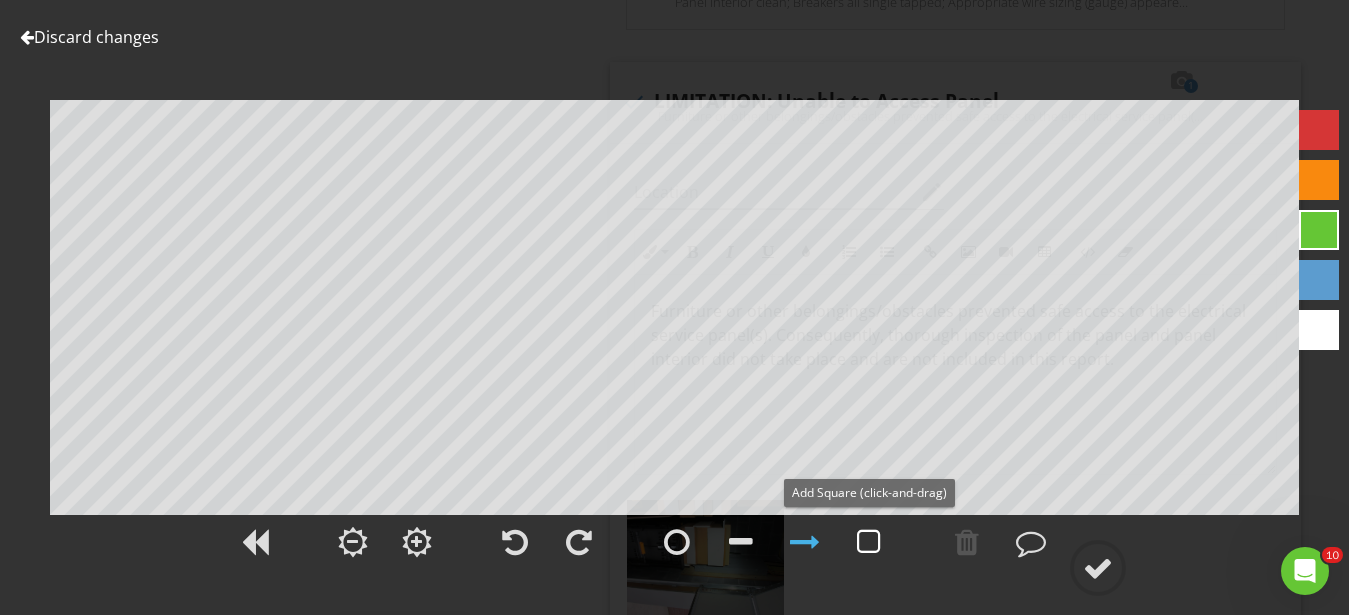 click at bounding box center [869, 542] 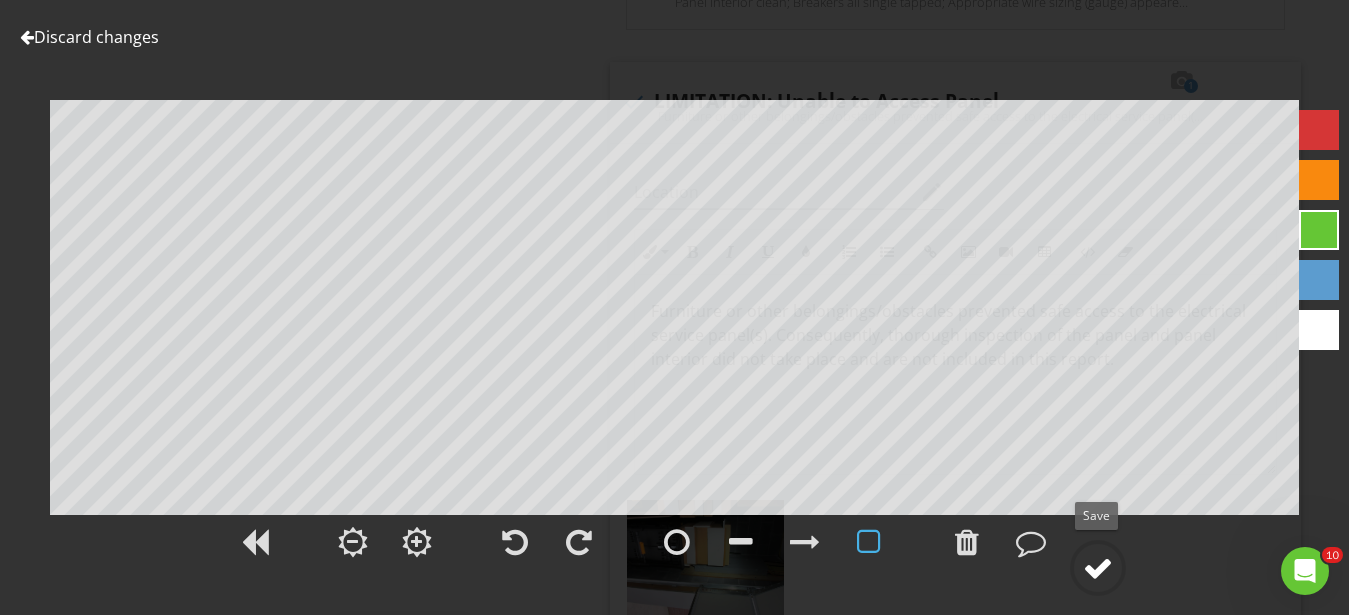 drag, startPoint x: 1084, startPoint y: 574, endPoint x: 1076, endPoint y: 567, distance: 10.630146 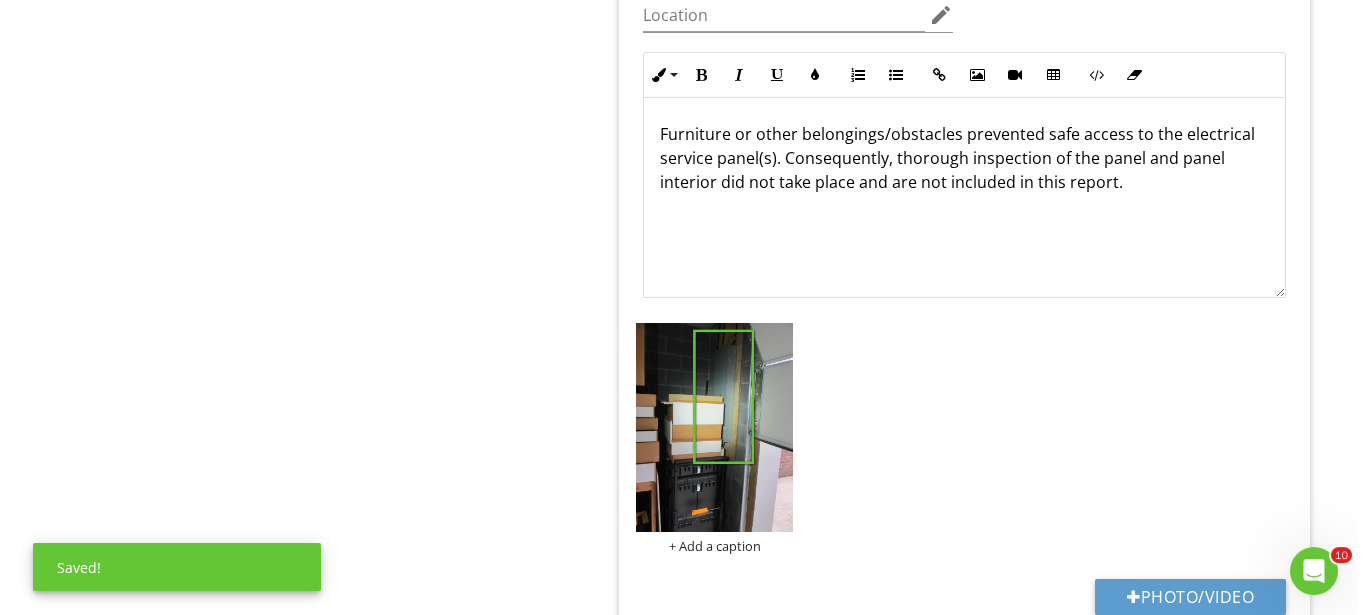scroll, scrollTop: 2550, scrollLeft: 0, axis: vertical 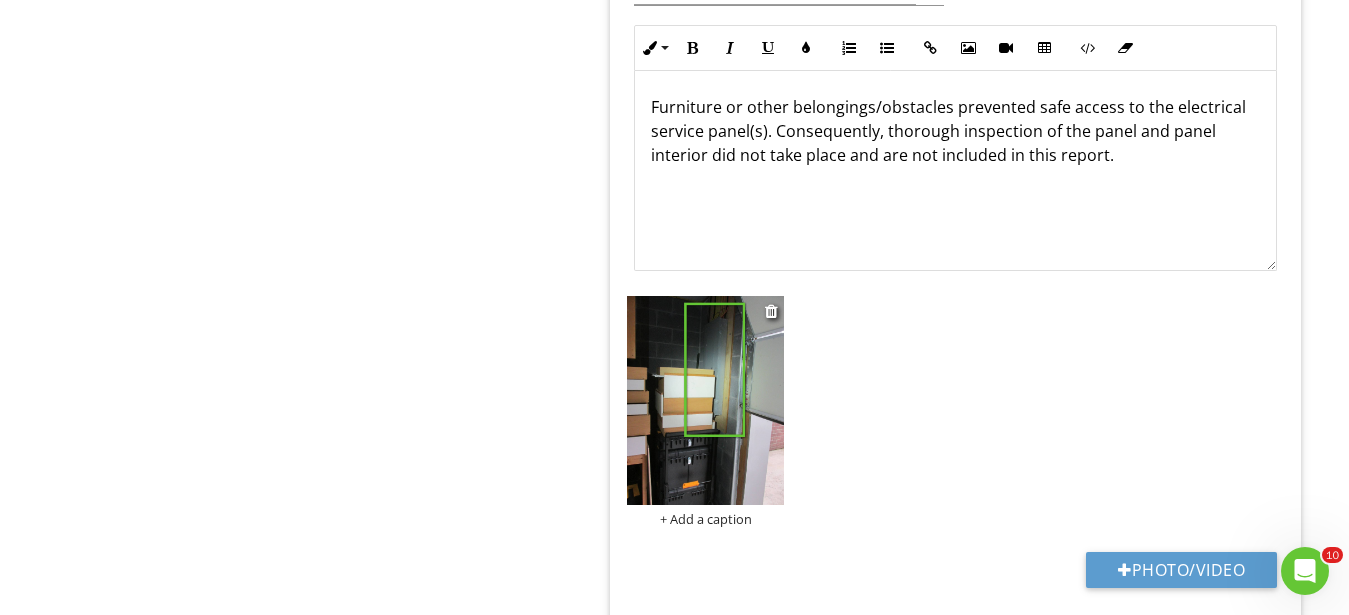 click on "+ Add a caption" at bounding box center (705, 519) 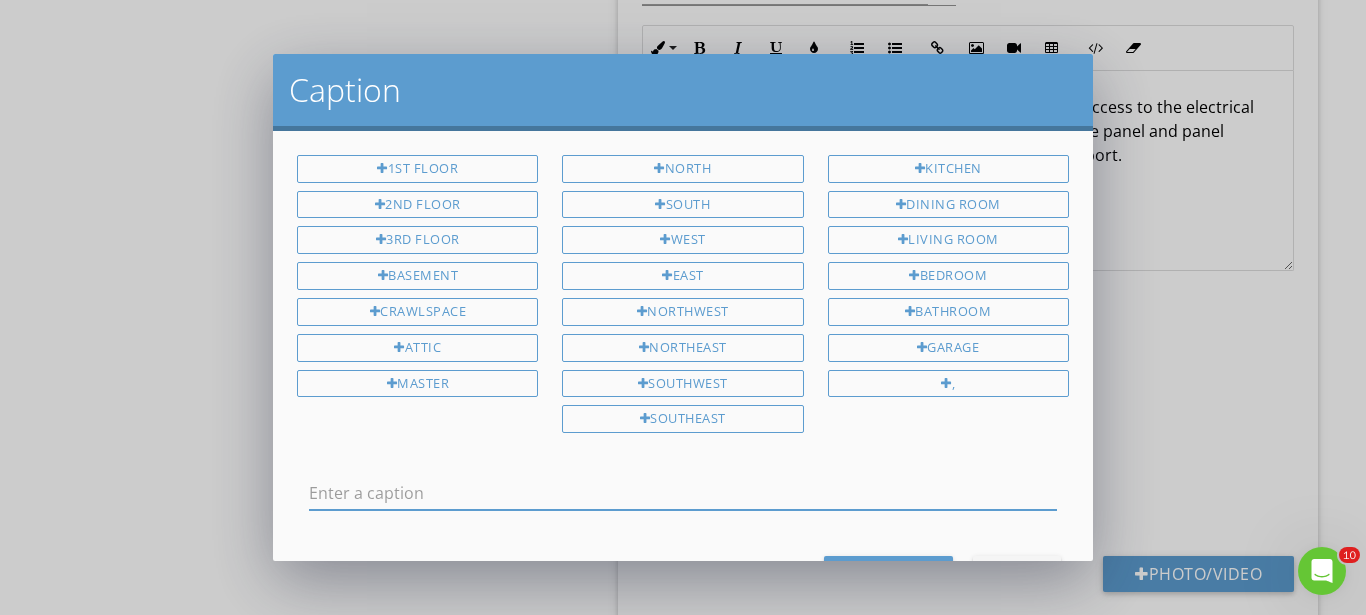 click at bounding box center [683, 493] 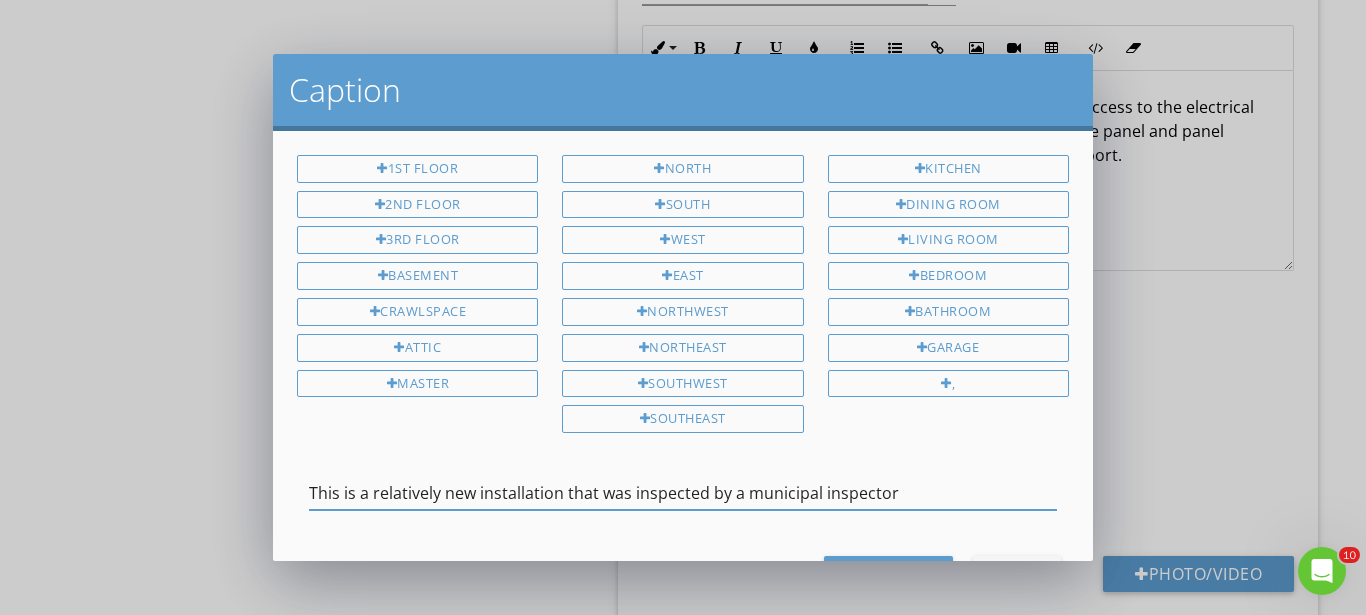 click on "This is a relatively new installation that was inspected by a municipal inspector" at bounding box center (683, 493) 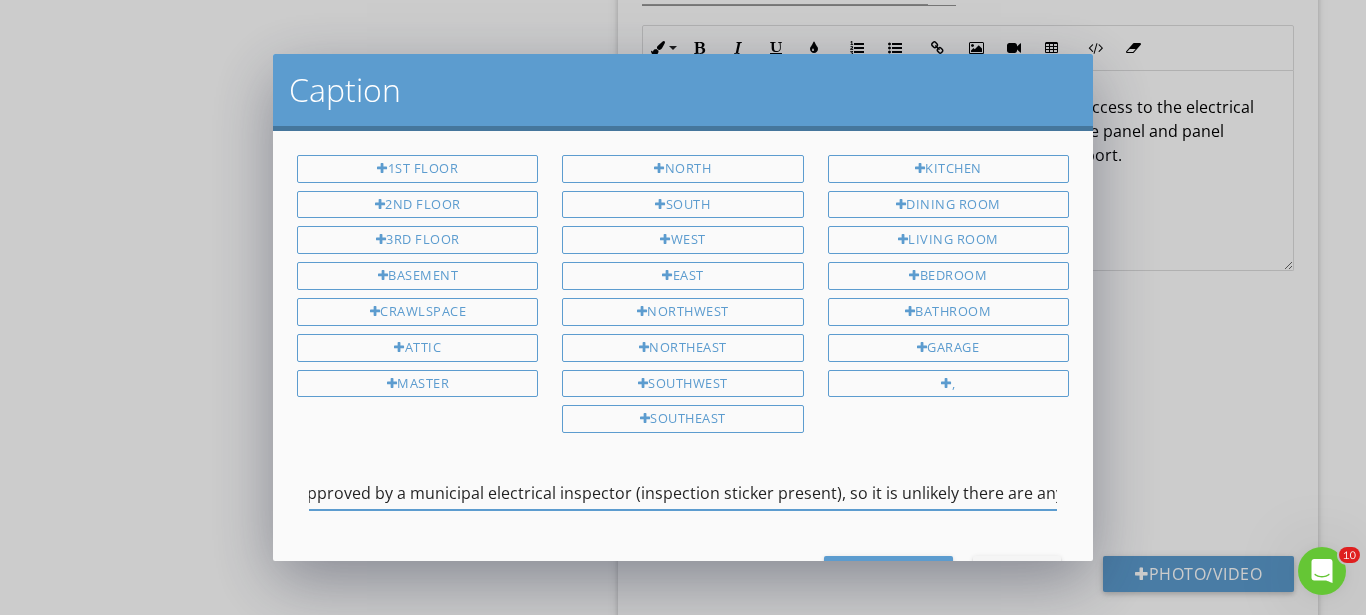 scroll, scrollTop: 0, scrollLeft: 351, axis: horizontal 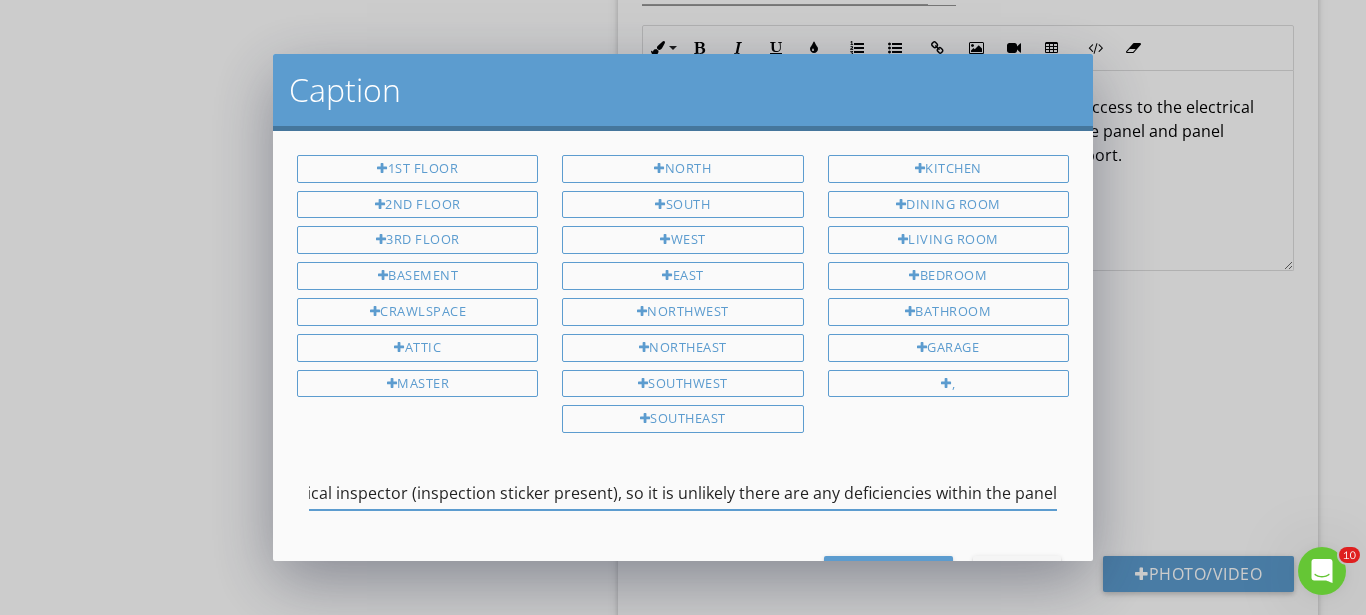 type on "This is a relatively new installation that was approved by a municipal electrical inspector (inspection sticker present), so it is unlikely there are any deficiencies within the panel" 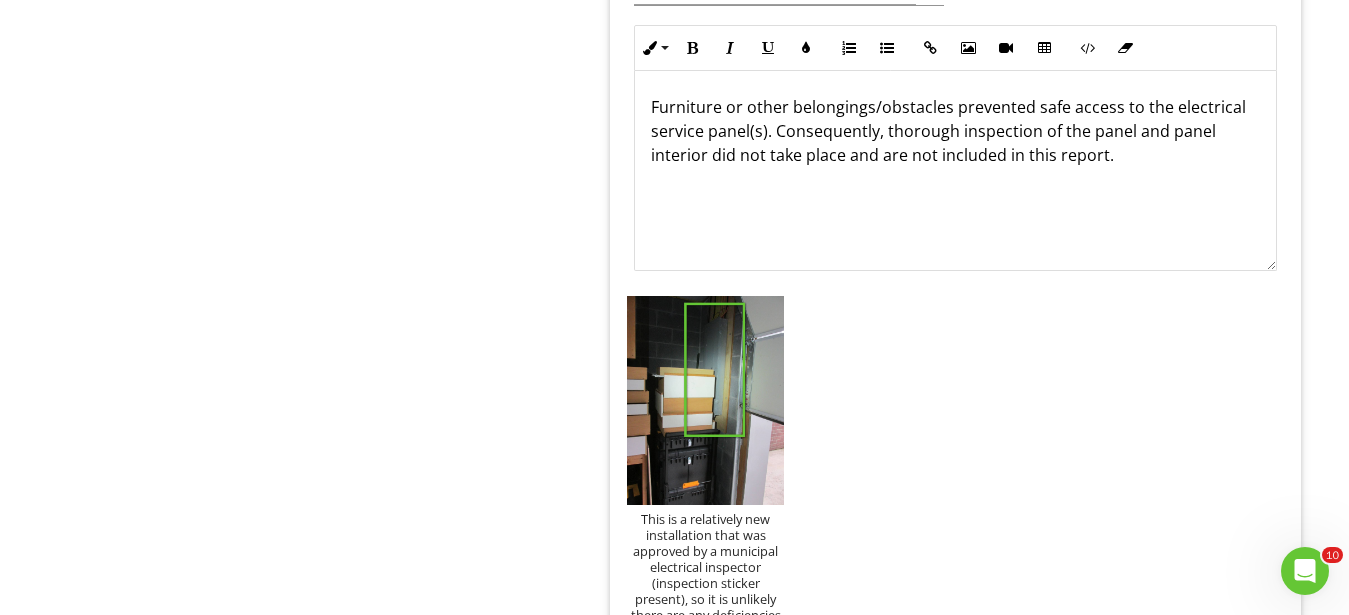 scroll, scrollTop: 0, scrollLeft: 562, axis: horizontal 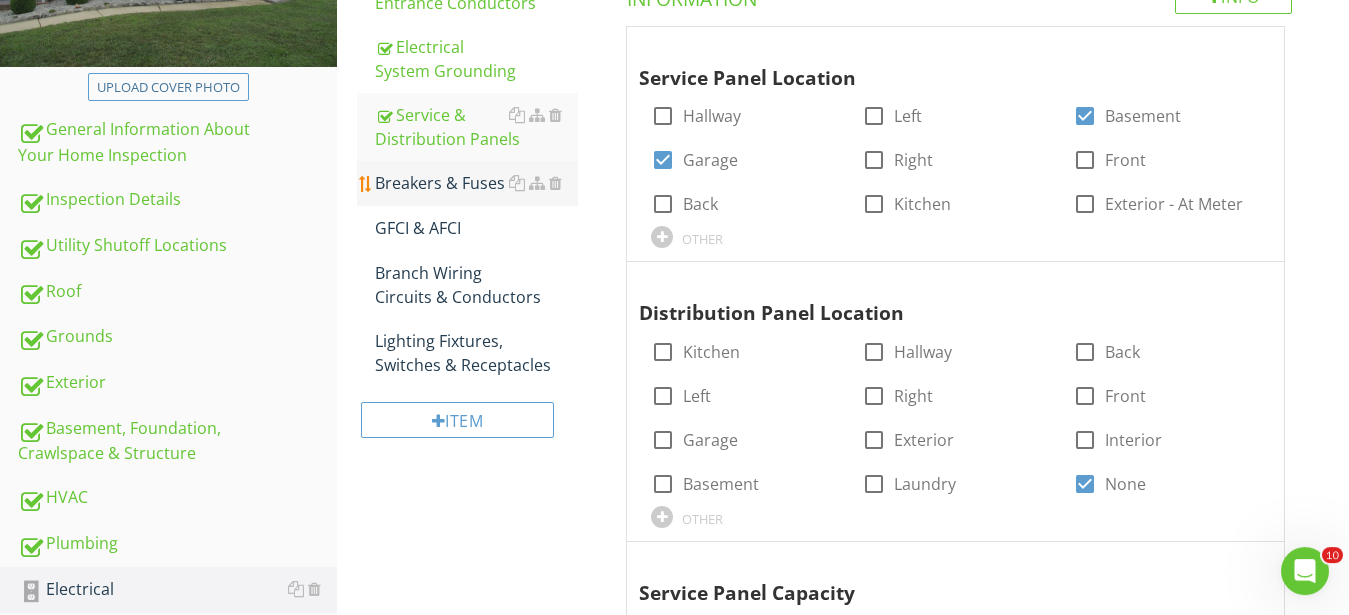 click on "Breakers & Fuses" at bounding box center [476, 183] 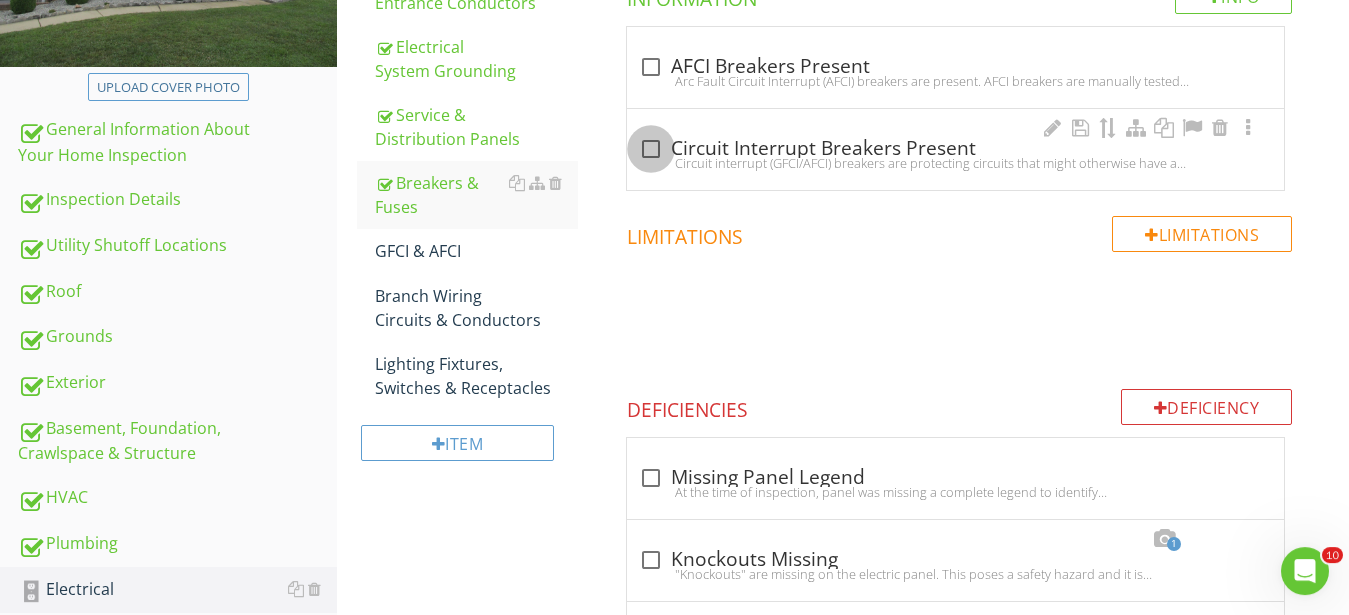 click at bounding box center [651, 149] 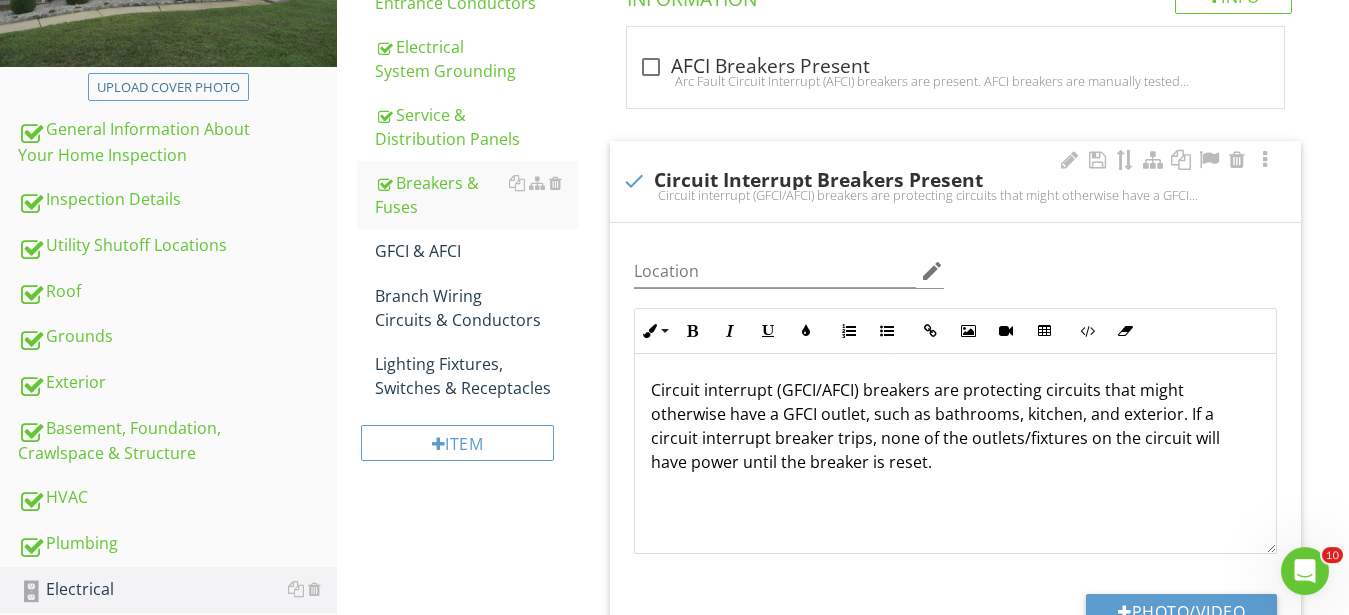 click at bounding box center [634, 181] 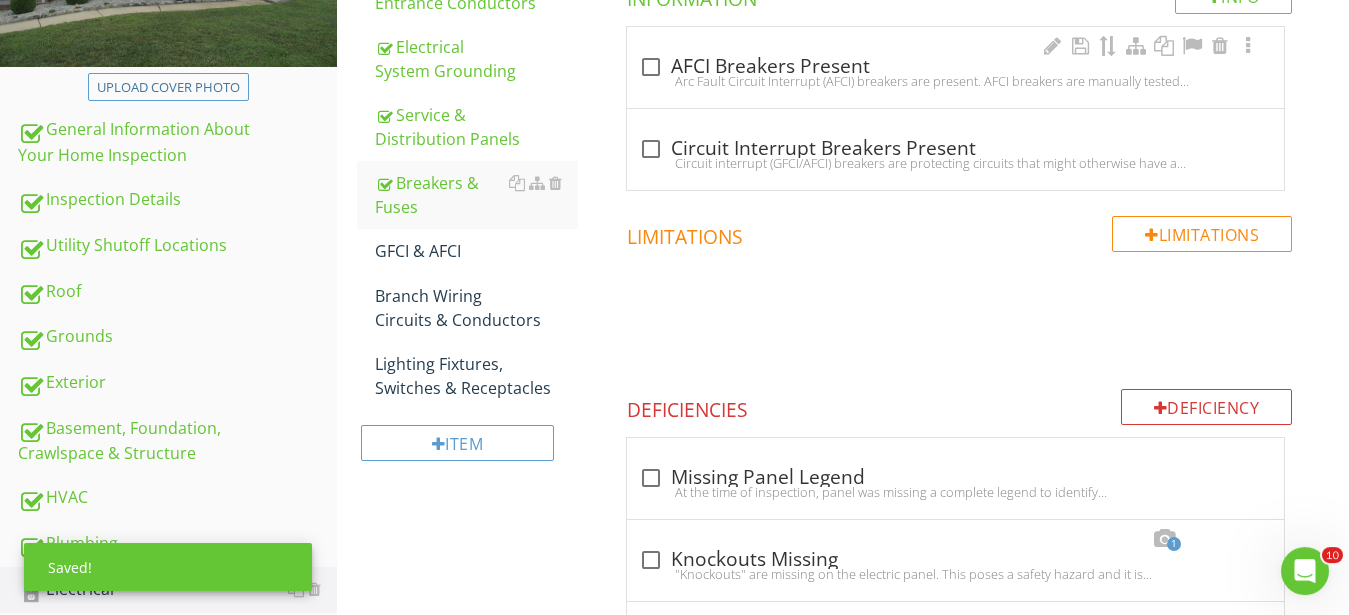 click on "check_box_outline_blank
AFCI Breakers Present
Arc Fault Circuit Interrupt (AFCI) breakers are present. AFCI breakers are manually tested via the test function at each breaker. Unless noted below, AFCI breakers tested and reset normally." at bounding box center [955, 67] 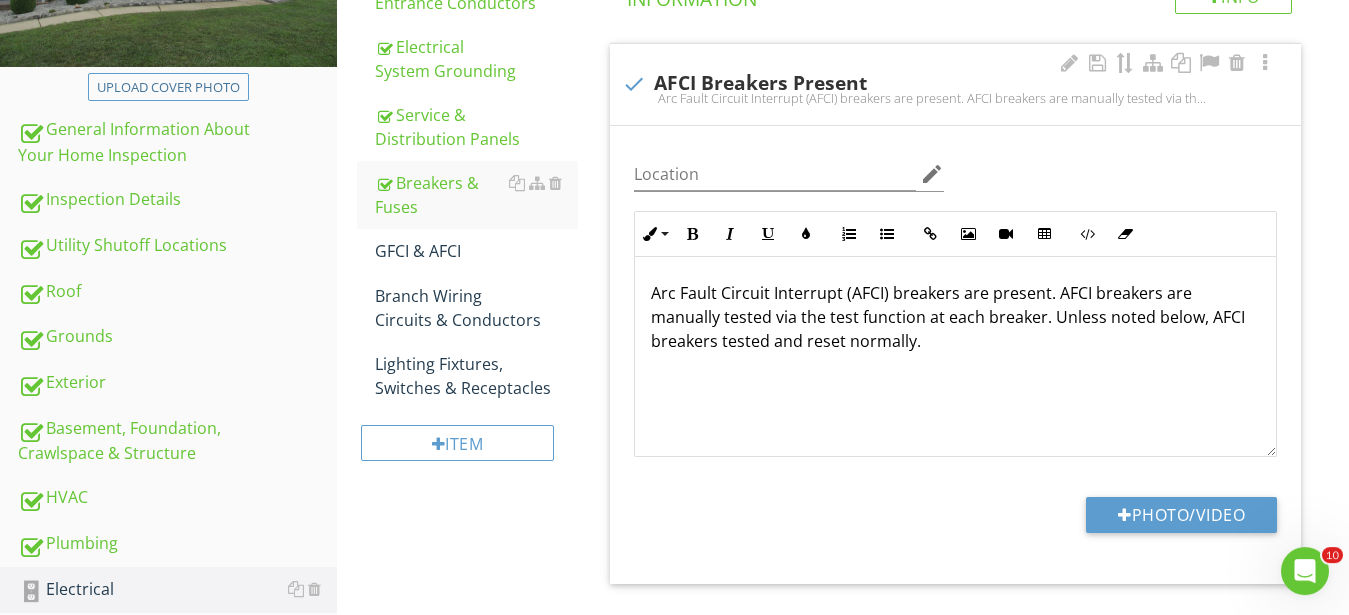 click at bounding box center [634, 84] 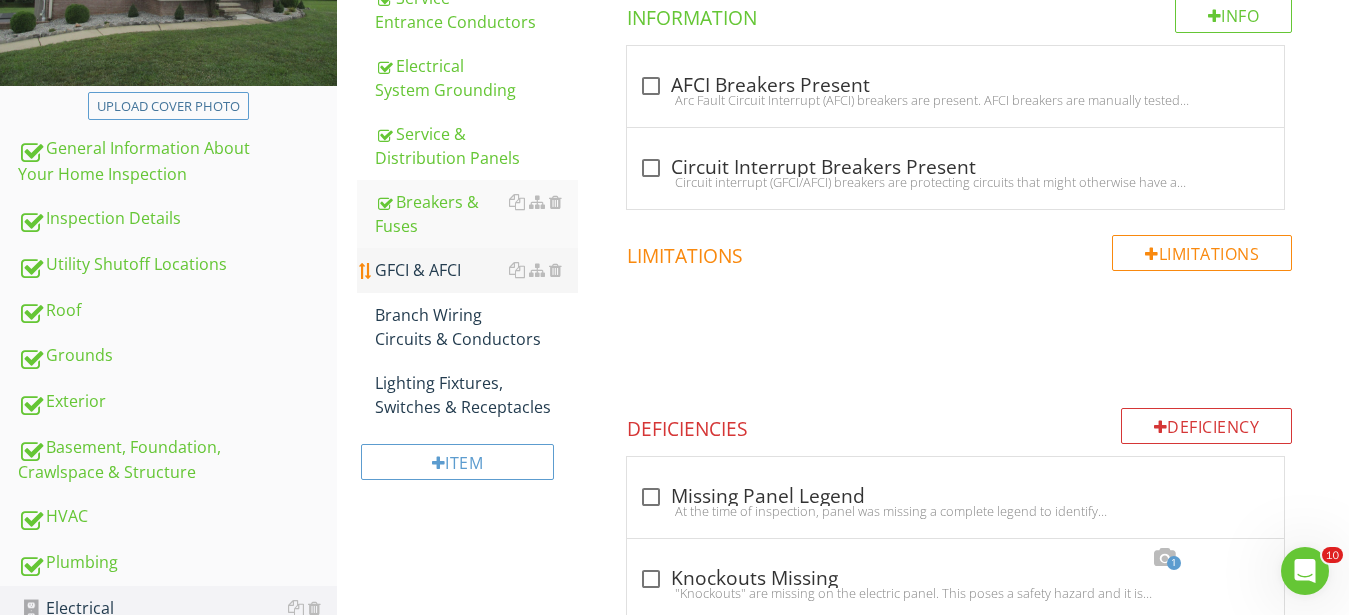 scroll, scrollTop: 406, scrollLeft: 0, axis: vertical 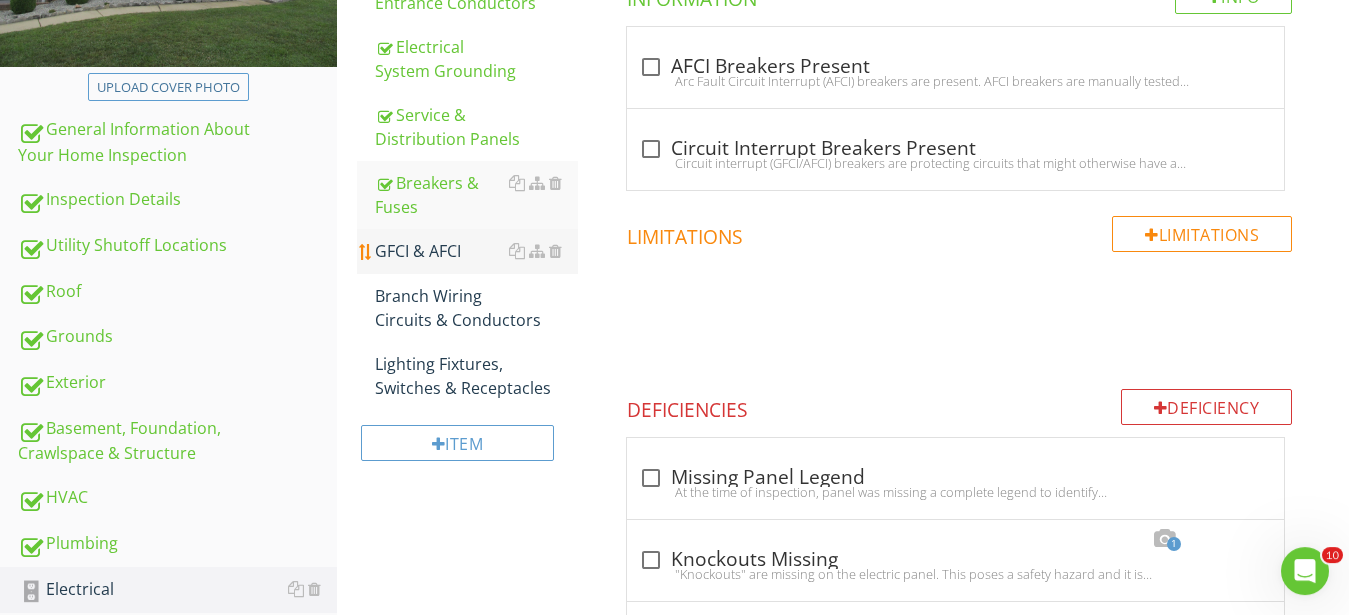 click on "GFCI & AFCI" at bounding box center [476, 251] 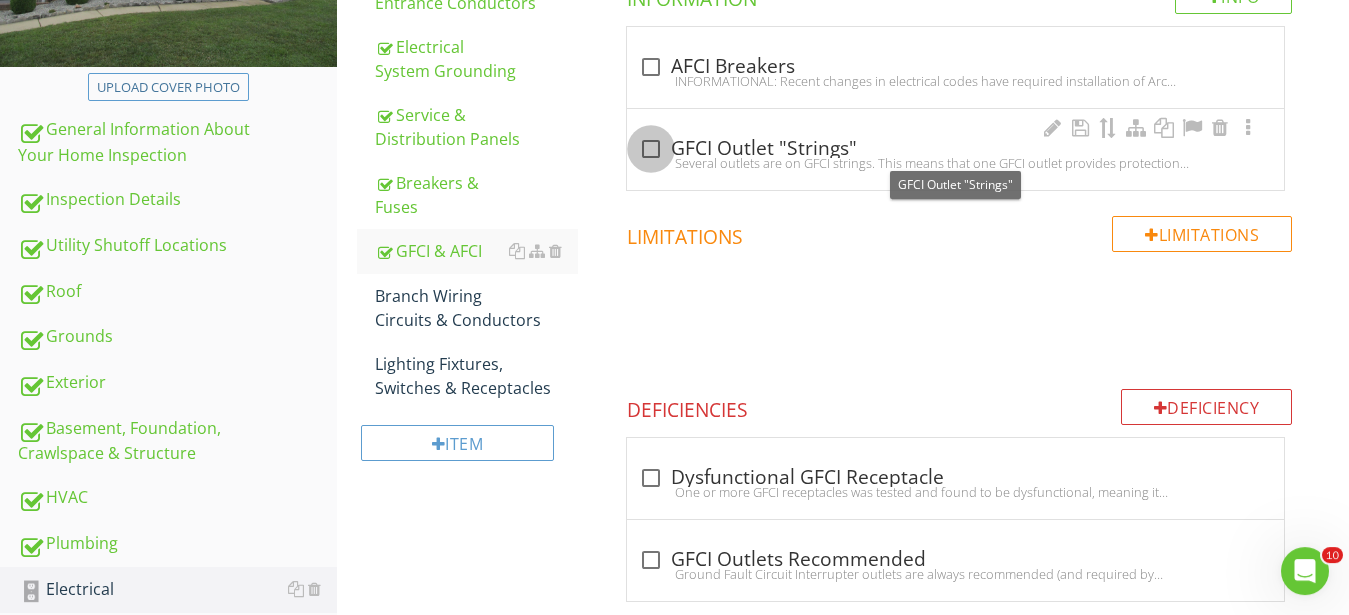 click at bounding box center [651, 149] 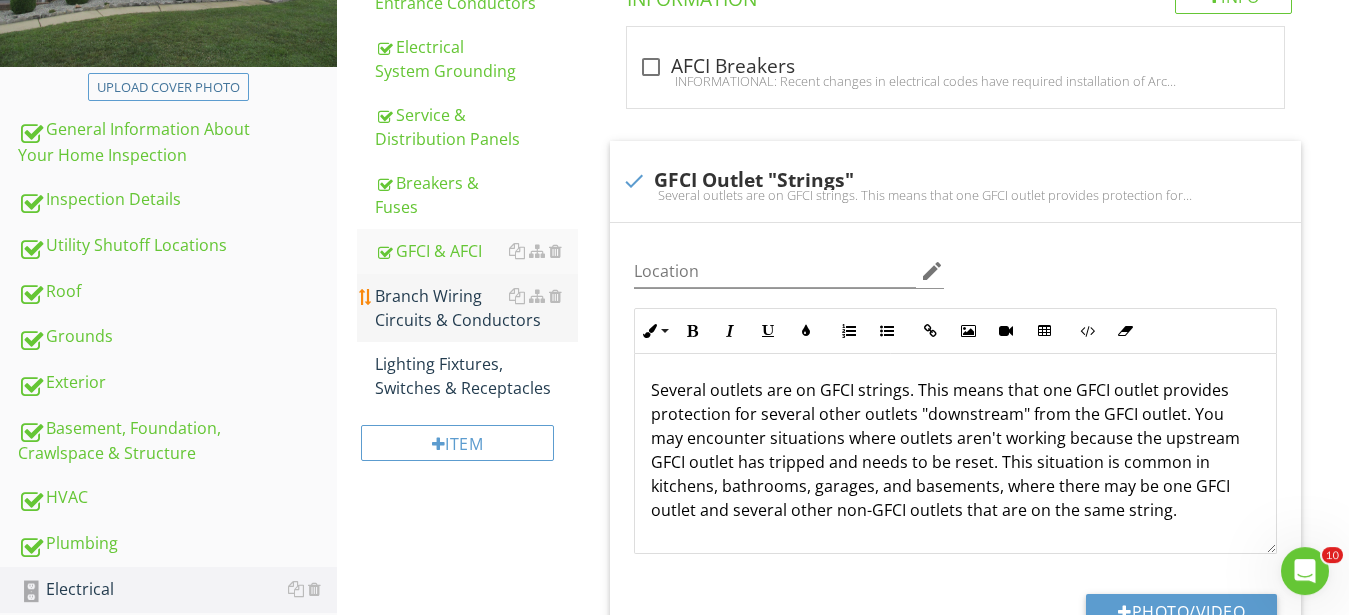 click on "Branch Wiring Circuits & Conductors" at bounding box center [476, 308] 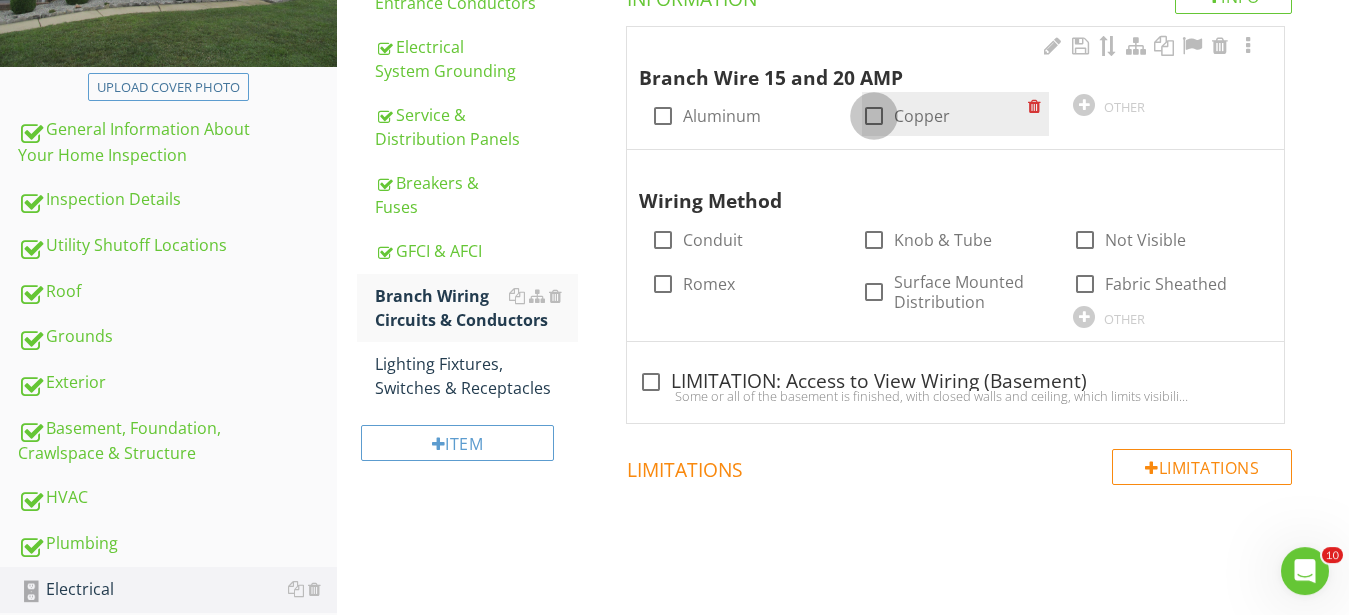 click at bounding box center [874, 116] 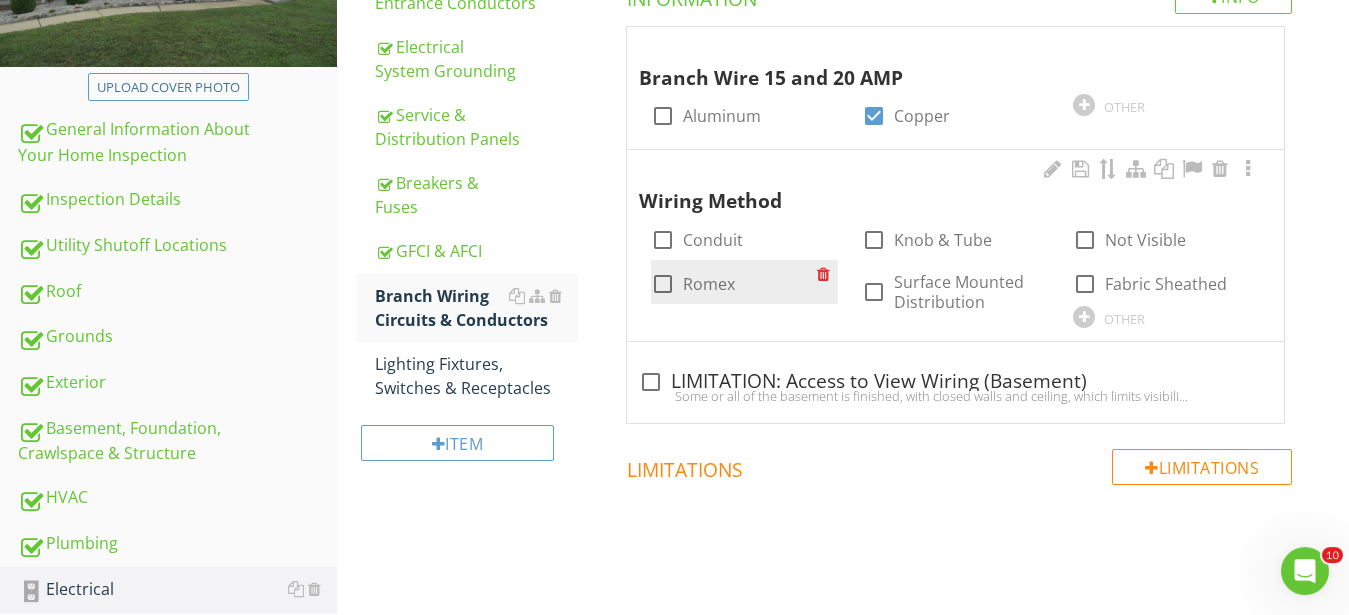 click at bounding box center [663, 284] 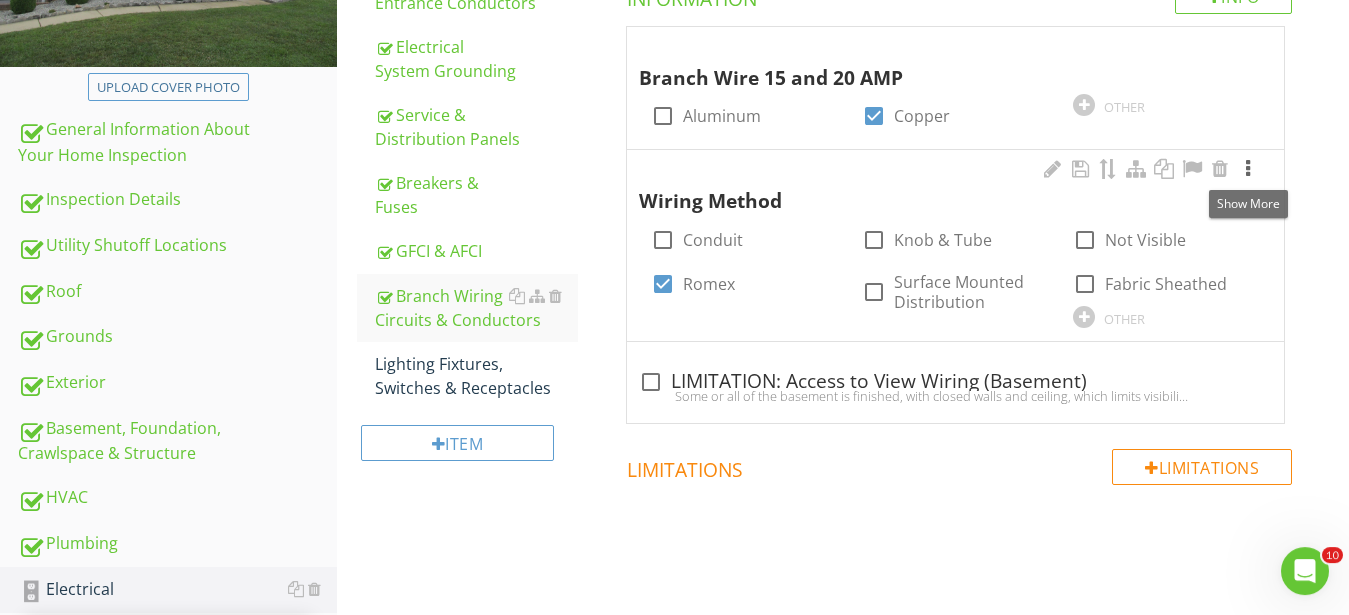 click at bounding box center (1248, 169) 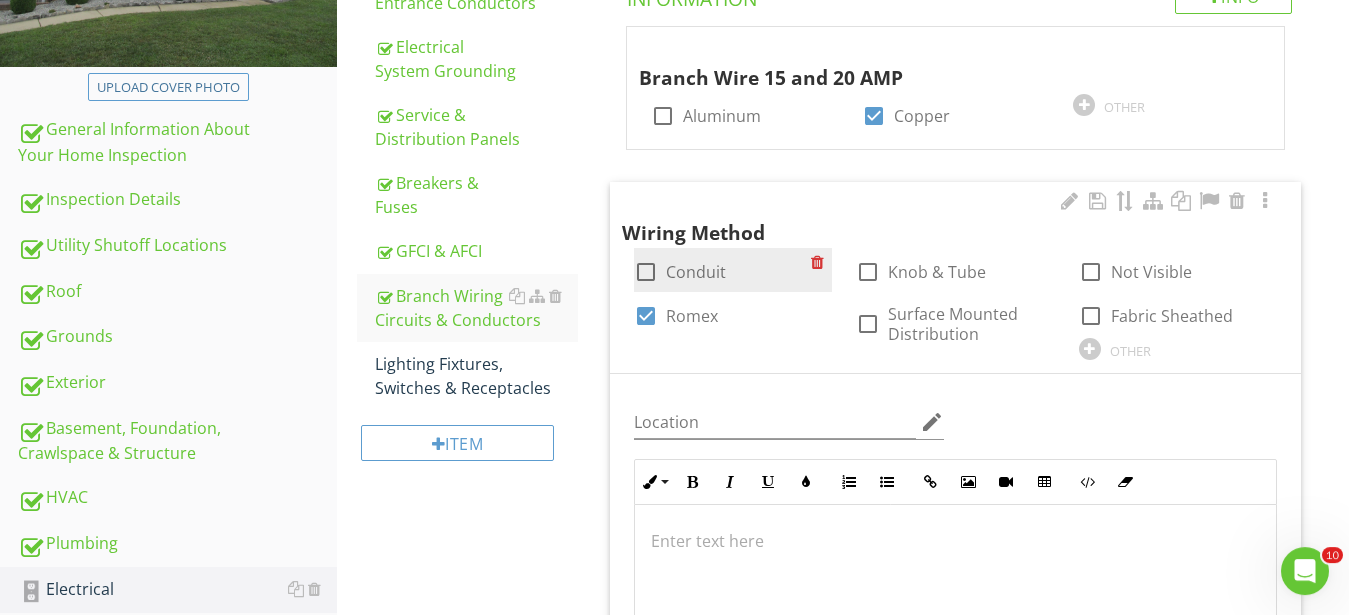 scroll, scrollTop: 712, scrollLeft: 0, axis: vertical 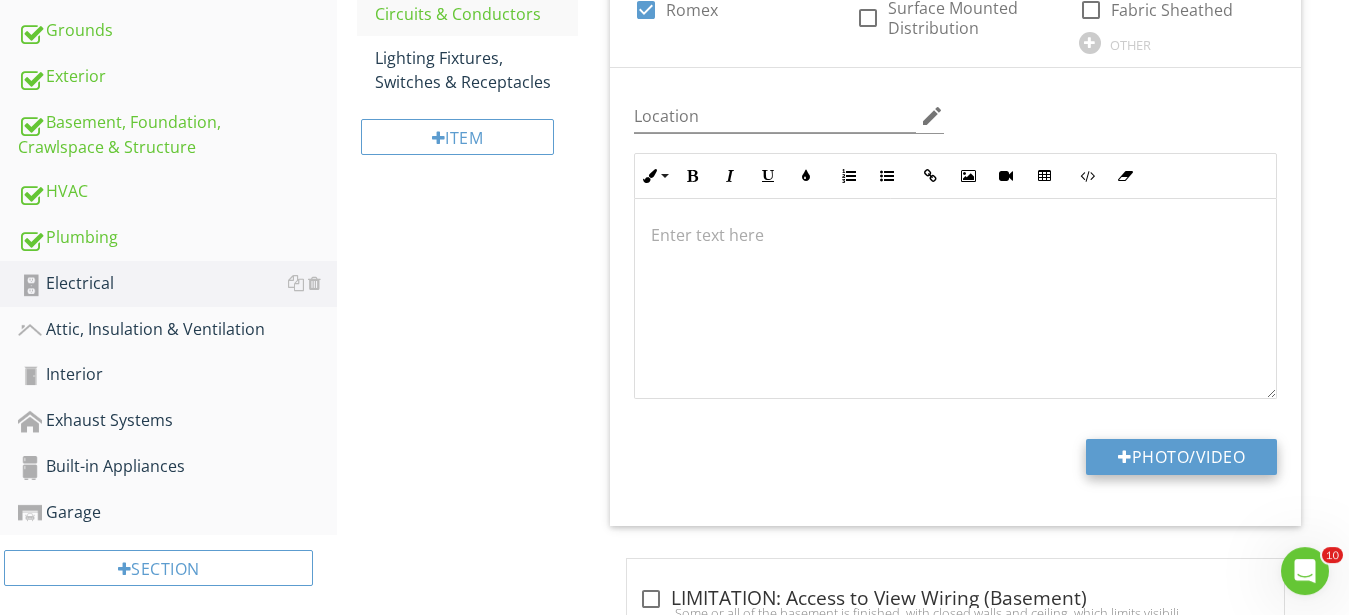 click on "Photo/Video" at bounding box center [1181, 457] 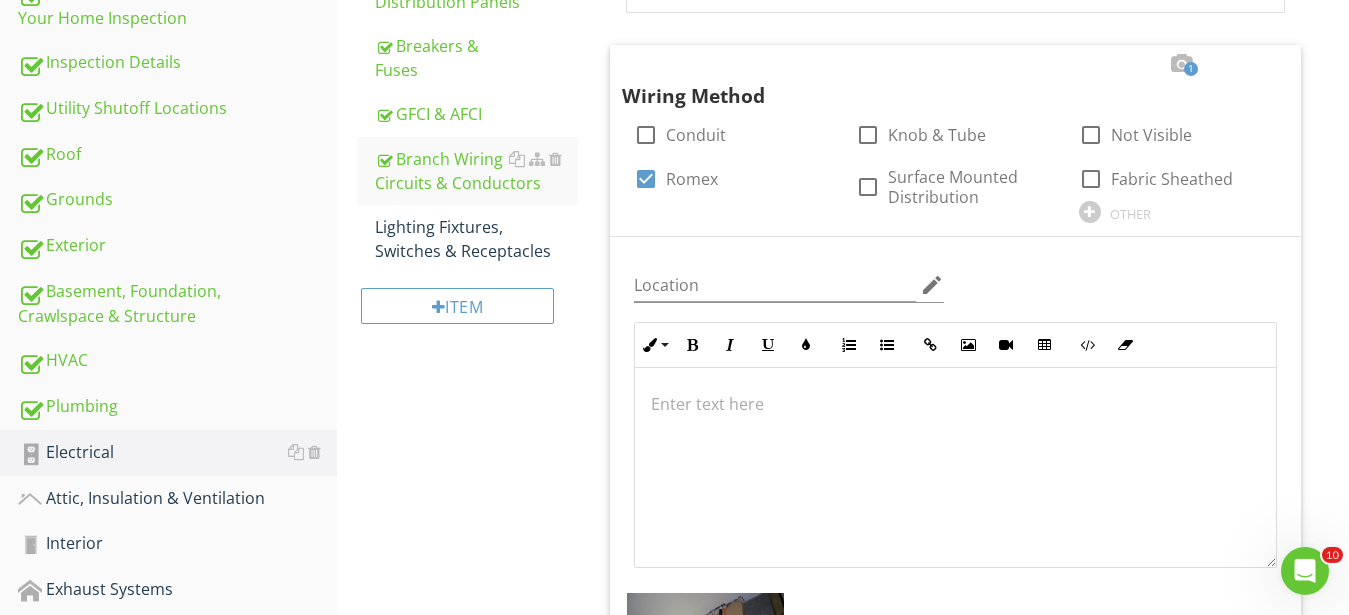 scroll, scrollTop: 406, scrollLeft: 0, axis: vertical 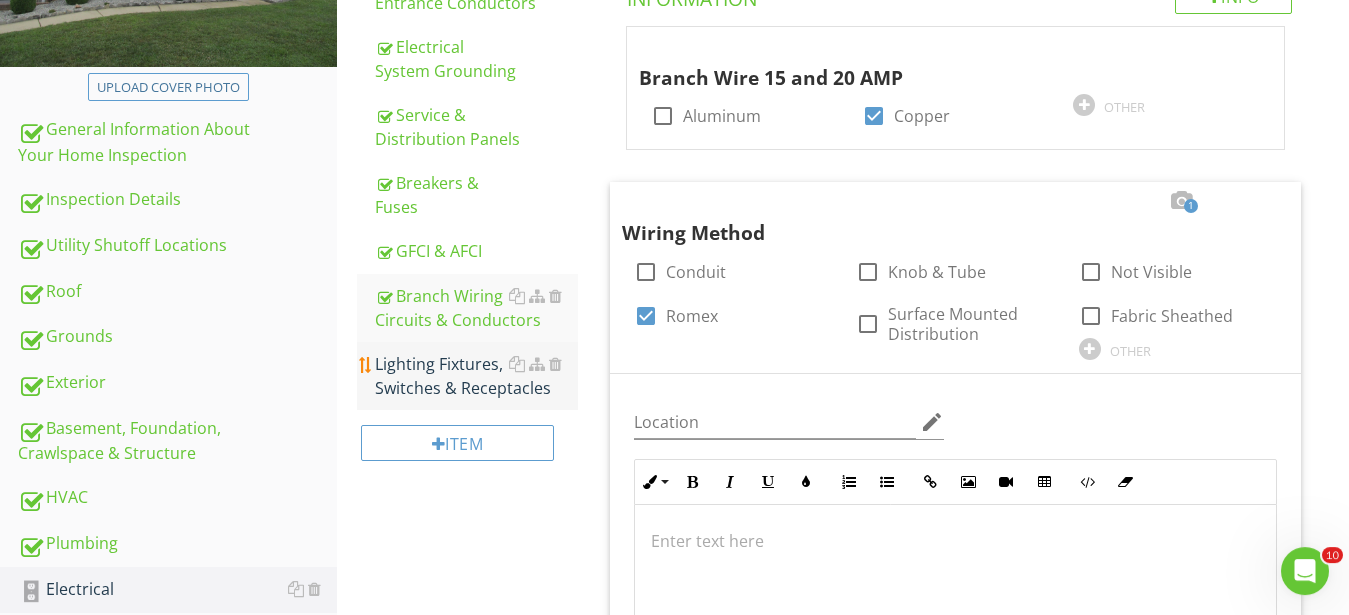 click on "Lighting Fixtures, Switches & Receptacles" at bounding box center (476, 376) 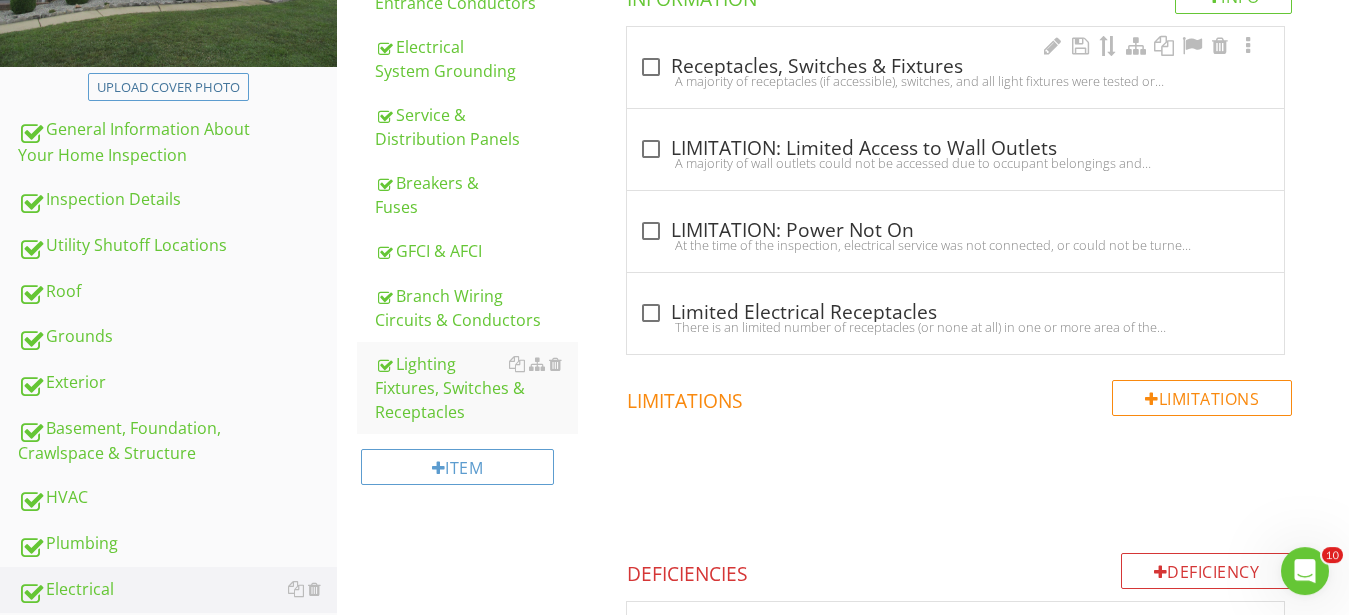 click at bounding box center (651, 67) 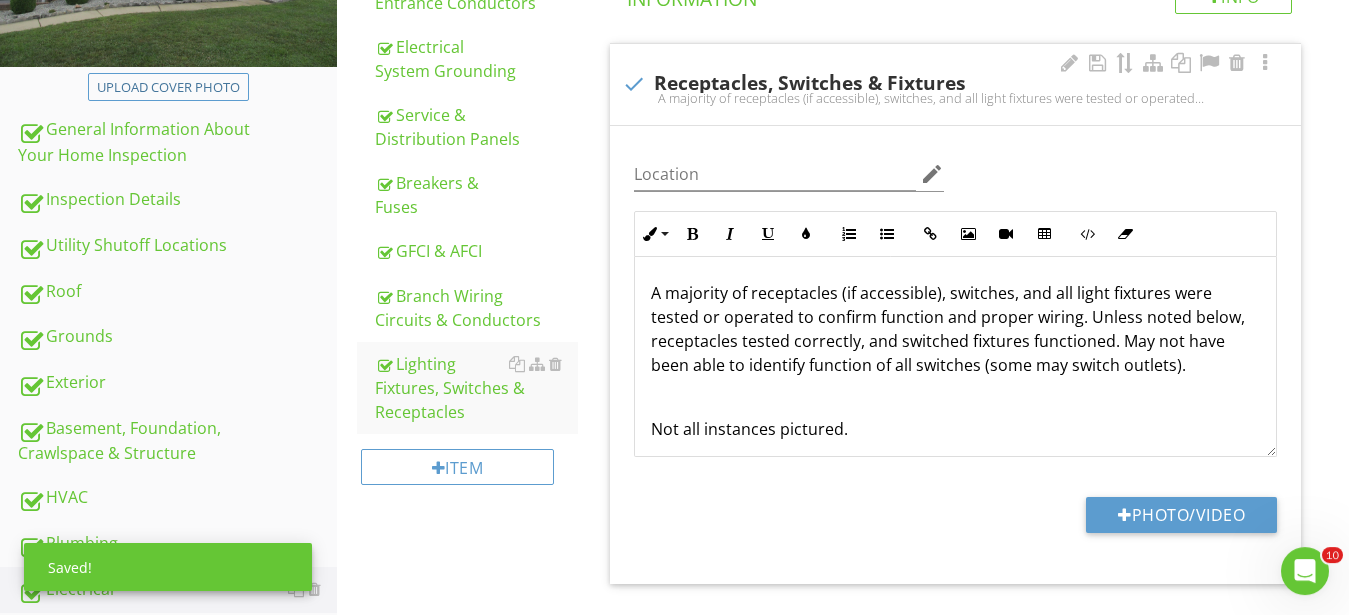 click on "Not all instances pictured." at bounding box center (955, 429) 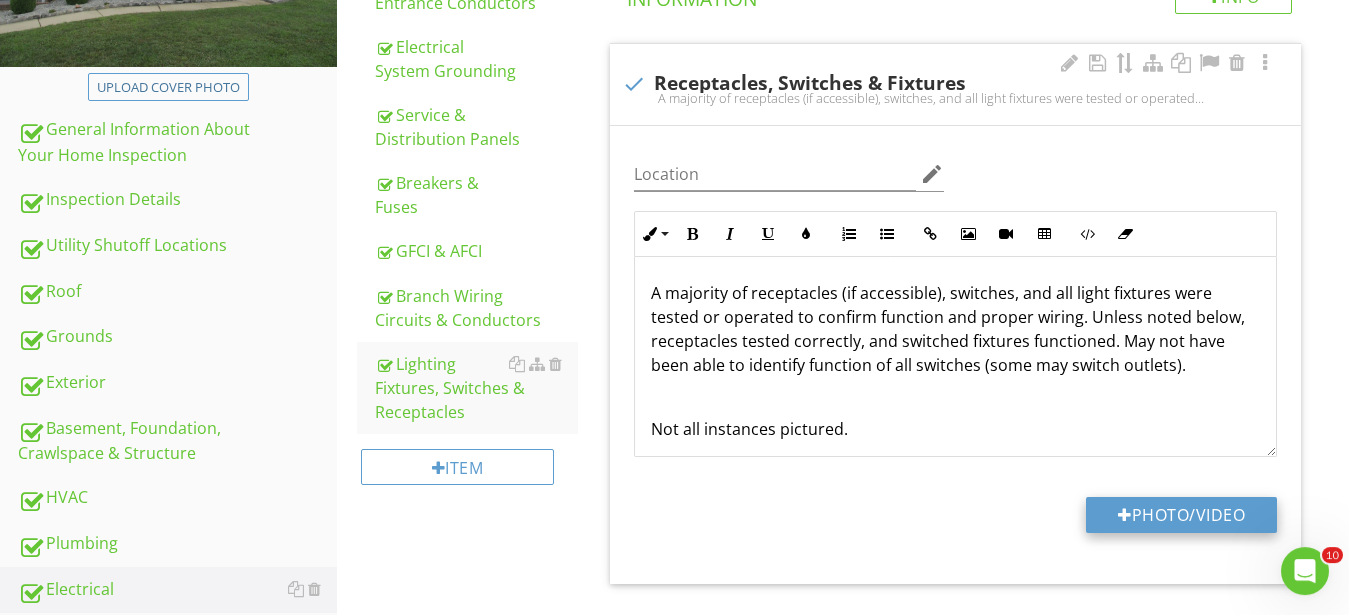 click on "Photo/Video" at bounding box center [1181, 515] 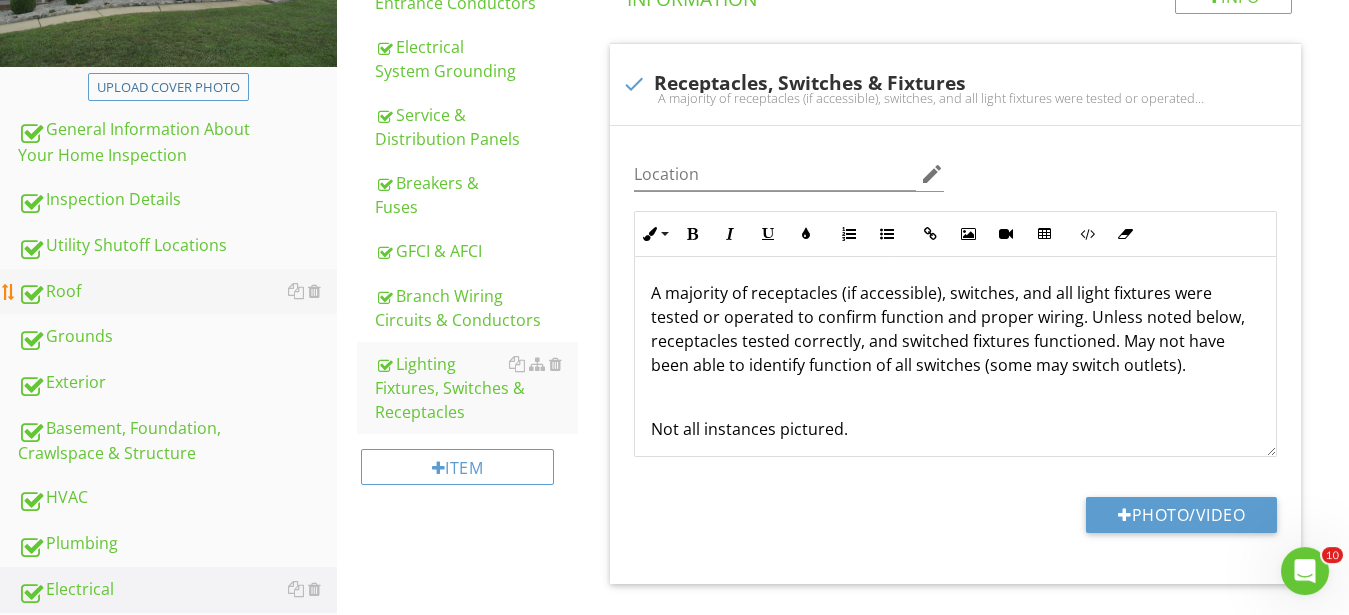type on "C:\fakepath\IMG_0373.JPG" 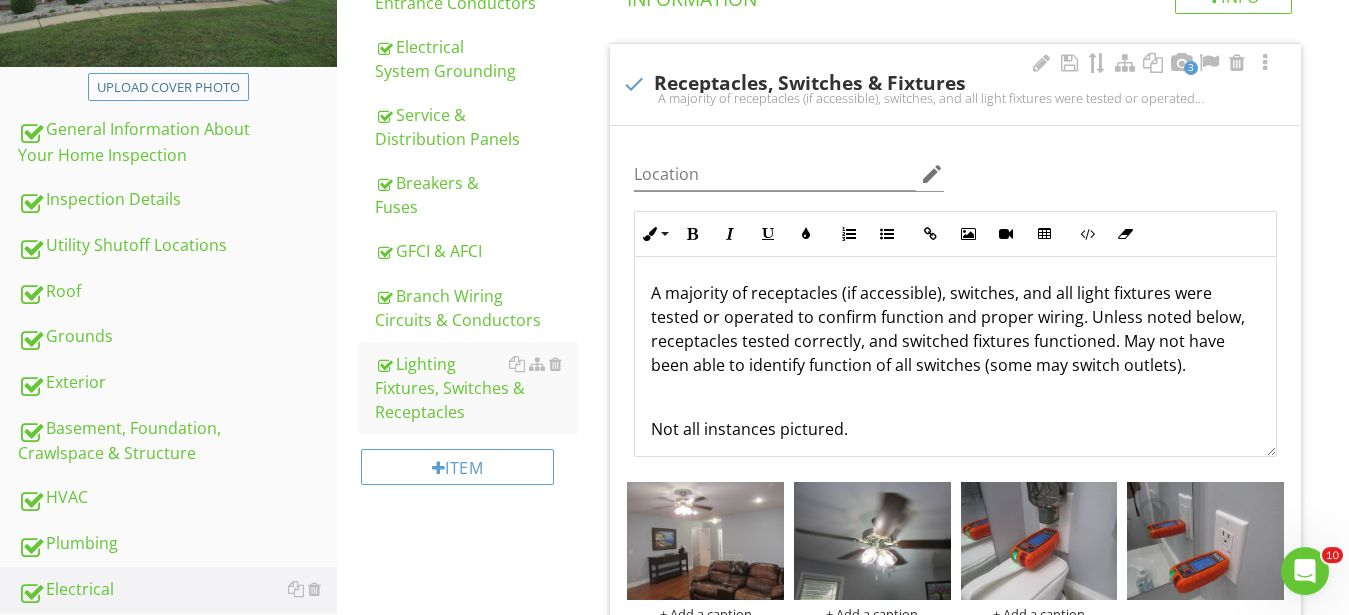 scroll, scrollTop: 9, scrollLeft: 0, axis: vertical 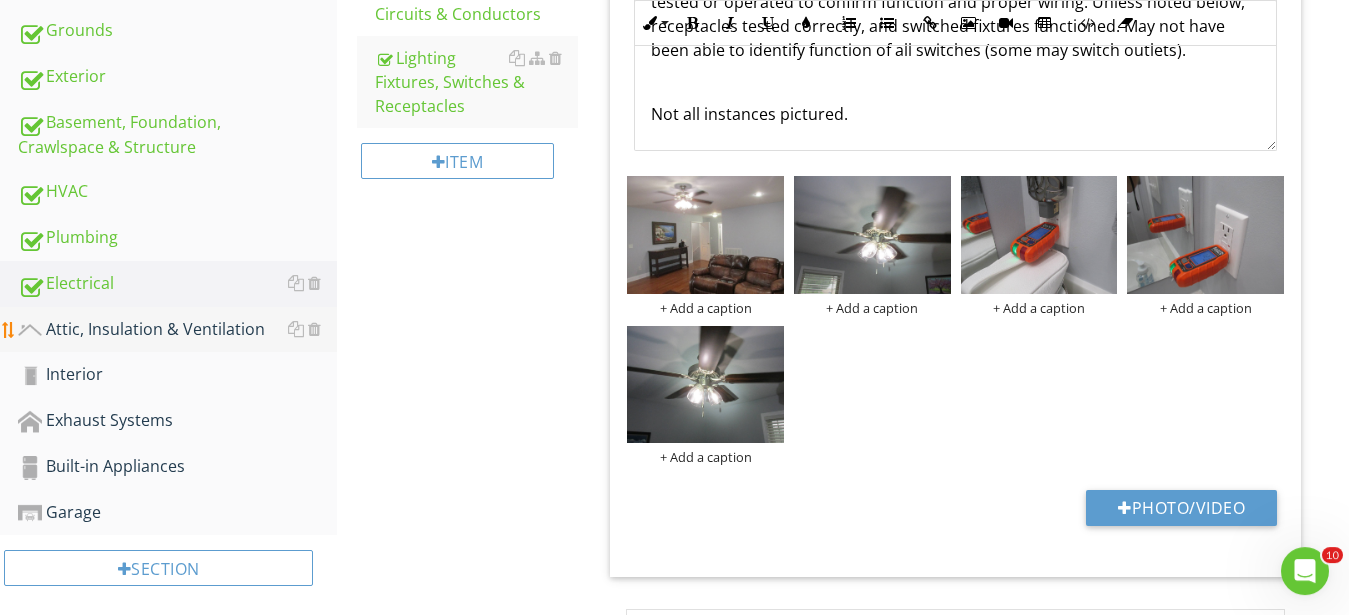 click on "Attic, Insulation & Ventilation" at bounding box center [177, 330] 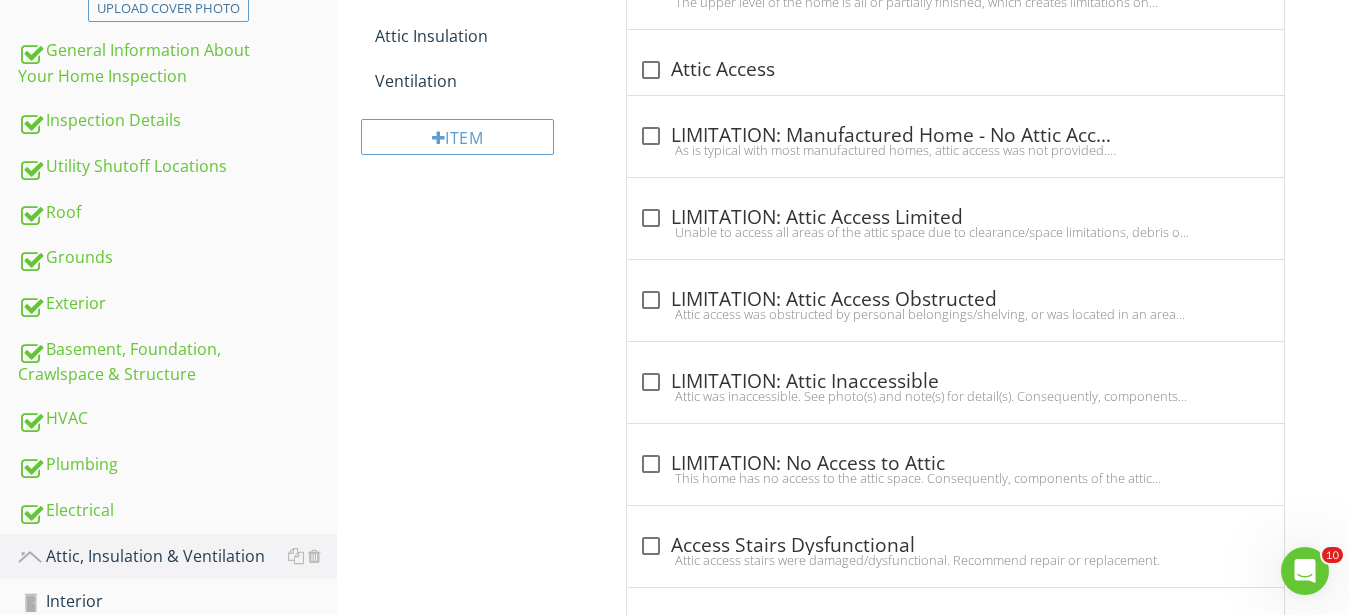 scroll, scrollTop: 304, scrollLeft: 0, axis: vertical 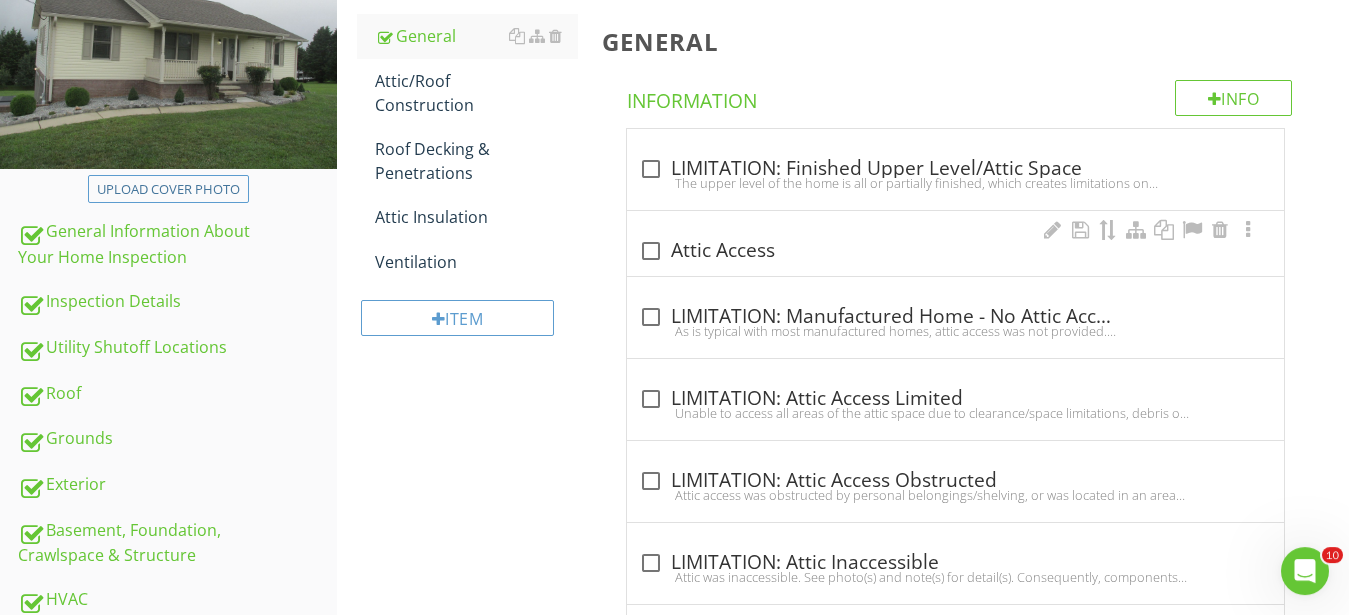 click at bounding box center (651, 251) 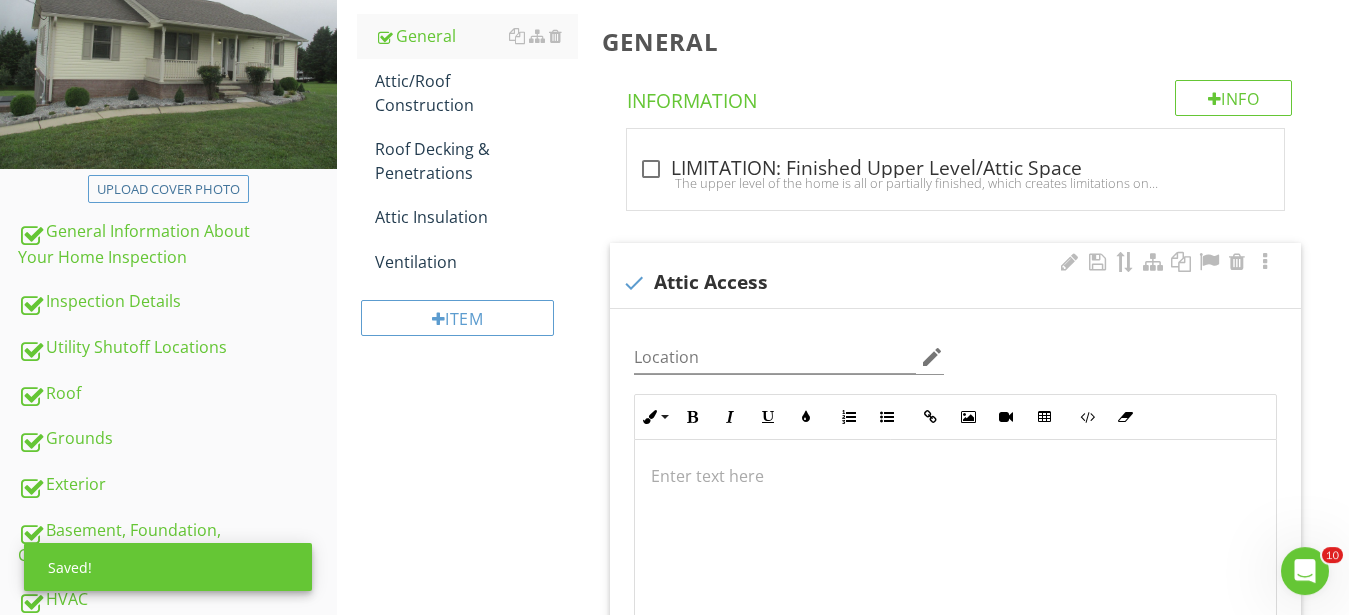 scroll, scrollTop: 1, scrollLeft: 0, axis: vertical 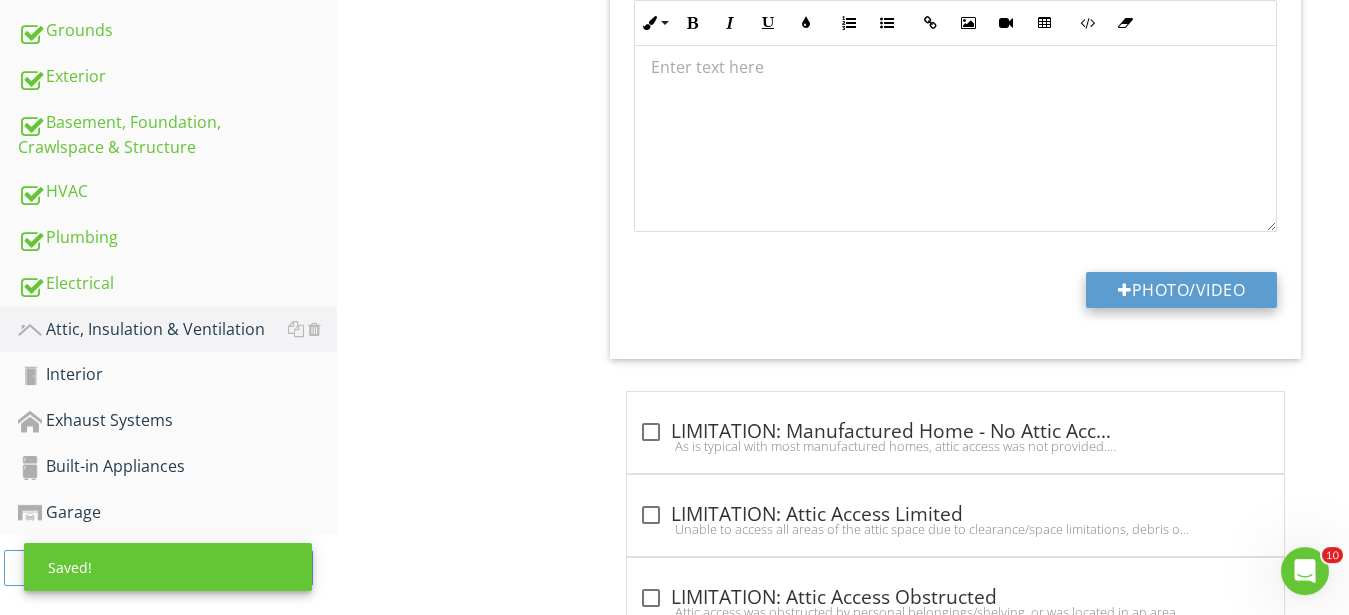 click on "Photo/Video" at bounding box center (1181, 290) 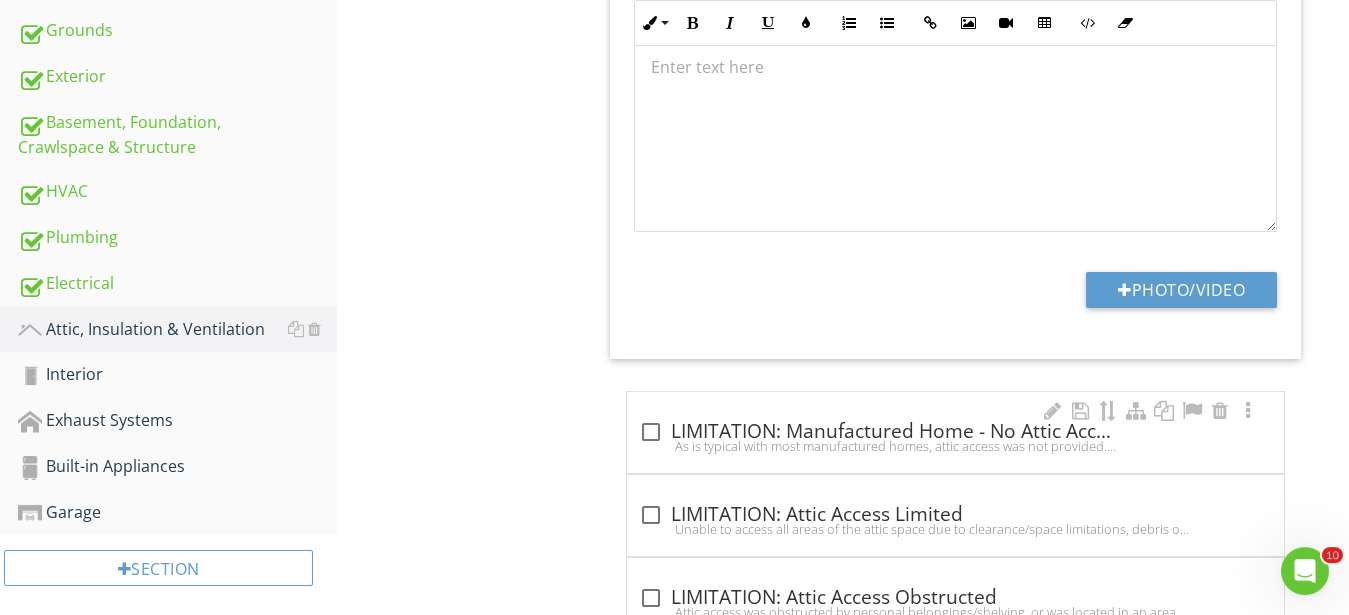 type on "C:\fakepath\IMG_0441.JPG" 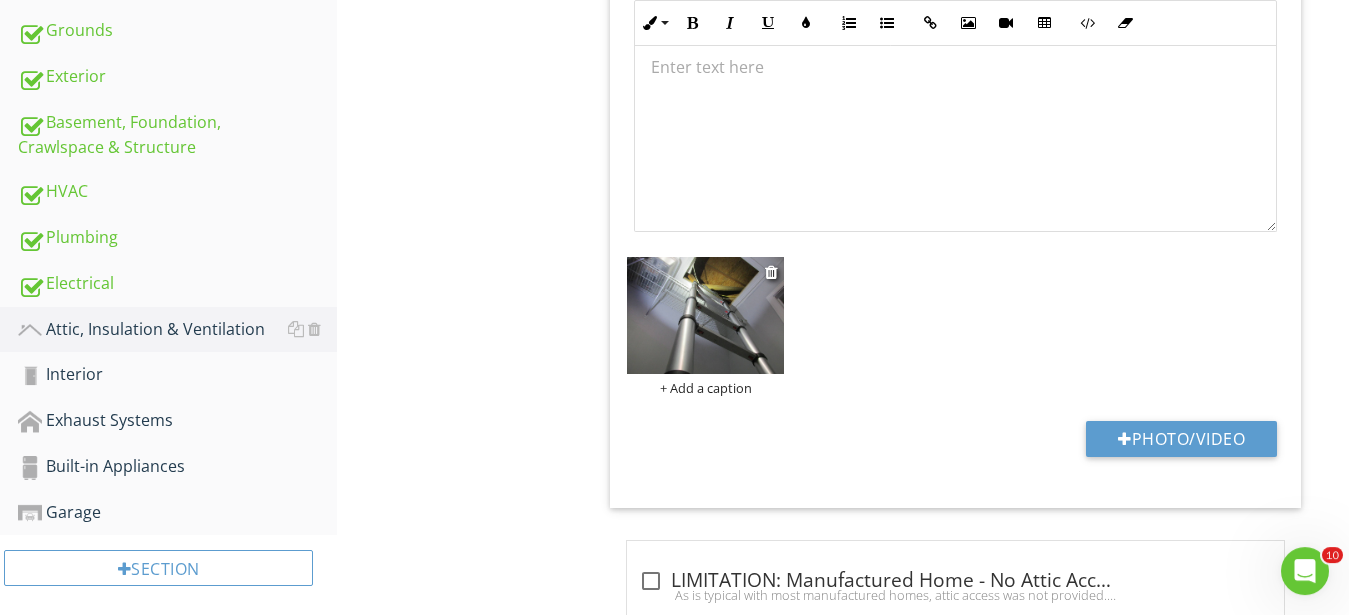 click on "+ Add a caption" at bounding box center (705, 388) 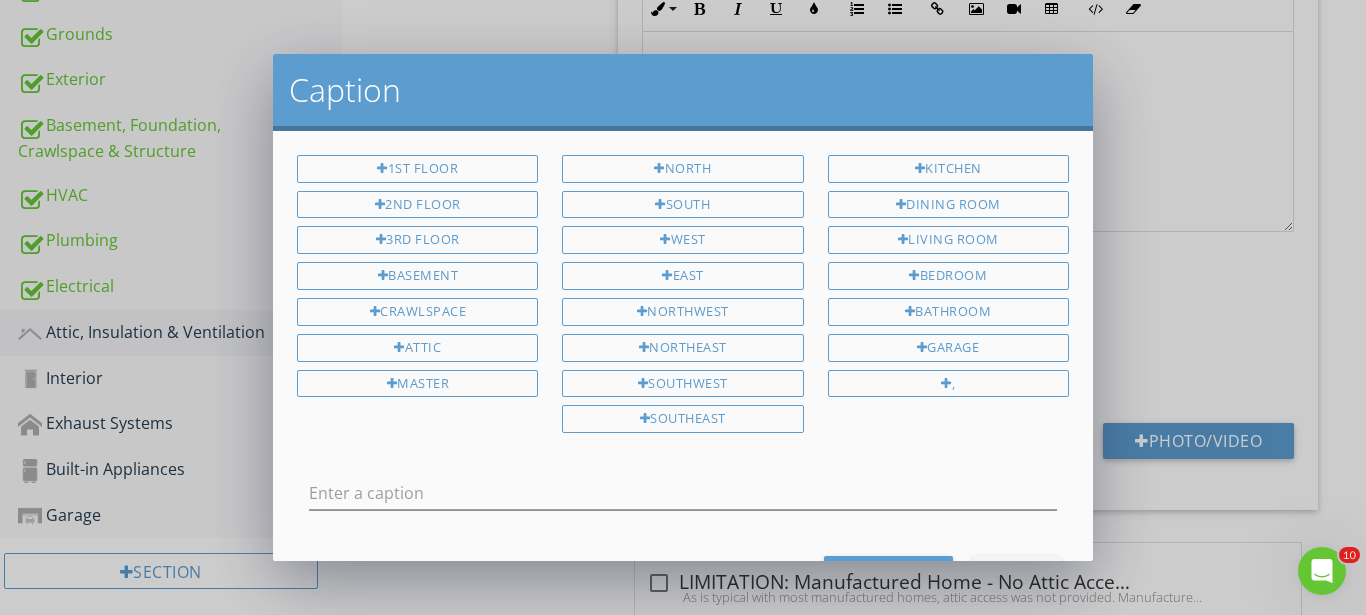 click at bounding box center [683, 497] 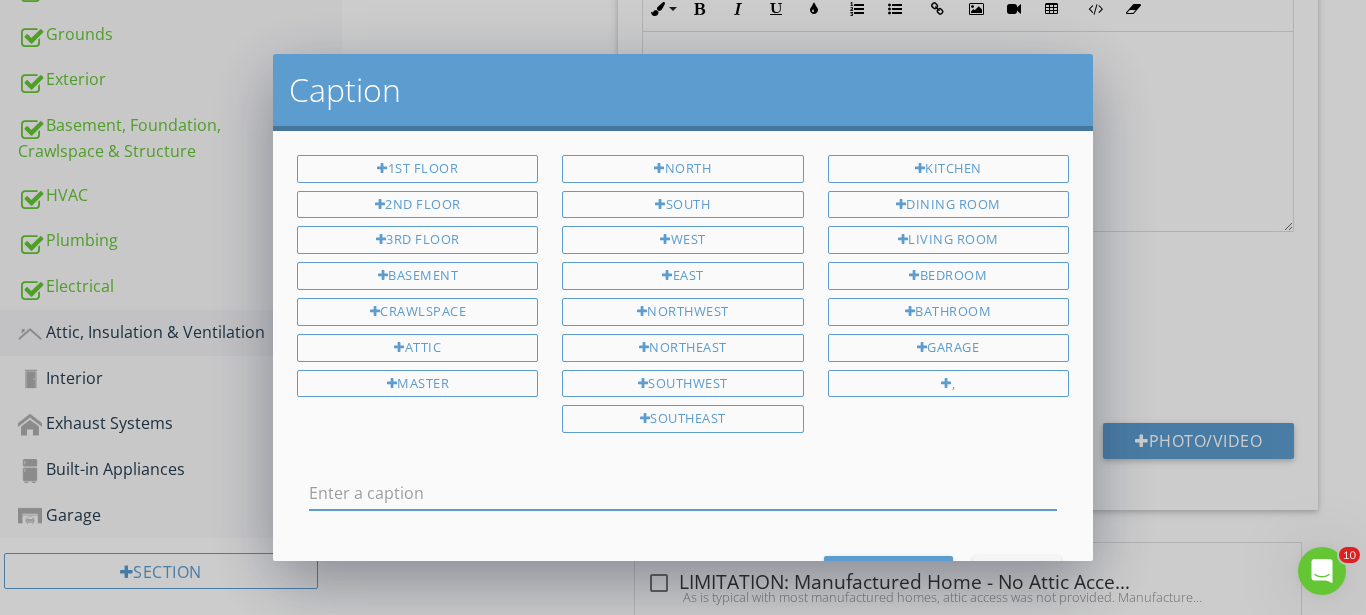 click at bounding box center (683, 493) 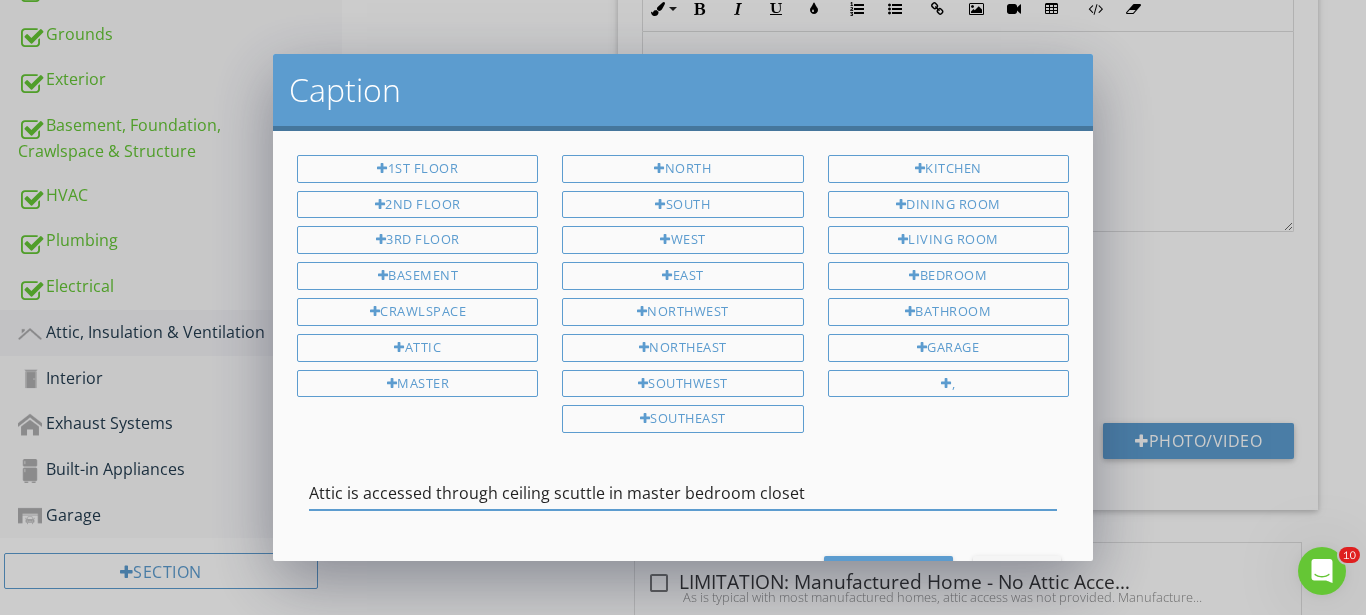 type on "Attic is accessed through ceiling scuttle in master bedroom closet" 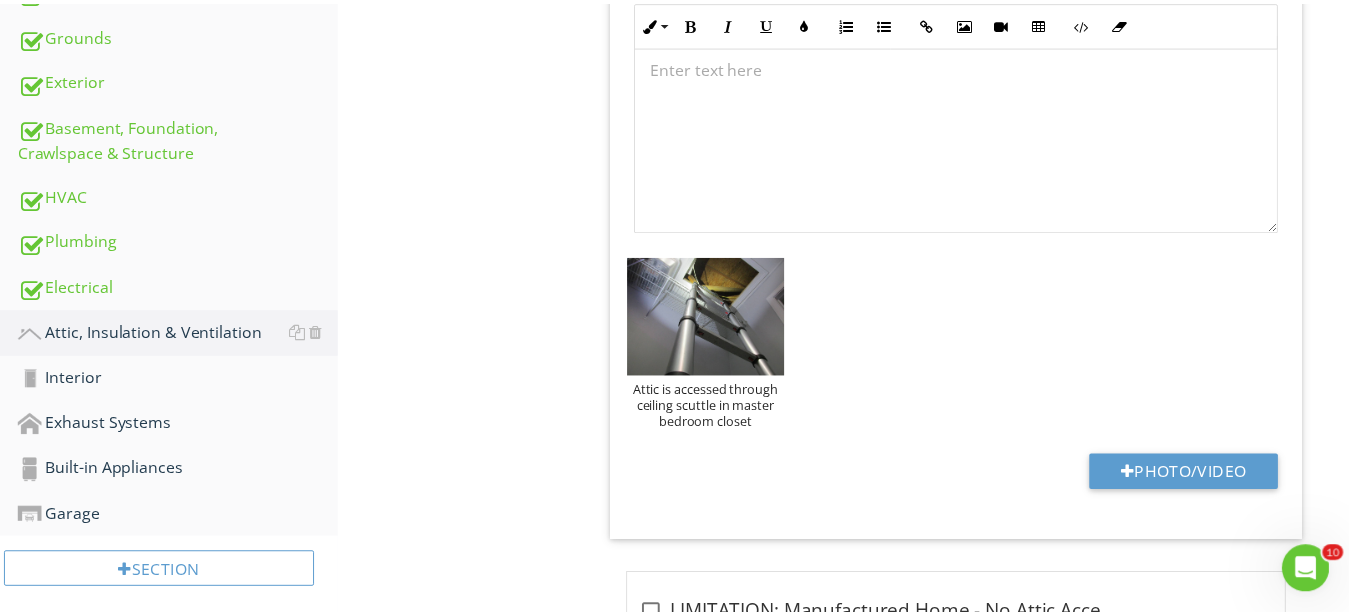 scroll, scrollTop: 1, scrollLeft: 0, axis: vertical 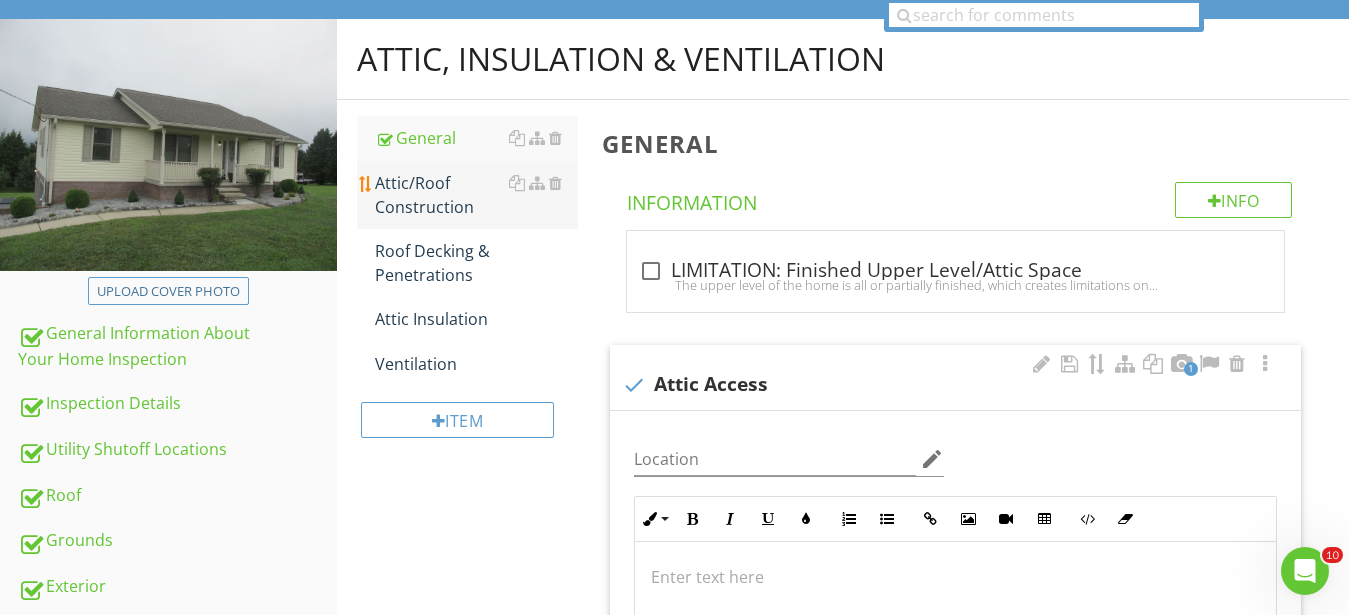 click on "Attic/Roof Construction" at bounding box center (476, 195) 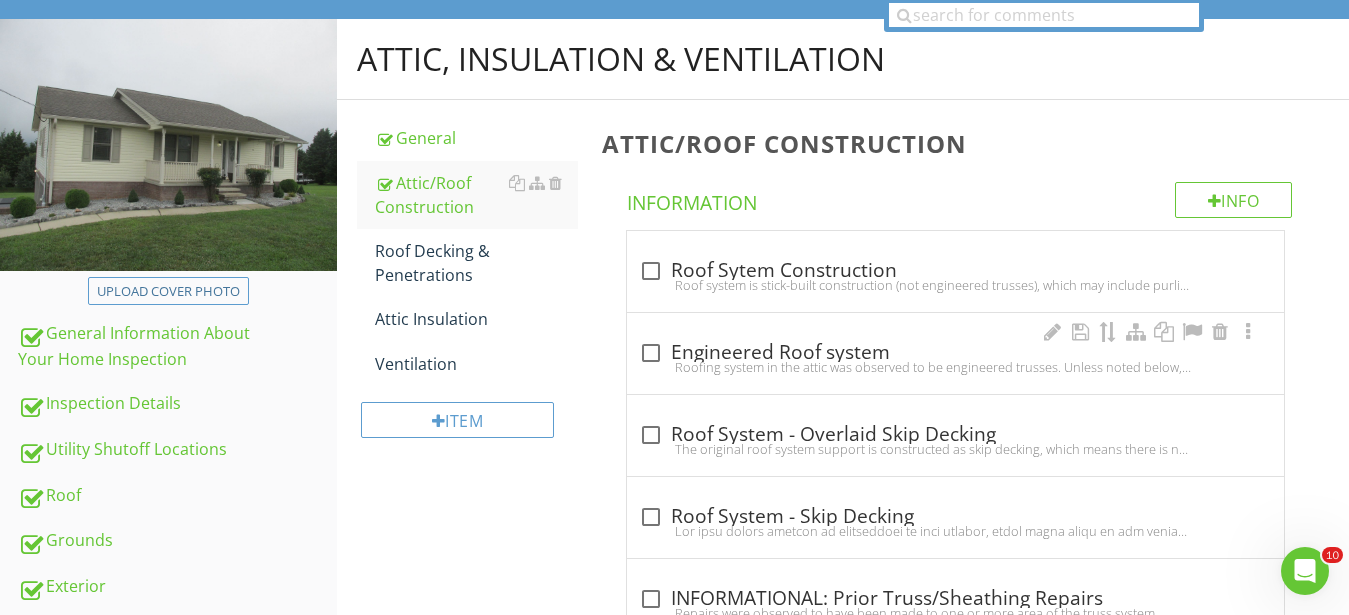 click on "check_box_outline_blank
Engineered Roof system
Roofing system in the attic was observed to be engineered trusses. Unless noted below, no deficiencies were noted." at bounding box center [955, 353] 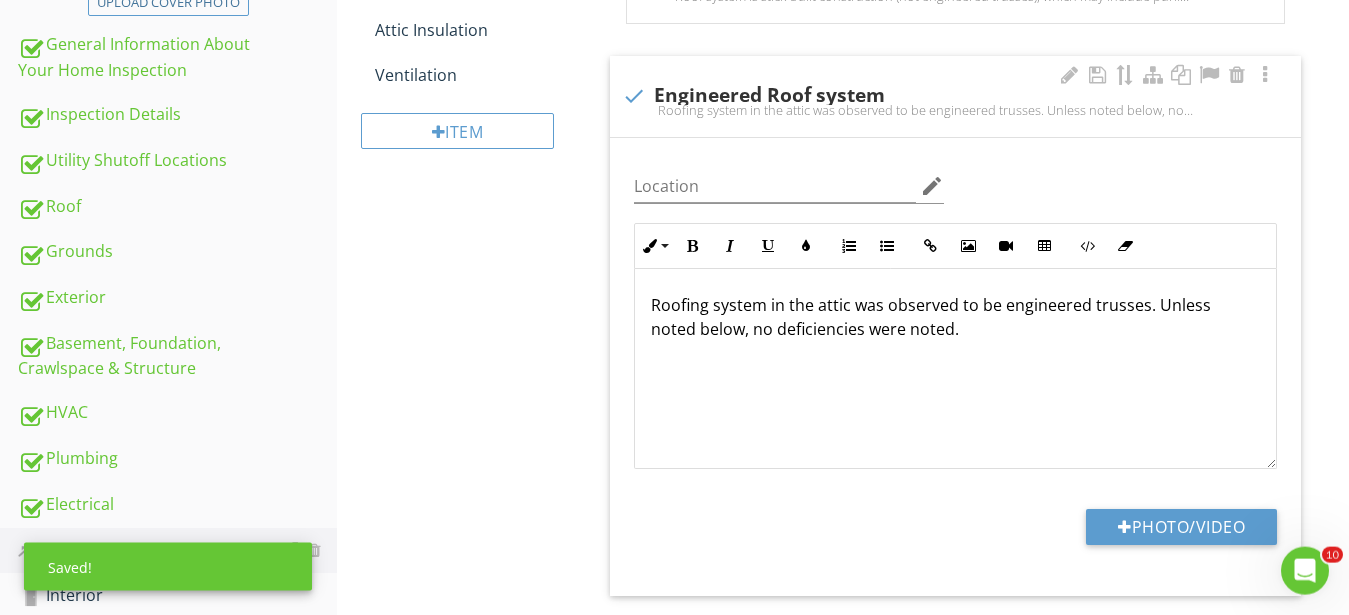 scroll, scrollTop: 508, scrollLeft: 0, axis: vertical 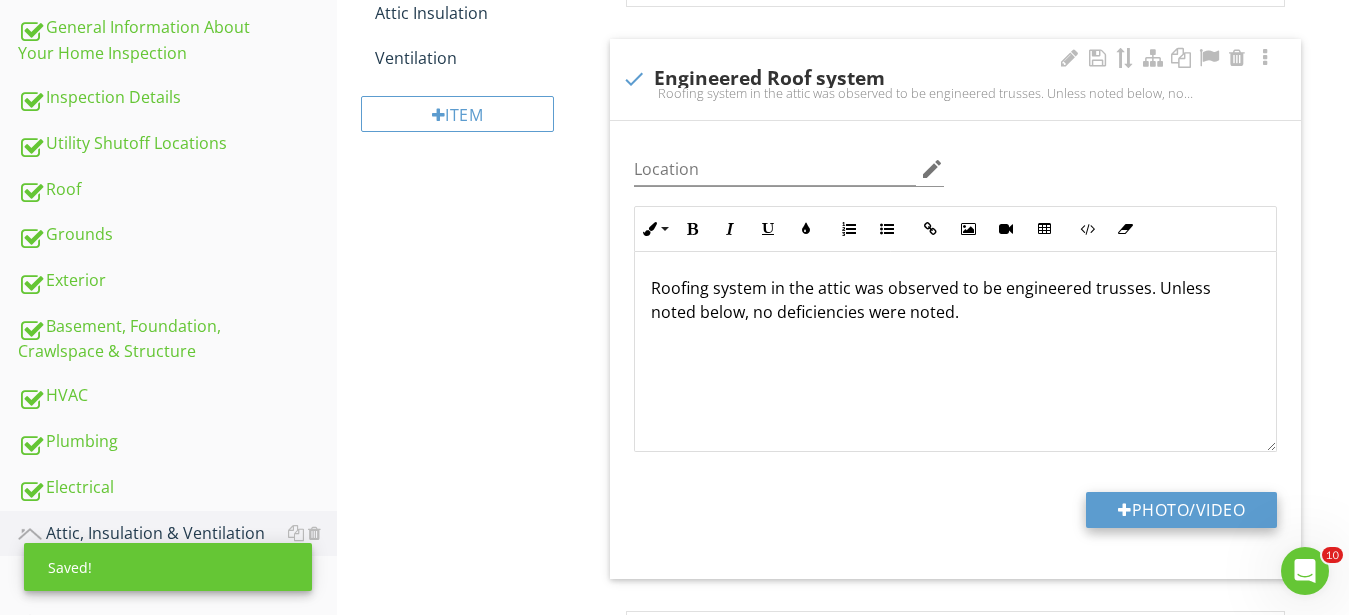 click on "Photo/Video" at bounding box center [1181, 510] 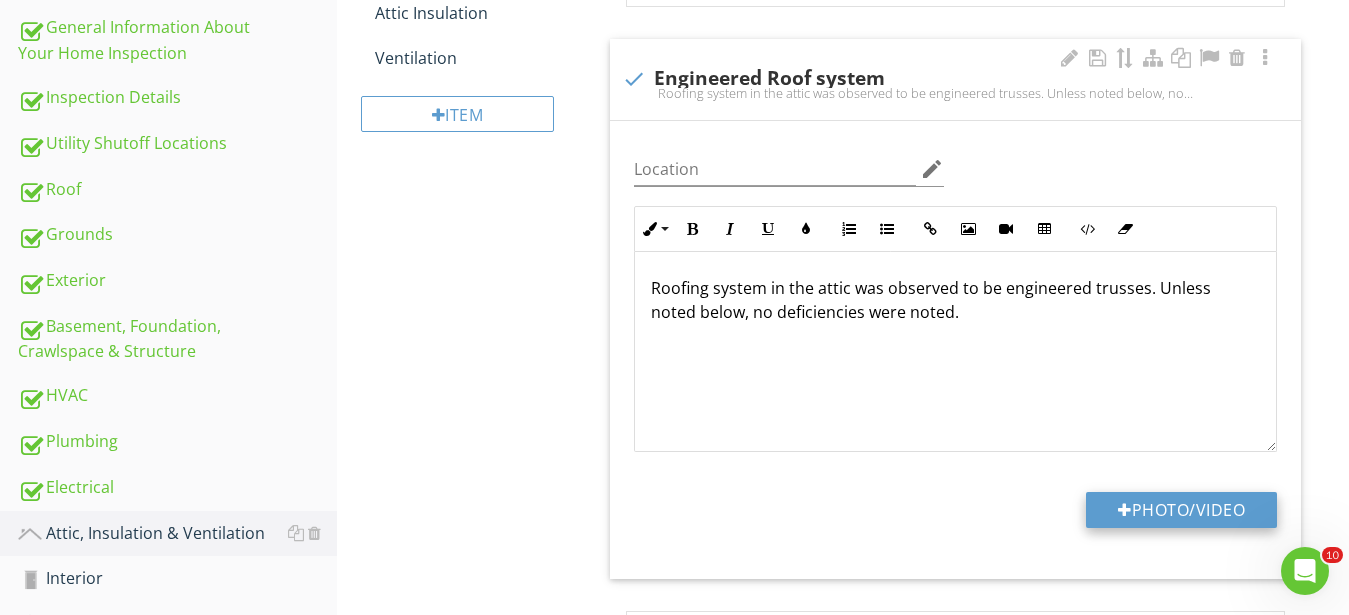 type on "C:\fakepath\IMG_0442.JPG" 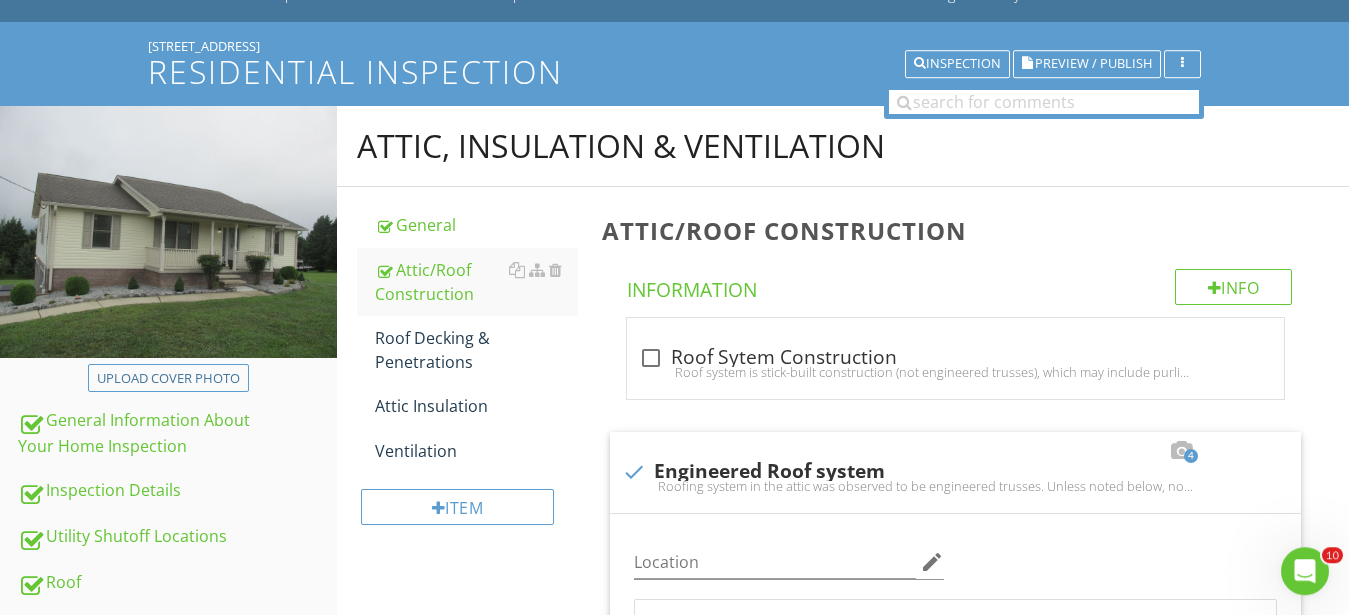 scroll, scrollTop: 100, scrollLeft: 0, axis: vertical 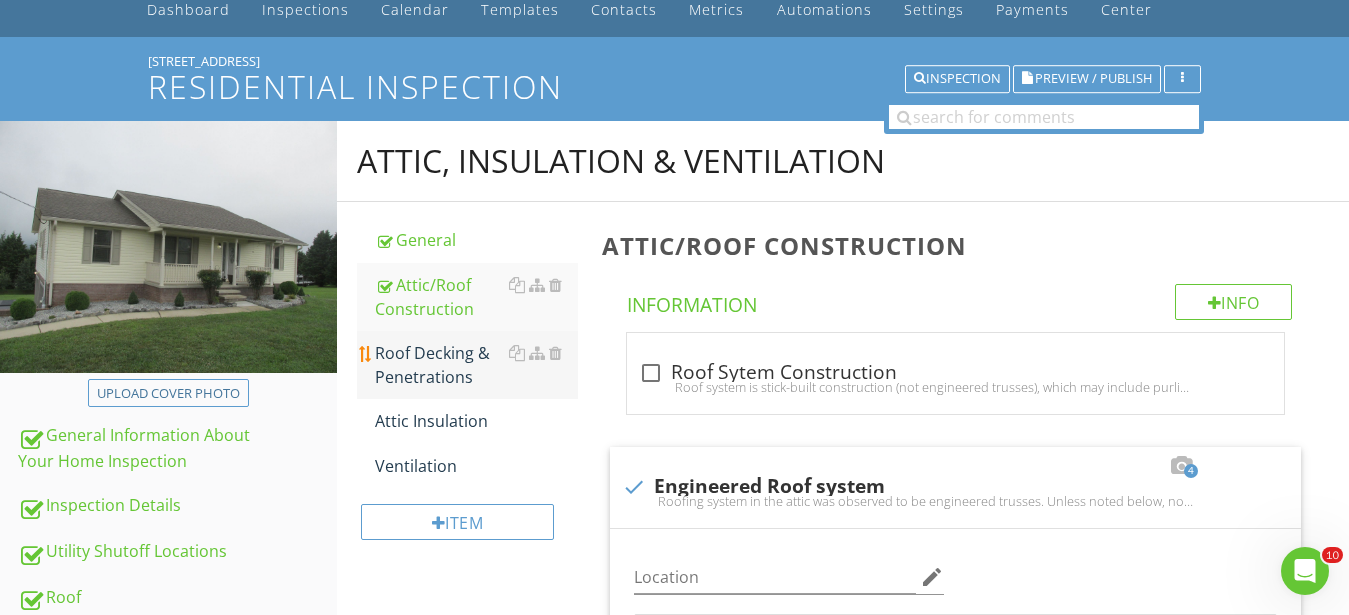 click on "Roof Decking & Penetrations" at bounding box center (476, 365) 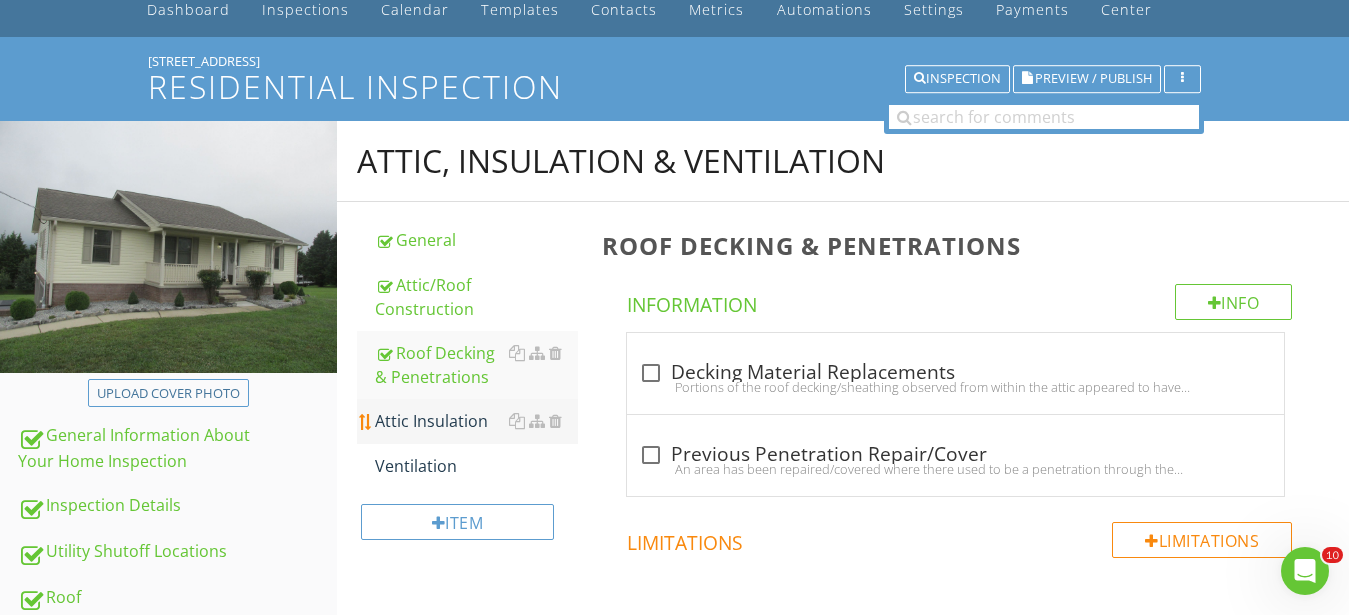 click on "Attic Insulation" at bounding box center [476, 421] 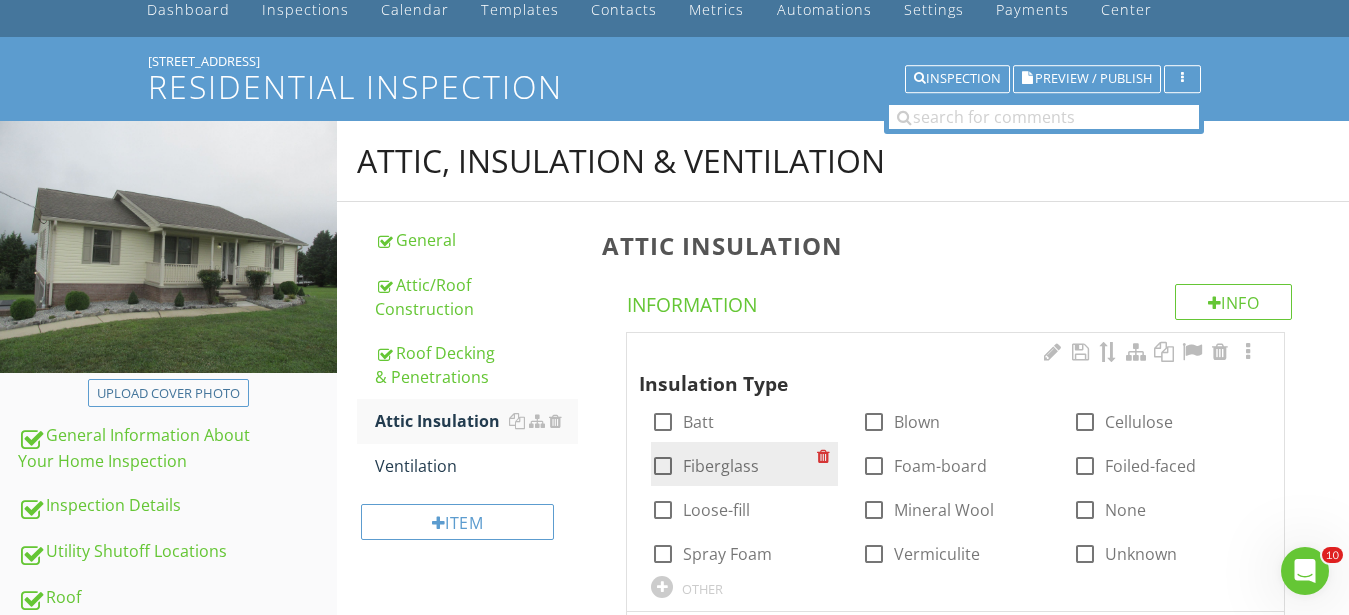 click at bounding box center [663, 466] 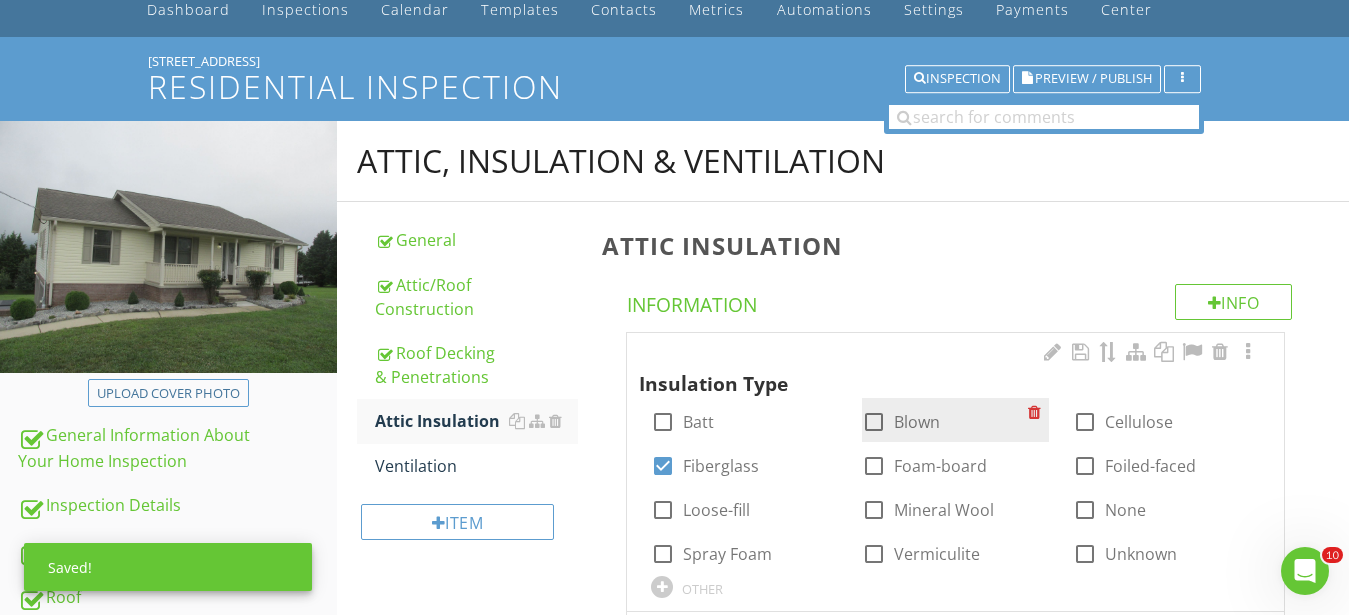 click at bounding box center [874, 422] 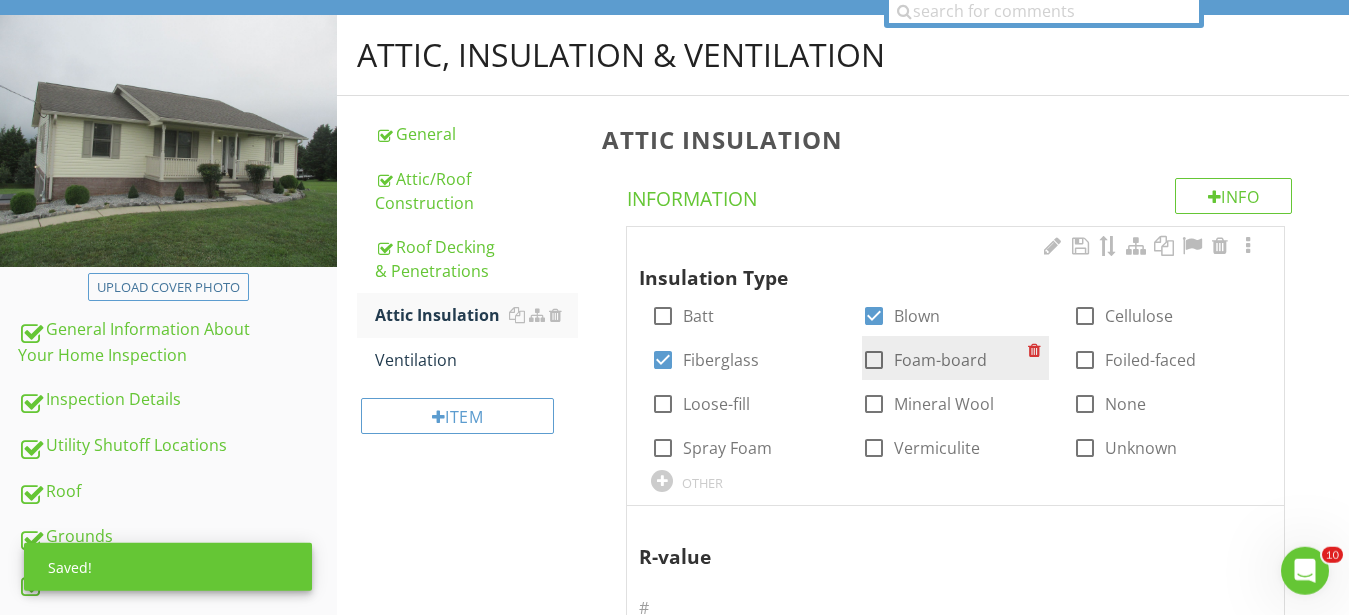 scroll, scrollTop: 304, scrollLeft: 0, axis: vertical 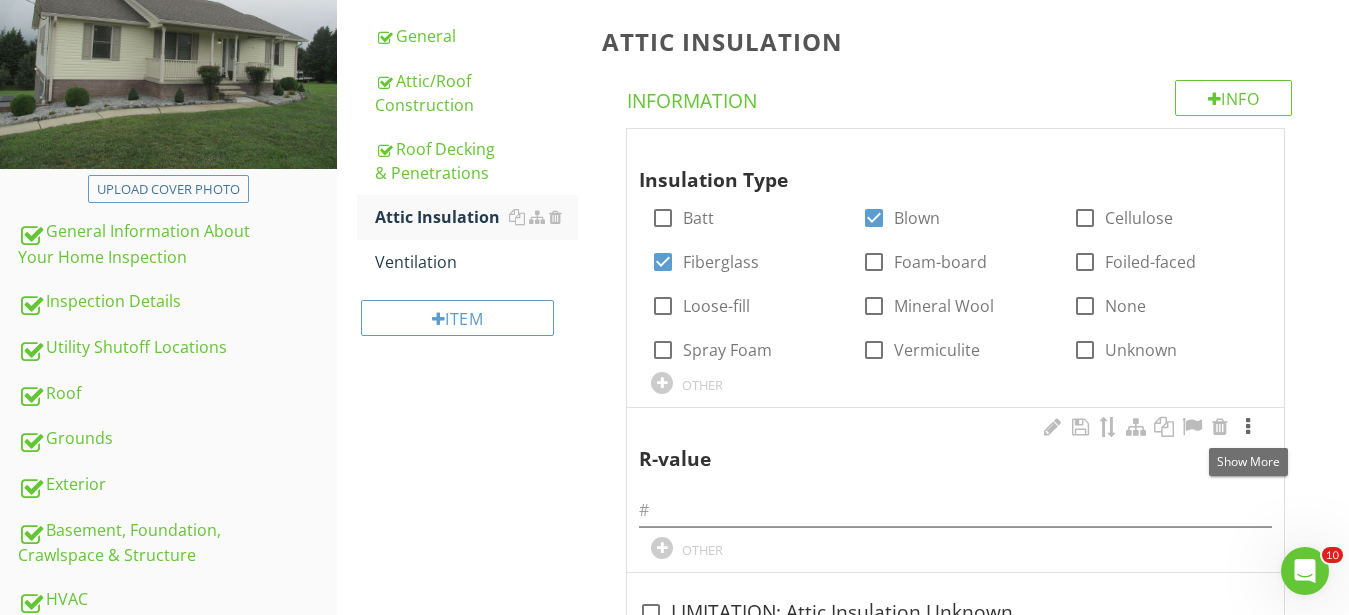click at bounding box center [1248, 427] 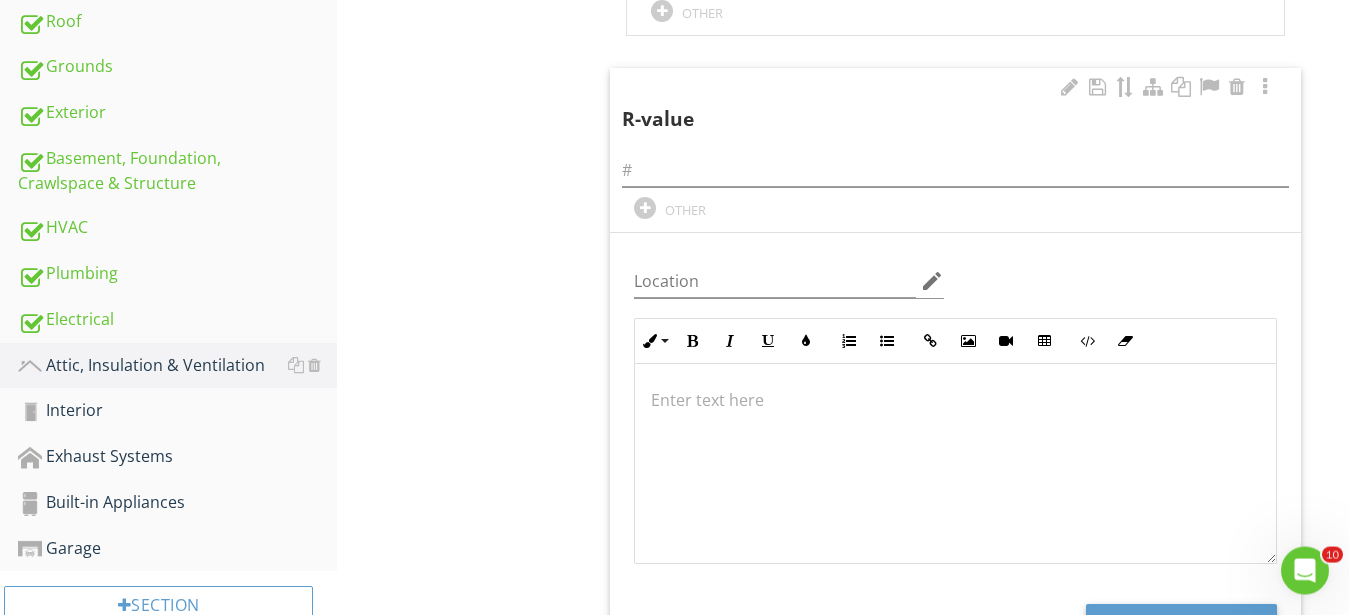 scroll, scrollTop: 712, scrollLeft: 0, axis: vertical 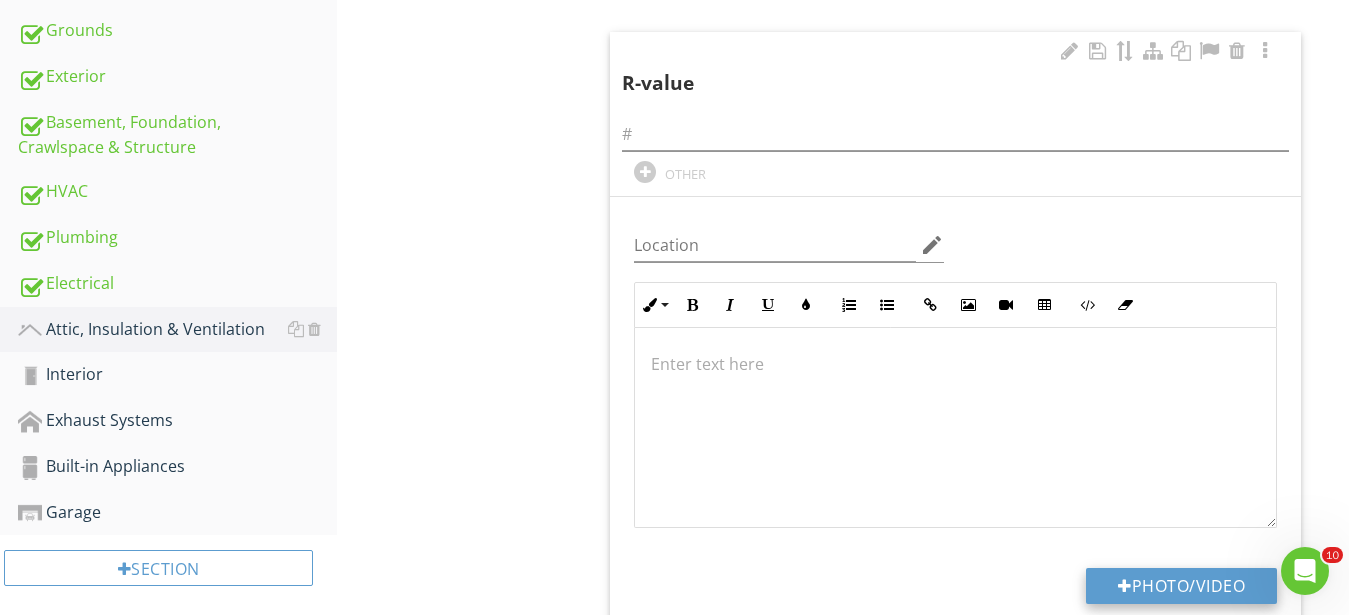 click on "Photo/Video" at bounding box center (1181, 586) 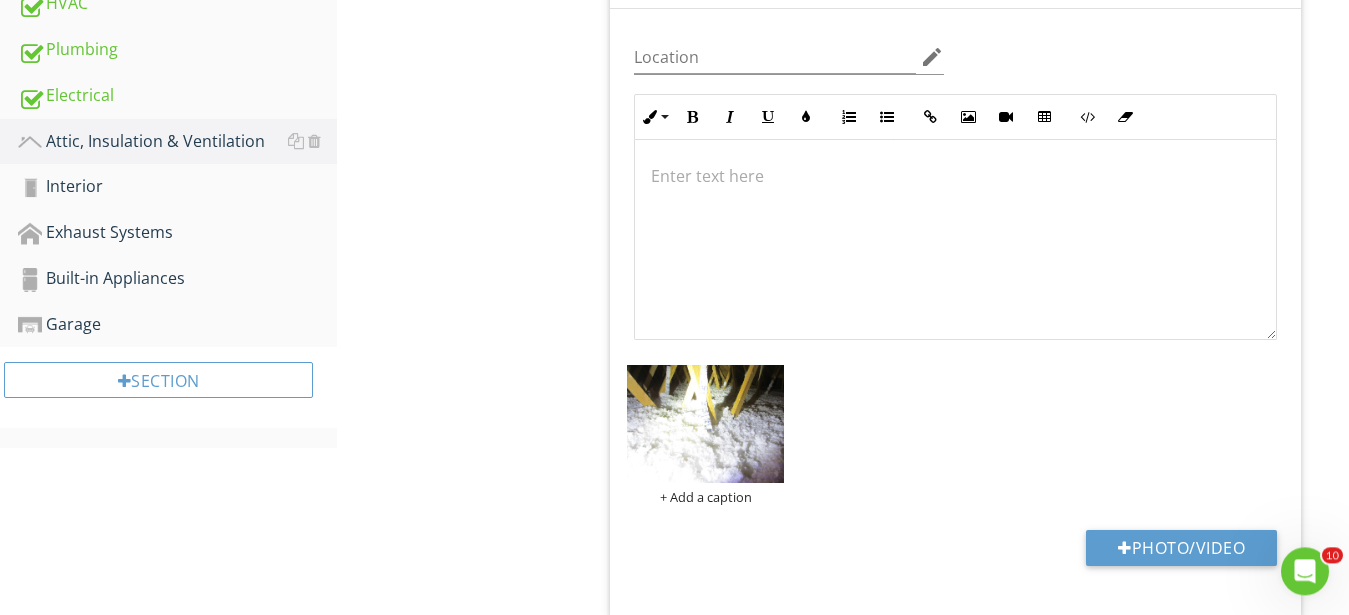 scroll, scrollTop: 916, scrollLeft: 0, axis: vertical 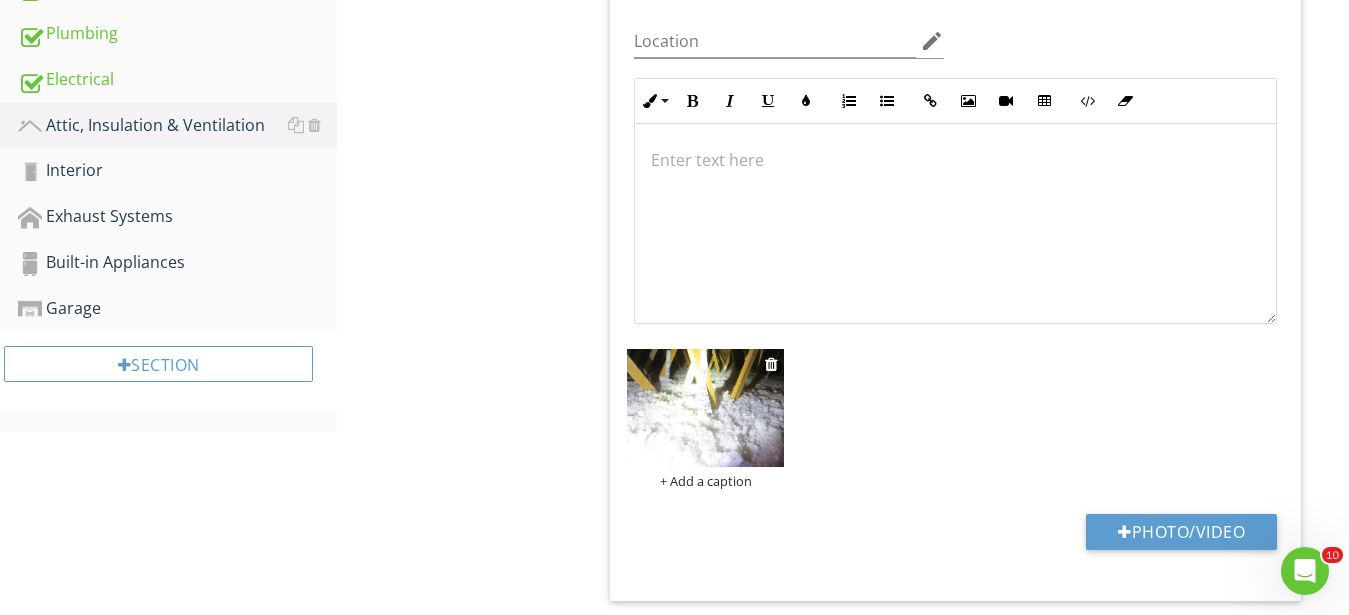 click at bounding box center [705, 408] 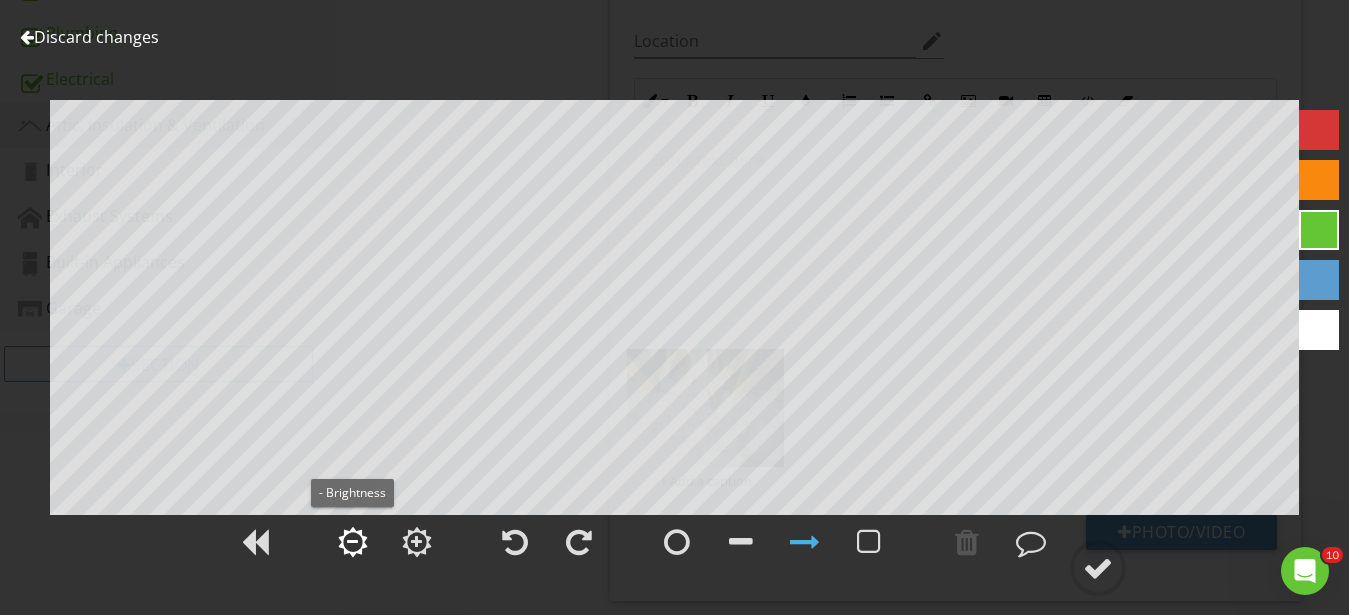 click at bounding box center [353, 542] 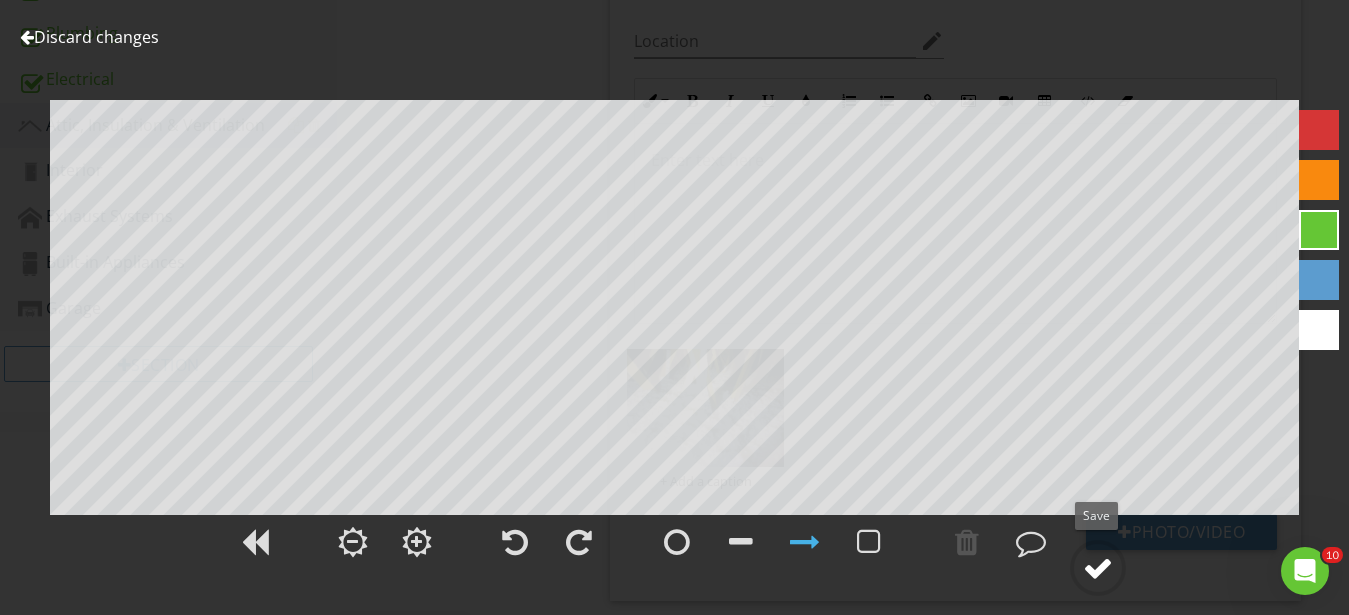 click at bounding box center [1098, 568] 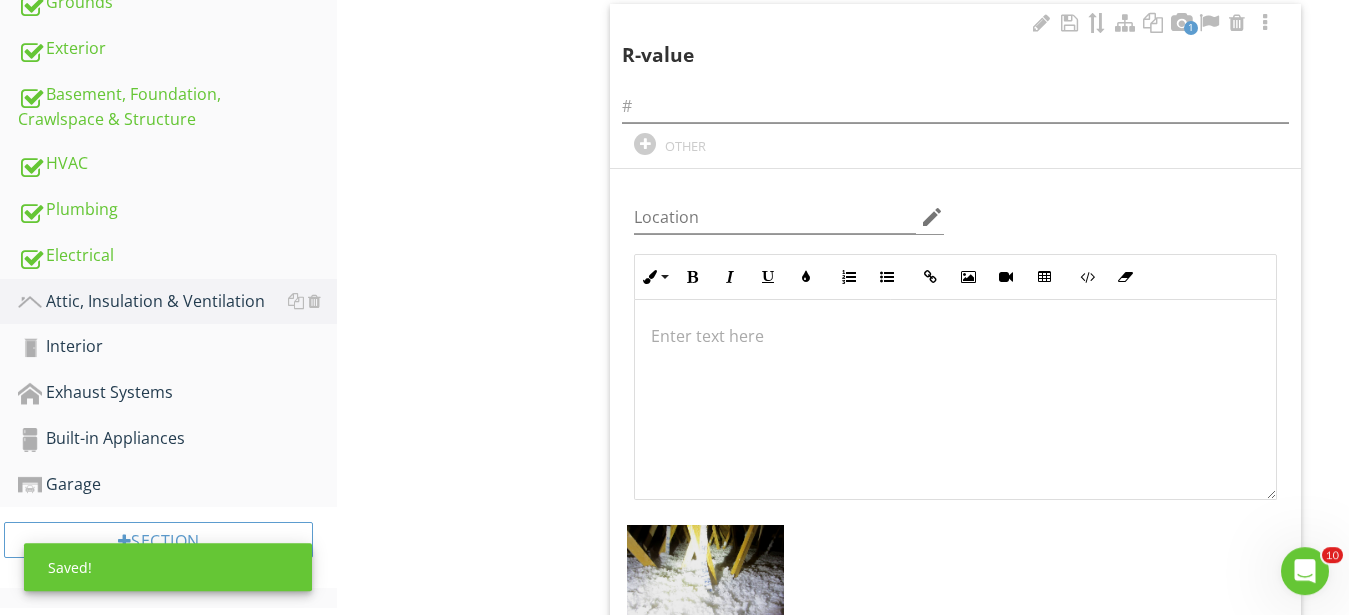 scroll, scrollTop: 712, scrollLeft: 0, axis: vertical 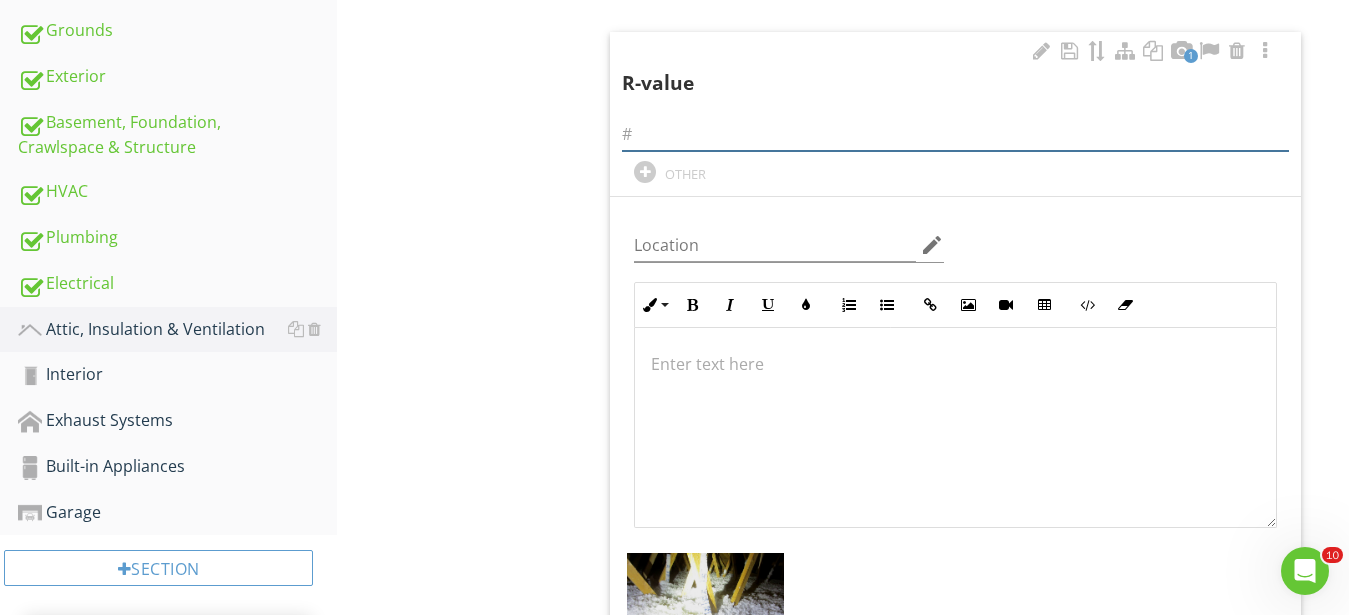 click at bounding box center [955, 134] 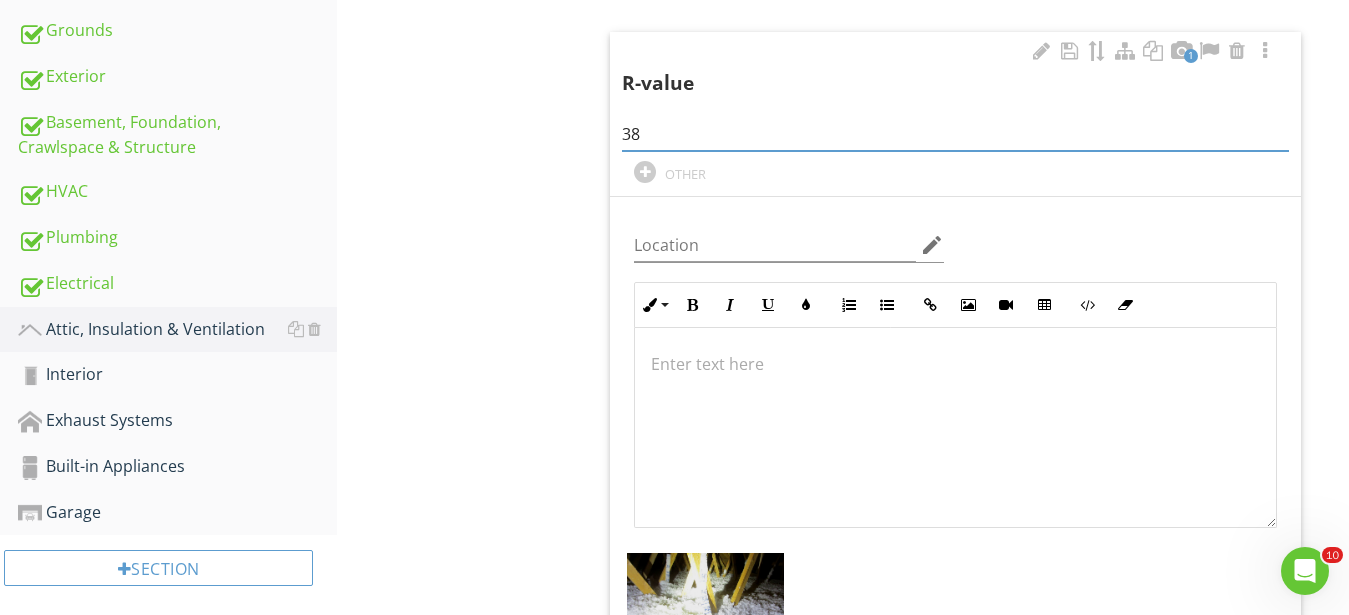 type on "38" 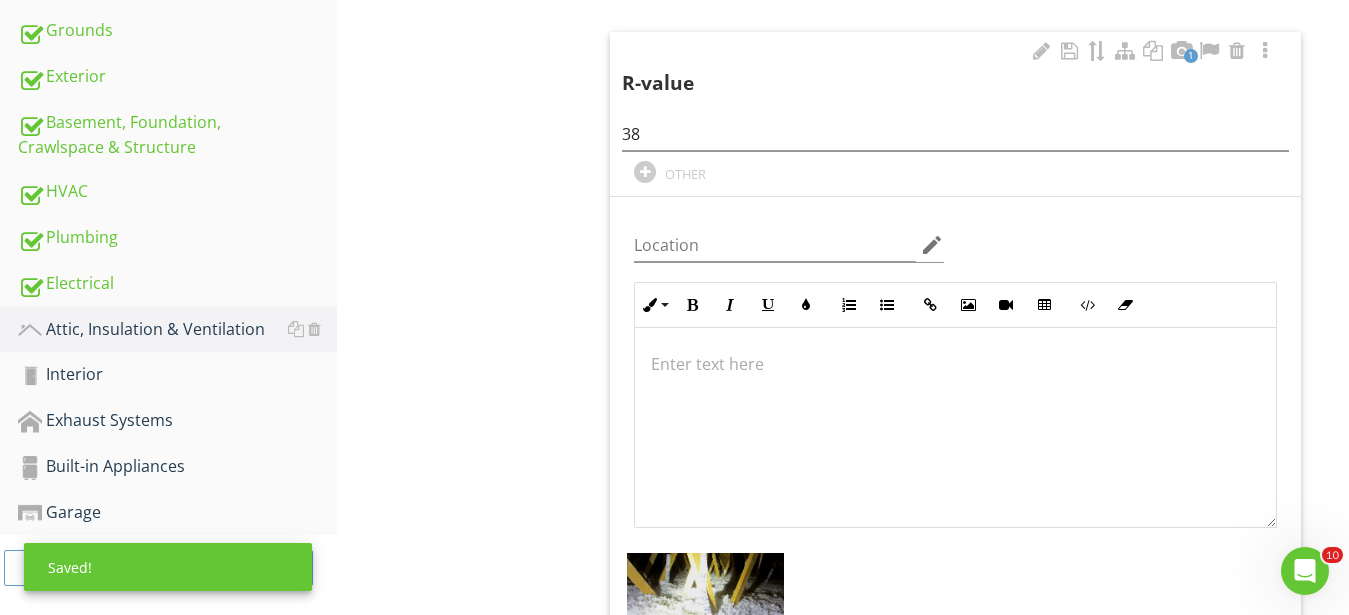 scroll, scrollTop: 1, scrollLeft: 0, axis: vertical 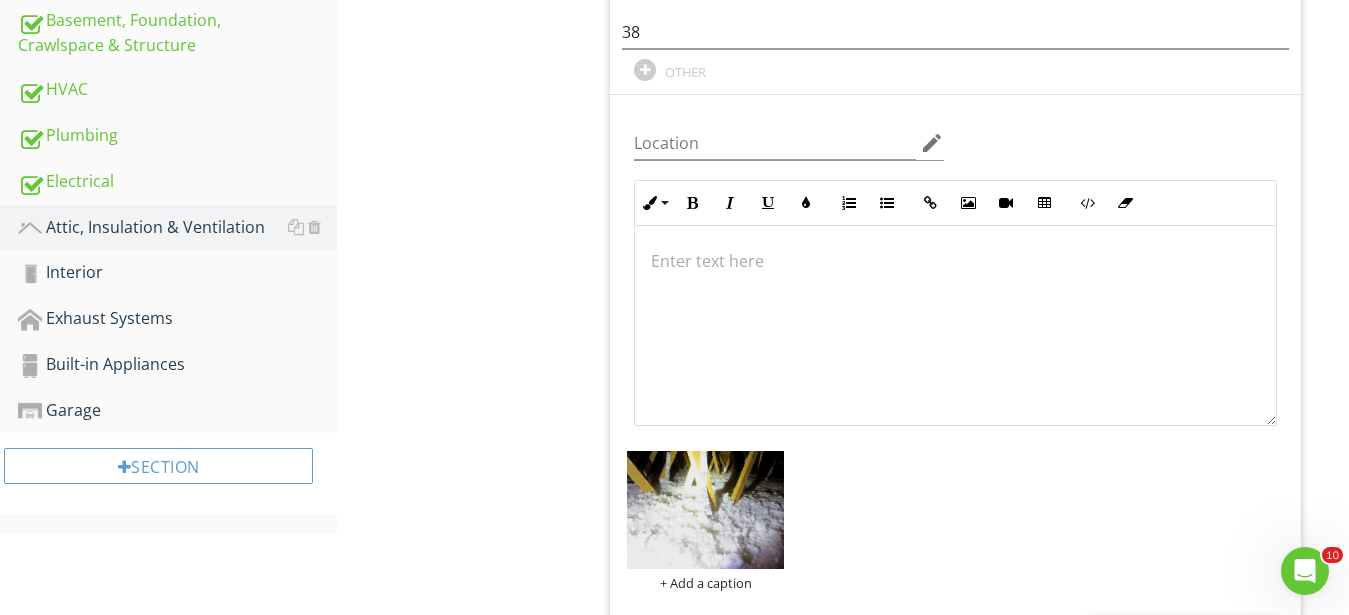 click on "Attic, Insulation & Ventilation
General
Attic/Roof Construction
Roof Decking & Penetrations
Attic Insulation
Ventilation
Item
Attic Insulation
Info
Information
Insulation Type
check_box_outline_blank Batt   check_box Blown   check_box_outline_blank Cellulose   check_box Fiberglass   check_box_outline_blank Foam-board   check_box_outline_blank Foiled-faced   check_box_outline_blank Loose-fill   check_box_outline_blank Mineral Wool   check_box_outline_blank None   check_box_outline_blank Spray Foam   check_box_outline_blank Vermiculite   check_box_outline_blank Unknown         OTHER                             1
R-value" at bounding box center (843, 548) 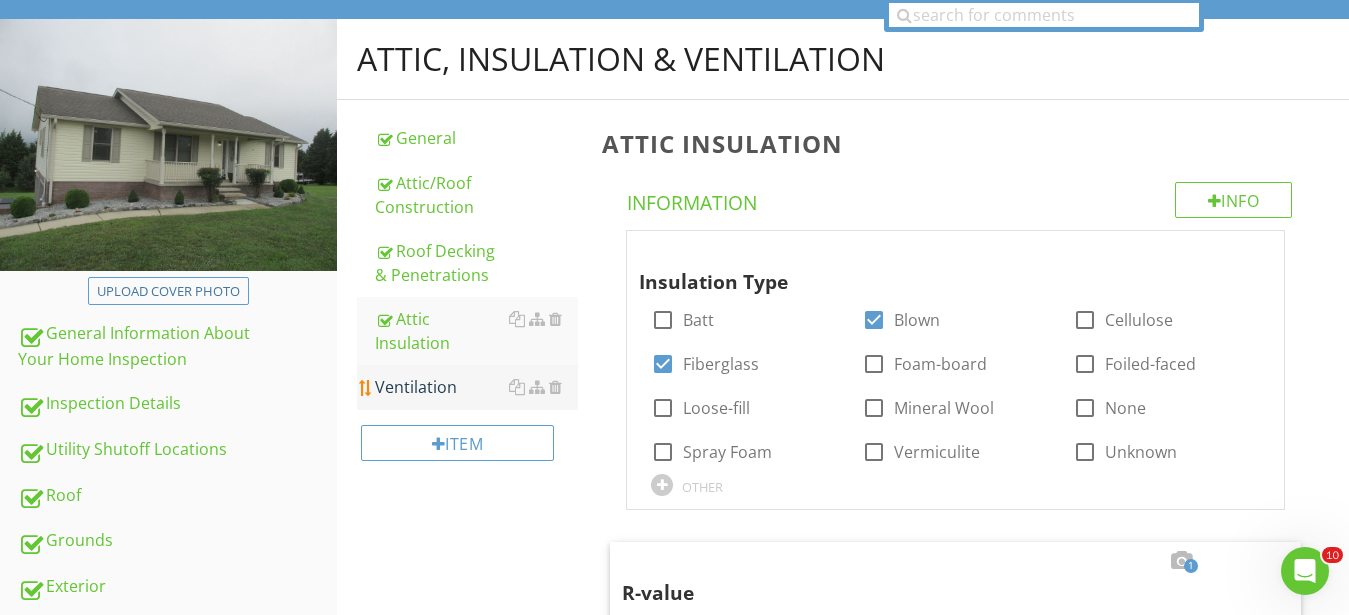 click on "Ventilation" at bounding box center [476, 387] 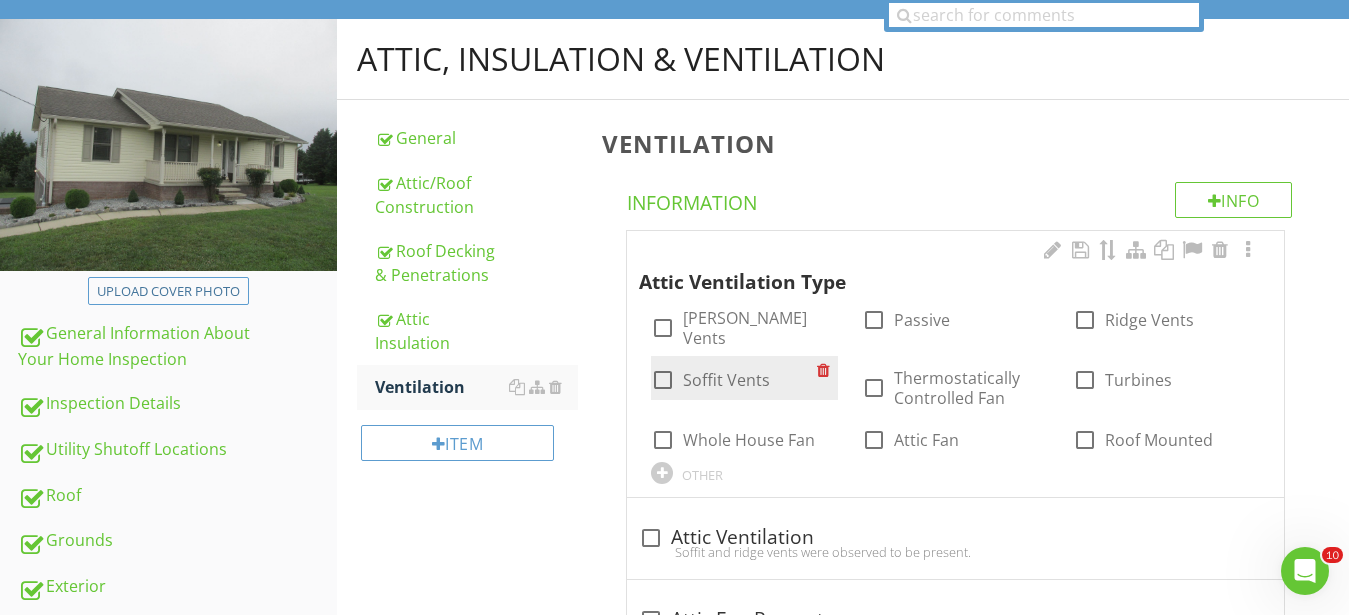 click at bounding box center (663, 380) 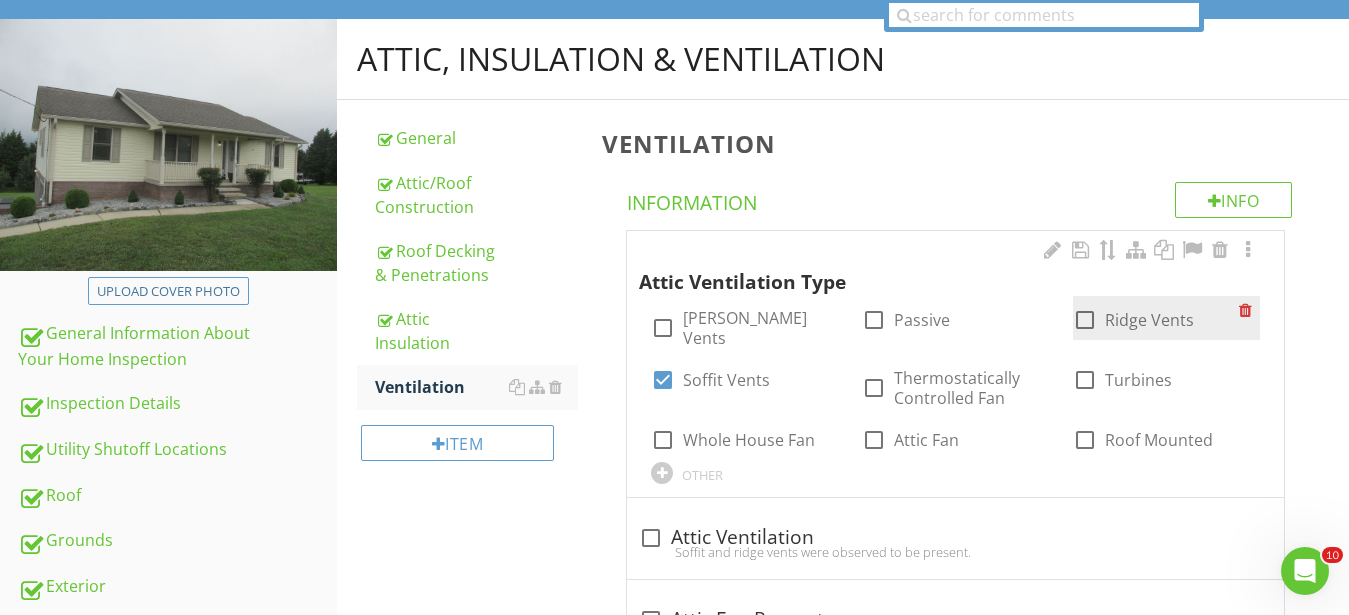 click at bounding box center (1085, 320) 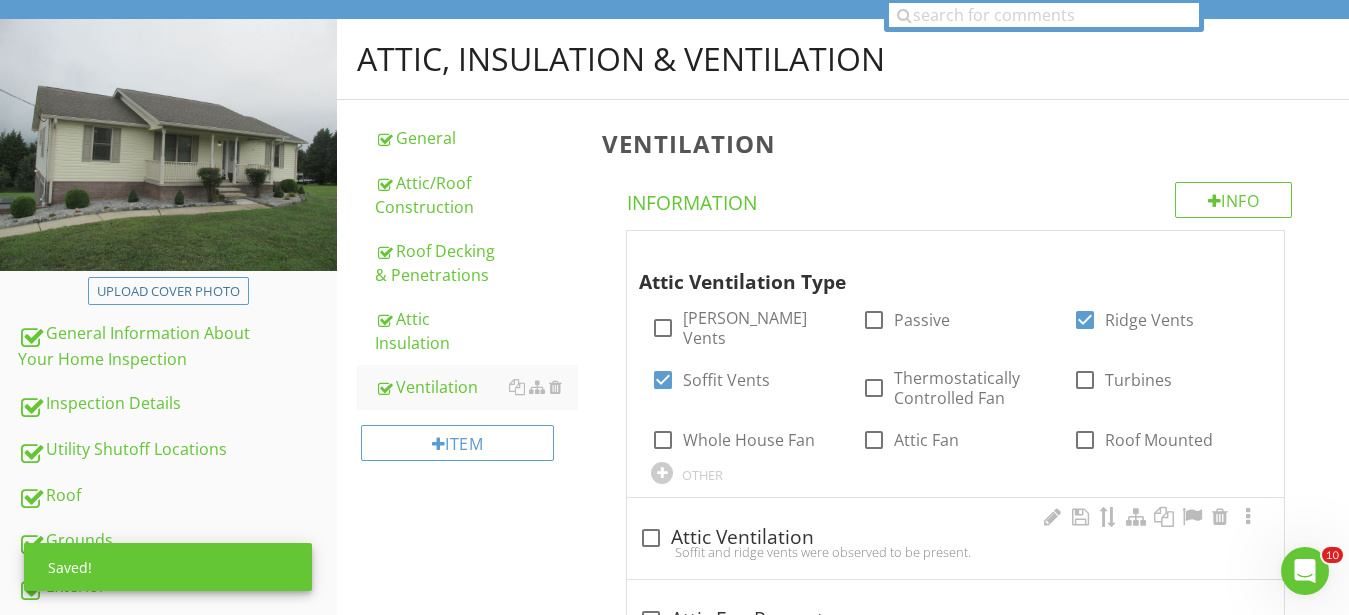 click on "check_box_outline_blank
Attic Ventilation
Soffit and ridge vents were observed to be present." at bounding box center [955, 538] 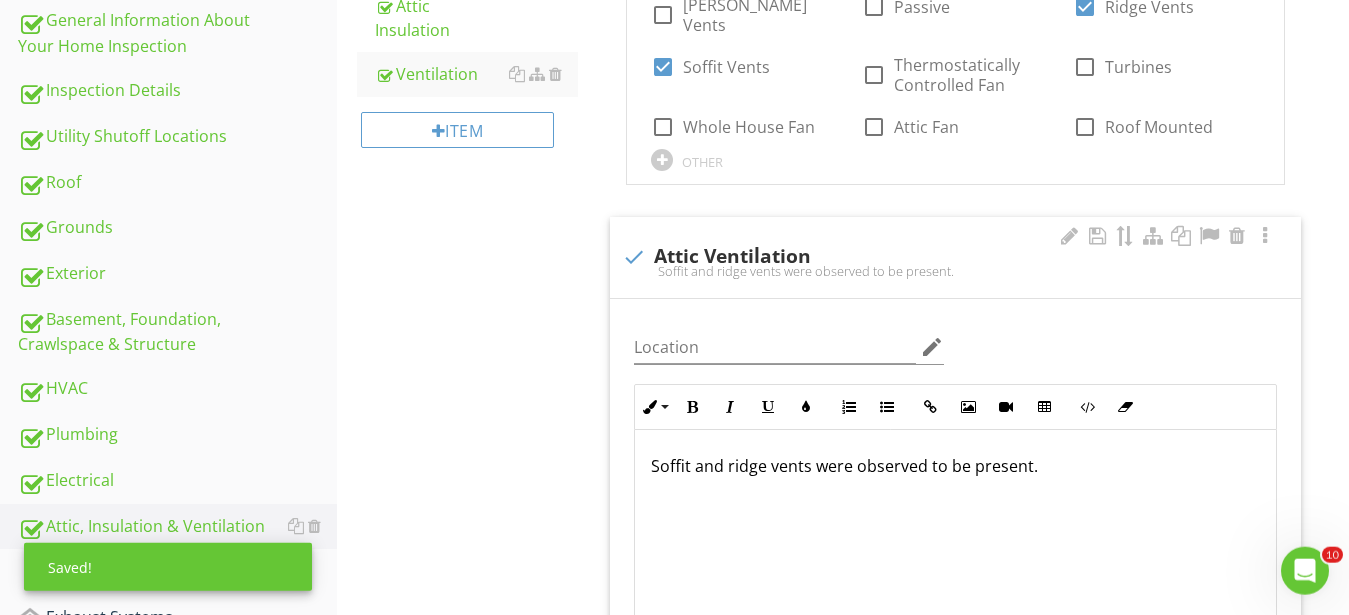 scroll, scrollTop: 610, scrollLeft: 0, axis: vertical 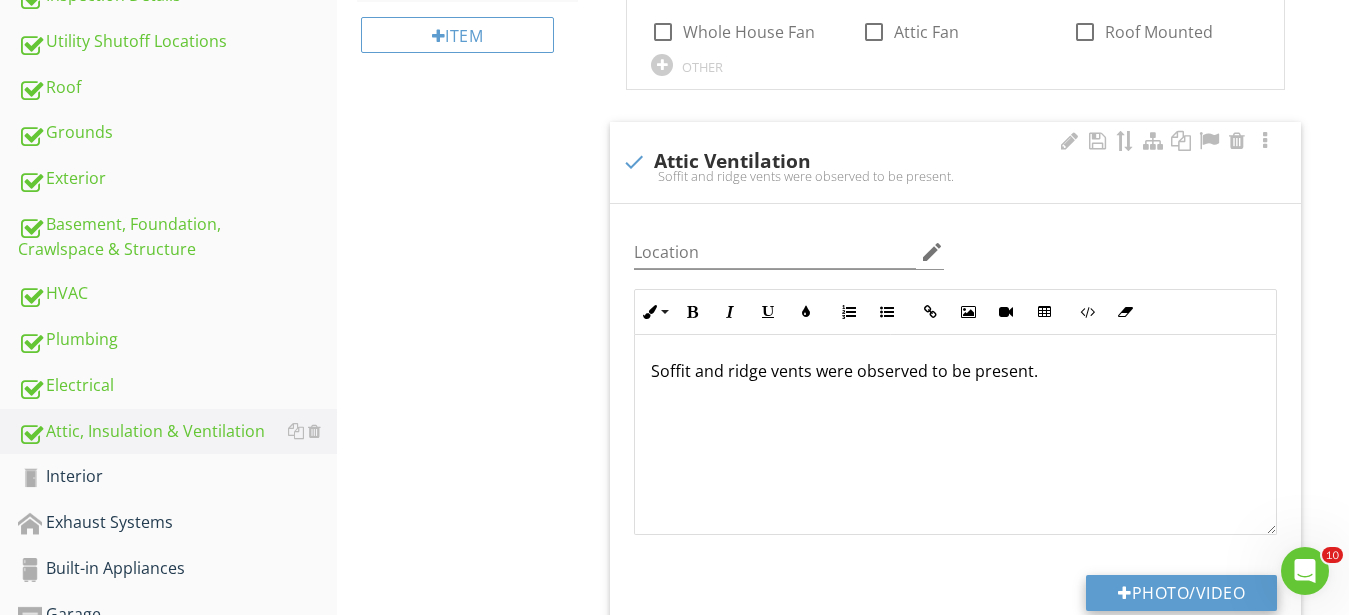click on "Photo/Video" at bounding box center [1181, 593] 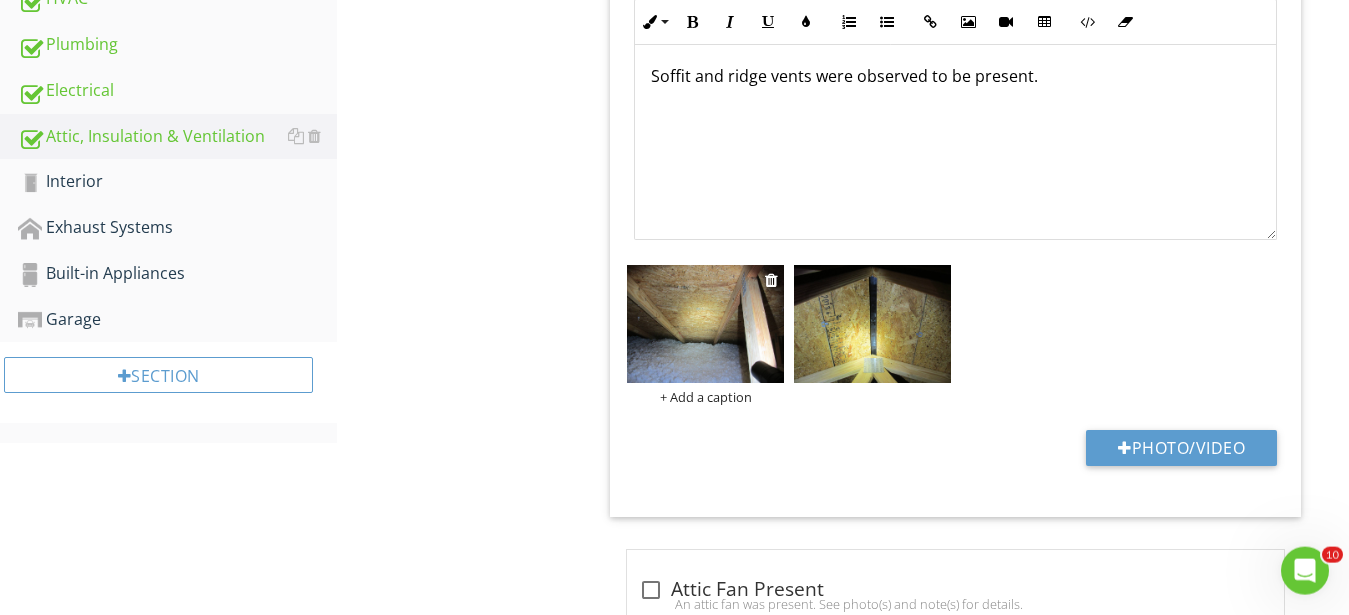 scroll, scrollTop: 916, scrollLeft: 0, axis: vertical 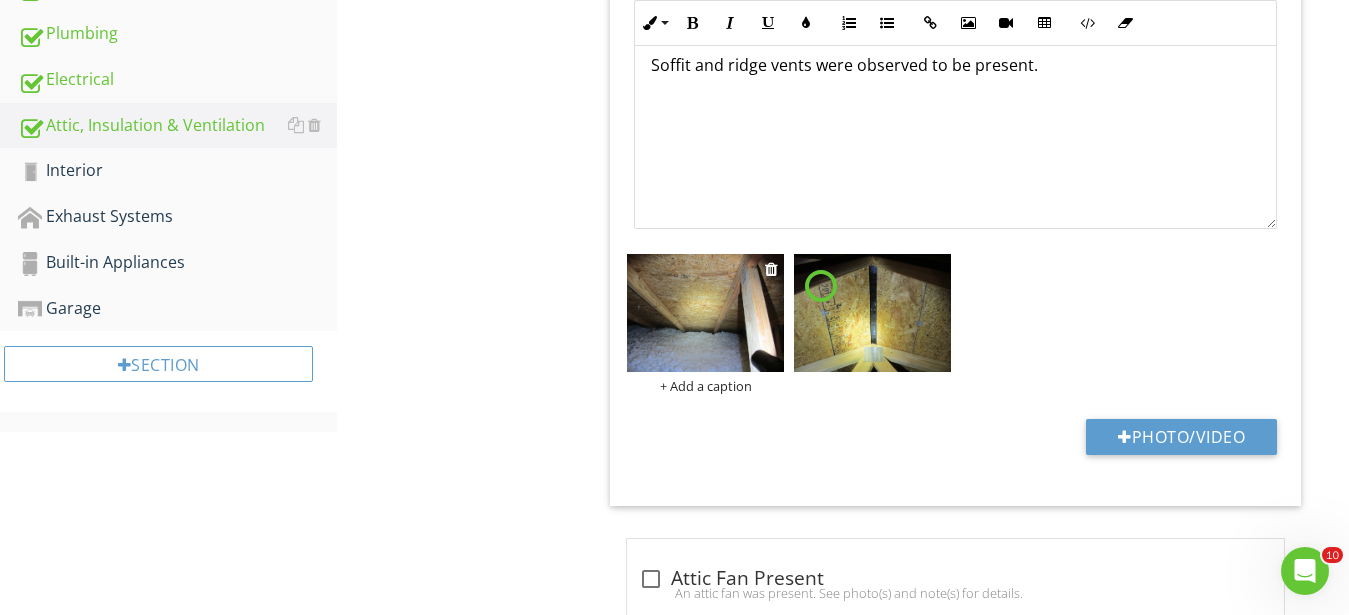 click at bounding box center [705, 313] 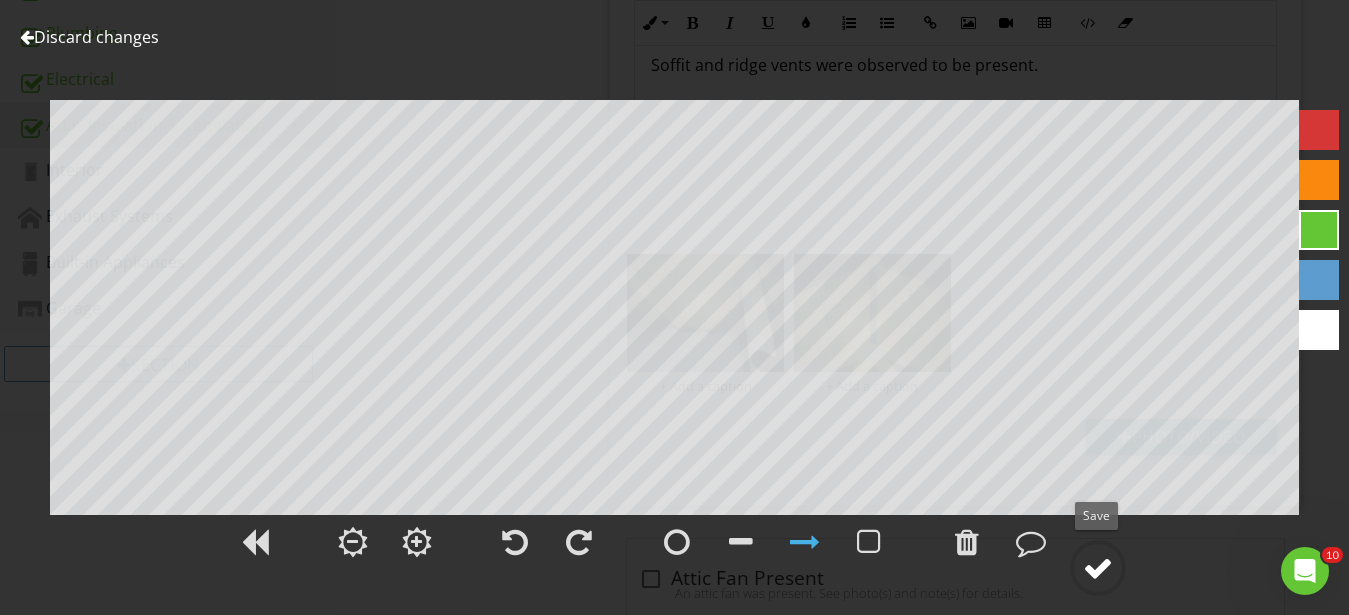 click at bounding box center (1098, 568) 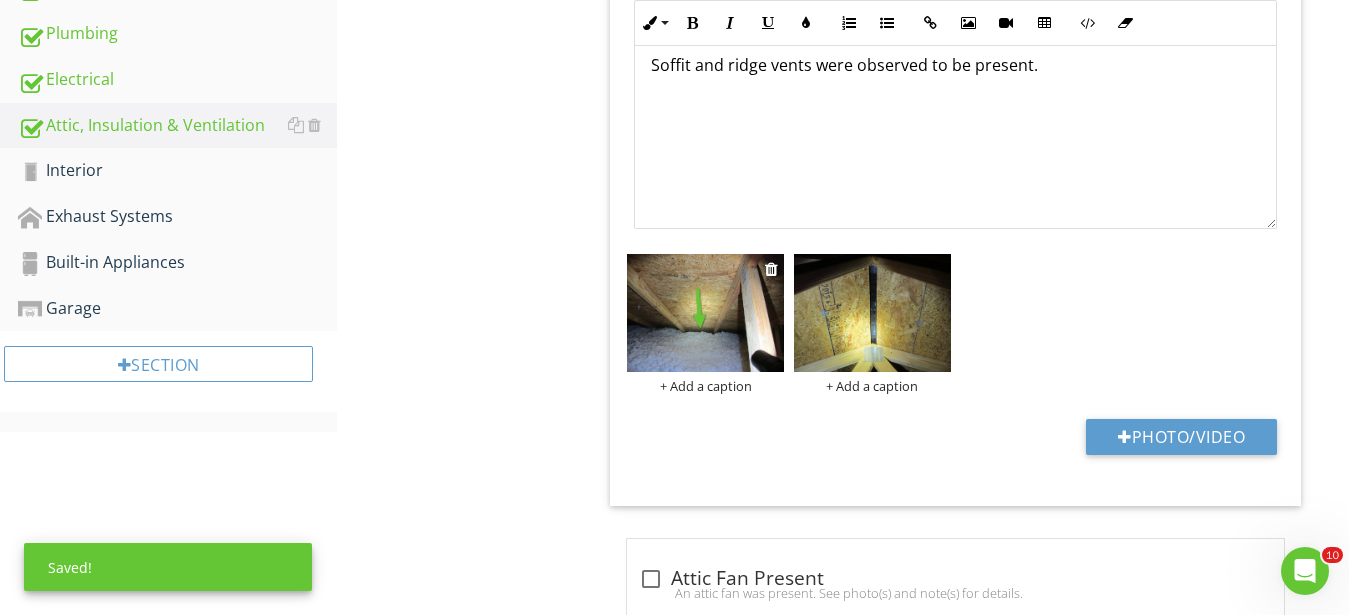 click on "+ Add a caption" at bounding box center [705, 386] 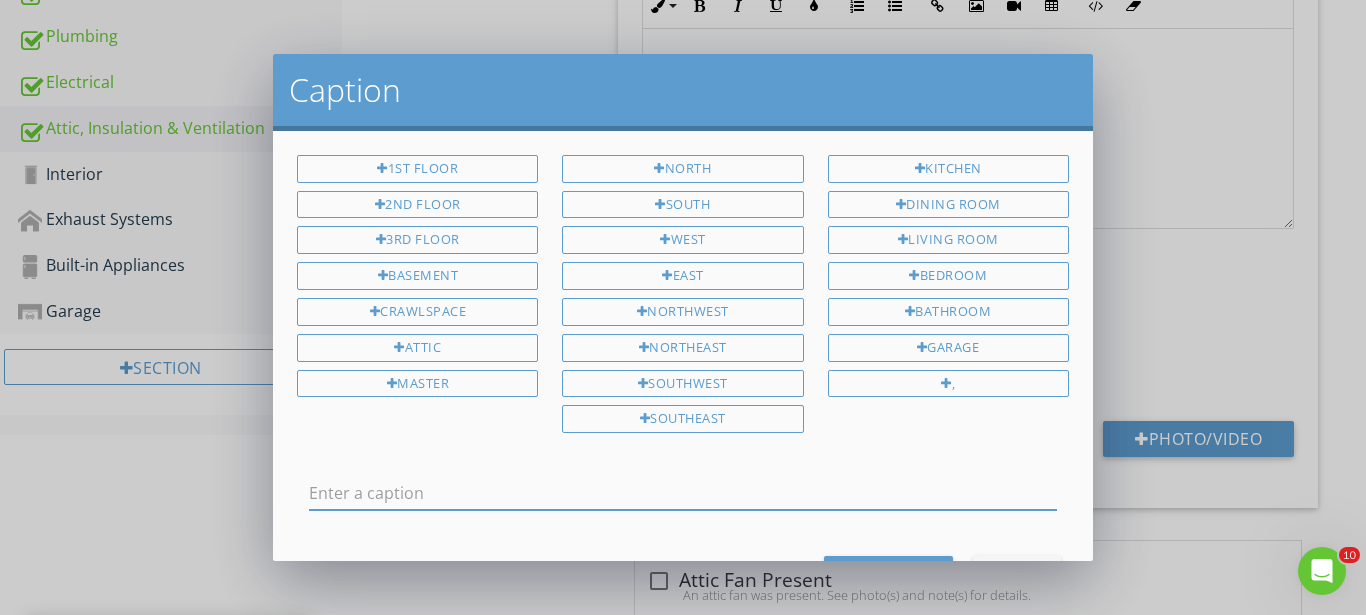 click at bounding box center [683, 493] 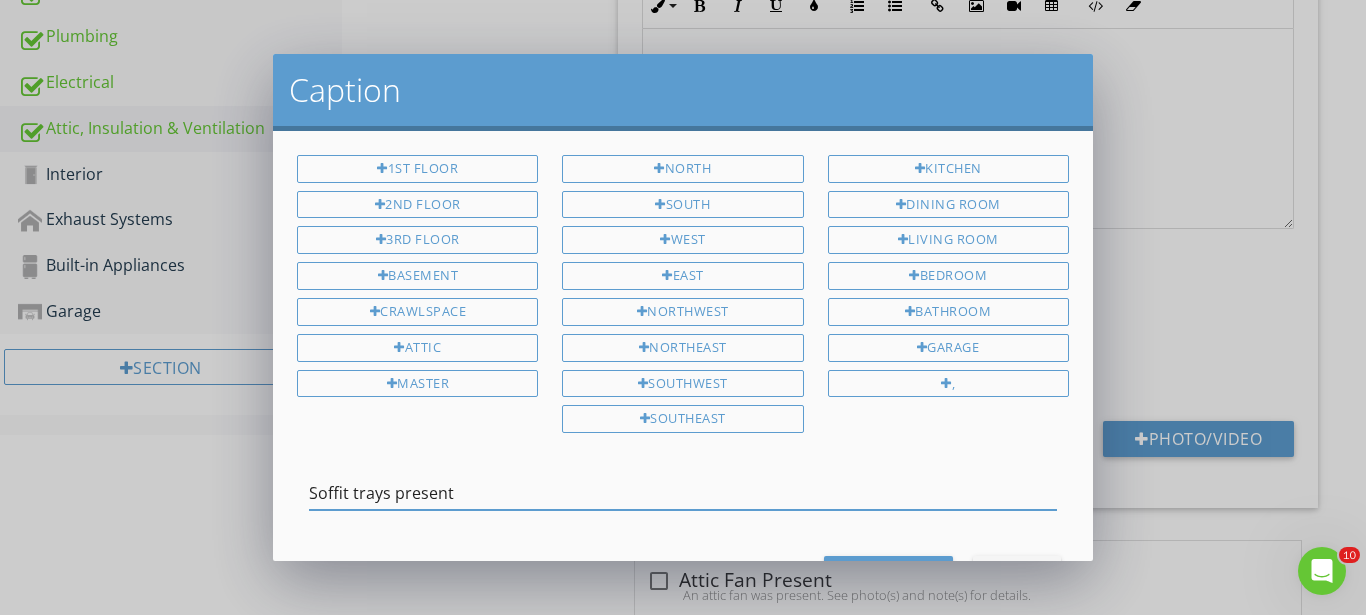 type on "Soffit trays present" 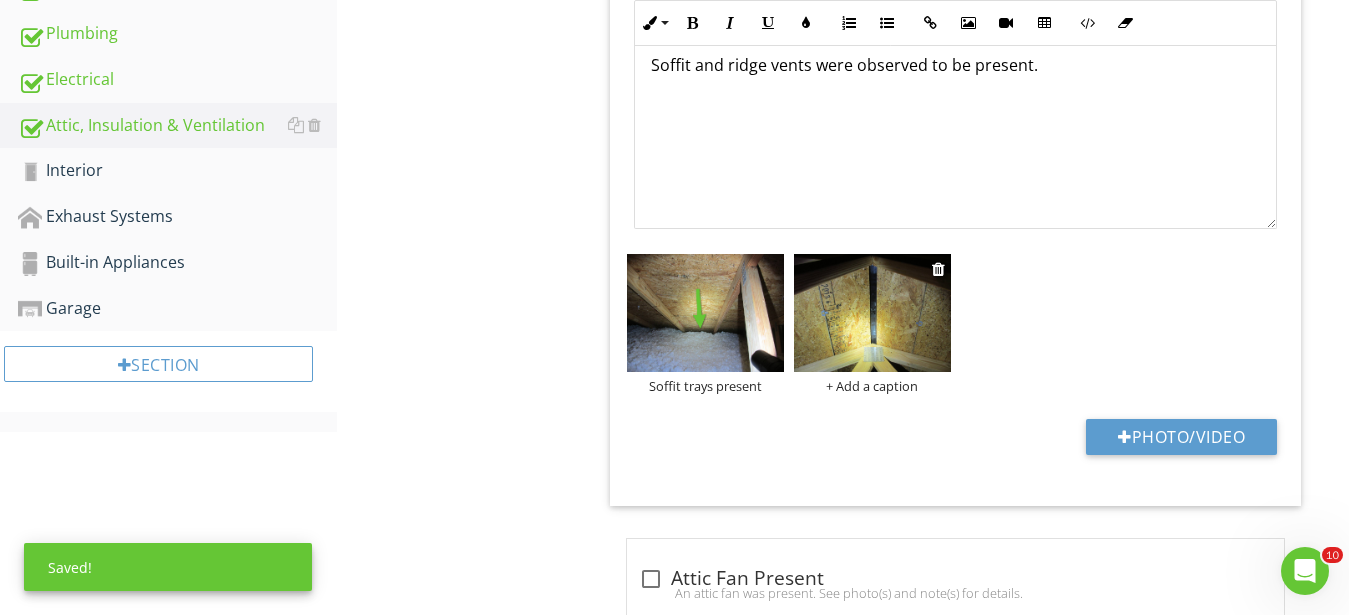 click at bounding box center (872, 313) 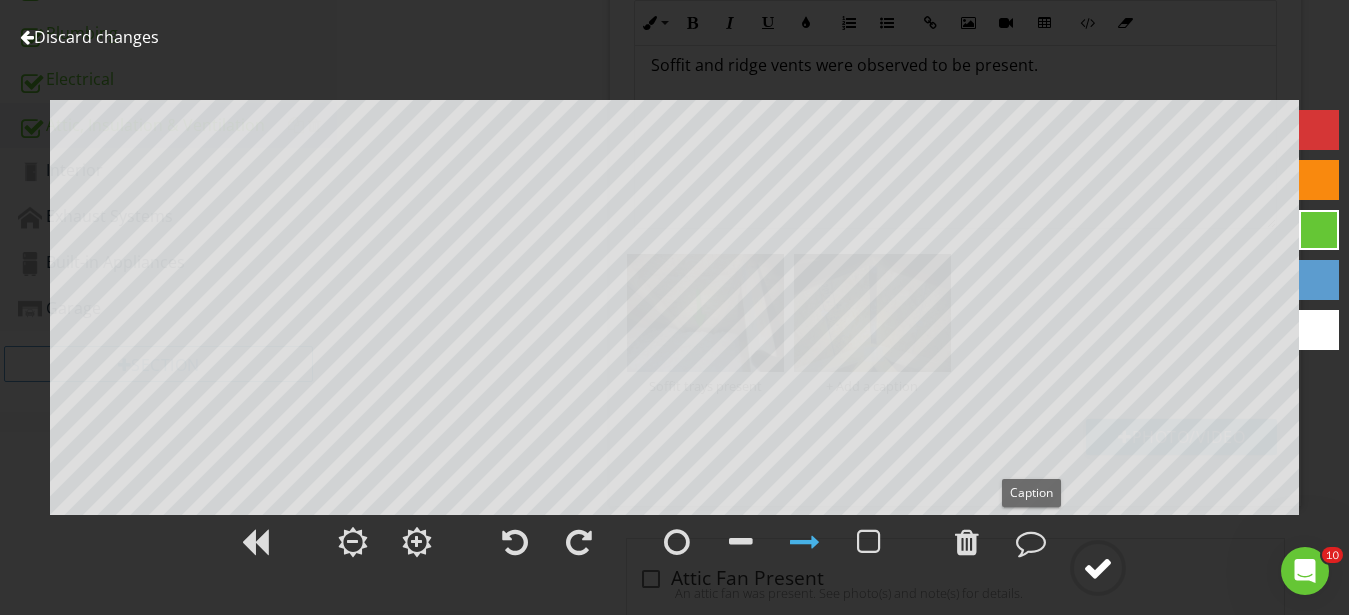 click at bounding box center [1098, 568] 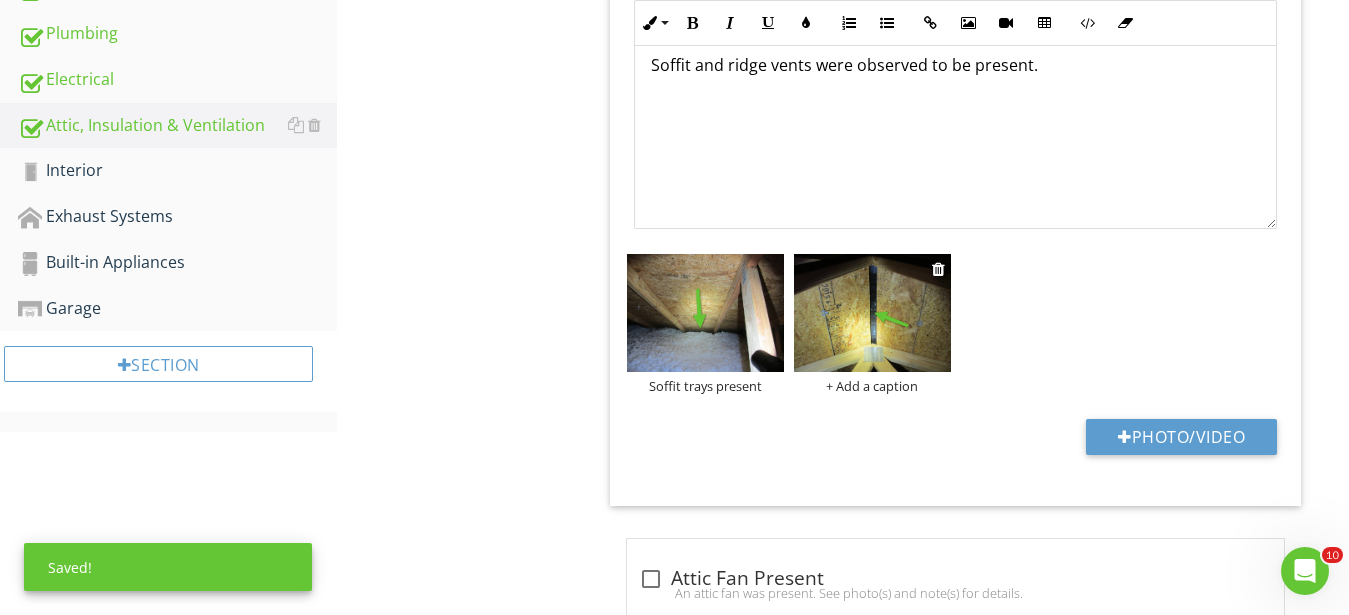 click on "+ Add a caption" at bounding box center [872, 386] 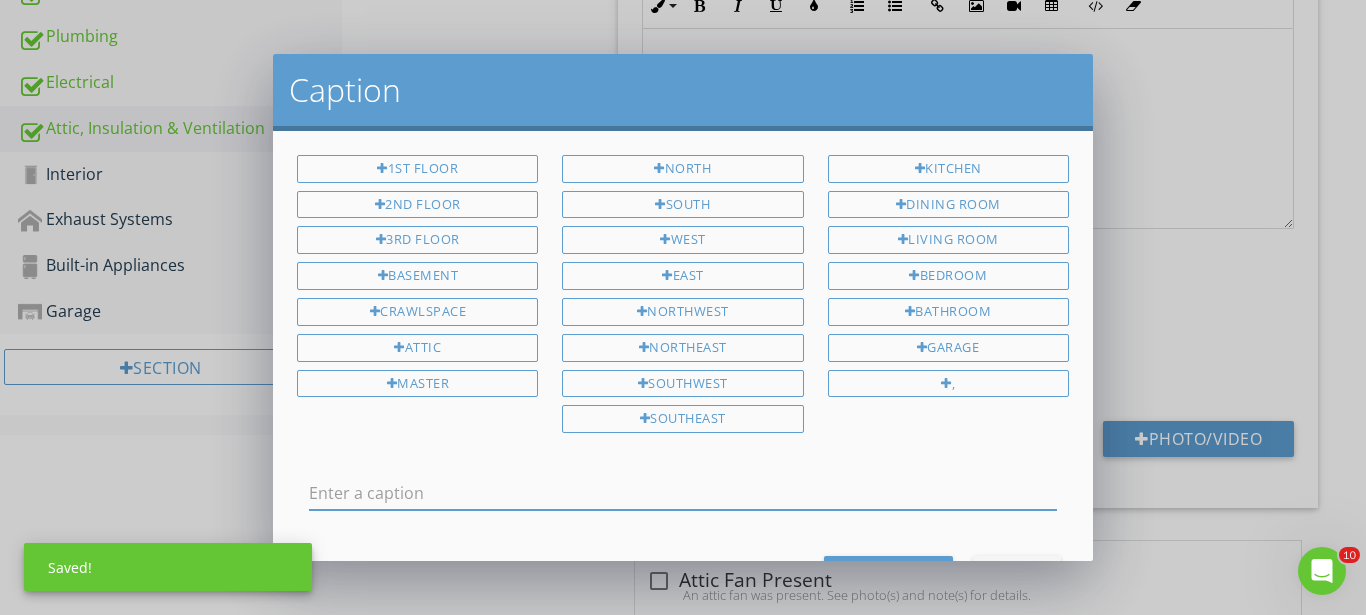 click at bounding box center (683, 493) 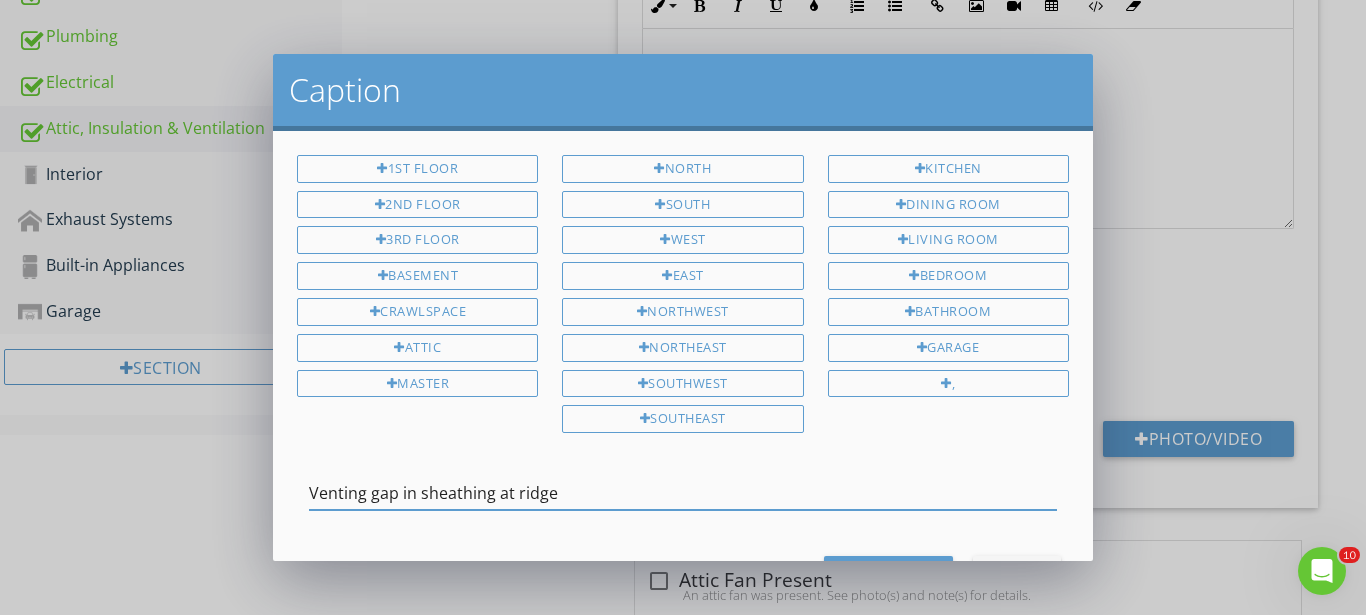type on "Venting gap in sheathing at ridge" 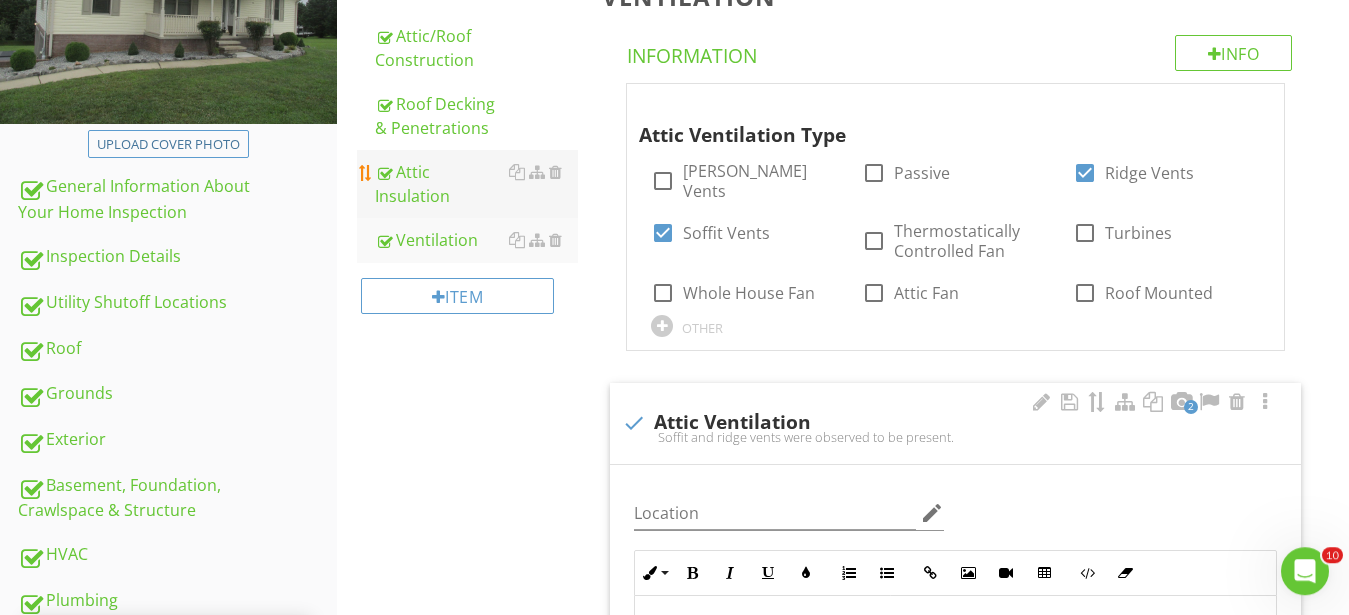 scroll, scrollTop: 712, scrollLeft: 0, axis: vertical 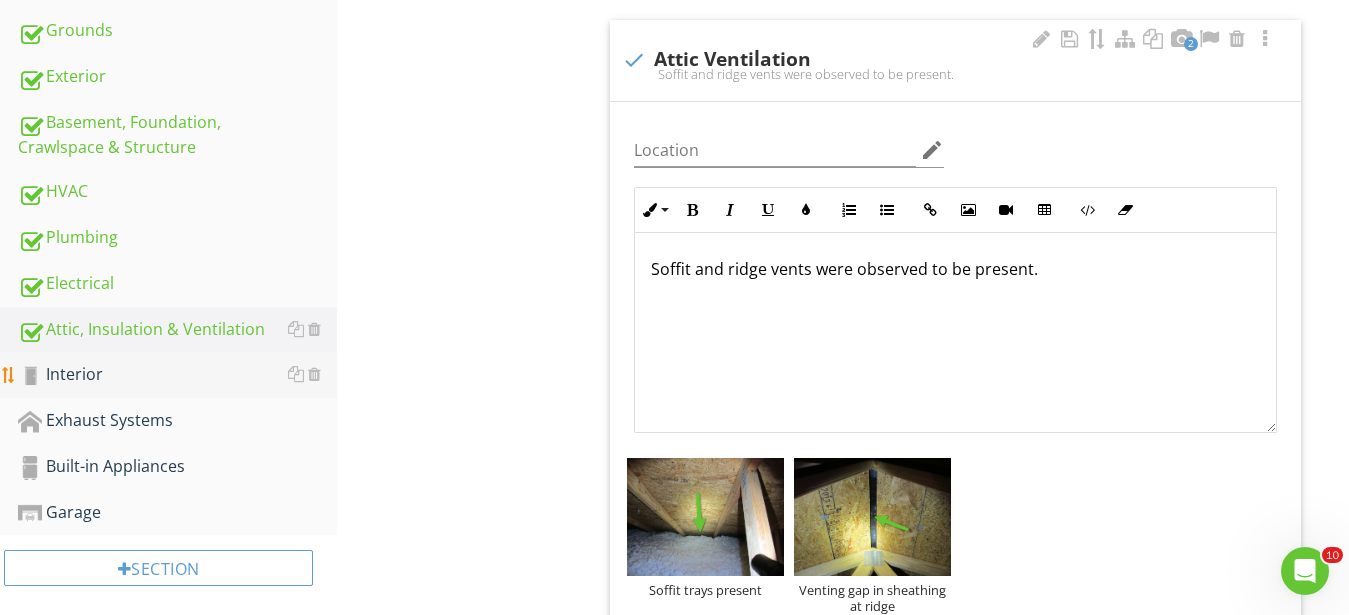 click on "Interior" at bounding box center (177, 375) 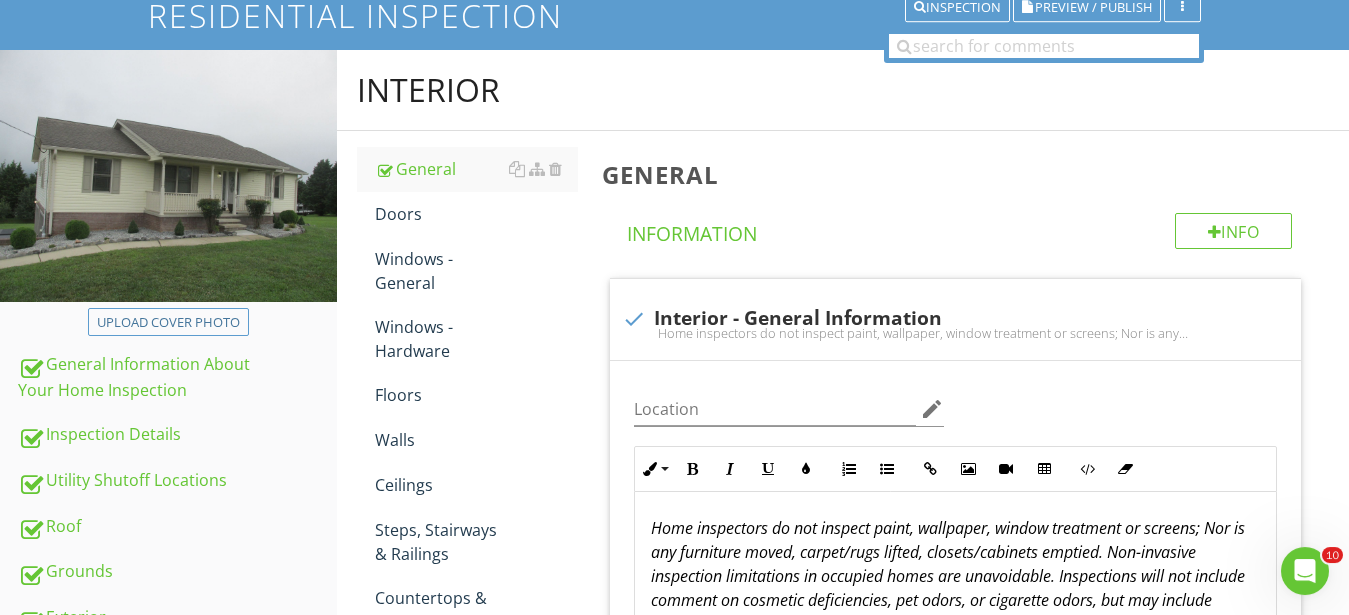 scroll, scrollTop: 100, scrollLeft: 0, axis: vertical 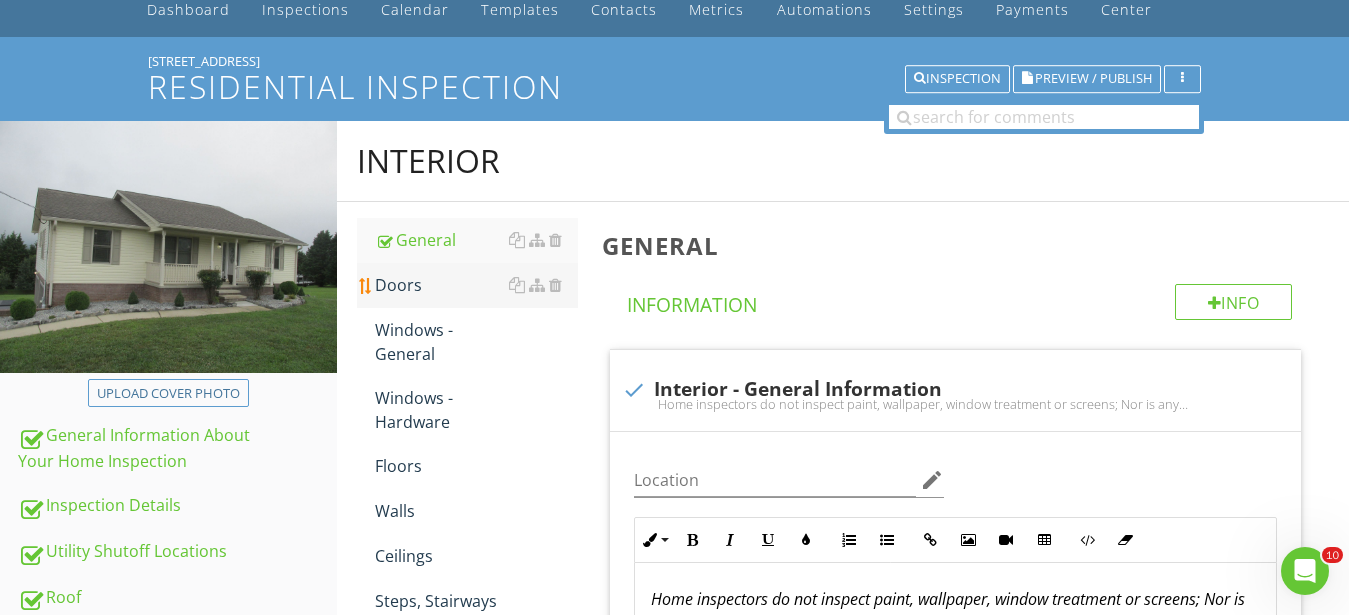 click on "Doors" at bounding box center [467, 285] 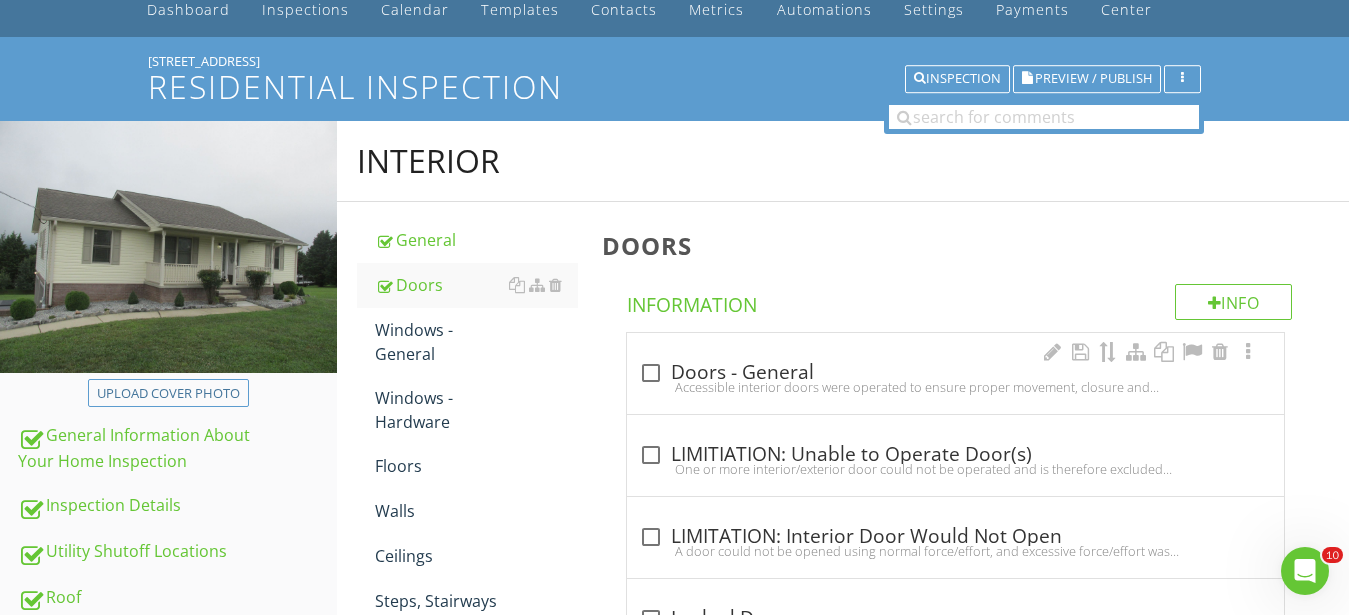 click on "check_box_outline_blank
Doors - General" at bounding box center (955, 373) 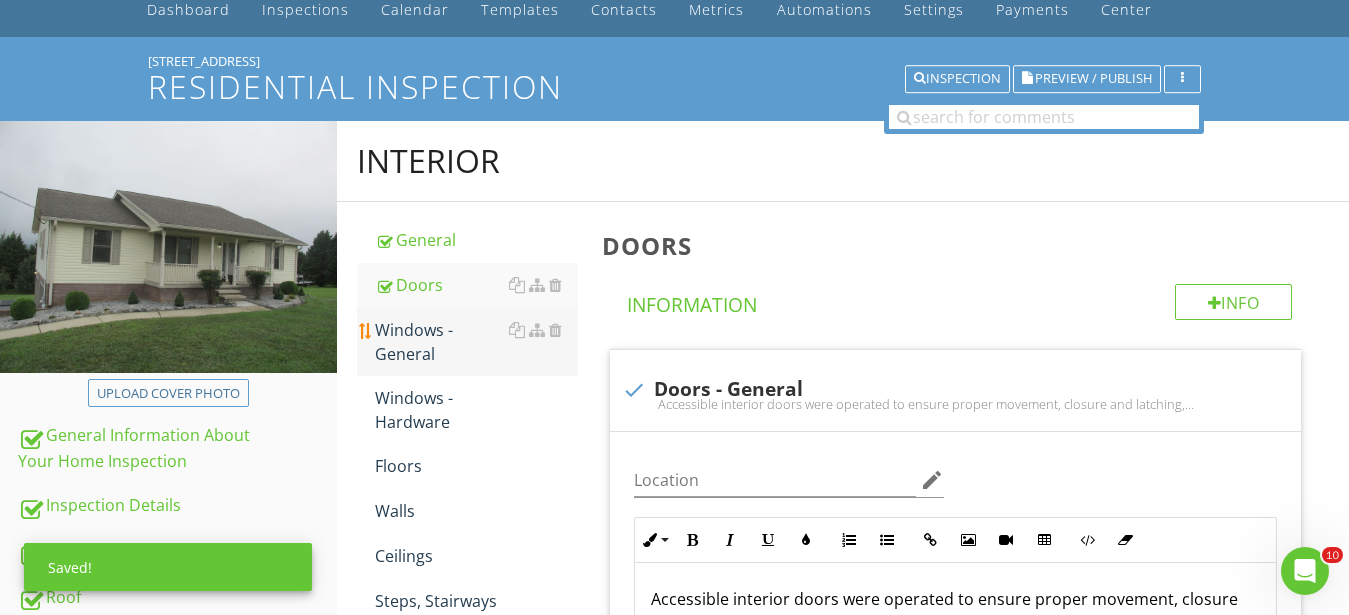 click on "Windows - General" at bounding box center [476, 342] 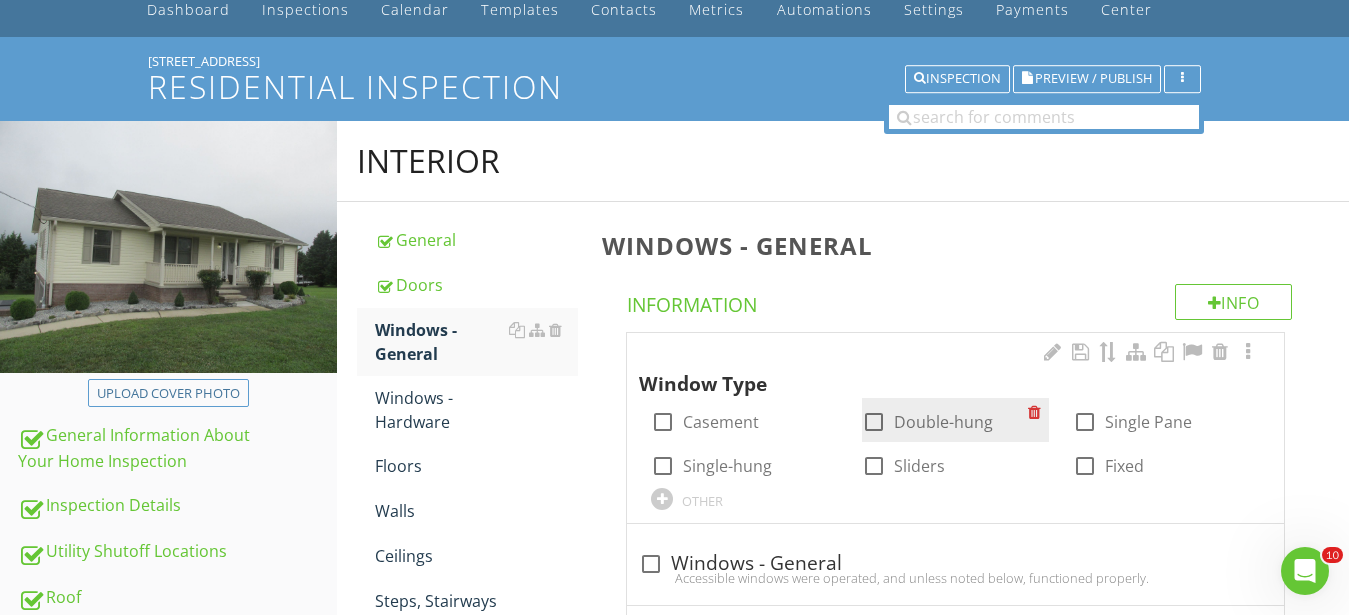 click at bounding box center [874, 422] 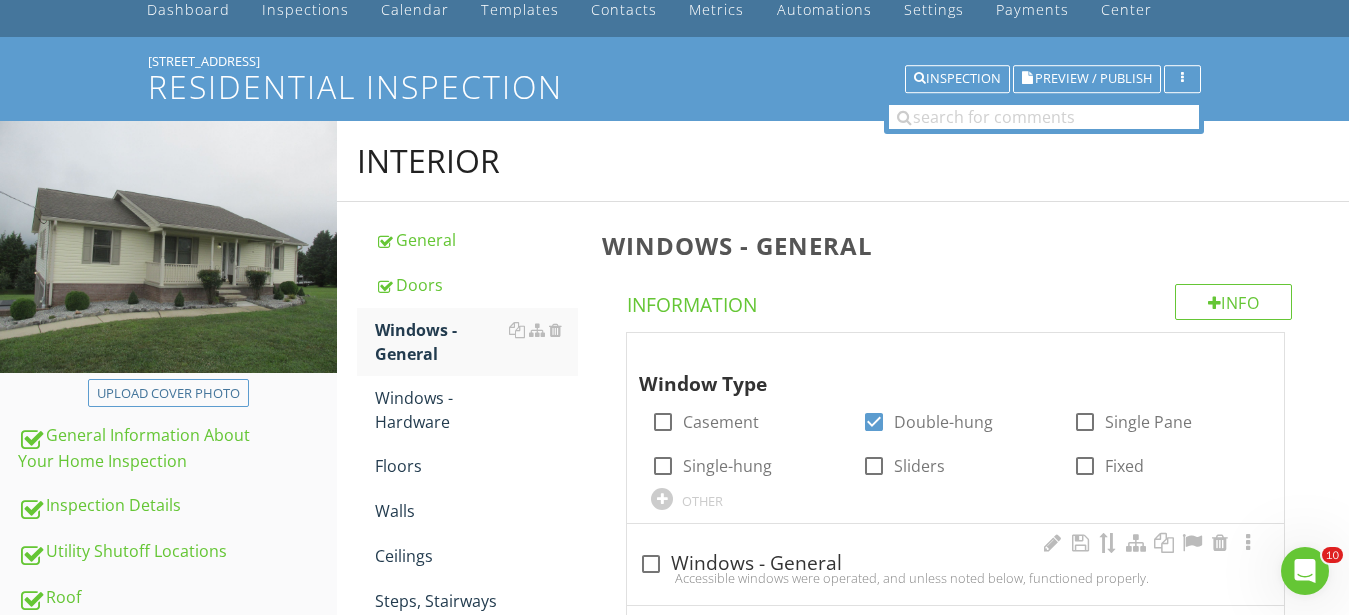 click at bounding box center (651, 564) 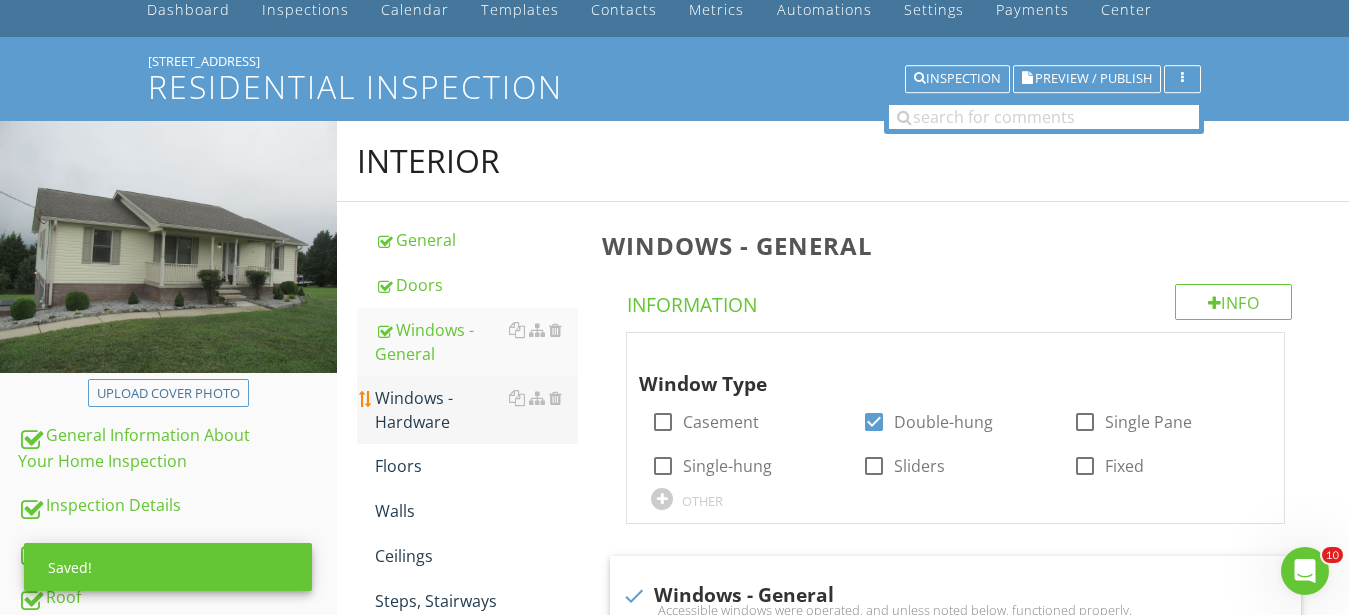 click on "Windows - Hardware" at bounding box center (476, 410) 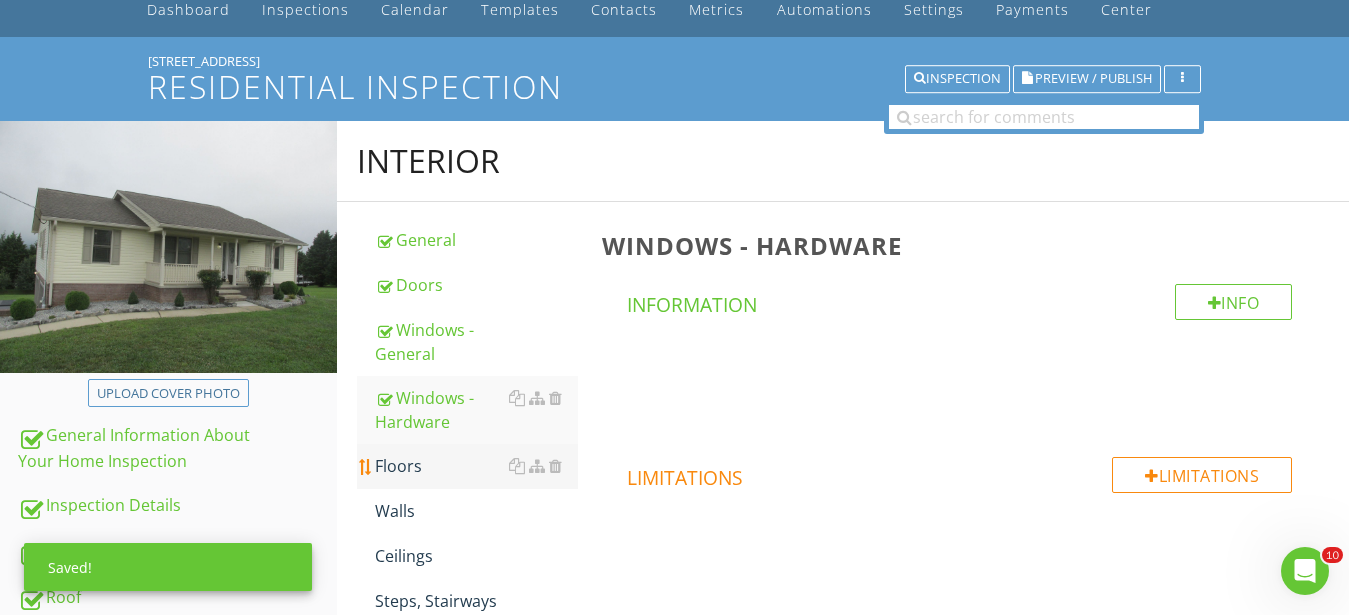 click on "Floors" at bounding box center [476, 466] 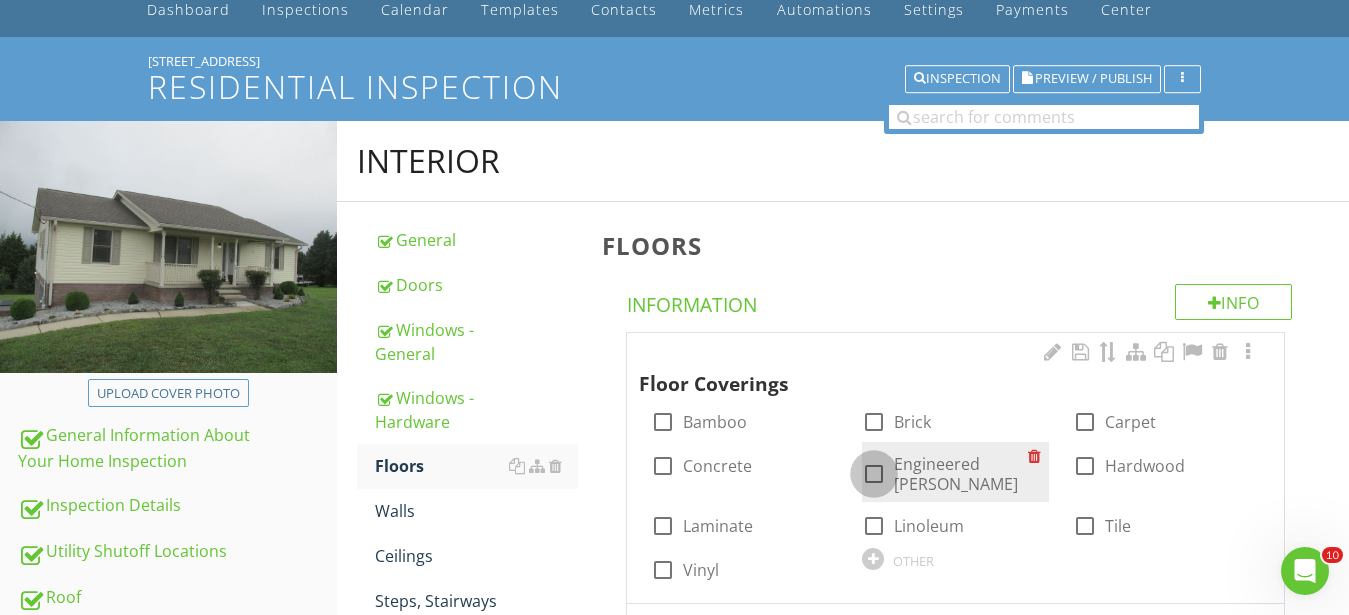 click at bounding box center (874, 474) 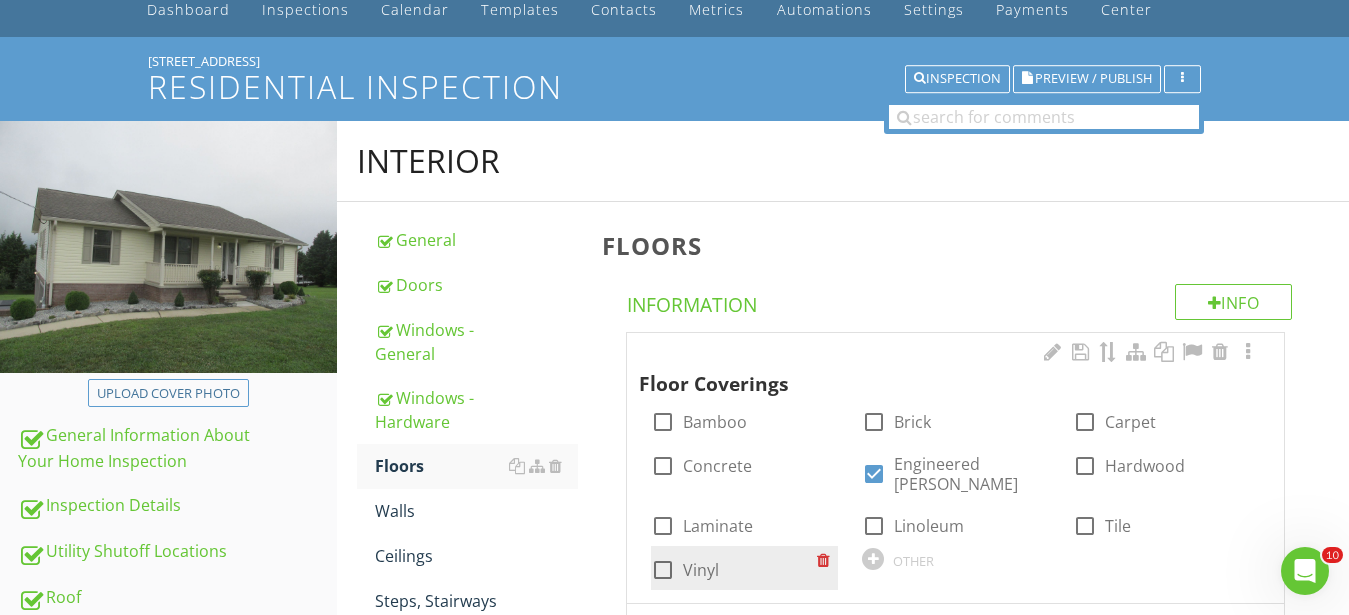 click on "Vinyl" at bounding box center [701, 570] 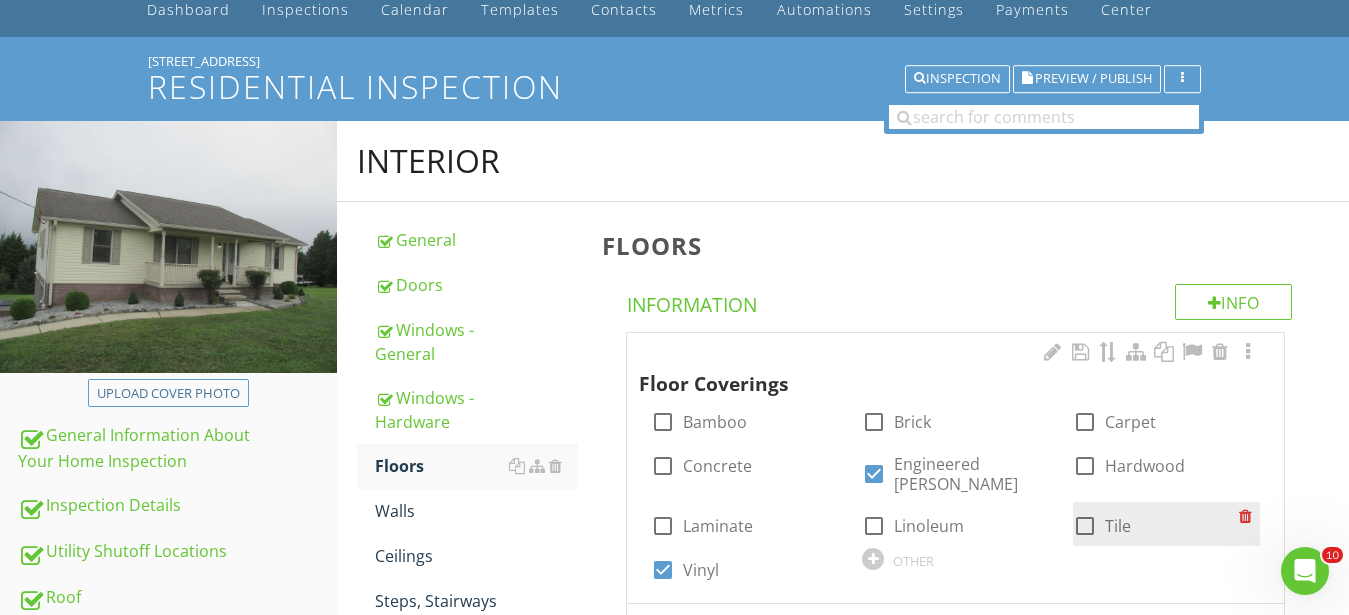 click at bounding box center [1085, 526] 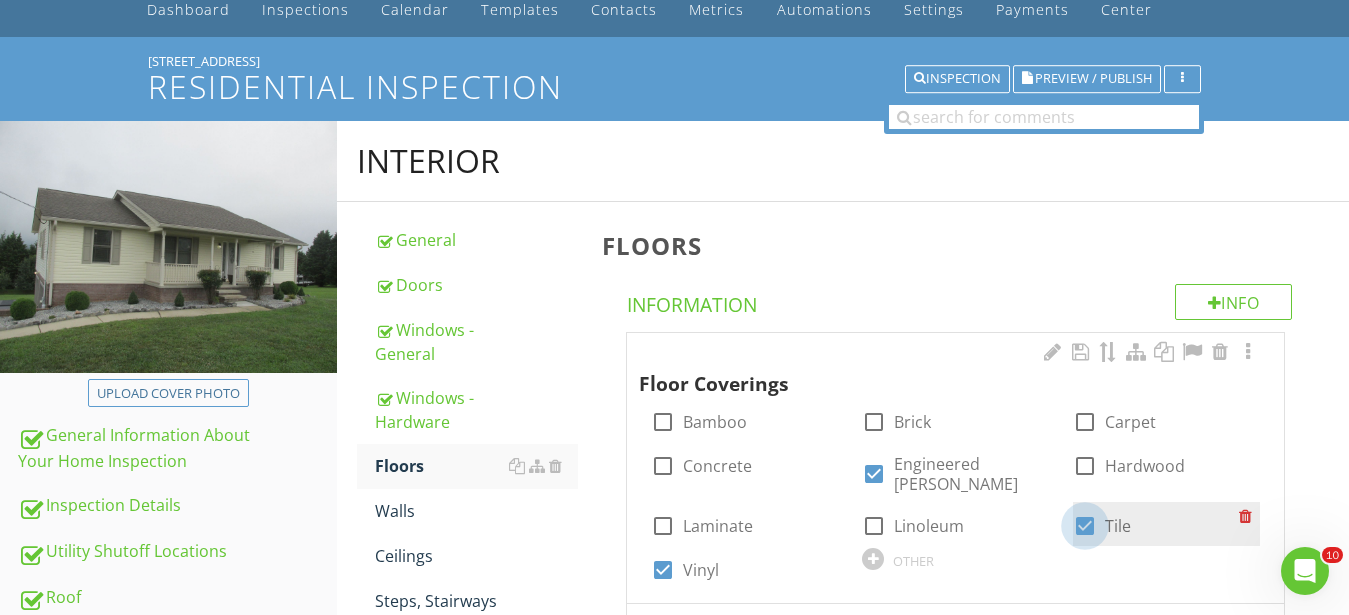 checkbox on "true" 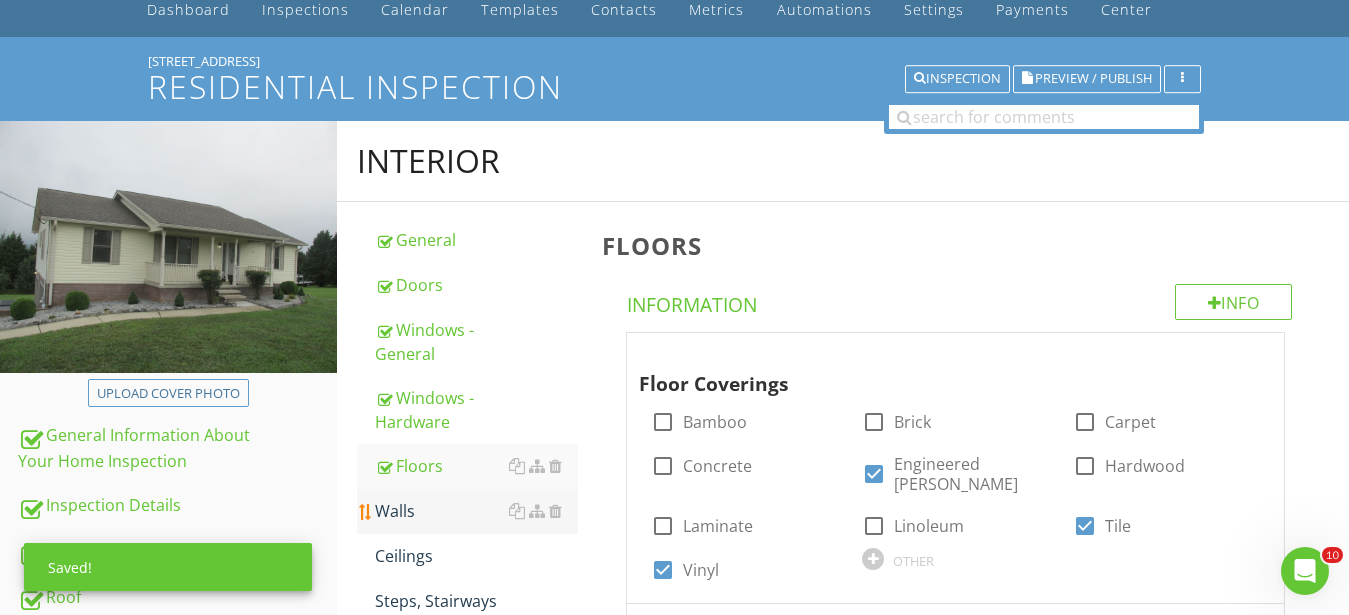 click on "Walls" at bounding box center (476, 511) 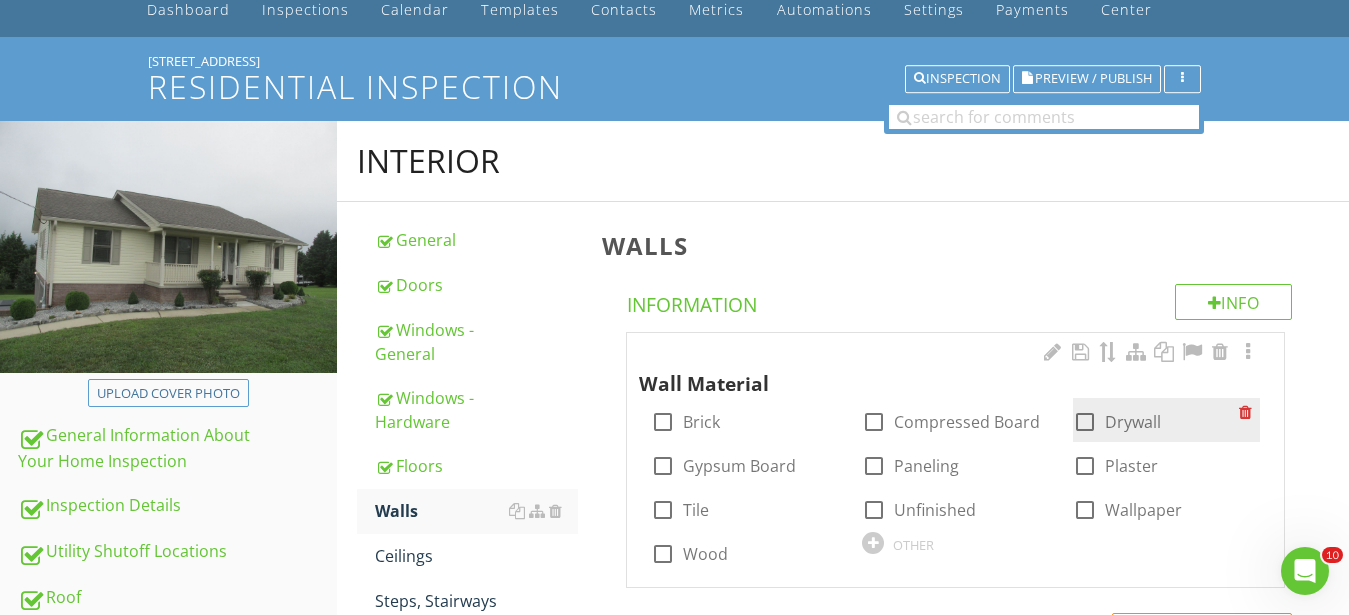 click at bounding box center (1085, 422) 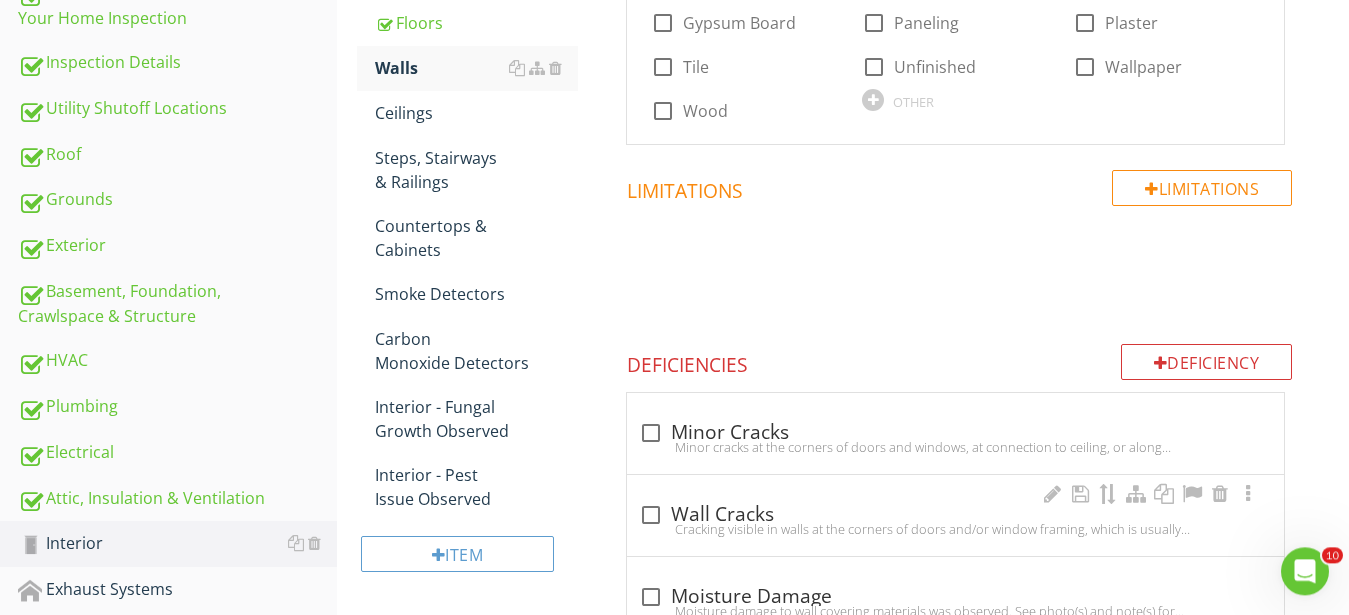 scroll, scrollTop: 610, scrollLeft: 0, axis: vertical 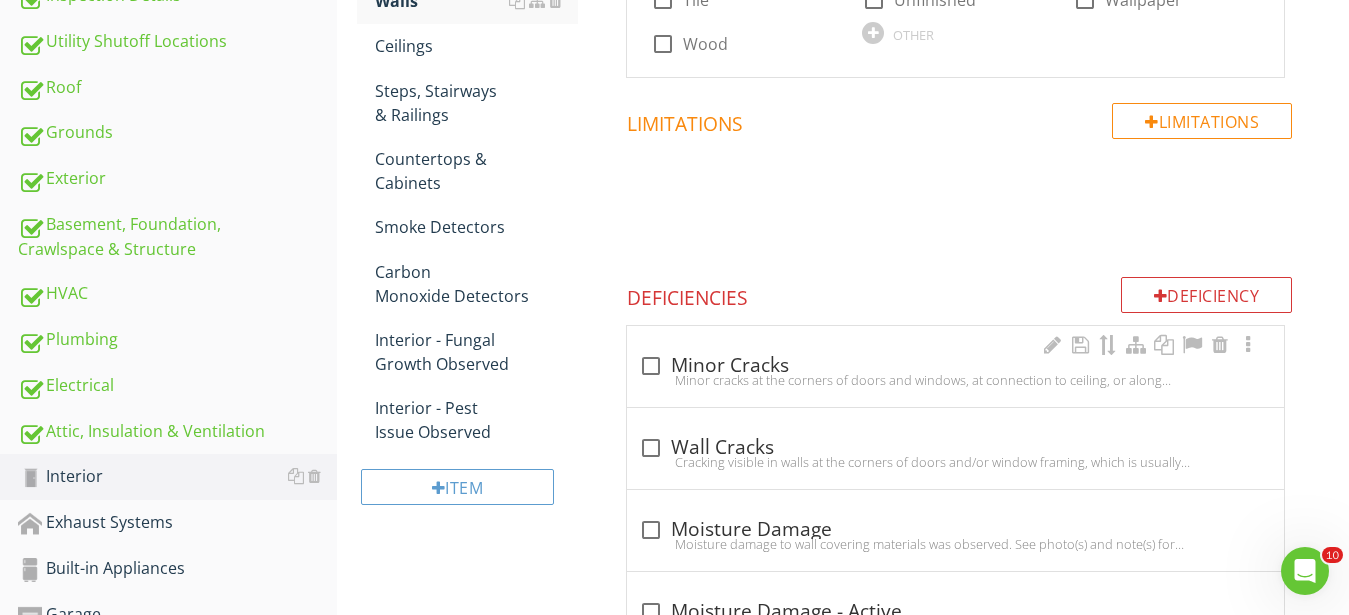 click on "Minor cracks at the corners of doors and windows, at connection to ceiling, or along apparent framing members behind walls appeared to be the result of long-term settling or possibly truss lift (movement caused by roofing trusses swelling and shrinking from hot/cold conditions). Some settling is not unusual in a home of this age. Recommend patching and ongoing monitoring for any further movement." at bounding box center [955, 380] 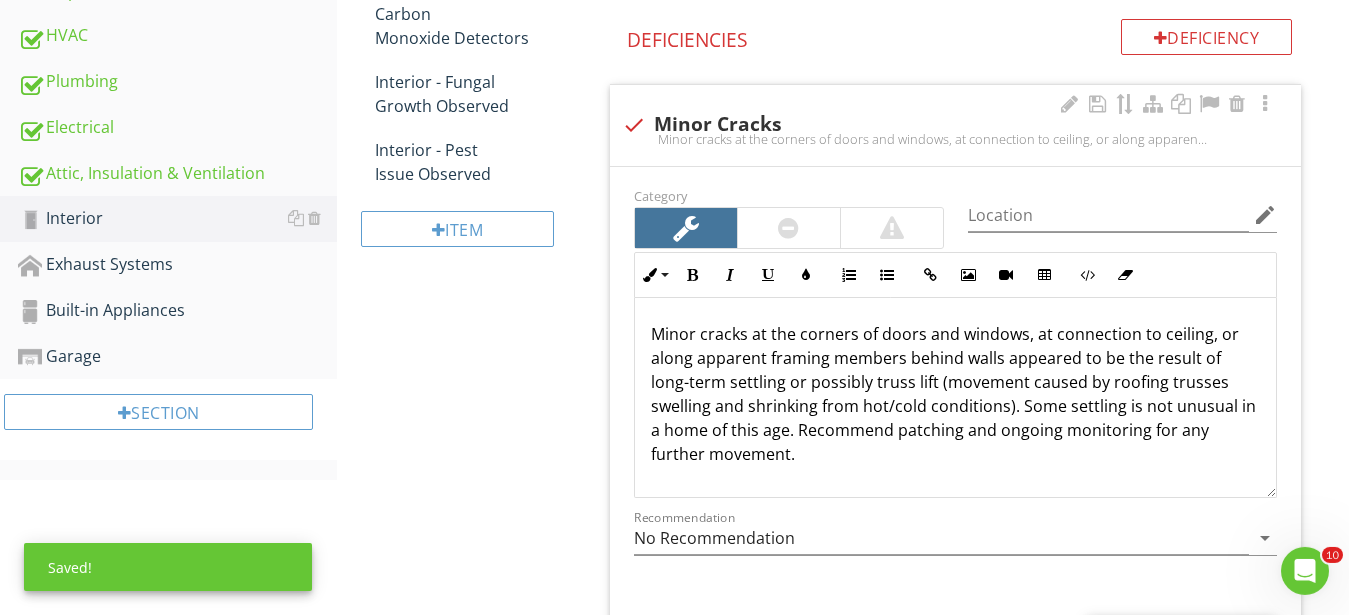 scroll, scrollTop: 916, scrollLeft: 0, axis: vertical 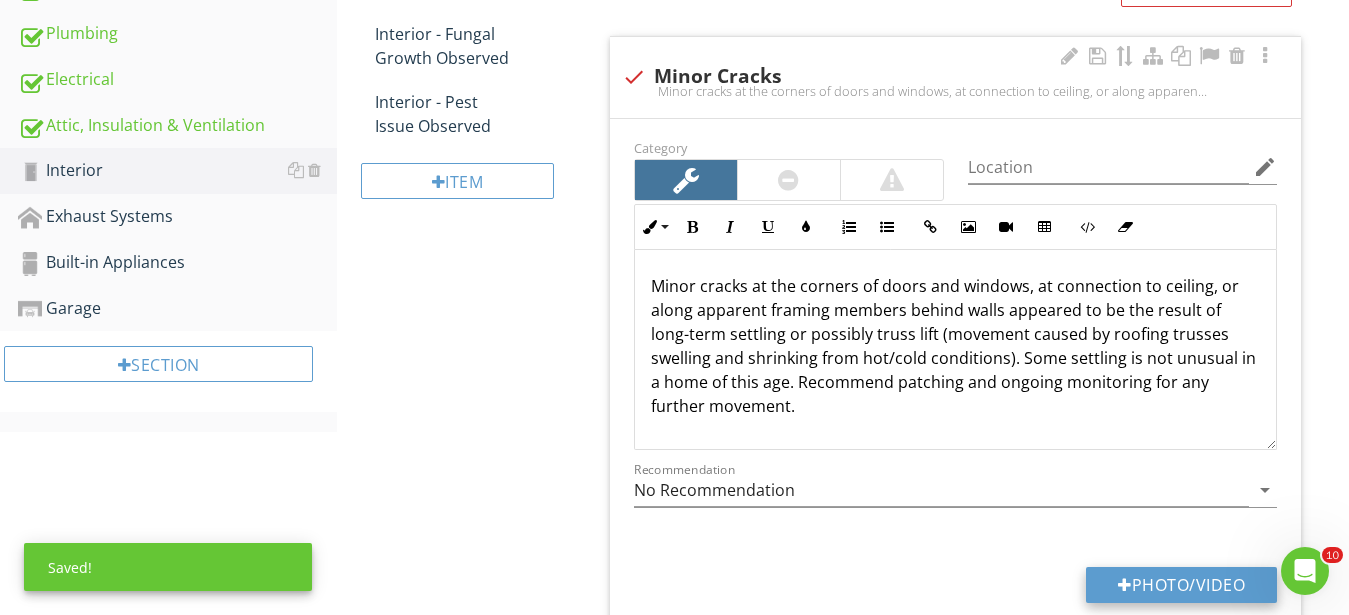 click on "Photo/Video" at bounding box center (1181, 585) 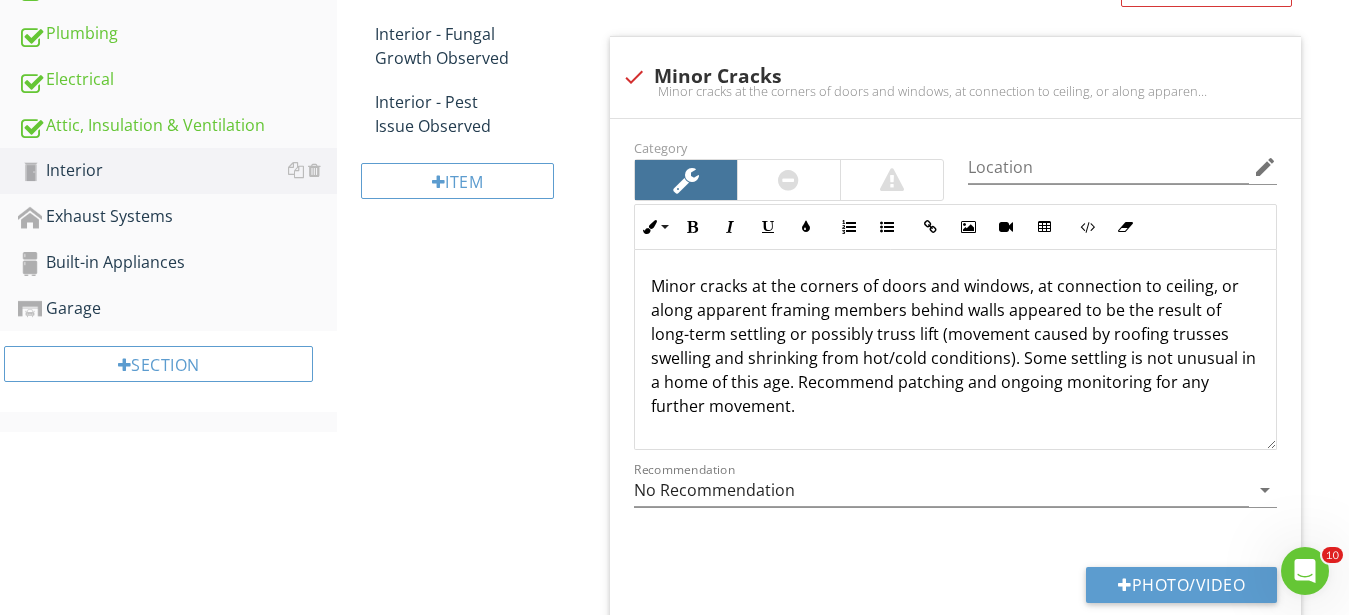 type on "C:\fakepath\IMG_0374.JPG" 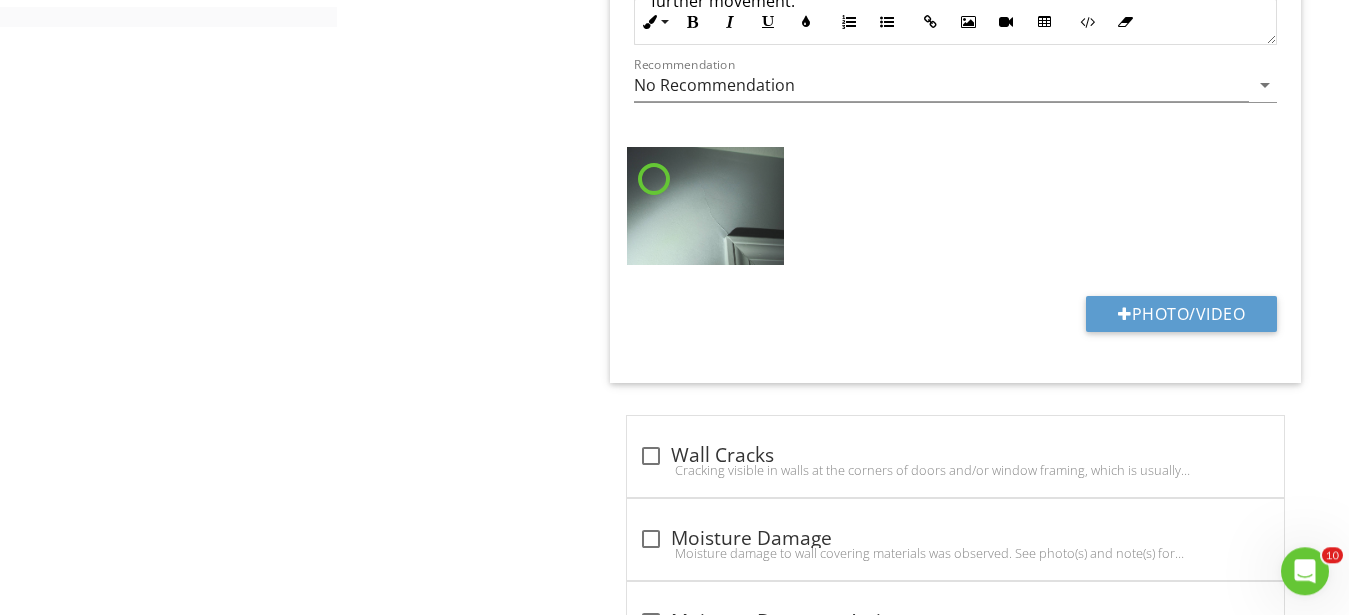 scroll, scrollTop: 1324, scrollLeft: 0, axis: vertical 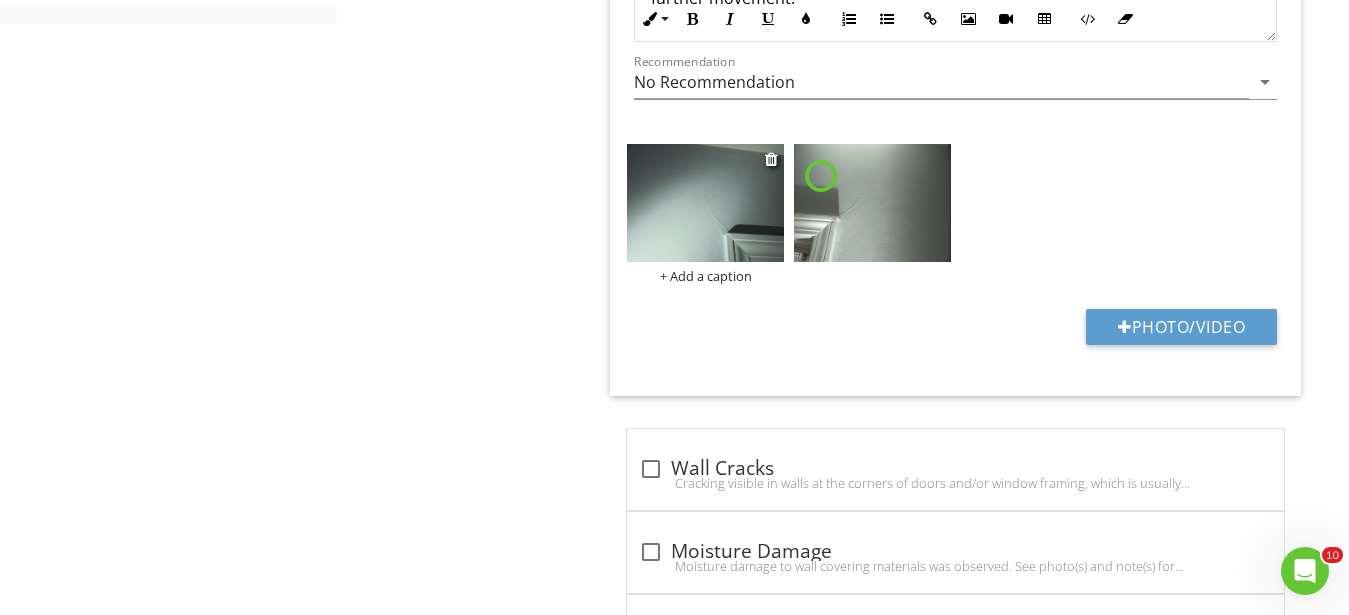 click at bounding box center (705, 203) 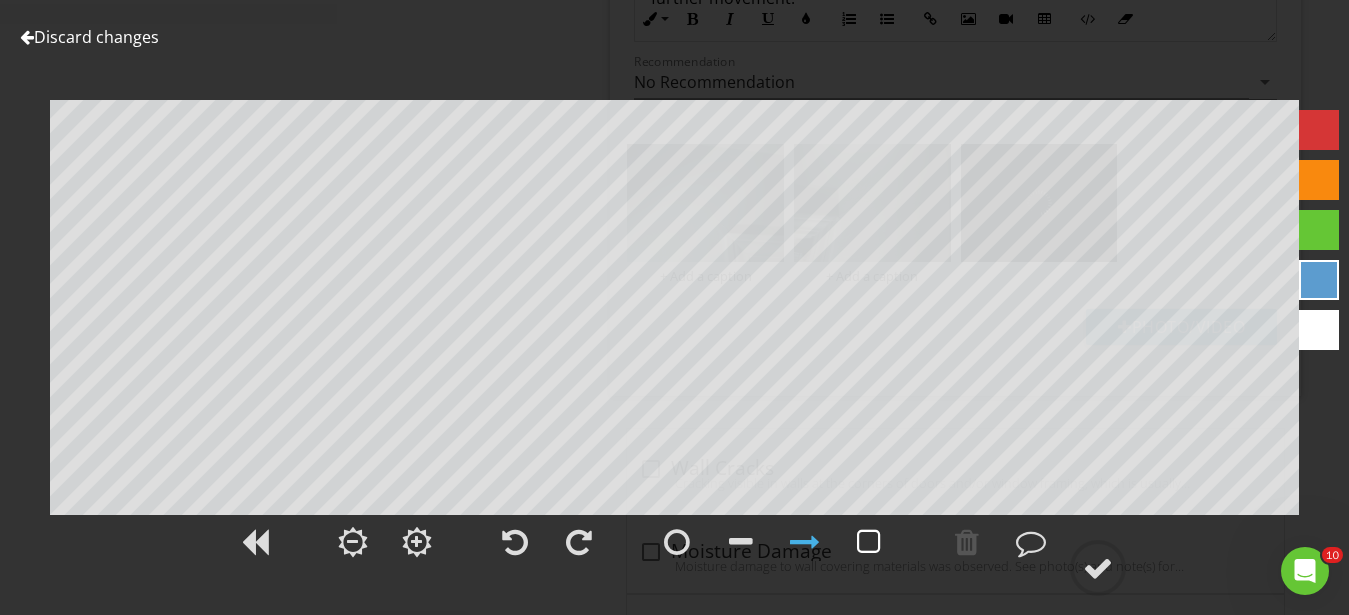 click at bounding box center (869, 542) 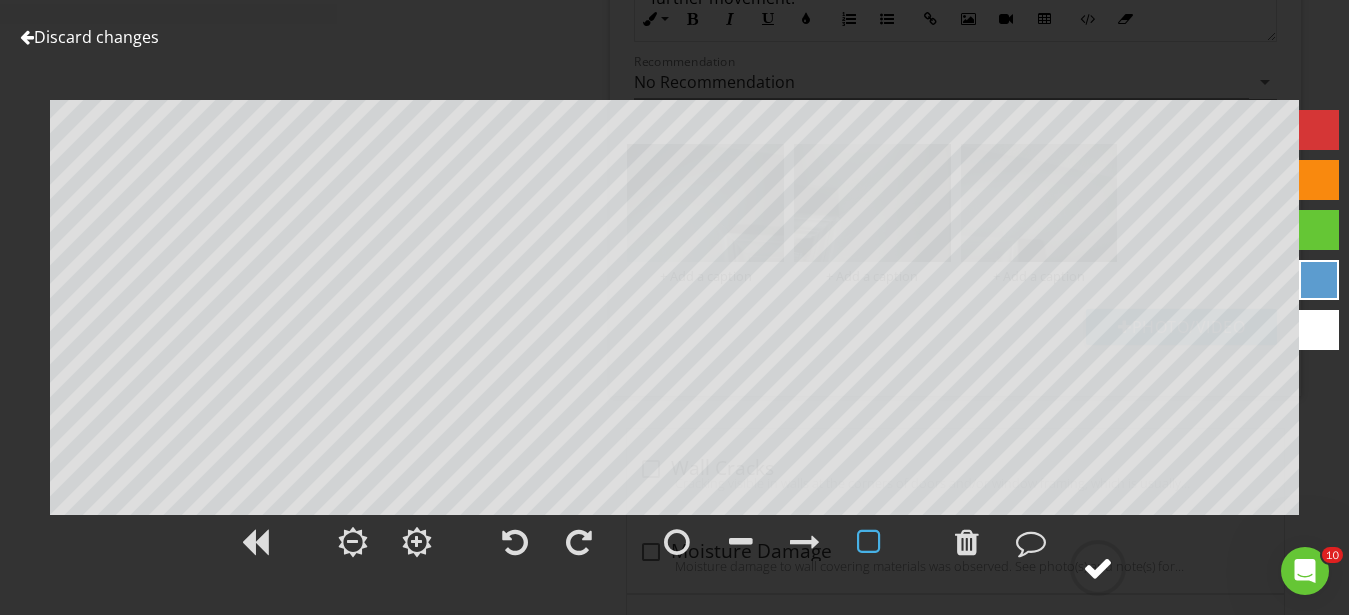 click at bounding box center [1098, 568] 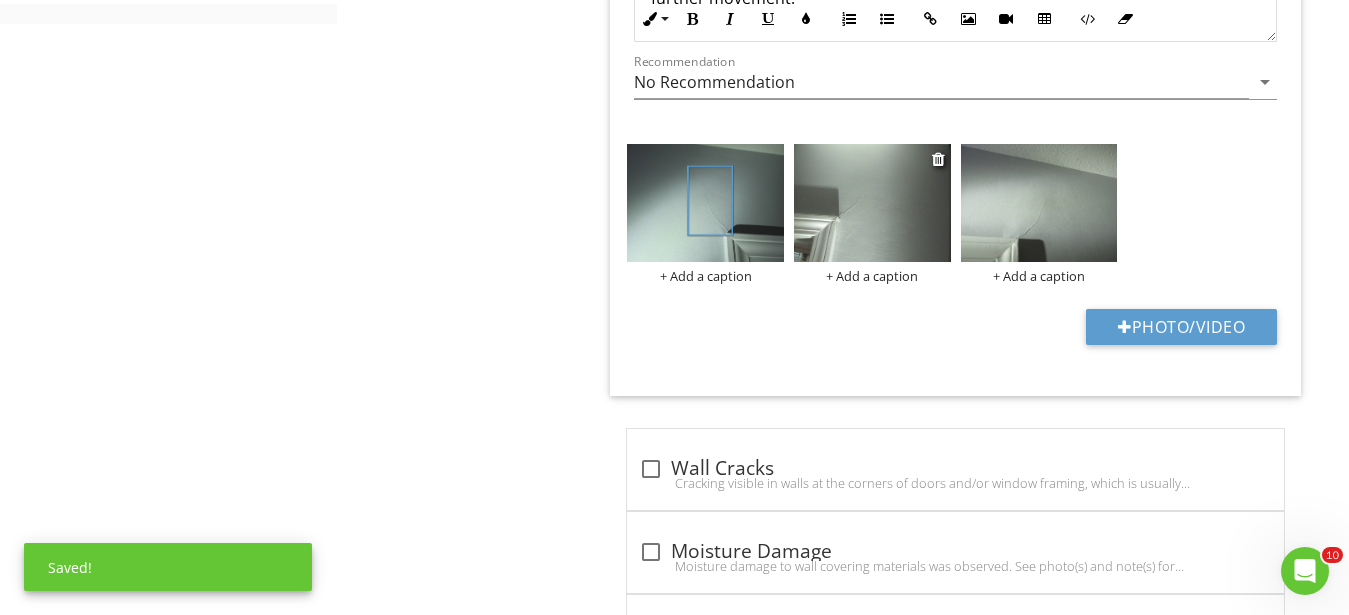 click at bounding box center (872, 203) 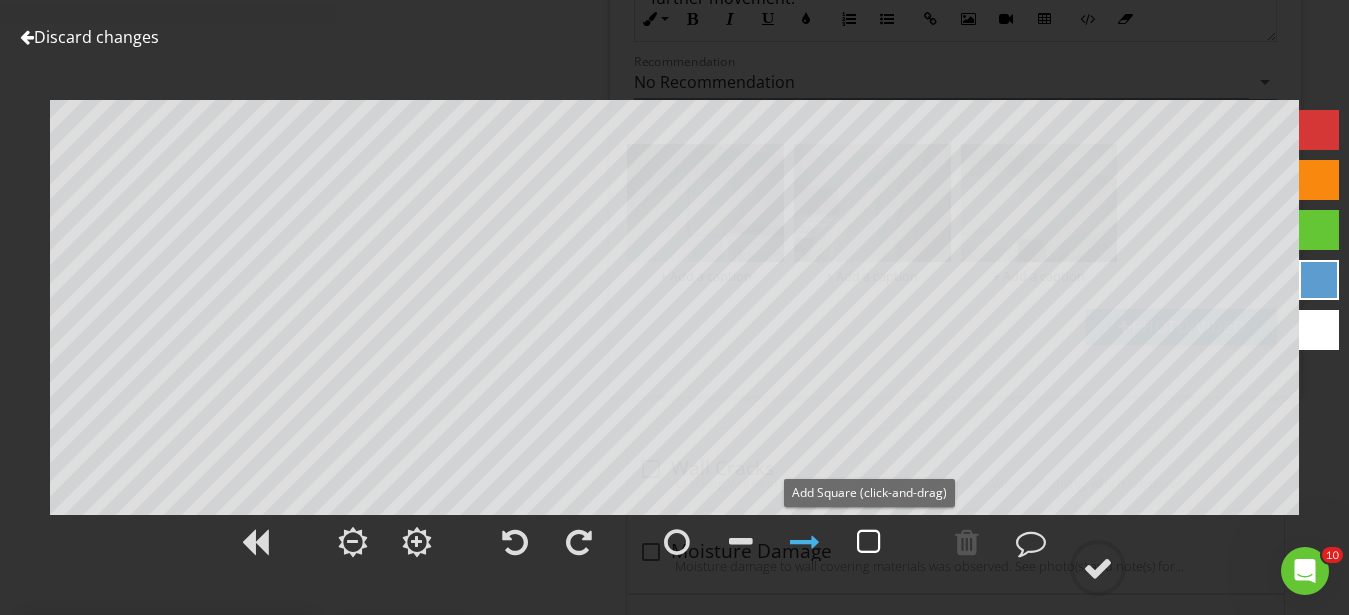 click at bounding box center (869, 542) 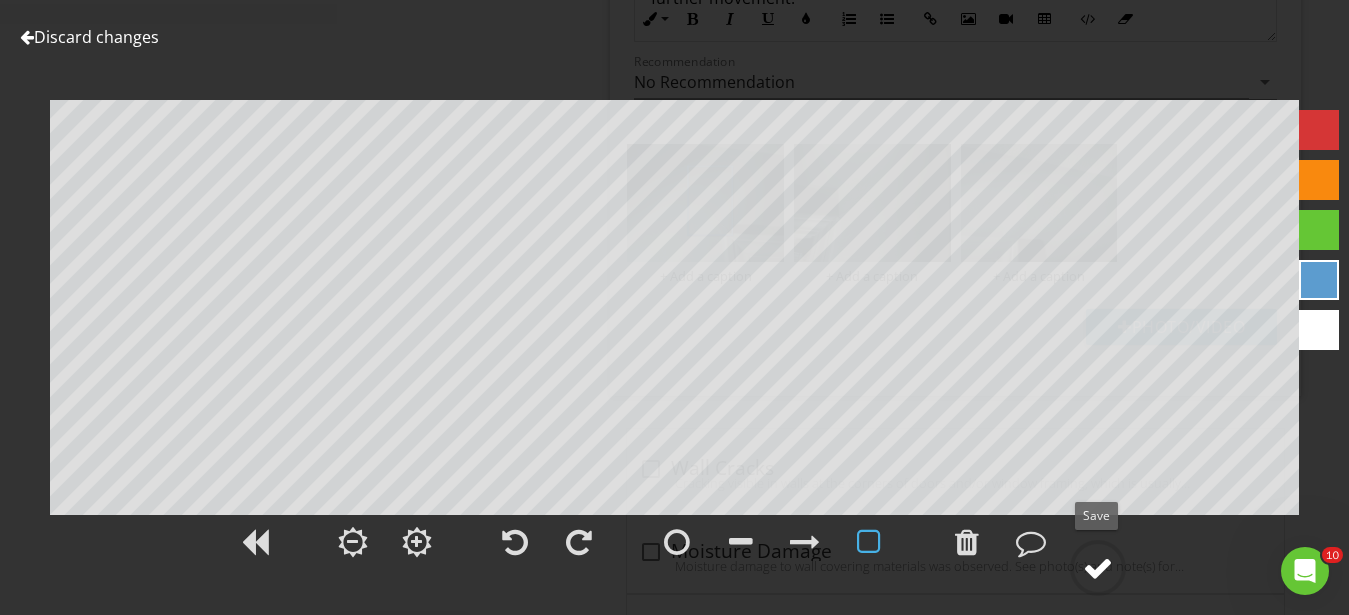 click at bounding box center [1098, 568] 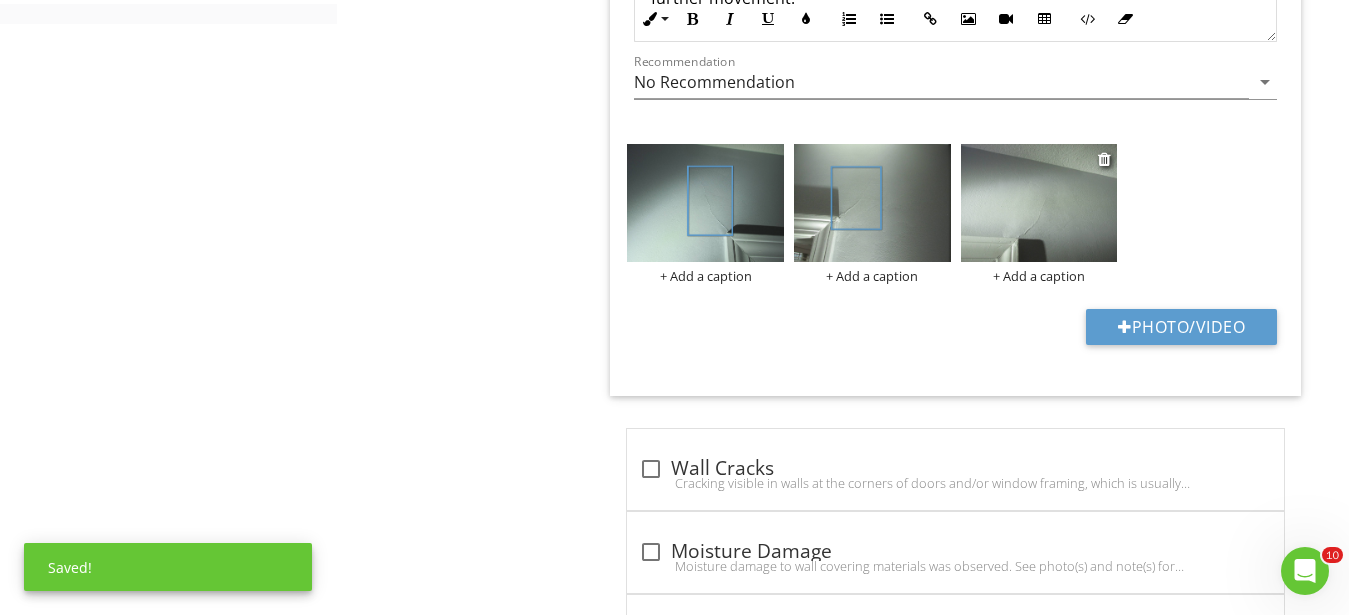 click at bounding box center (1039, 203) 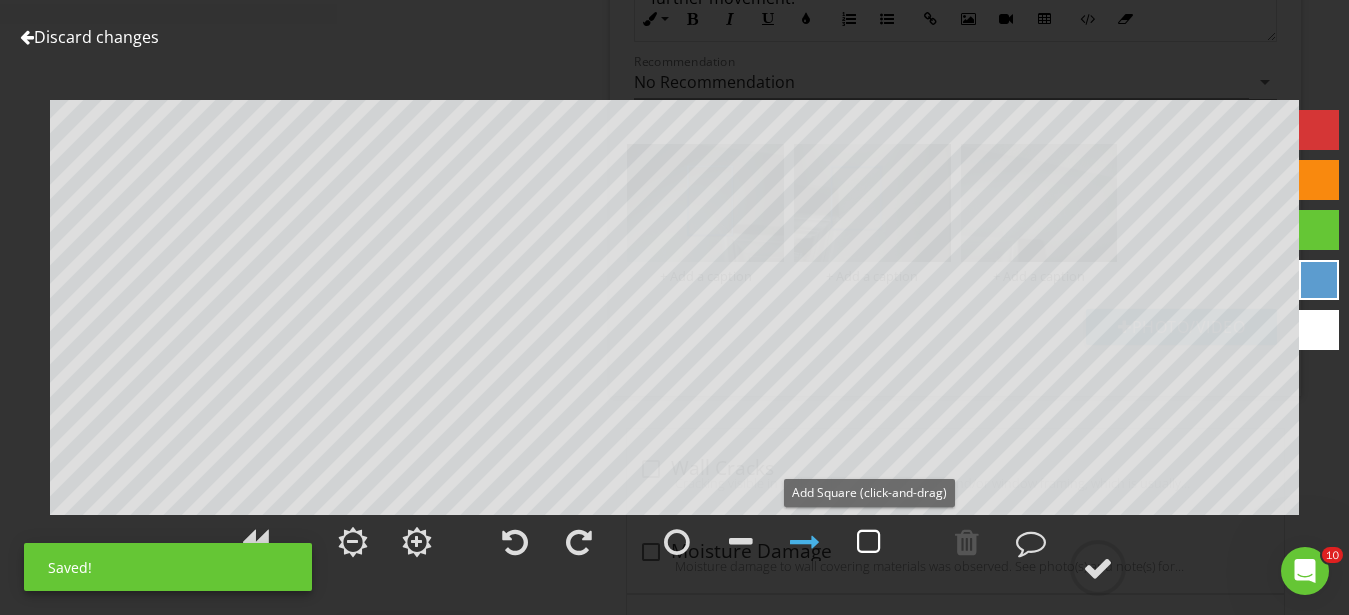 click at bounding box center [869, 542] 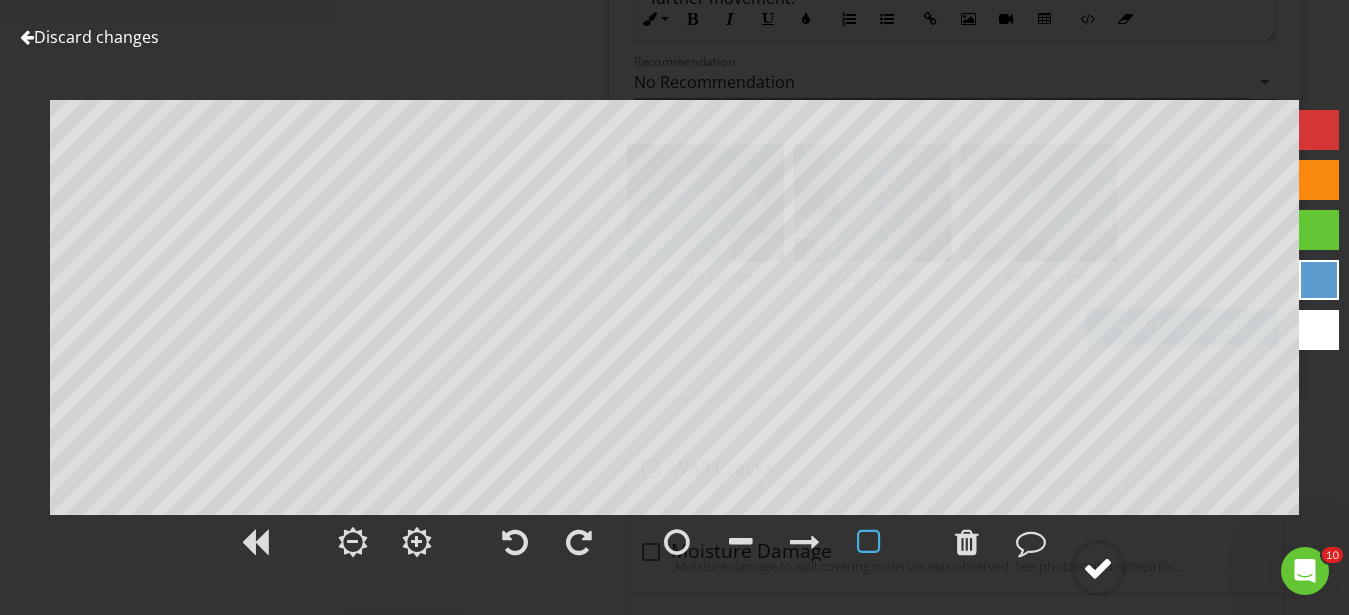 click at bounding box center (1098, 568) 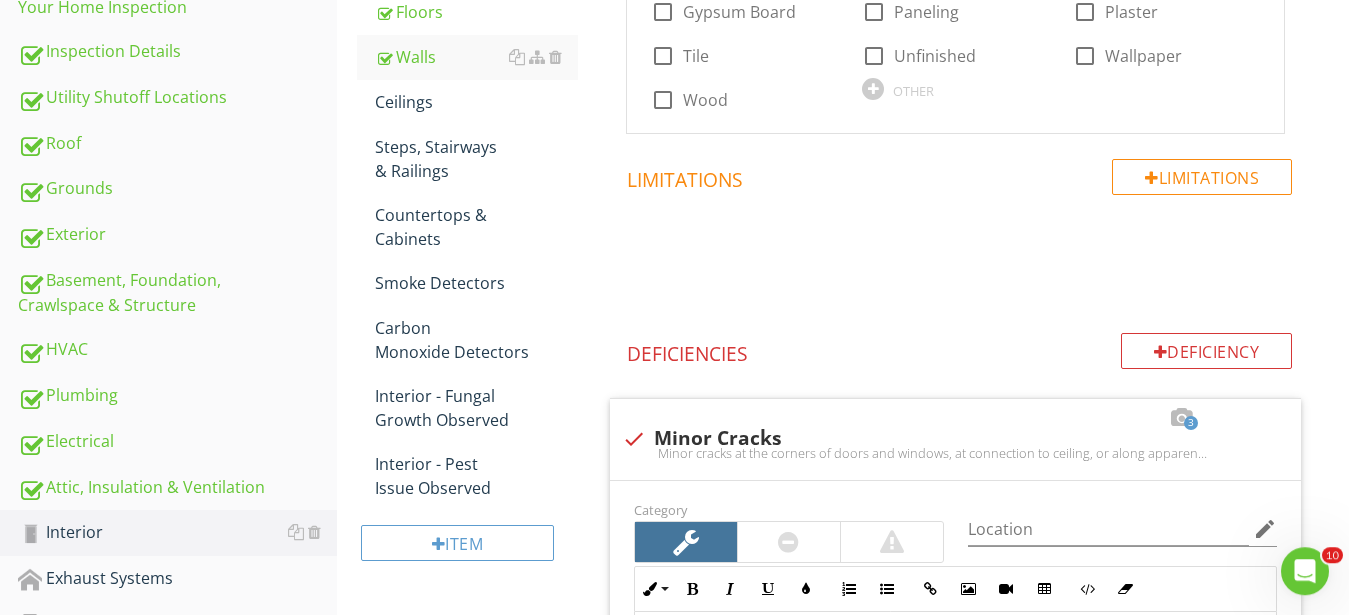 scroll, scrollTop: 508, scrollLeft: 0, axis: vertical 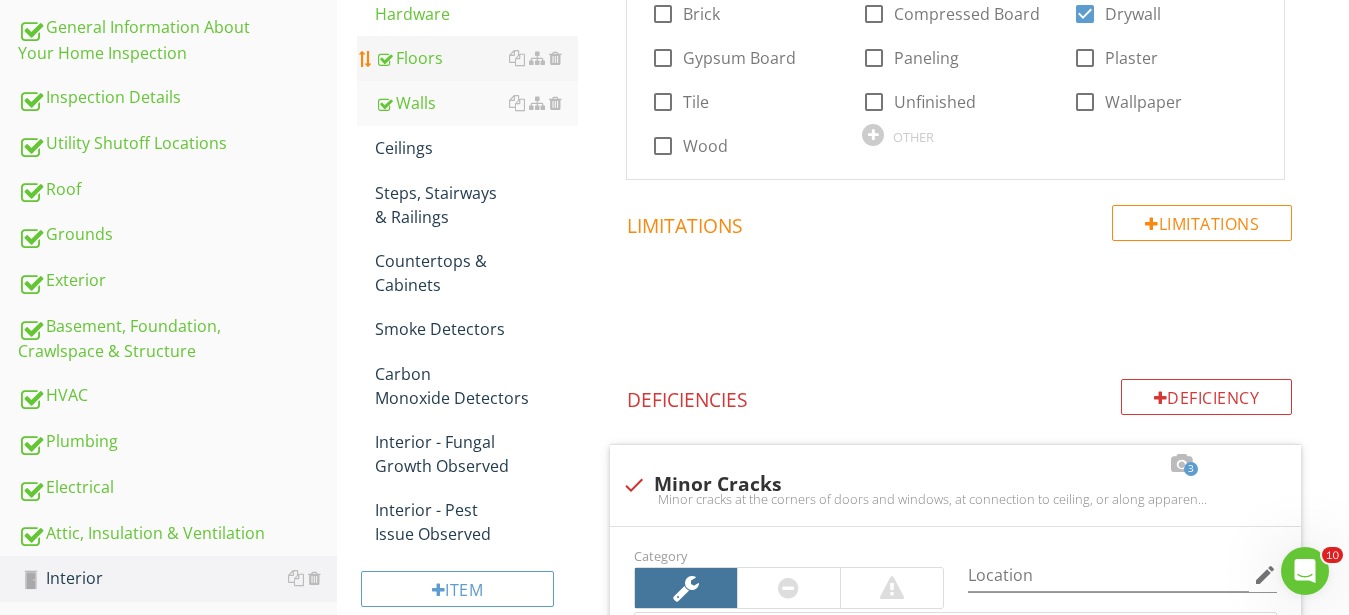 click on "Floors" at bounding box center (476, 58) 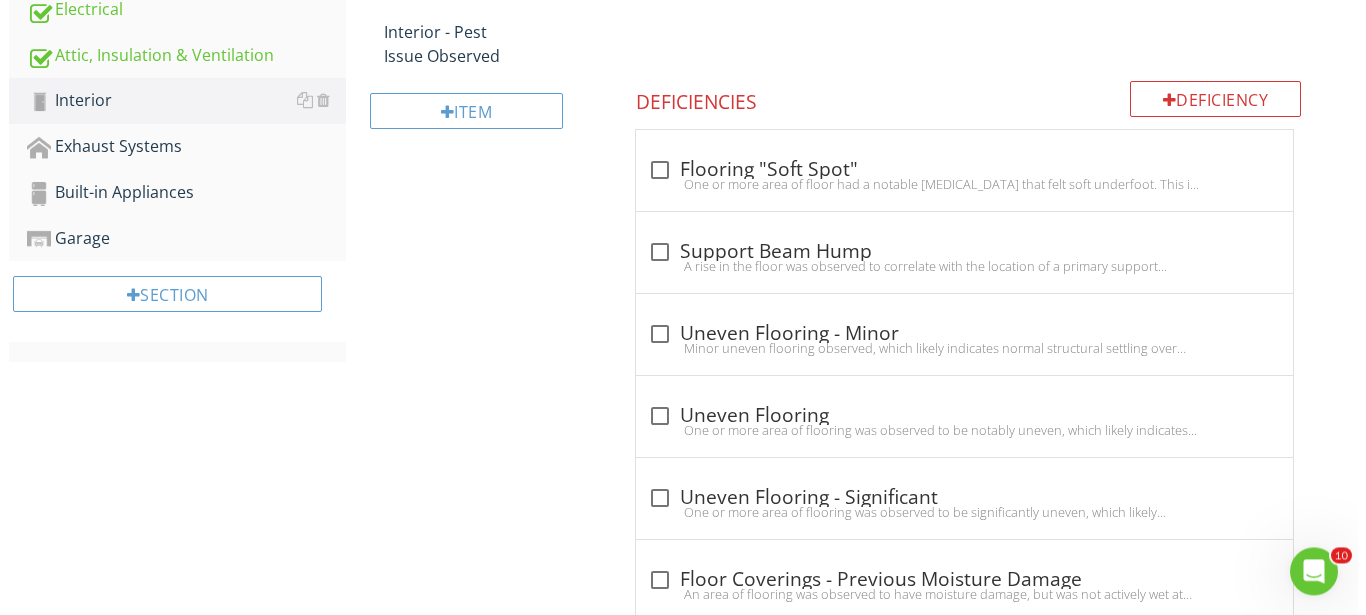 scroll, scrollTop: 949, scrollLeft: 0, axis: vertical 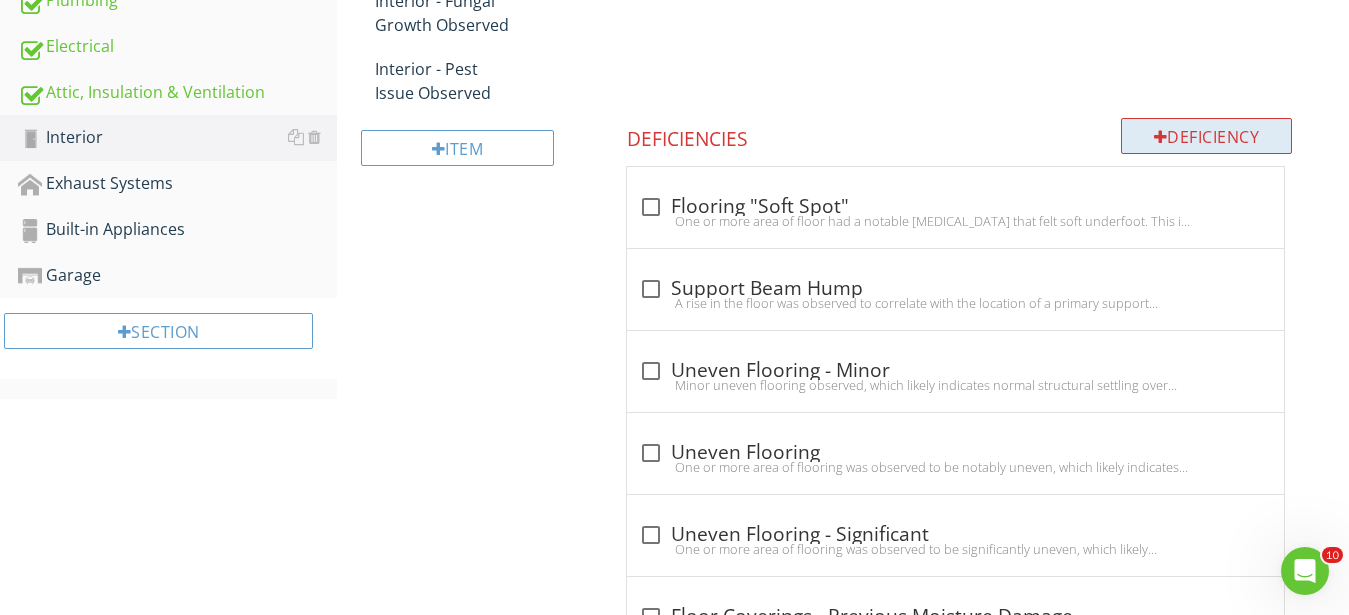 click on "Deficiency" at bounding box center [1207, 136] 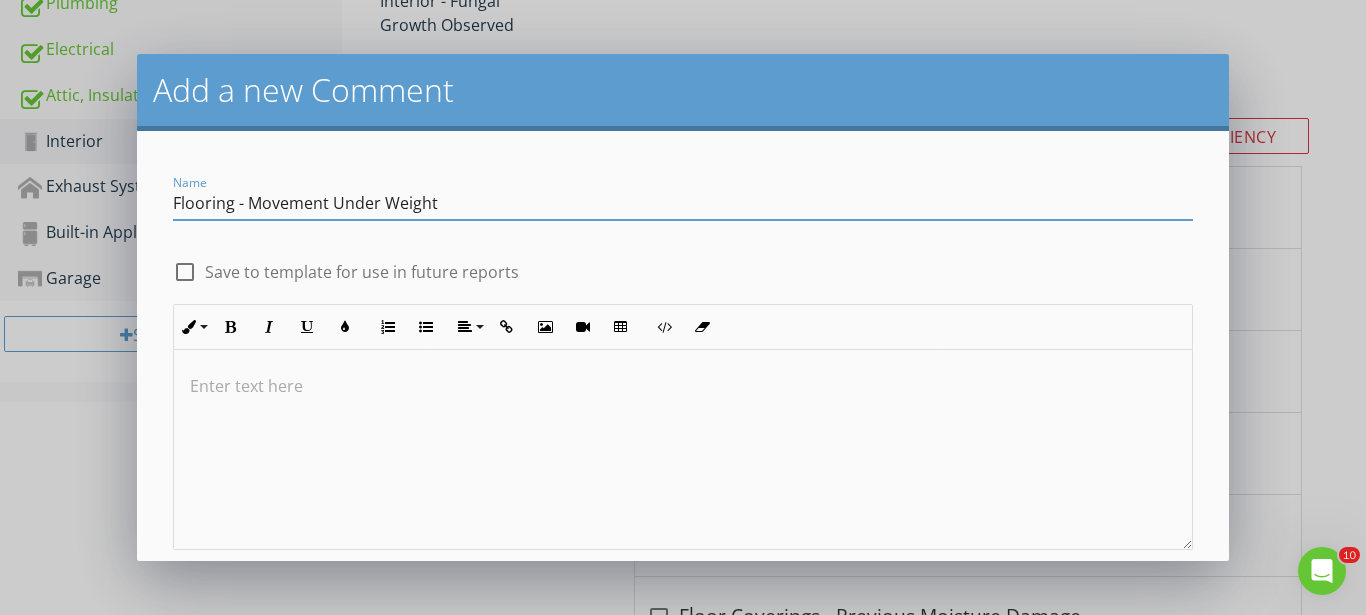 type on "Flooring - Movement Under Weight" 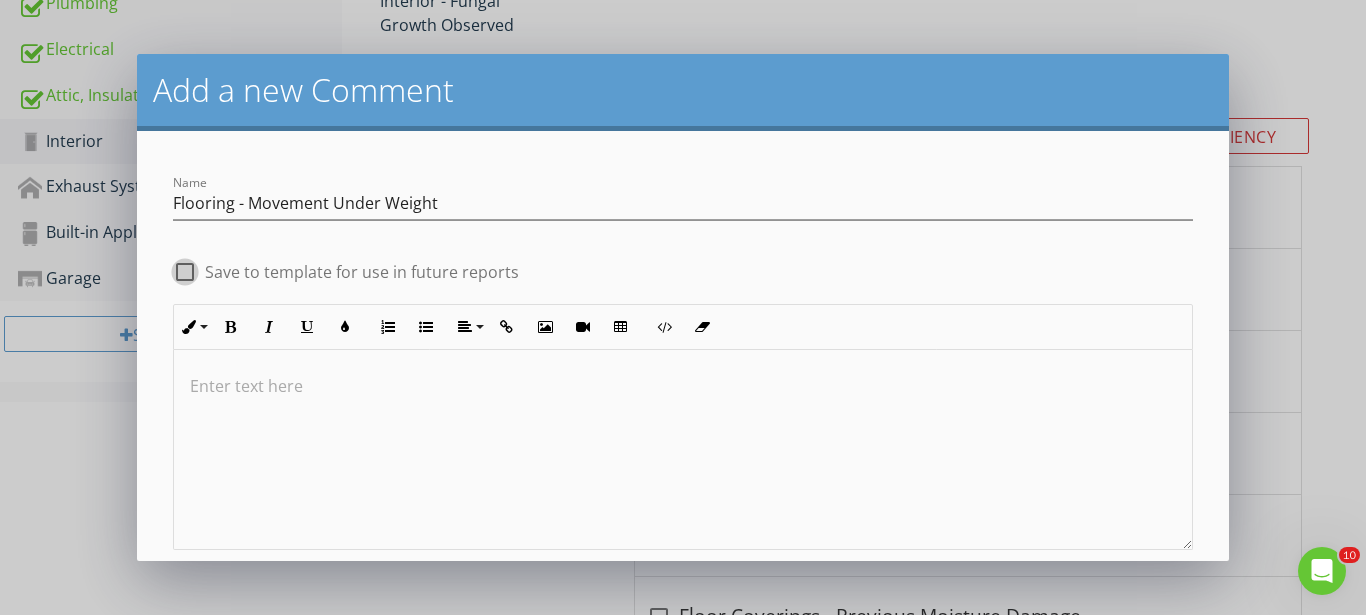 click at bounding box center (185, 280) 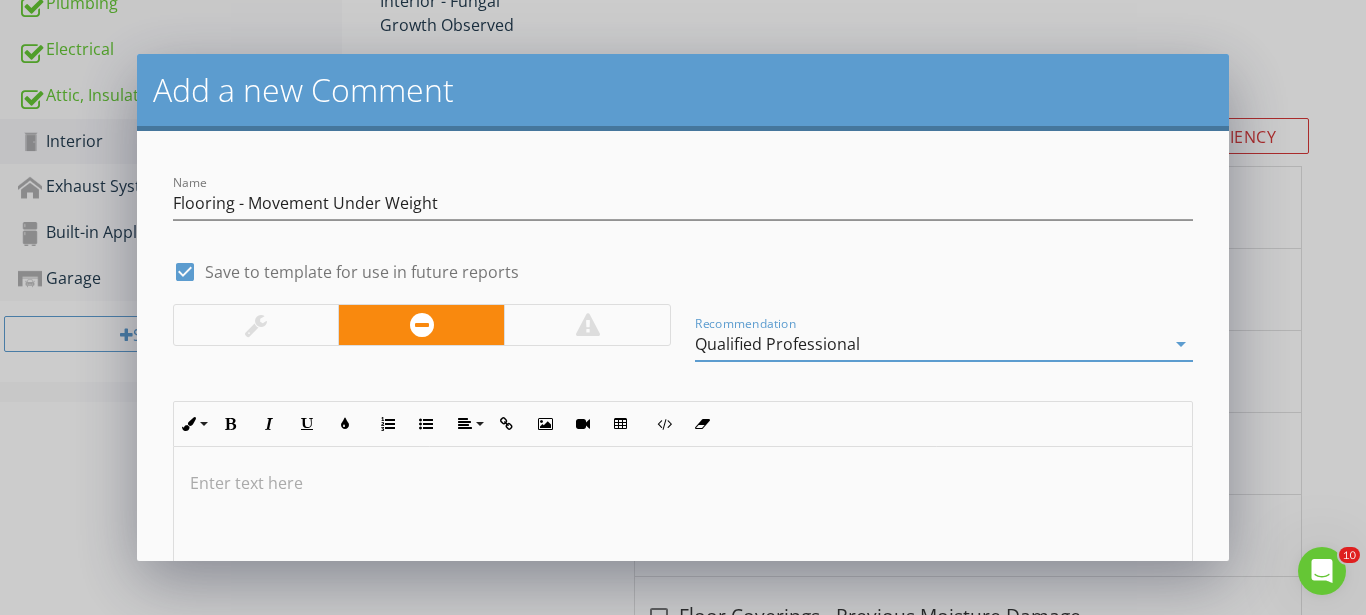click on "Qualified Professional" at bounding box center [777, 344] 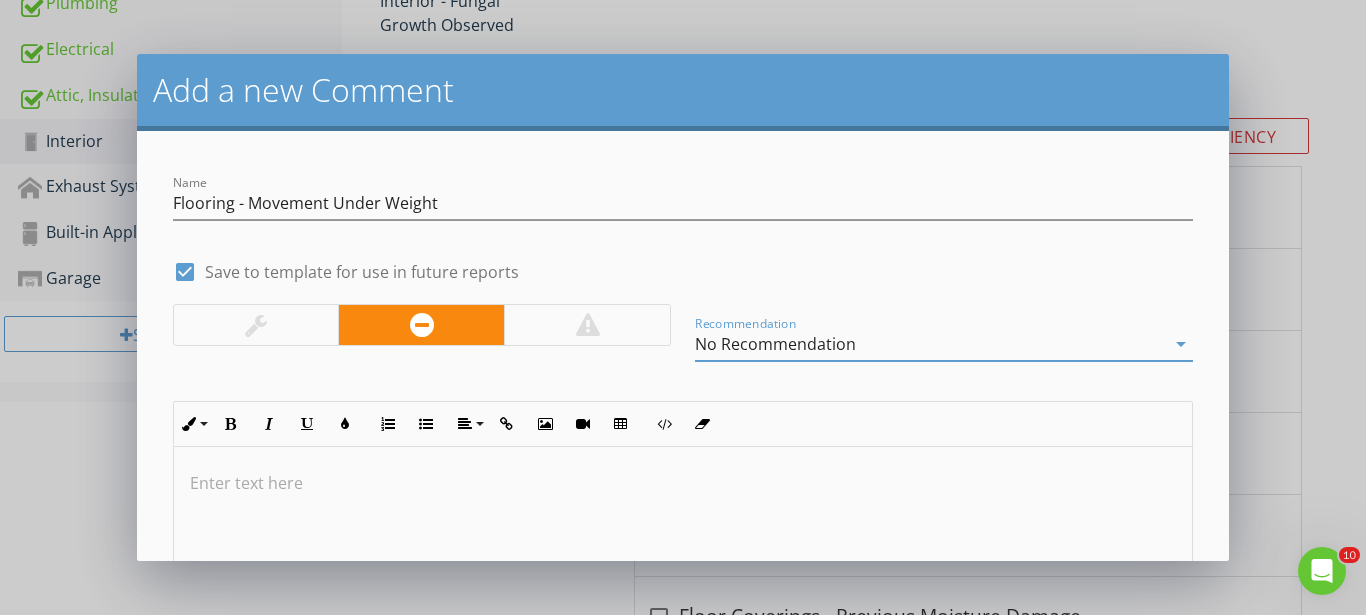 click at bounding box center (683, 483) 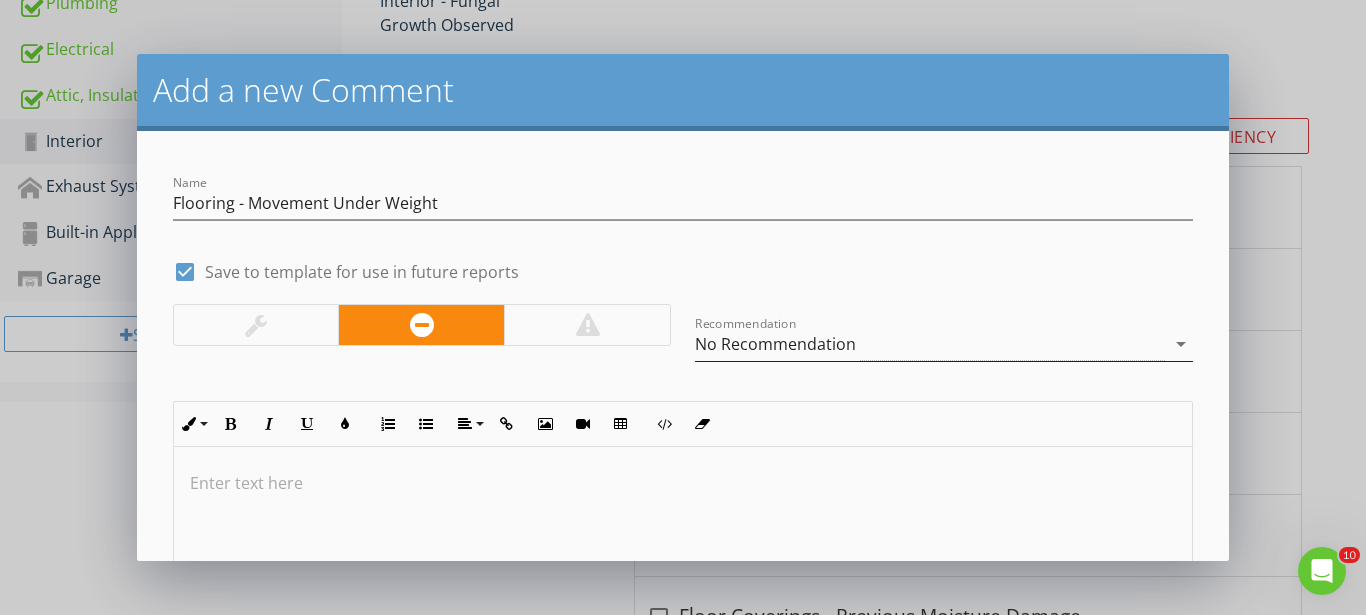 scroll, scrollTop: 1, scrollLeft: 0, axis: vertical 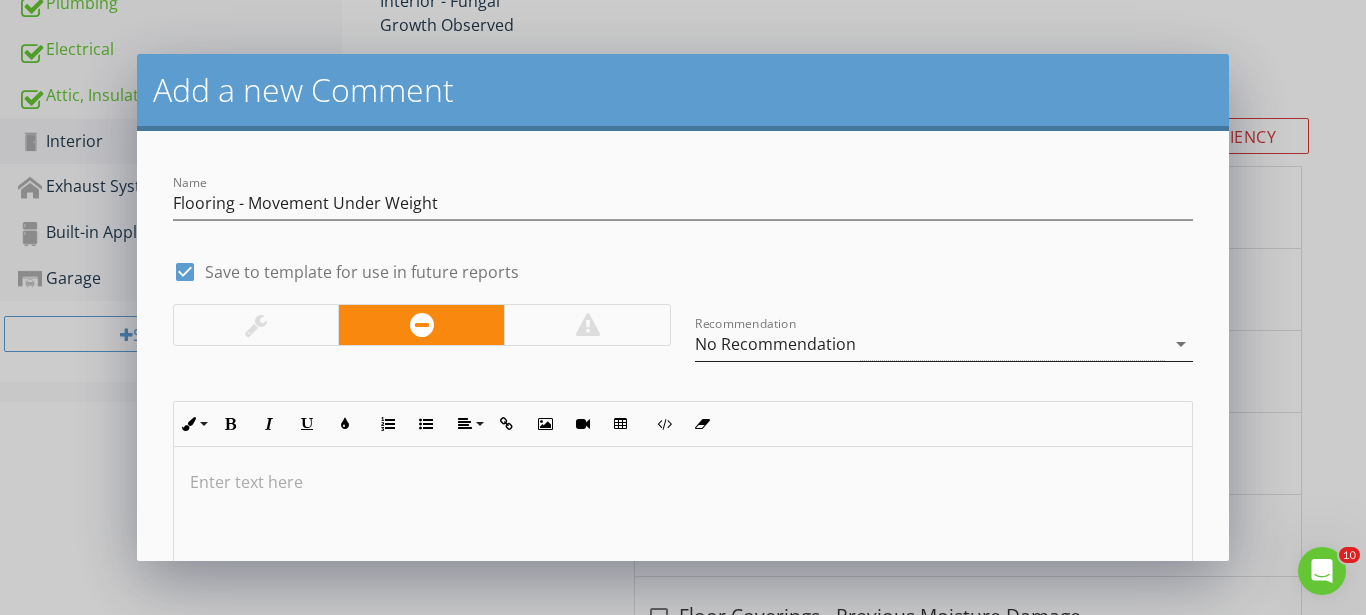 type 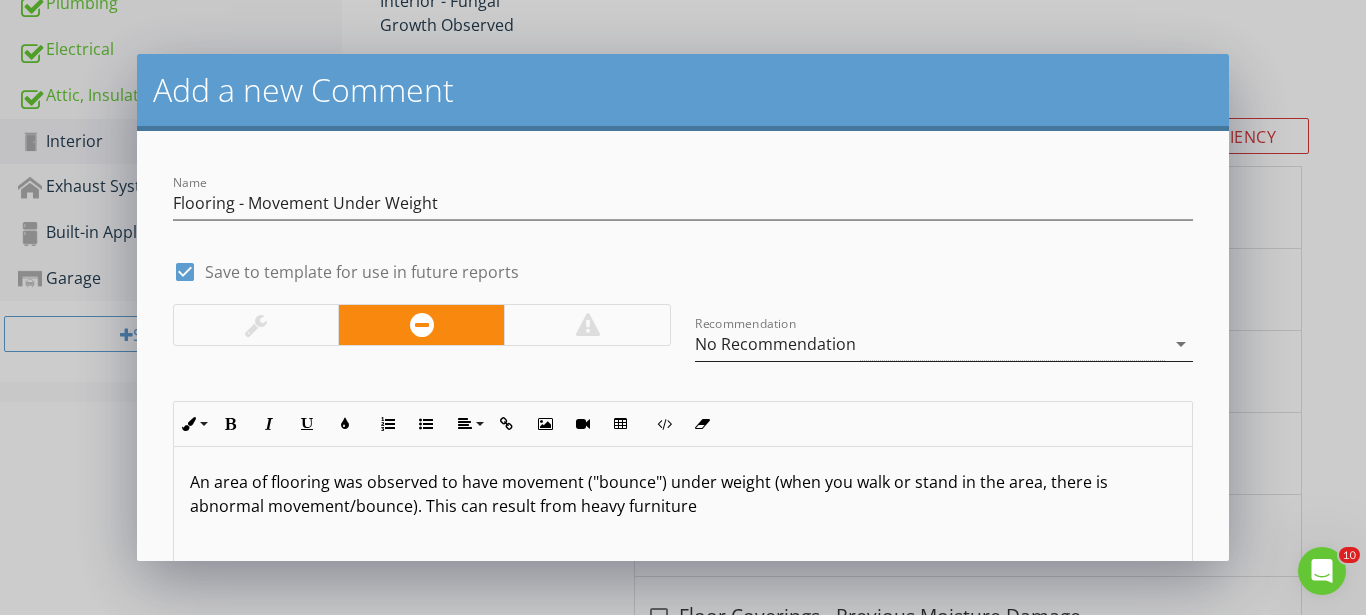 click on "An area of flooring was observed to have movement ("bounce") under weight (when you walk or stand in the area, there is abnormal movement/bounce). This can result from heavy furniture" at bounding box center [683, 494] 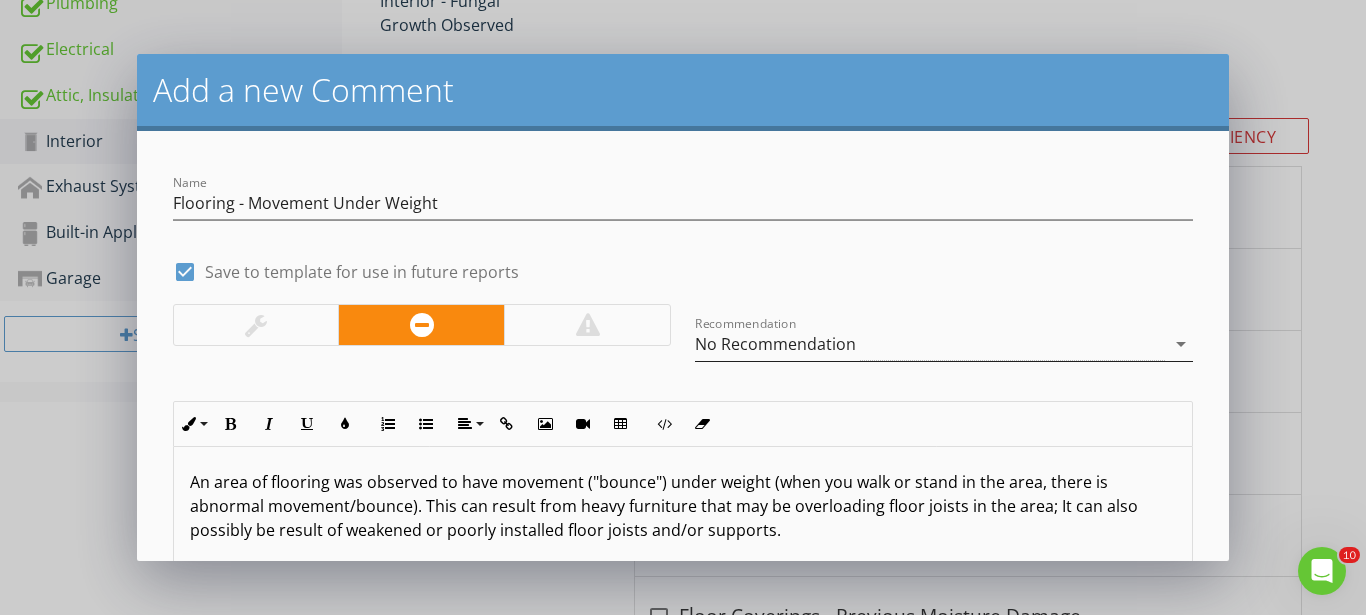 click on "An area of flooring was observed to have movement ("bounce") under weight (when you walk or stand in the area, there is abnormal movement/bounce). This can result from heavy furniture that may be overloading floor joists in the area; It can also possibly be result of weakened or poorly installed floor joists and/or supports." at bounding box center (683, 506) 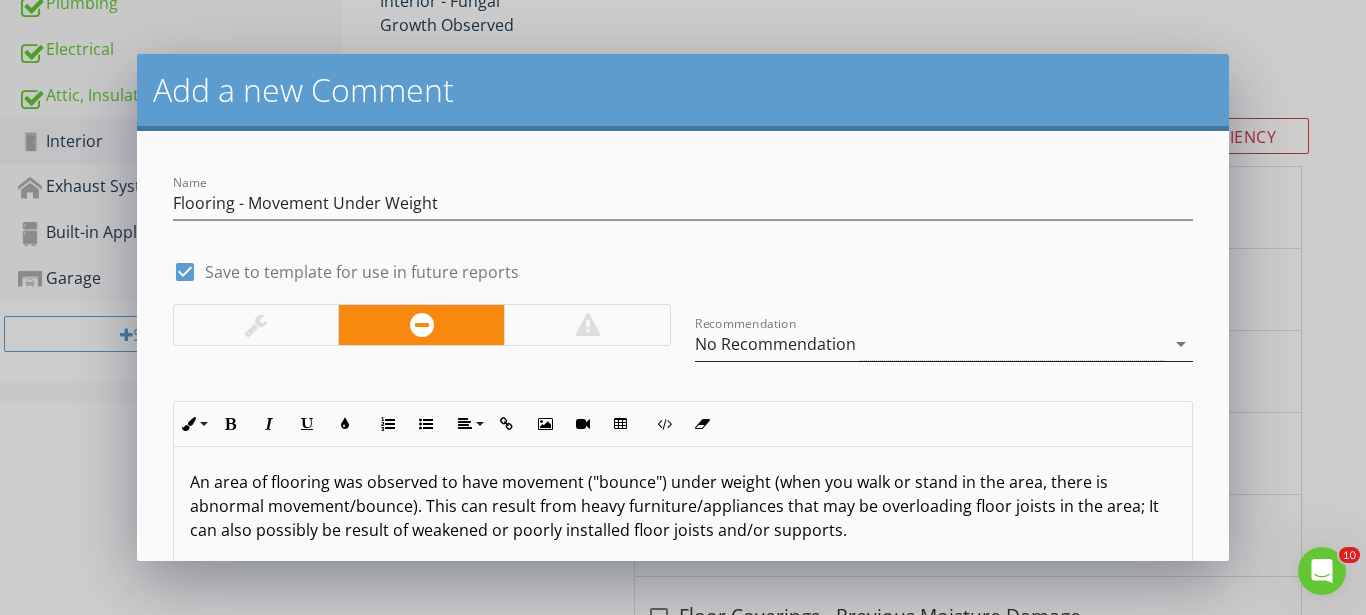 click on "An area of flooring was observed to have movement ("bounce") under weight (when you walk or stand in the area, there is abnormal movement/bounce). This can result from heavy furniture/appliances that may be overloading floor joists in the area; It can also possibly be result of weakened or poorly installed floor joists and/or supports." at bounding box center [683, 506] 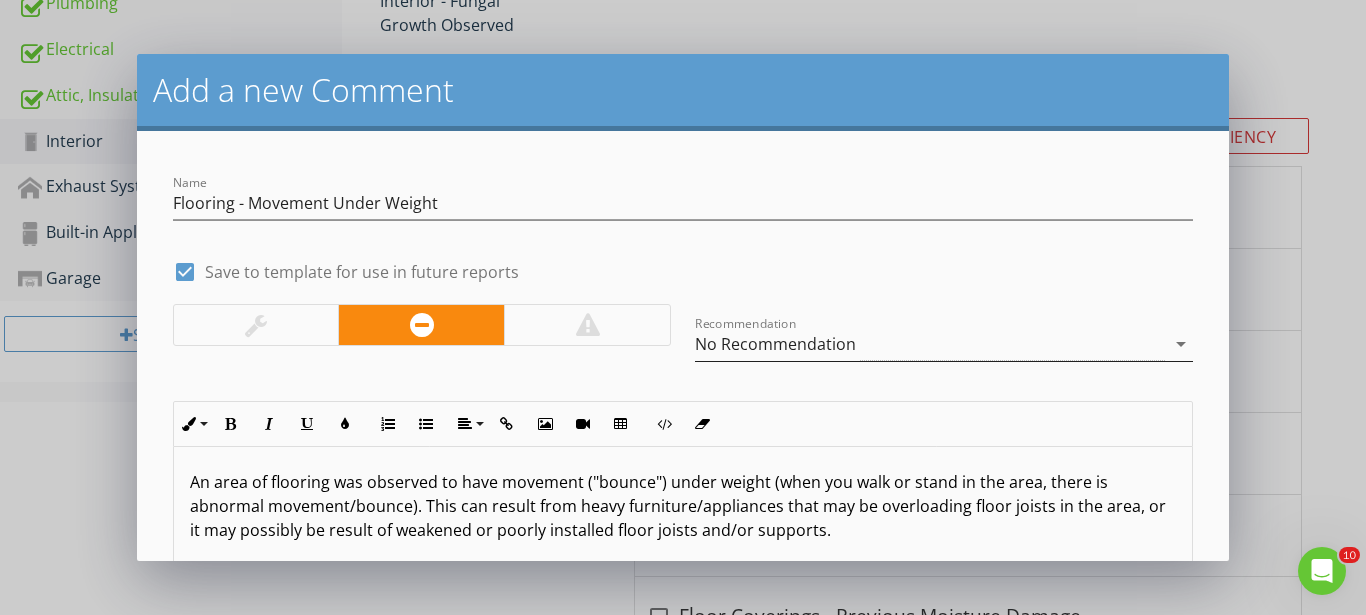 click on "An area of flooring was observed to have movement ("bounce") under weight (when you walk or stand in the area, there is abnormal movement/bounce). This can result from heavy furniture/appliances that may be overloading floor joists in the area, or it may possibly be result of weakened or poorly installed floor joists and/or supports." at bounding box center (683, 506) 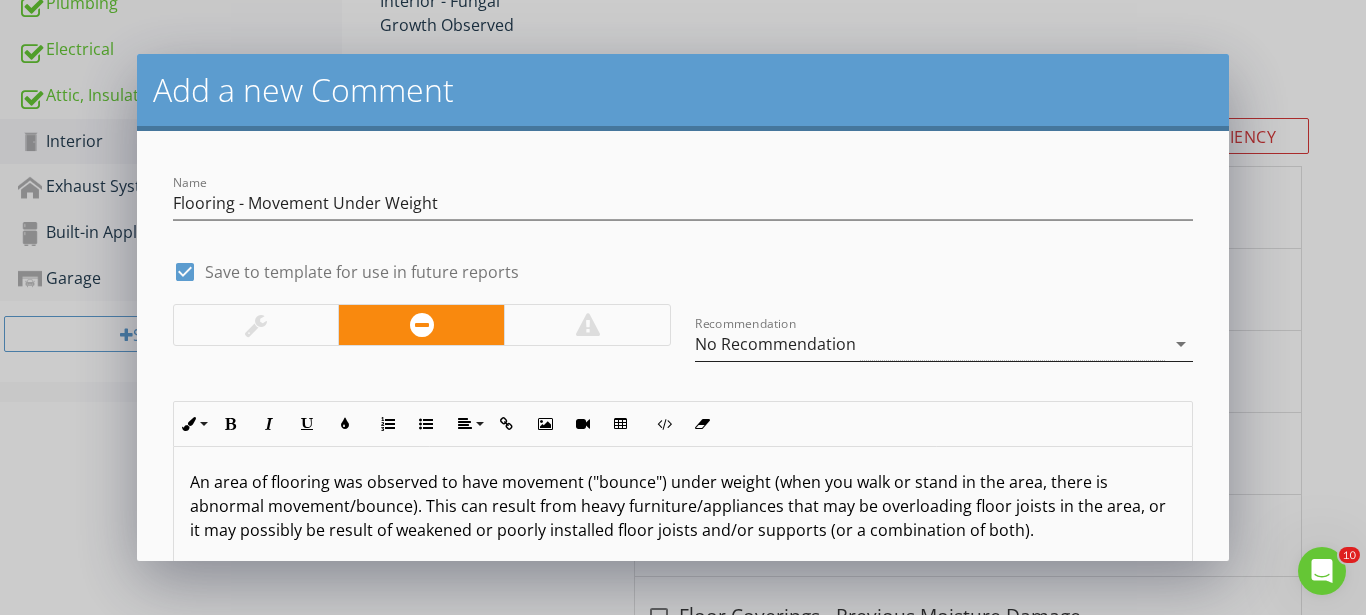 click on "An area of flooring was observed to have movement ("bounce") under weight (when you walk or stand in the area, there is abnormal movement/bounce). This can result from heavy furniture/appliances that may be overloading floor joists in the area, or it may possibly be result of weakened or poorly installed floor joists and/or supports (or a combination of both)." at bounding box center (683, 506) 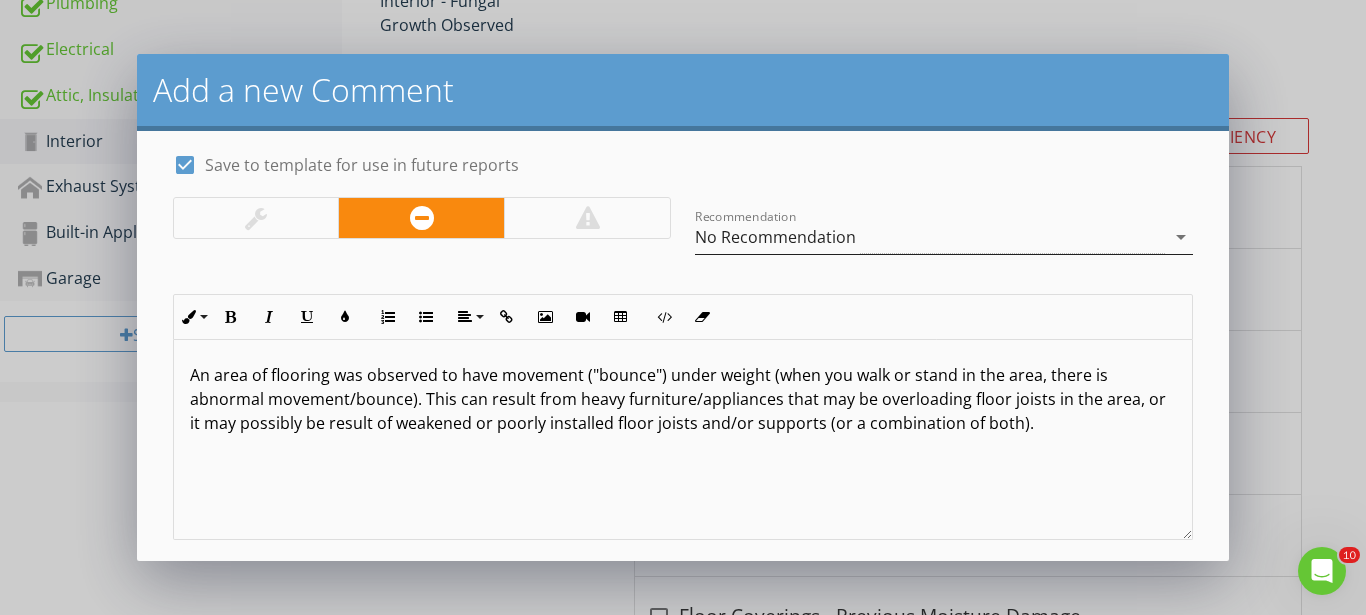 scroll, scrollTop: 132, scrollLeft: 0, axis: vertical 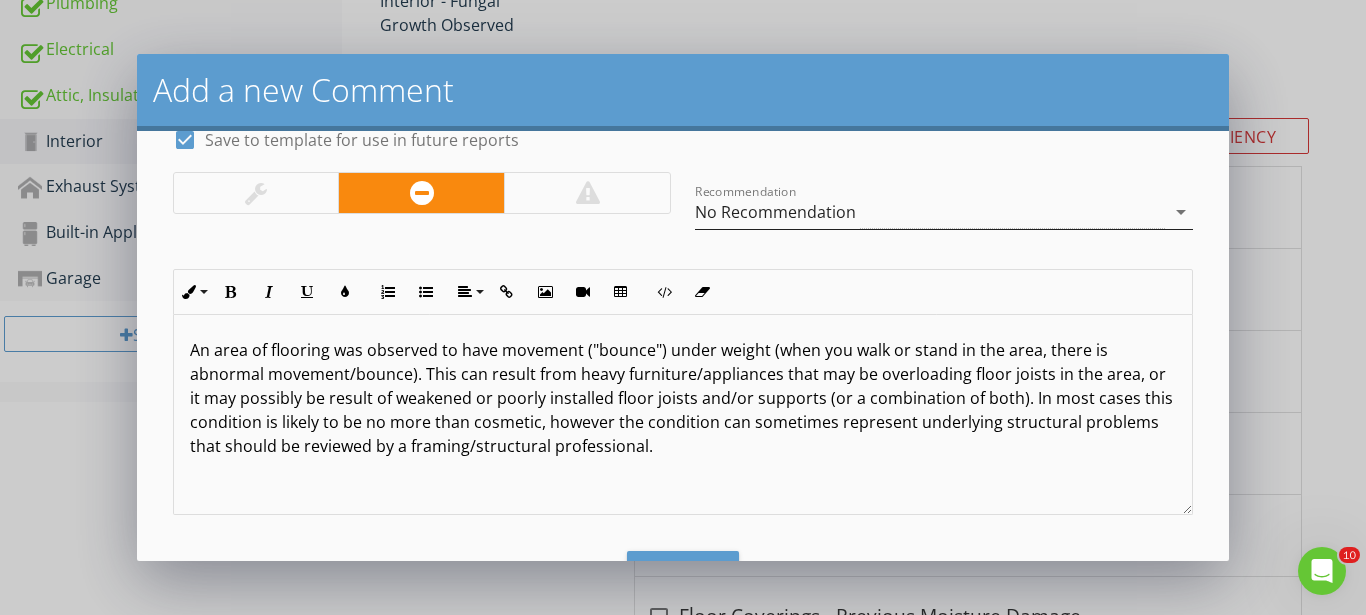 click on "An area of flooring was observed to have movement ("bounce") under weight (when you walk or stand in the area, there is abnormal movement/bounce). This can result from heavy furniture/appliances that may be overloading floor joists in the area, or it may possibly be result of weakened or poorly installed floor joists and/or supports (or a combination of both). In most cases this condition is likely to be no more than cosmetic, however the condition can sometimes represent underlying structural problems that should be reviewed by a framing/structural professional." at bounding box center (683, 398) 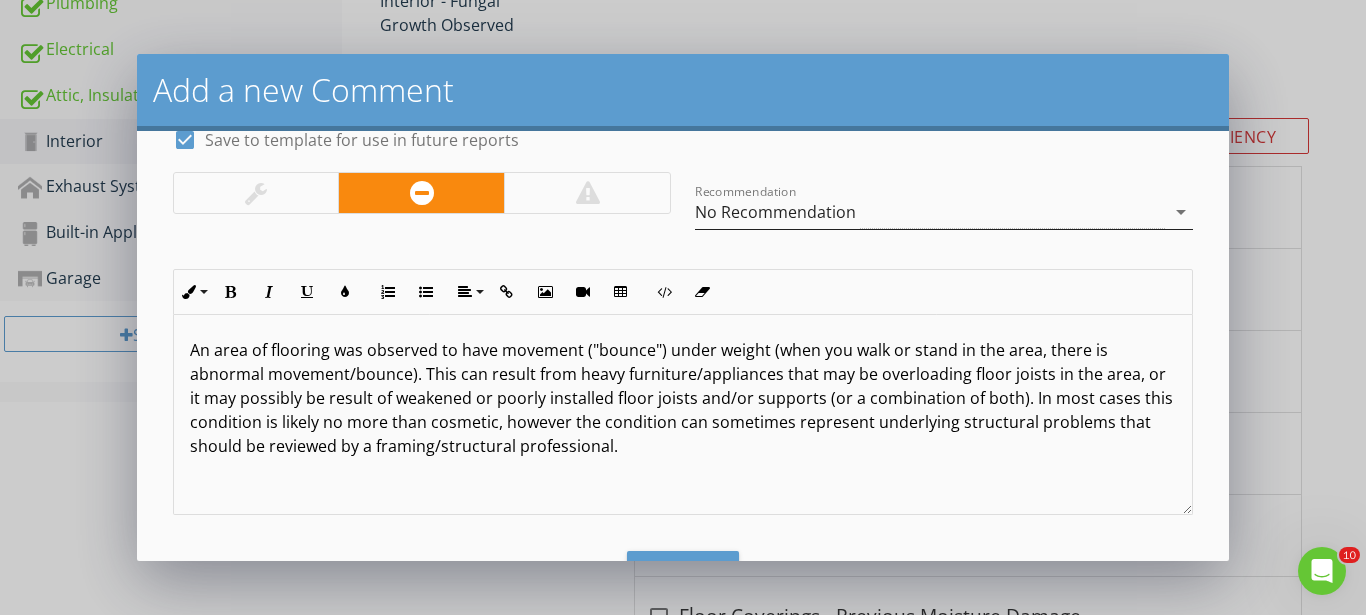 click on "An area of flooring was observed to have movement ("bounce") under weight (when you walk or stand in the area, there is abnormal movement/bounce). This can result from heavy furniture/appliances that may be overloading floor joists in the area, or it may possibly be result of weakened or poorly installed floor joists and/or supports (or a combination of both). In most cases this condition is likely no more than cosmetic, however the condition can sometimes represent underlying structural problems that should be reviewed by a framing/structural professional." at bounding box center (683, 398) 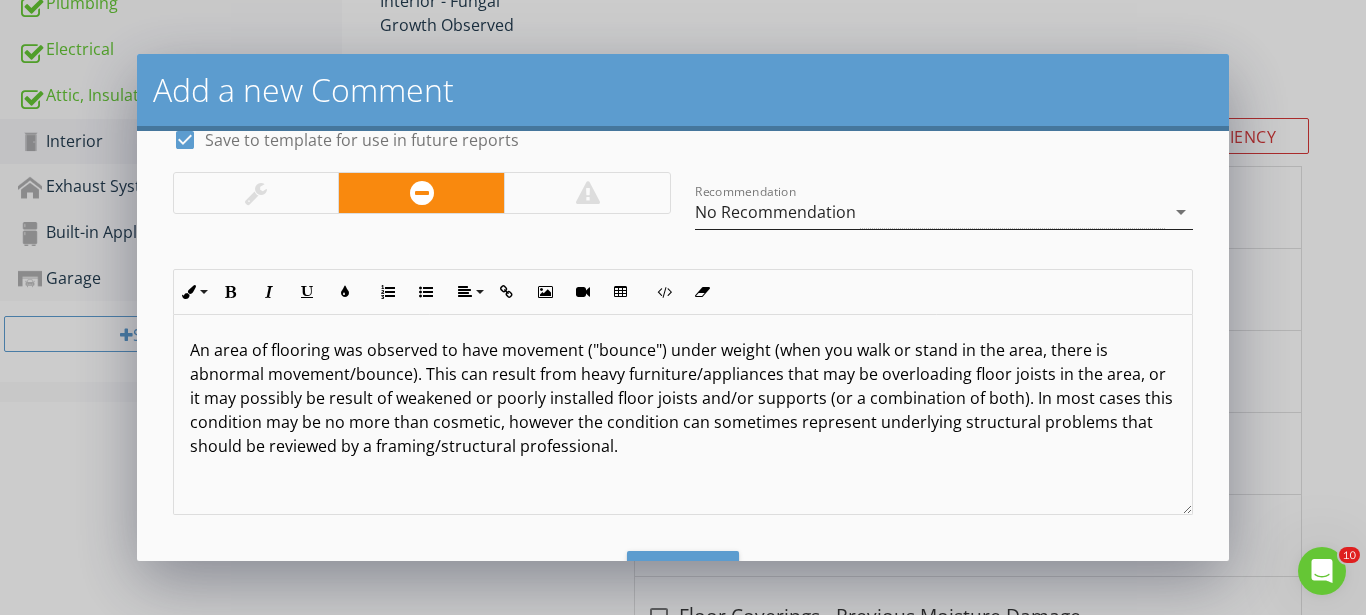 click on "An area of flooring was observed to have movement ("bounce") under weight (when you walk or stand in the area, there is abnormal movement/bounce). This can result from heavy furniture/appliances that may be overloading floor joists in the area, or it may possibly be result of weakened or poorly installed floor joists and/or supports (or a combination of both). In most cases this condition may be no more than cosmetic, however the condition can sometimes represent underlying structural problems that should be reviewed by a framing/structural professional." at bounding box center (683, 398) 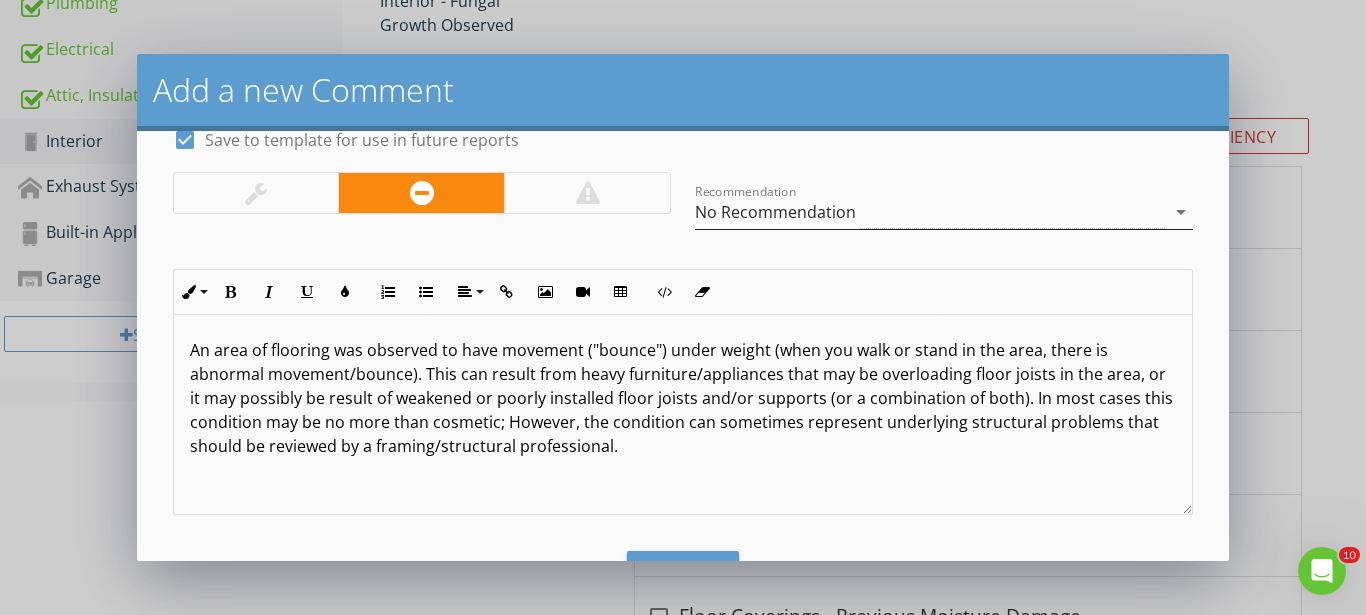 click on "An area of flooring was observed to have movement ("bounce") under weight (when you walk or stand in the area, there is abnormal movement/bounce). This can result from heavy furniture/appliances that may be overloading floor joists in the area, or it may possibly be result of weakened or poorly installed floor joists and/or supports (or a combination of both). In most cases this condition may be no more than cosmetic; However, the condition can sometimes represent underlying structural problems that should be reviewed by a framing/structural professional." at bounding box center (683, 398) 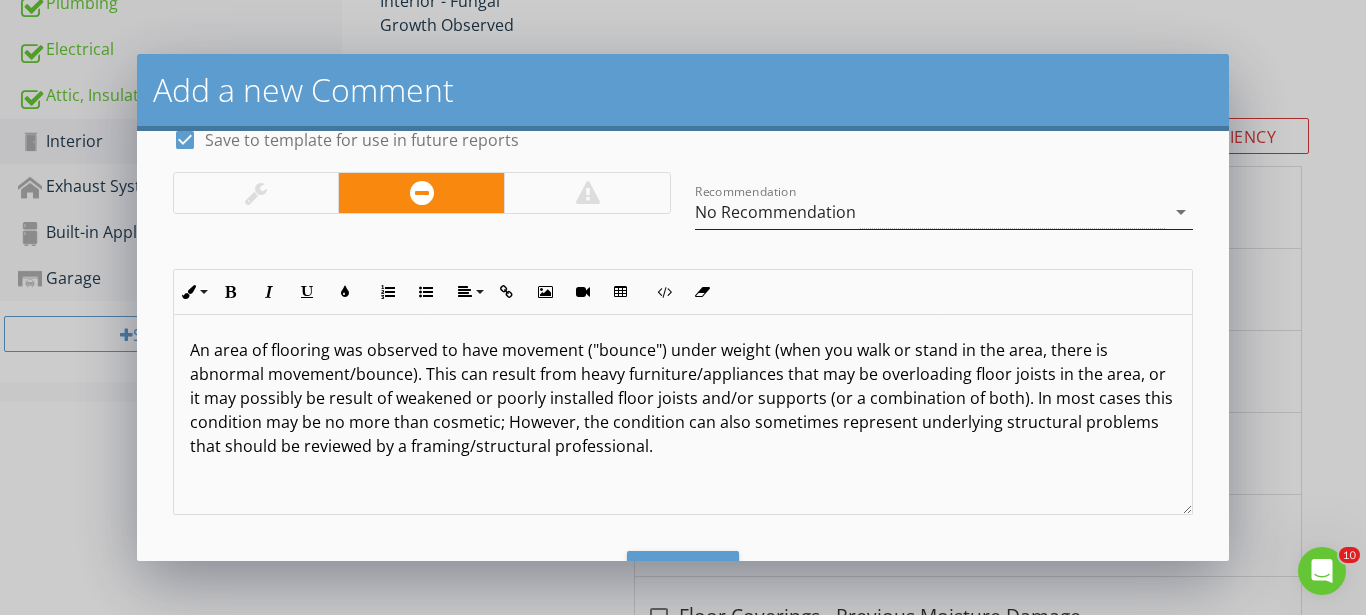 click on "An area of flooring was observed to have movement ("bounce") under weight (when you walk or stand in the area, there is abnormal movement/bounce). This can result from heavy furniture/appliances that may be overloading floor joists in the area, or it may possibly be result of weakened or poorly installed floor joists and/or supports (or a combination of both). In most cases this condition may be no more than cosmetic; However, the condition can also sometimes represent underlying structural problems that should be reviewed by a framing/structural professional." at bounding box center (683, 398) 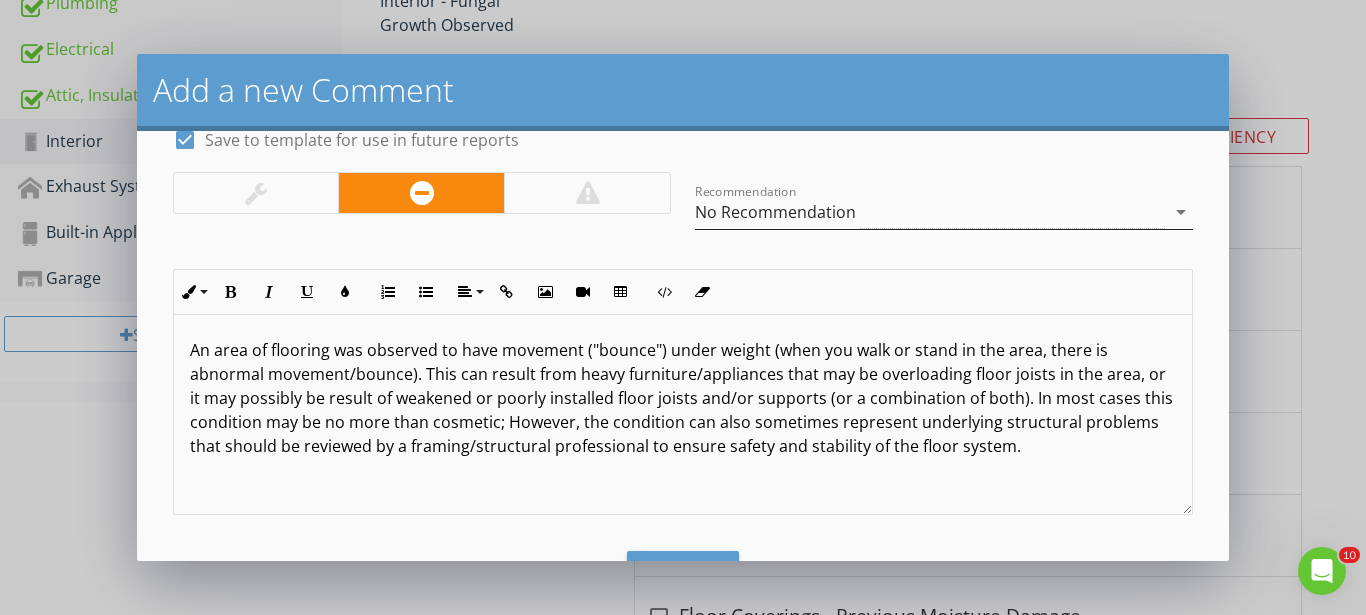 click on "An area of flooring was observed to have movement ("bounce") under weight (when you walk or stand in the area, there is abnormal movement/bounce). This can result from heavy furniture/appliances that may be overloading floor joists in the area, or it may possibly be result of weakened or poorly installed floor joists and/or supports (or a combination of both). In most cases this condition may be no more than cosmetic; However, the condition can also sometimes represent underlying structural problems that should be reviewed by a framing/structural professional to ensure safety and stability of the floor system." at bounding box center (683, 414) 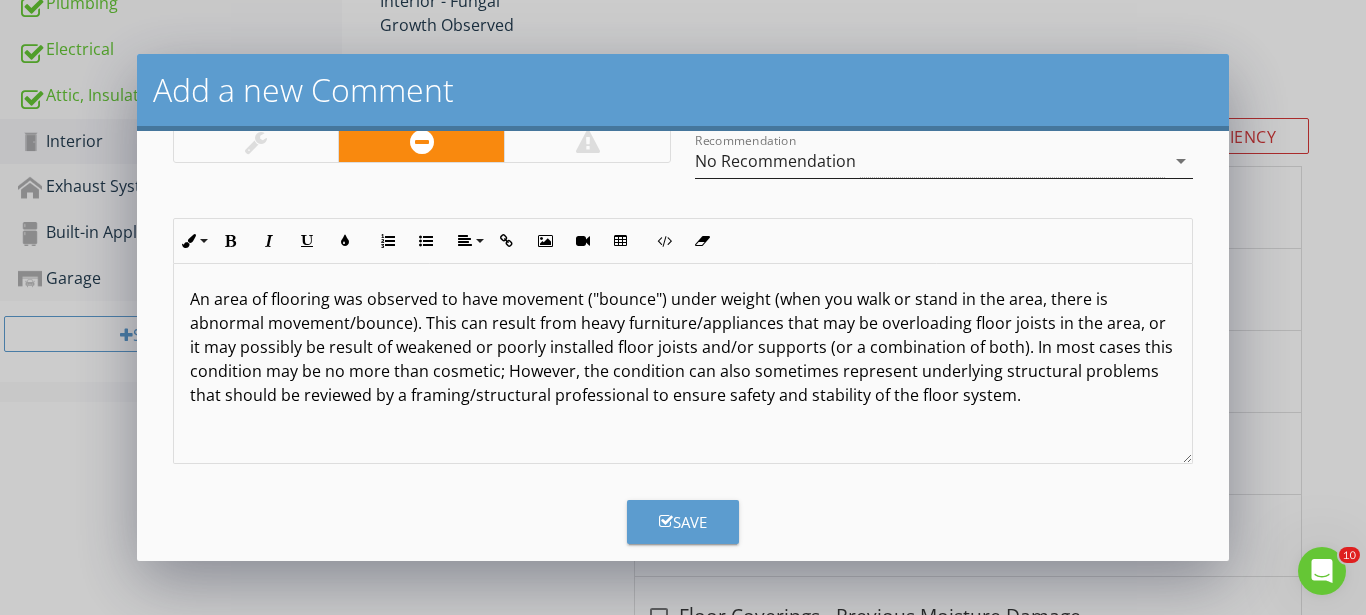 scroll, scrollTop: 210, scrollLeft: 0, axis: vertical 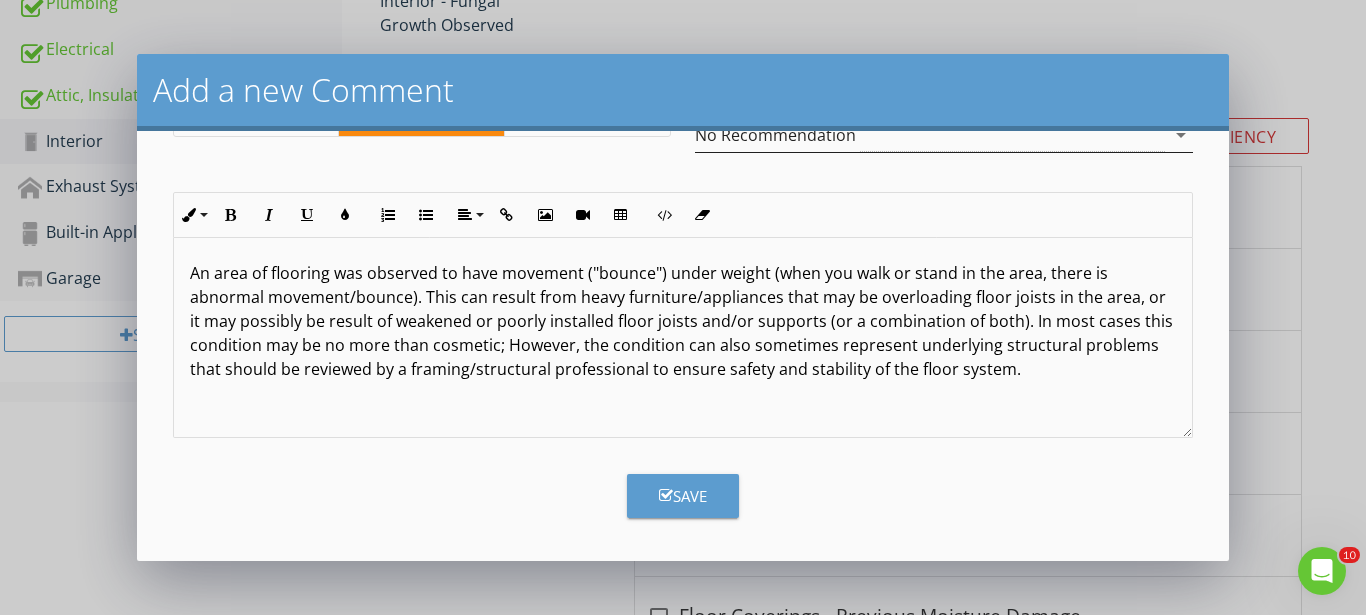 click on "Save" at bounding box center [683, 496] 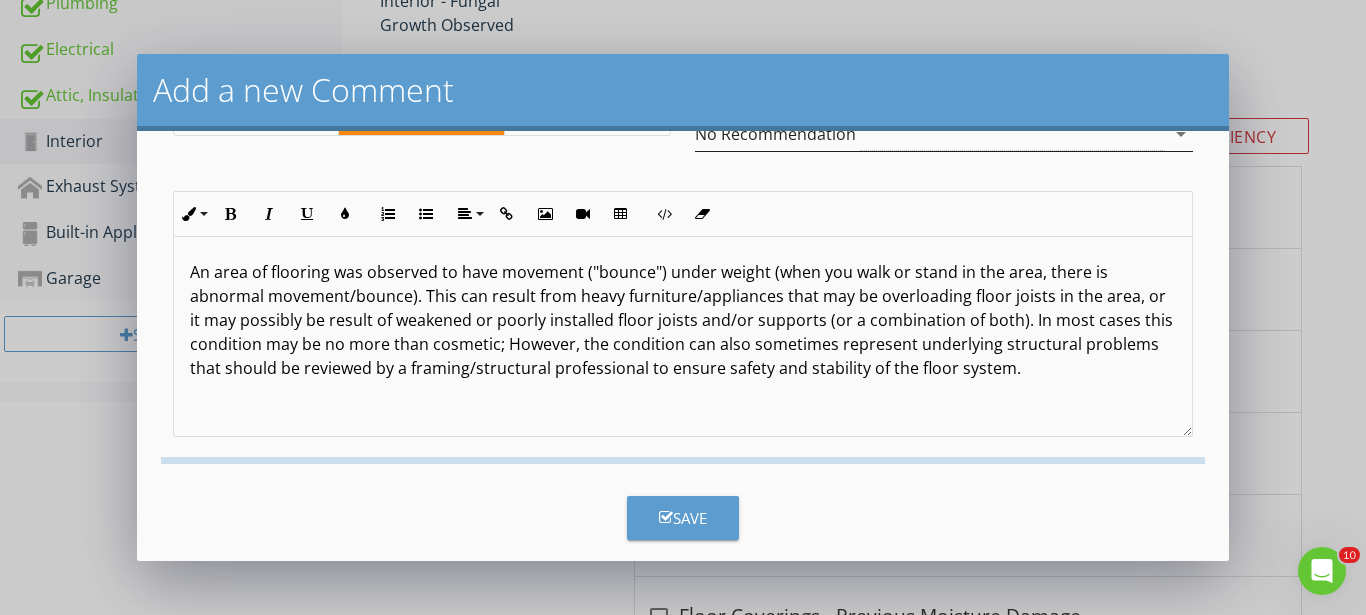 checkbox on "false" 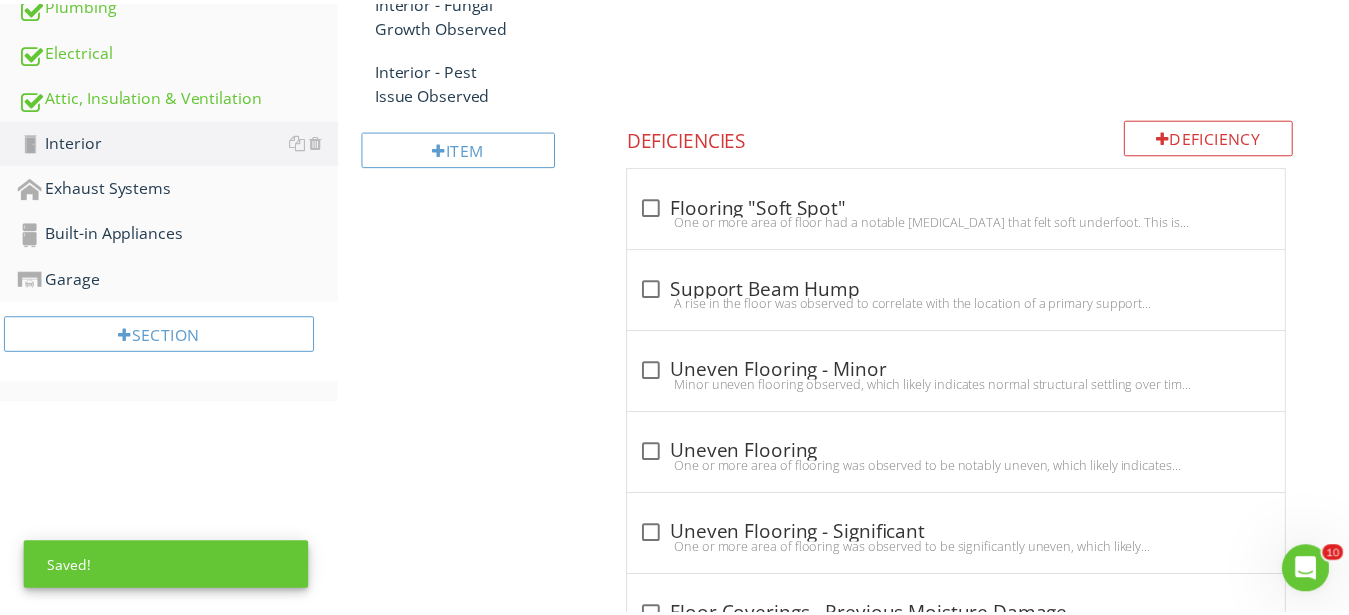 scroll, scrollTop: 11, scrollLeft: 0, axis: vertical 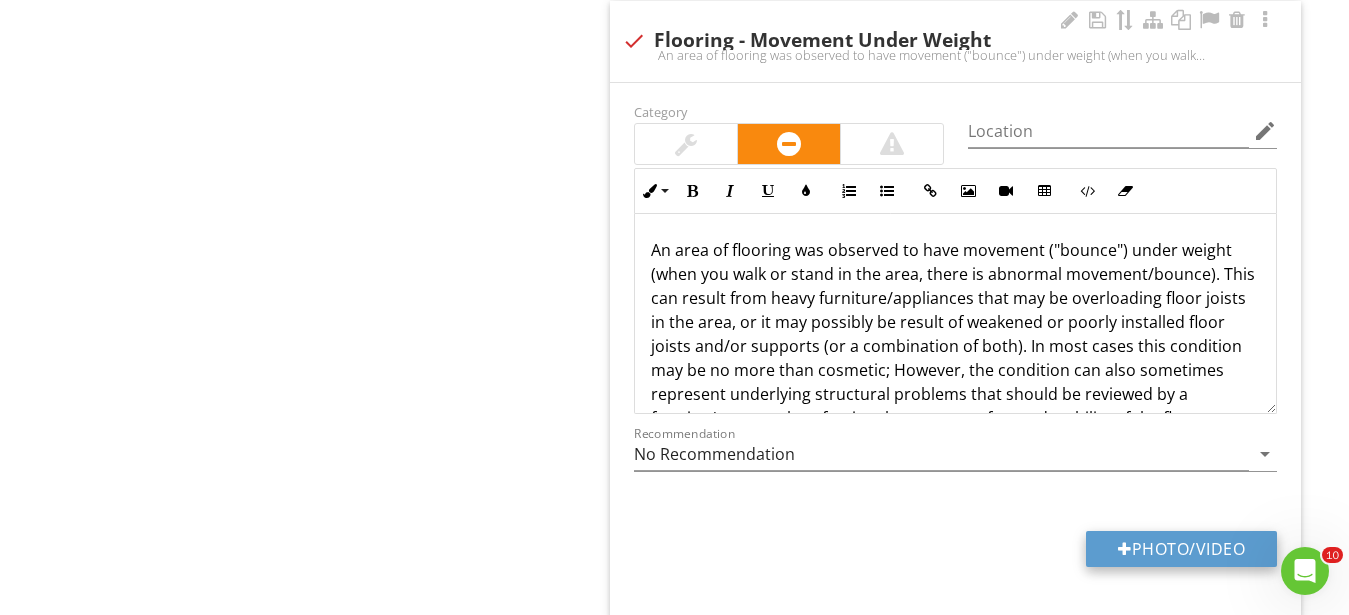click on "Photo/Video" at bounding box center (1181, 549) 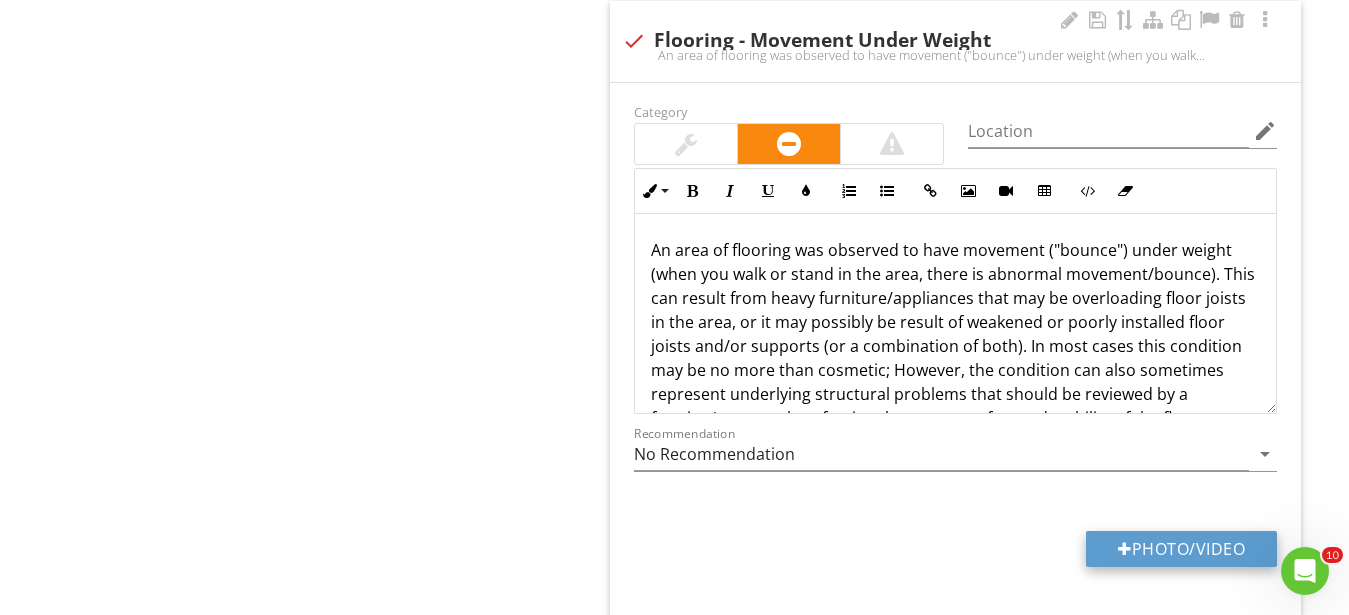 type 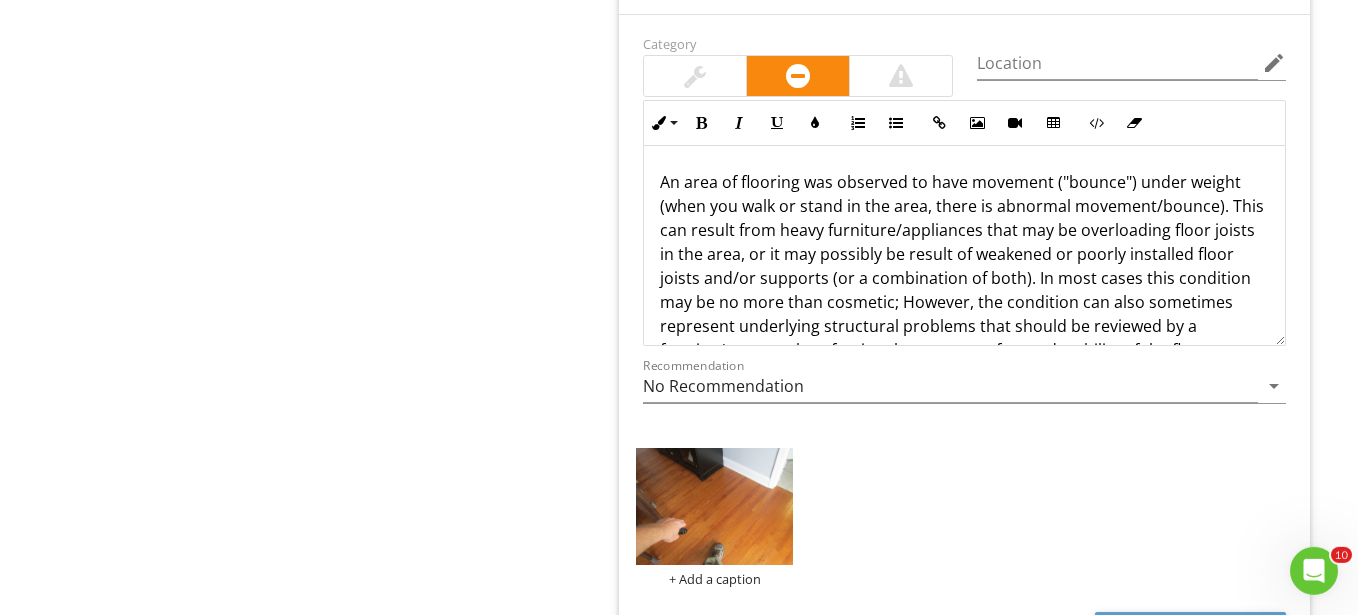 scroll, scrollTop: 2496, scrollLeft: 0, axis: vertical 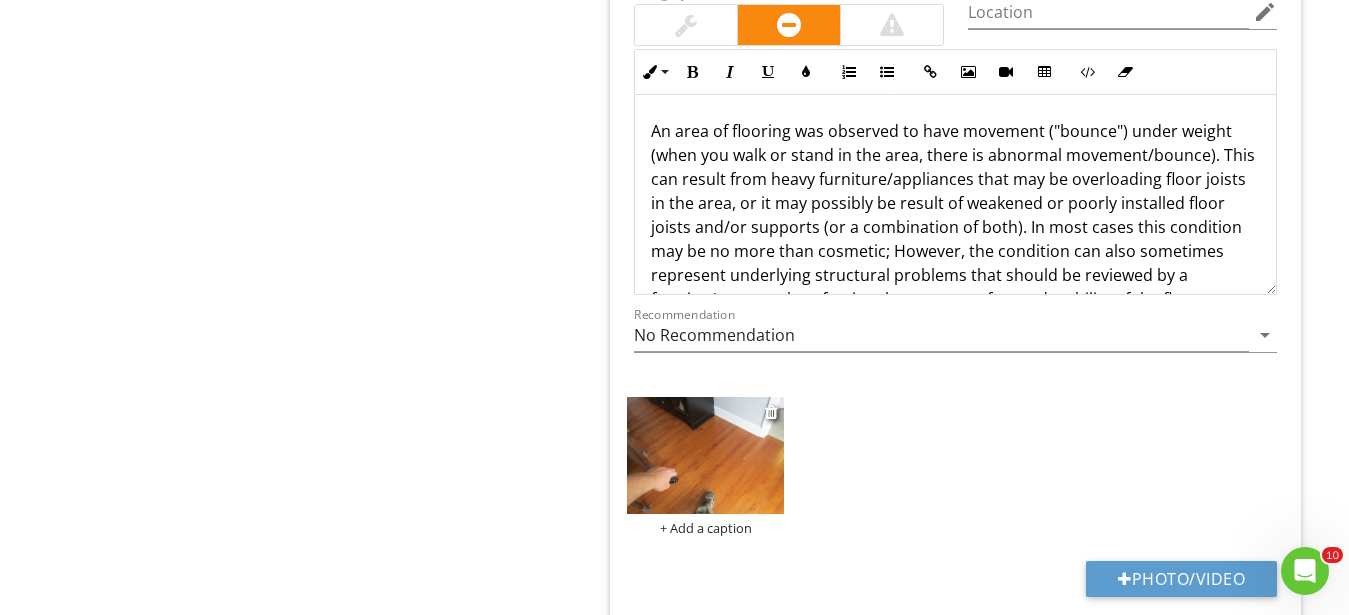click on "+ Add a caption" at bounding box center (705, 528) 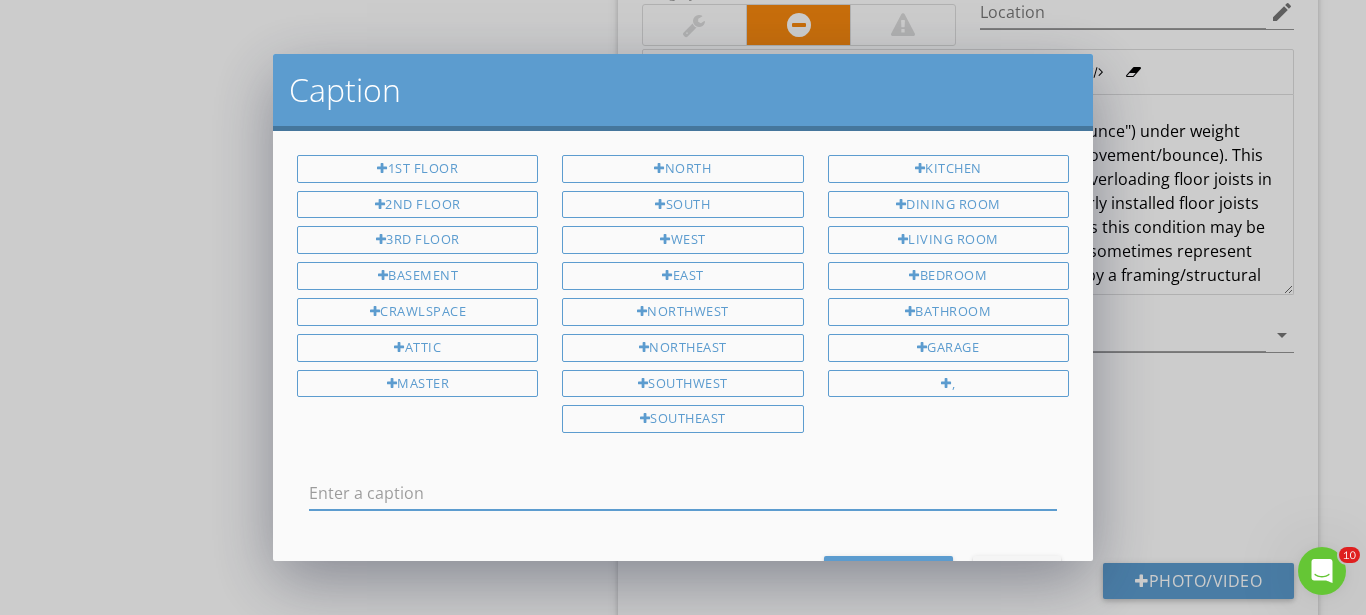 click at bounding box center [683, 493] 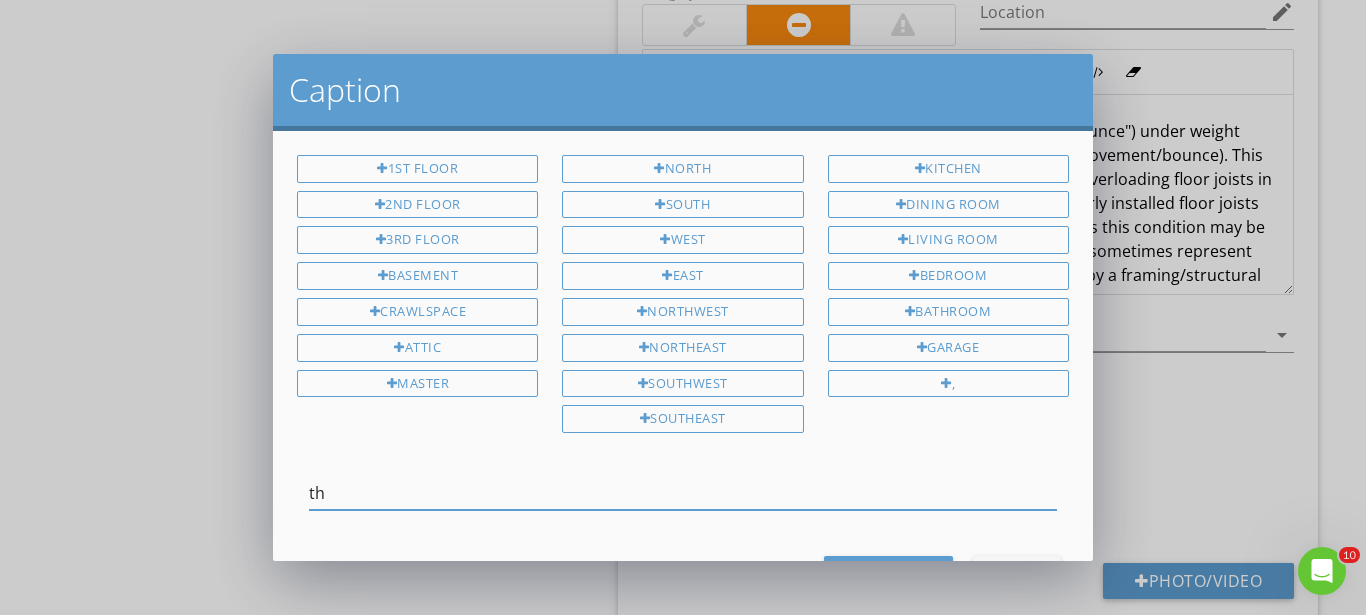 type on "t" 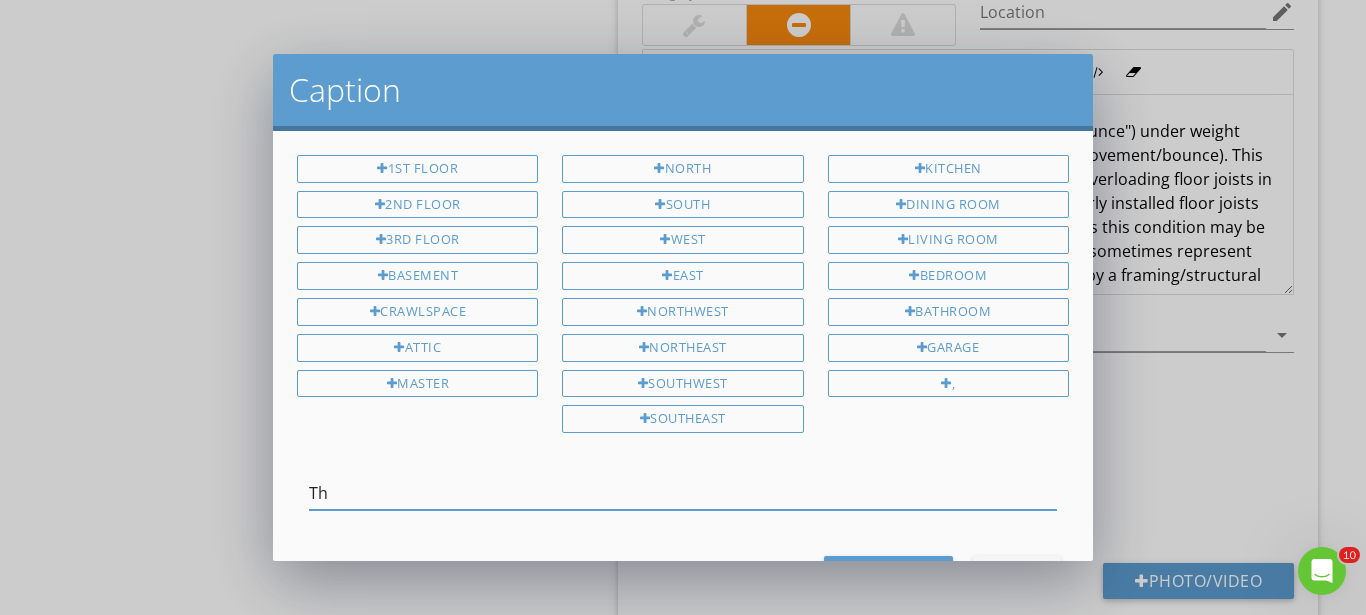 type on "T" 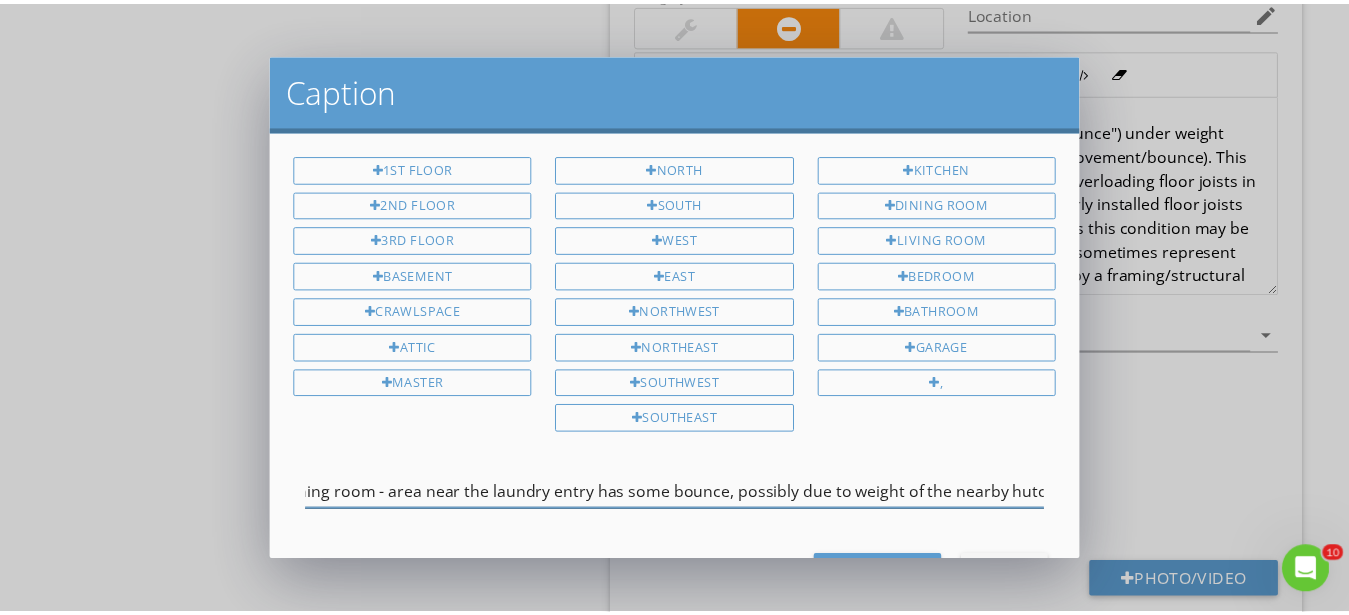 scroll, scrollTop: 0, scrollLeft: 41, axis: horizontal 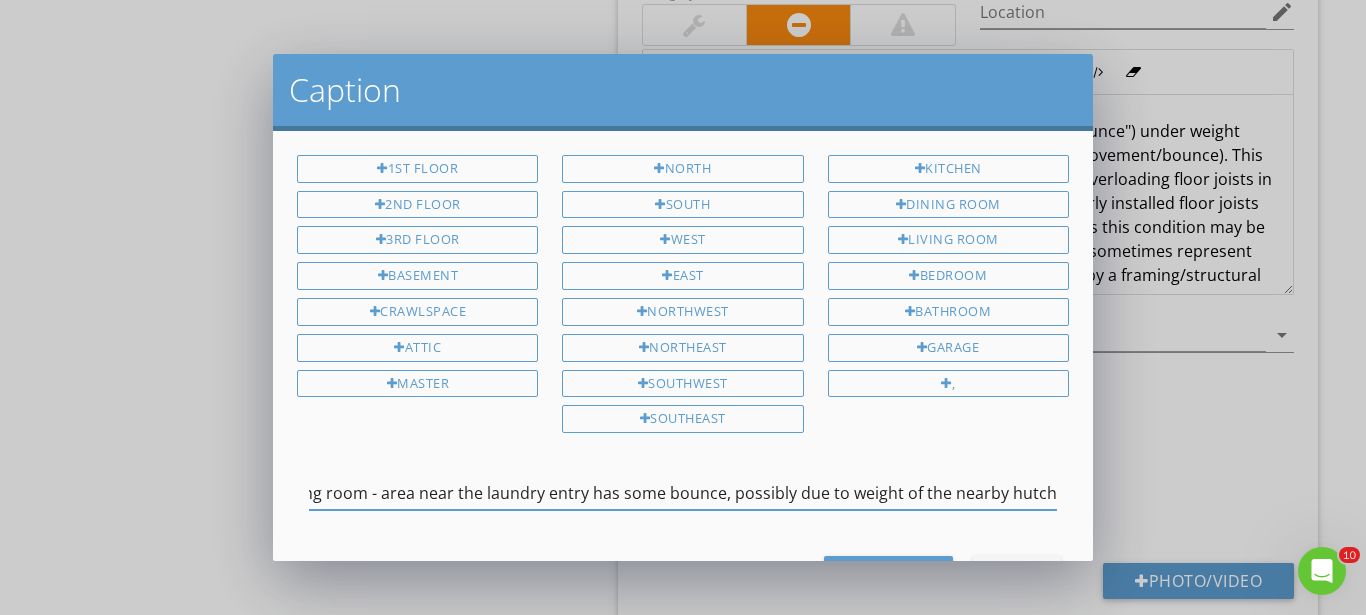 type on "Dining room - area near the laundry entry has some bounce, possibly due to weight of the nearby hutch" 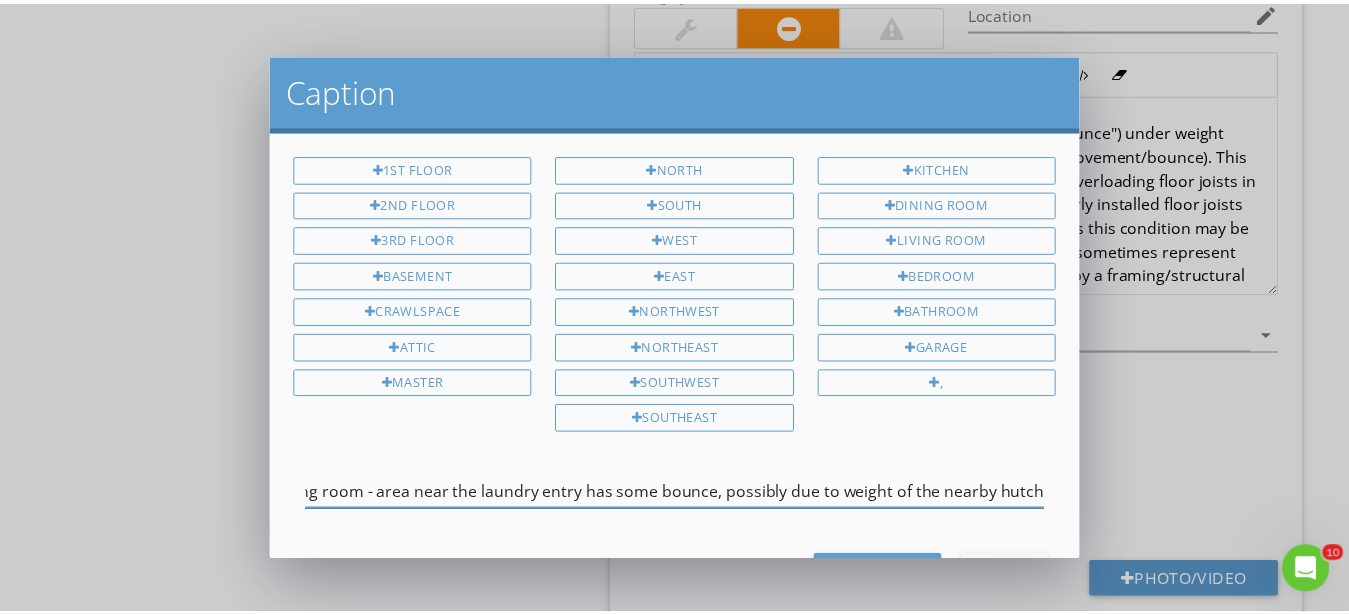 scroll, scrollTop: 0, scrollLeft: 41, axis: horizontal 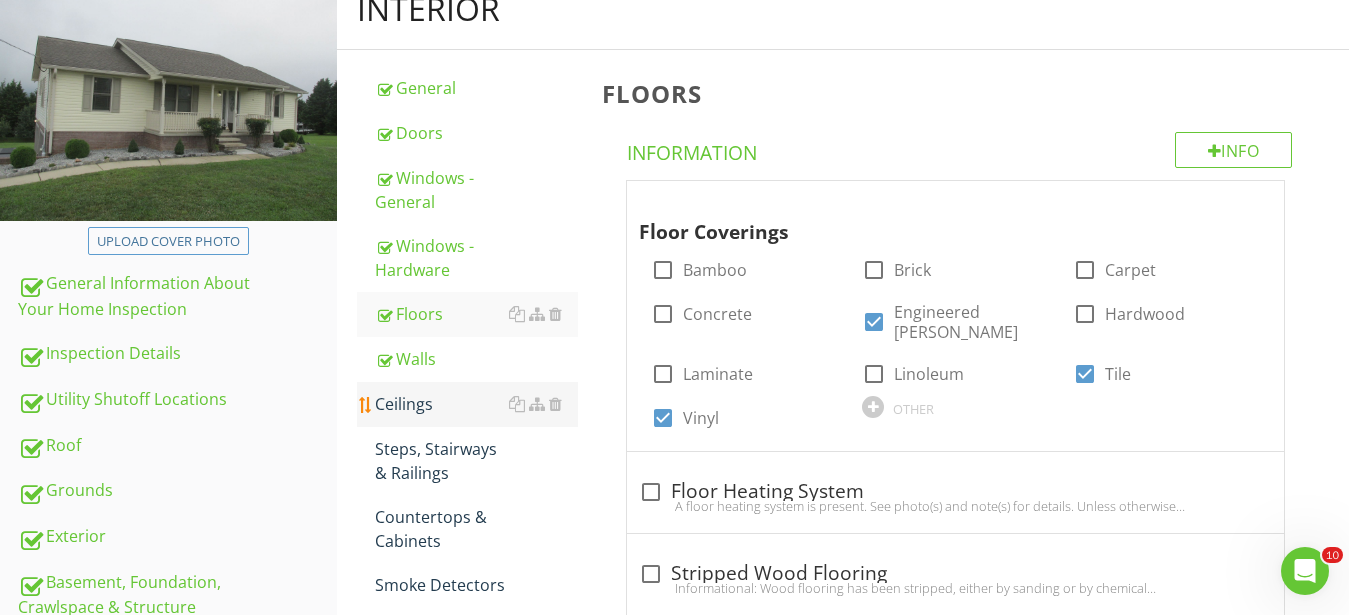 click on "Ceilings" at bounding box center [476, 404] 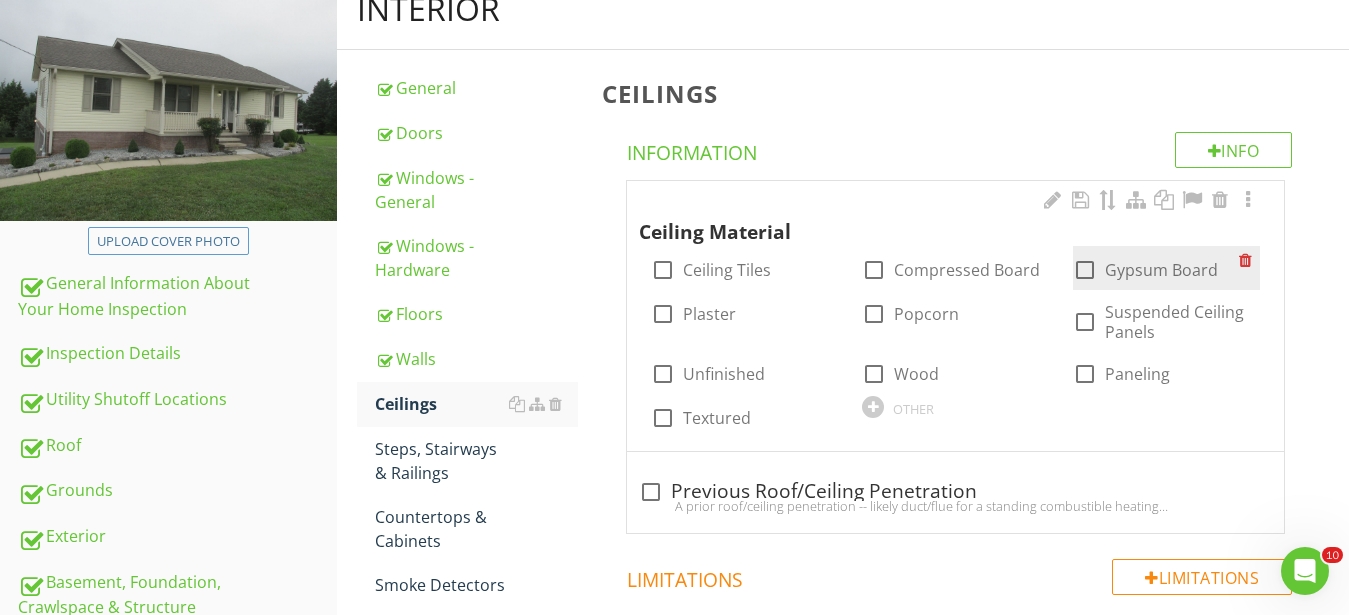 click at bounding box center [1085, 270] 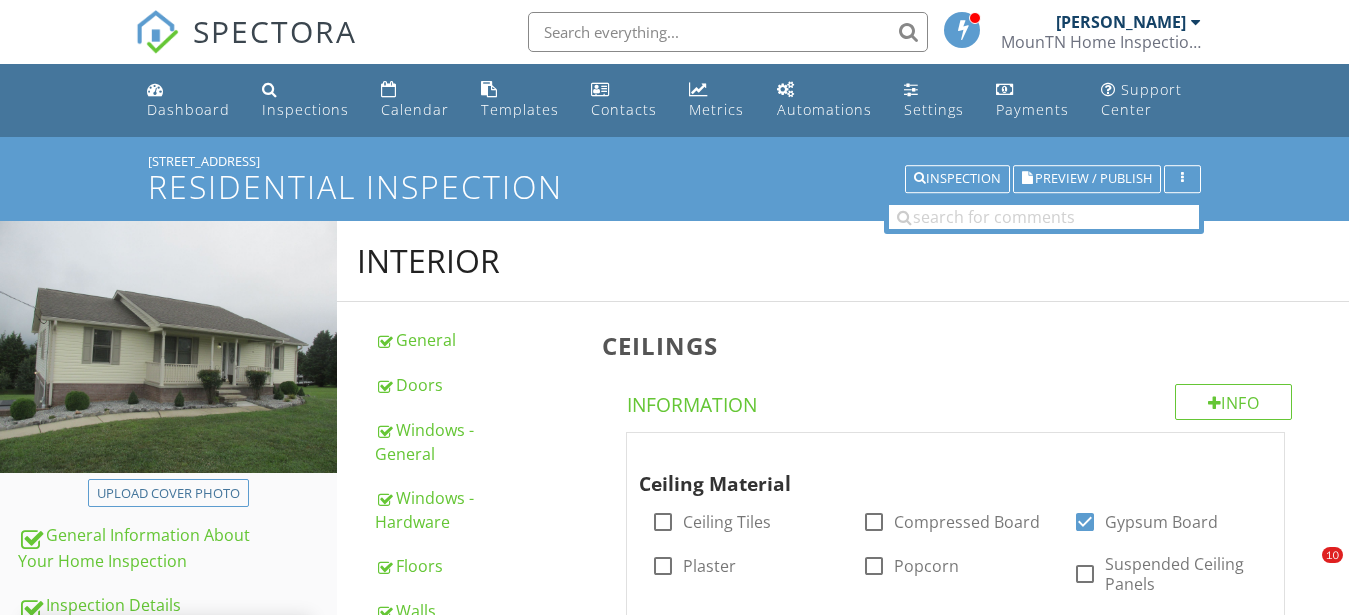 scroll, scrollTop: 252, scrollLeft: 0, axis: vertical 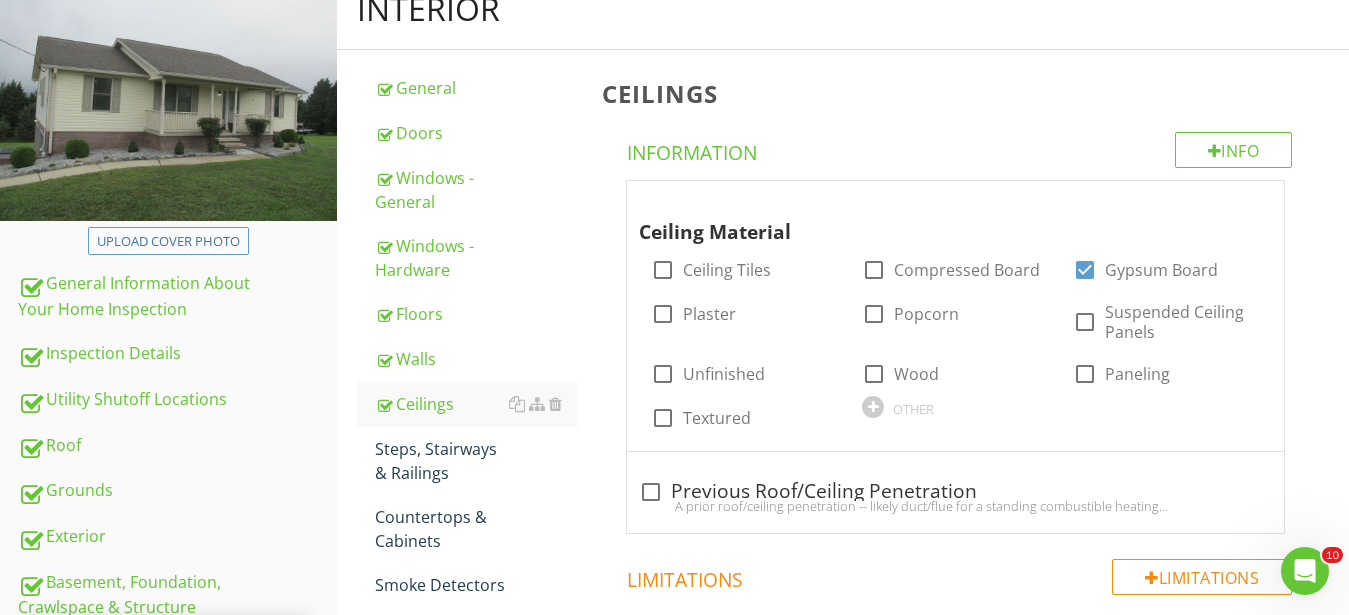 click at bounding box center (663, 418) 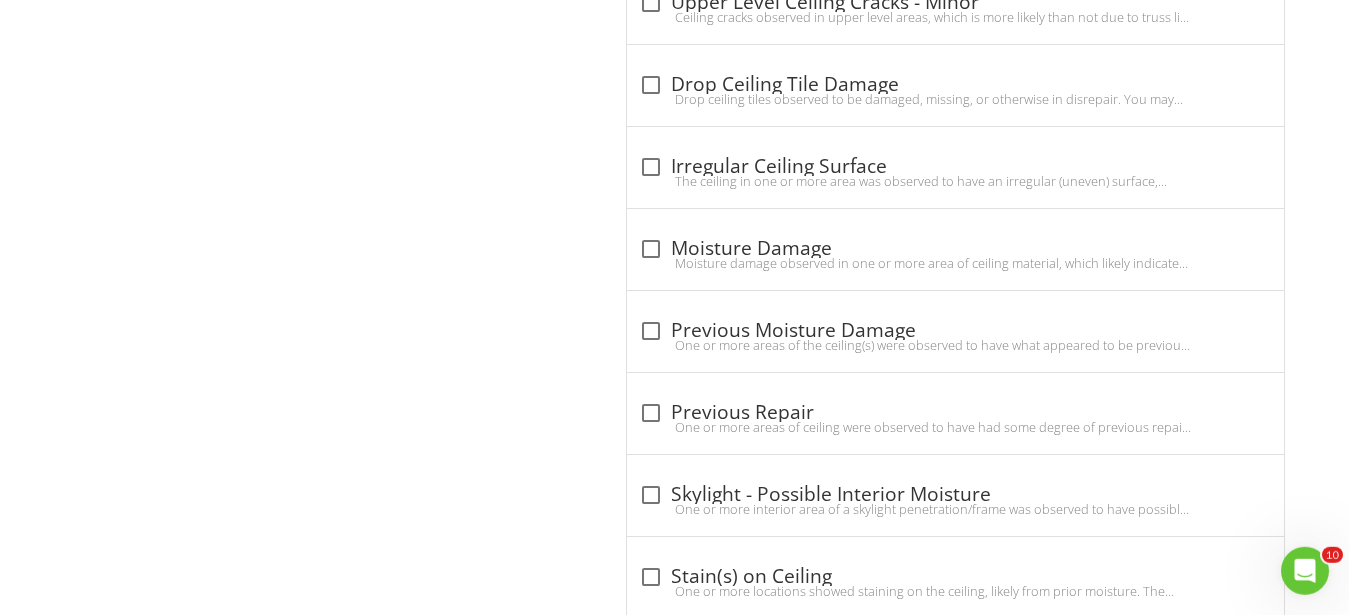 scroll, scrollTop: 2190, scrollLeft: 0, axis: vertical 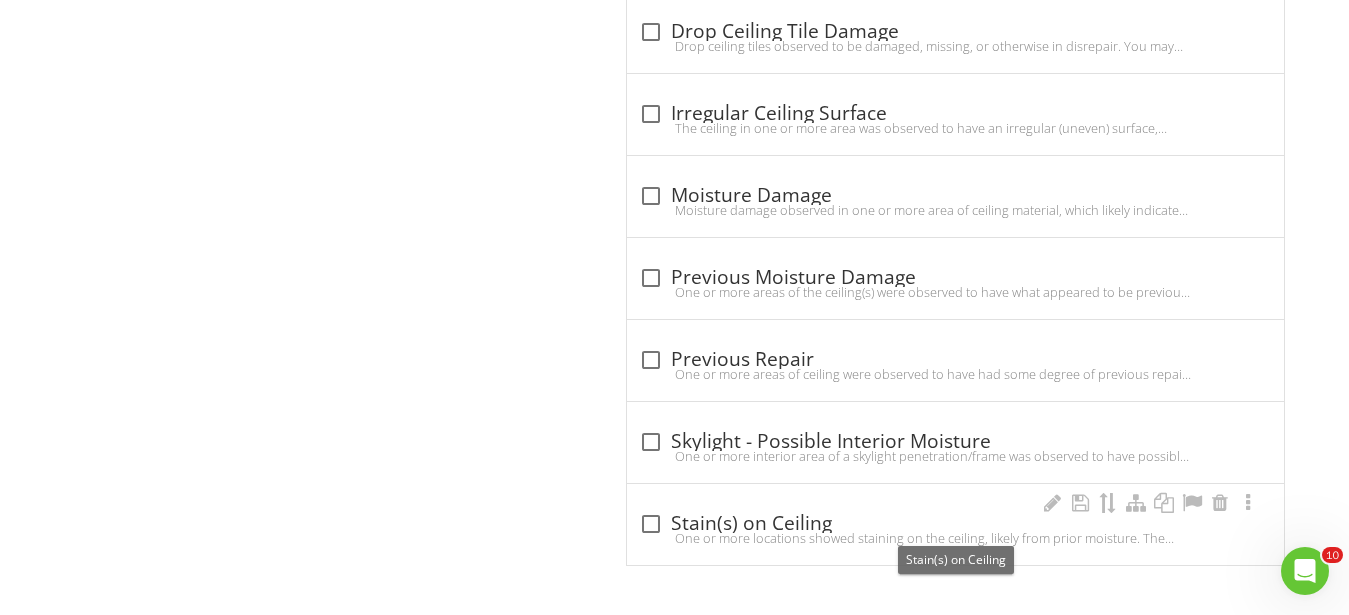 click at bounding box center (651, 524) 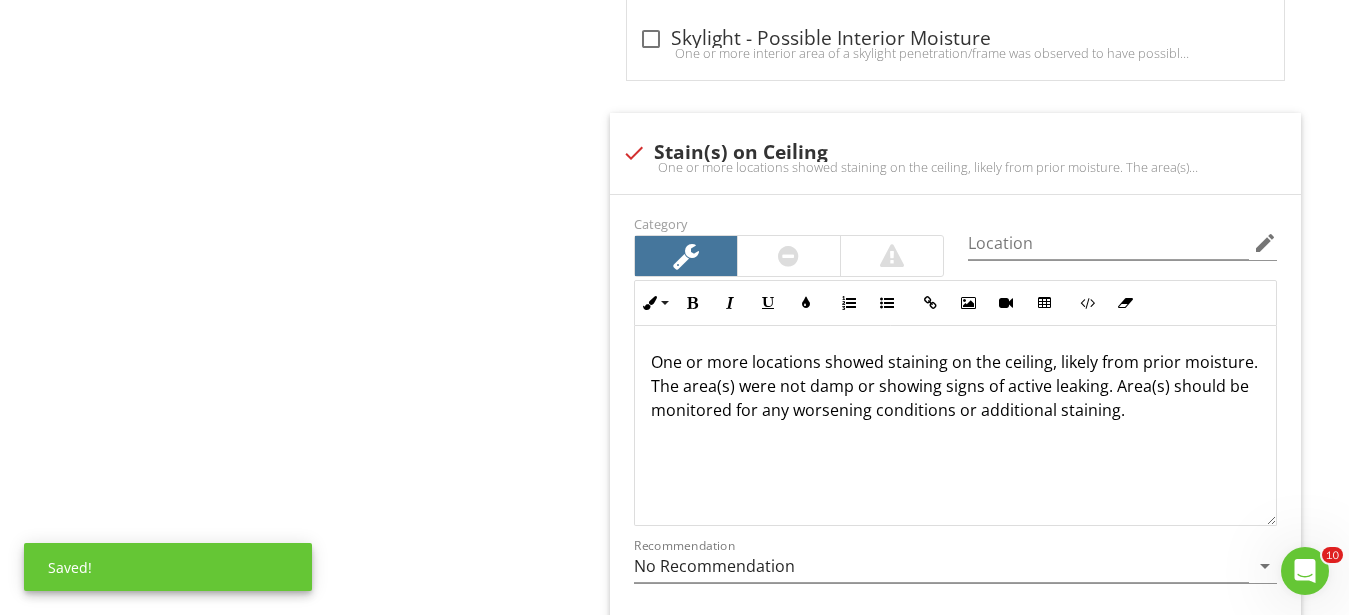 scroll, scrollTop: 2598, scrollLeft: 0, axis: vertical 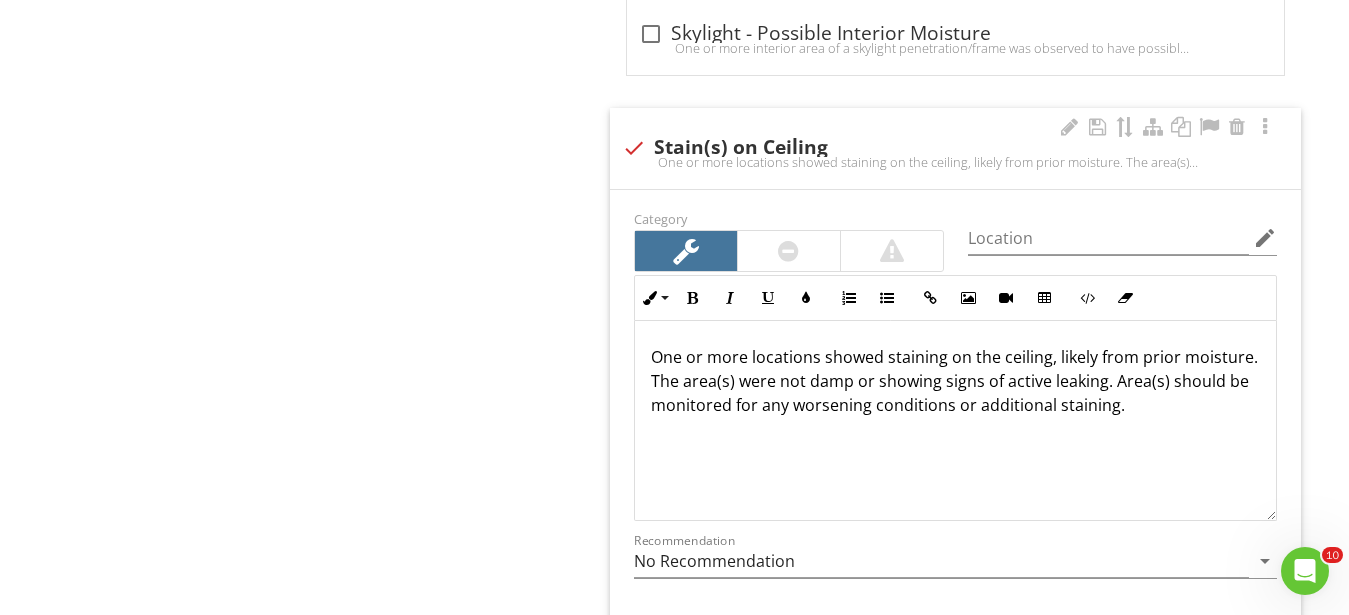 click at bounding box center [788, 251] 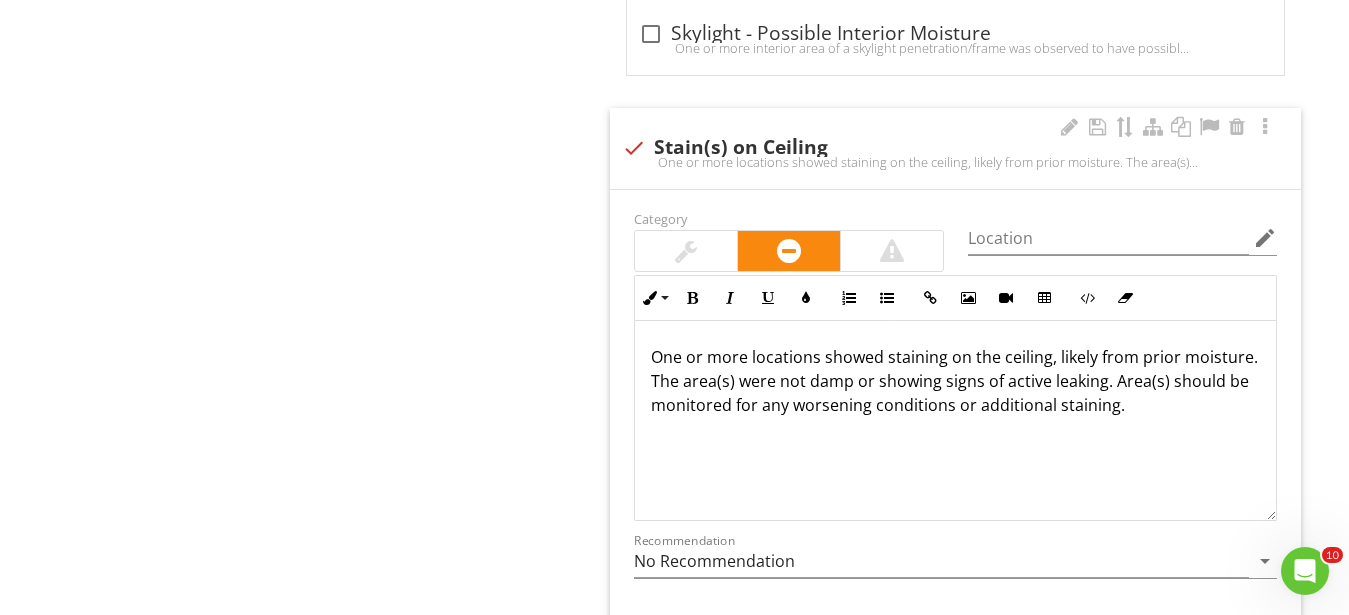 click on "One or more locations showed staining on the ceiling, likely from prior moisture. The area(s) were not damp or showing signs of active leaking. Area(s) should be monitored for any worsening conditions or additional staining." at bounding box center (955, 381) 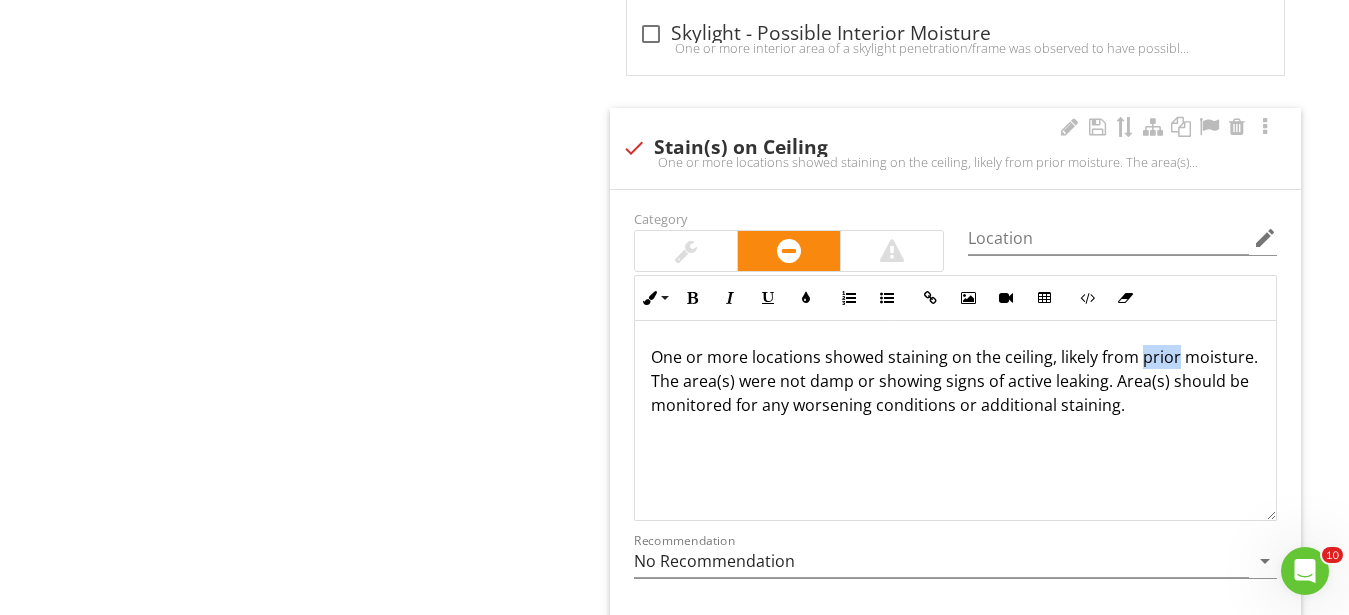 click on "One or more locations showed staining on the ceiling, likely from prior moisture. The area(s) were not damp or showing signs of active leaking. Area(s) should be monitored for any worsening conditions or additional staining." at bounding box center [955, 381] 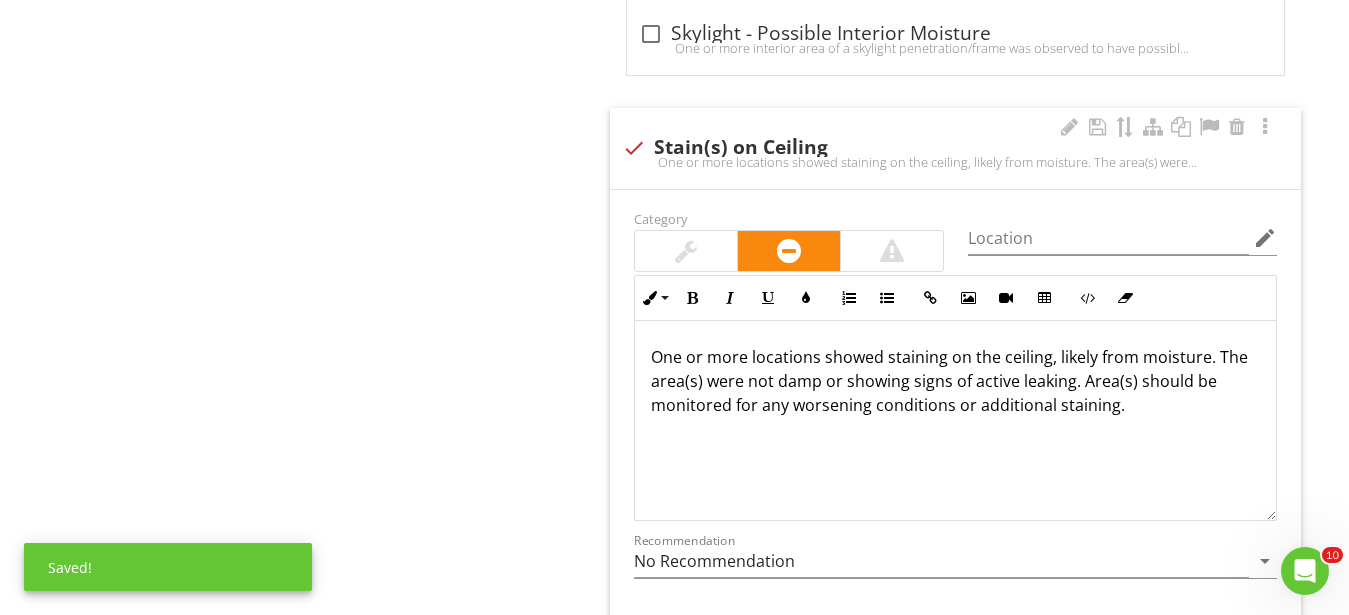 click at bounding box center (634, 148) 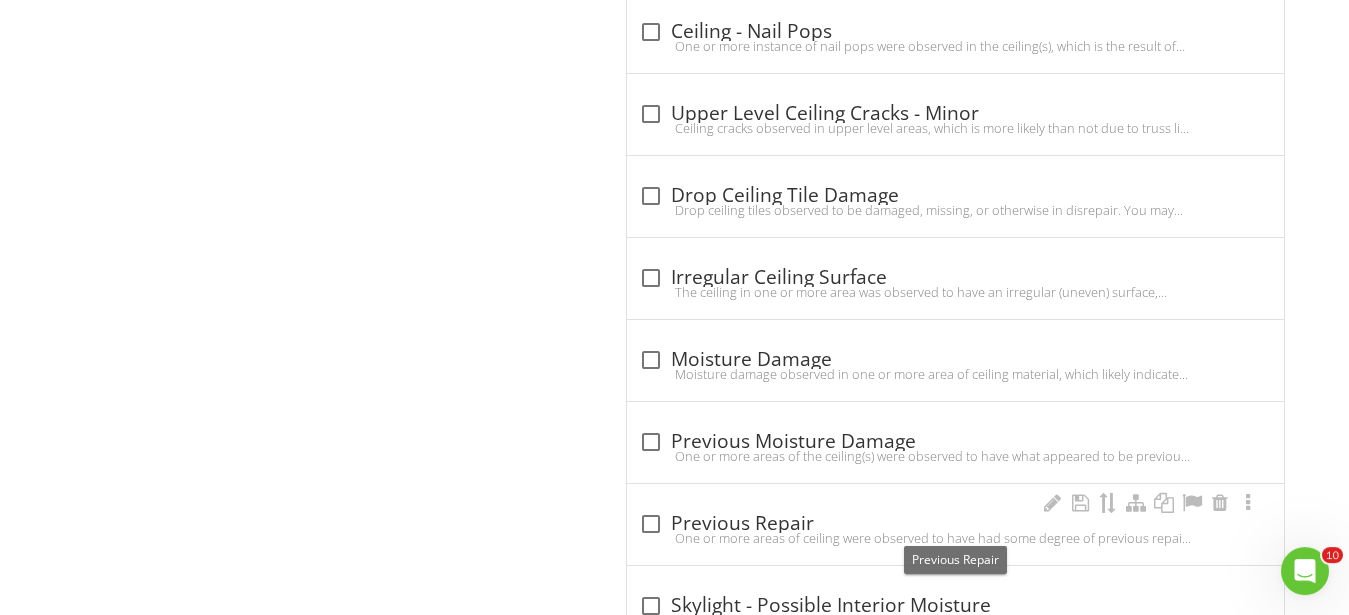 scroll, scrollTop: 1987, scrollLeft: 0, axis: vertical 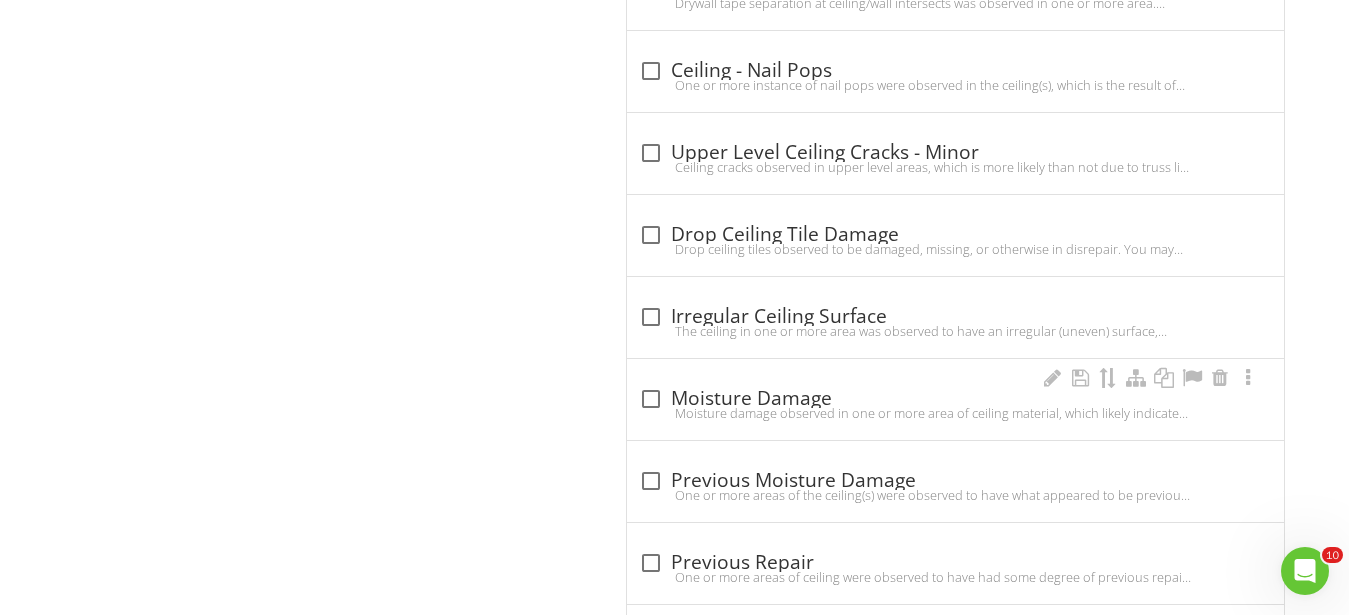 click on "check_box_outline_blank
Moisture Damage" at bounding box center (955, 399) 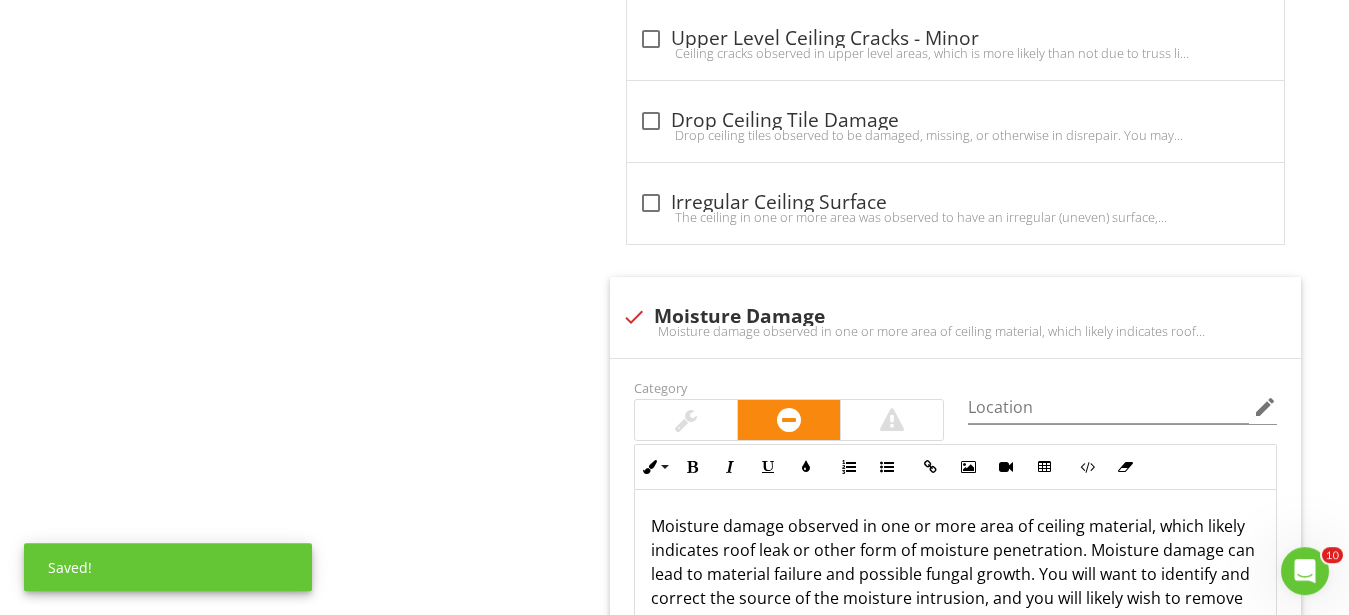 scroll, scrollTop: 2191, scrollLeft: 0, axis: vertical 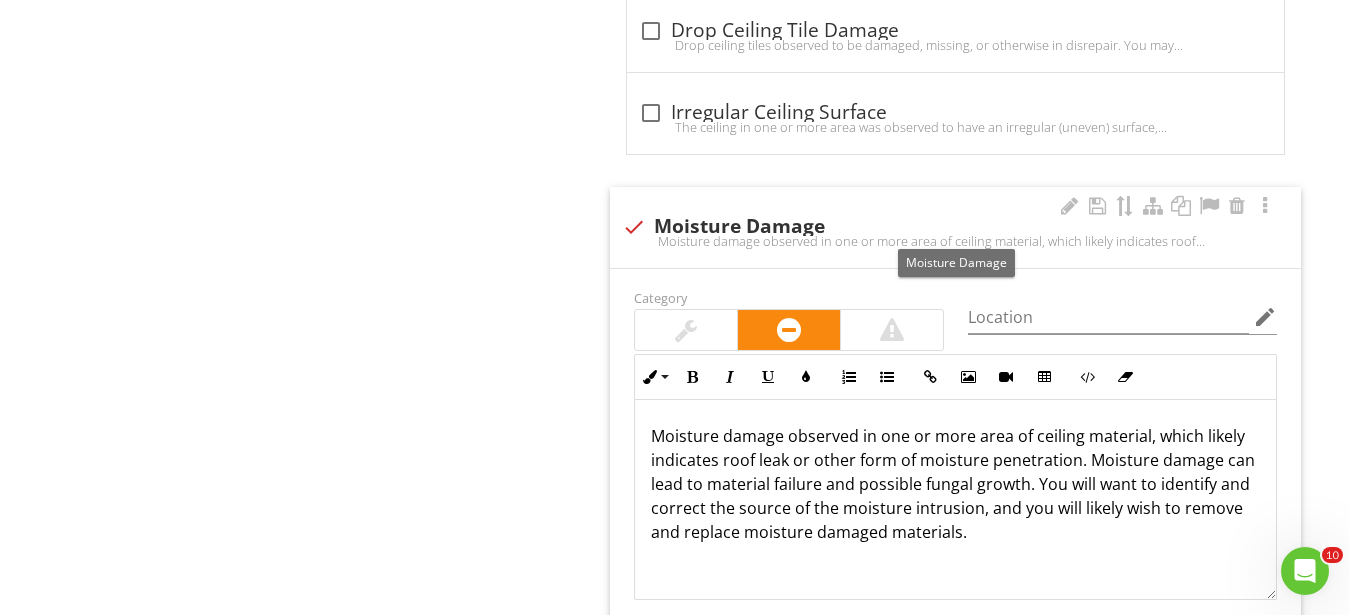 click at bounding box center (634, 227) 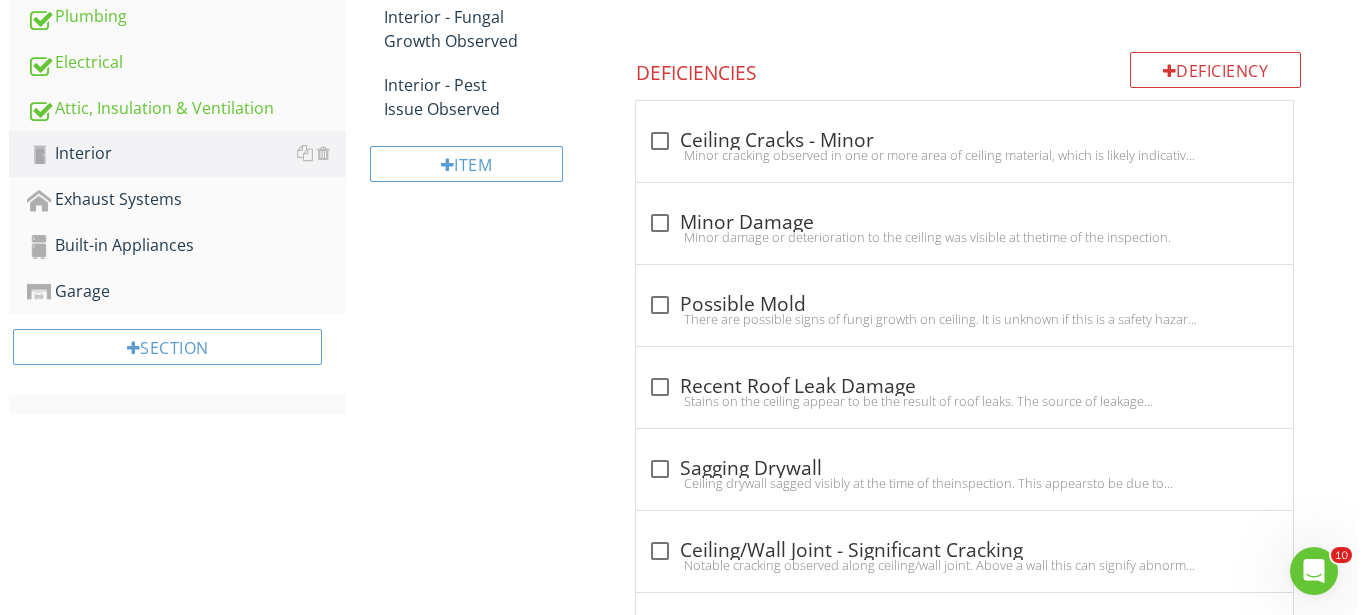 scroll, scrollTop: 865, scrollLeft: 0, axis: vertical 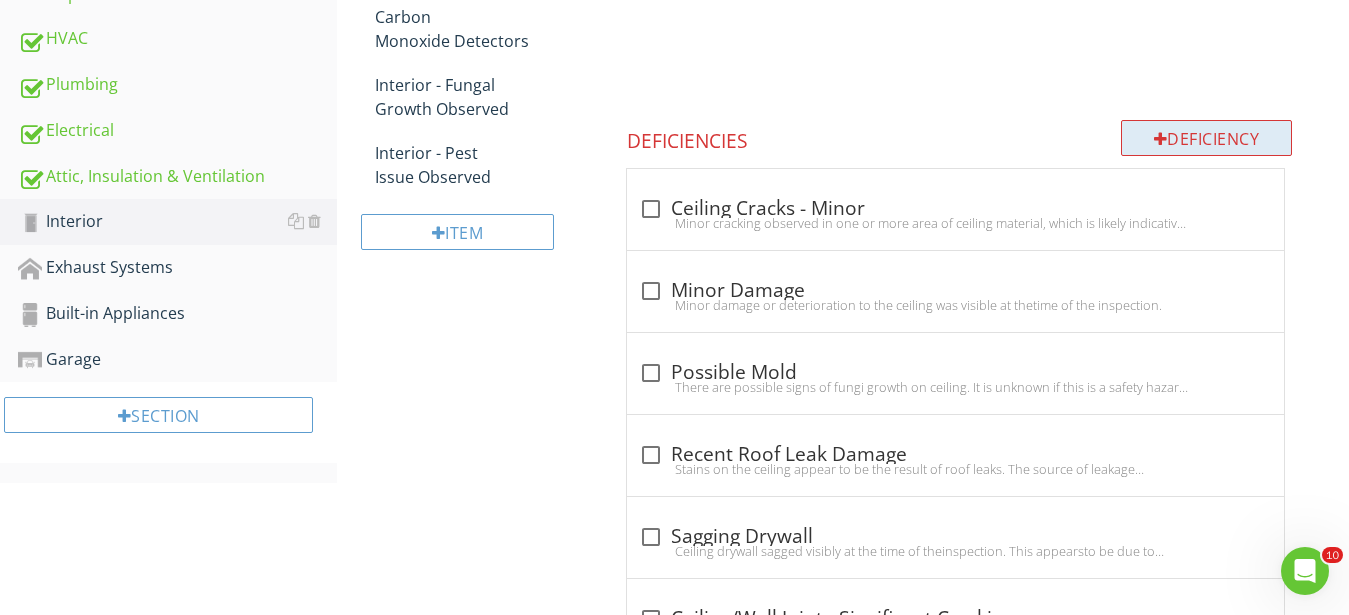 click on "Deficiency" at bounding box center [1207, 138] 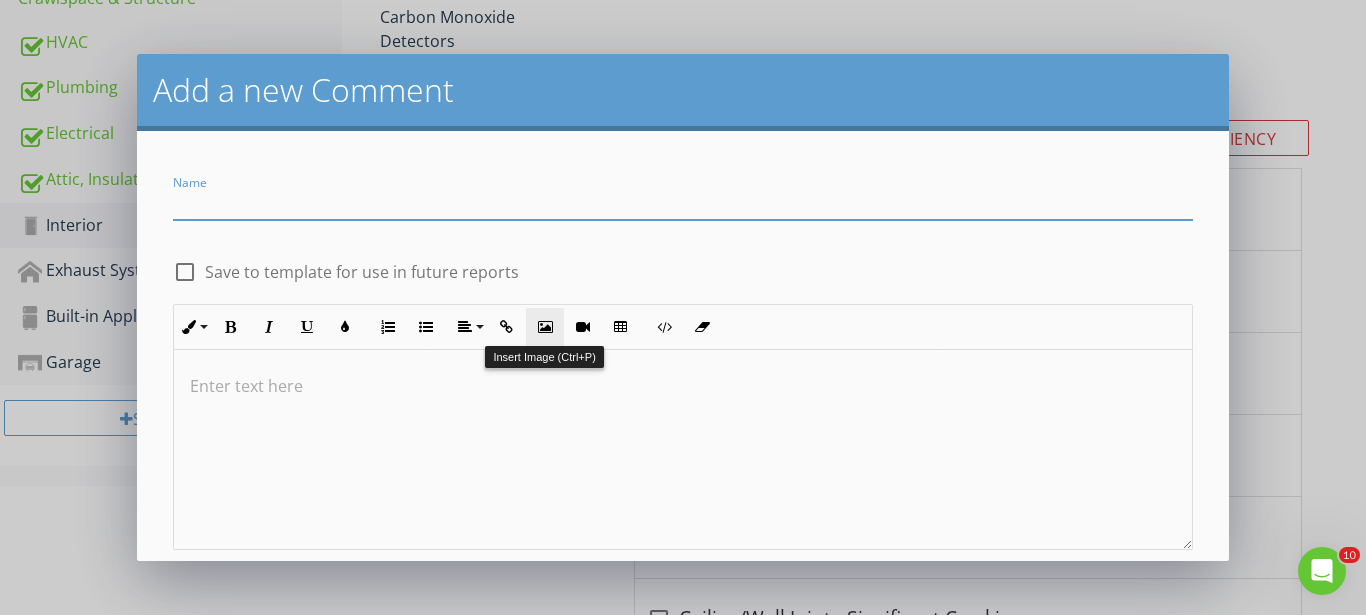 type on "M" 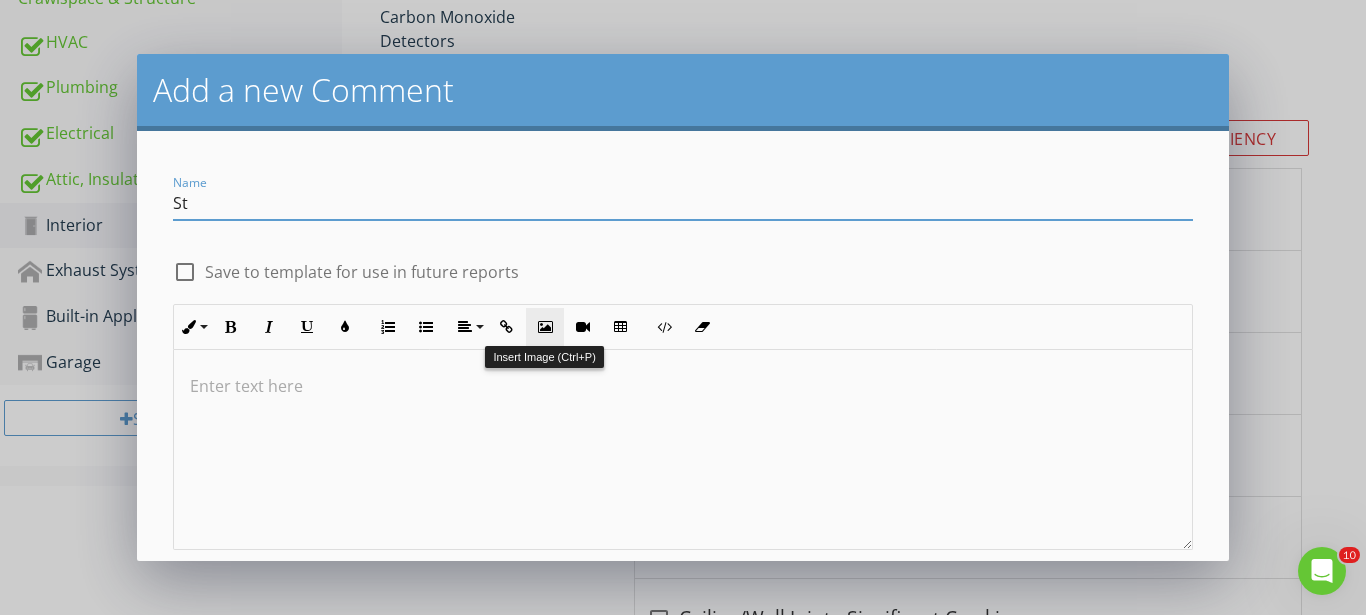 type on "S" 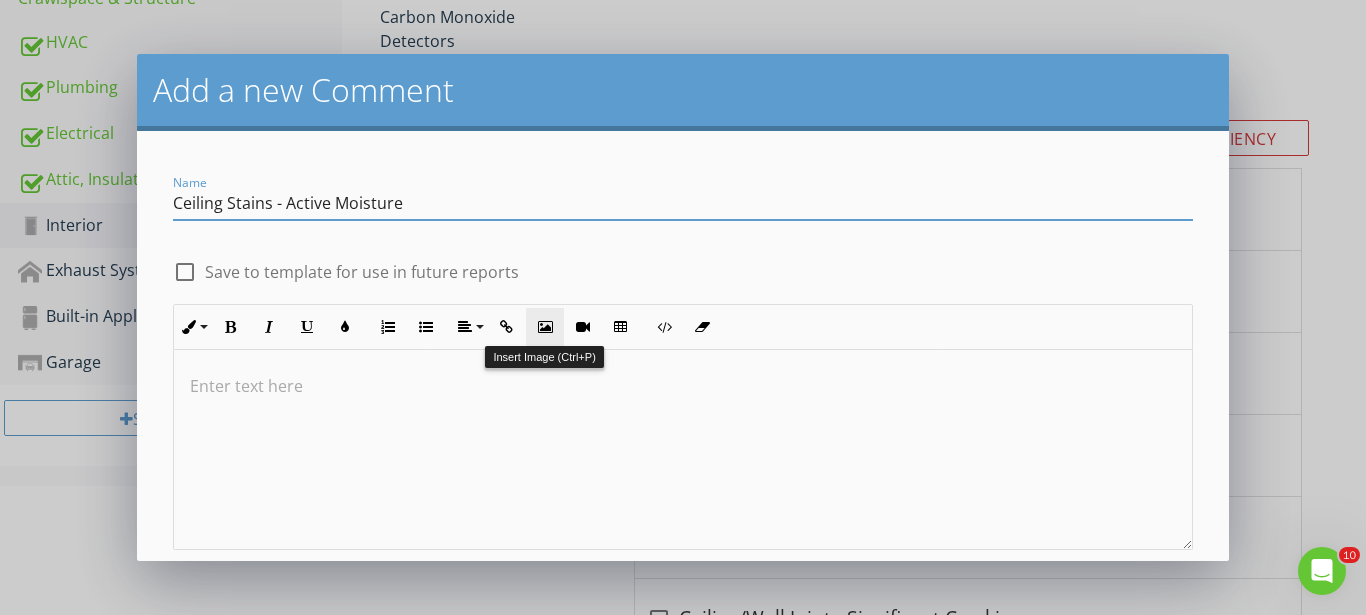 type on "Ceiling Stains - Active Moisture" 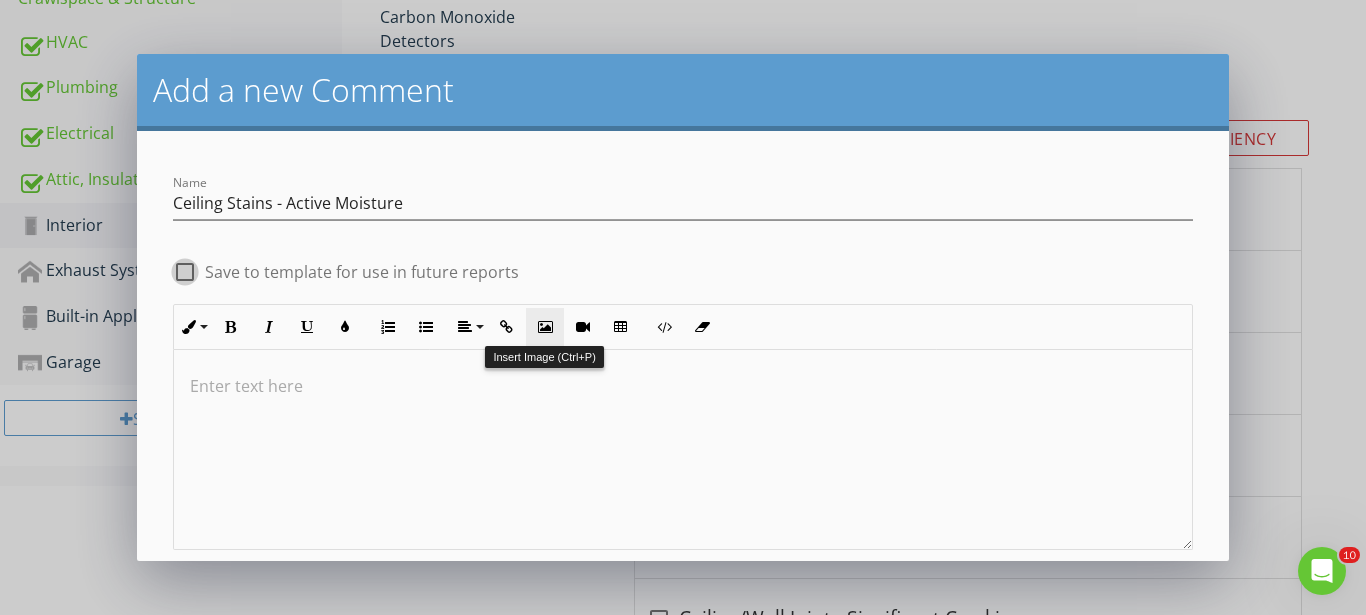 click at bounding box center (185, 280) 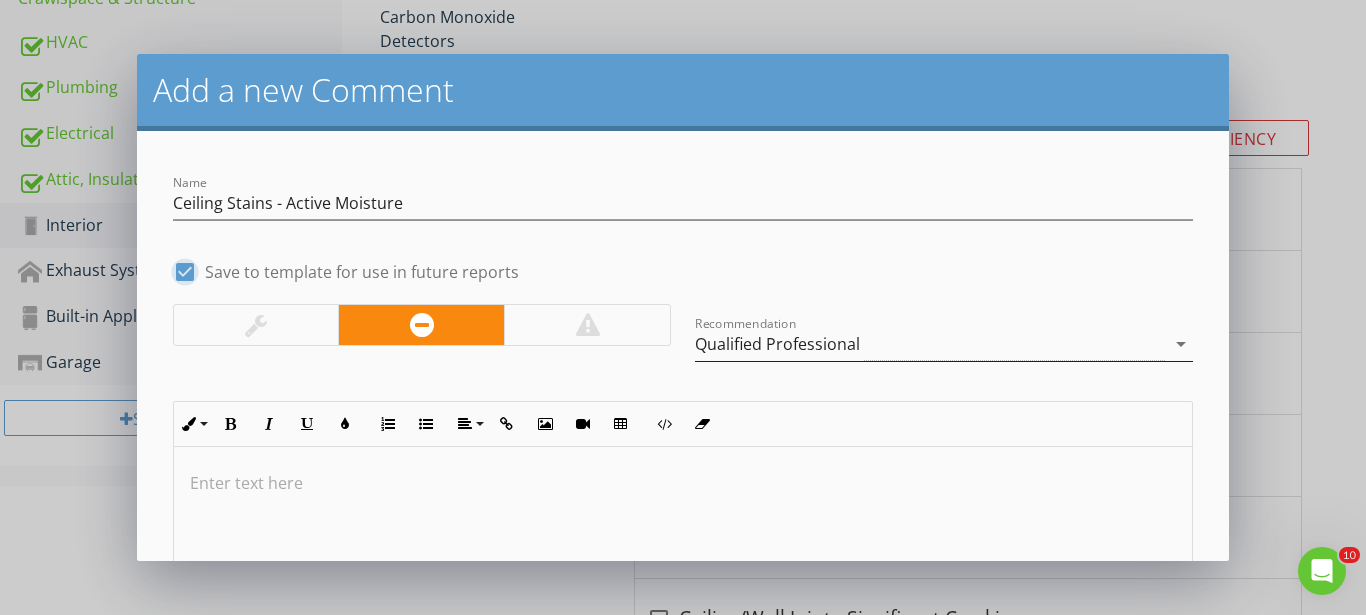 click on "Qualified Professional" at bounding box center [930, 344] 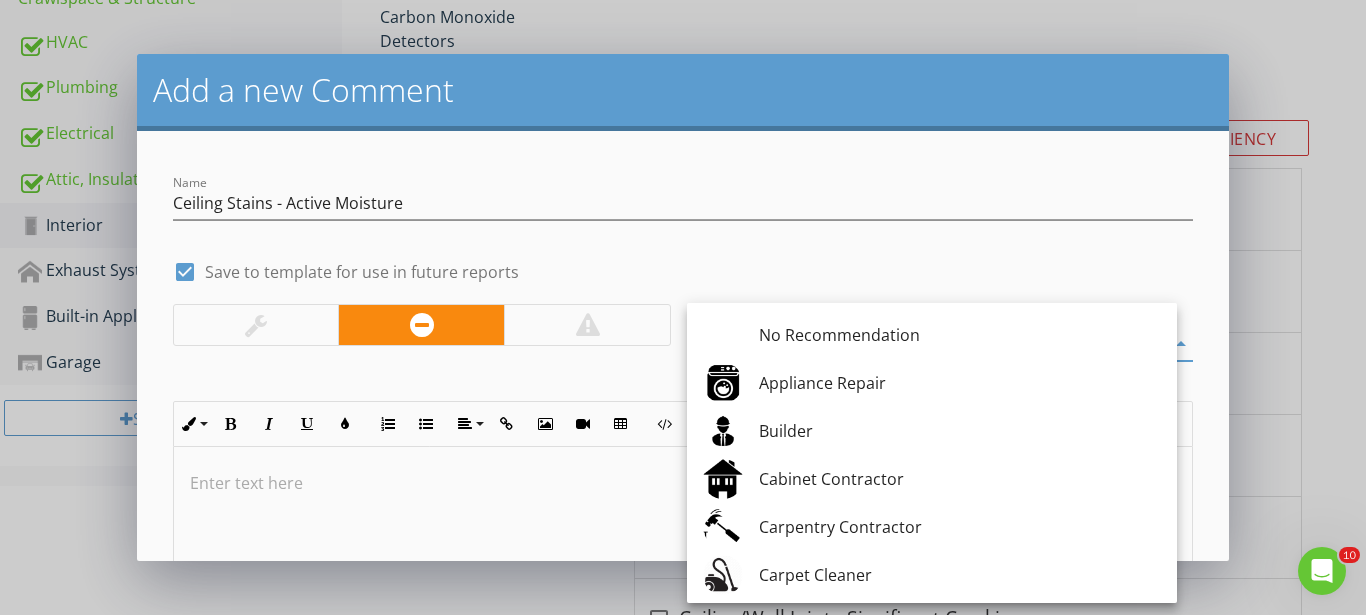 click on "No Recommendation" at bounding box center [932, 335] 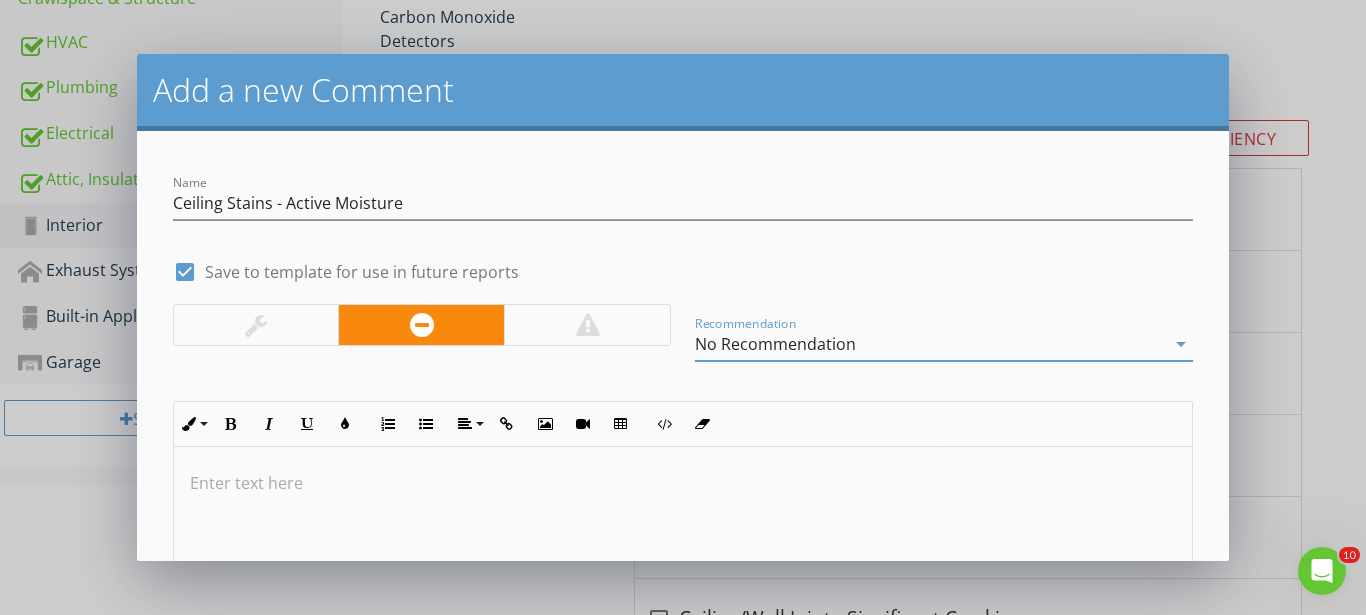click at bounding box center (683, 483) 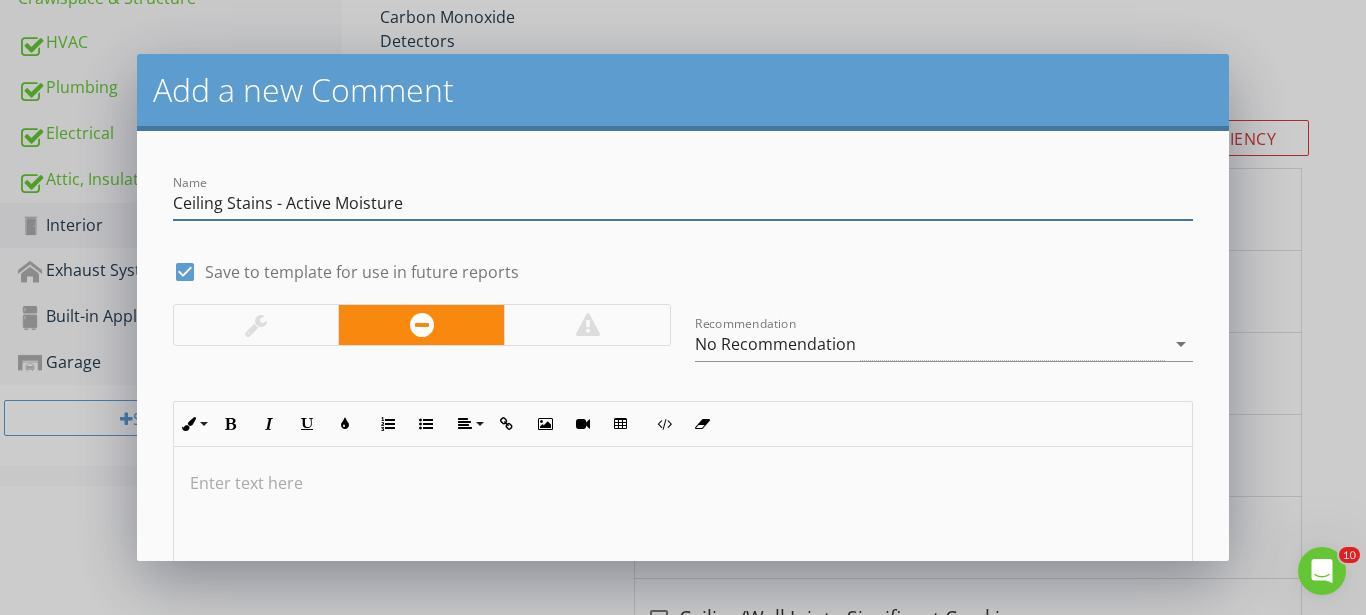 click on "Ceiling Stains - Active Moisture" at bounding box center (683, 203) 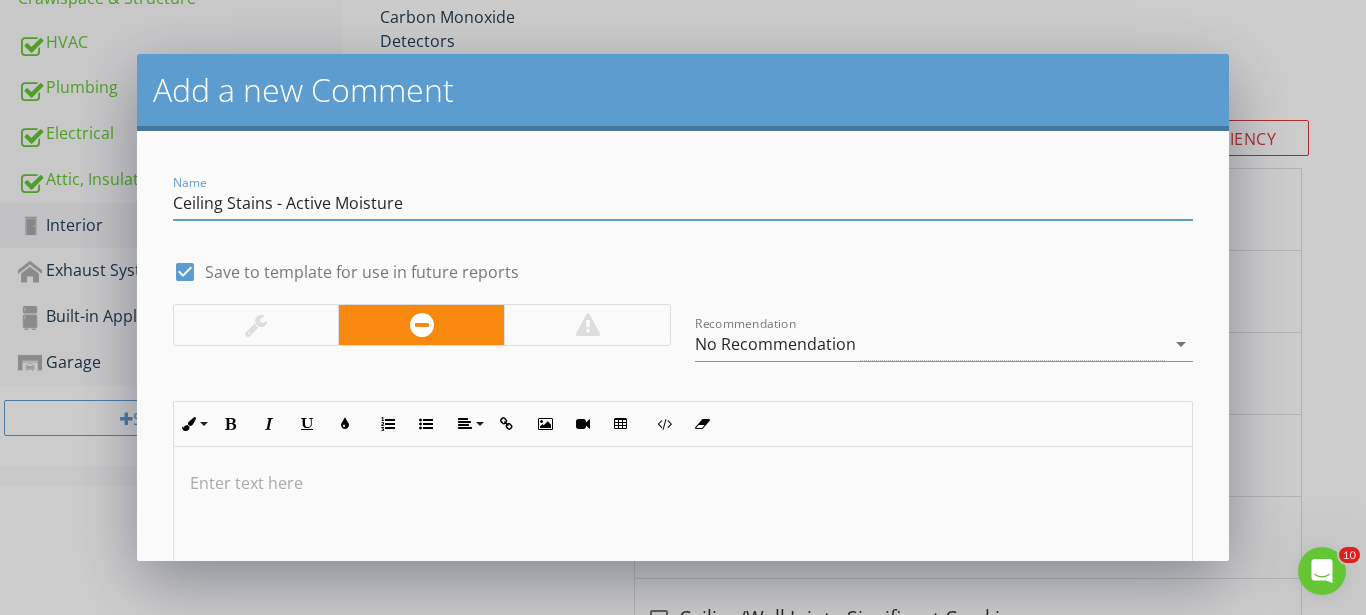 type on "Ceiling Stains - Active Moisture" 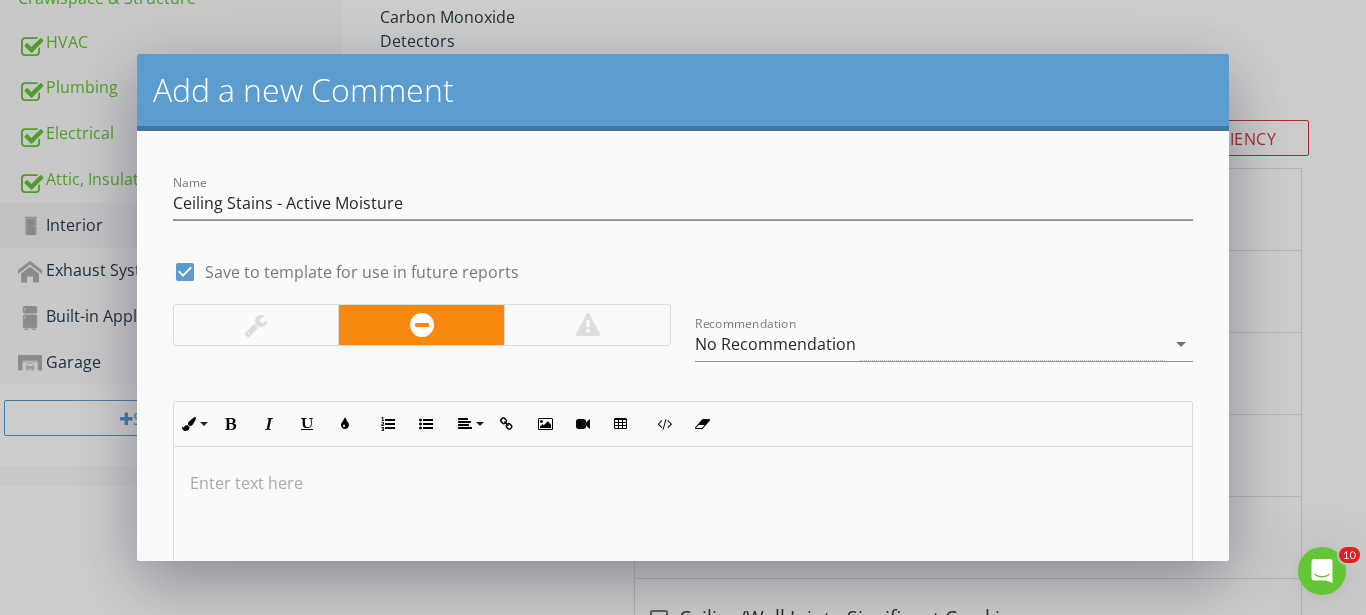click at bounding box center (683, 483) 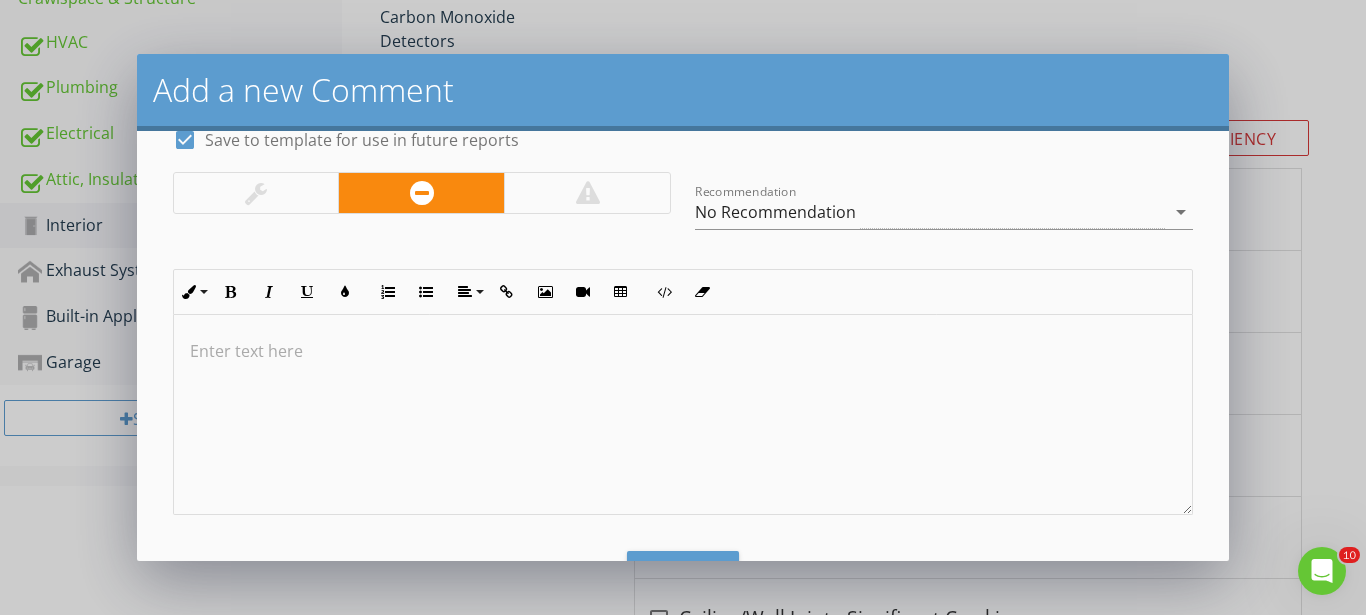 scroll, scrollTop: 0, scrollLeft: 0, axis: both 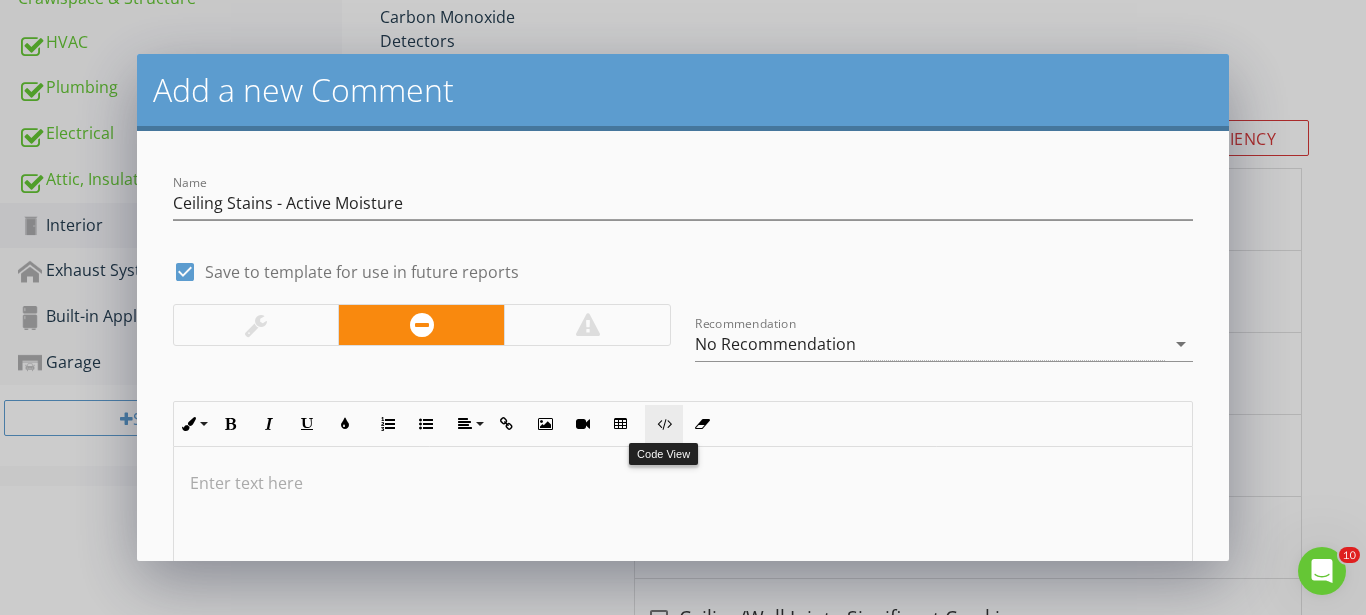type 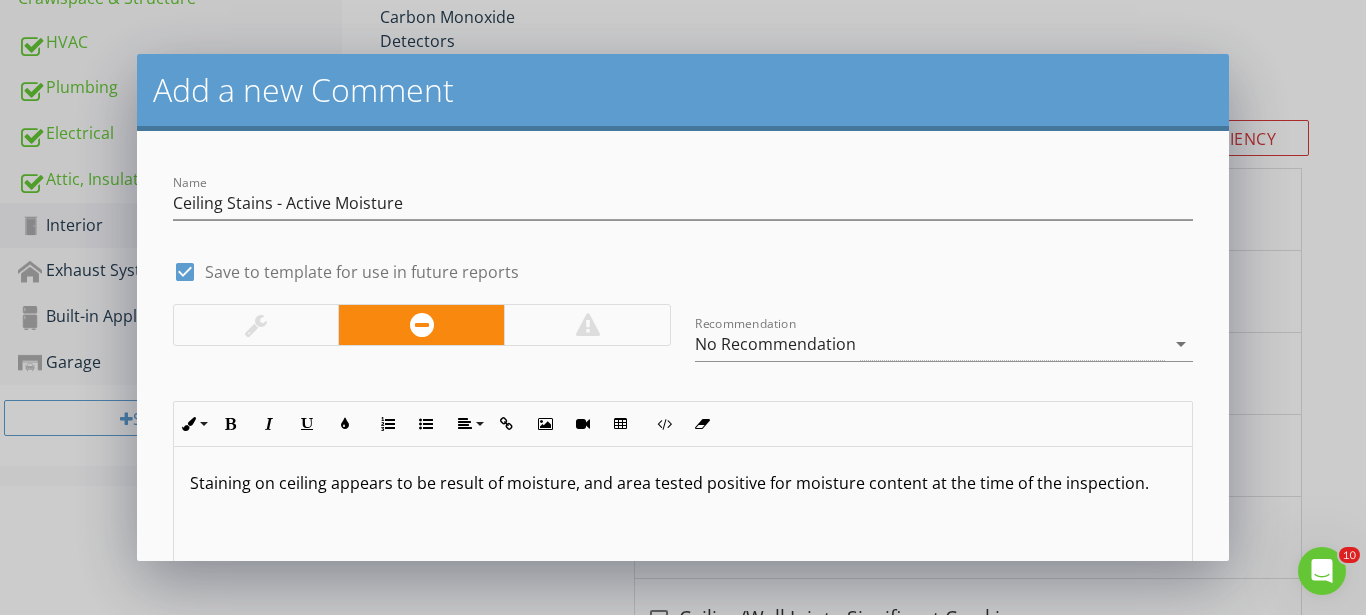click on "Staining on ceiling appears to be result of moisture, and area tested positive for moisture content at the time of the inspection." at bounding box center [683, 483] 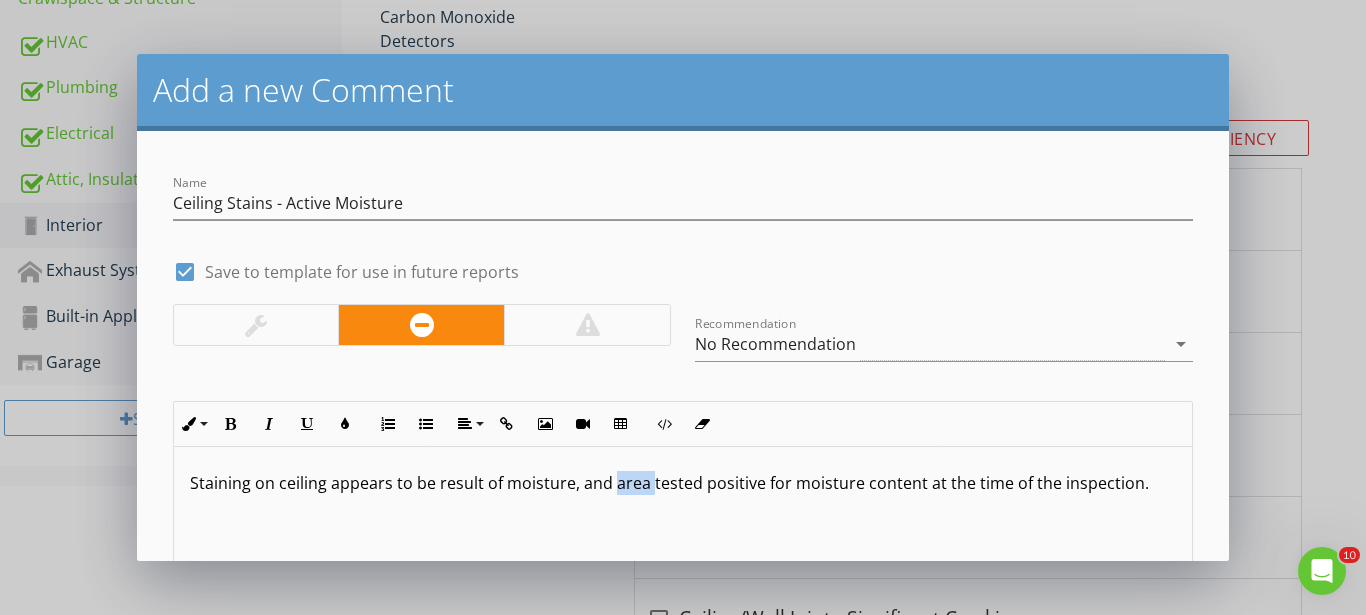 click on "Staining on ceiling appears to be result of moisture, and area tested positive for moisture content at the time of the inspection." at bounding box center (683, 483) 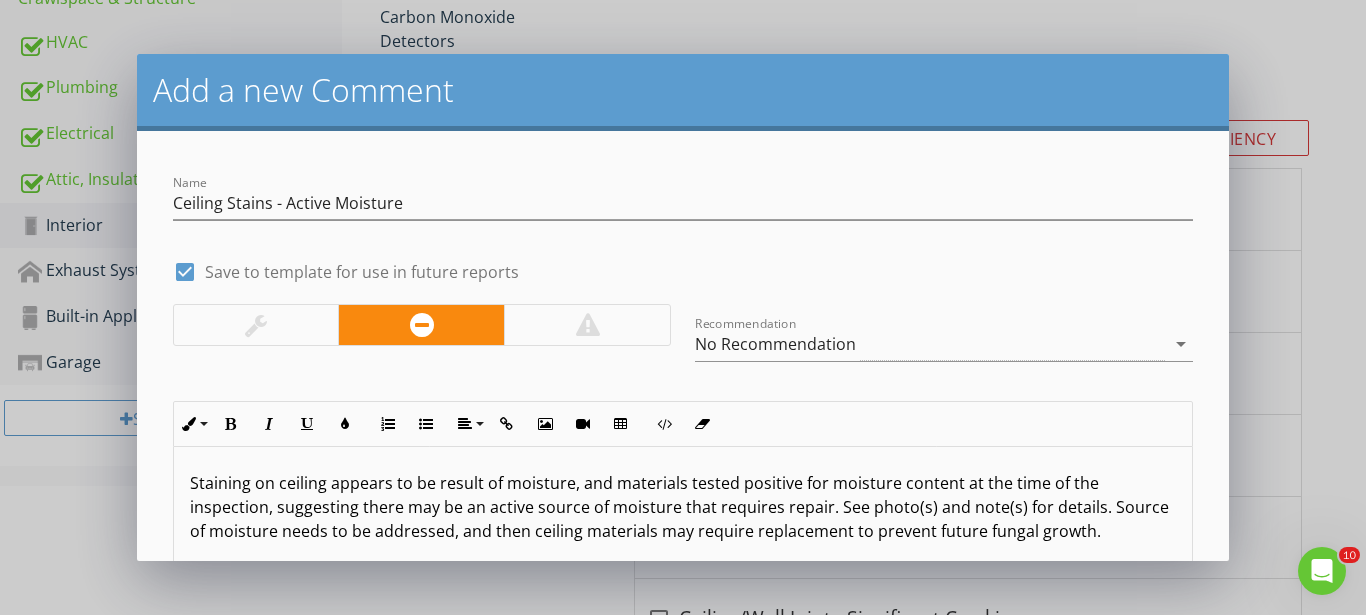 scroll, scrollTop: 5, scrollLeft: 0, axis: vertical 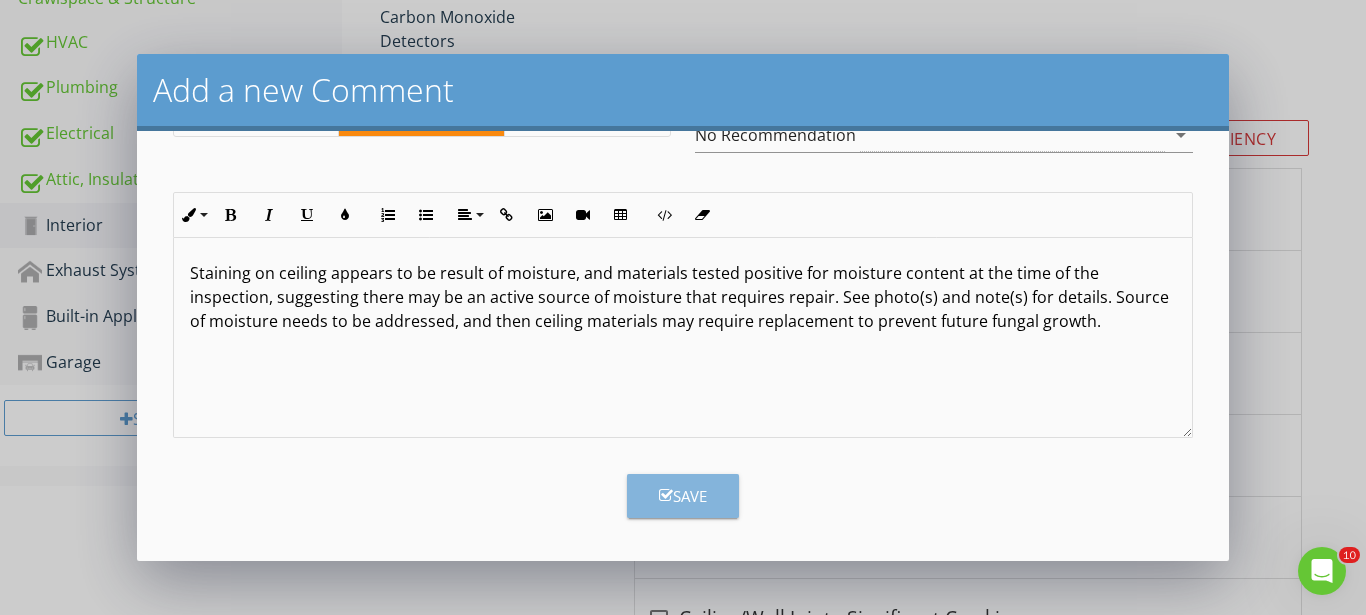 click on "Save" at bounding box center [683, 496] 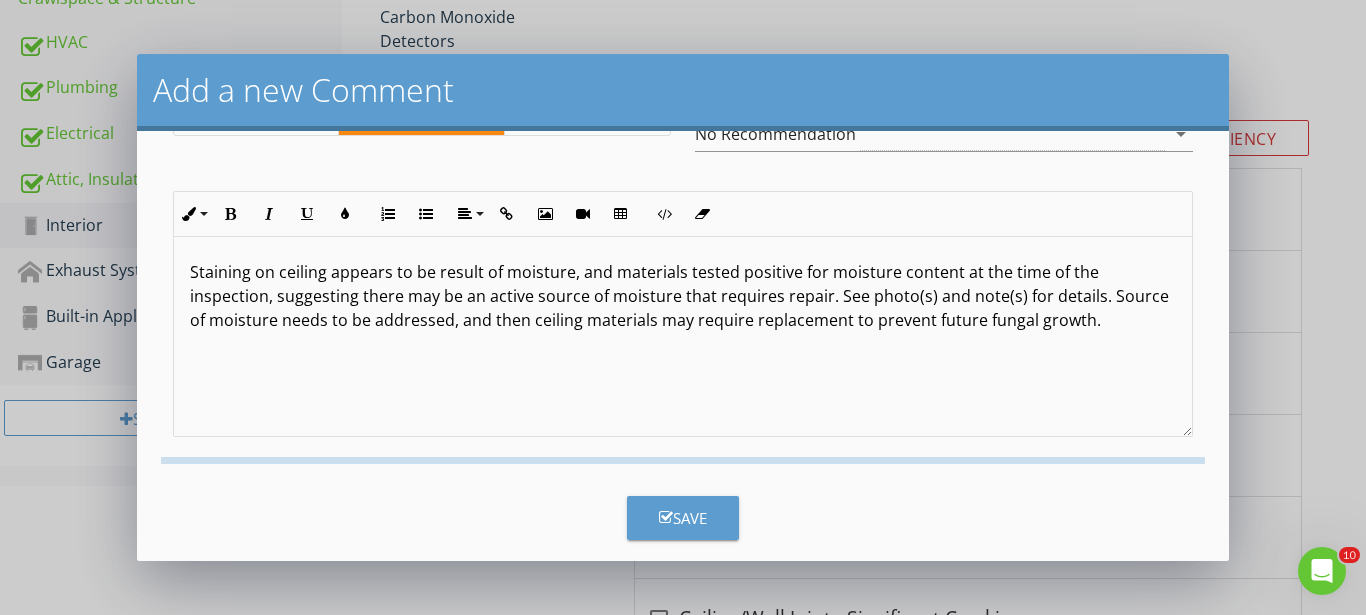 checkbox on "false" 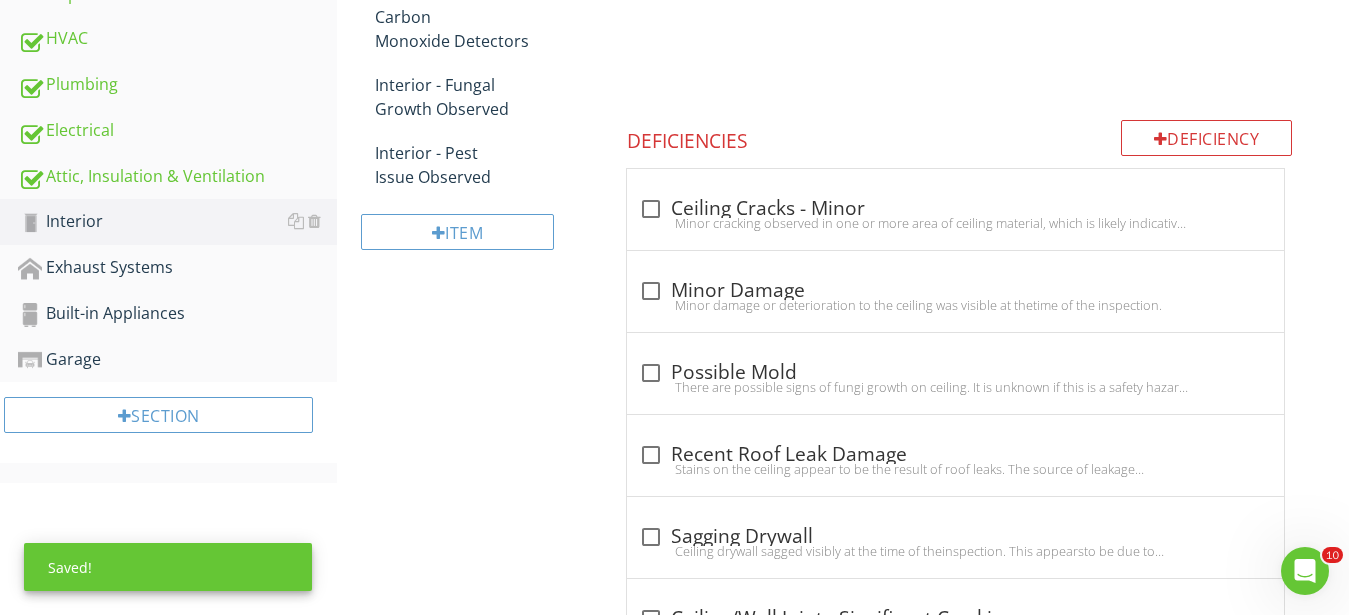 scroll, scrollTop: 11, scrollLeft: 0, axis: vertical 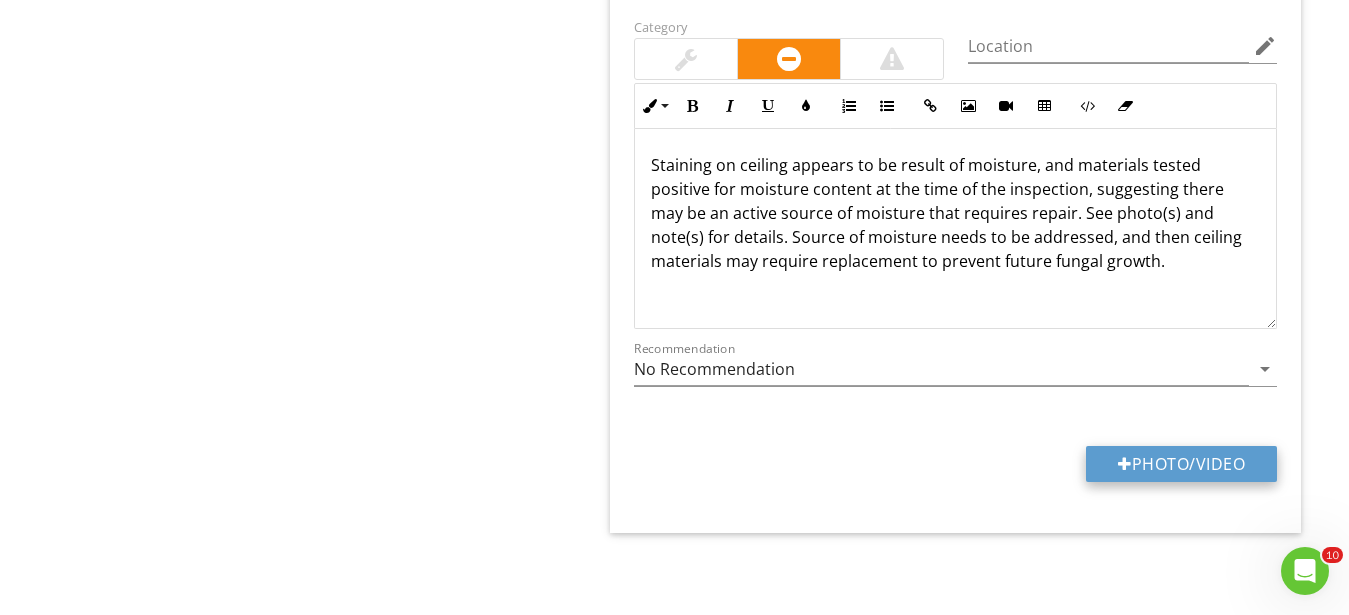 click on "Photo/Video" at bounding box center [1181, 464] 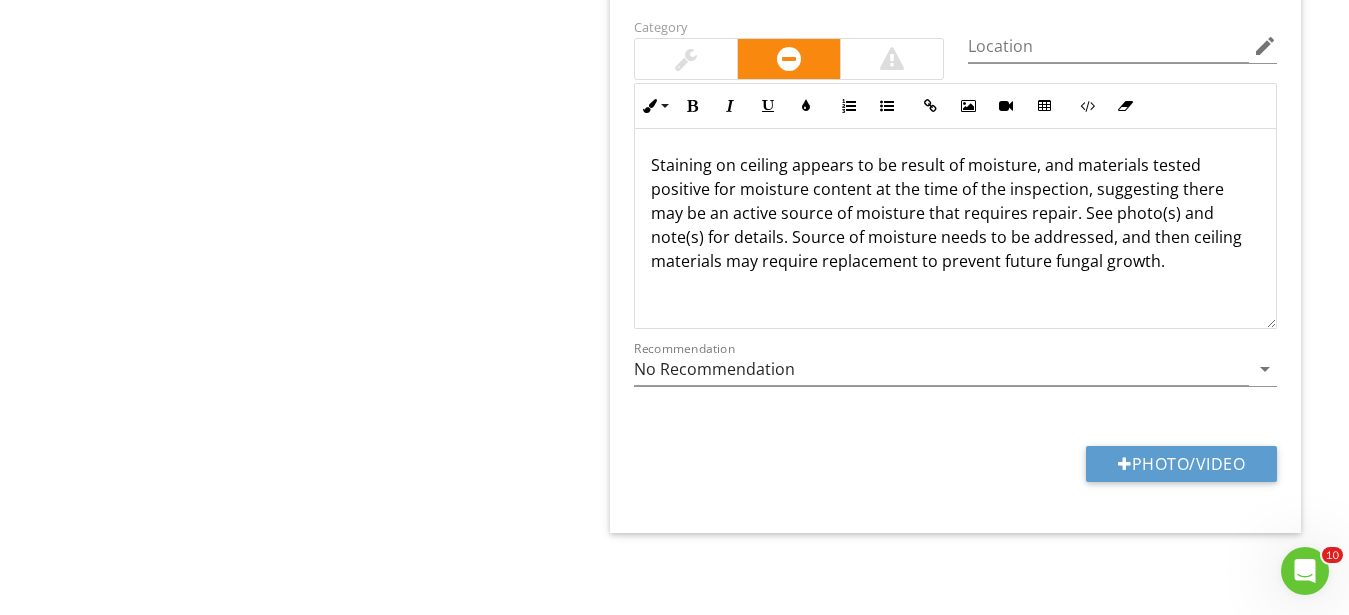 type on "C:\fakepath\IMG_0418.JPG" 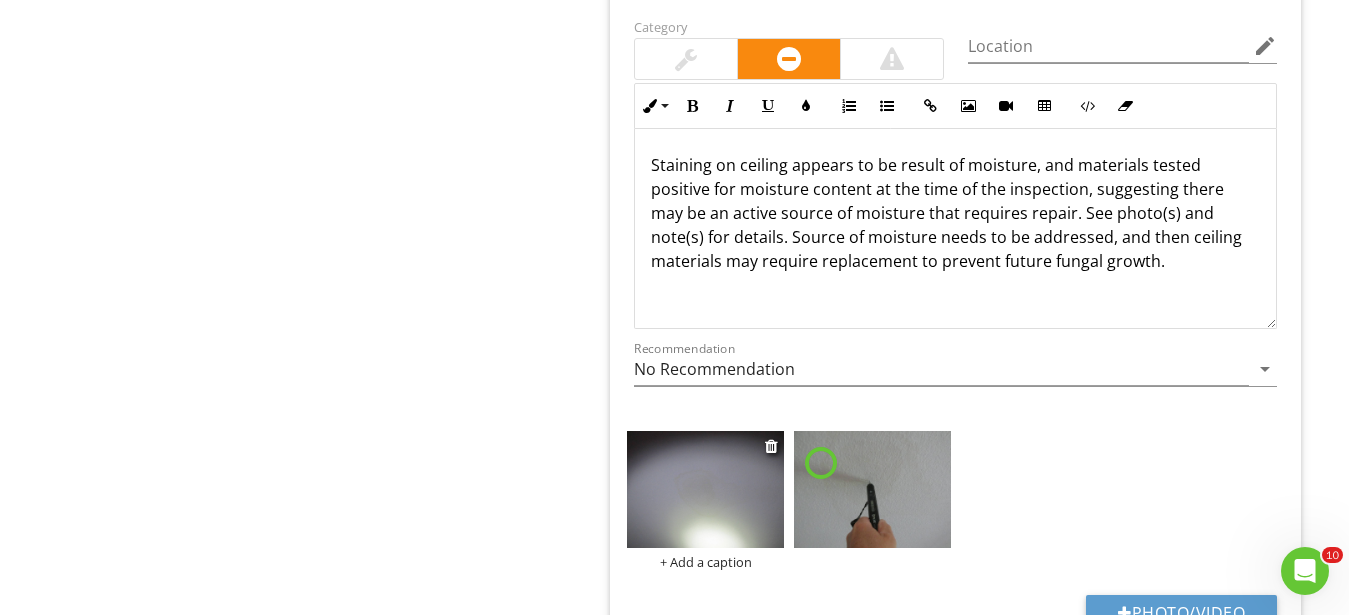 click at bounding box center (705, 490) 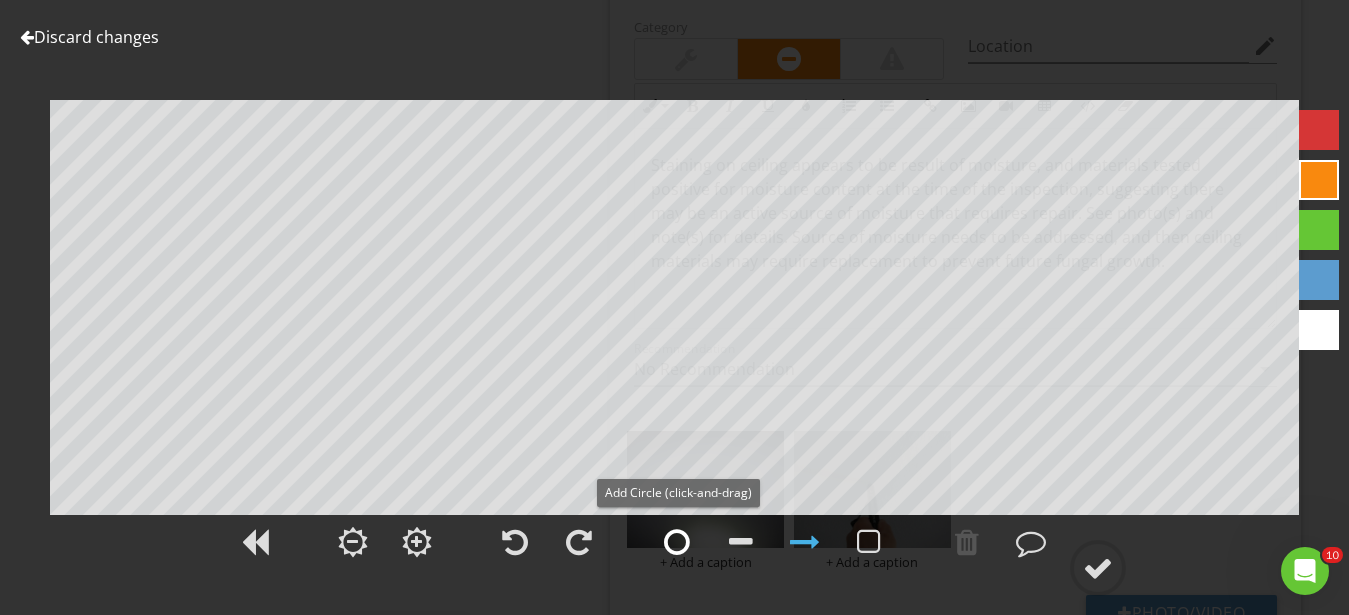 click at bounding box center [677, 542] 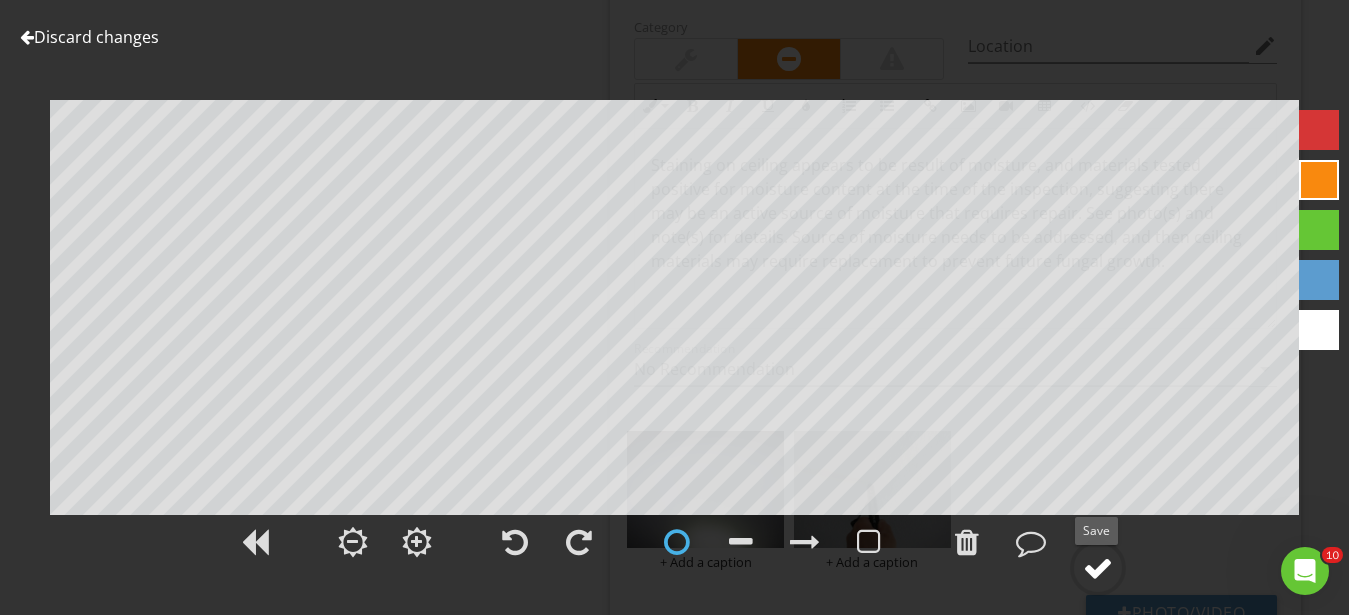 click at bounding box center [1098, 568] 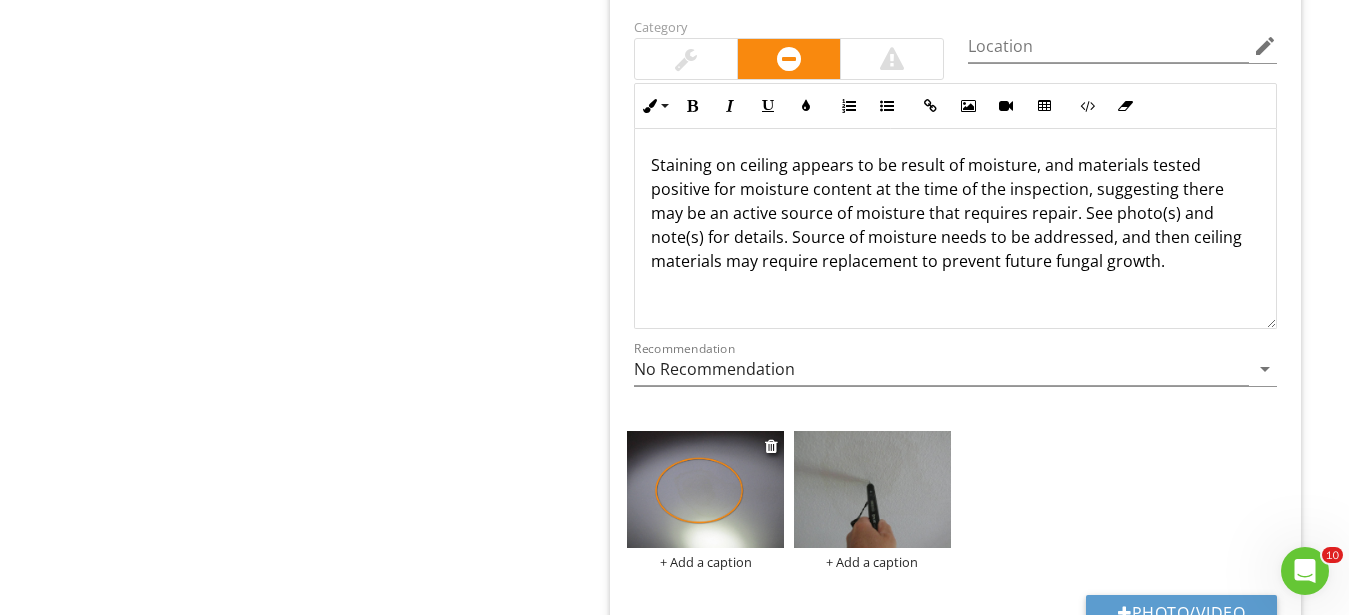 click on "+ Add a caption" at bounding box center [705, 562] 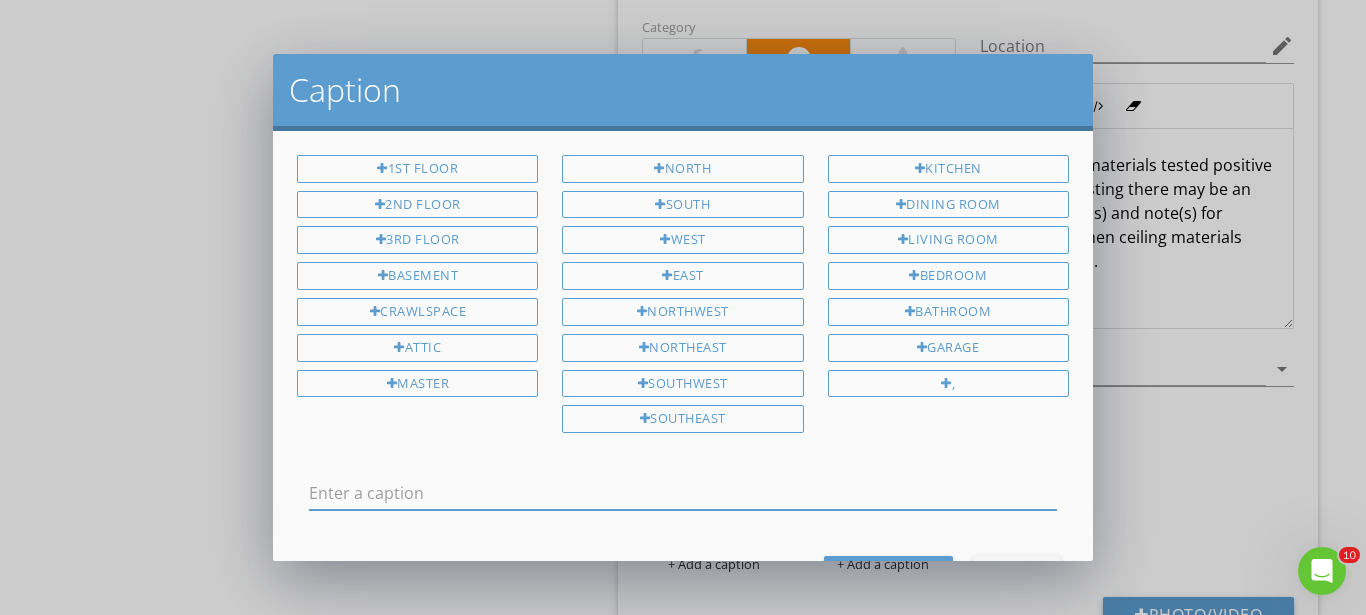 click at bounding box center [683, 493] 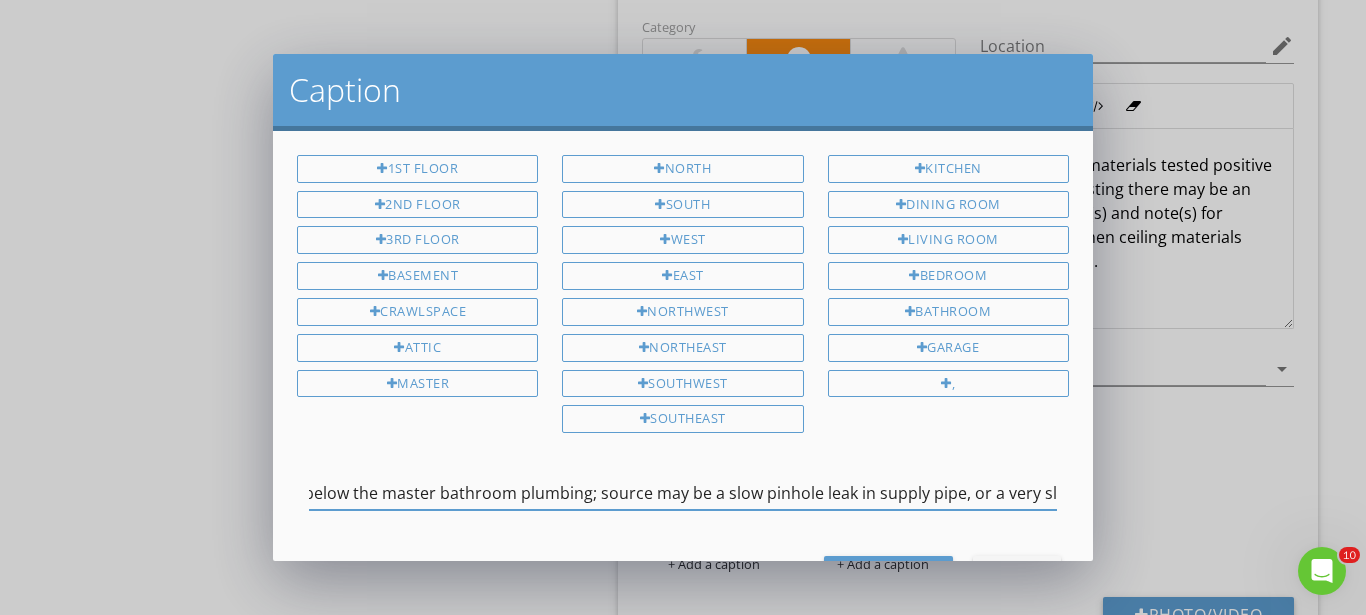 scroll, scrollTop: 0, scrollLeft: 644, axis: horizontal 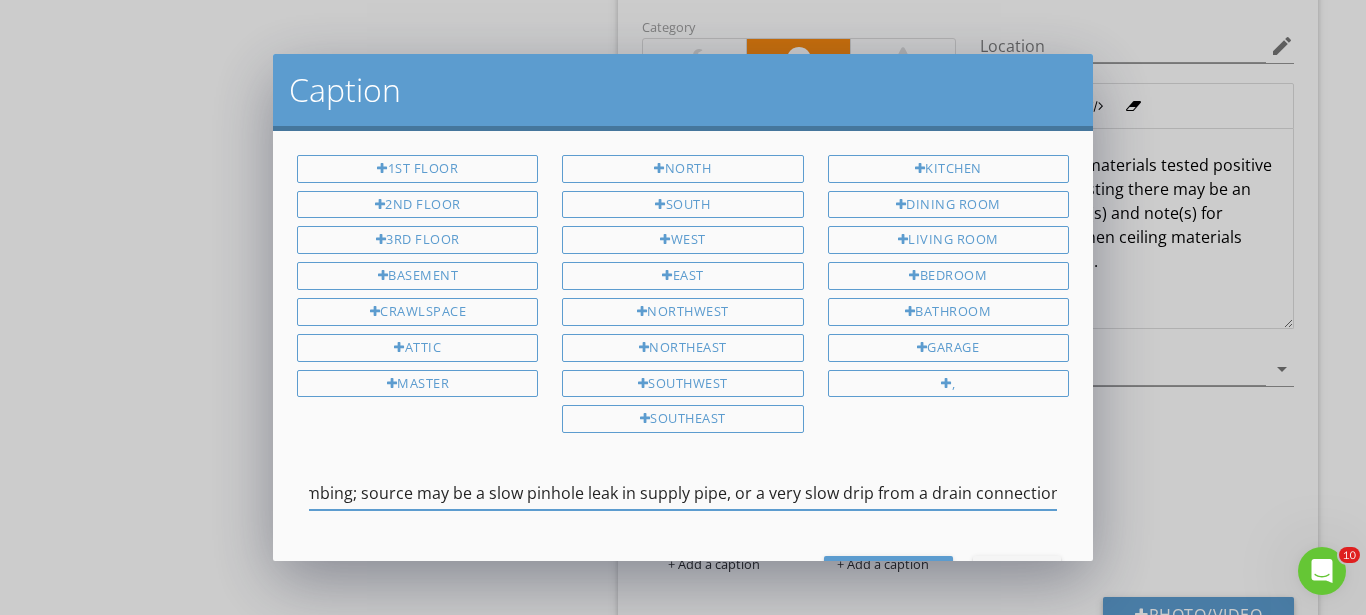 type on "Relatively small area of light staining on ceiling in garage; This area appears to be below the master bathroom plumbing; source may be a slow pinhole leak in supply pipe, or a very slow drip from a drain connection" 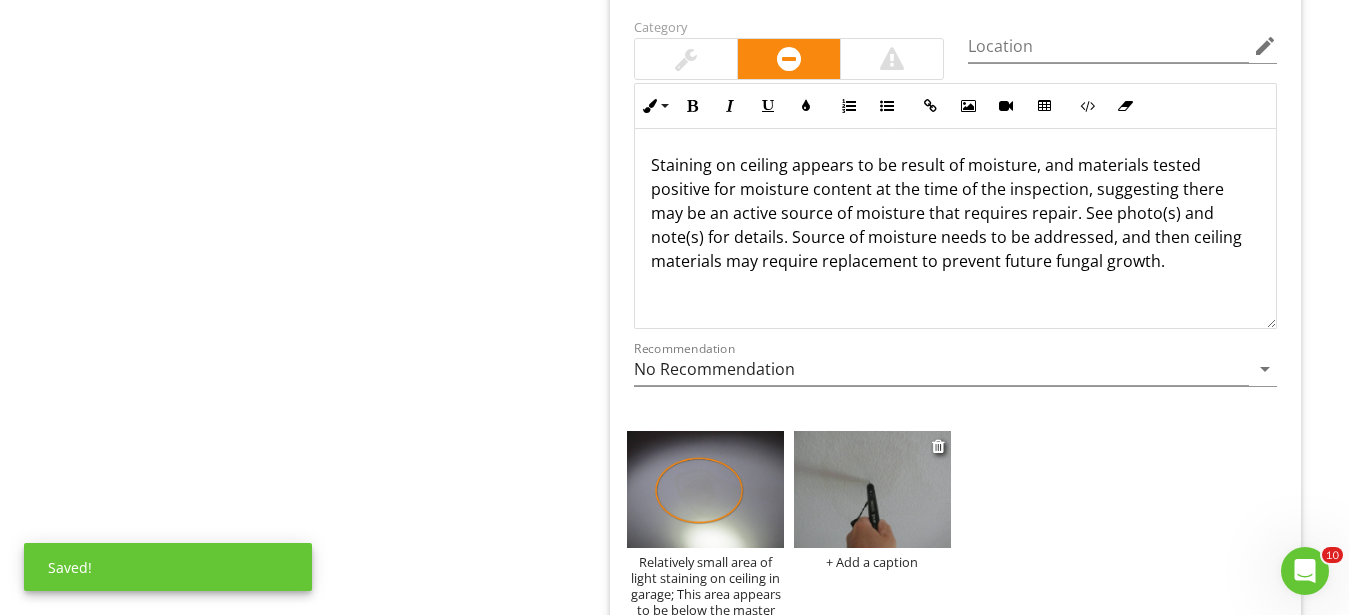 click on "+ Add a caption" at bounding box center (872, 562) 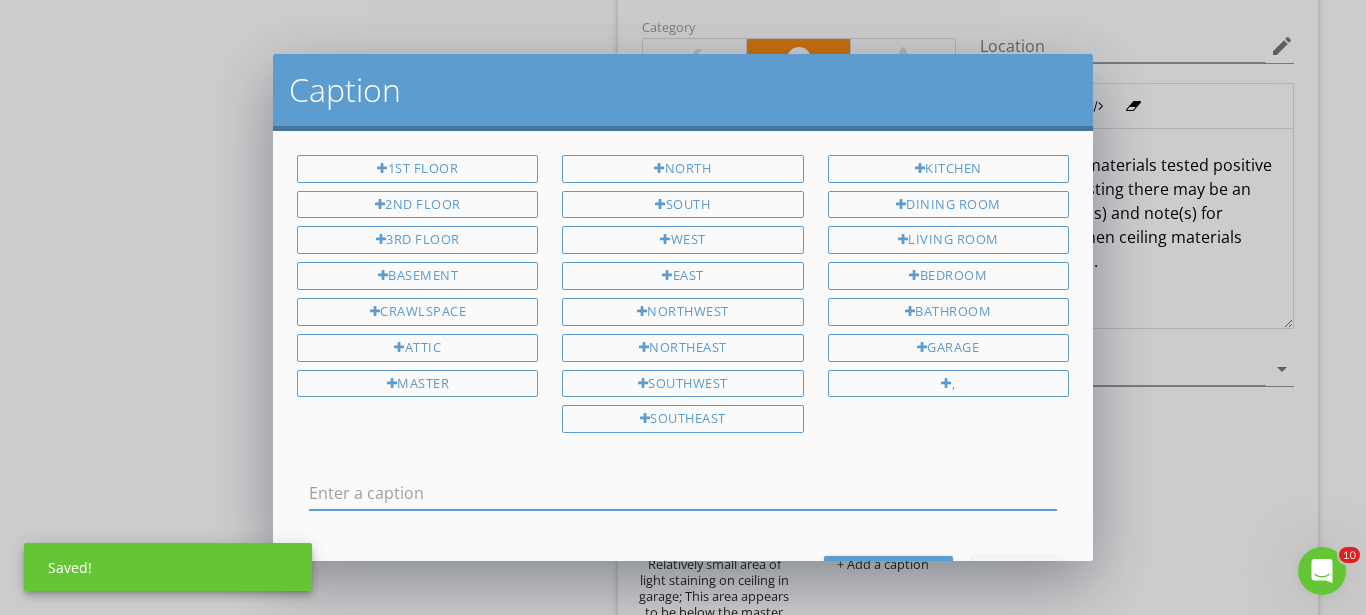 click at bounding box center [683, 493] 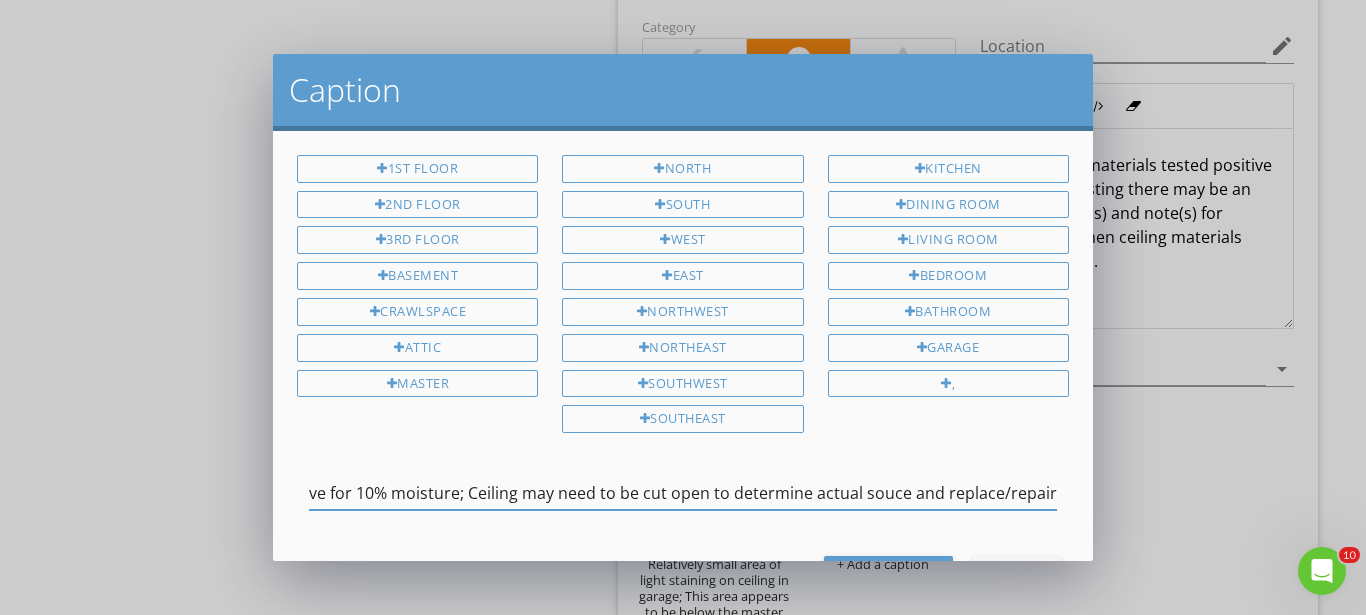 scroll, scrollTop: 0, scrollLeft: 138, axis: horizontal 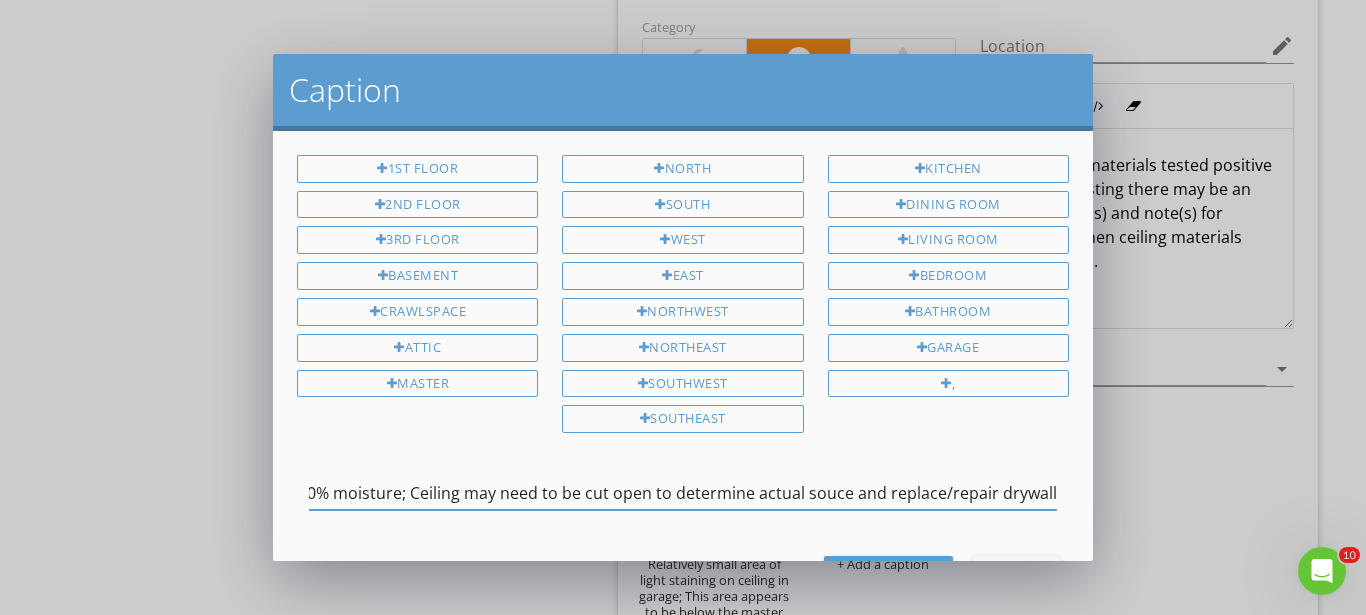 type on "Area tested postive for 10% moisture; Ceiling may need to be cut open to determine actual souce and replace/repair drywall" 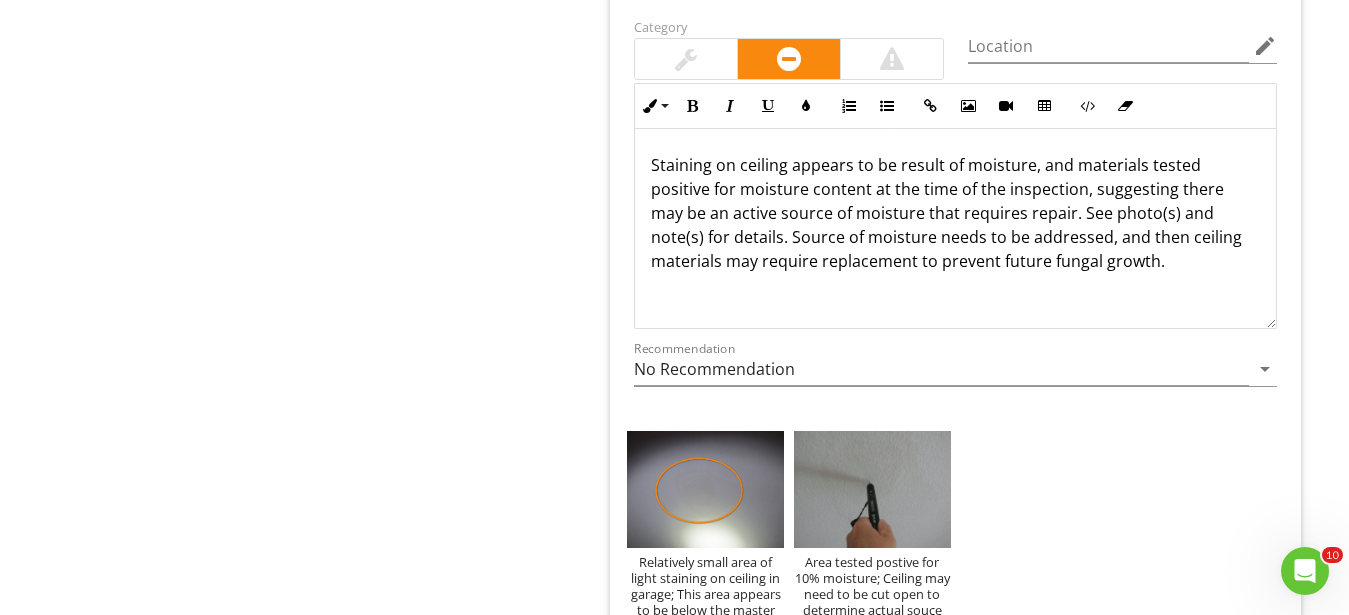 scroll, scrollTop: 0, scrollLeft: 191, axis: horizontal 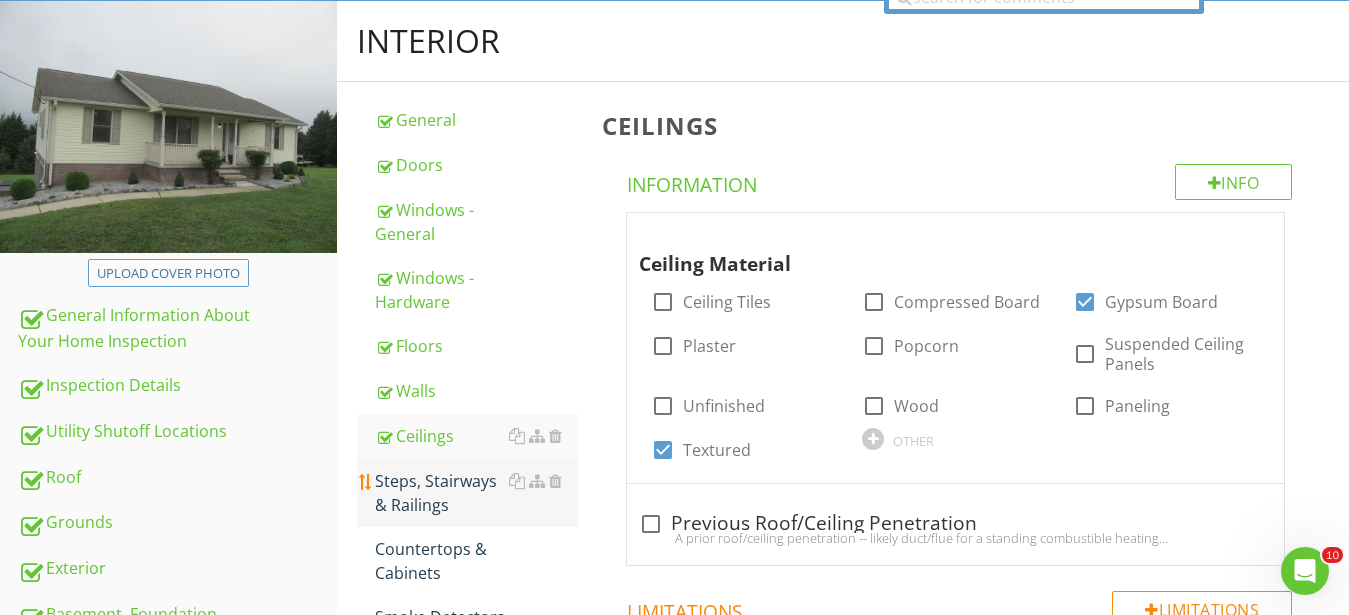 click on "Steps, Stairways & Railings" at bounding box center [476, 493] 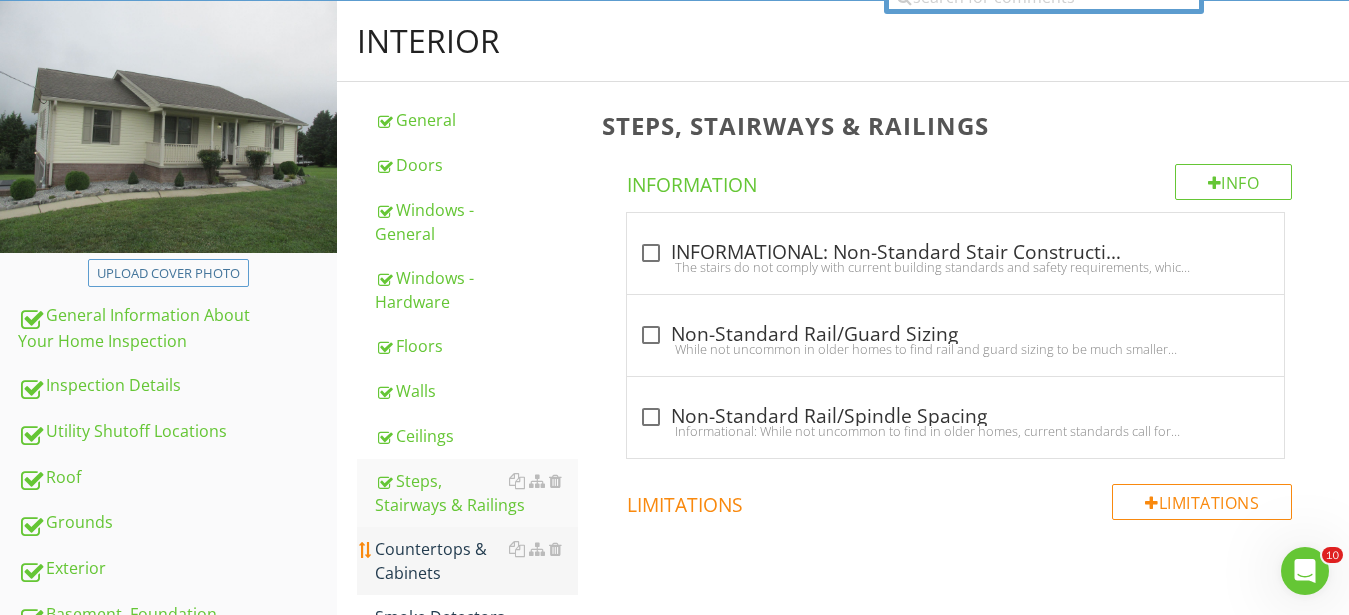click on "Countertops & Cabinets" at bounding box center [476, 561] 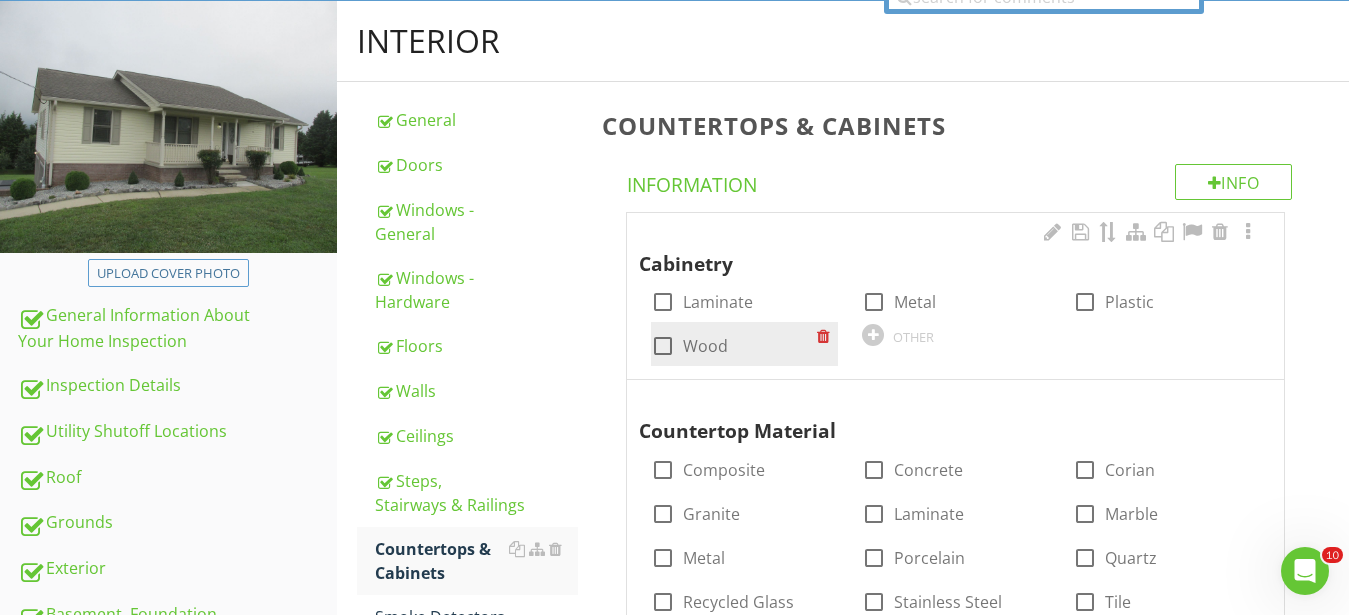 click at bounding box center (663, 346) 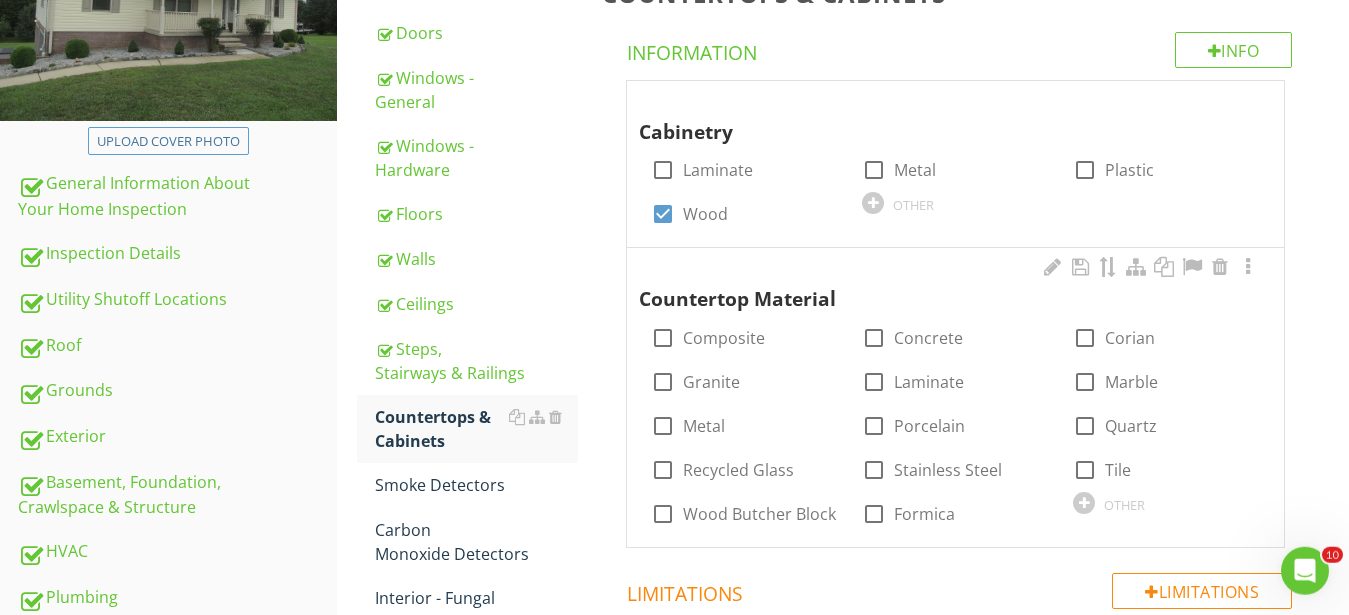 scroll, scrollTop: 424, scrollLeft: 0, axis: vertical 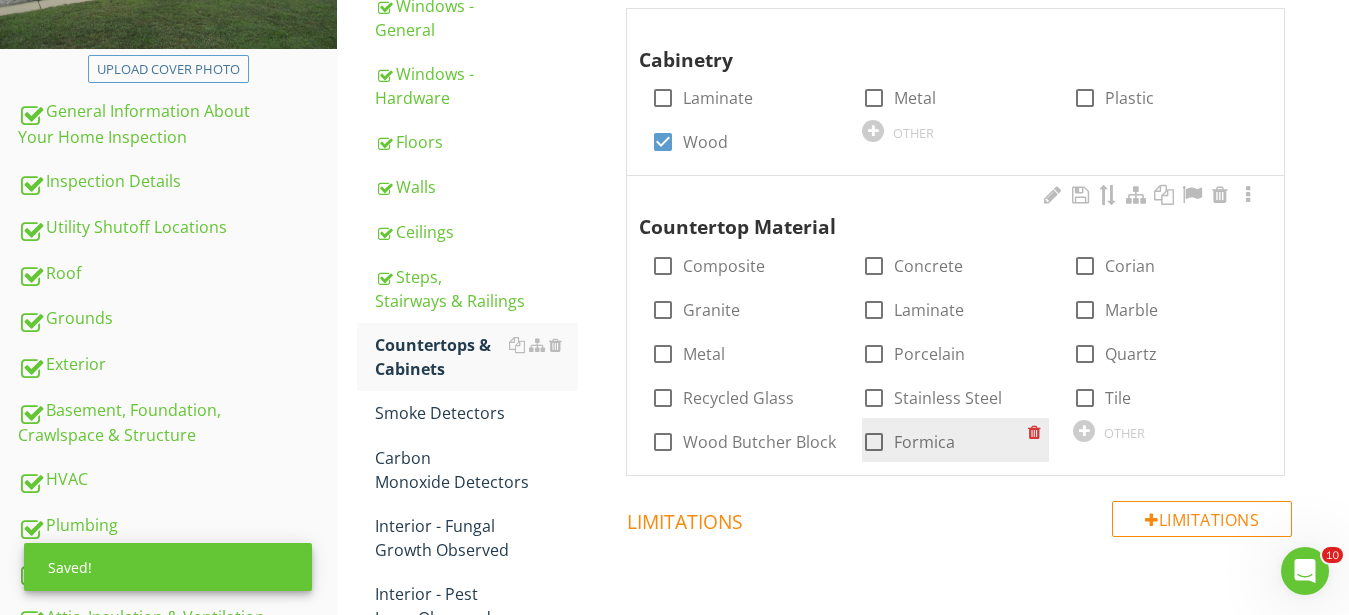 click at bounding box center (874, 442) 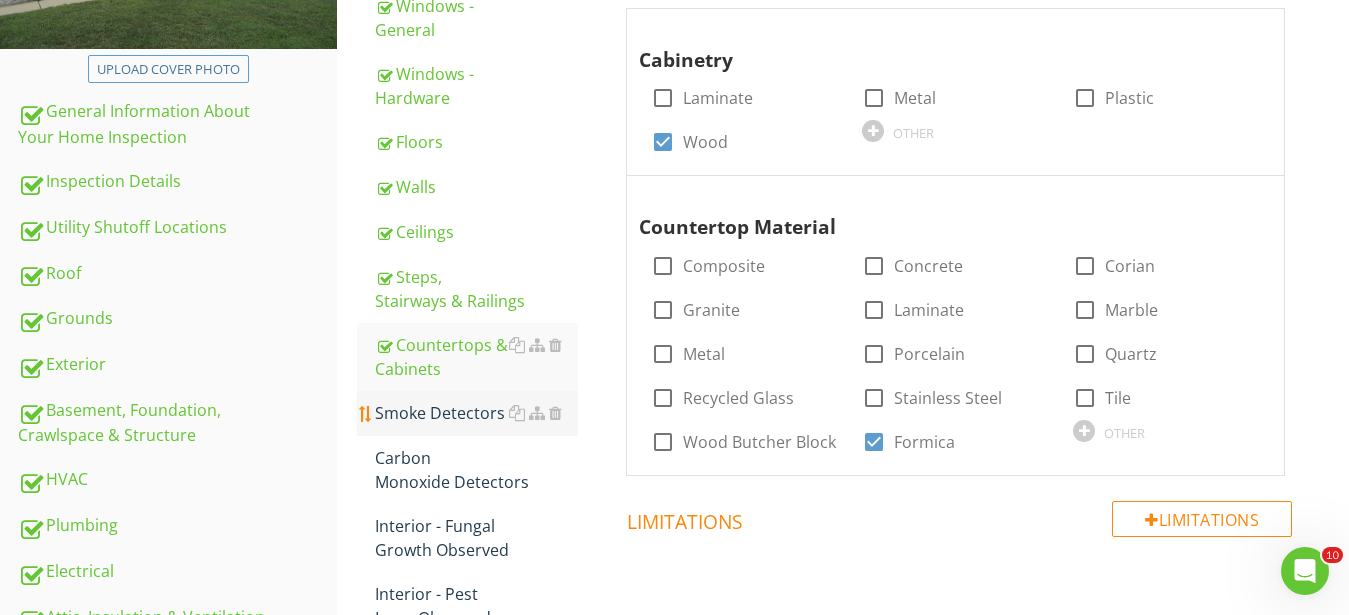click on "Smoke Detectors" at bounding box center [476, 413] 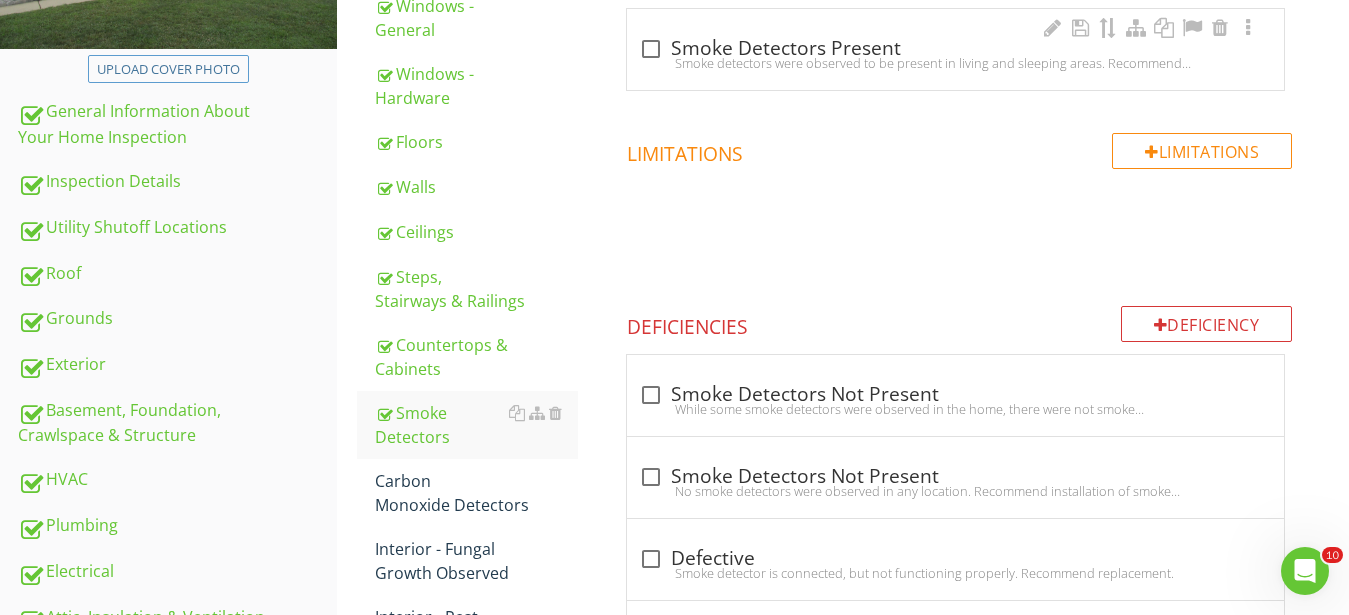 click on "Smoke detectors were observed to be present in living and sleeping areas. Recommend replacing batteries and testing all detectors upon occupying the home." at bounding box center (955, 63) 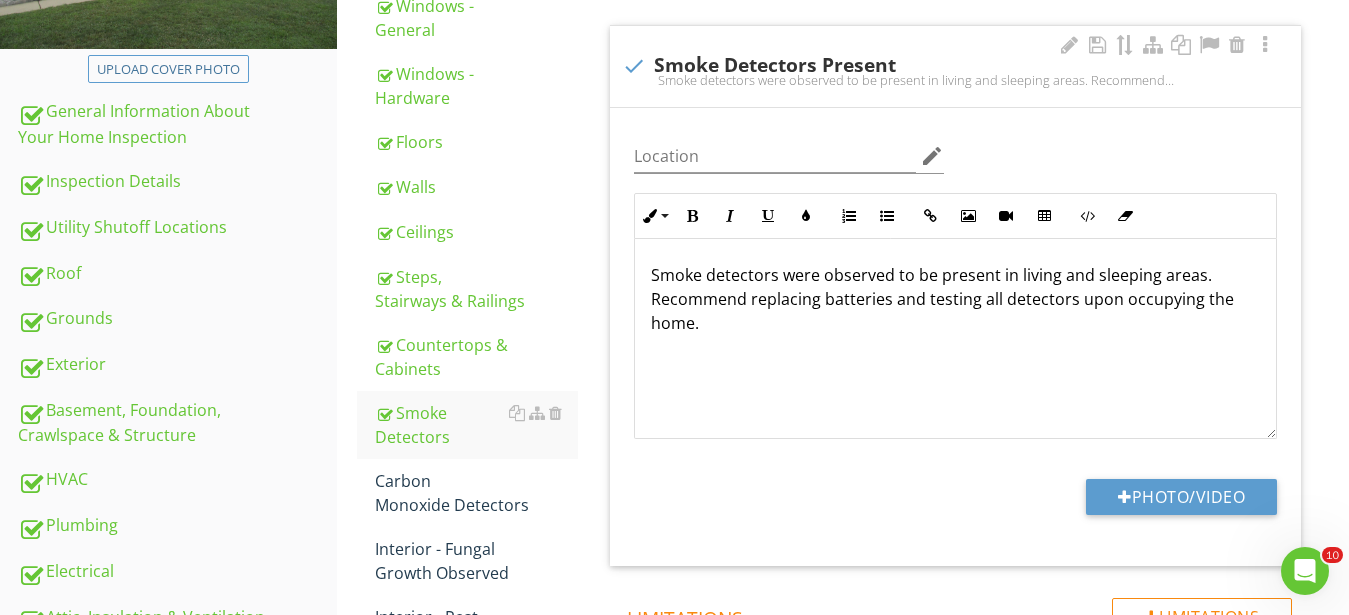 checkbox on "true" 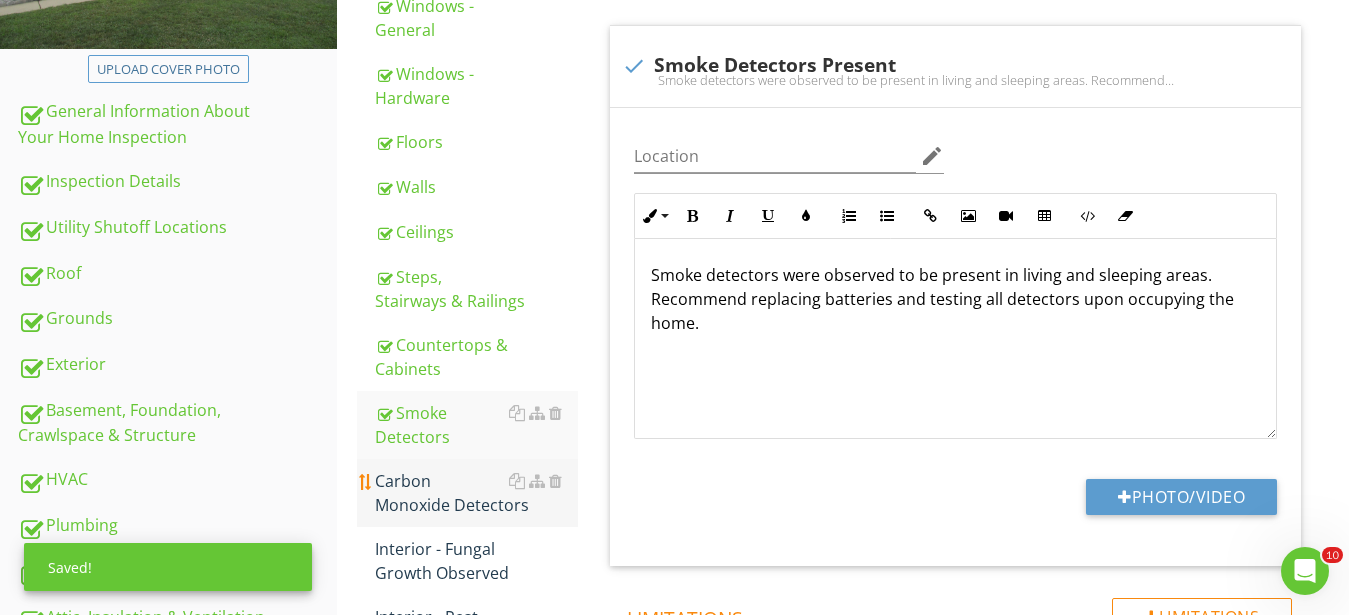 click on "Carbon Monoxide Detectors" at bounding box center (476, 493) 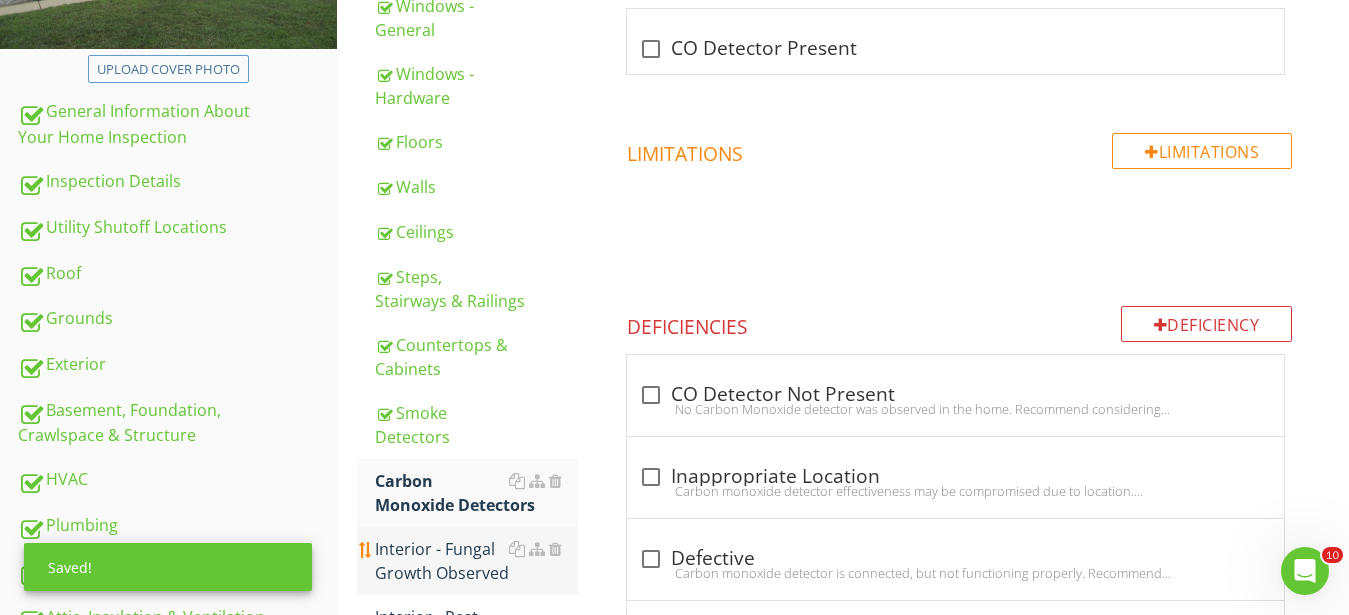 click on "Interior - Fungal Growth Observed" at bounding box center (476, 561) 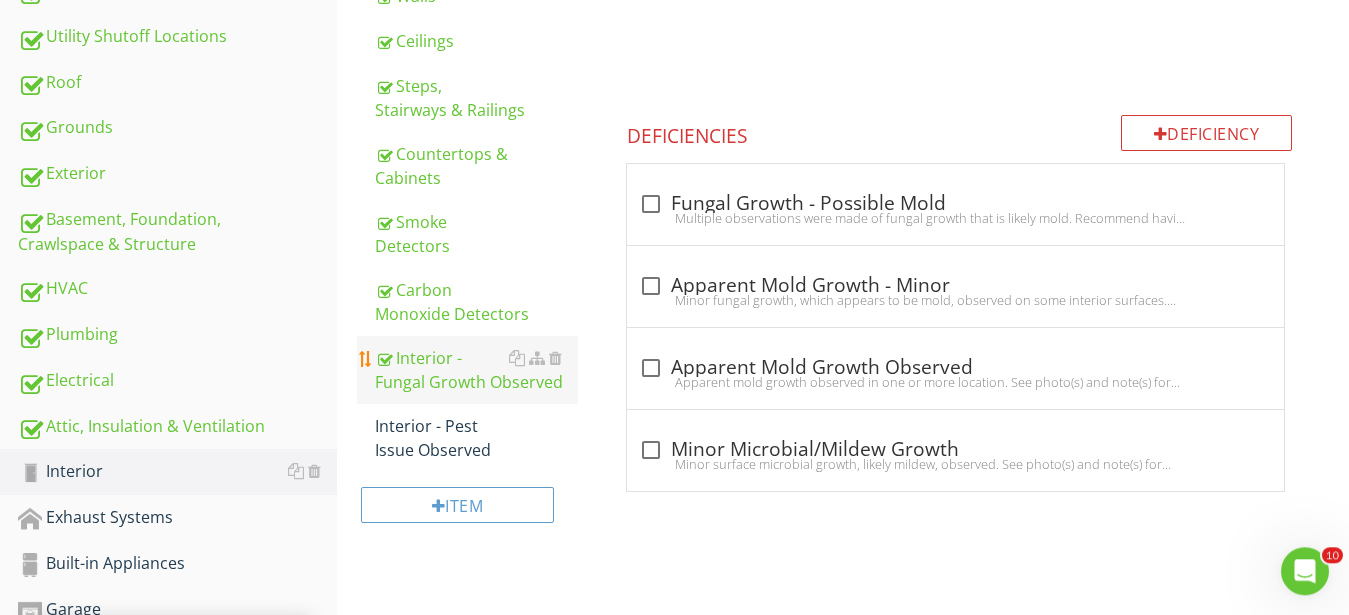 scroll, scrollTop: 628, scrollLeft: 0, axis: vertical 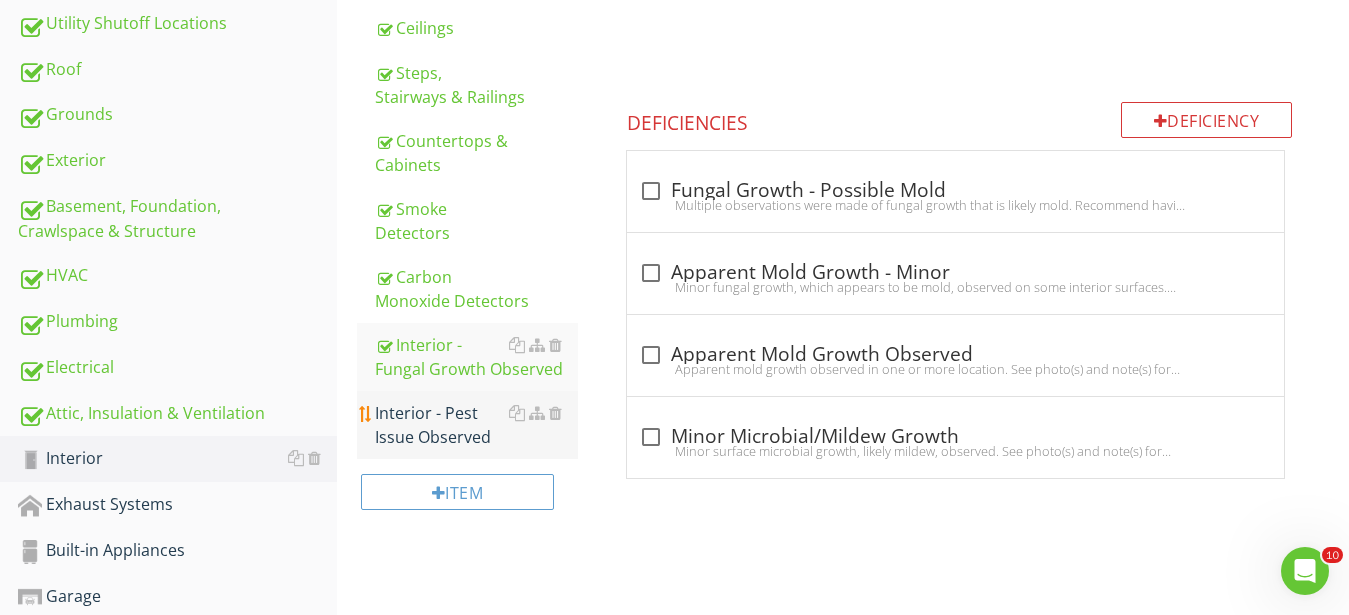 click on "Interior - Pest Issue Observed" at bounding box center [476, 425] 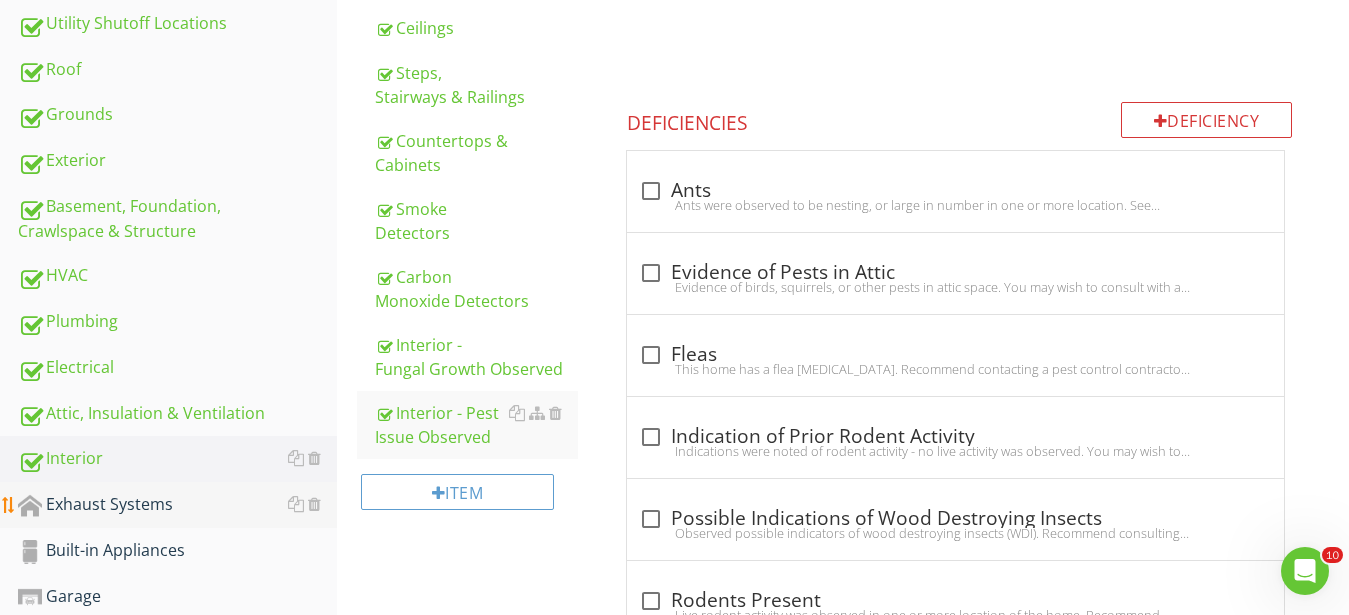 click on "Exhaust Systems" at bounding box center (177, 505) 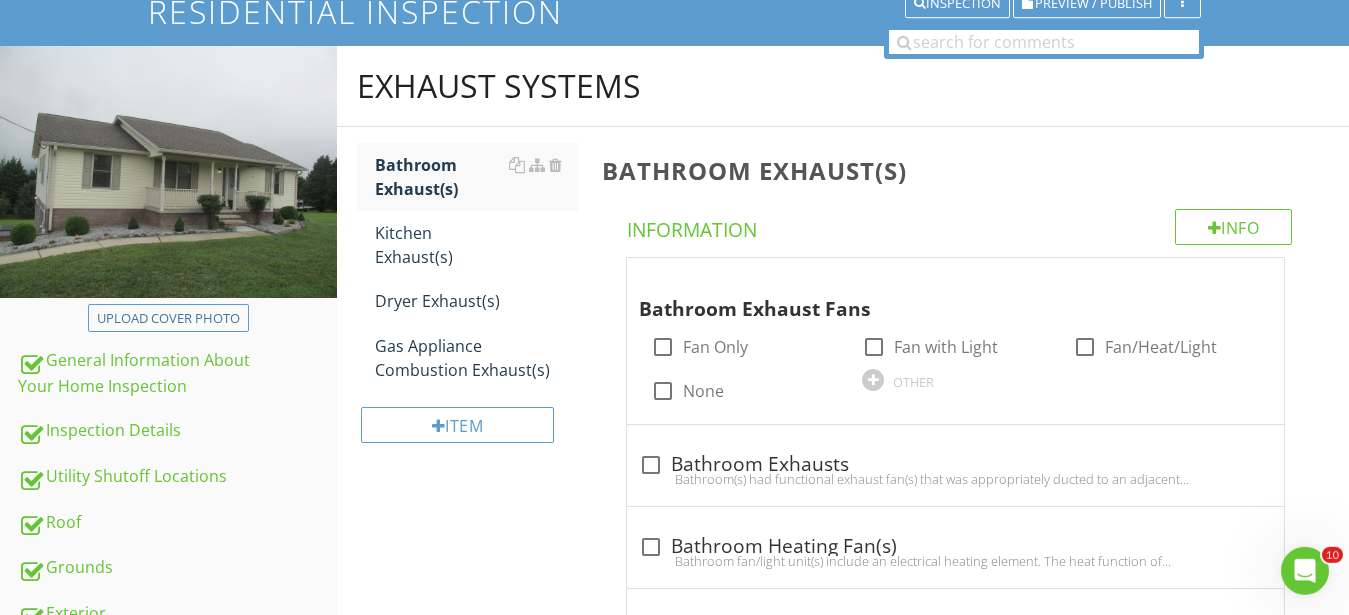 scroll, scrollTop: 118, scrollLeft: 0, axis: vertical 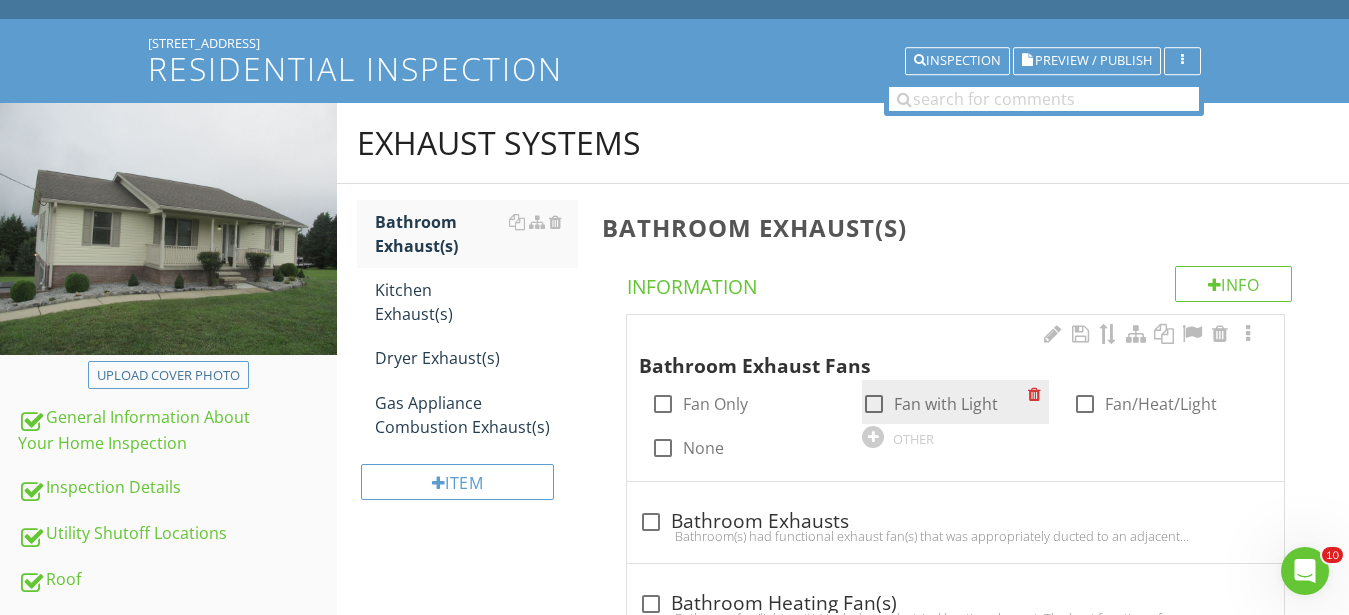 click at bounding box center [874, 404] 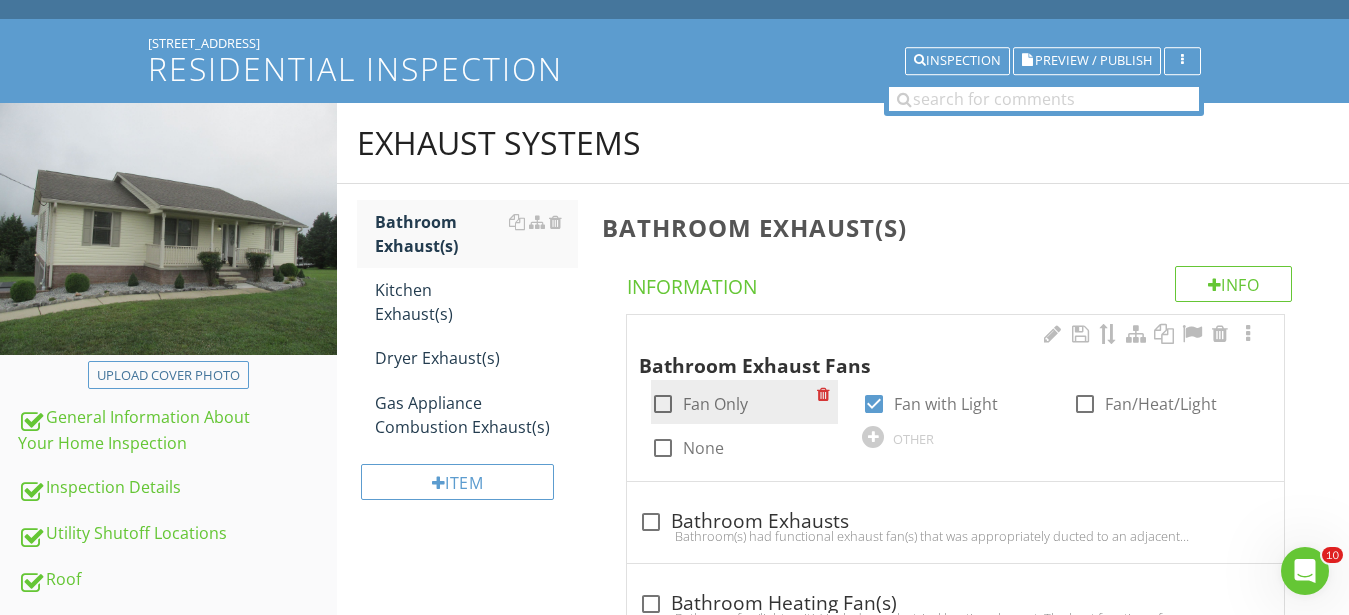 click on "Fan Only" at bounding box center [715, 404] 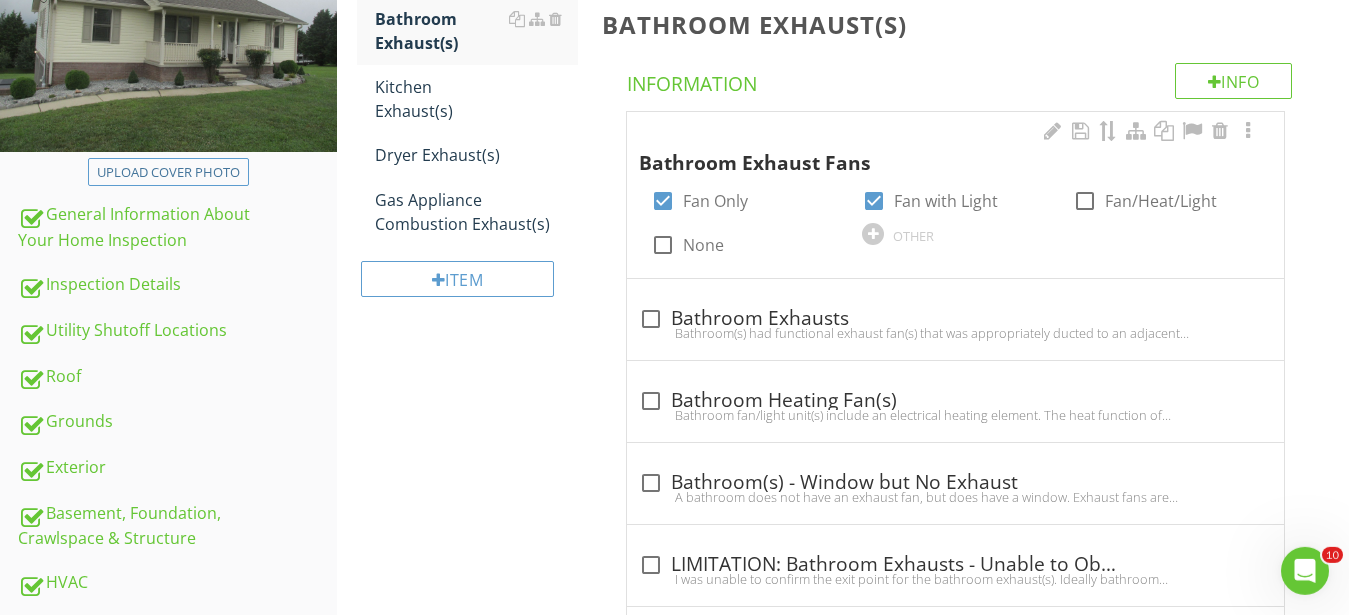 scroll, scrollTop: 322, scrollLeft: 0, axis: vertical 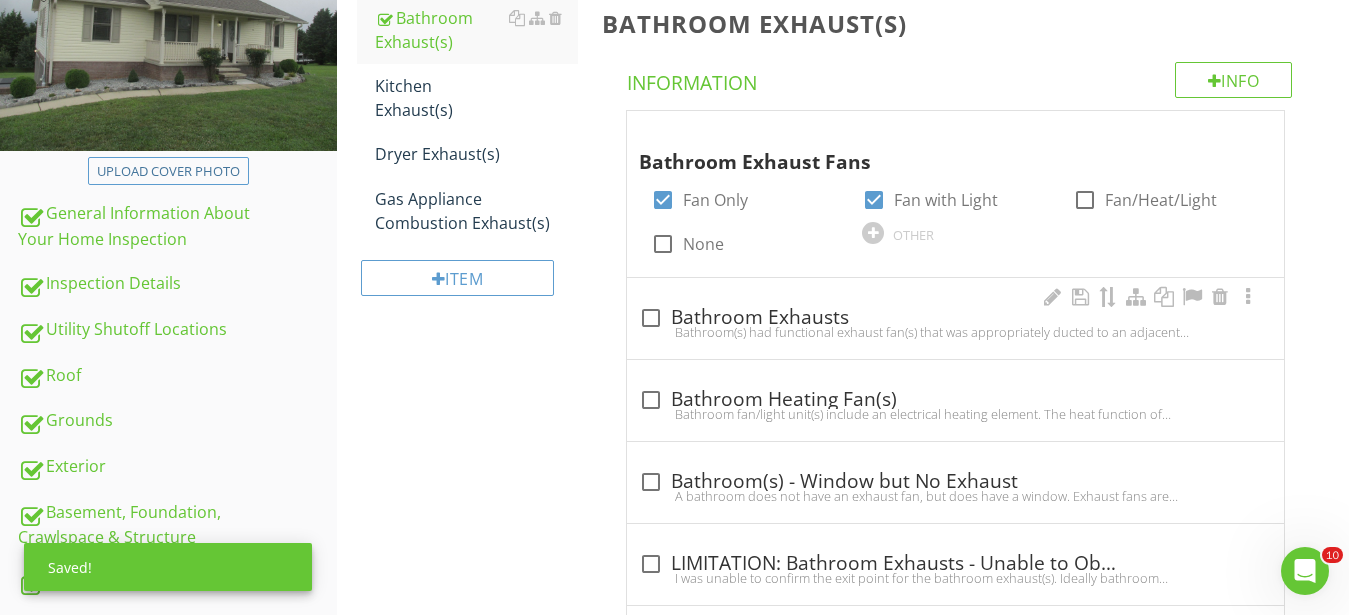 click on "Bathroom(s) had functional exhaust fan(s) that was appropriately ducted to an adjacent exterior vent point." at bounding box center (955, 332) 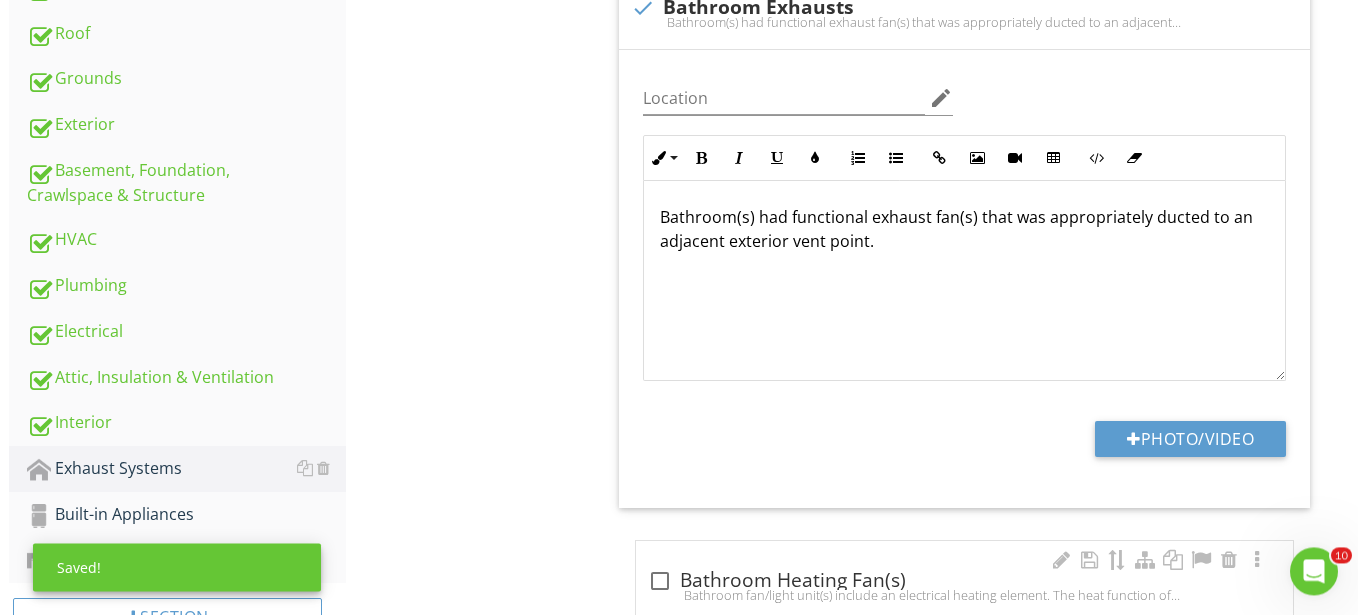 scroll, scrollTop: 730, scrollLeft: 0, axis: vertical 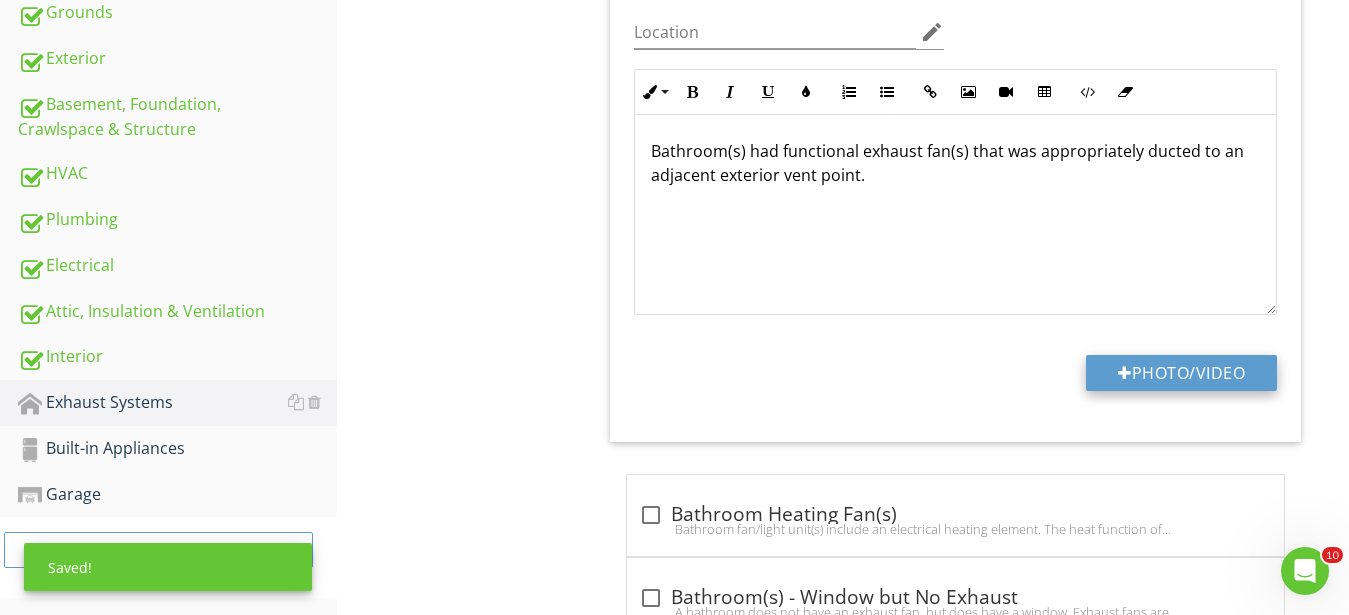 click on "Photo/Video" at bounding box center [1181, 373] 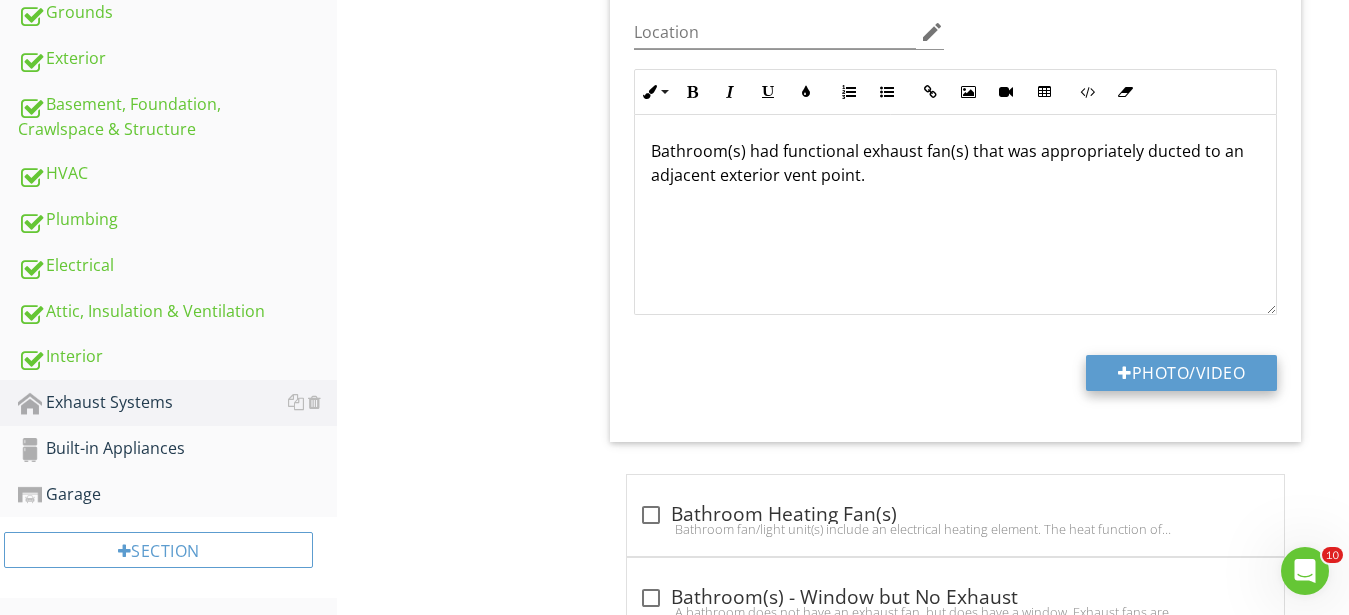 type on "C:\fakepath\IMG_0326.JPG" 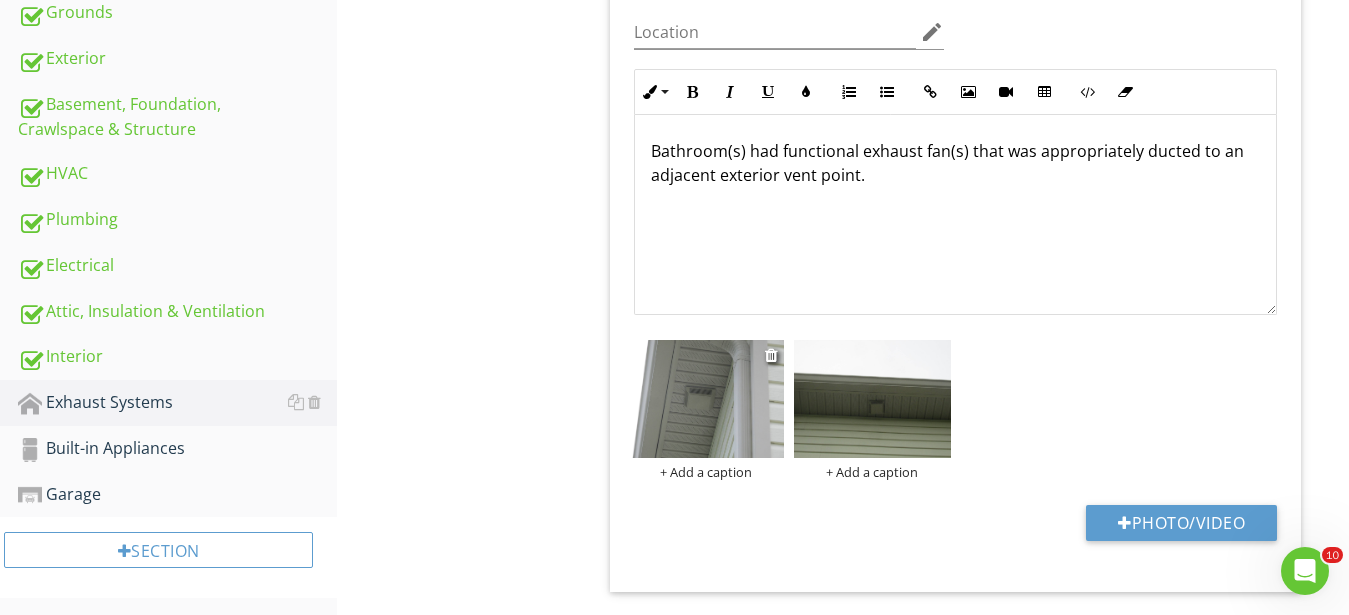 click at bounding box center [705, 399] 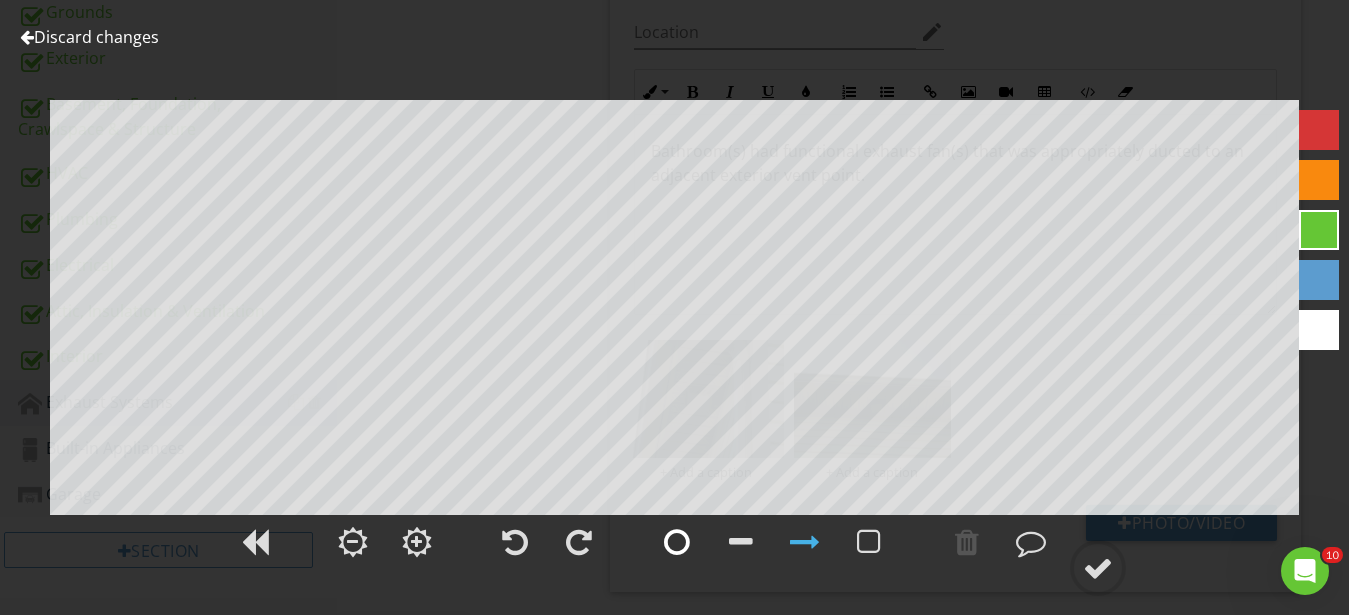 click at bounding box center (677, 542) 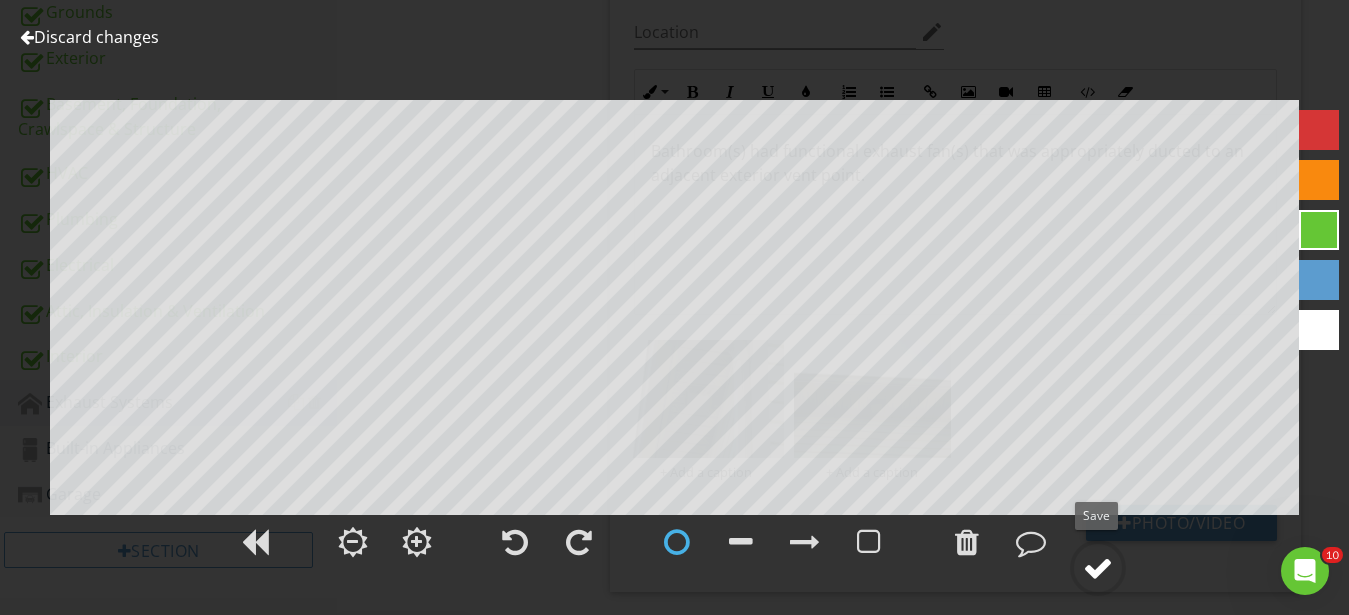 click at bounding box center (1098, 568) 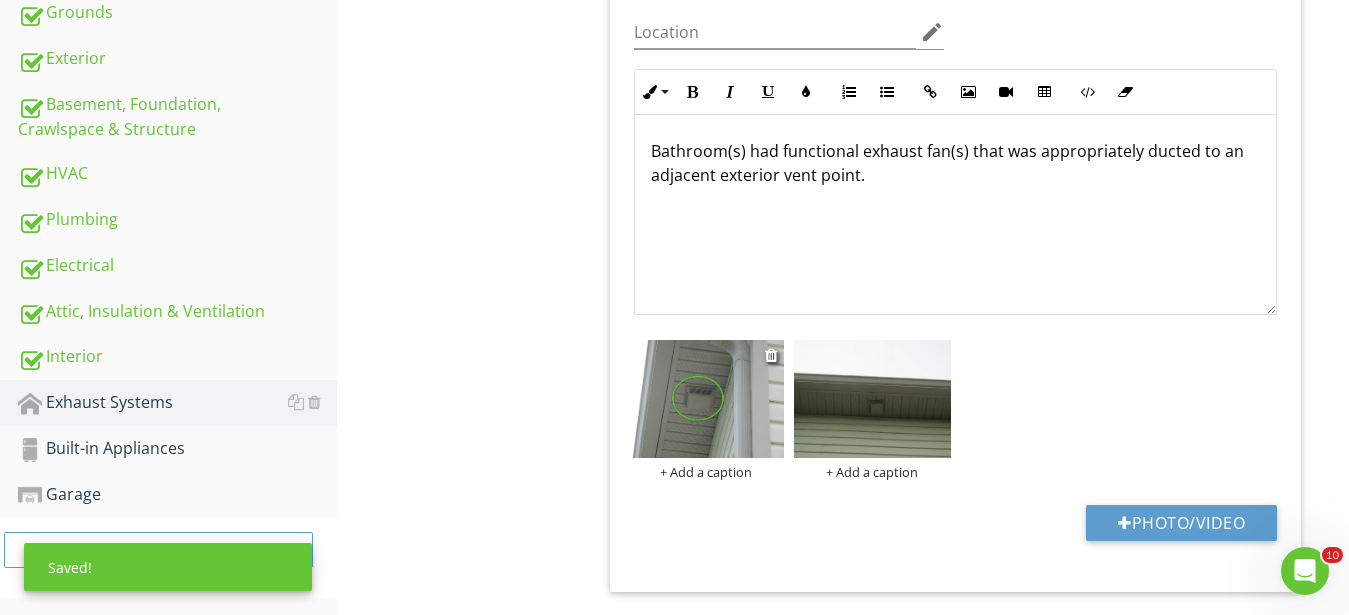 click on "+ Add a caption" at bounding box center [705, 472] 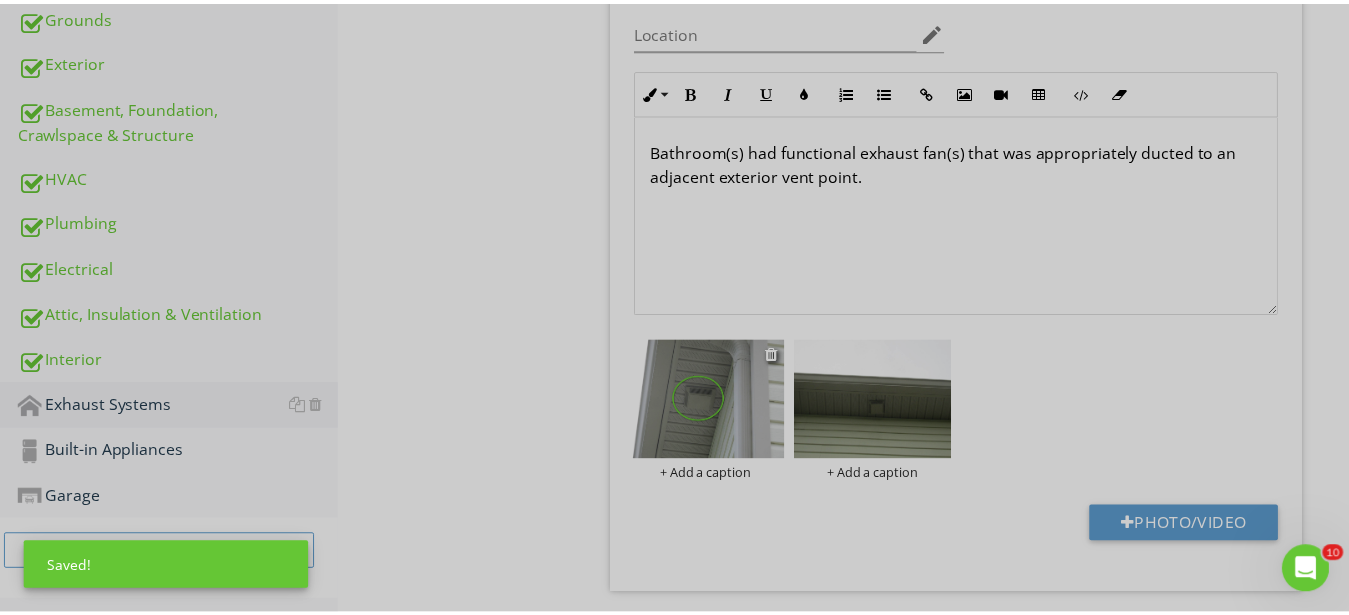 scroll, scrollTop: 0, scrollLeft: 0, axis: both 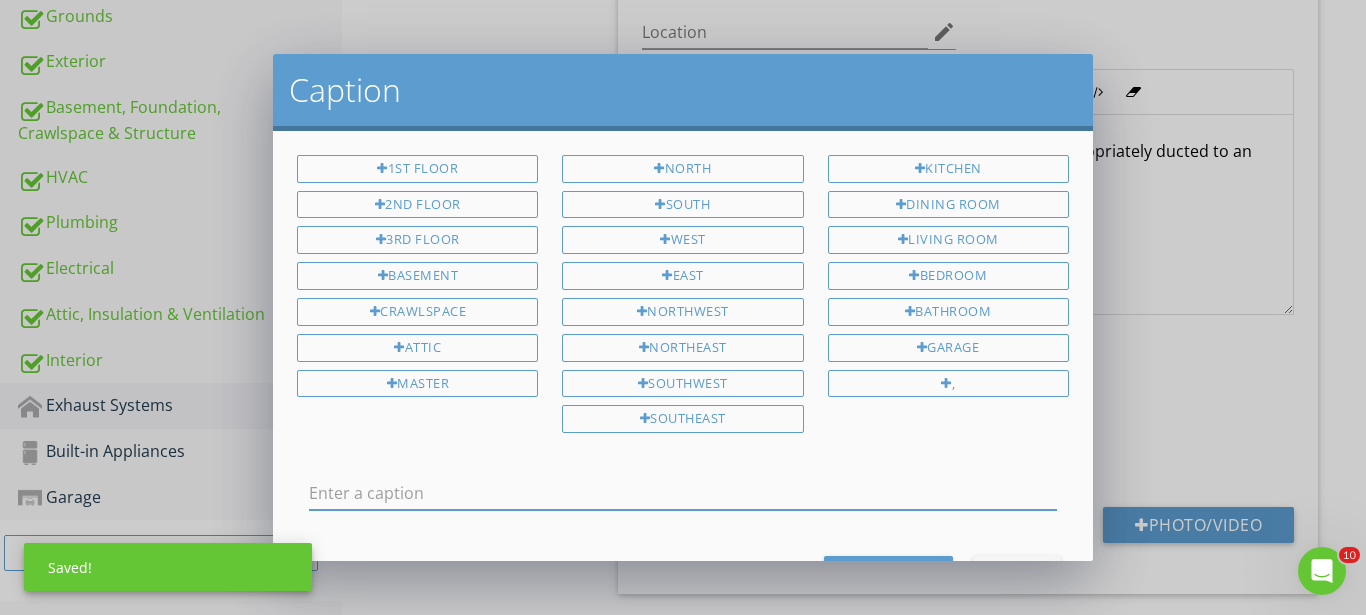click at bounding box center (683, 493) 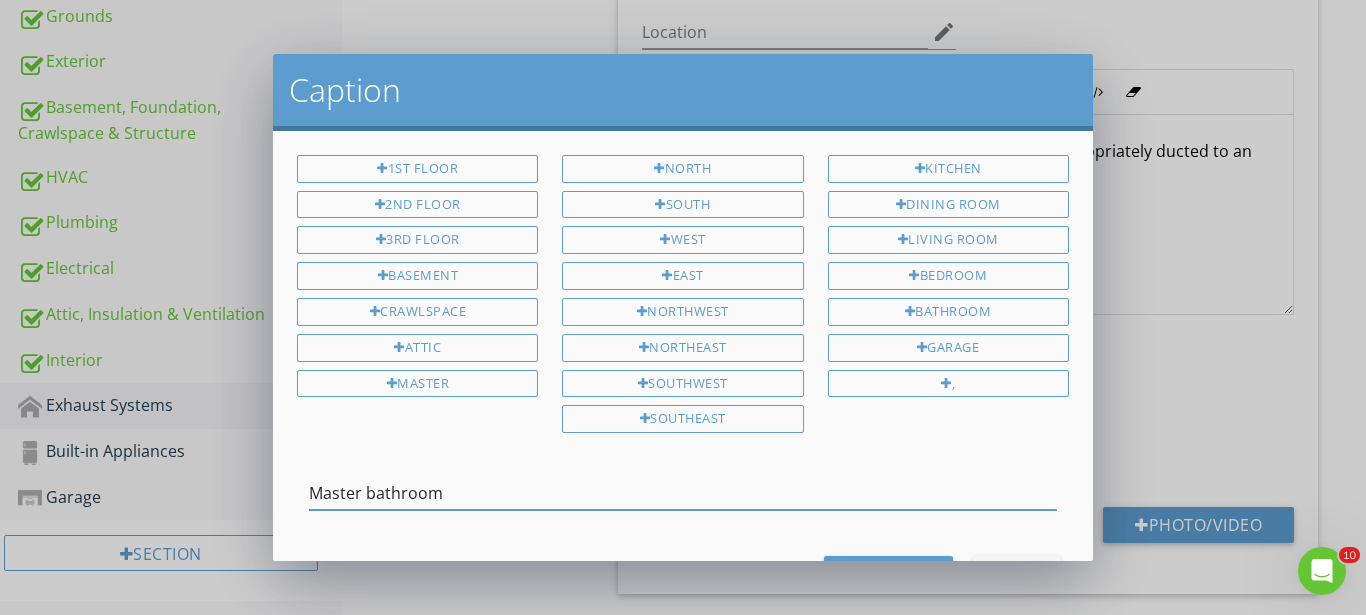type on "Master bathroom" 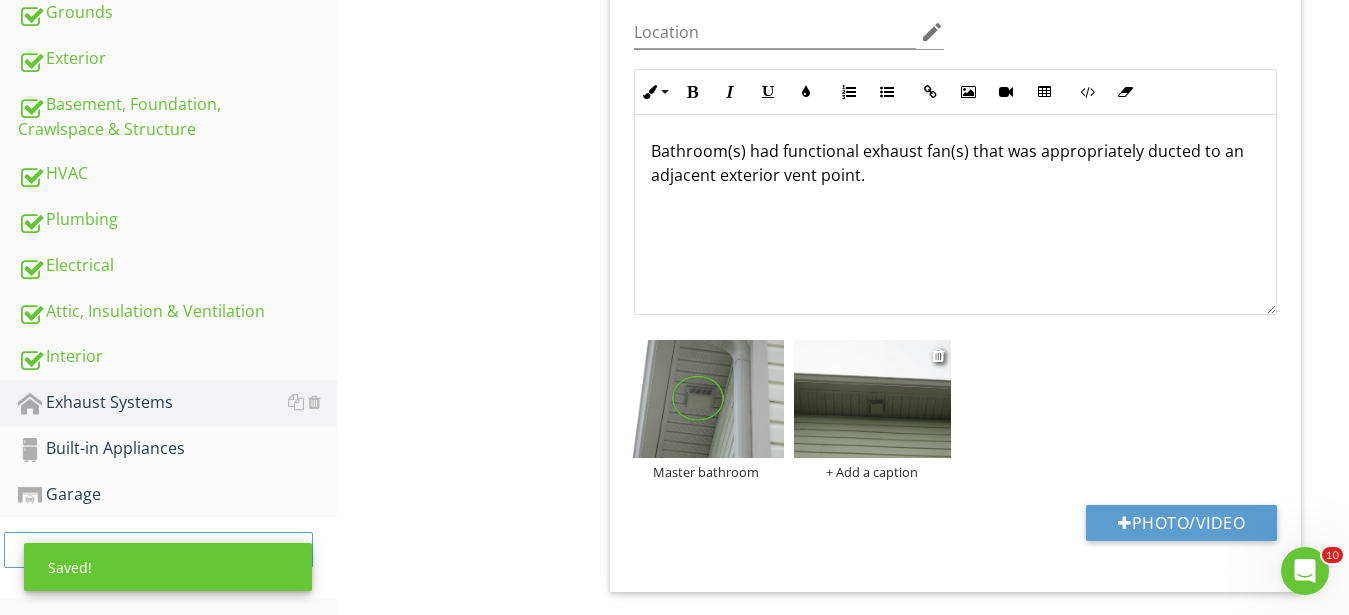 click at bounding box center [872, 399] 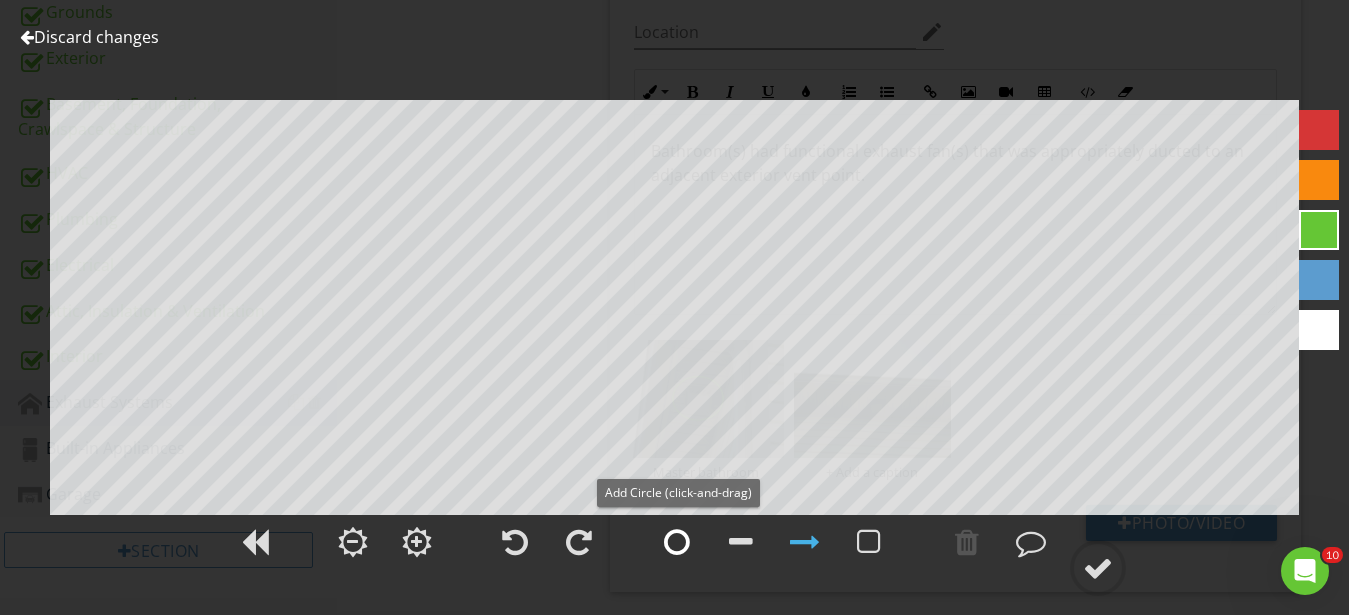 click at bounding box center (677, 542) 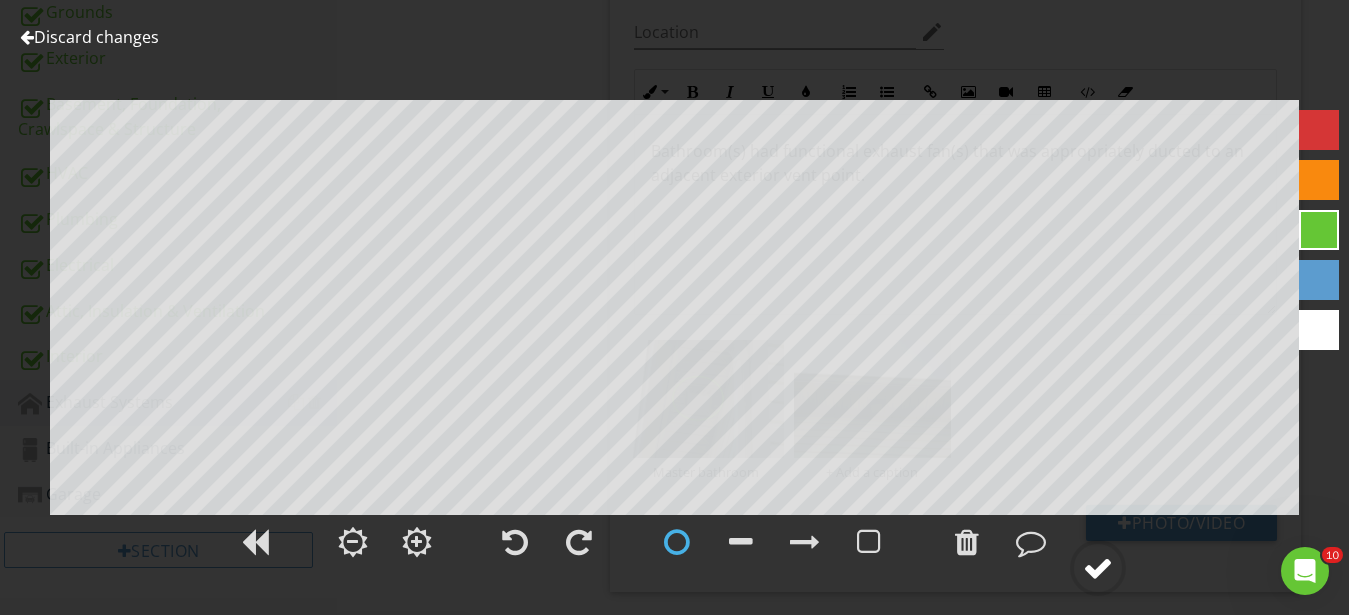 click at bounding box center (1098, 568) 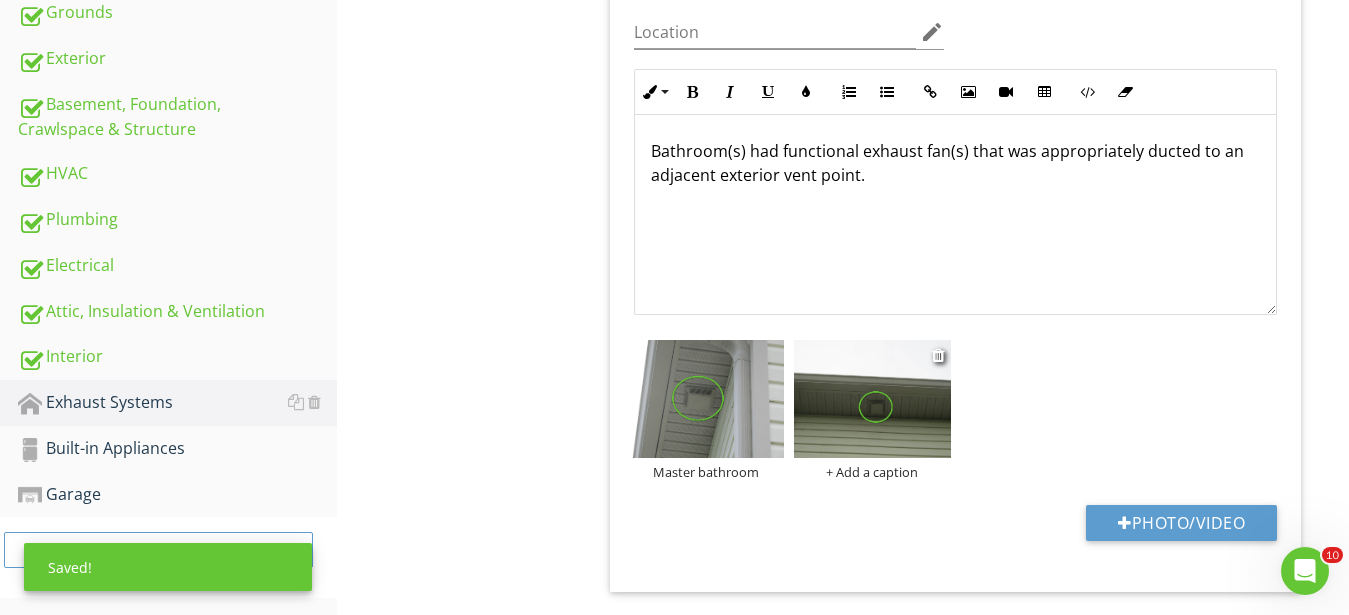 click on "+ Add a caption" at bounding box center [872, 472] 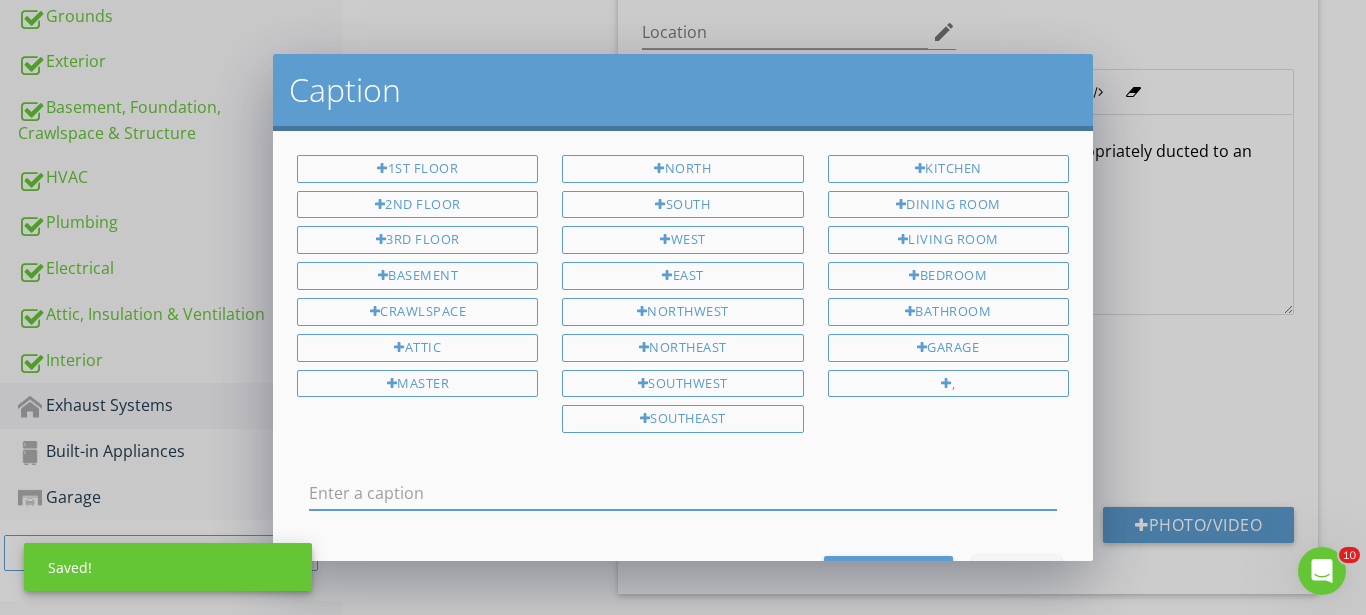 click at bounding box center [683, 493] 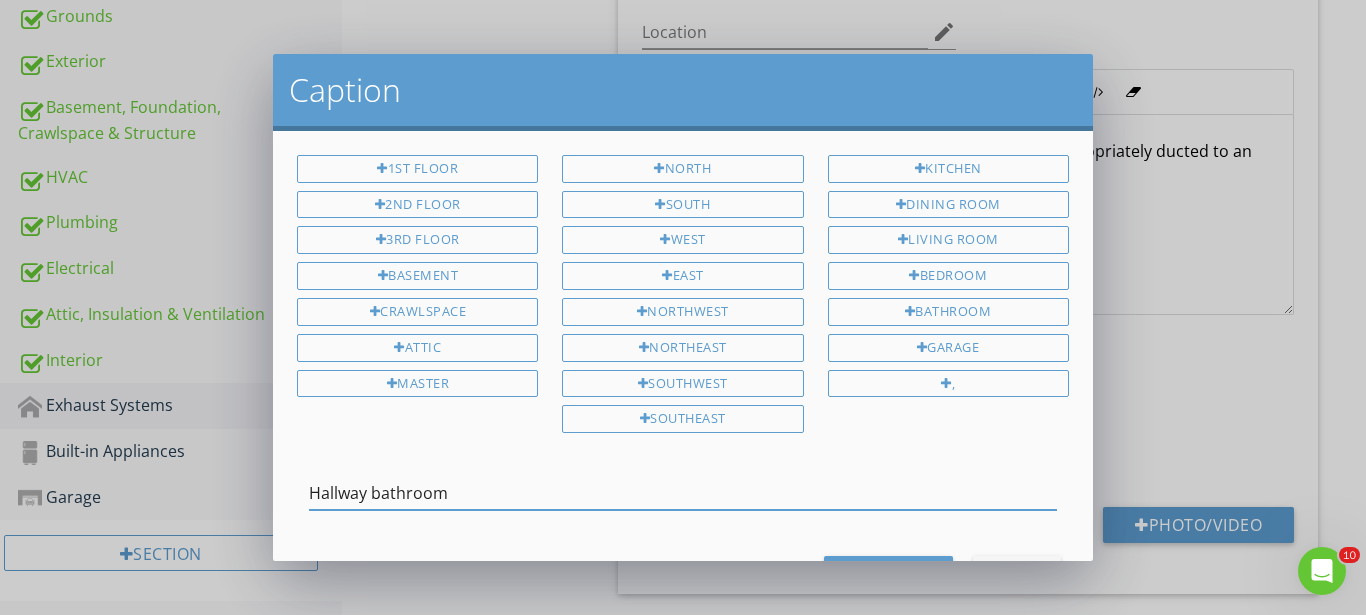 type on "Hallway bathroom" 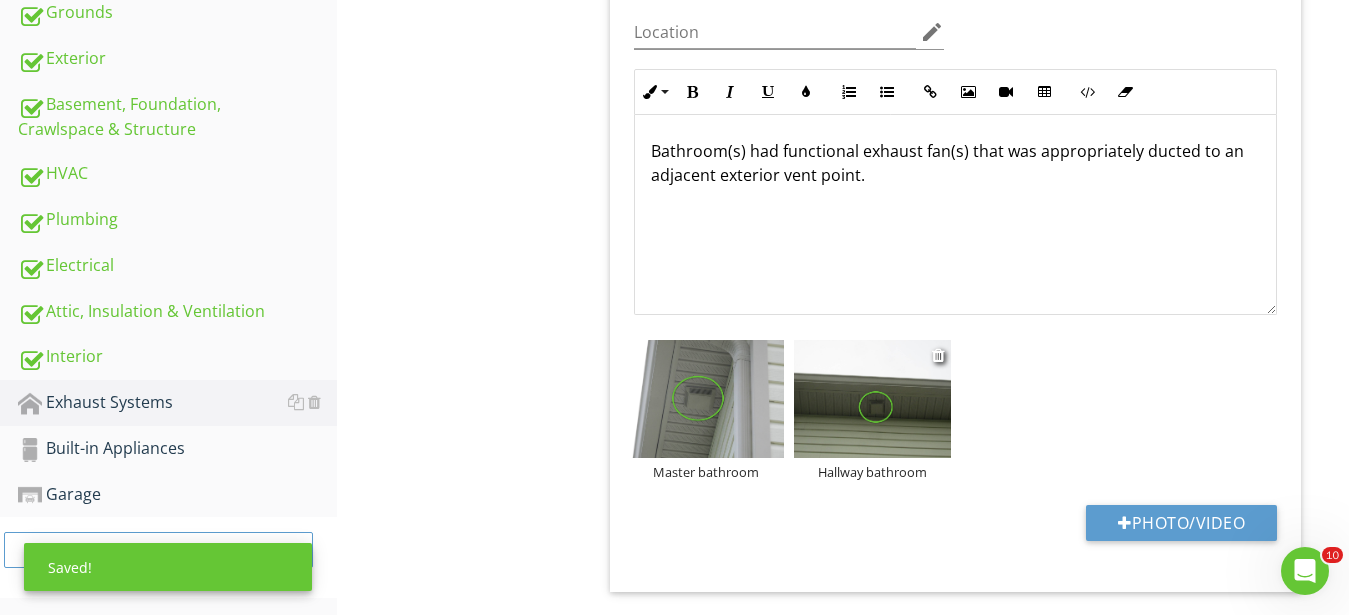 click at bounding box center (872, 399) 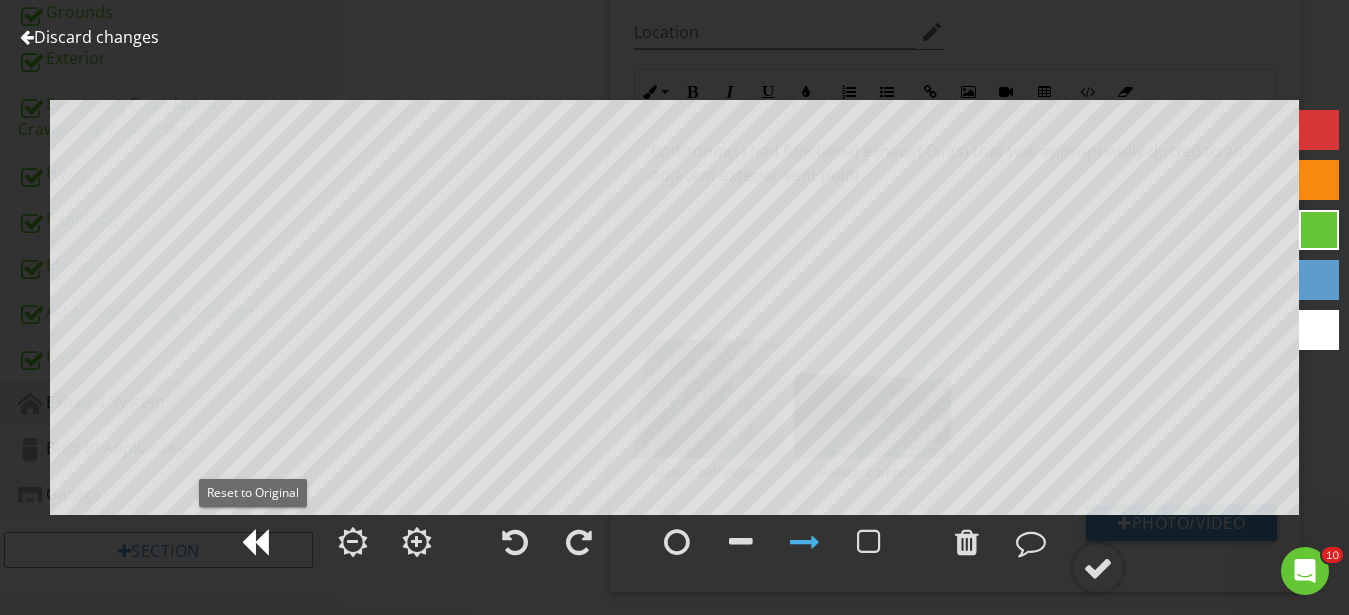 click at bounding box center [255, 542] 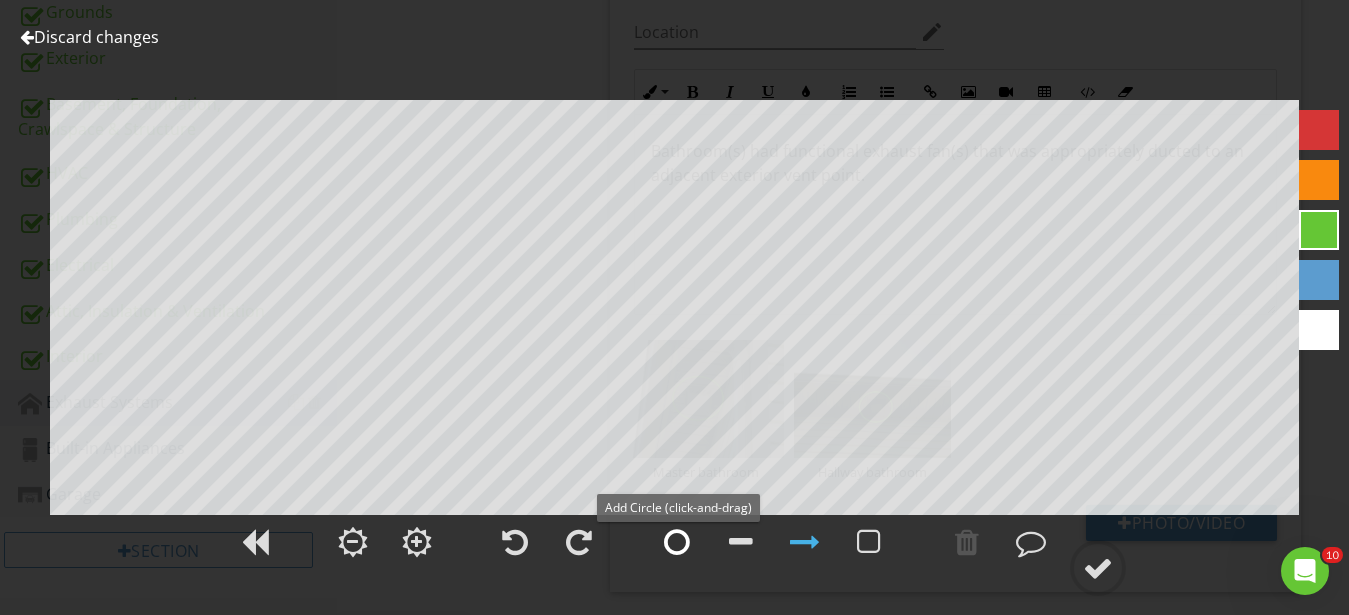 click at bounding box center (677, 542) 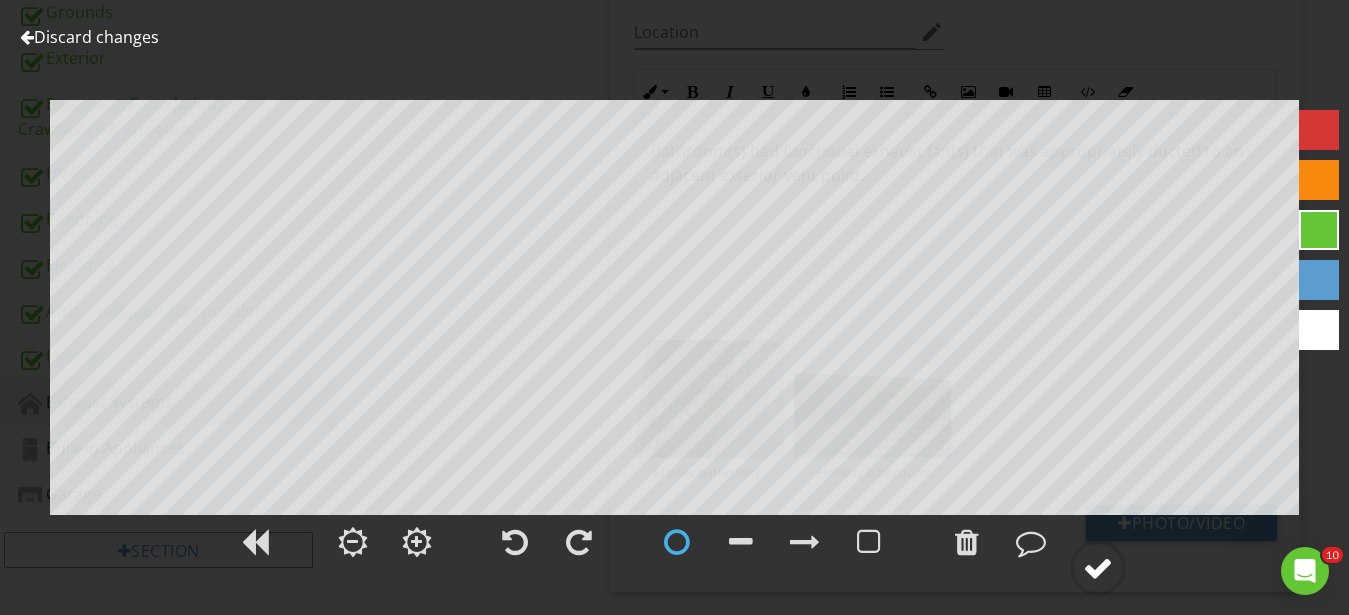 click at bounding box center (1098, 568) 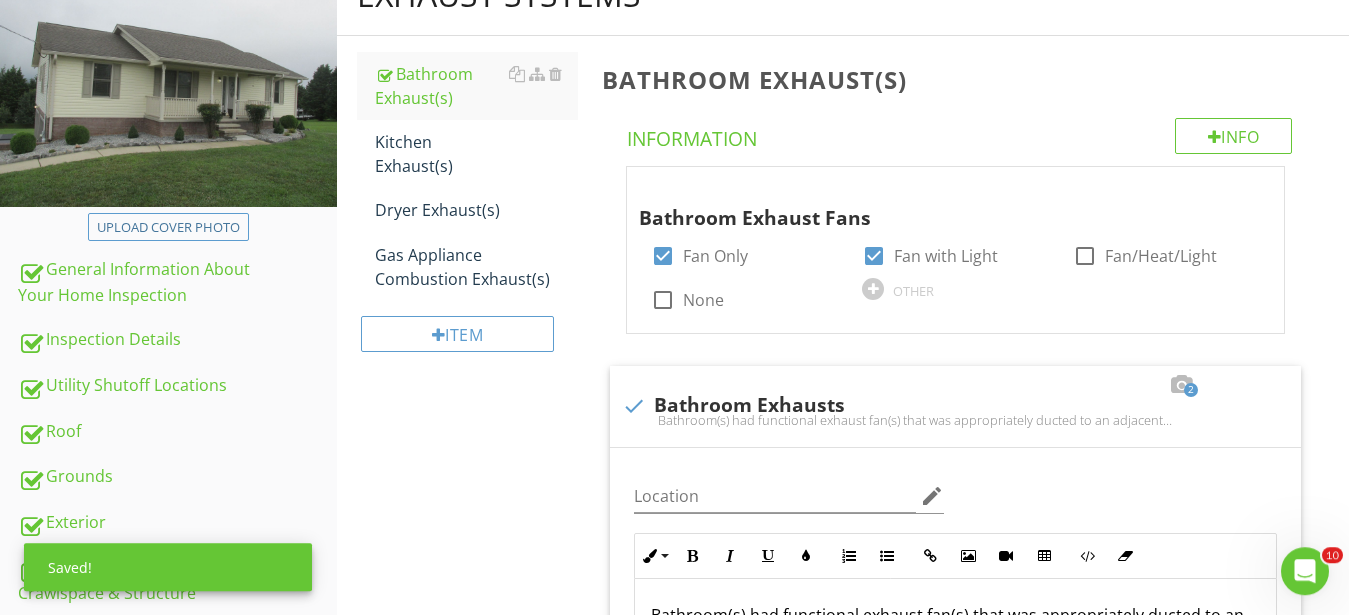 scroll, scrollTop: 220, scrollLeft: 0, axis: vertical 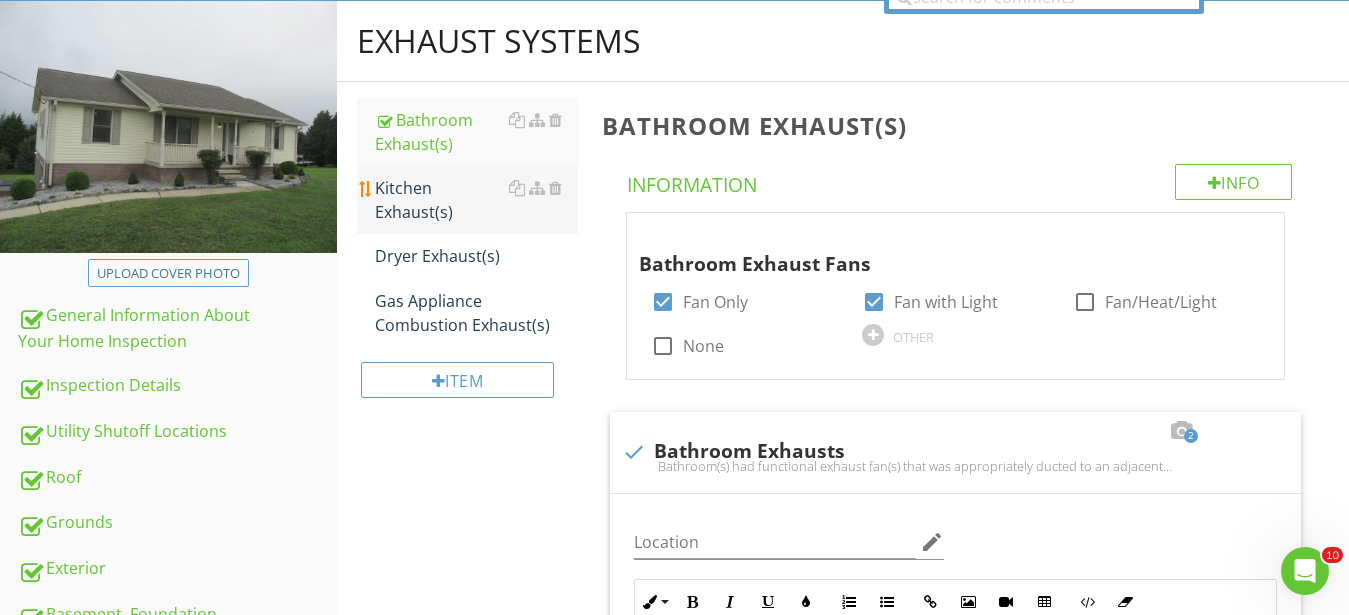 click on "Kitchen Exhaust(s)" at bounding box center (476, 200) 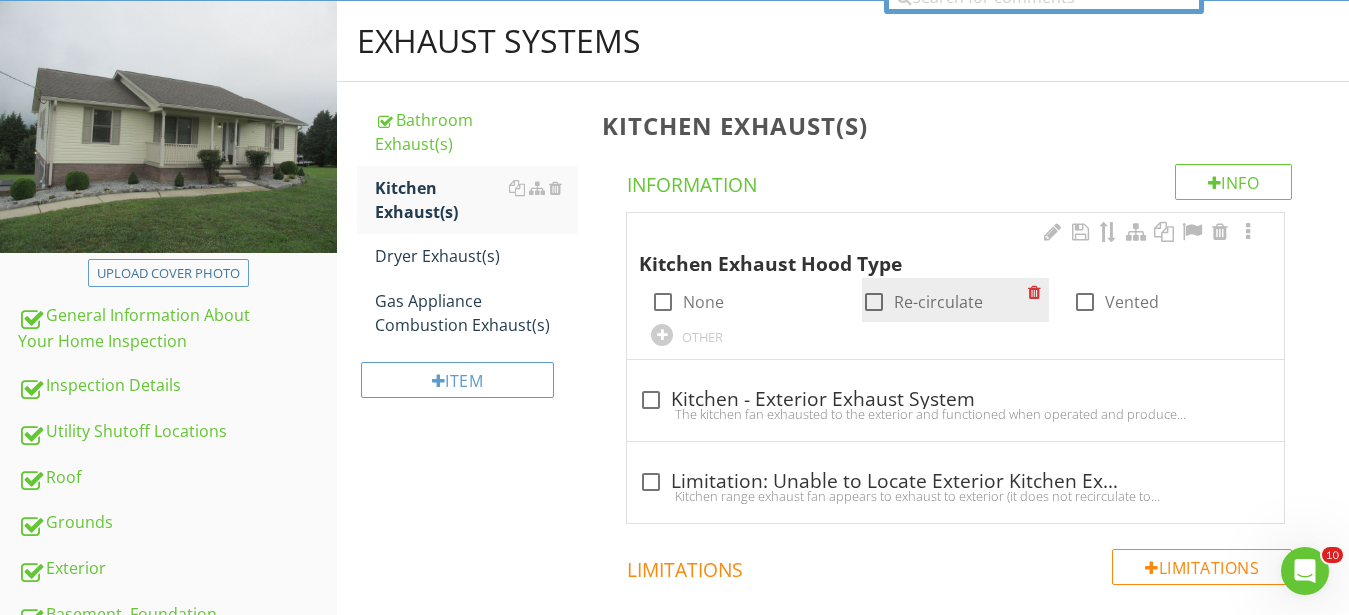 click at bounding box center [874, 302] 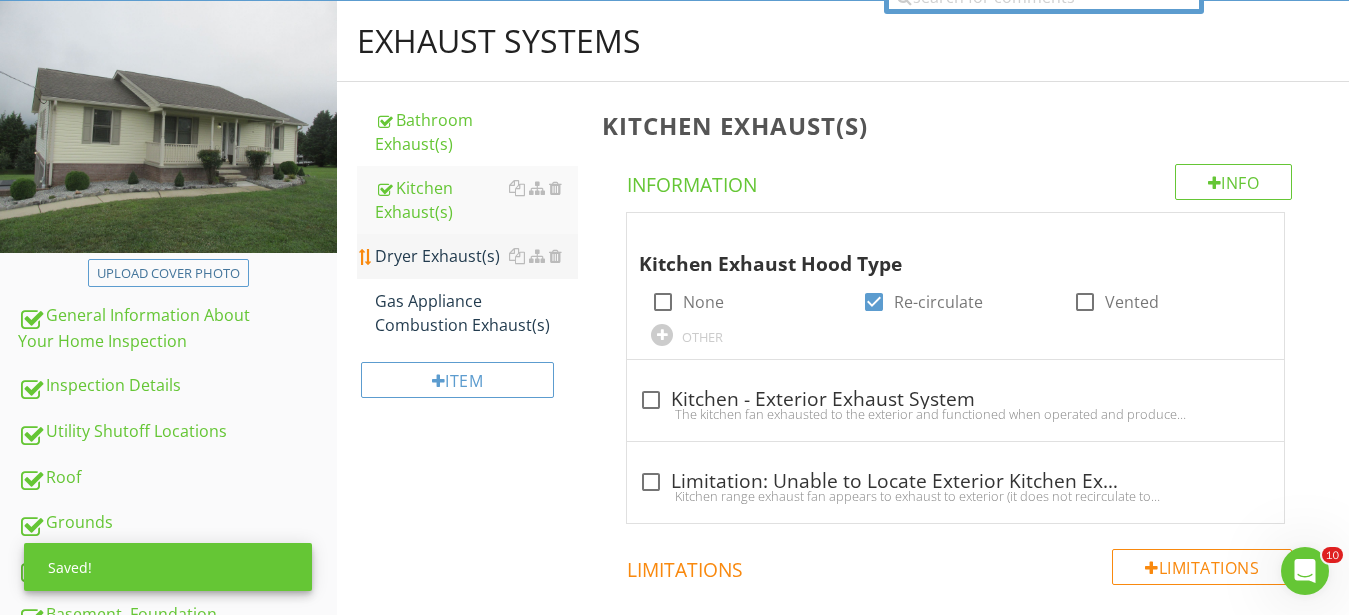 click on "Dryer Exhaust(s)" at bounding box center [476, 256] 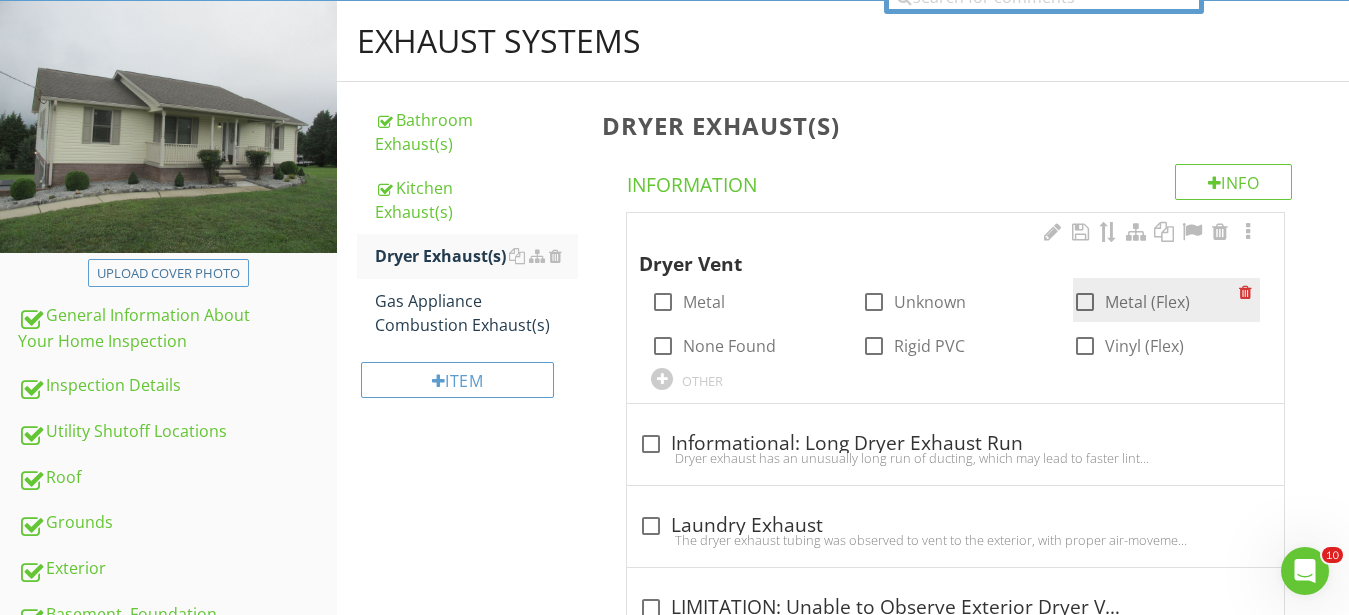 click at bounding box center (1085, 302) 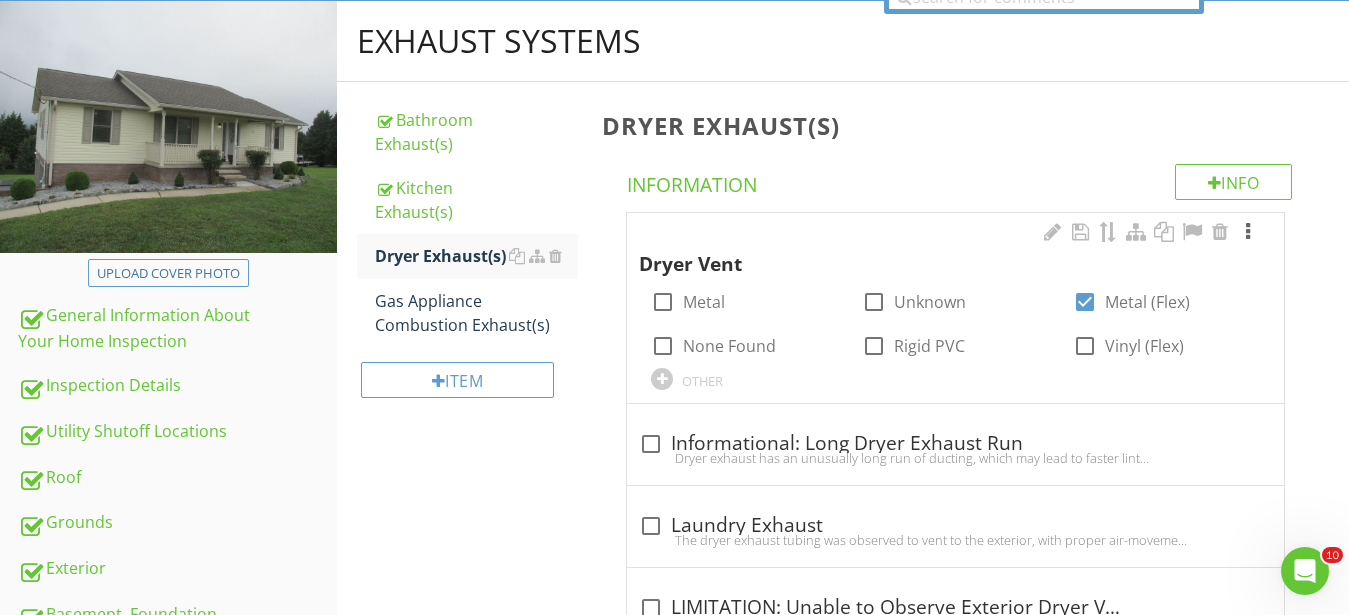 click at bounding box center [1248, 232] 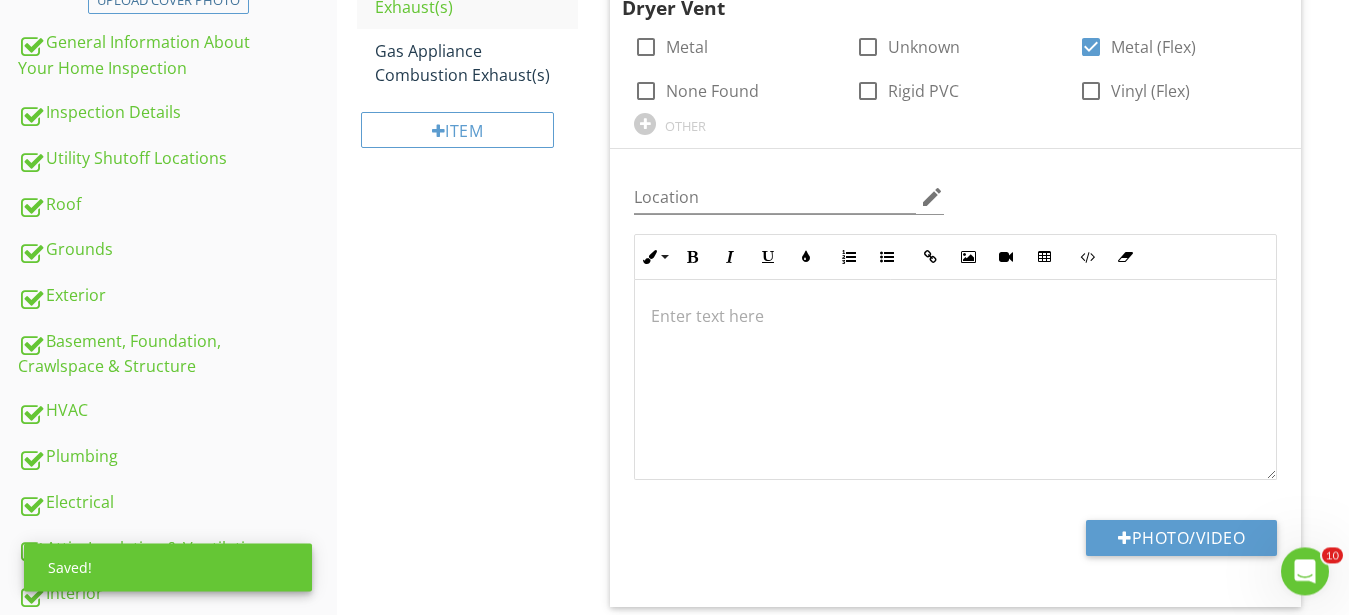 scroll, scrollTop: 526, scrollLeft: 0, axis: vertical 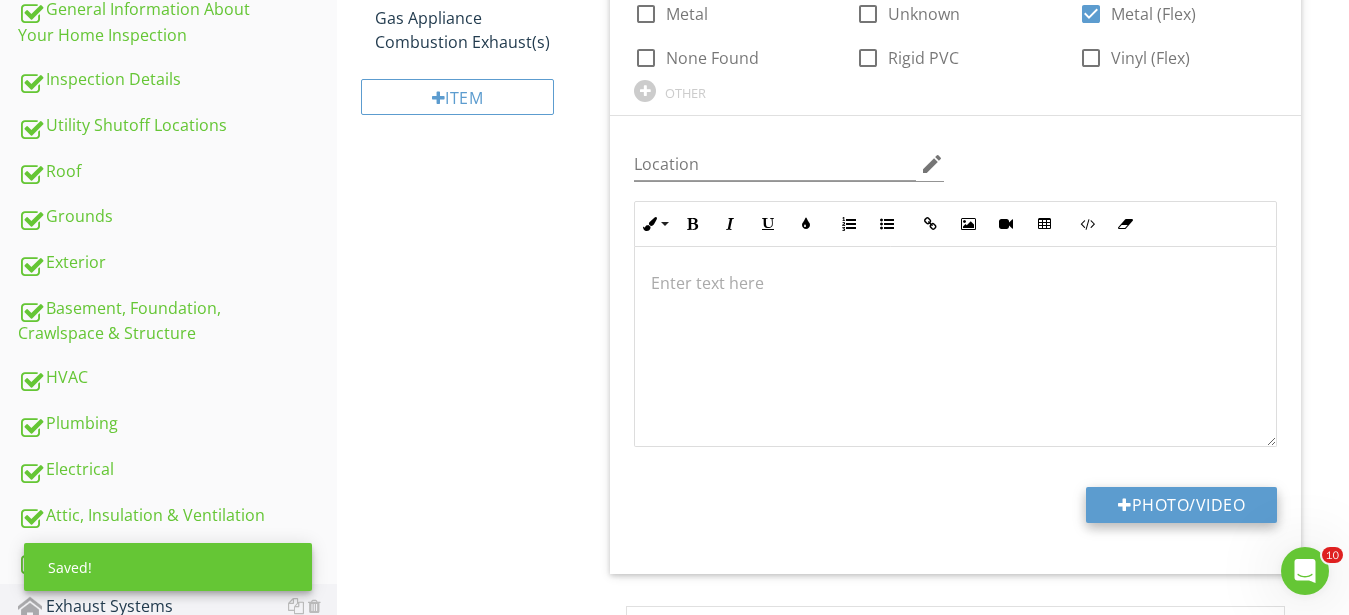 click on "Photo/Video" at bounding box center (1181, 505) 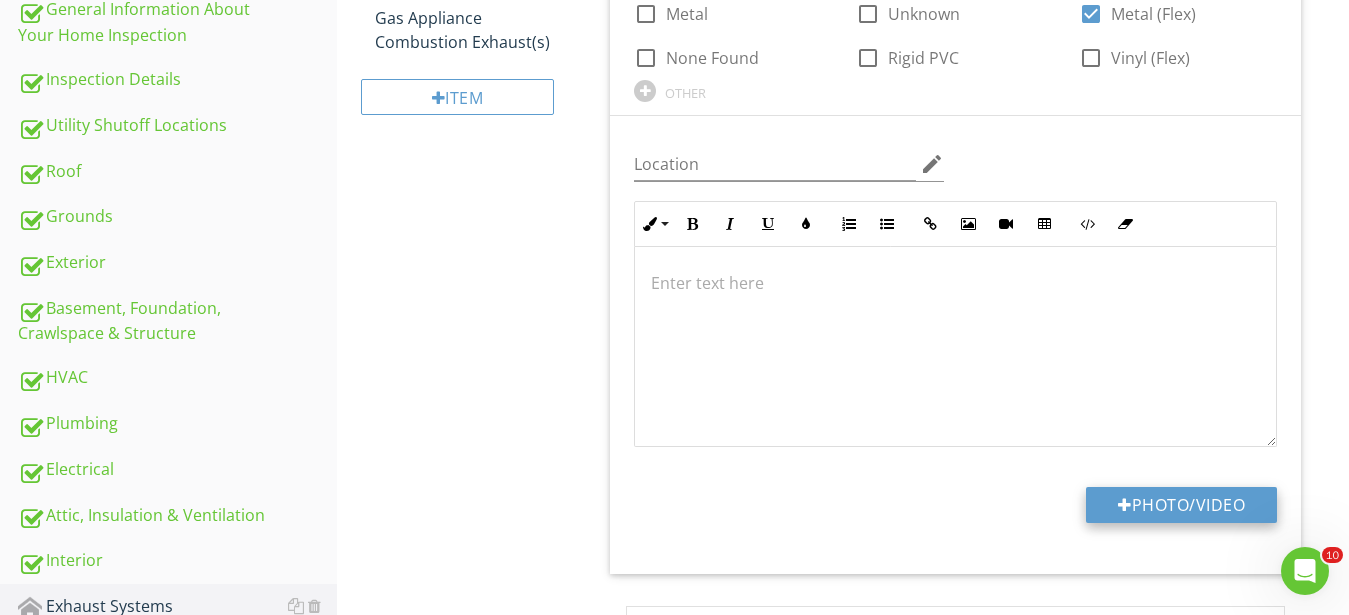 type on "C:\fakepath\IMG_0324.JPG" 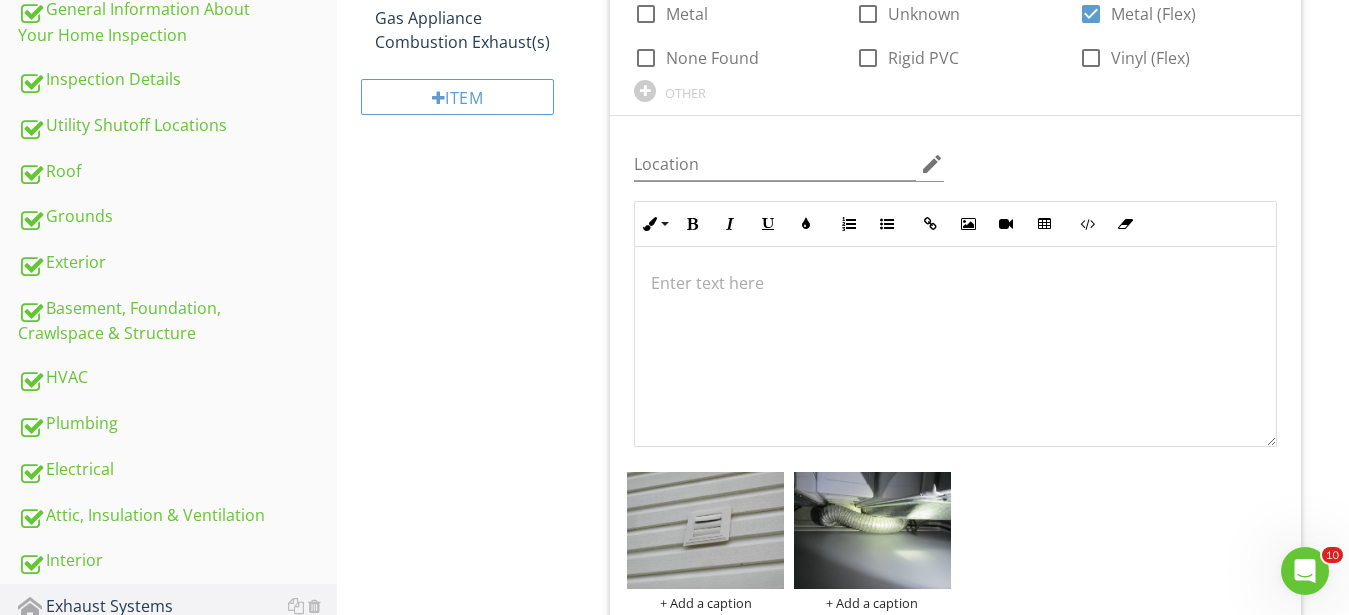 click at bounding box center [872, 531] 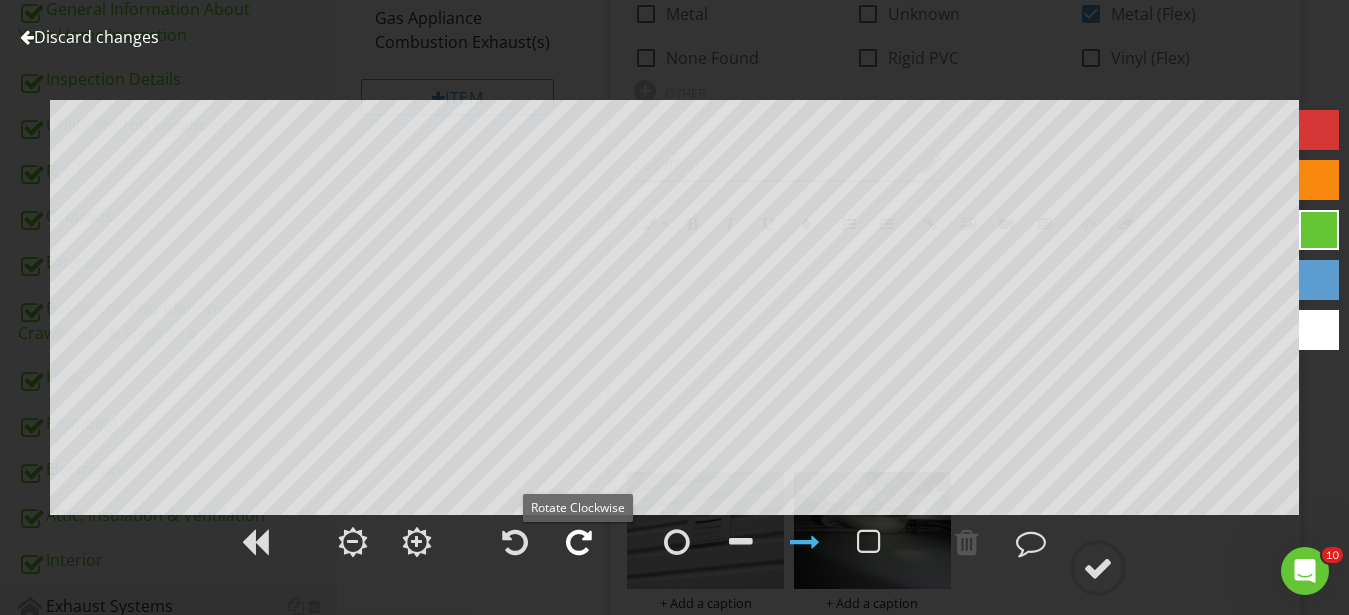click at bounding box center (579, 542) 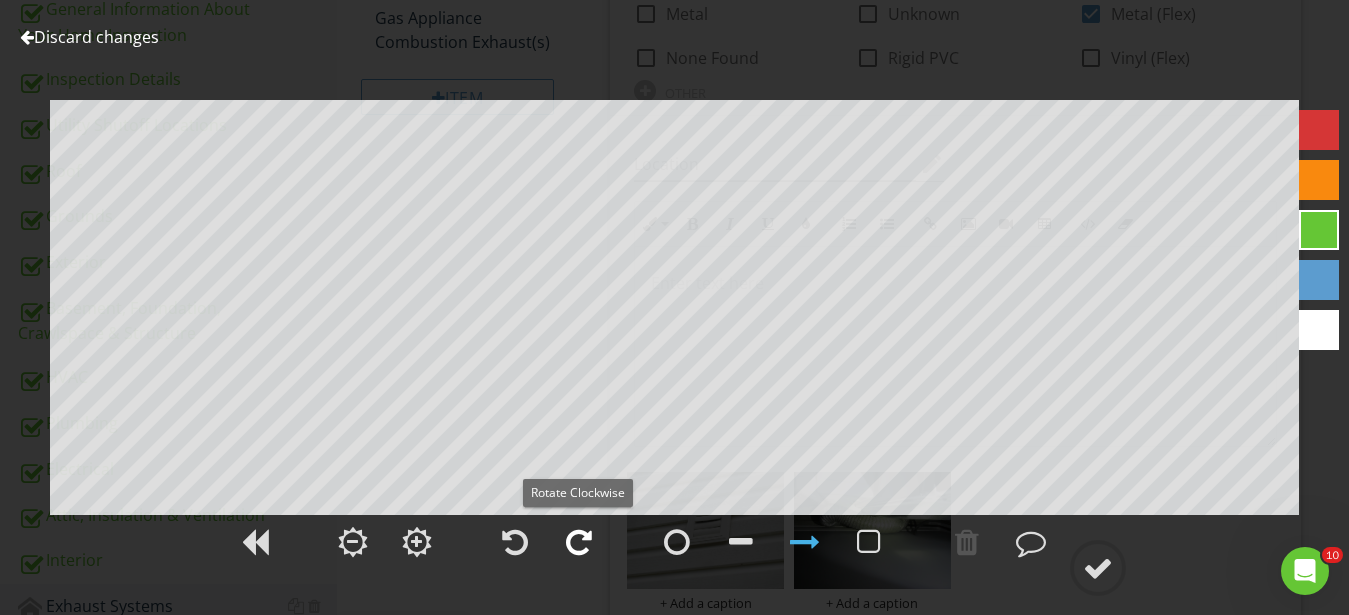 click at bounding box center [579, 542] 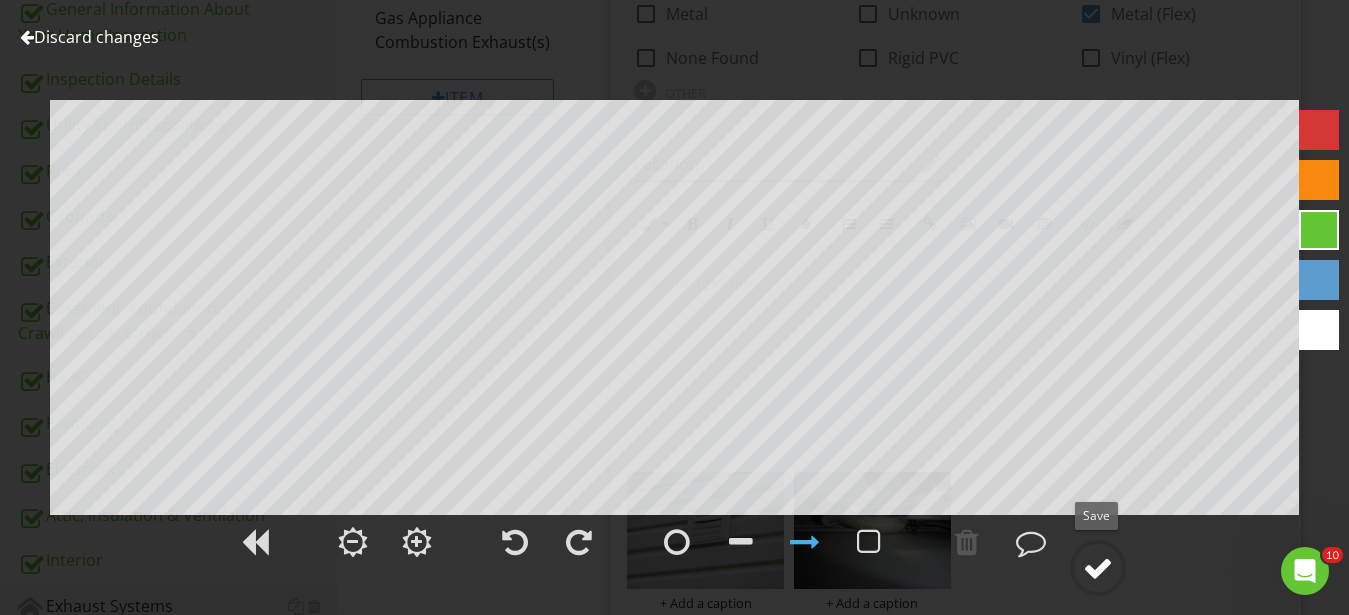 click at bounding box center (1098, 568) 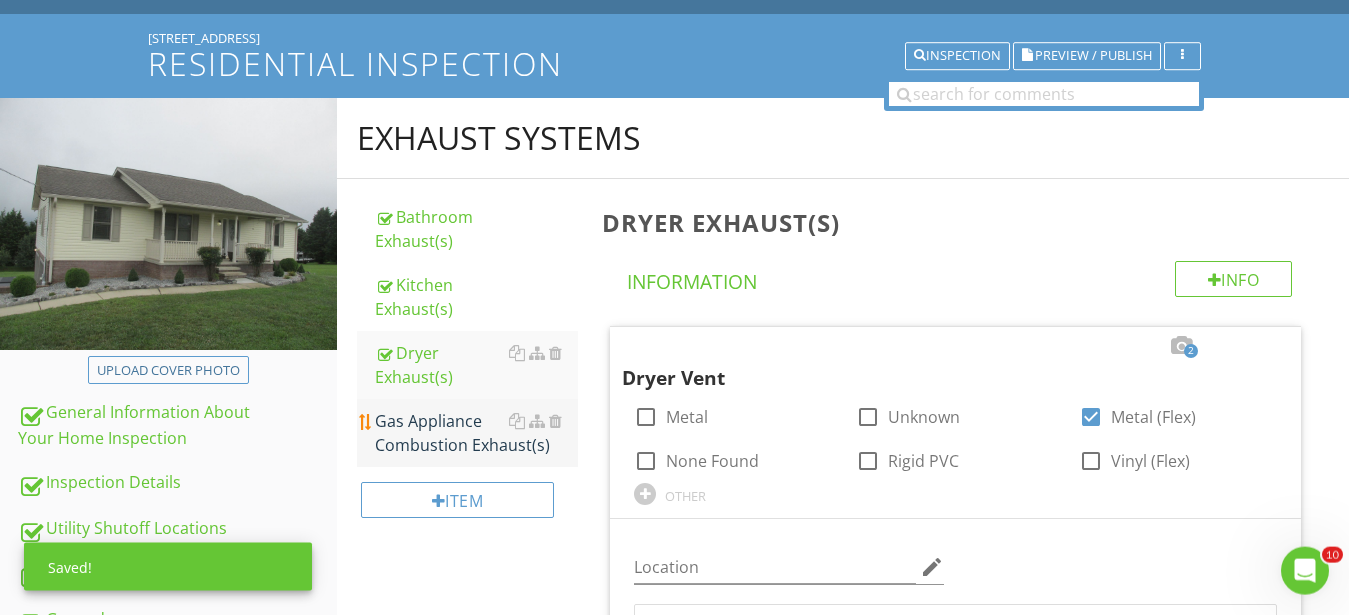 scroll, scrollTop: 118, scrollLeft: 0, axis: vertical 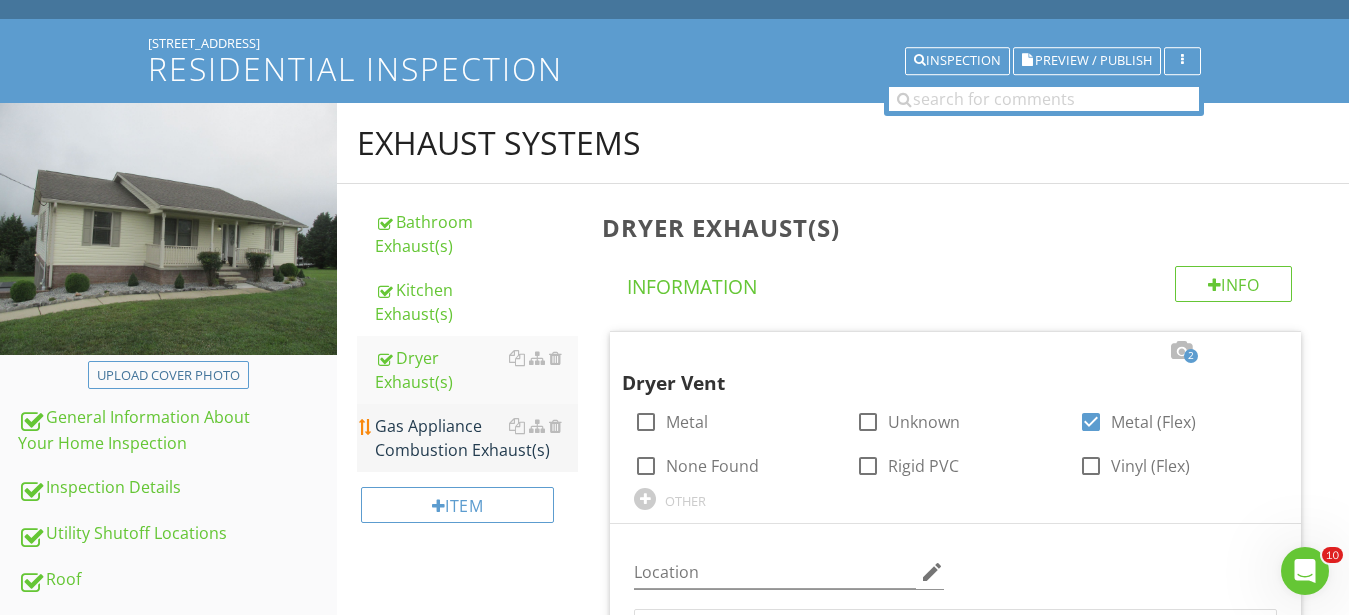 click on "Gas Appliance Combustion Exhaust(s)" at bounding box center [476, 438] 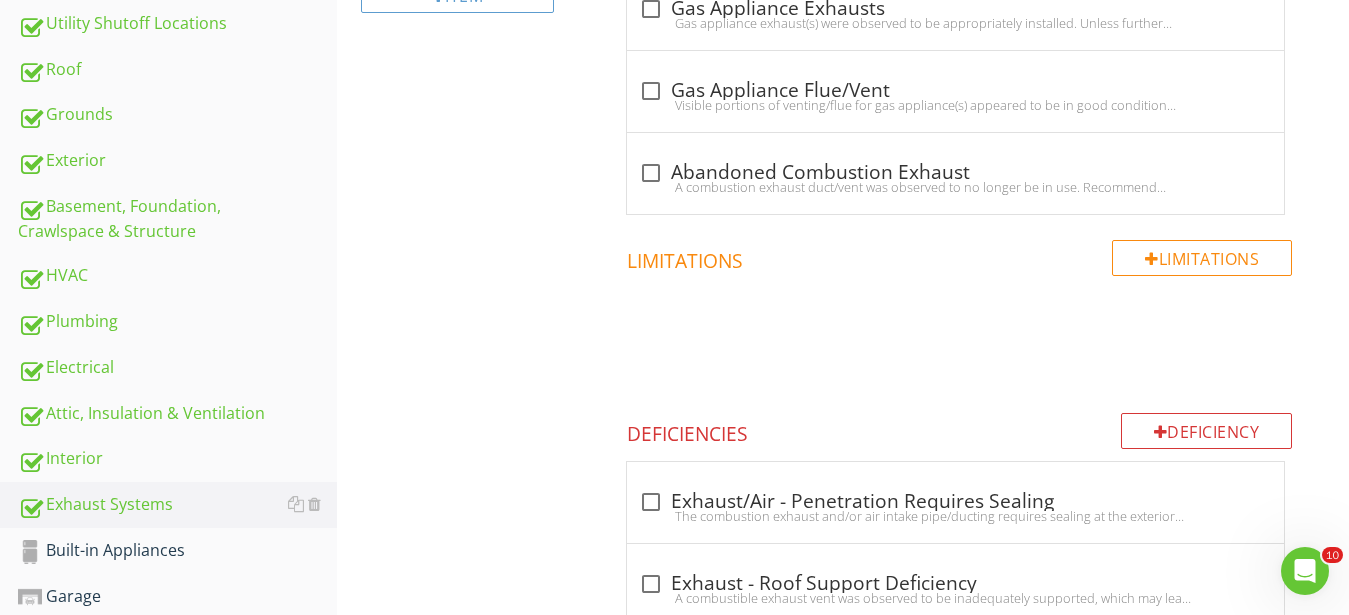 scroll, scrollTop: 832, scrollLeft: 0, axis: vertical 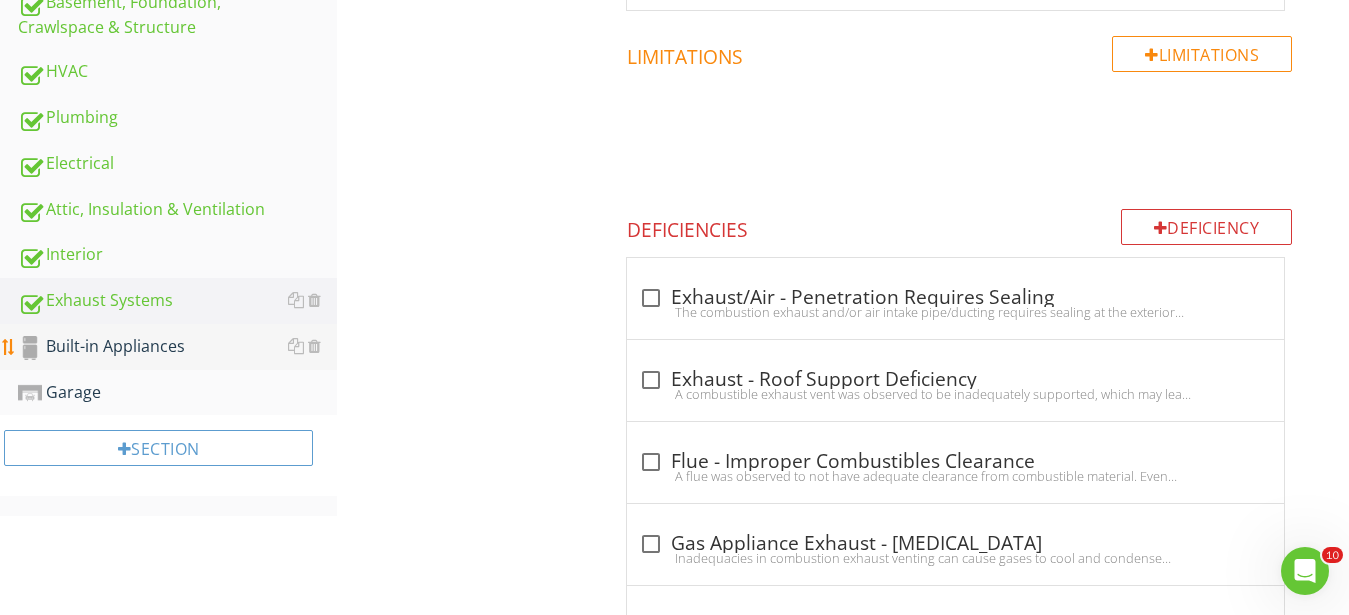 click on "Built-in Appliances" at bounding box center (177, 347) 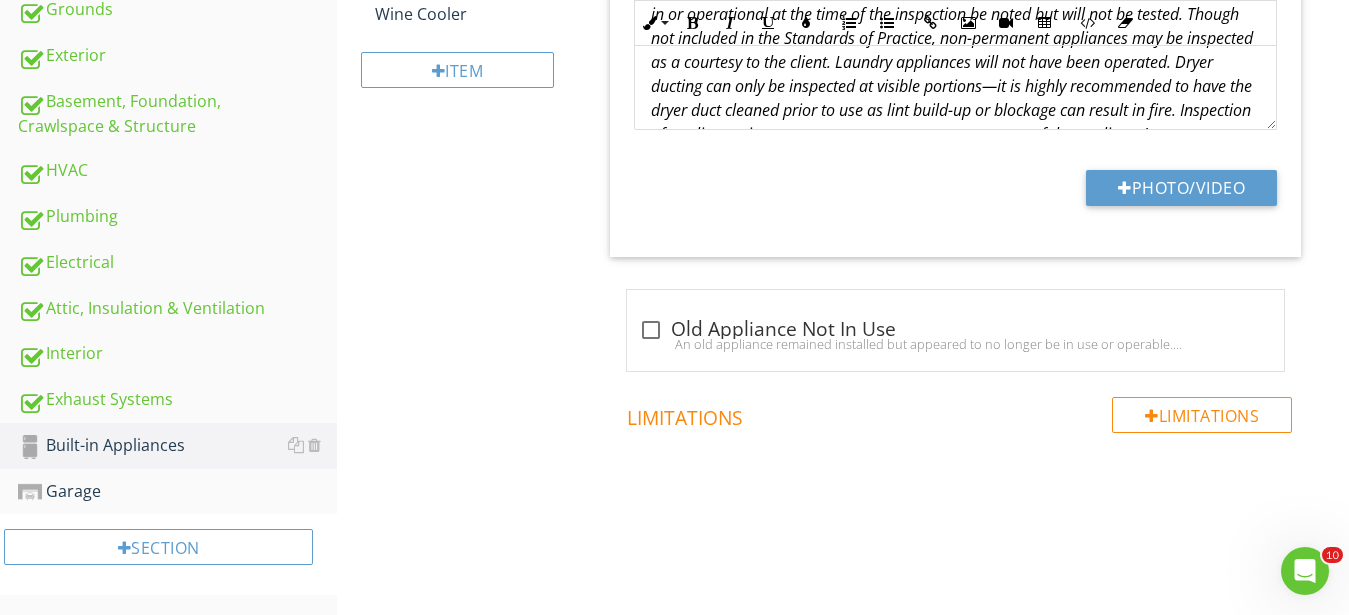 scroll, scrollTop: 223, scrollLeft: 0, axis: vertical 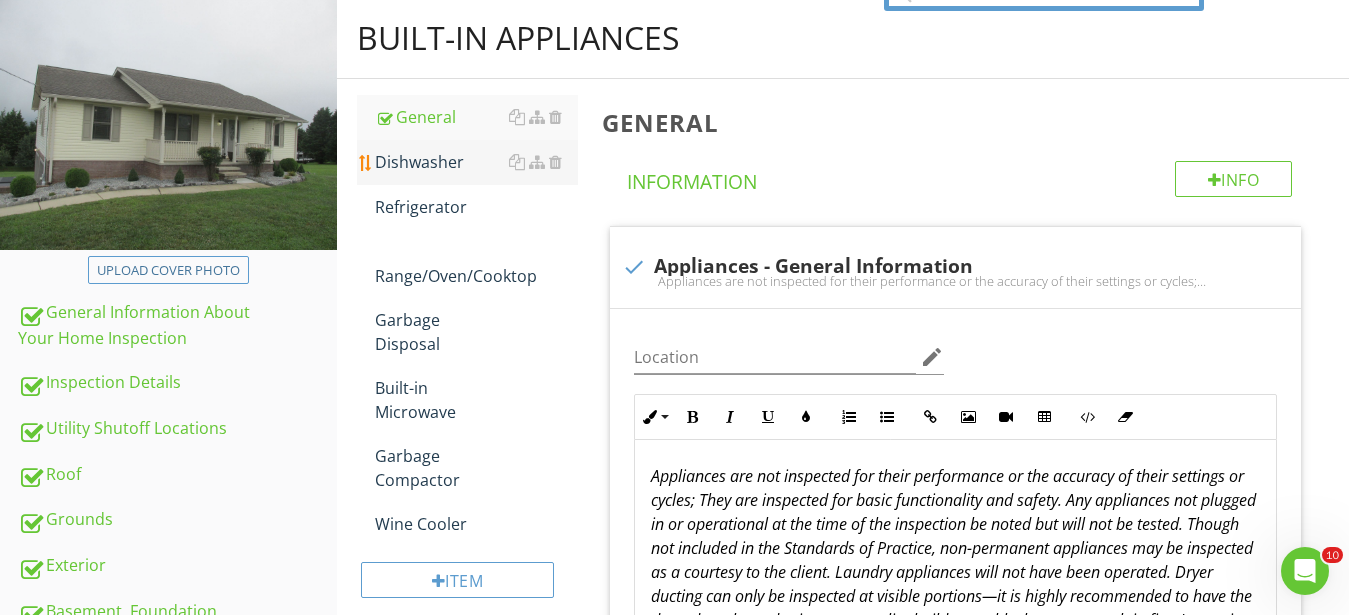 click on "Dishwasher" at bounding box center (476, 162) 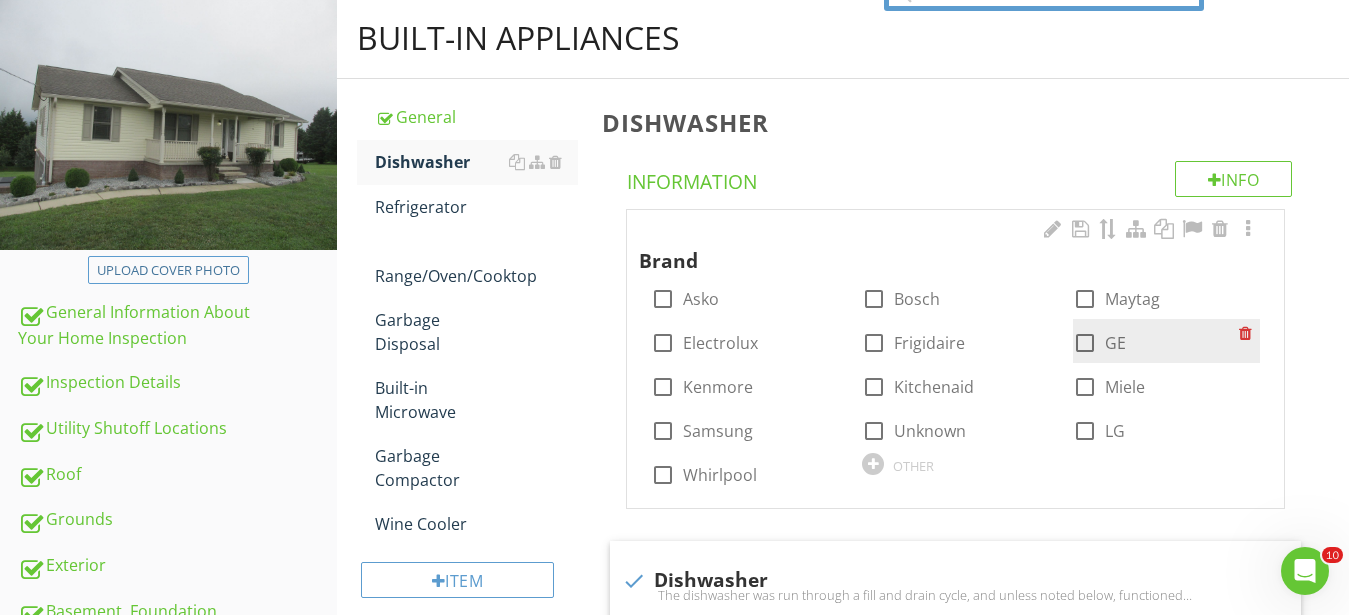 click at bounding box center [1085, 343] 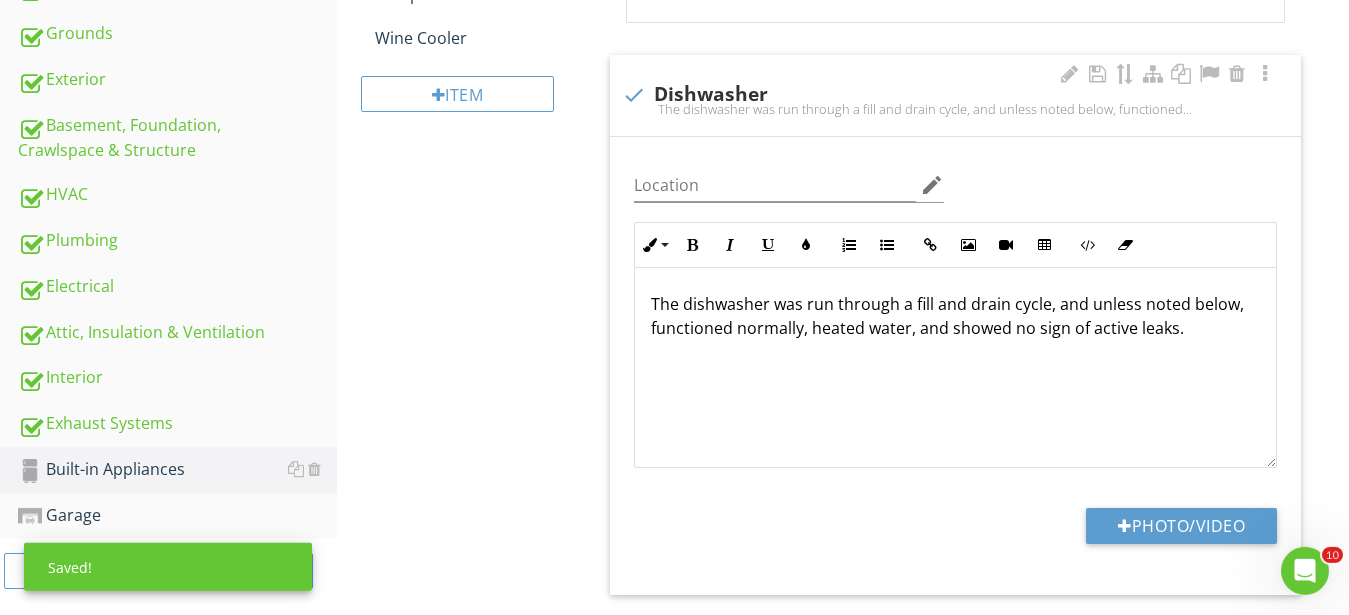 scroll, scrollTop: 733, scrollLeft: 0, axis: vertical 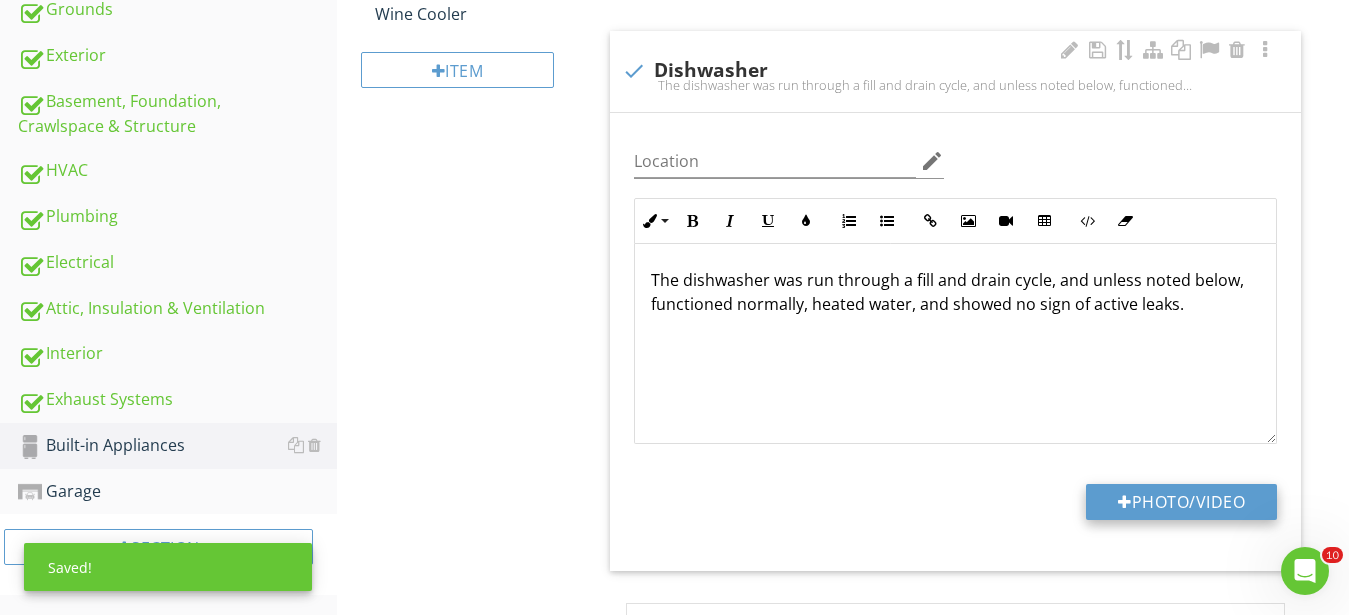 click on "Photo/Video" at bounding box center (1181, 502) 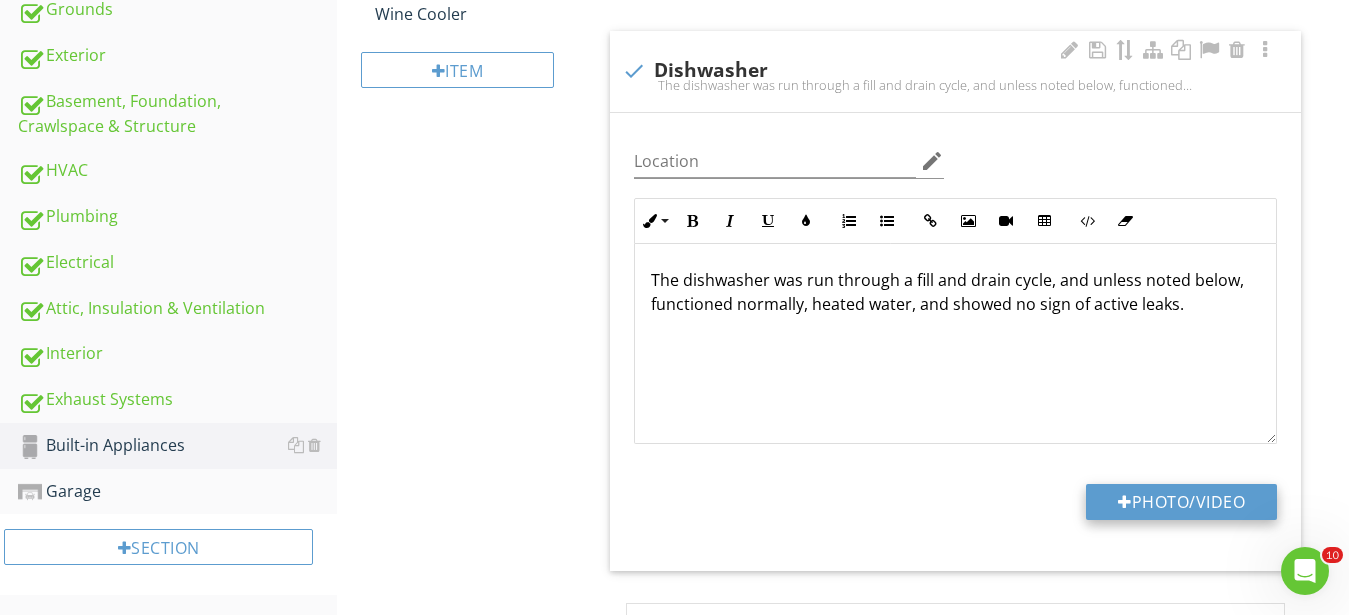 type on "C:\fakepath\IMG_0450.JPG" 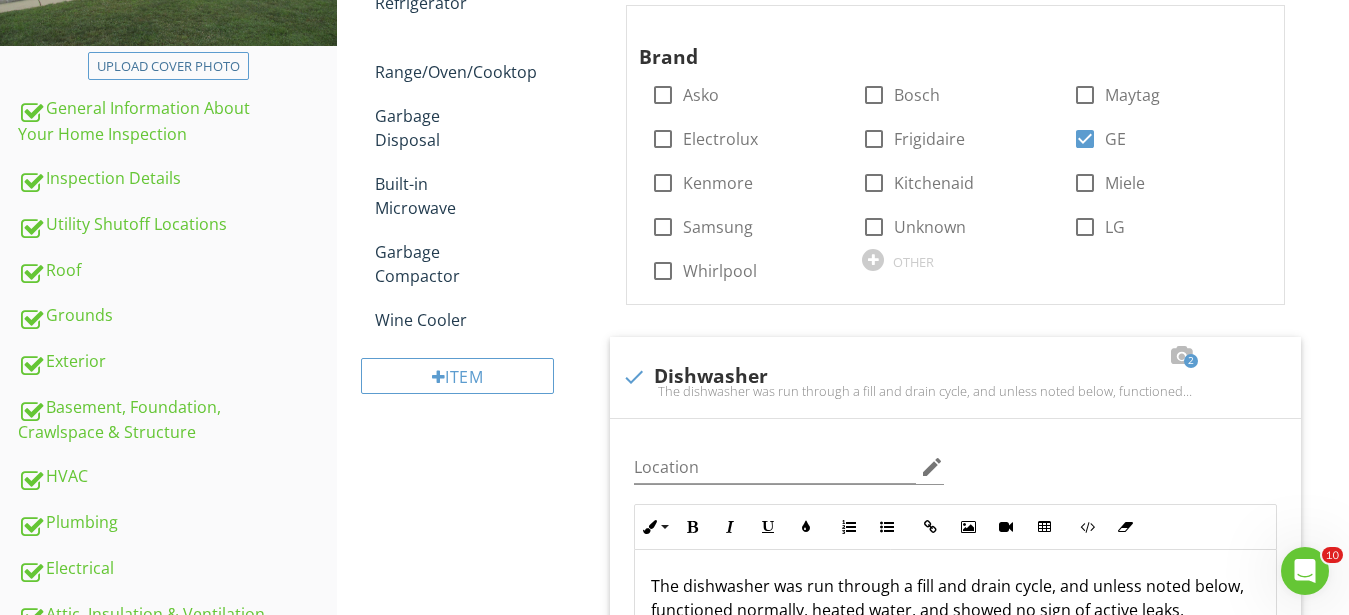 scroll, scrollTop: 223, scrollLeft: 0, axis: vertical 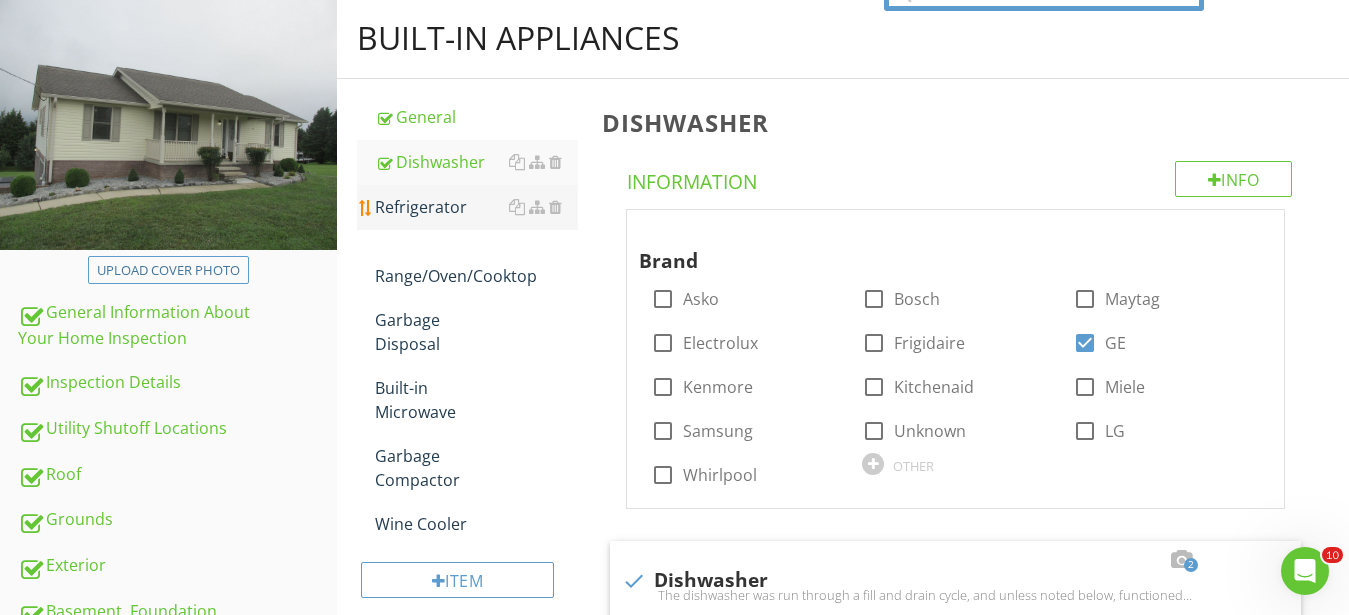 click on "Refrigerator" at bounding box center [476, 207] 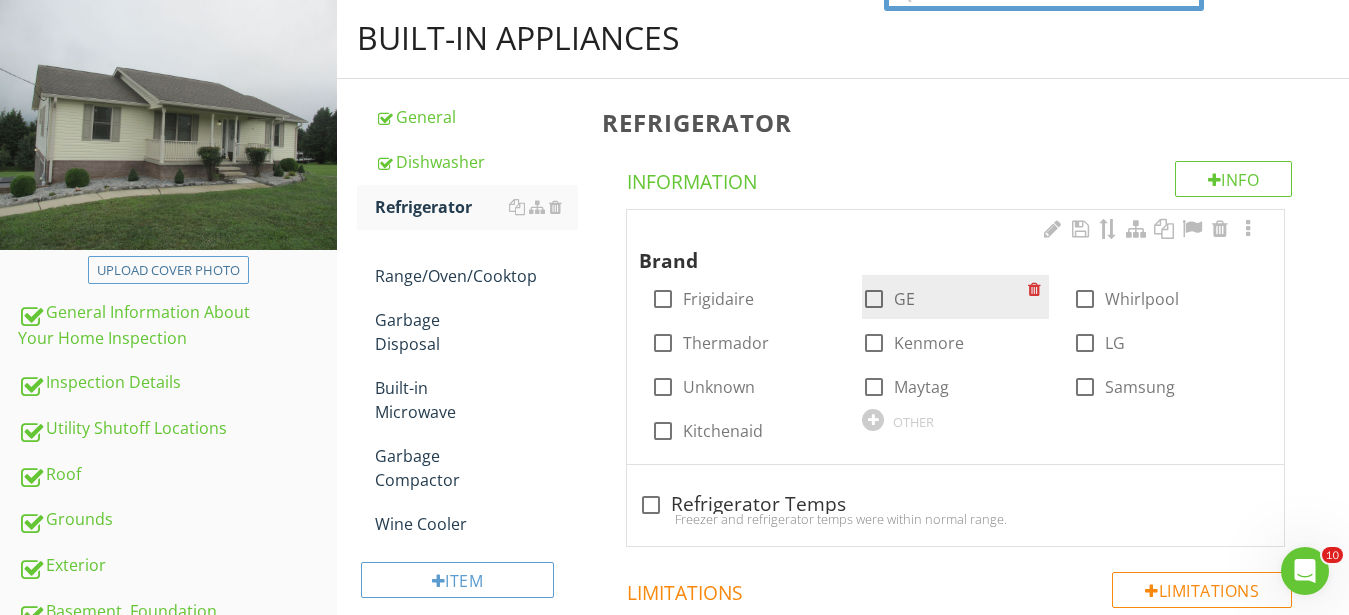 click at bounding box center (874, 299) 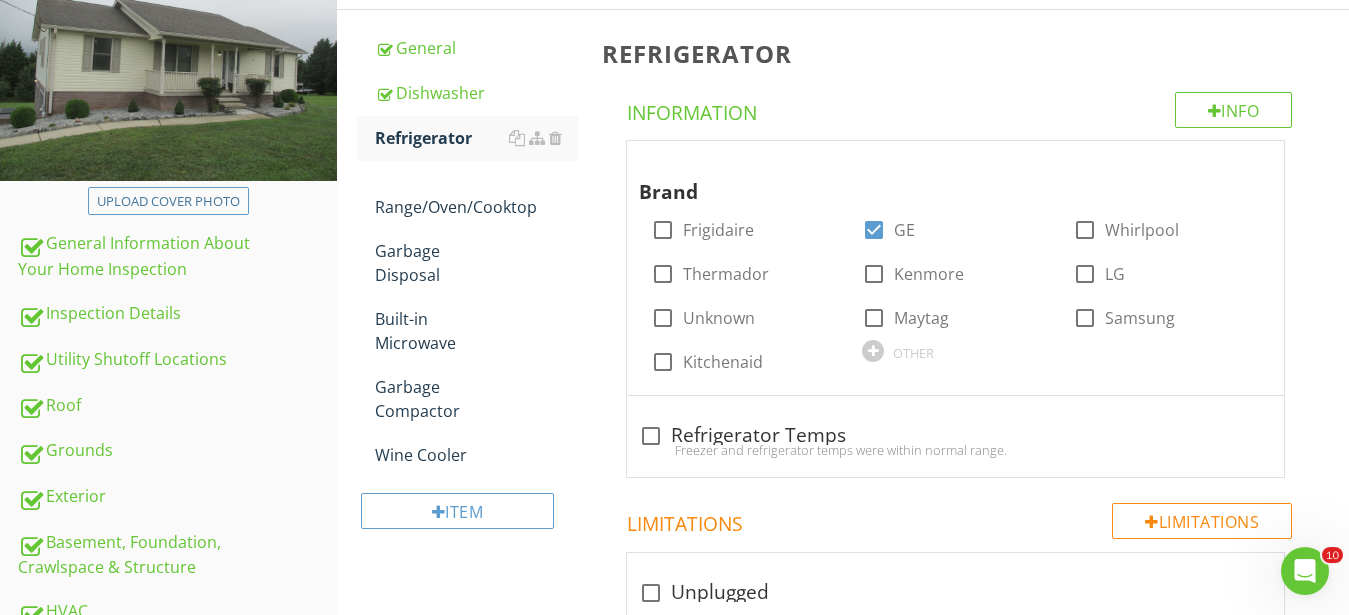 scroll, scrollTop: 325, scrollLeft: 0, axis: vertical 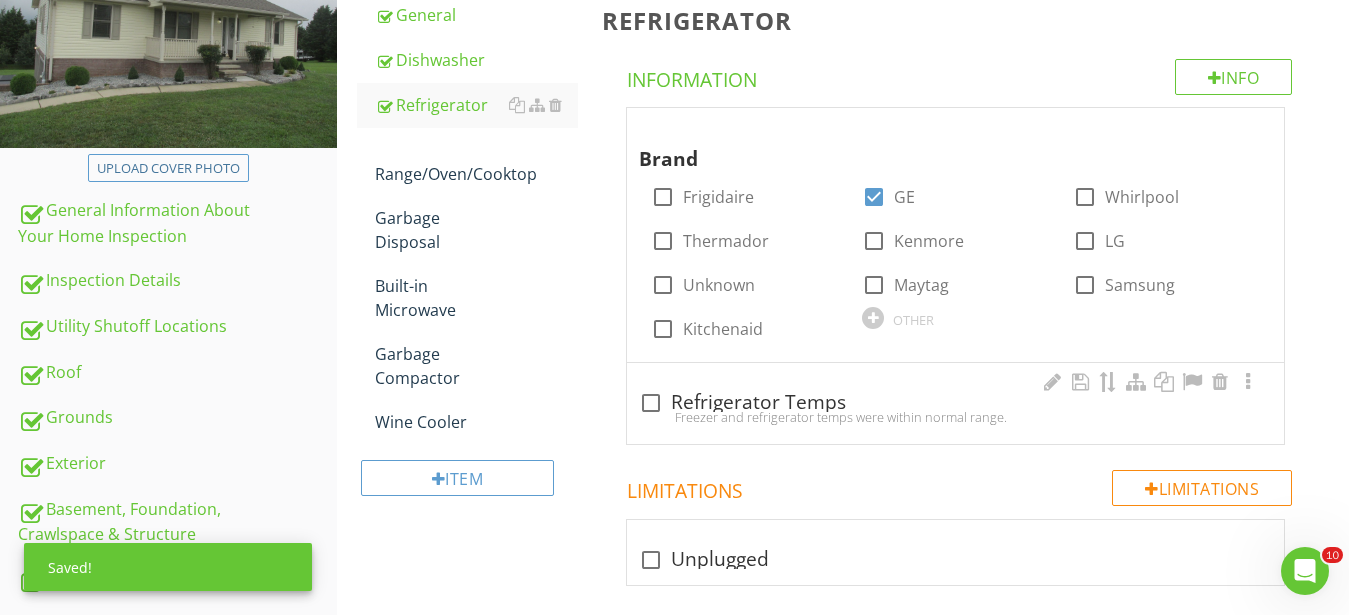click at bounding box center (651, 403) 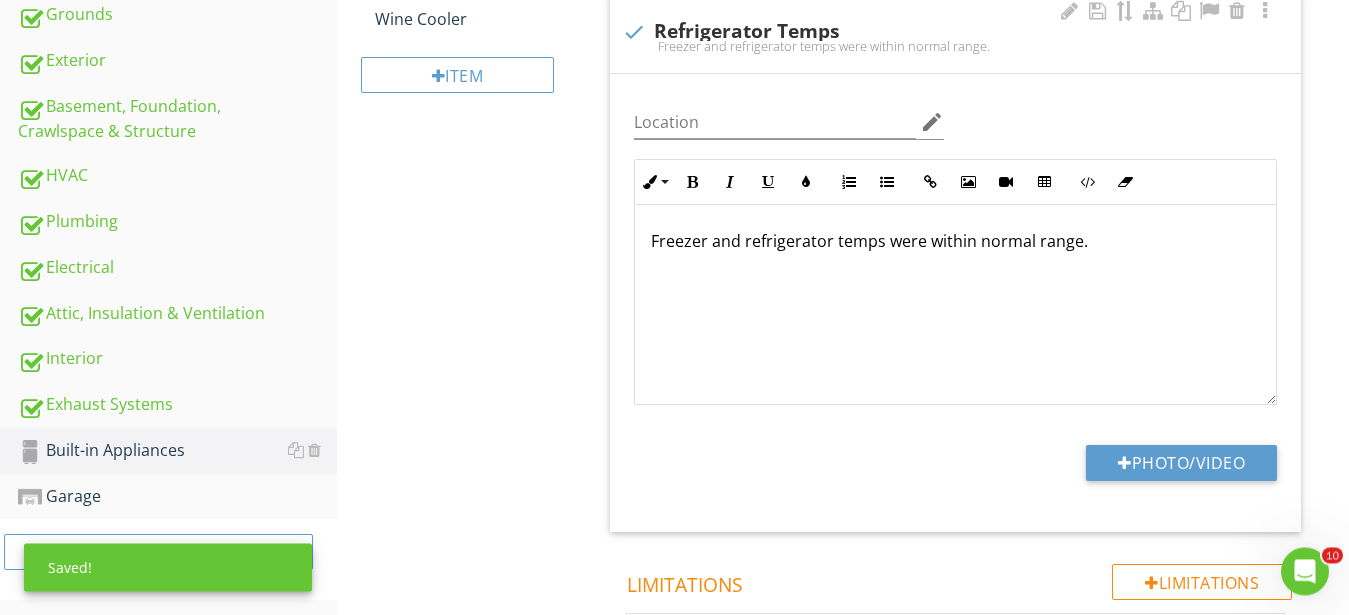 scroll, scrollTop: 733, scrollLeft: 0, axis: vertical 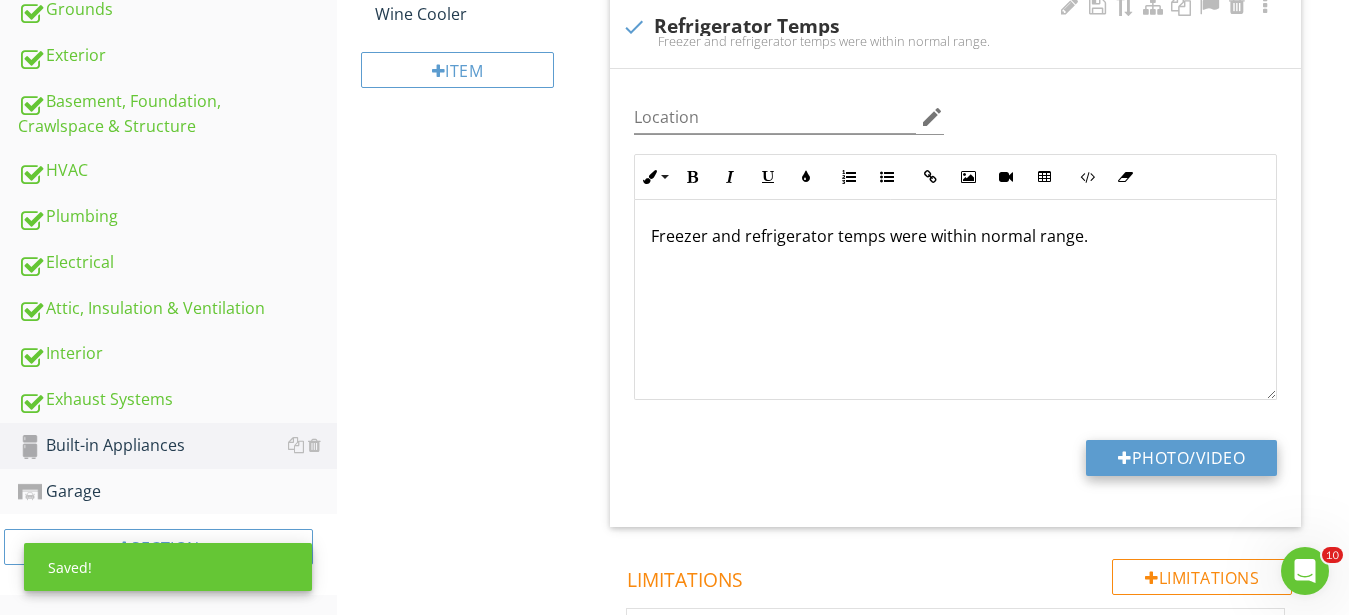 click on "Photo/Video" at bounding box center [1181, 458] 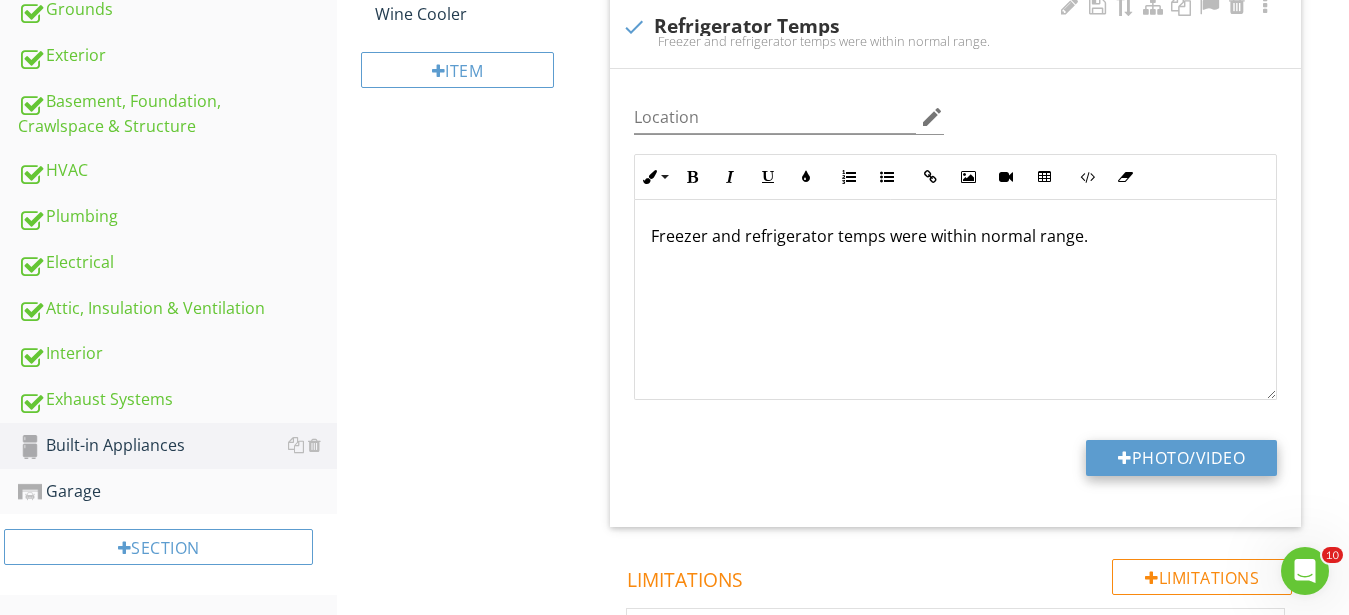 type on "C:\fakepath\IMG_0458.JPG" 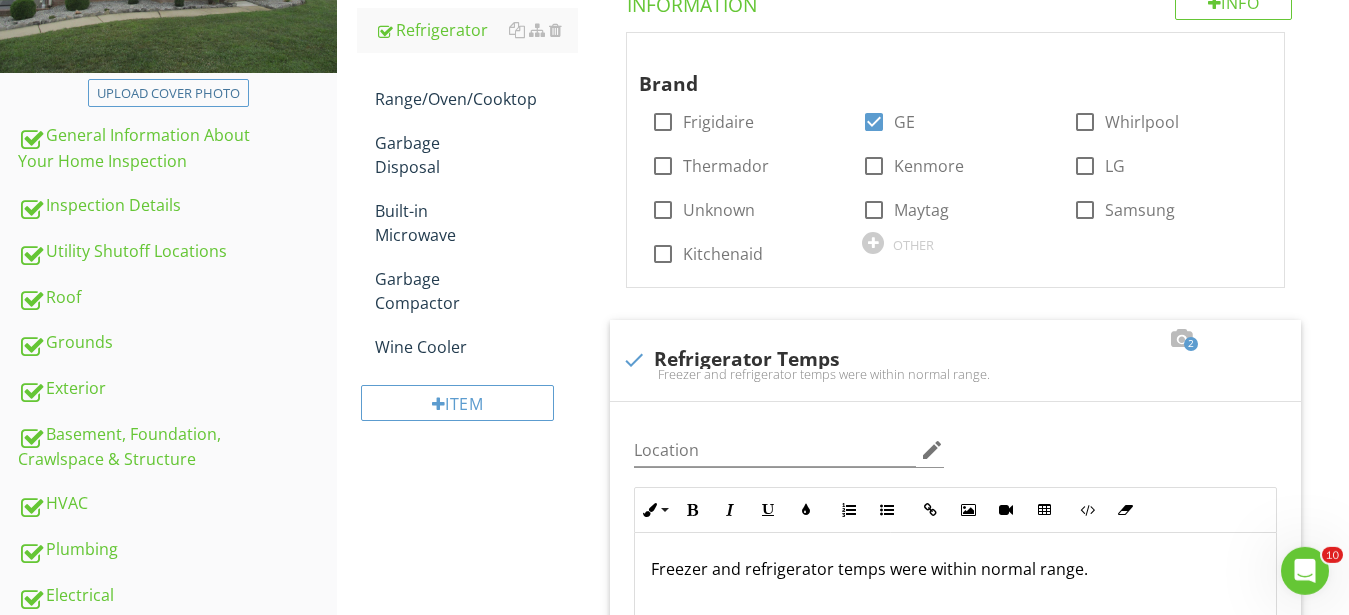 scroll, scrollTop: 223, scrollLeft: 0, axis: vertical 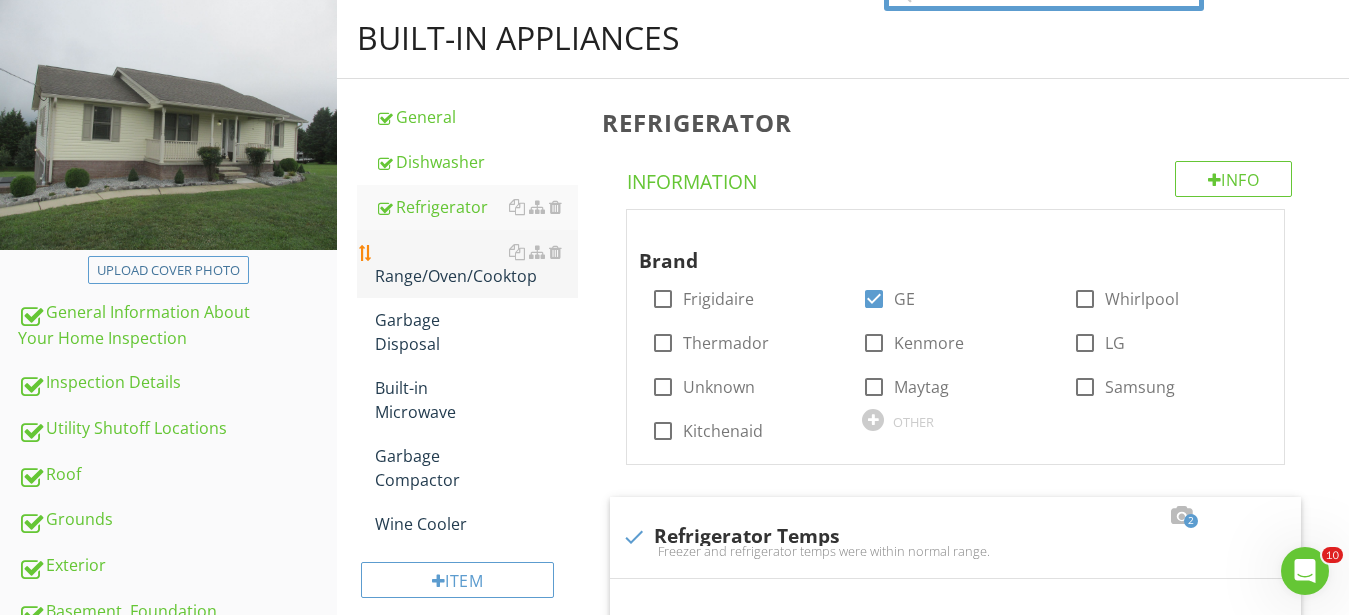click on "Range/Oven/Cooktop" at bounding box center (476, 264) 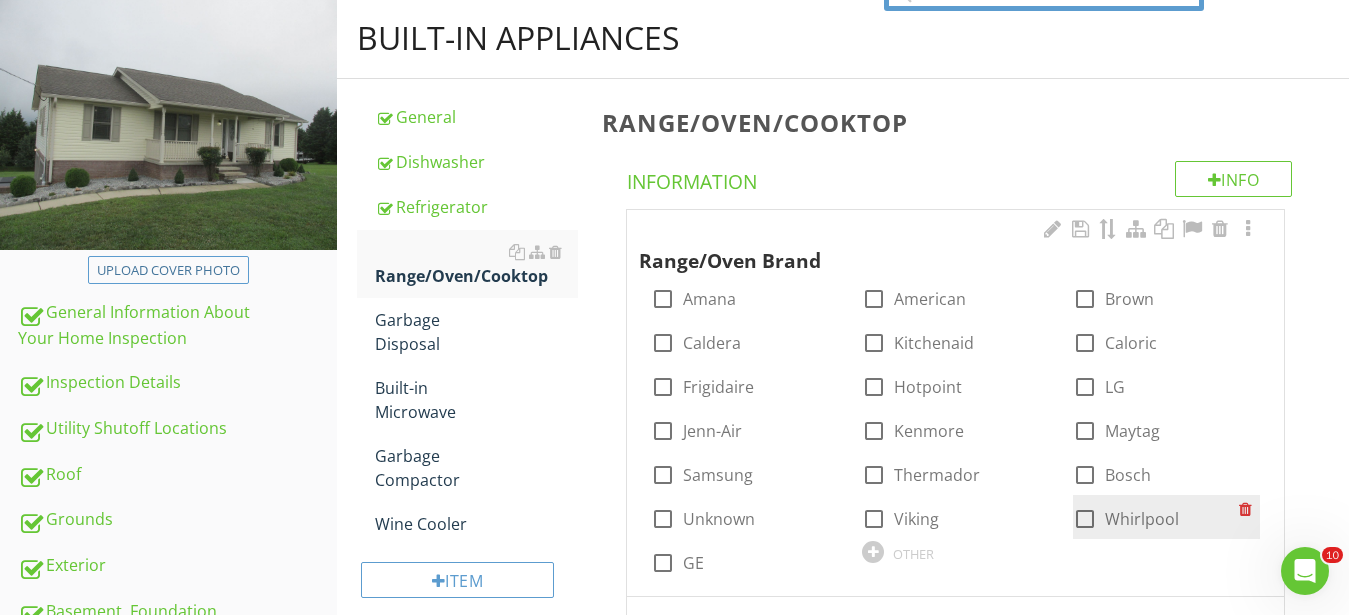click at bounding box center (1085, 519) 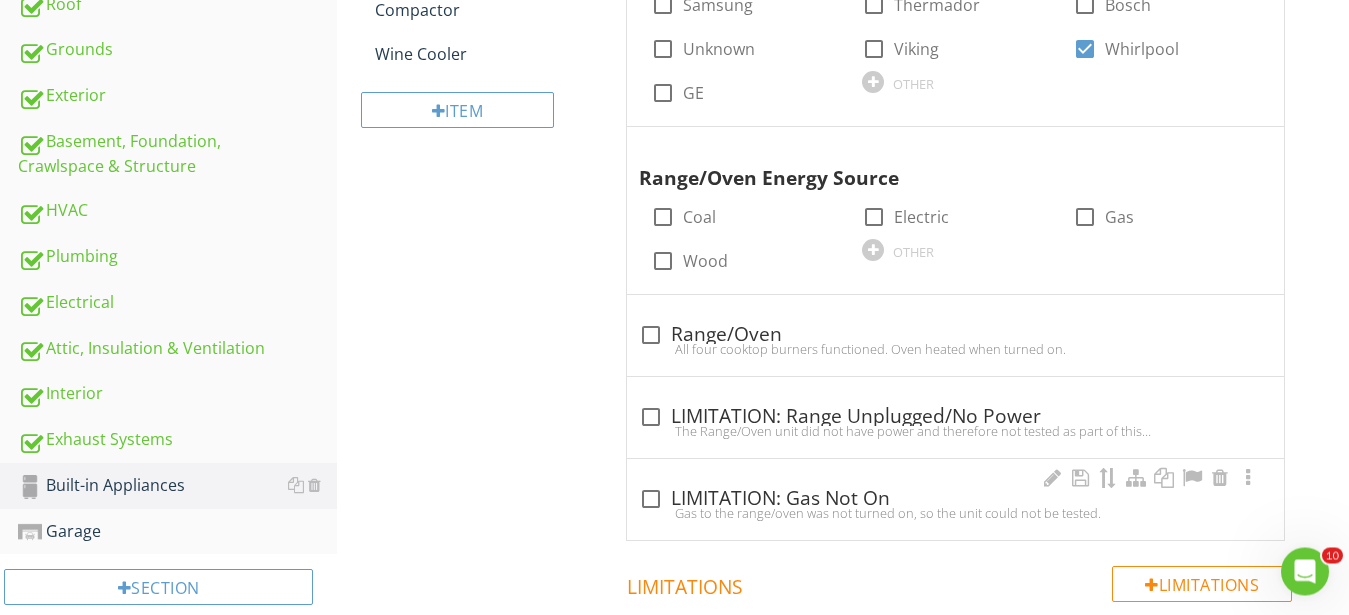 scroll, scrollTop: 733, scrollLeft: 0, axis: vertical 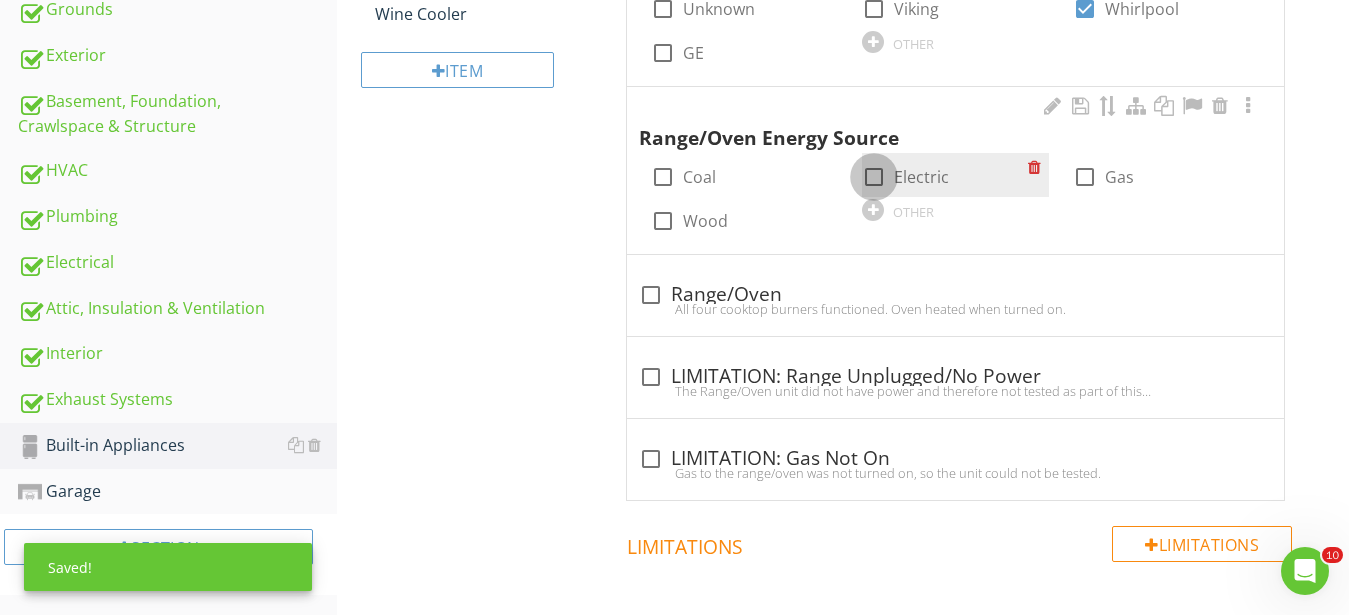 click at bounding box center [874, 177] 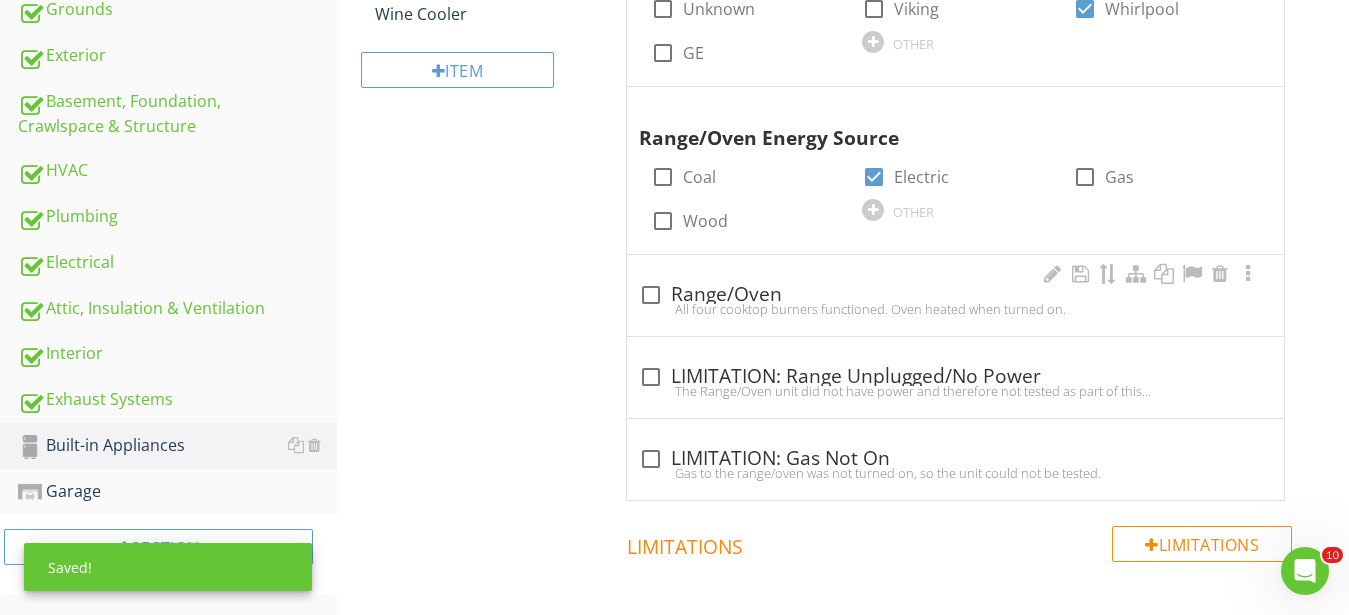 click on "check_box_outline_blank
Range/Oven" at bounding box center [955, 295] 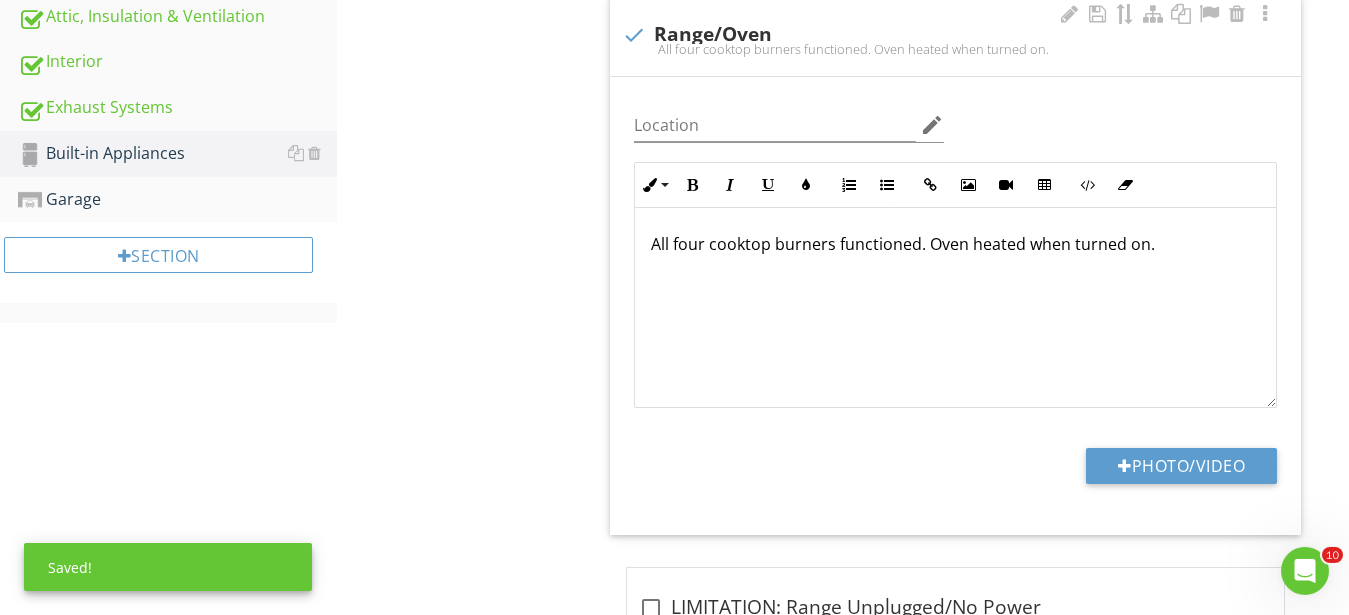 scroll, scrollTop: 1141, scrollLeft: 0, axis: vertical 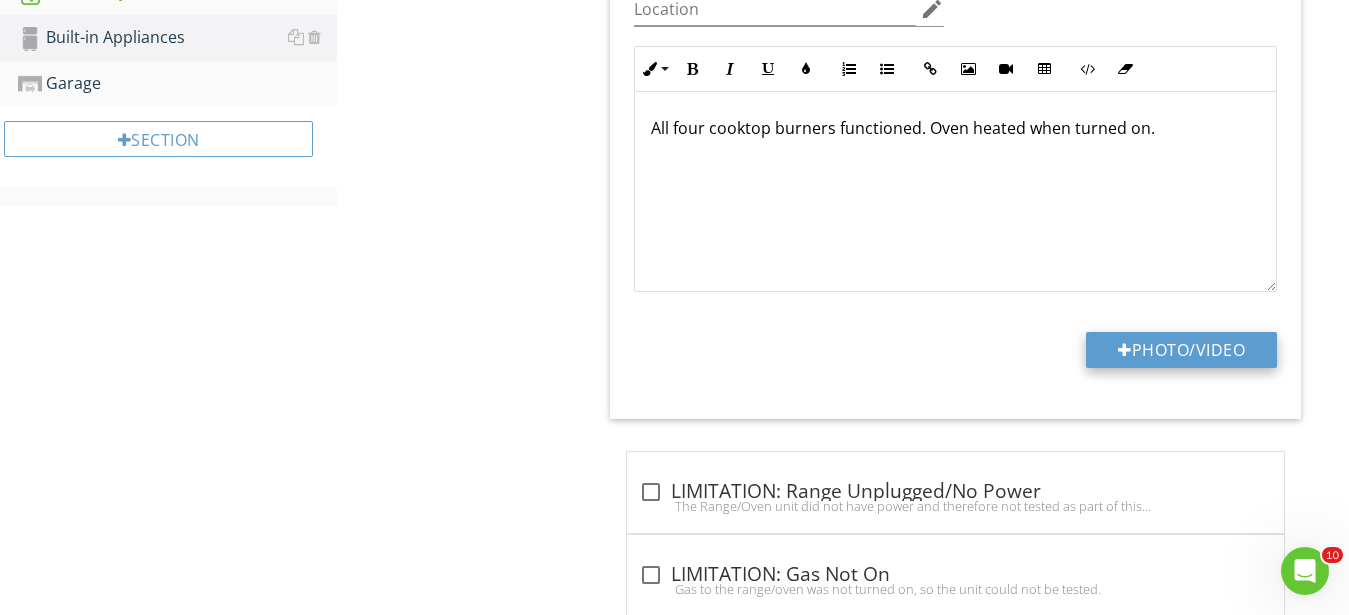 click on "Photo/Video" at bounding box center (1181, 350) 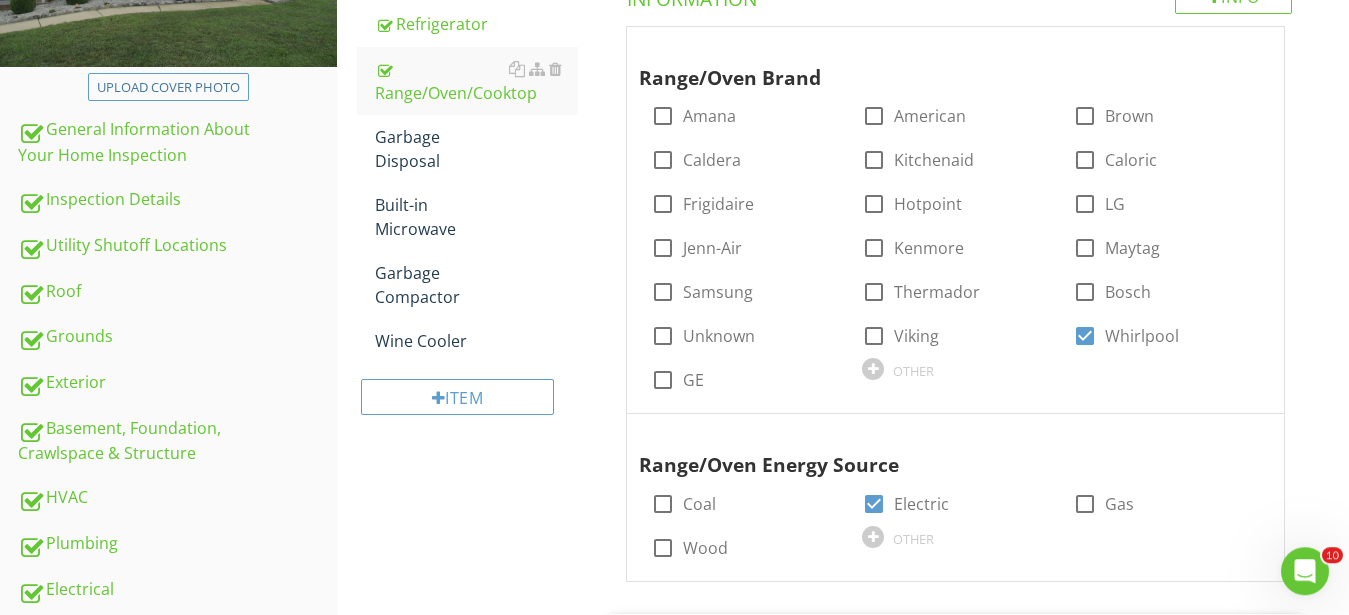 scroll, scrollTop: 325, scrollLeft: 0, axis: vertical 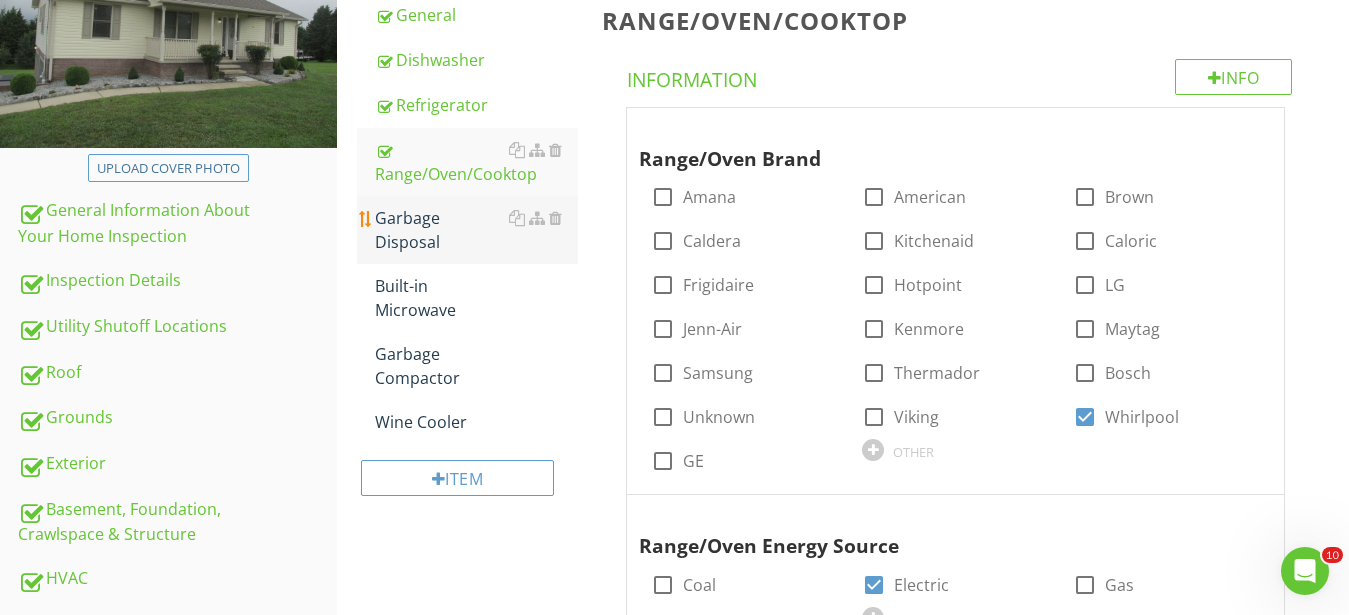 click on "Garbage Disposal" at bounding box center (476, 230) 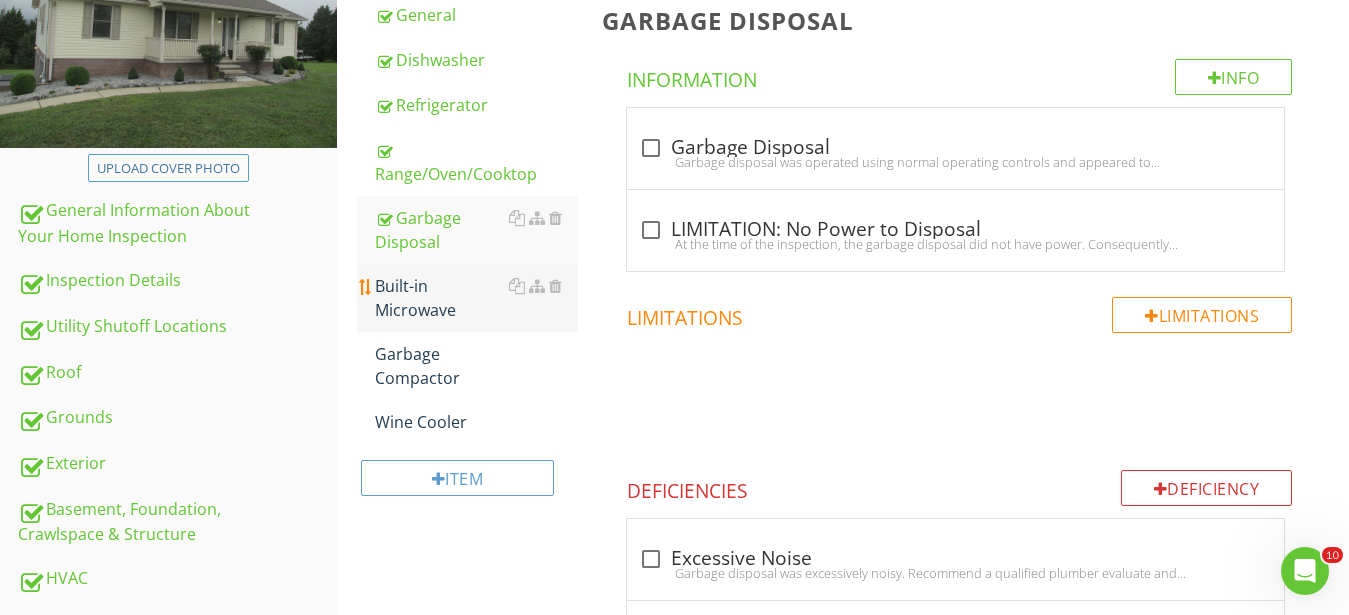 click on "Built-in Microwave" at bounding box center (476, 298) 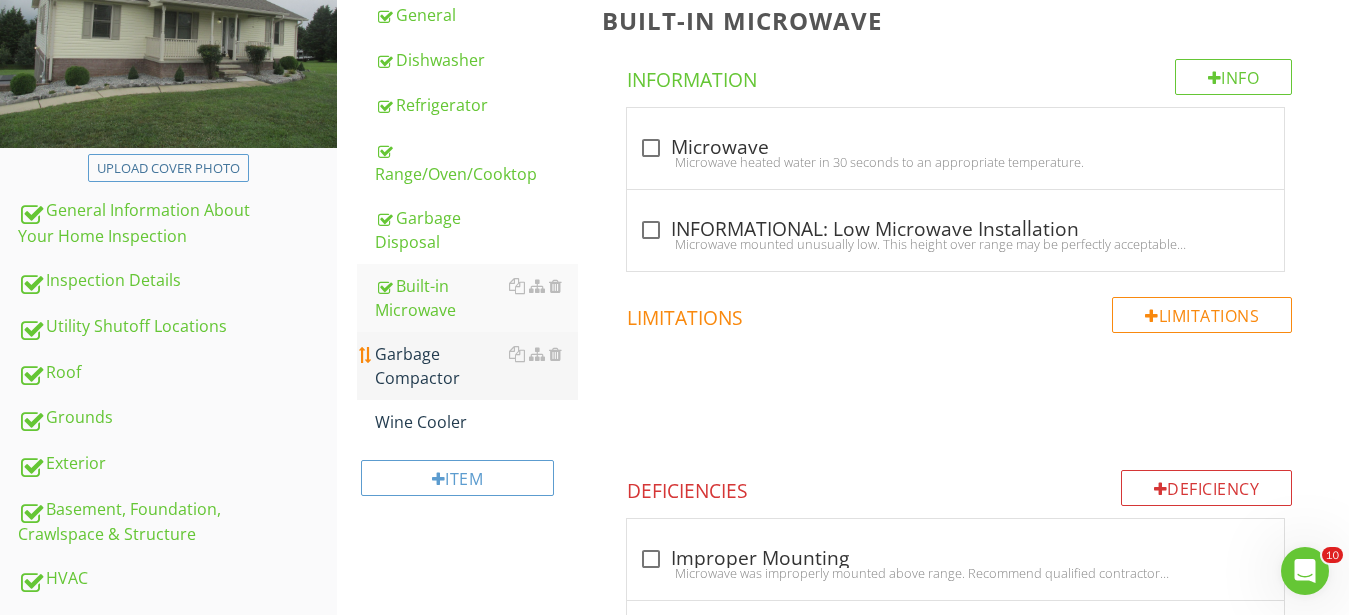 click on "Garbage Compactor" at bounding box center [476, 366] 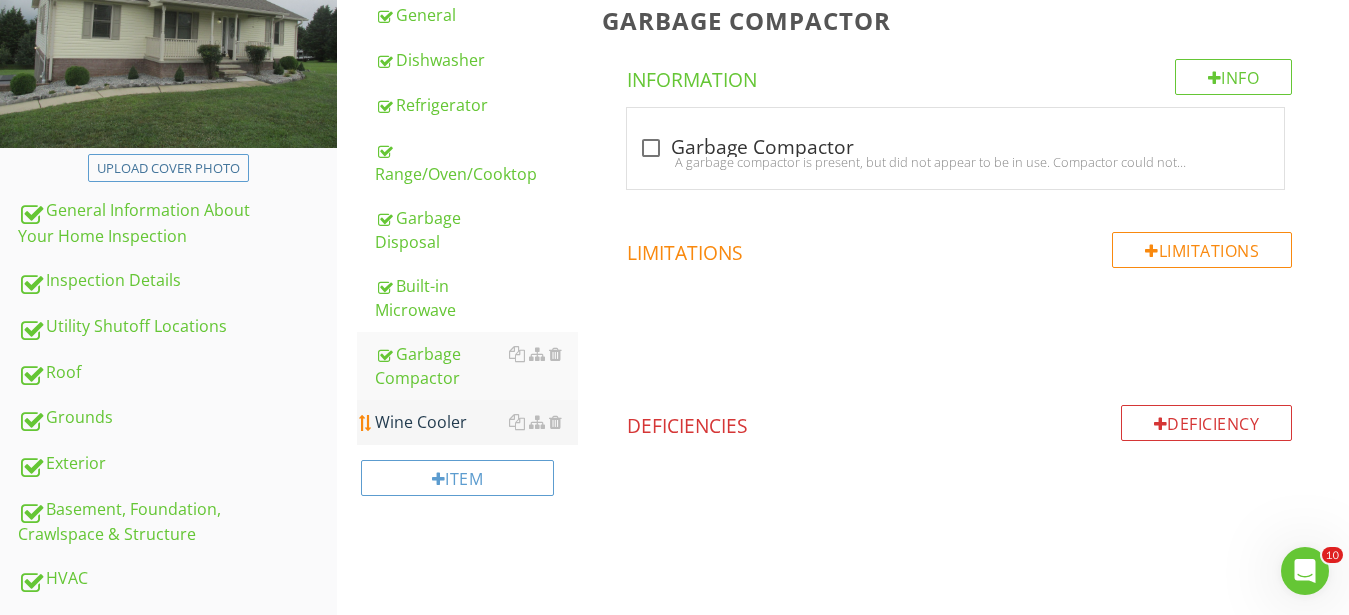 click on "Wine Cooler" at bounding box center [476, 422] 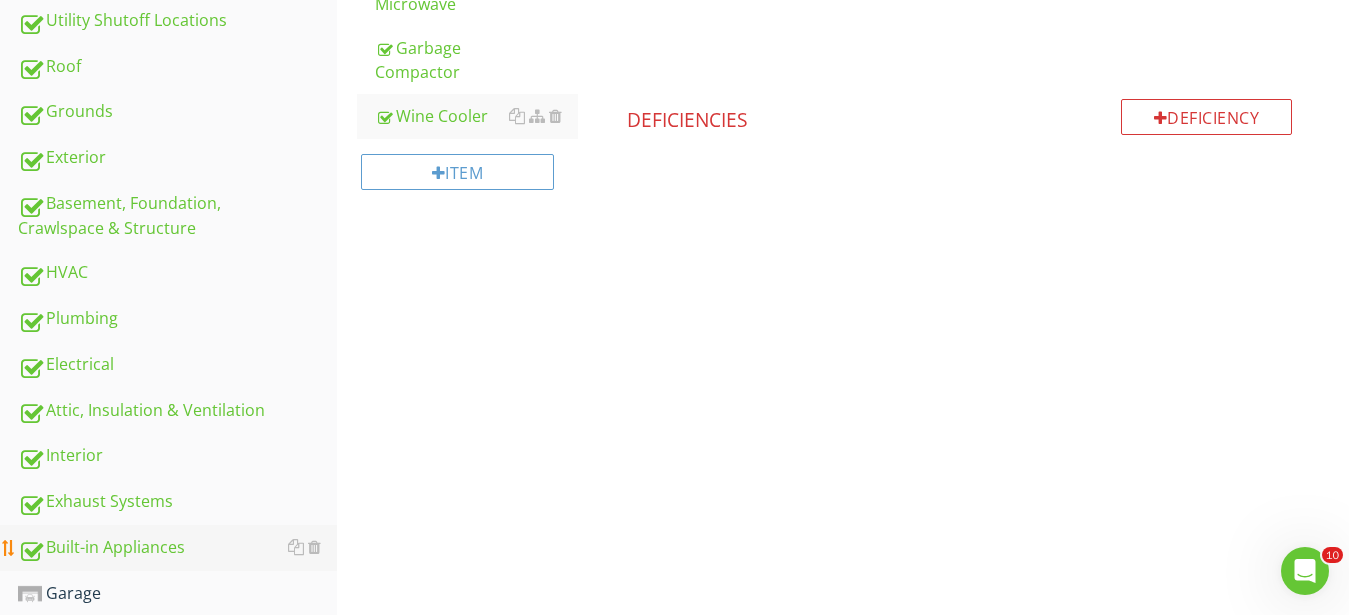 scroll, scrollTop: 733, scrollLeft: 0, axis: vertical 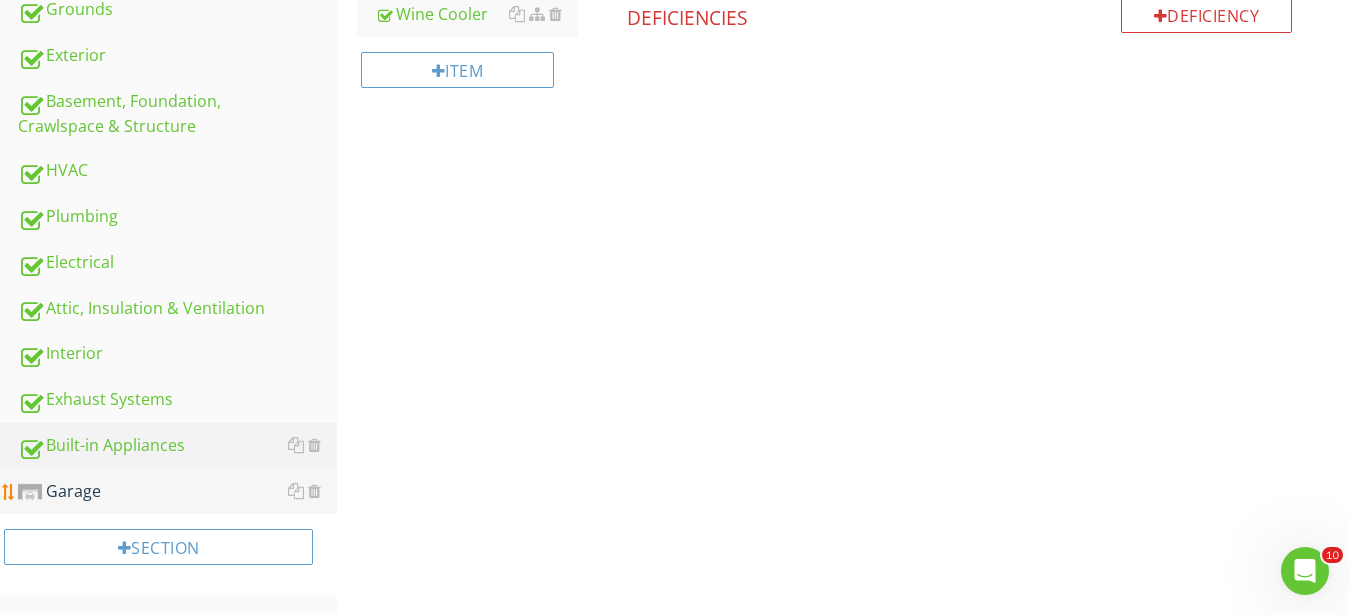 click on "Garage" at bounding box center (177, 492) 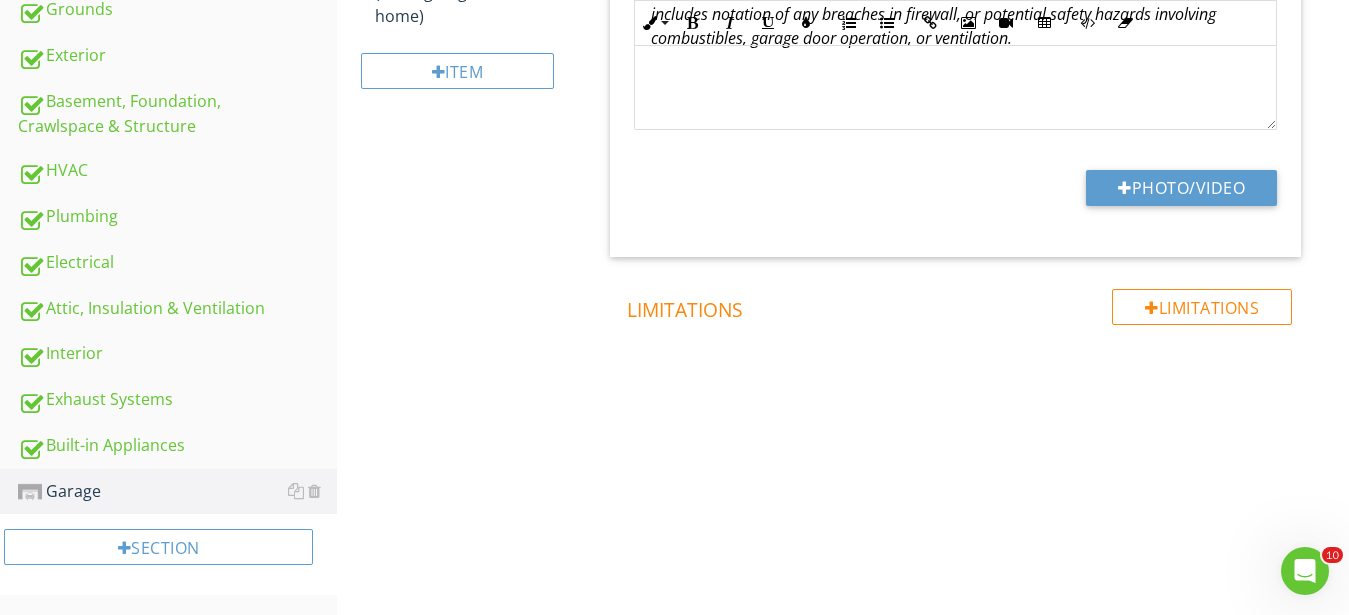 scroll, scrollTop: 223, scrollLeft: 0, axis: vertical 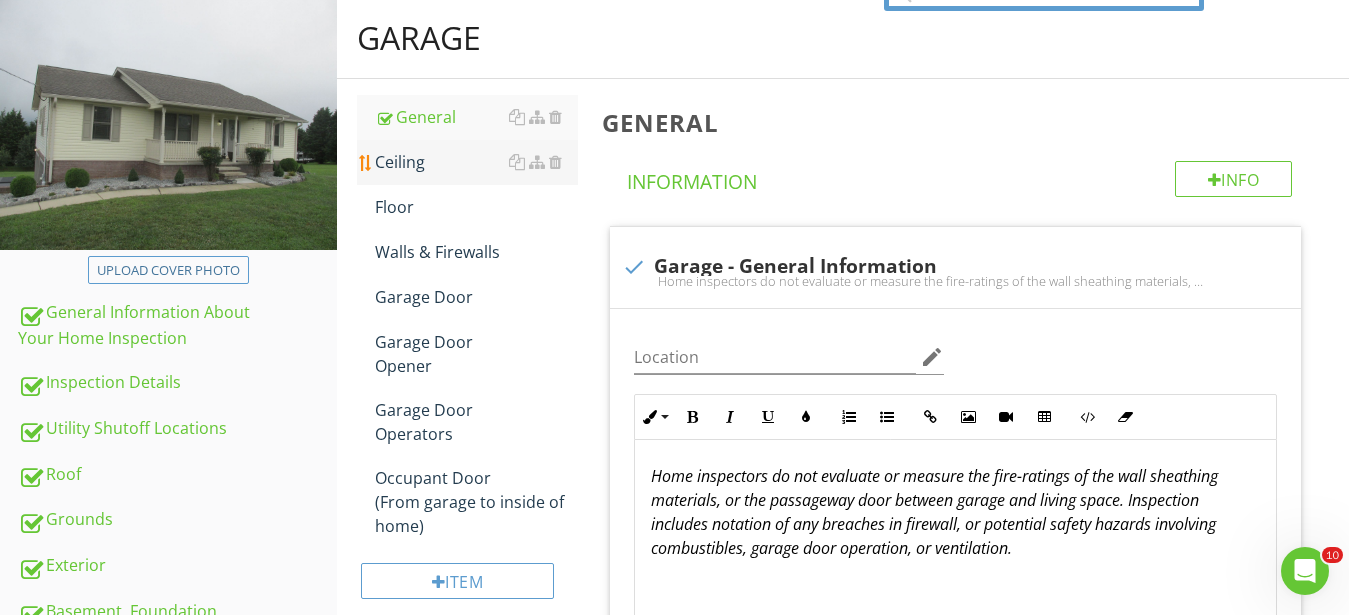 click on "Ceiling" at bounding box center [476, 162] 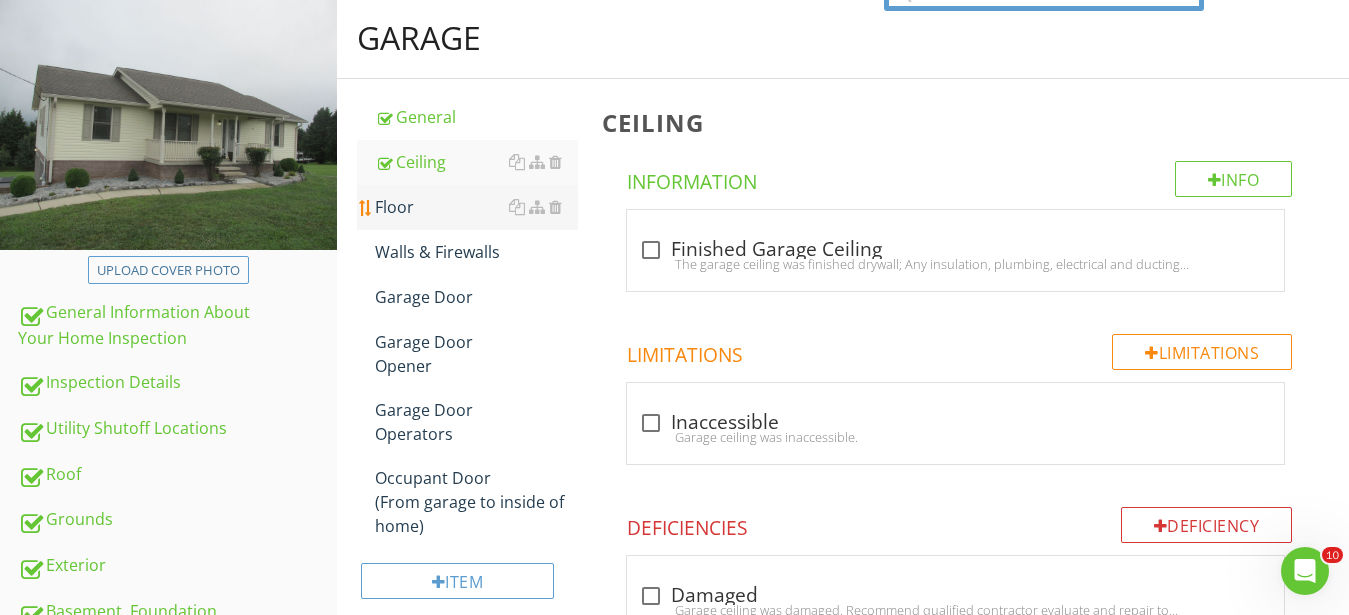 click on "Floor" at bounding box center [476, 207] 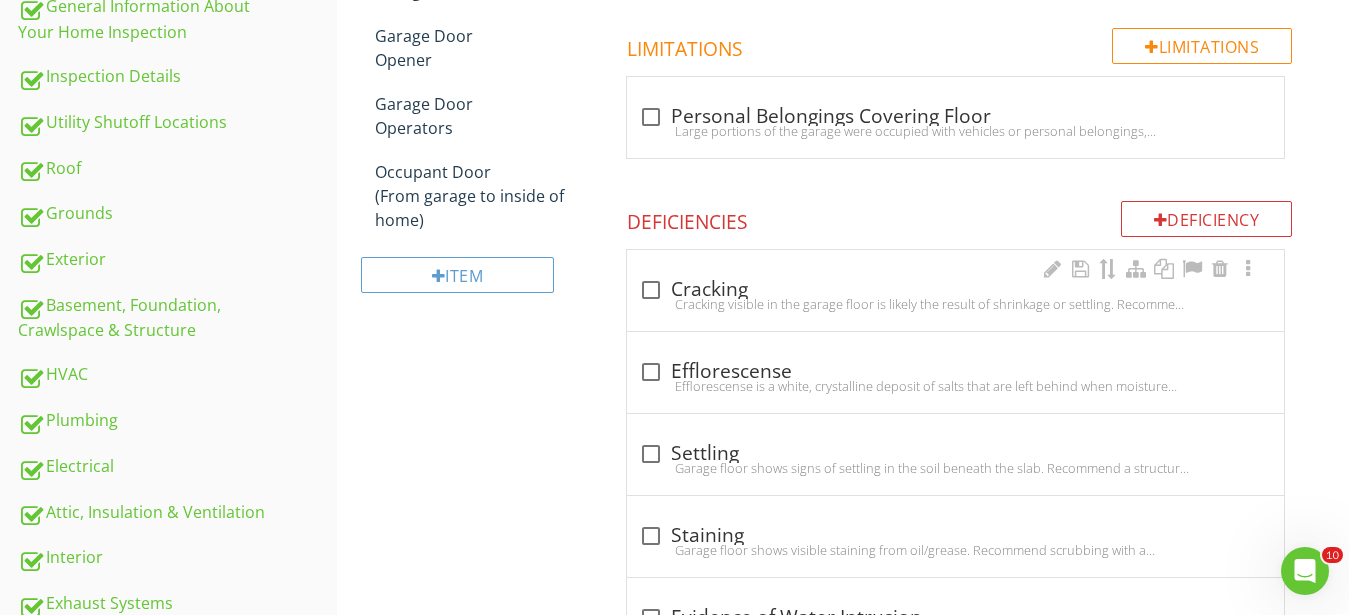 click on "check_box_outline_blank
Cracking
Cracking visible in the garage floor is likely the result of shrinkage or settling. Recommend sealing cracks to prevent moisture intrusion, and continued monitoring. If conditions worsen you may wish to speak to a foundation specialist about stabilization.All instances not necessarily pictured." at bounding box center (955, 290) 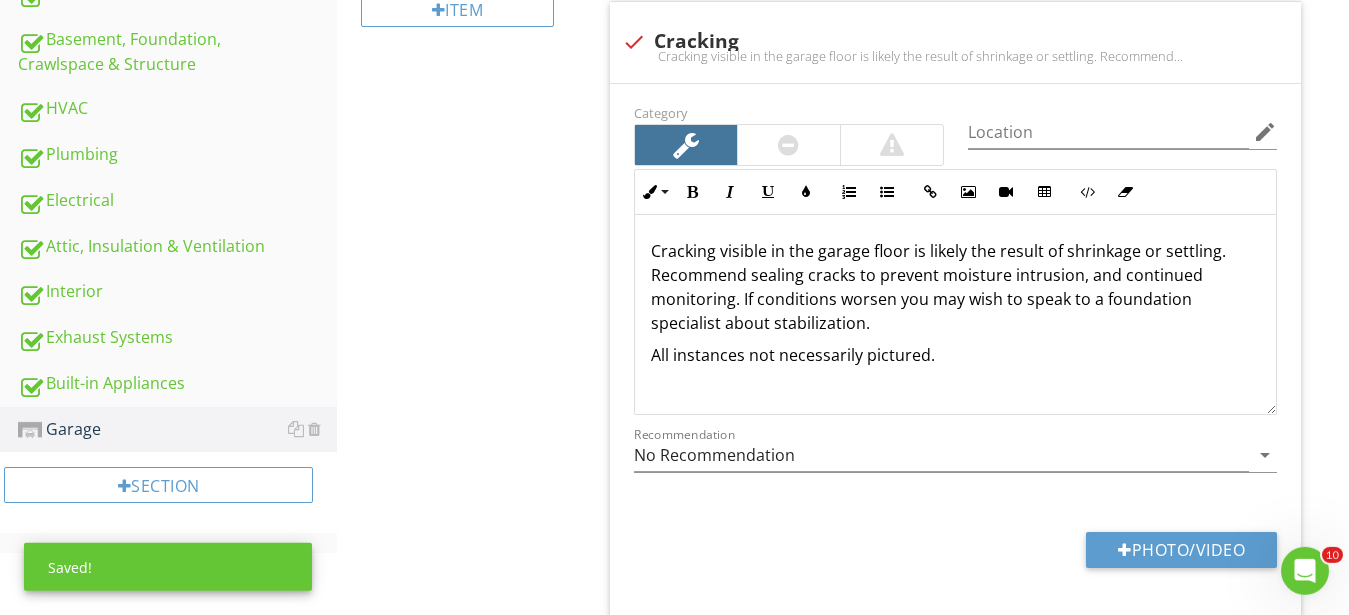 scroll, scrollTop: 835, scrollLeft: 0, axis: vertical 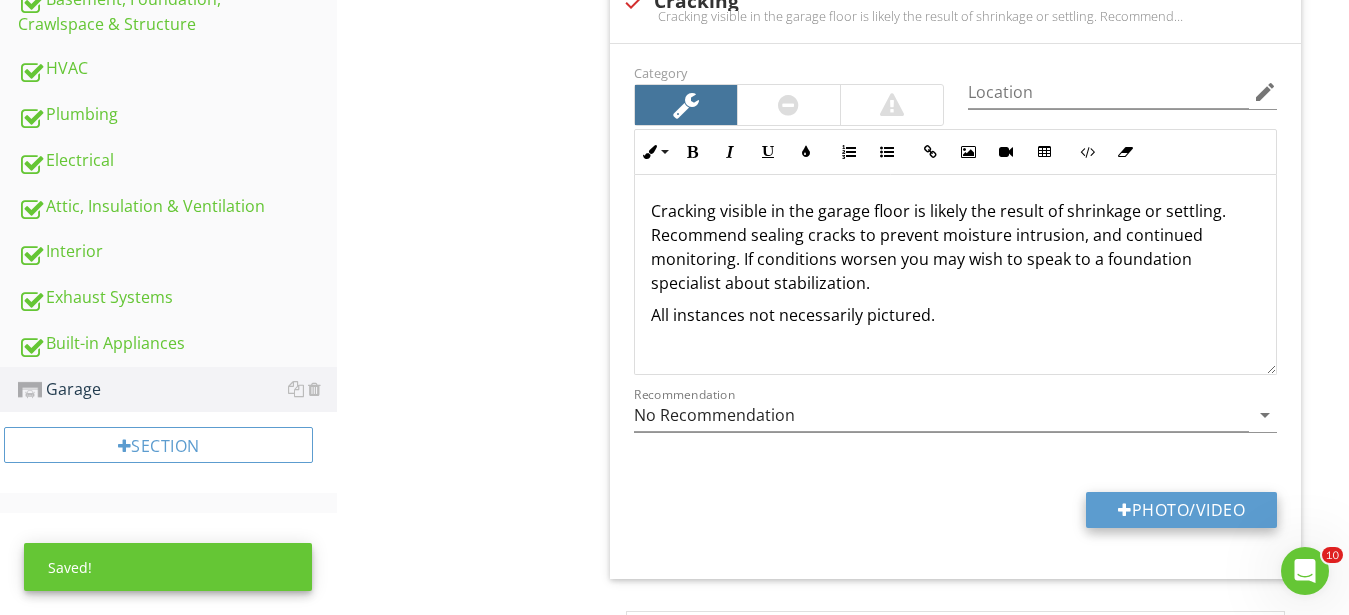 click on "Photo/Video" at bounding box center (1181, 510) 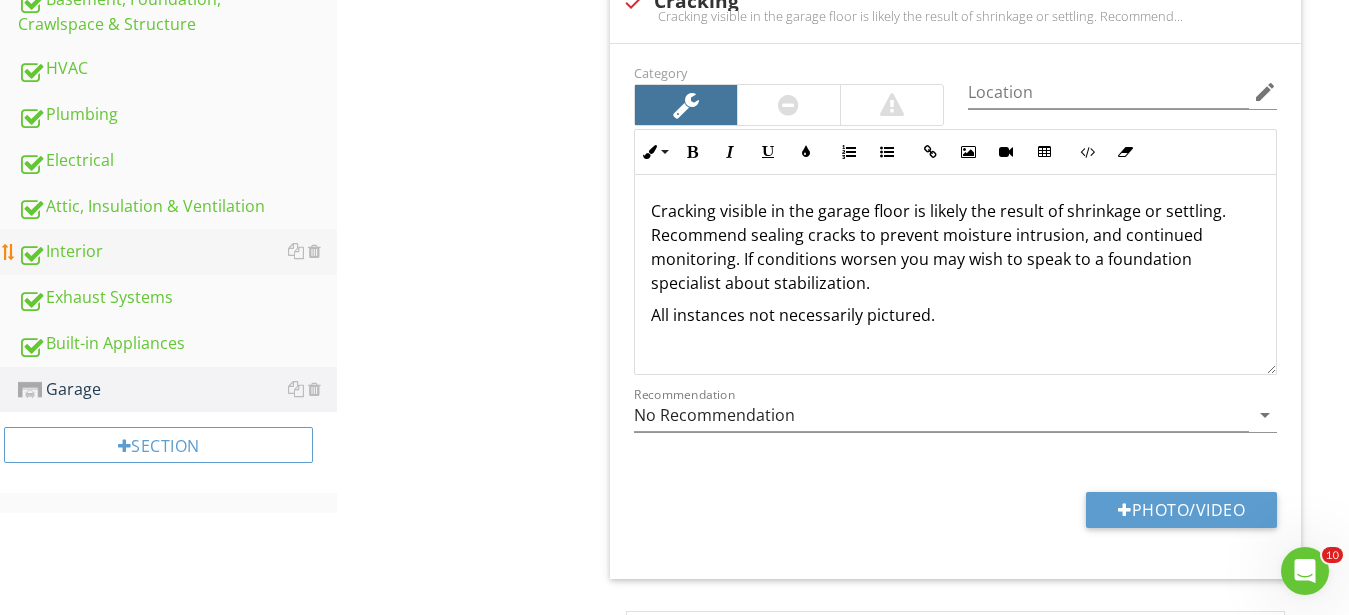 type on "C:\fakepath\IMG_0416.JPG" 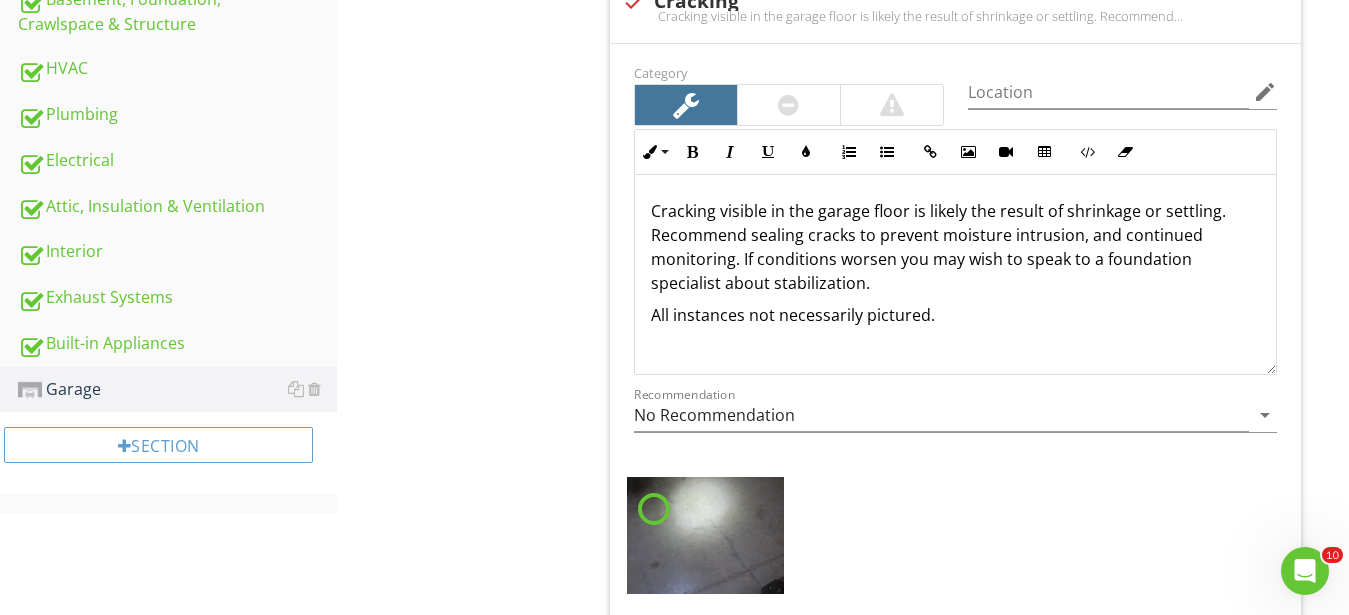 scroll, scrollTop: 937, scrollLeft: 0, axis: vertical 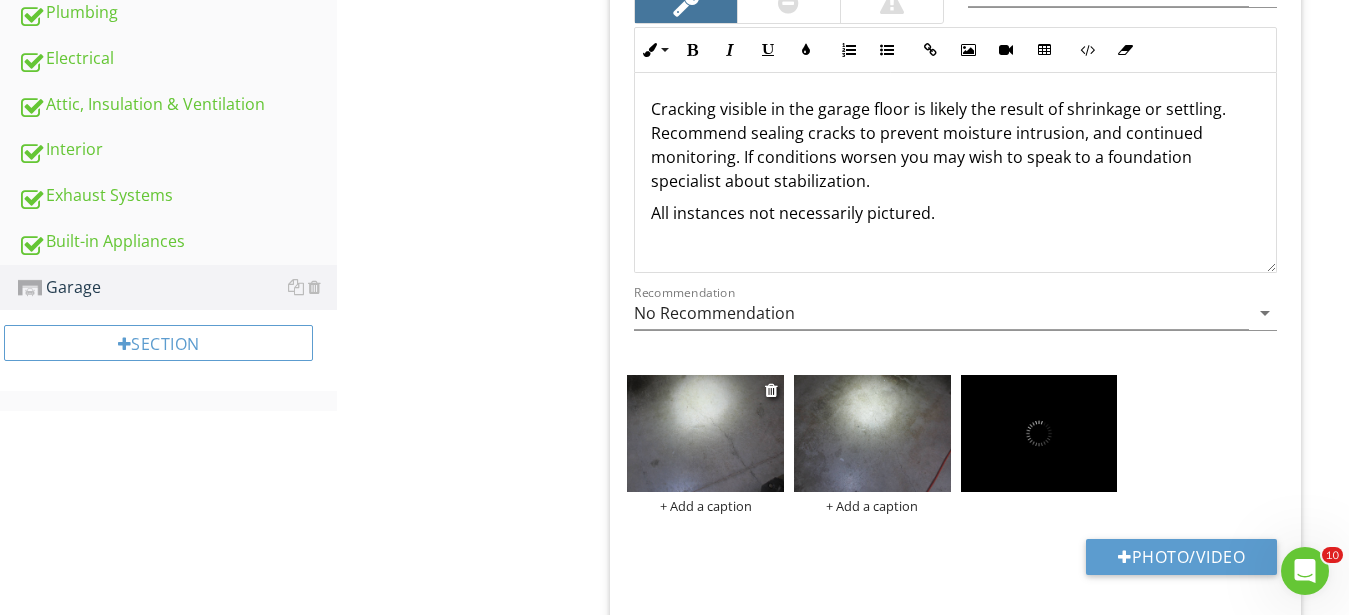 click at bounding box center (705, 434) 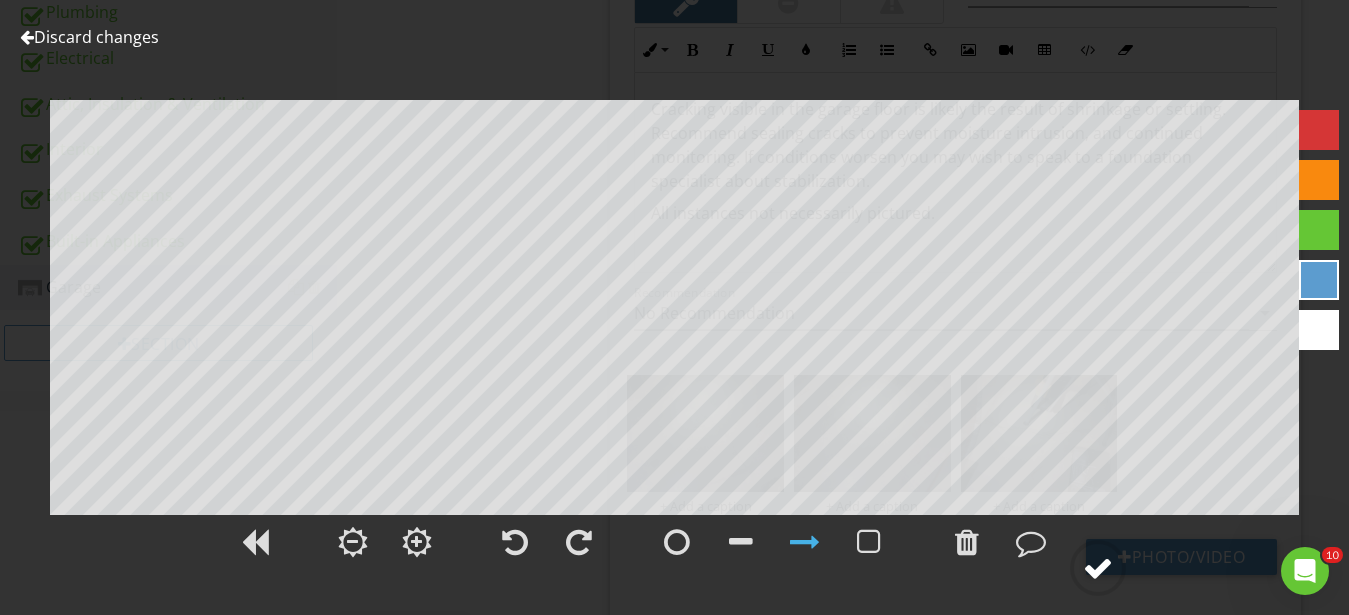 click at bounding box center (1098, 568) 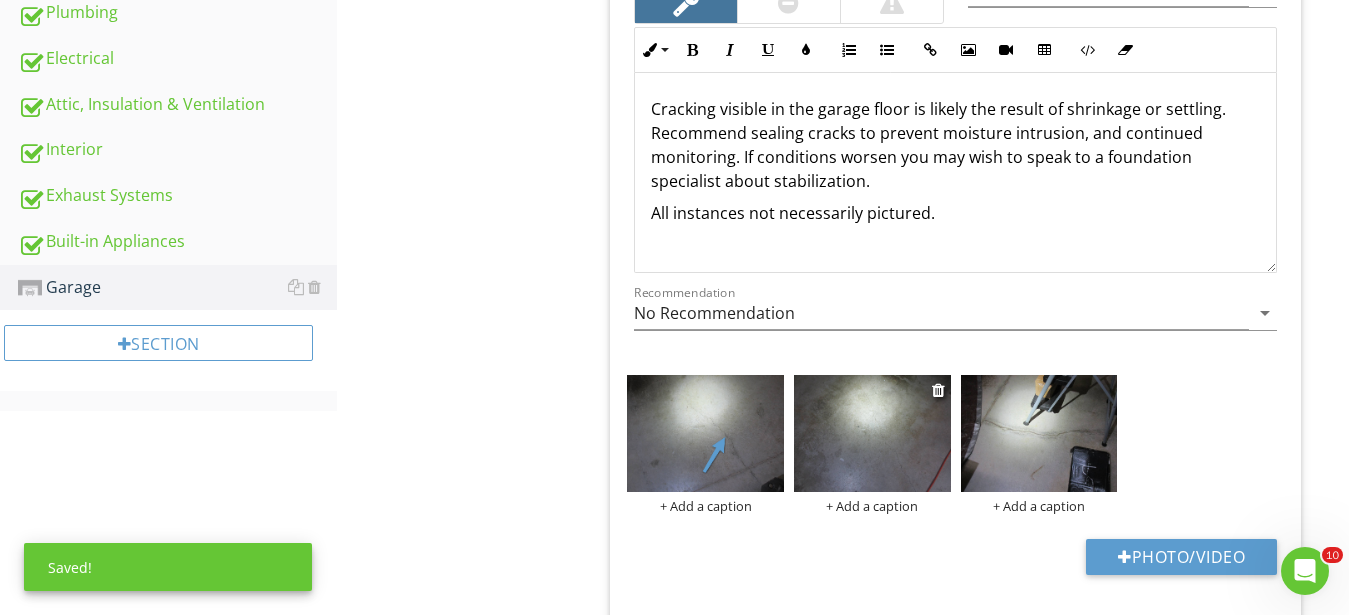 click at bounding box center (872, 434) 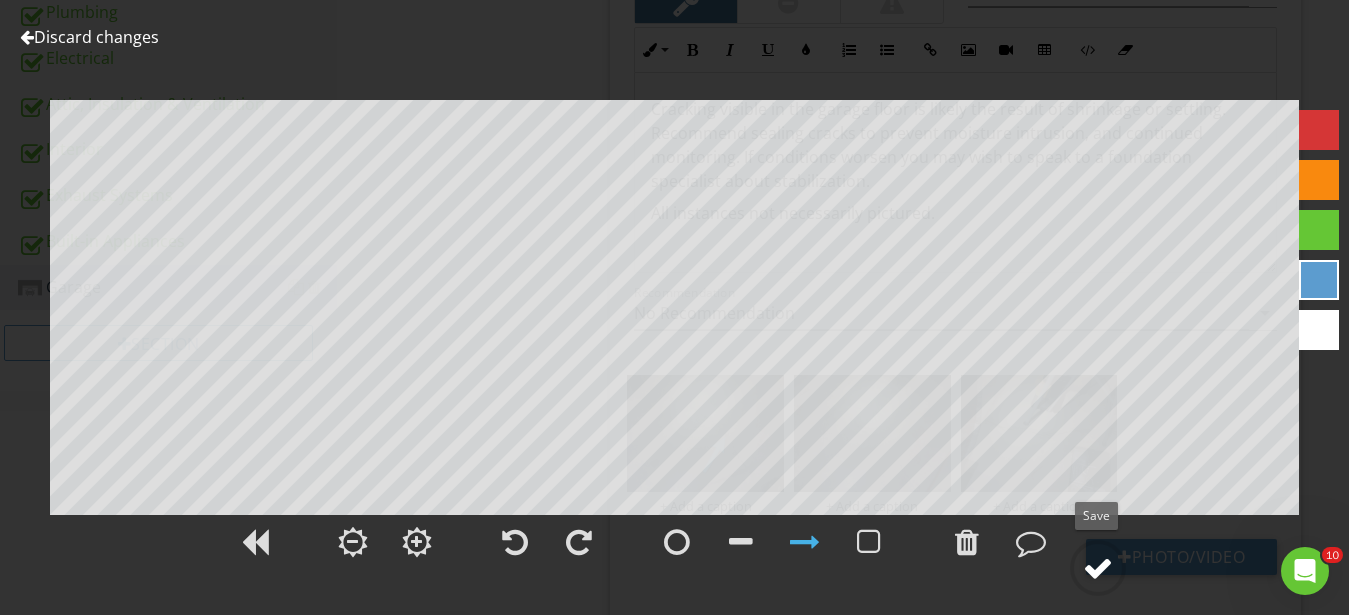 click at bounding box center (1098, 568) 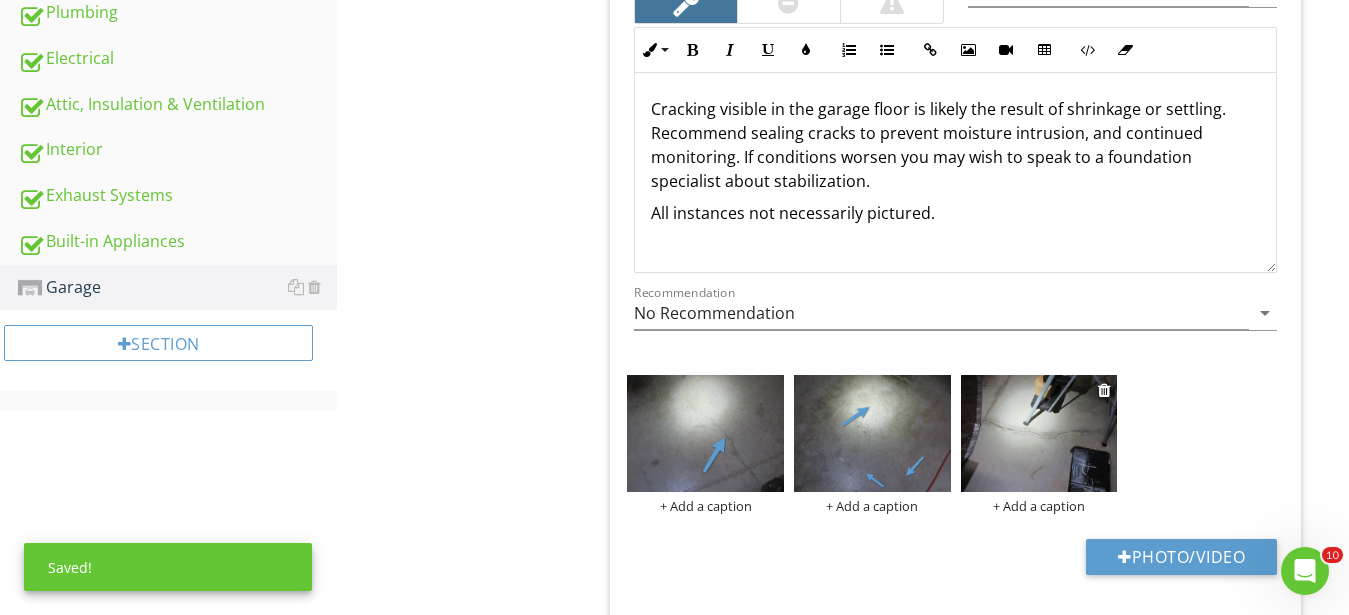 click at bounding box center (1039, 434) 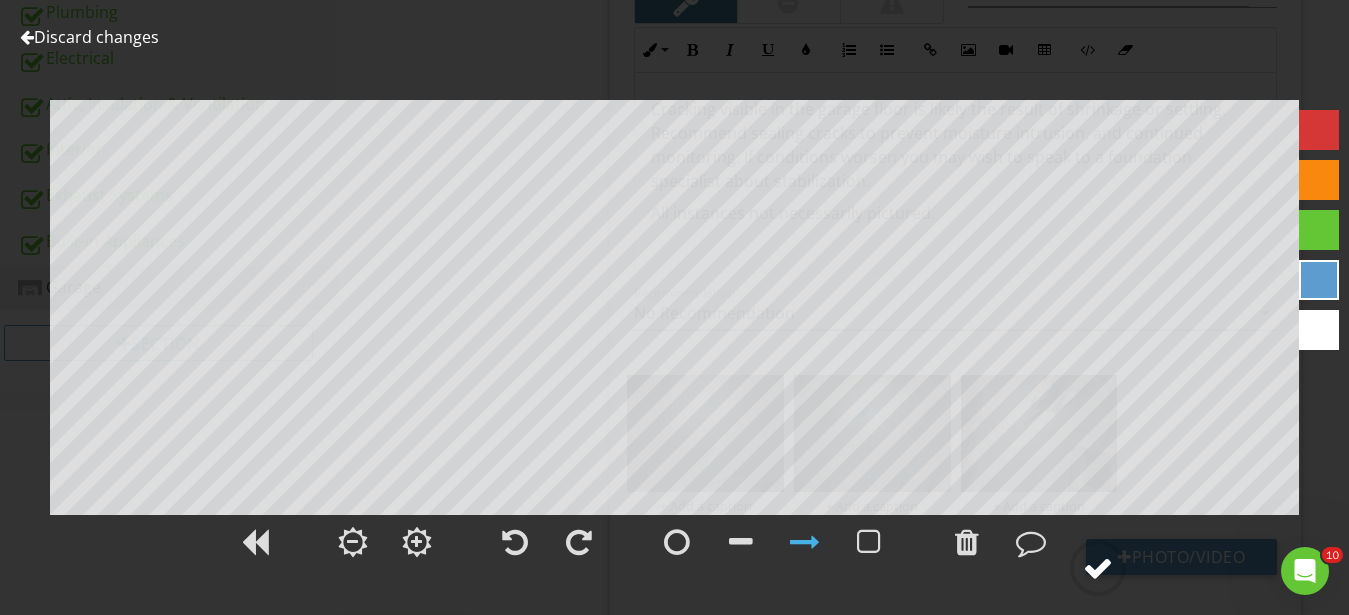 click 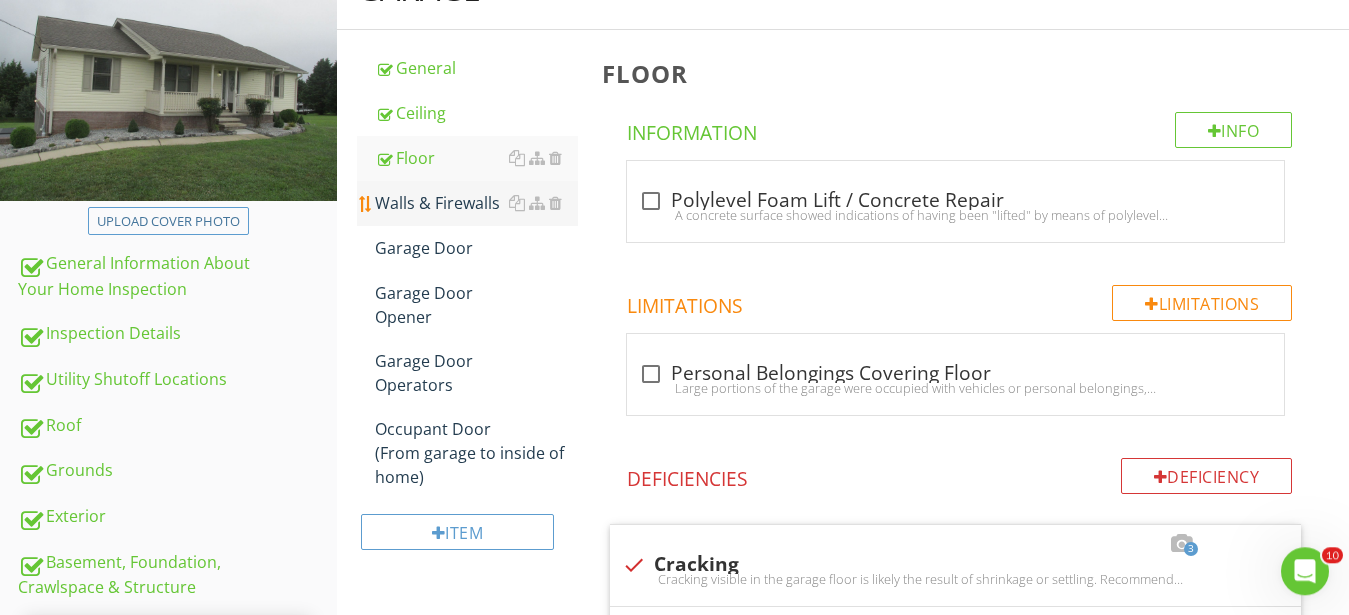 scroll, scrollTop: 223, scrollLeft: 0, axis: vertical 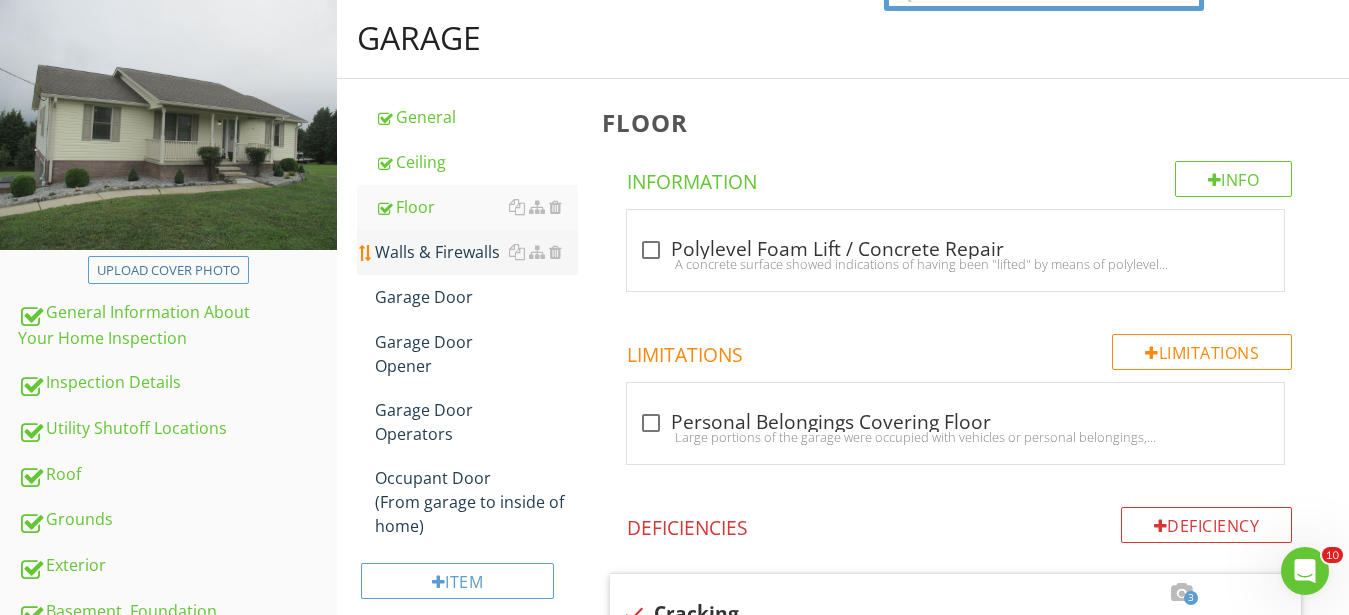 click on "Walls & Firewalls" at bounding box center (476, 252) 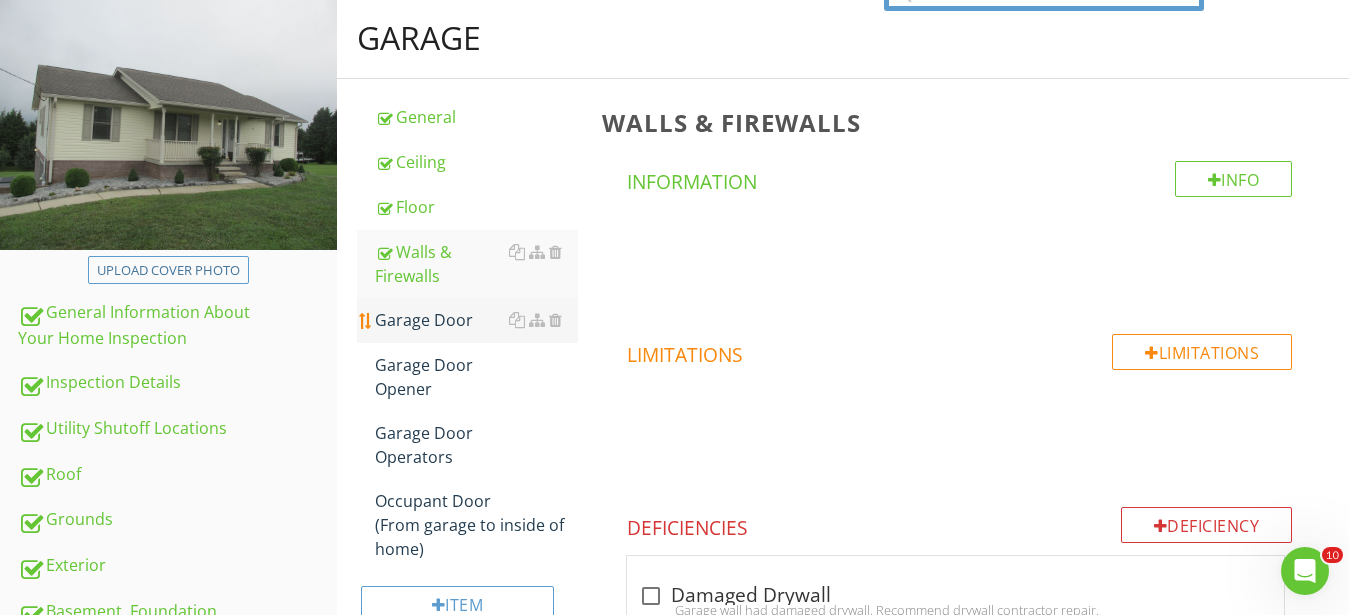 click on "Garage Door" at bounding box center [476, 320] 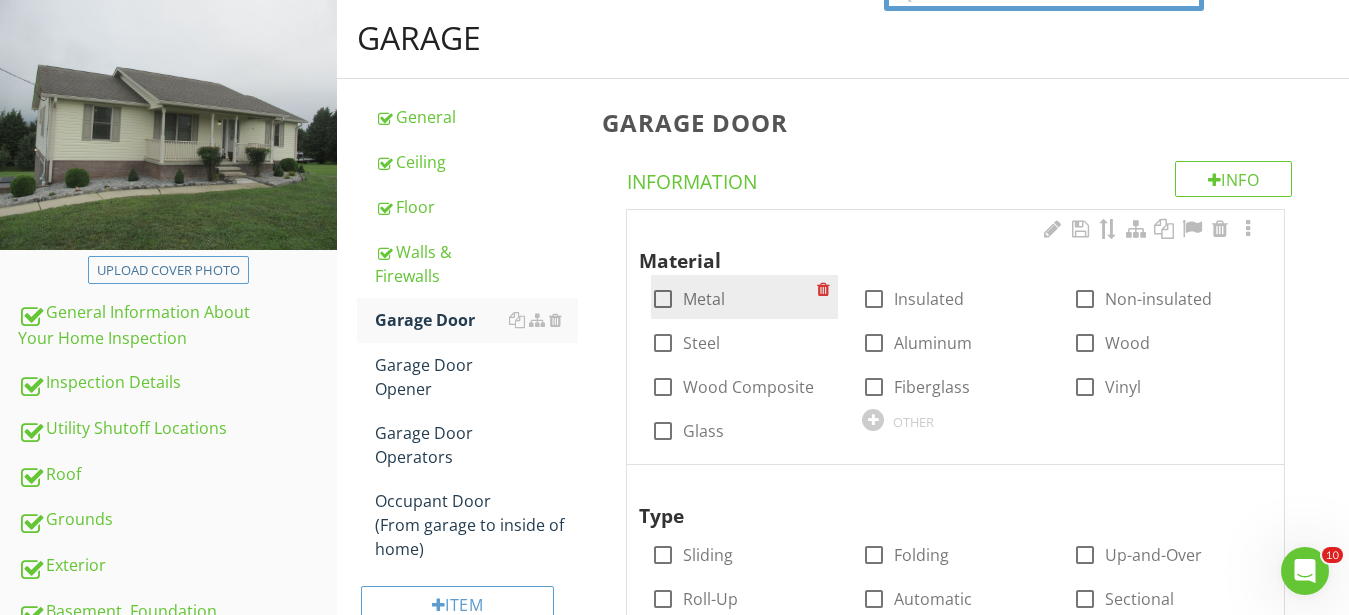 click at bounding box center [663, 299] 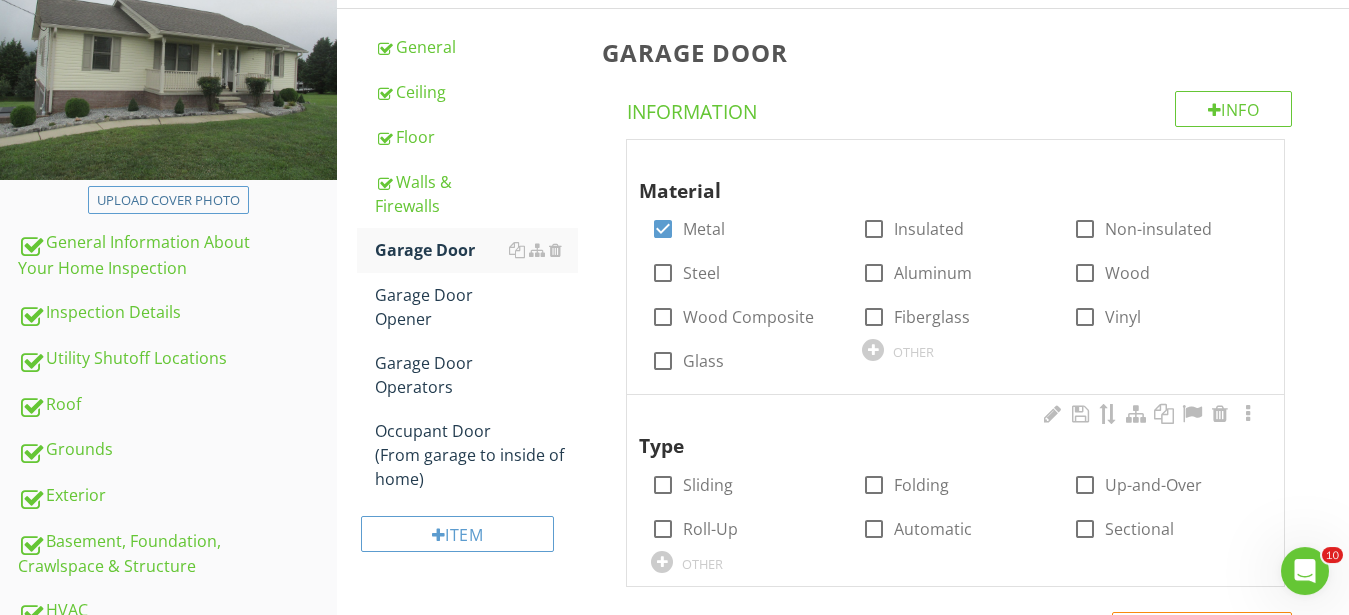 scroll, scrollTop: 325, scrollLeft: 0, axis: vertical 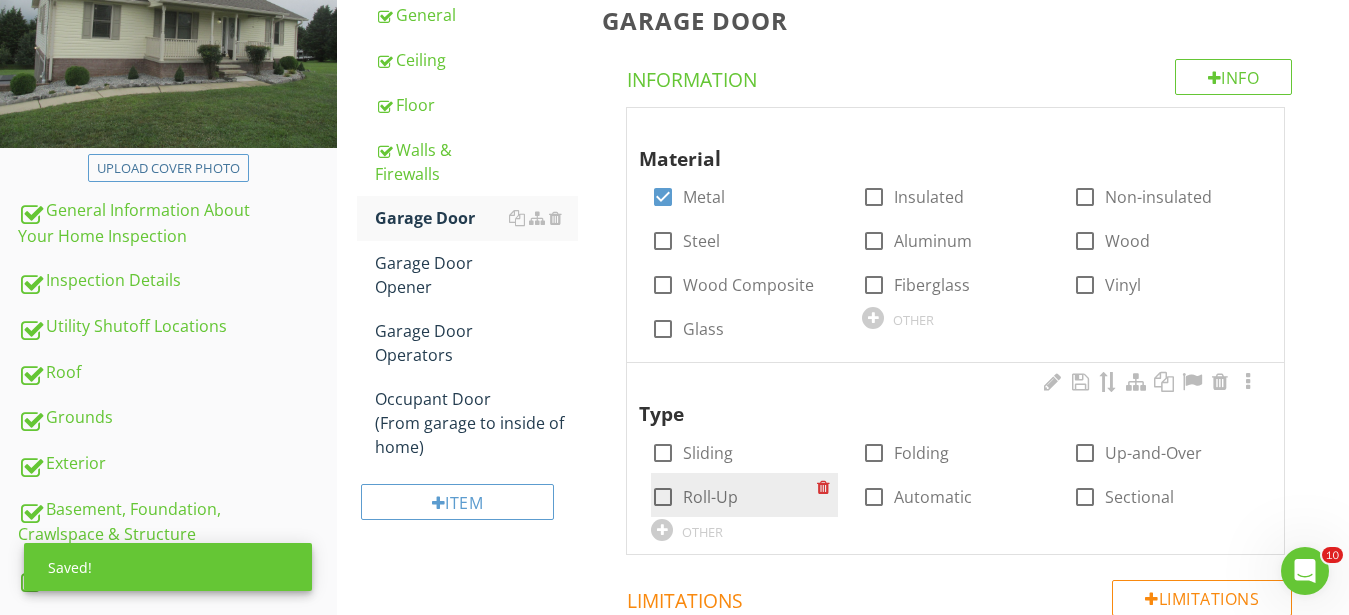 click at bounding box center [663, 497] 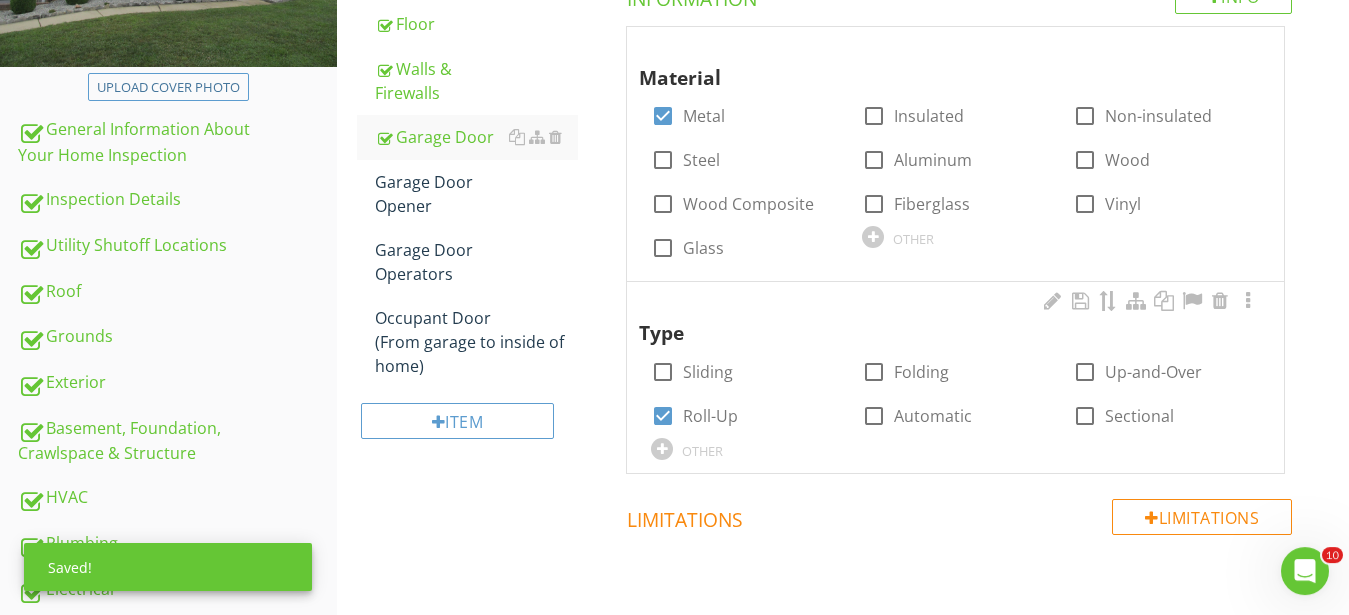 scroll, scrollTop: 325, scrollLeft: 0, axis: vertical 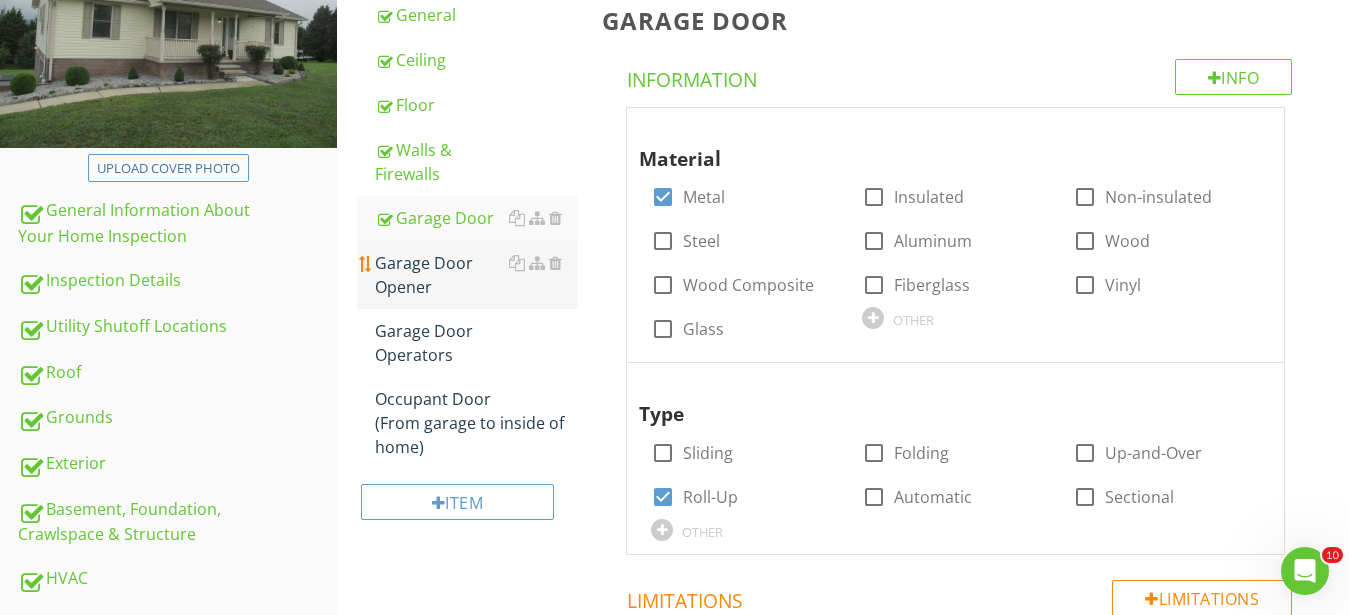 click on "Garage Door Opener" at bounding box center [476, 275] 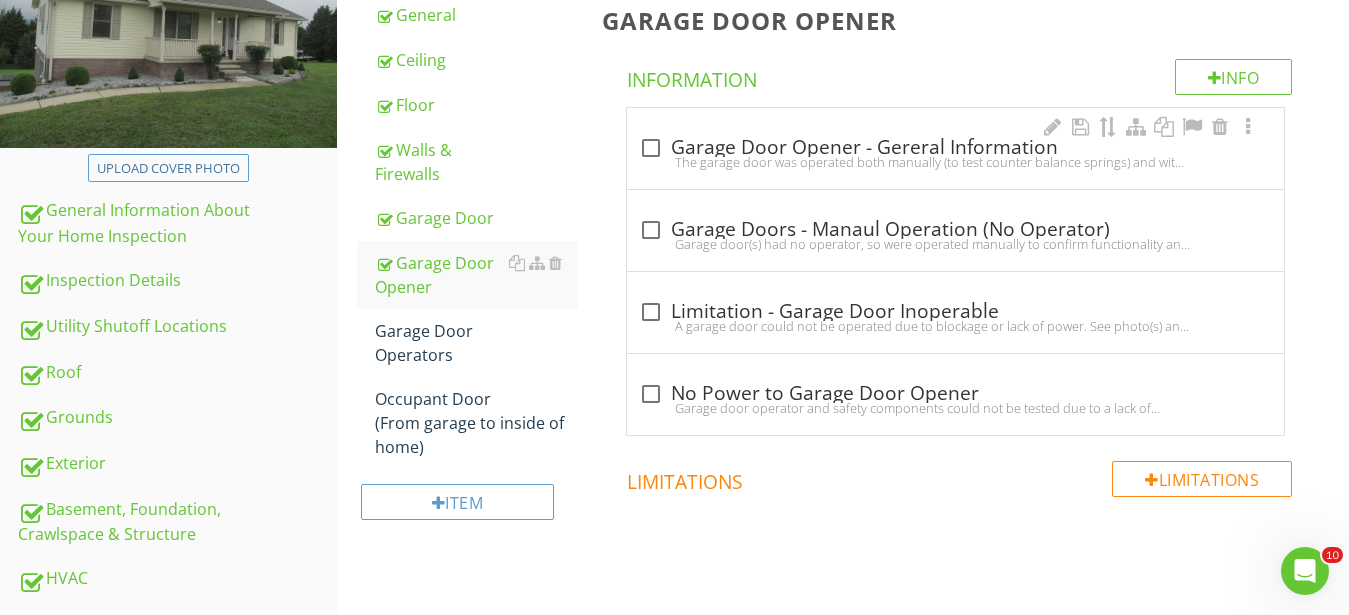 click on "check_box_outline_blank
Garage Door Opener - Gereral Information" at bounding box center (955, 148) 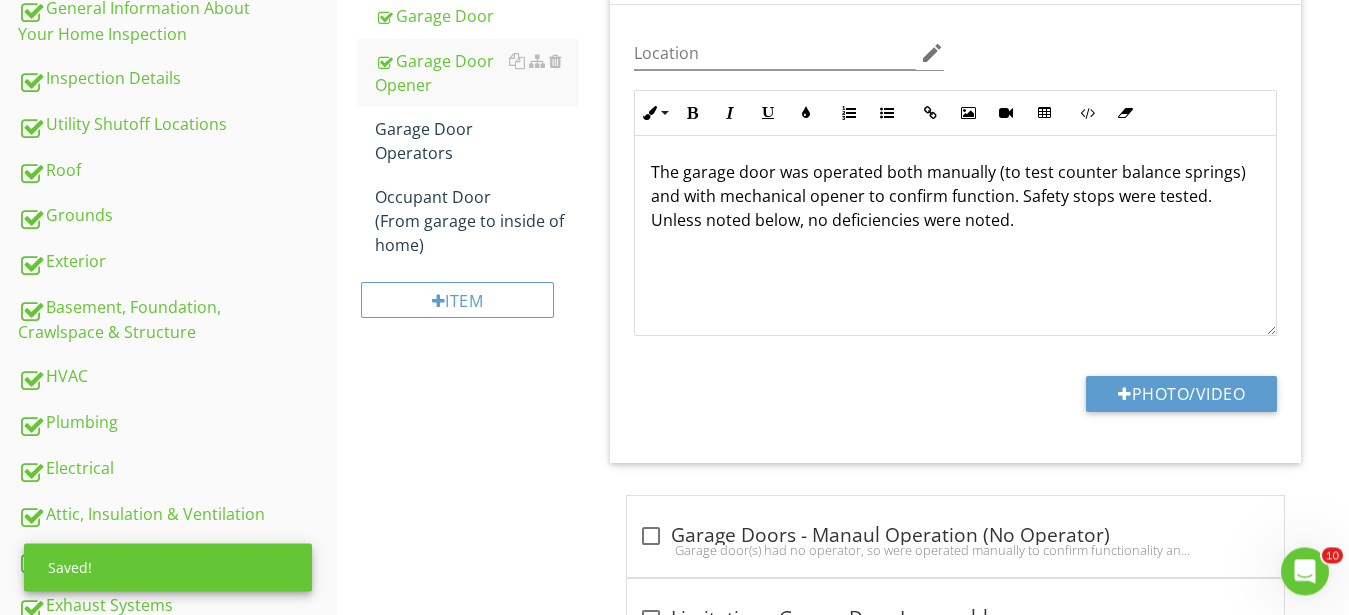 scroll, scrollTop: 529, scrollLeft: 0, axis: vertical 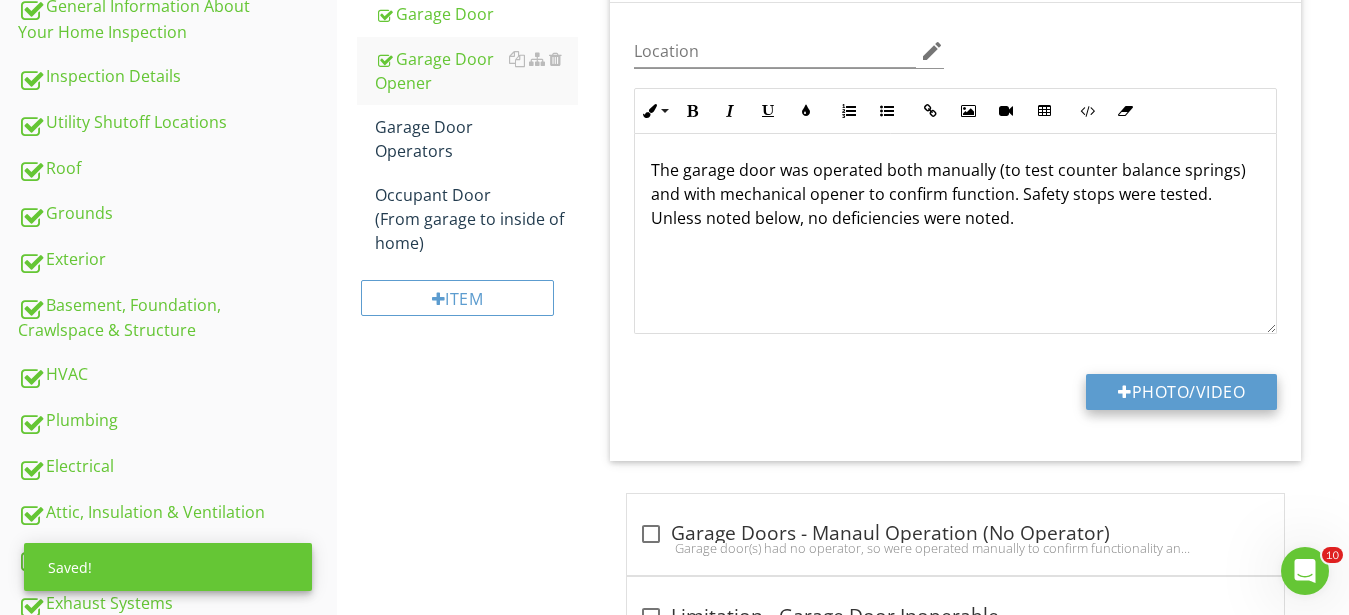 click on "Photo/Video" at bounding box center (1181, 392) 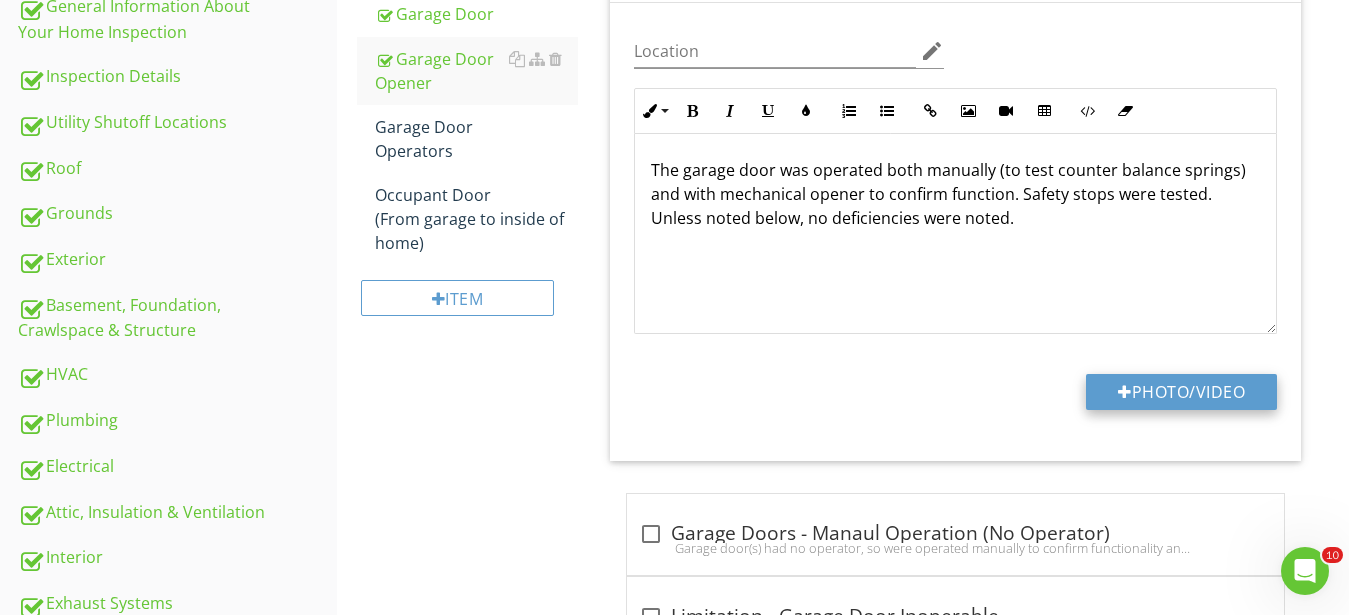type on "C:\fakepath\IMG_0423.JPG" 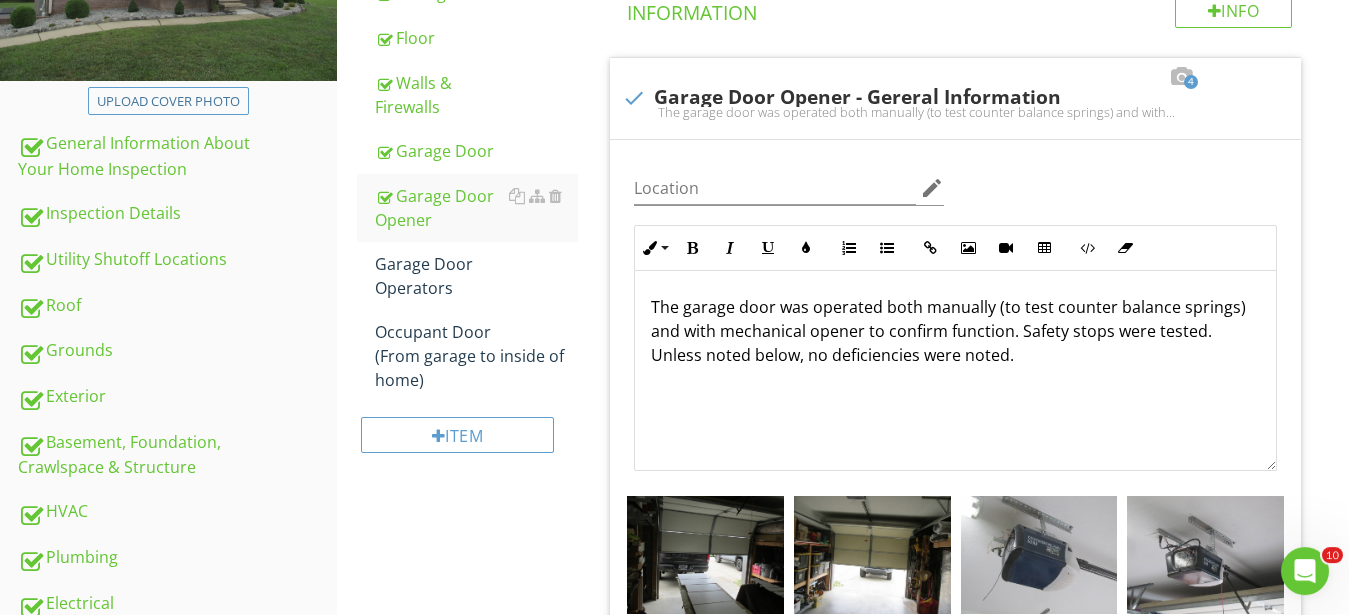 scroll, scrollTop: 325, scrollLeft: 0, axis: vertical 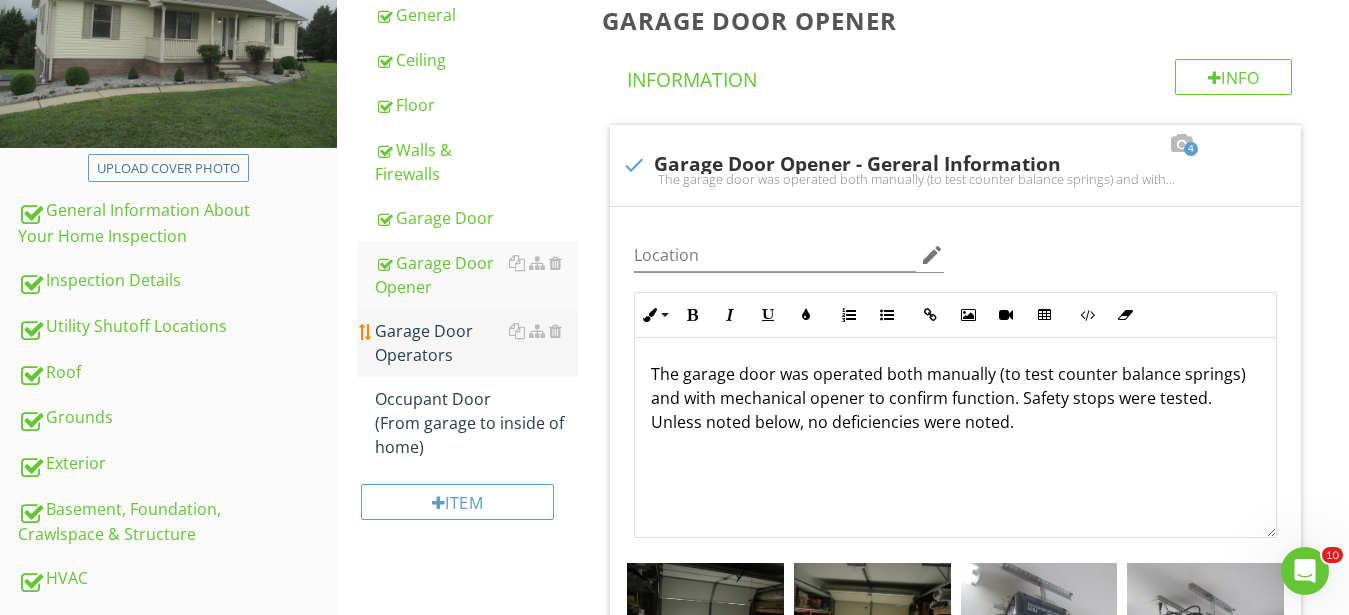 click on "Garage Door Operators" at bounding box center [476, 343] 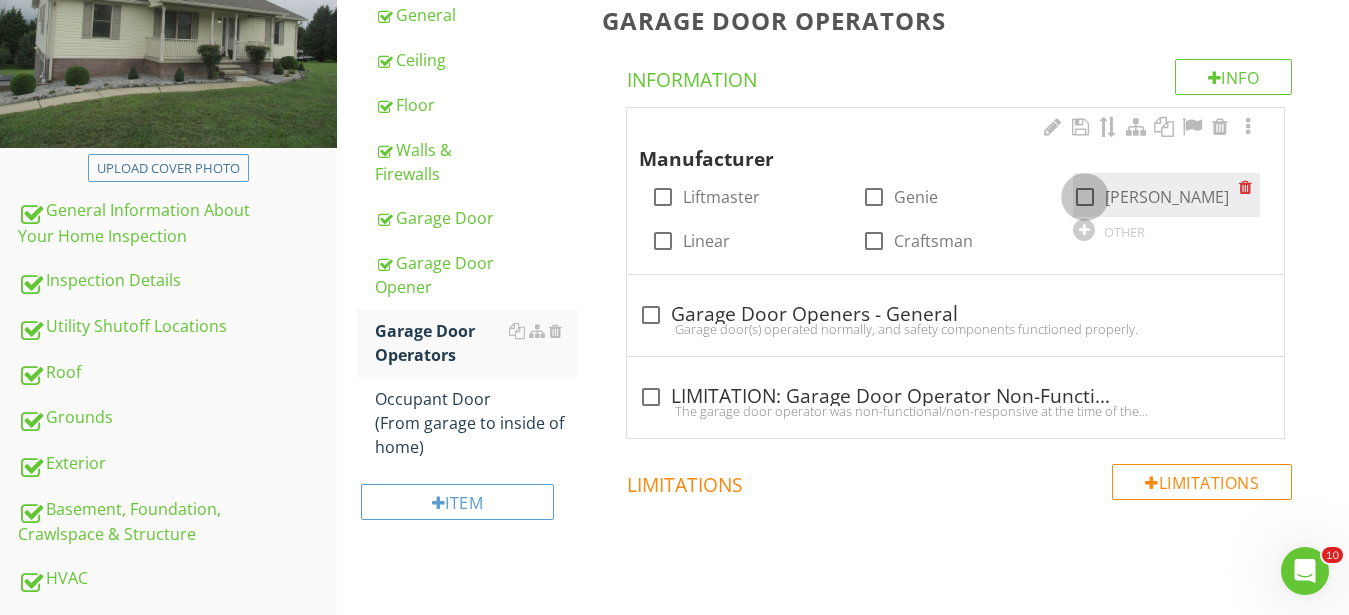 click at bounding box center (1085, 197) 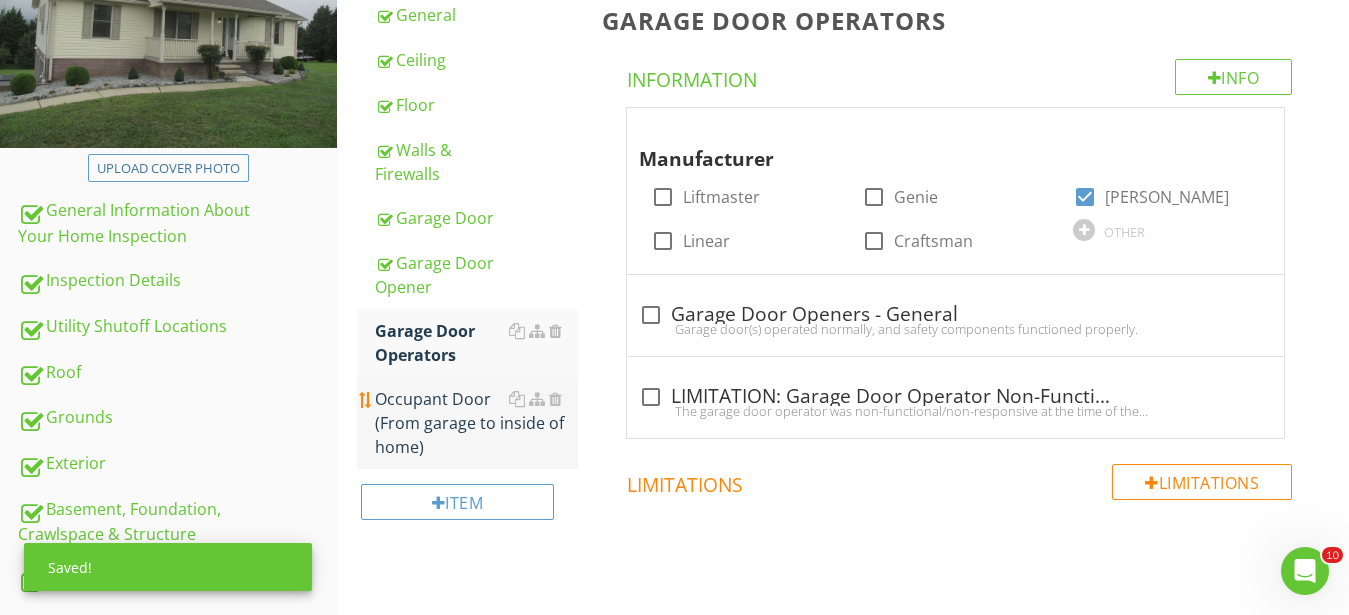 click on "Occupant Door (From garage to inside of home)" at bounding box center [476, 423] 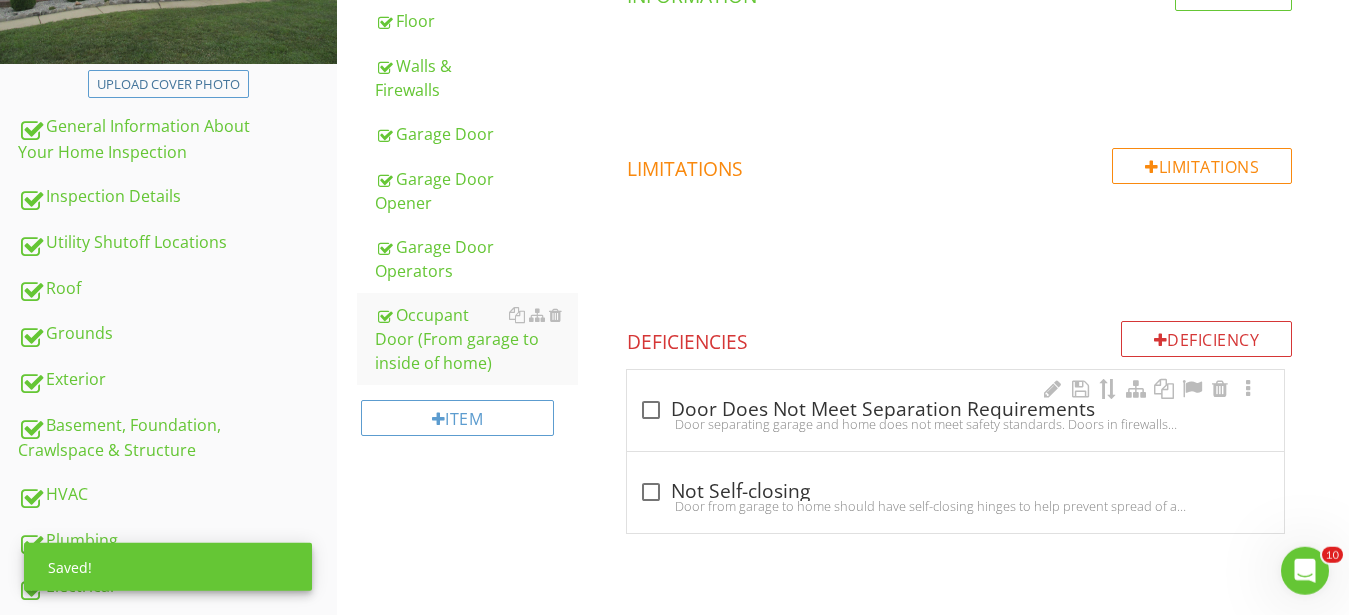 scroll, scrollTop: 529, scrollLeft: 0, axis: vertical 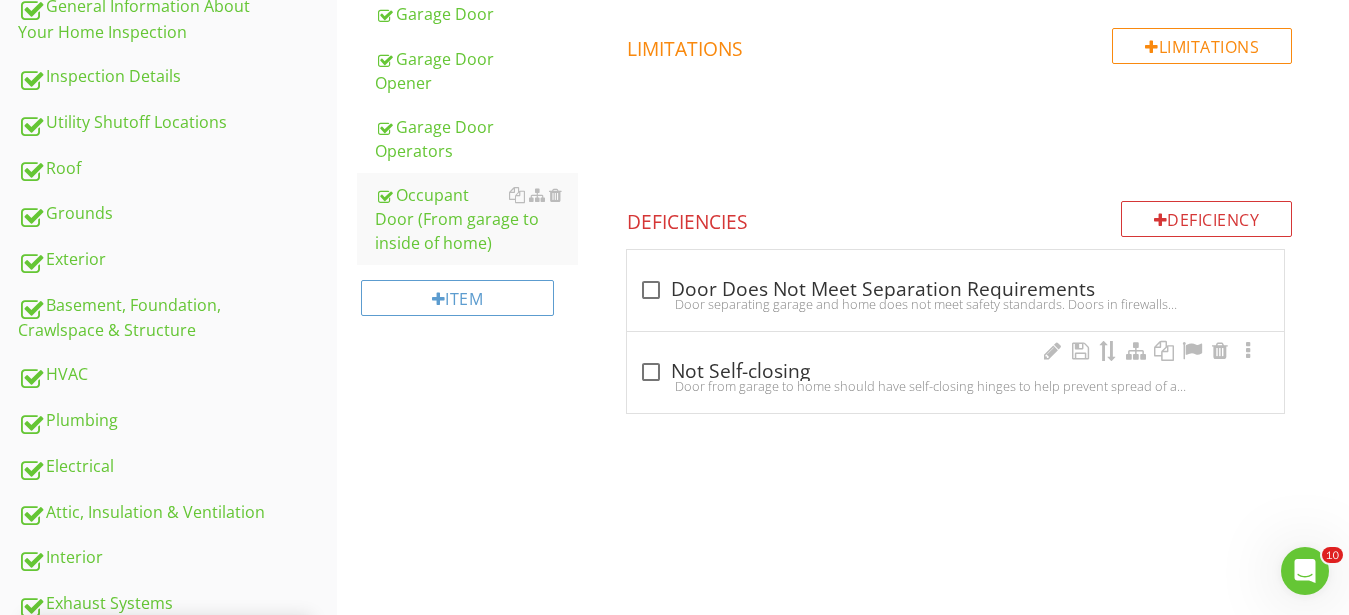 click on "check_box_outline_blank
Not Self-closing" at bounding box center [955, 372] 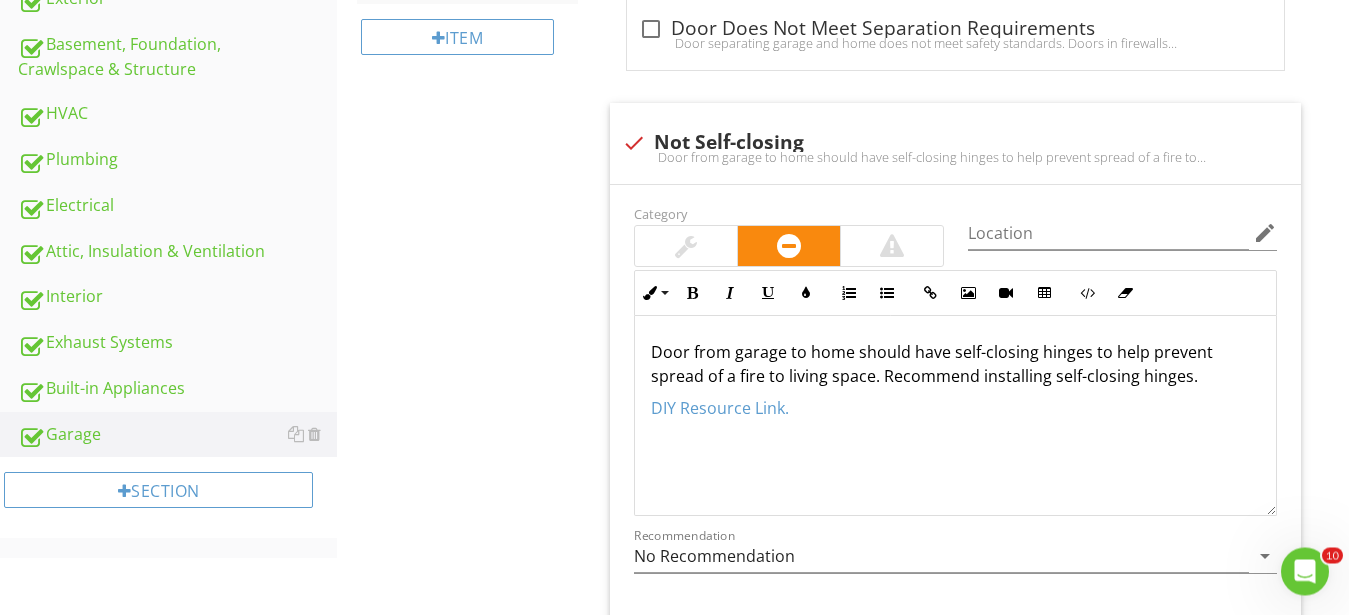 scroll, scrollTop: 529, scrollLeft: 0, axis: vertical 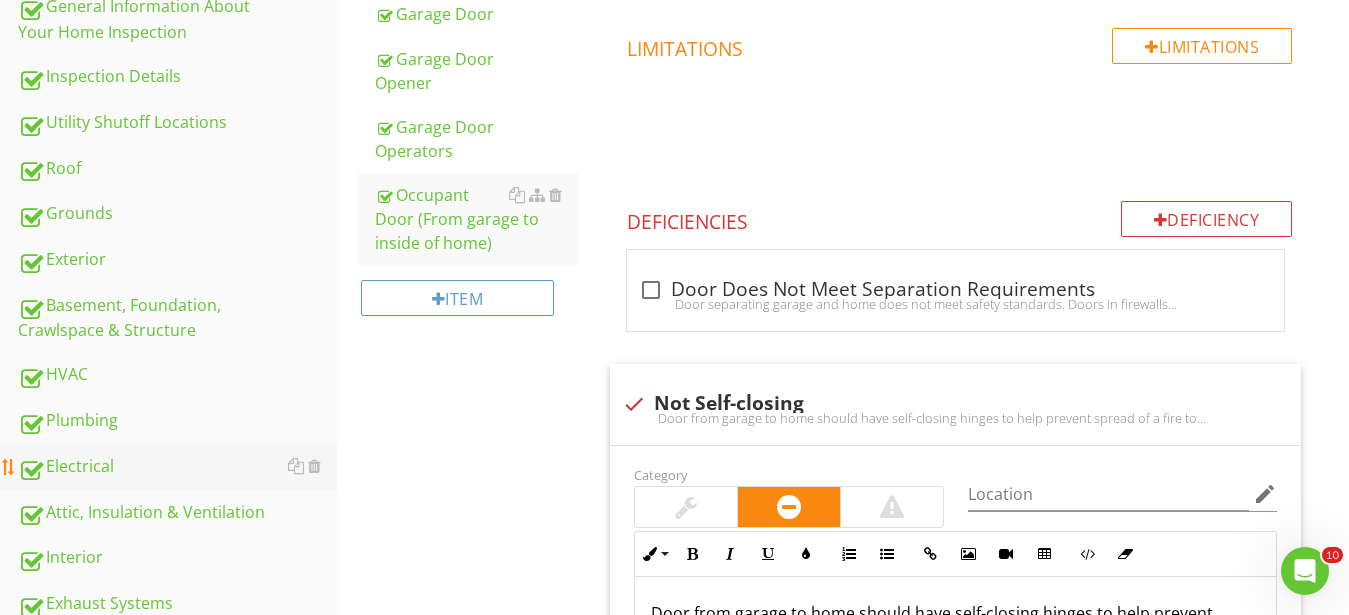 click on "Electrical" at bounding box center (177, 467) 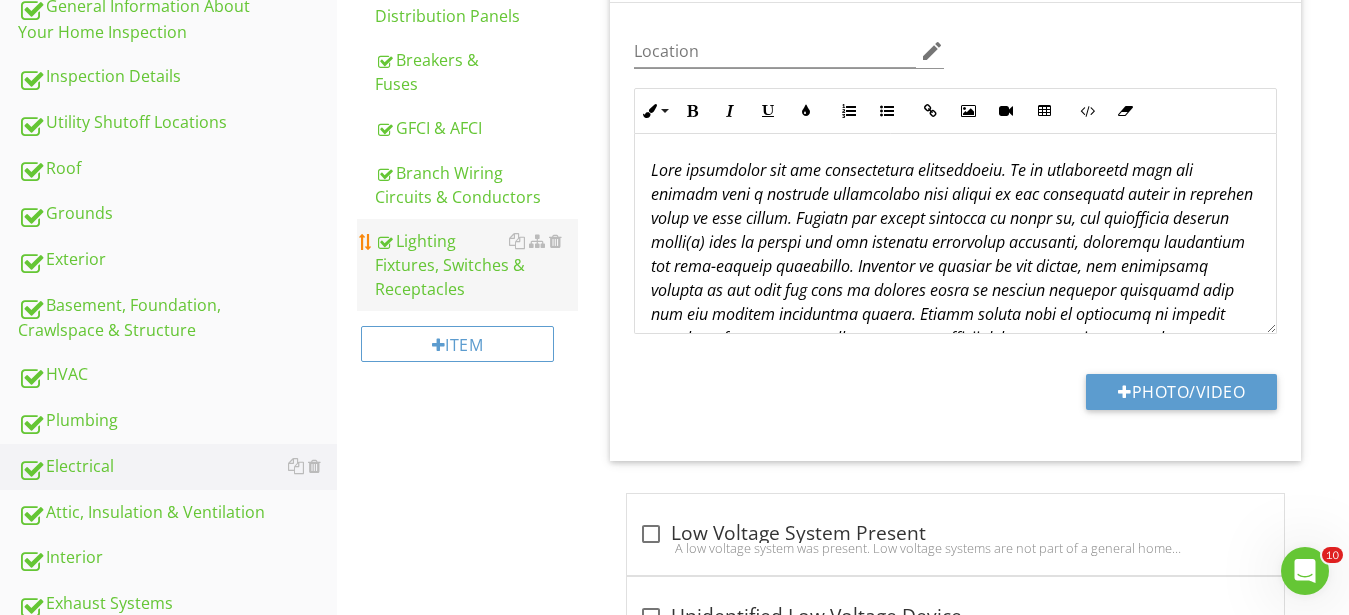 click on "Lighting Fixtures, Switches & Receptacles" at bounding box center [476, 265] 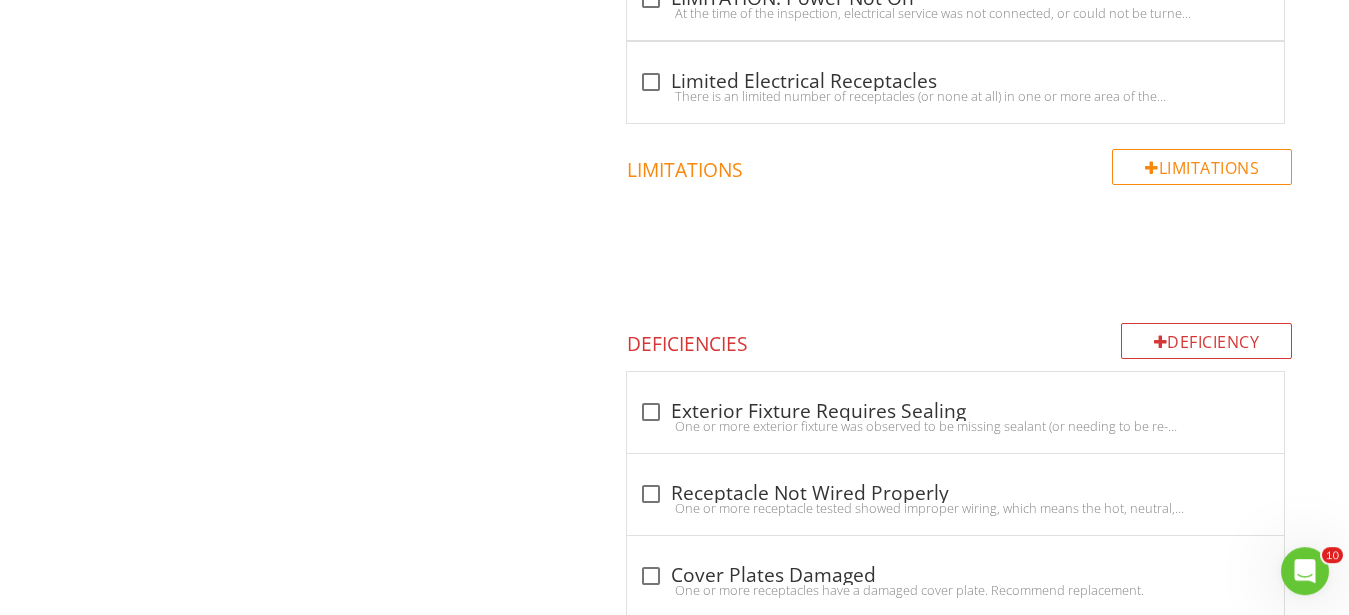 scroll, scrollTop: 1447, scrollLeft: 0, axis: vertical 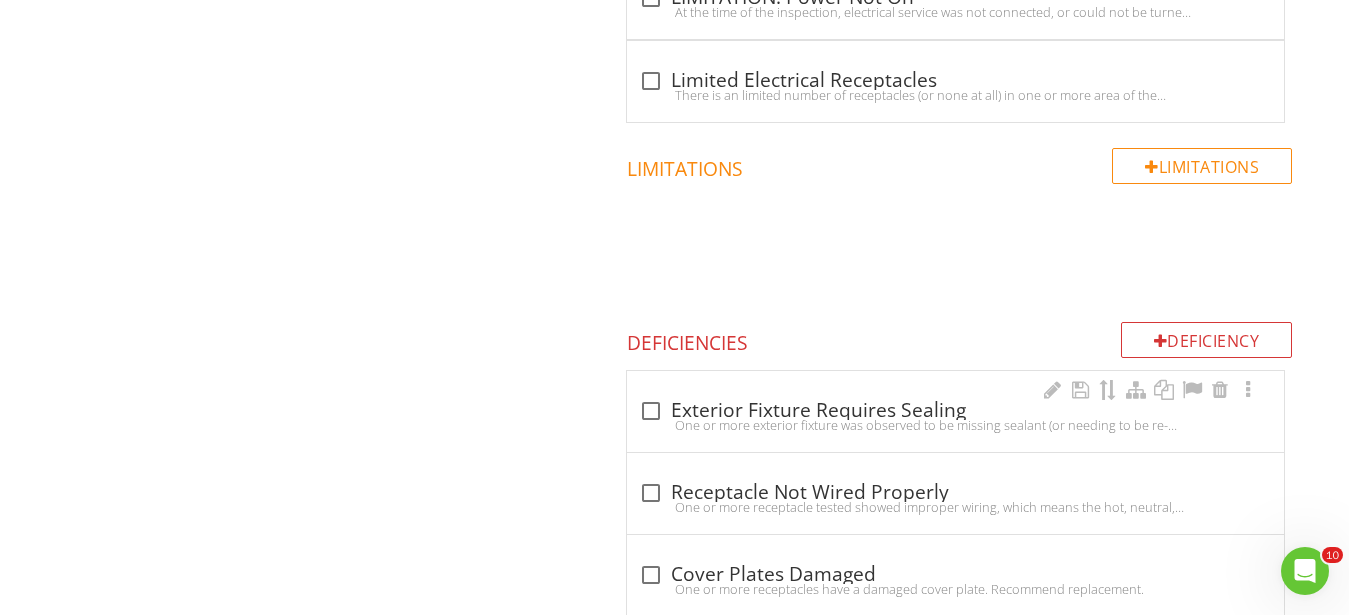 click at bounding box center (651, 411) 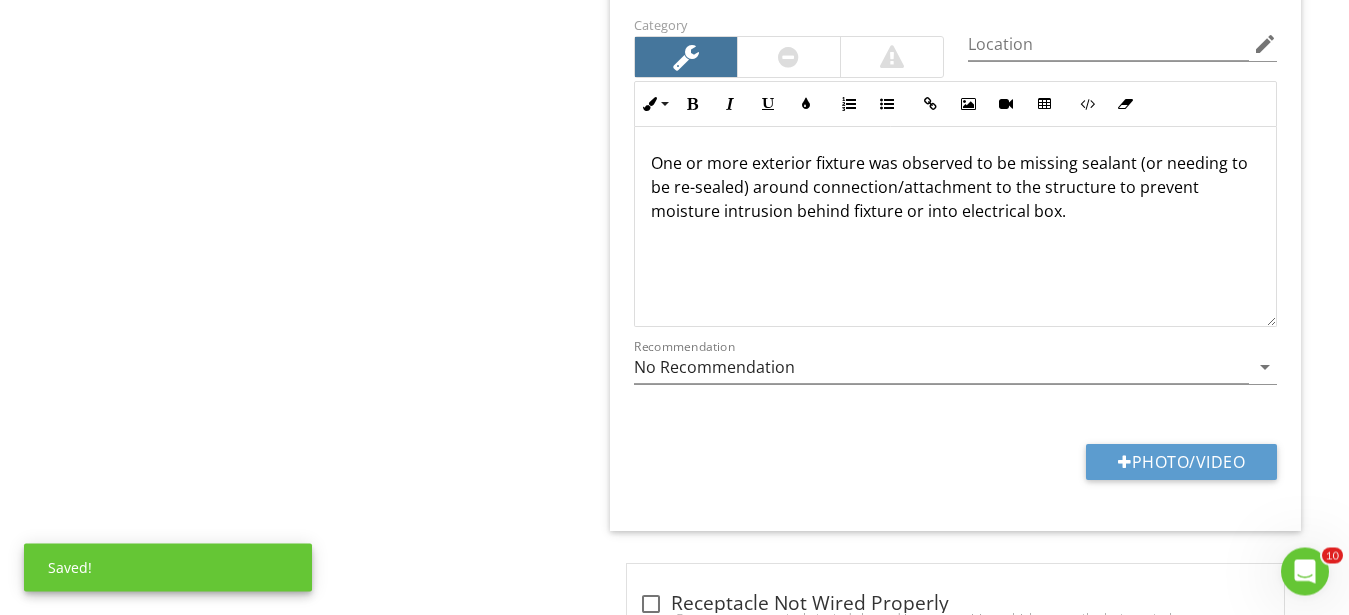 scroll, scrollTop: 1957, scrollLeft: 0, axis: vertical 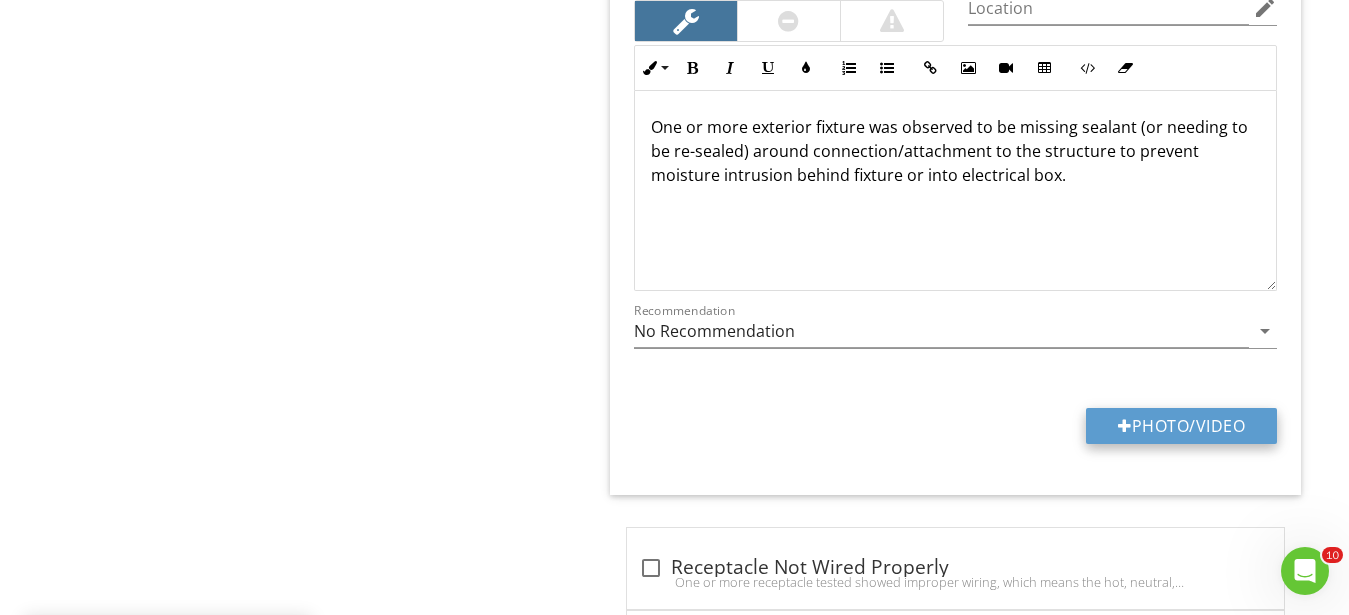 click on "Photo/Video" at bounding box center (1181, 426) 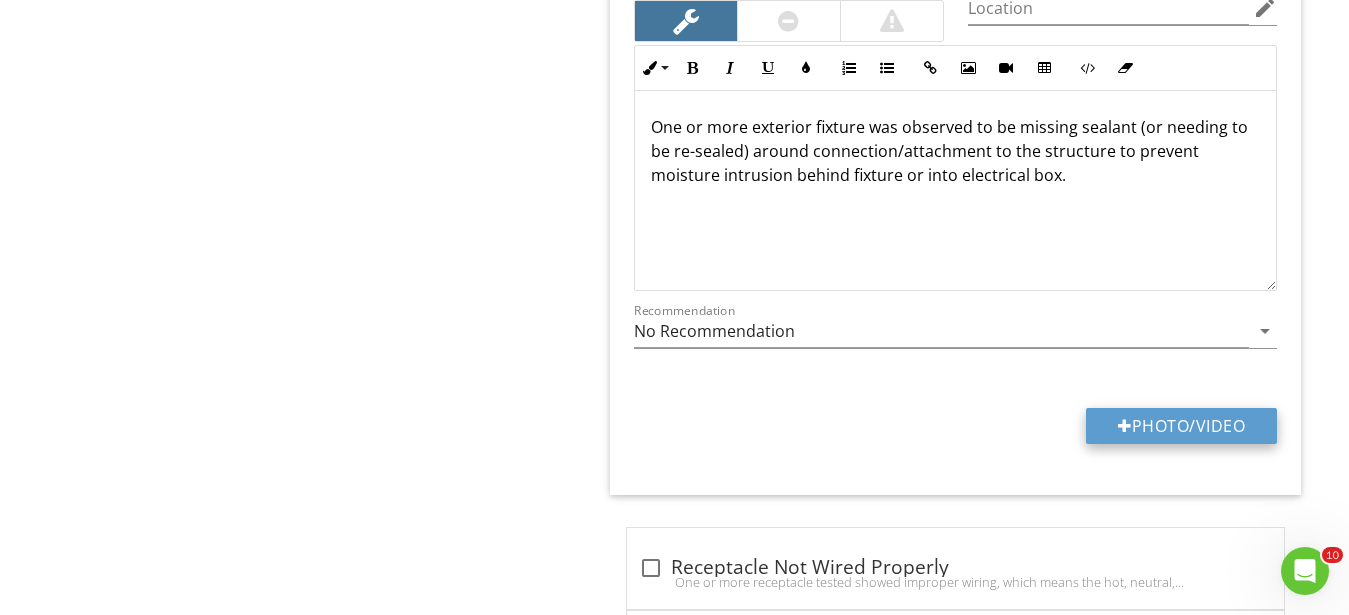 type 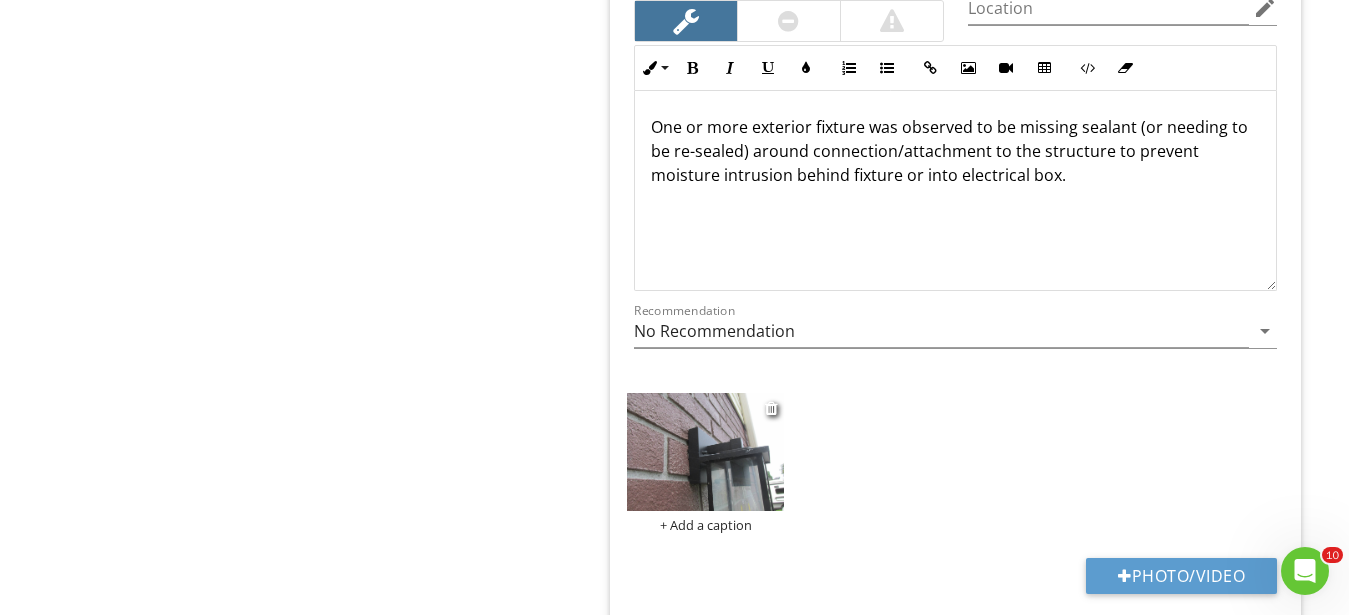 click at bounding box center (705, 452) 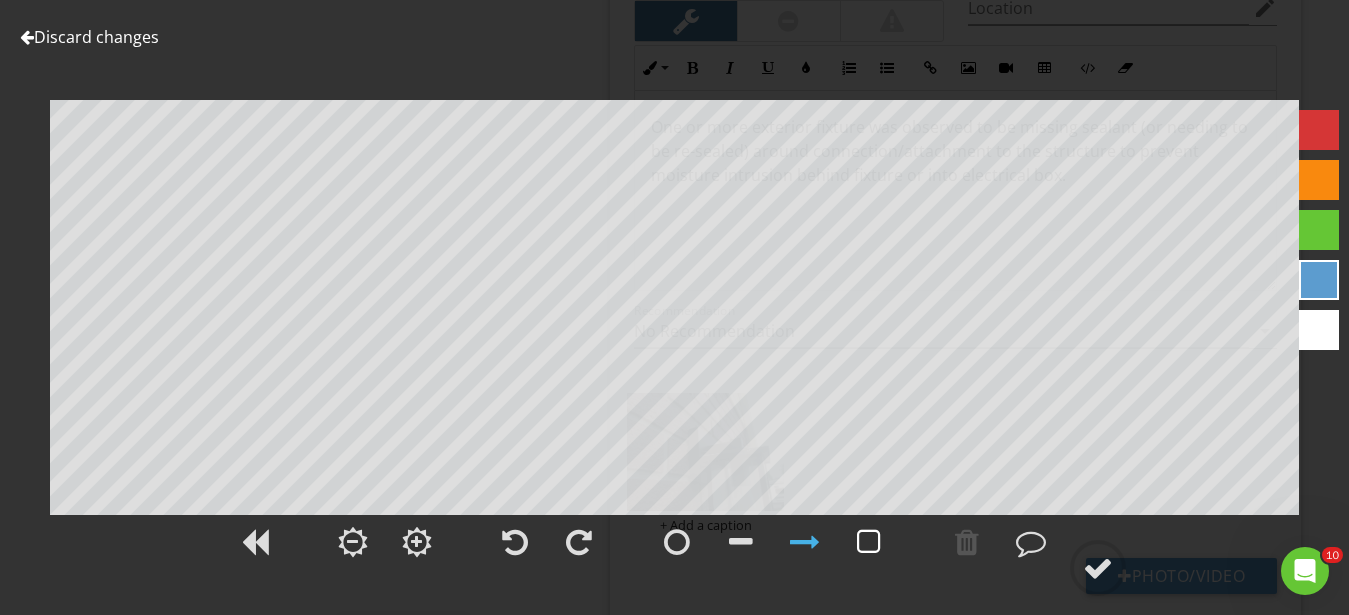 click at bounding box center [869, 542] 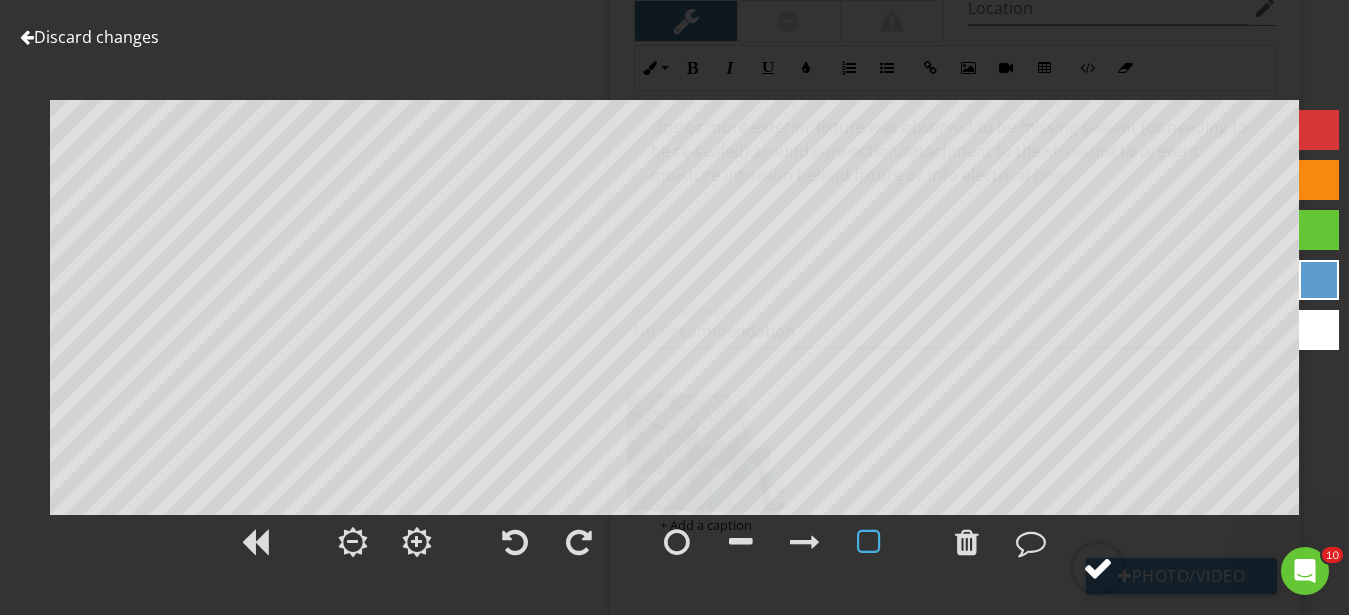 click at bounding box center (1098, 568) 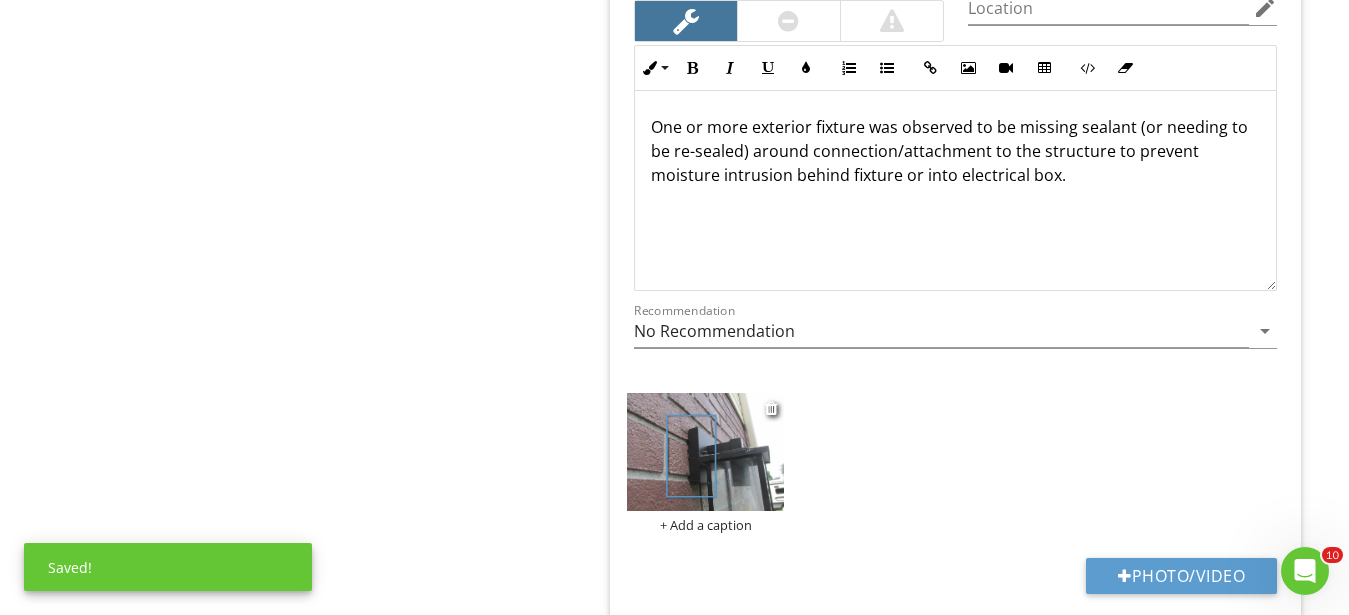 click on "+ Add a caption" at bounding box center (705, 525) 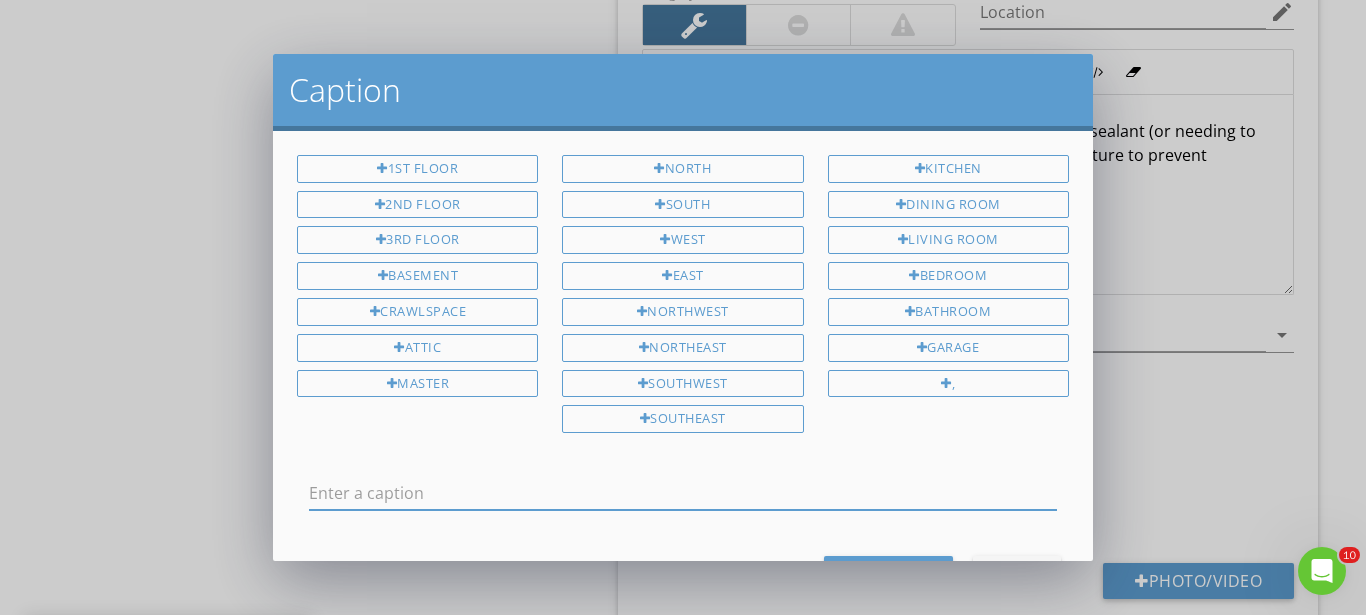click at bounding box center (683, 493) 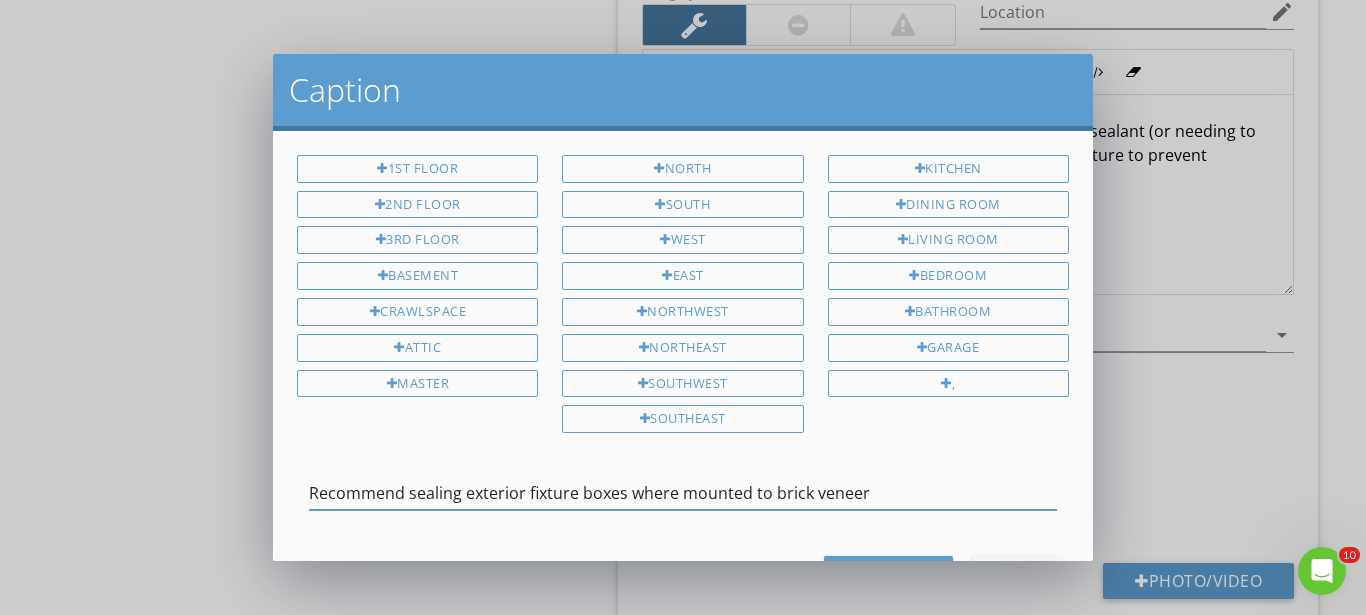 type on "Recommend sealing exterior fixture boxes where mounted to brick veneer" 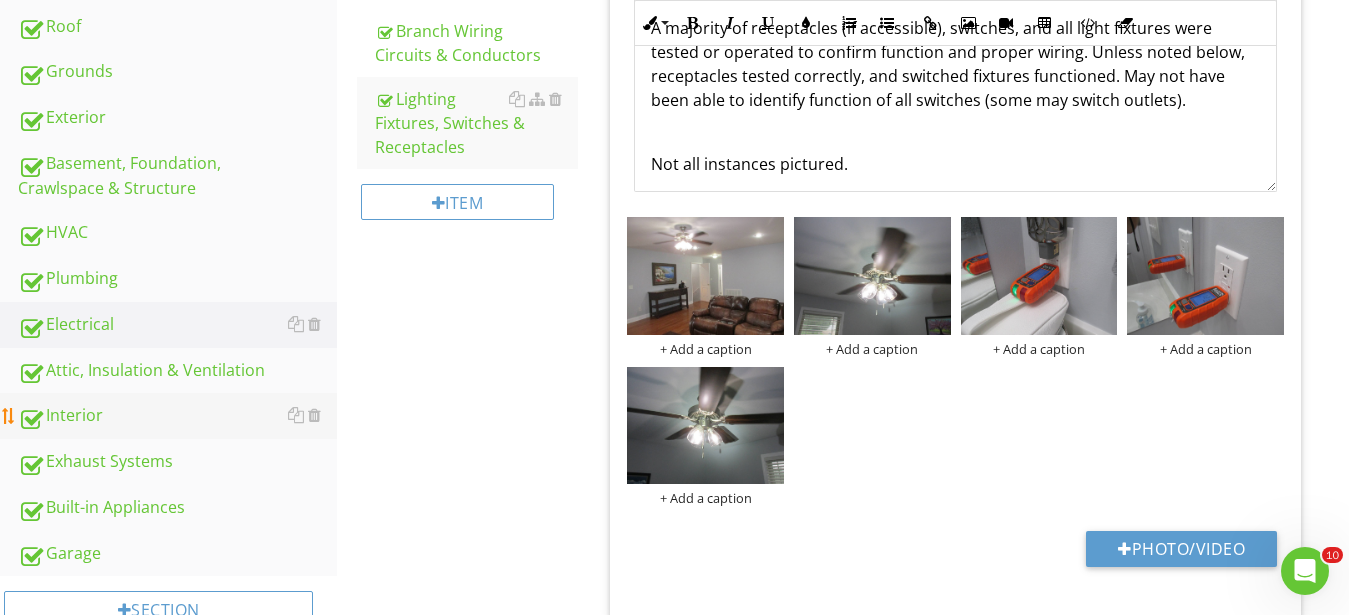 scroll, scrollTop: 835, scrollLeft: 0, axis: vertical 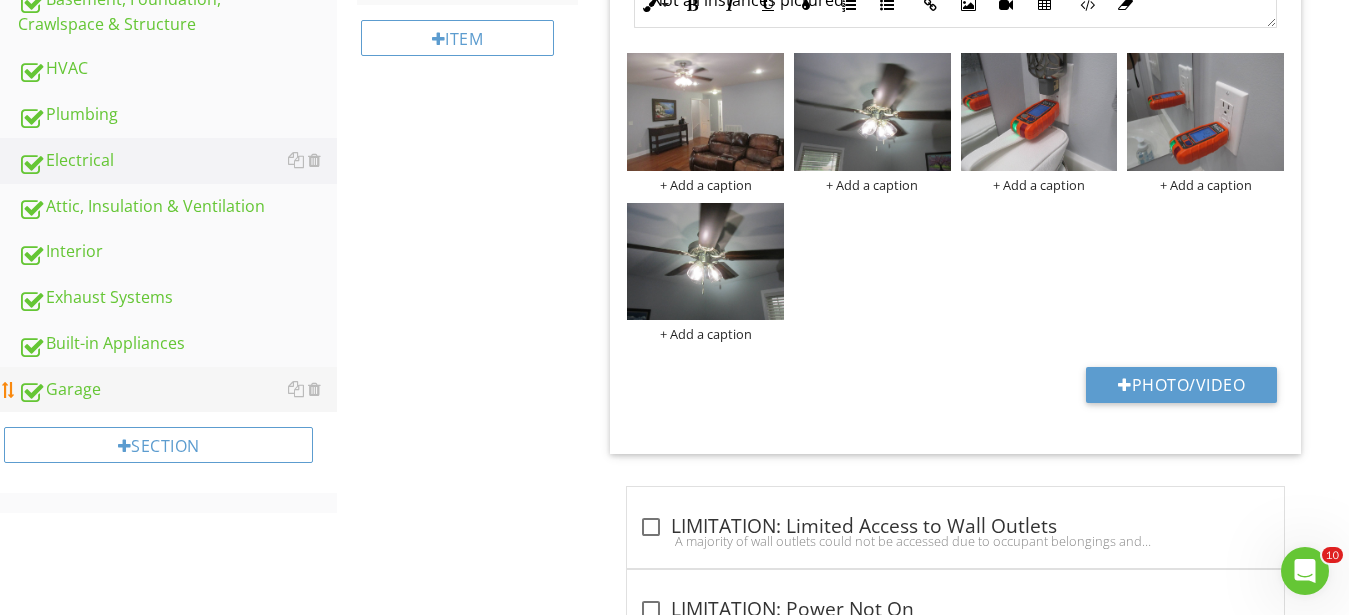 click on "Garage" at bounding box center (177, 390) 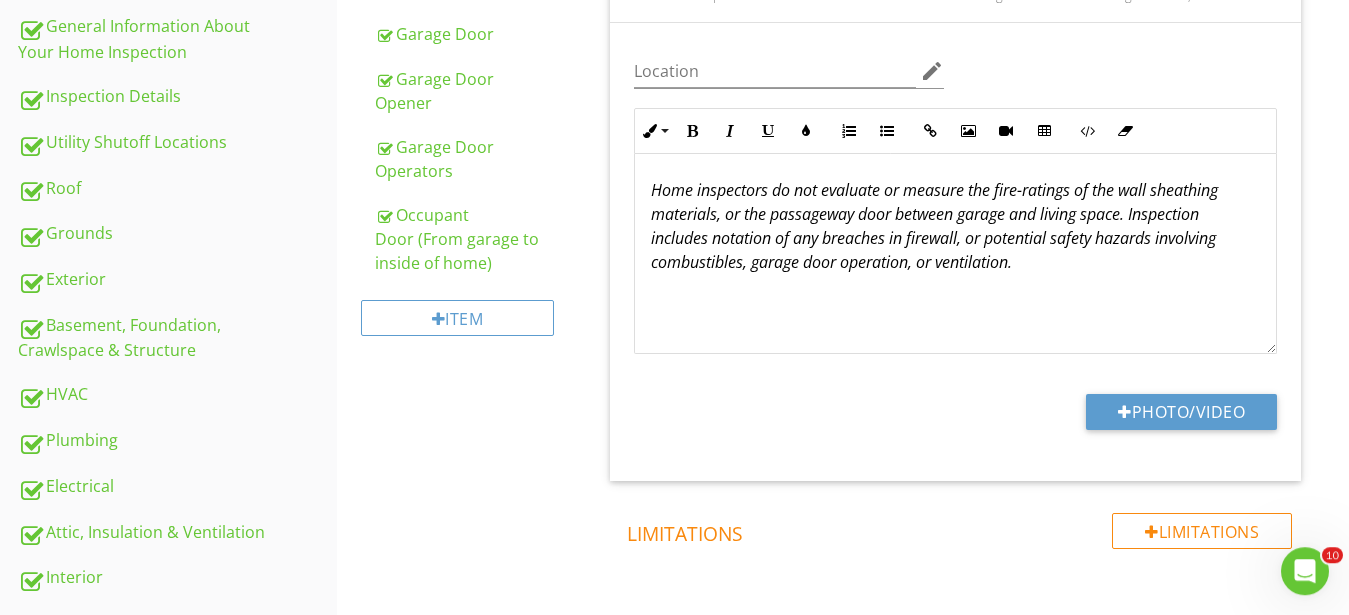 scroll, scrollTop: 427, scrollLeft: 0, axis: vertical 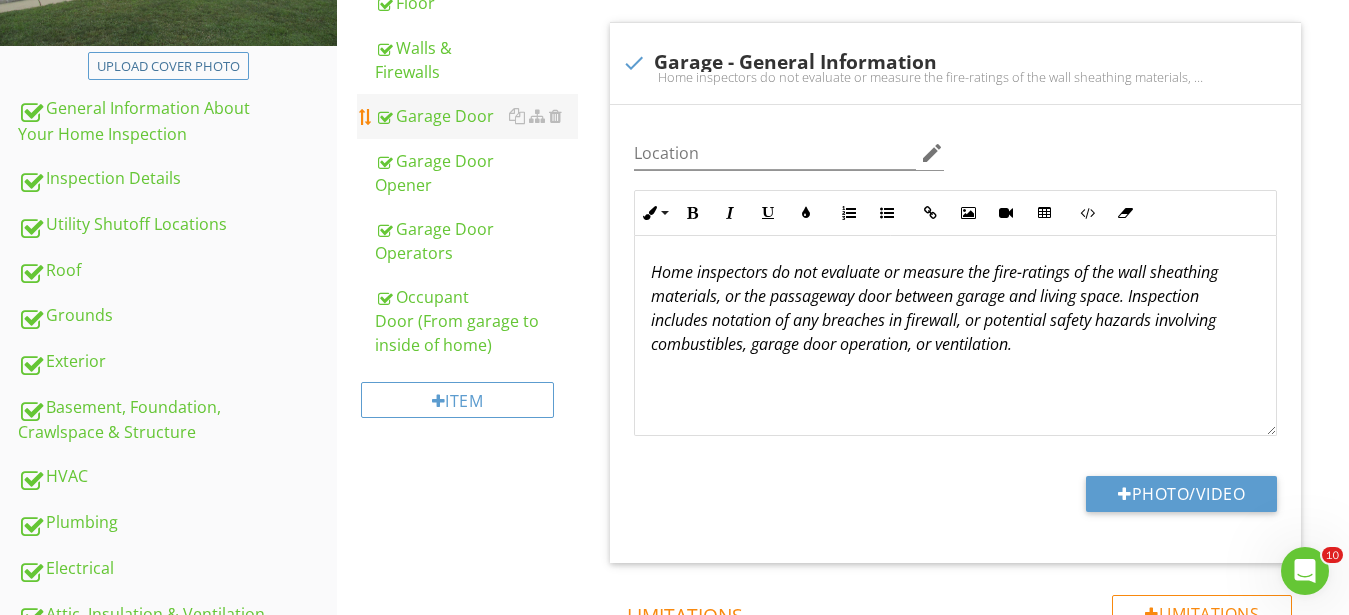 click on "Garage Door" at bounding box center (476, 116) 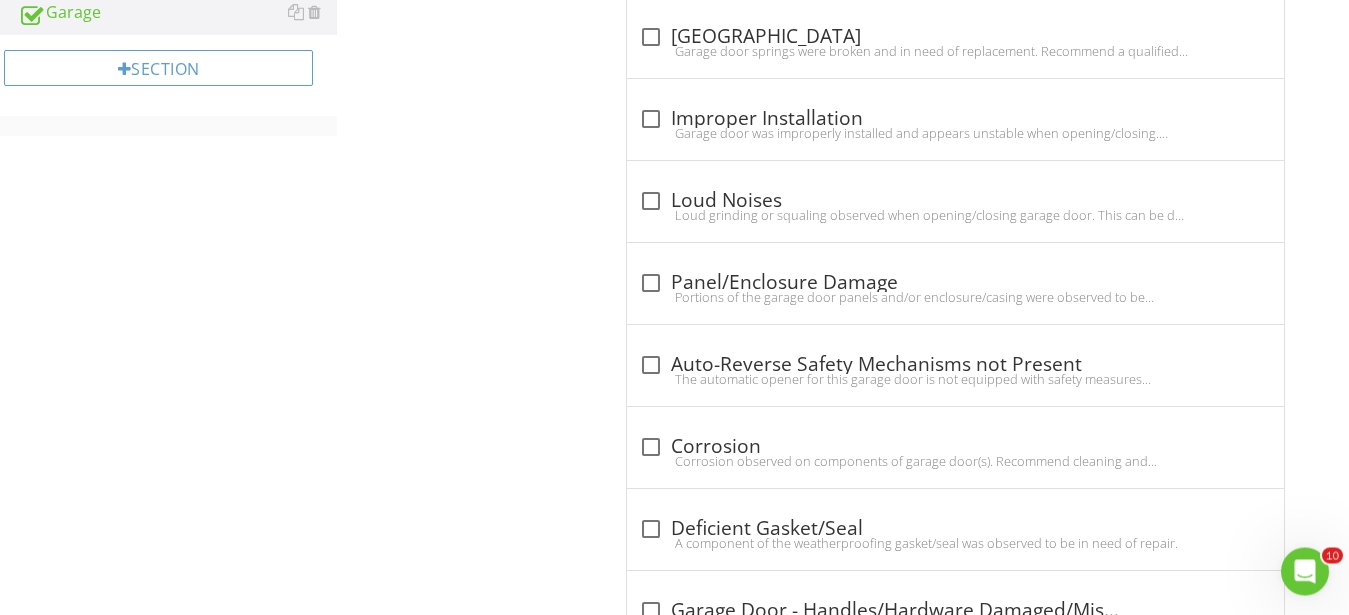 scroll, scrollTop: 1243, scrollLeft: 0, axis: vertical 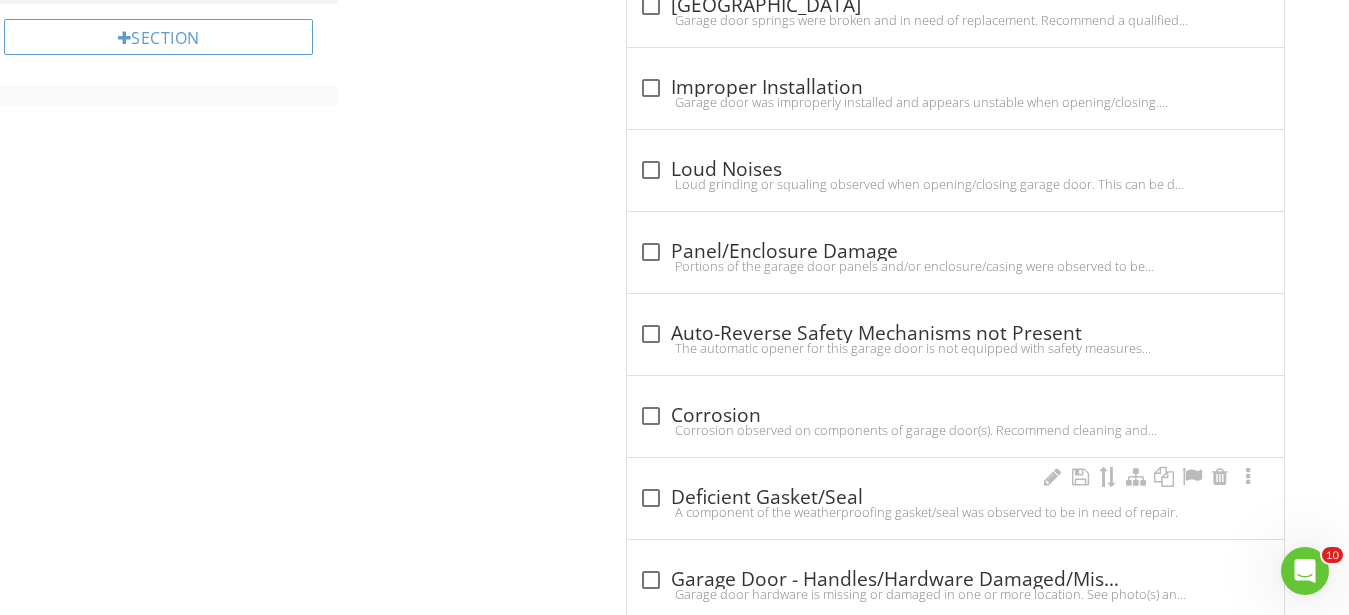 click on "A component of the weatherproofing gasket/seal was observed to be in need of repair." at bounding box center [955, 512] 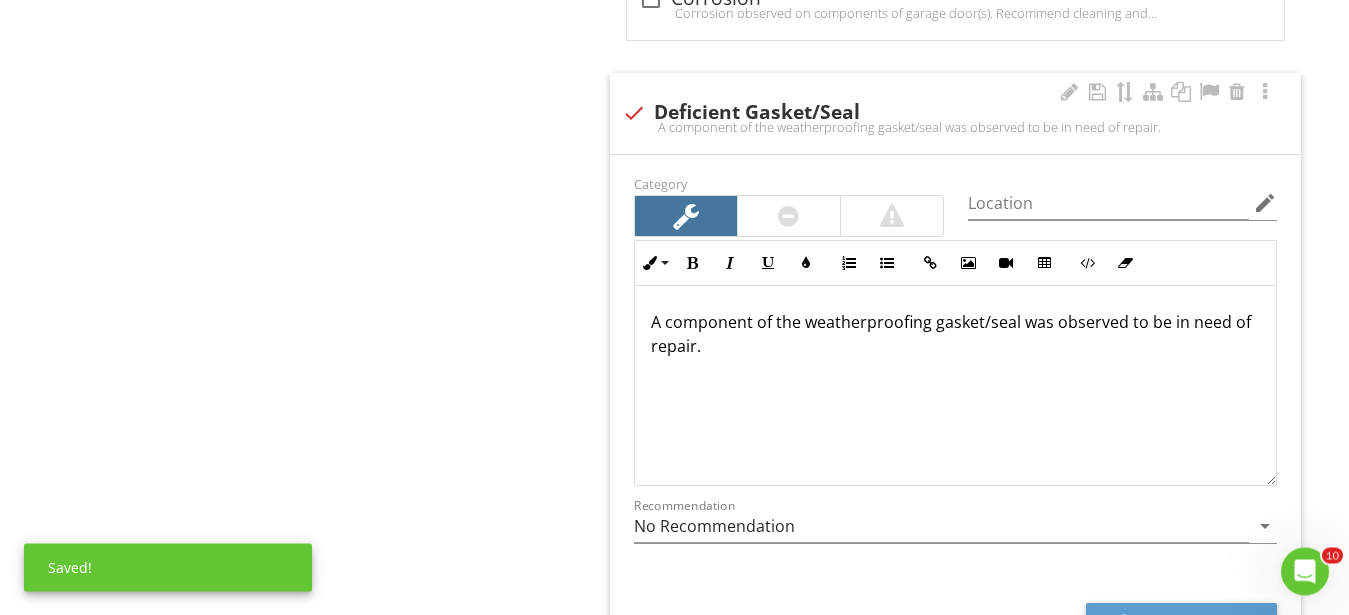 scroll, scrollTop: 1753, scrollLeft: 0, axis: vertical 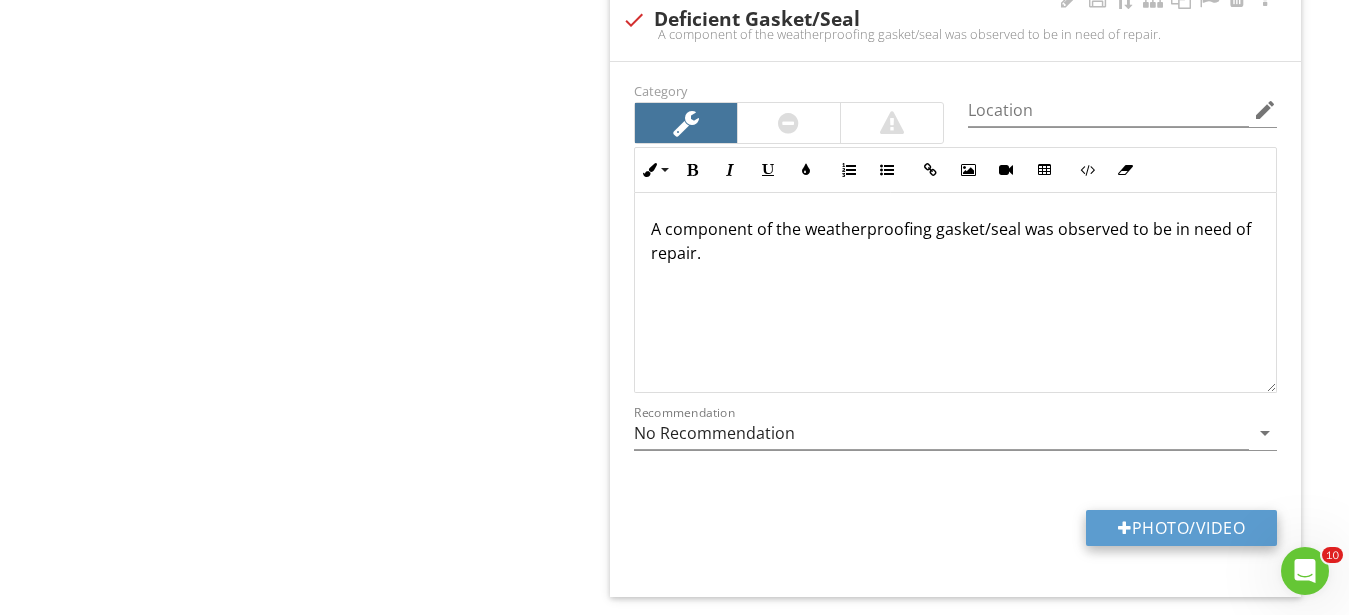 click on "Photo/Video" at bounding box center (1181, 528) 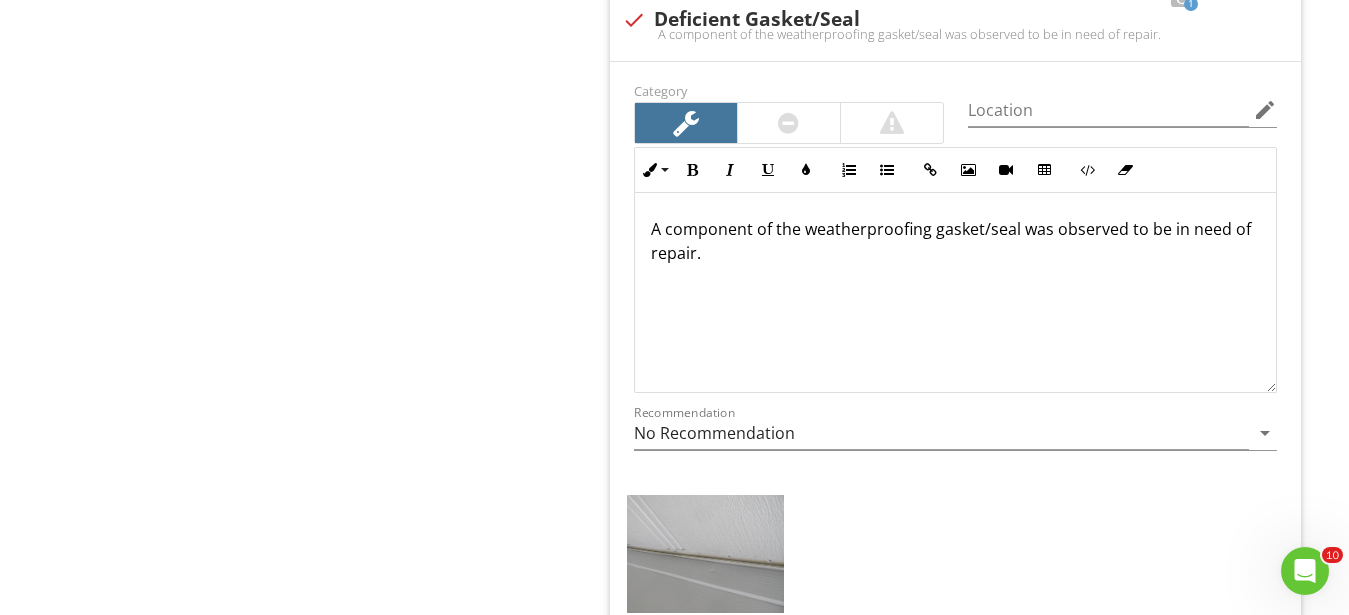 scroll, scrollTop: 1855, scrollLeft: 0, axis: vertical 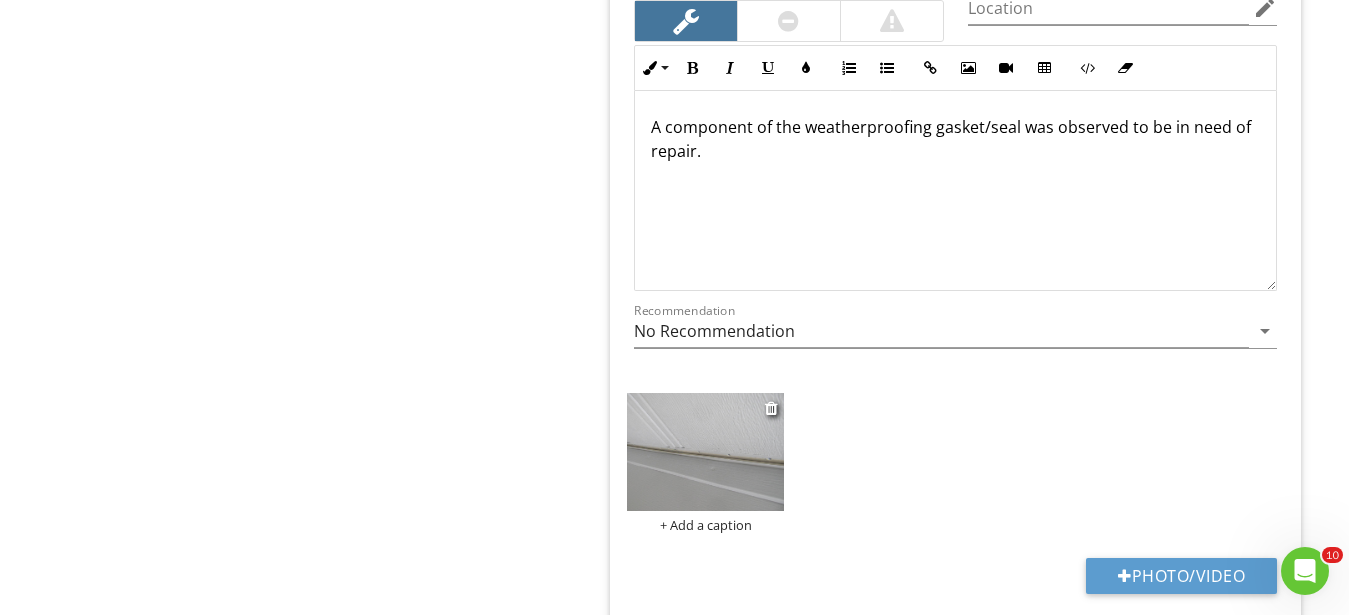 click on "+ Add a caption" at bounding box center (705, 463) 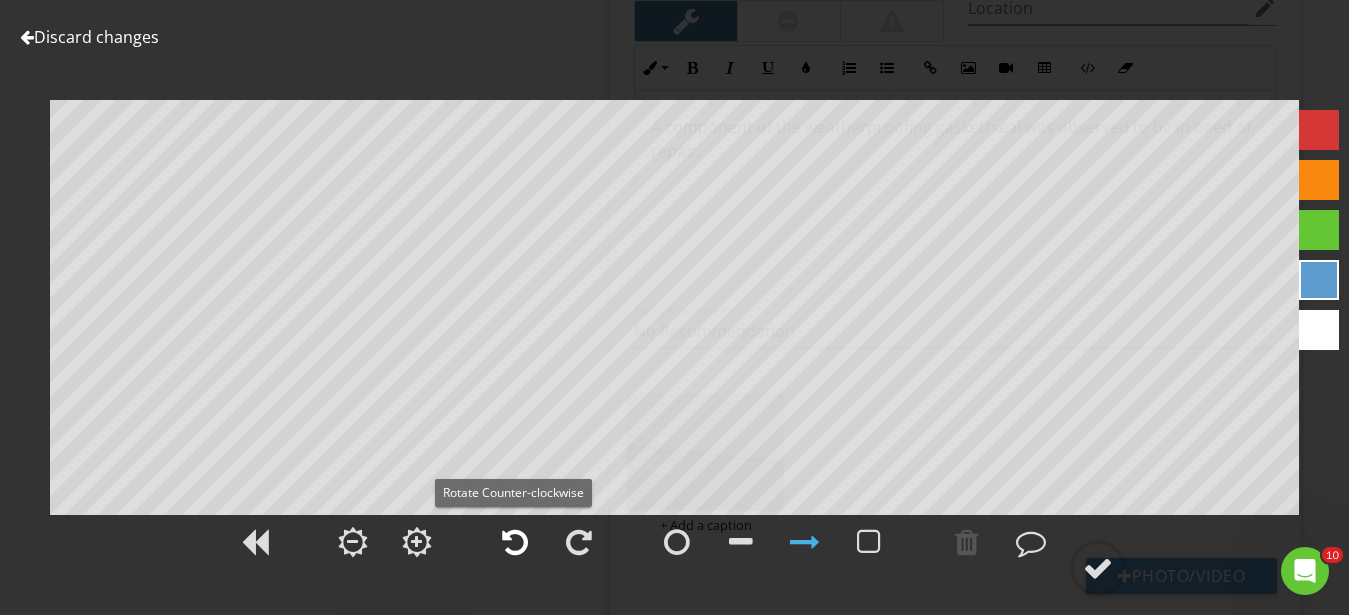 click at bounding box center [515, 542] 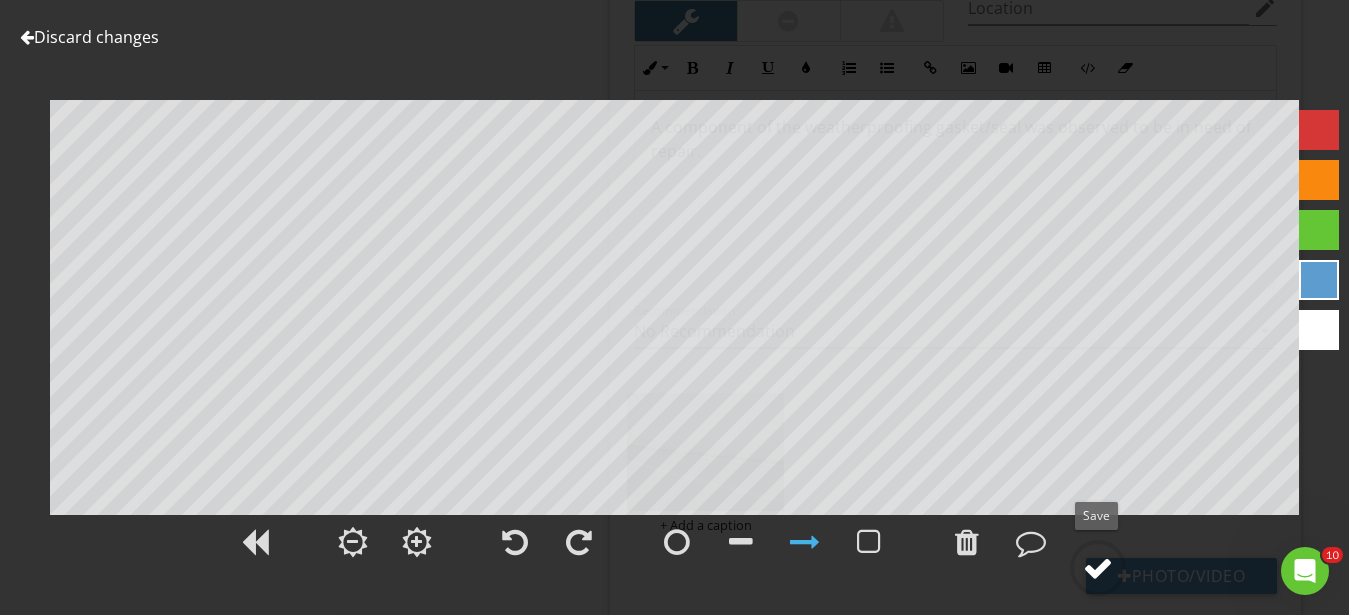 click at bounding box center (1098, 568) 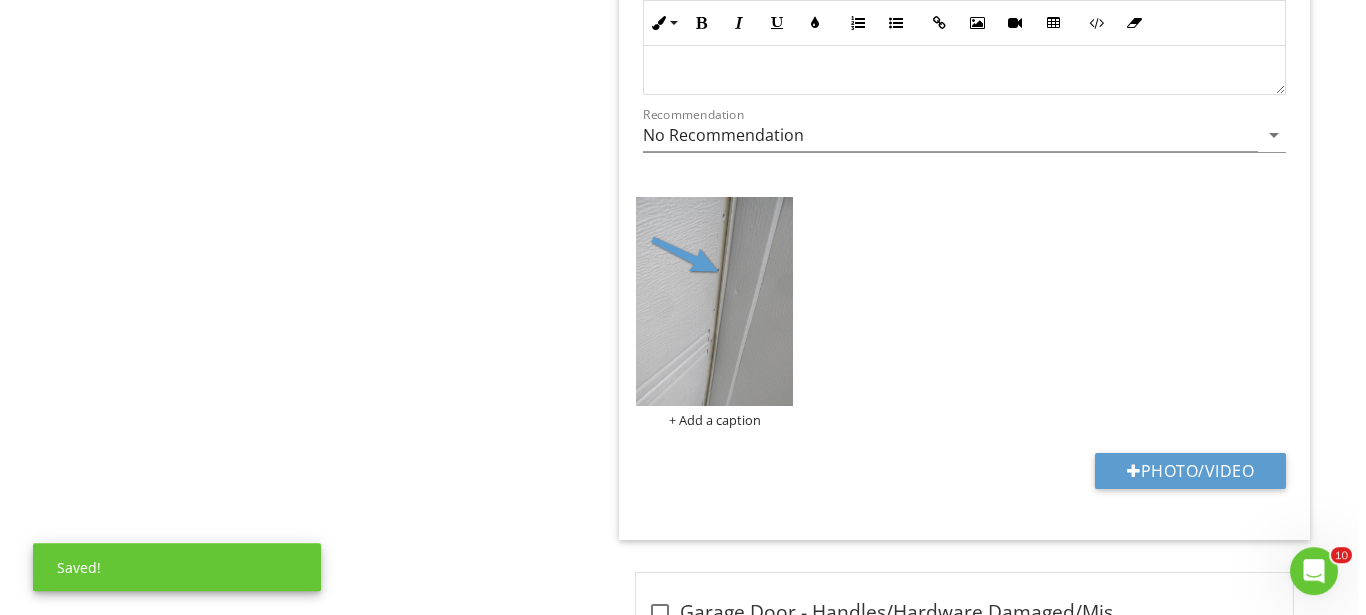 scroll, scrollTop: 2059, scrollLeft: 0, axis: vertical 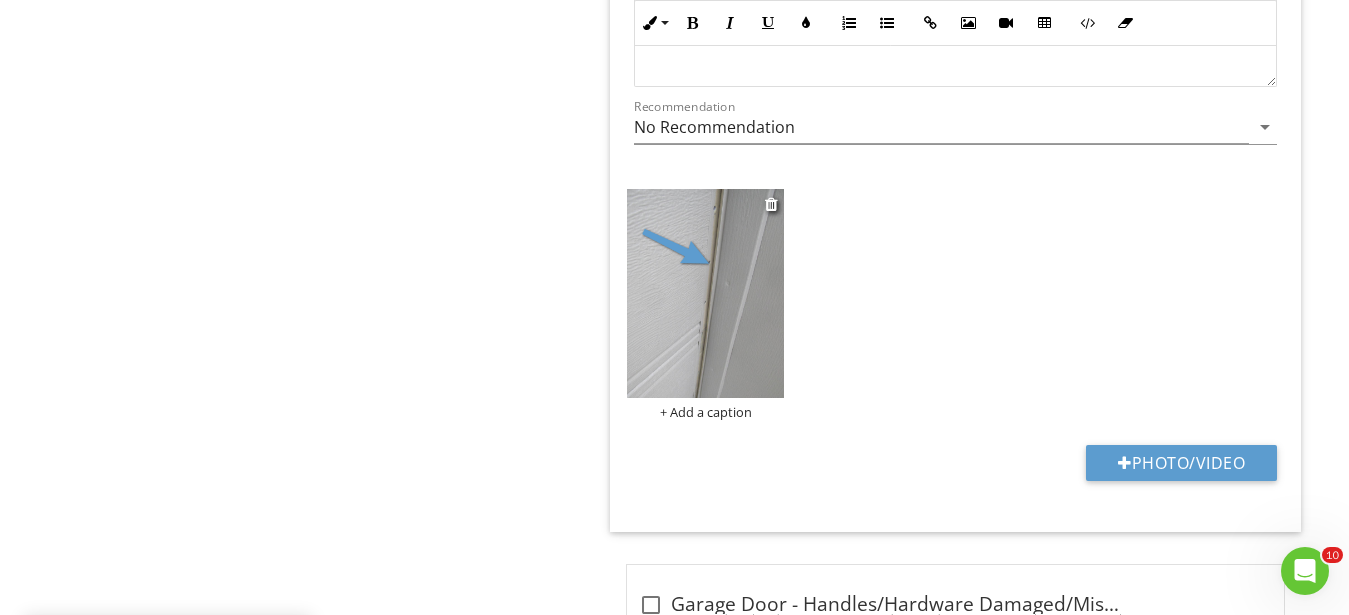 click on "+ Add a caption" at bounding box center [705, 412] 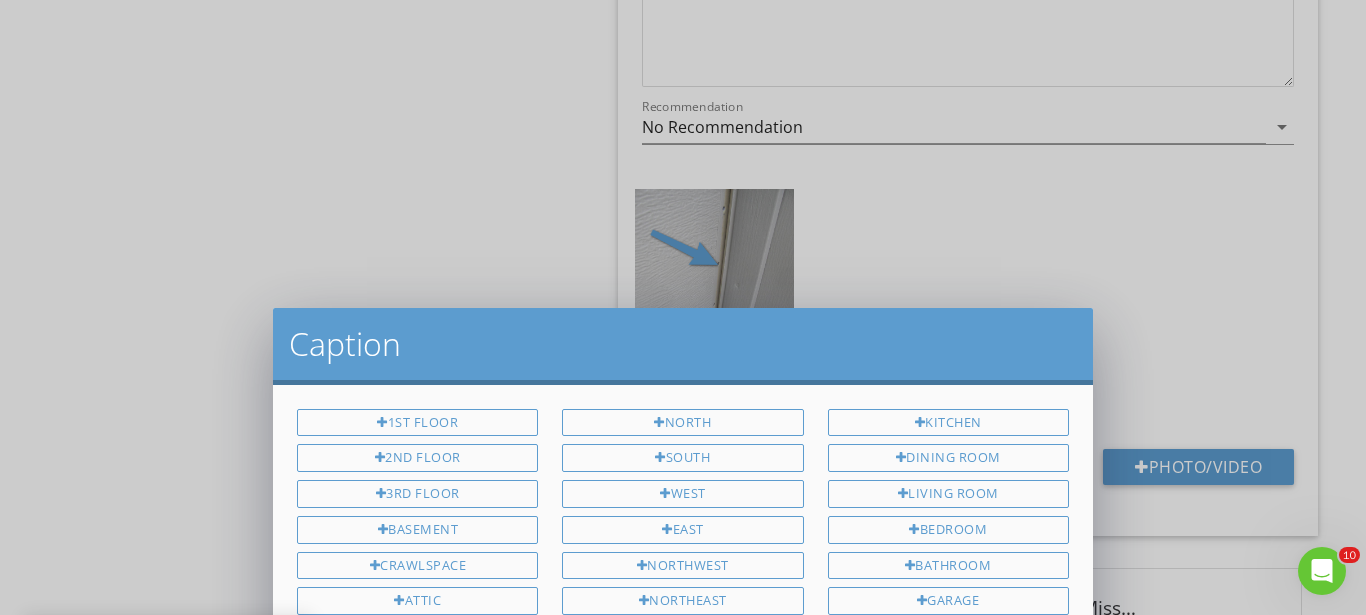 scroll, scrollTop: 0, scrollLeft: 0, axis: both 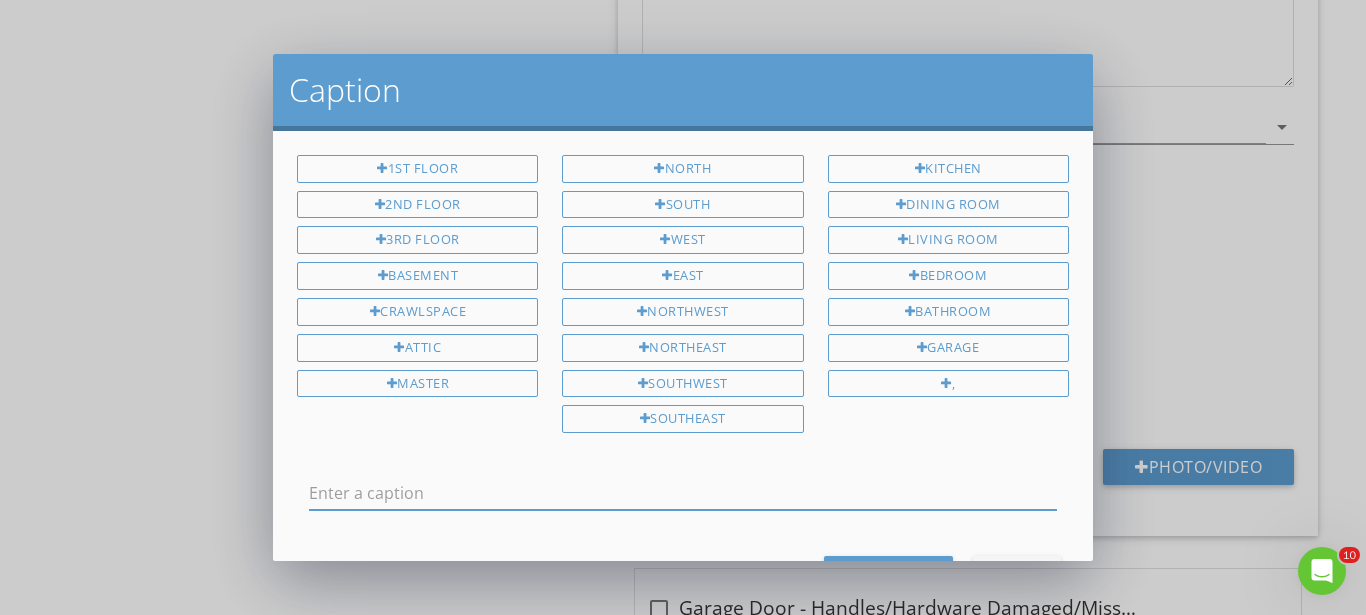 click at bounding box center [683, 493] 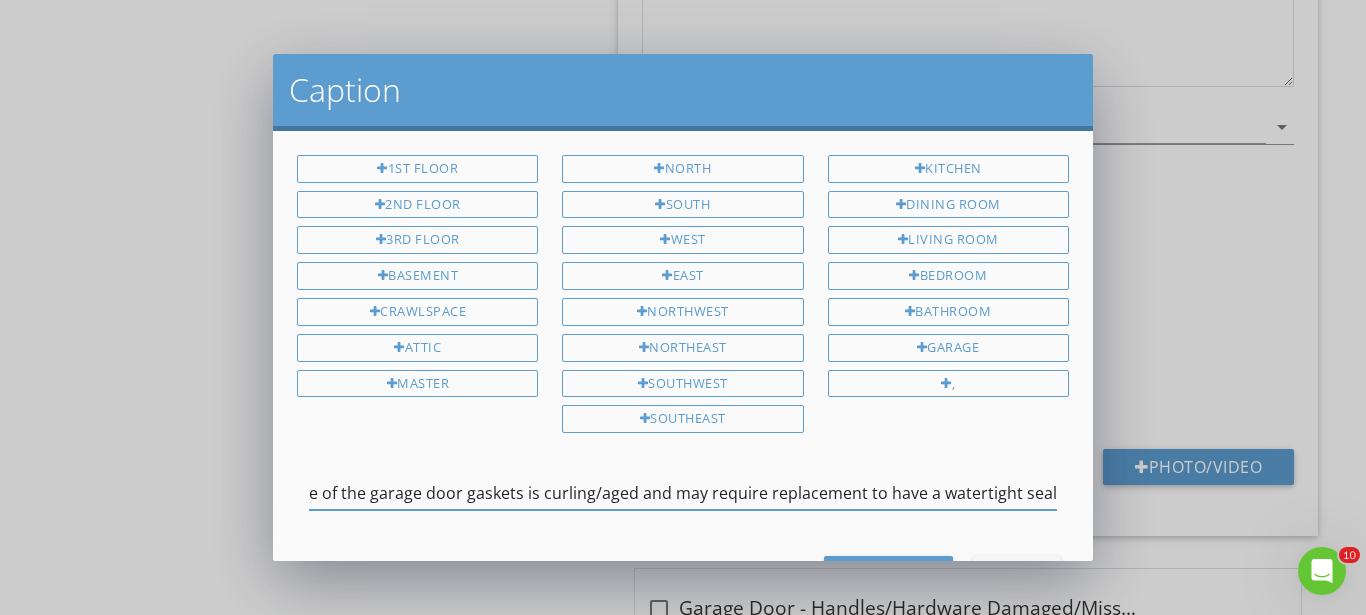 scroll, scrollTop: 0, scrollLeft: 24, axis: horizontal 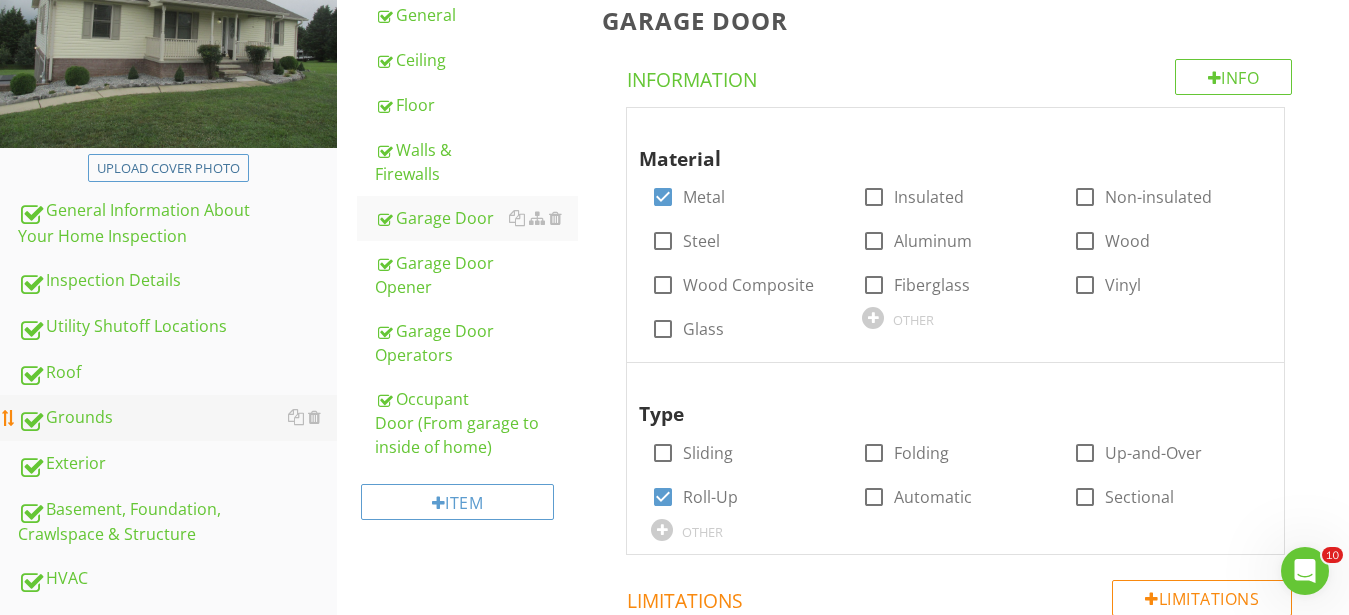 click on "Grounds" at bounding box center [177, 418] 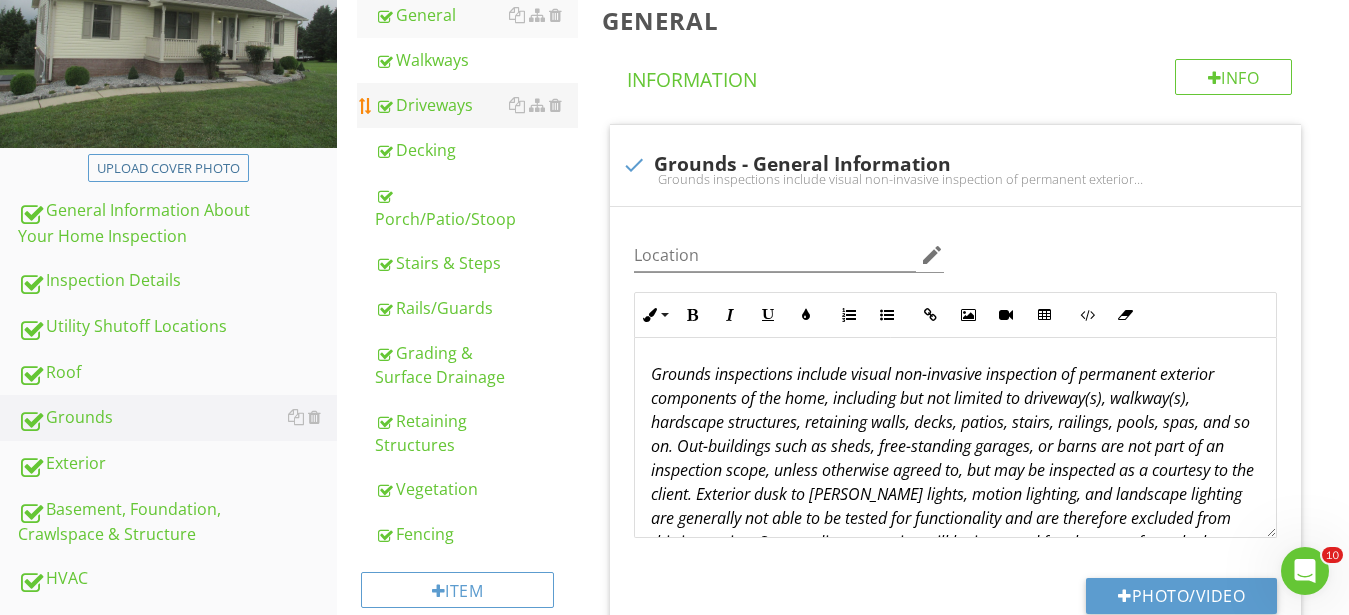 click on "Driveways" at bounding box center (476, 105) 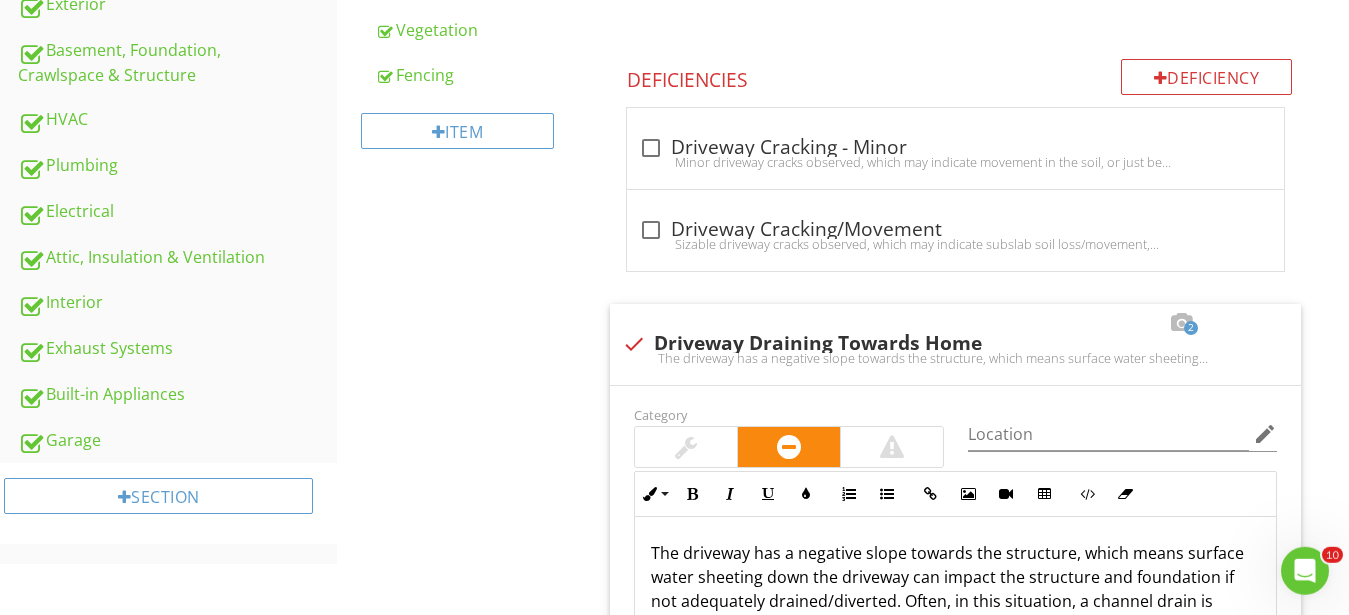 scroll, scrollTop: 835, scrollLeft: 0, axis: vertical 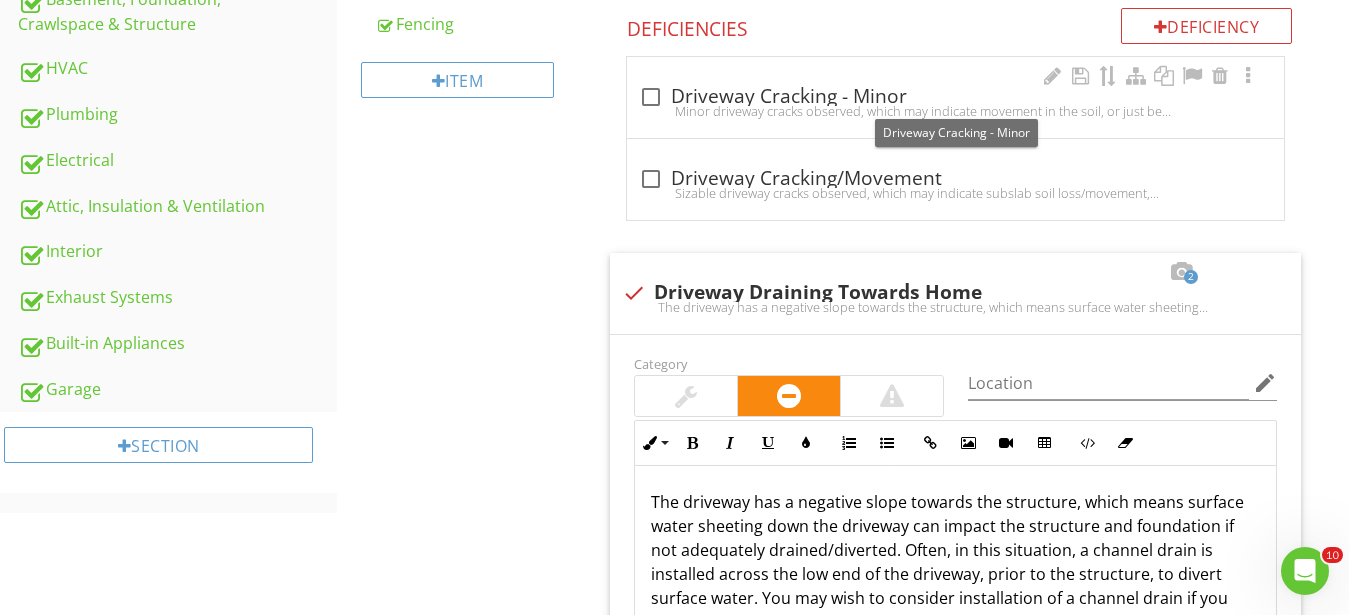 click on "check_box_outline_blank
Driveway Cracking - Minor" at bounding box center [955, 97] 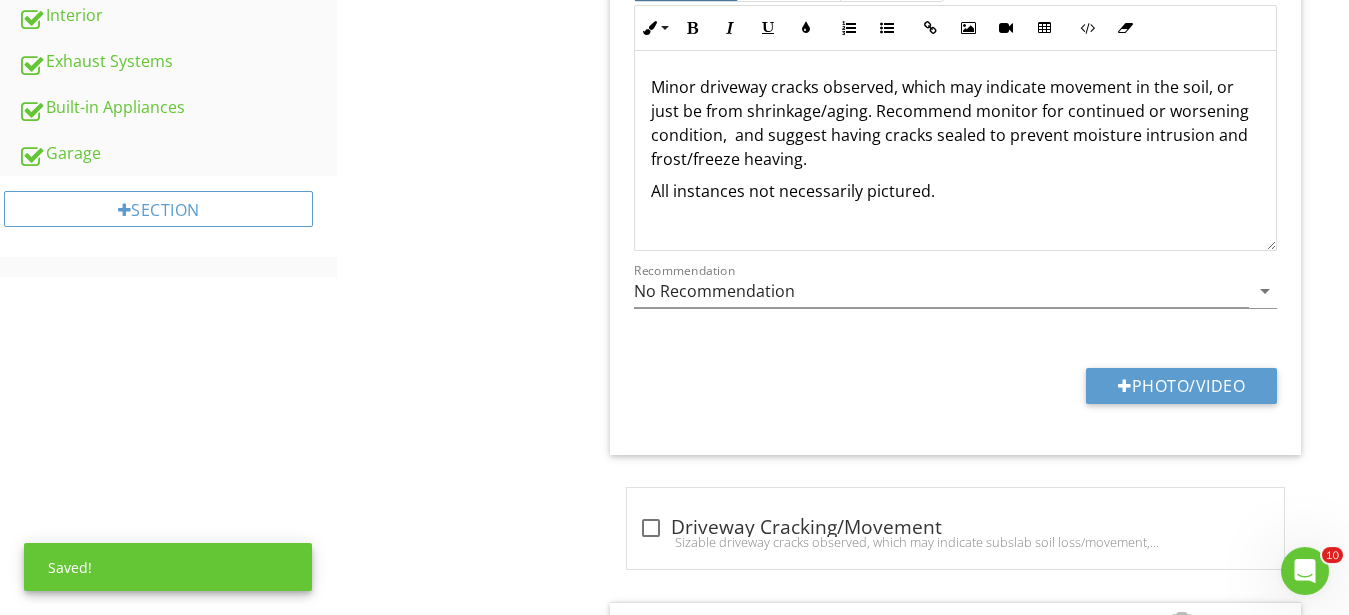 scroll, scrollTop: 1243, scrollLeft: 0, axis: vertical 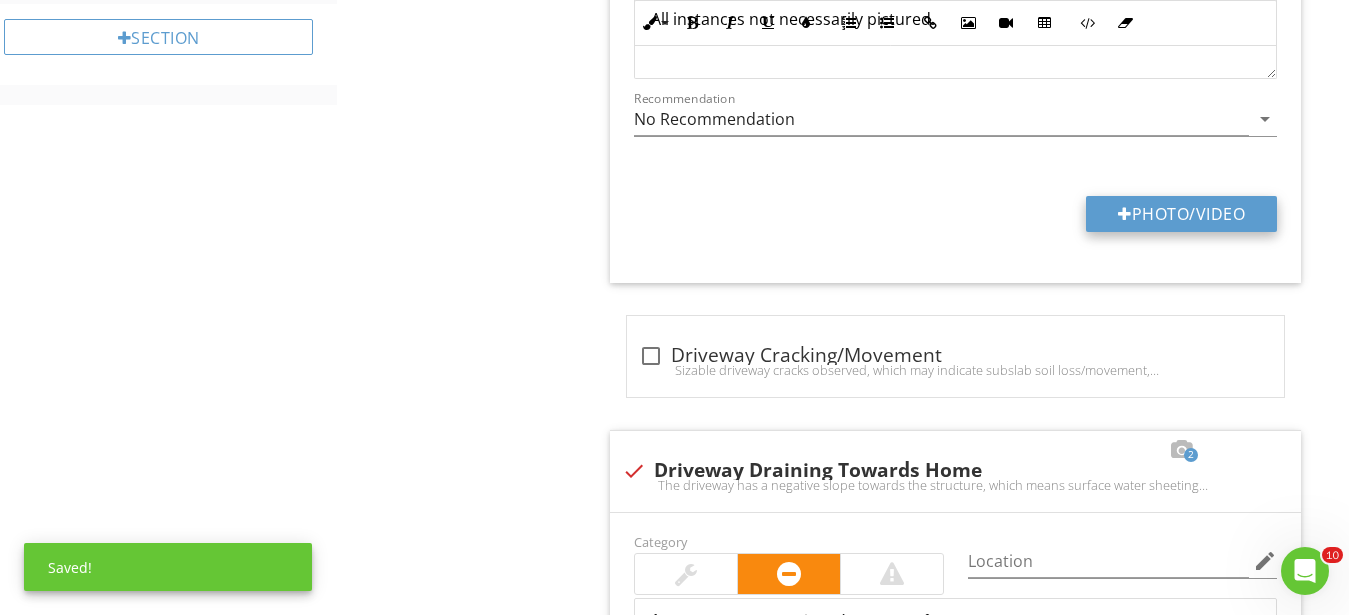 click on "Photo/Video" at bounding box center [1181, 214] 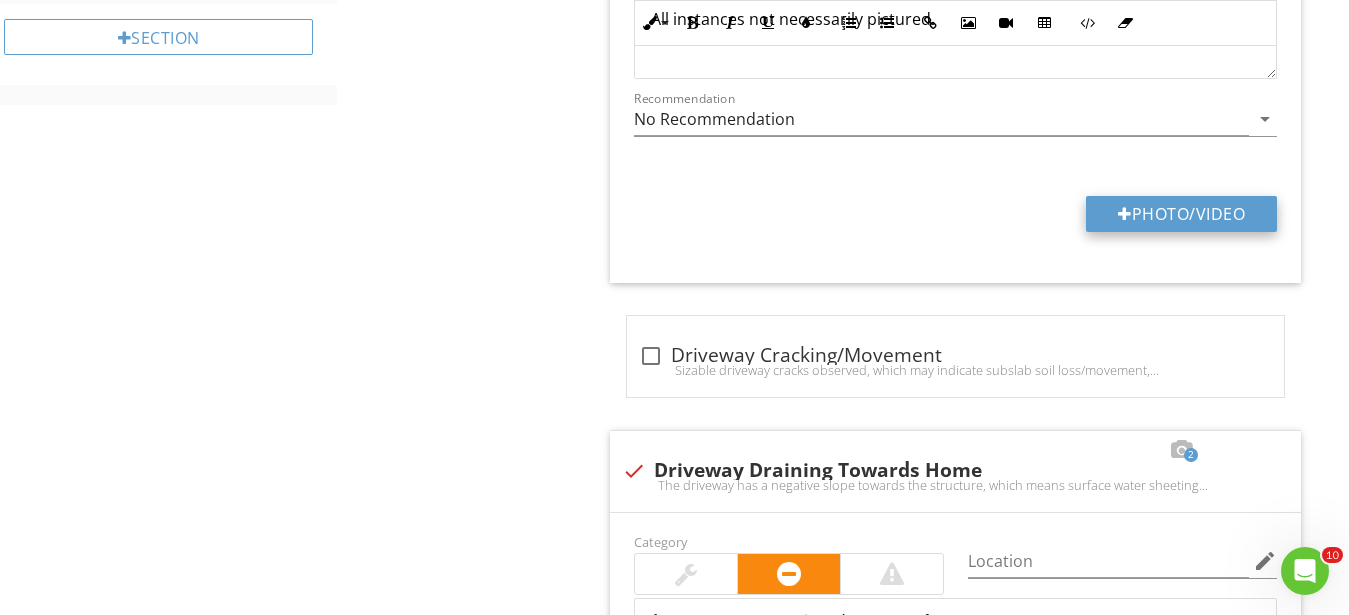 type on "C:\fakepath\IMG_0320.JPG" 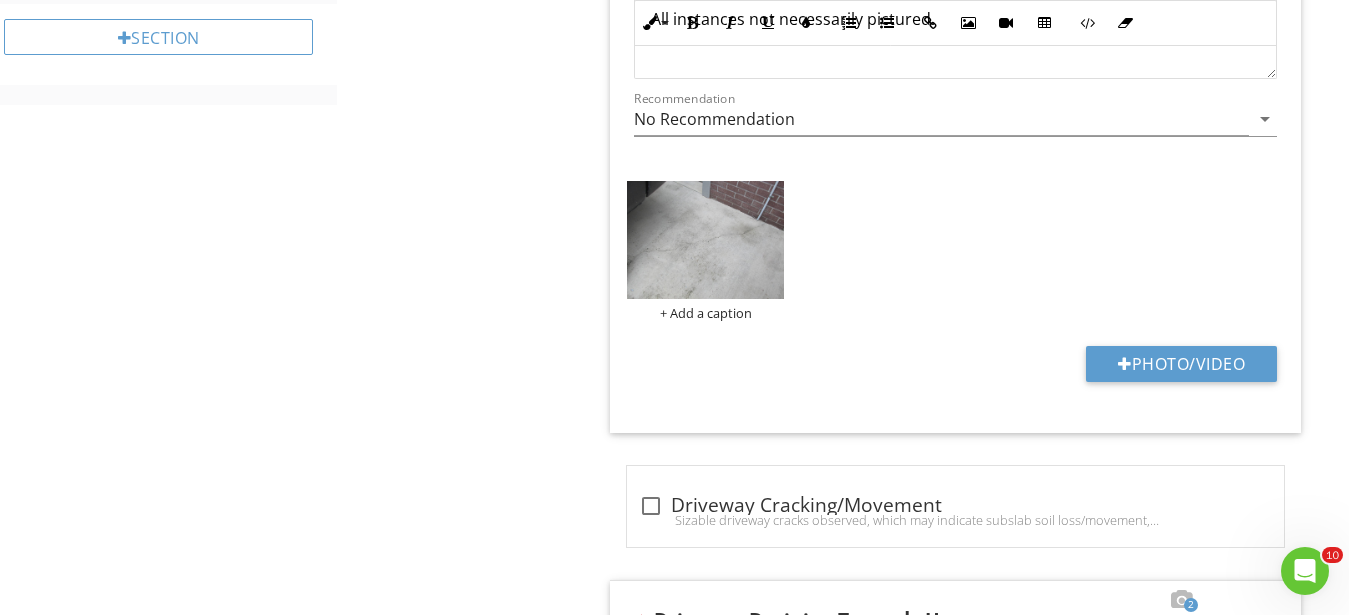 click at bounding box center (705, 240) 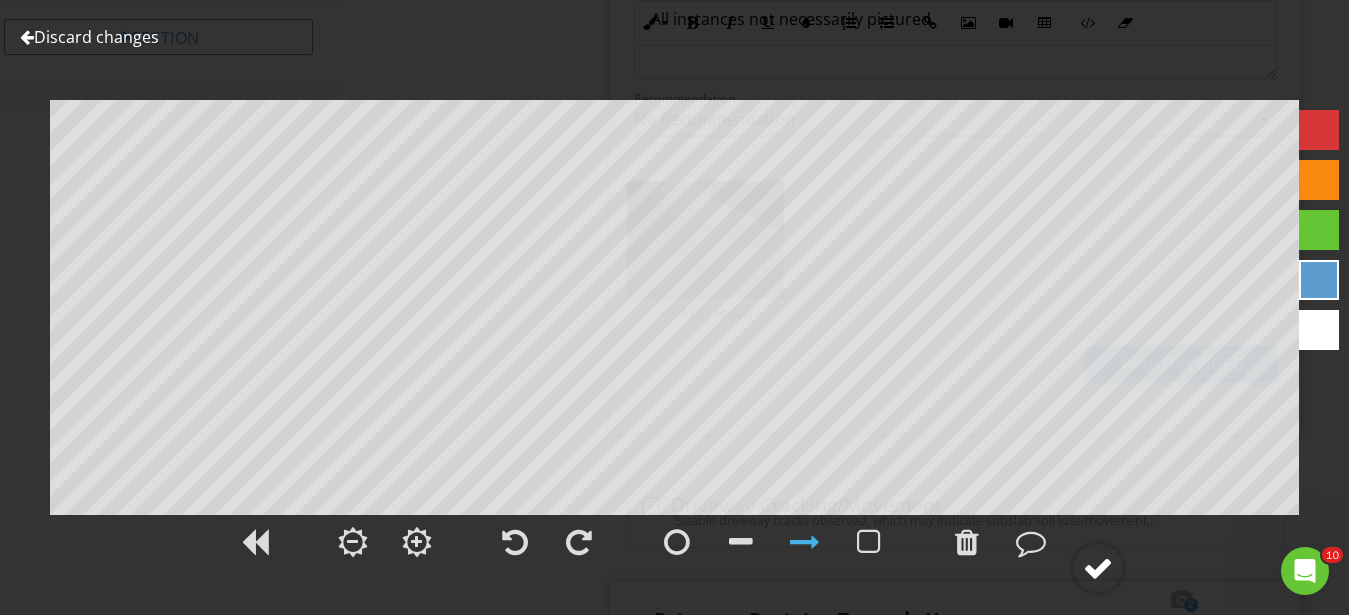 click at bounding box center [1098, 568] 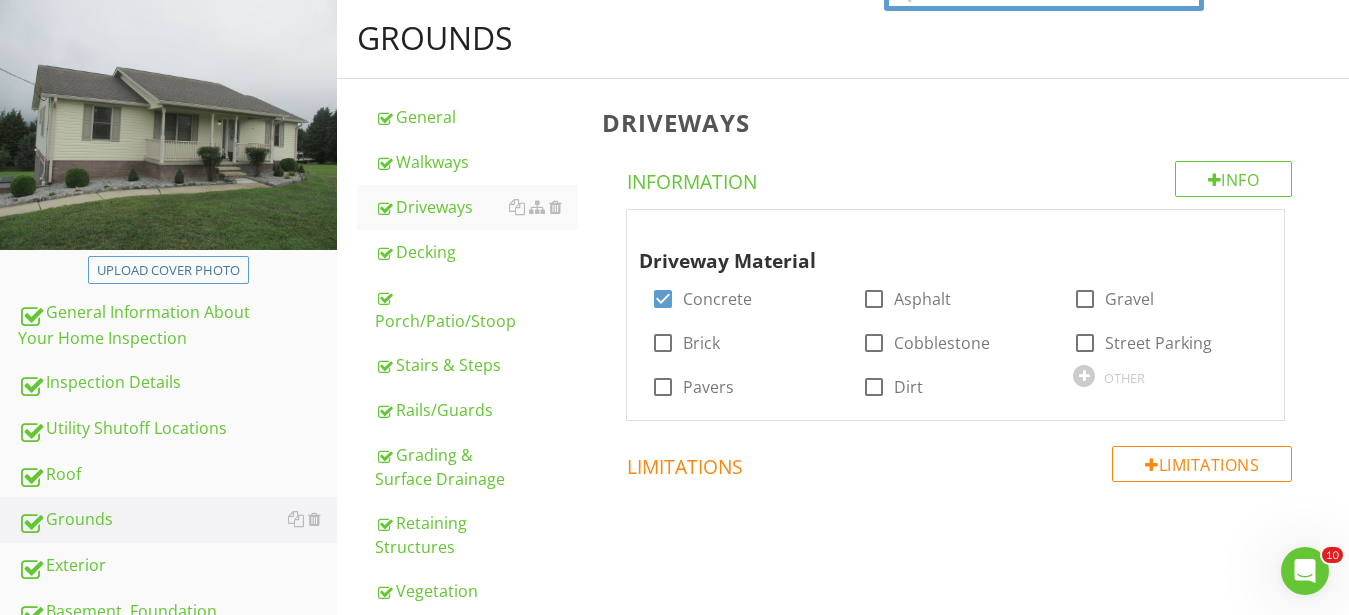 scroll, scrollTop: 0, scrollLeft: 0, axis: both 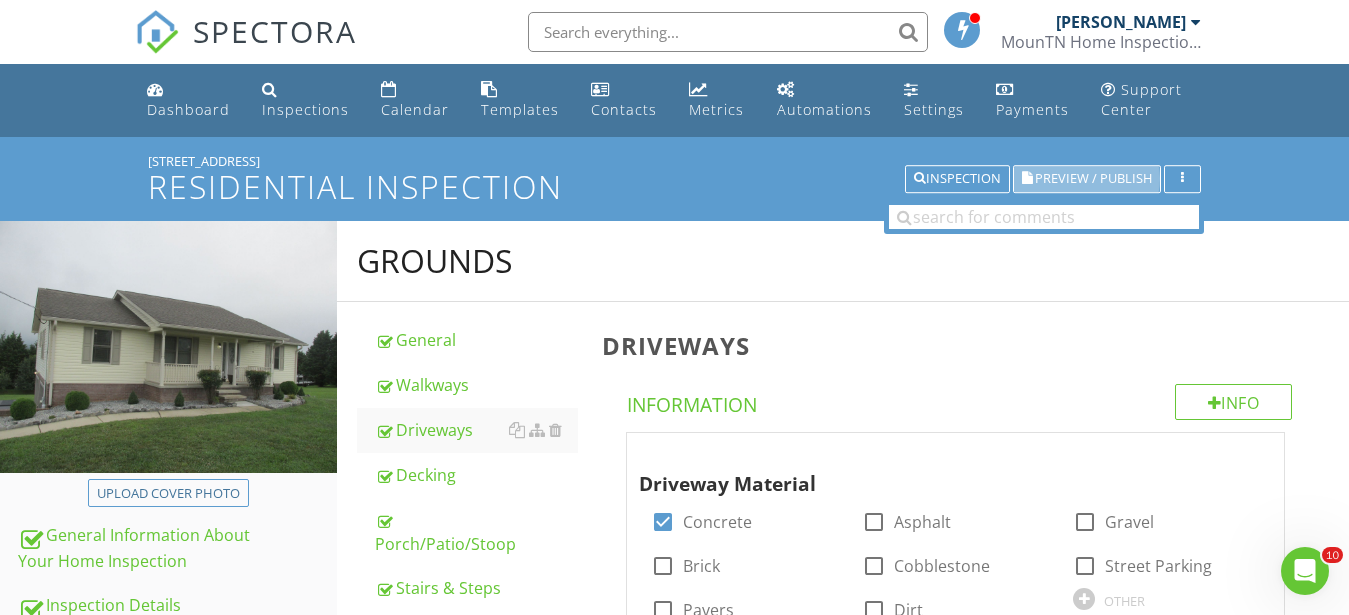 click on "Preview / Publish" at bounding box center (1093, 179) 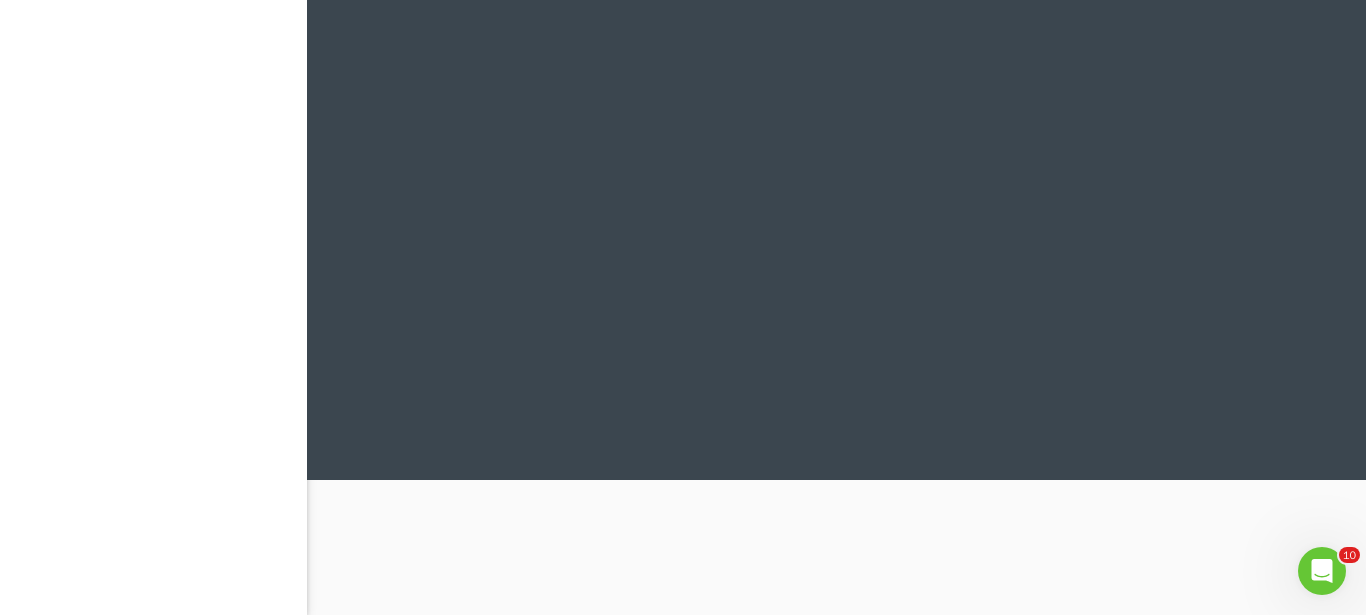 scroll, scrollTop: 0, scrollLeft: 0, axis: both 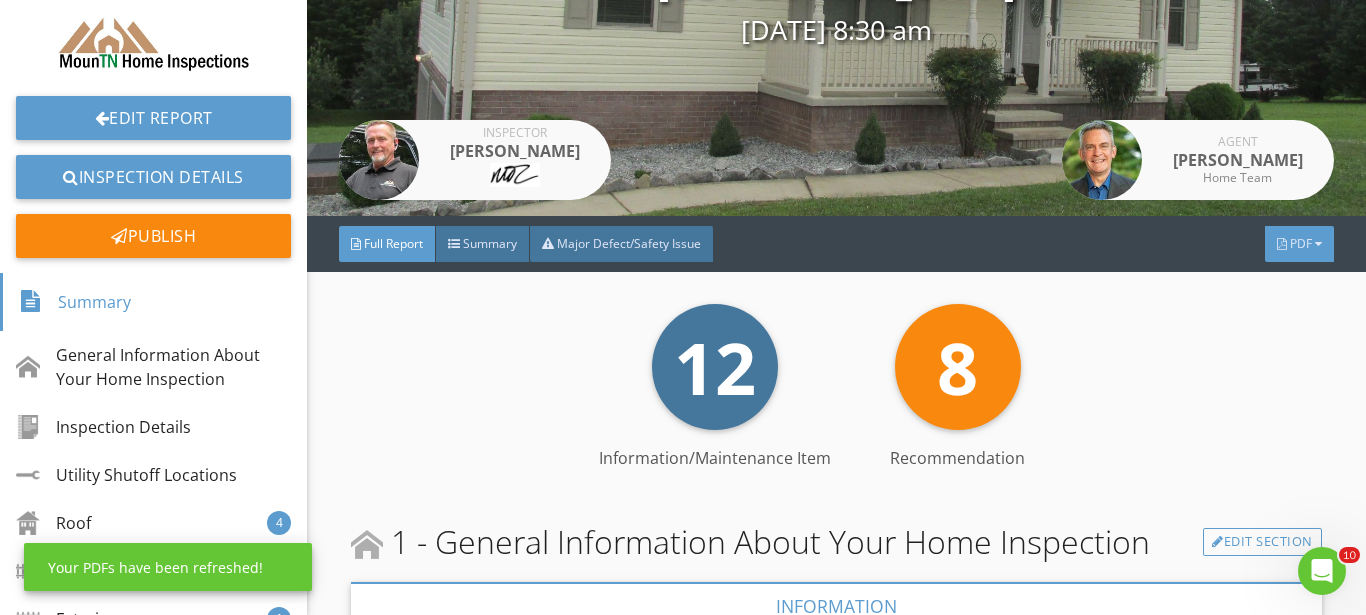 click on "PDF" at bounding box center (1301, 243) 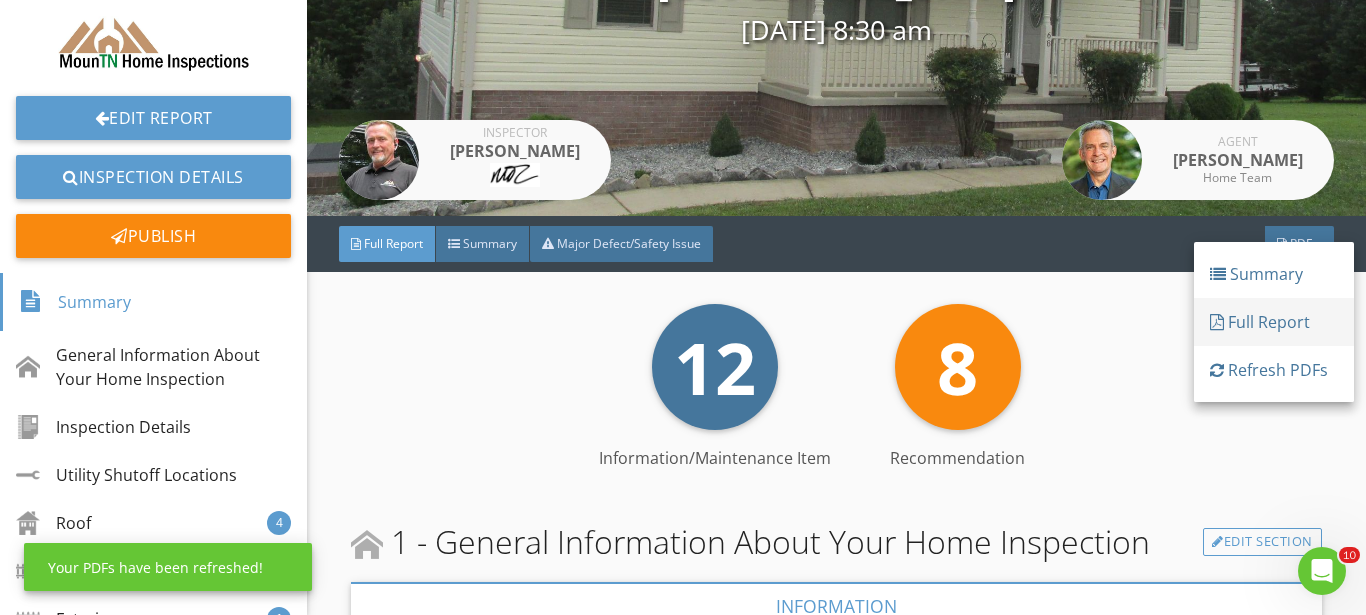 click on "Full Report" at bounding box center (1274, 322) 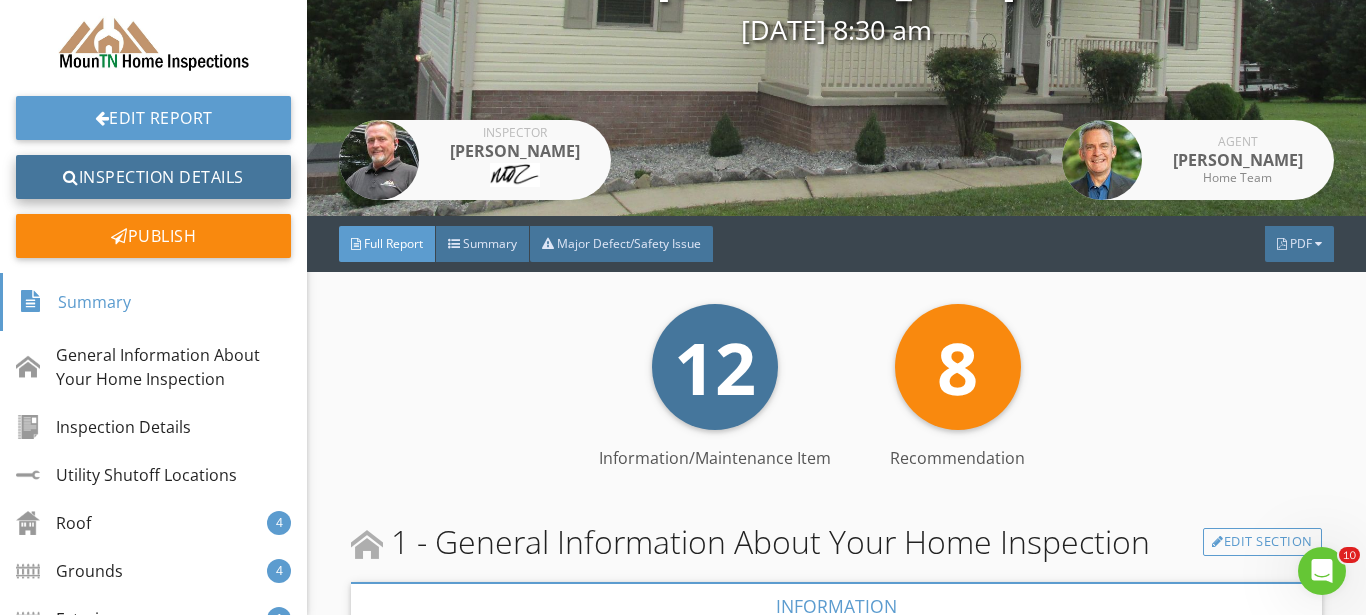 click on "Inspection Details" at bounding box center [153, 177] 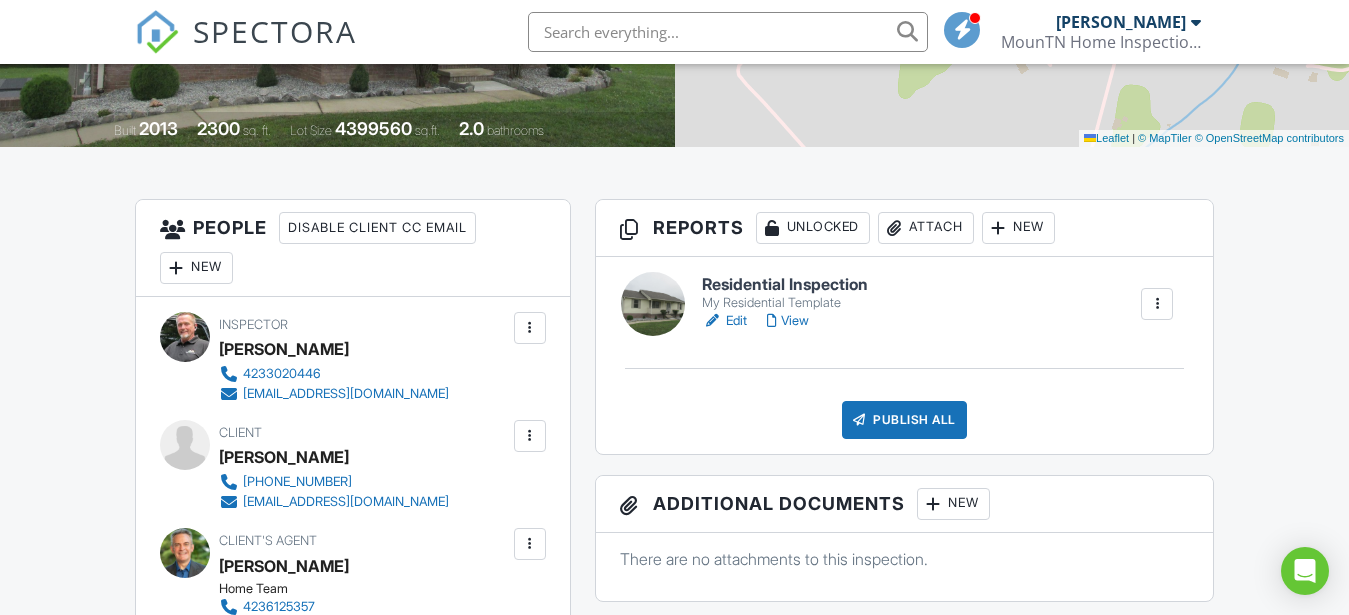 click on "New" at bounding box center (953, 504) 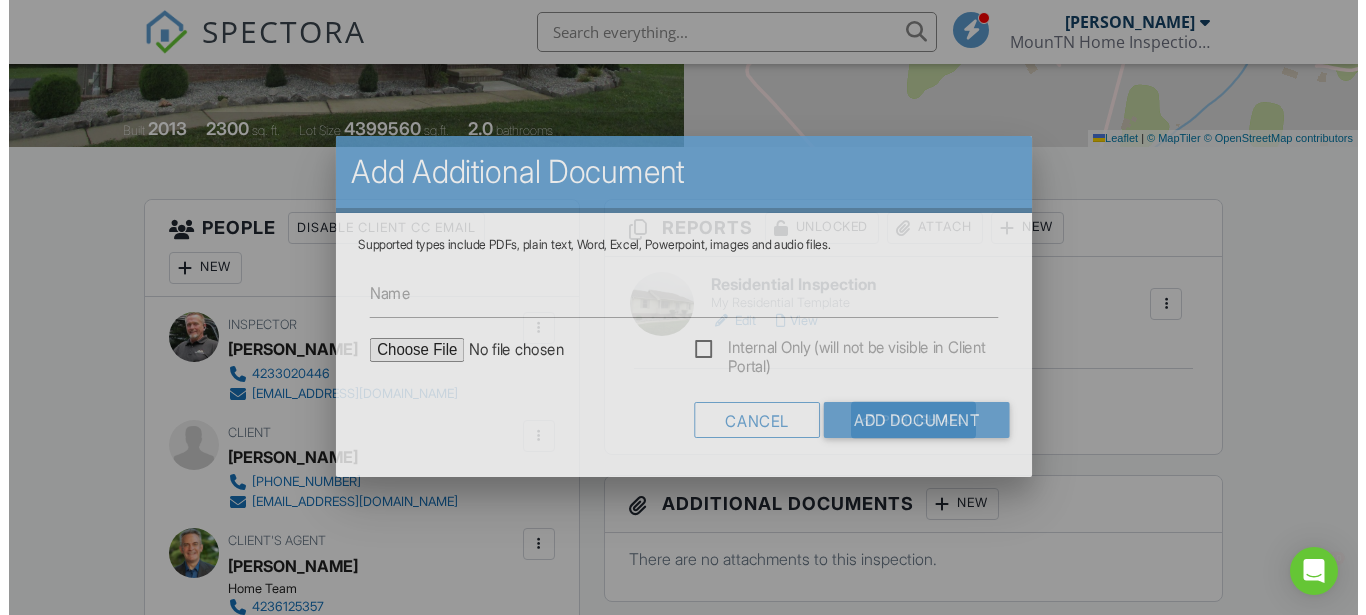 scroll, scrollTop: 408, scrollLeft: 0, axis: vertical 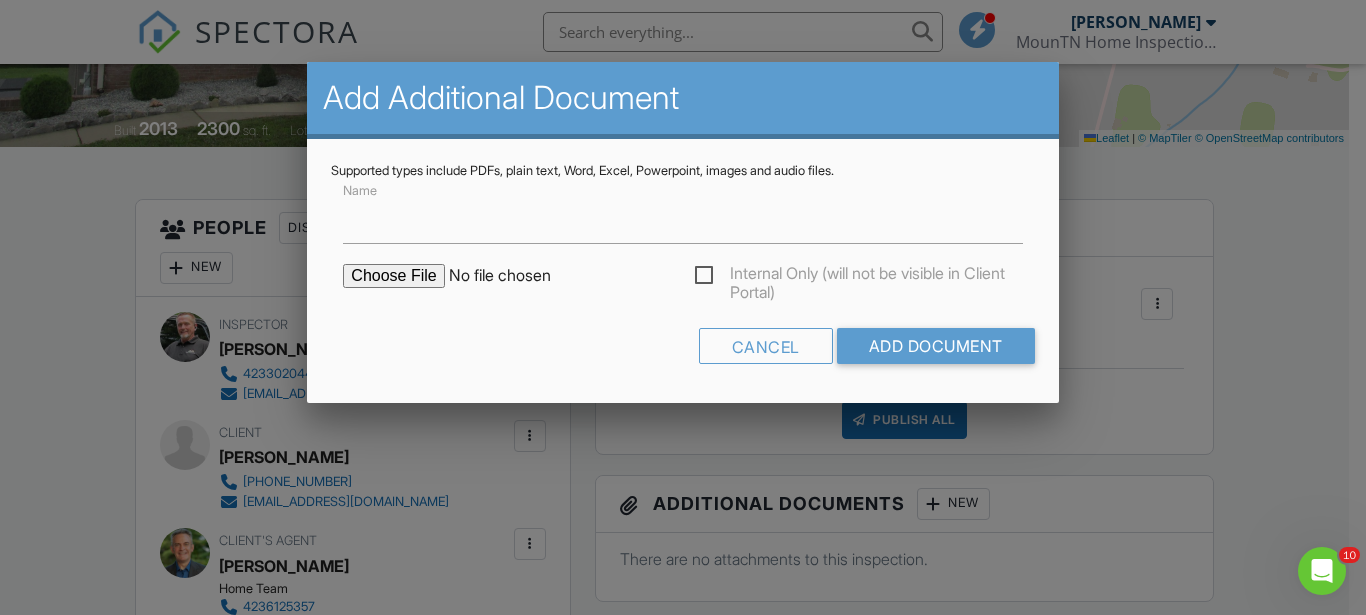click at bounding box center (513, 276) 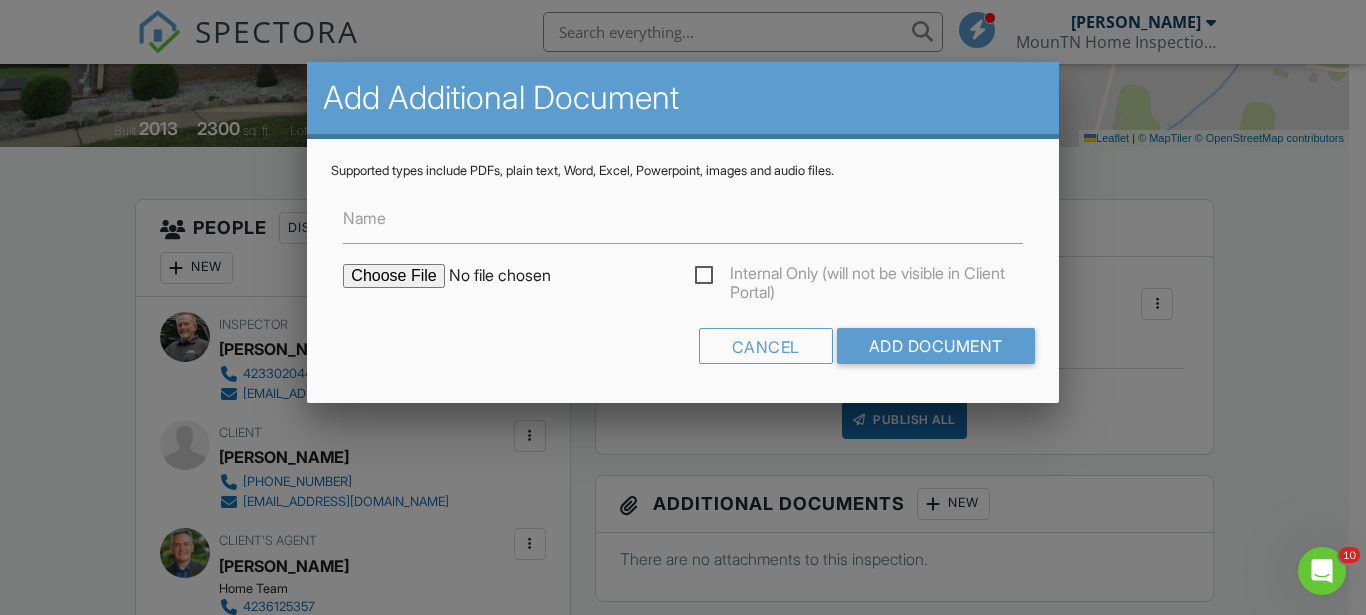 type on "C:\fakepath\68_Manor_Ln___Residential_Inspection.pdf" 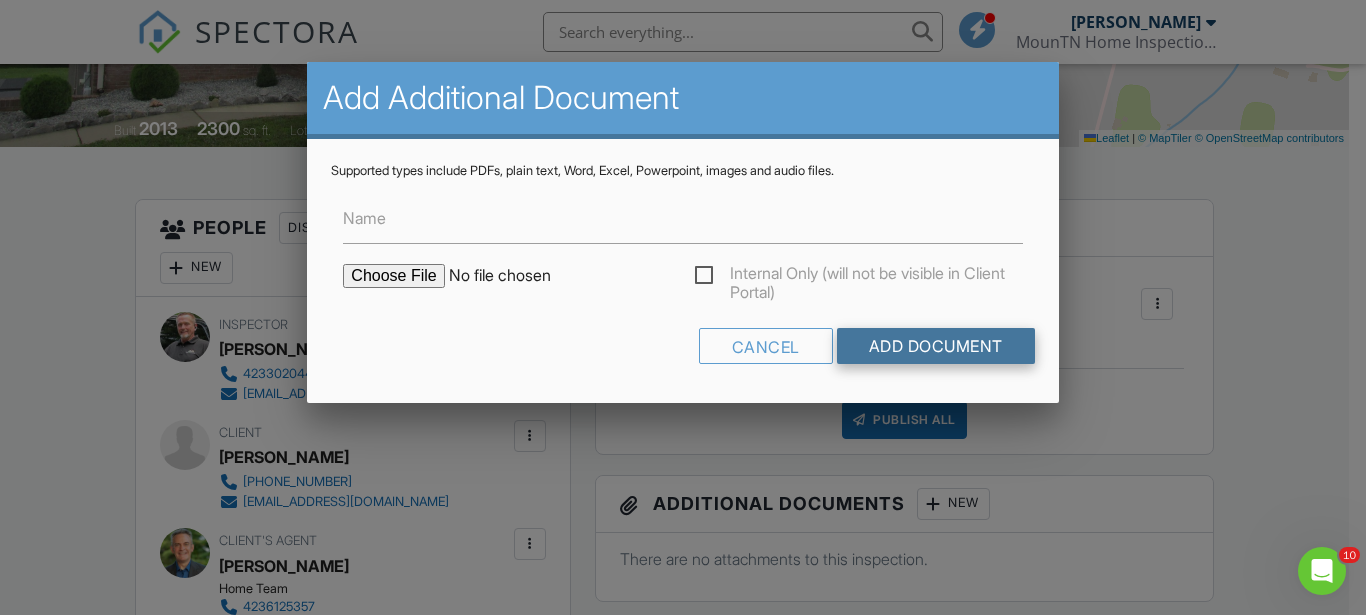 click on "Add Document" at bounding box center (936, 346) 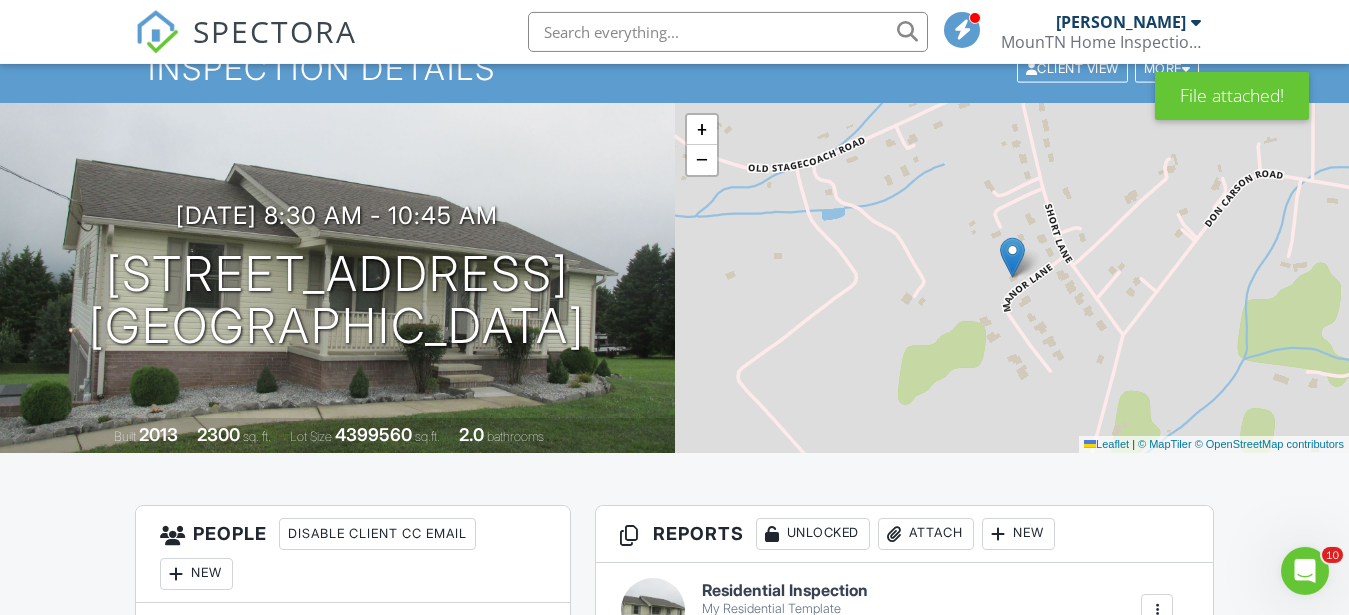 scroll, scrollTop: 0, scrollLeft: 0, axis: both 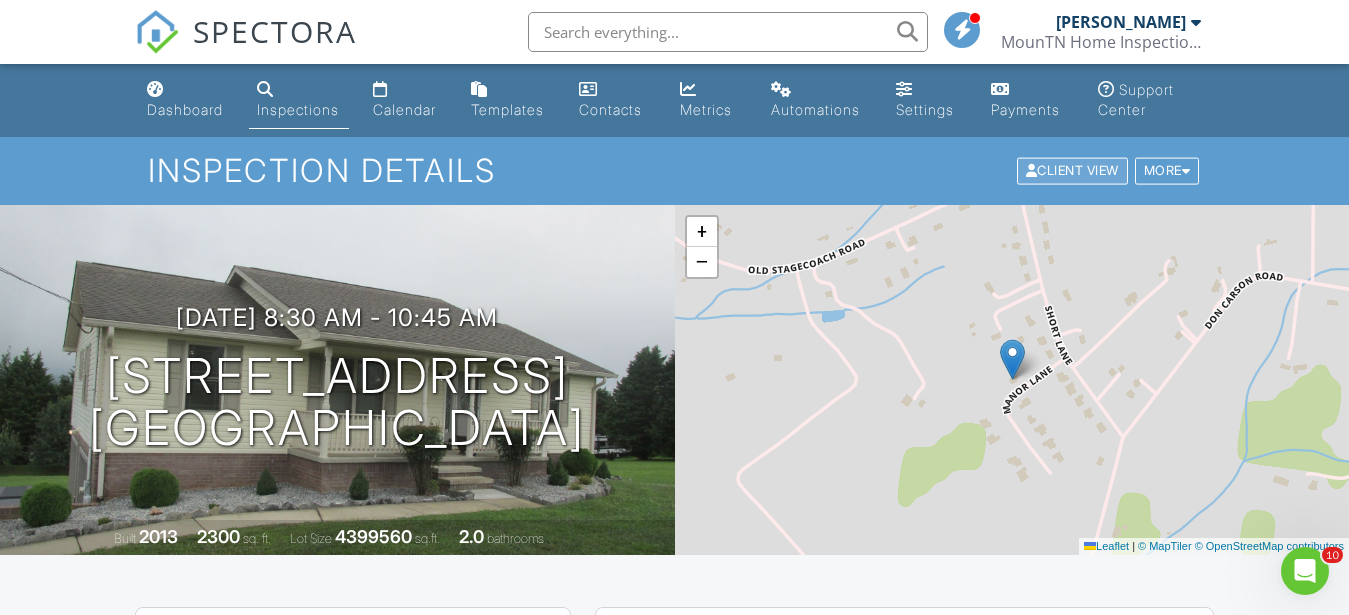 click on "Client View" at bounding box center (1072, 171) 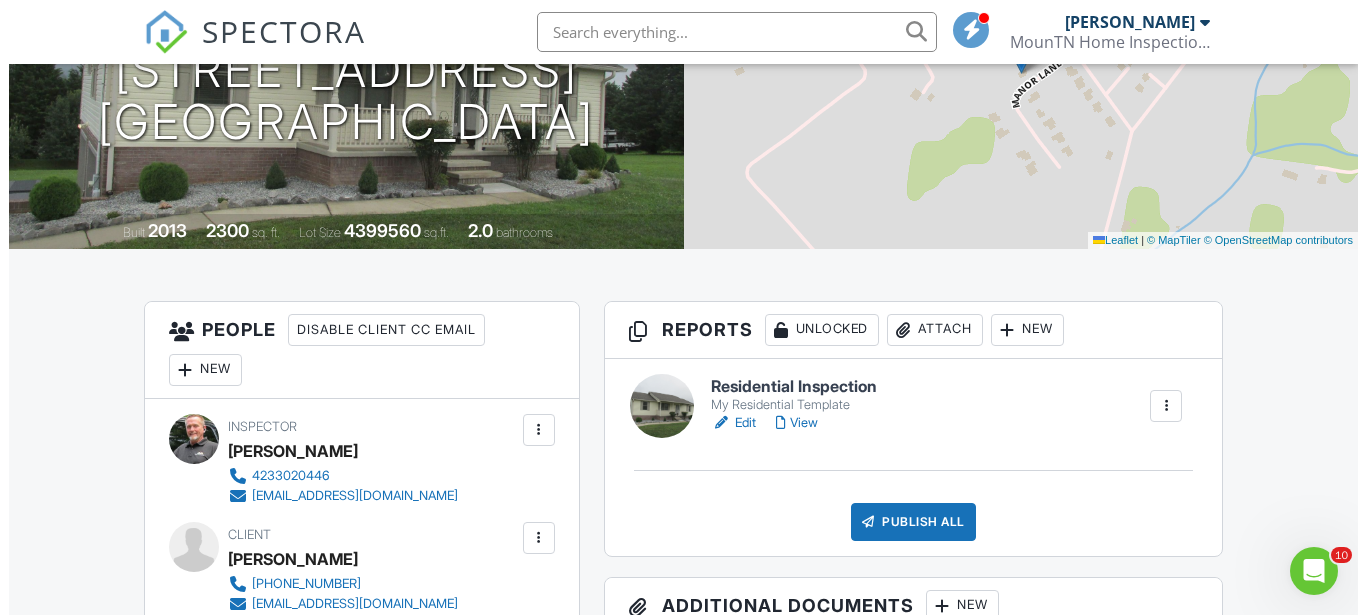 scroll, scrollTop: 510, scrollLeft: 0, axis: vertical 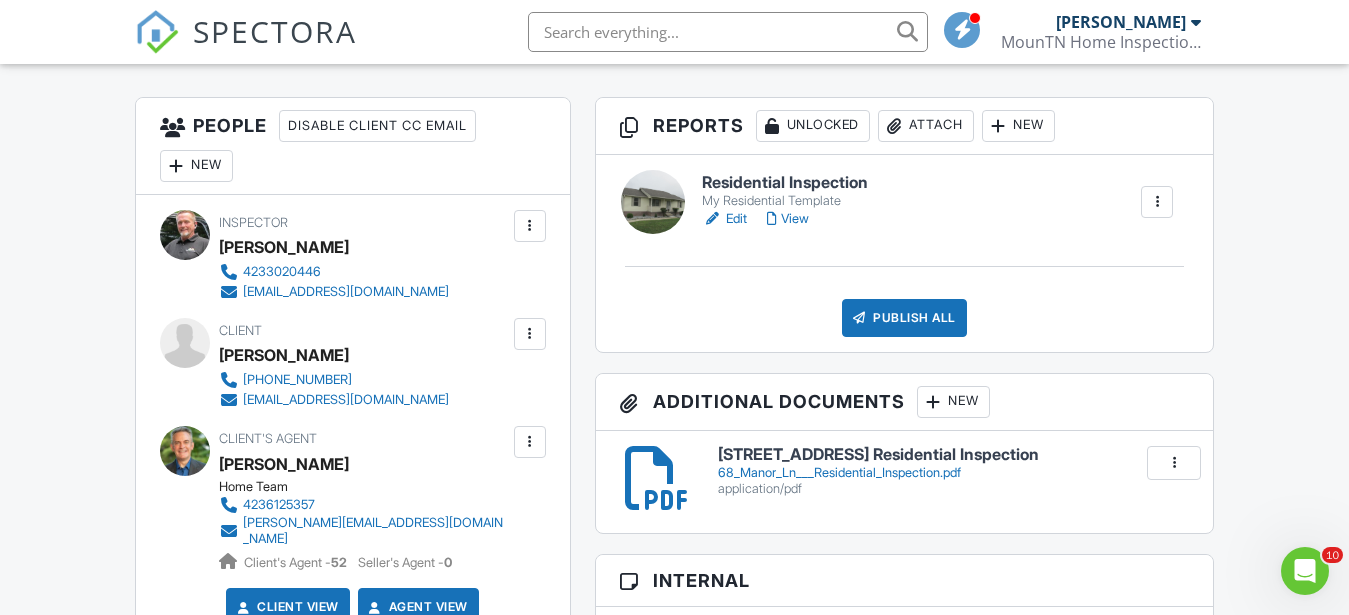 click on "Publish All" at bounding box center (904, 318) 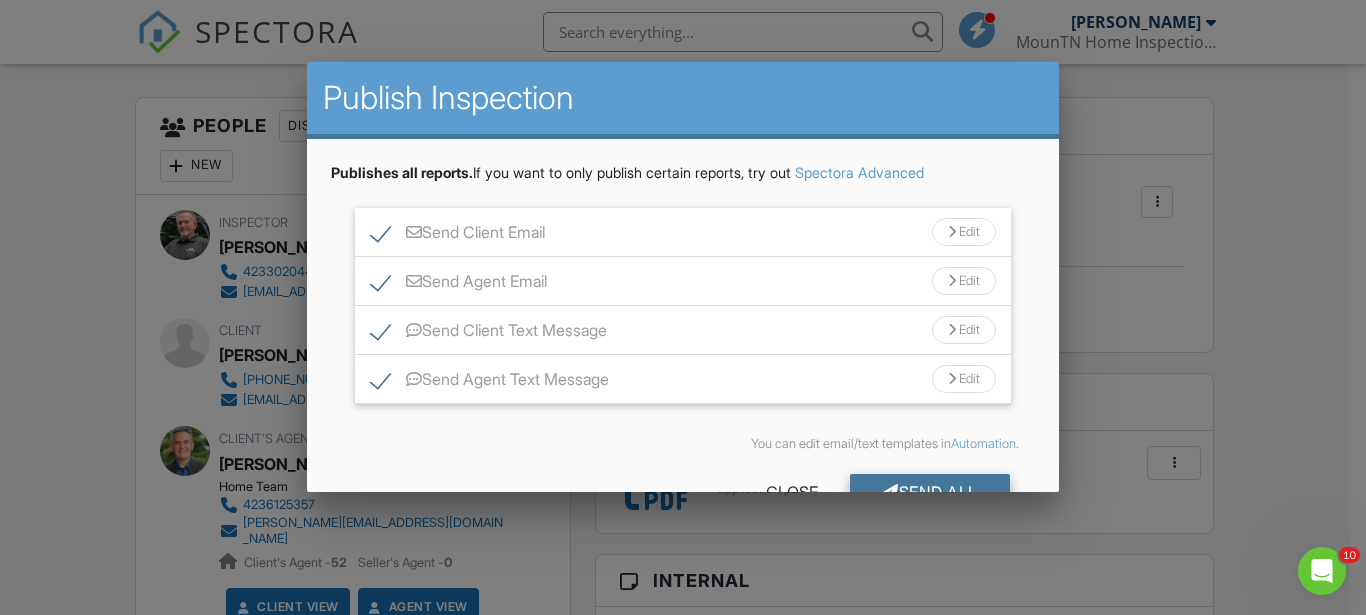 click on "Send All" at bounding box center (930, 492) 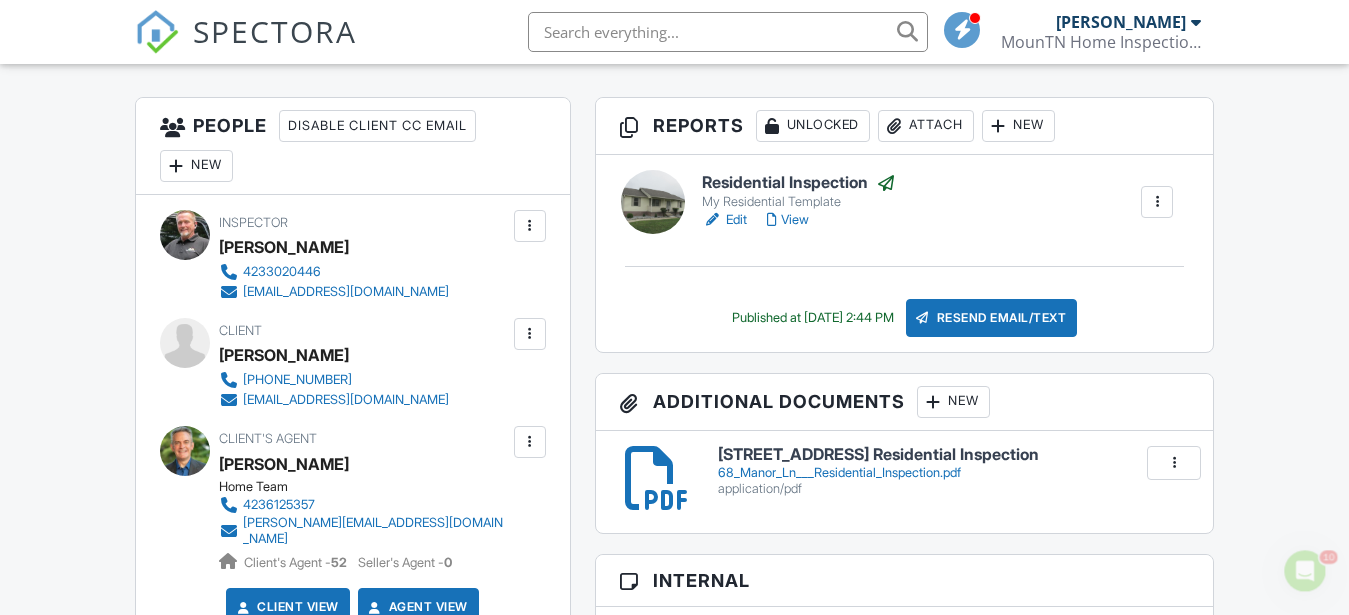 scroll, scrollTop: 0, scrollLeft: 0, axis: both 